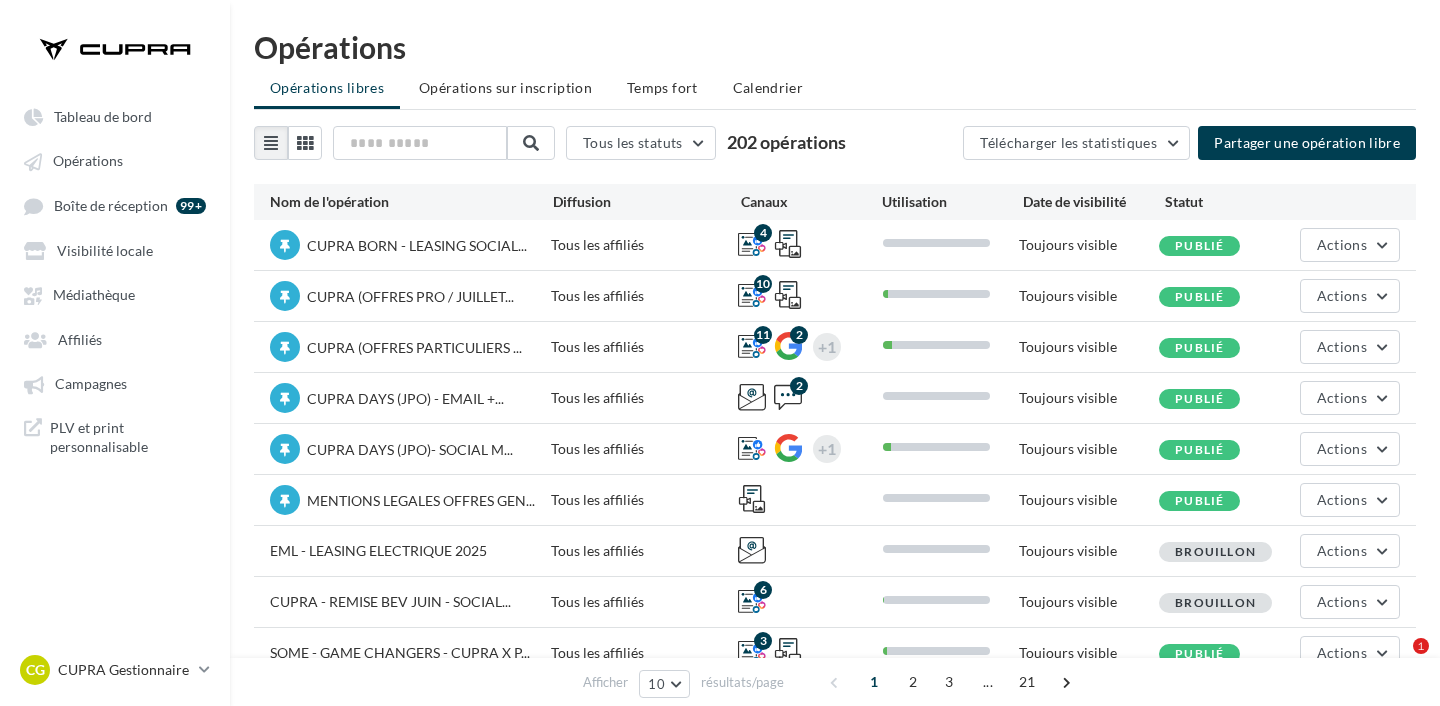 scroll, scrollTop: 0, scrollLeft: 0, axis: both 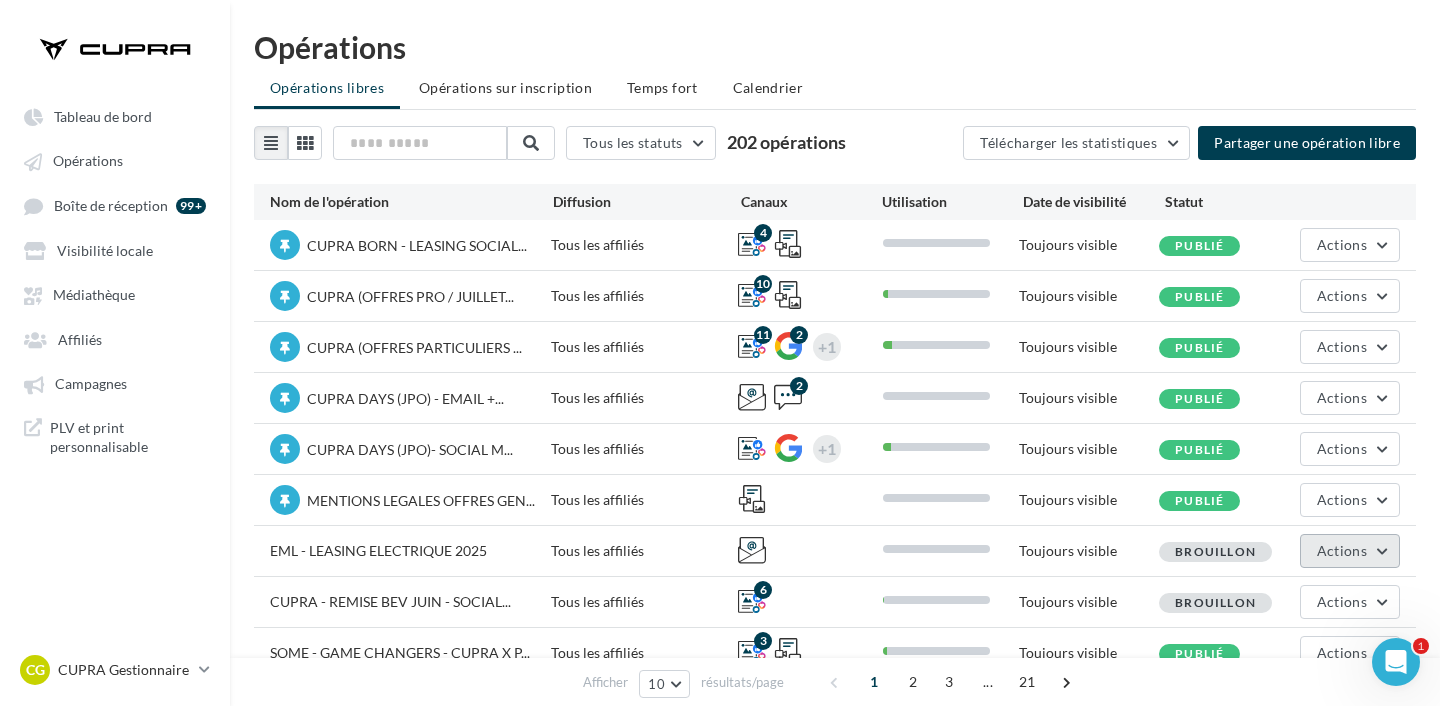 click on "Actions" at bounding box center [1342, 550] 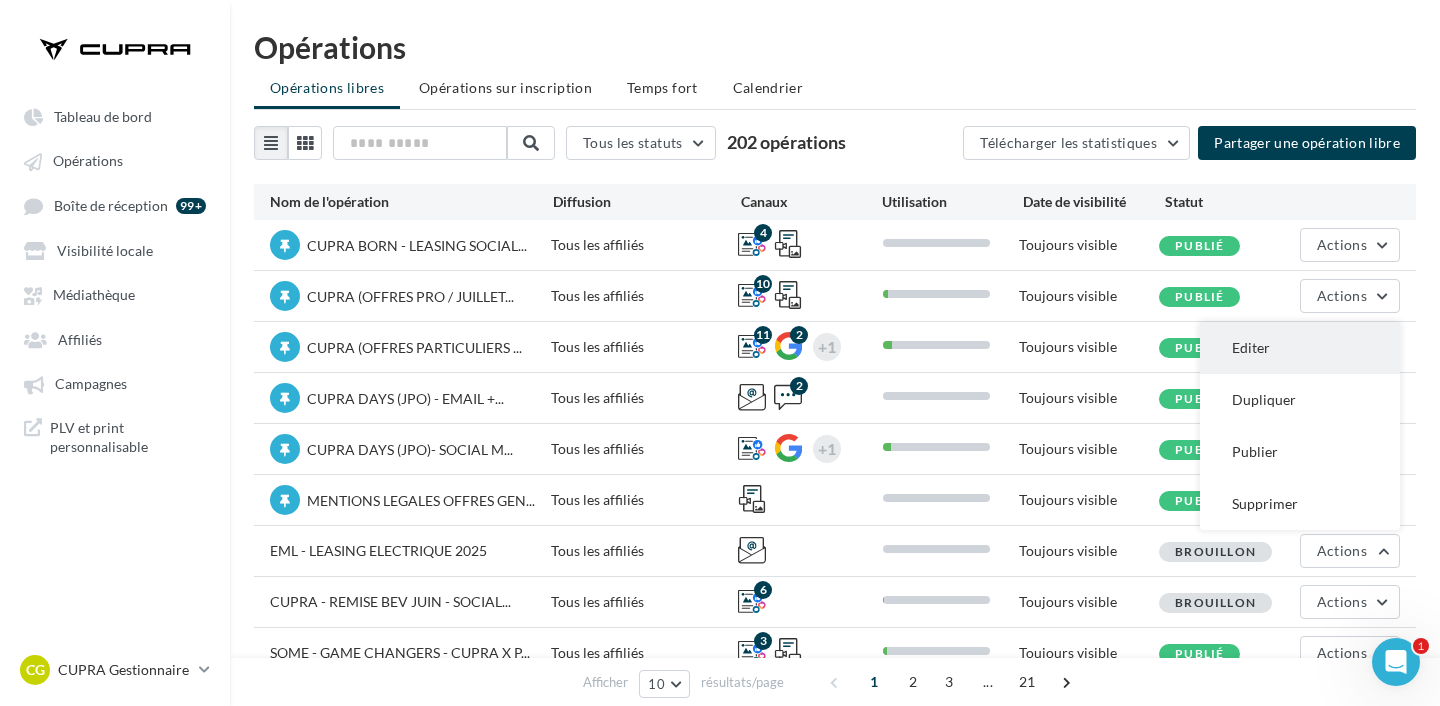 click on "Editer" at bounding box center [1300, 348] 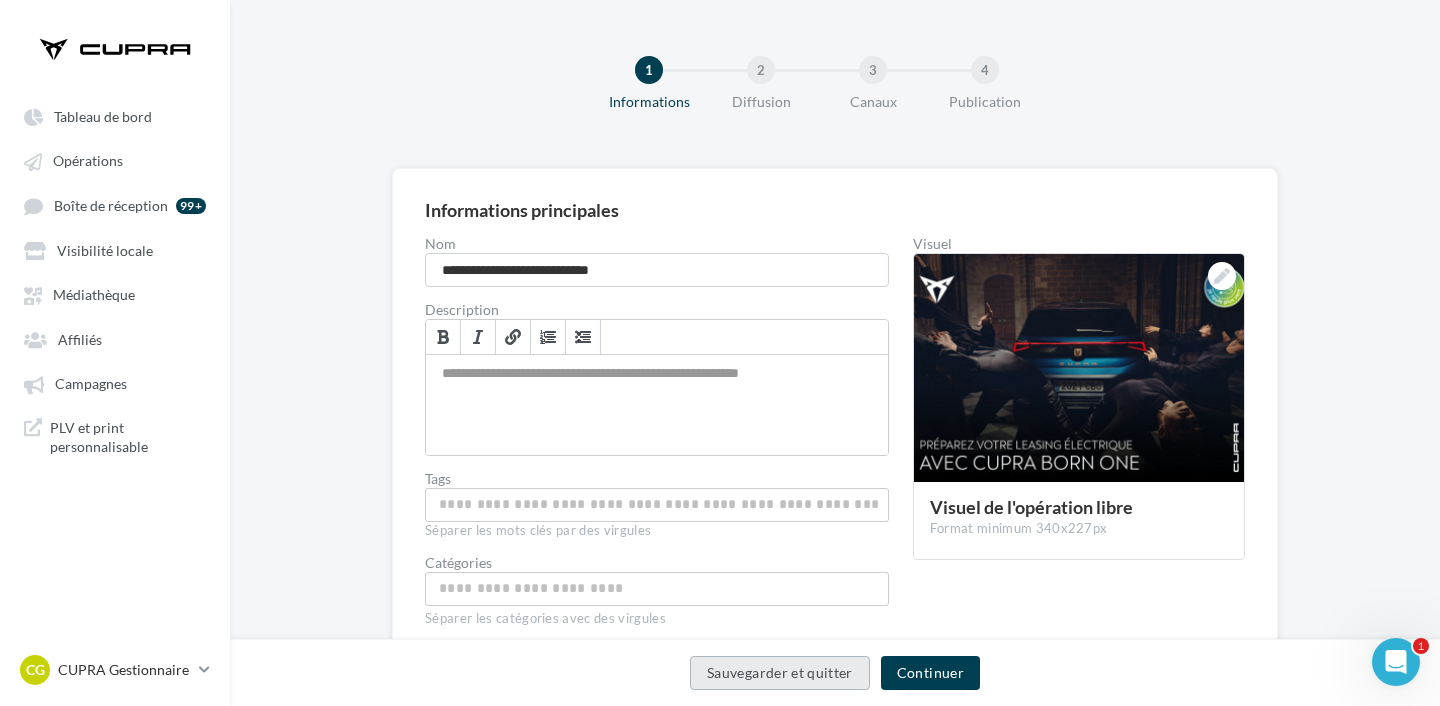 click on "Sauvegarder et quitter" at bounding box center (780, 673) 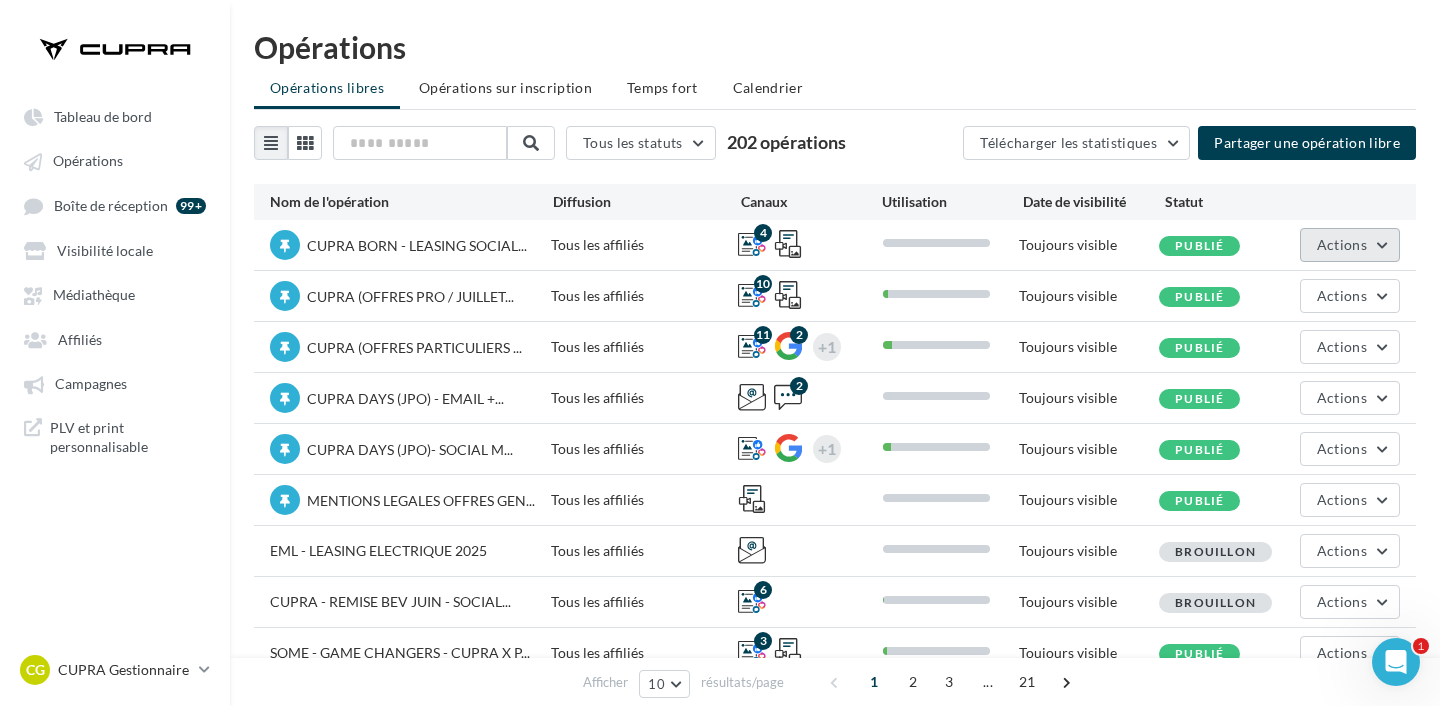 click on "Actions" at bounding box center [1350, 245] 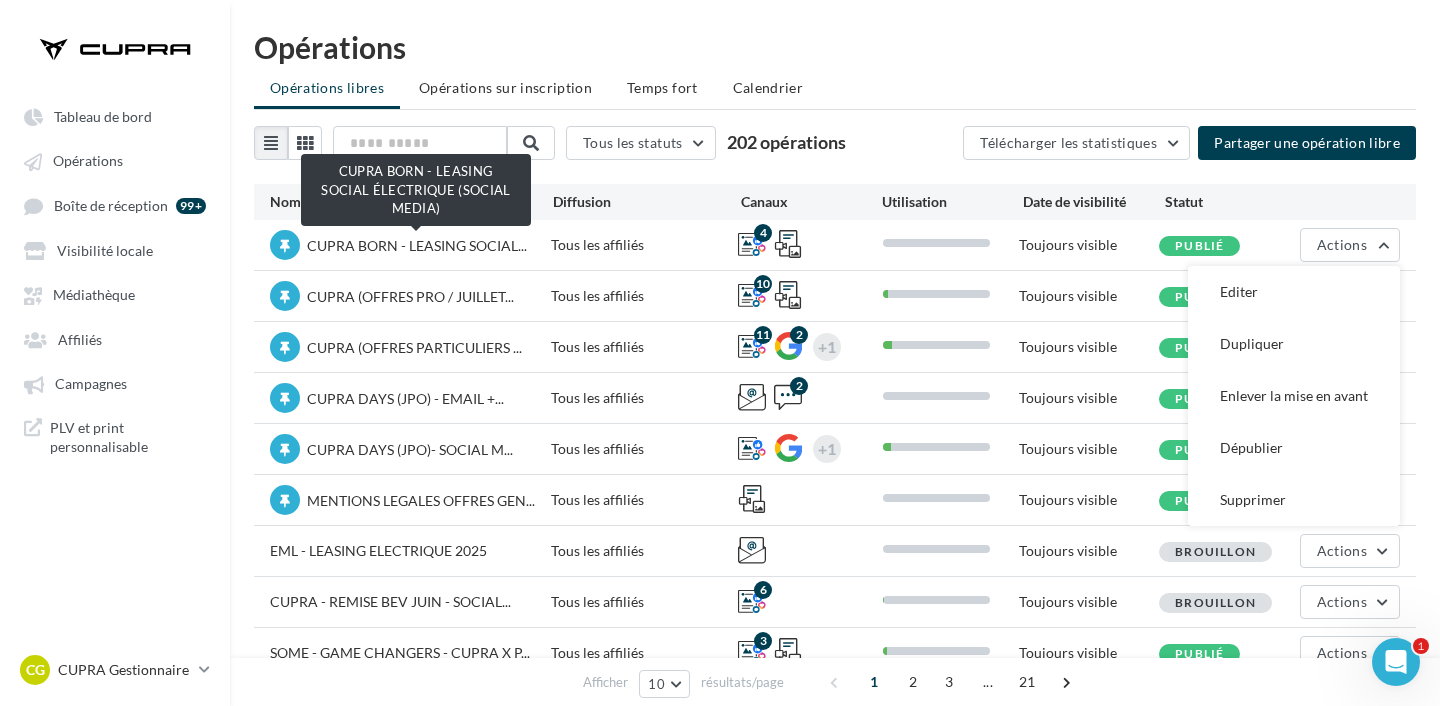 click on "CUPRA BORN - LEASING SOCIAL..." at bounding box center [417, 245] 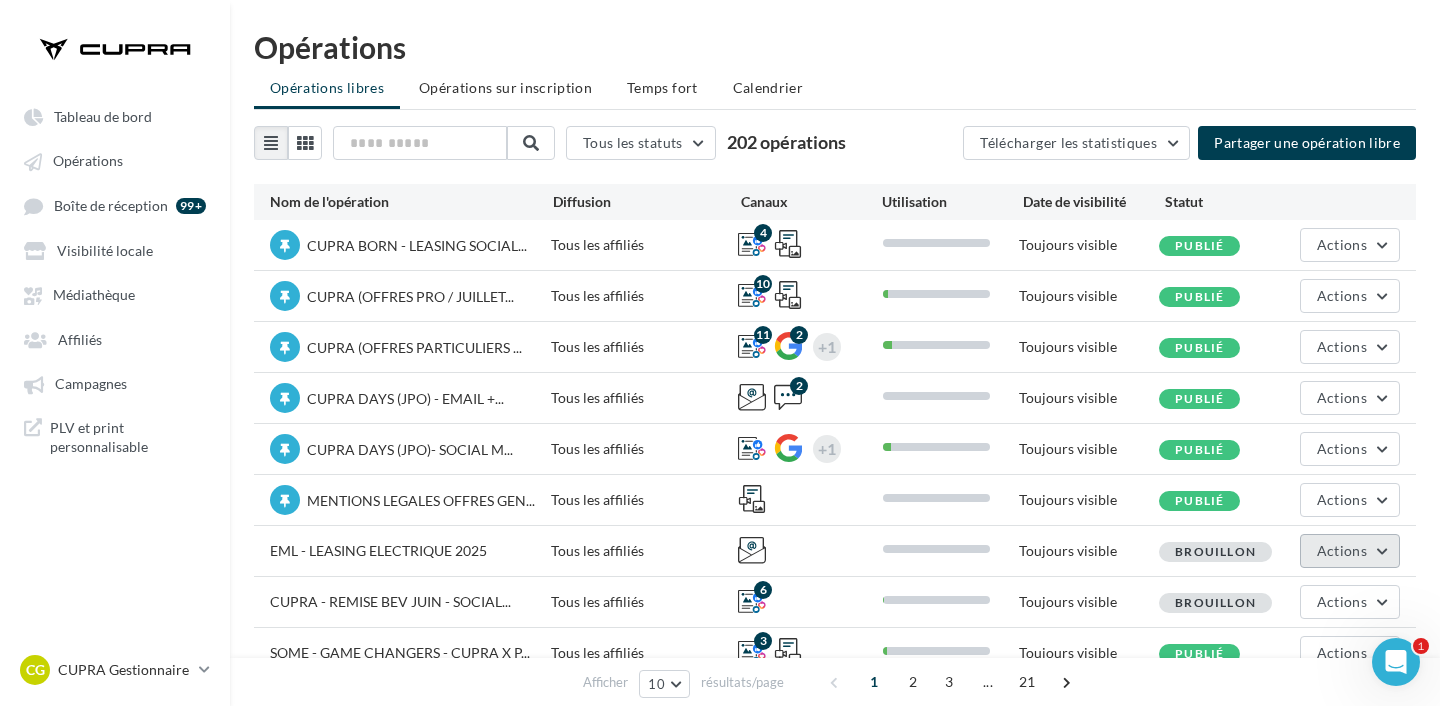 click on "Actions" at bounding box center [1350, 551] 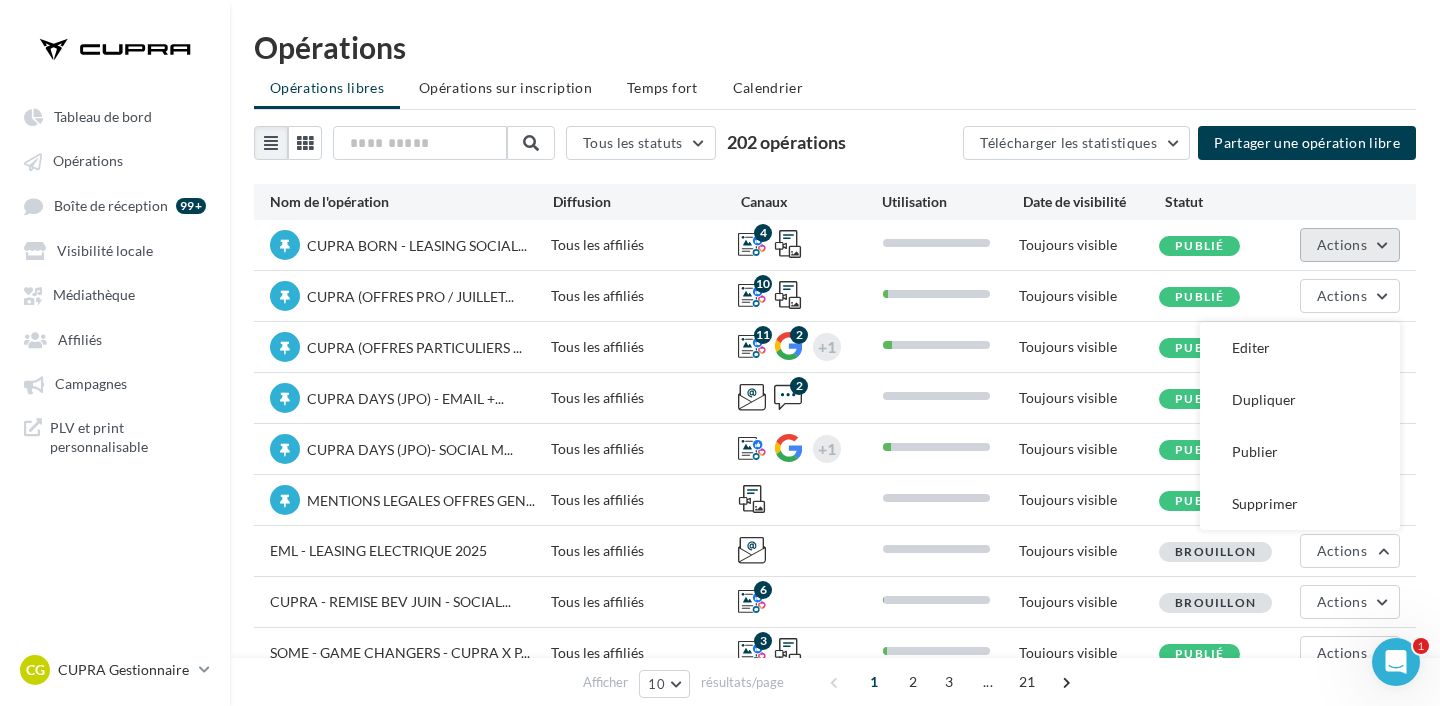 click on "Actions" at bounding box center [1342, 244] 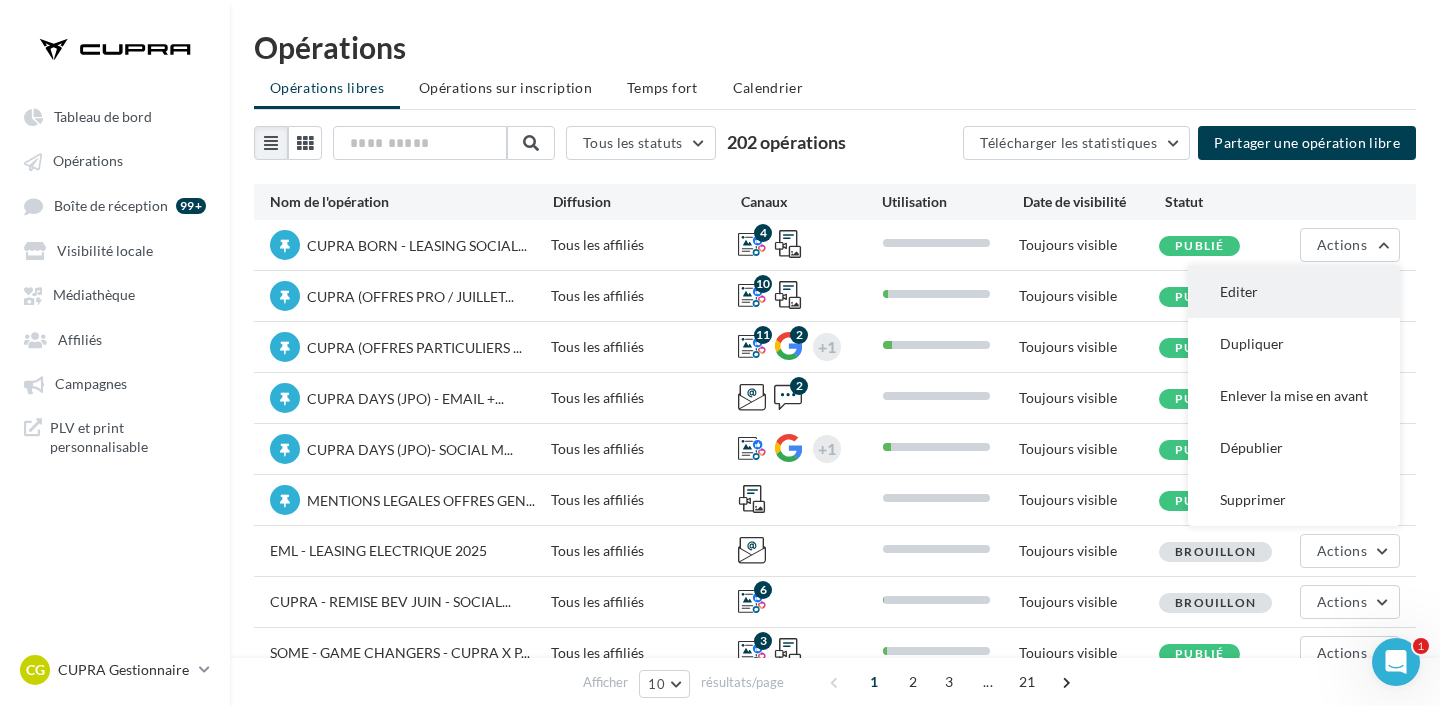 click on "Editer" at bounding box center (1294, 292) 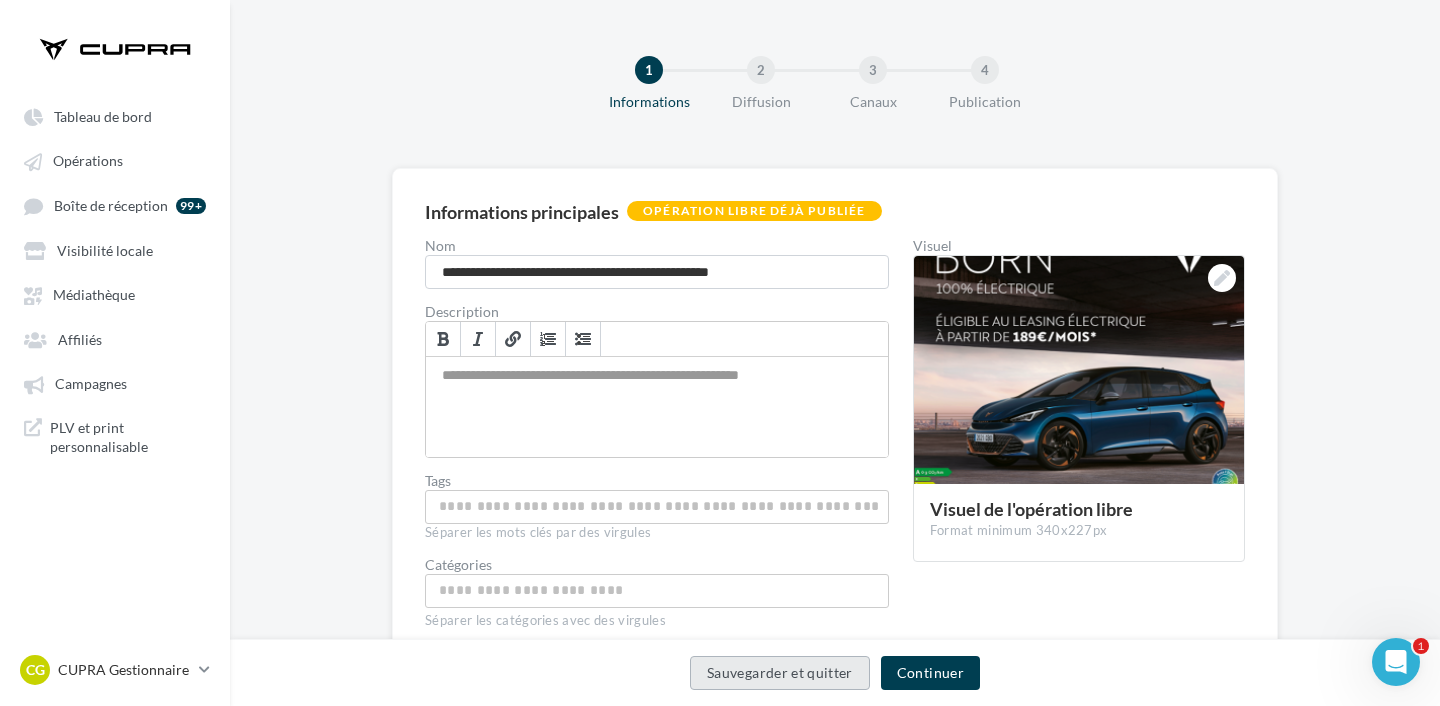 click on "Sauvegarder et quitter" at bounding box center [780, 673] 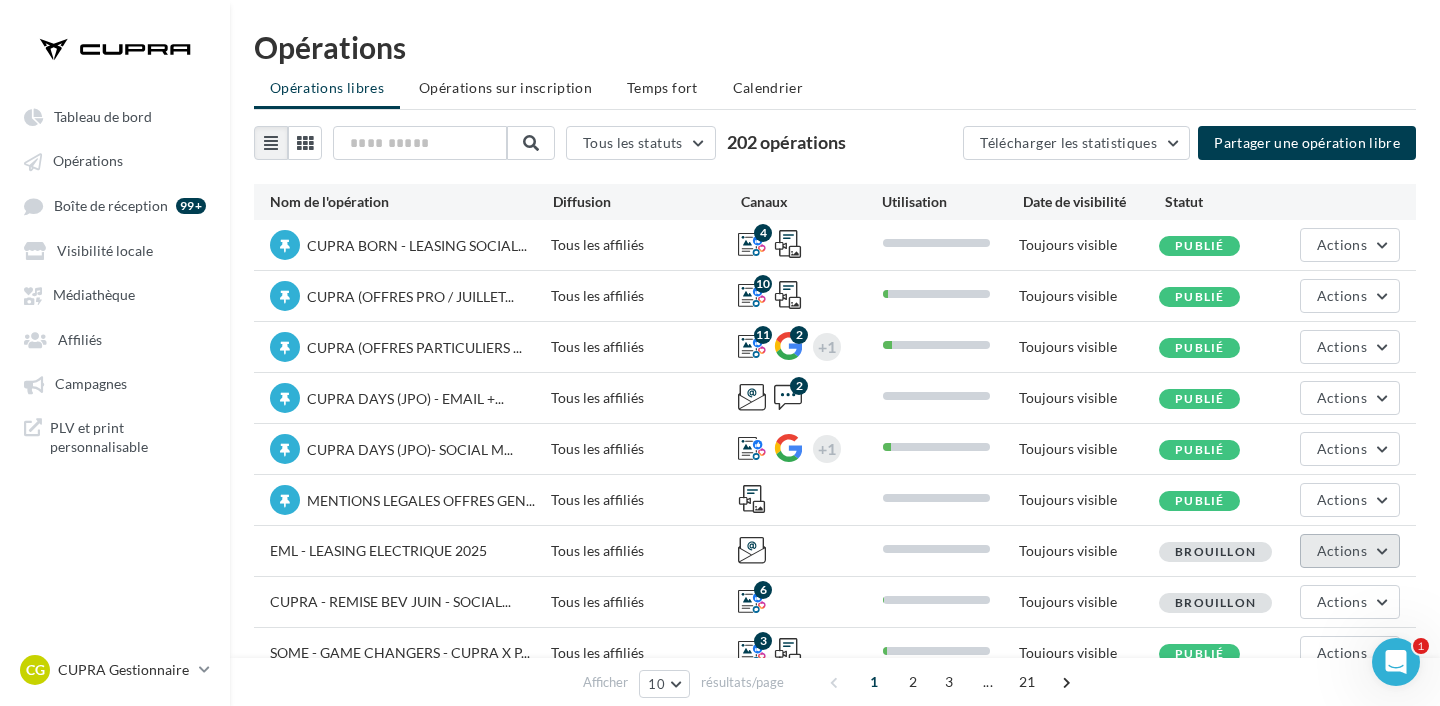 click on "Actions" at bounding box center [1342, 550] 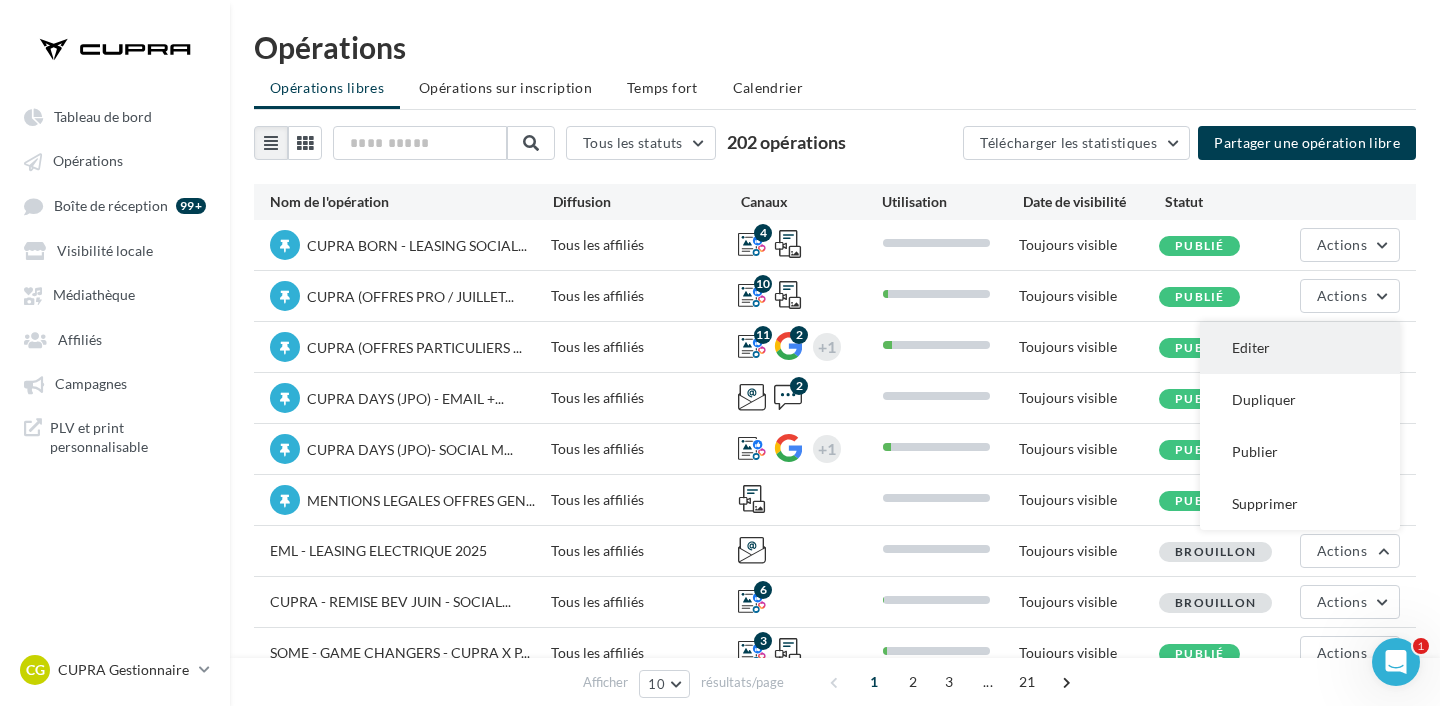 click on "Editer" at bounding box center (1300, 348) 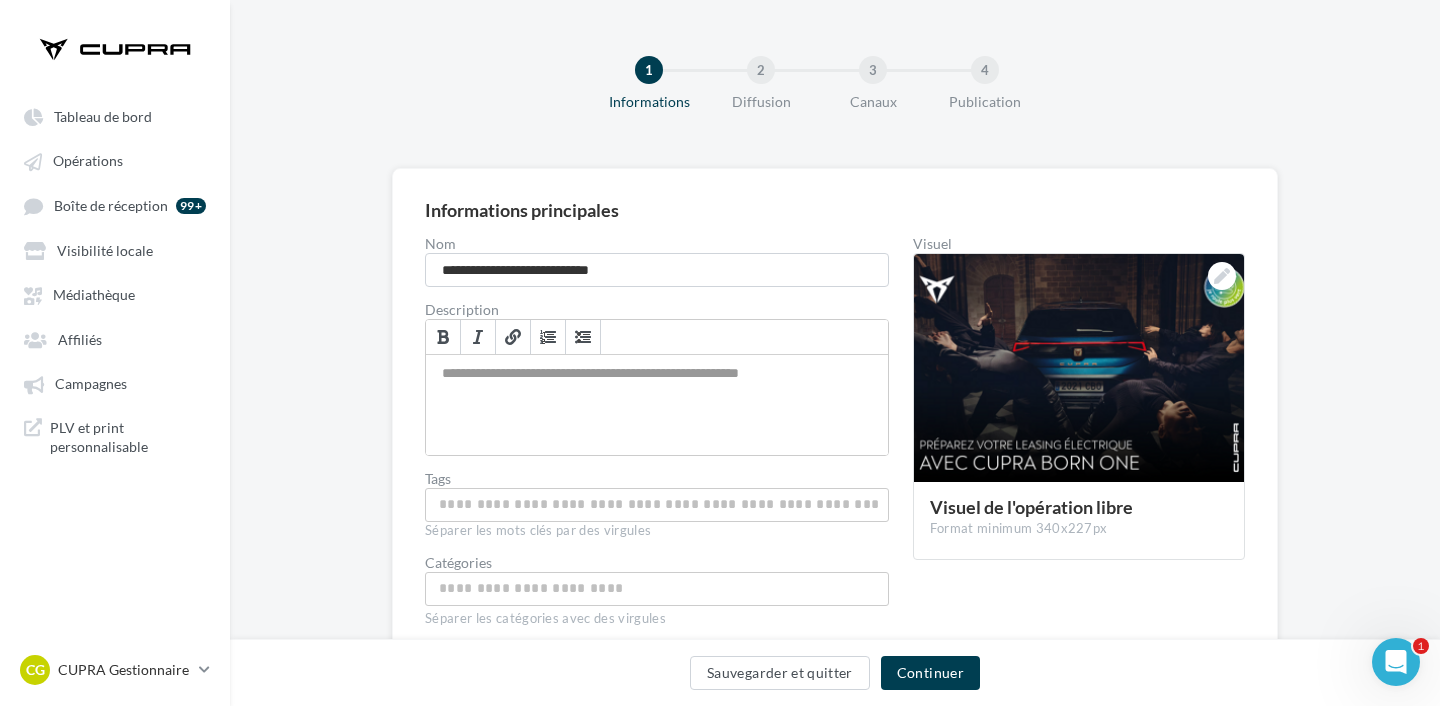 click at bounding box center [657, 504] 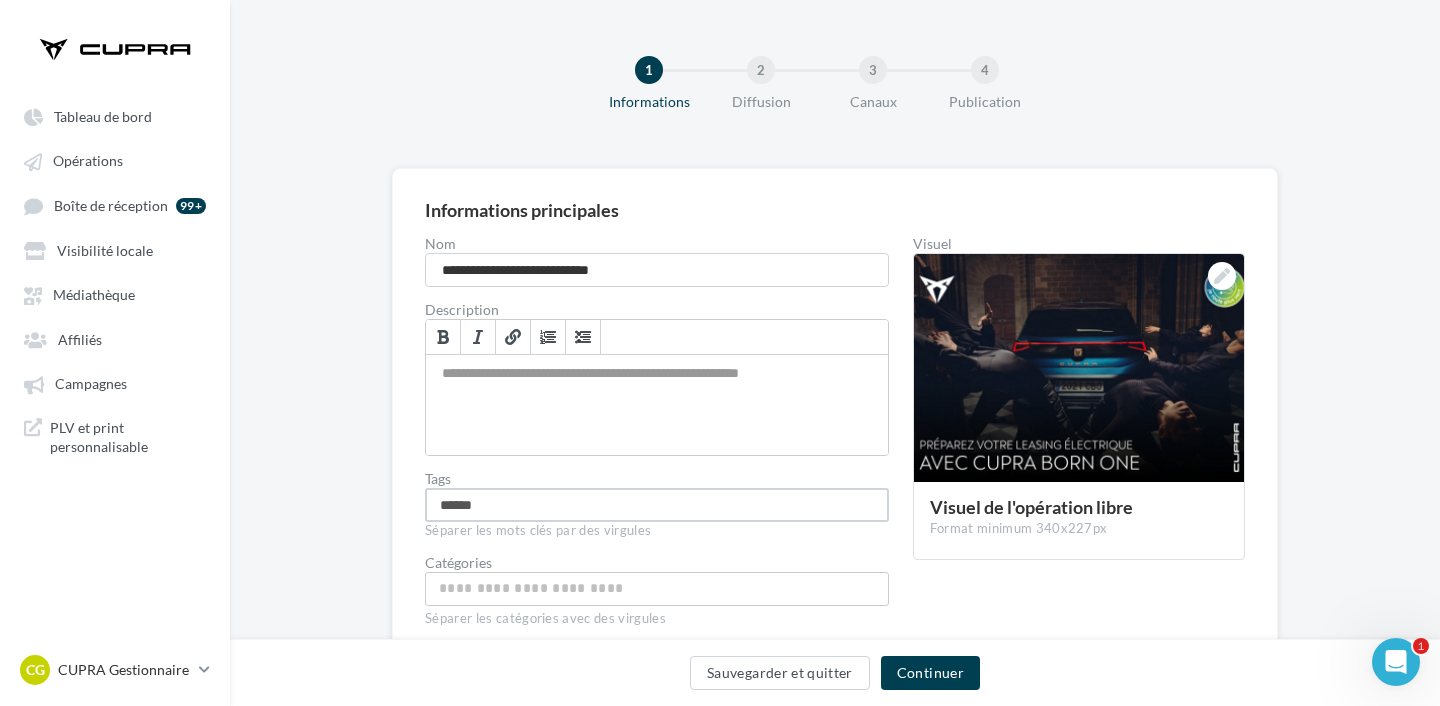 type on "*******" 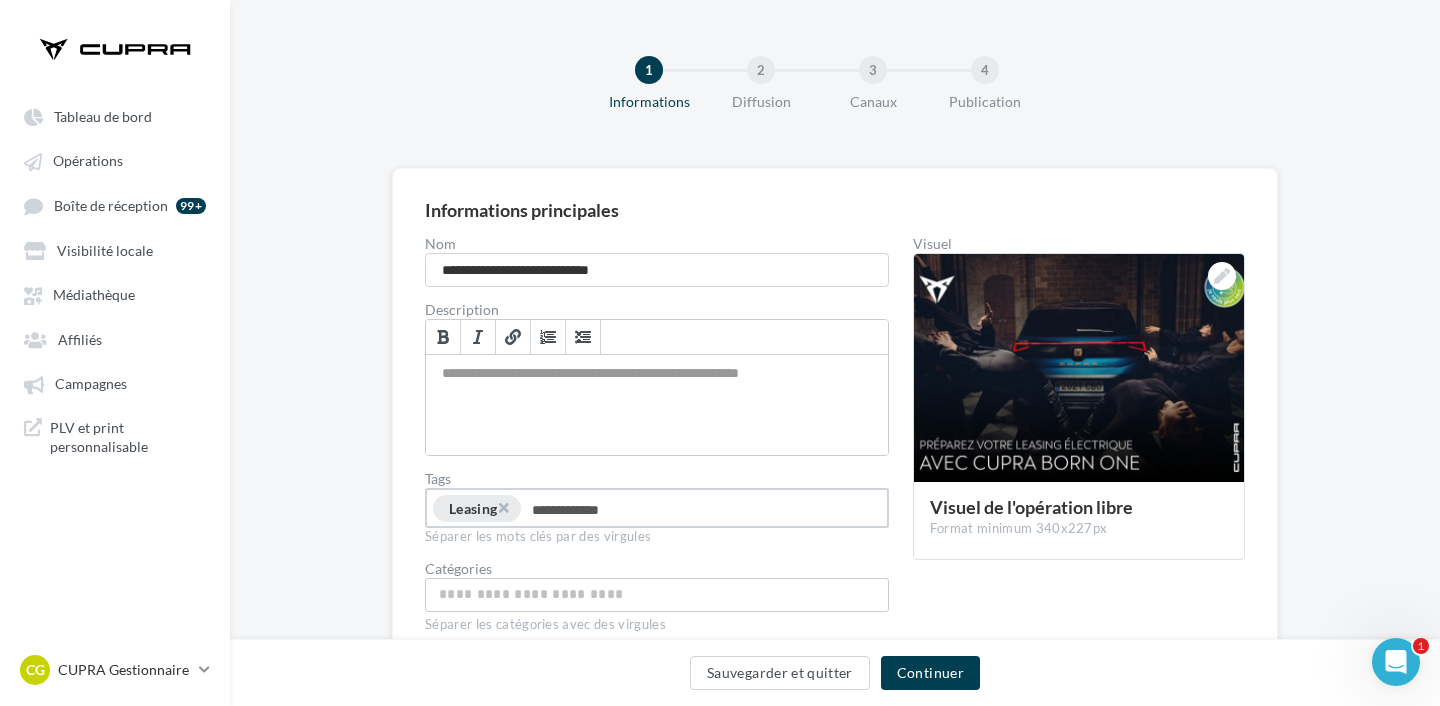type on "**********" 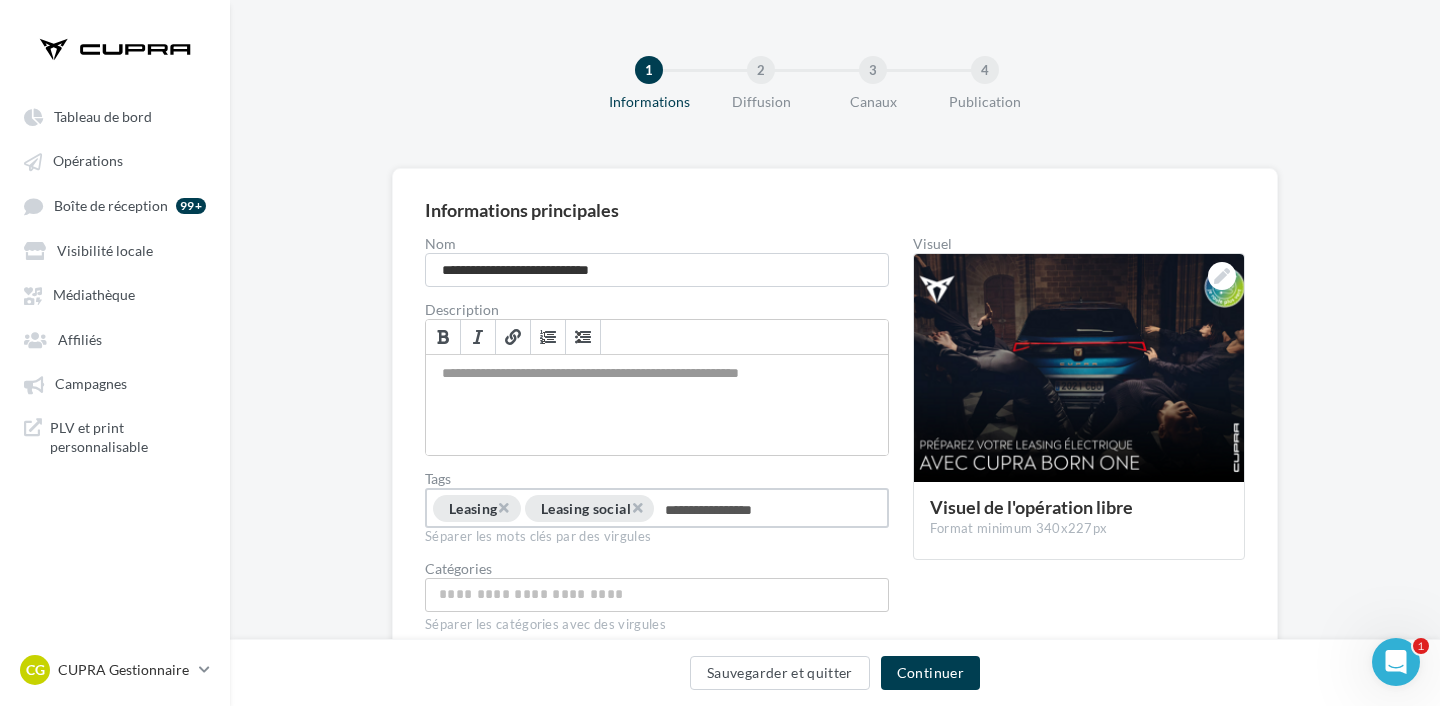type on "**********" 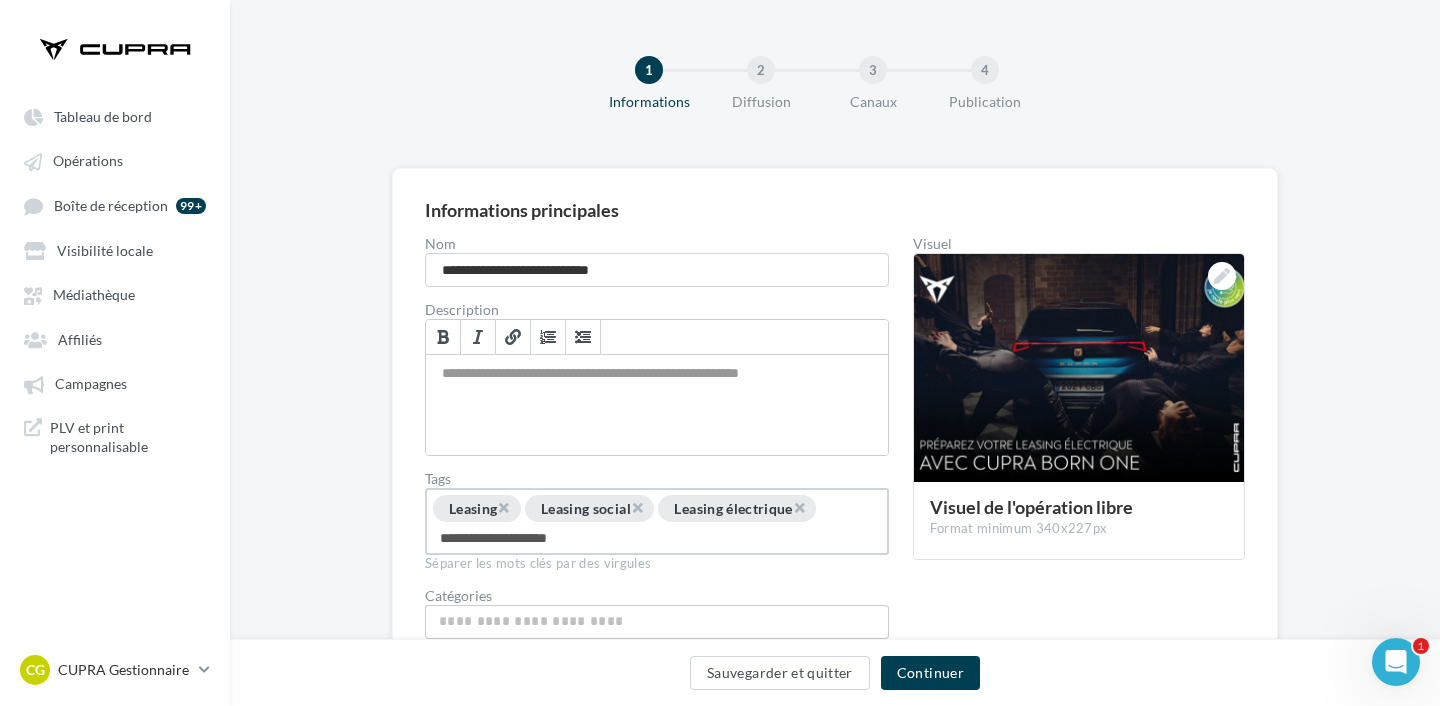 type on "**********" 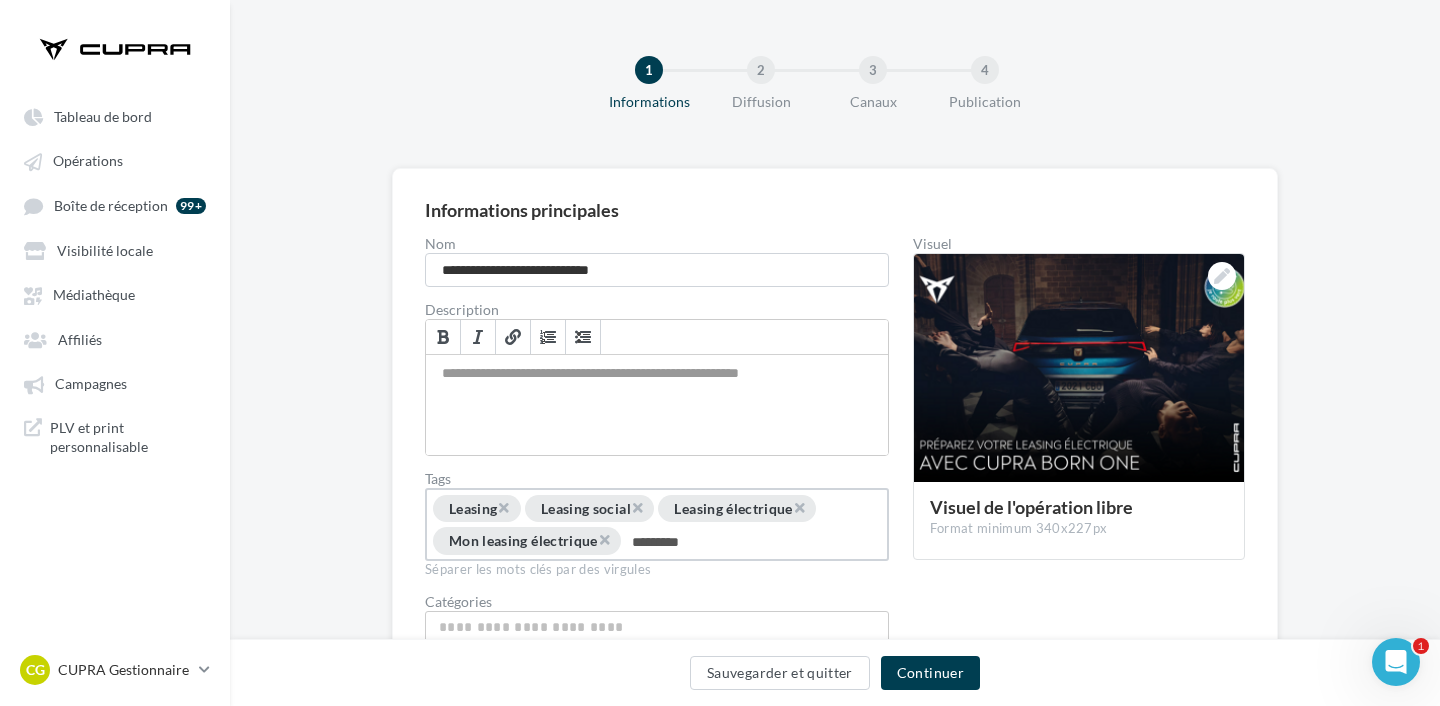 type on "**********" 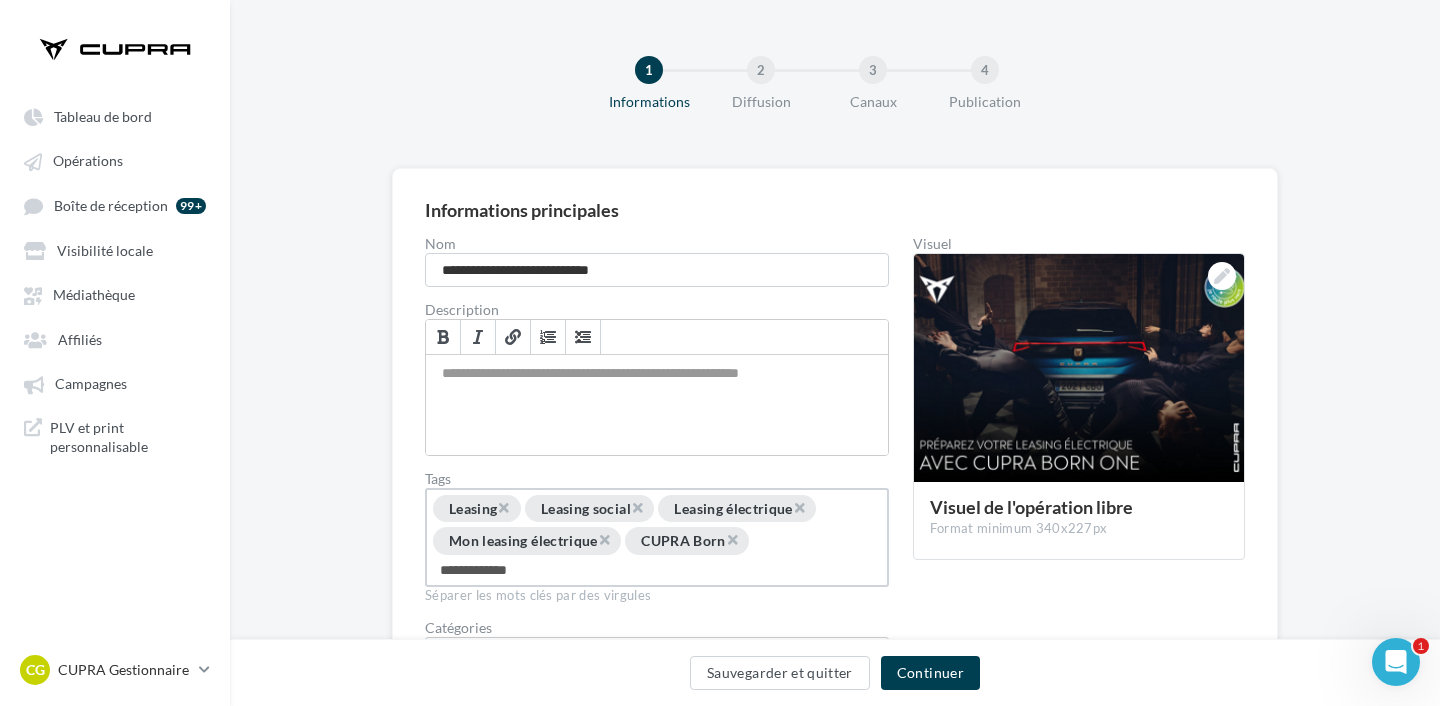 type on "**********" 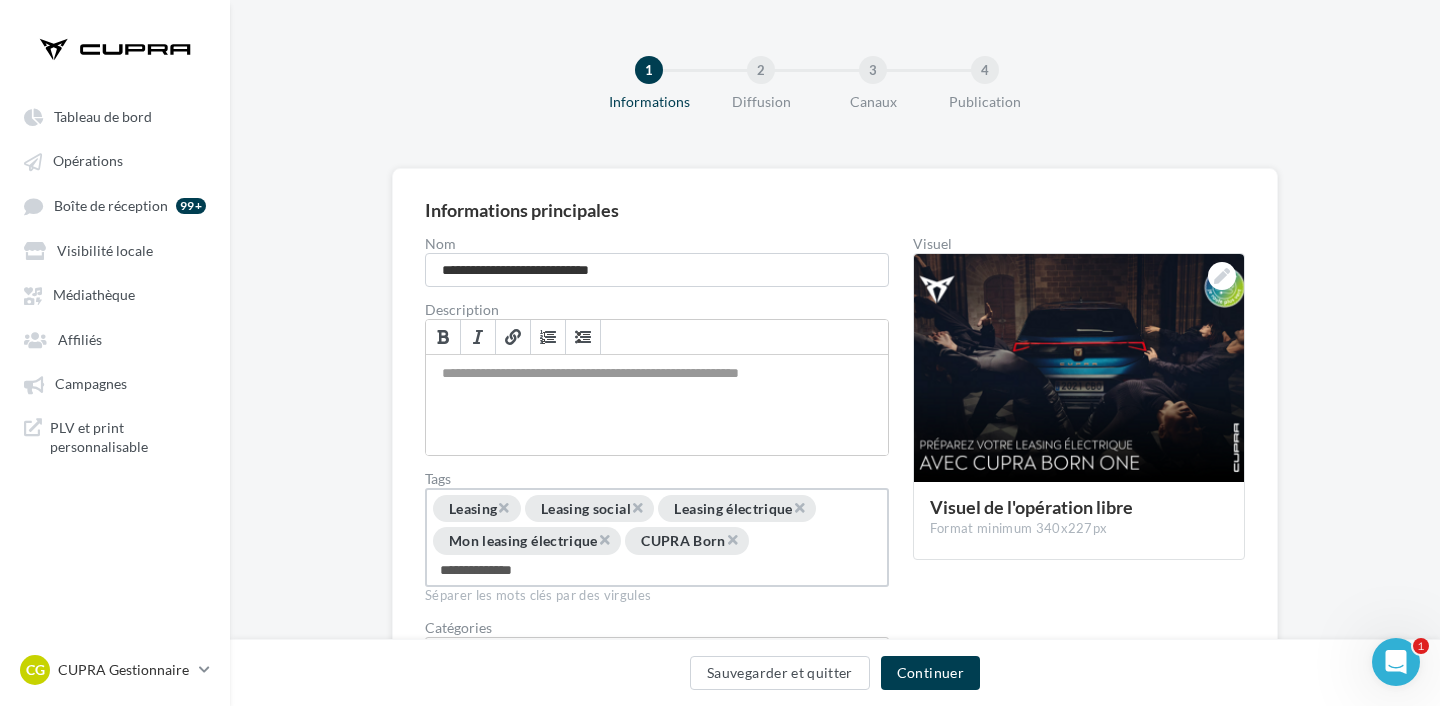 type 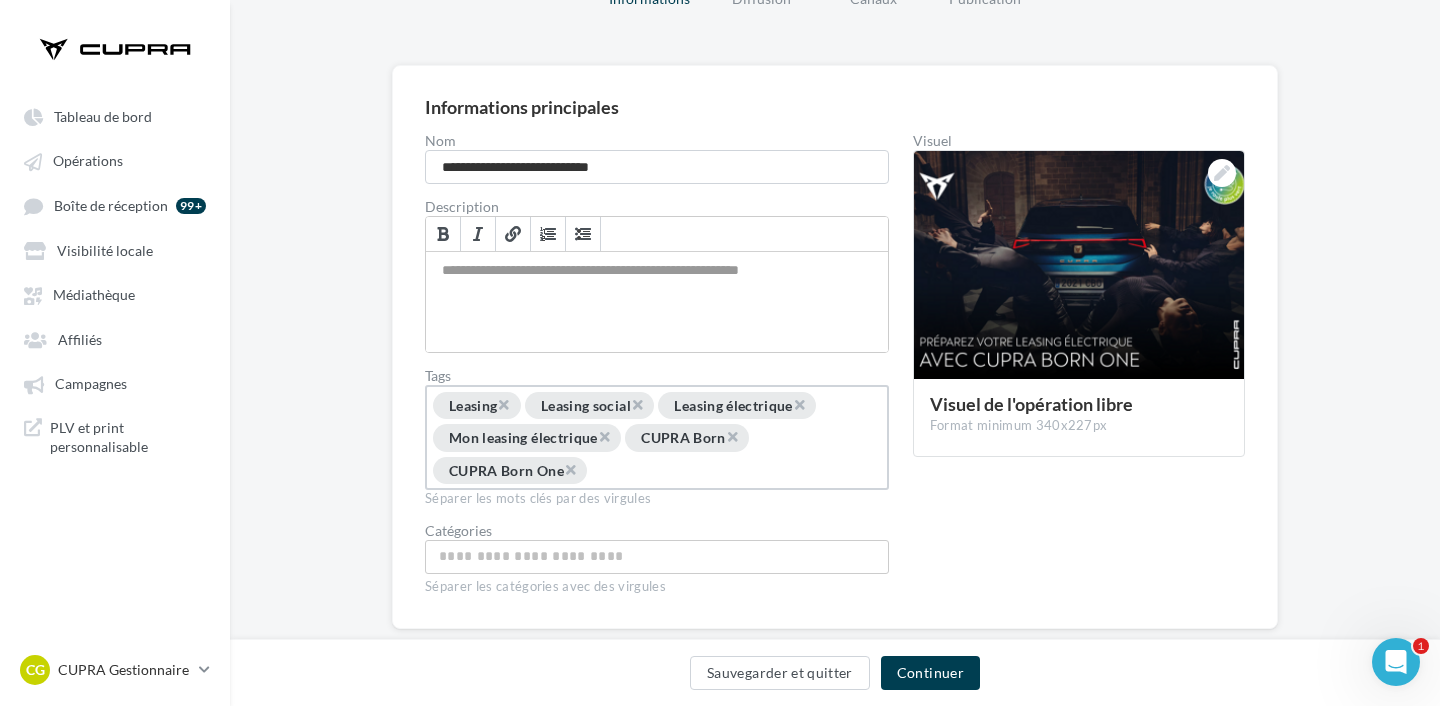 scroll, scrollTop: 124, scrollLeft: 0, axis: vertical 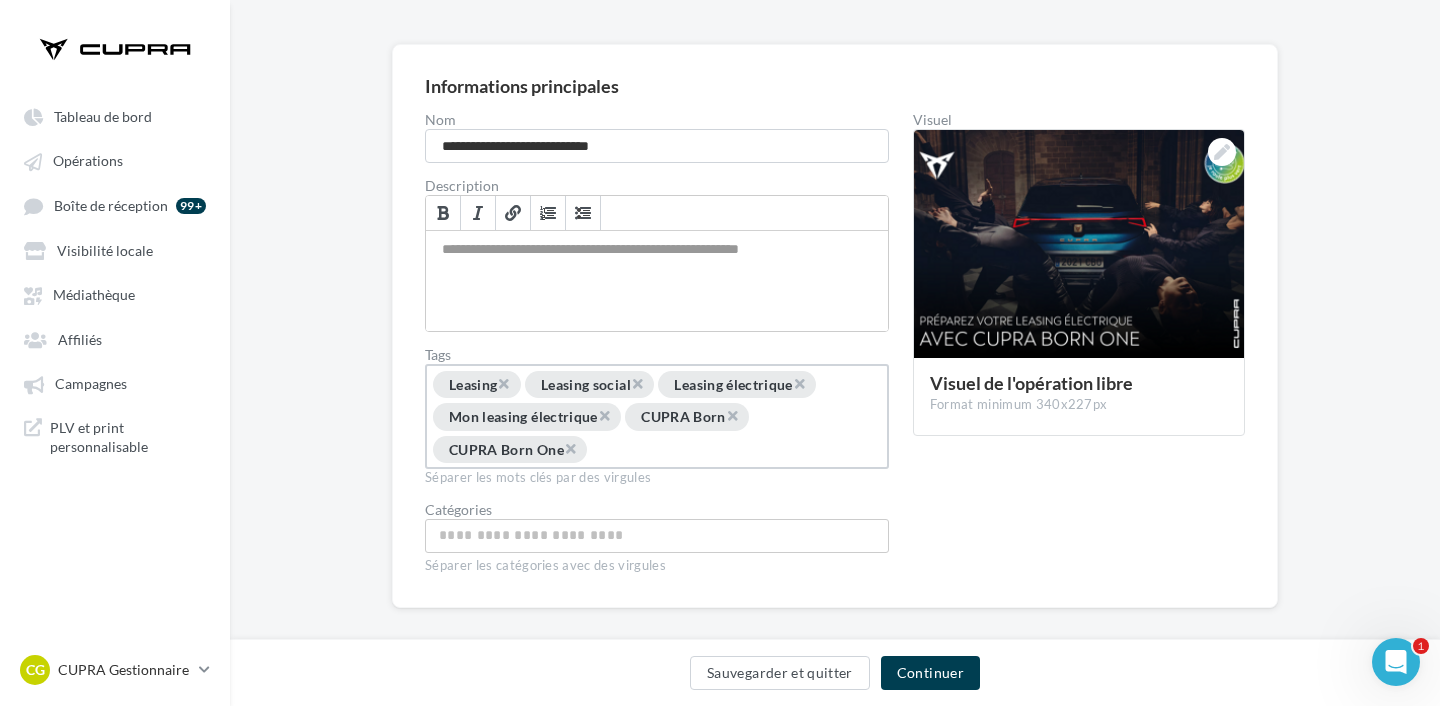 click at bounding box center [657, 535] 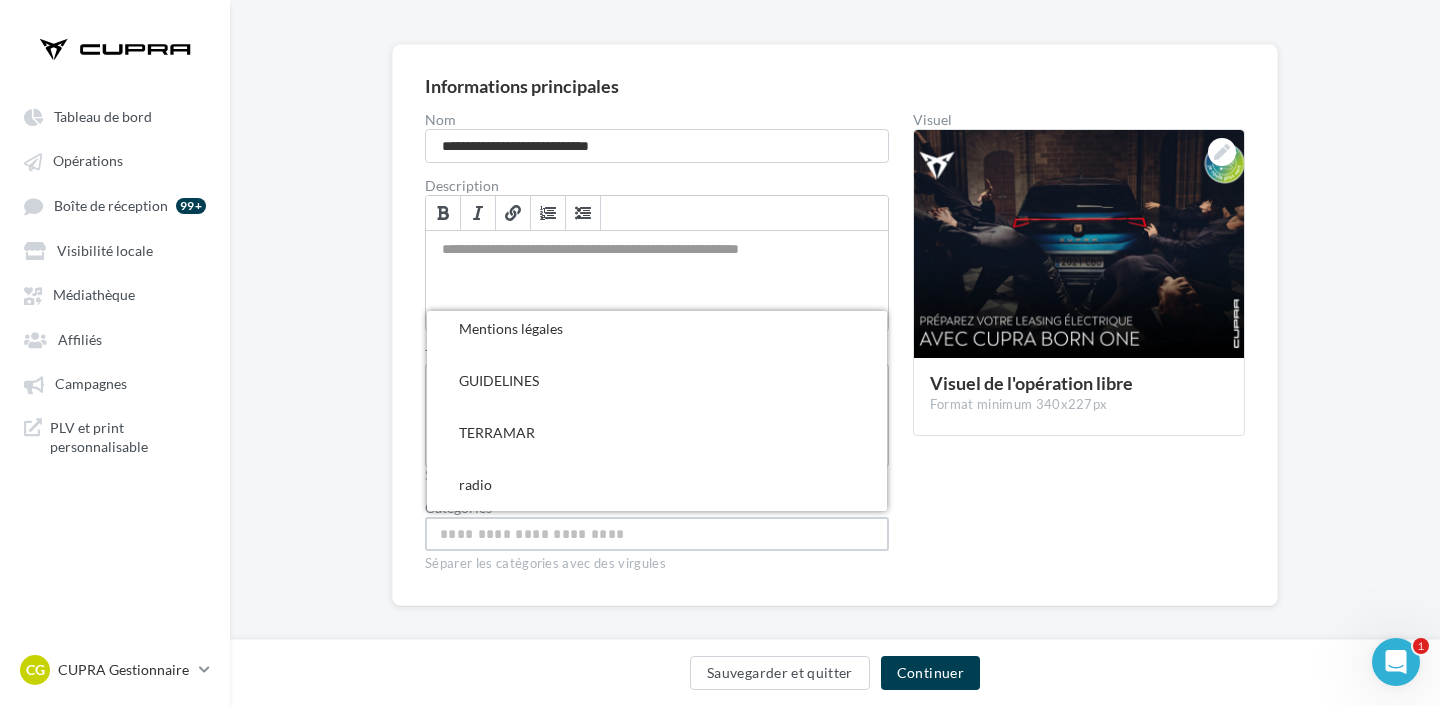 scroll, scrollTop: 1412, scrollLeft: 0, axis: vertical 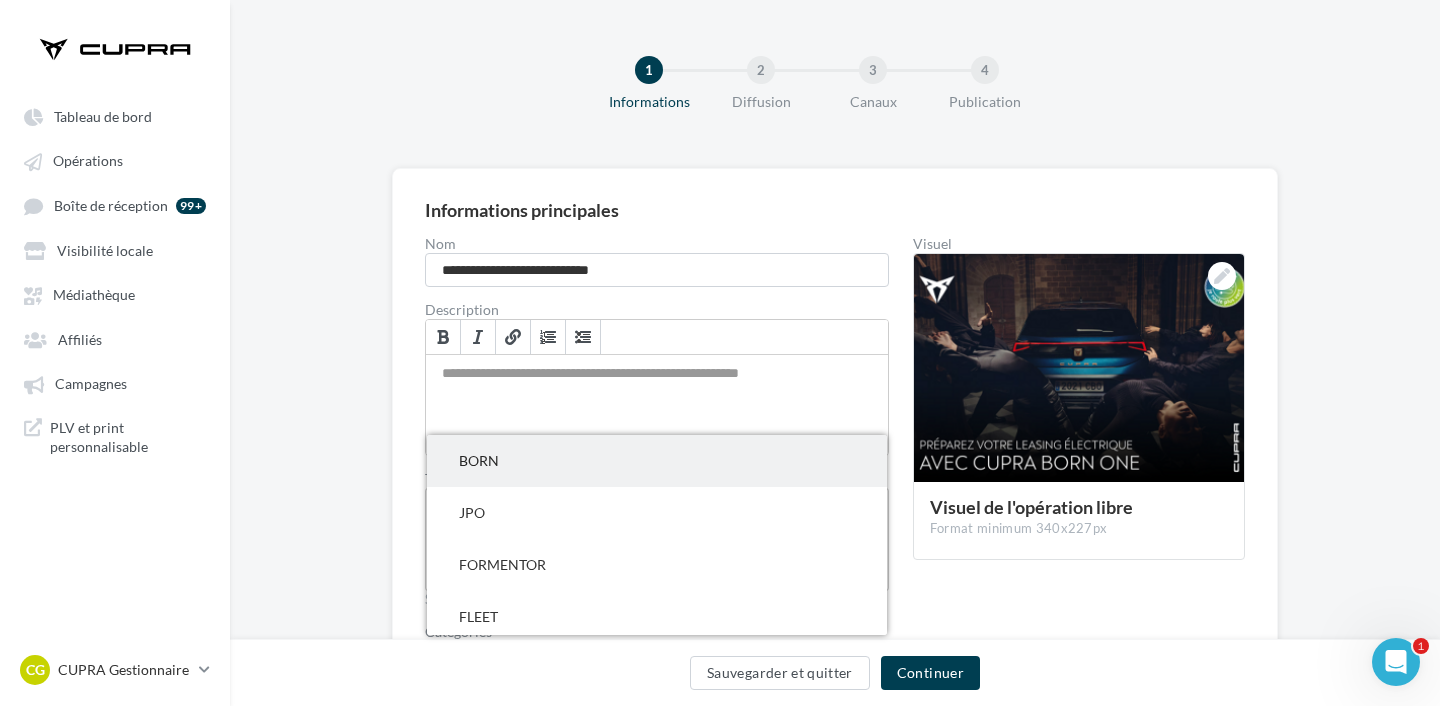 click on "BORN" at bounding box center [657, 461] 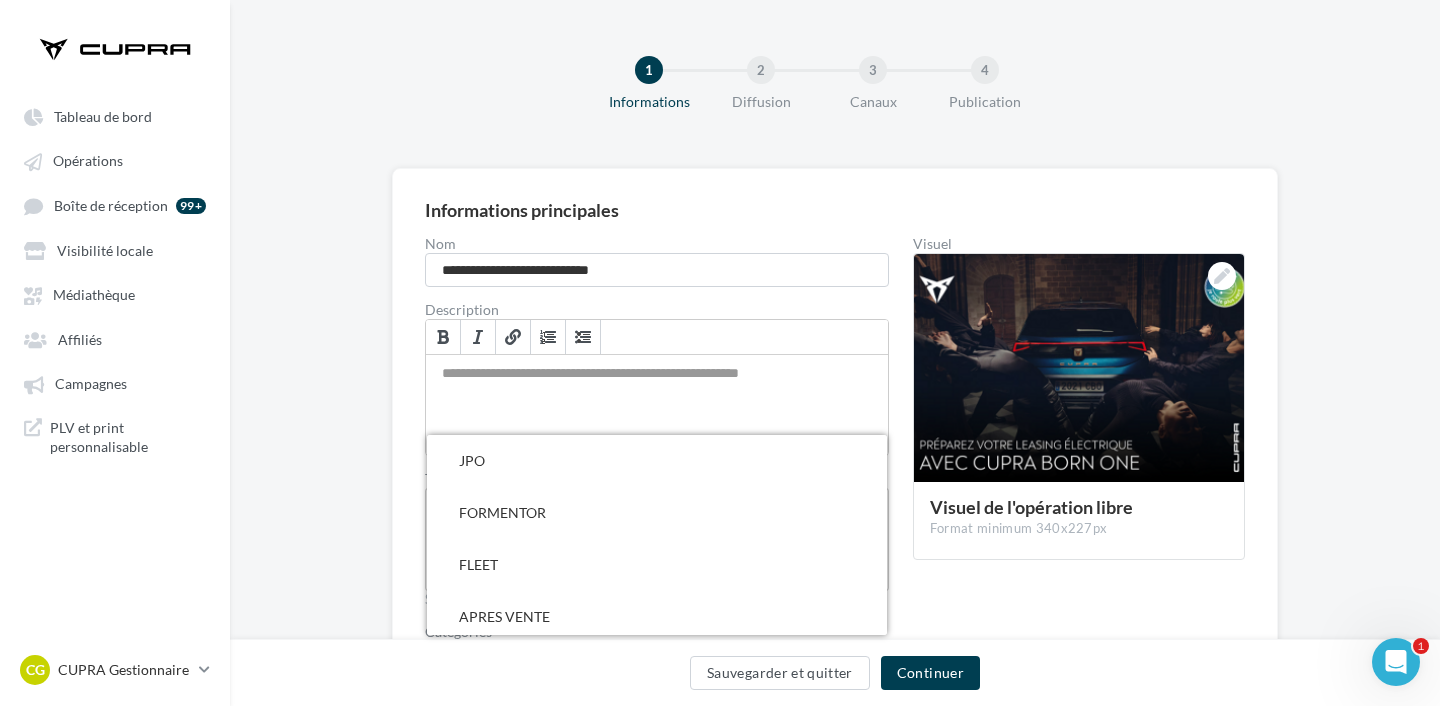 click on "Nom [NAME] Description                      Permet de préciser les enjeux de la campagne à vos affiliés Barres d'outils de l'éditeur Styles de base   Gras  Raccourci clavier Commande+B   Italique  Raccourci clavier Commande+I   Lien Paragraphe   Insérer/Supprimer une liste numérotée   Insérer/Supprimer une liste à puces Utilisez le raccourci Alt-0 pour obtenir de l'aide Tags  ×   Leasing  ×   Leasing social  ×   Leasing électrique  ×   Mon leasing électrique  ×   CUPRA Born  ×   CUPRA Born One Séparer les mots clés par des virgules Catégories  ×   BORN JPO FORMENTOR FLEET APRES VENTE PADEL LEON Email INVITATION CUPRA ATECA Noel voeux Email Leon ST Digitaleo APV Segment 1 Pneumatiques campagnes publicitaires ADS Mentions légales GUIDELINES TERRAMAR radio Black Friday RADIO PHEV Red Thread SMS Particuliers Séparer les catégories avec des virgules Visuel Visuel de l'opération libre Format minimum 340x227px" at bounding box center [843, 470] 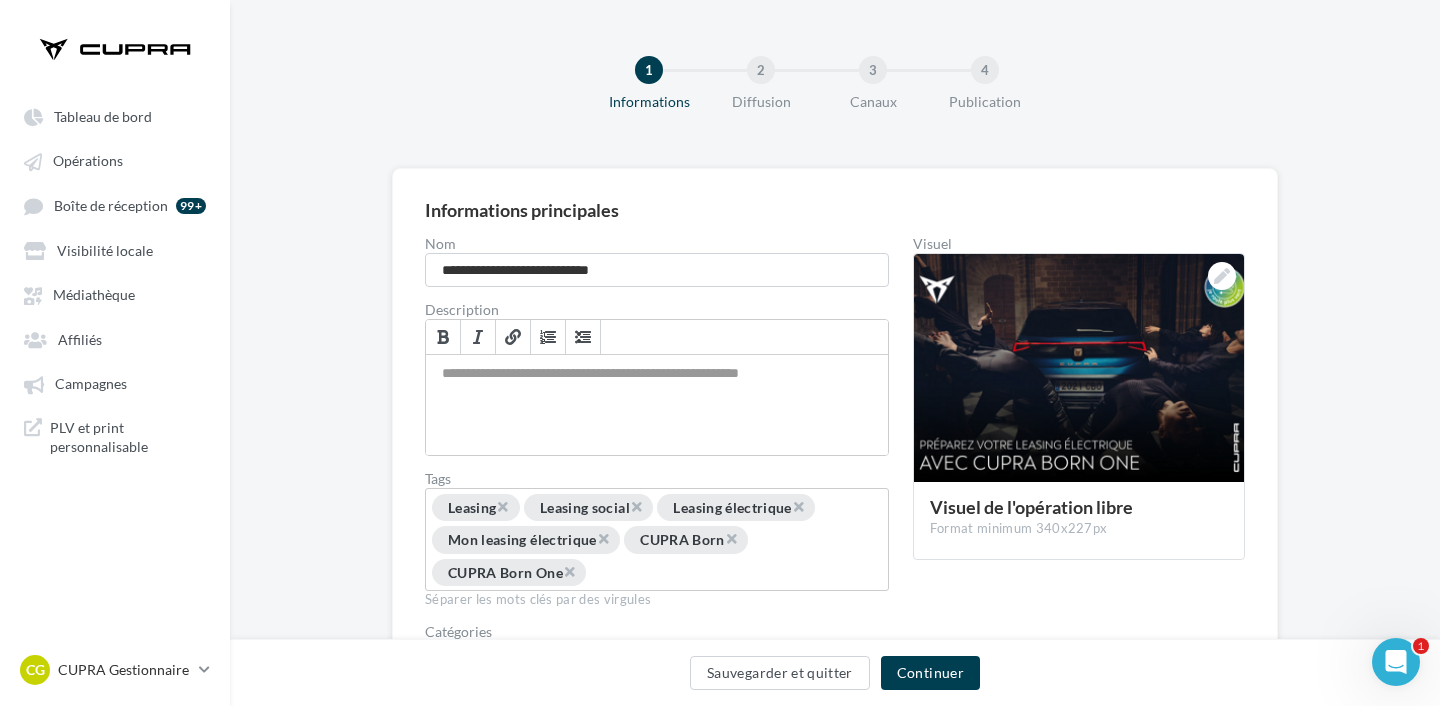 scroll, scrollTop: 148, scrollLeft: 0, axis: vertical 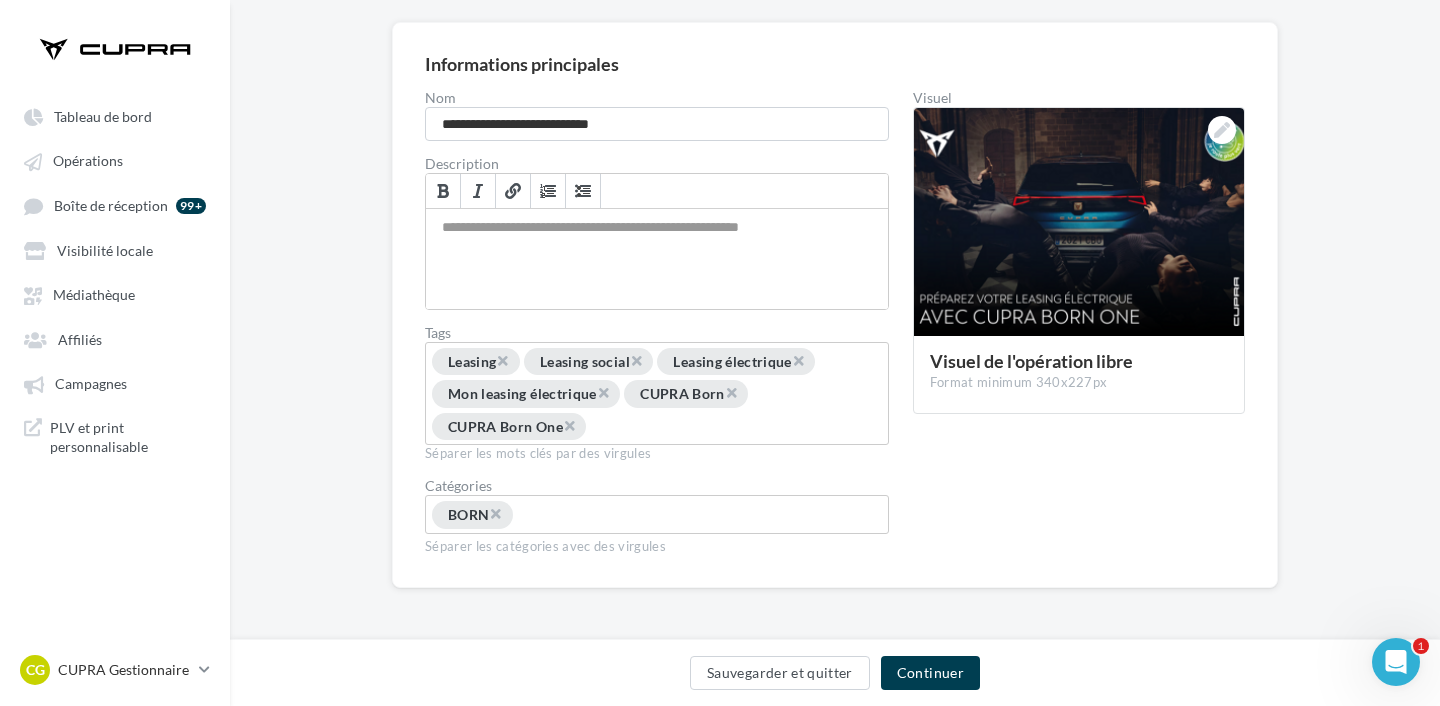 click at bounding box center [589, 516] 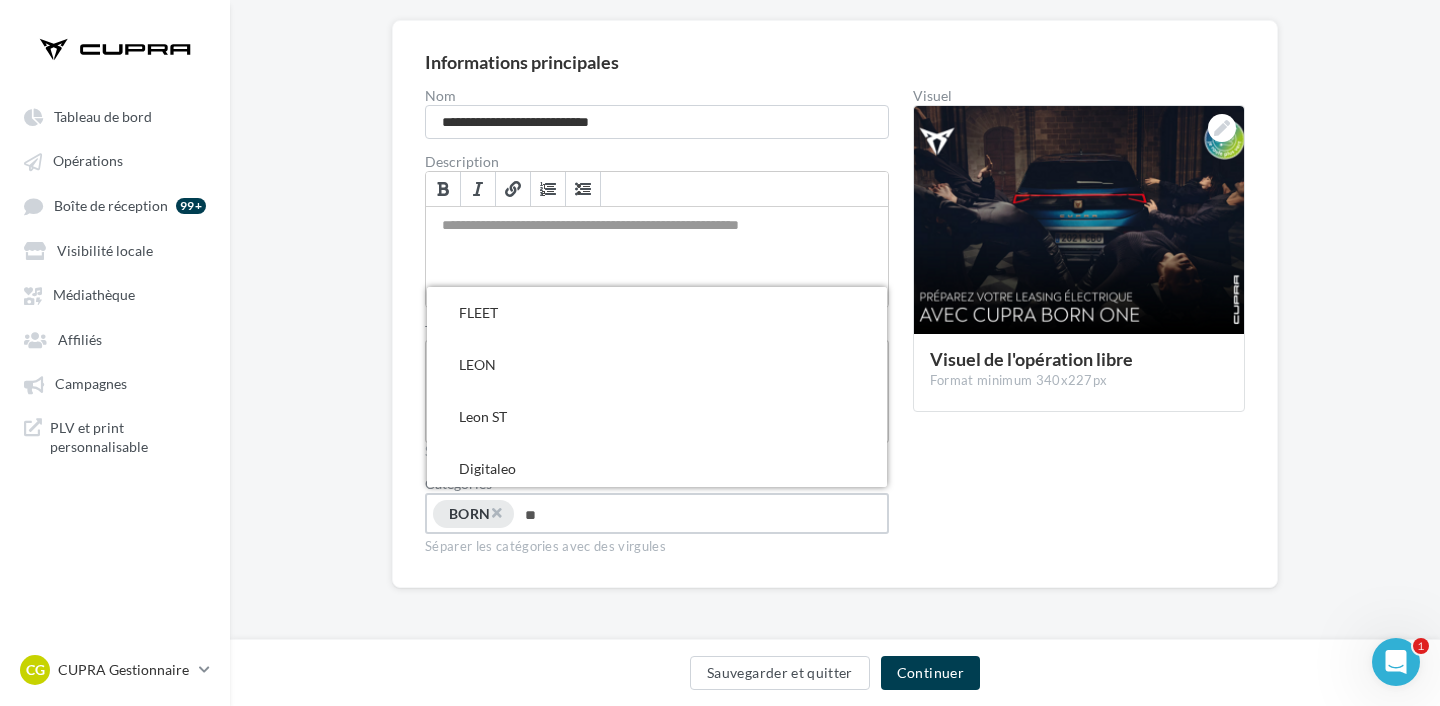 type on "*" 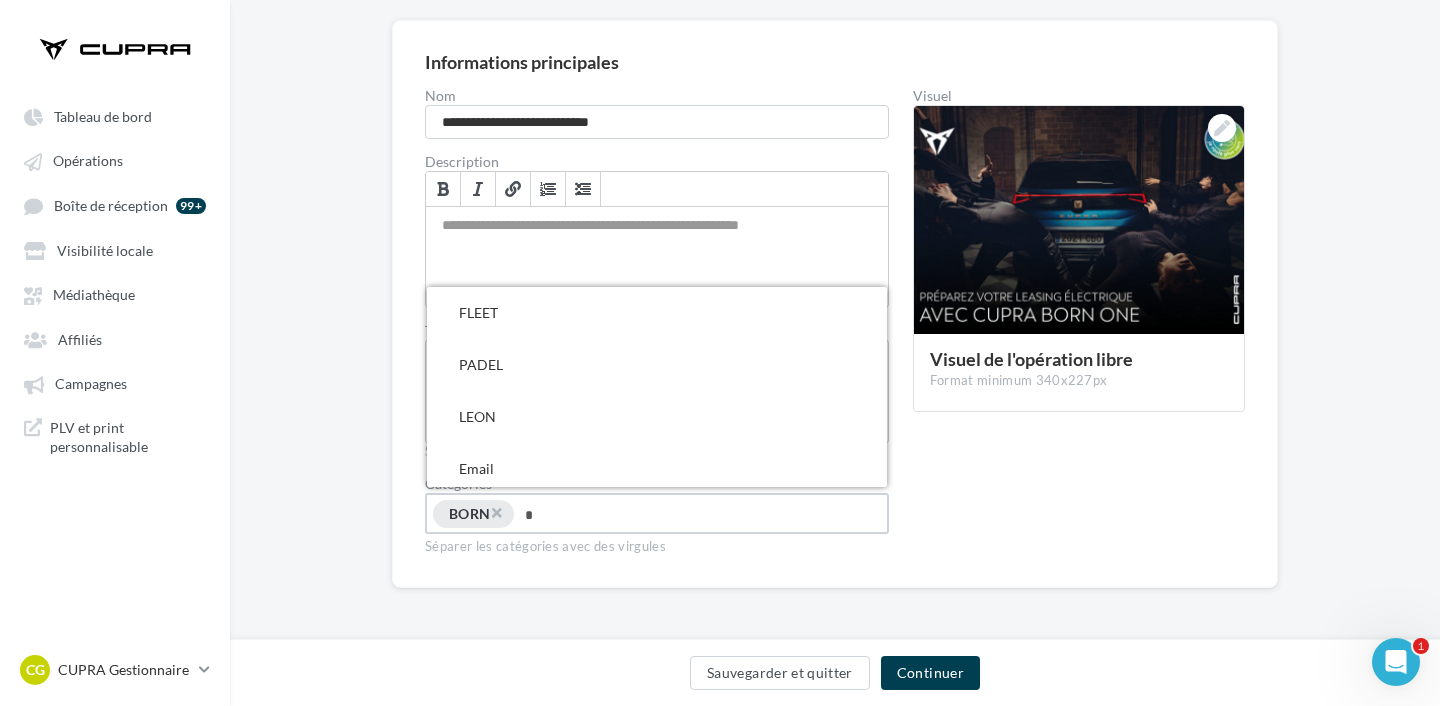 type 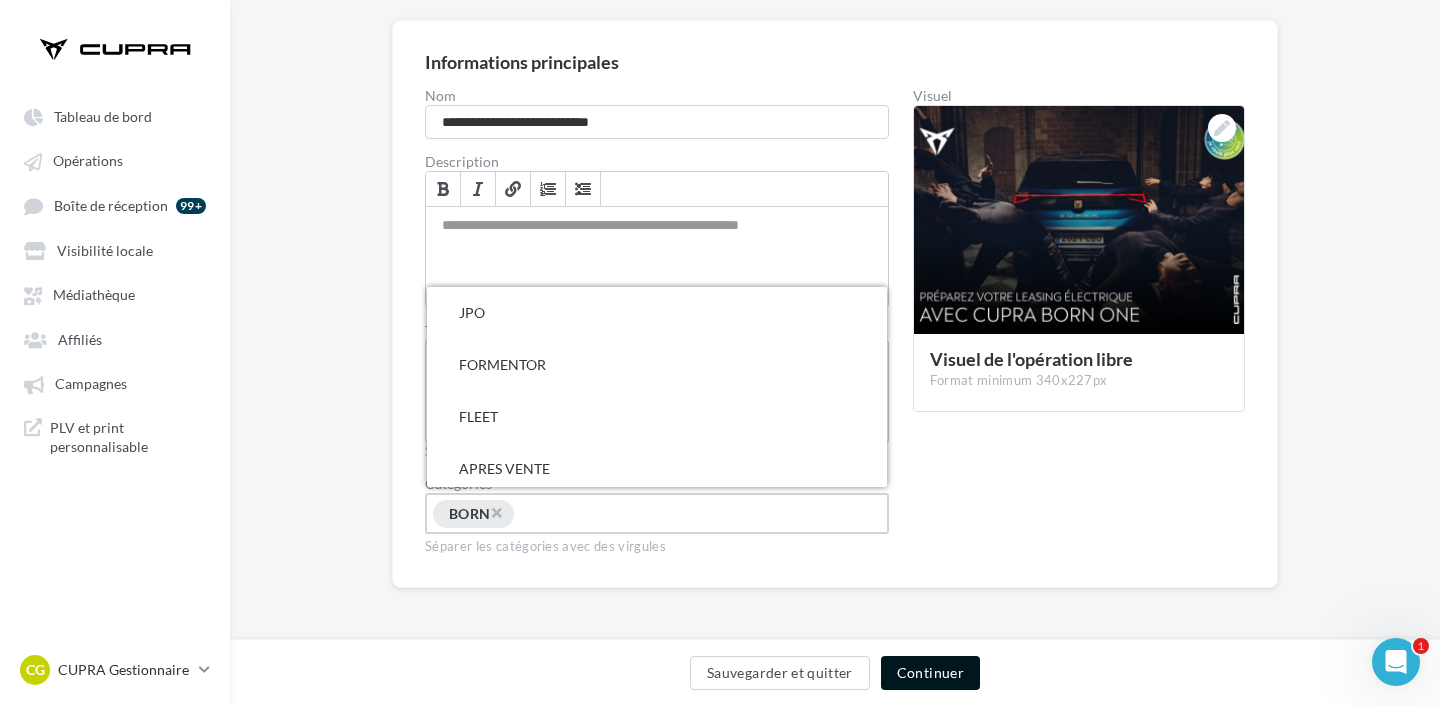 click on "Continuer" at bounding box center [930, 673] 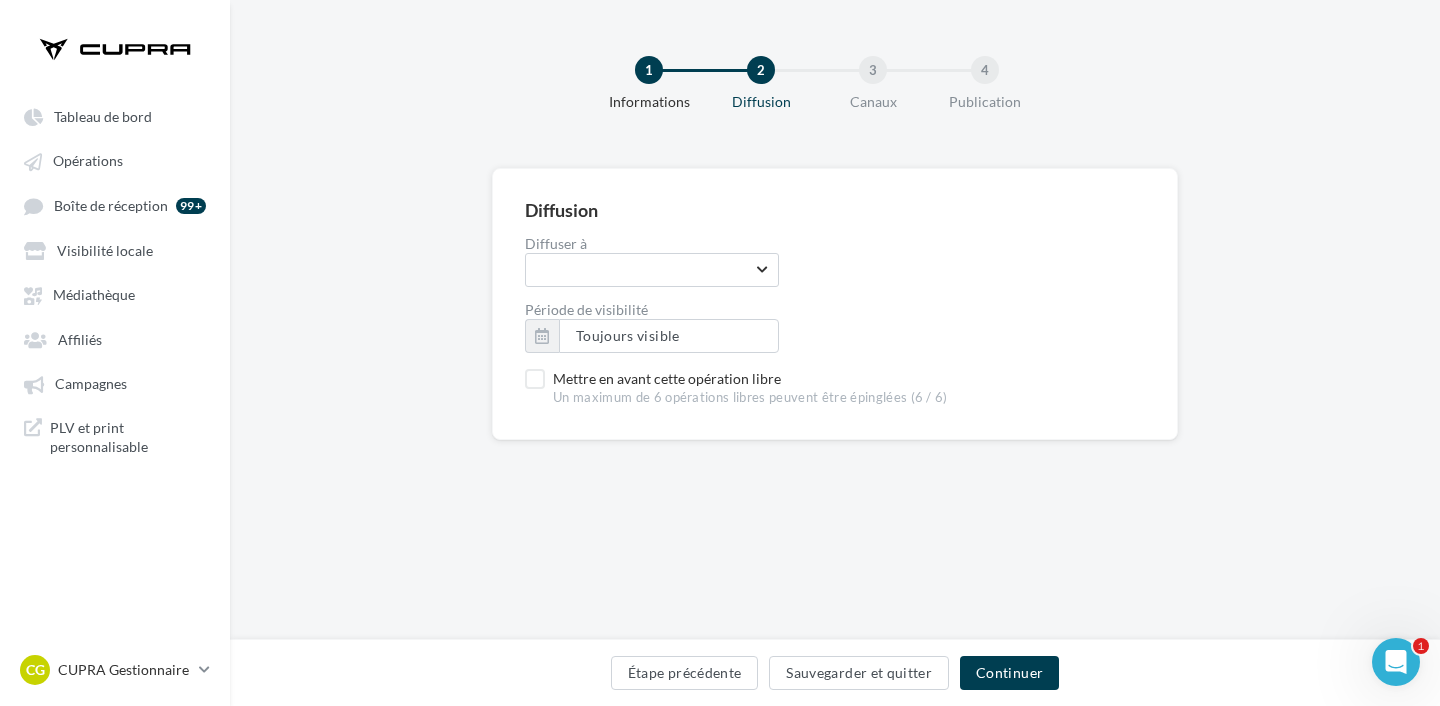 scroll, scrollTop: 0, scrollLeft: 0, axis: both 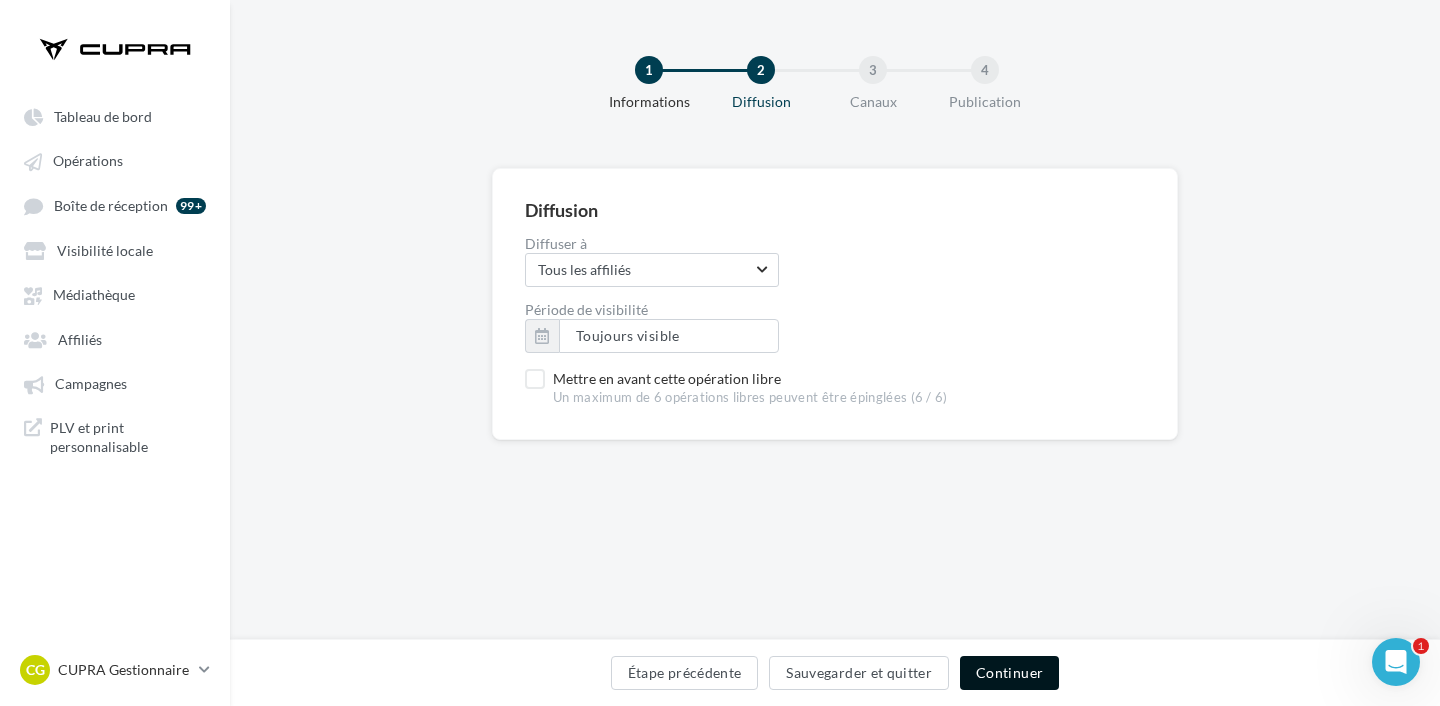 click on "Continuer" at bounding box center [1009, 673] 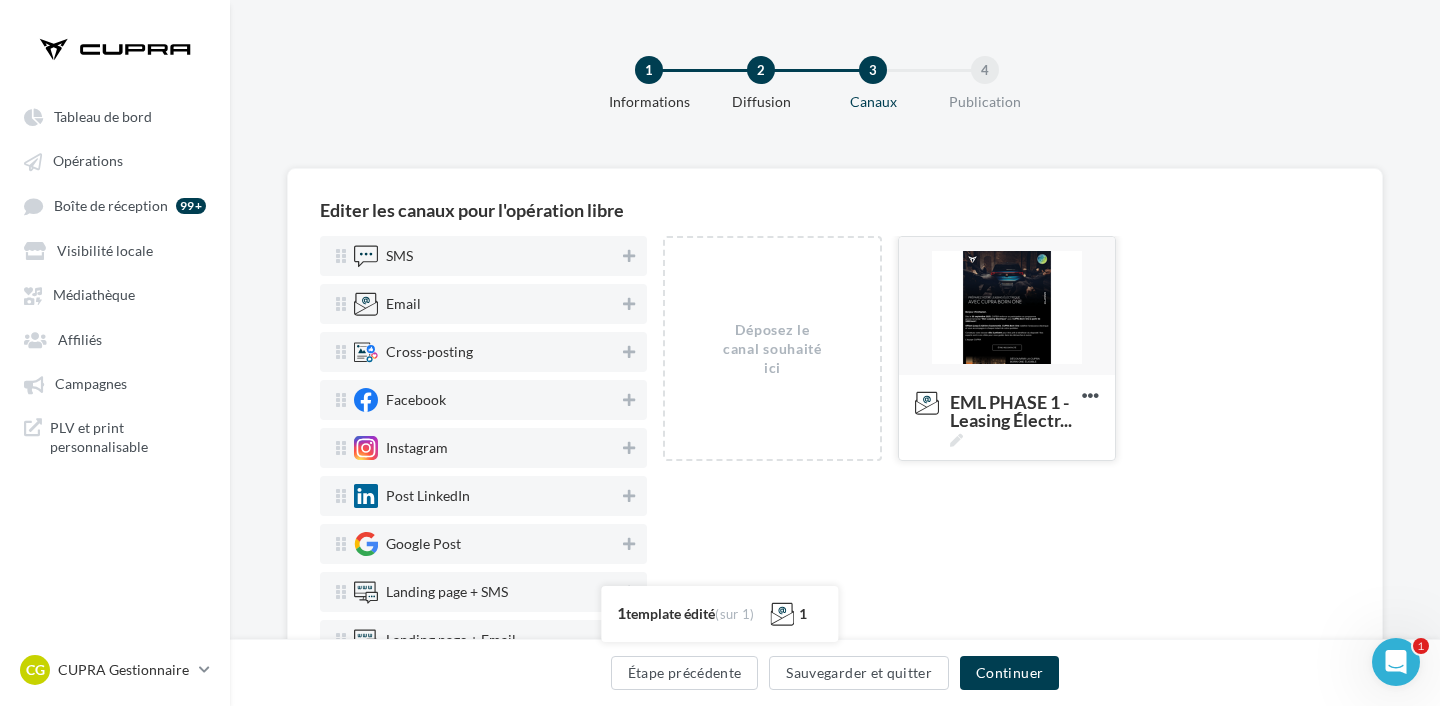 click at bounding box center (1007, 307) 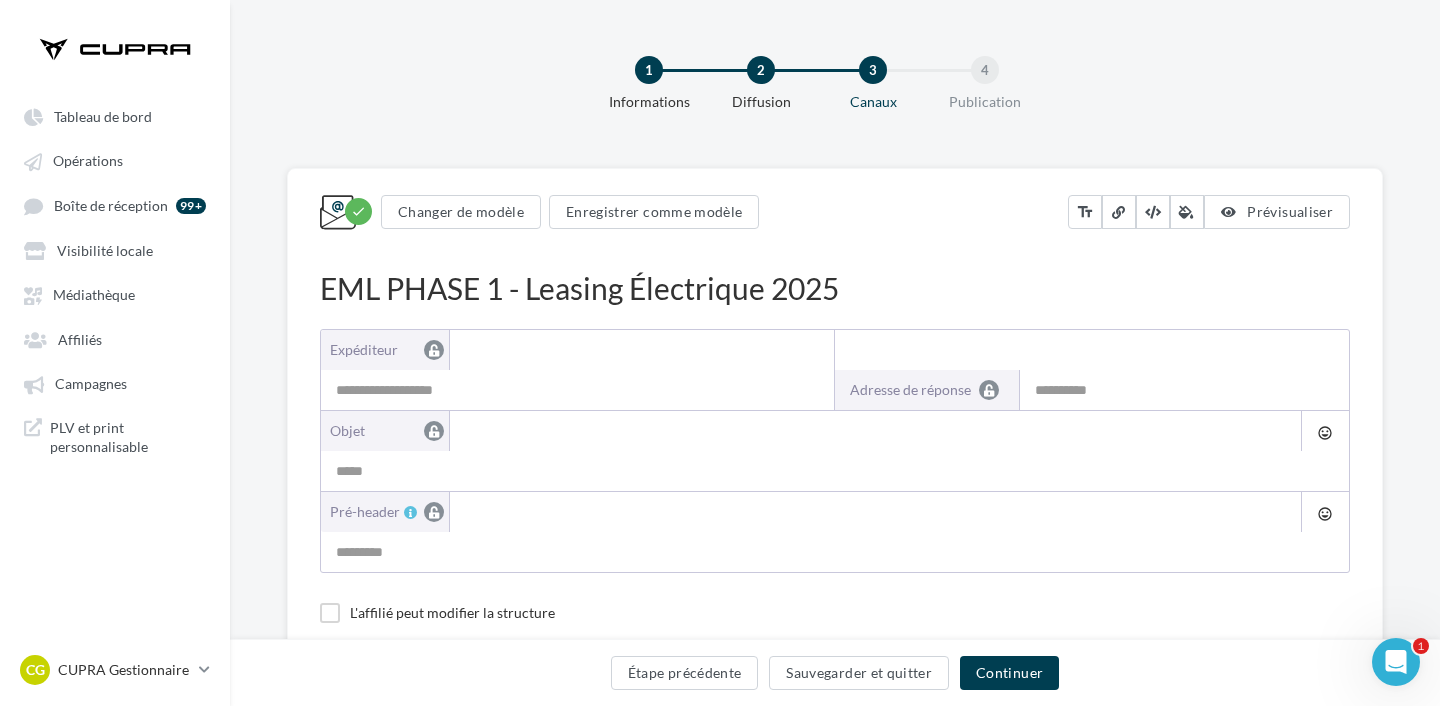 type on "**********" 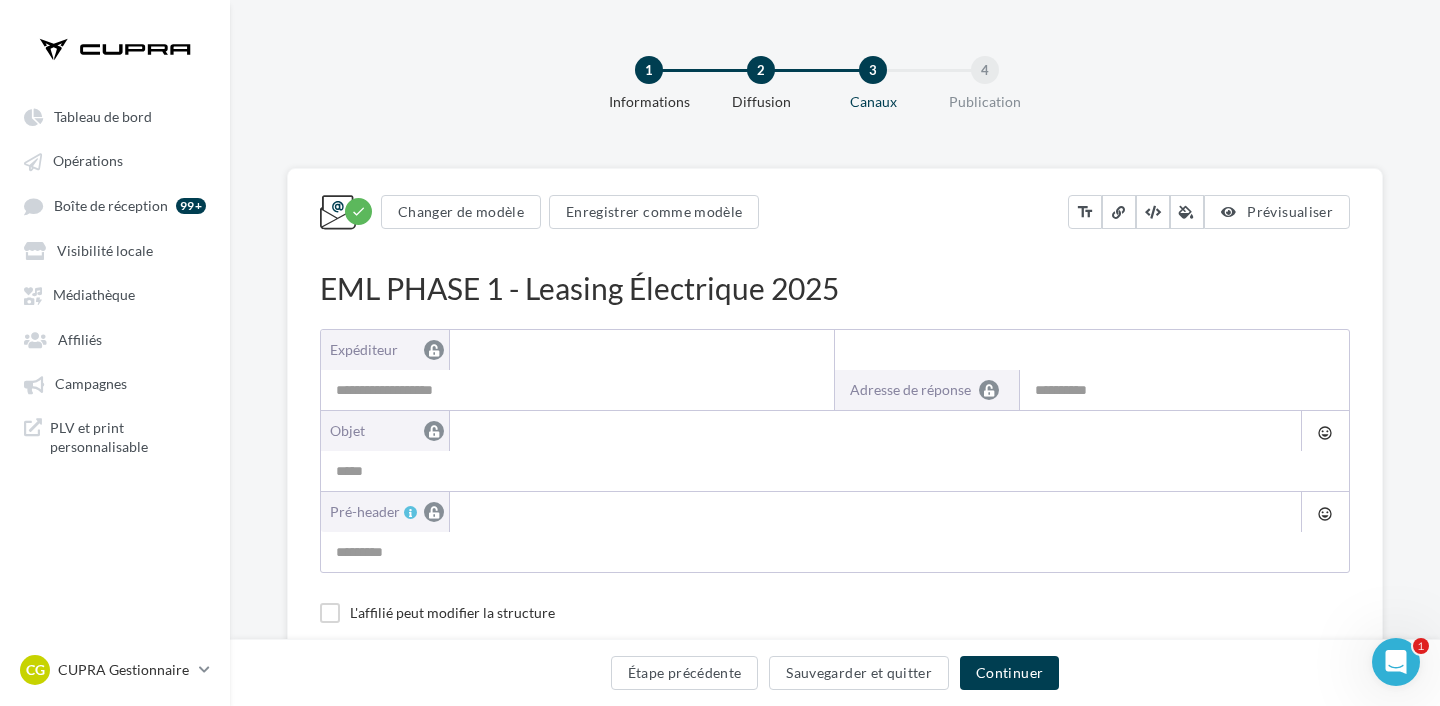 type on "**********" 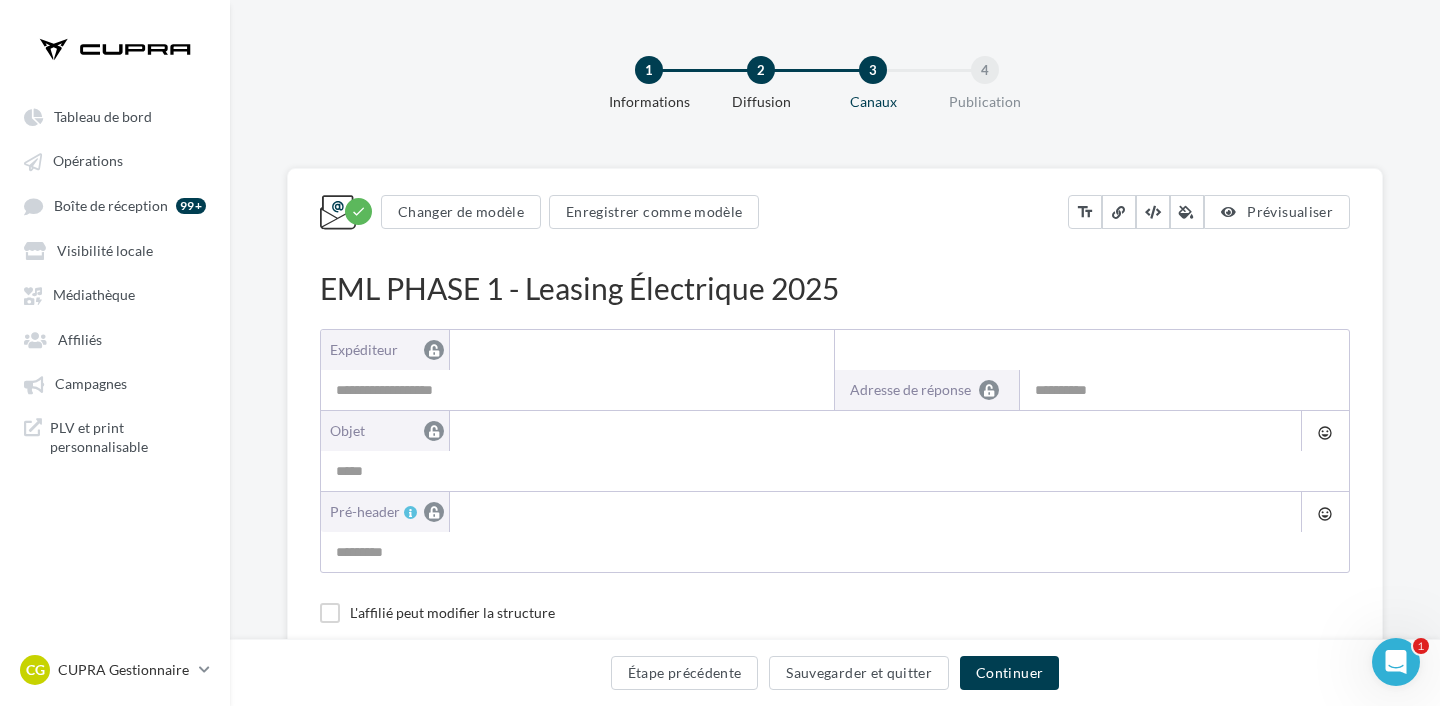 type on "**********" 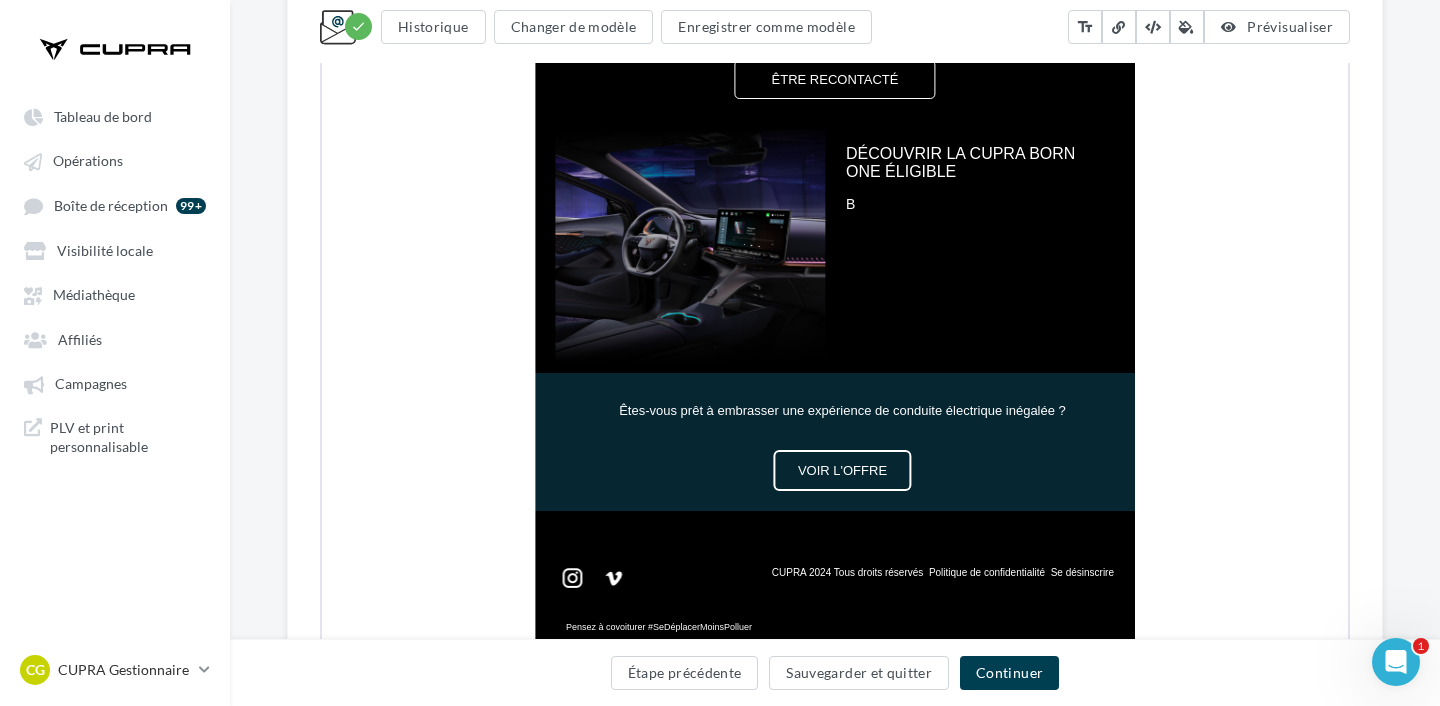 scroll, scrollTop: 1111, scrollLeft: 0, axis: vertical 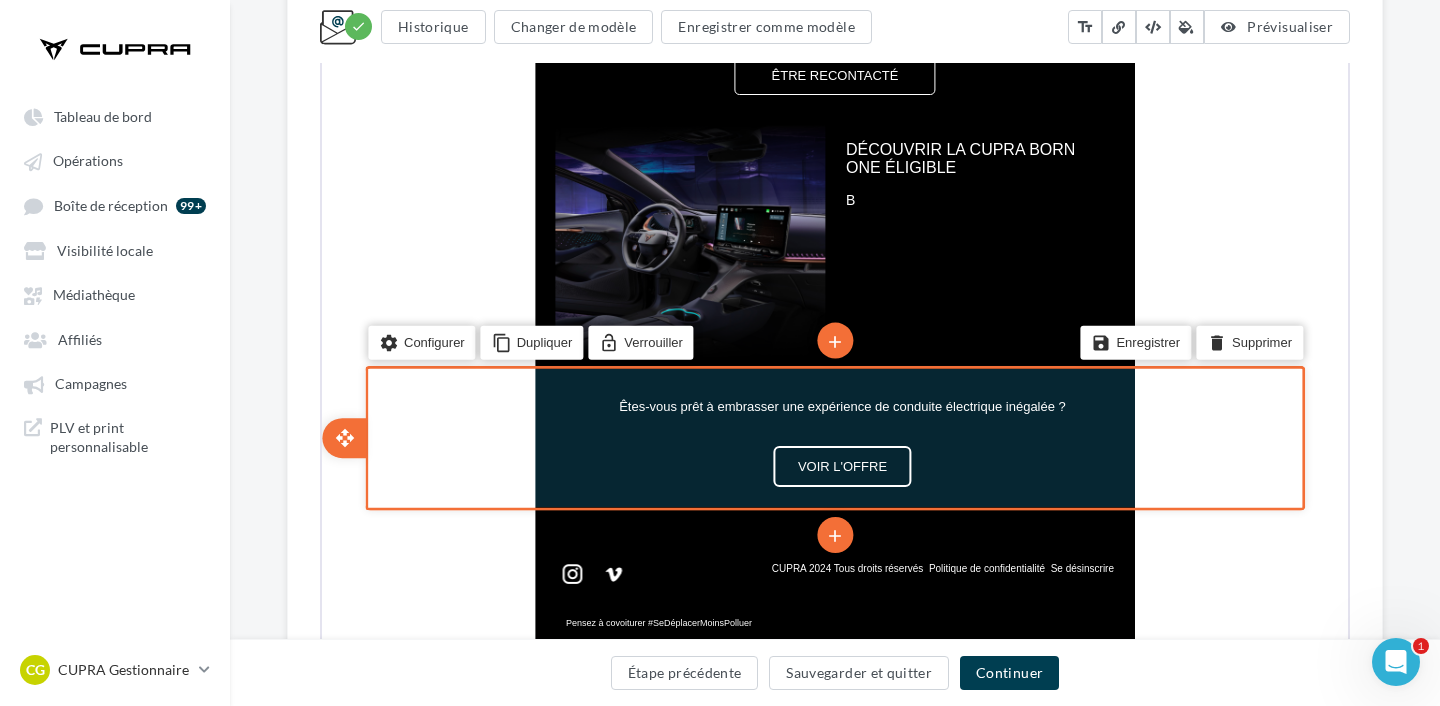 click at bounding box center (840, 417) 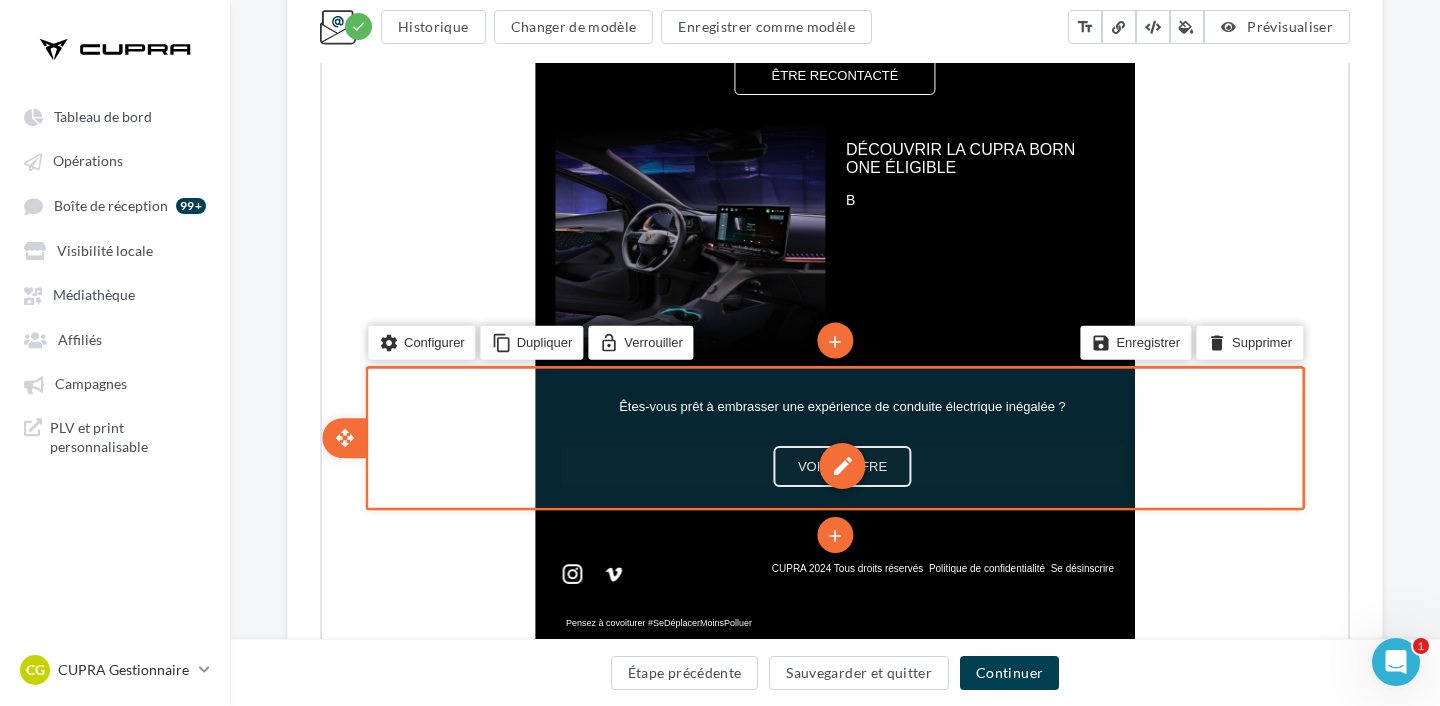click on "edit" at bounding box center [841, 464] 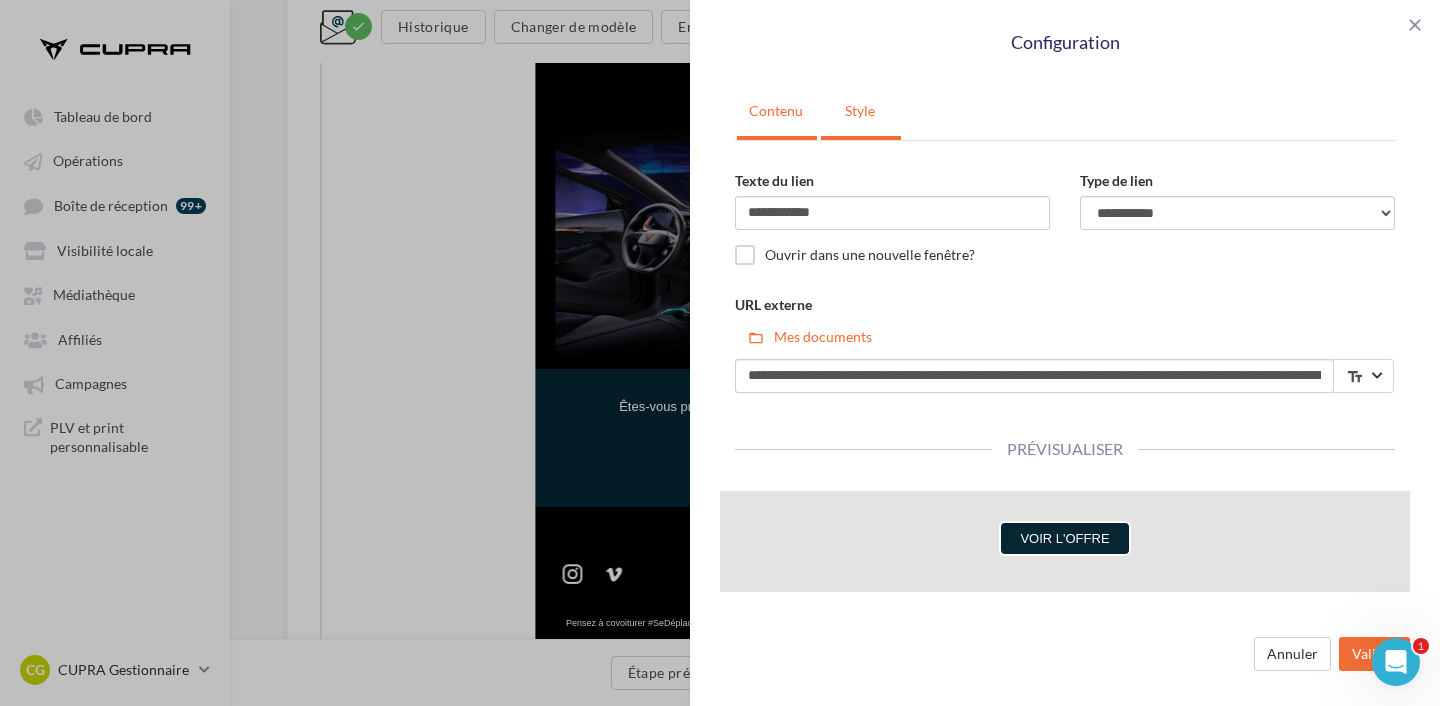 click on "Style" at bounding box center (860, 111) 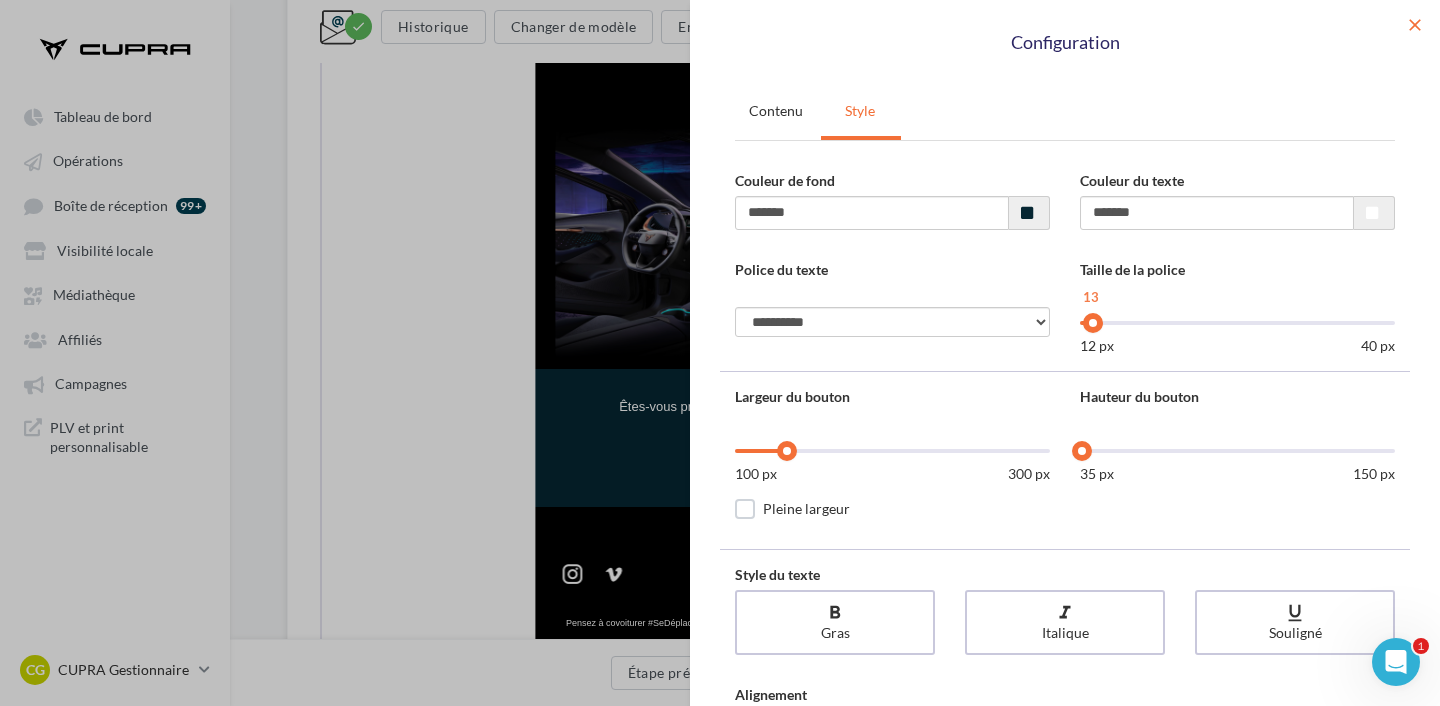 click on "close" at bounding box center [1415, 25] 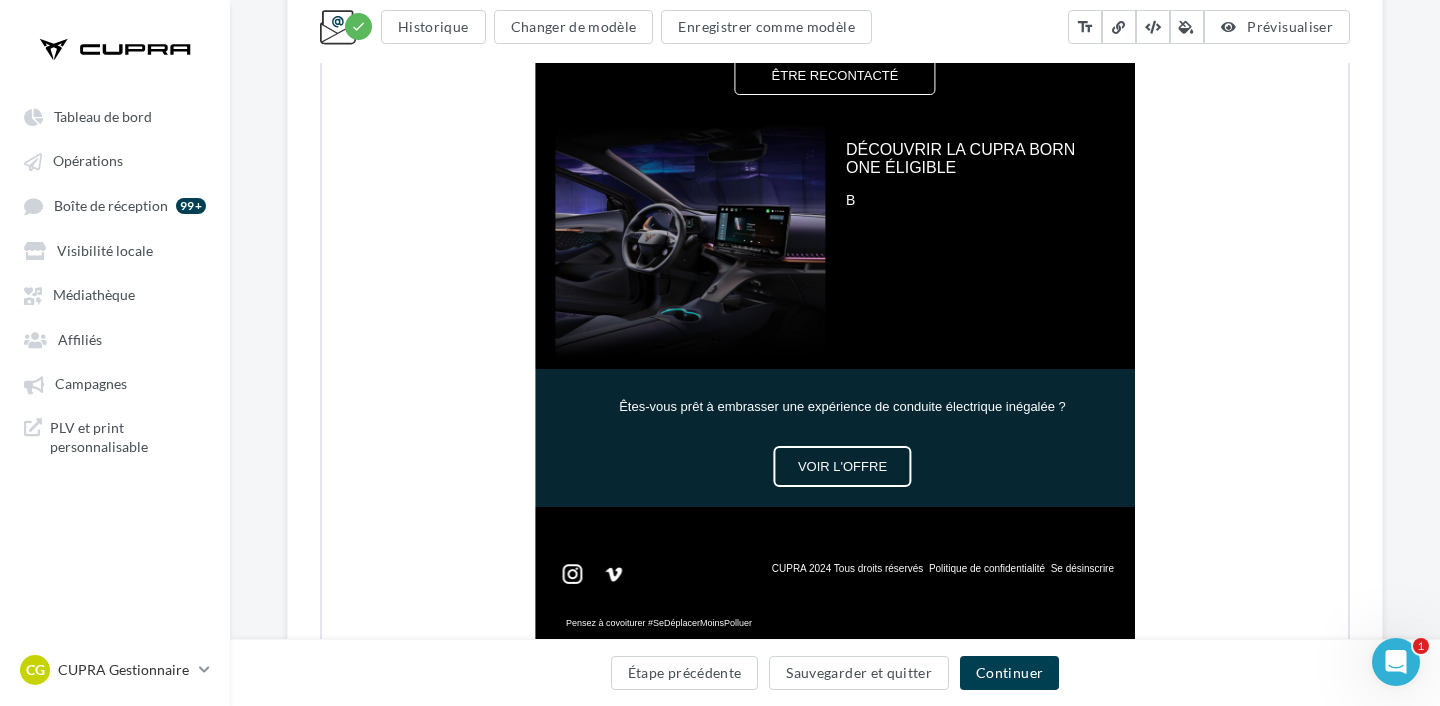 scroll, scrollTop: 468, scrollLeft: 0, axis: vertical 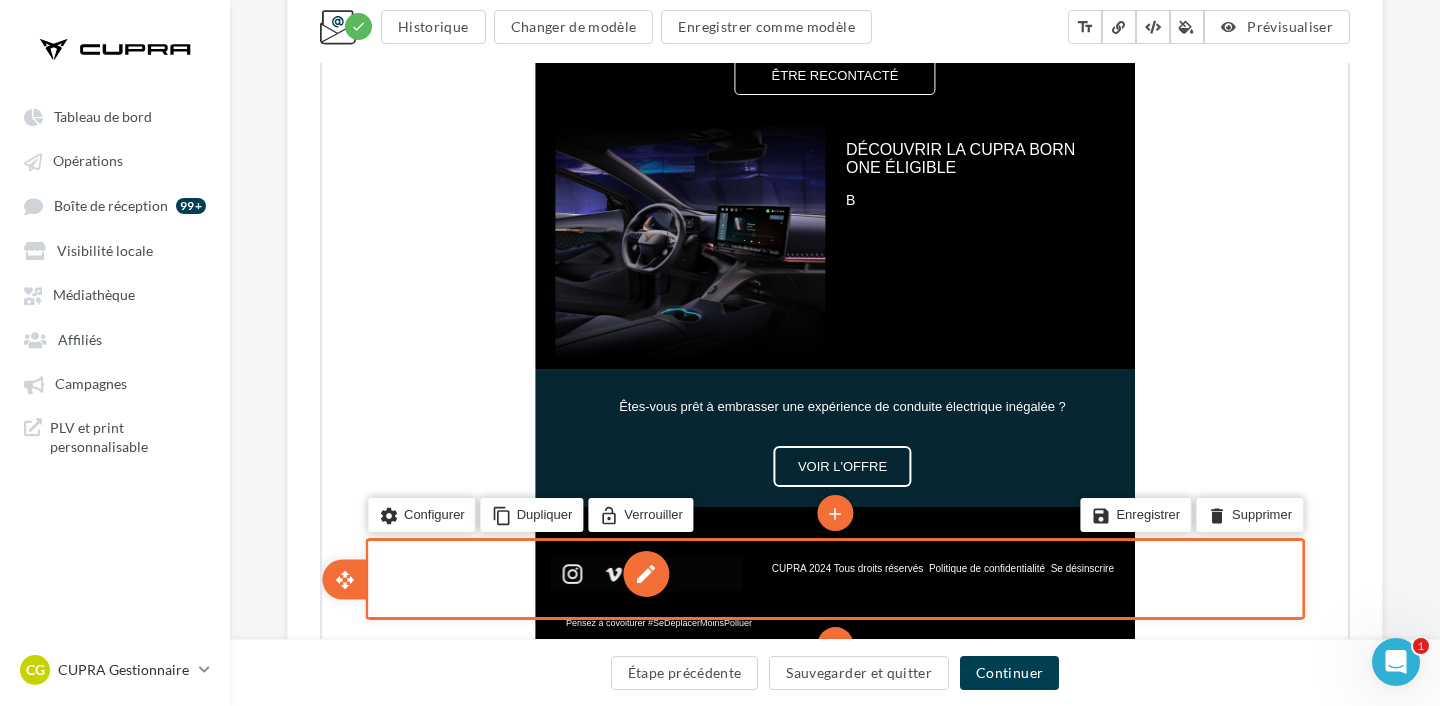 click on "edit" at bounding box center [644, 572] 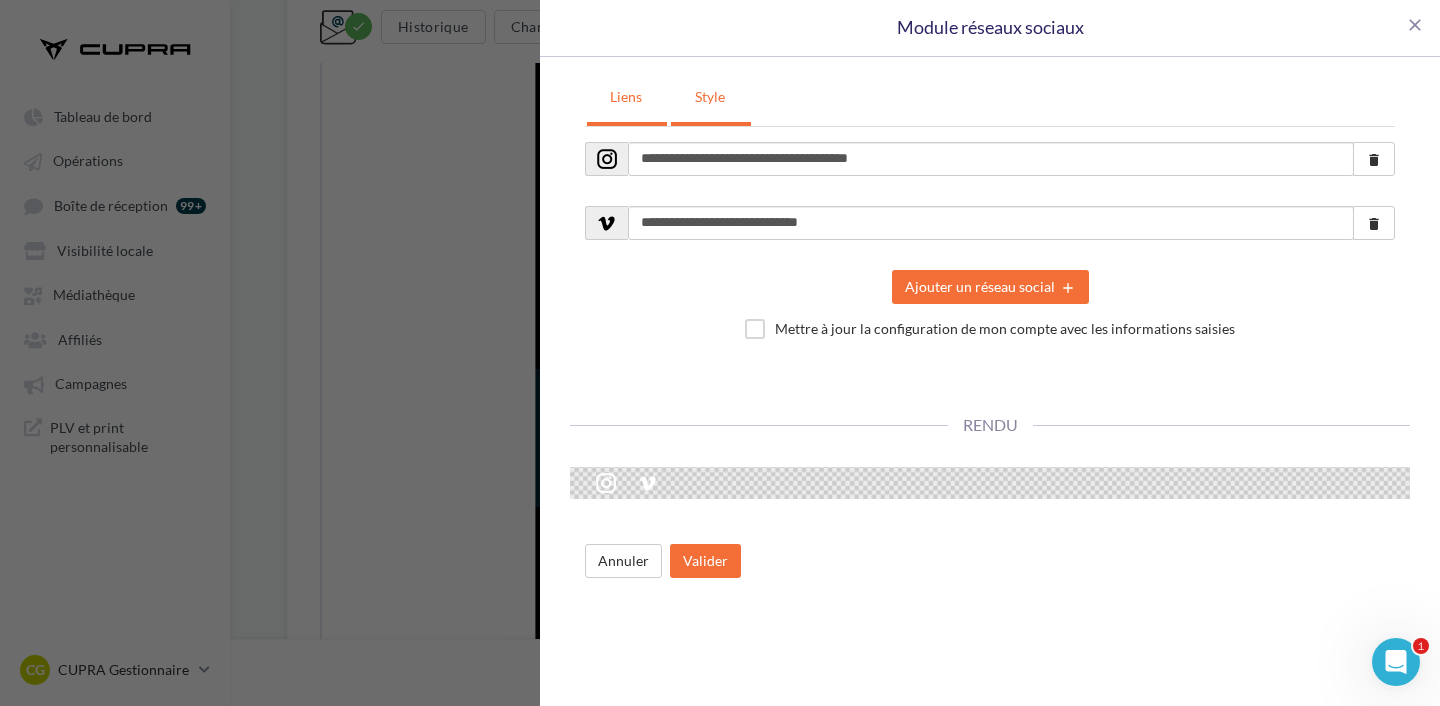 click on "Style" at bounding box center [710, 97] 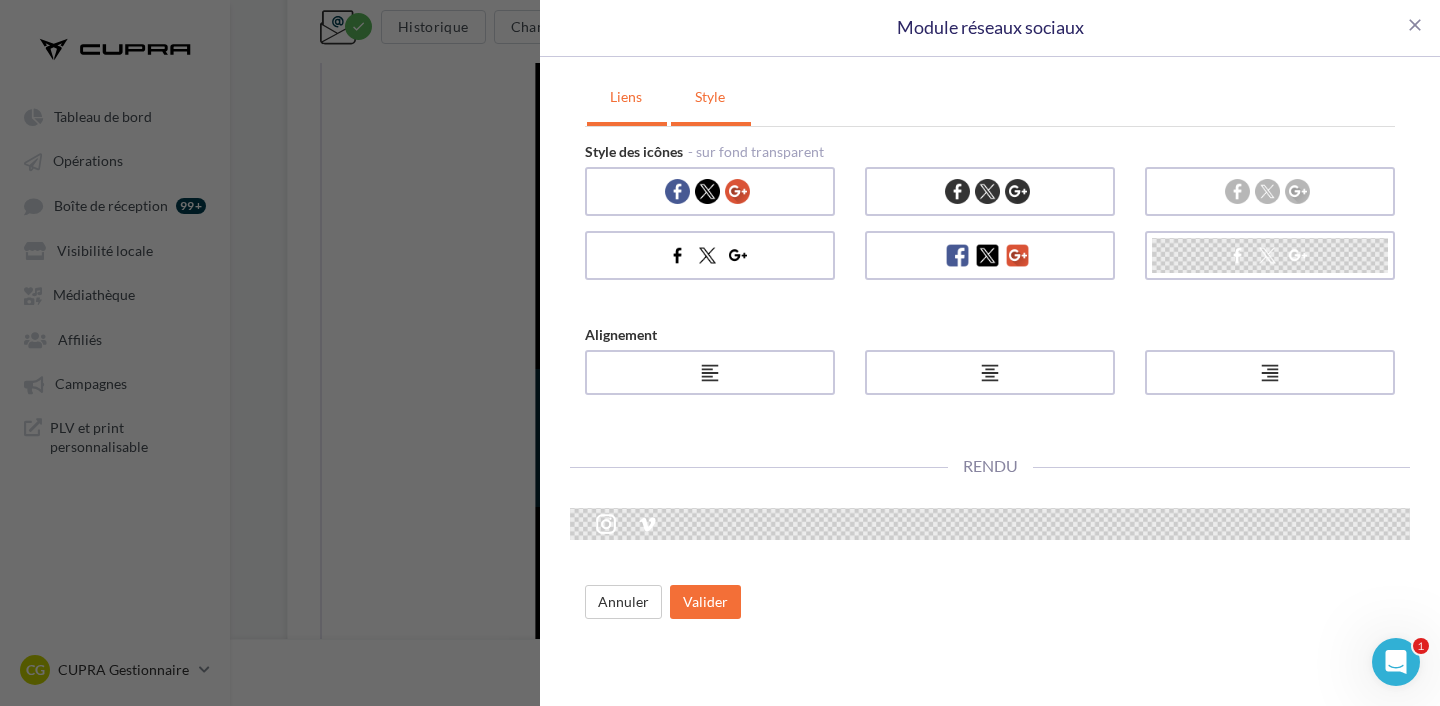 click on "Liens" at bounding box center [626, 97] 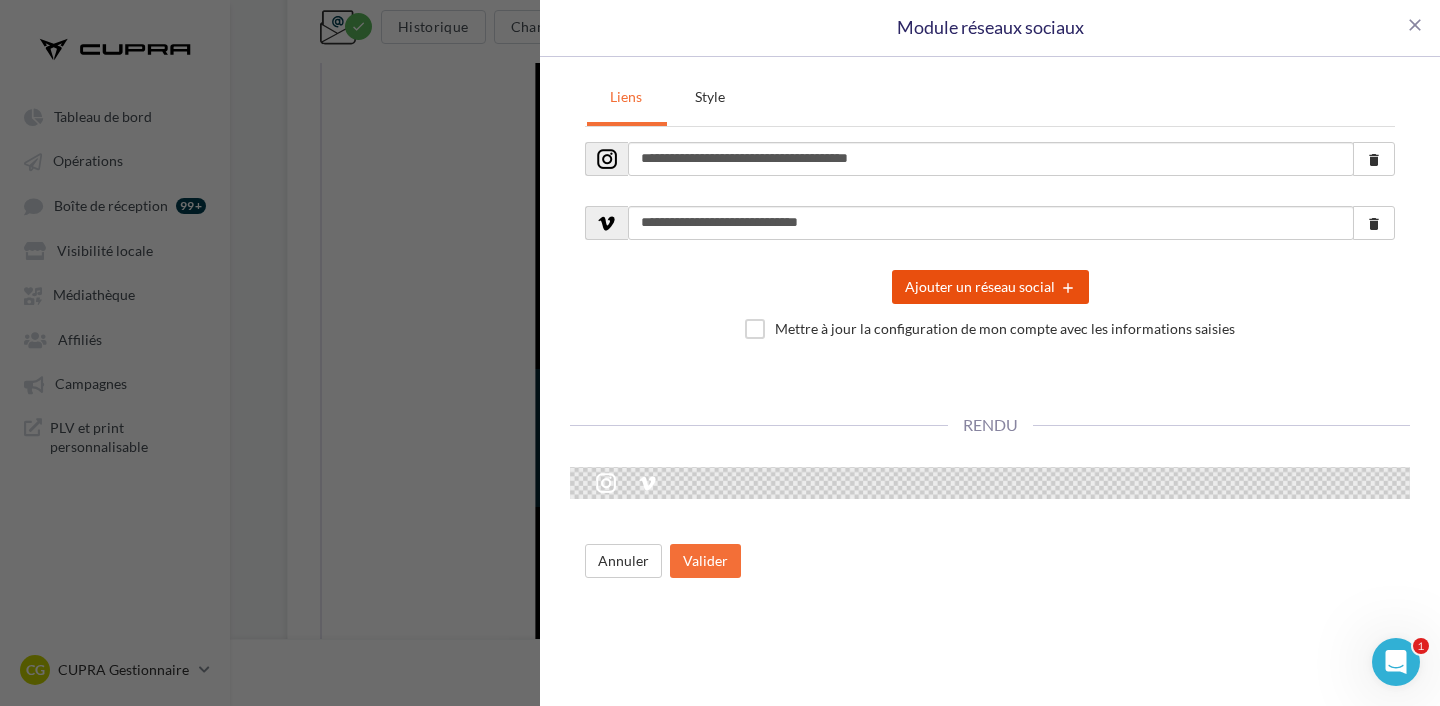 click on "Ajouter un réseau social  add" at bounding box center [990, 287] 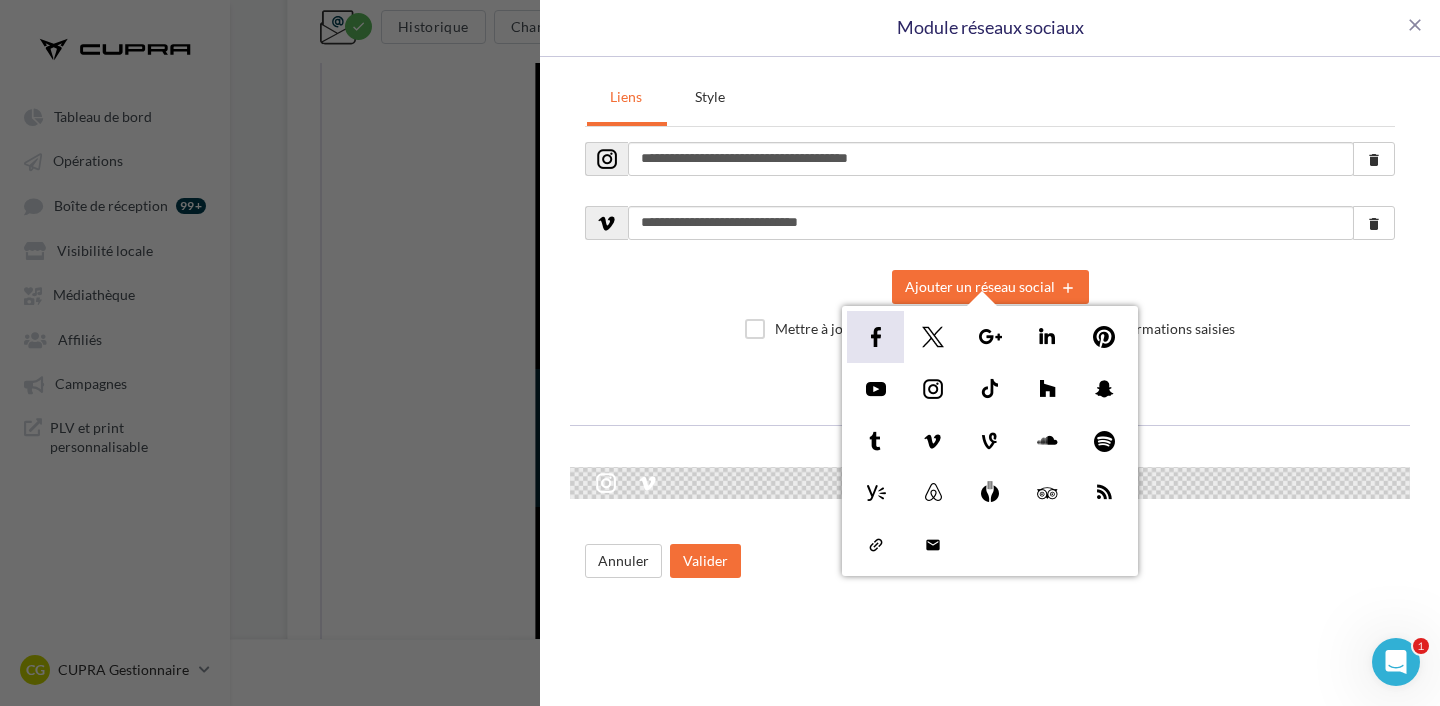 click at bounding box center [876, 337] 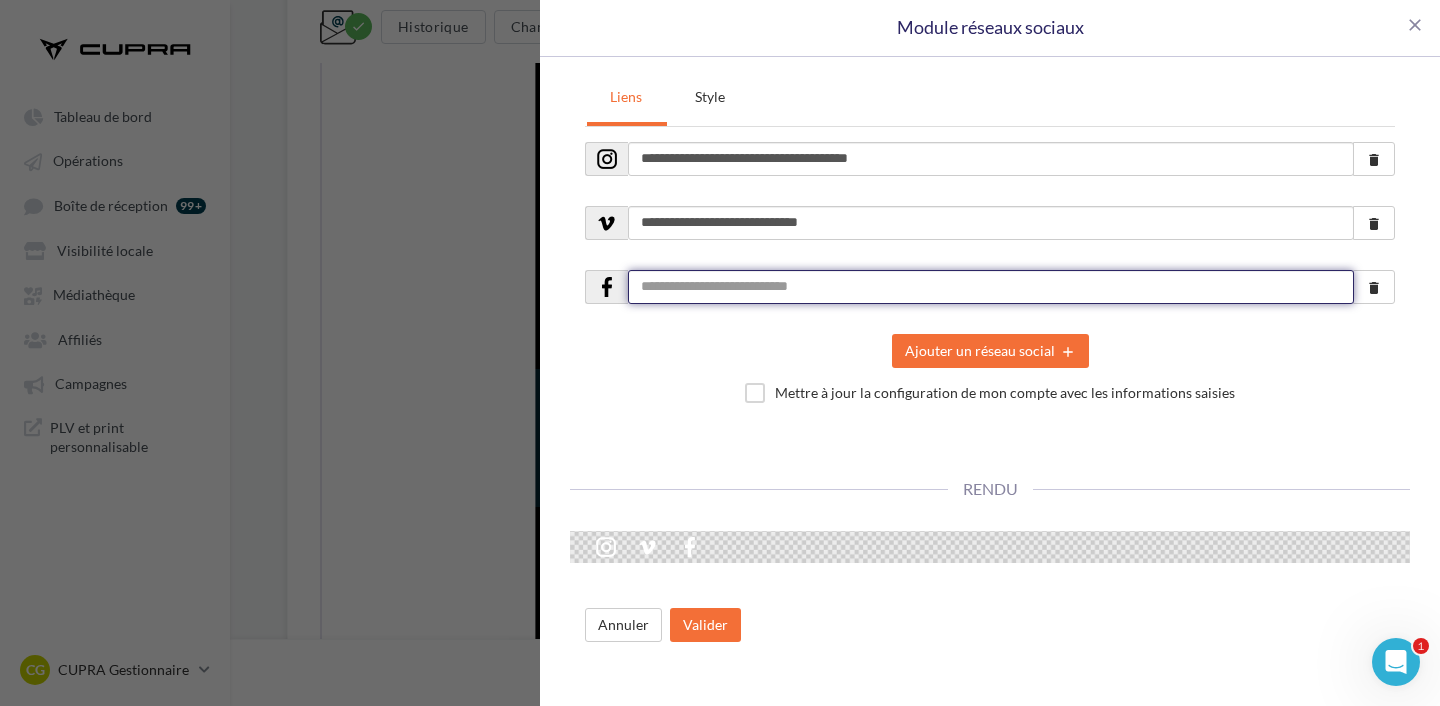 click at bounding box center (991, 287) 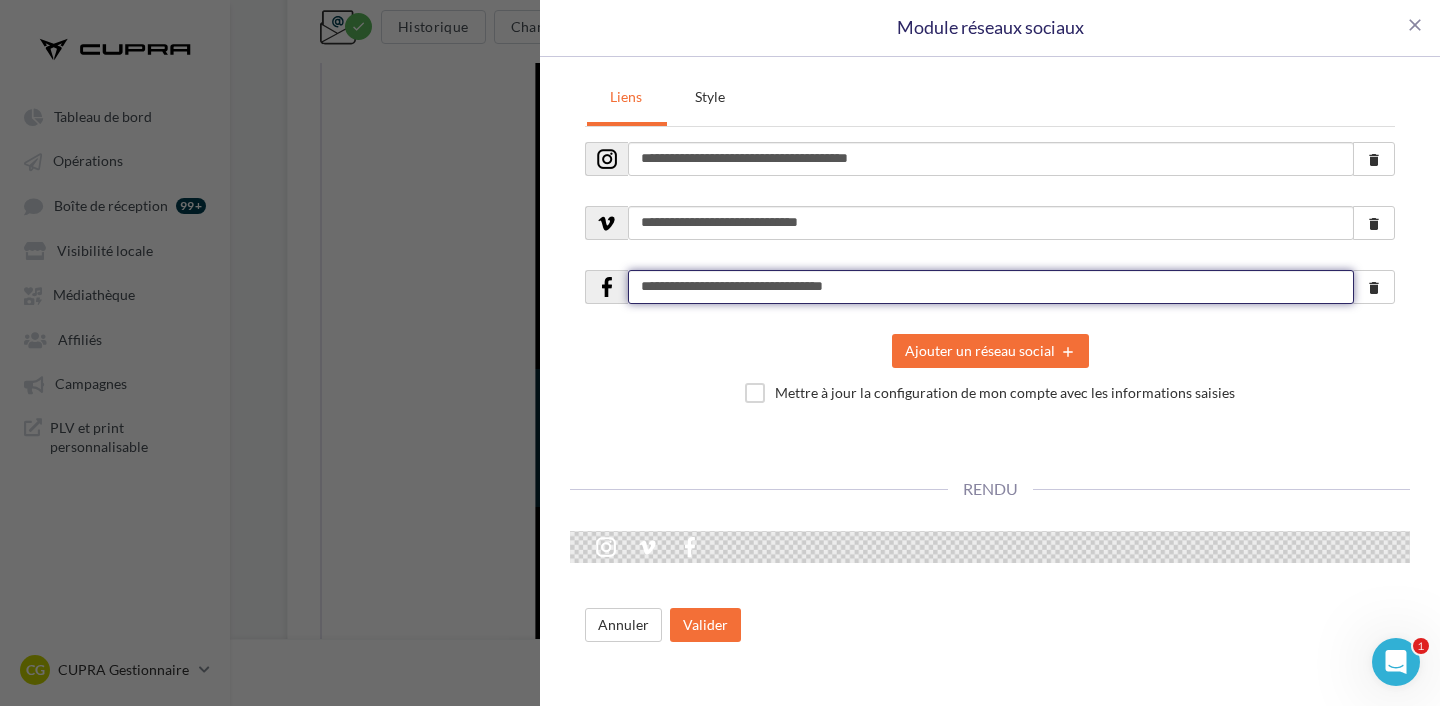 type on "**********" 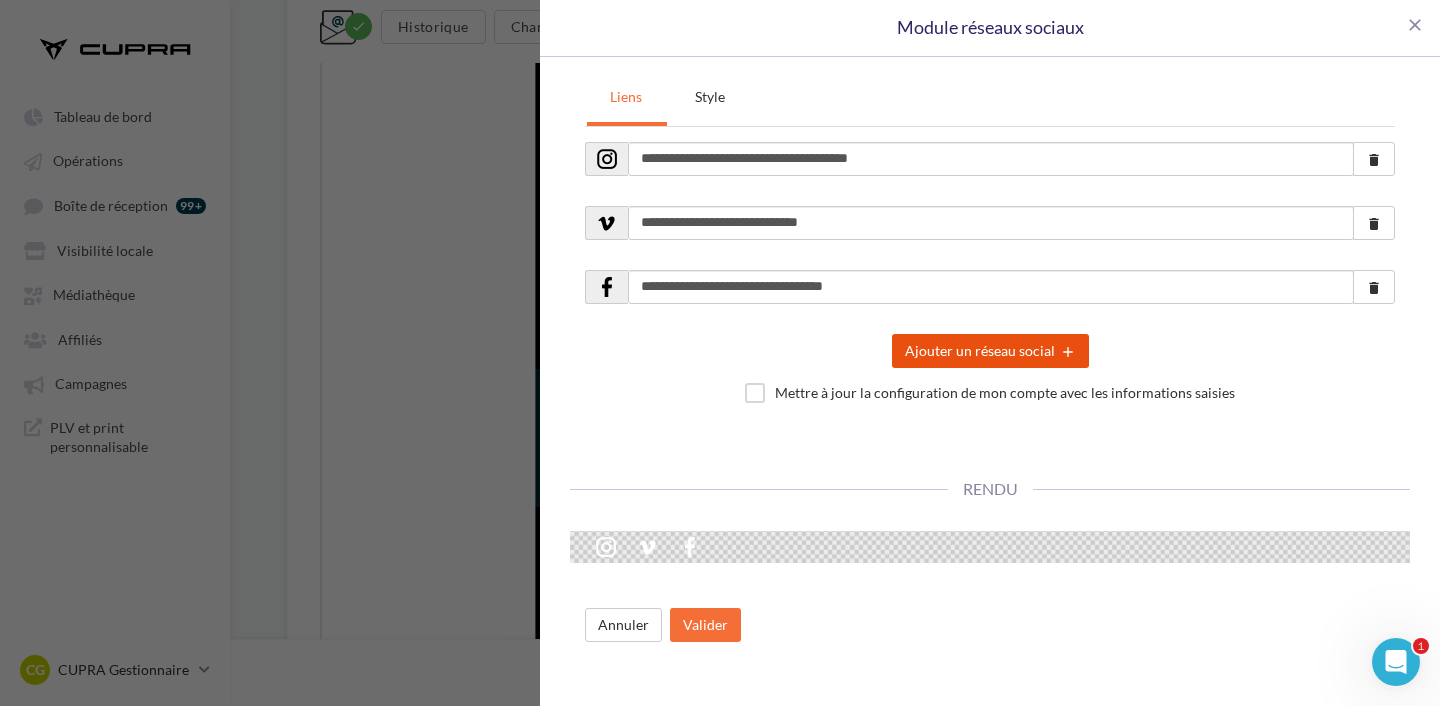 click on "Ajouter un réseau social  add" at bounding box center [990, 351] 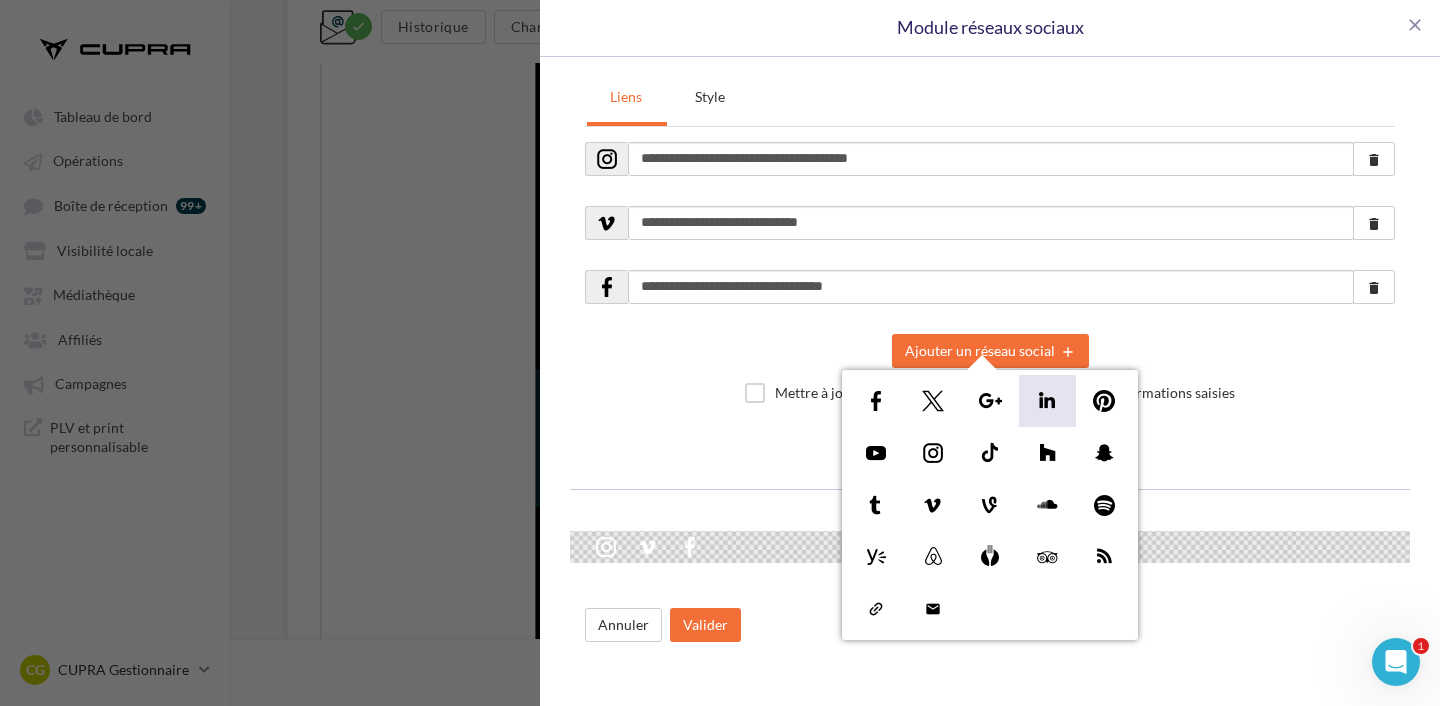 click at bounding box center (1047, 401) 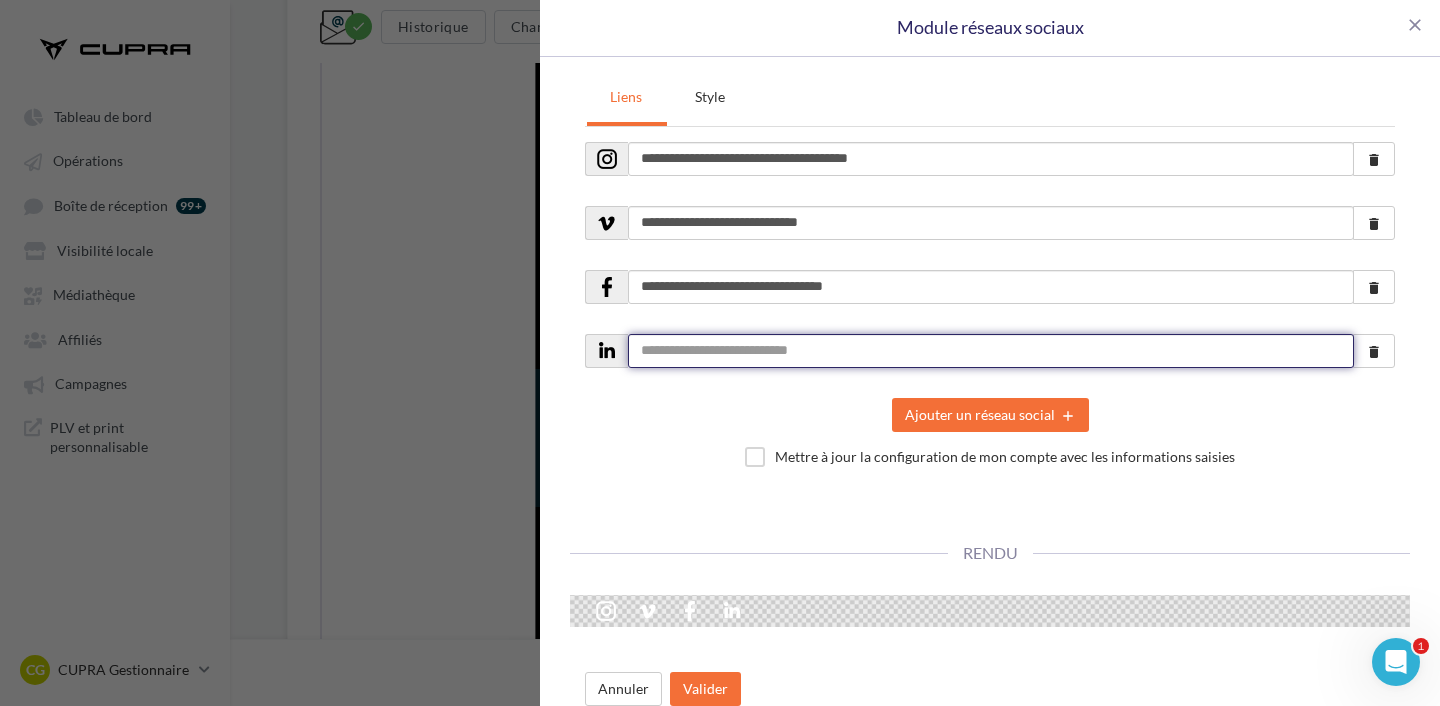 click at bounding box center [991, 351] 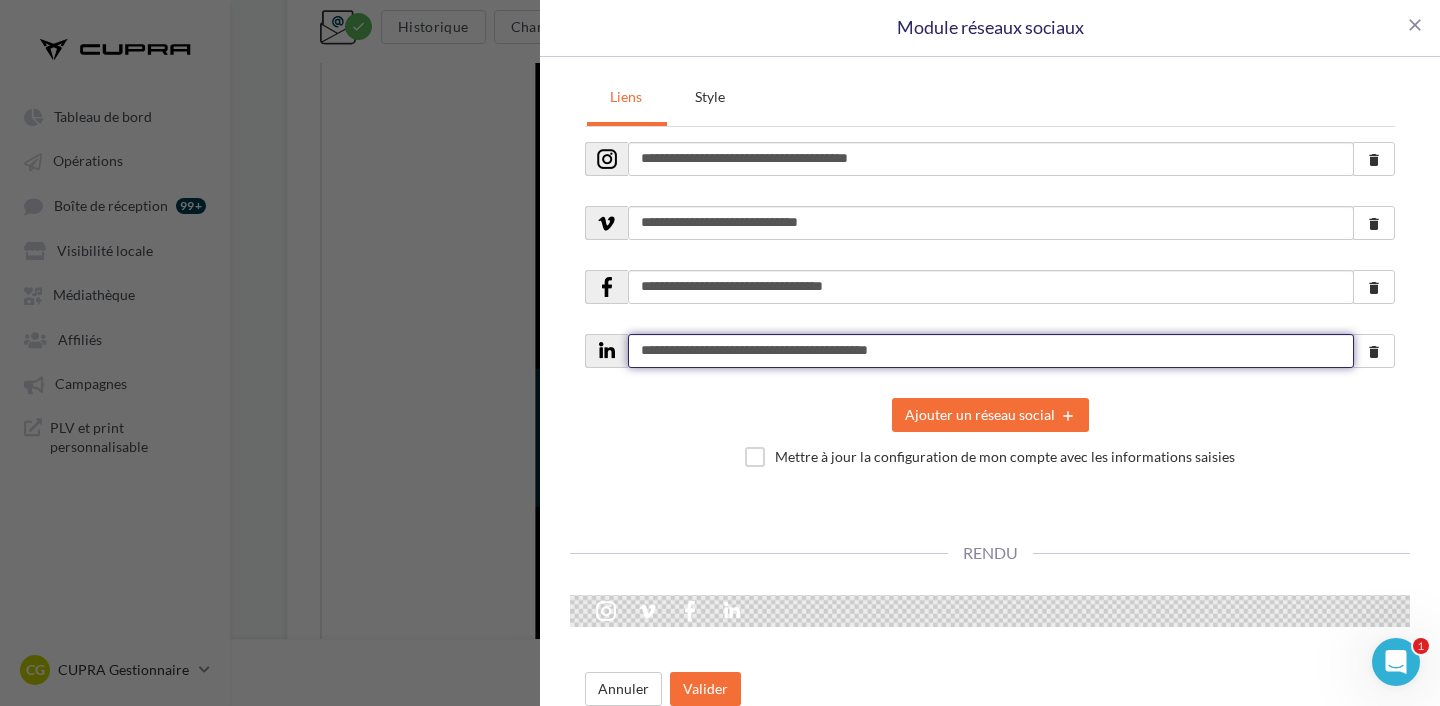 type on "**********" 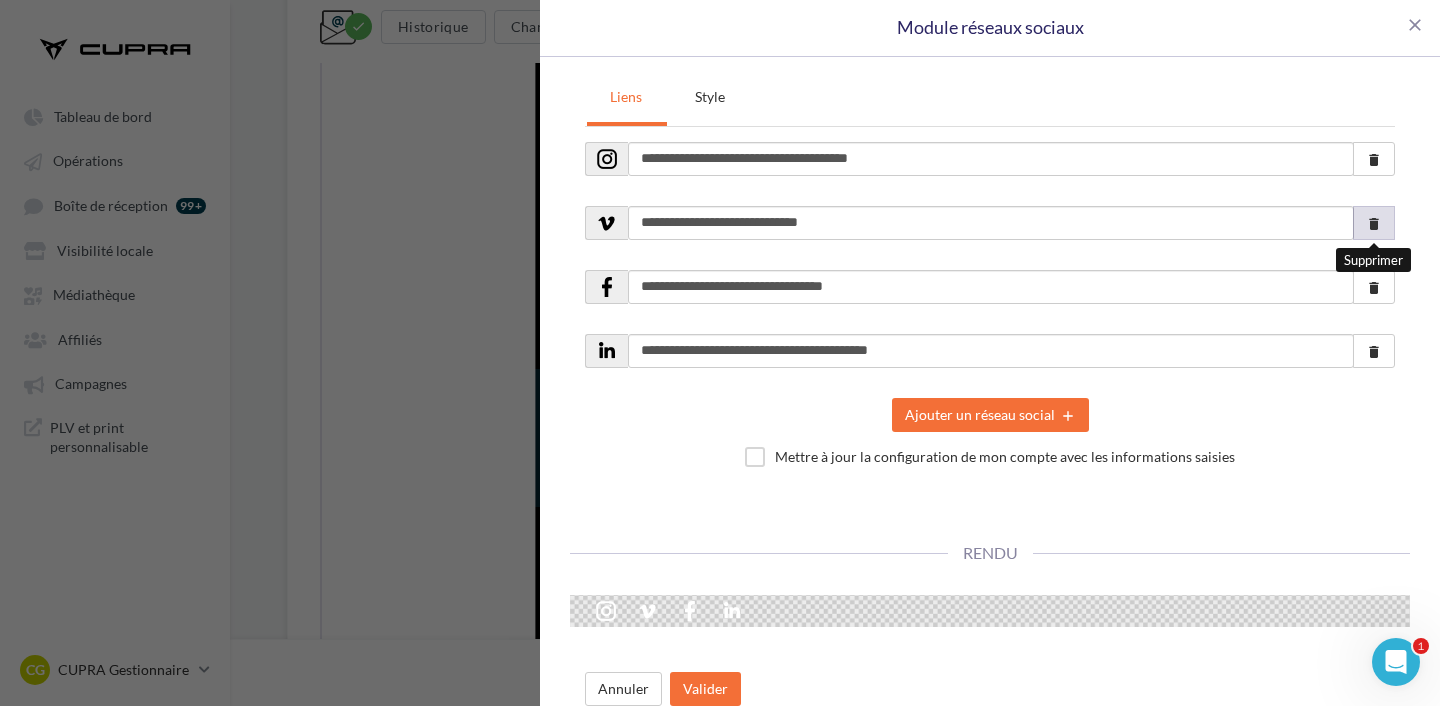 click on "delete" at bounding box center (1374, 223) 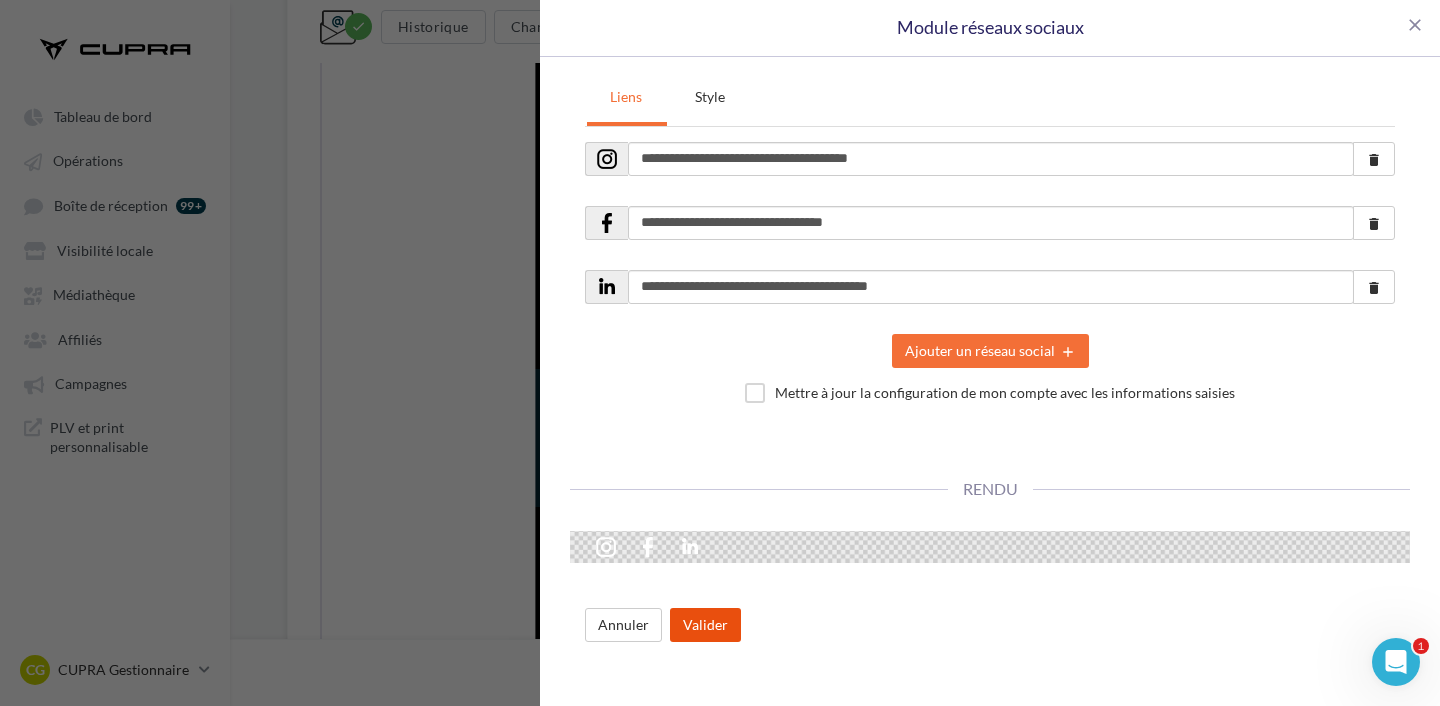 click on "Valider" at bounding box center [705, 625] 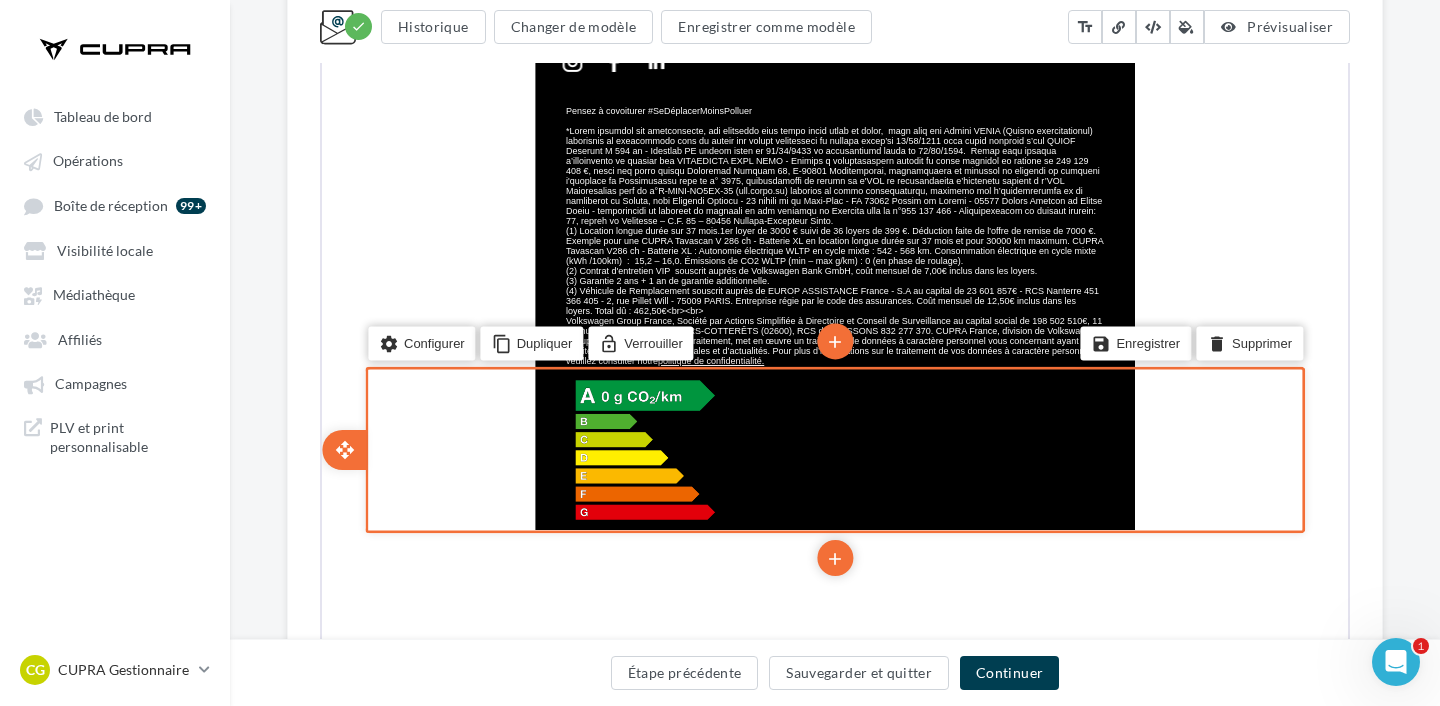 scroll, scrollTop: 0, scrollLeft: 0, axis: both 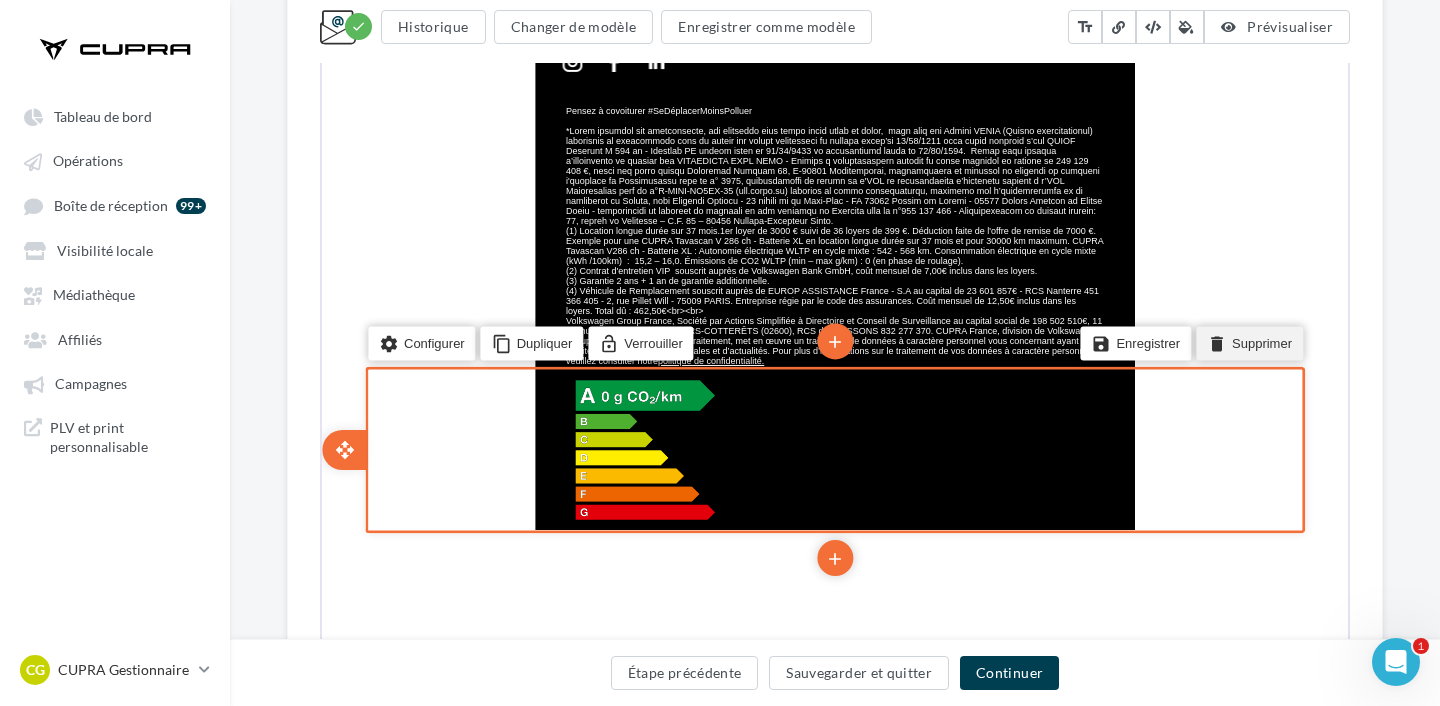 click on "delete Supprimer" at bounding box center [1247, 341] 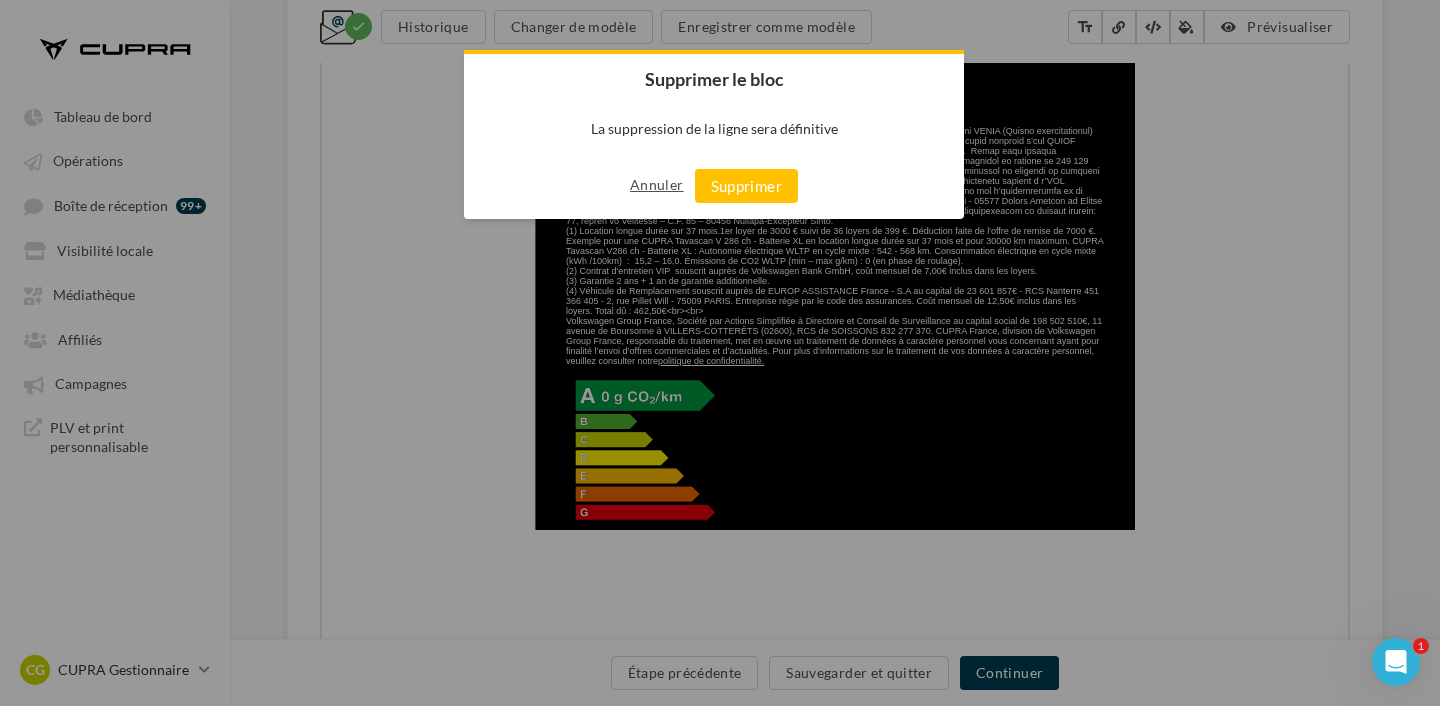 click on "Annuler" at bounding box center (656, 185) 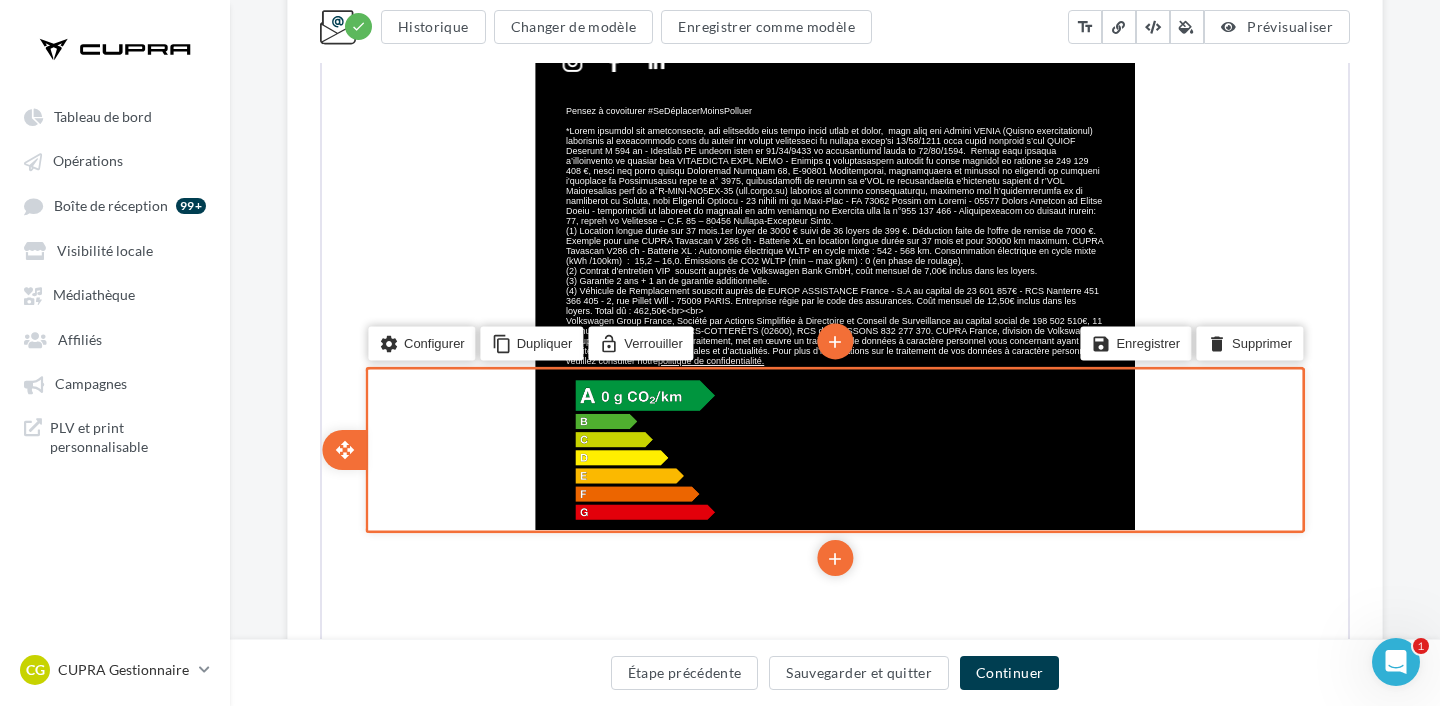 scroll, scrollTop: 1477, scrollLeft: 0, axis: vertical 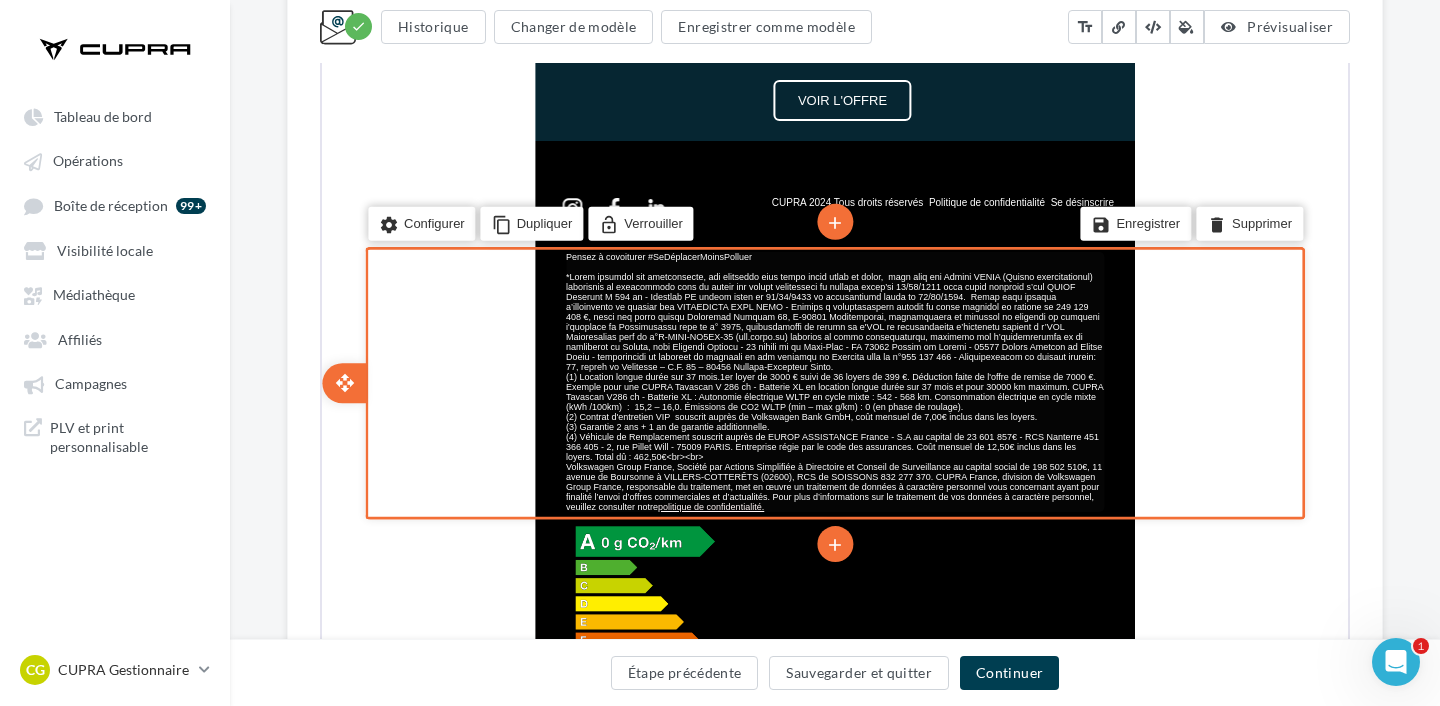 click on "(1) Location longue durée sur 37 mois.1er loyer de 3000 € suivi de 36 loyers de 399 €. Déduction faite de l'offre de remise de 7000 €. Exemple pour une CUPRA Tavascan V 286 ch - Batterie XL en location longue durée sur 37 mois et pour 30000 km maximum. CUPRA Tavascan V286 ch - Batterie XL : Autonomie électrique WLTP en cycle mixte : 542 - 568 km. Consommation électrique en cycle mixte (kWh /100km)  :  15,2 – 16,0. Émissions de CO2 WLTP (min – max g/km) : 0 (en phase de roulage)." at bounding box center (832, 390) 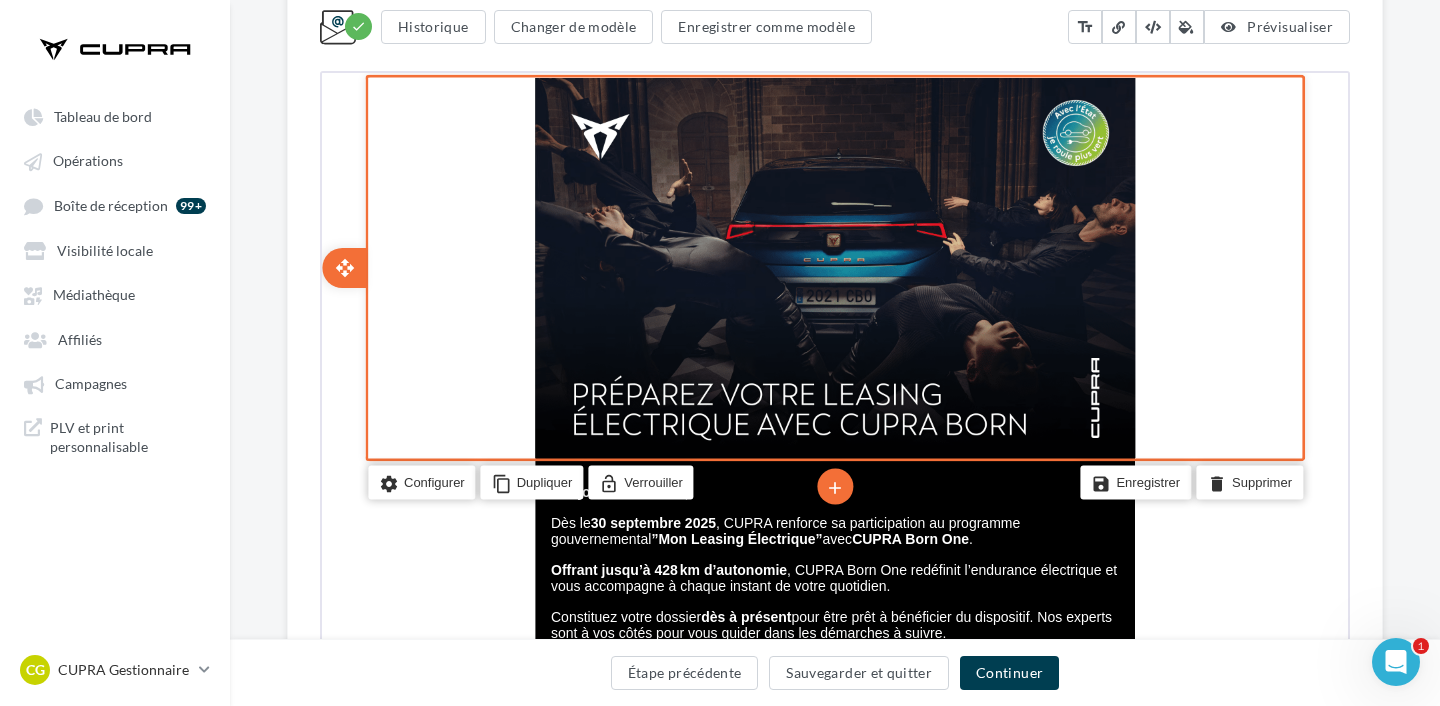 scroll, scrollTop: 451, scrollLeft: 0, axis: vertical 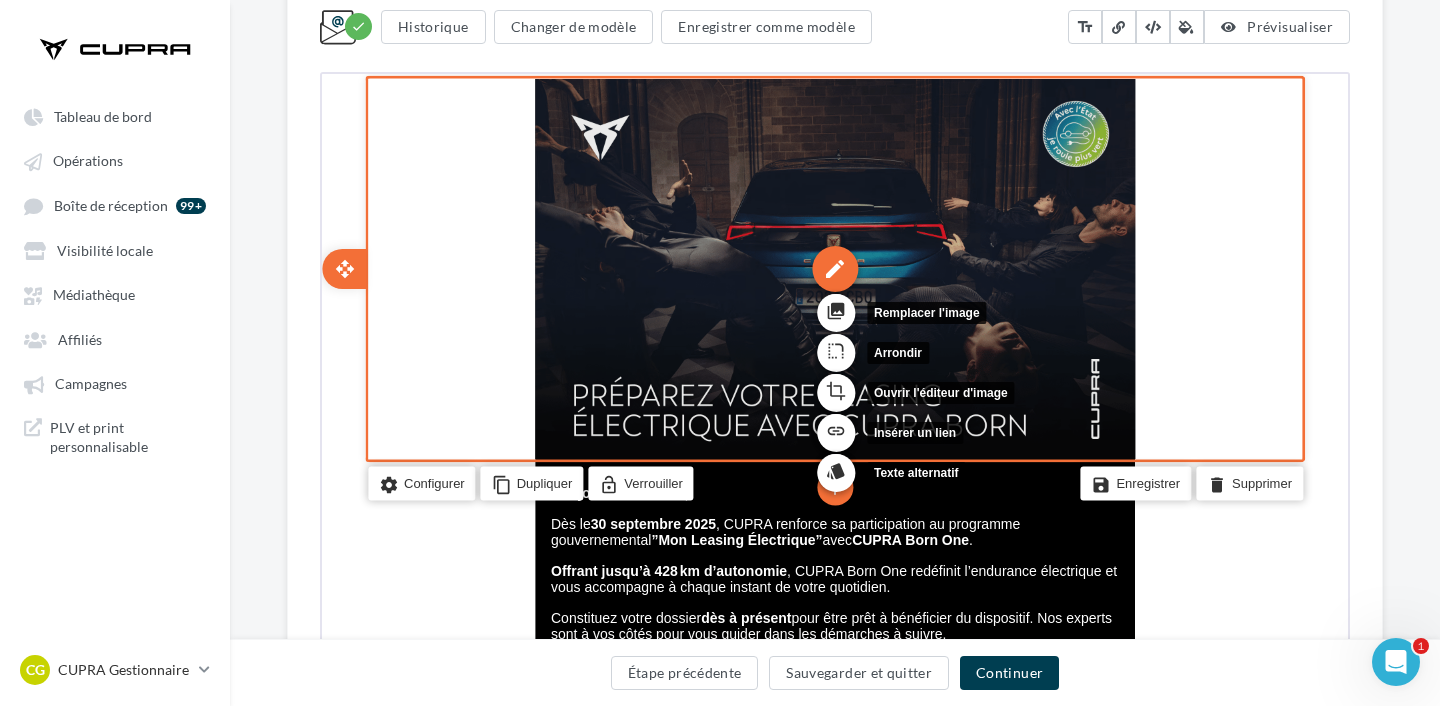 click on "edit" at bounding box center (833, 266) 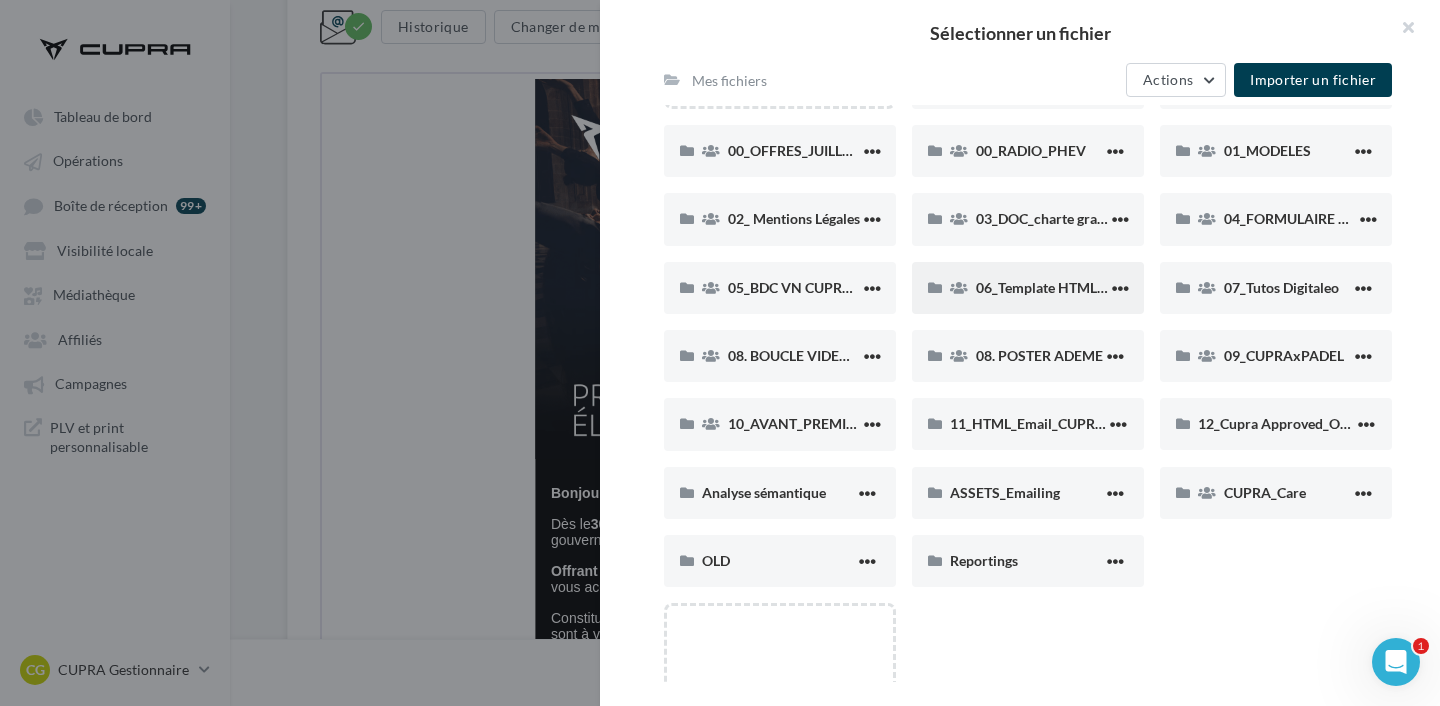 scroll, scrollTop: 256, scrollLeft: 0, axis: vertical 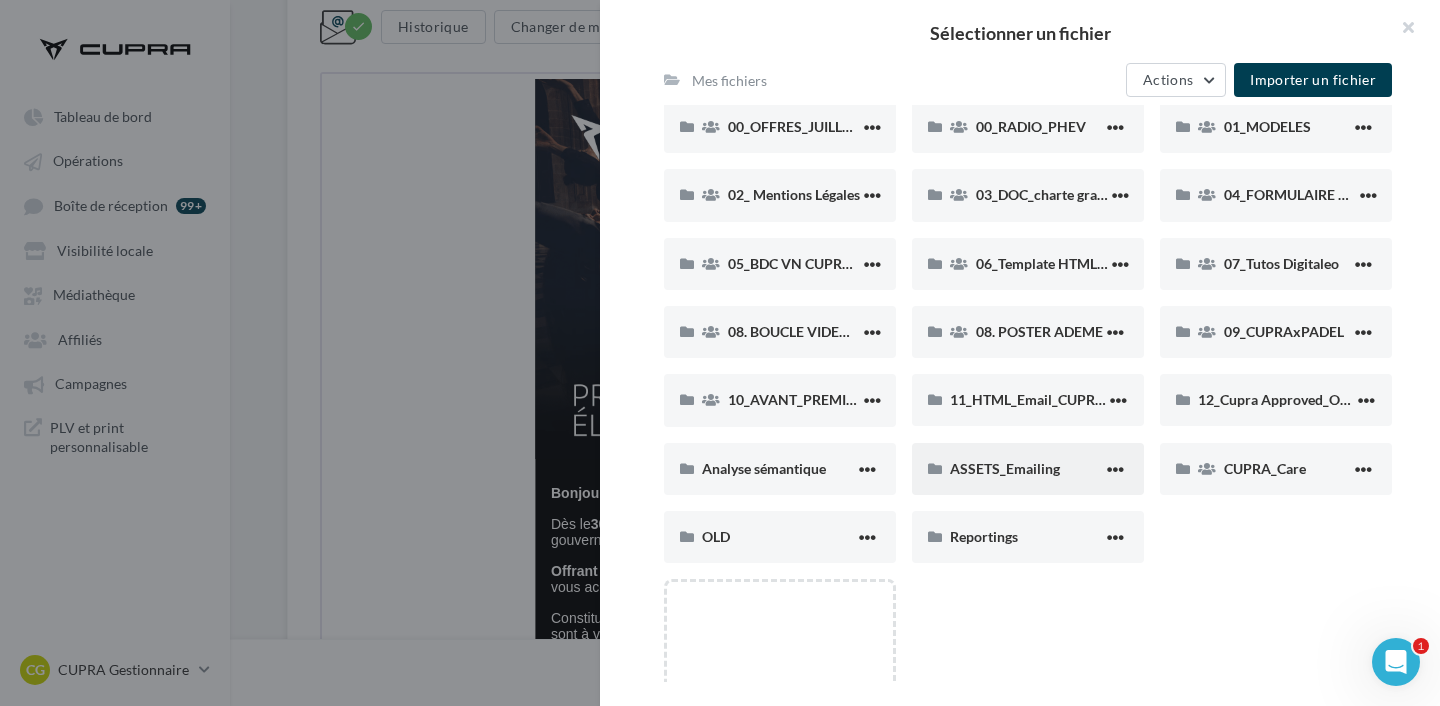 click on "ASSETS_Emailing" at bounding box center [1005, 468] 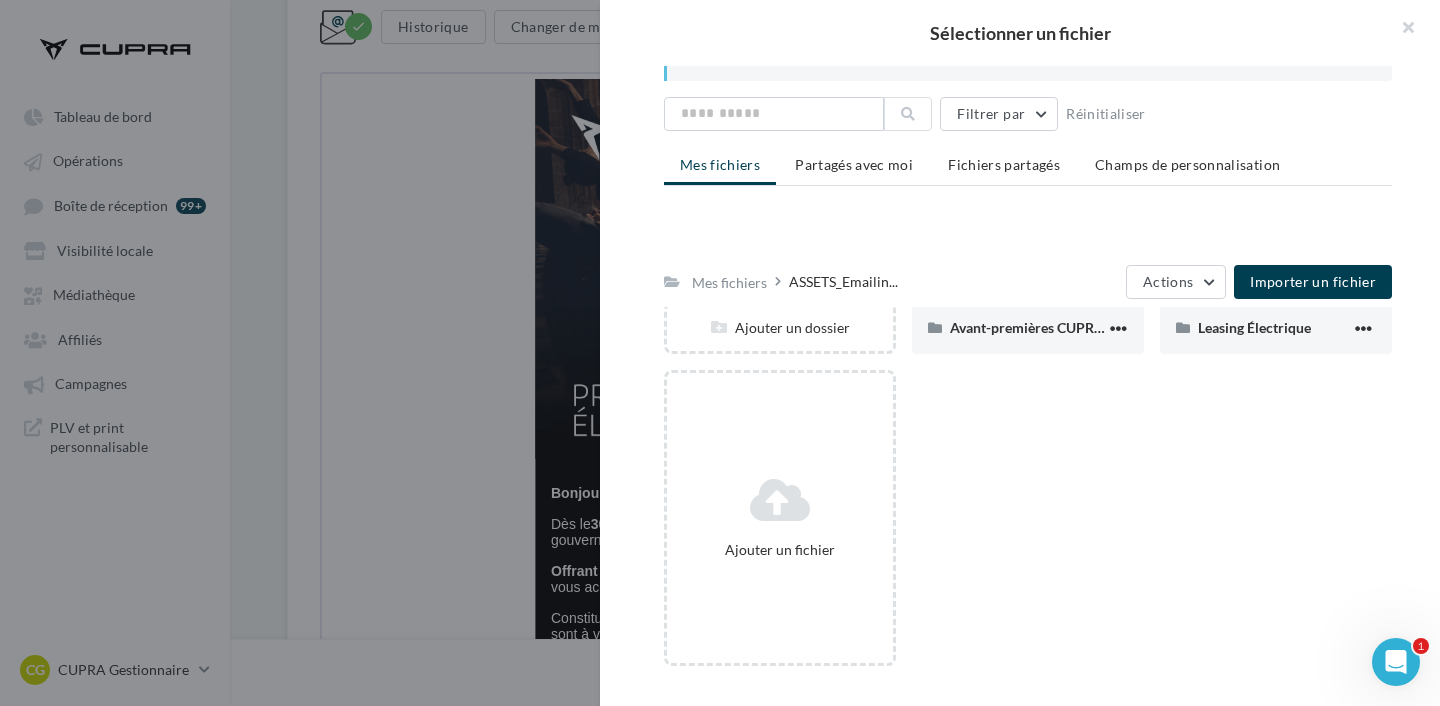 scroll, scrollTop: 0, scrollLeft: 0, axis: both 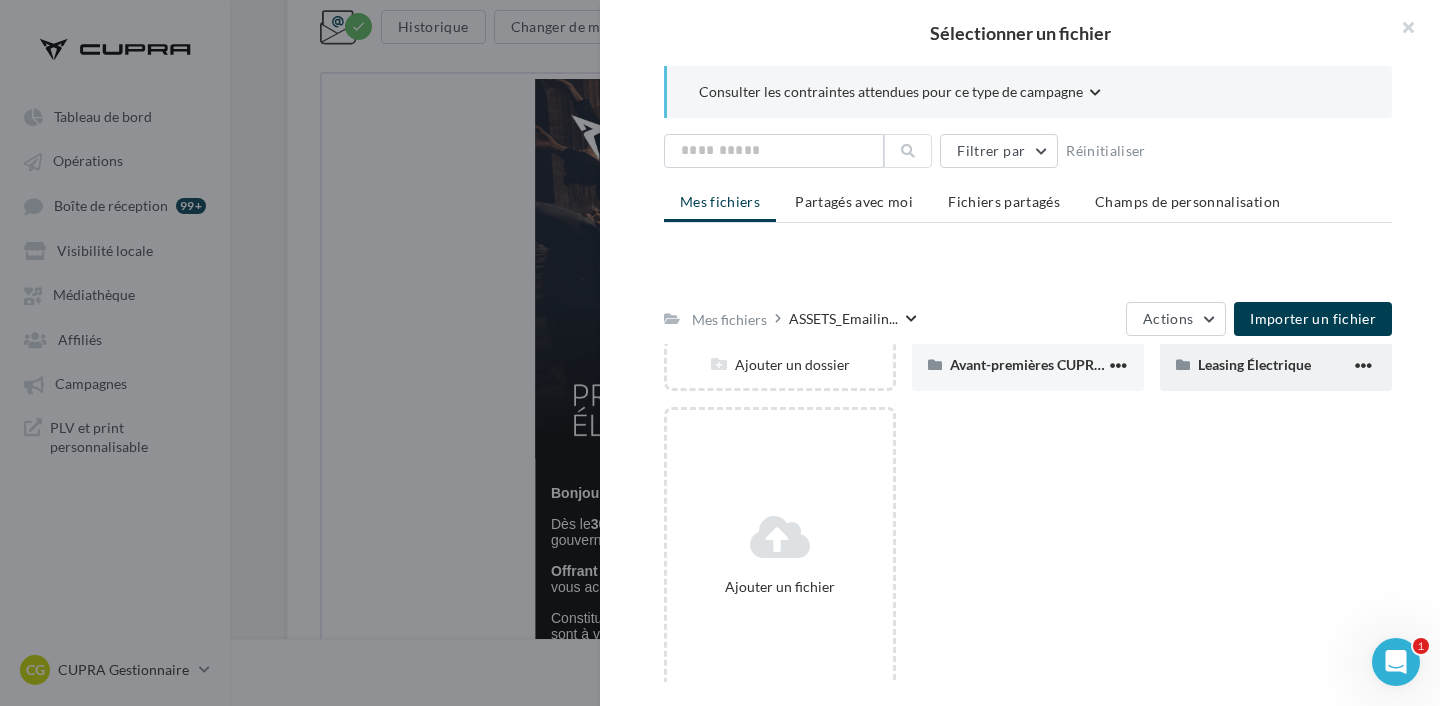 click on "Leasing Électrique" at bounding box center (1254, 364) 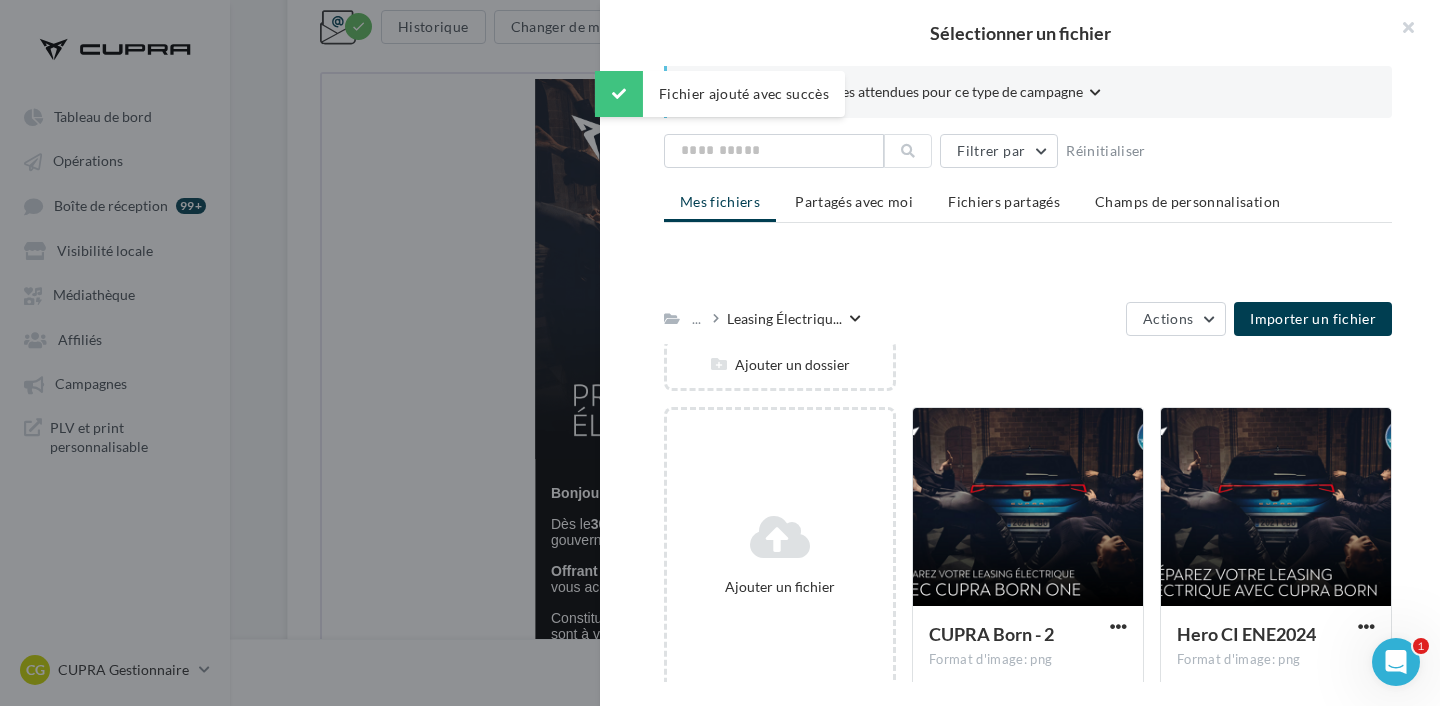 click at bounding box center (1028, 508) 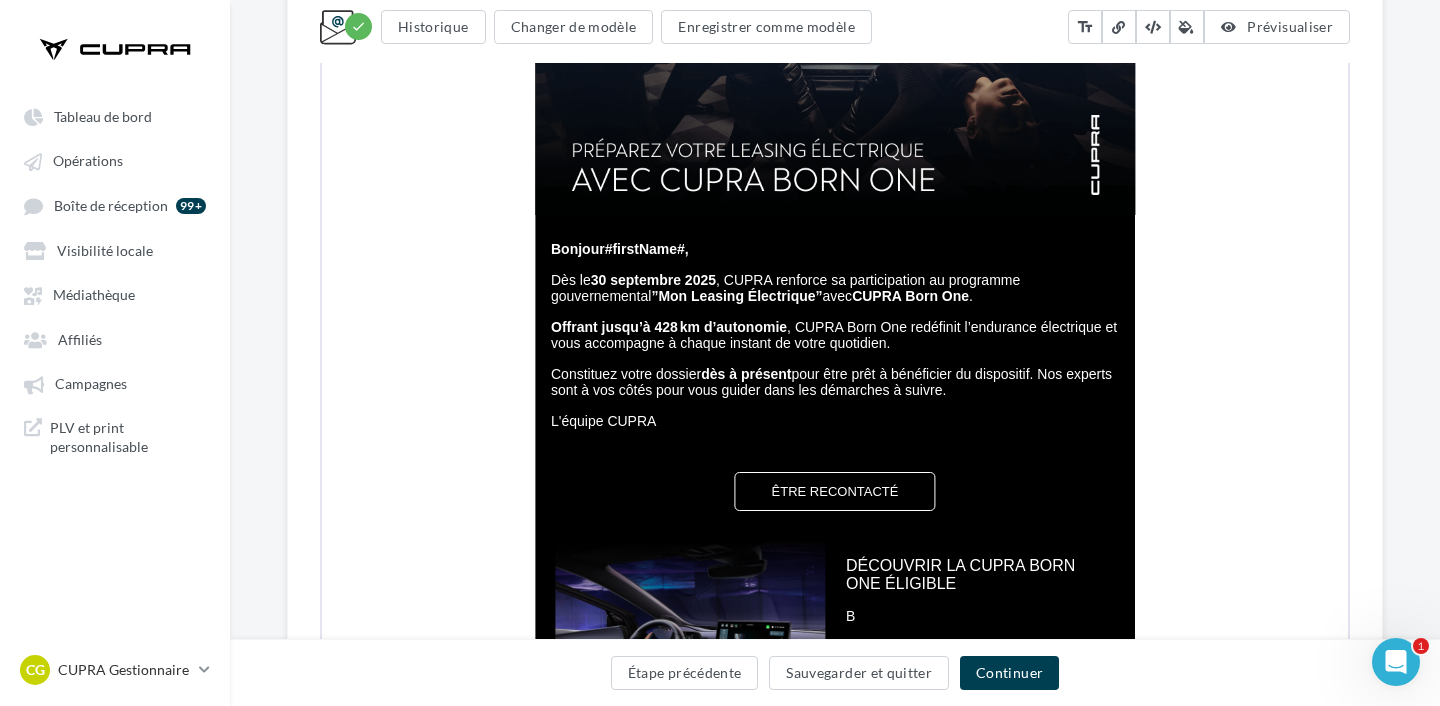 scroll, scrollTop: 699, scrollLeft: 0, axis: vertical 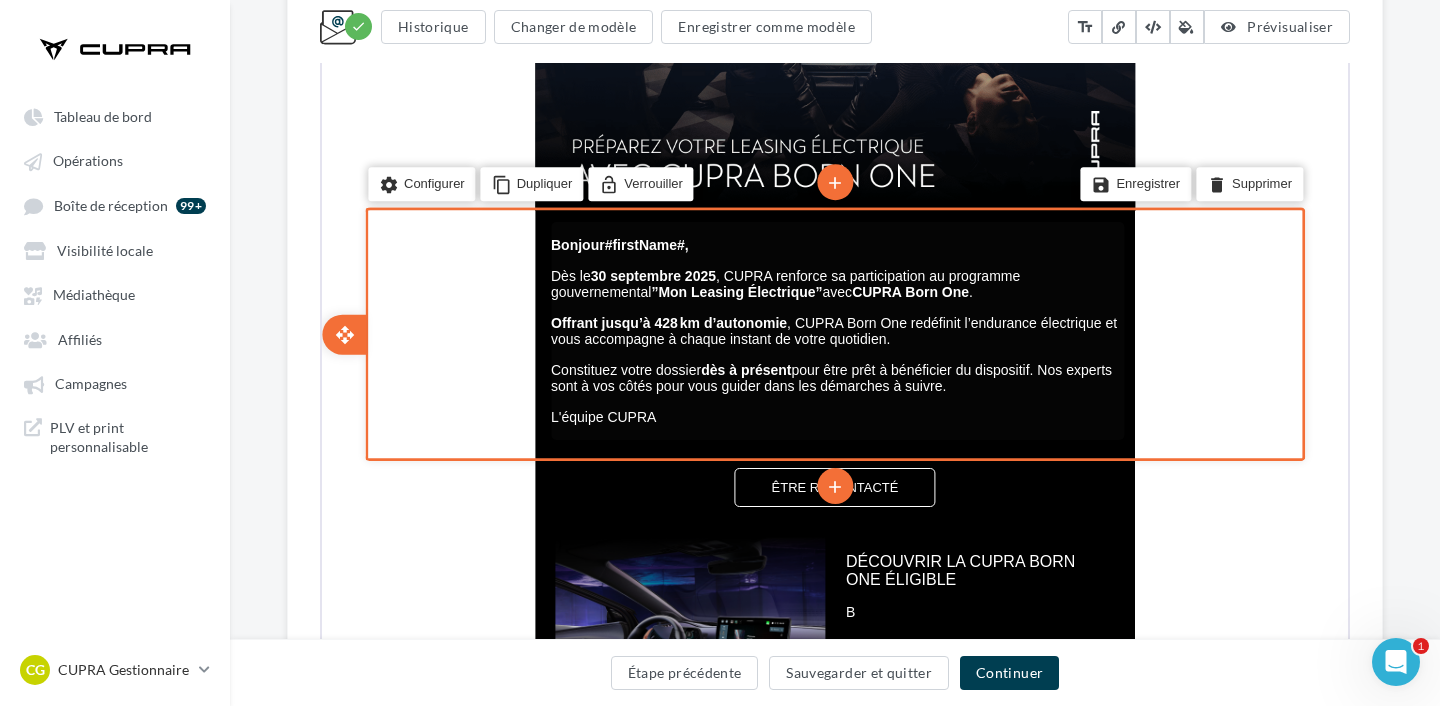 click on "Constituez votre dossier  dès à présent  pour être prêt à bénéficier du dispositif. Nos experts sont à vos côtés pour vous guider dans les démarches à suivre." at bounding box center (829, 376) 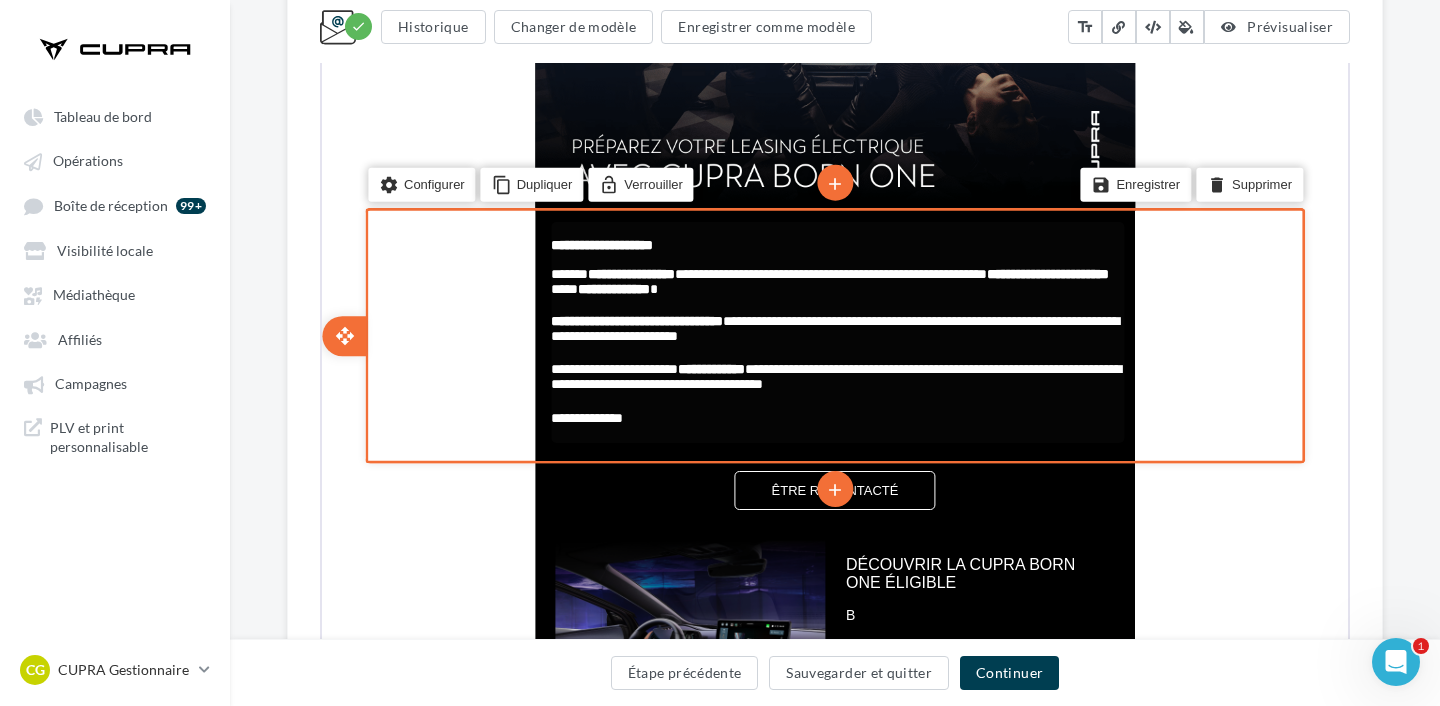 click on "**********" at bounding box center [1046, 272] 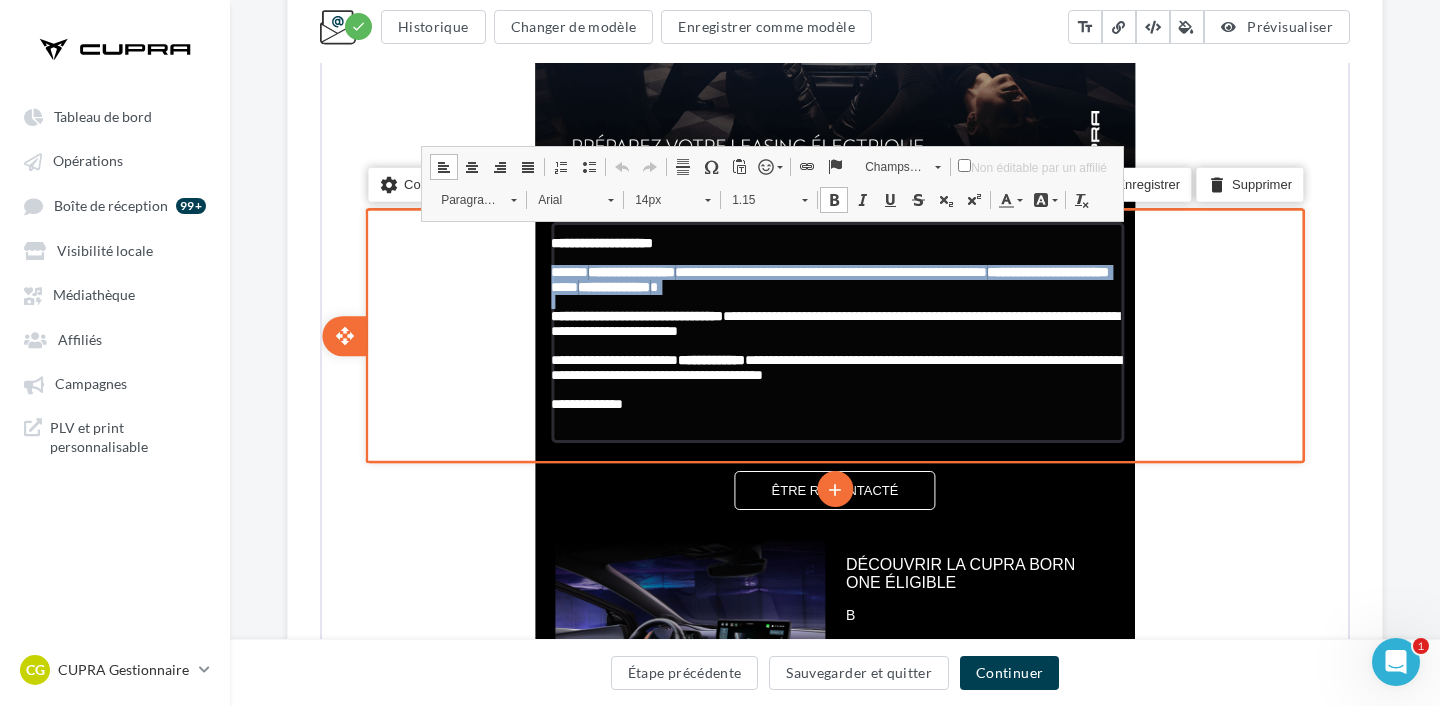 click on "**********" at bounding box center (1046, 270) 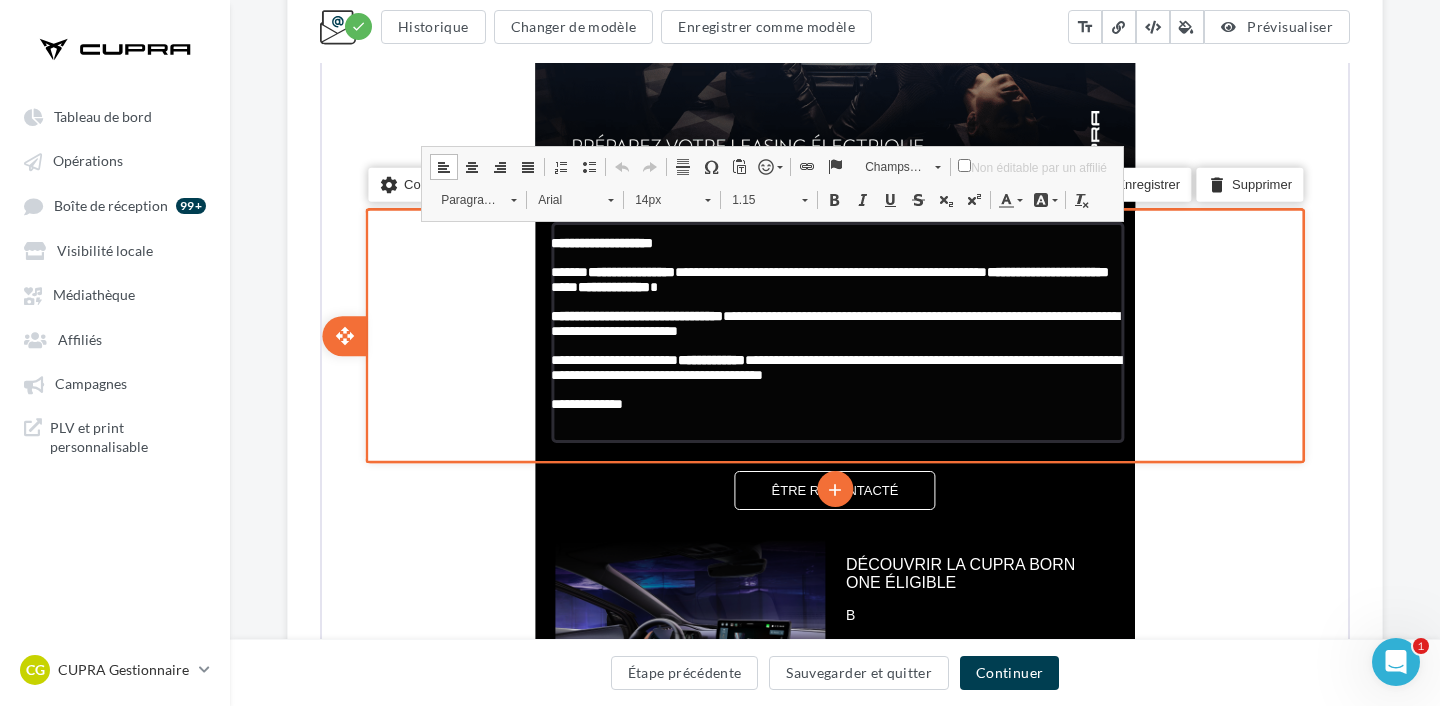 click on "**********" at bounding box center (833, 321) 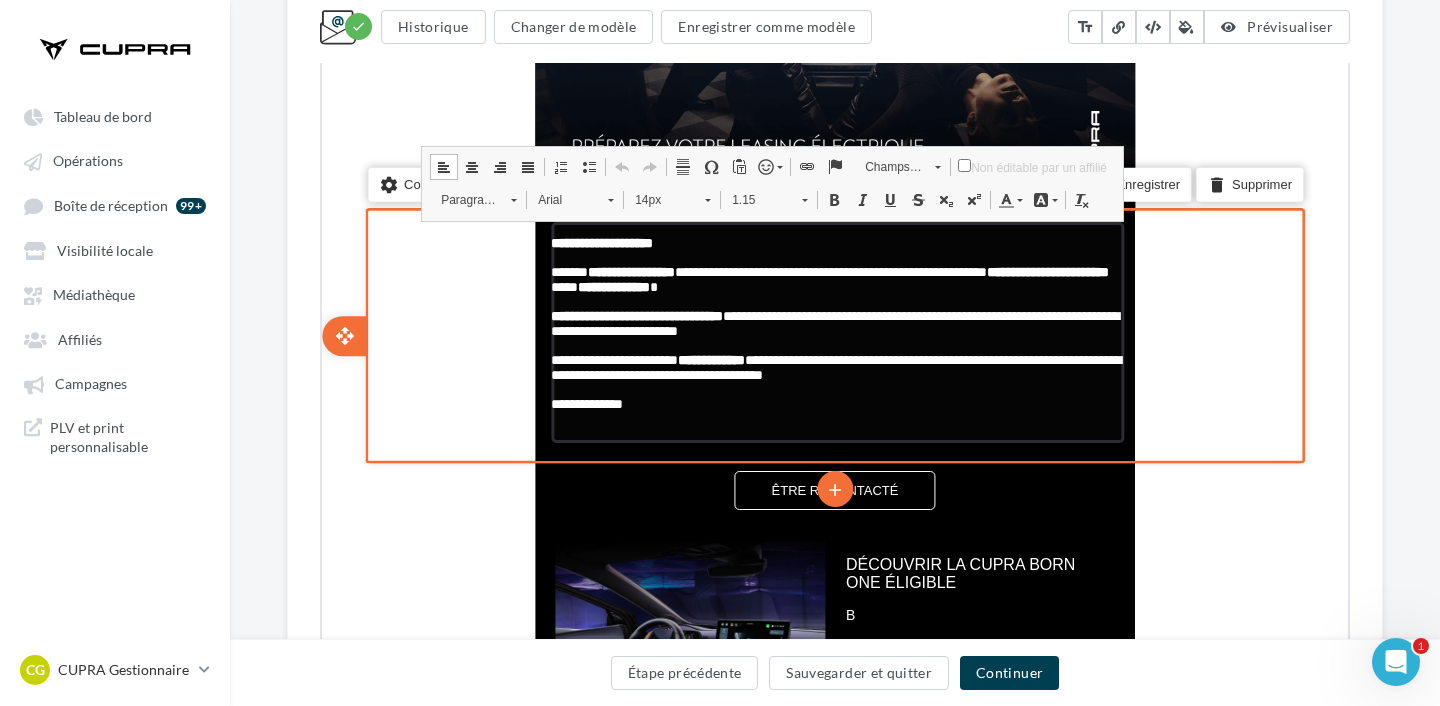 click on "**********" at bounding box center [835, 402] 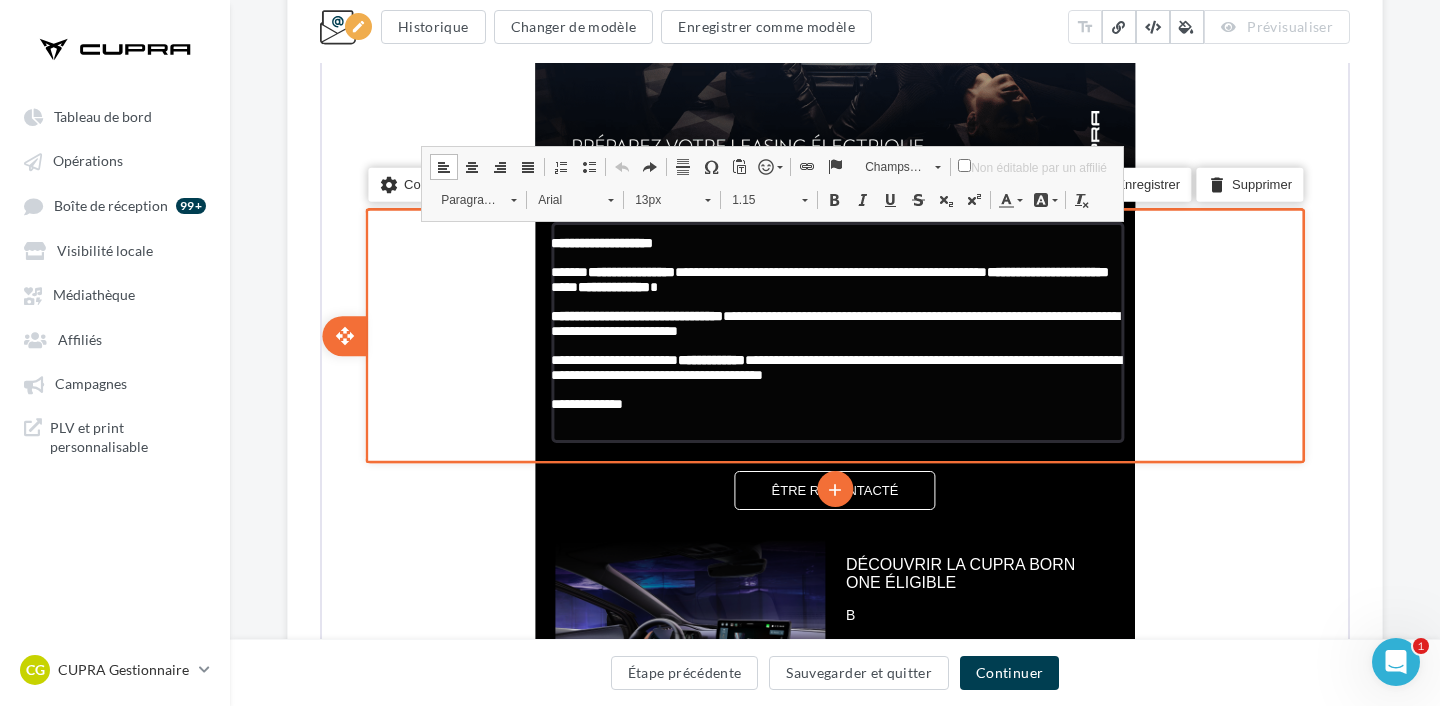 click on "**********" at bounding box center [833, 321] 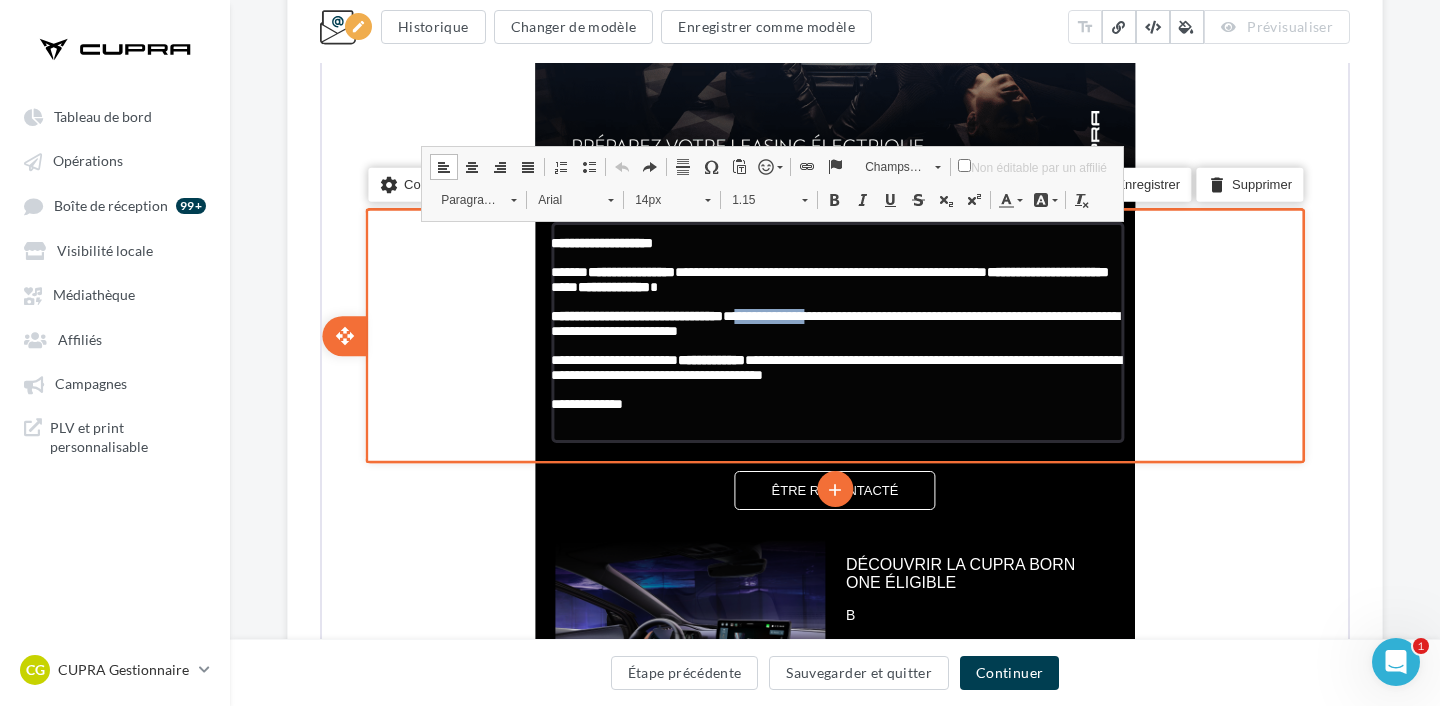 drag, startPoint x: 795, startPoint y: 319, endPoint x: 901, endPoint y: 321, distance: 106.01887 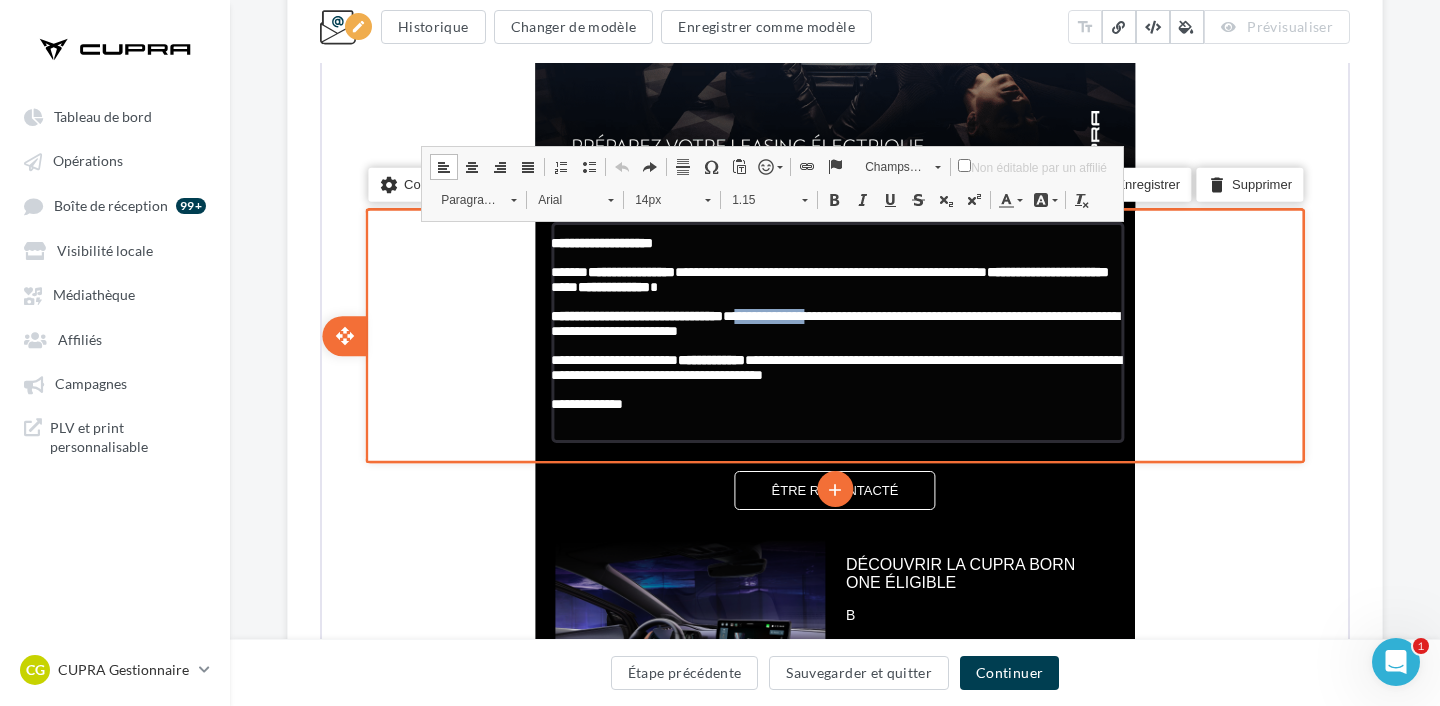 click on "**********" at bounding box center (833, 321) 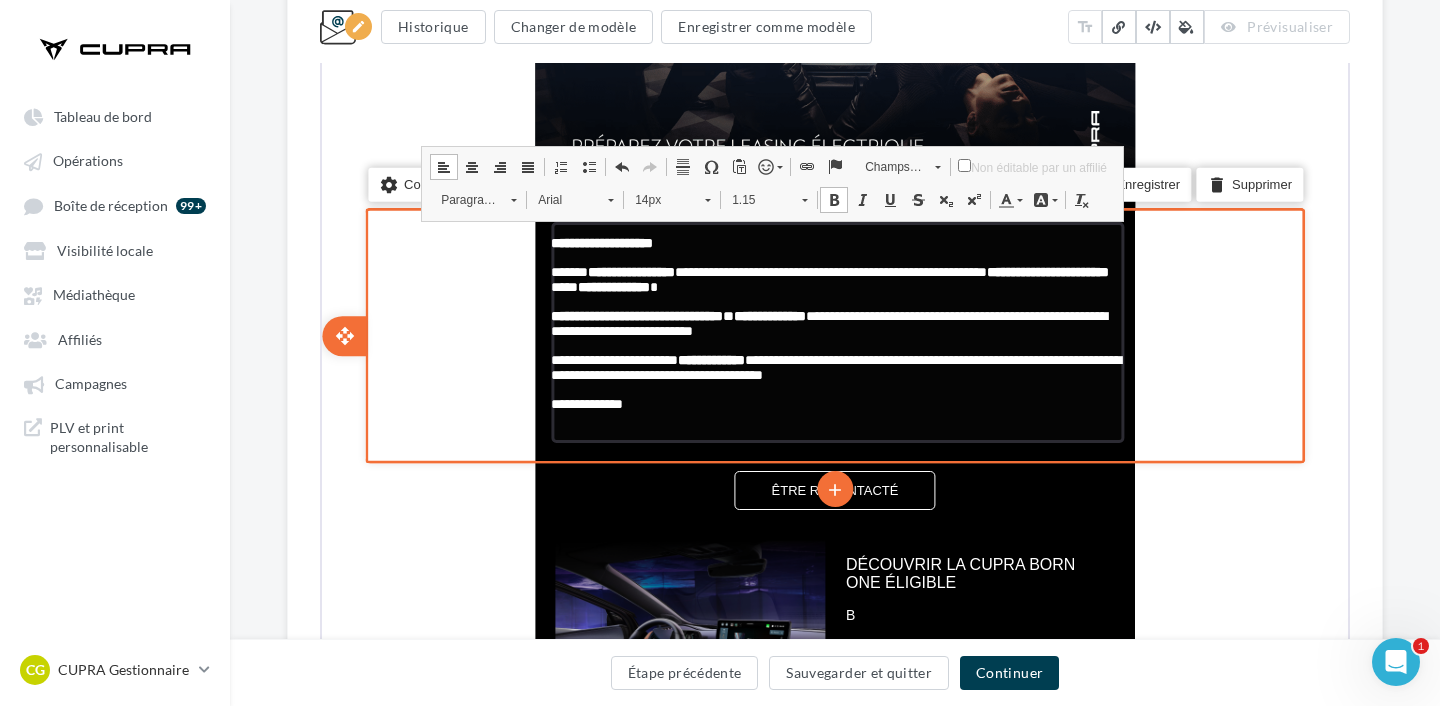 click on "**********" at bounding box center (828, 277) 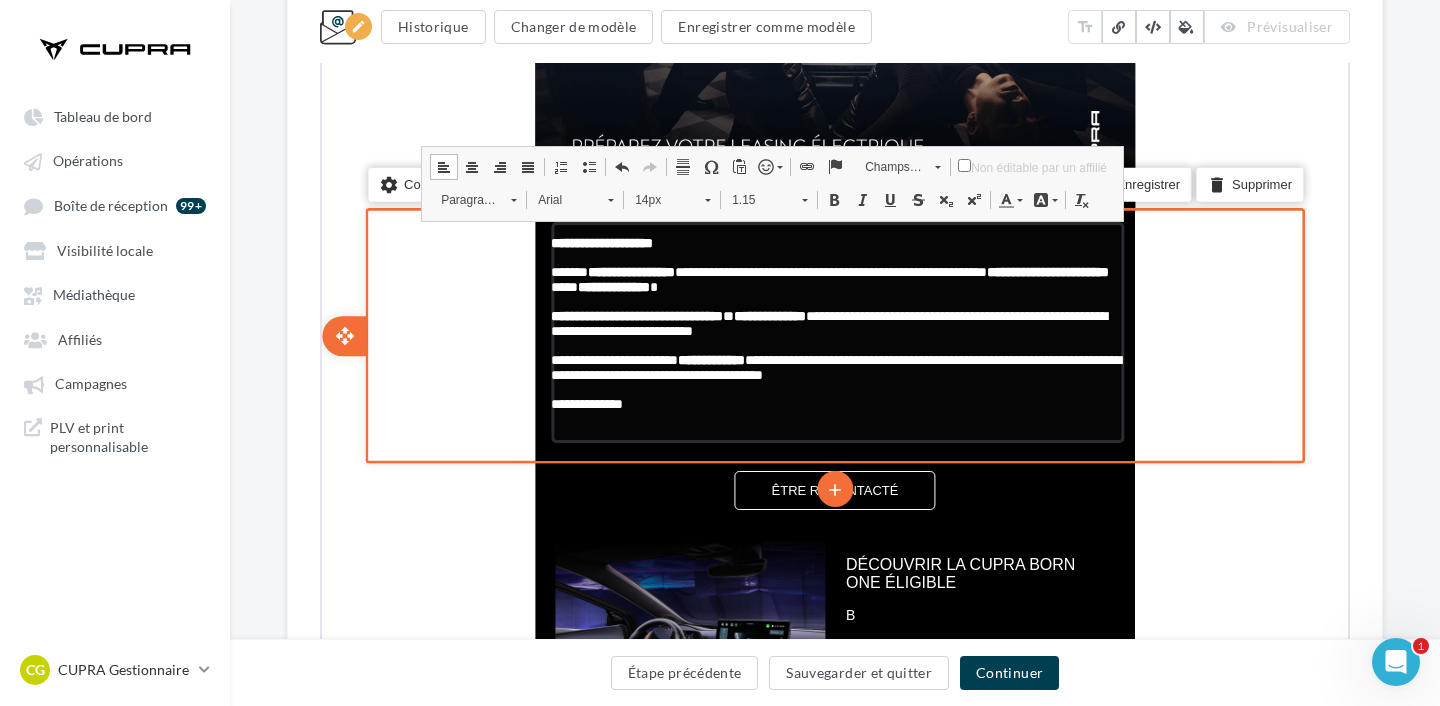click at bounding box center (835, 388) 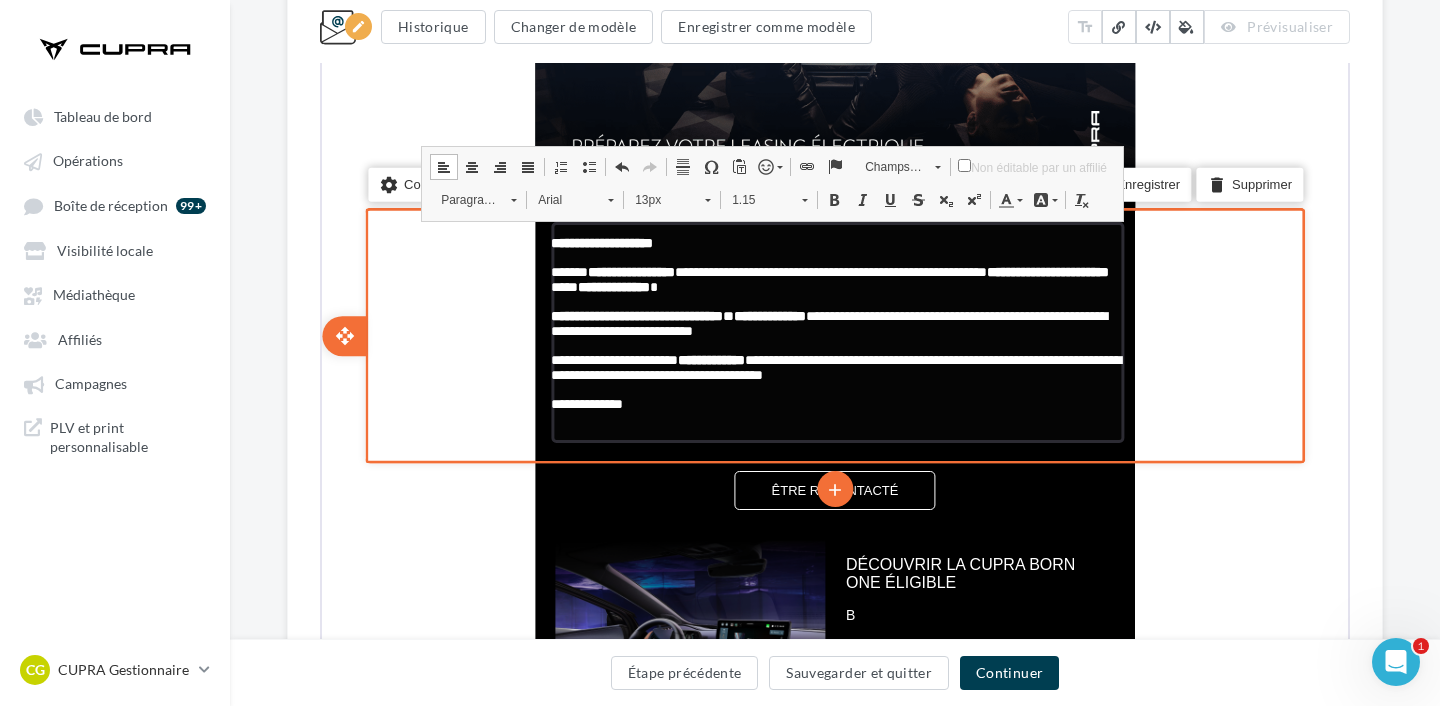 click at bounding box center [835, 388] 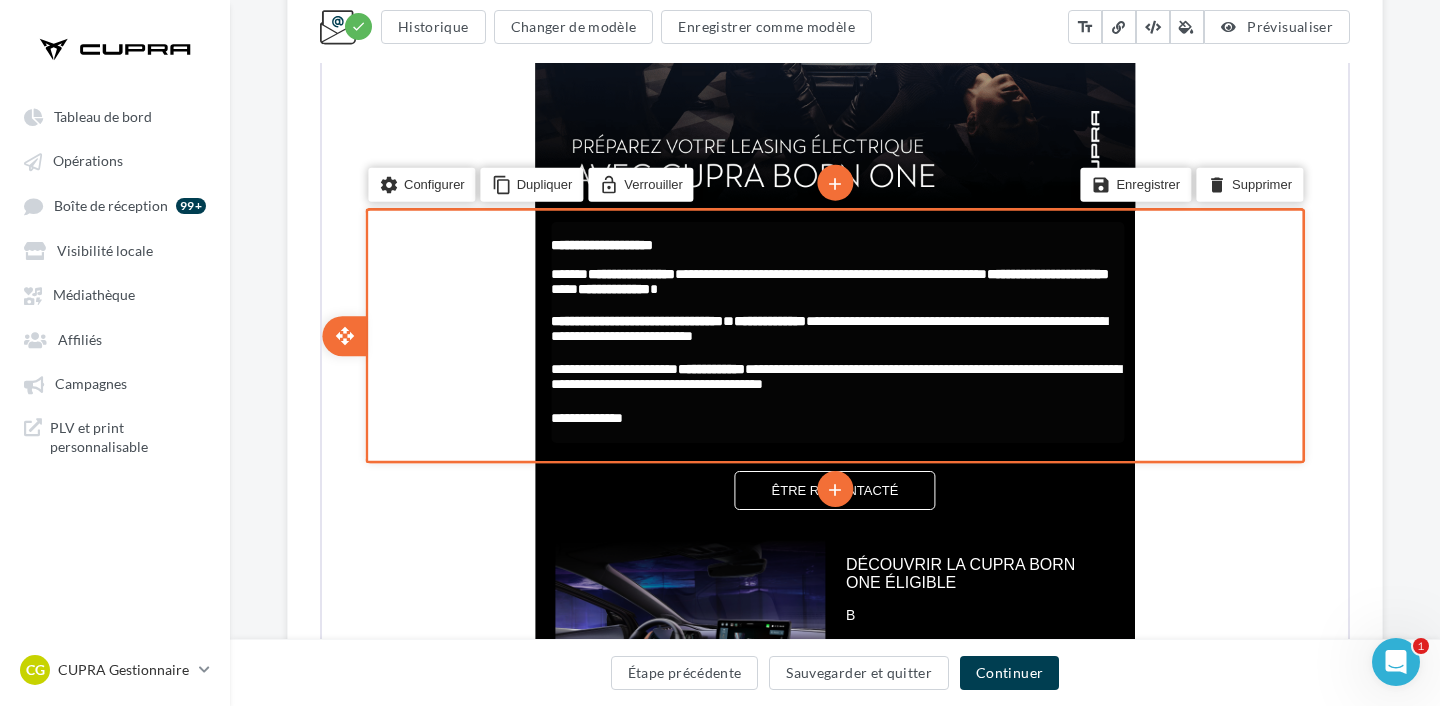 click on "**********" at bounding box center (612, 287) 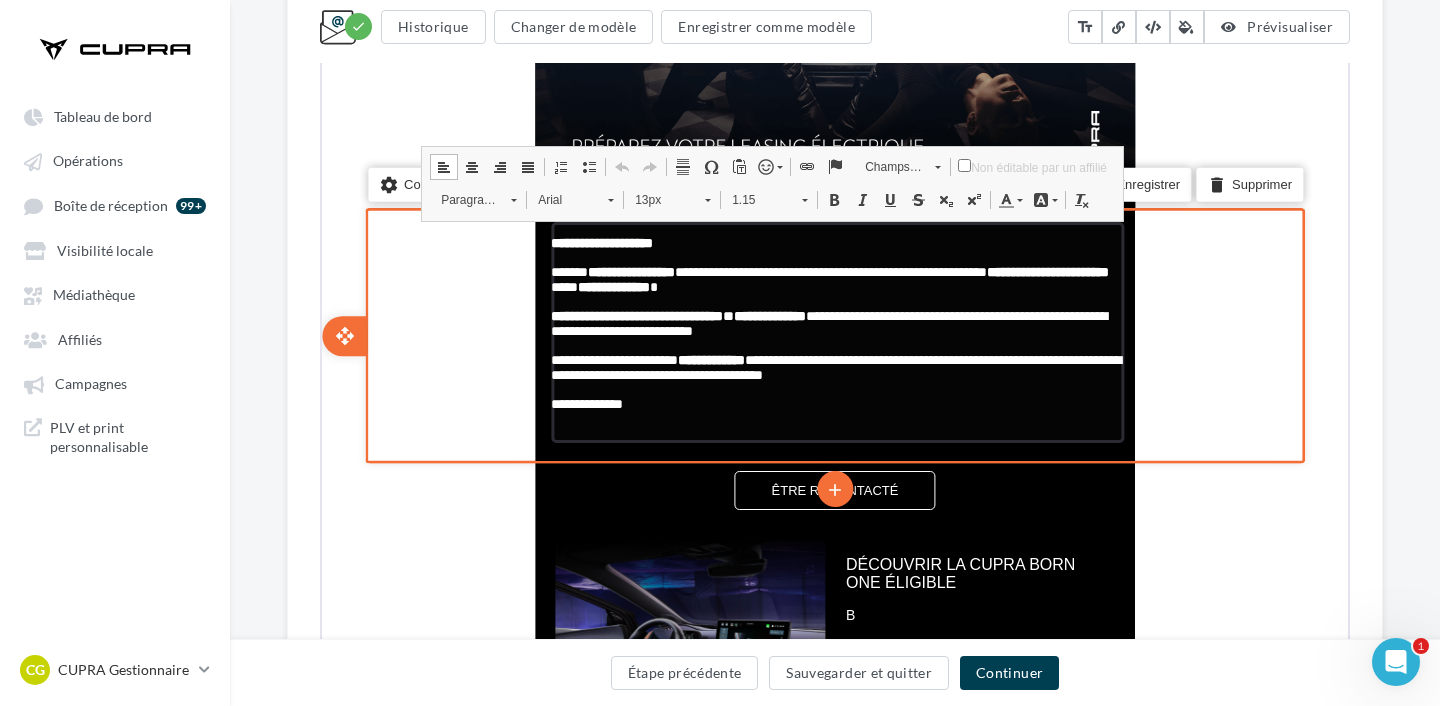 click on "**********" at bounding box center (612, 285) 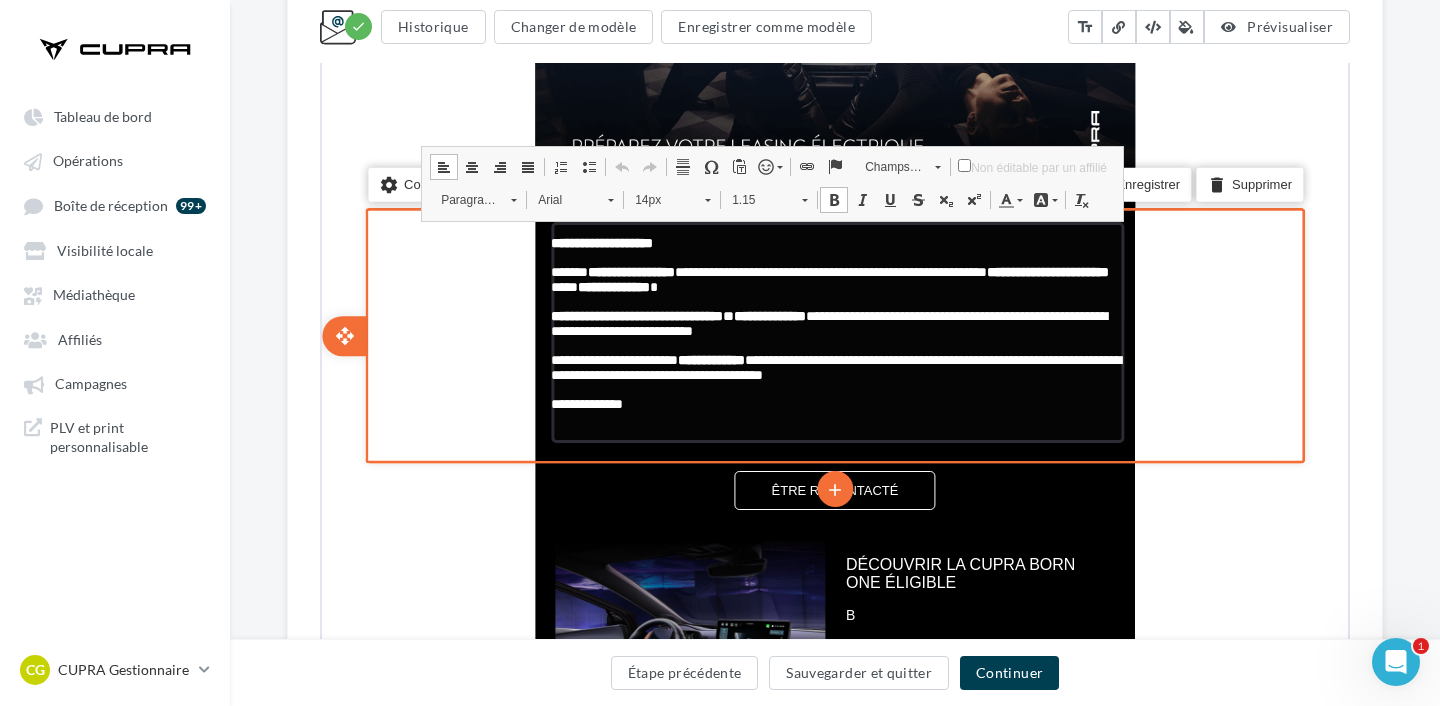 type 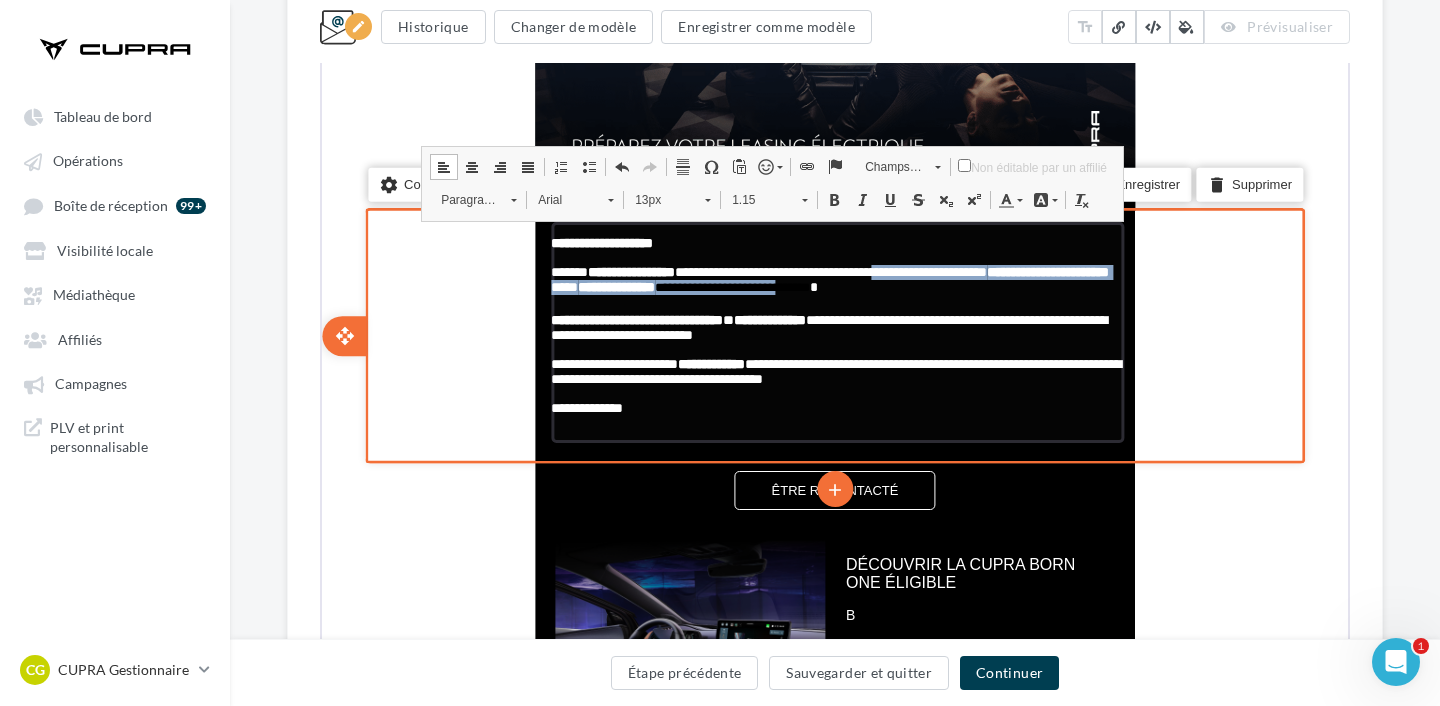 drag, startPoint x: 964, startPoint y: 279, endPoint x: 1115, endPoint y: 295, distance: 151.84532 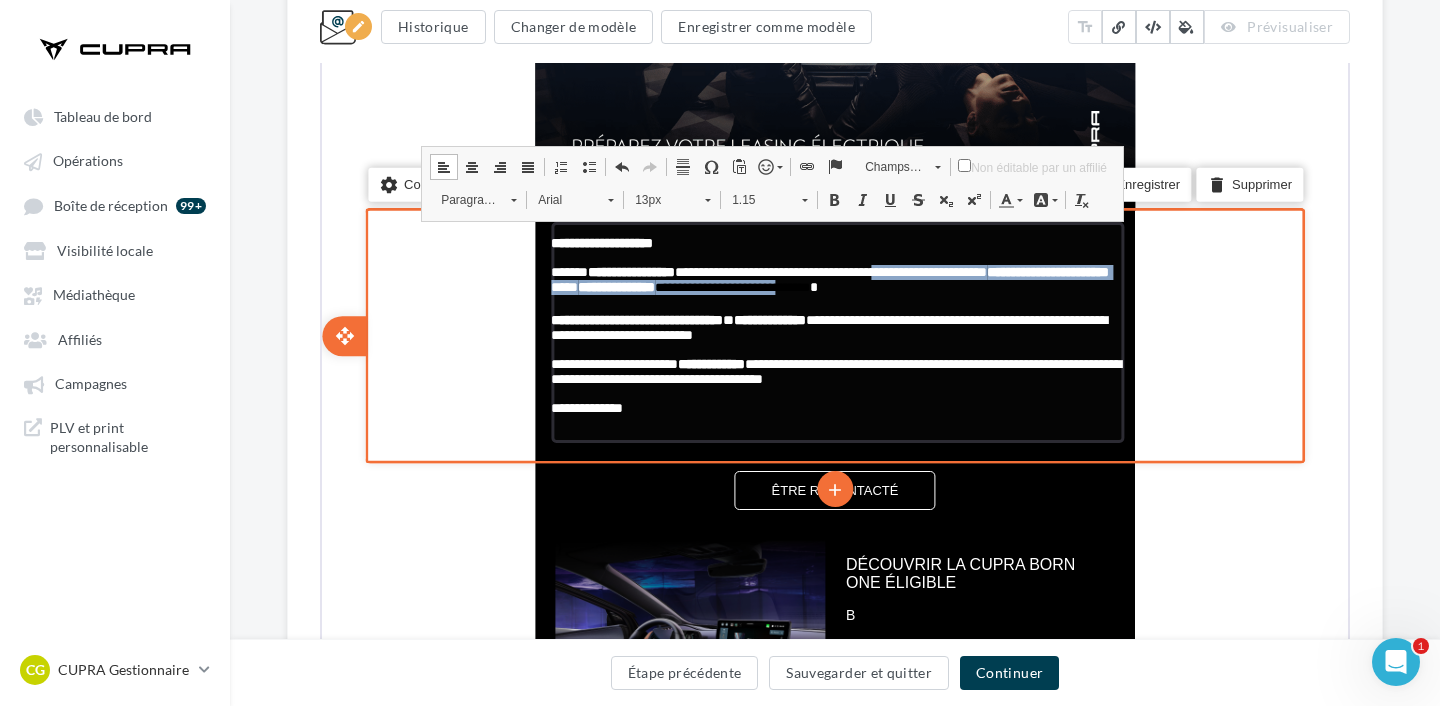 click on "**********" at bounding box center (835, 273) 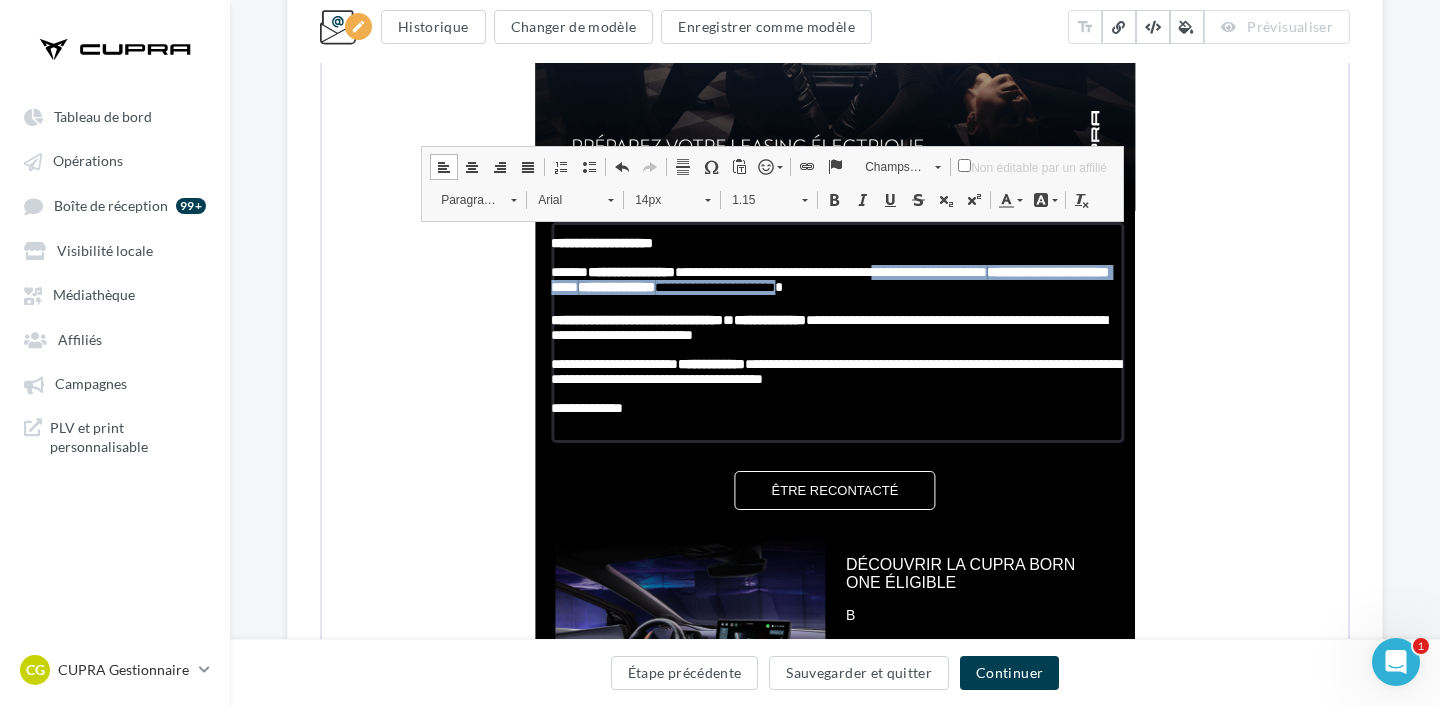 click at bounding box center [1004, 198] 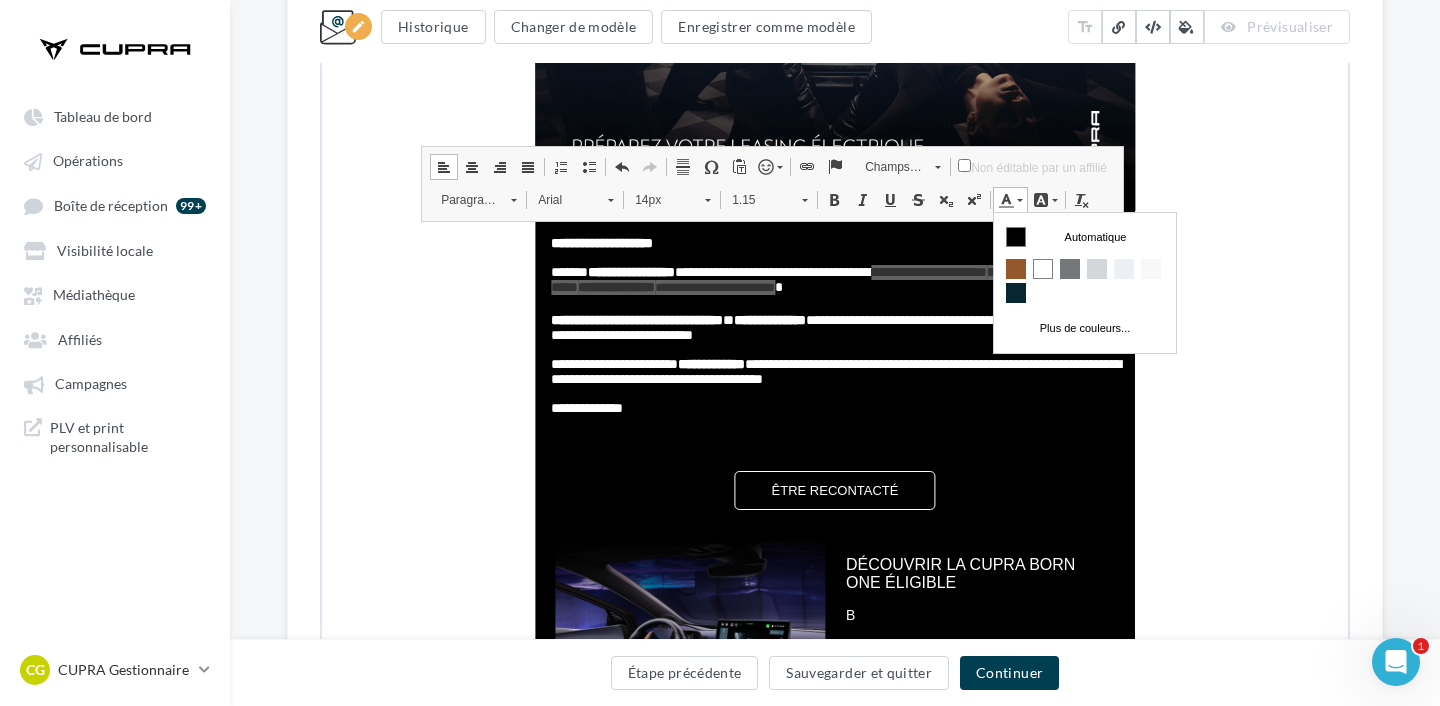 scroll, scrollTop: 0, scrollLeft: 0, axis: both 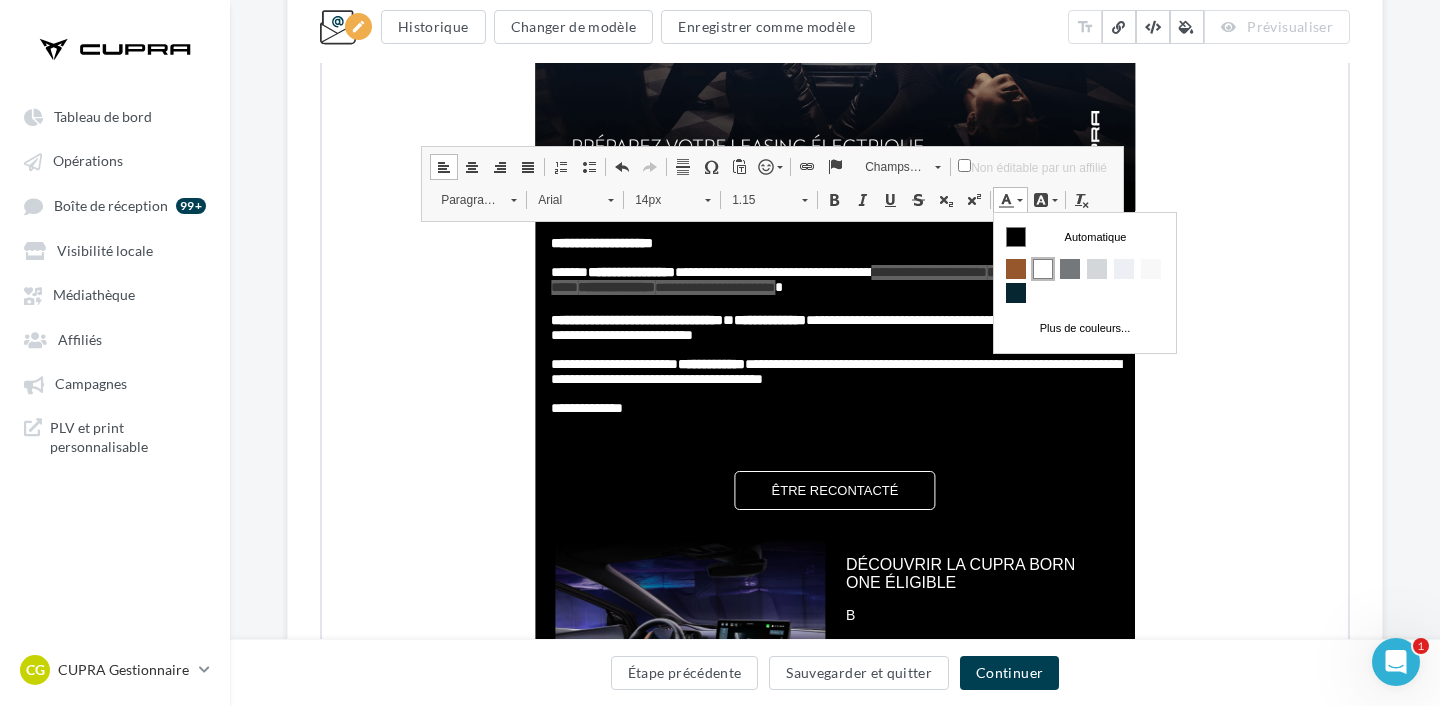click at bounding box center [1043, 268] 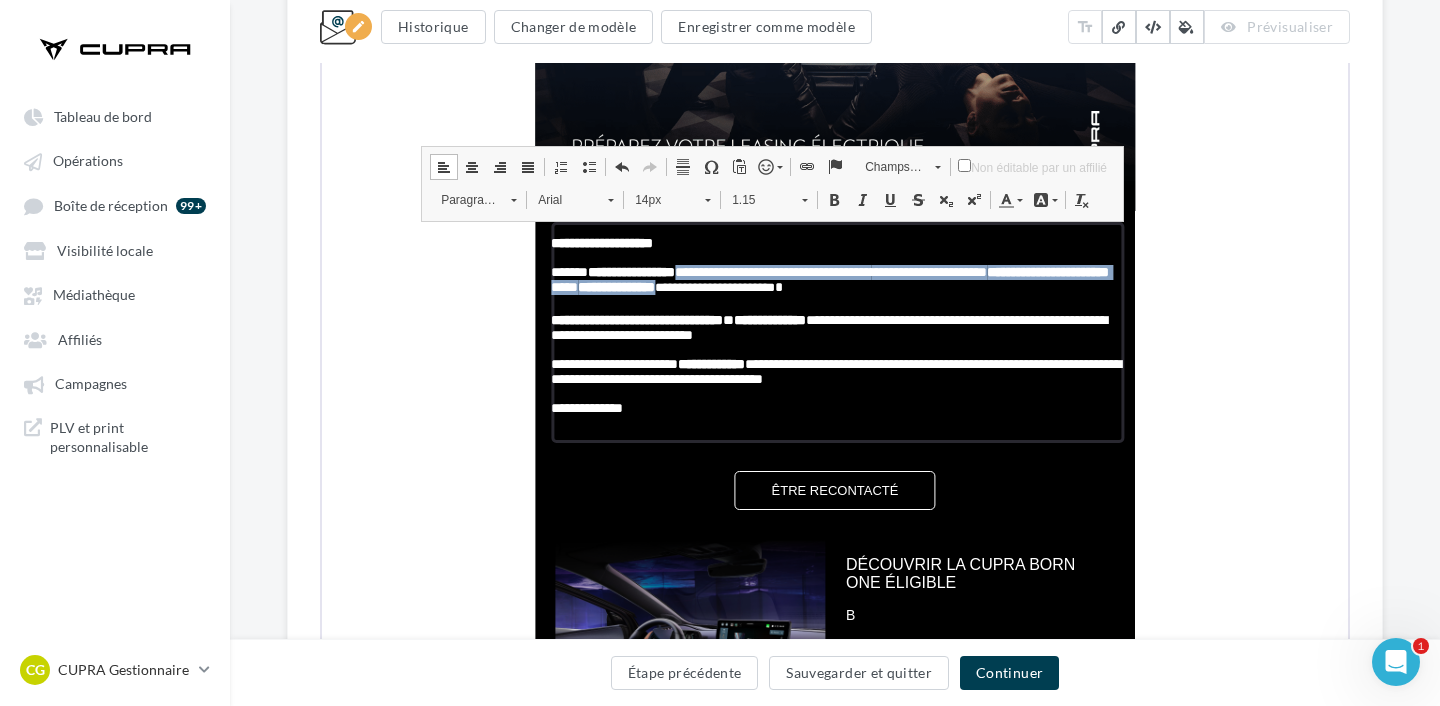 click on "14px" at bounding box center [658, 198] 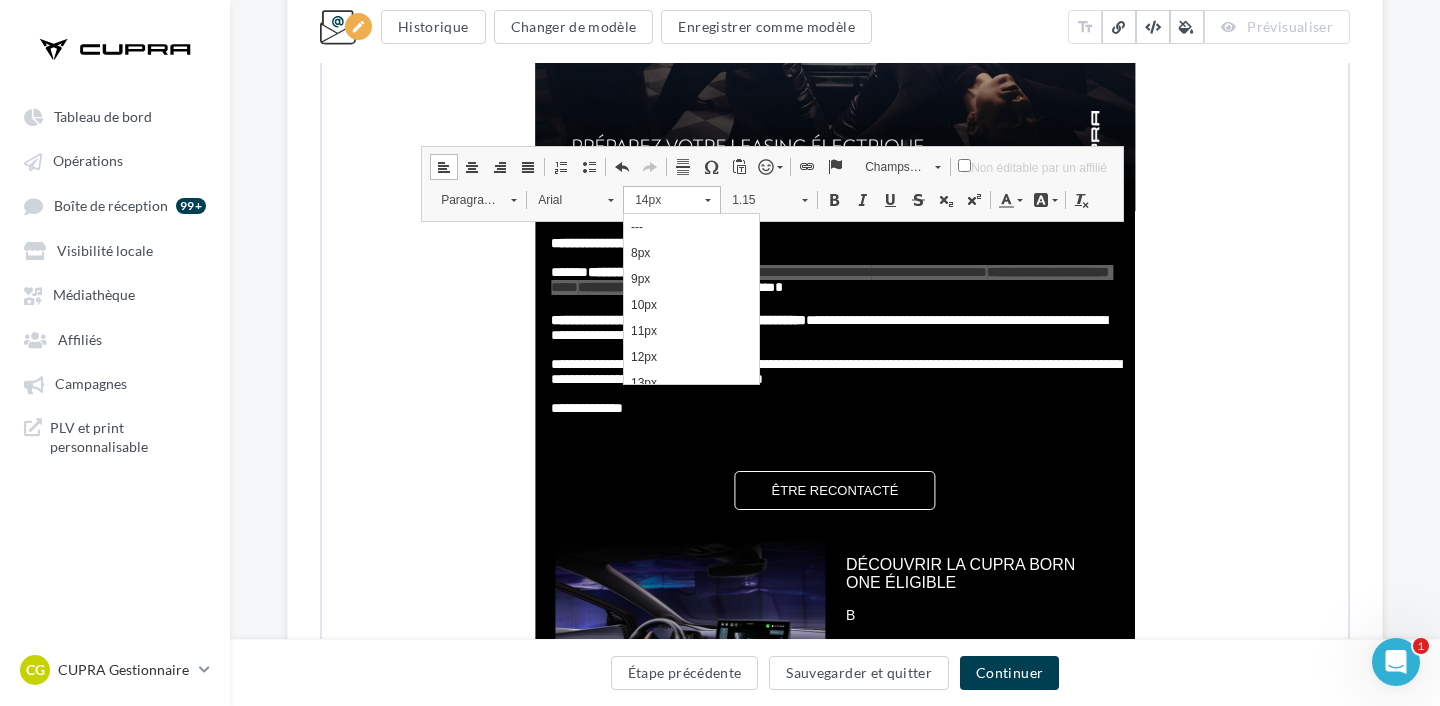 scroll, scrollTop: 110, scrollLeft: 0, axis: vertical 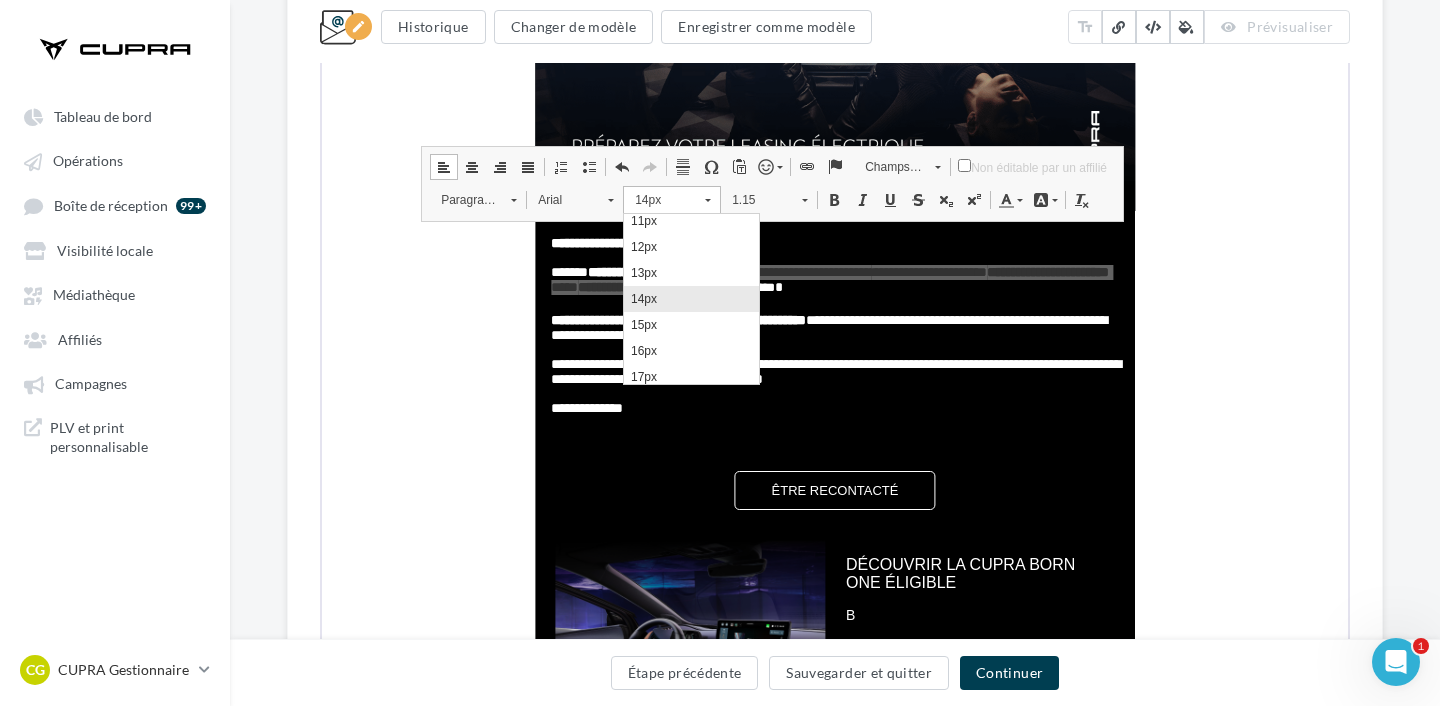 click on "14px" at bounding box center [691, 298] 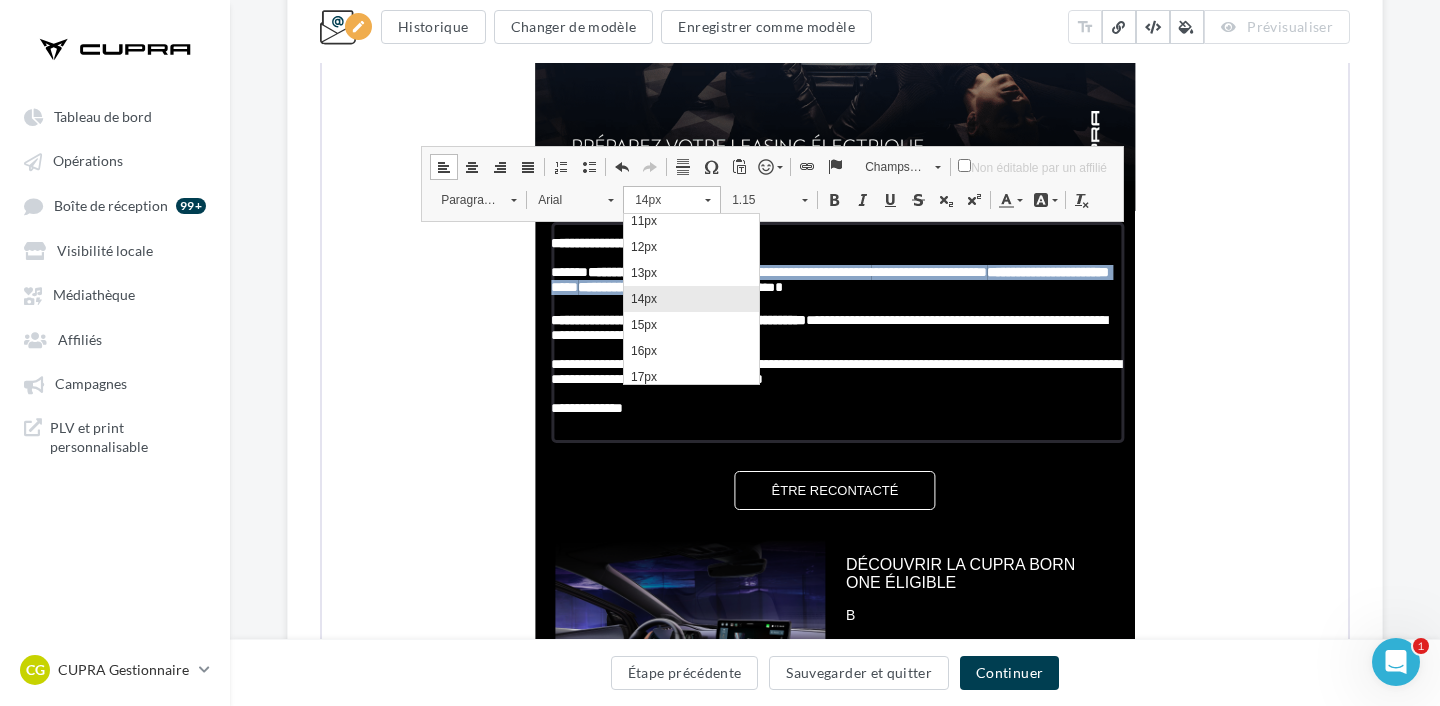 scroll, scrollTop: 0, scrollLeft: 0, axis: both 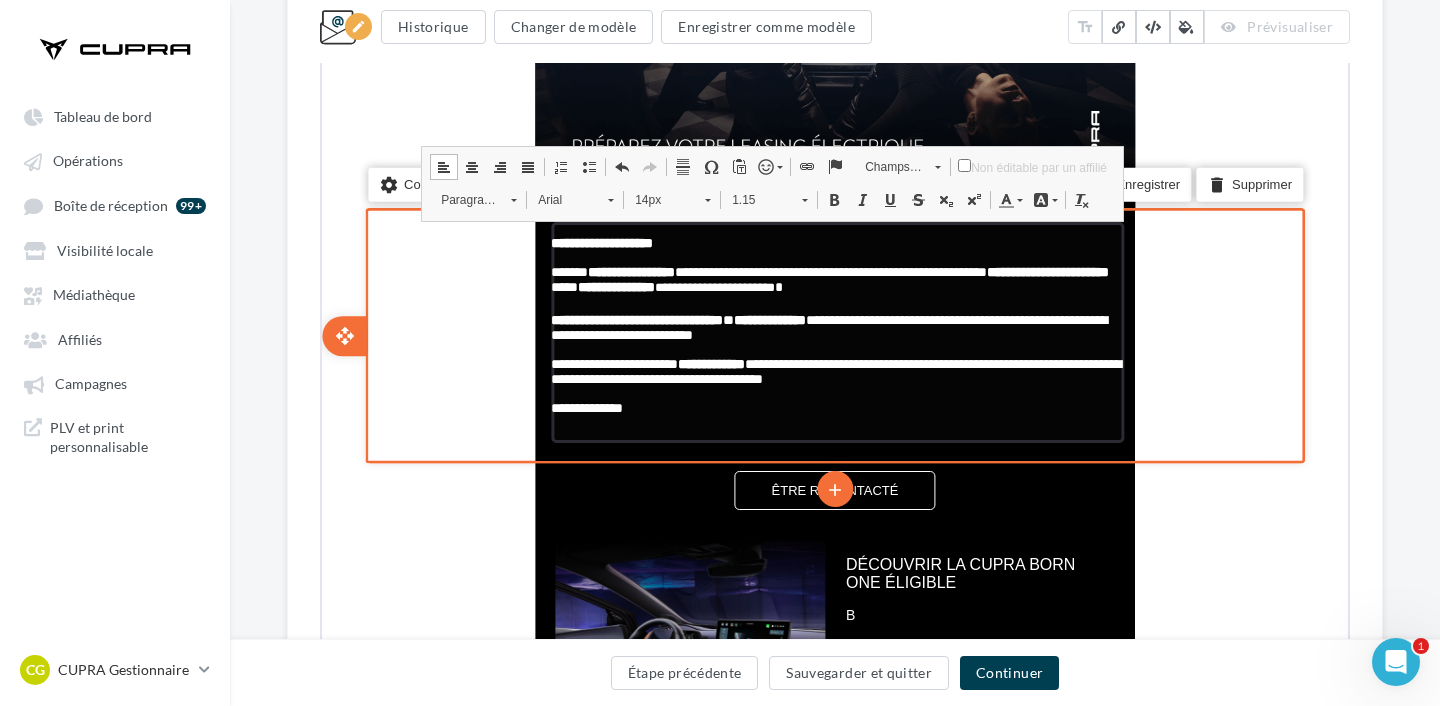 click on "**********" at bounding box center [713, 285] 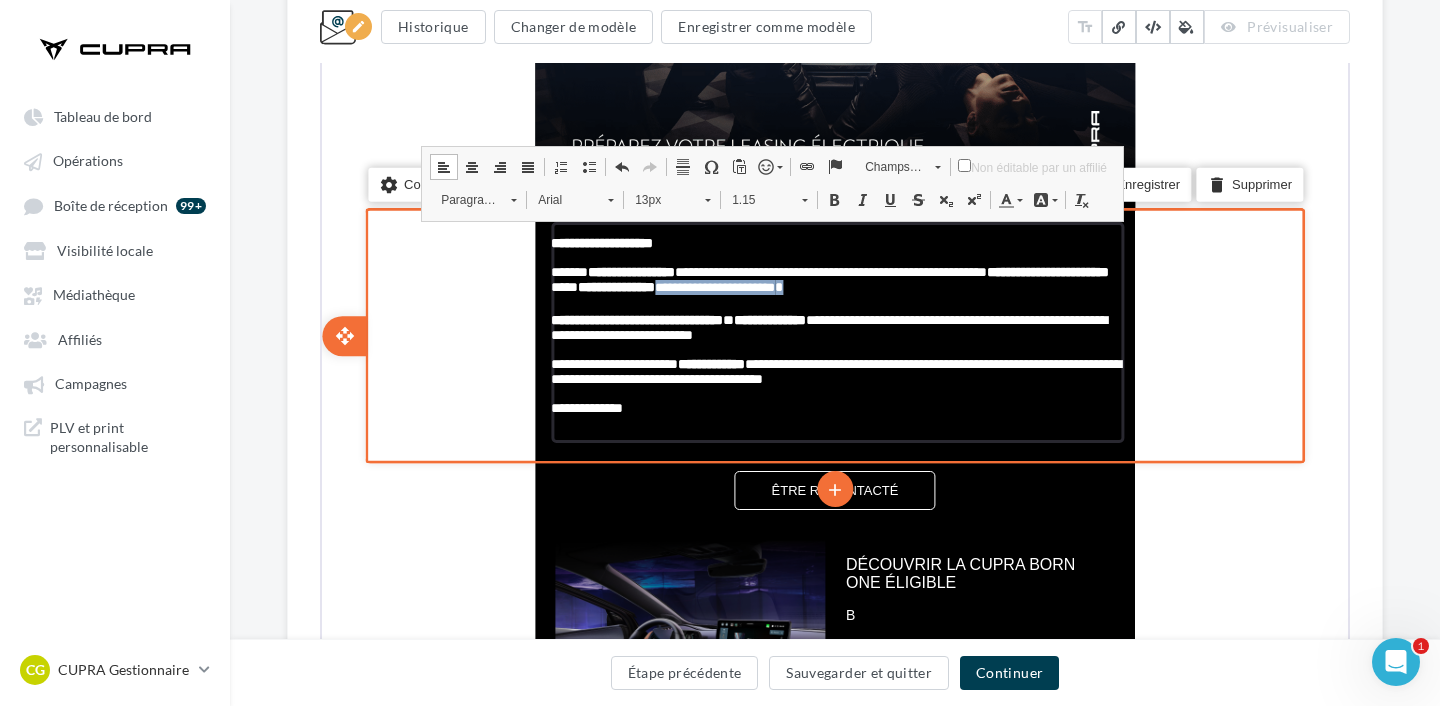 drag, startPoint x: 981, startPoint y: 287, endPoint x: 1123, endPoint y: 283, distance: 142.05632 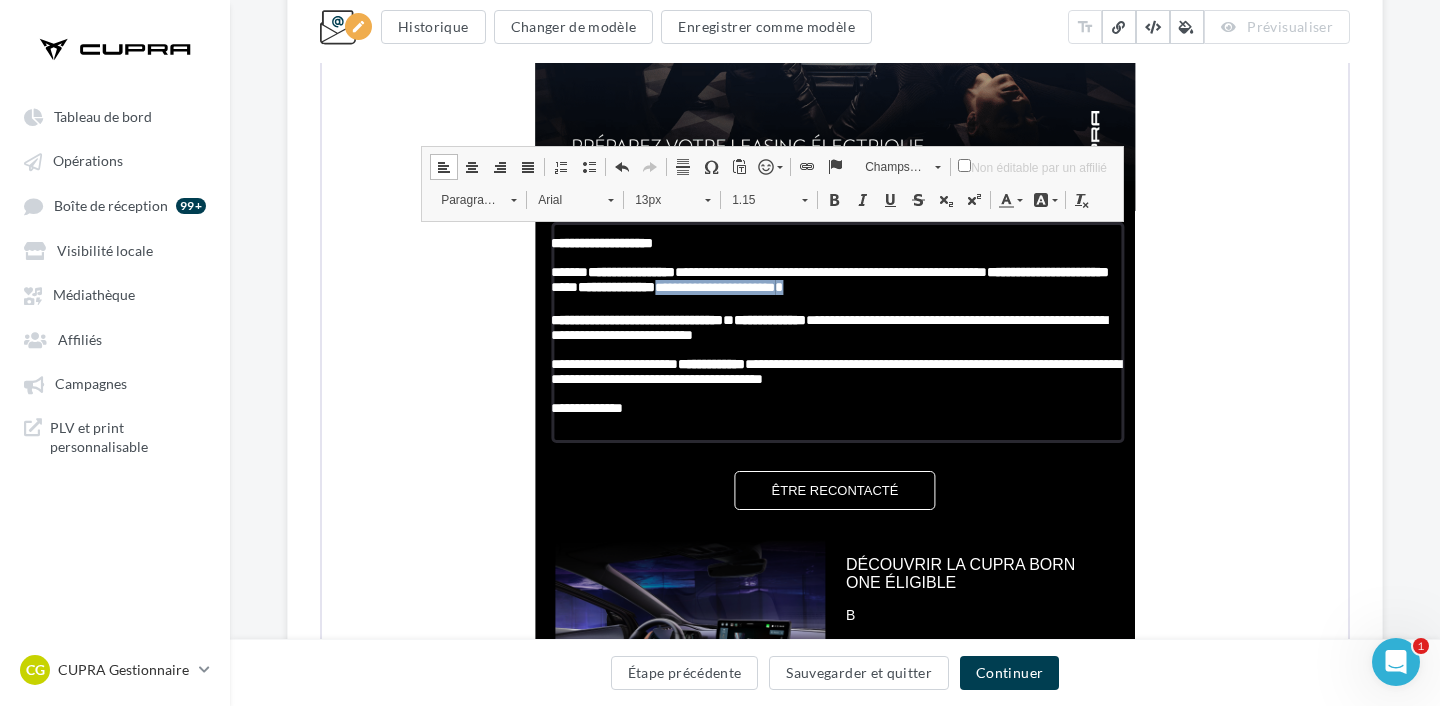 click on "13px" at bounding box center (658, 198) 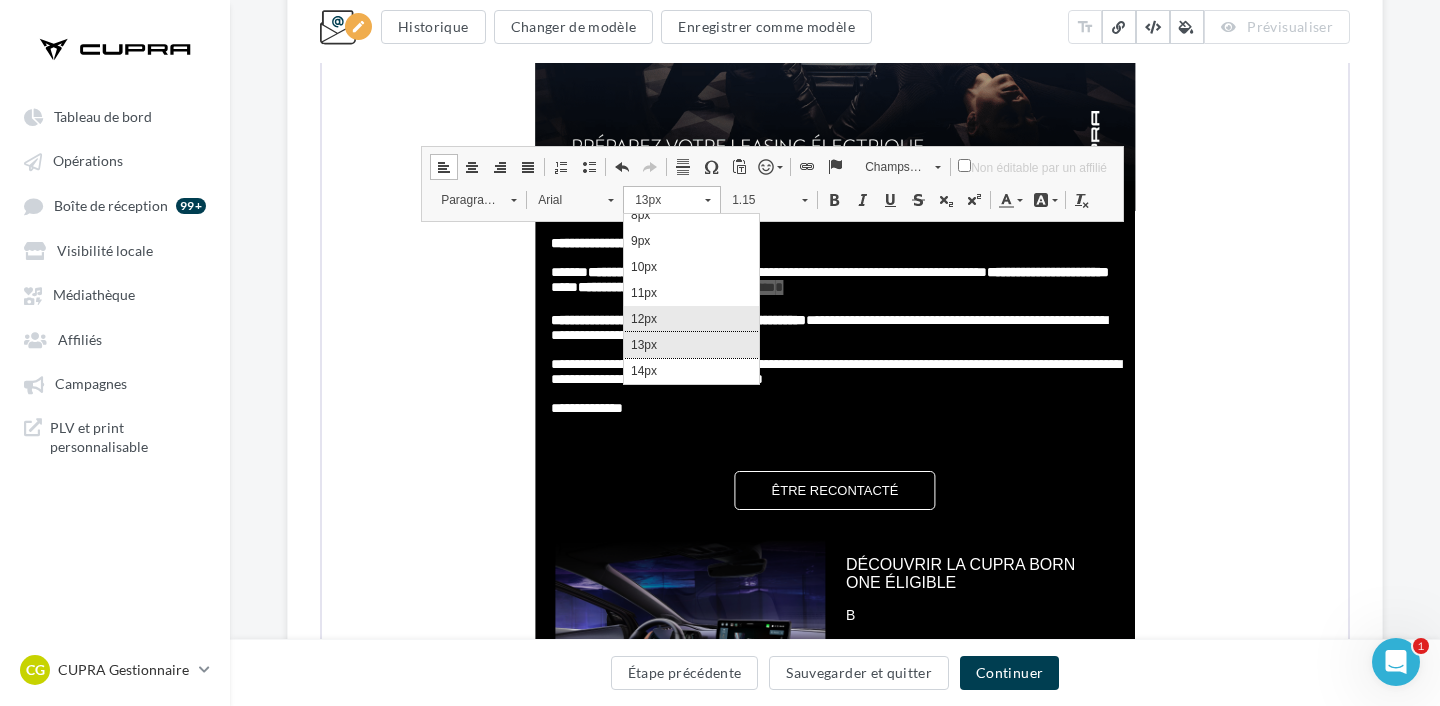 scroll, scrollTop: 44, scrollLeft: 0, axis: vertical 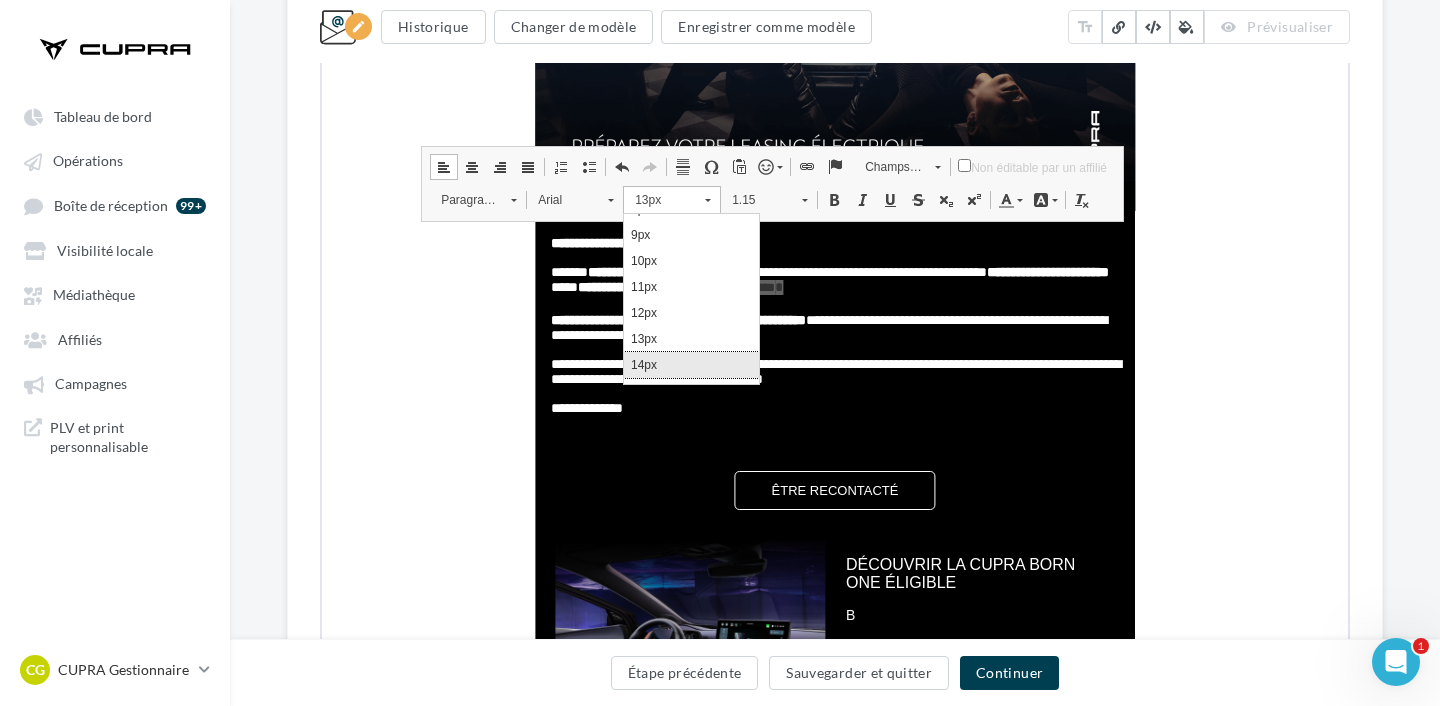 click on "14px" at bounding box center (691, 364) 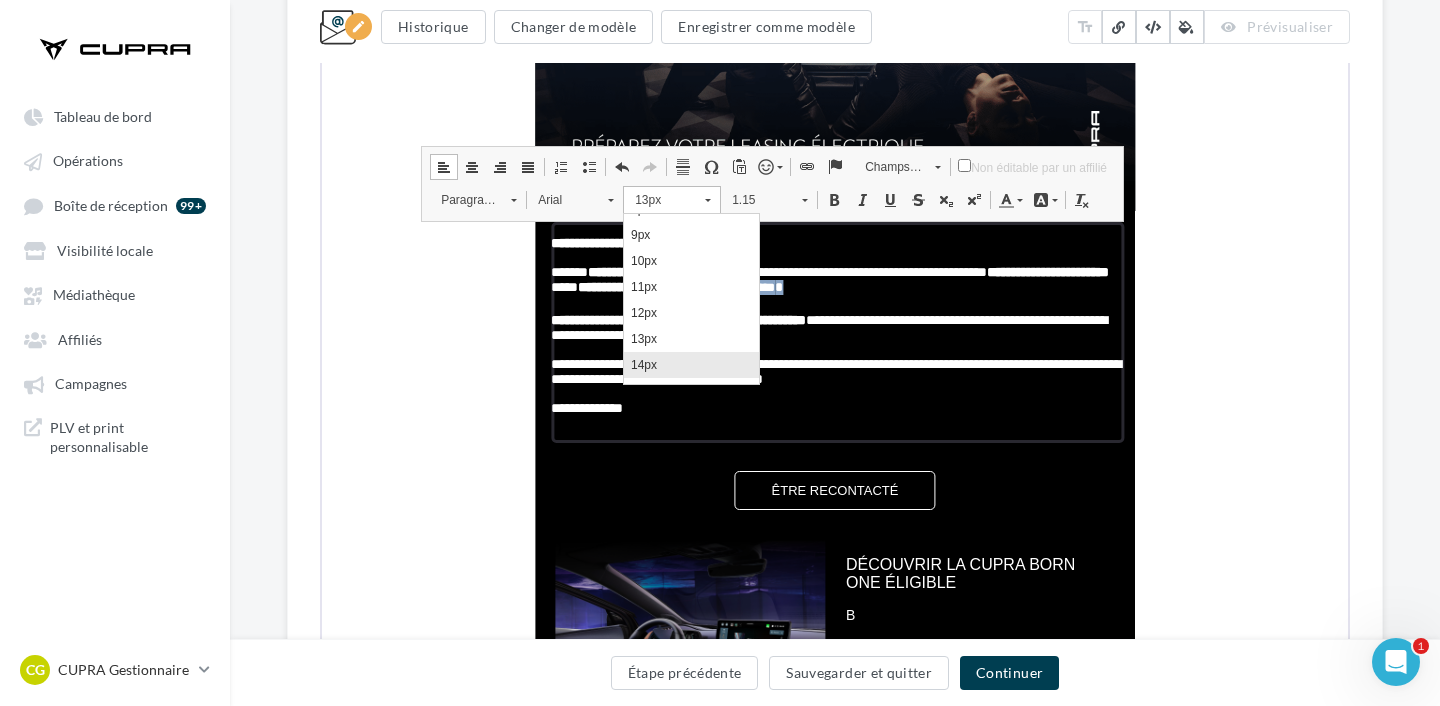 scroll, scrollTop: 0, scrollLeft: 0, axis: both 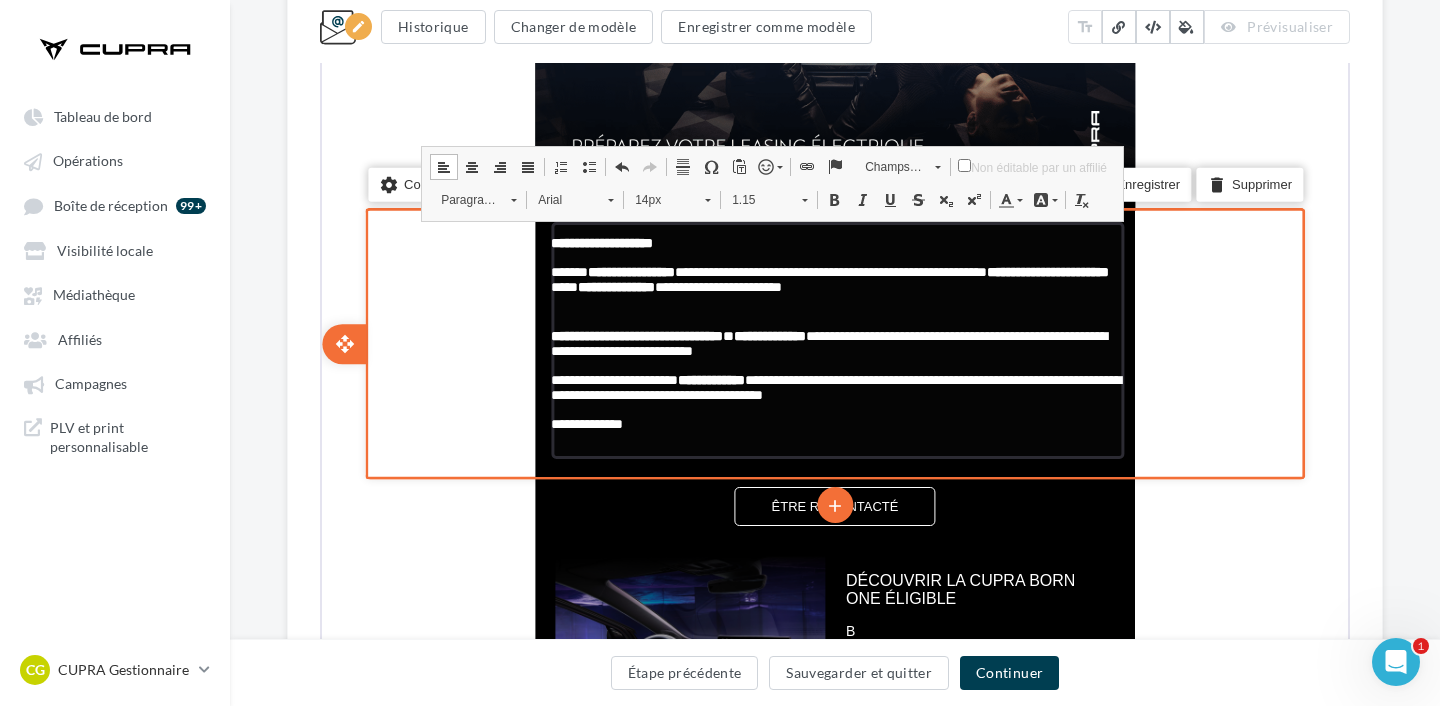 click on "**********" at bounding box center (835, 281) 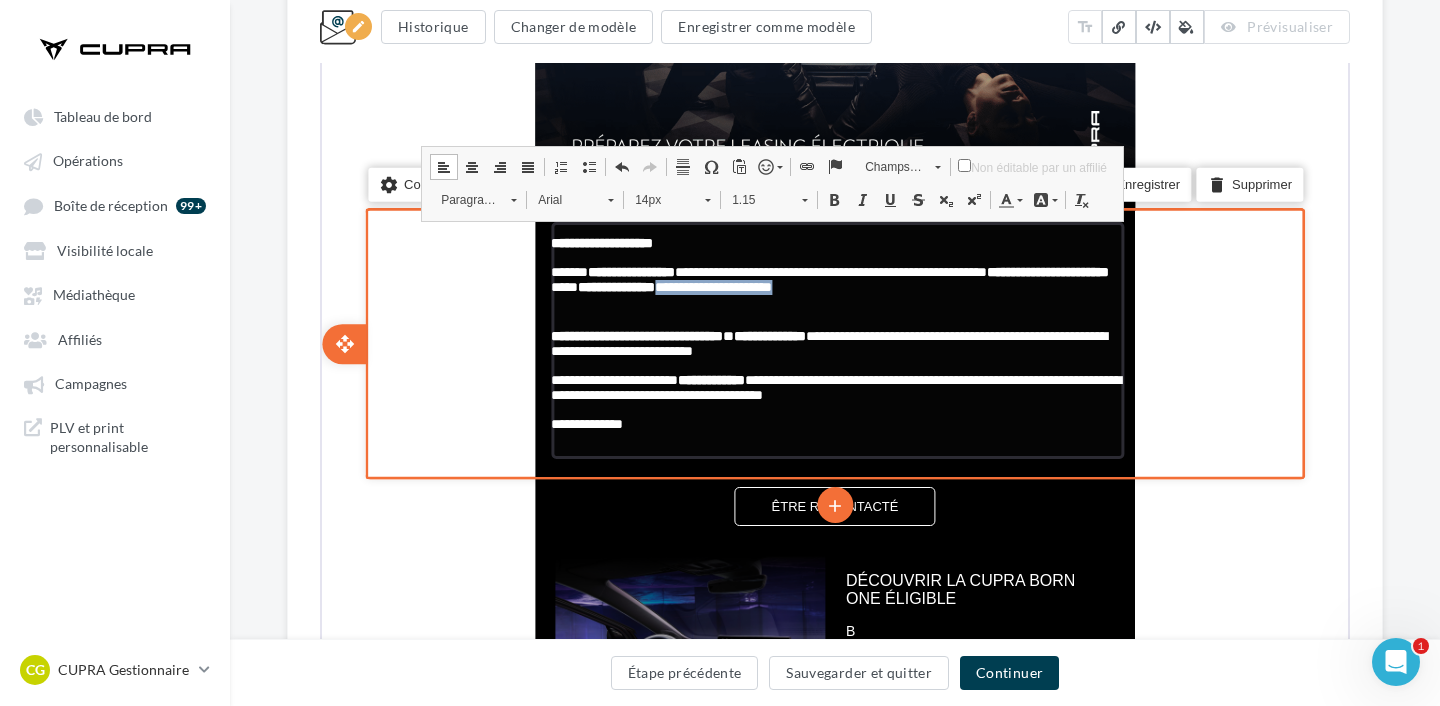 drag, startPoint x: 981, startPoint y: 291, endPoint x: 751, endPoint y: 312, distance: 230.95671 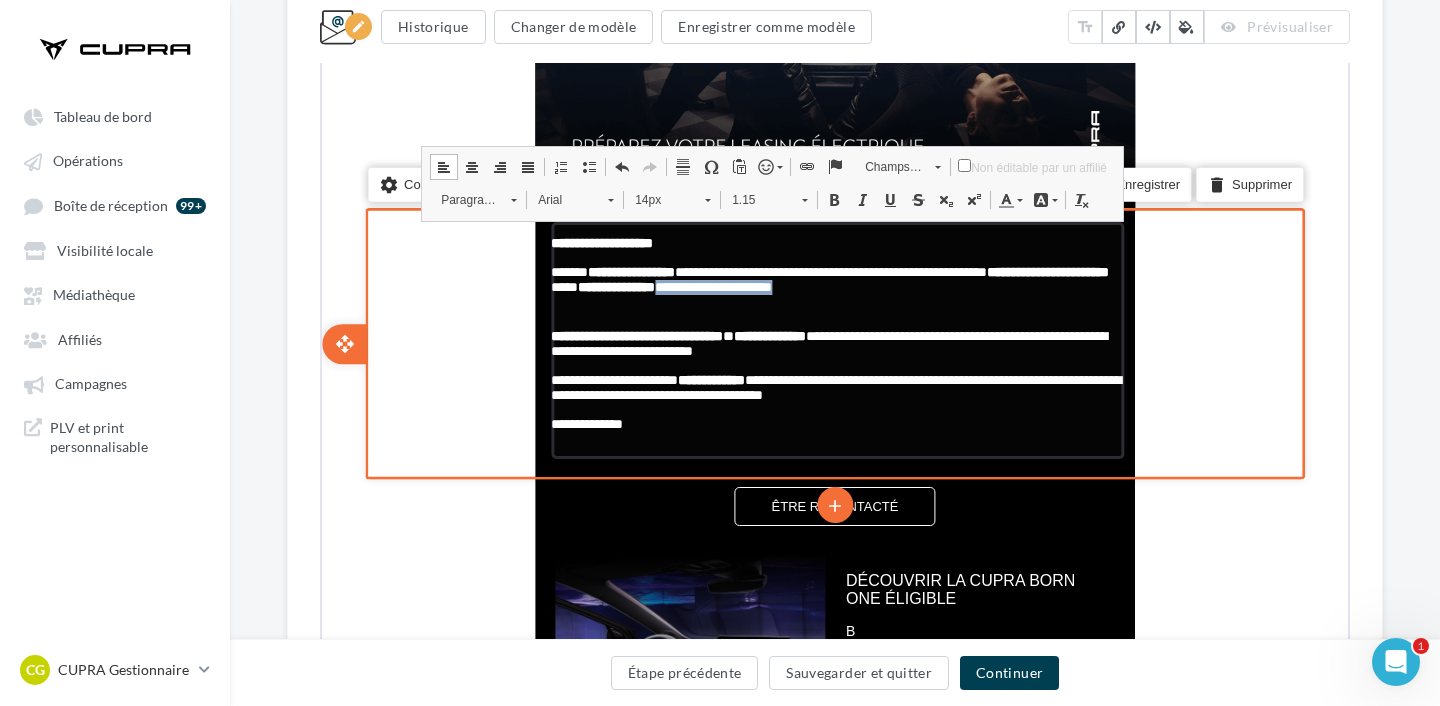 click on "**********" at bounding box center [835, 281] 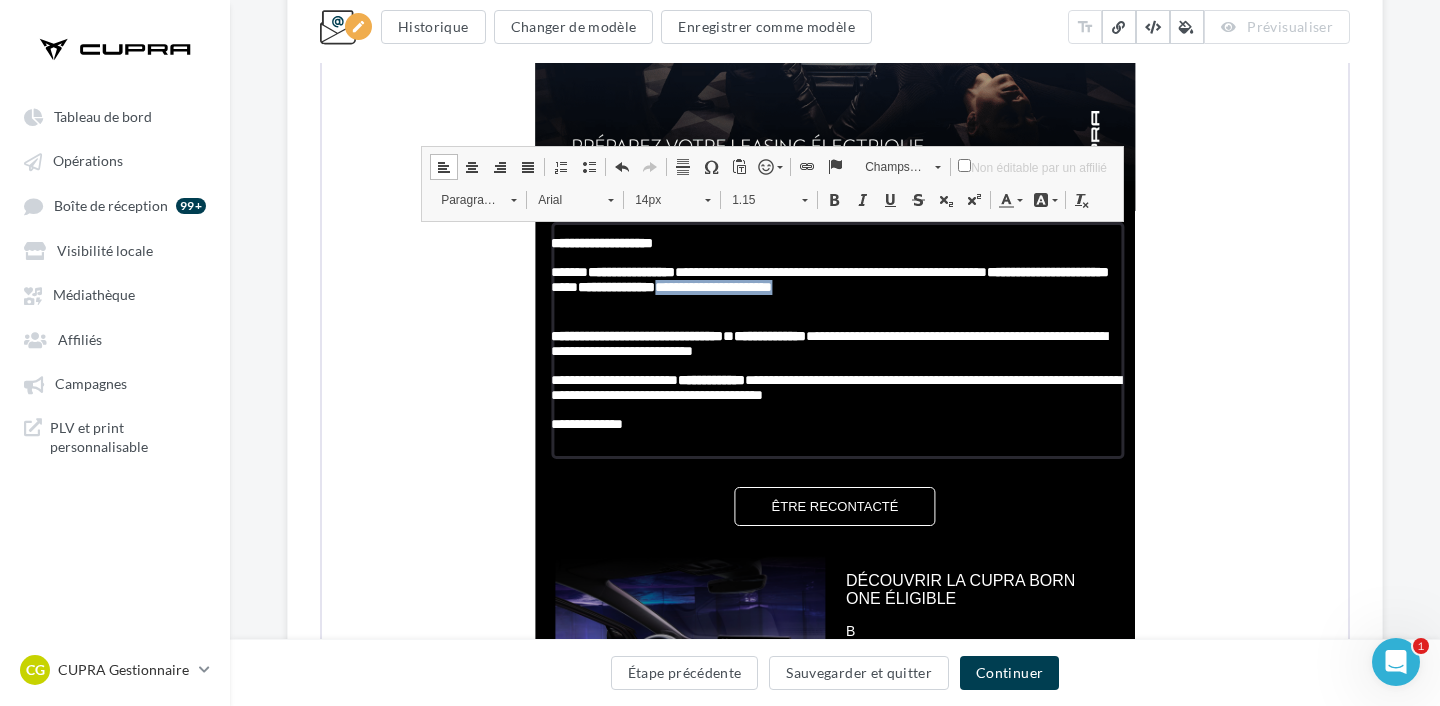click at bounding box center [832, 198] 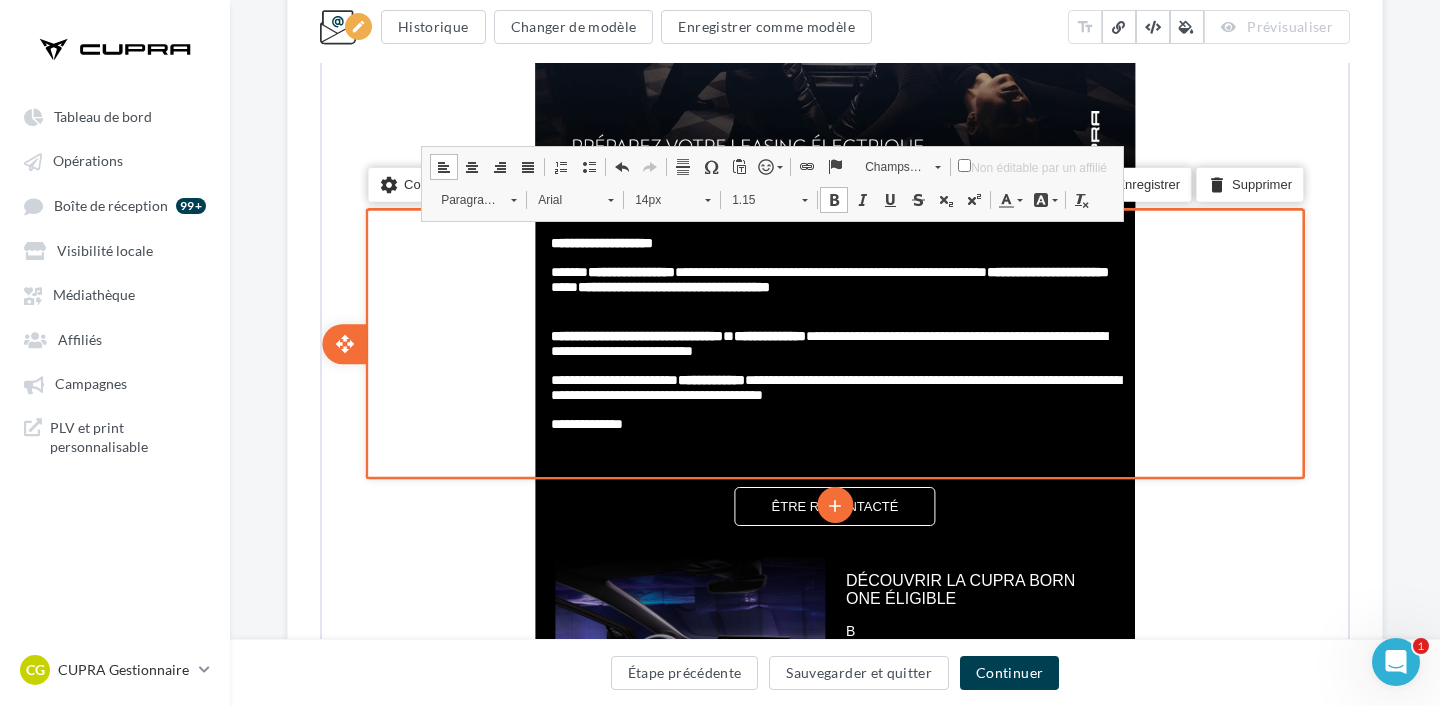 click on "**********" at bounding box center (832, 342) 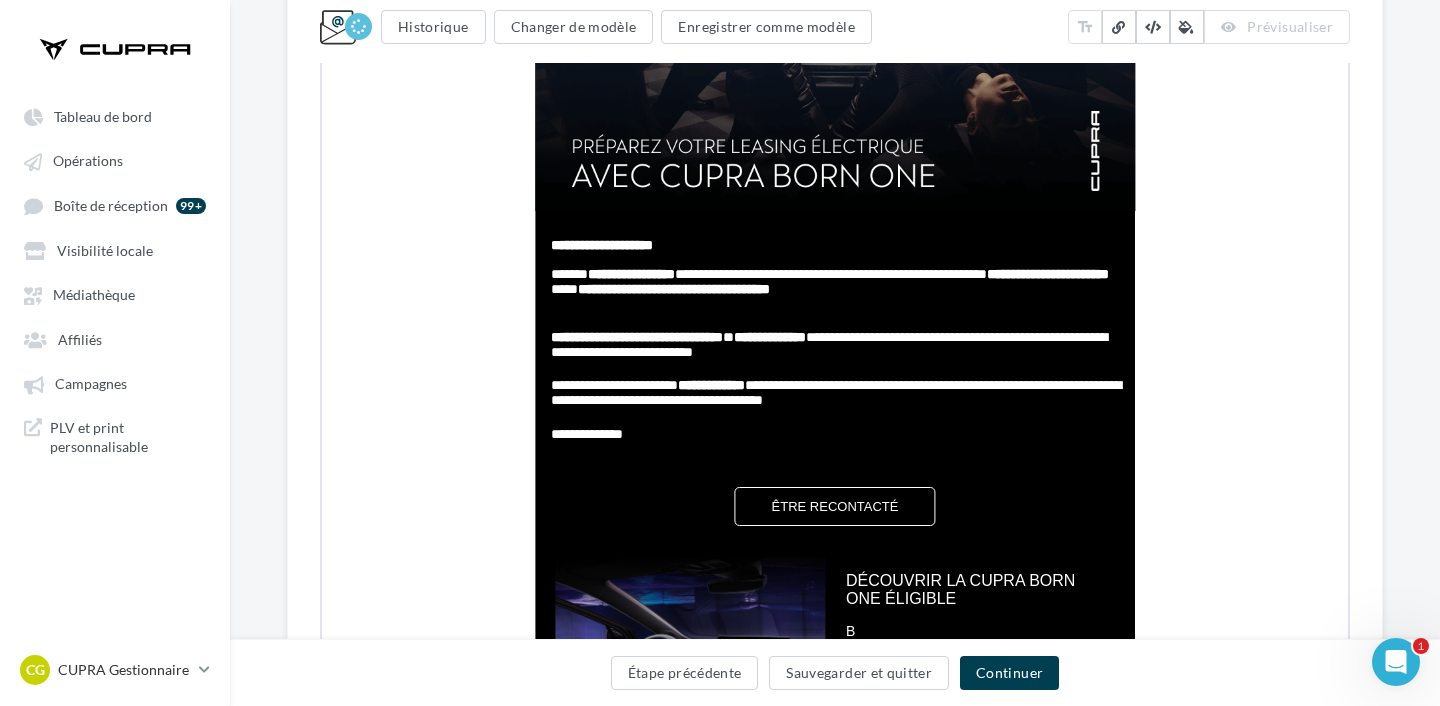 click on "**********" at bounding box center [835, 591] 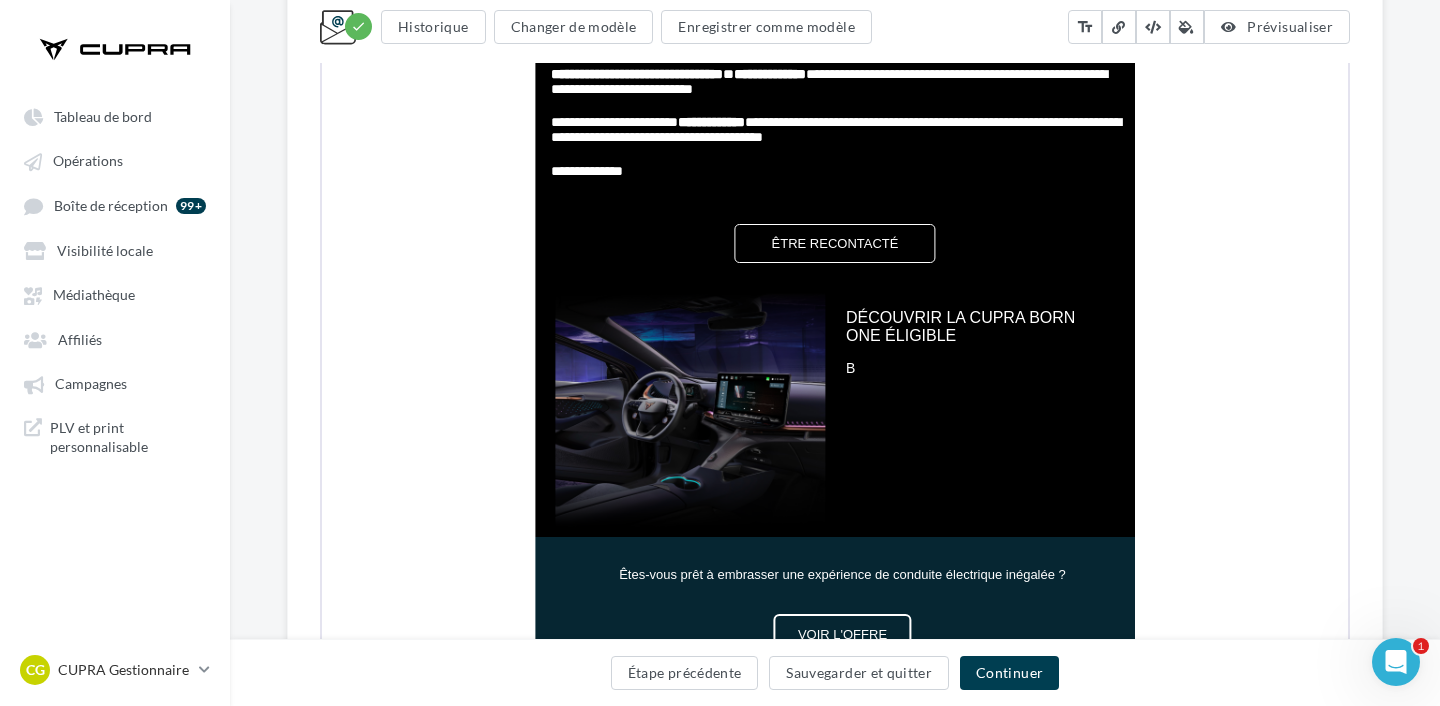 scroll, scrollTop: 960, scrollLeft: 0, axis: vertical 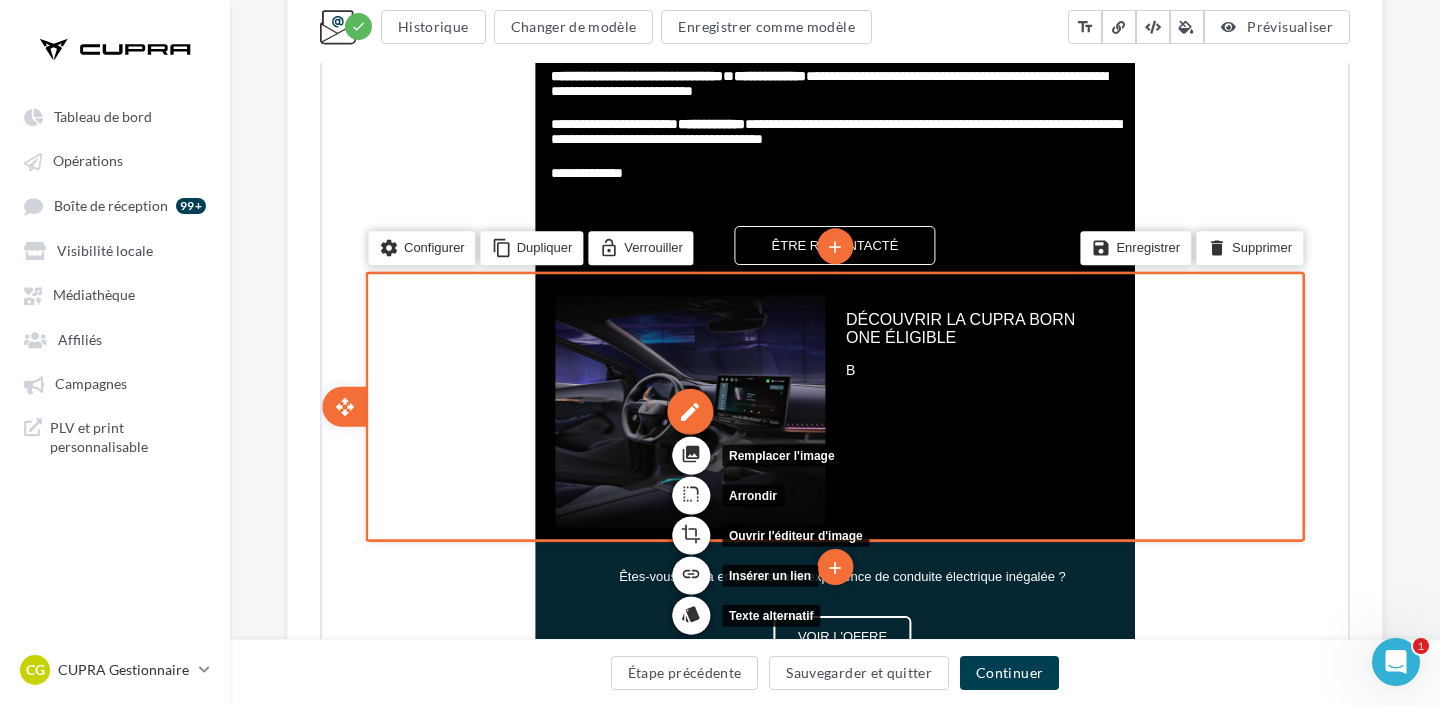 click on "edit" at bounding box center (688, 410) 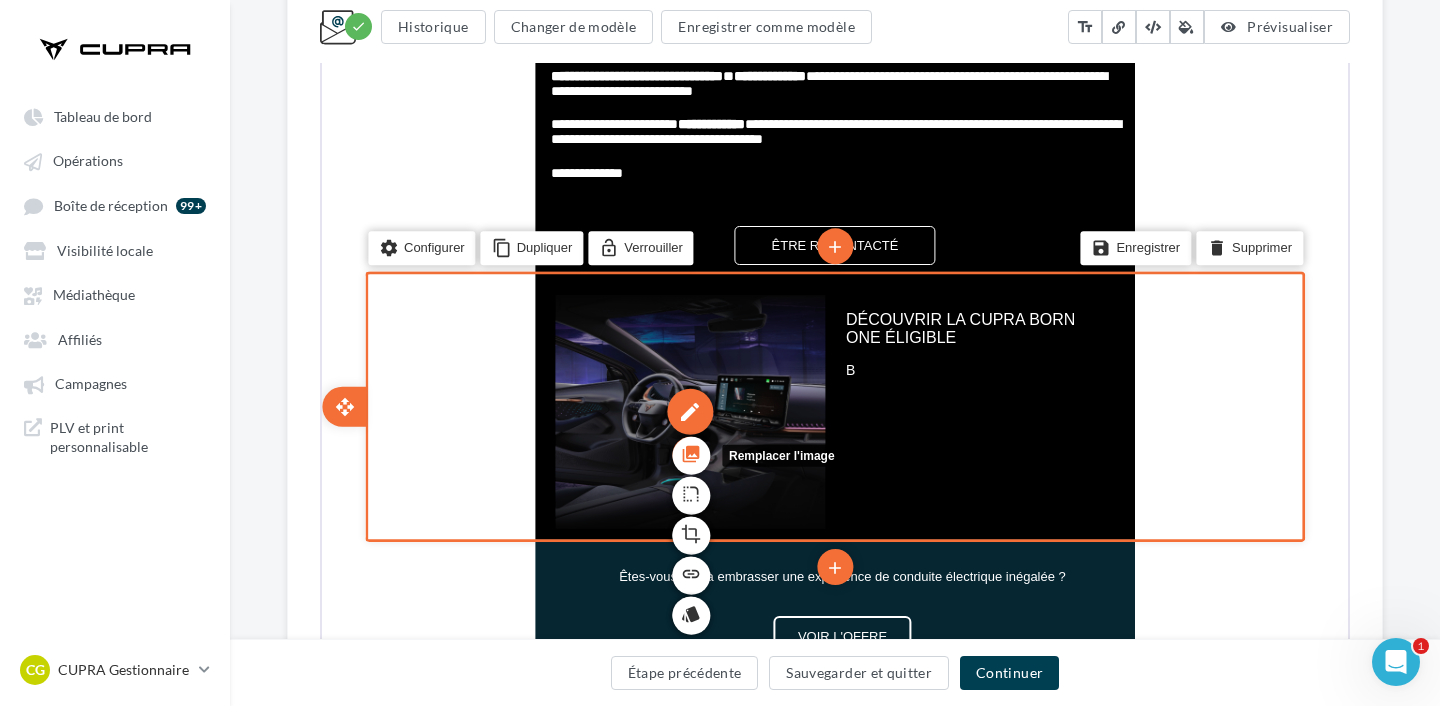 click on "photo_library" at bounding box center (689, 452) 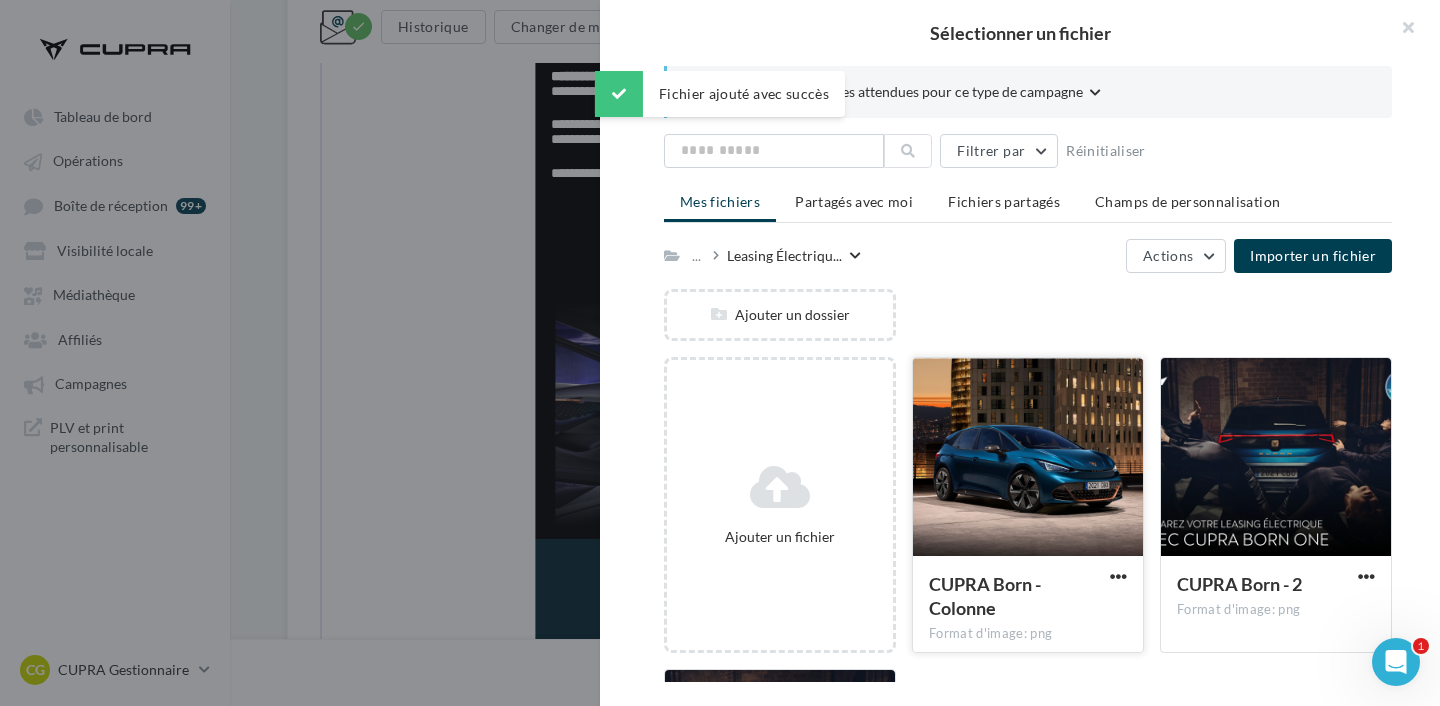 click at bounding box center [1028, 458] 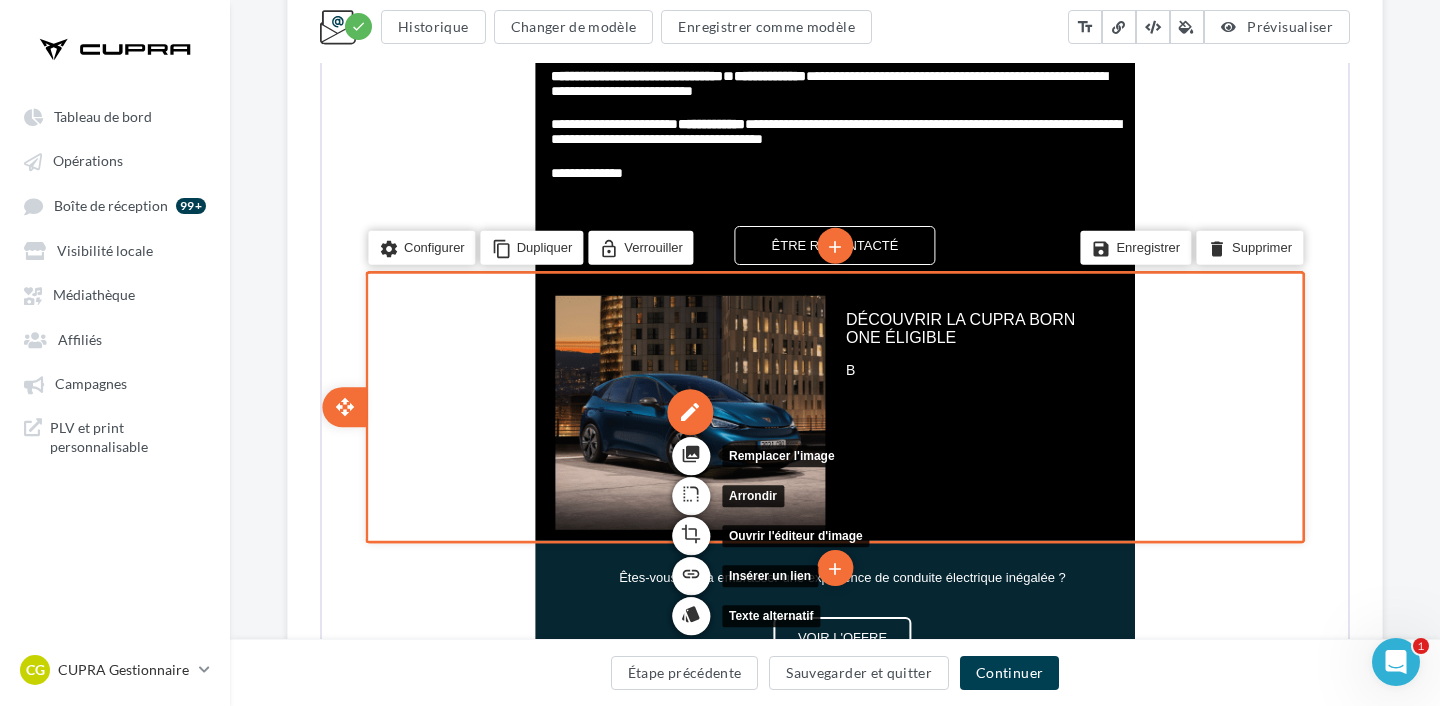 click on "edit" at bounding box center (688, 410) 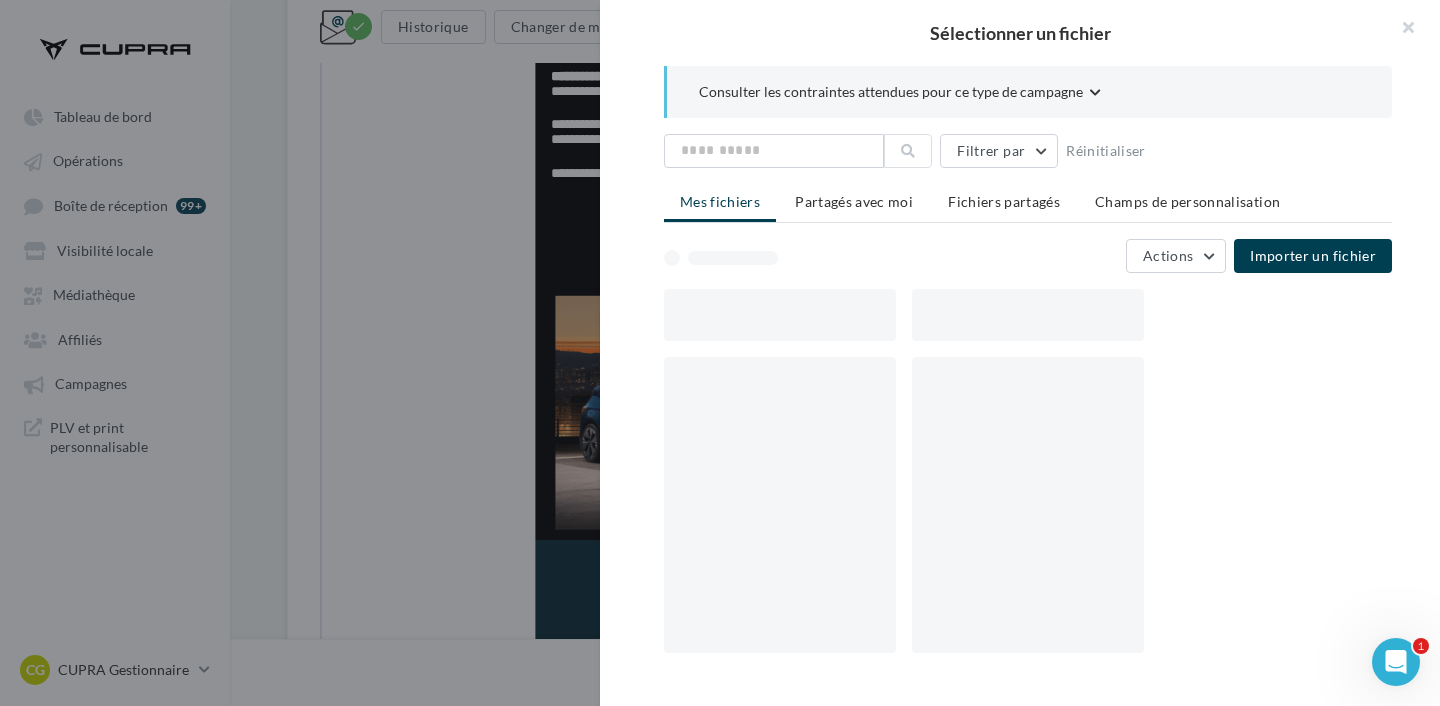 drag, startPoint x: 686, startPoint y: 448, endPoint x: 1009, endPoint y: 17, distance: 538.60004 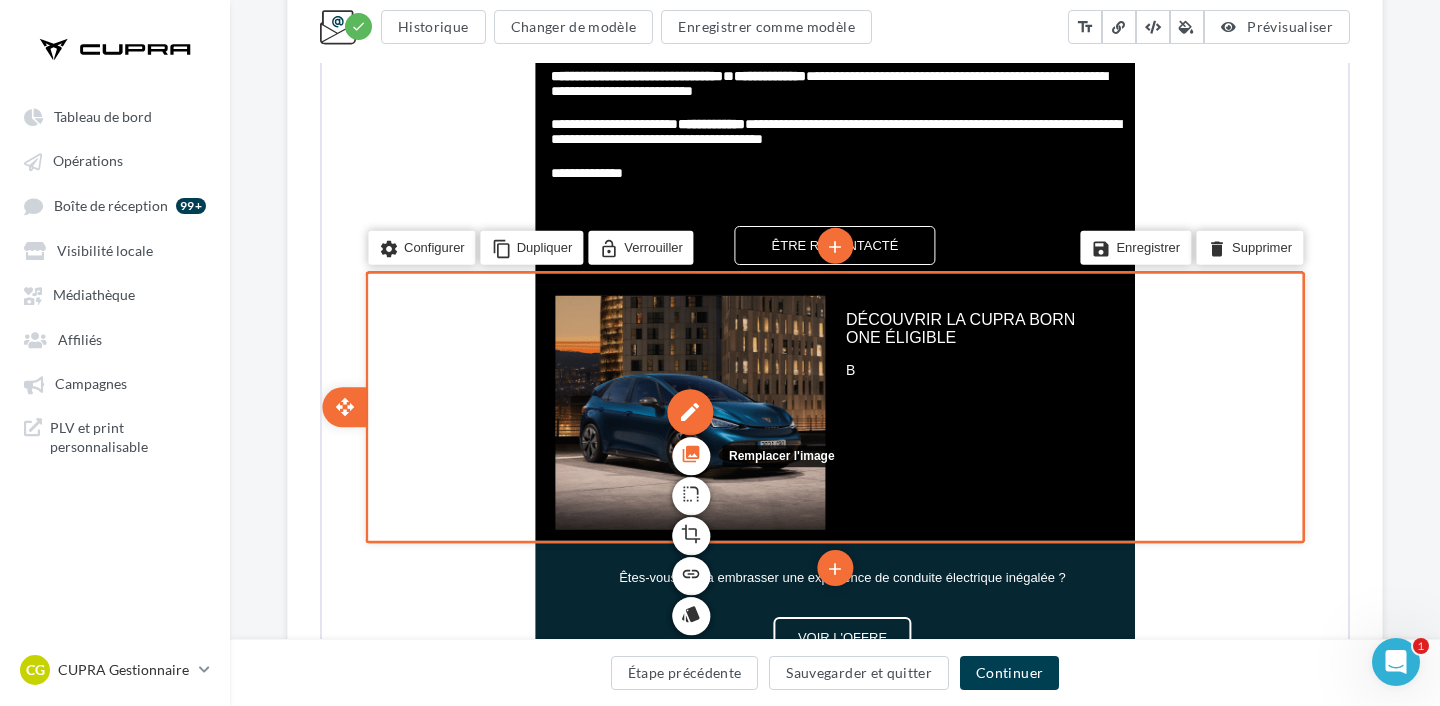 click on "photo_library" at bounding box center [689, 452] 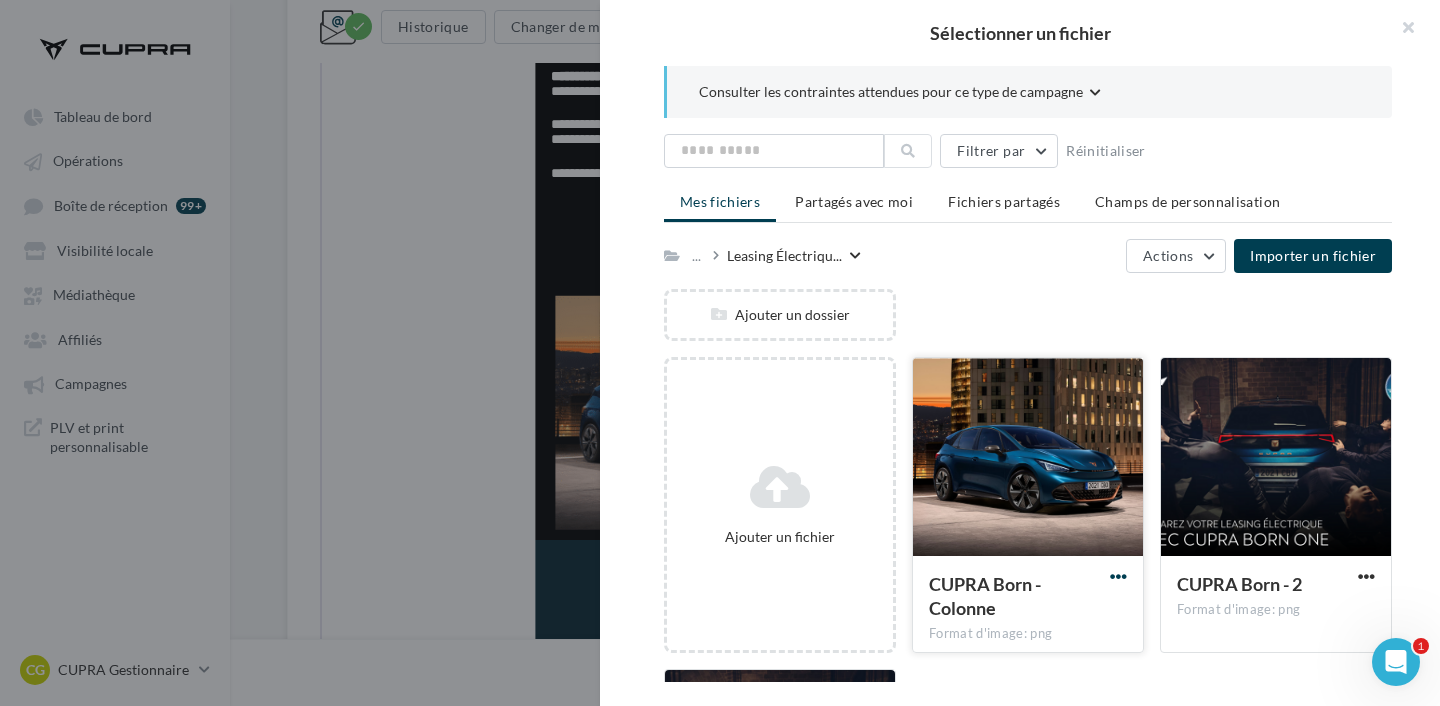 click at bounding box center [1118, 576] 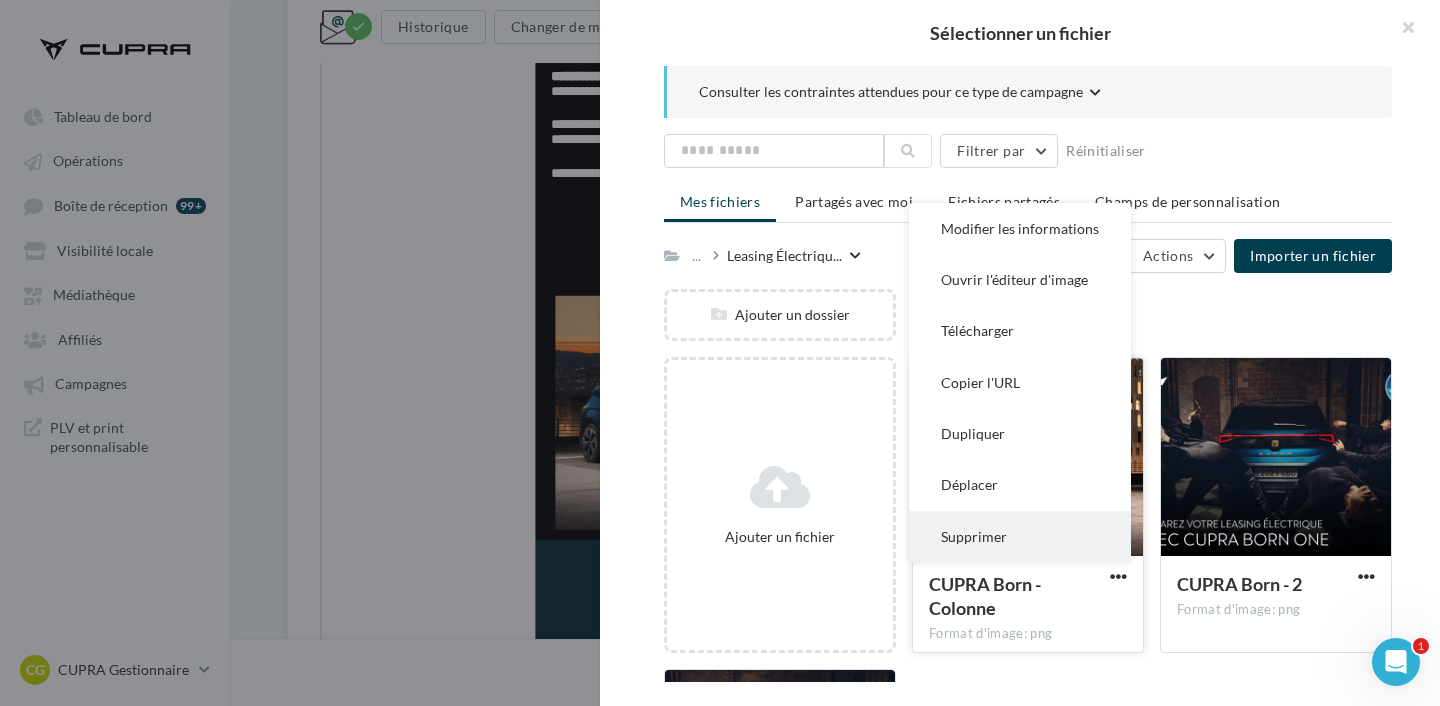 click on "Supprimer" at bounding box center (1020, 536) 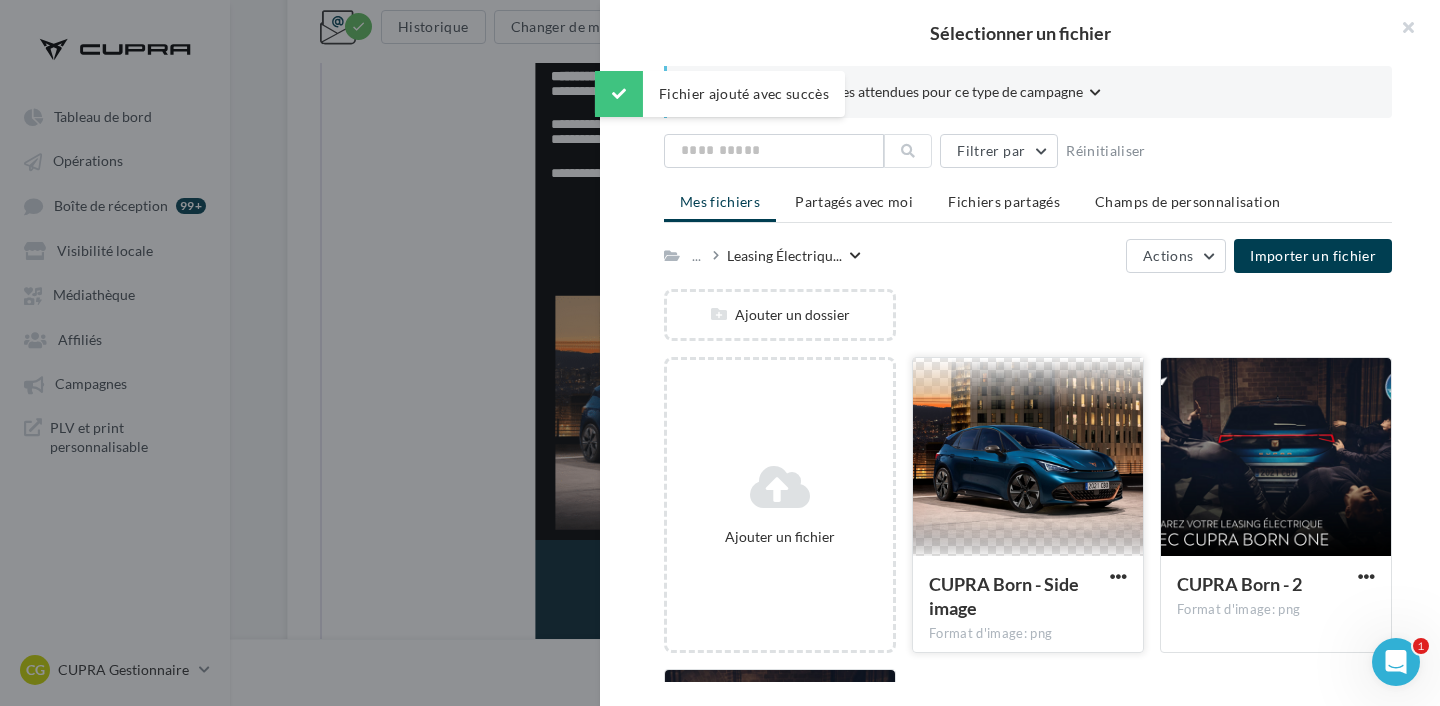 click at bounding box center [1028, 458] 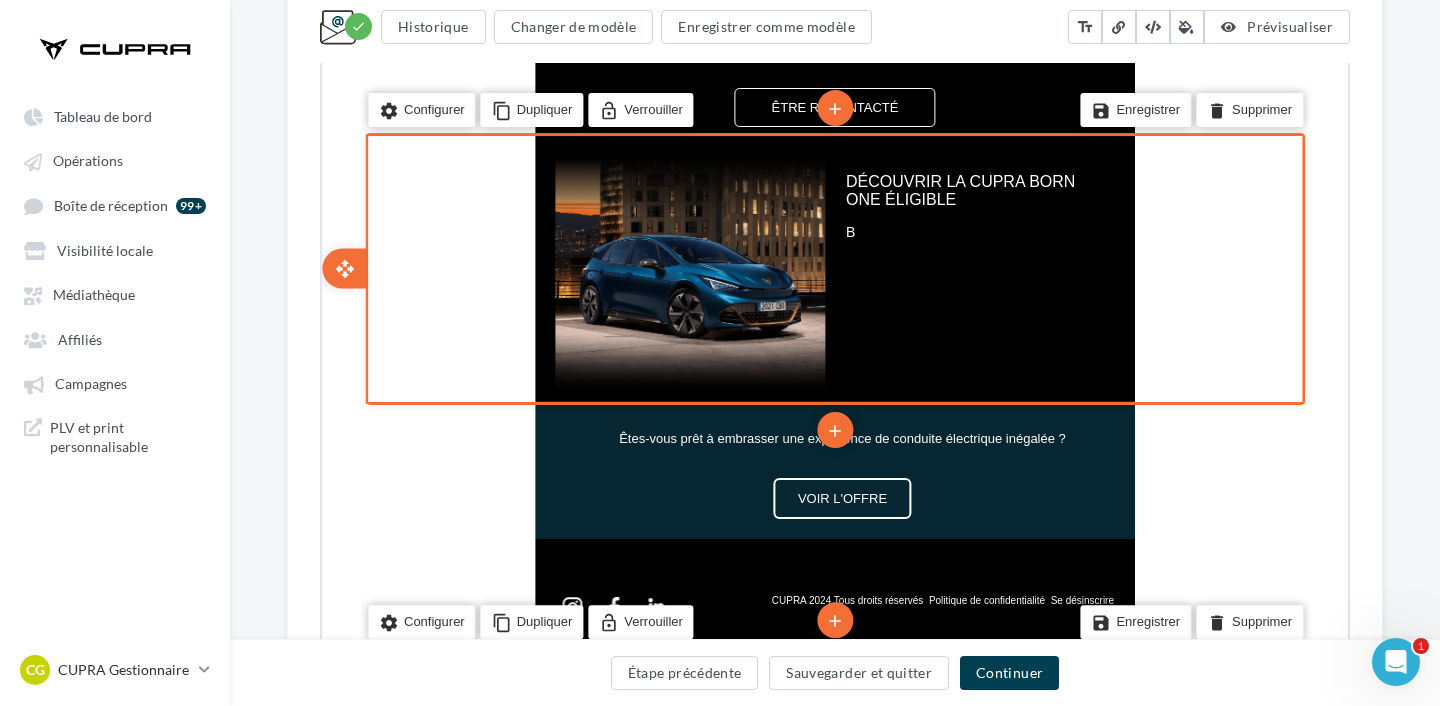 scroll, scrollTop: 1097, scrollLeft: 0, axis: vertical 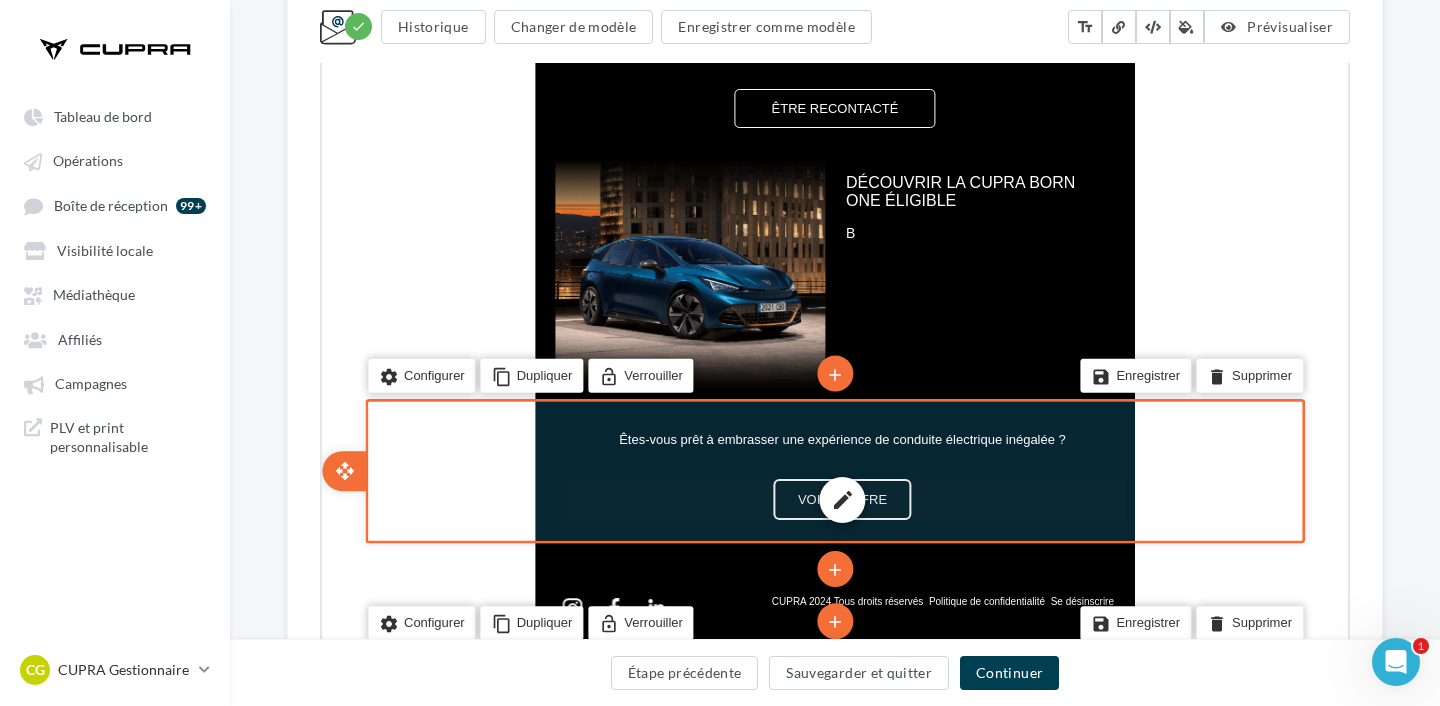 click on "edit" at bounding box center [840, 497] 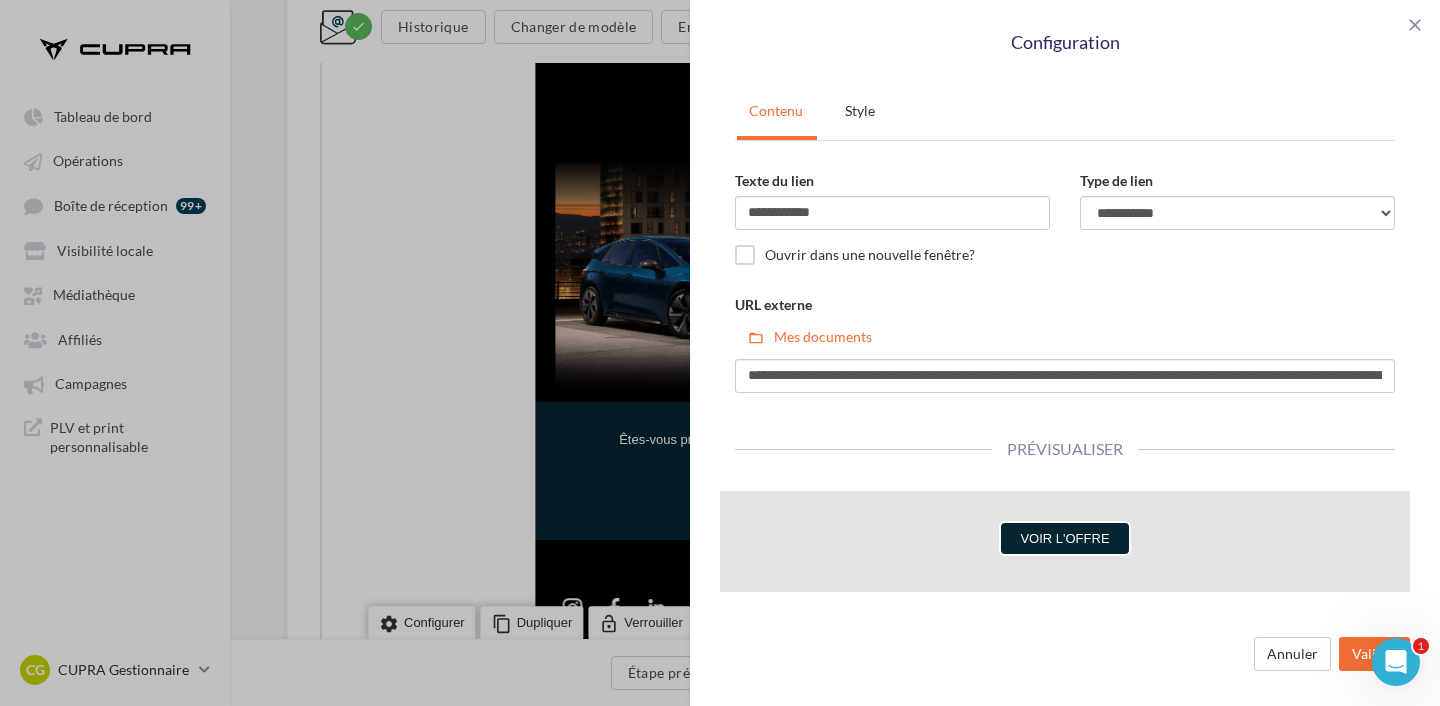 click on "**********" at bounding box center (720, 353) 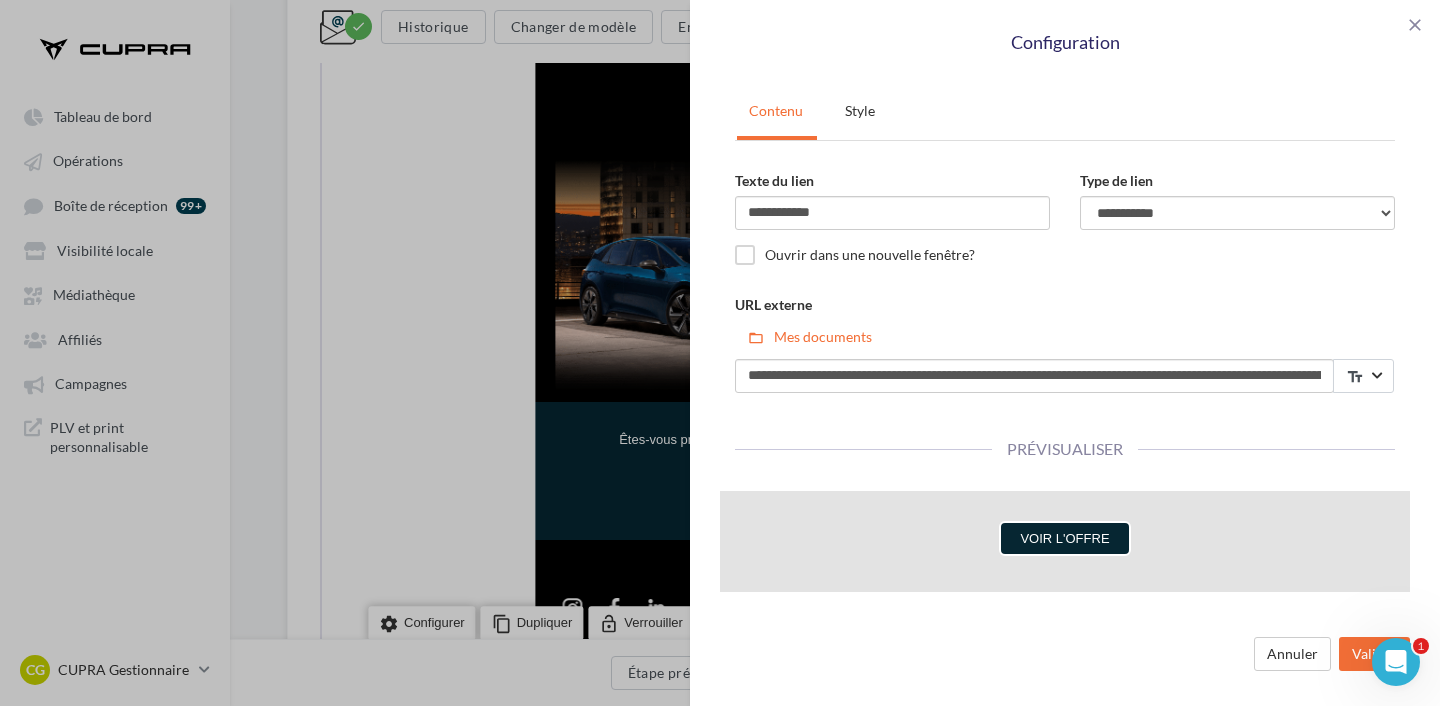 click on "Configuration" at bounding box center (1065, 43) 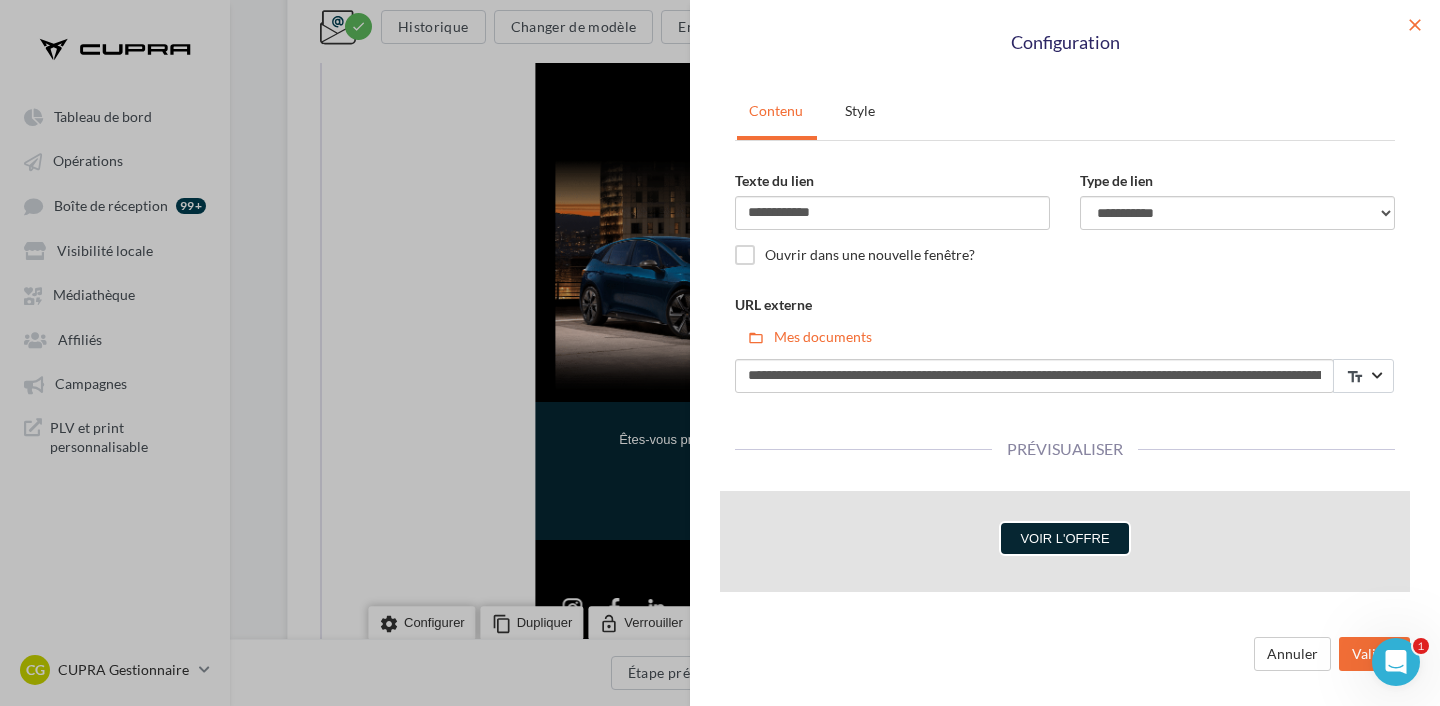 click on "close" at bounding box center (1415, 25) 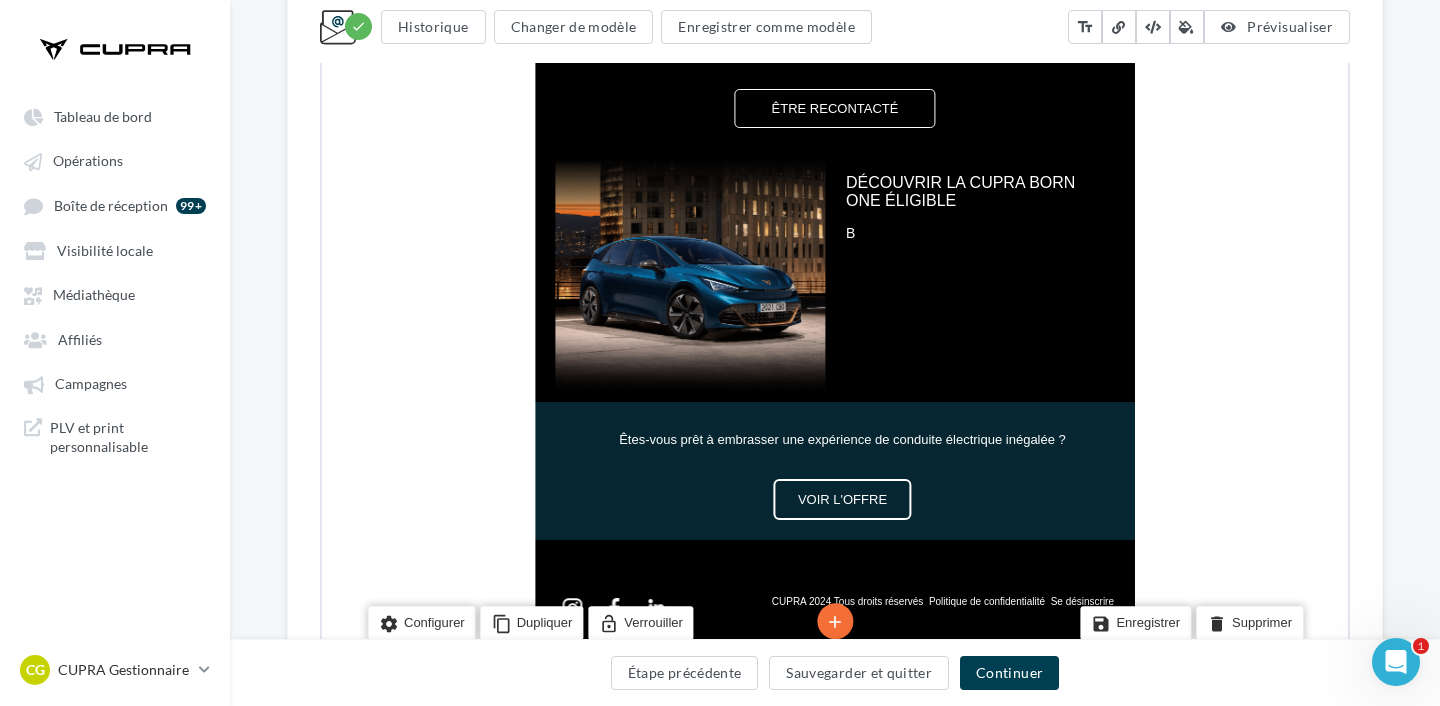 click on "**********" at bounding box center (720, 353) 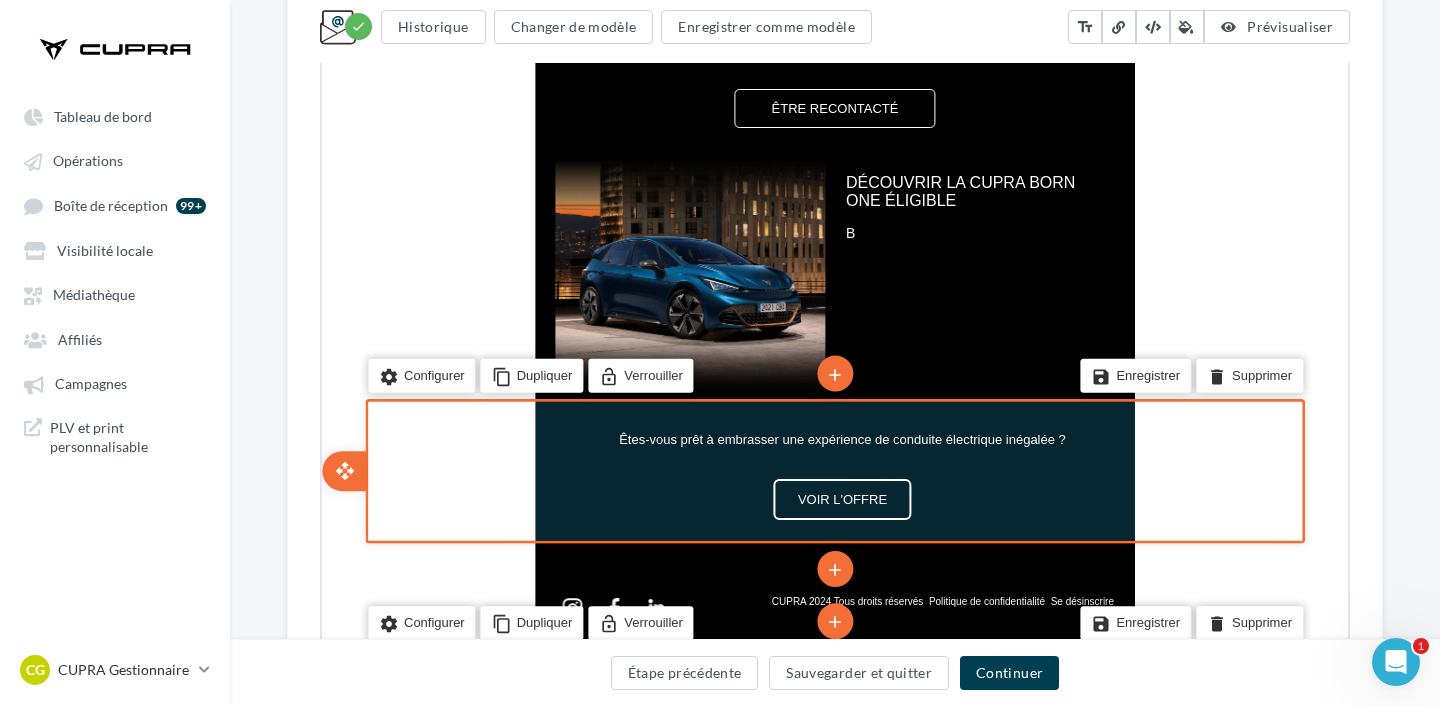 drag, startPoint x: 737, startPoint y: -108, endPoint x: 415, endPoint y: 464, distance: 656.40533 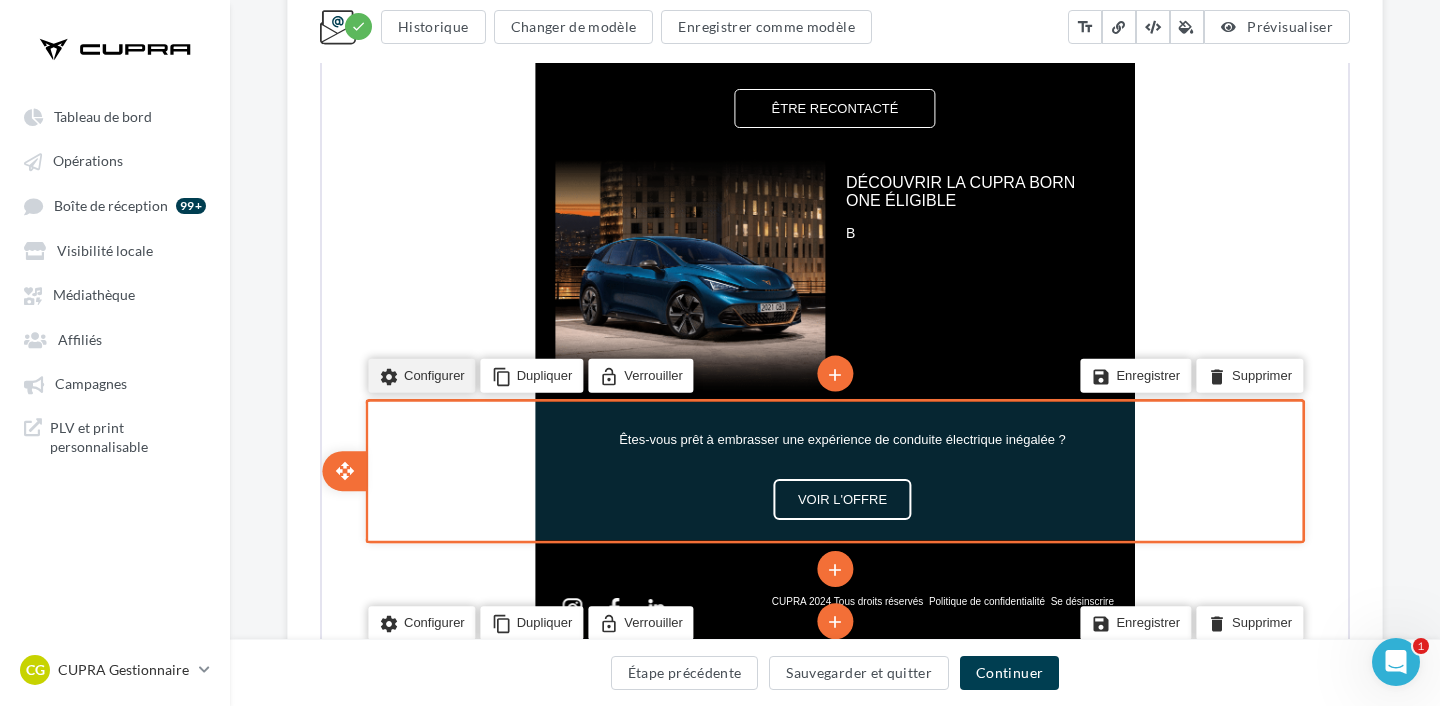 click on "settings Configurer" at bounding box center (420, 374) 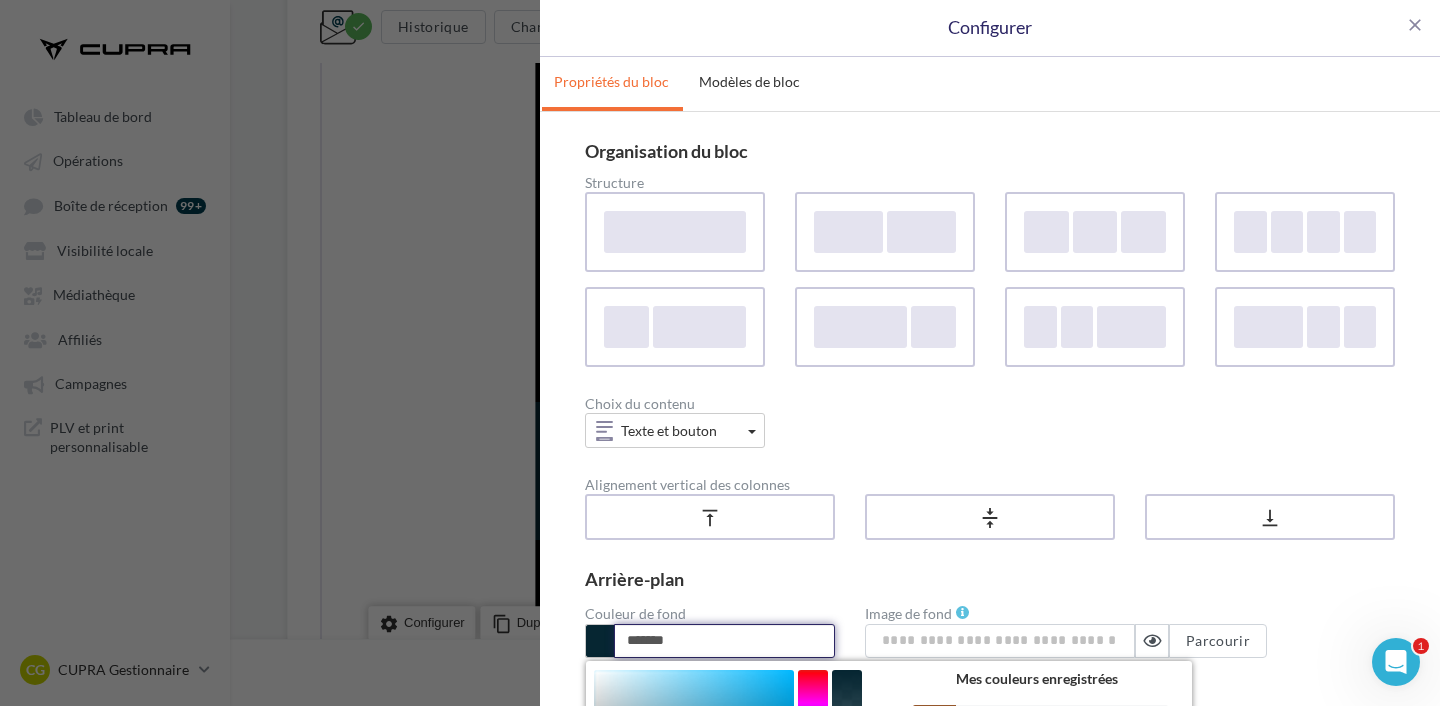 click on "*******" at bounding box center [724, 641] 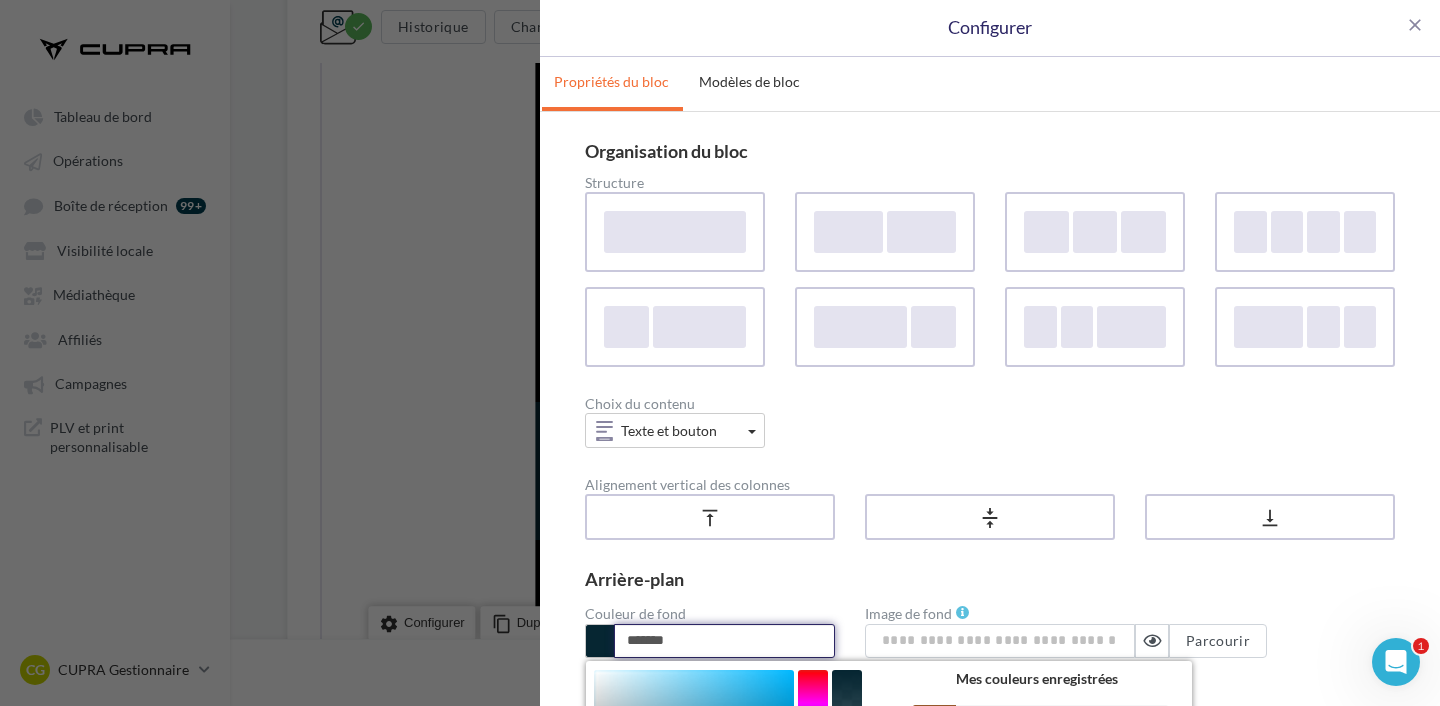 paste 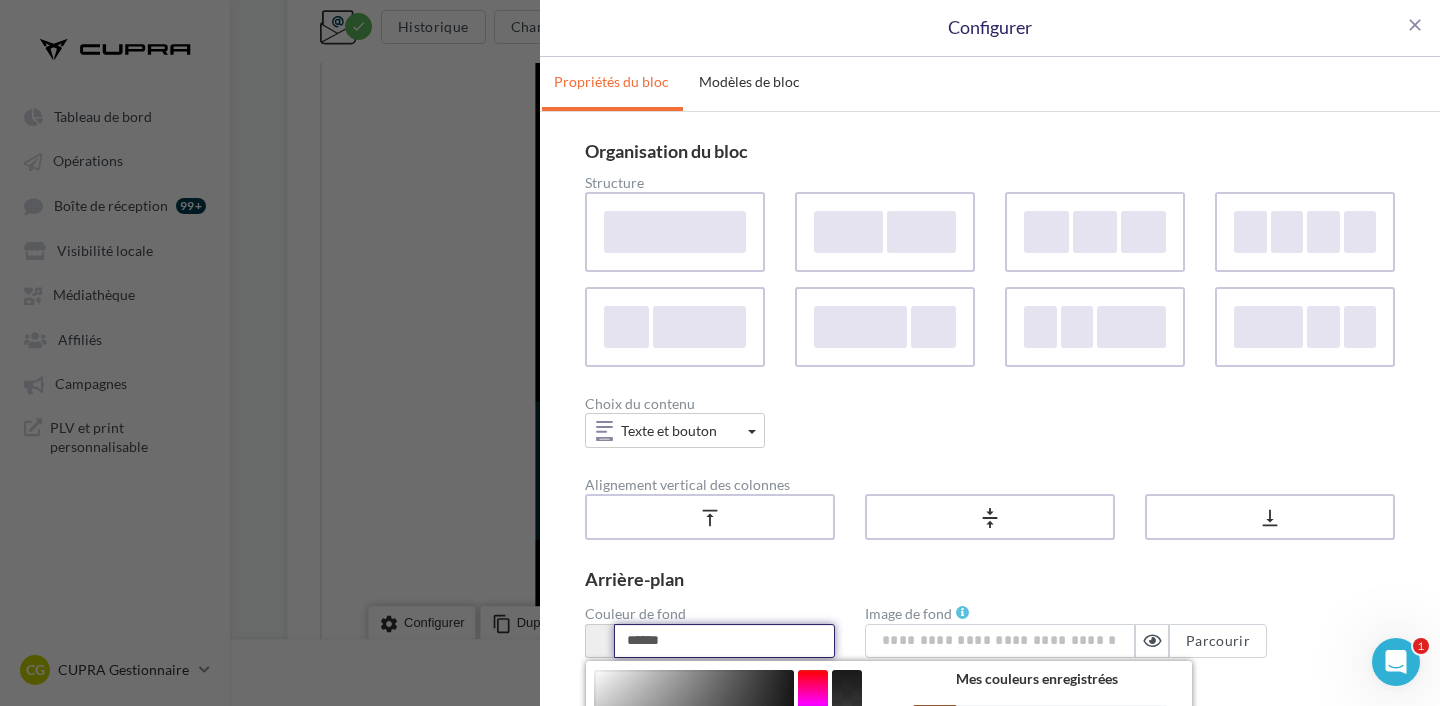 click on "******" at bounding box center (724, 641) 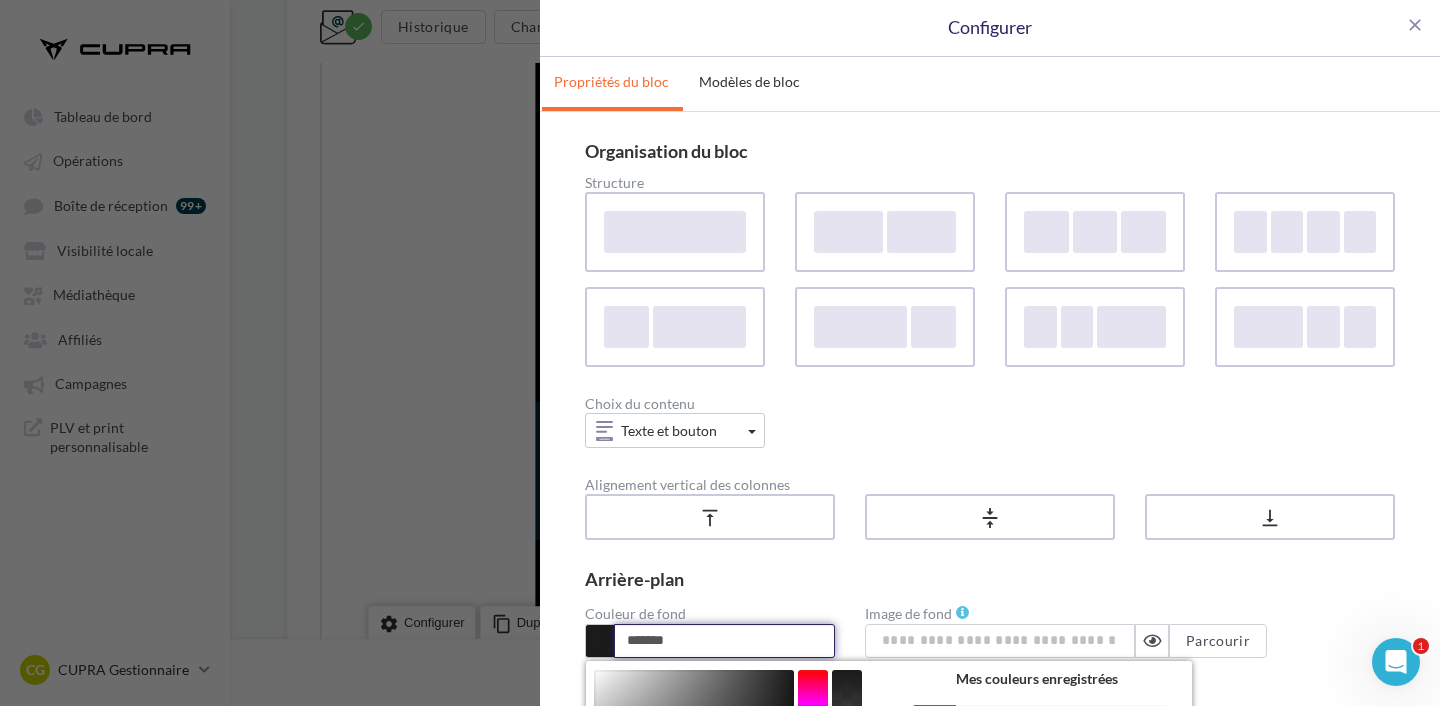 type on "*******" 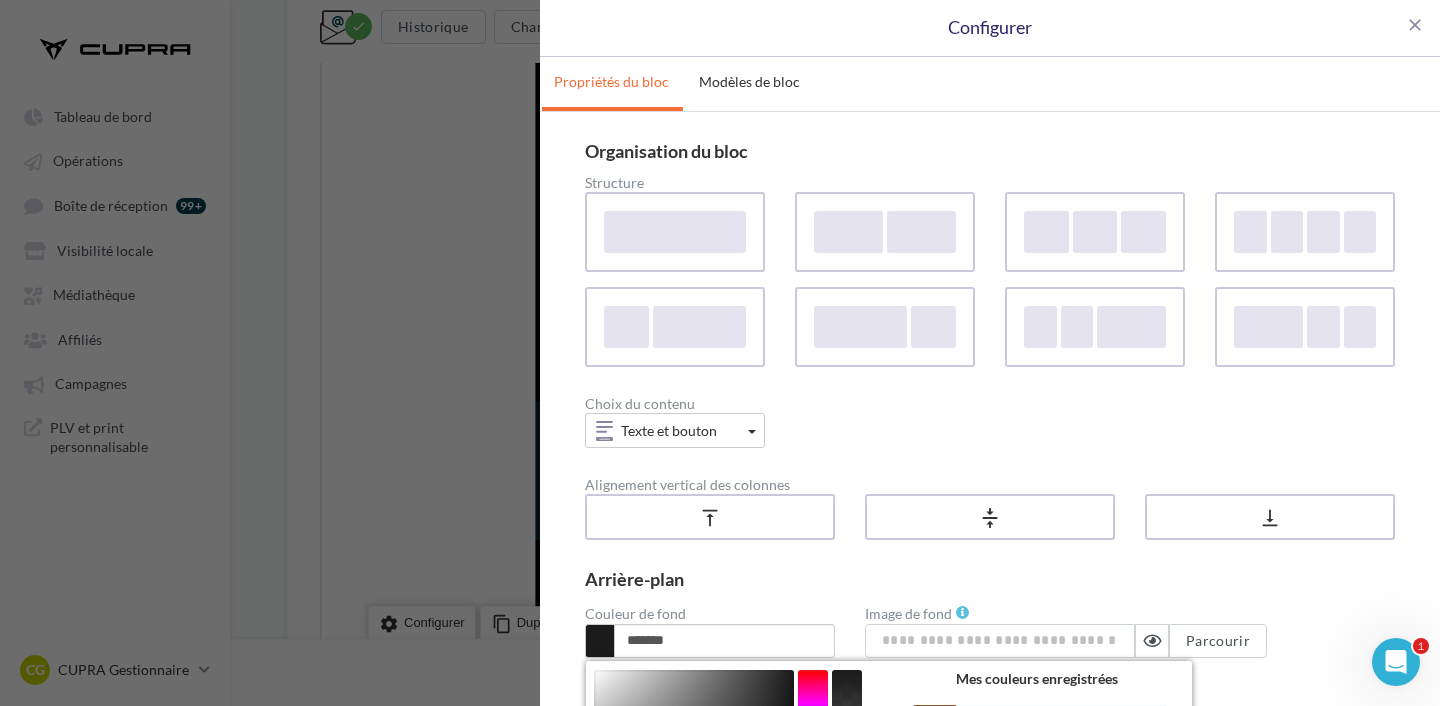 click on "Arrière-plan" at bounding box center (990, 579) 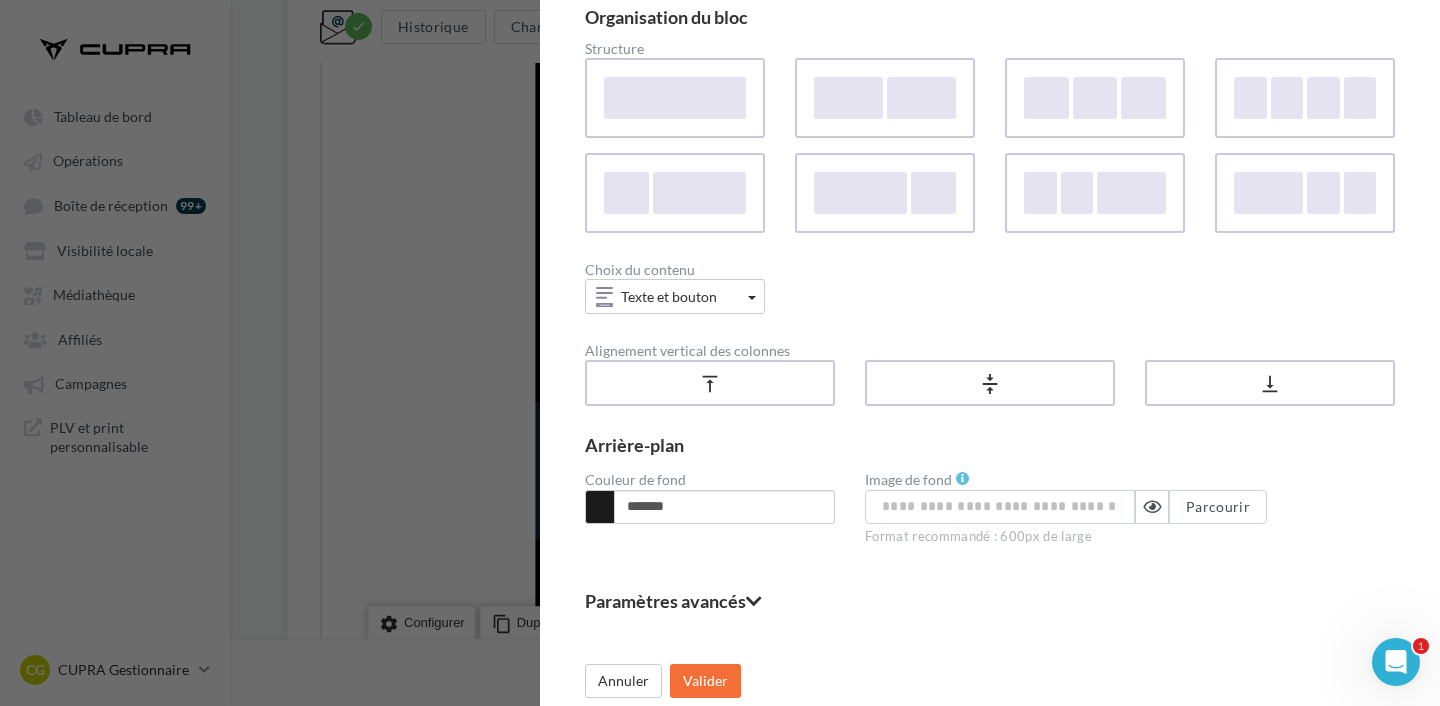 scroll, scrollTop: 143, scrollLeft: 0, axis: vertical 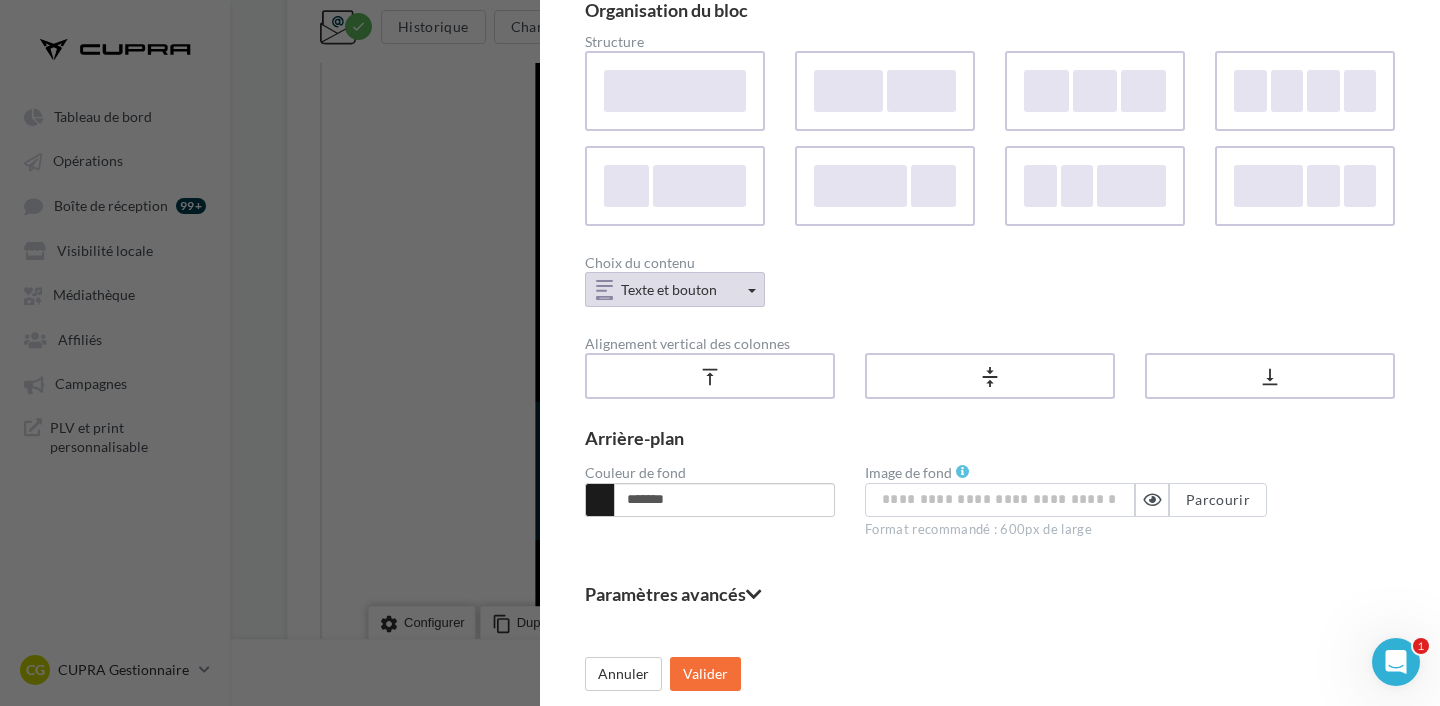 click on "Texte et bouton" at bounding box center [675, 289] 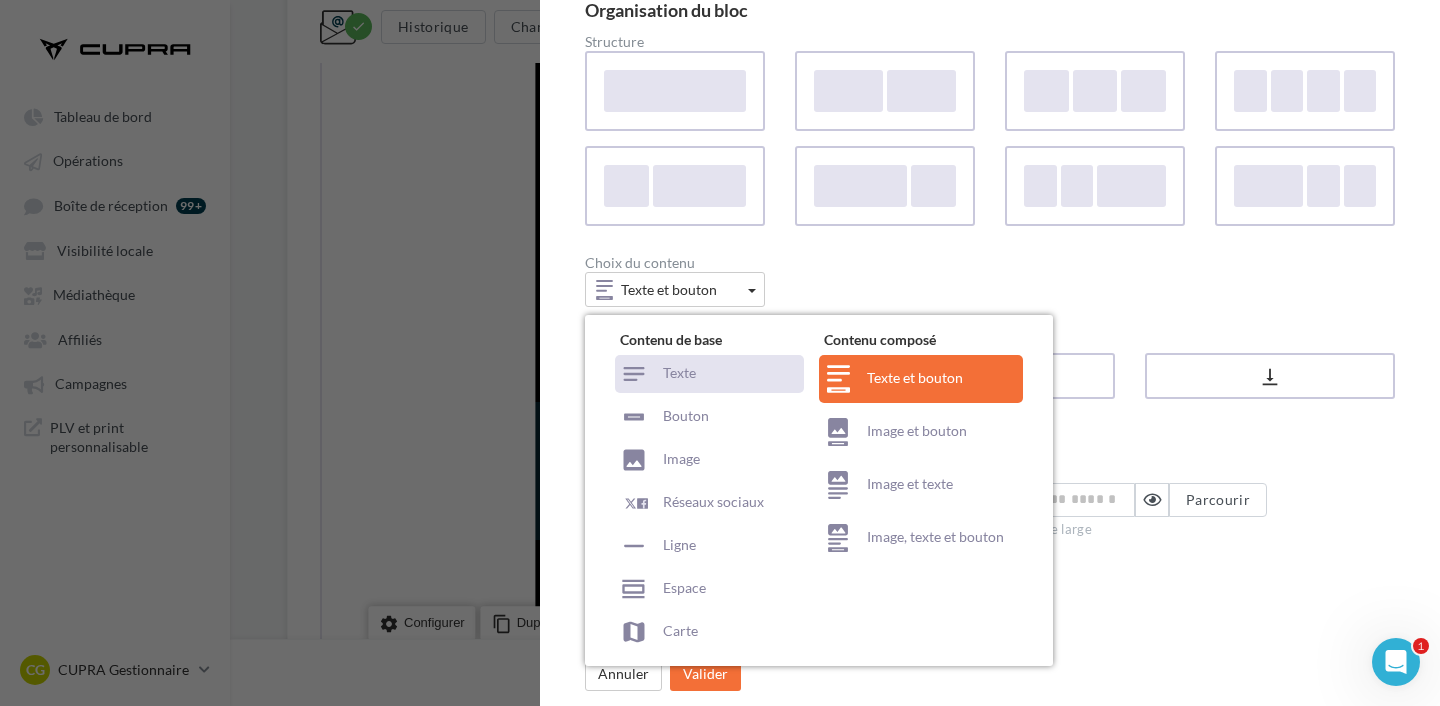 click on "Texte" at bounding box center [709, 374] 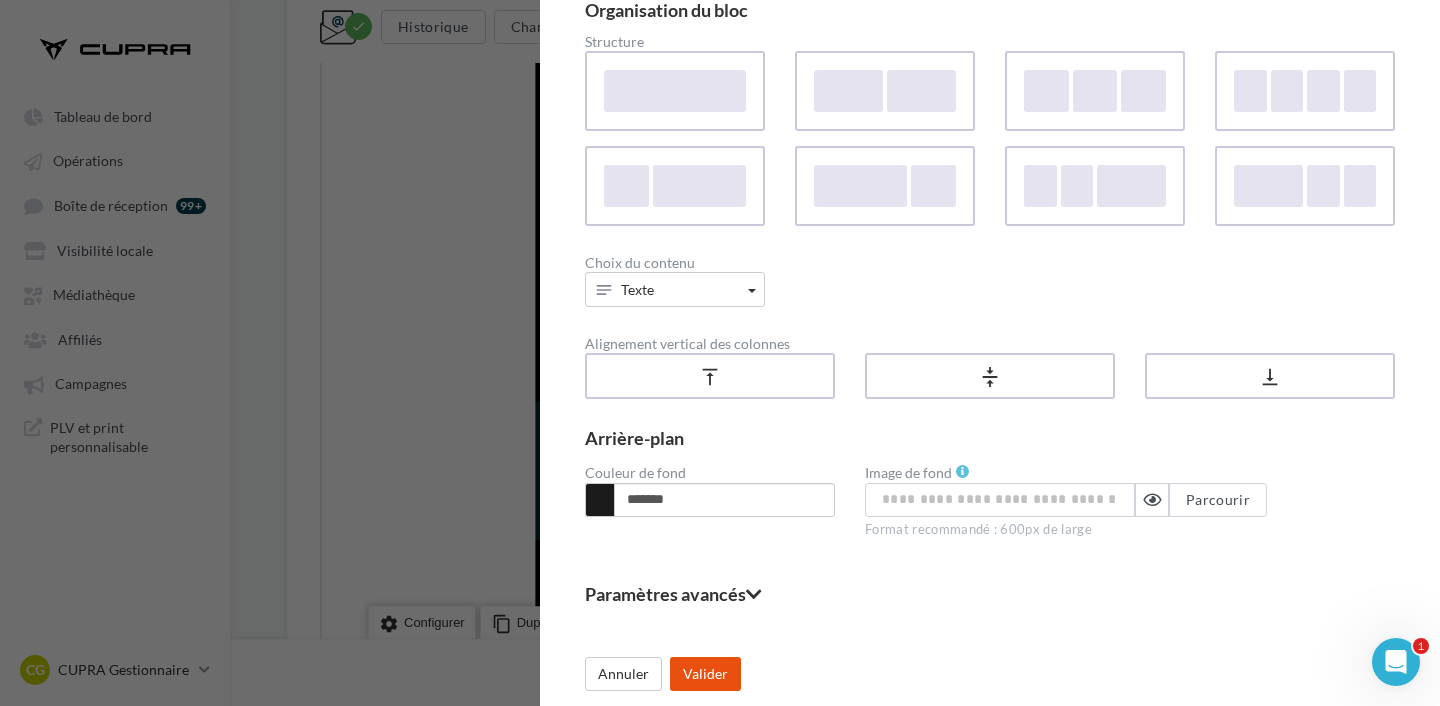 click on "Valider" at bounding box center [705, 674] 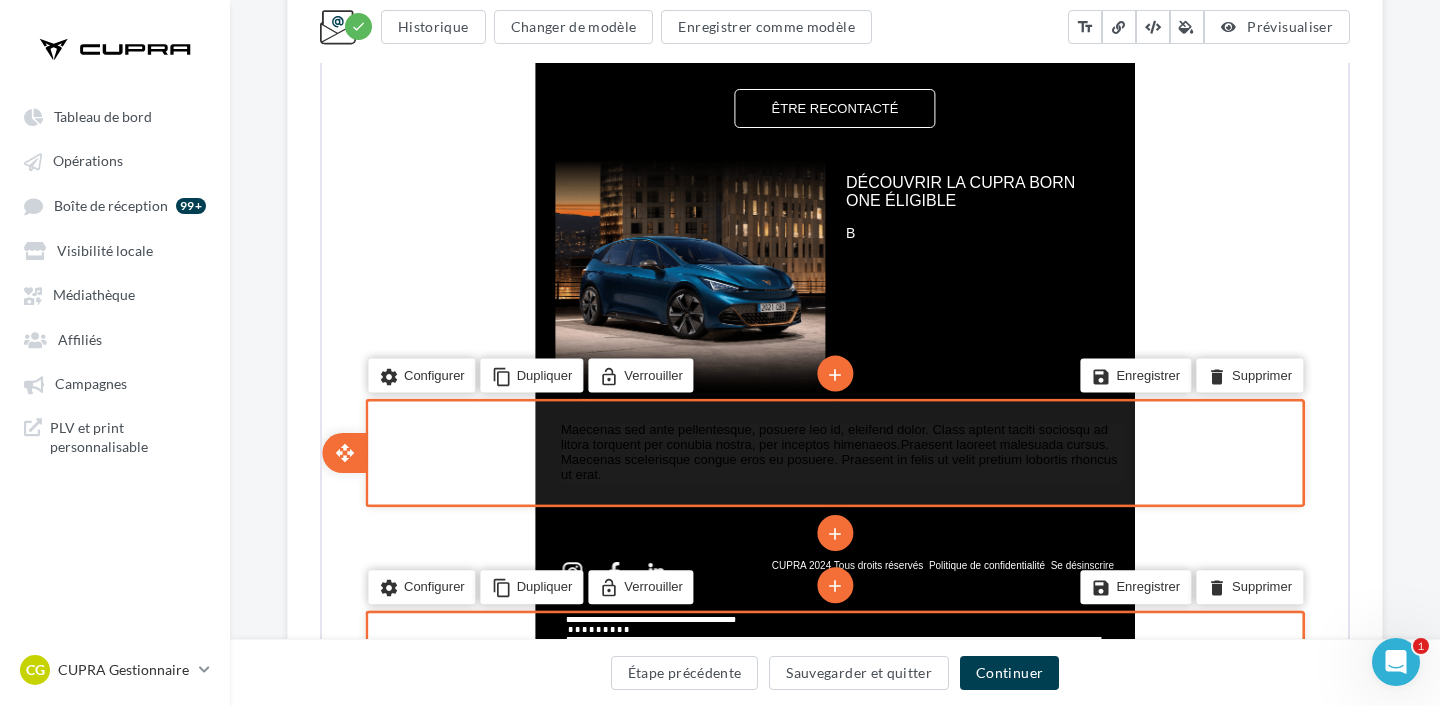 click on "Maecenas sed ante pellentesque, posuere leo id, eleifend dolor. Class aptent taciti sociosqu ad litora torquent per conubia nostra, per inceptos himenaeos.Praesent laoreet malesuada cursus. Maecenas scelerisque congue eros eu posuere. Praesent in felis ut velit pretium lobortis rhoncus ut erat." at bounding box center (840, 451) 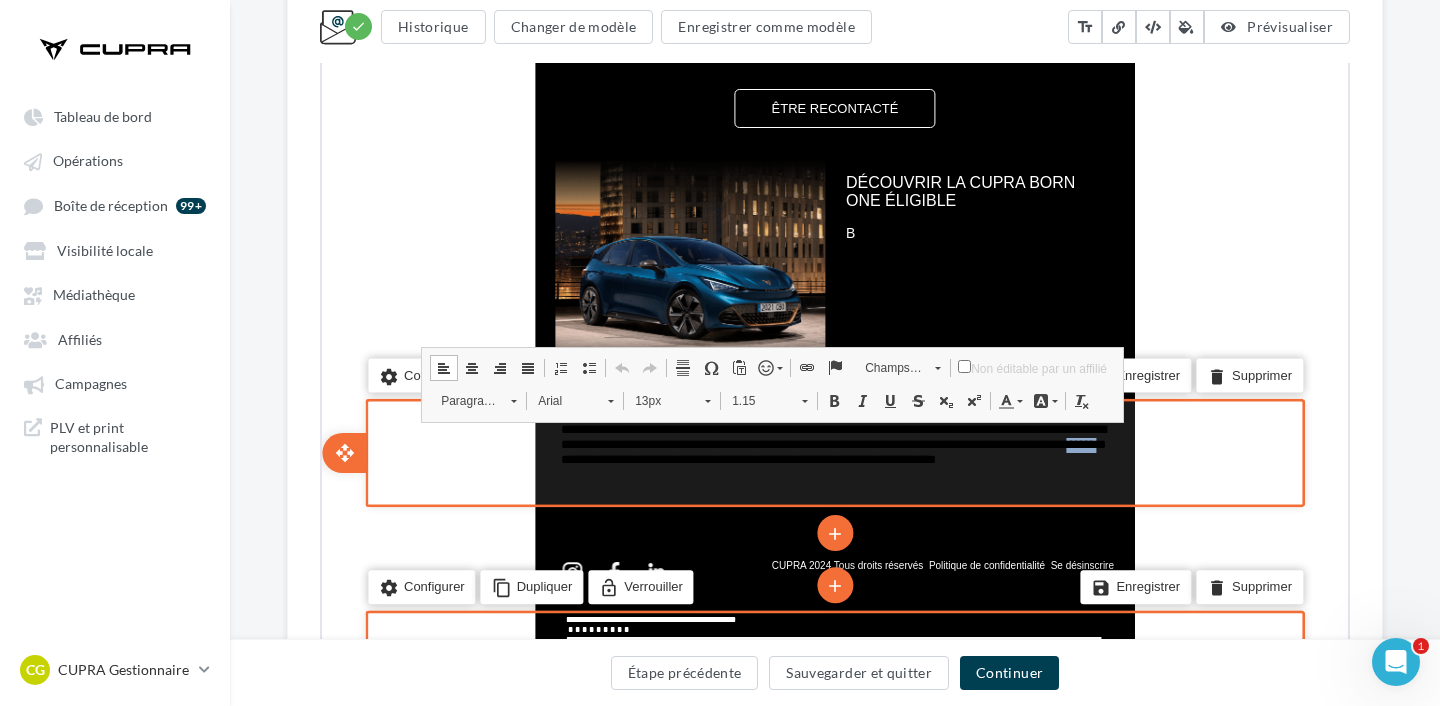 click on "**********" at bounding box center [840, 451] 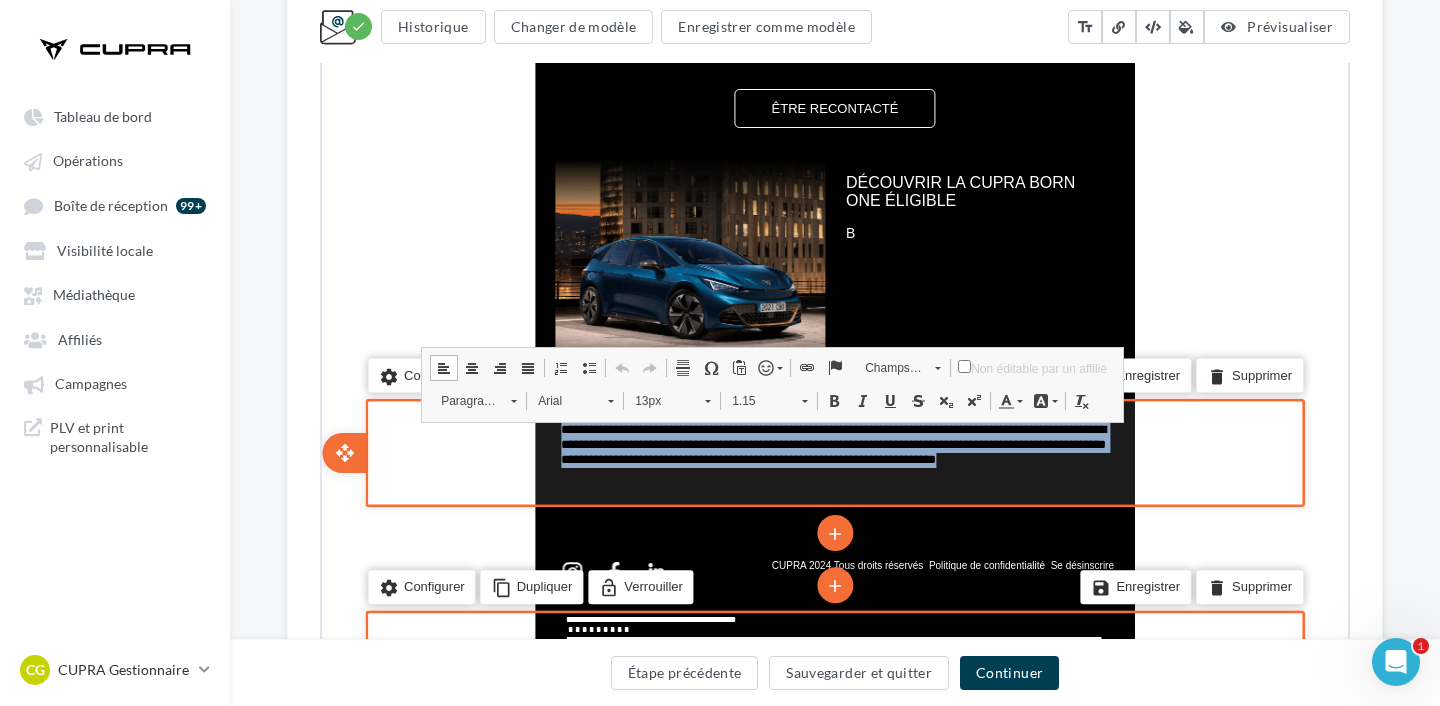 click at bounding box center [1018, 399] 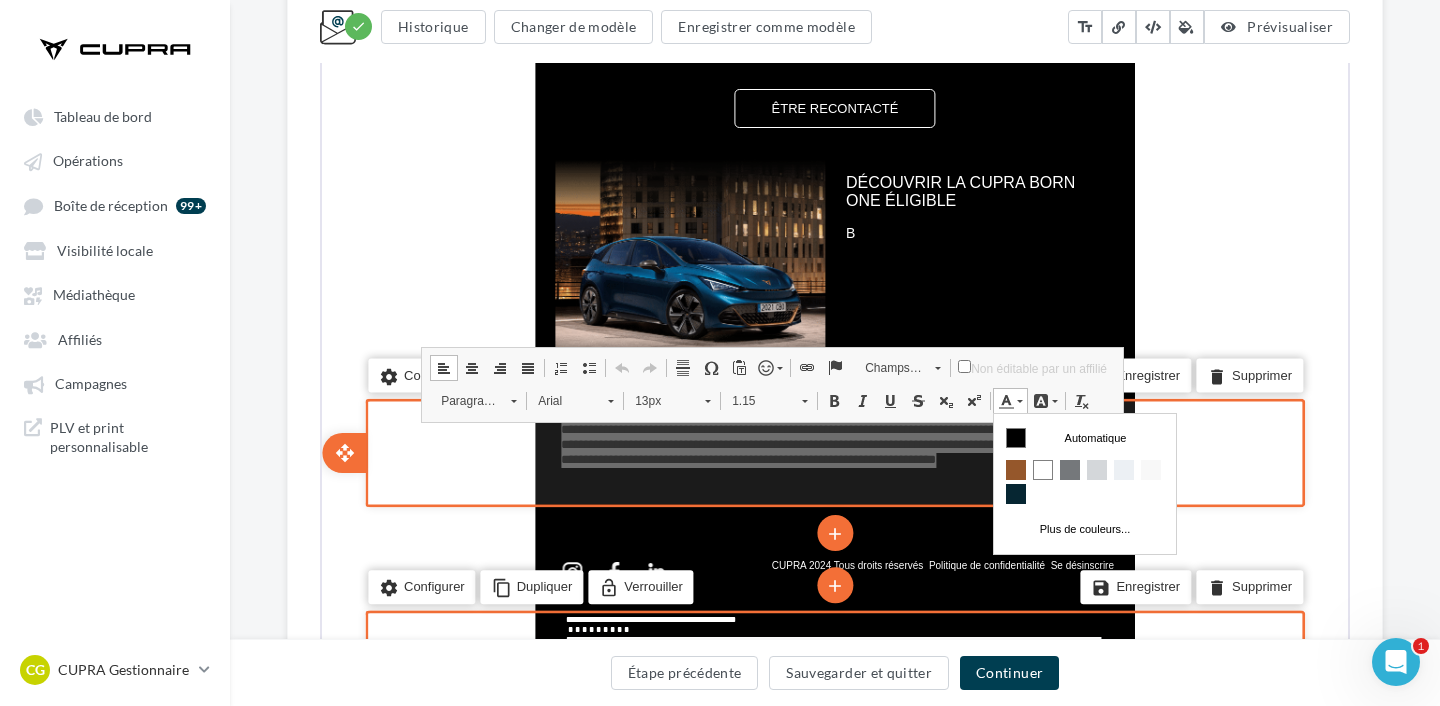 scroll, scrollTop: 0, scrollLeft: 0, axis: both 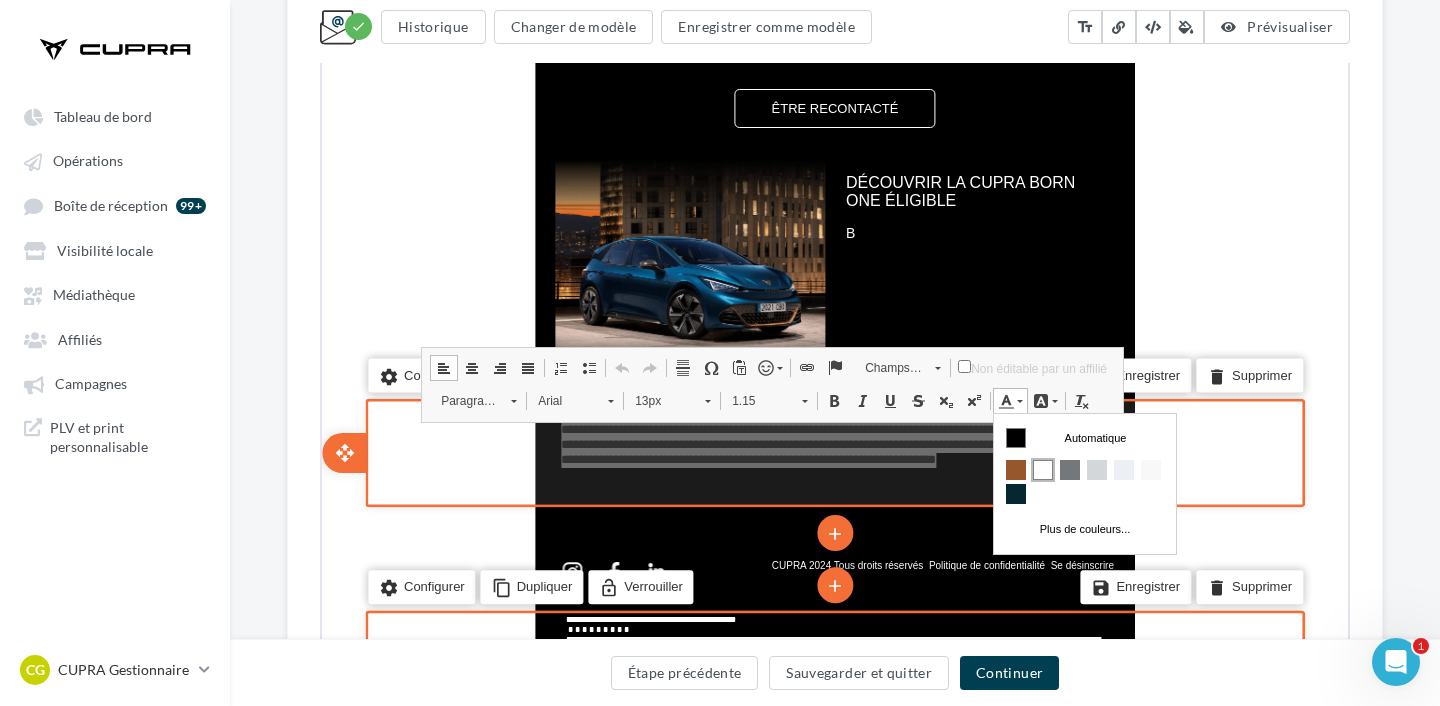 click at bounding box center (1043, 470) 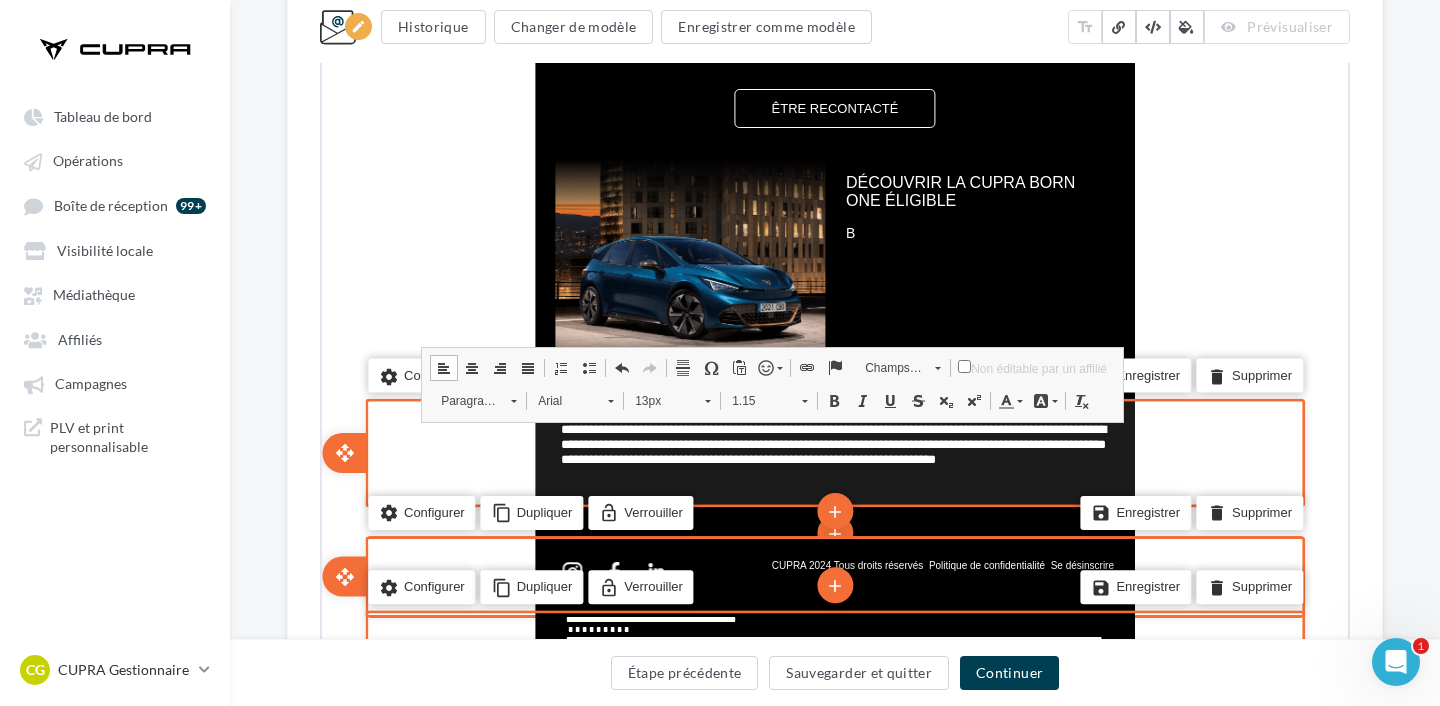 click on "save Enregistrer delete Supprimer" at bounding box center [1167, 513] 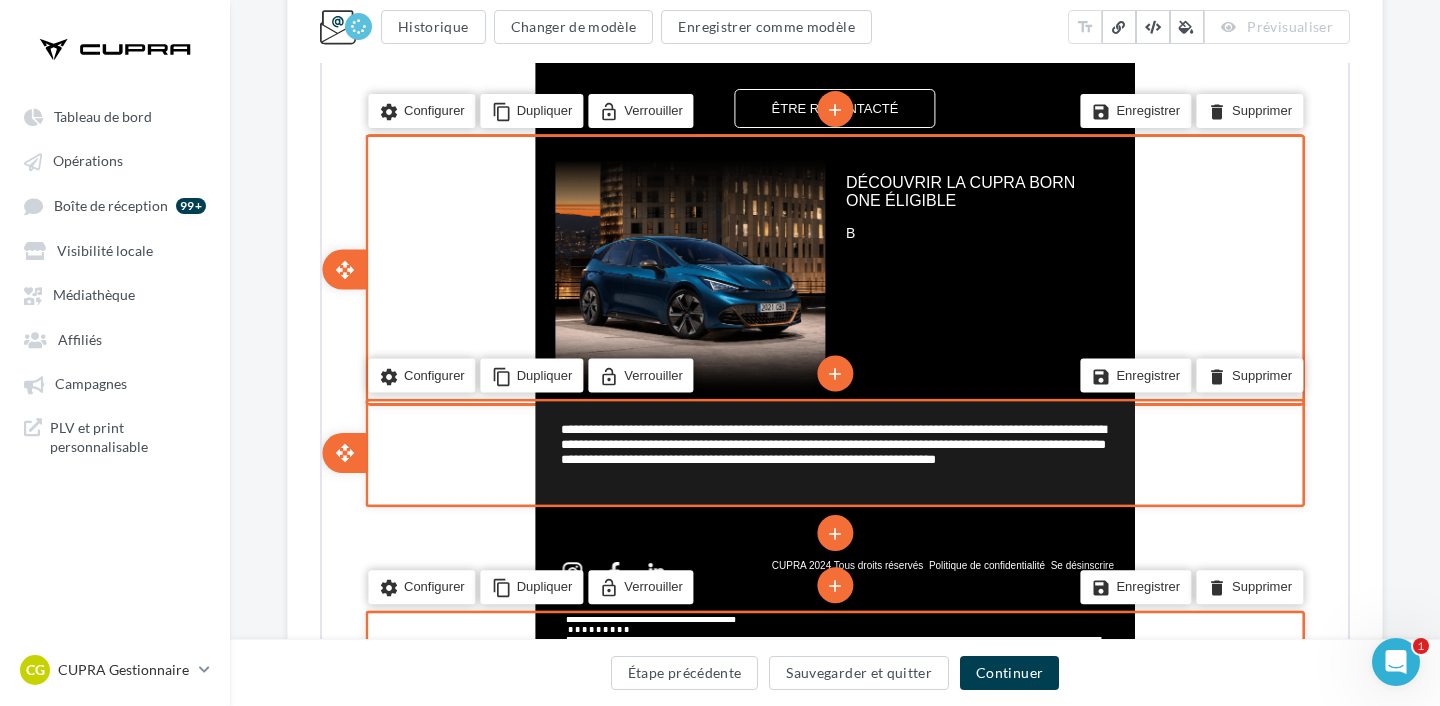 click on "edit               photo_library           rounded_corner      crop      link      style
DÉCOUVRIR LA CUPRA BORN ONE ÉLIGIBLE
B
settings Configurer content_copy Dupliquer lock_open Verrouiller add add save Enregistrer delete Supprimer open_with" at bounding box center (832, 268) 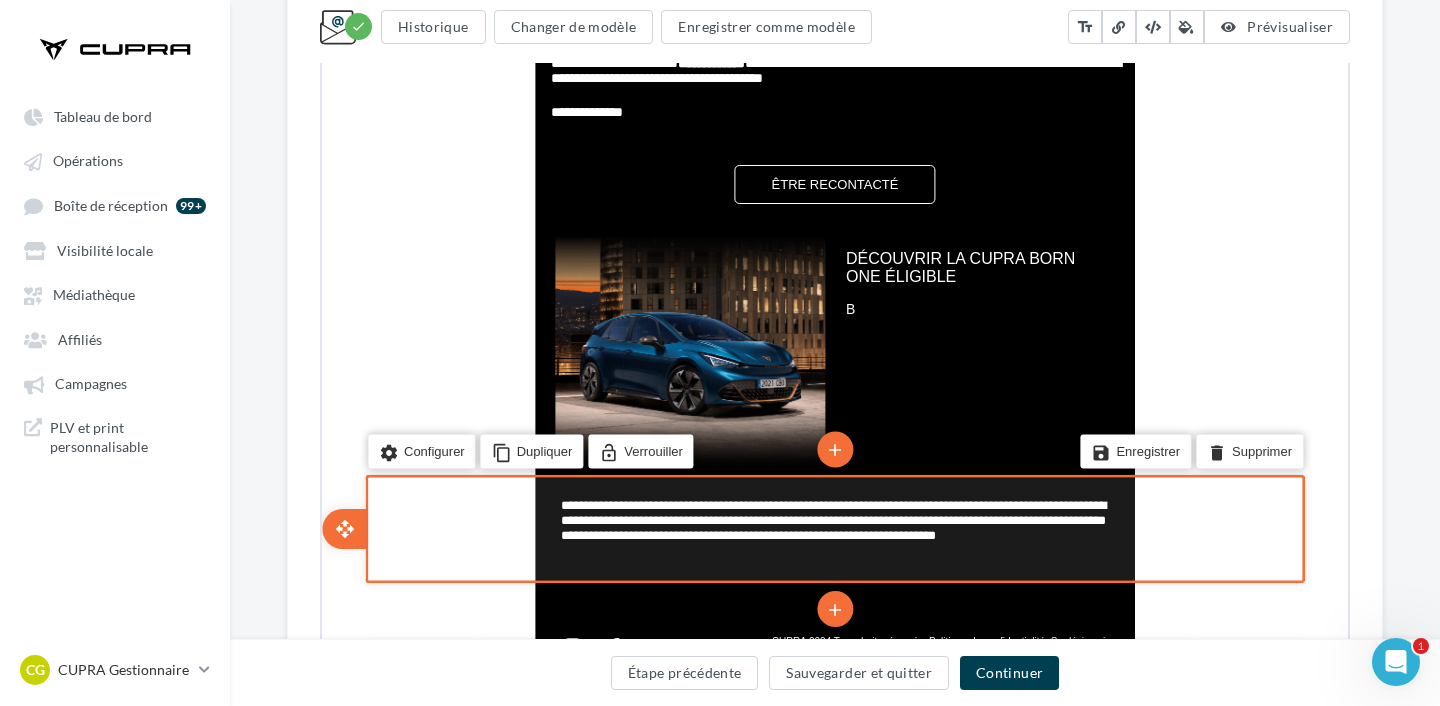 scroll, scrollTop: 1022, scrollLeft: 0, axis: vertical 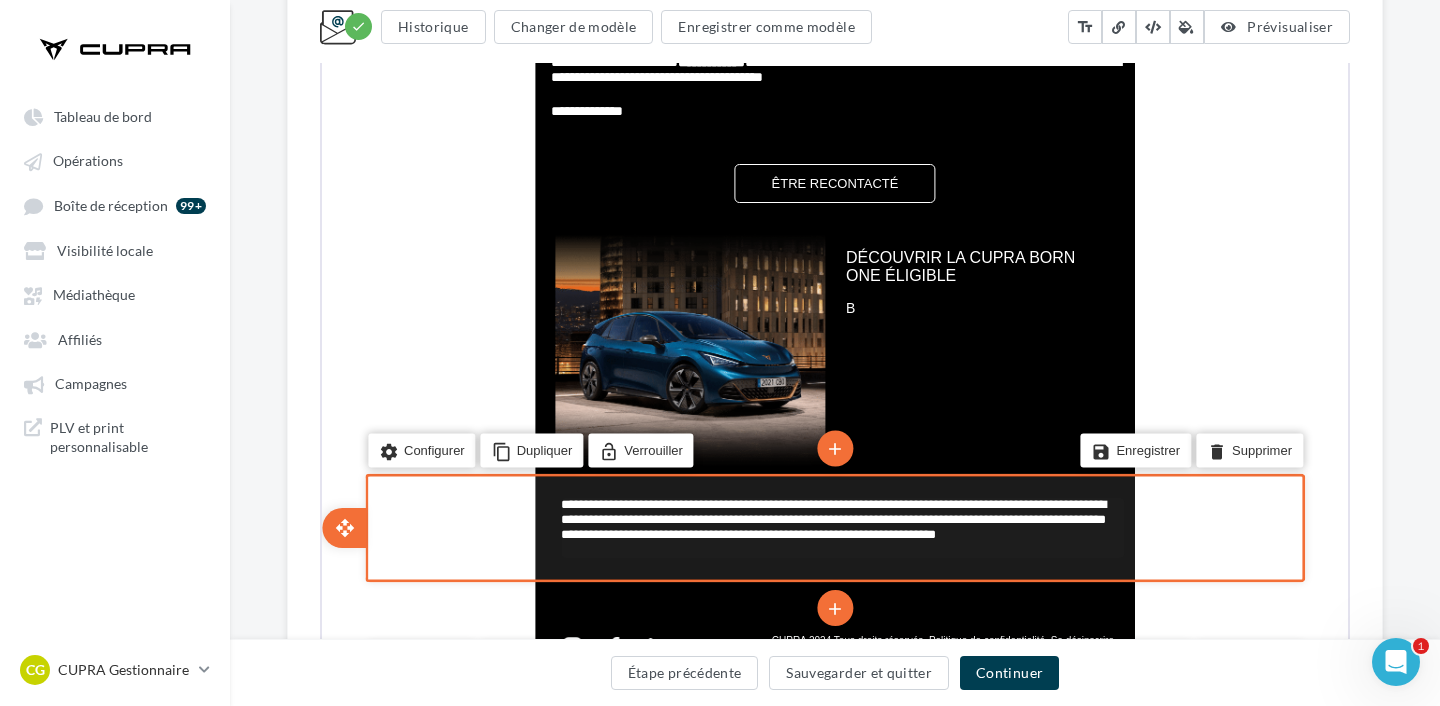 click on "**********" at bounding box center [831, 517] 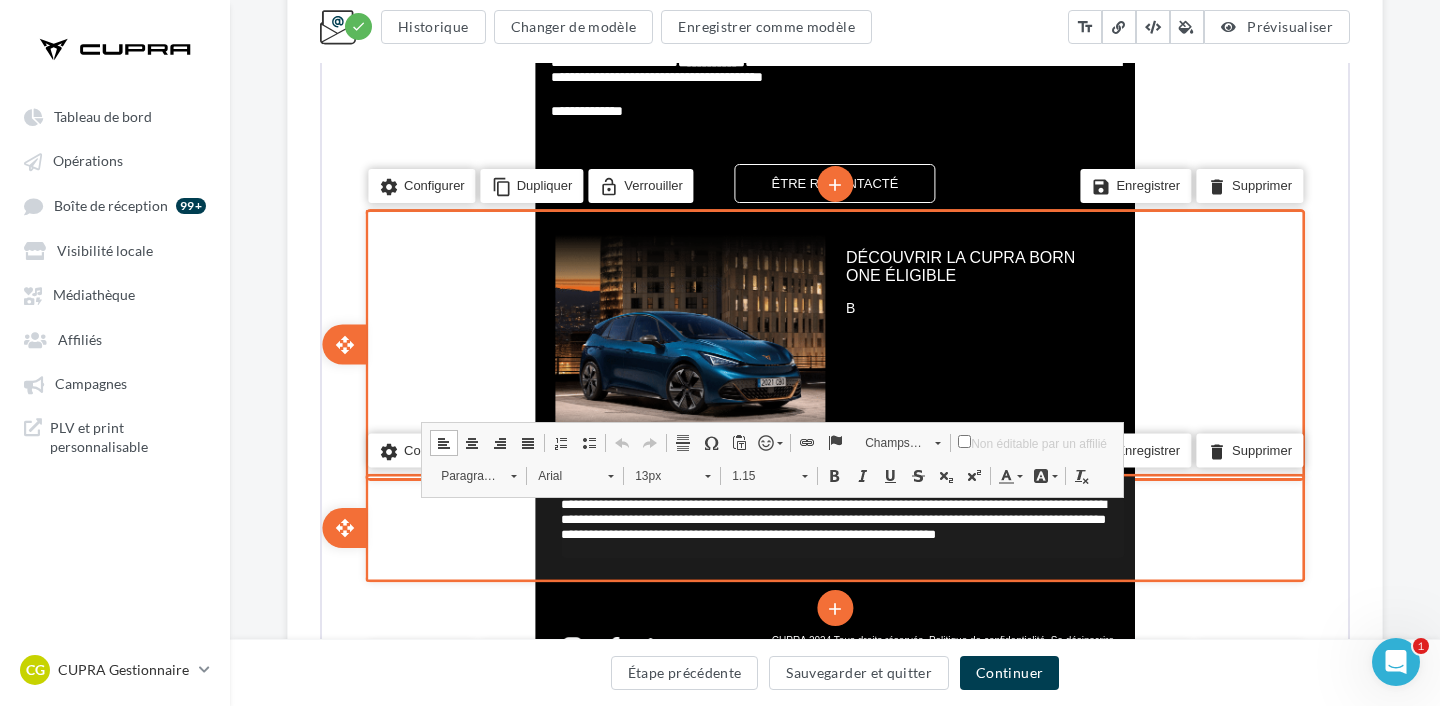 click on "edit               photo_library           rounded_corner      crop      link      style
DÉCOUVRIR LA CUPRA BORN ONE ÉLIGIBLE
B
settings Configurer content_copy Dupliquer lock_open Verrouiller add add save Enregistrer delete Supprimer open_with" at bounding box center [832, 343] 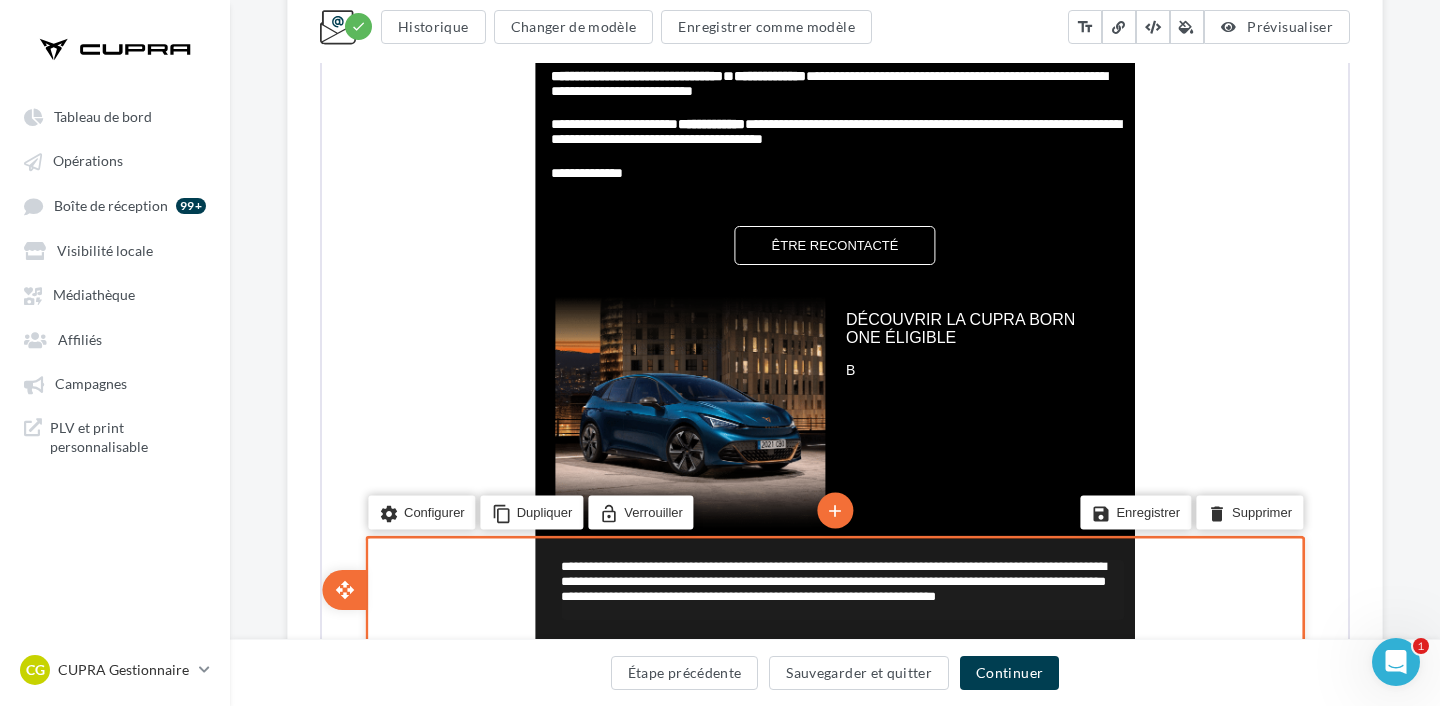 scroll, scrollTop: 1041, scrollLeft: 0, axis: vertical 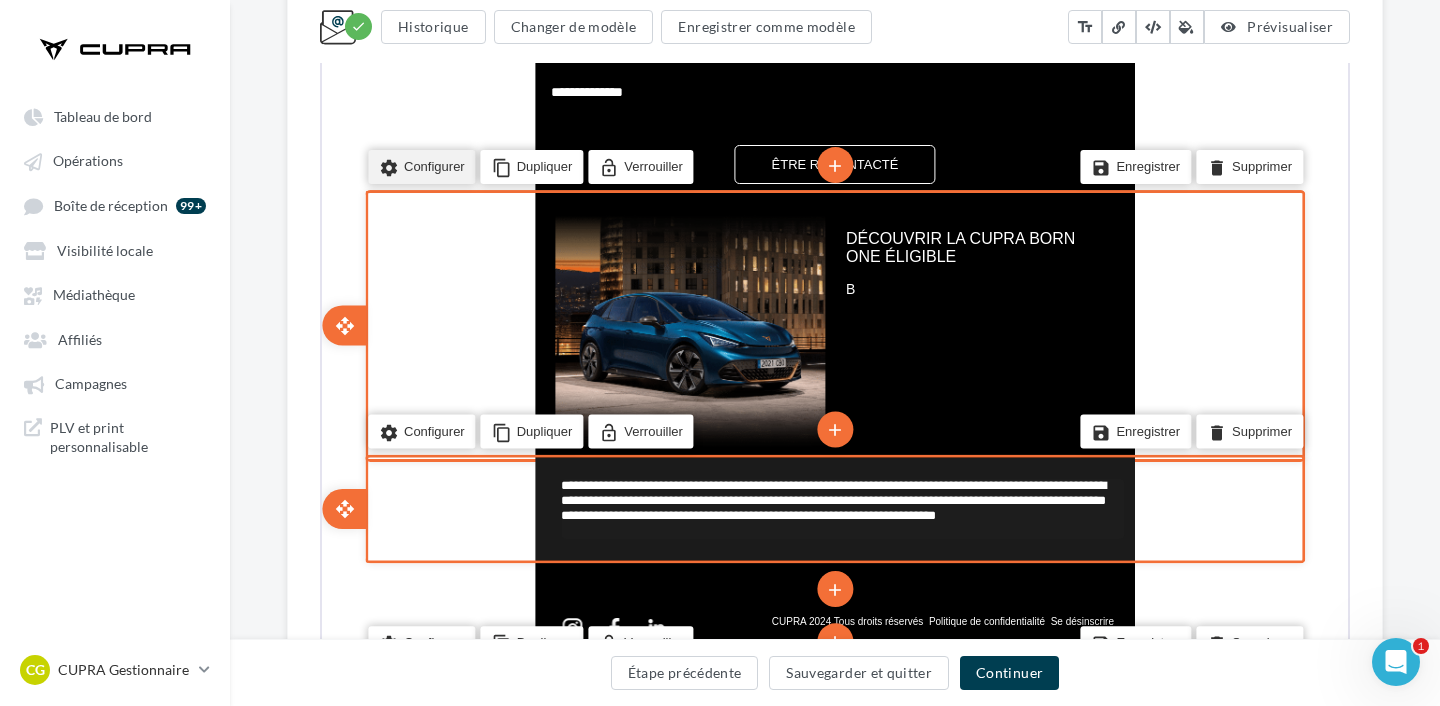 click on "settings Configurer" at bounding box center (420, 165) 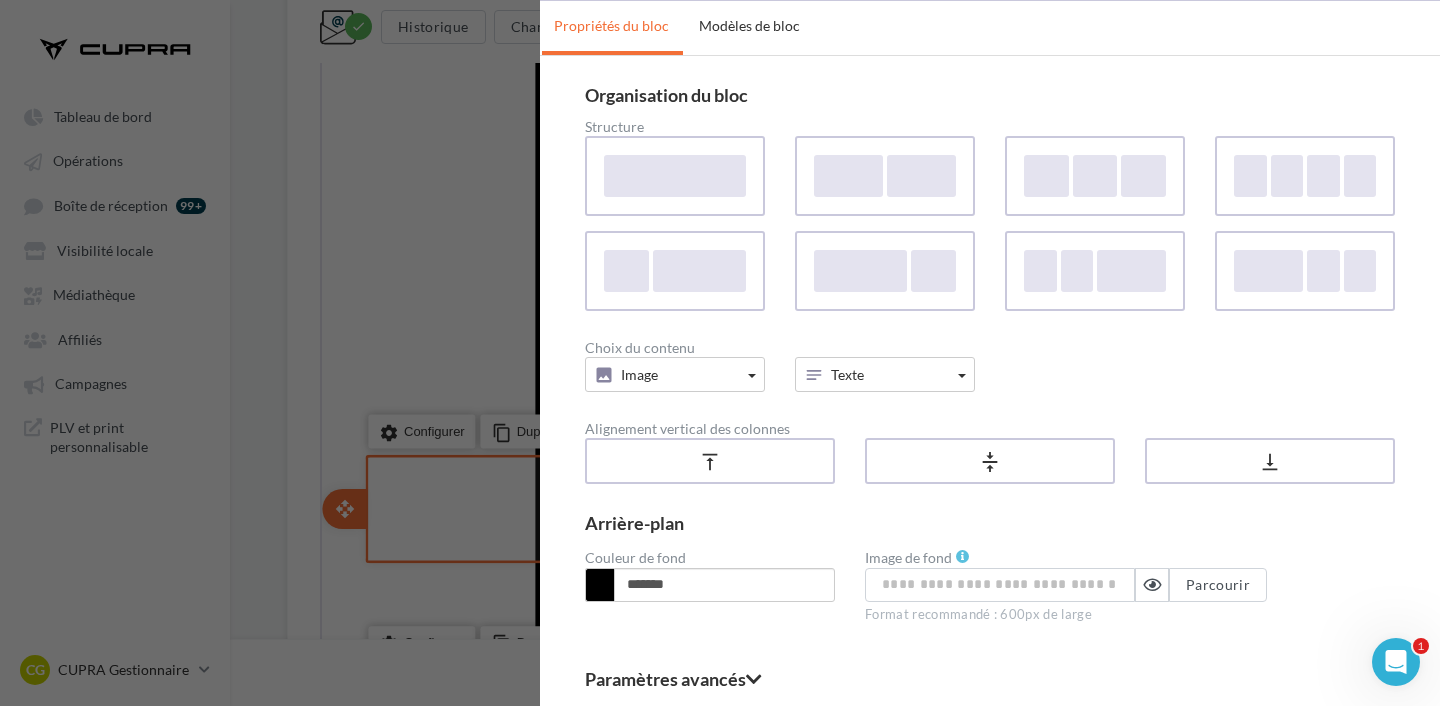 scroll, scrollTop: 143, scrollLeft: 0, axis: vertical 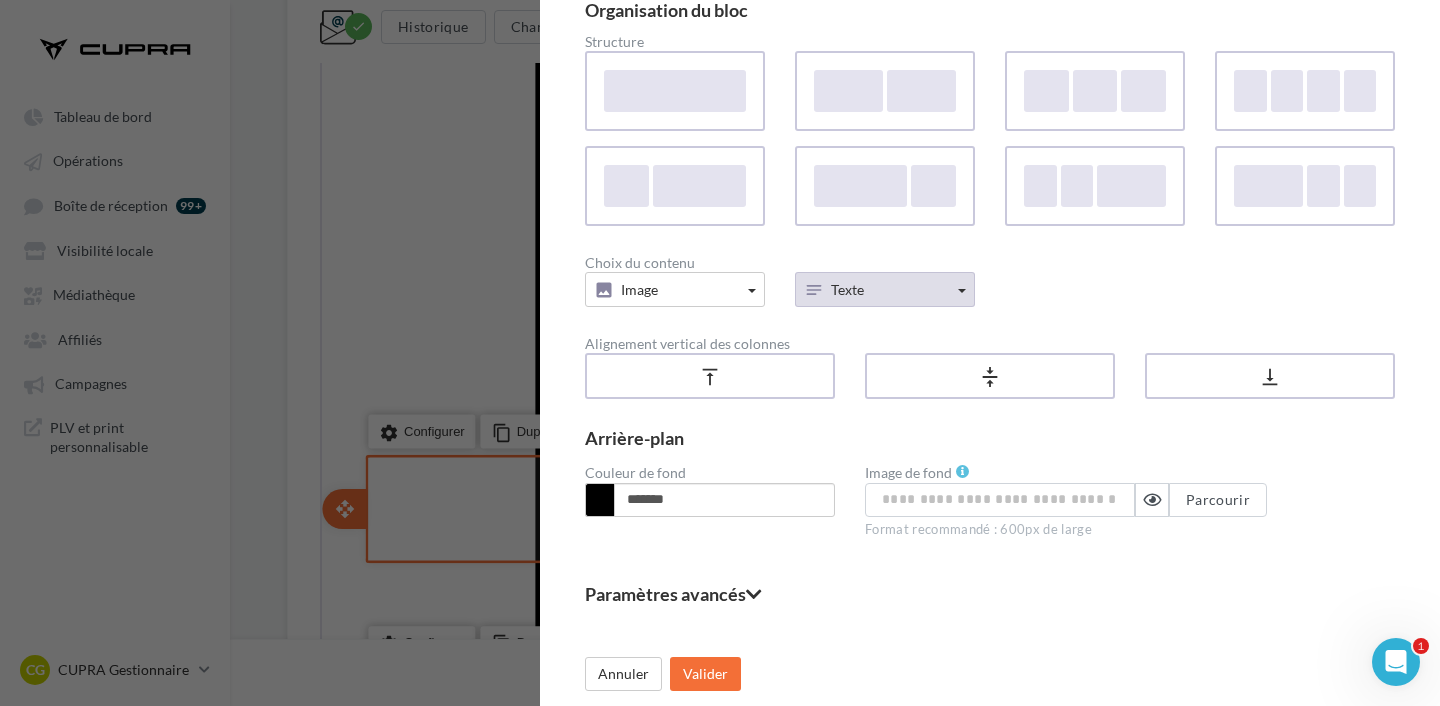 click on "Texte" at bounding box center [885, 289] 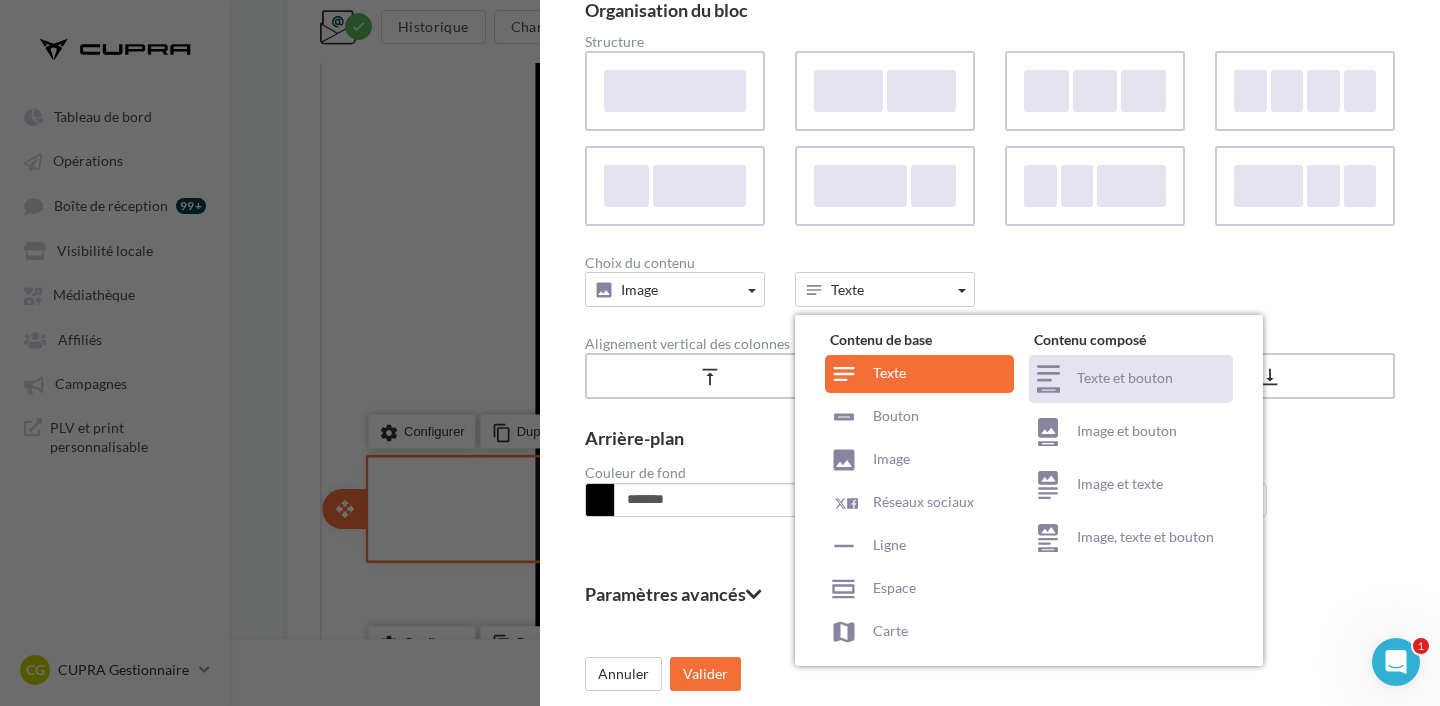 click on "Texte et bouton" at bounding box center [1131, 379] 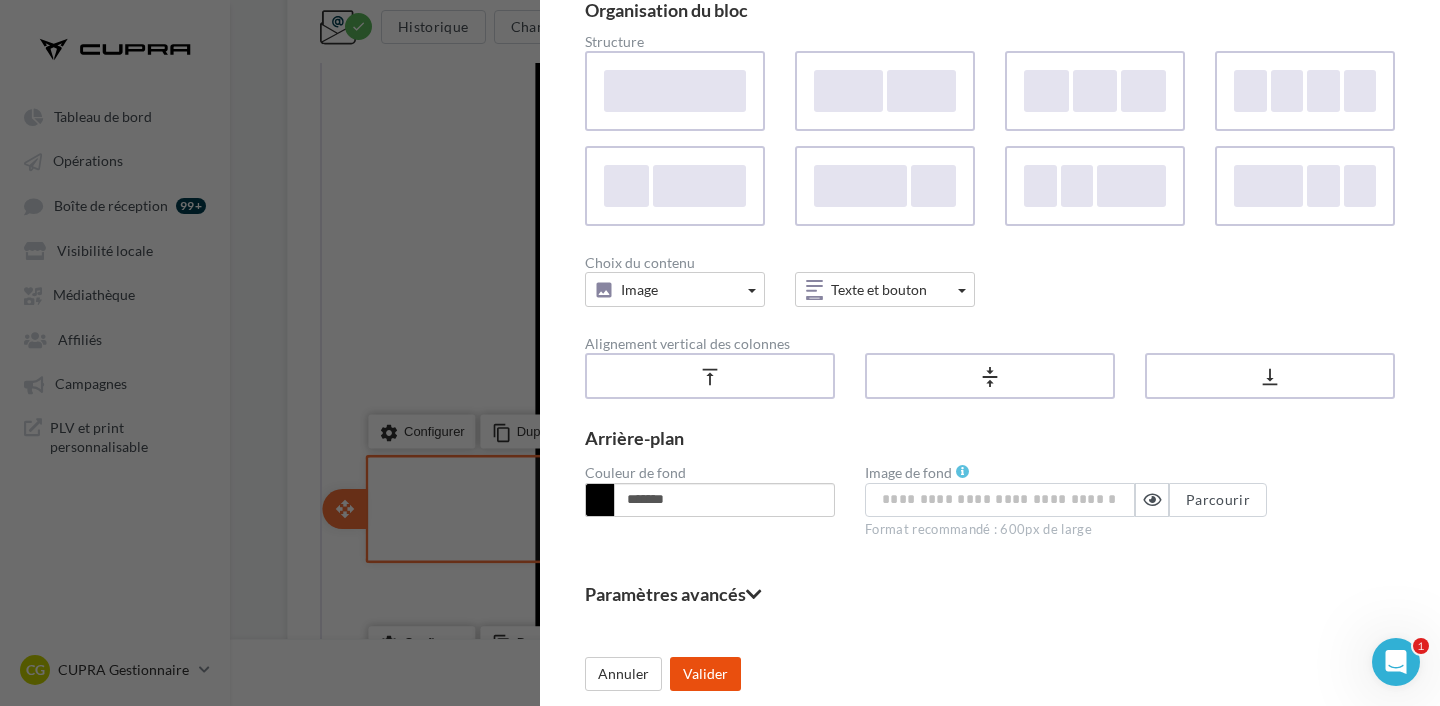 click on "Valider" at bounding box center (705, 674) 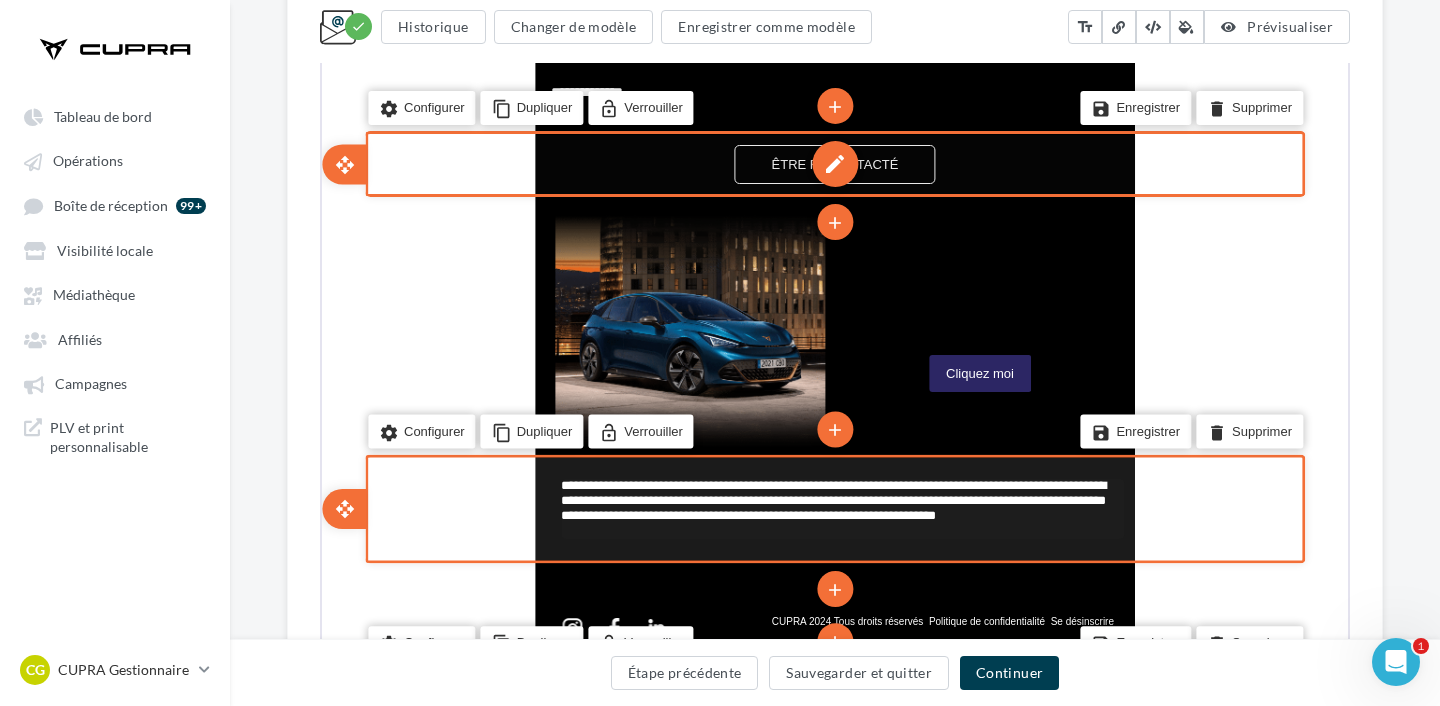 click on "edit" at bounding box center (833, 162) 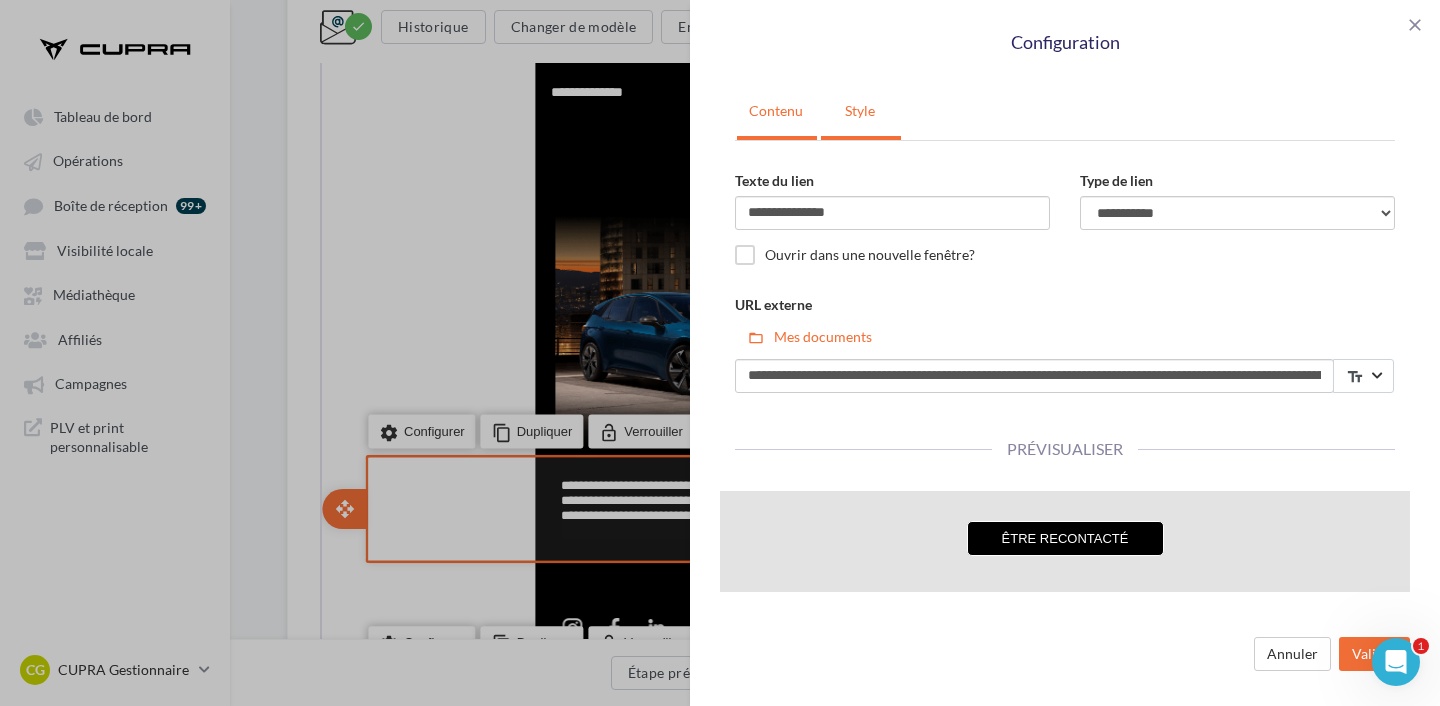 click on "Style" at bounding box center (860, 111) 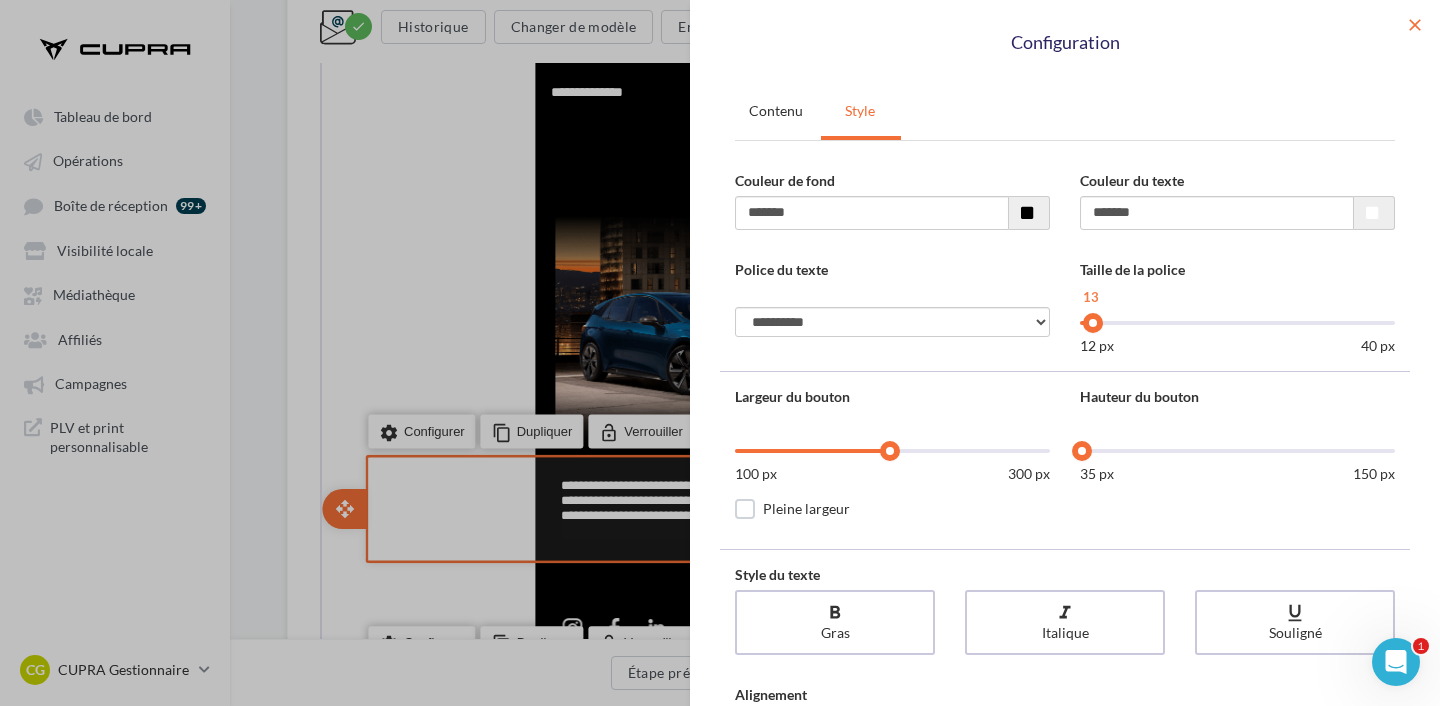 click on "close" at bounding box center (1415, 25) 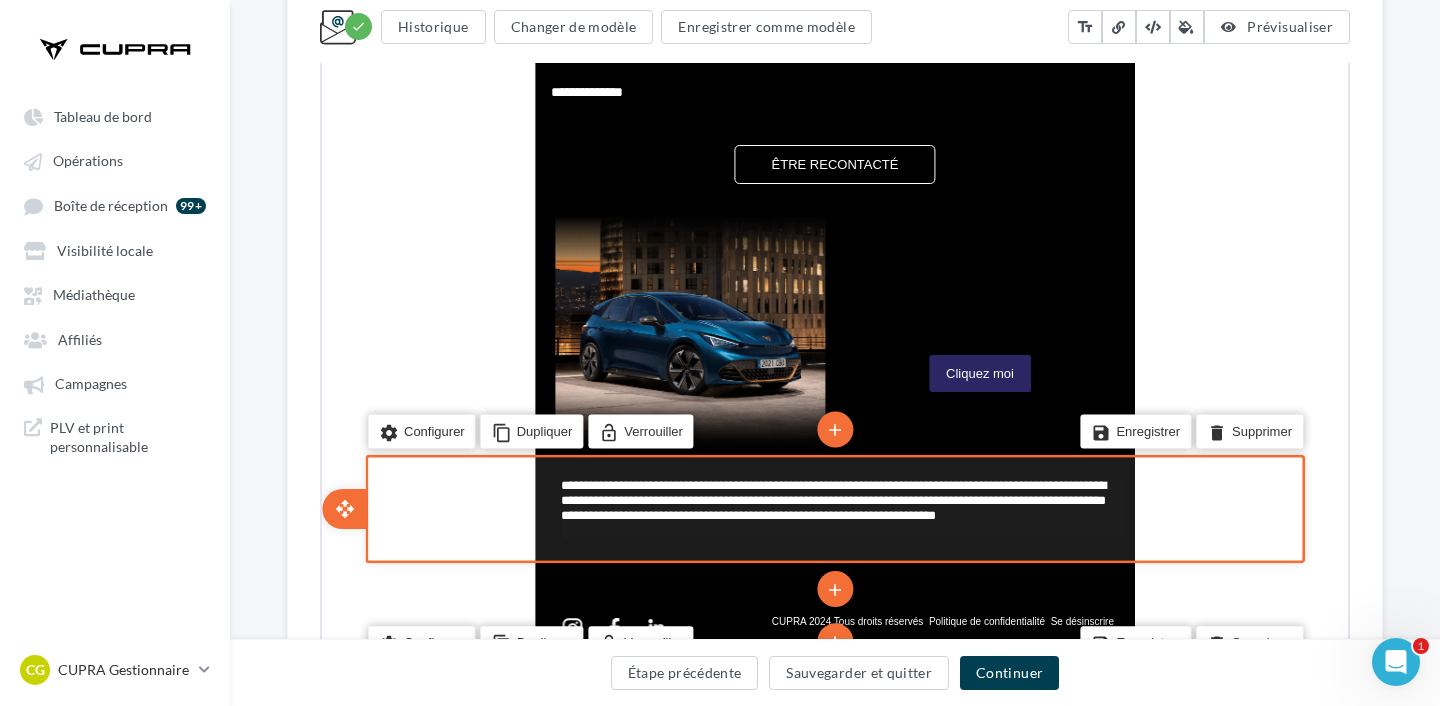 click on "**********" at bounding box center (720, 353) 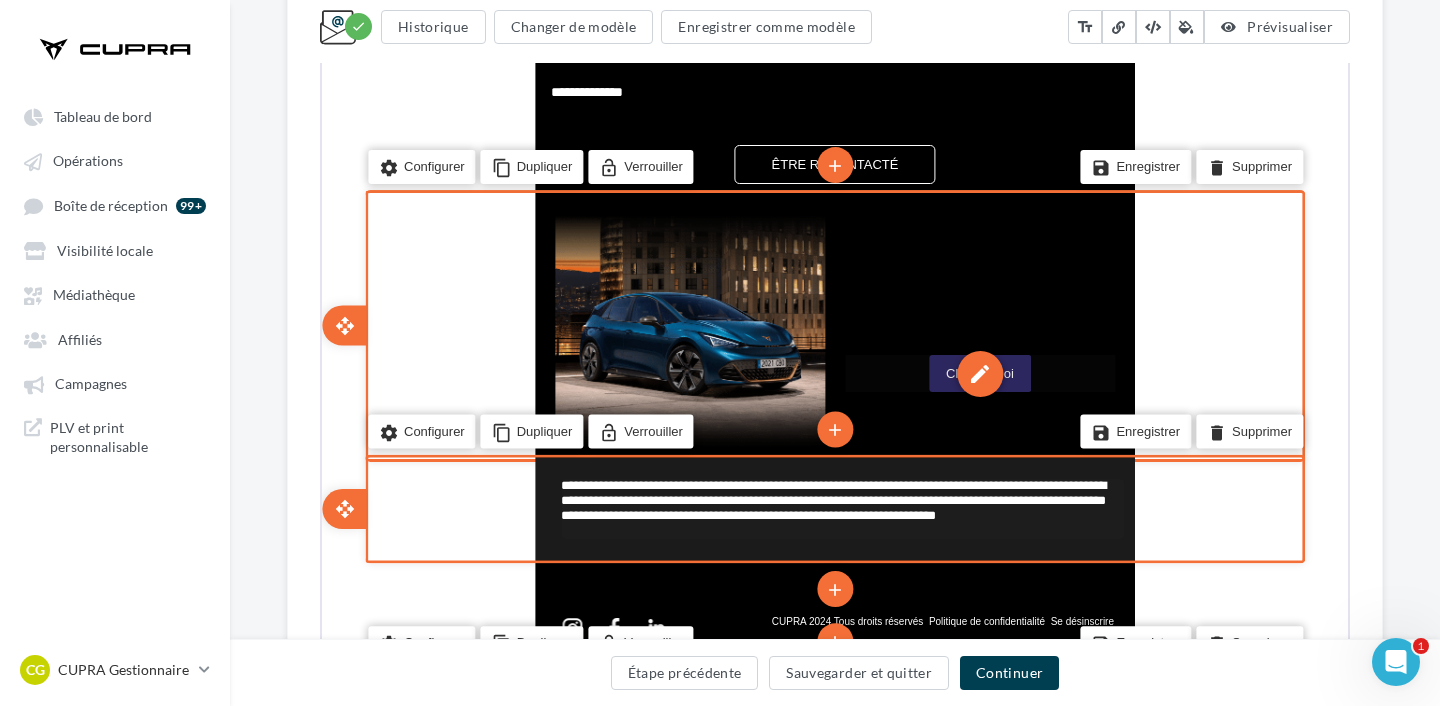 click on "edit" at bounding box center [978, 372] 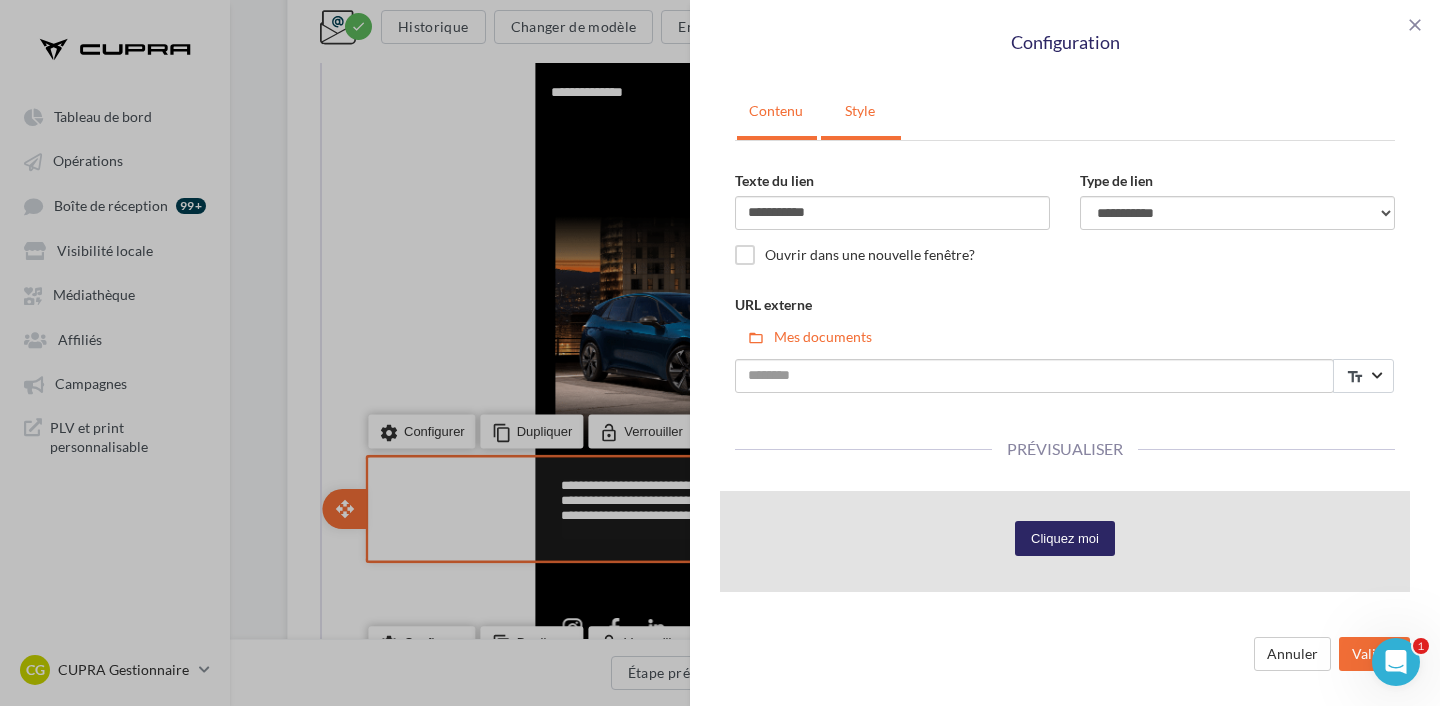 click on "Style" at bounding box center [860, 111] 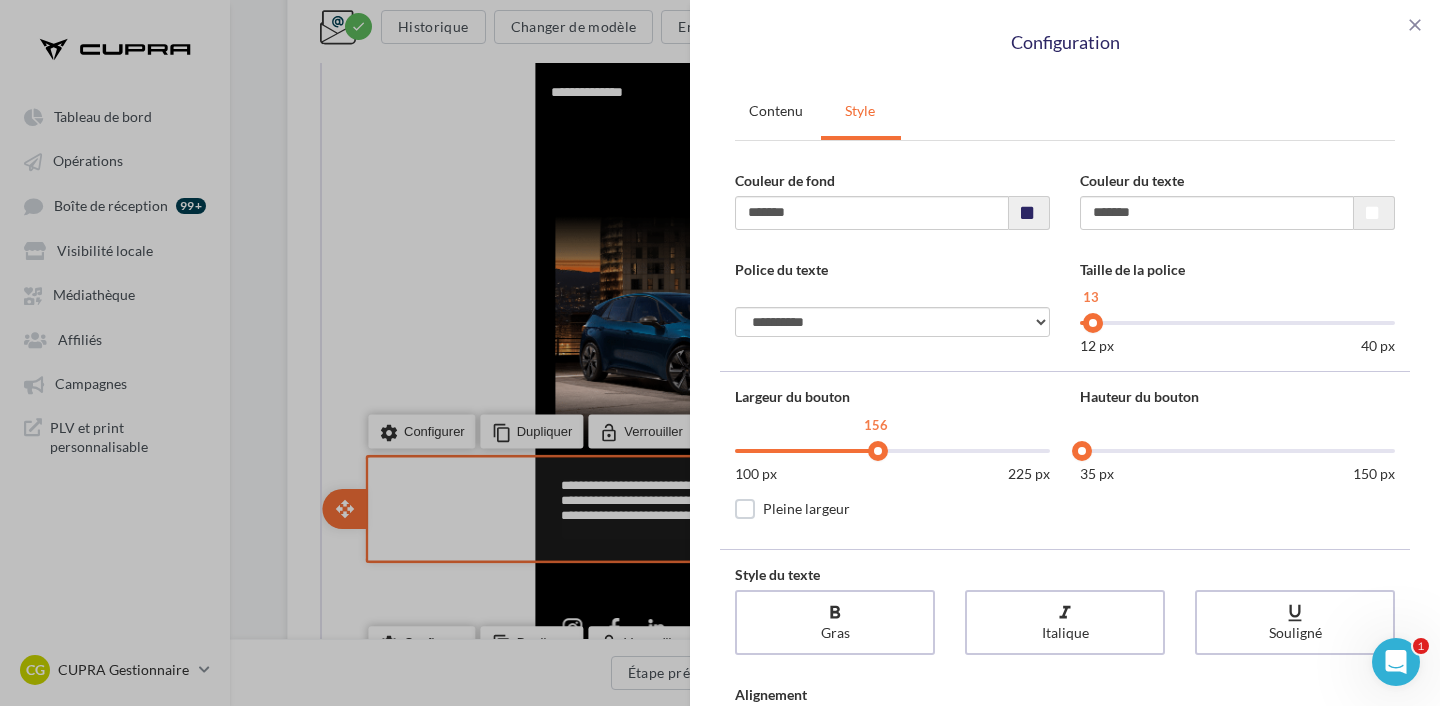 drag, startPoint x: 743, startPoint y: 452, endPoint x: 876, endPoint y: 450, distance: 133.01503 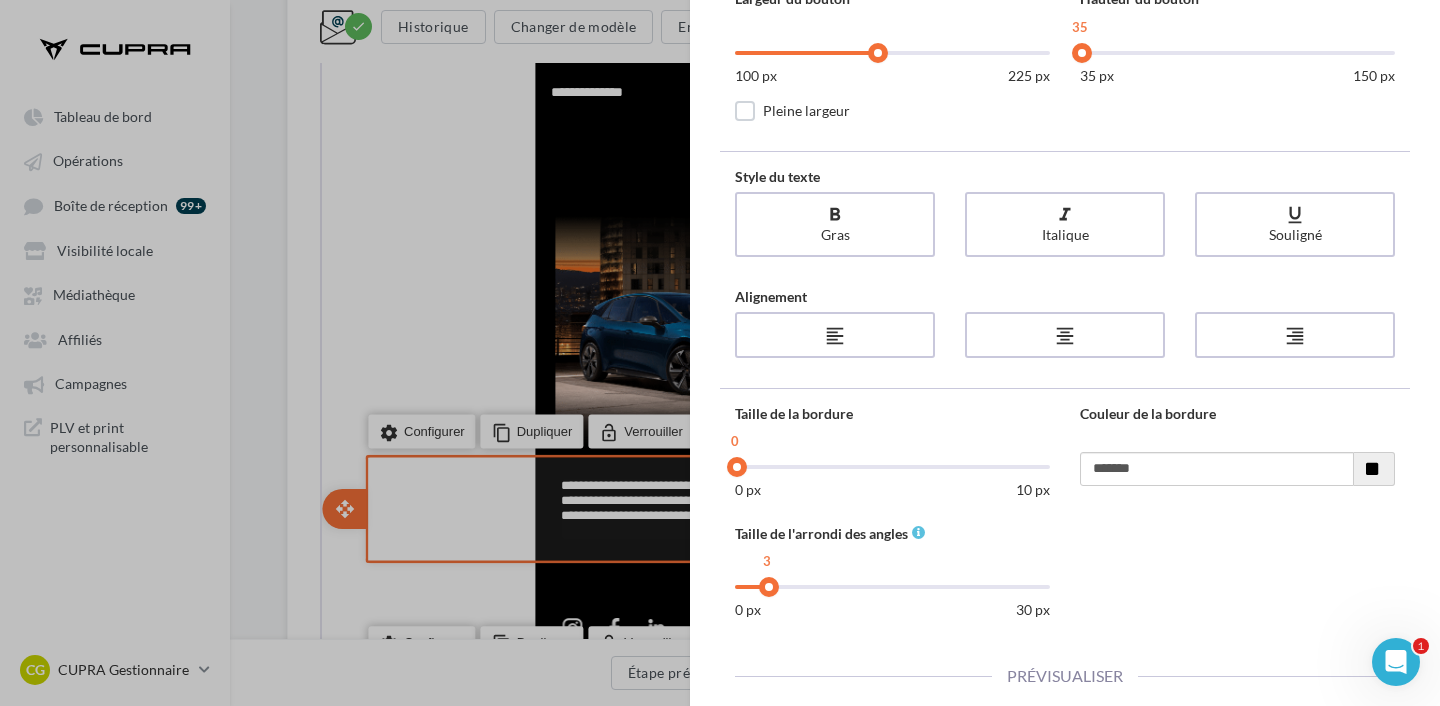 scroll, scrollTop: 618, scrollLeft: 0, axis: vertical 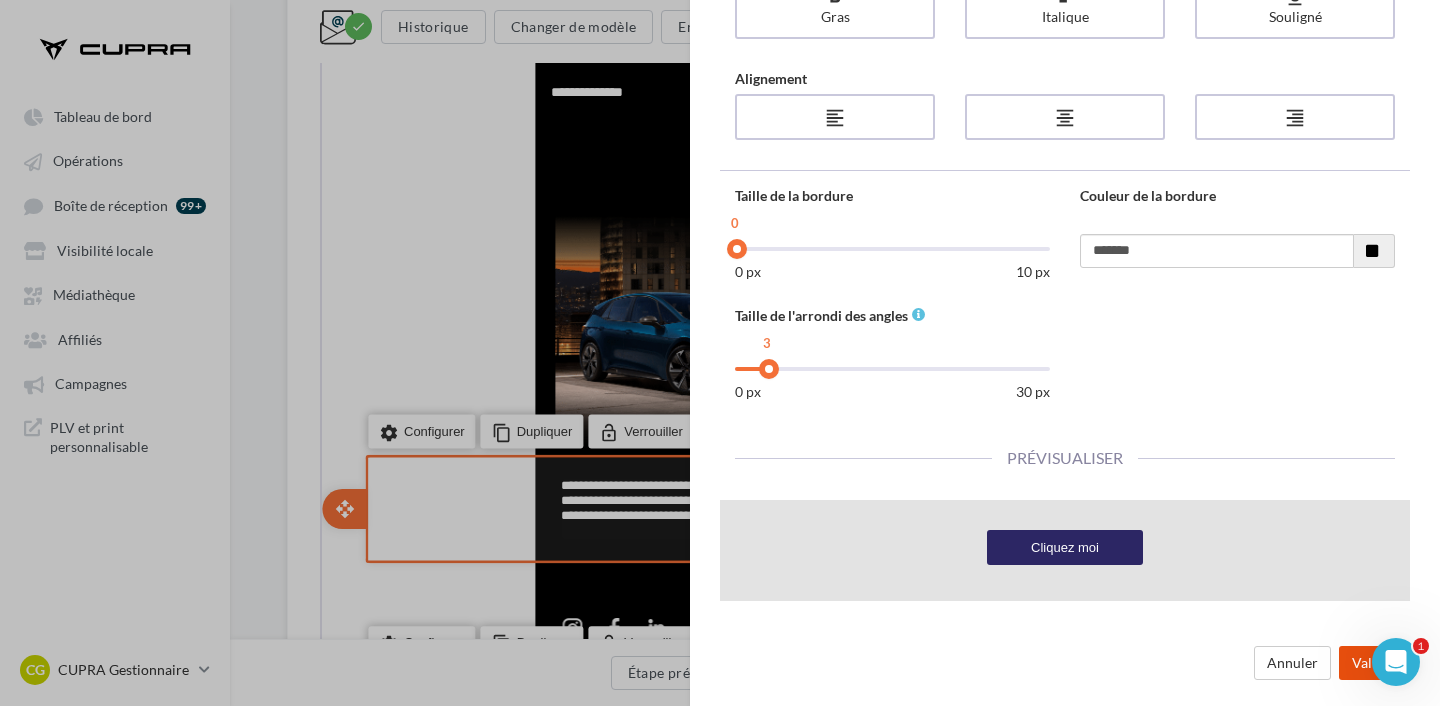 click on "Valider" at bounding box center [1374, 663] 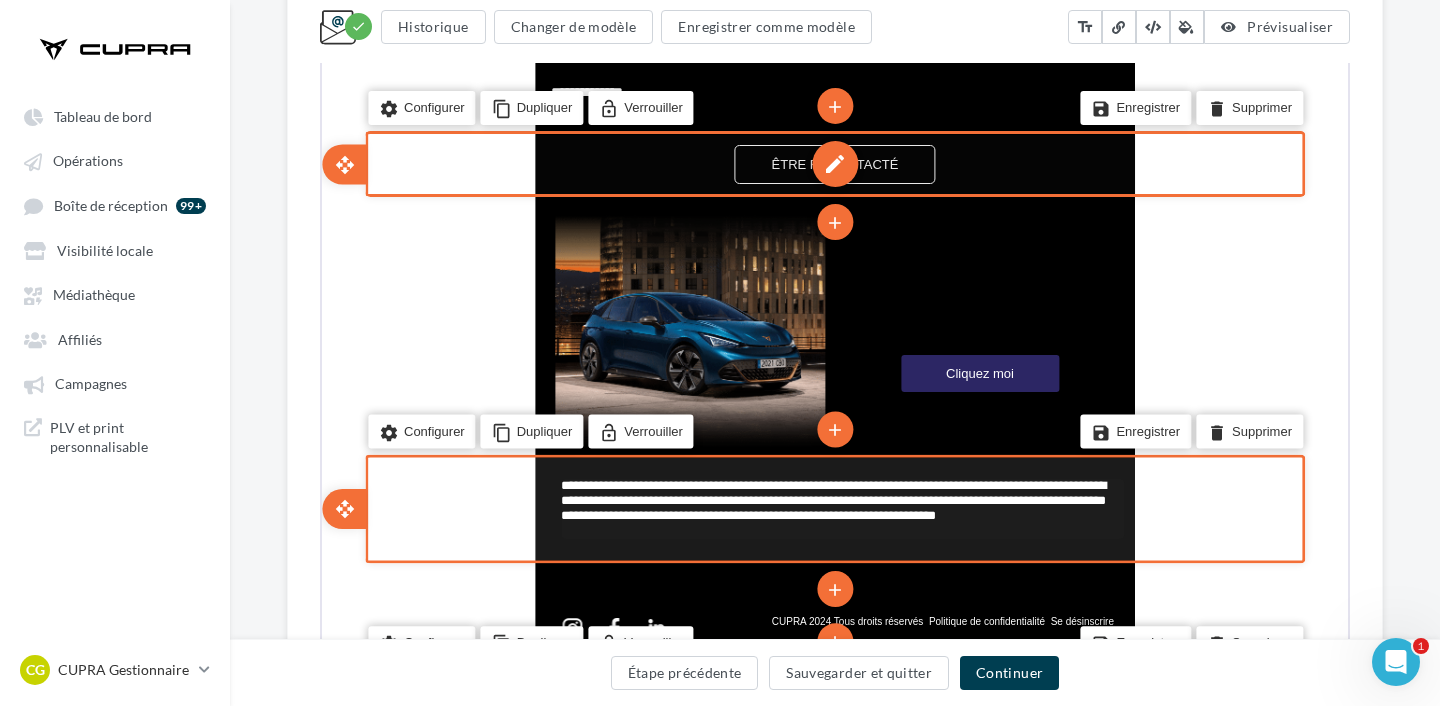 click on "edit" at bounding box center [833, 162] 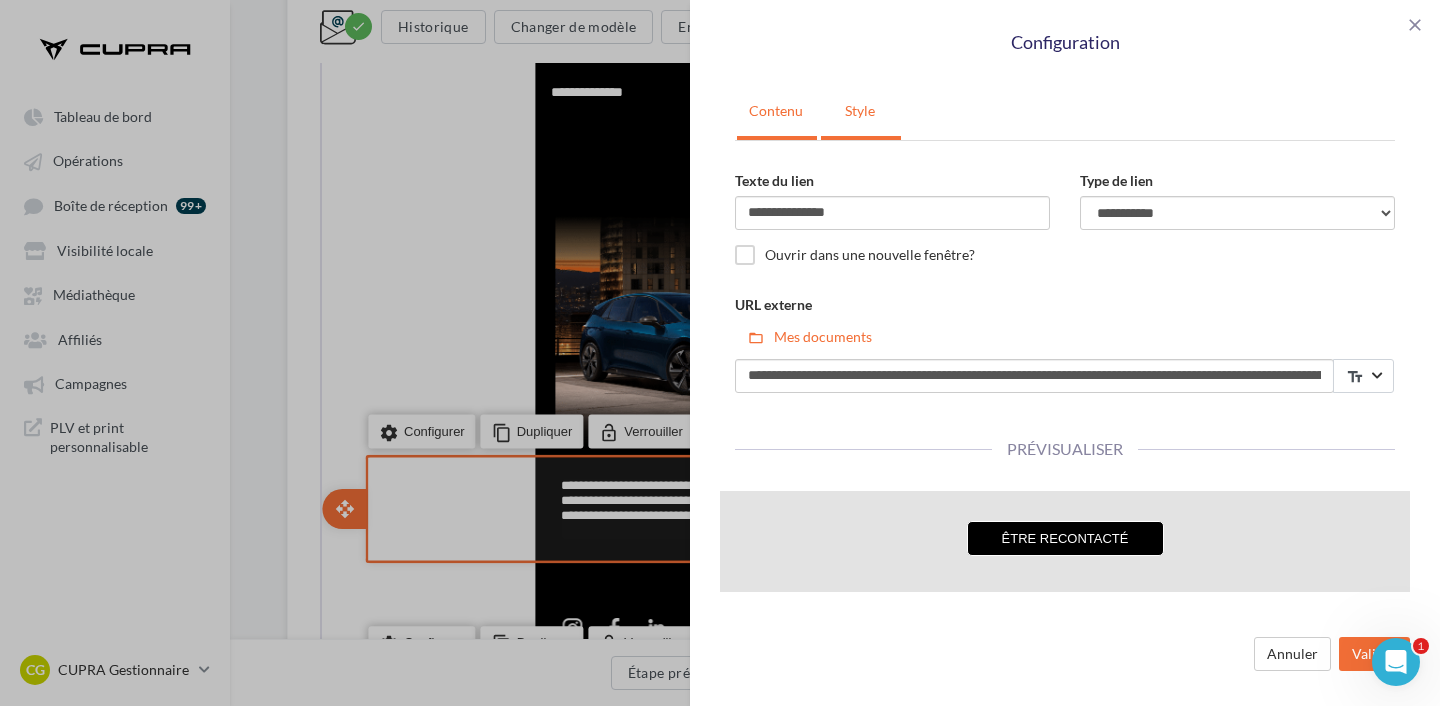 click on "Style" at bounding box center (860, 111) 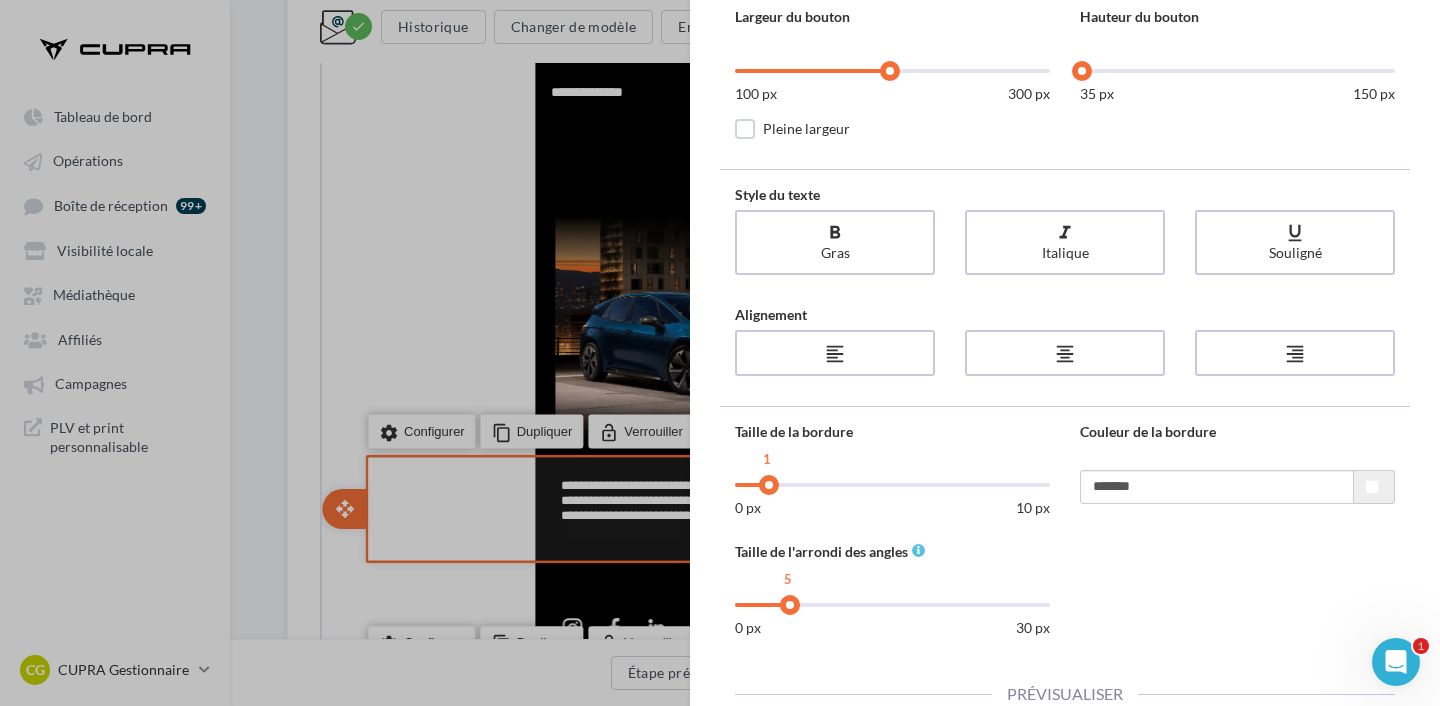 scroll, scrollTop: 618, scrollLeft: 0, axis: vertical 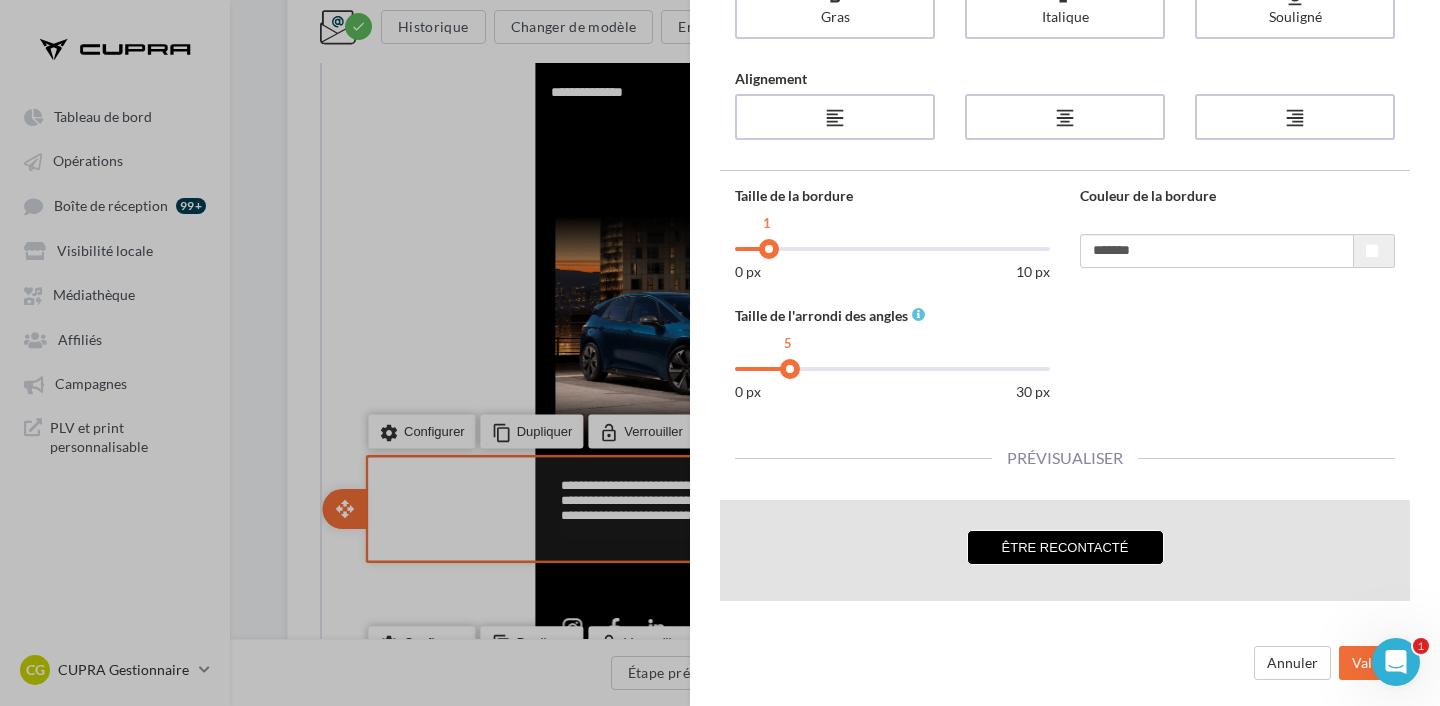 click on "**********" at bounding box center [720, 353] 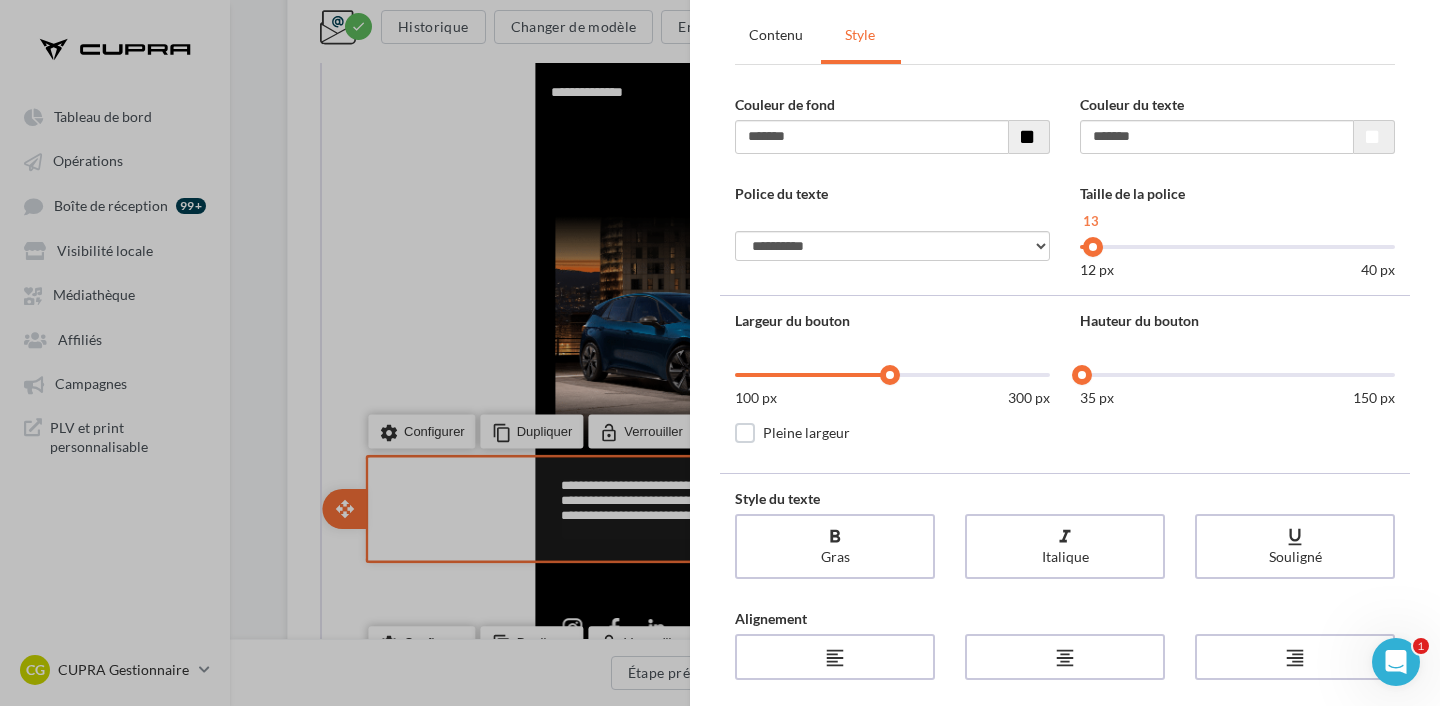 scroll, scrollTop: 0, scrollLeft: 0, axis: both 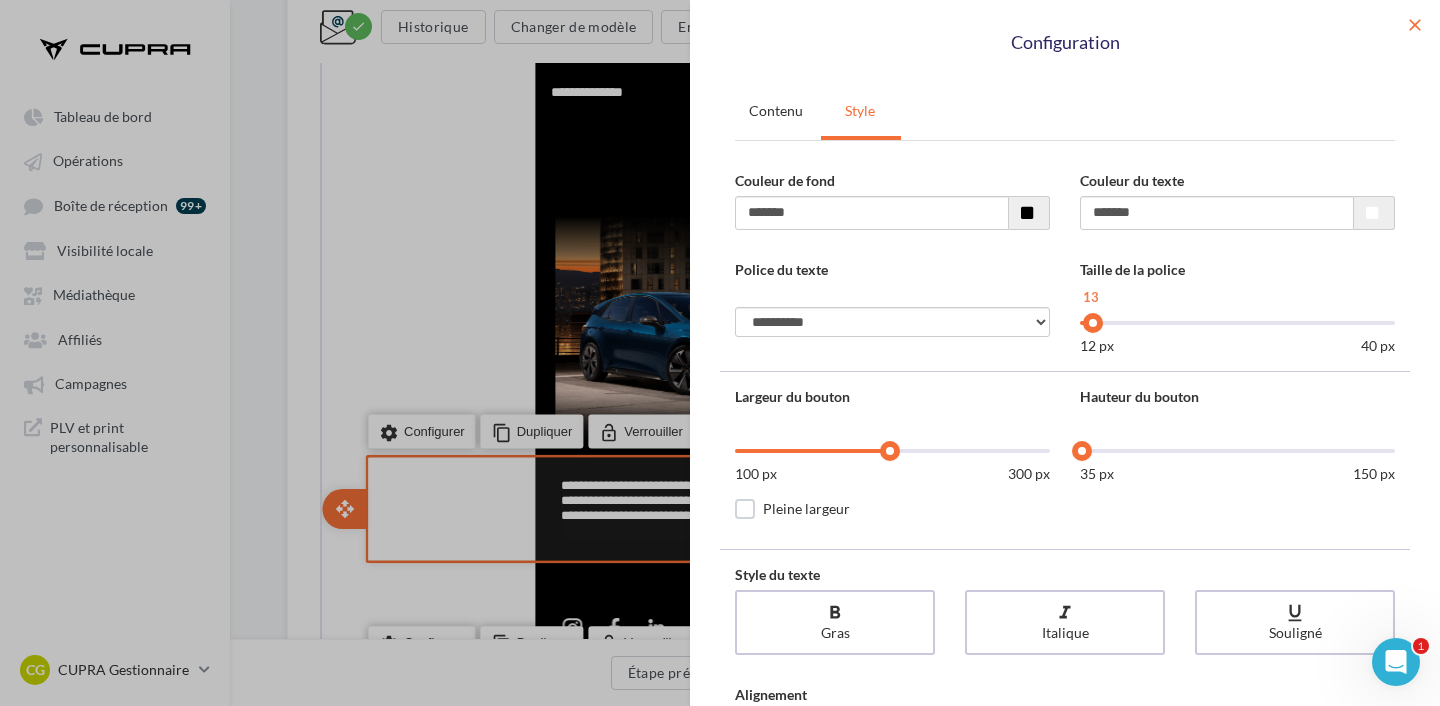 click on "close" at bounding box center [1415, 25] 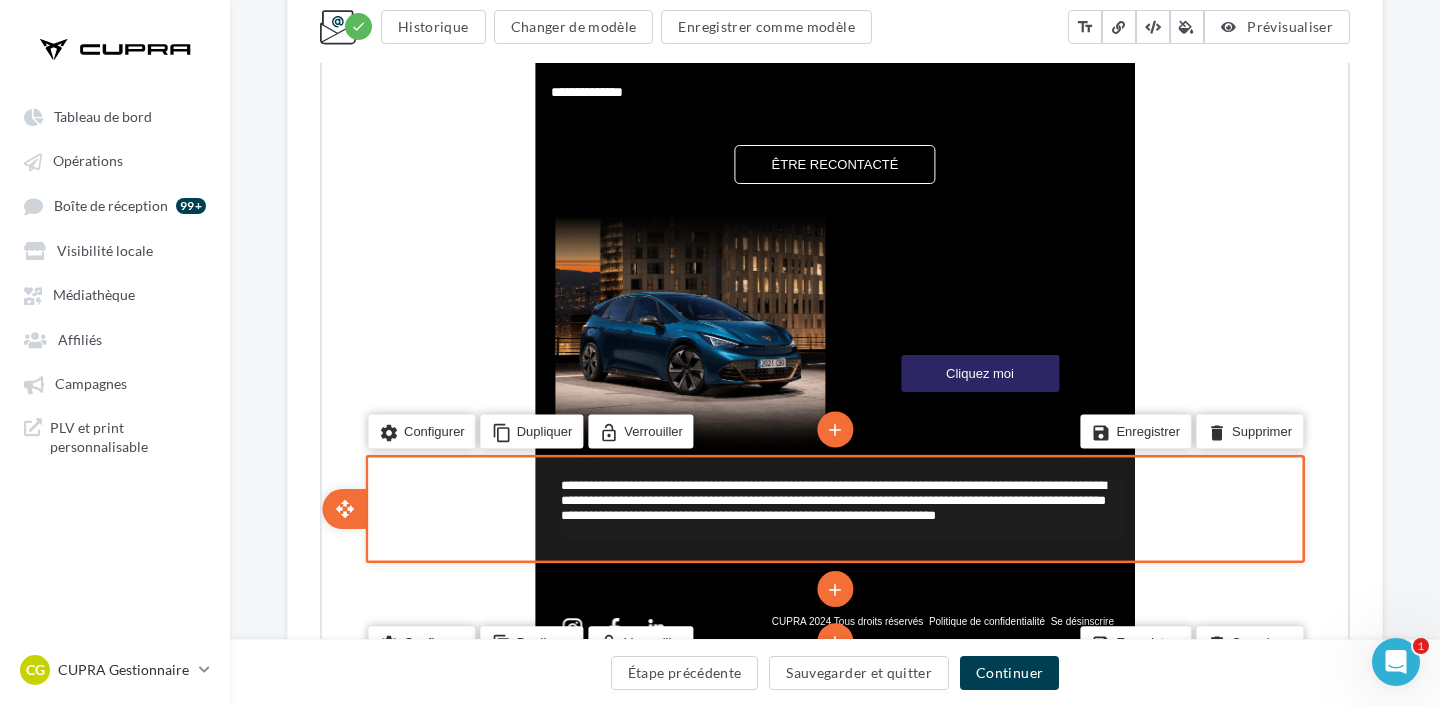 click on "**********" at bounding box center (720, 353) 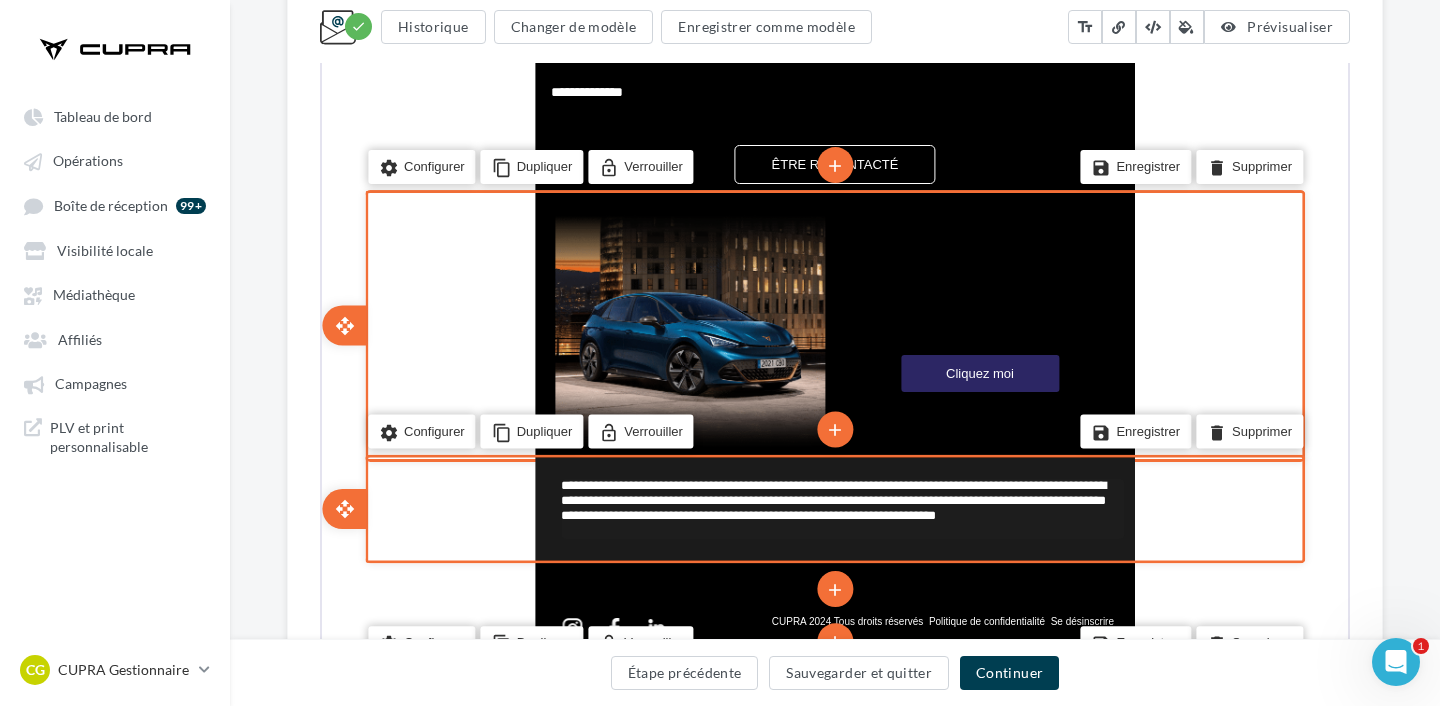 click on "edit               photo_library           rounded_corner      crop      link      style Maecenas sed ante pellentesque, posuere leo id, eleifend dolor. Class aptent taciti sociosqu ad litora torquent per conubia nostra, per inceptos himenaeos.Praesent laoreet malesuada cursus. Maecenas scelerisque congue eros eu posuere. Praesent in felis ut velit pretium lobortis rhoncus ut erat.     Cliquez moi                   edit" at bounding box center (833, 329) 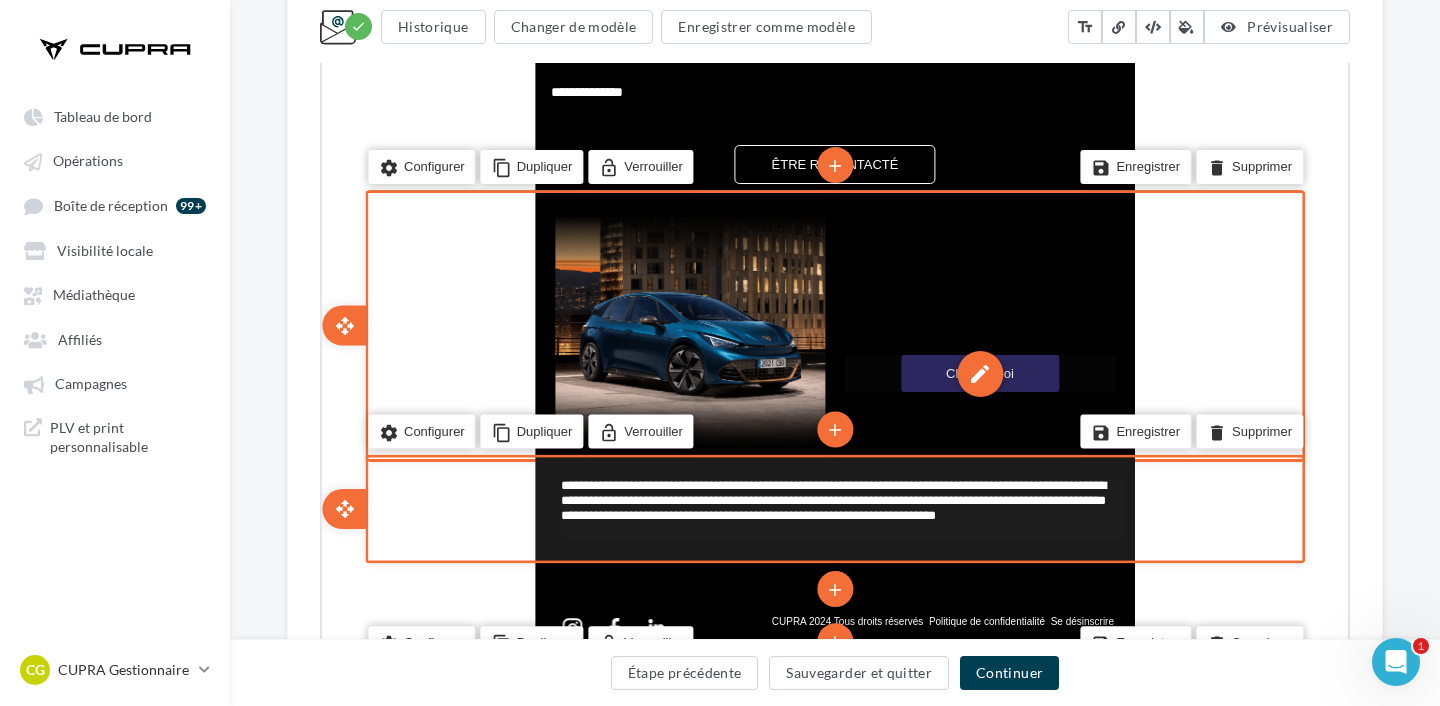 click on "edit" at bounding box center (978, 372) 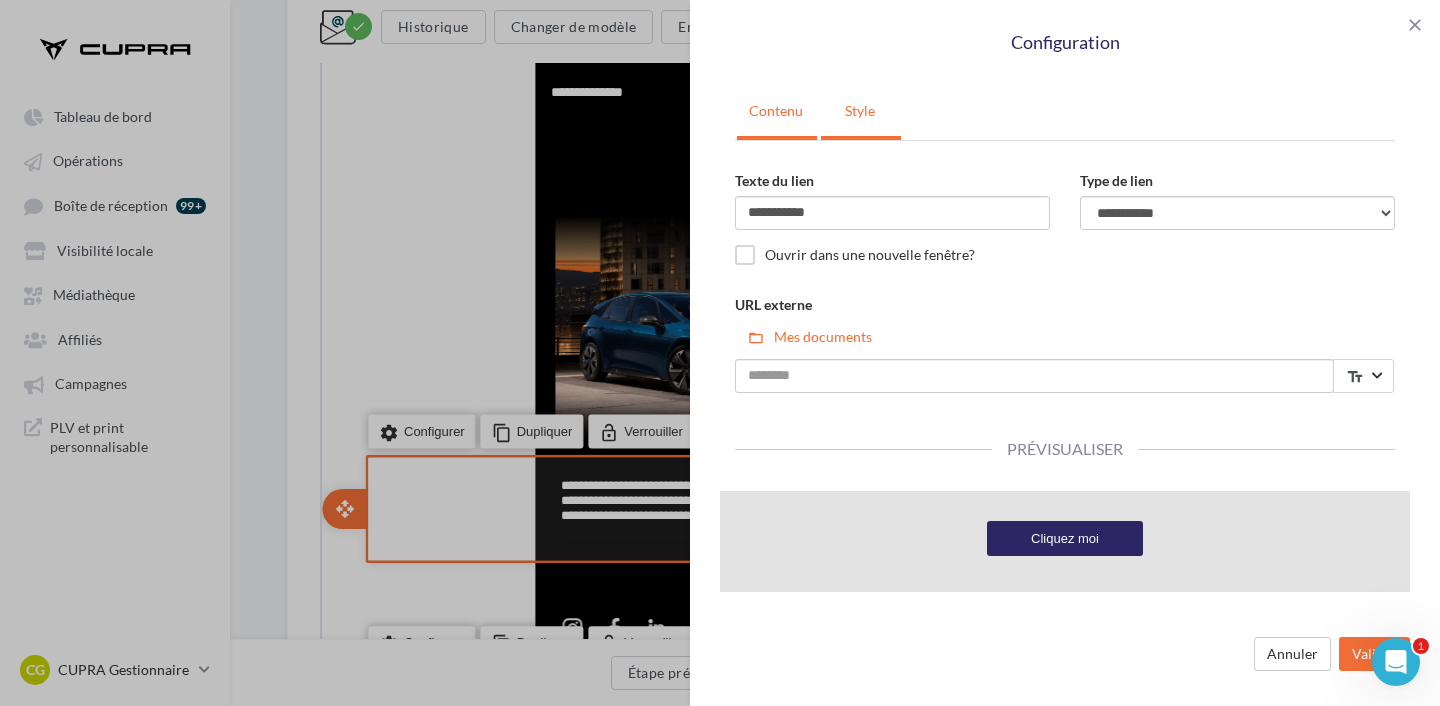 click on "Style" at bounding box center [860, 111] 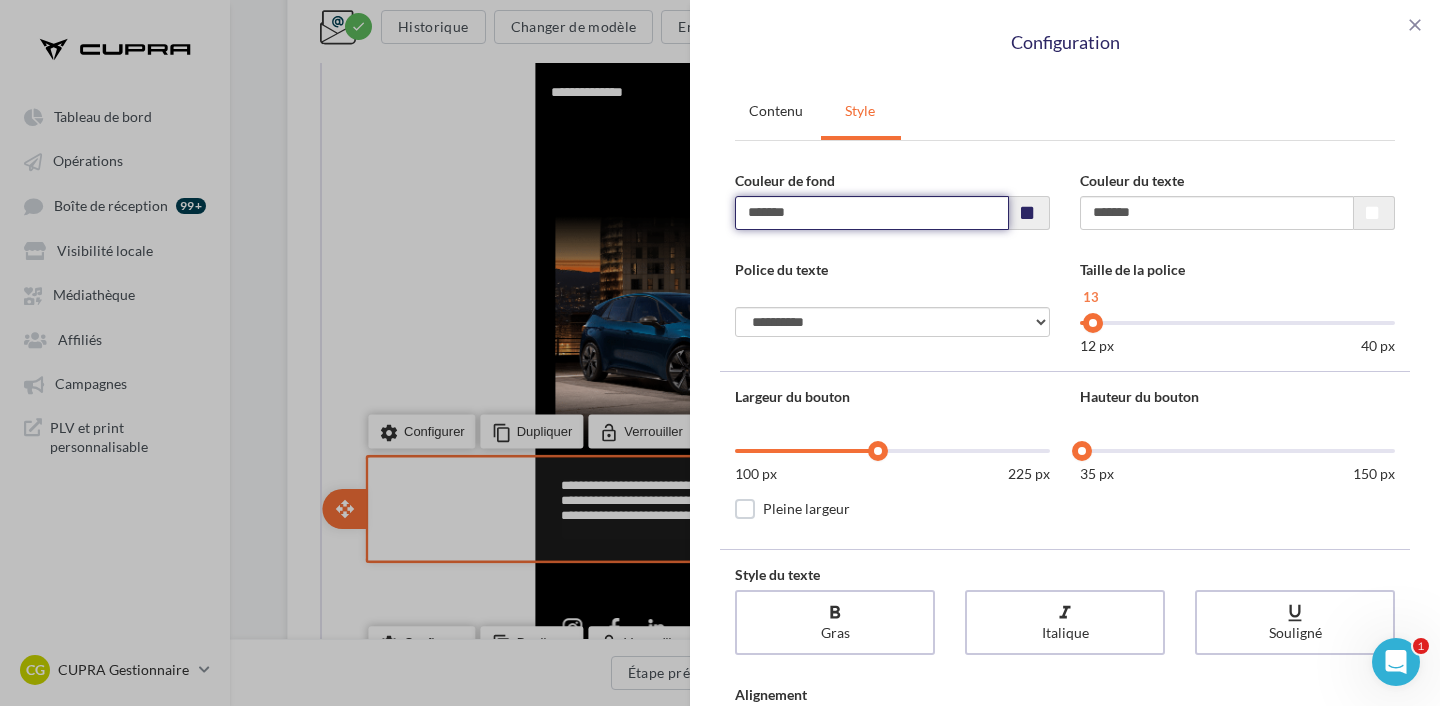 click on "*******" at bounding box center [872, 213] 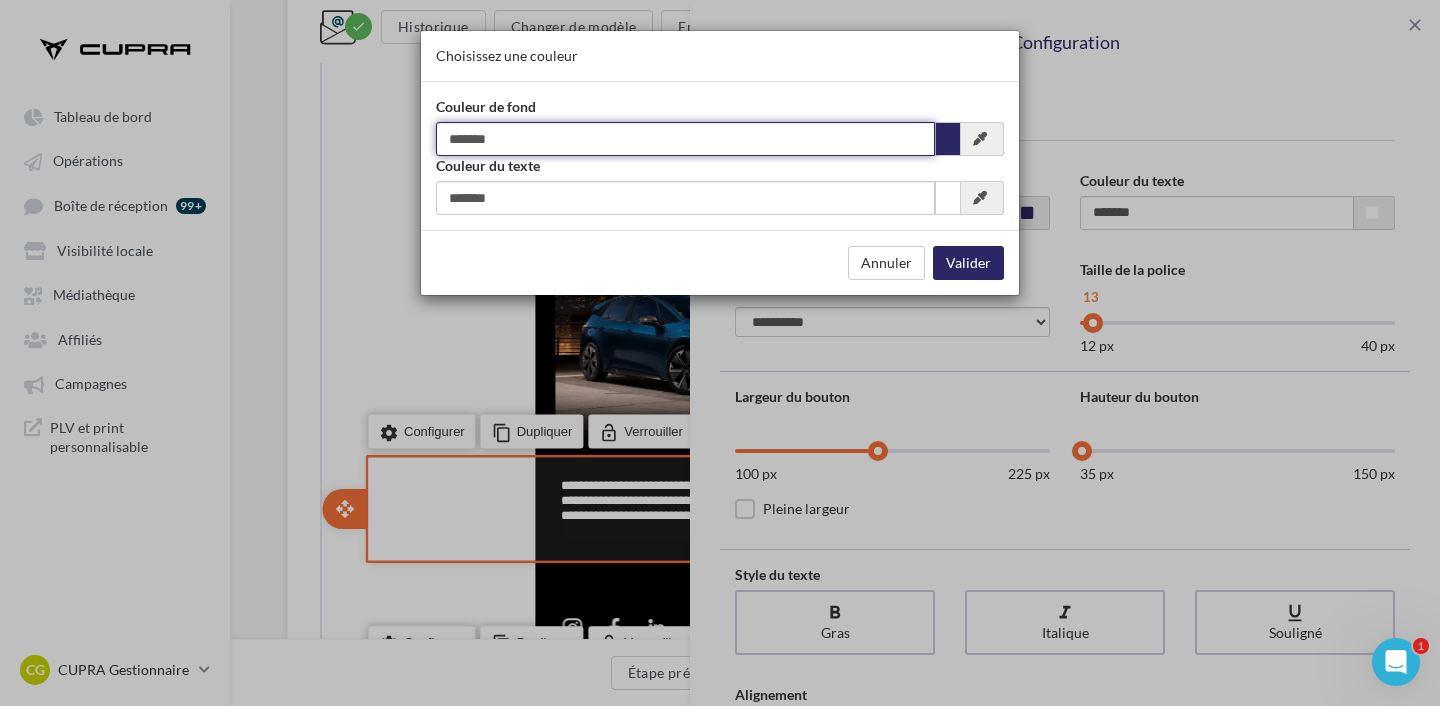 click on "*******" at bounding box center (685, 139) 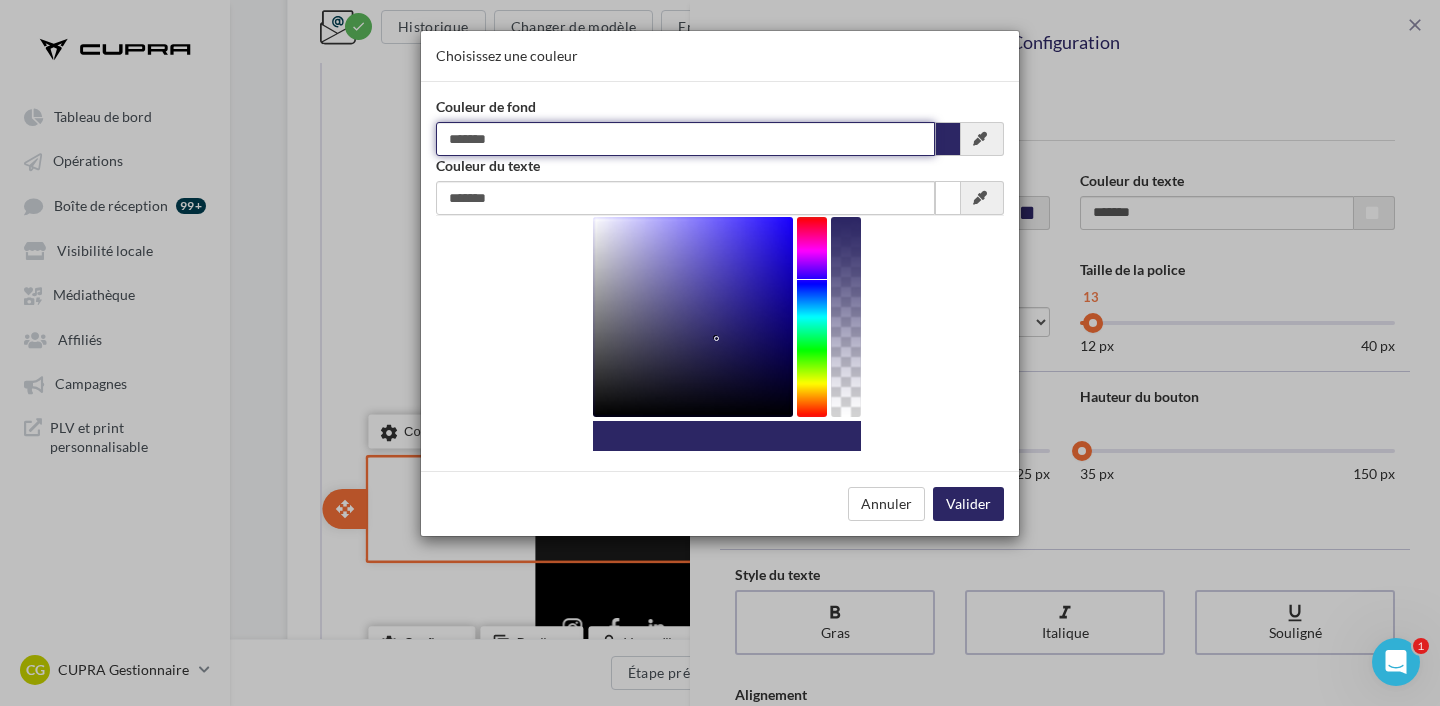 drag, startPoint x: 629, startPoint y: 140, endPoint x: 460, endPoint y: 137, distance: 169.02663 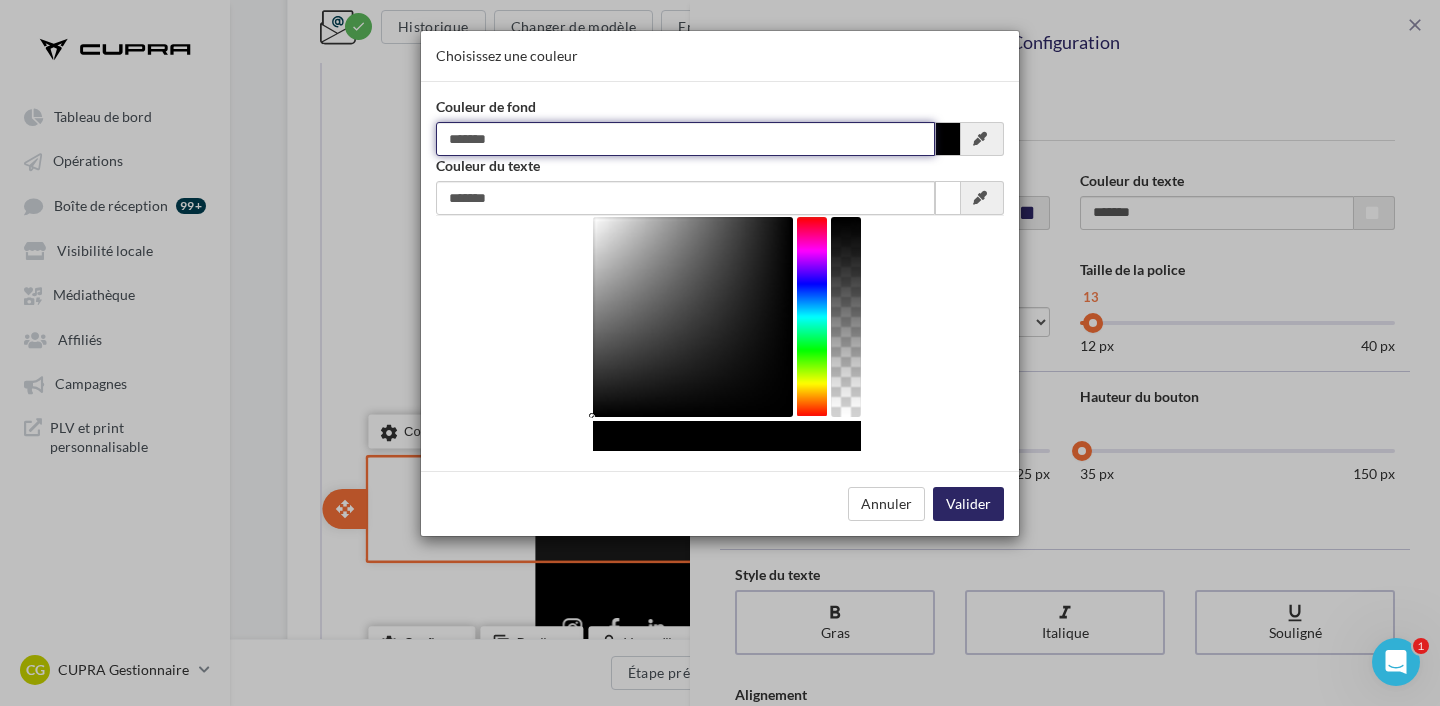 type on "*******" 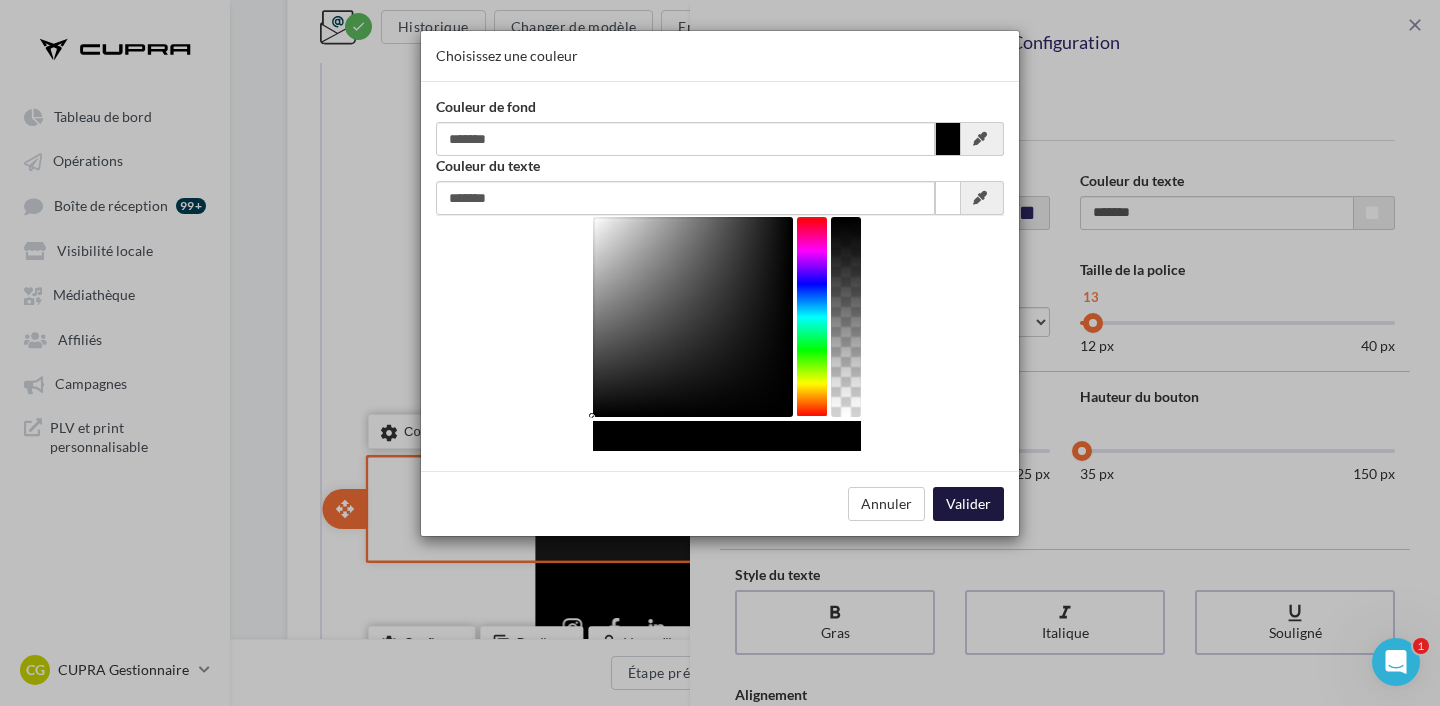 click on "Valider" at bounding box center (968, 504) 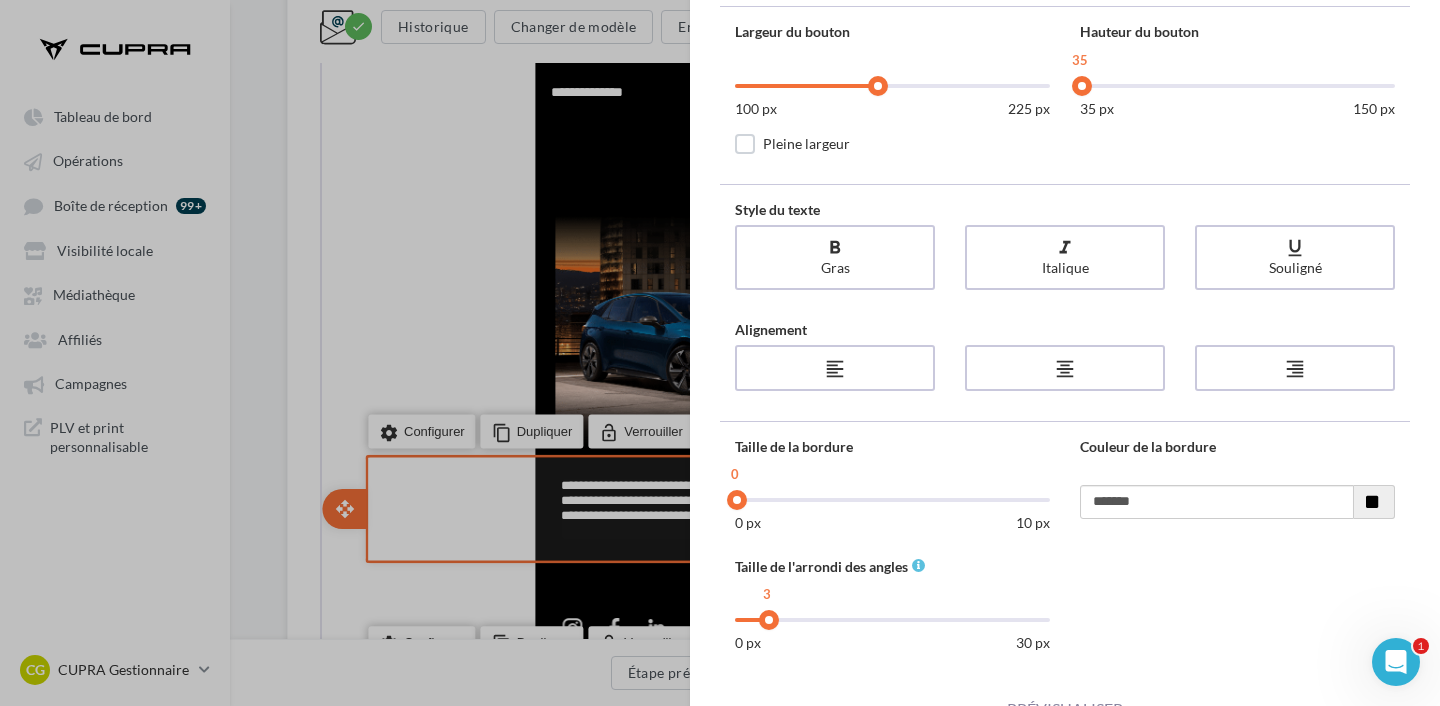 scroll, scrollTop: 369, scrollLeft: 0, axis: vertical 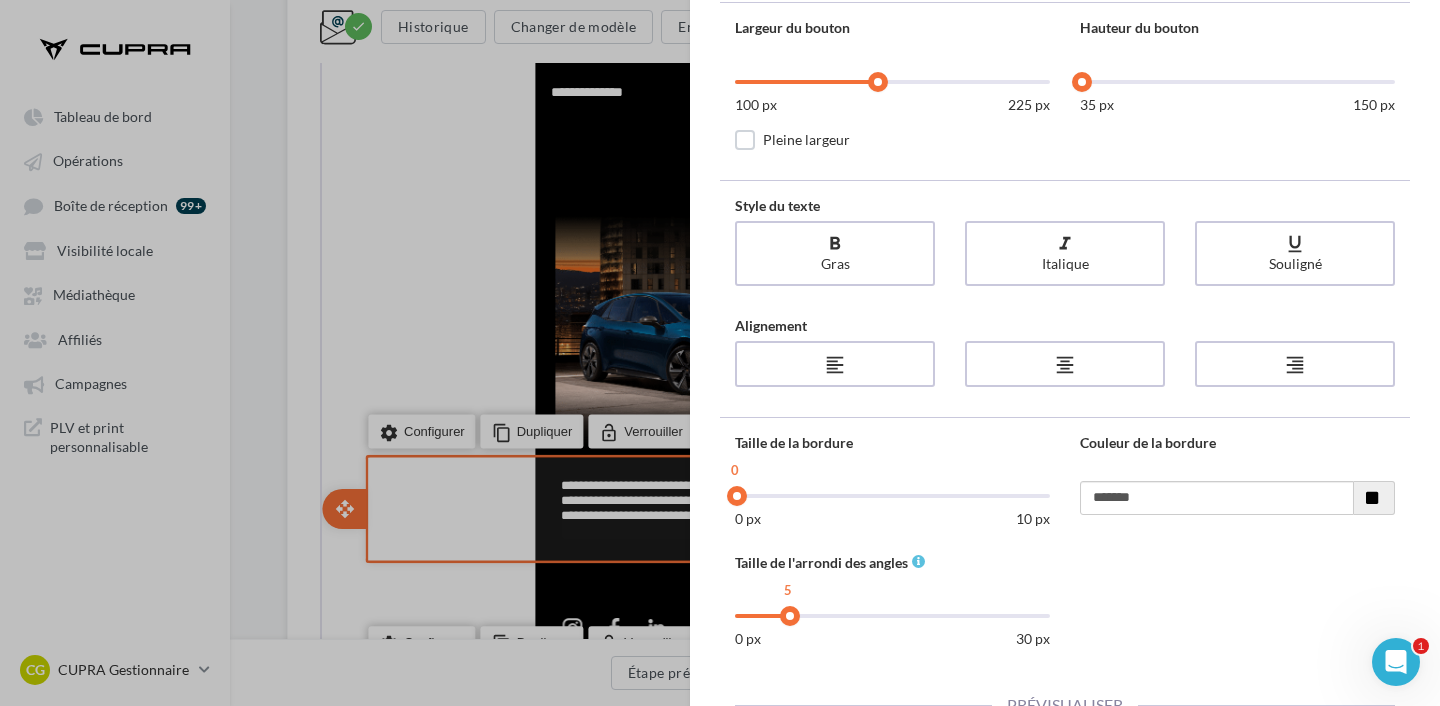 drag, startPoint x: 772, startPoint y: 617, endPoint x: 786, endPoint y: 618, distance: 14.035668 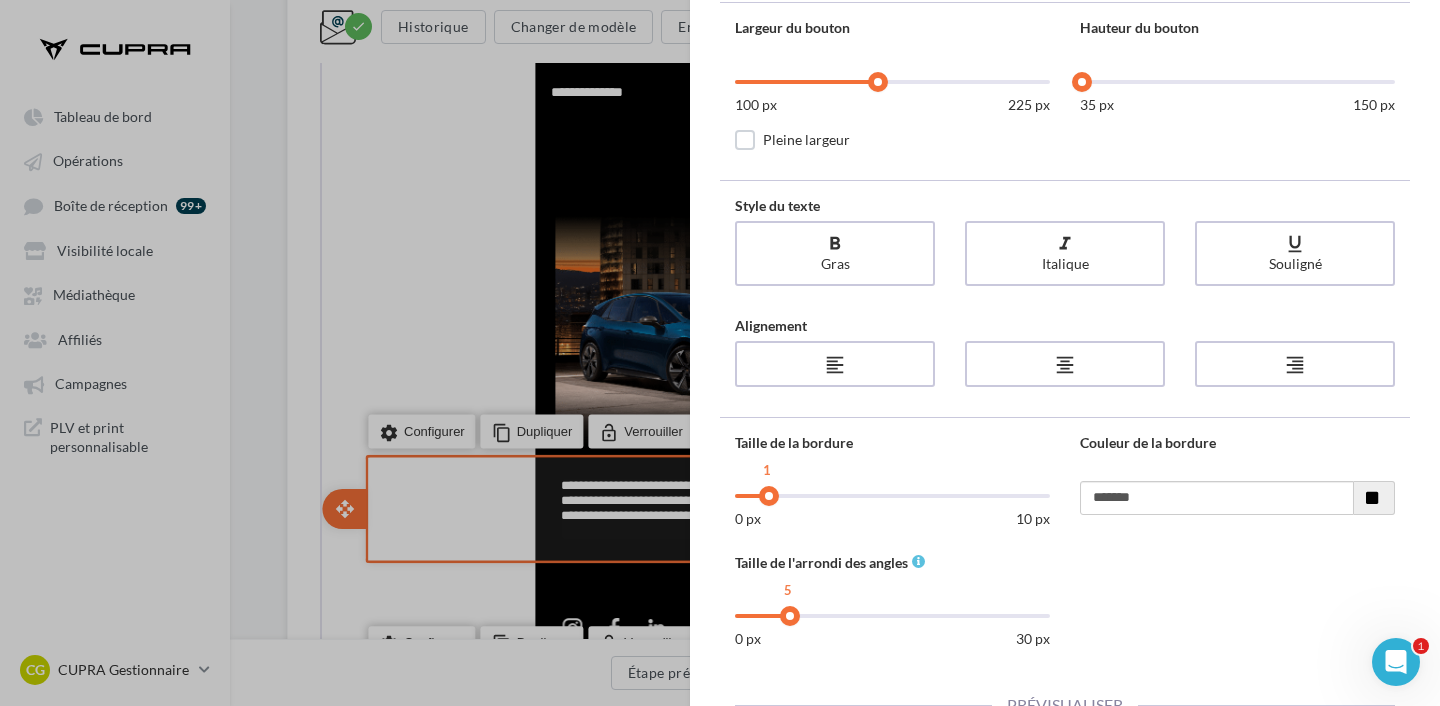 drag, startPoint x: 734, startPoint y: 494, endPoint x: 756, endPoint y: 496, distance: 22.090721 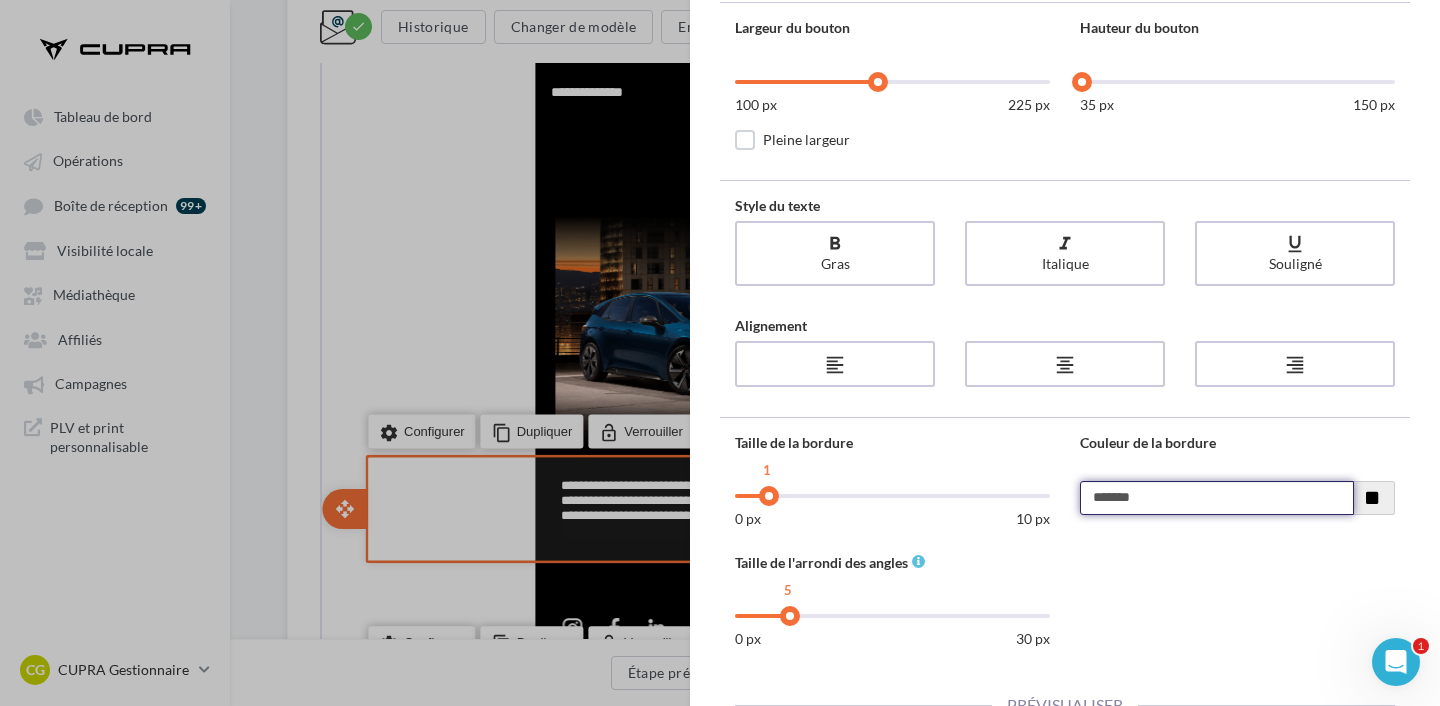 click on "*******" at bounding box center [1217, 498] 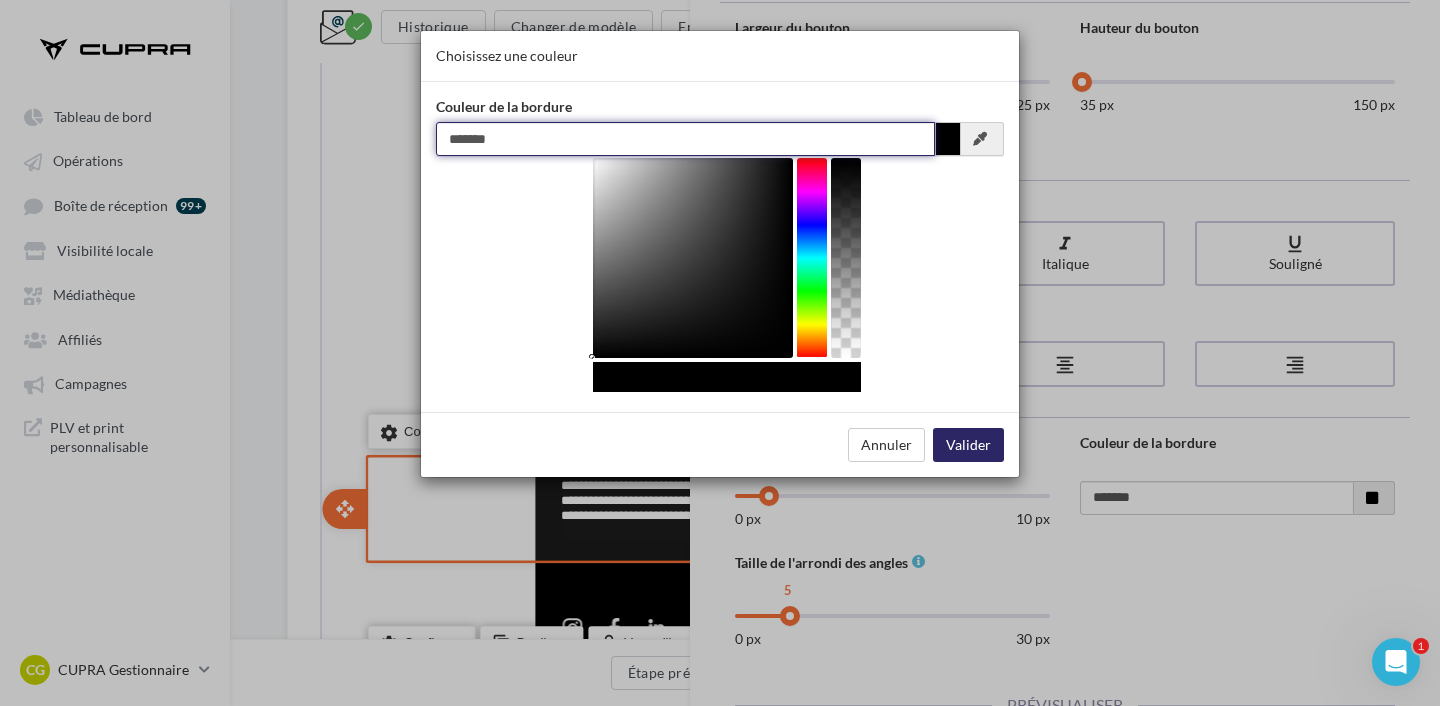 drag, startPoint x: 459, startPoint y: 141, endPoint x: 632, endPoint y: 141, distance: 173 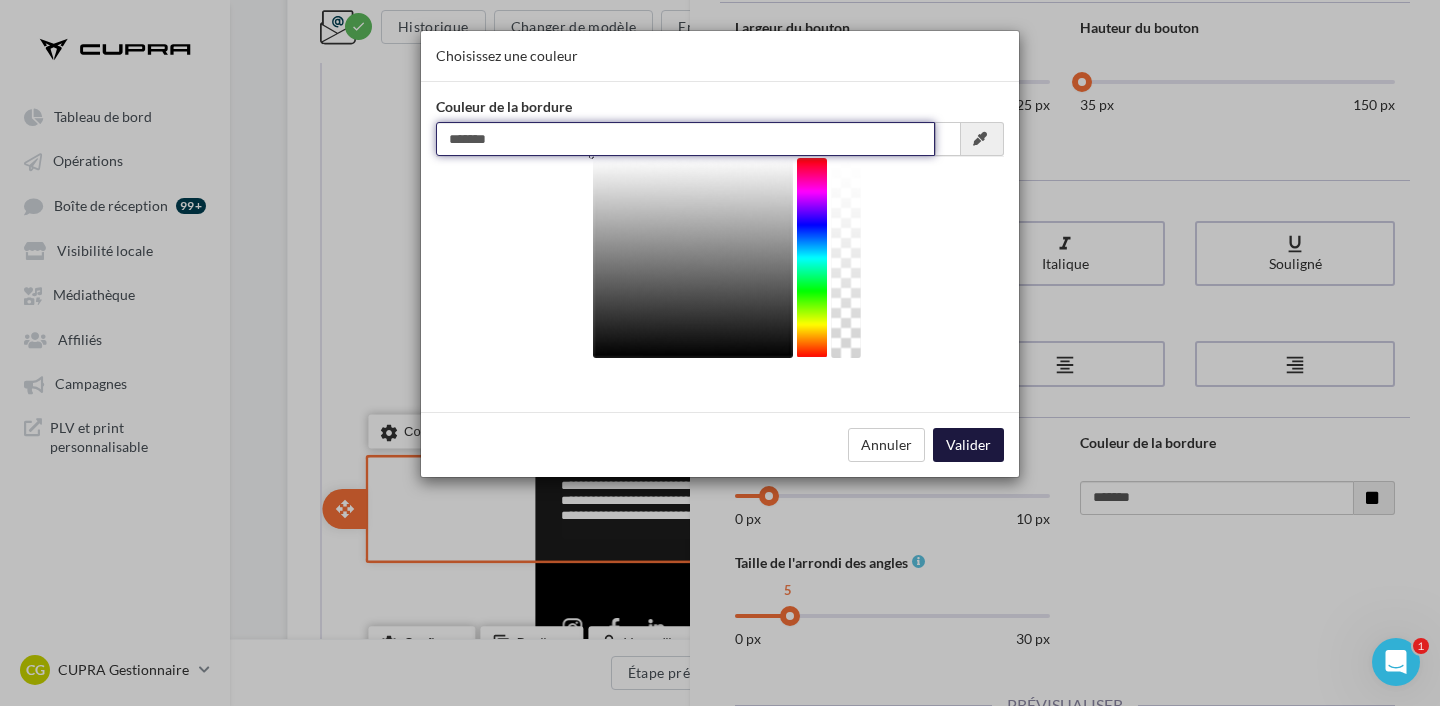 type on "*******" 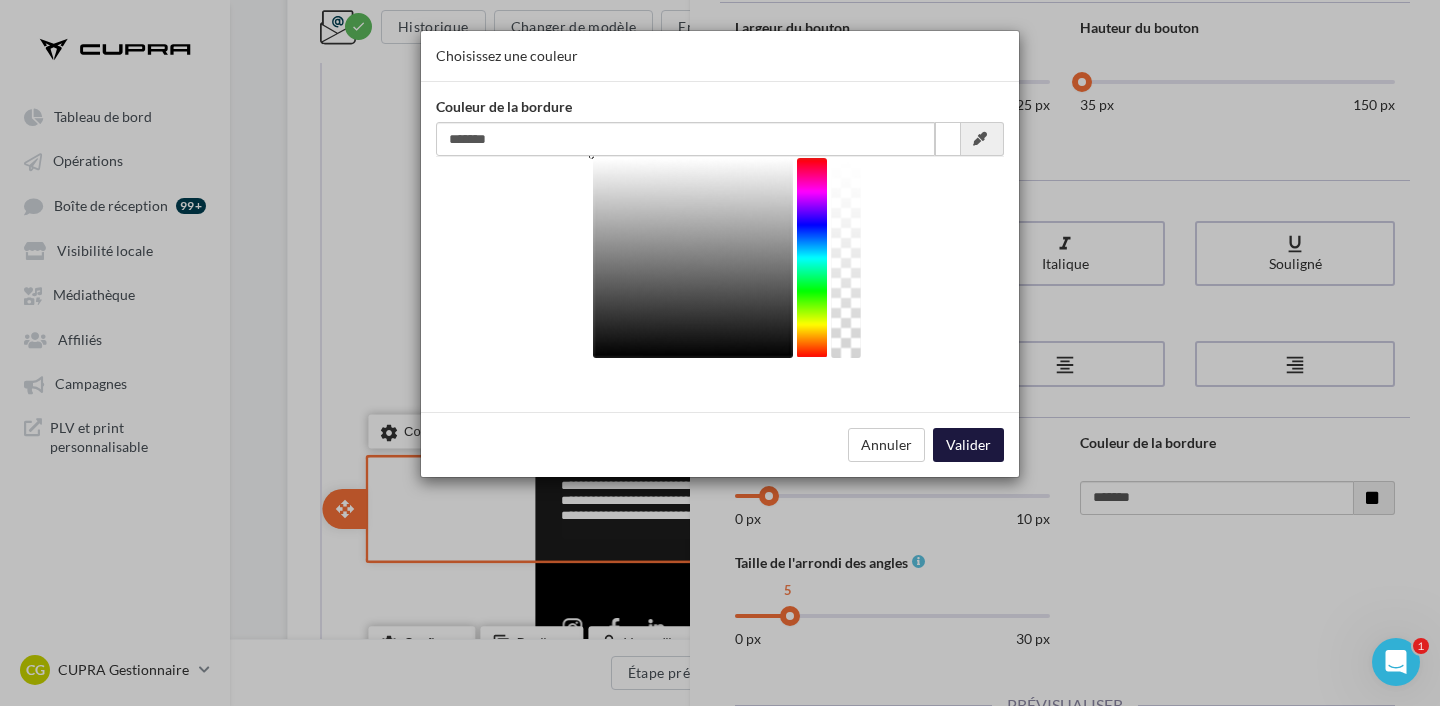 click on "Valider" at bounding box center [968, 445] 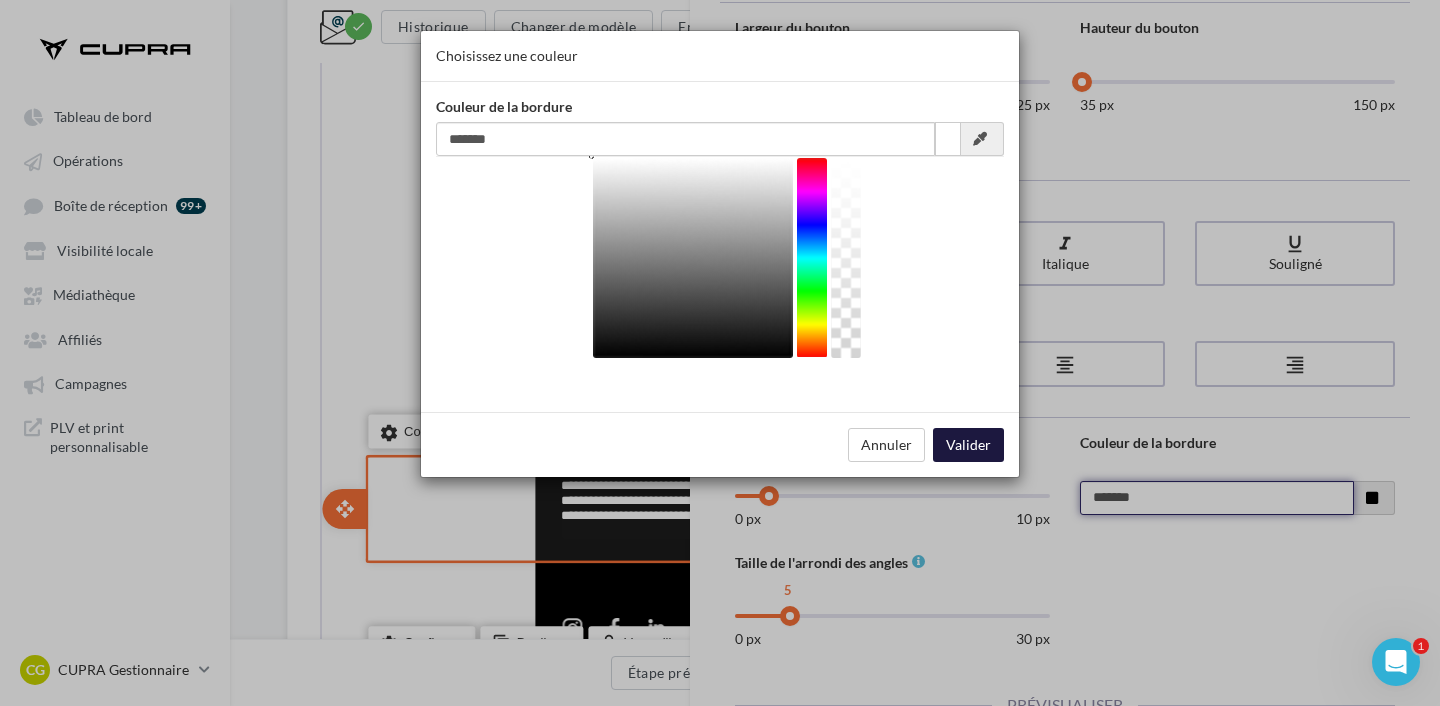type on "*******" 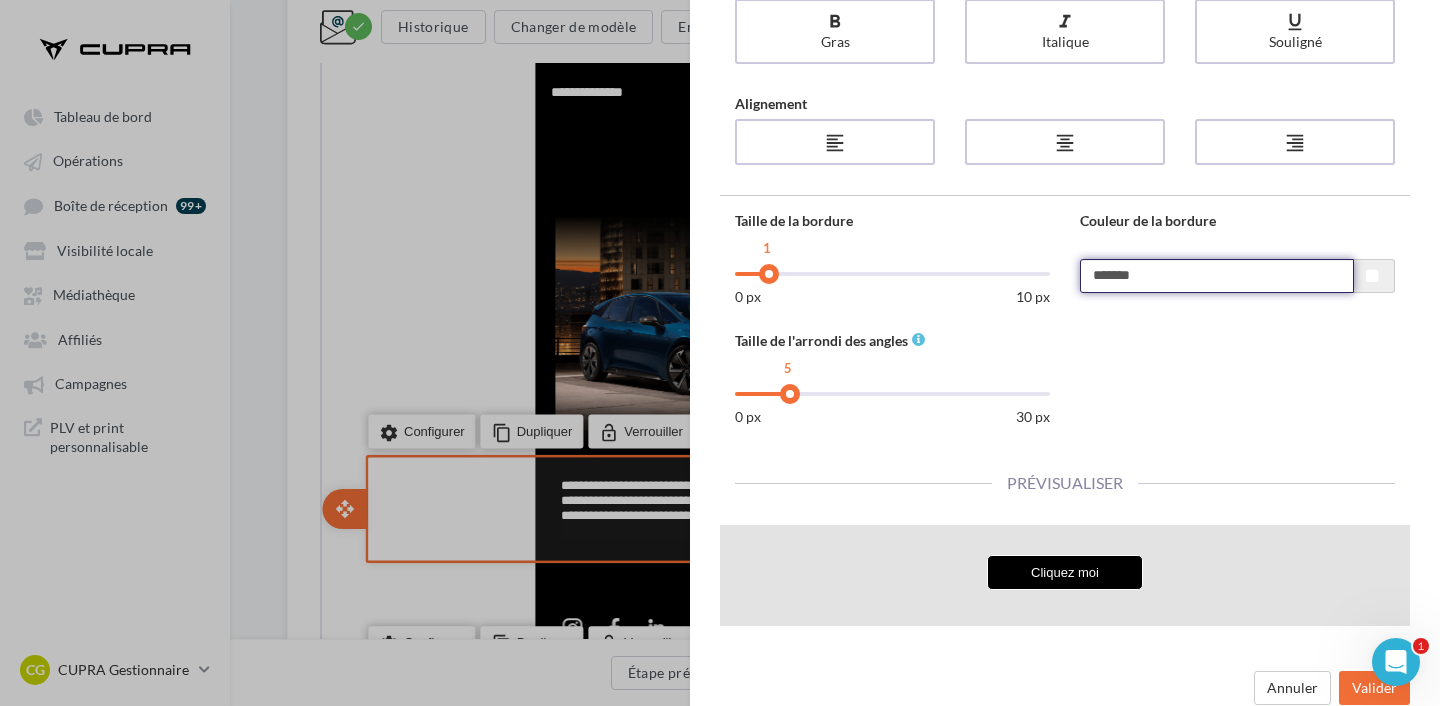 scroll, scrollTop: 618, scrollLeft: 0, axis: vertical 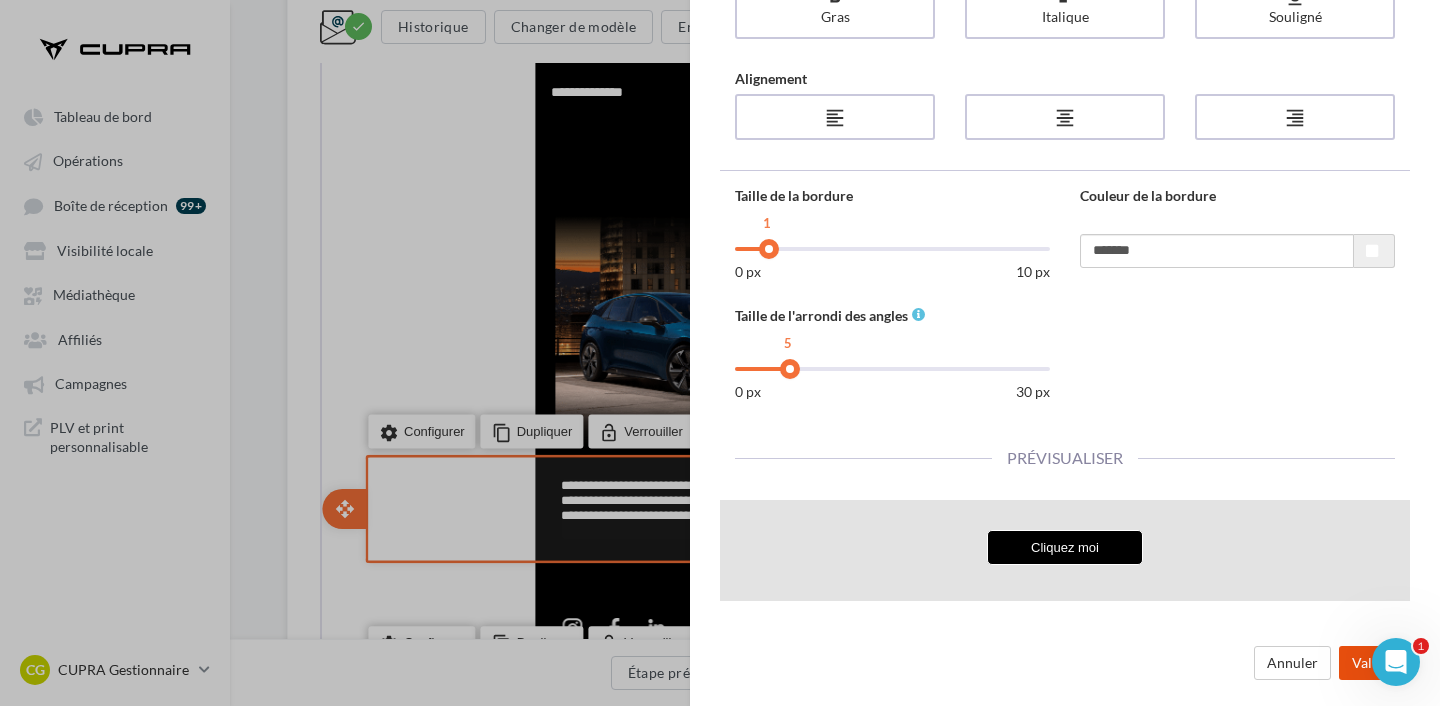 click on "Valider" at bounding box center (1374, 663) 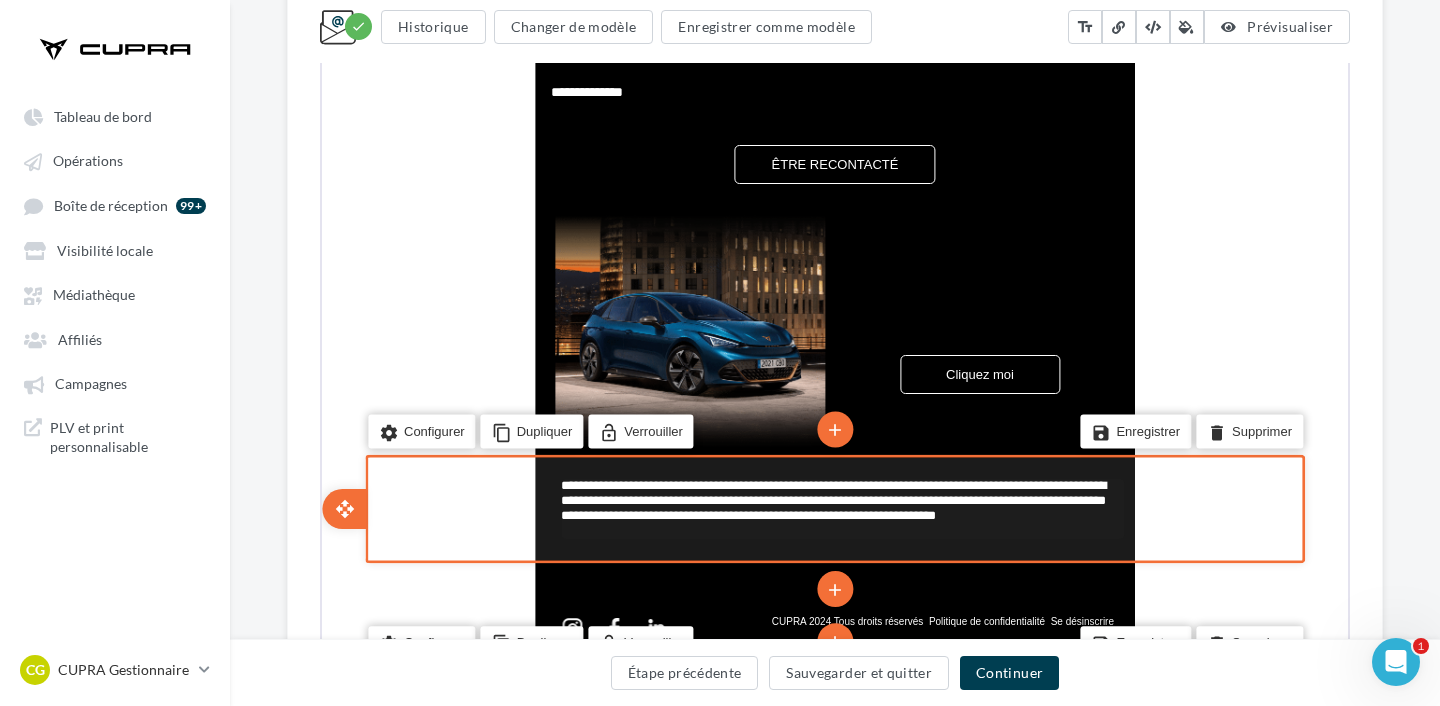 scroll, scrollTop: 0, scrollLeft: 0, axis: both 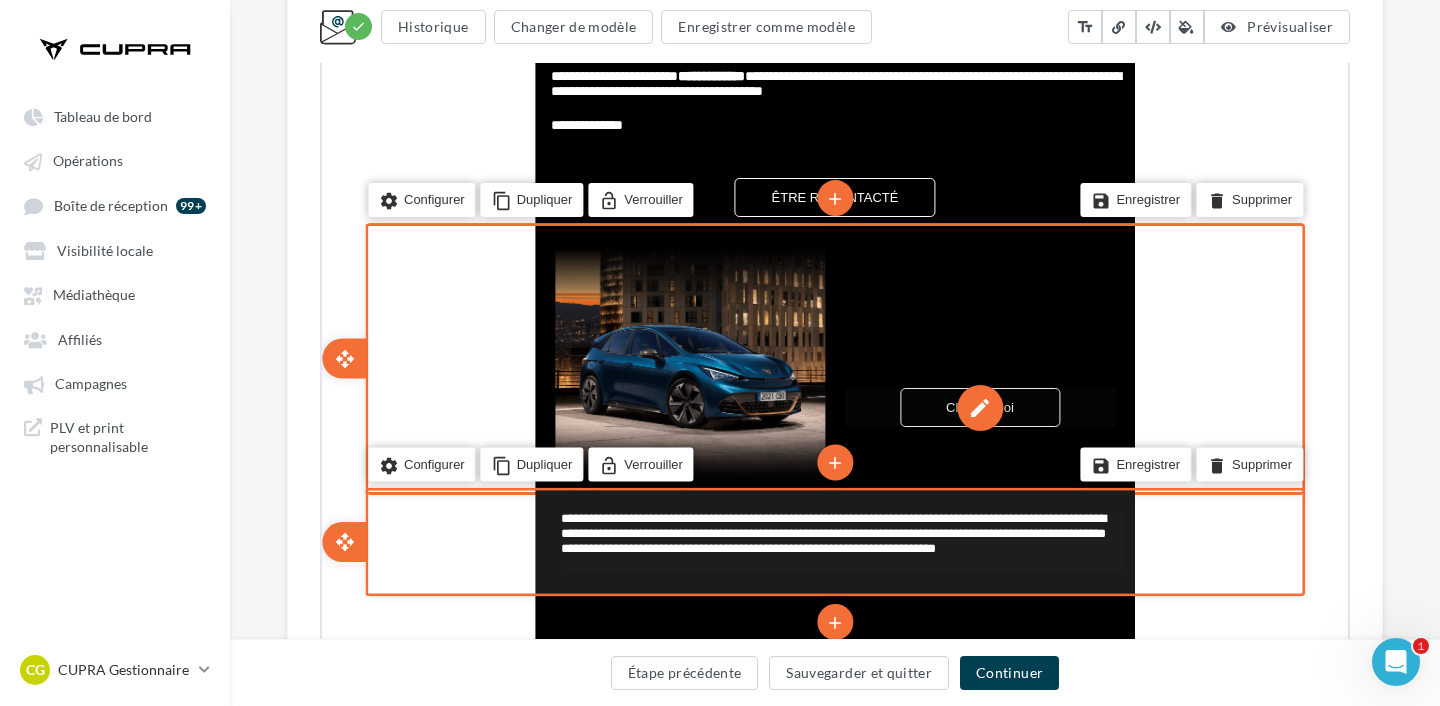 click on "edit" at bounding box center [978, 406] 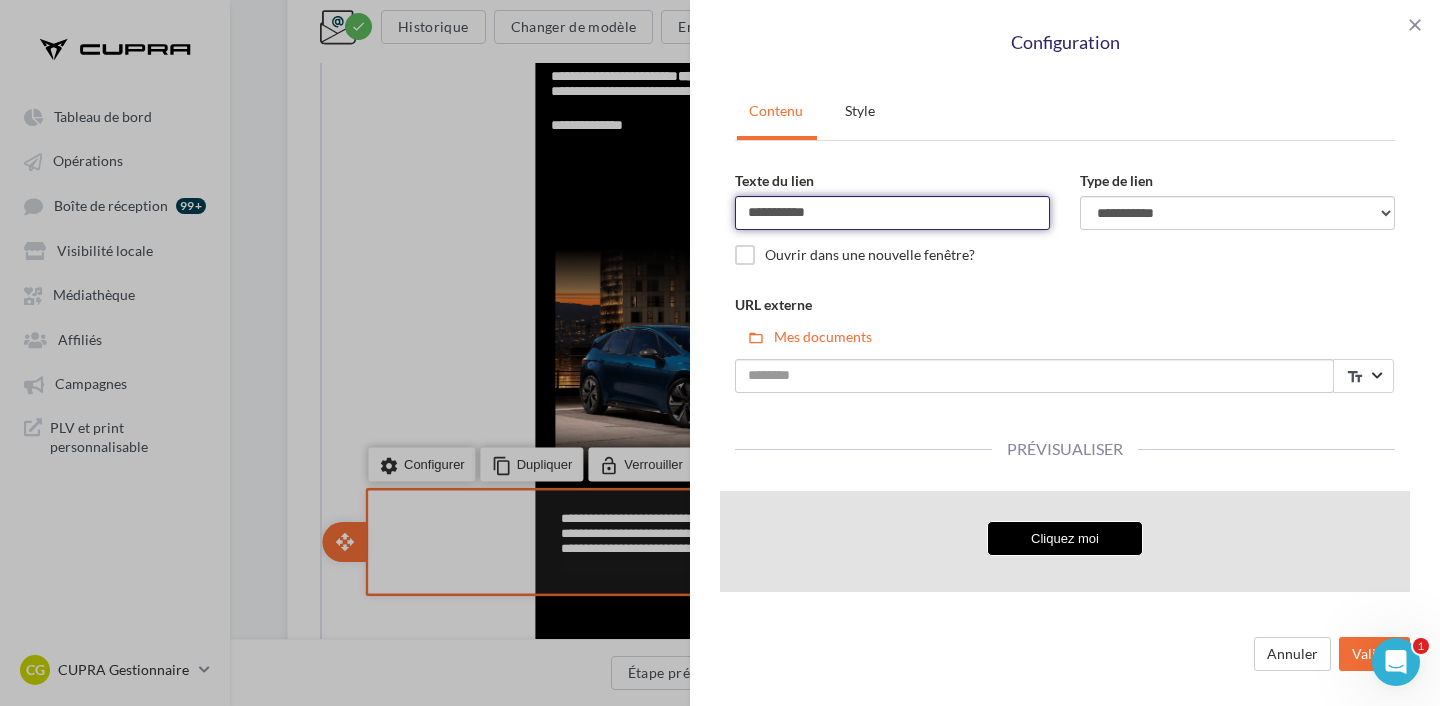 click on "**********" at bounding box center [892, 213] 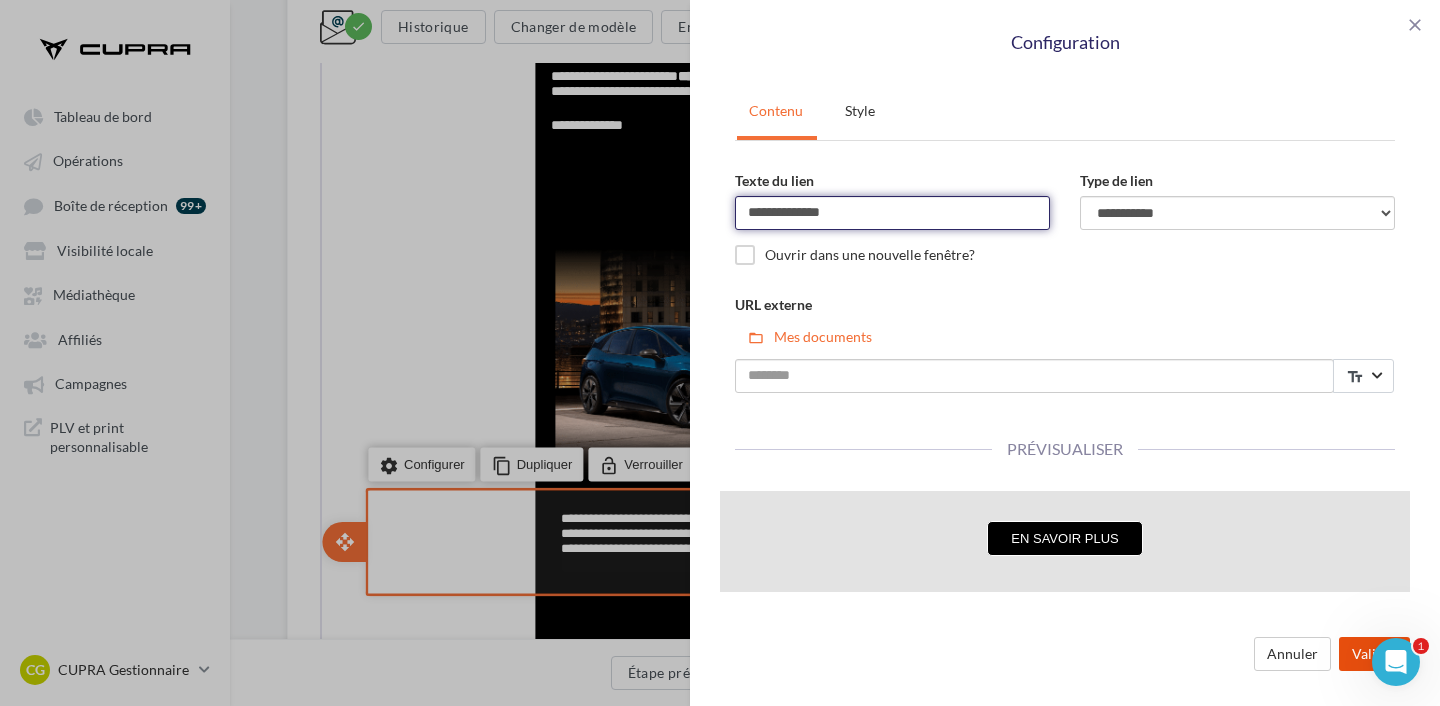 type on "**********" 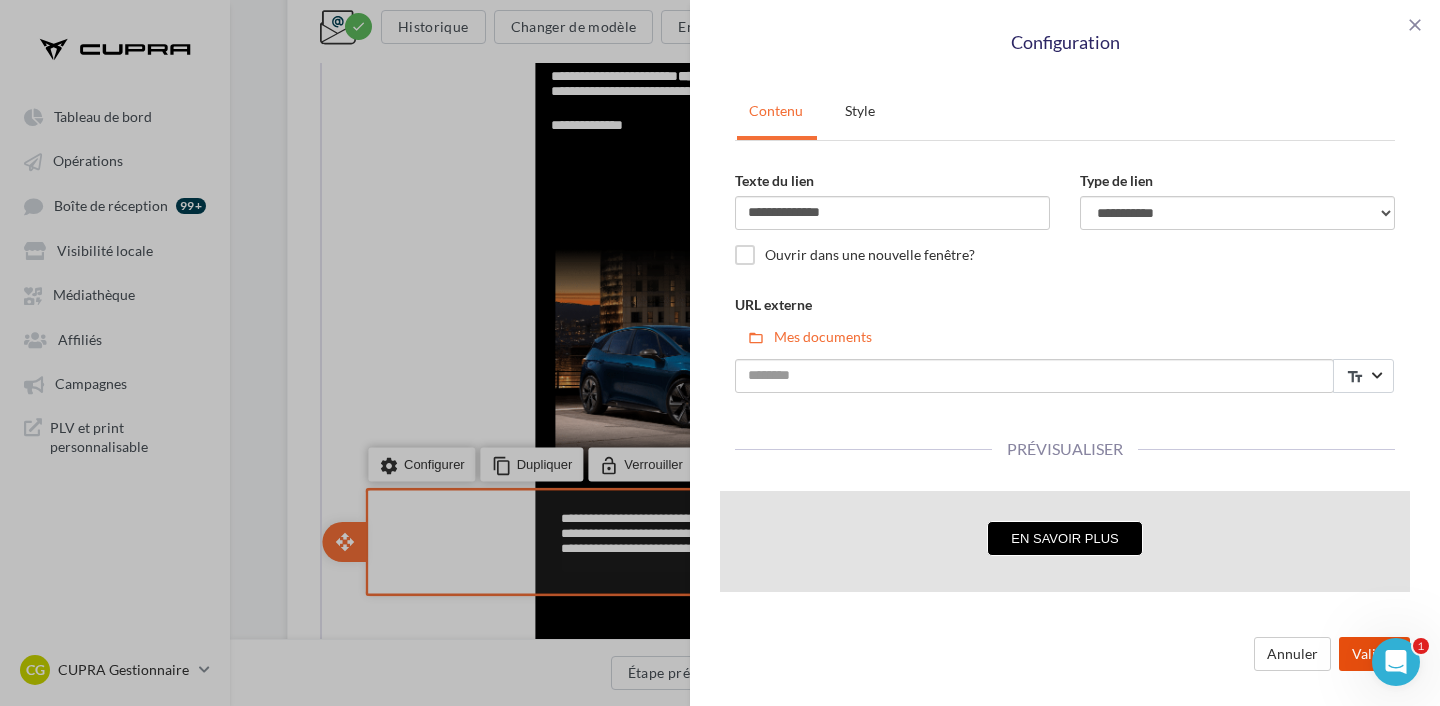 click on "Valider" at bounding box center (1374, 654) 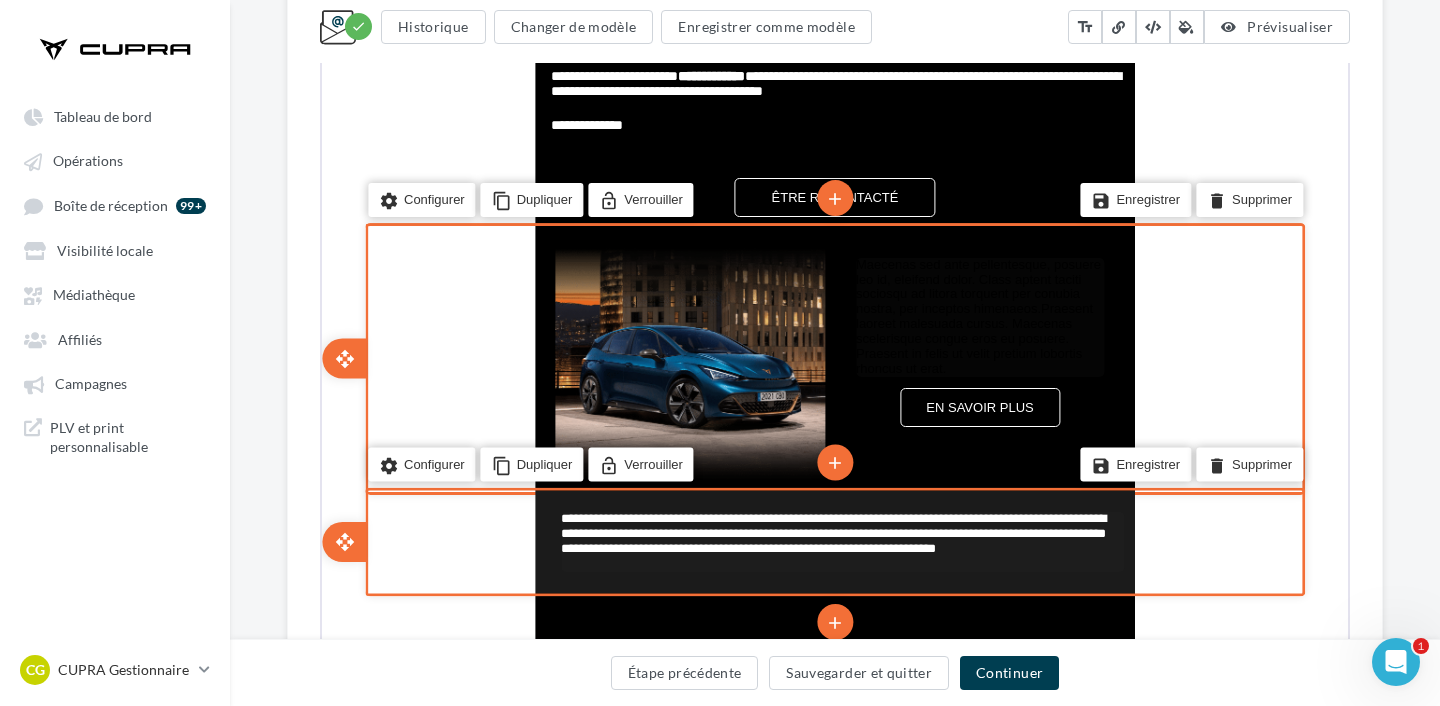 click on "Maecenas sed ante pellentesque, posuere leo id, eleifend dolor. Class aptent taciti sociosqu ad litora torquent per conubia nostra, per inceptos himenaeos.Praesent laoreet malesuada cursus. Maecenas scelerisque congue eros eu posuere. Praesent in felis ut velit pretium lobortis rhoncus ut erat." at bounding box center [978, 316] 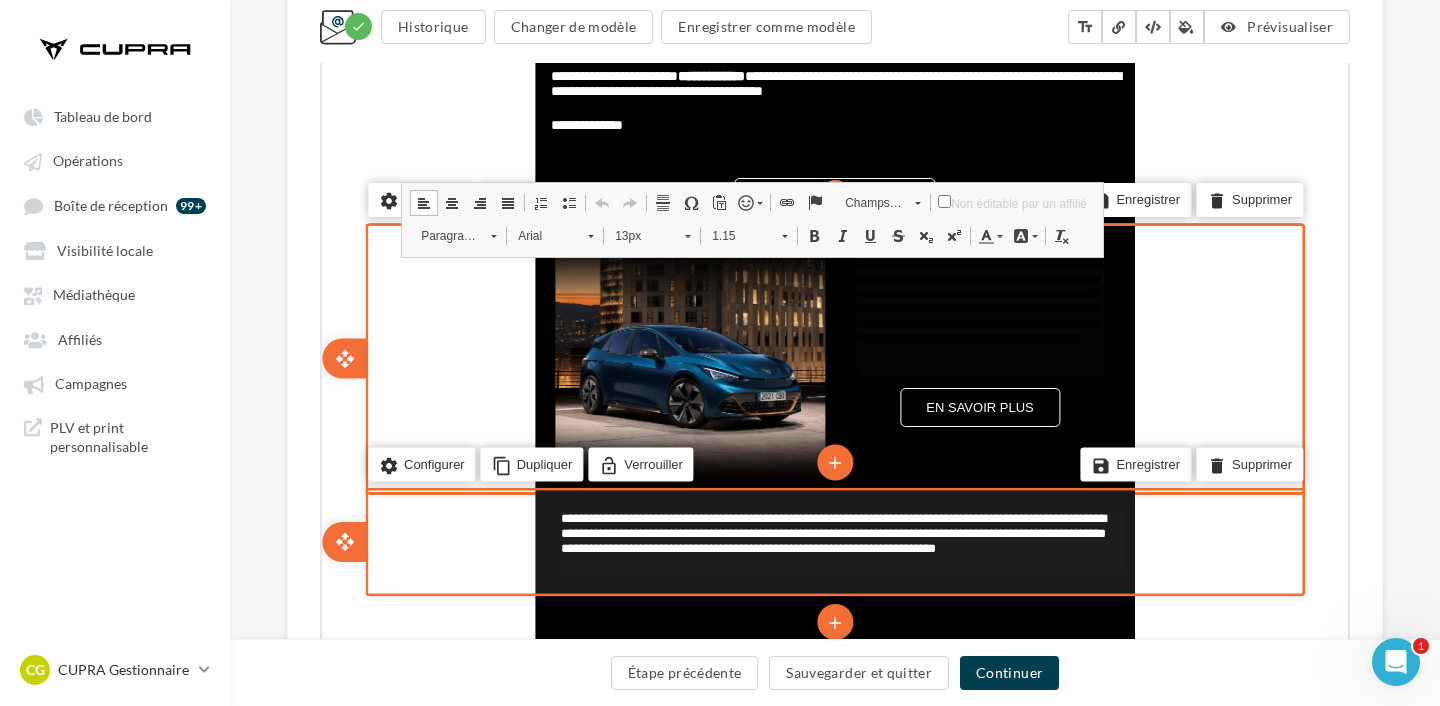 click on "**********" at bounding box center (978, 316) 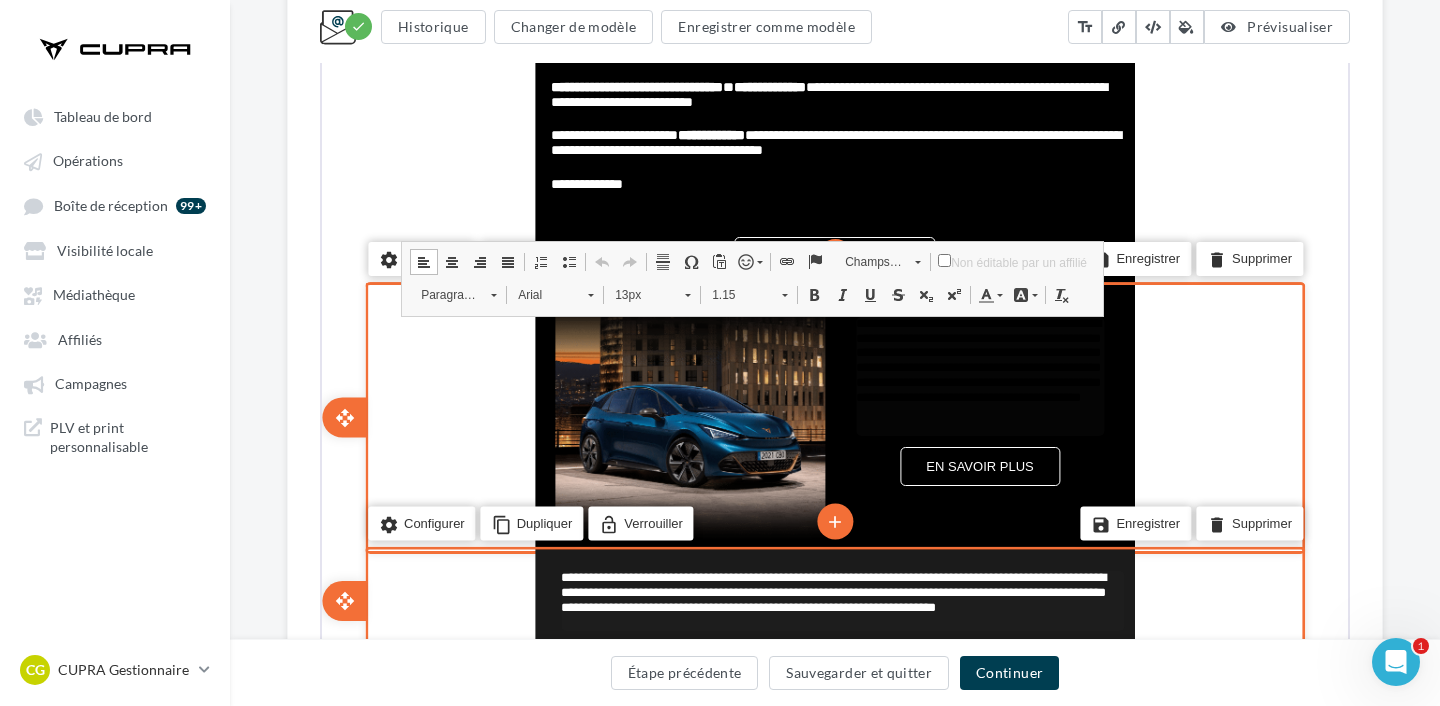 scroll, scrollTop: 946, scrollLeft: 0, axis: vertical 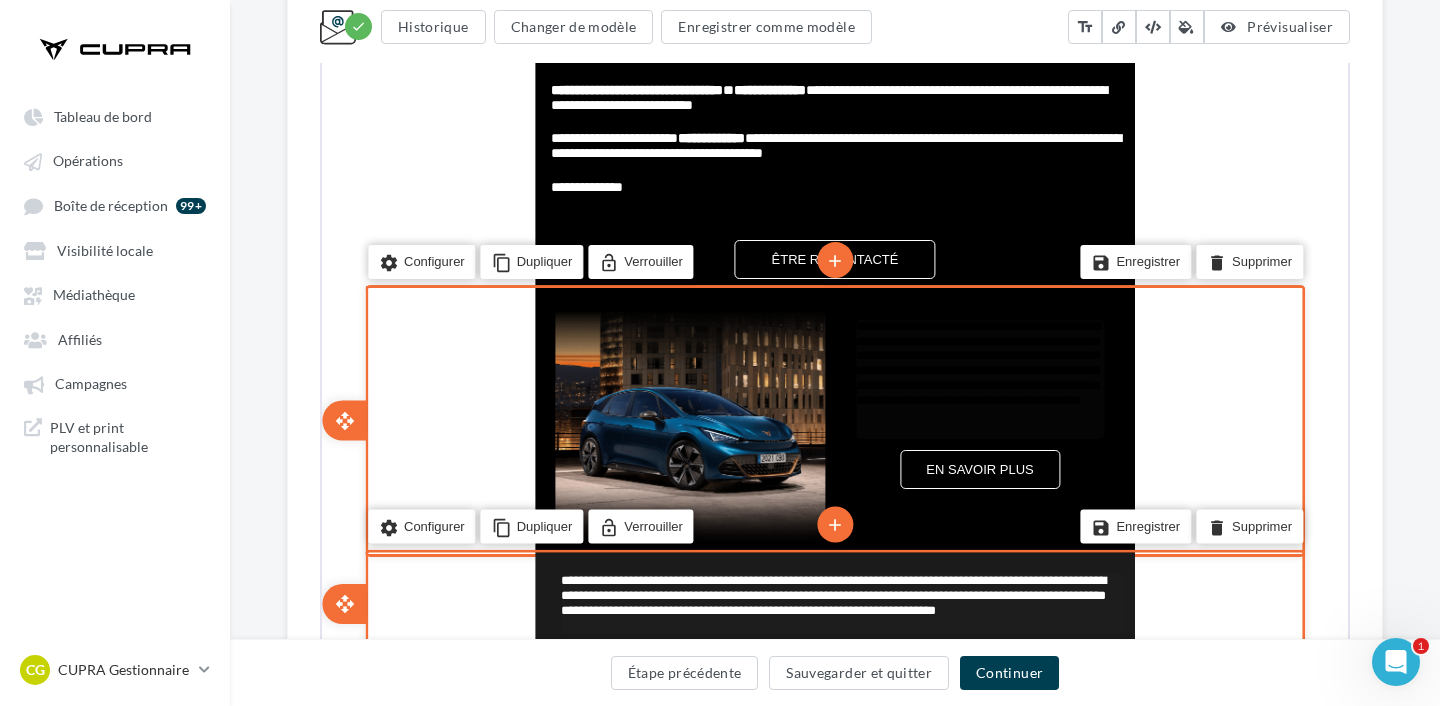 click on "**********" at bounding box center (978, 378) 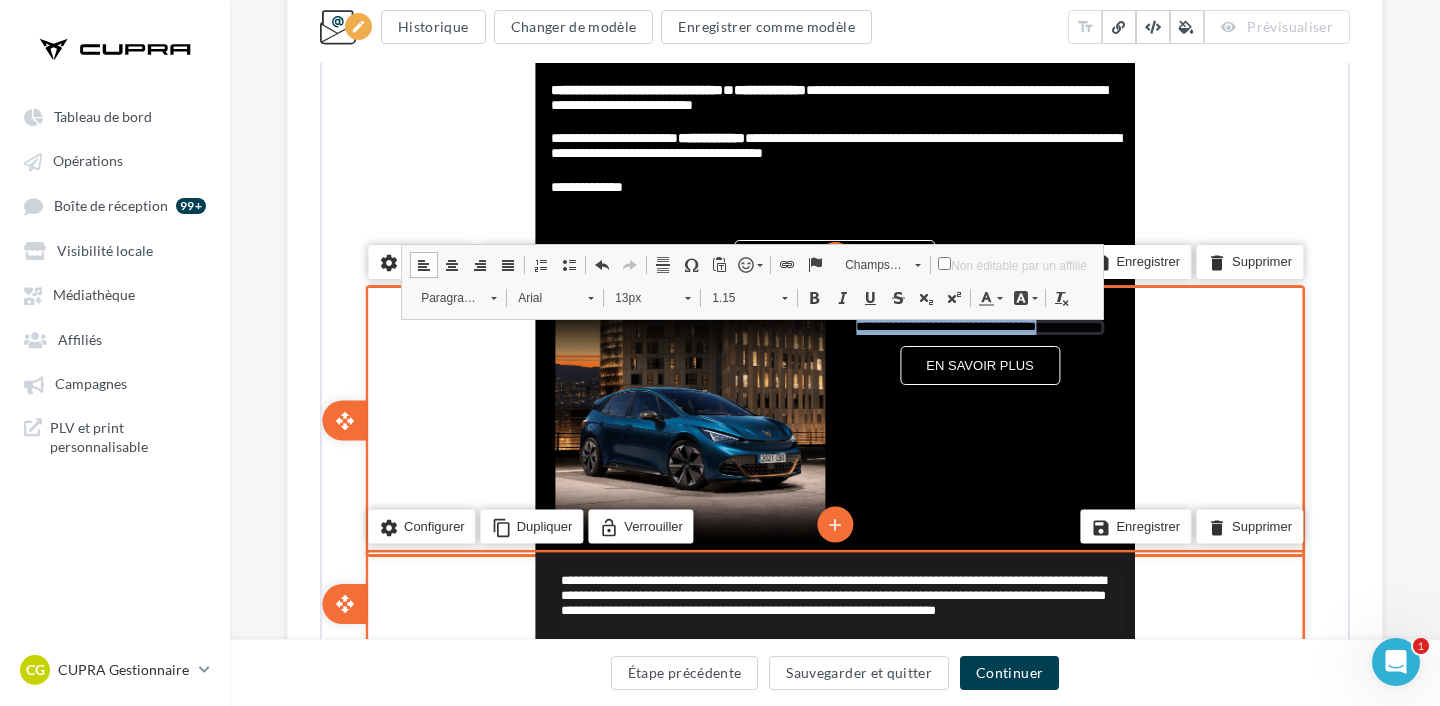 click at bounding box center [984, 296] 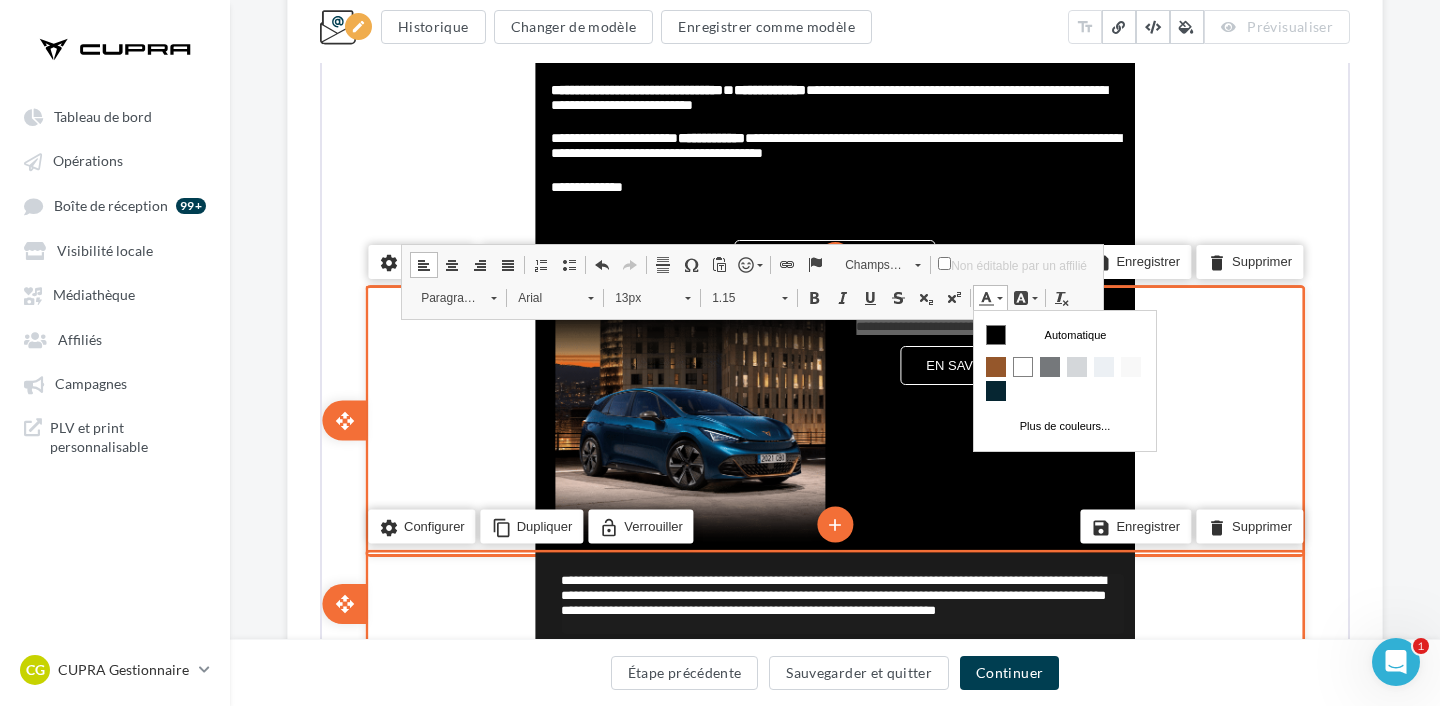 scroll, scrollTop: 0, scrollLeft: 0, axis: both 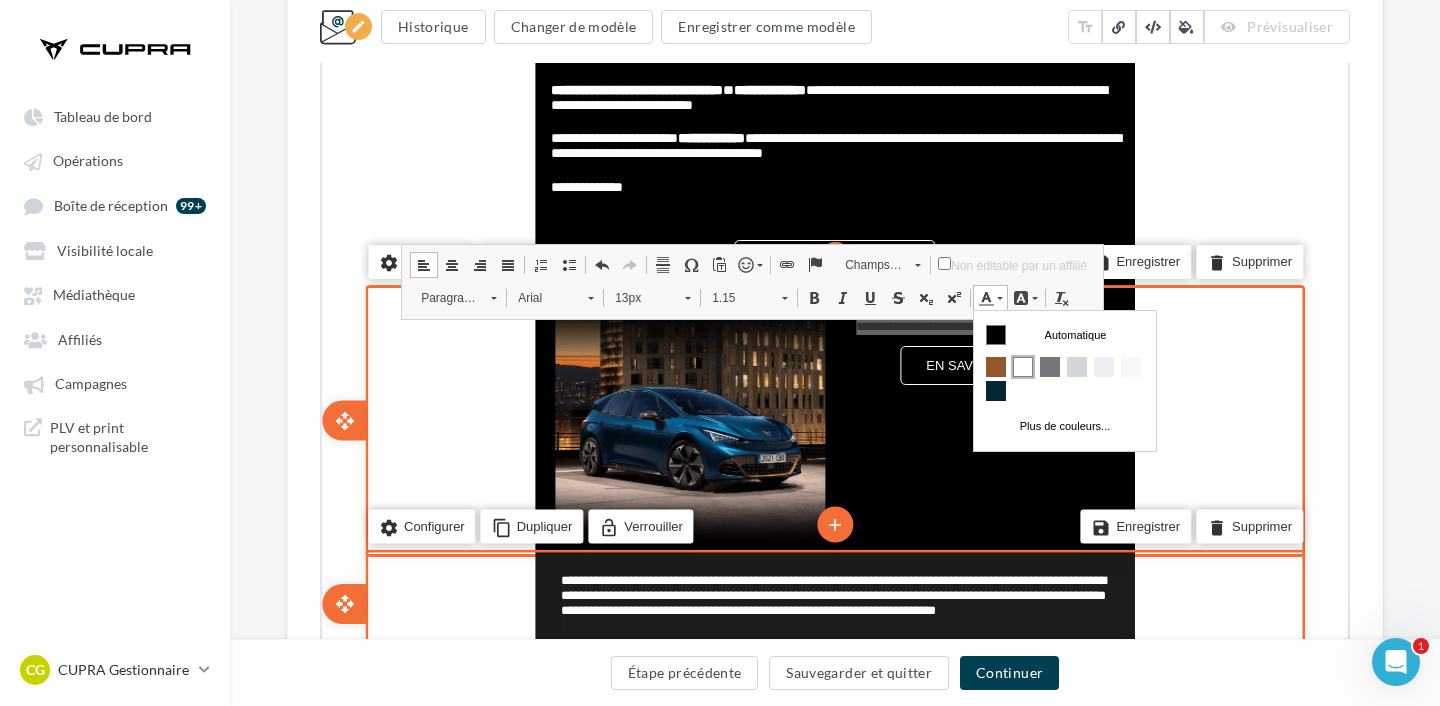 click at bounding box center (1023, 366) 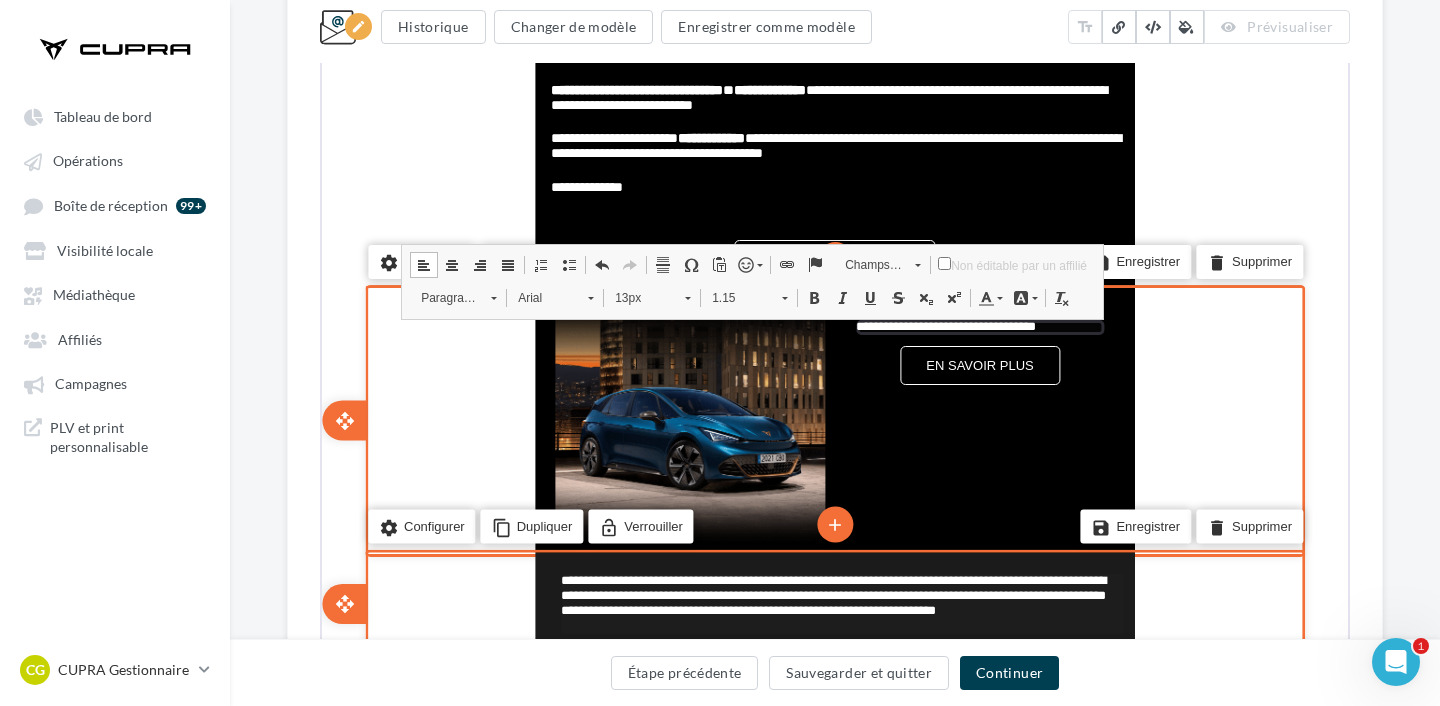 click on "13px" at bounding box center (638, 296) 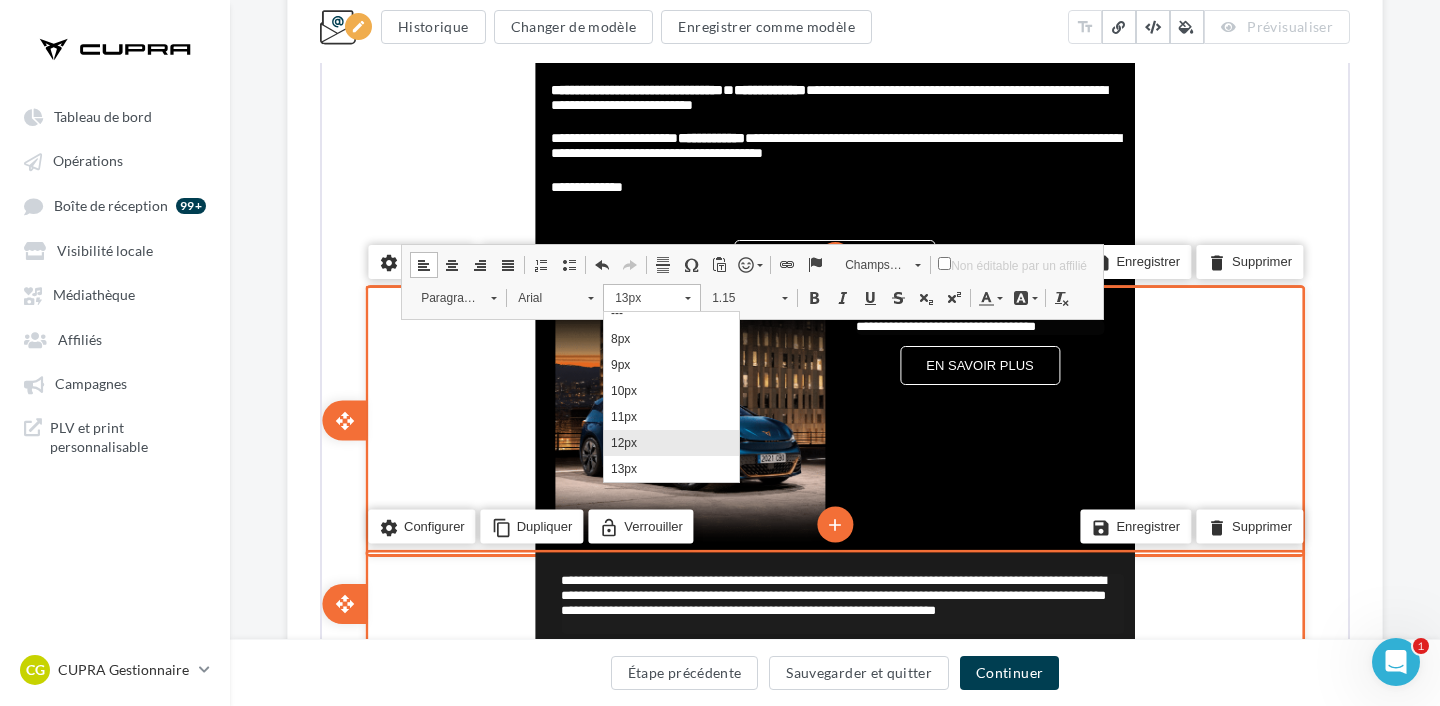 scroll, scrollTop: 95, scrollLeft: 0, axis: vertical 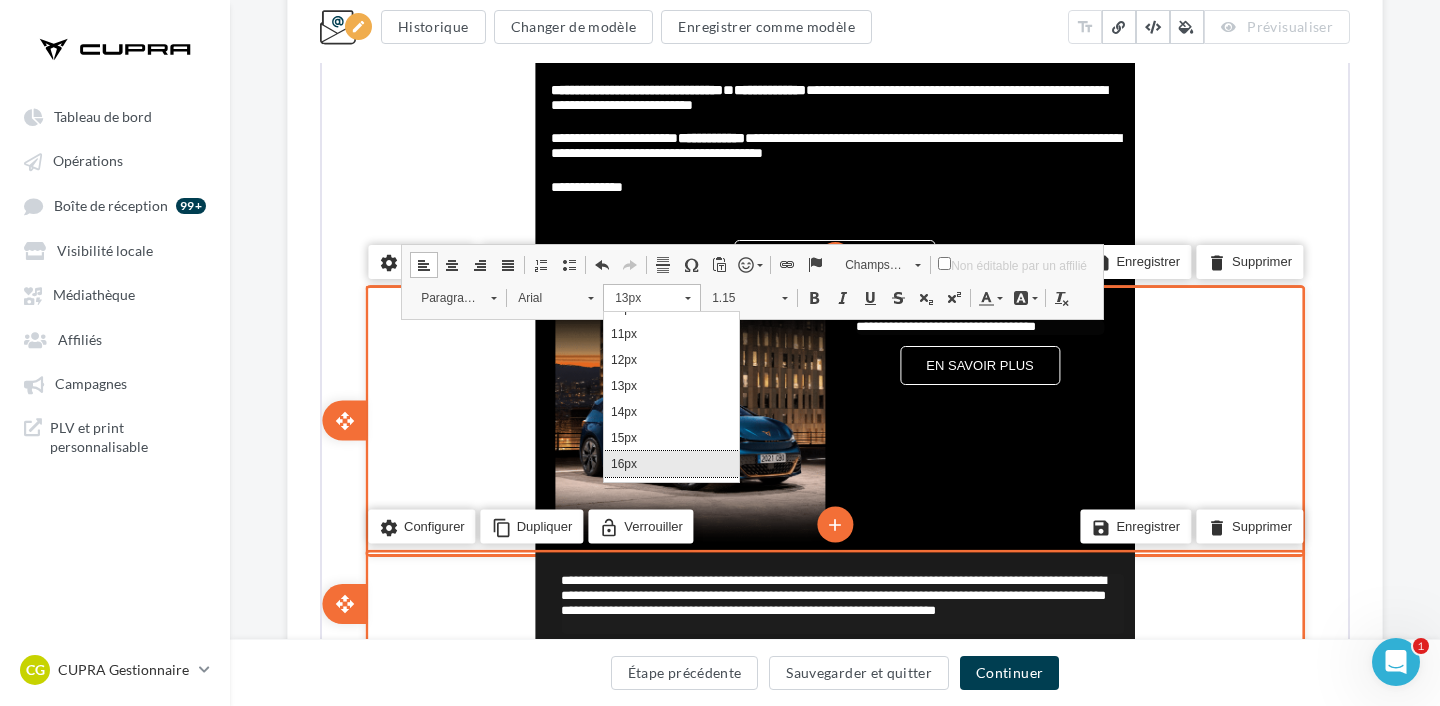 click on "16px" at bounding box center (671, 463) 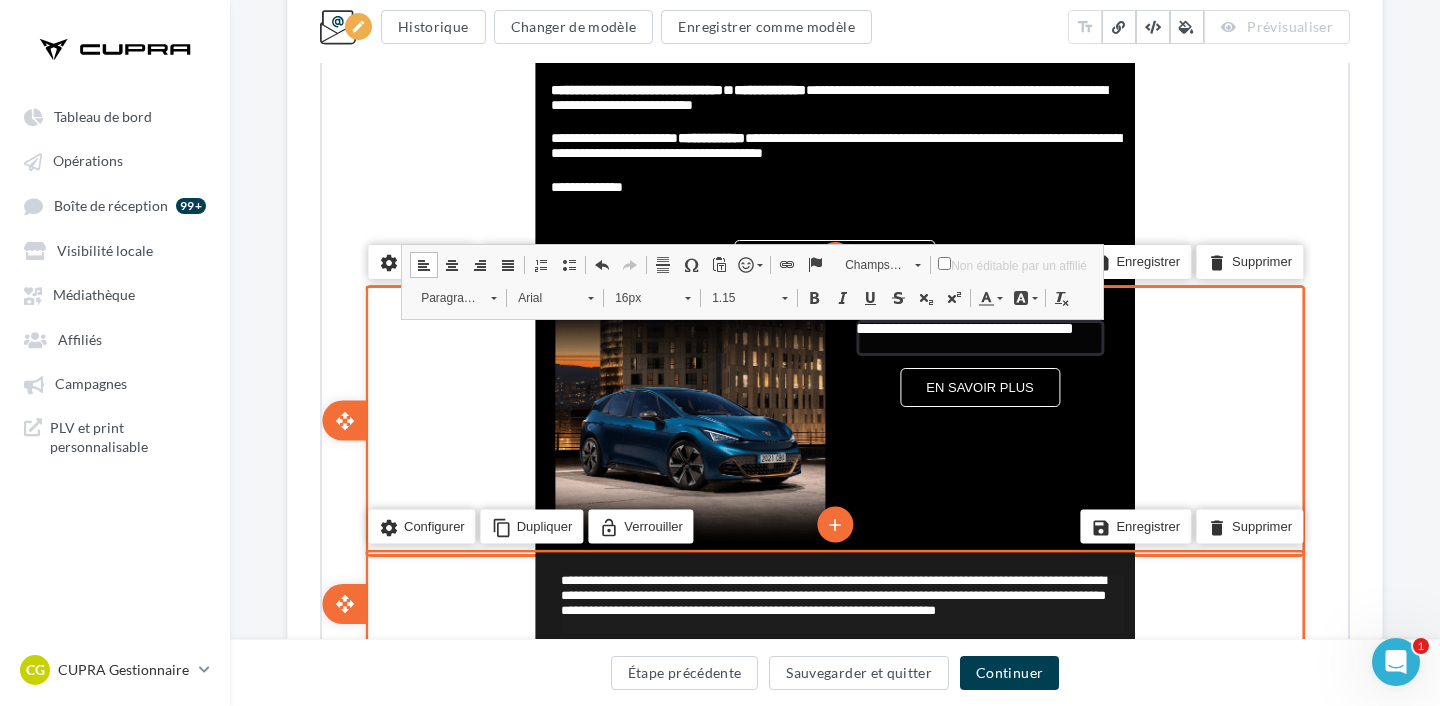 scroll, scrollTop: 0, scrollLeft: 0, axis: both 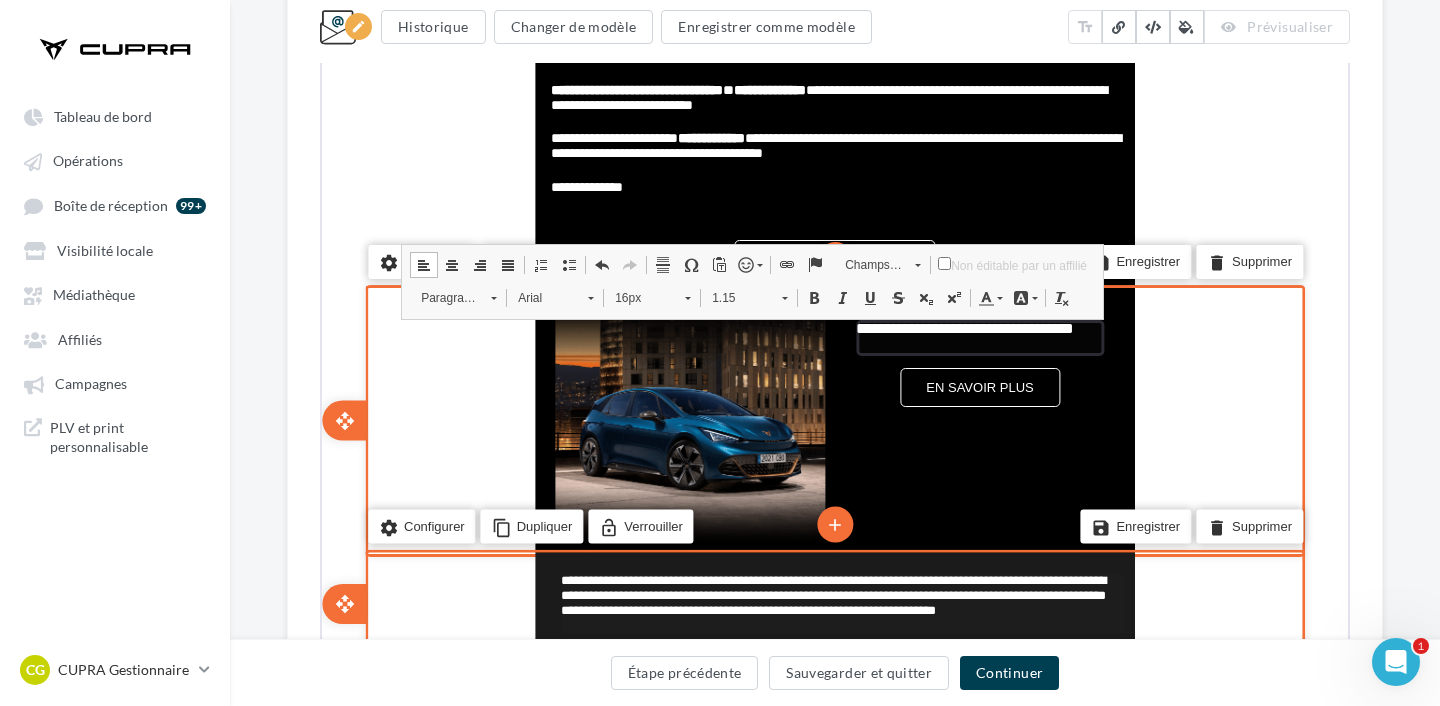 click on "**********" at bounding box center [978, 336] 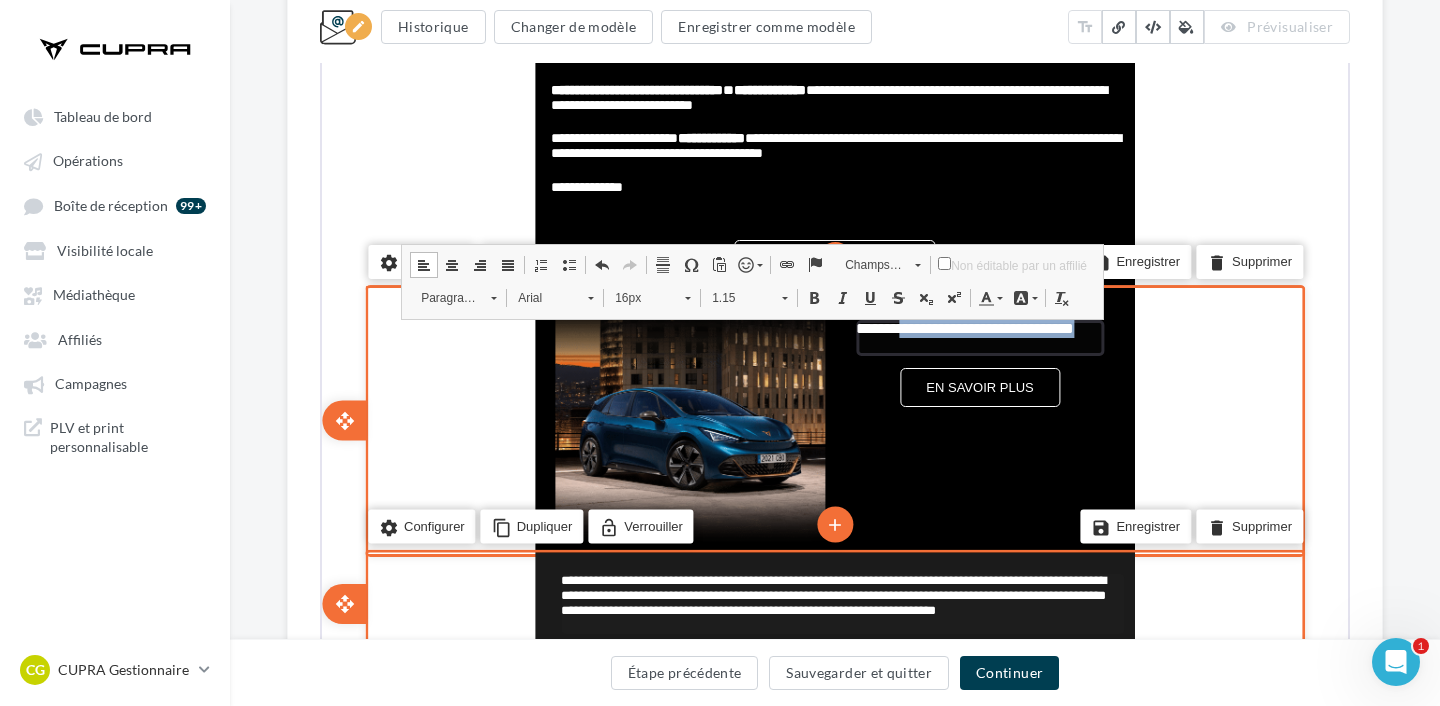 drag, startPoint x: 918, startPoint y: 345, endPoint x: 933, endPoint y: 318, distance: 30.88689 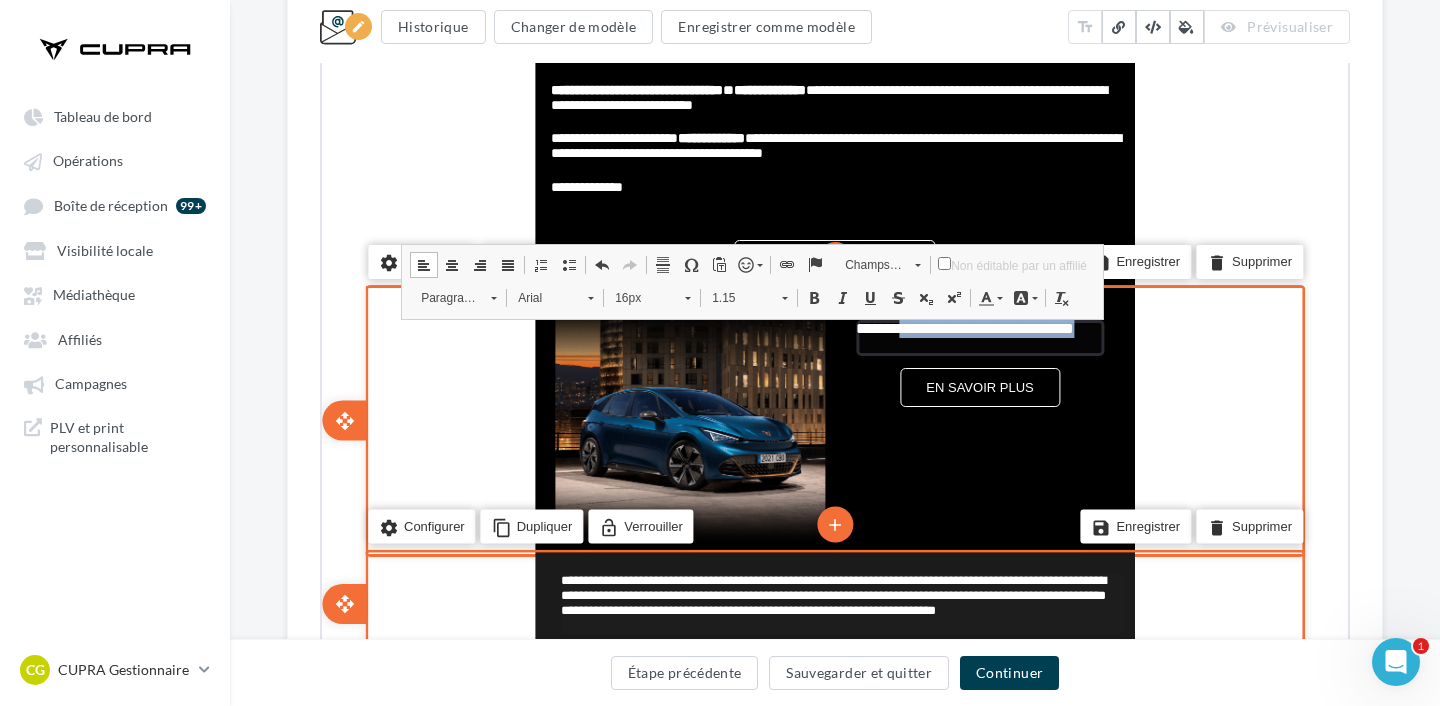 click on "**********" at bounding box center [978, 336] 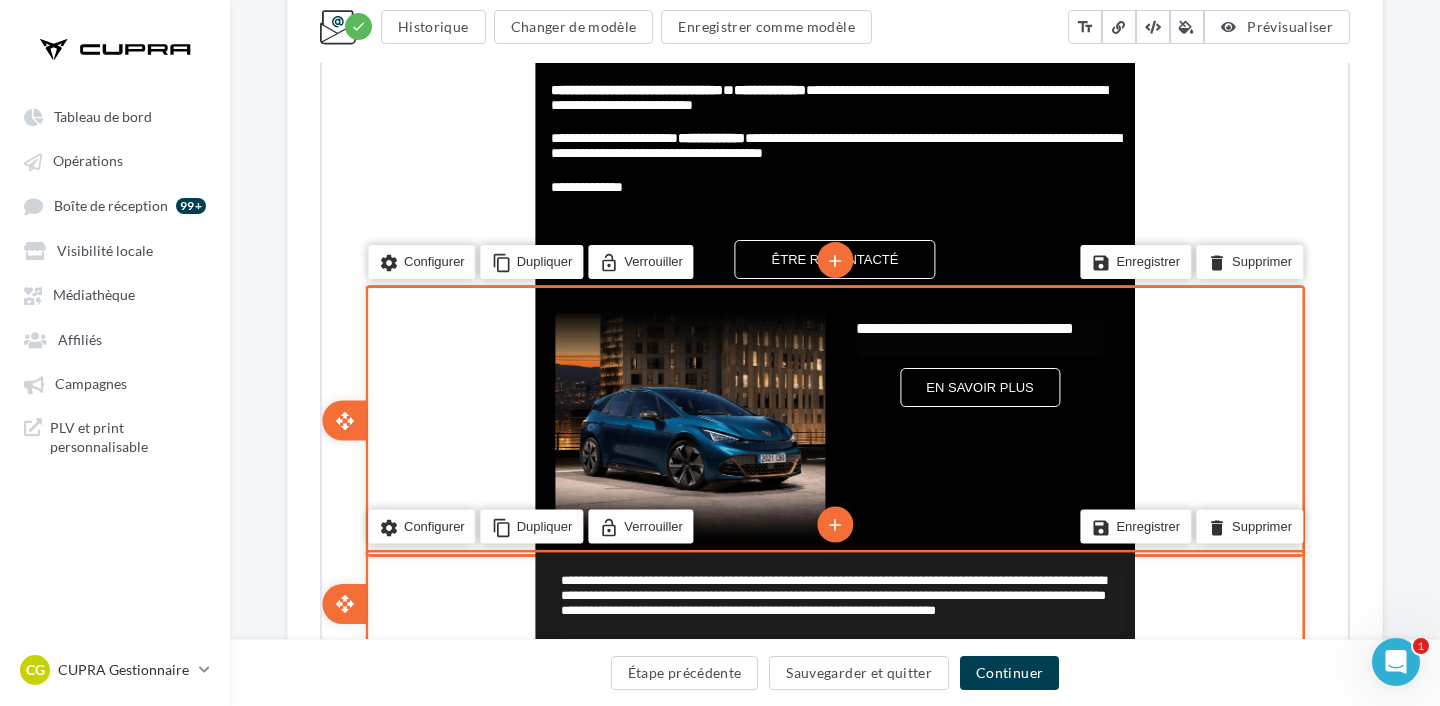 click on "**********" at bounding box center [963, 326] 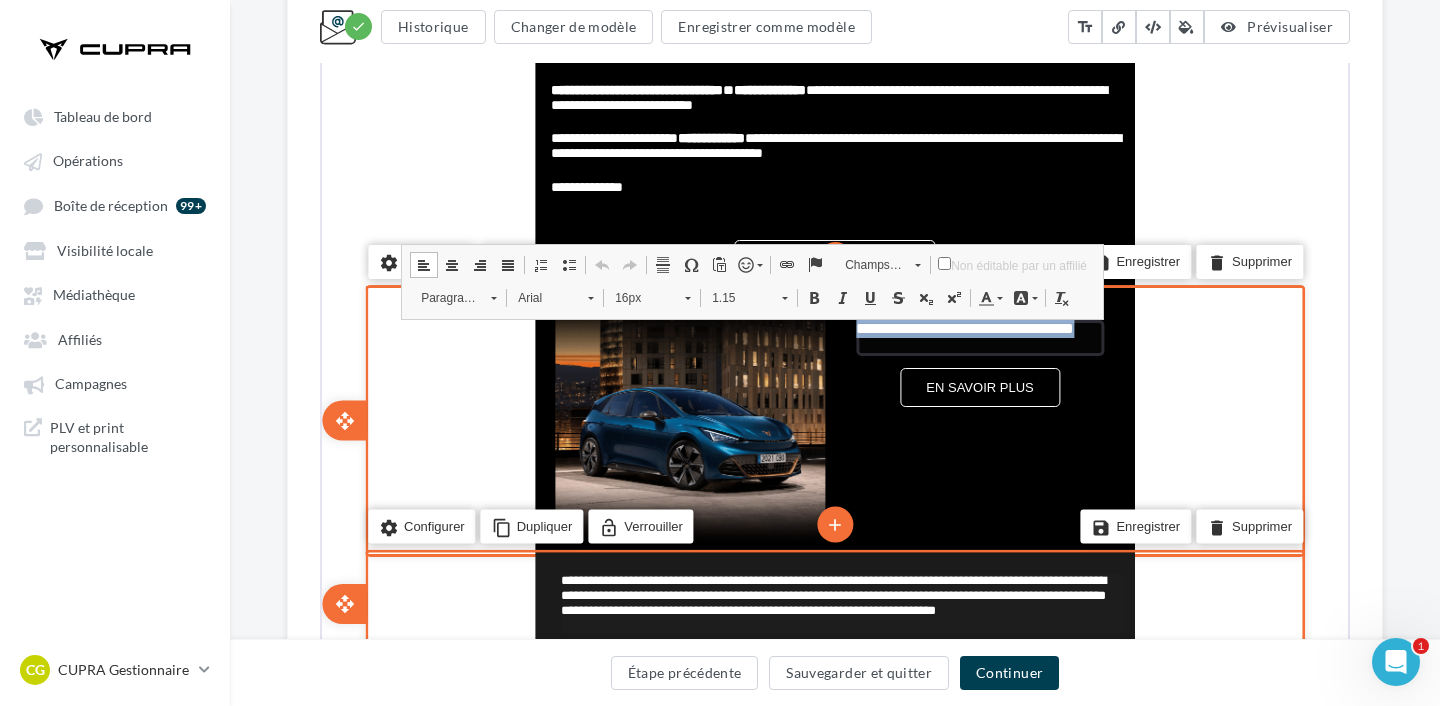 drag, startPoint x: 970, startPoint y: 347, endPoint x: 861, endPoint y: 308, distance: 115.767006 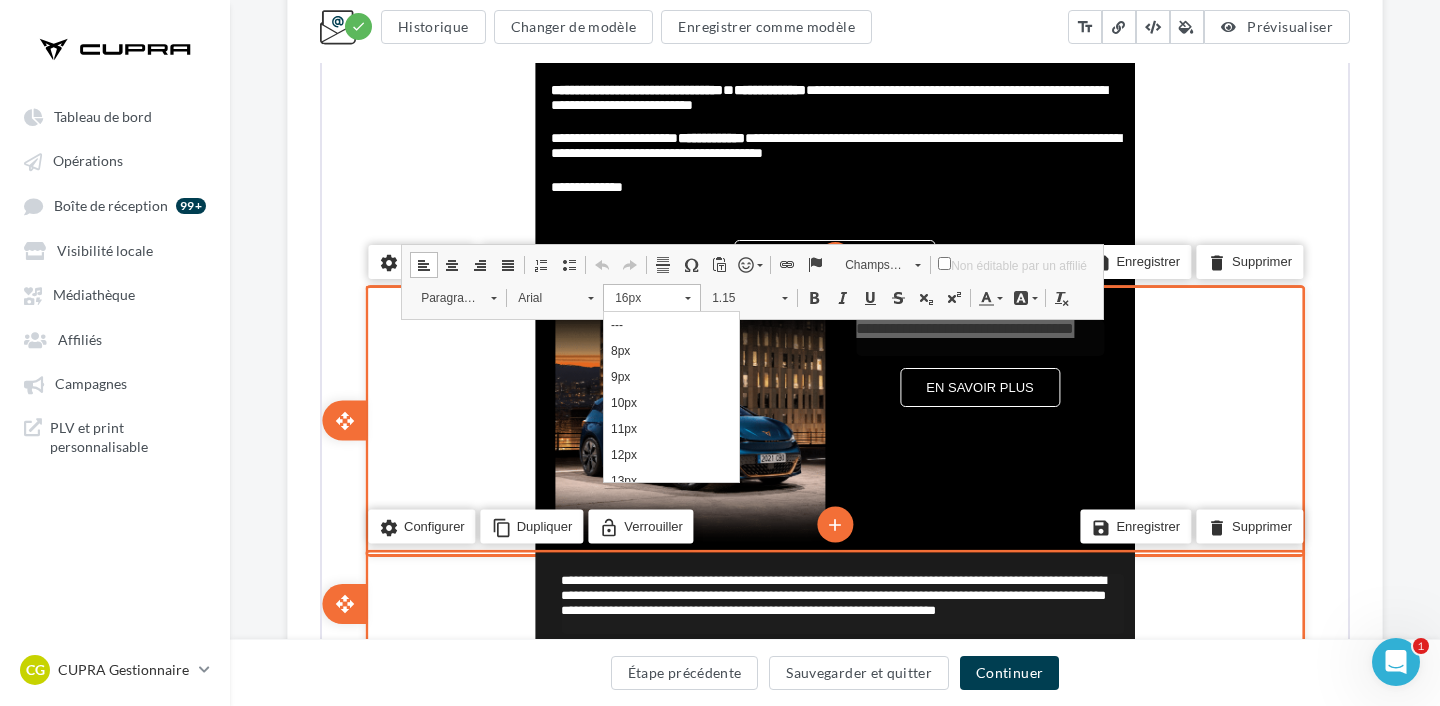 scroll, scrollTop: 162, scrollLeft: 0, axis: vertical 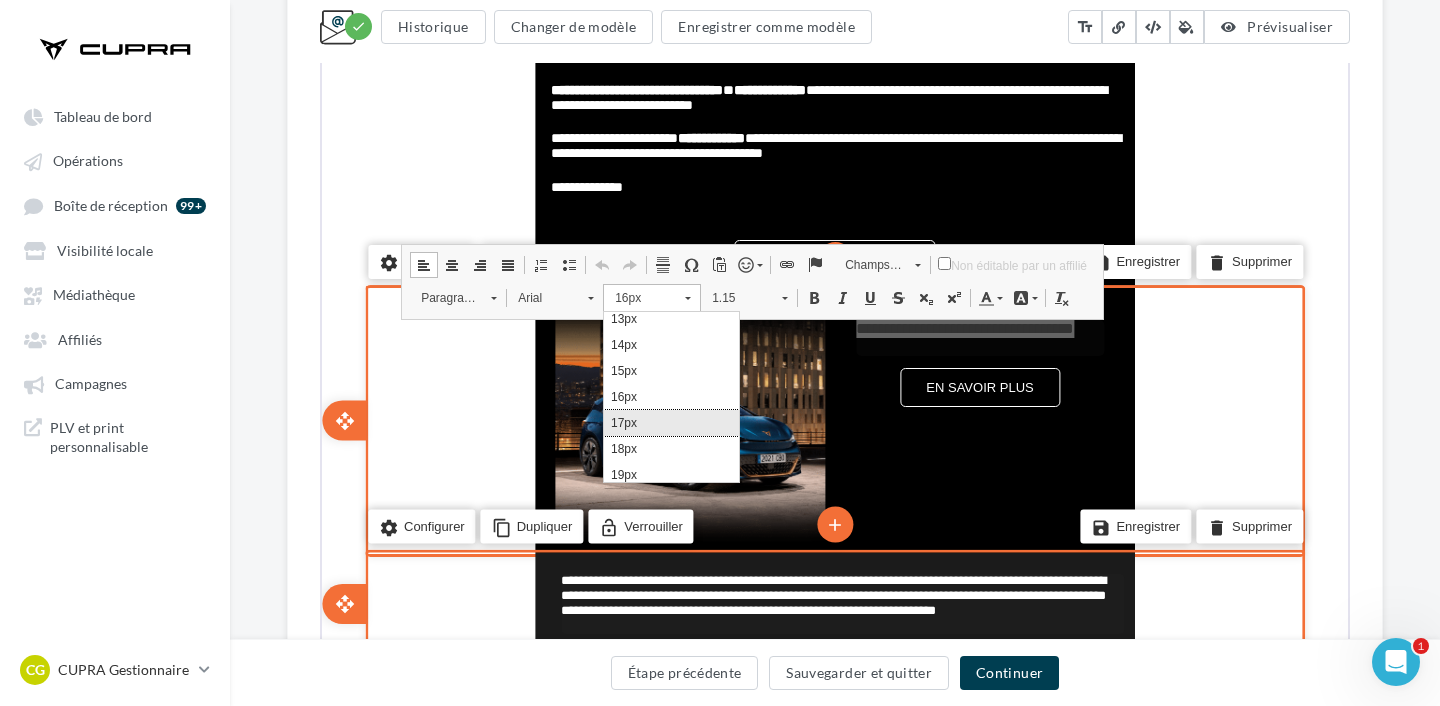 click on "17px" at bounding box center (671, 422) 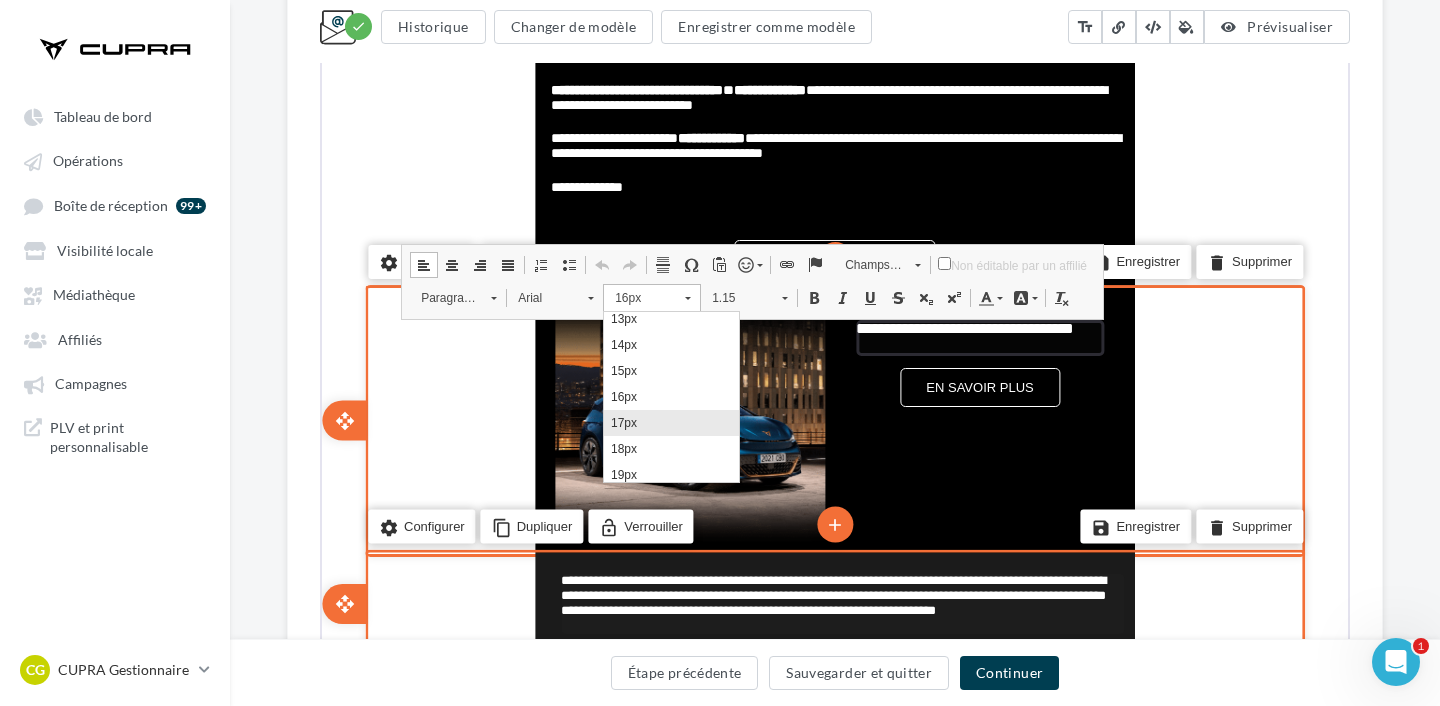 scroll, scrollTop: 0, scrollLeft: 0, axis: both 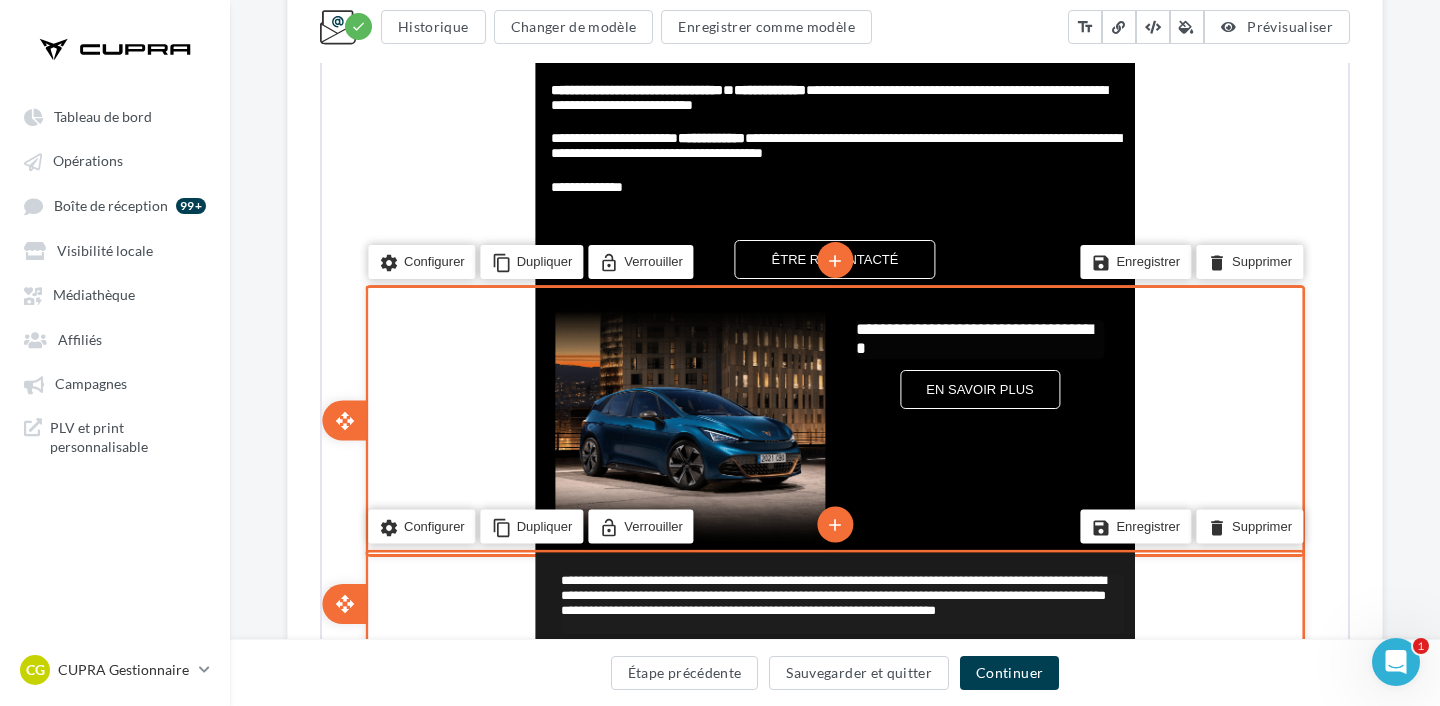 click on "**********" at bounding box center [972, 337] 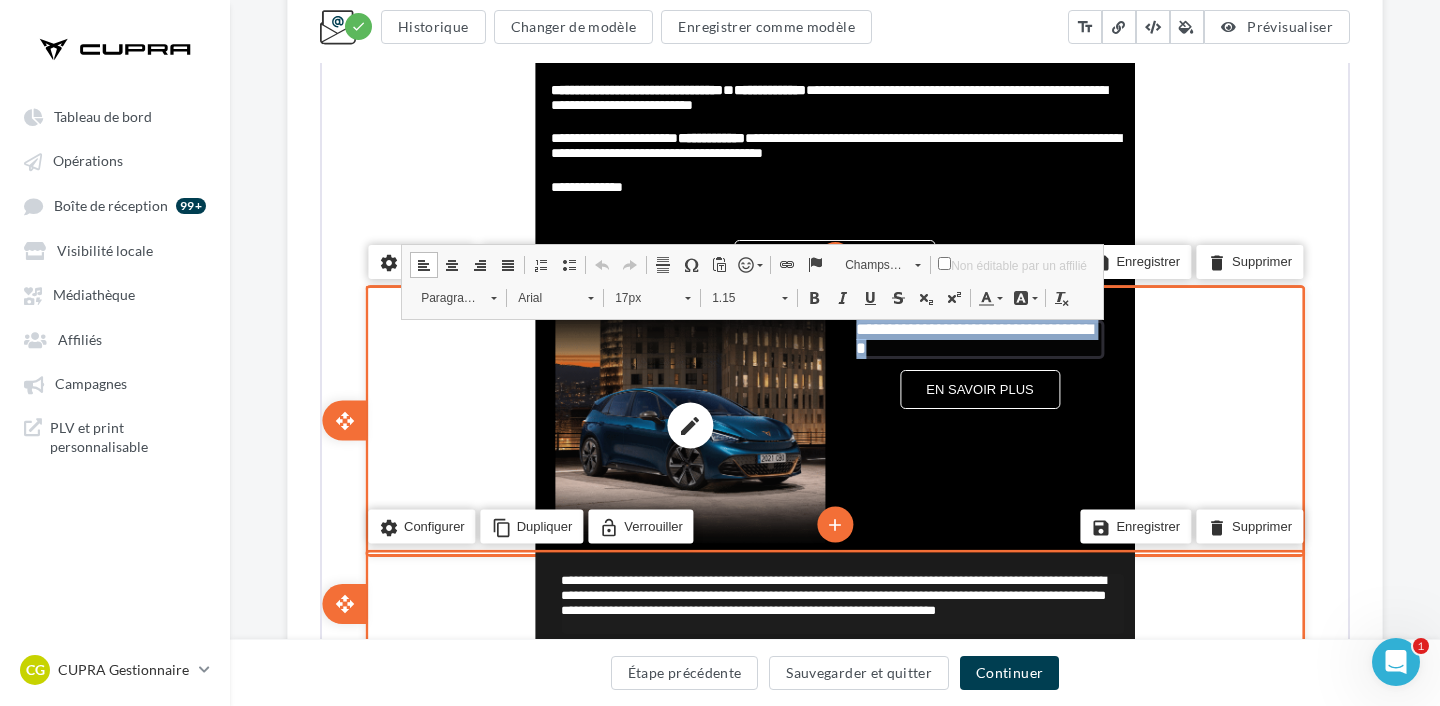 drag, startPoint x: 986, startPoint y: 340, endPoint x: 831, endPoint y: 325, distance: 155.72412 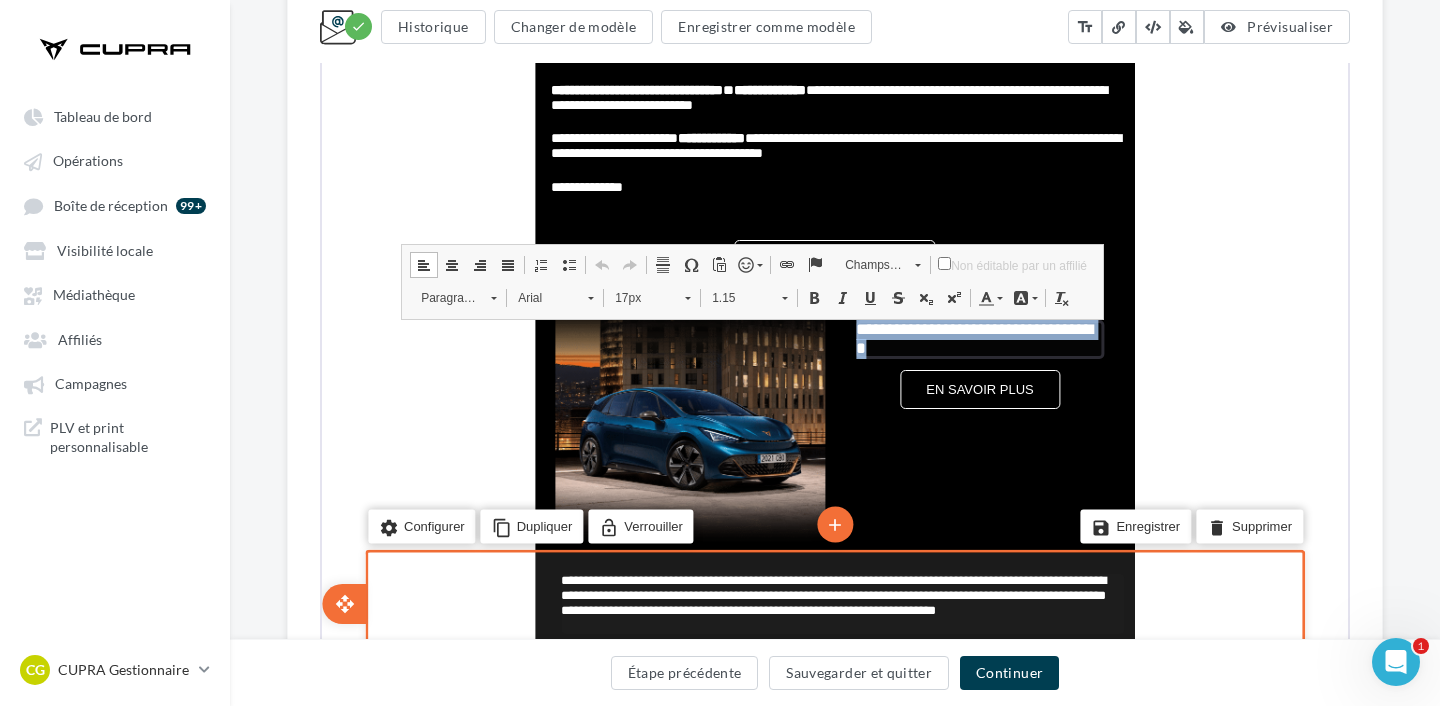 click on "17px" at bounding box center [638, 296] 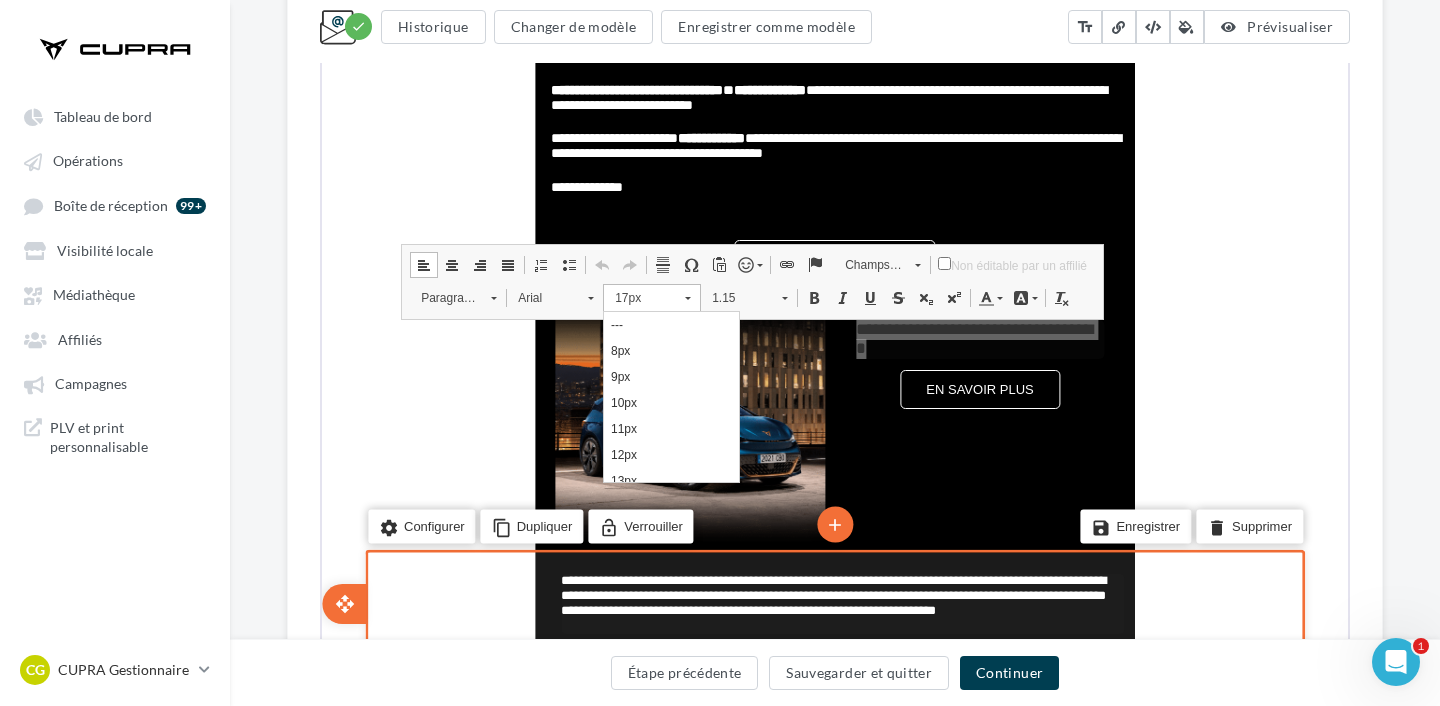 scroll, scrollTop: 188, scrollLeft: 0, axis: vertical 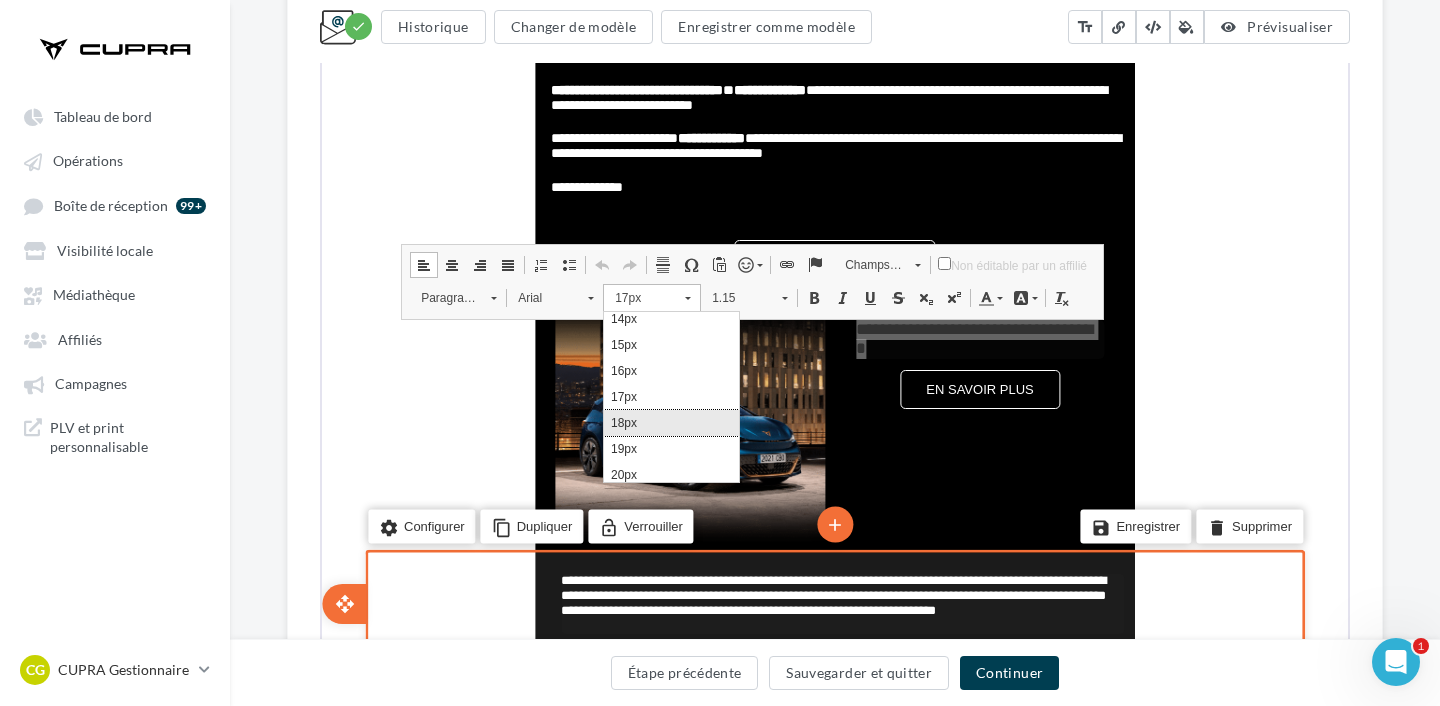 click on "18px" at bounding box center [671, 422] 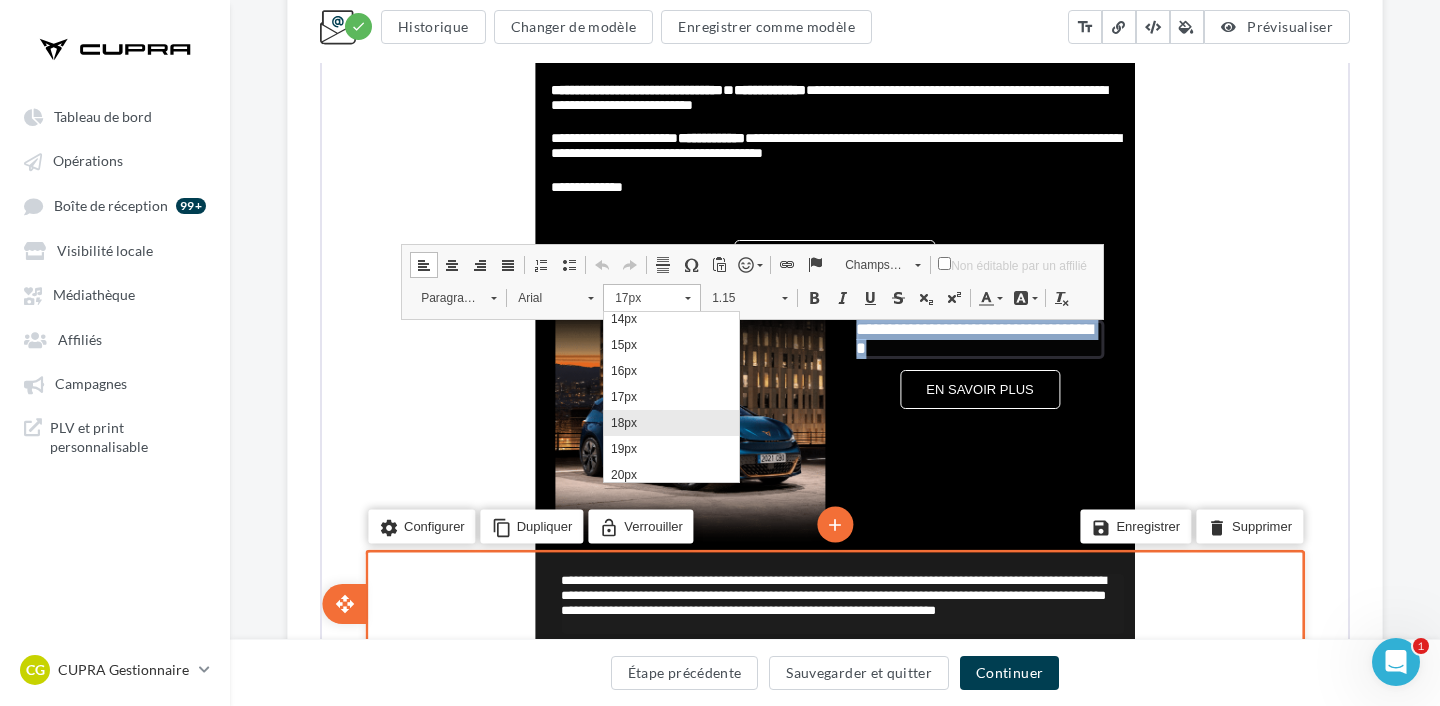scroll, scrollTop: 0, scrollLeft: 0, axis: both 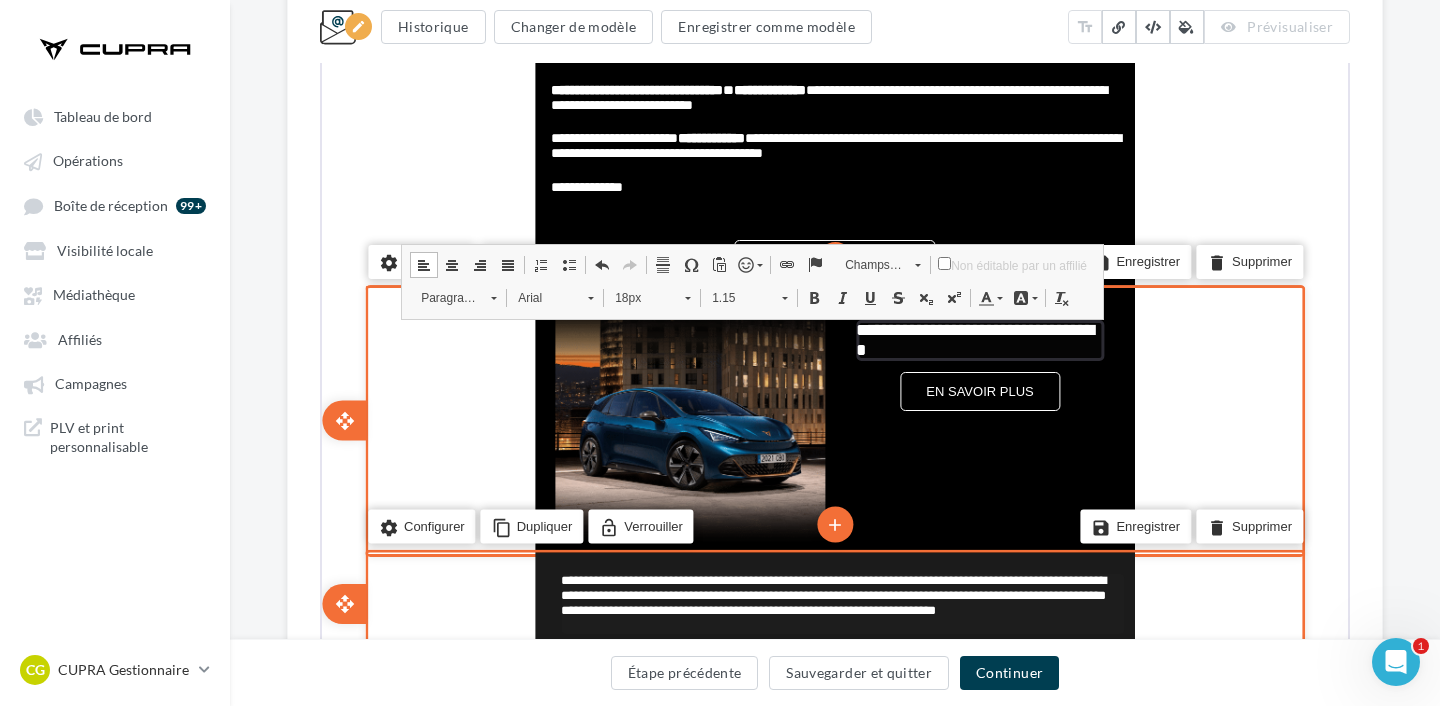 click on "**********" at bounding box center (978, 338) 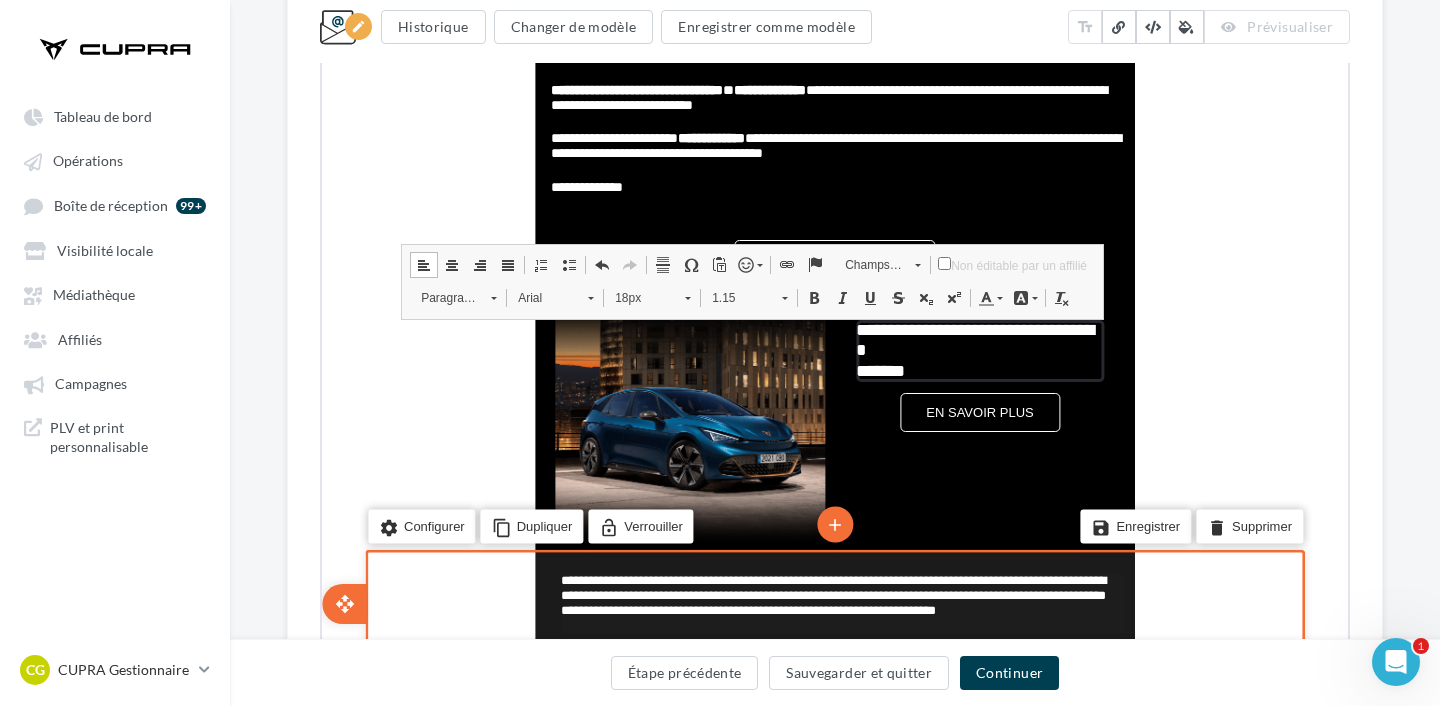 click on "18px" at bounding box center (638, 296) 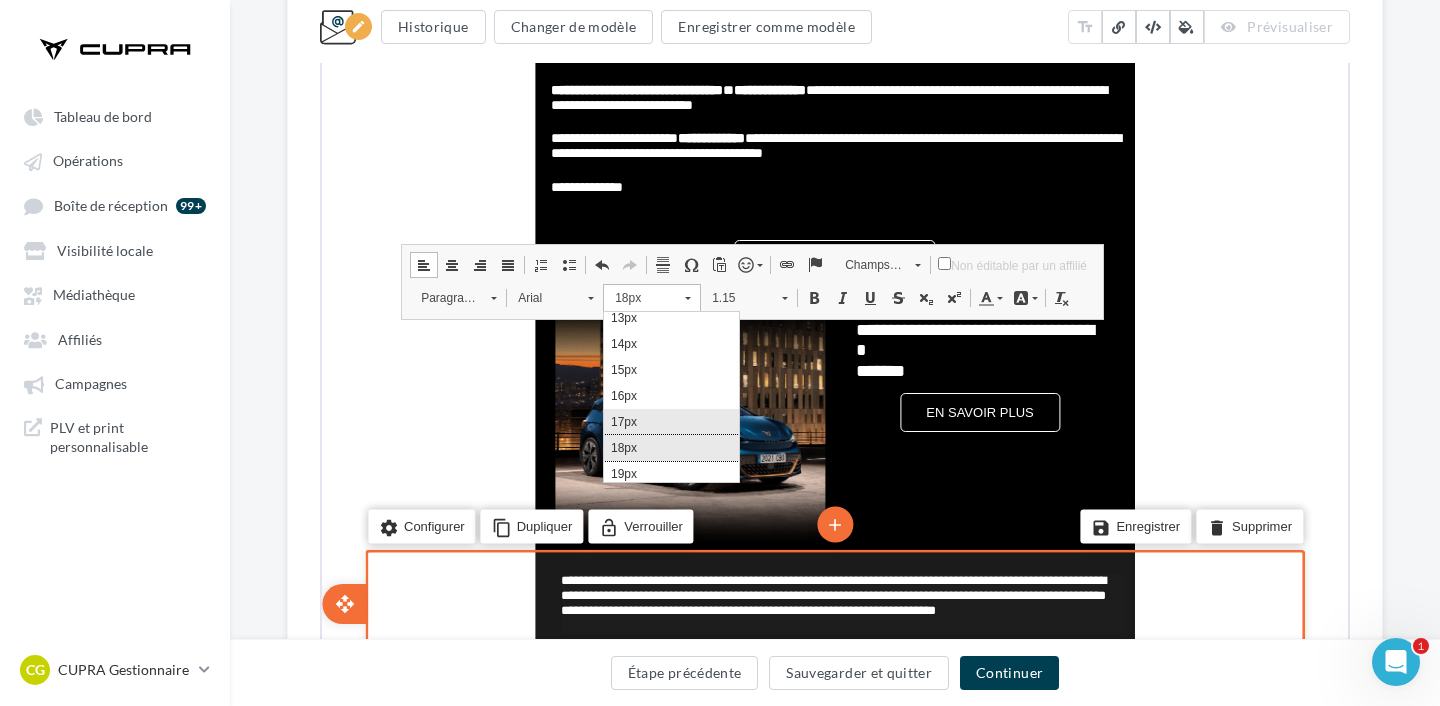 scroll, scrollTop: 161, scrollLeft: 0, axis: vertical 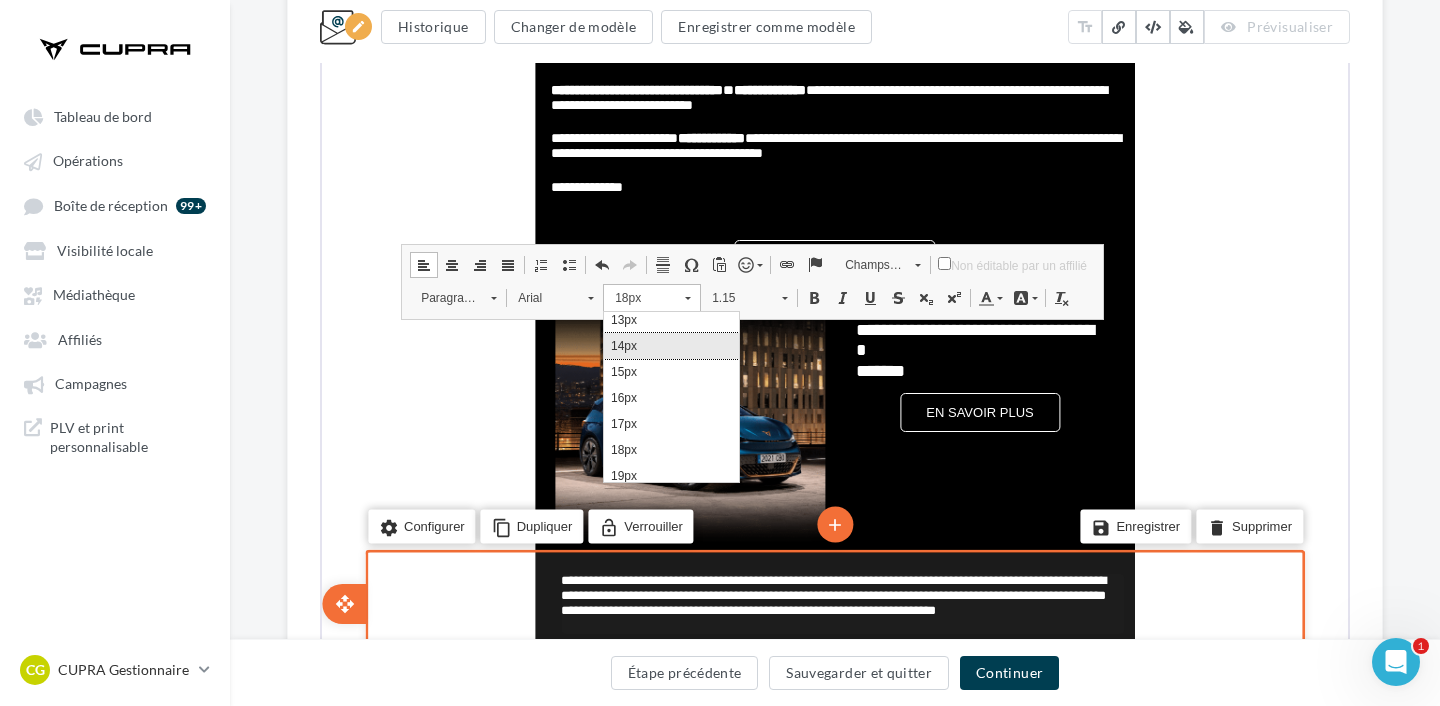 click on "14px" at bounding box center [671, 345] 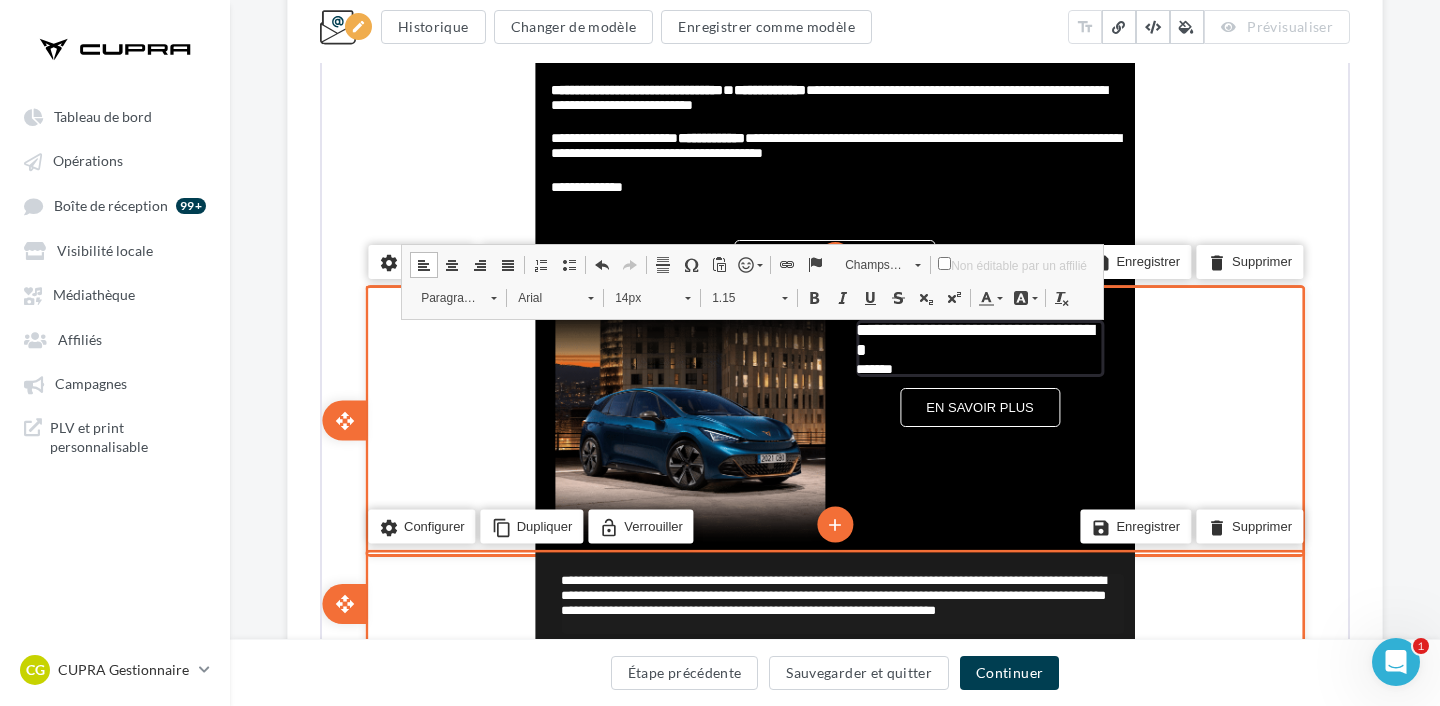 scroll, scrollTop: 0, scrollLeft: 0, axis: both 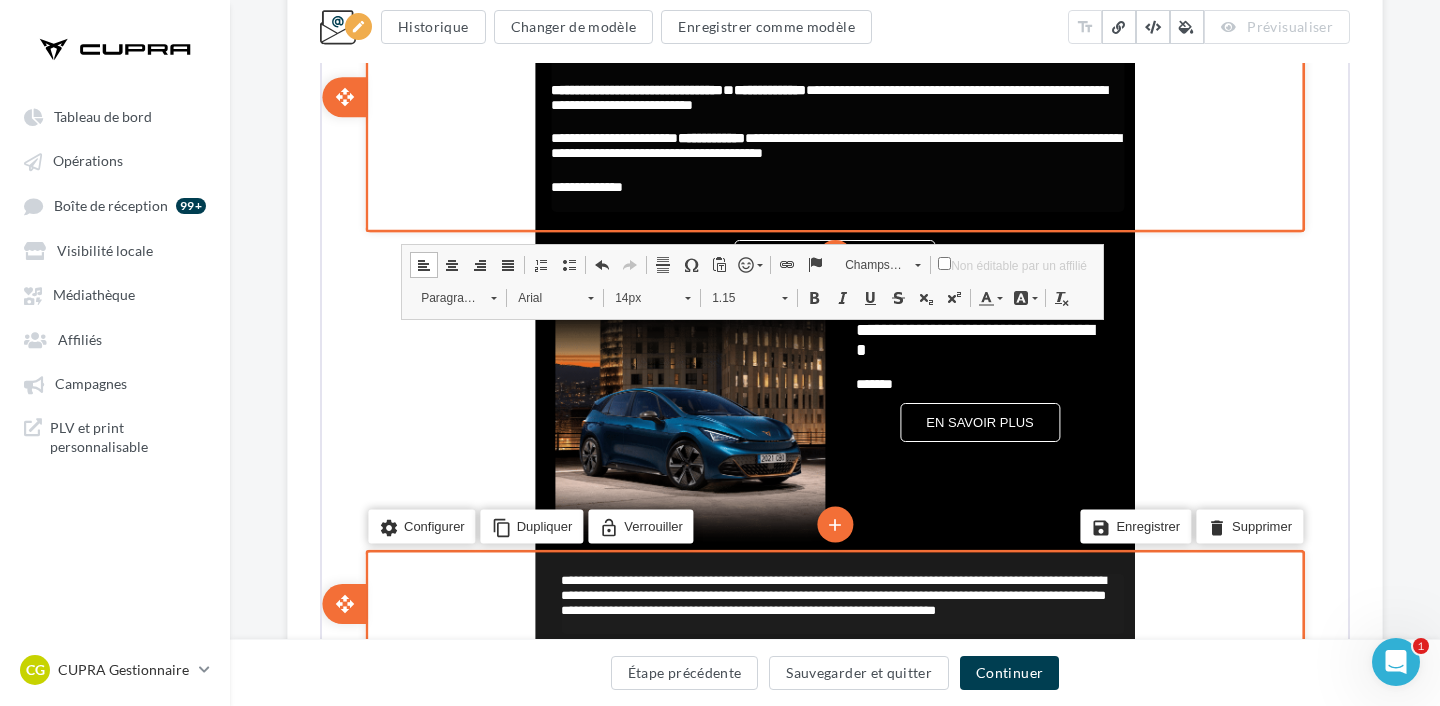 click on "**********" at bounding box center [827, 95] 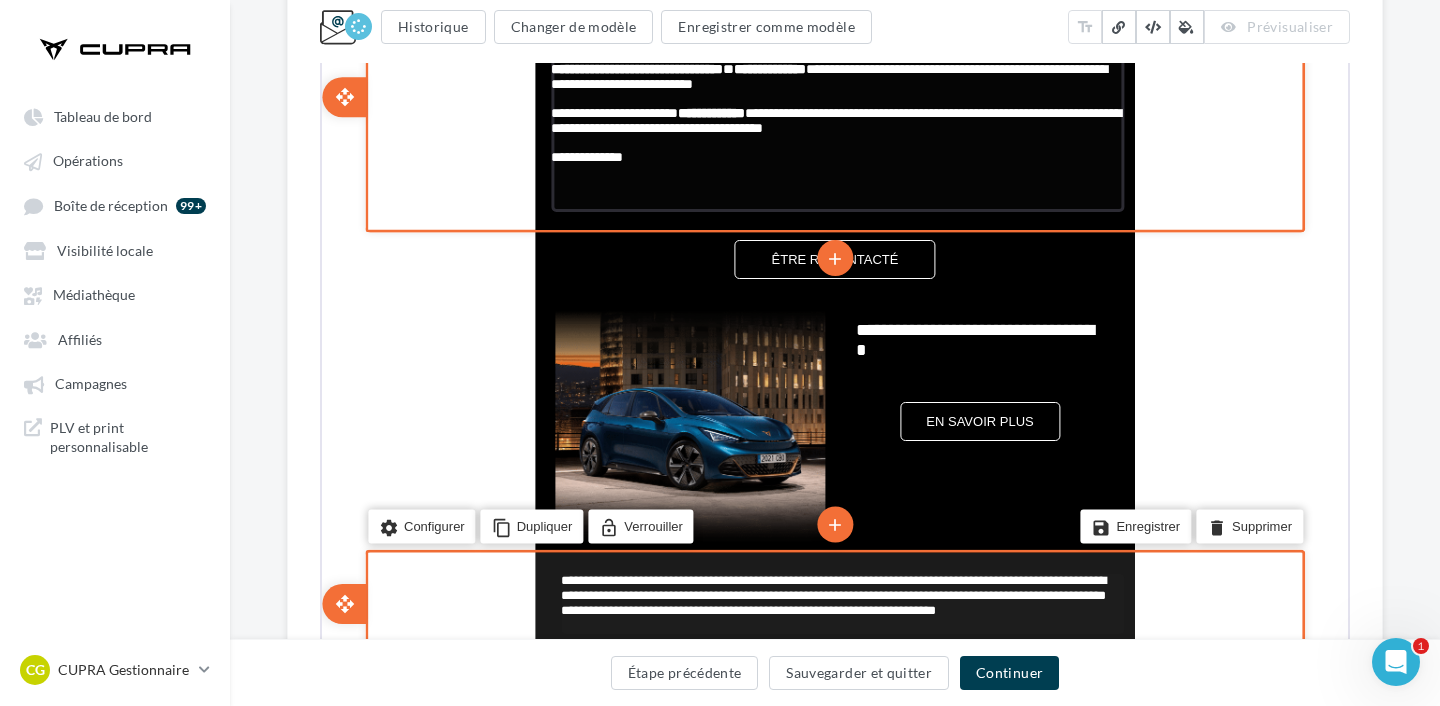 click on "**********" at bounding box center (635, 67) 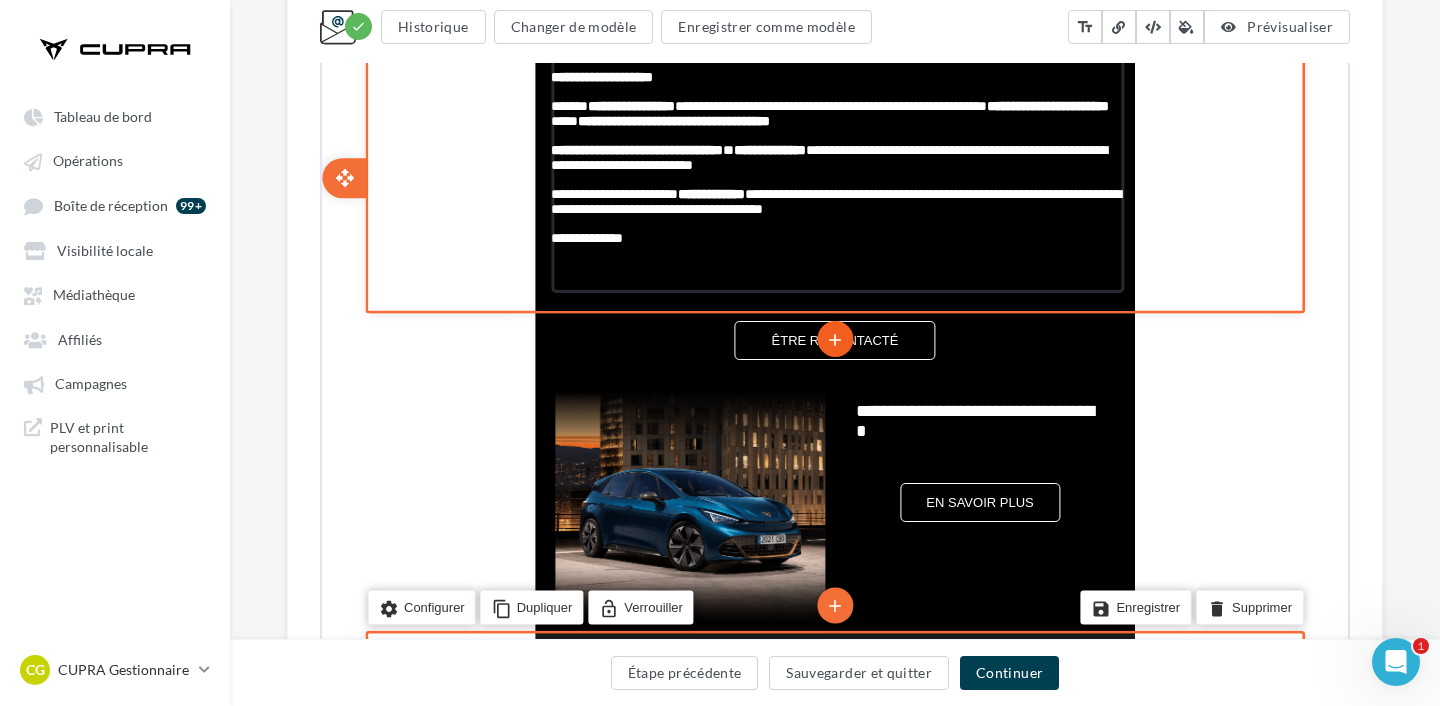 scroll, scrollTop: 910, scrollLeft: 0, axis: vertical 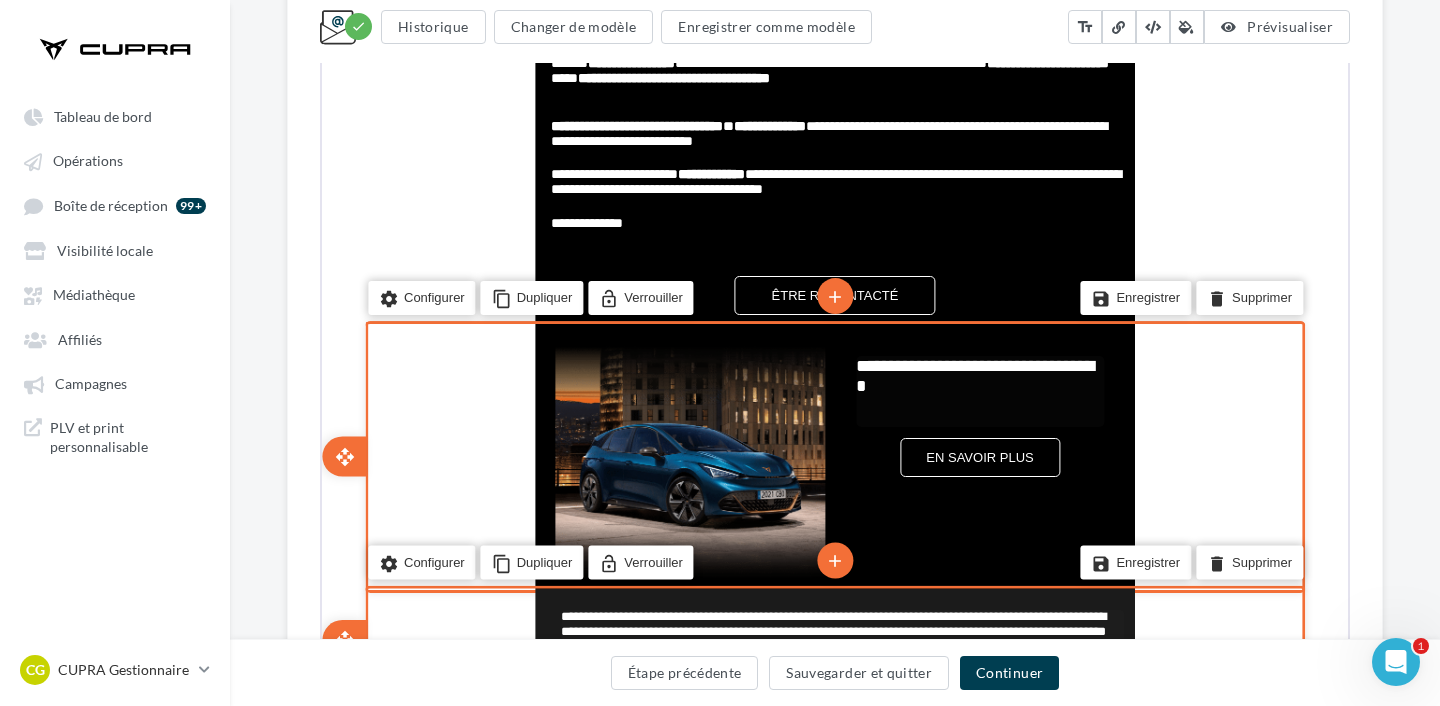 click on "**********" at bounding box center [973, 374] 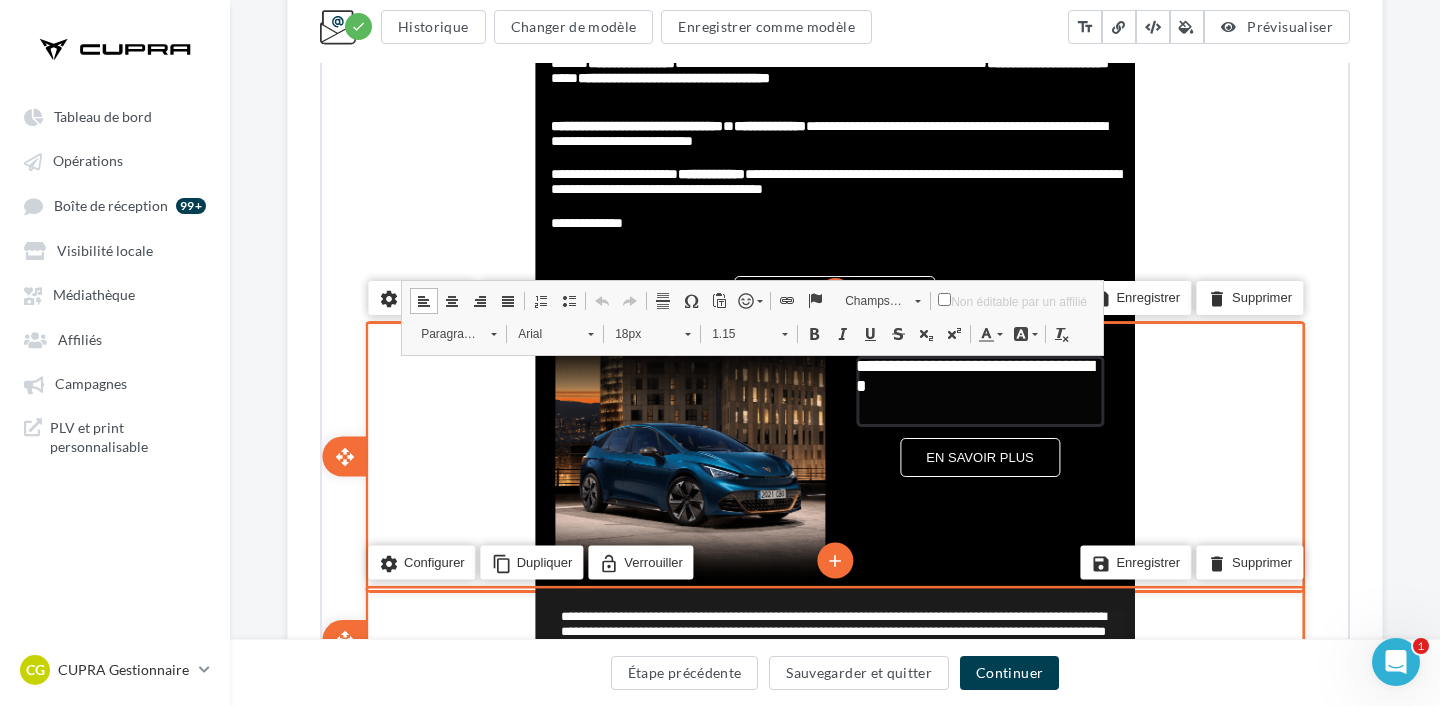 click at bounding box center [978, 417] 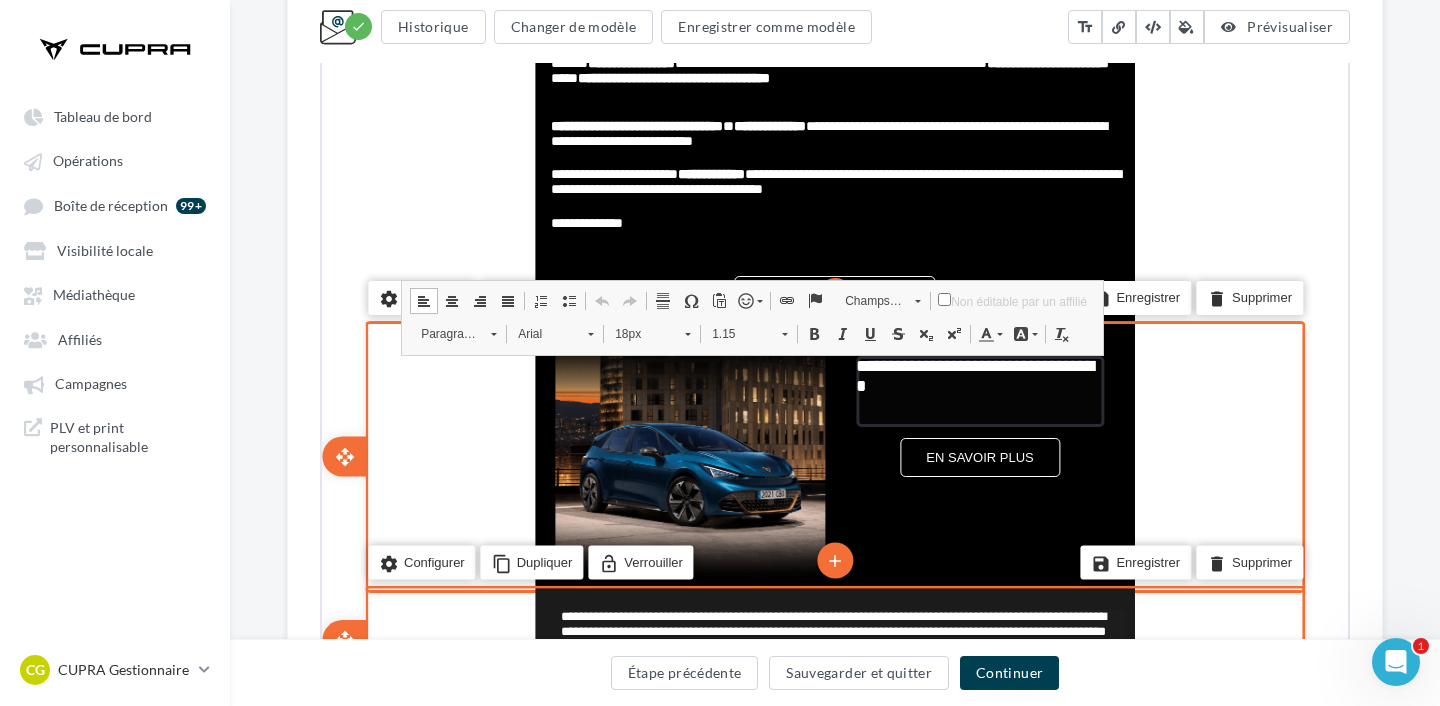click at bounding box center [978, 417] 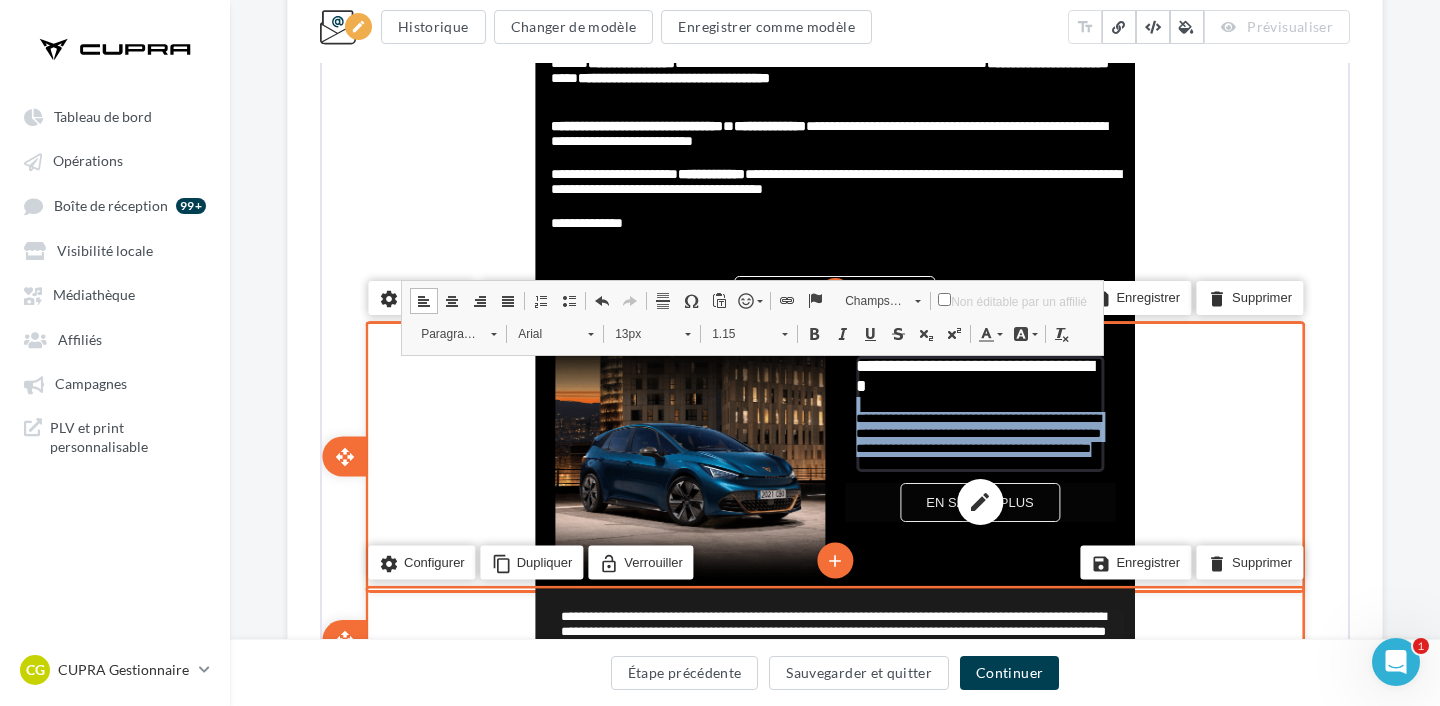 drag, startPoint x: 861, startPoint y: 399, endPoint x: 1042, endPoint y: 488, distance: 201.6978 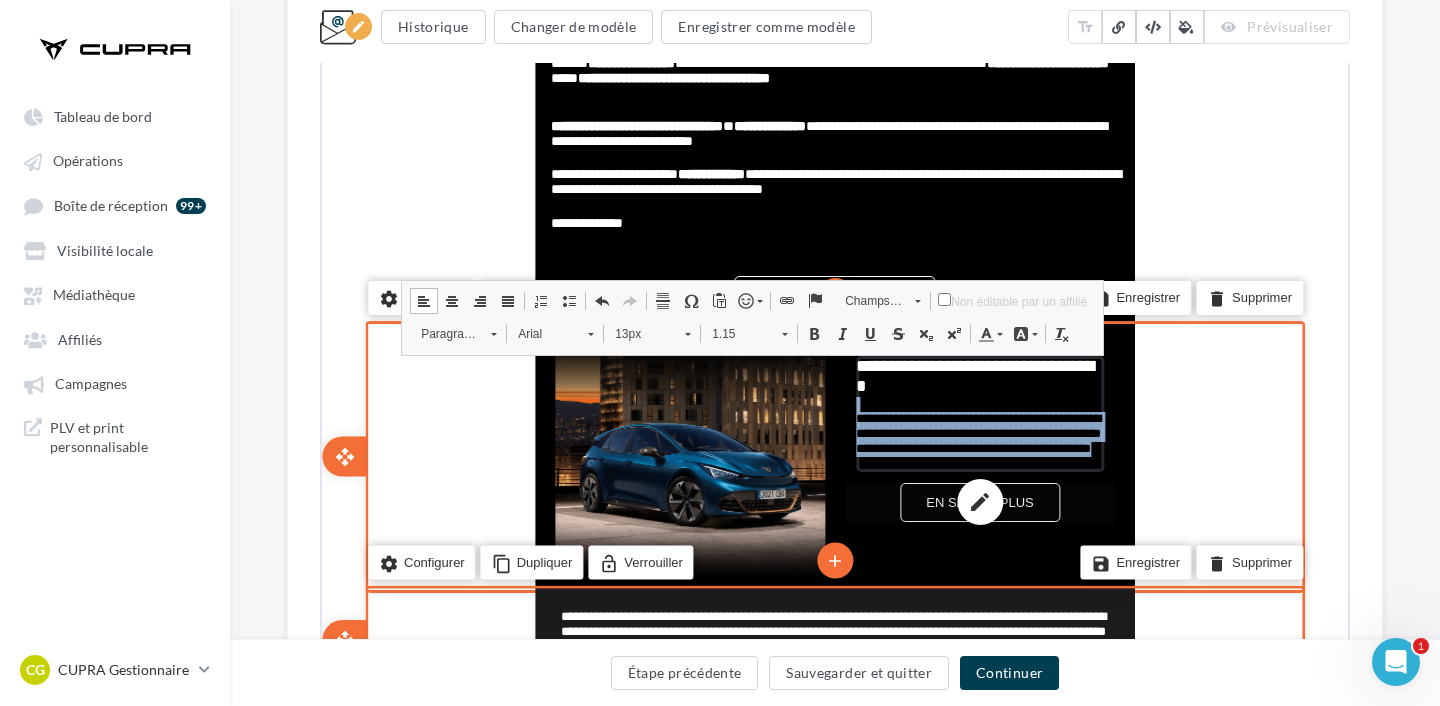 click on "**********" at bounding box center [978, 431] 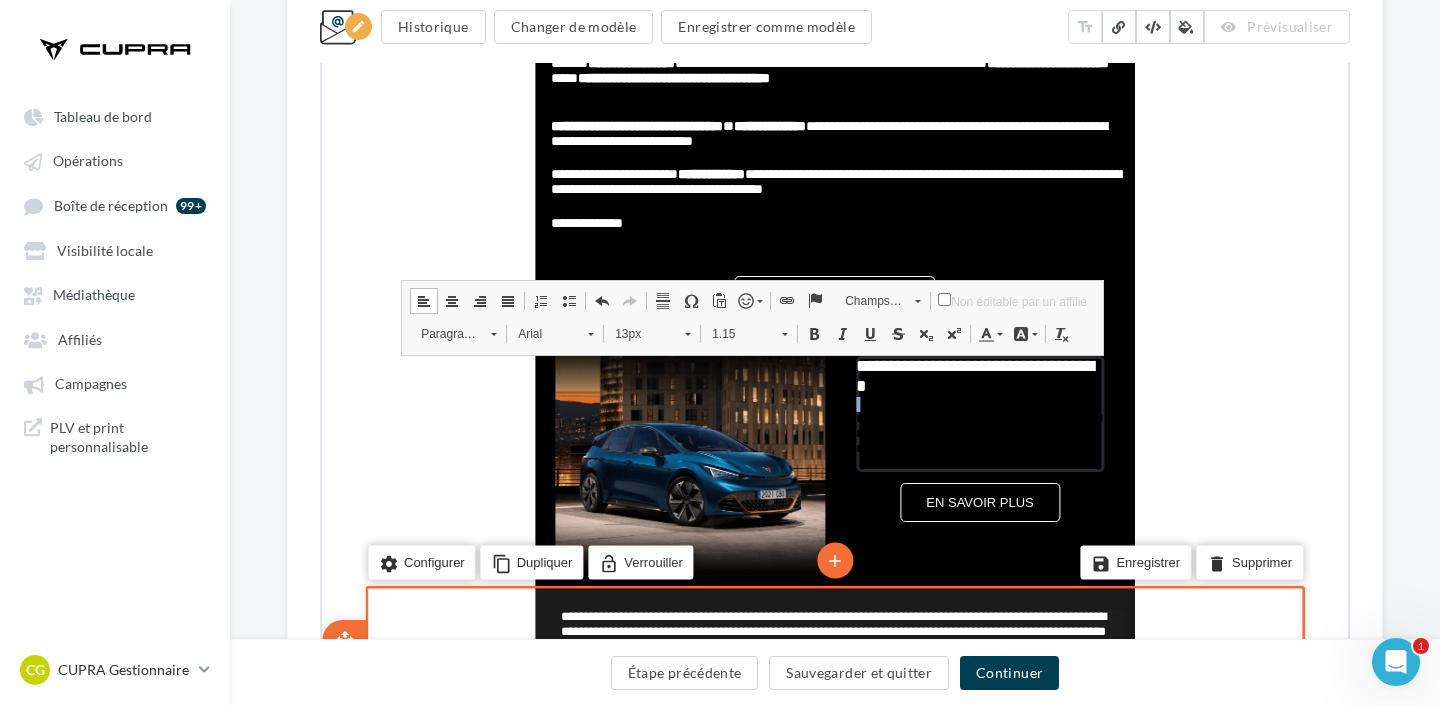 click on "Couleur du texte" at bounding box center (988, 332) 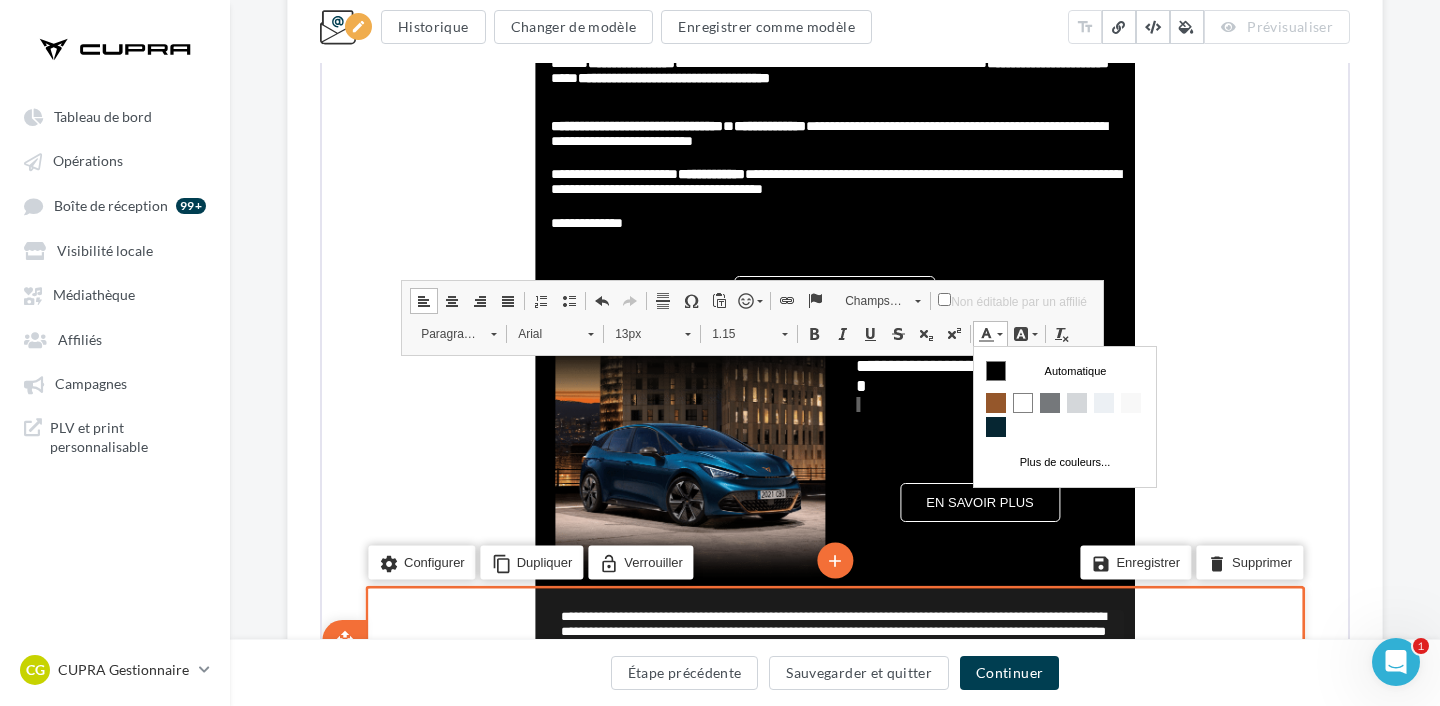 scroll, scrollTop: 0, scrollLeft: 0, axis: both 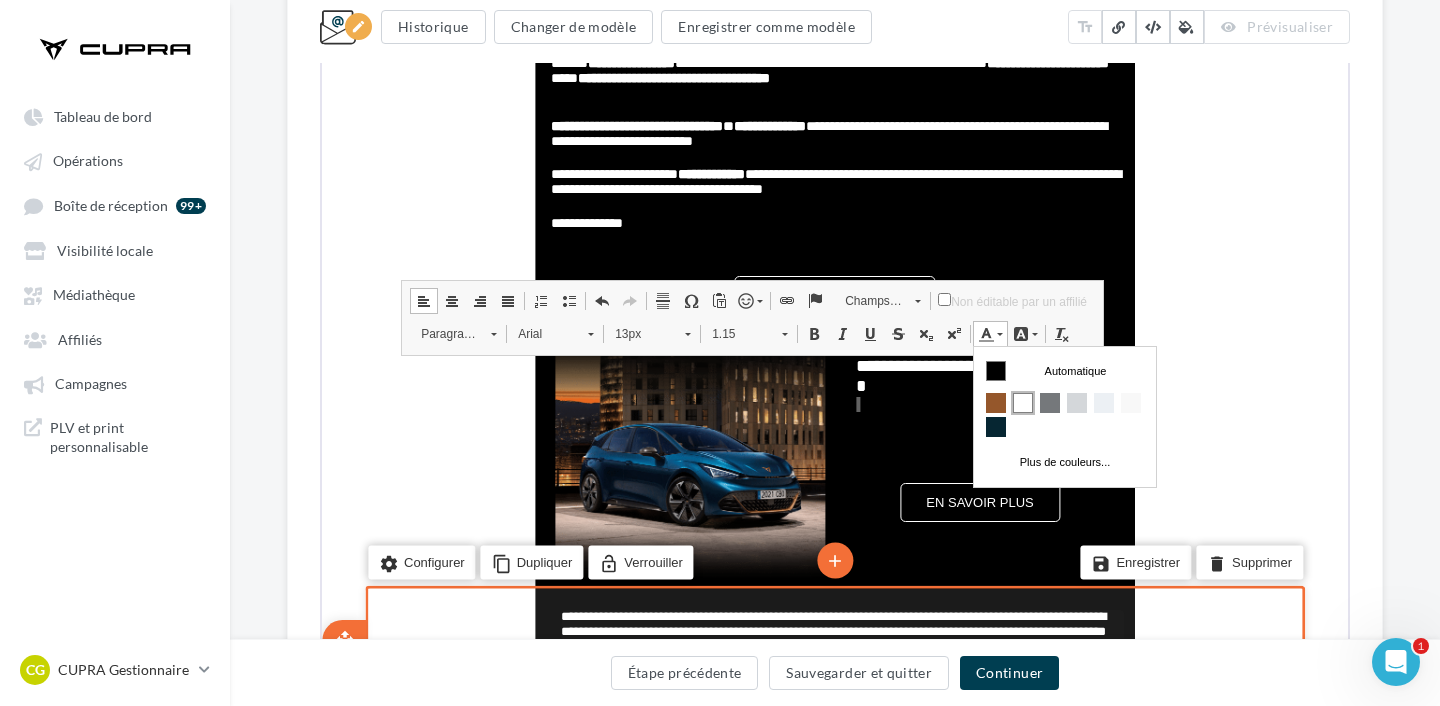 click at bounding box center [1023, 402] 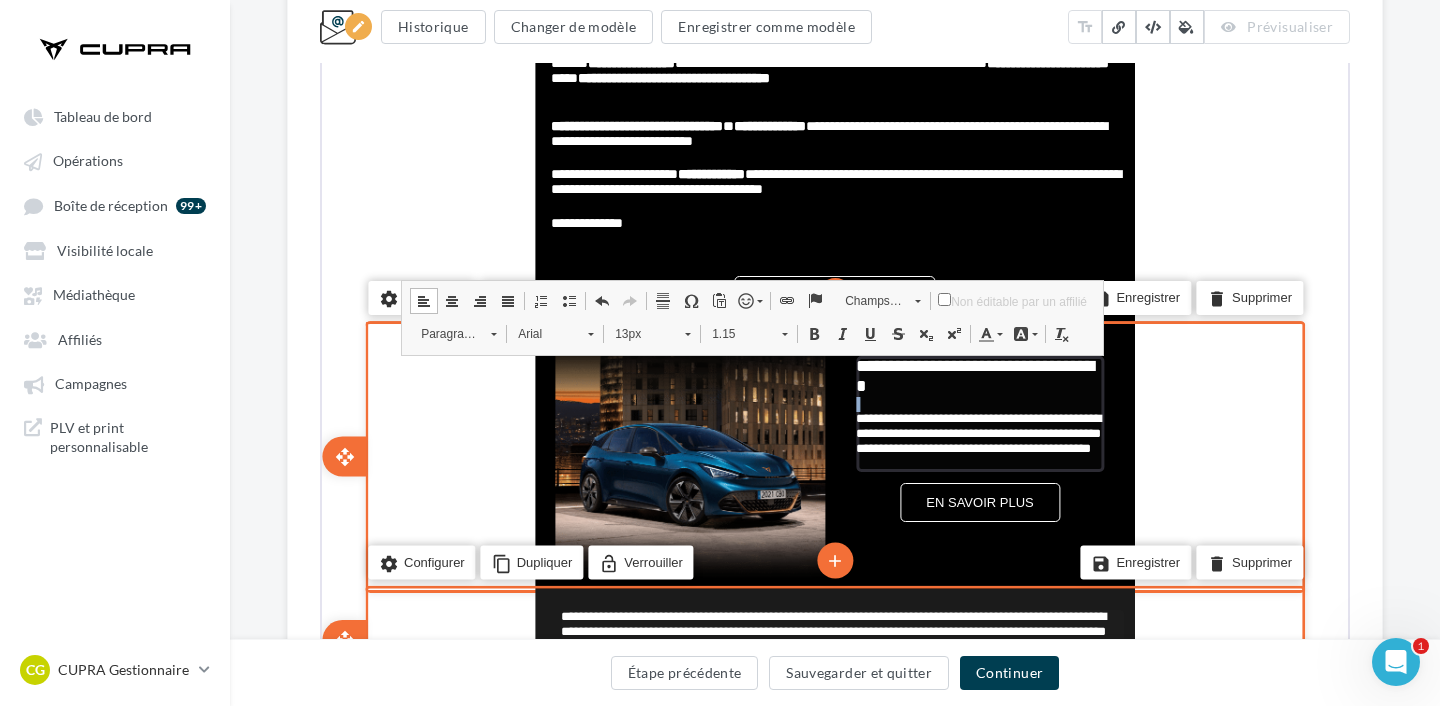 click at bounding box center [978, 402] 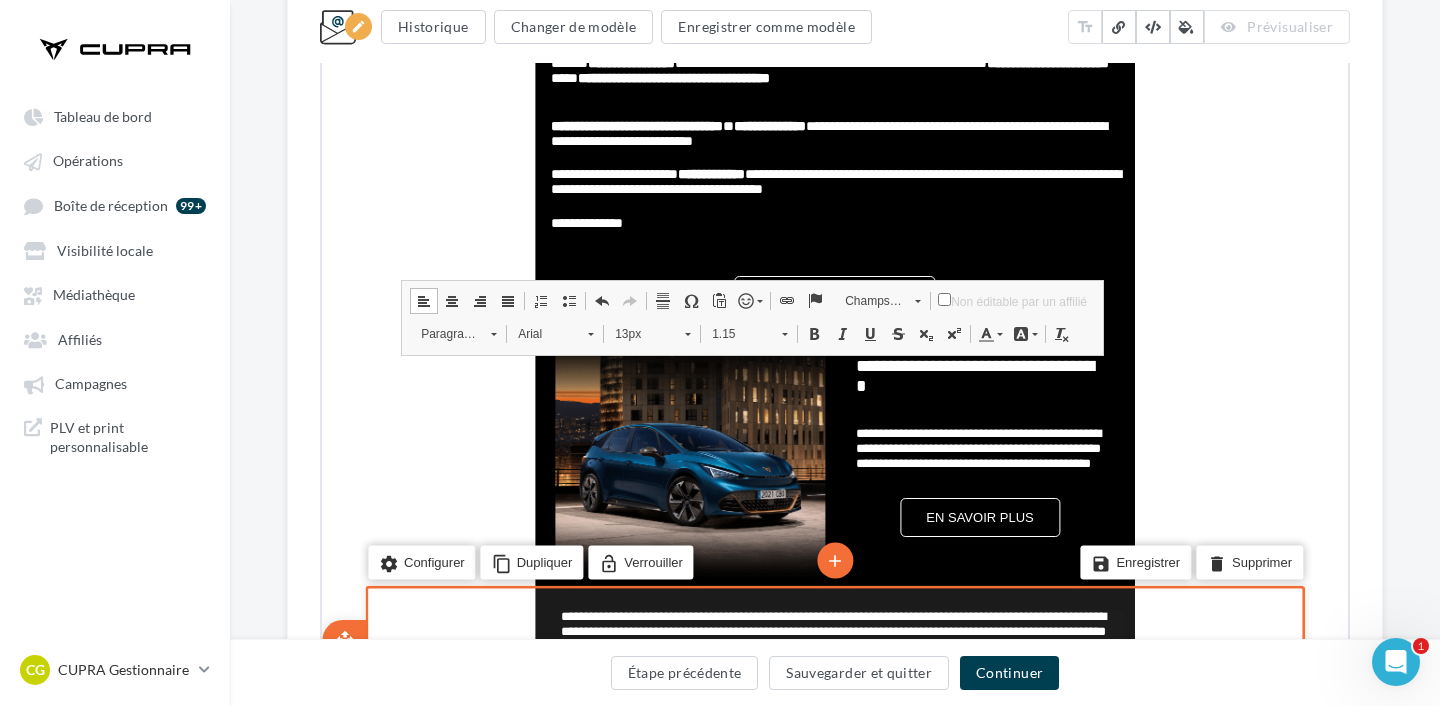 click on "**********" at bounding box center (835, 362) 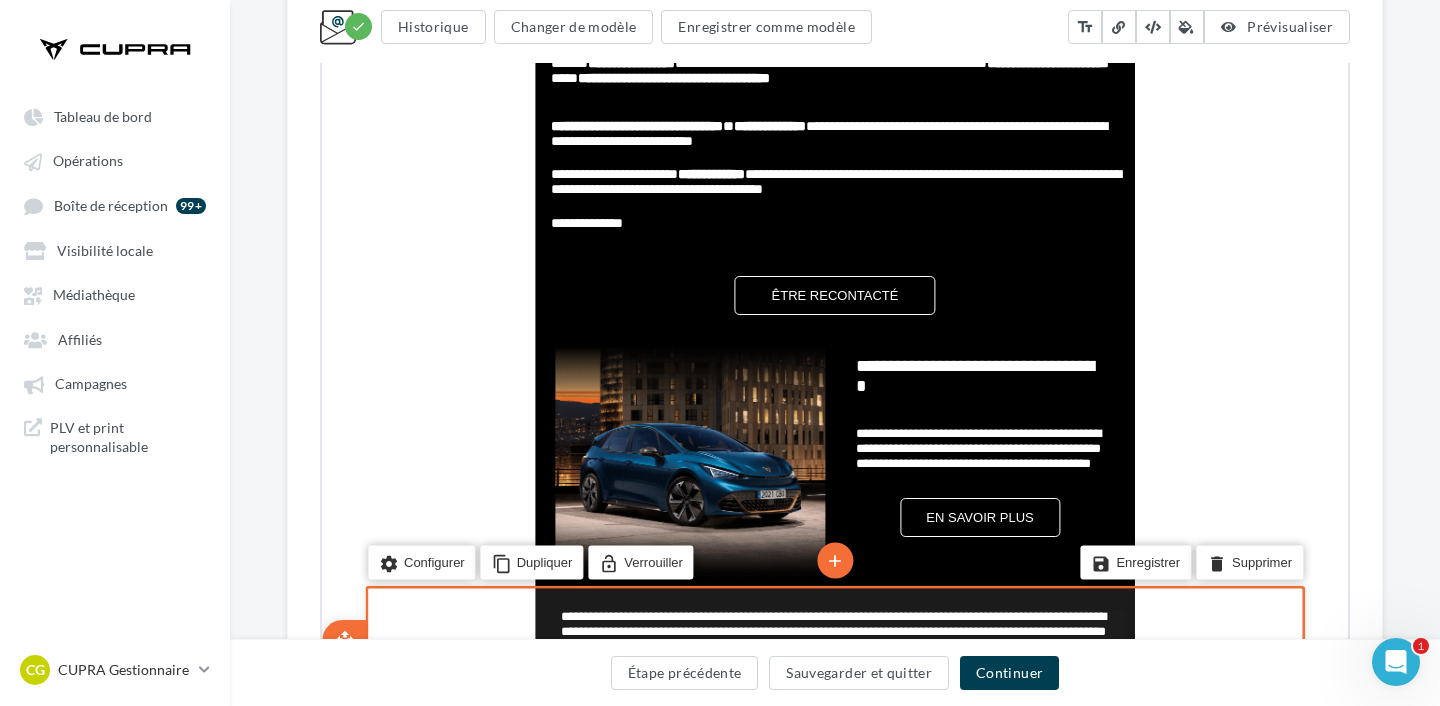 click on "**********" at bounding box center [835, 362] 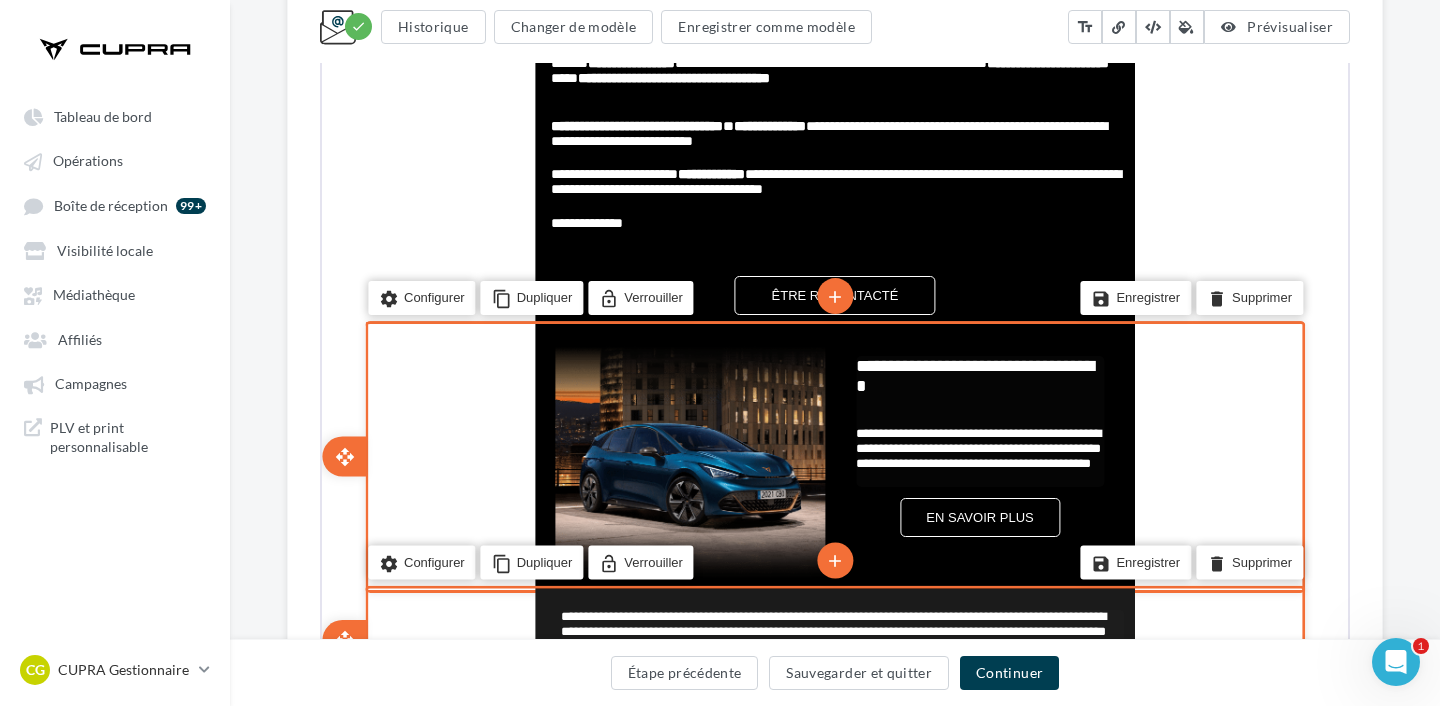 click on "**********" at bounding box center (976, 446) 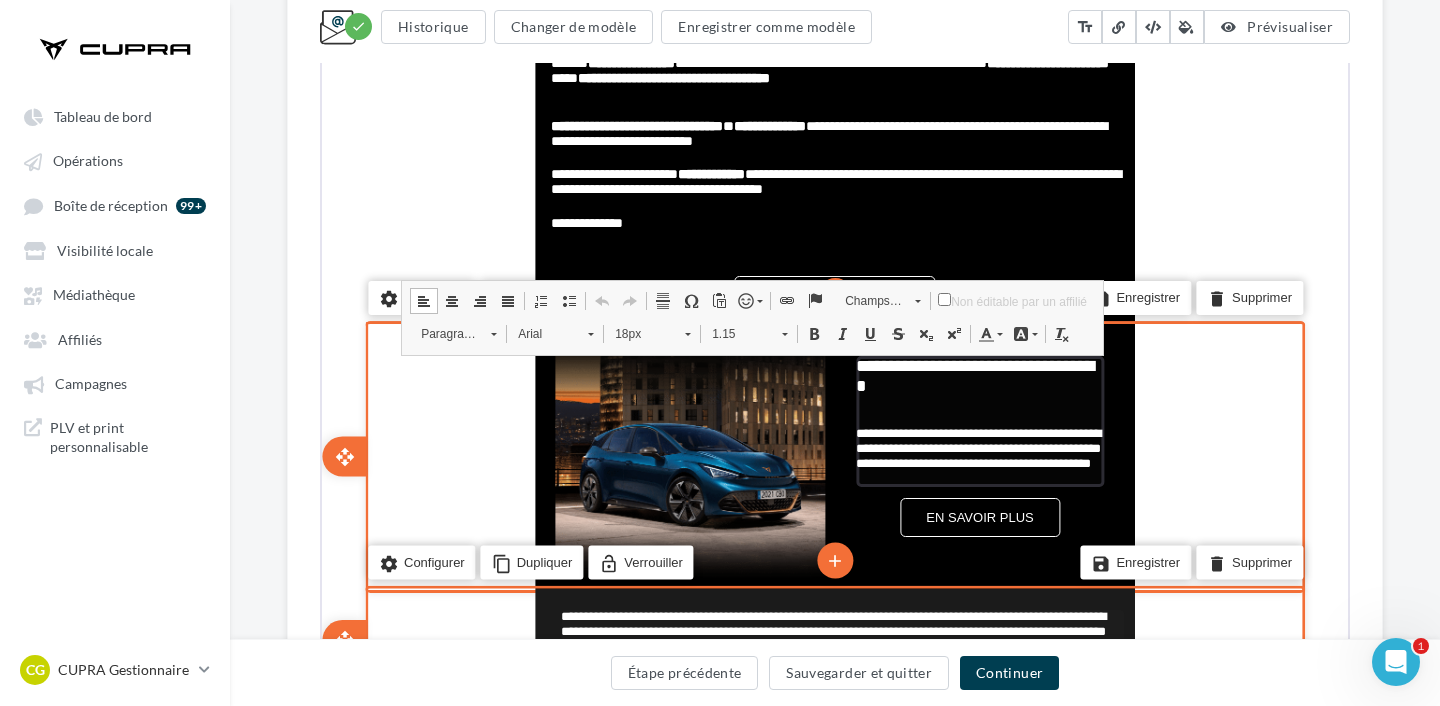click on "**********" at bounding box center (978, 447) 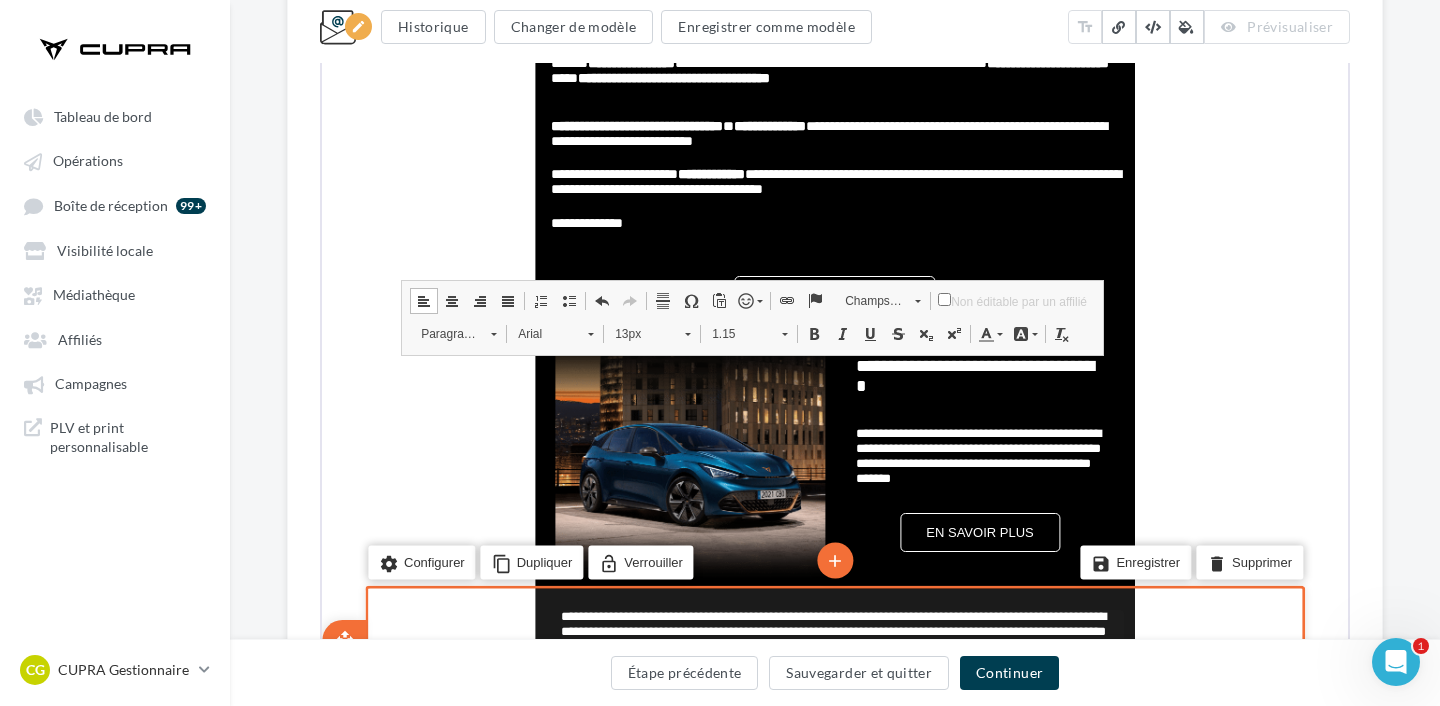click on "**********" at bounding box center [835, 330] 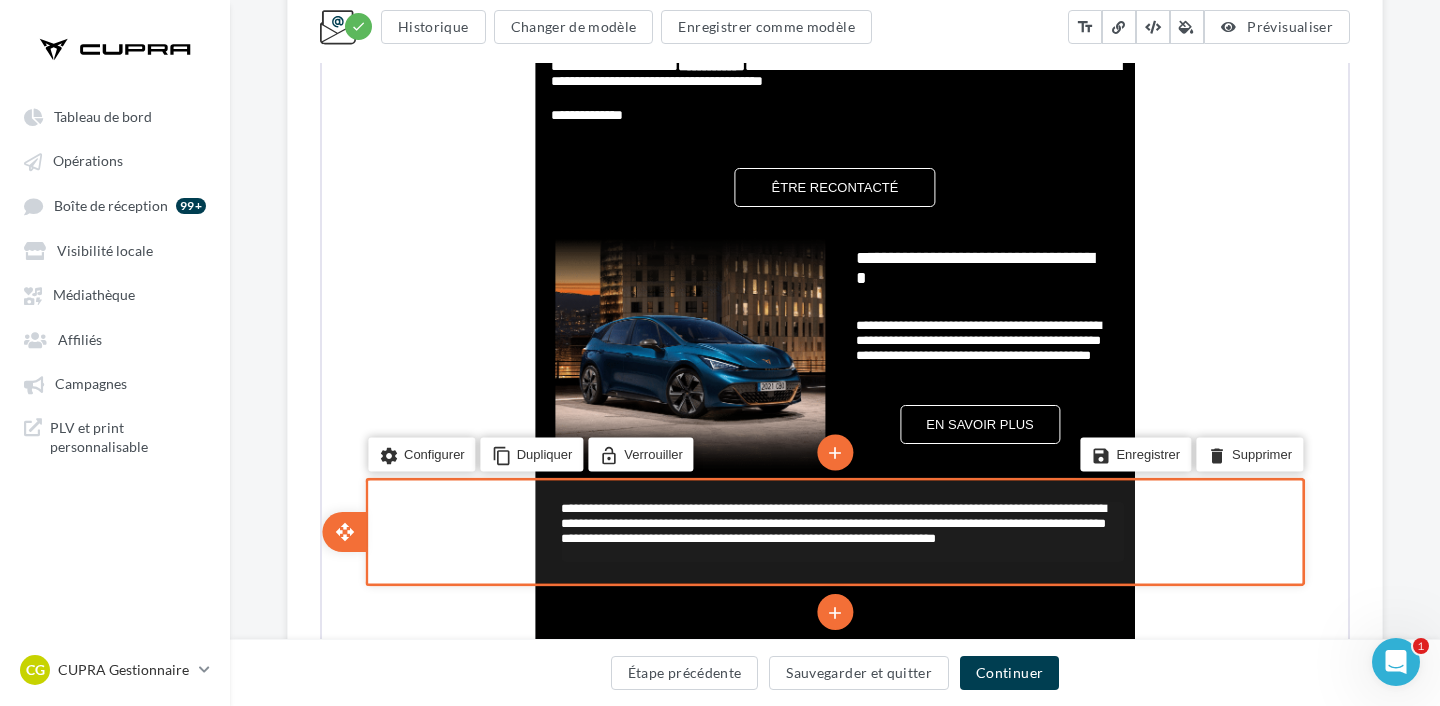 scroll, scrollTop: 1021, scrollLeft: 0, axis: vertical 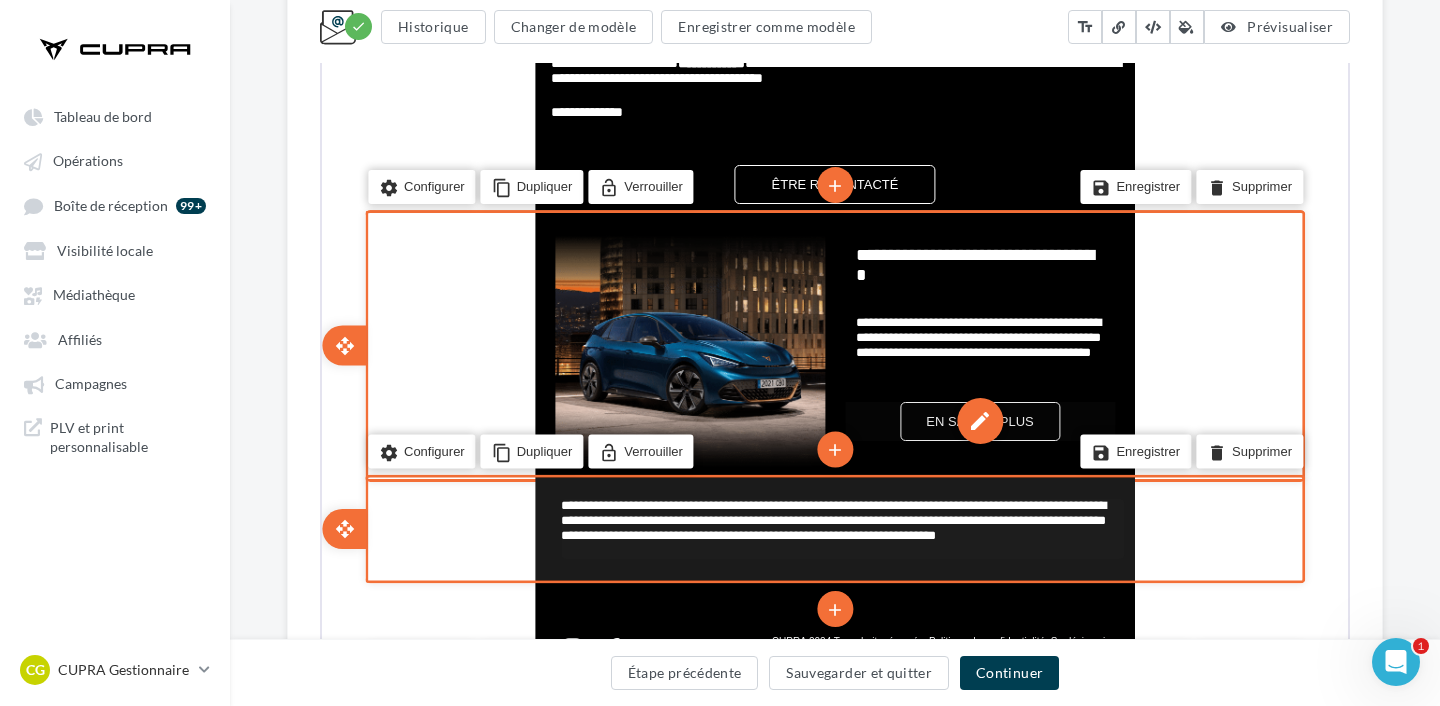 click on "edit" at bounding box center (978, 419) 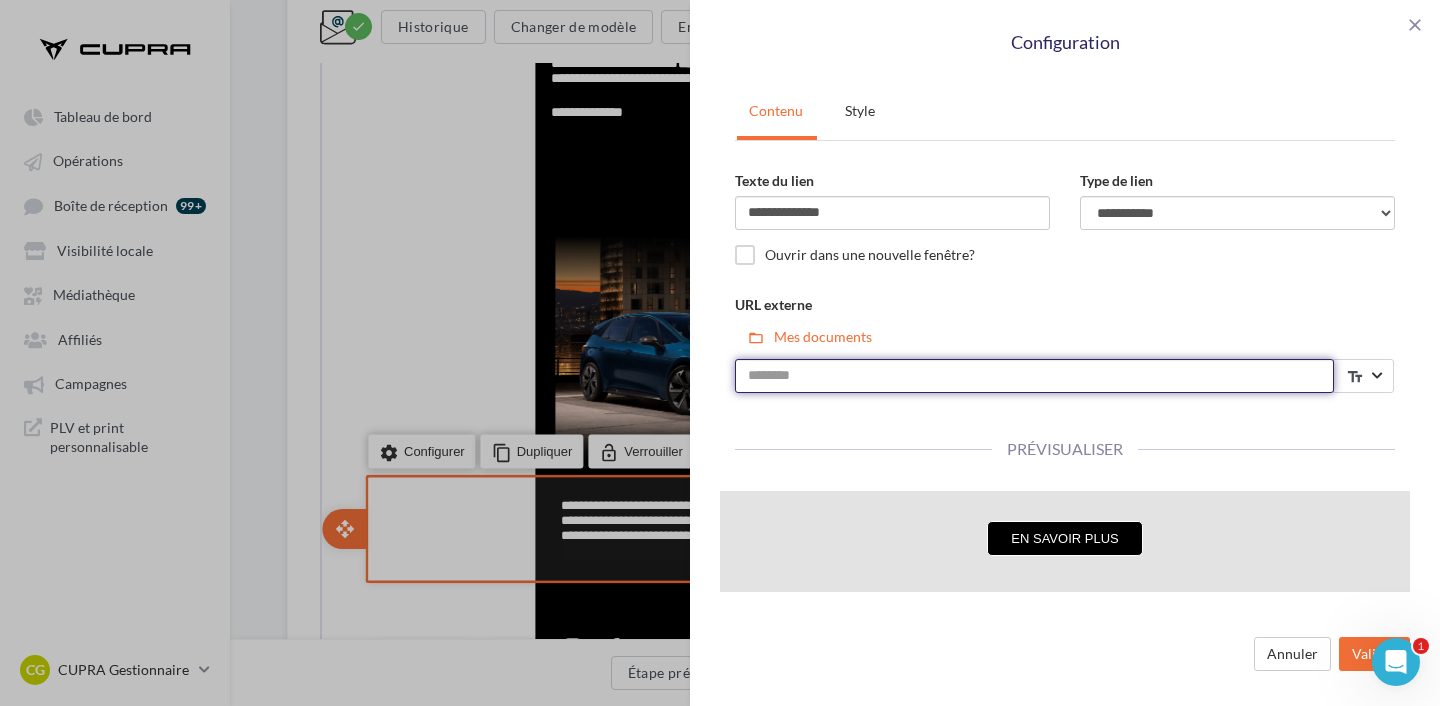 click on "URL externe" at bounding box center [1034, 376] 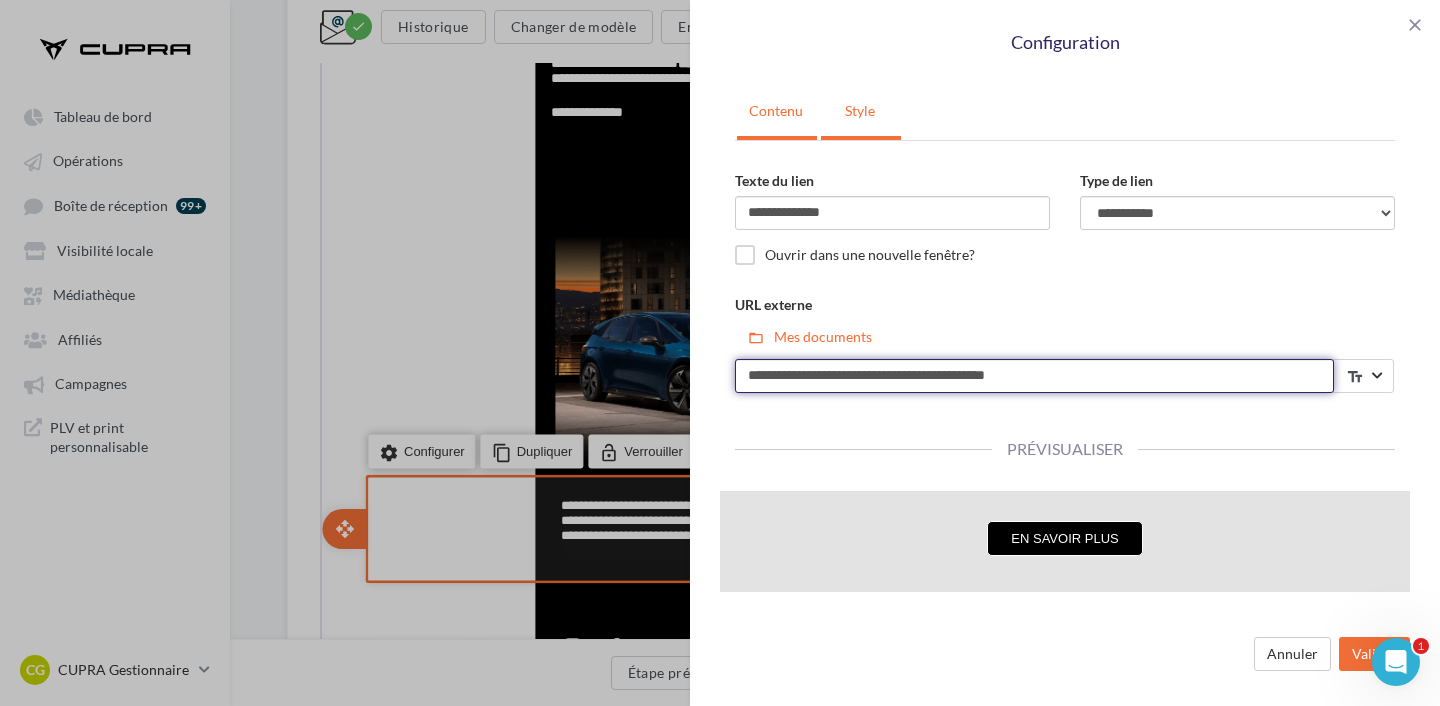 type on "**********" 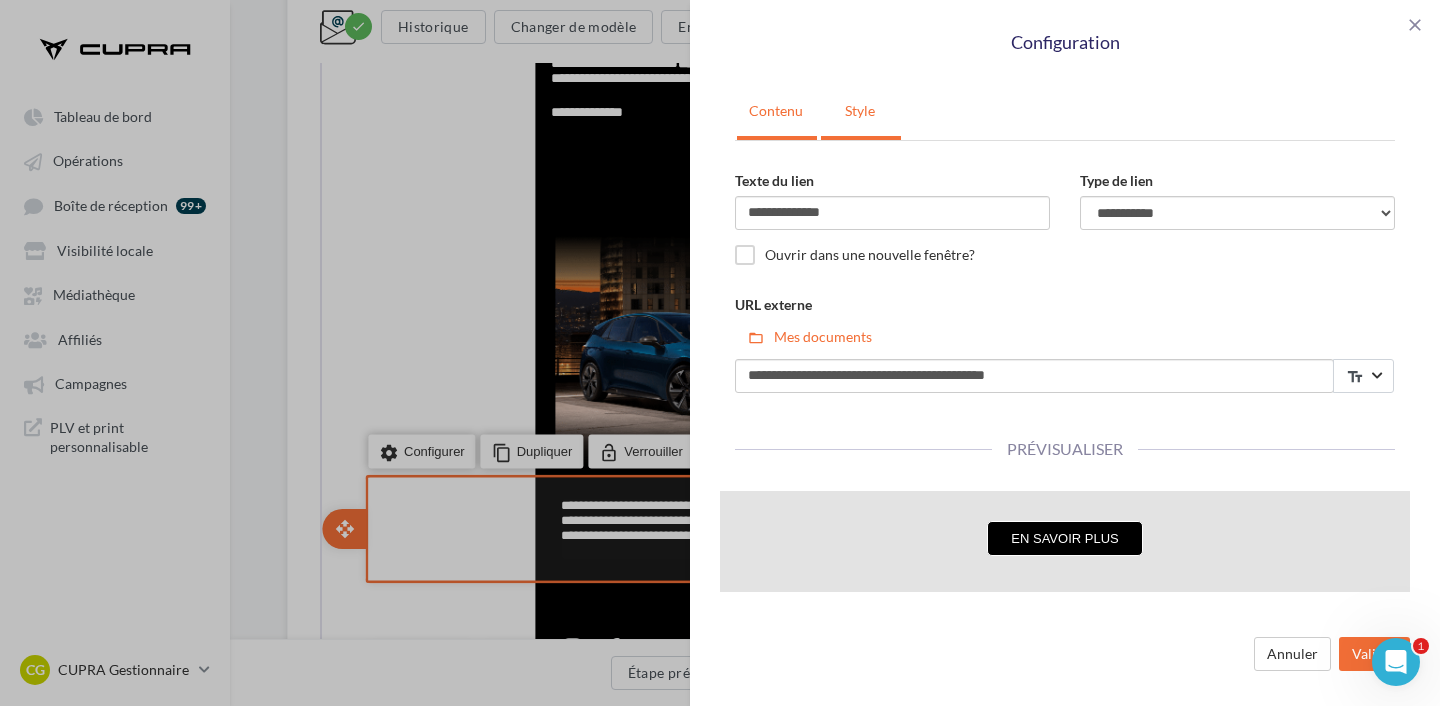 click on "Style" at bounding box center (860, 111) 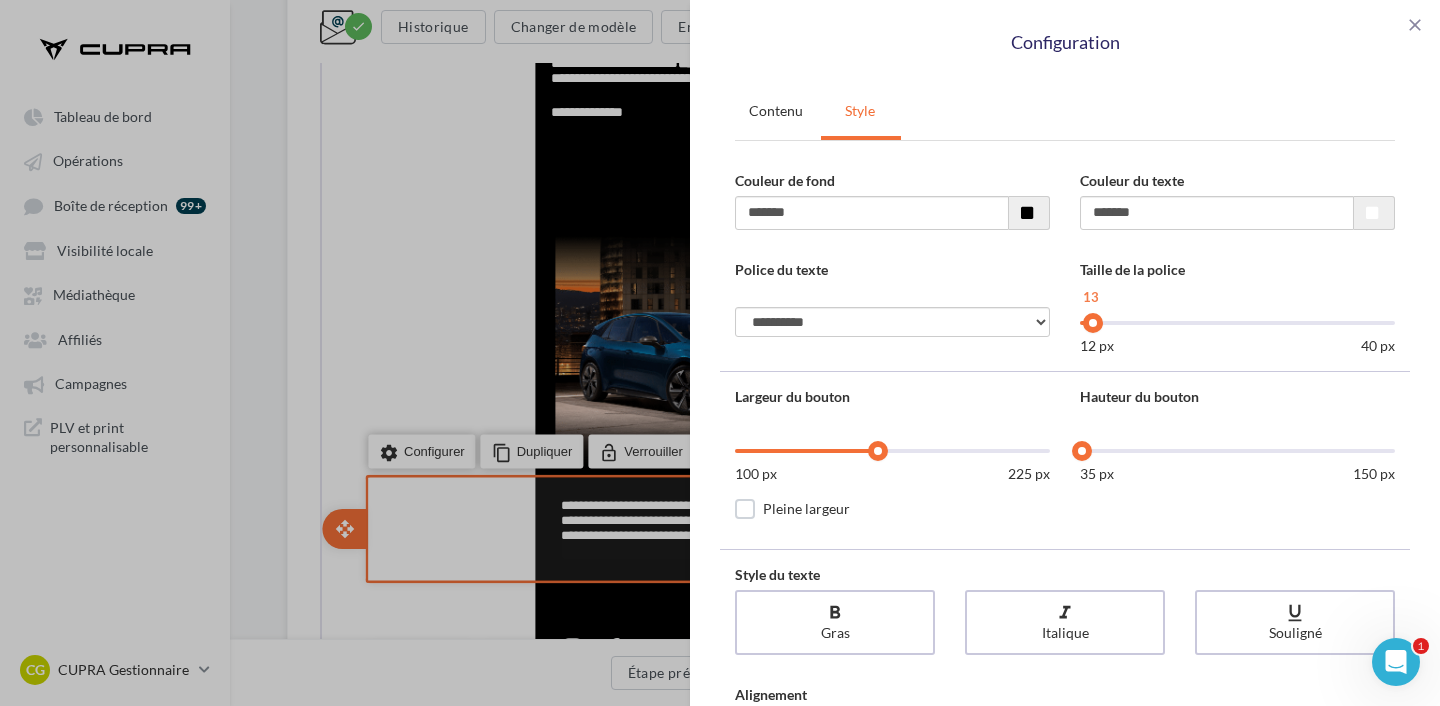 scroll, scrollTop: 618, scrollLeft: 0, axis: vertical 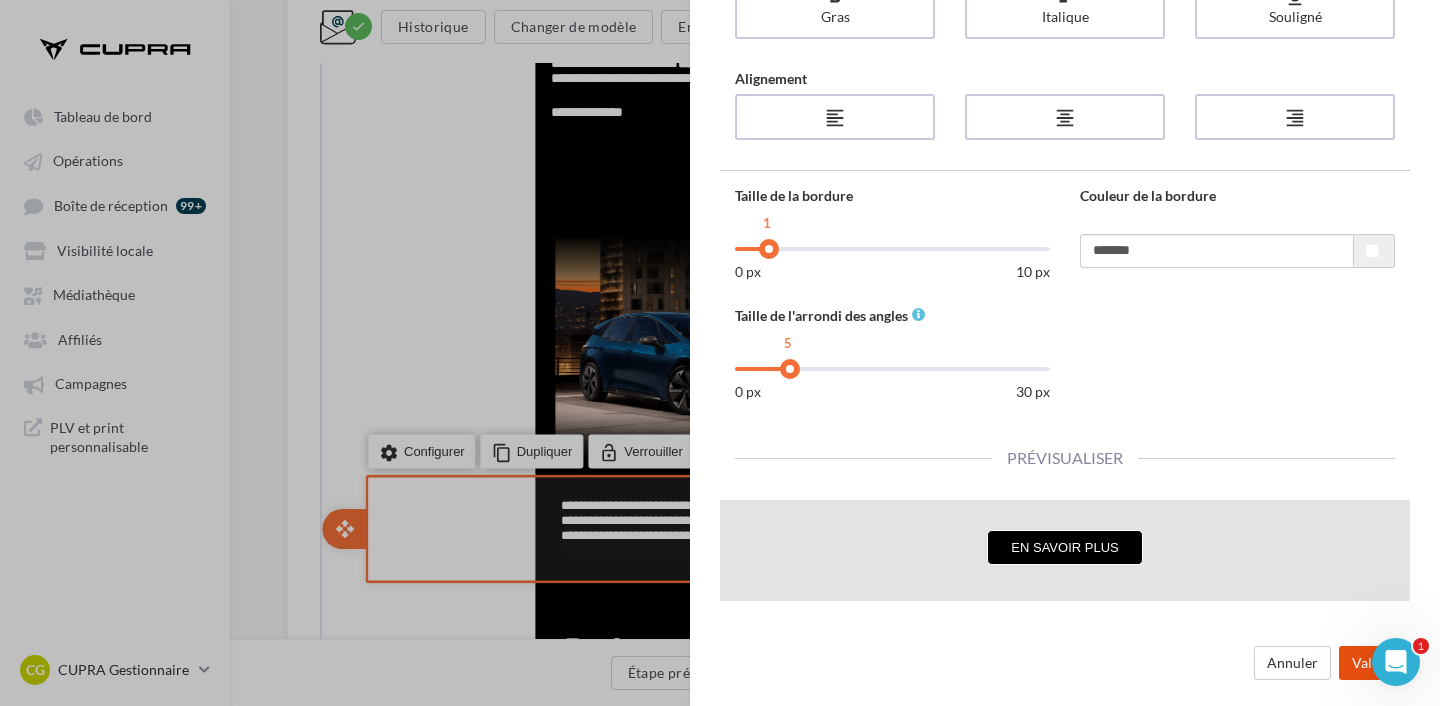 click on "Valider" at bounding box center (1374, 663) 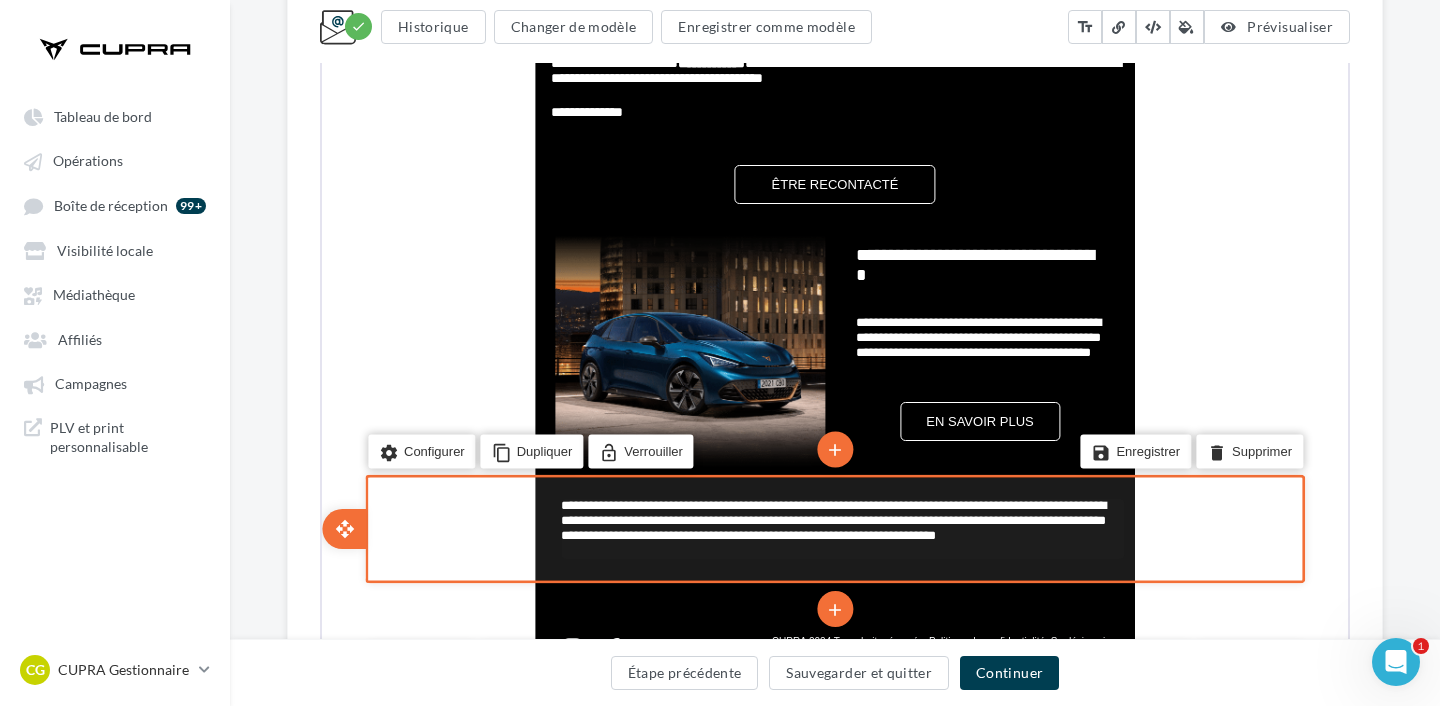 scroll, scrollTop: 481, scrollLeft: 0, axis: vertical 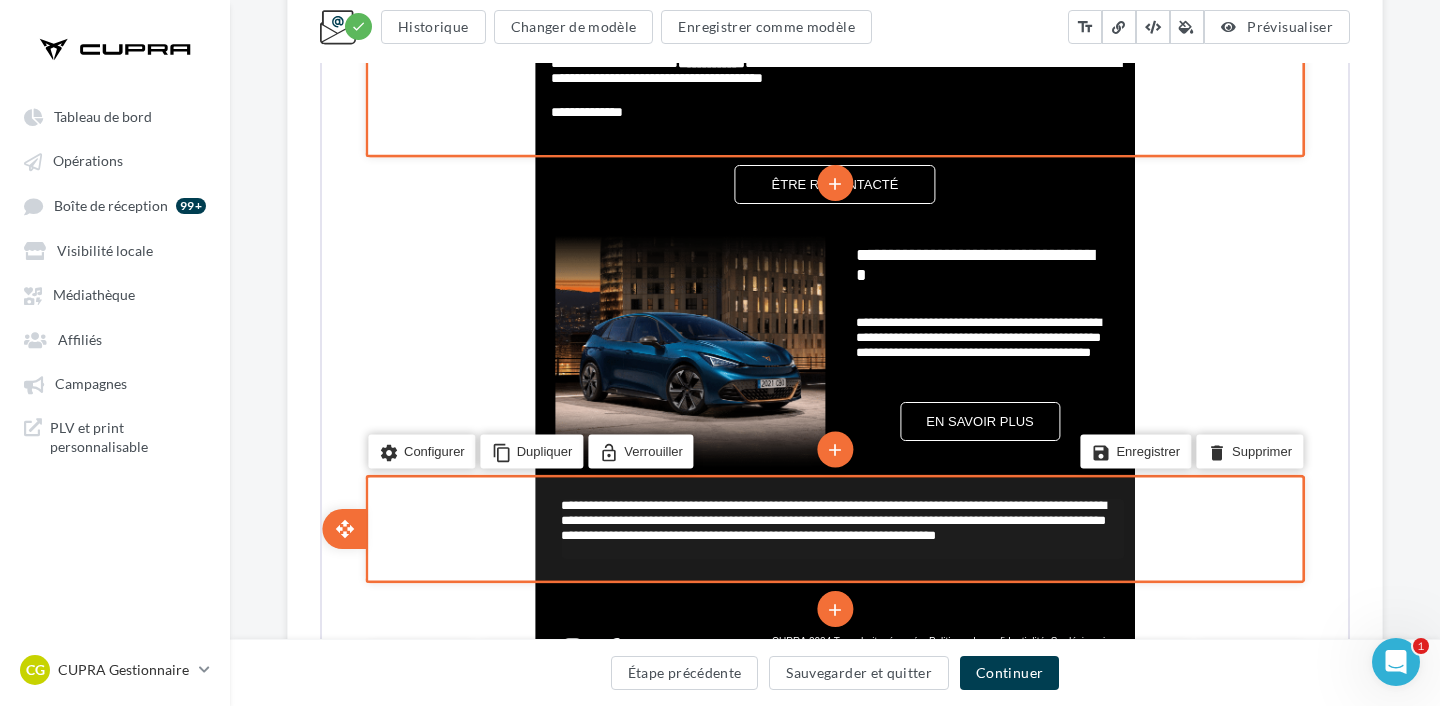 click at bounding box center [835, 136] 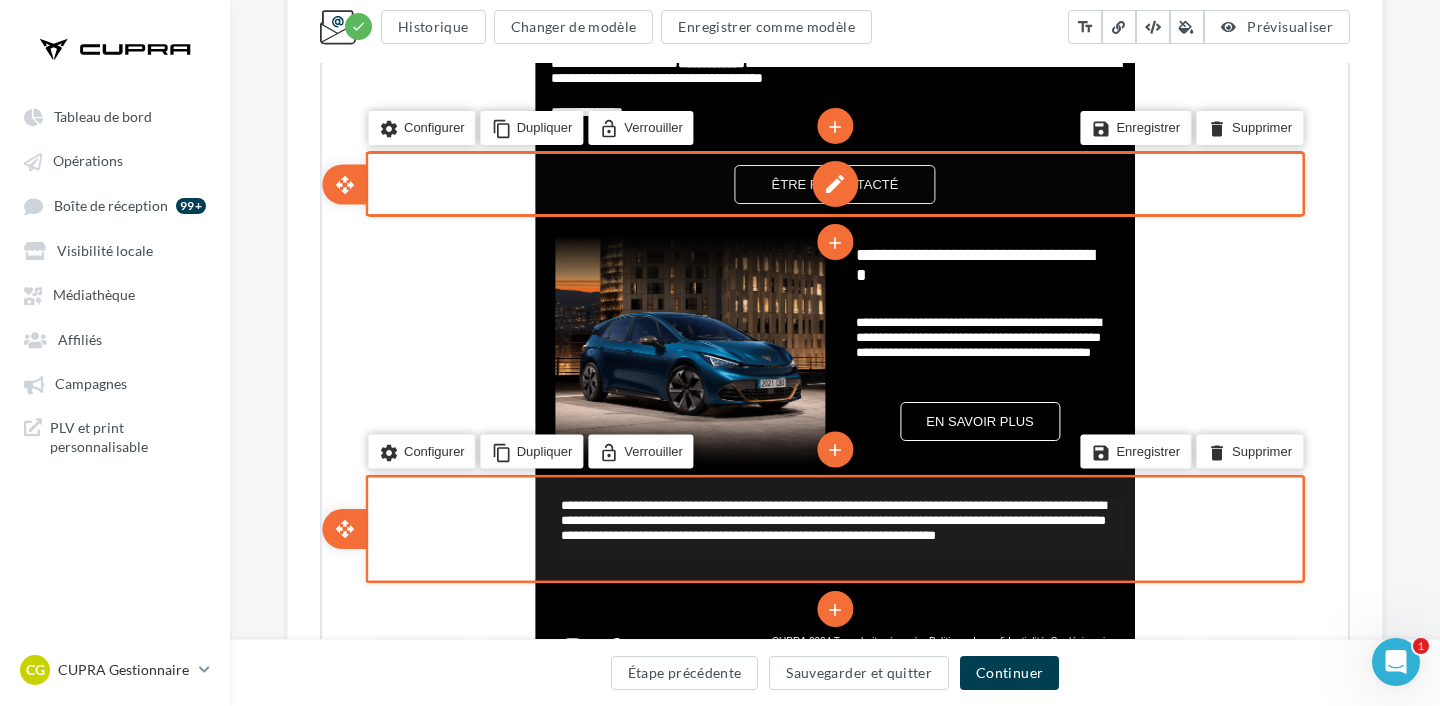 click on "edit" at bounding box center [833, 182] 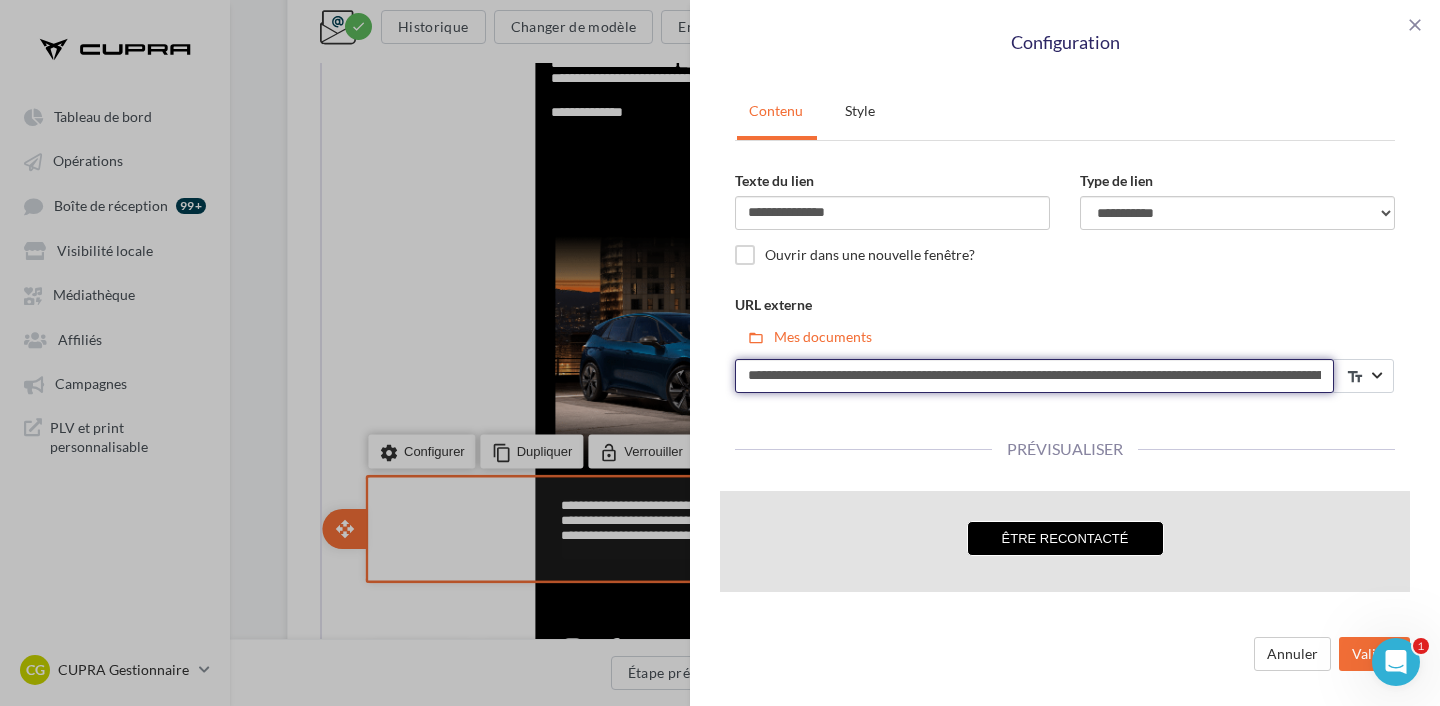 click on "**********" at bounding box center (1034, 376) 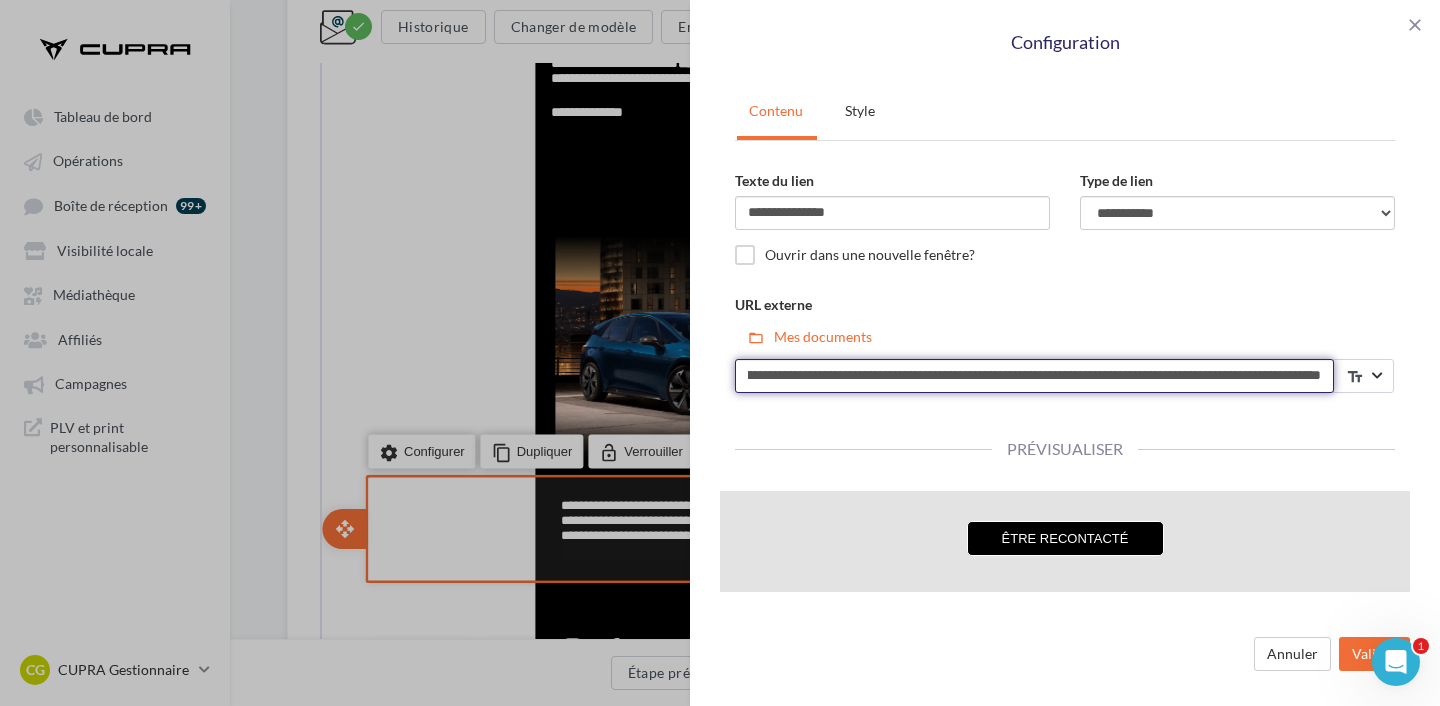 type on "**********" 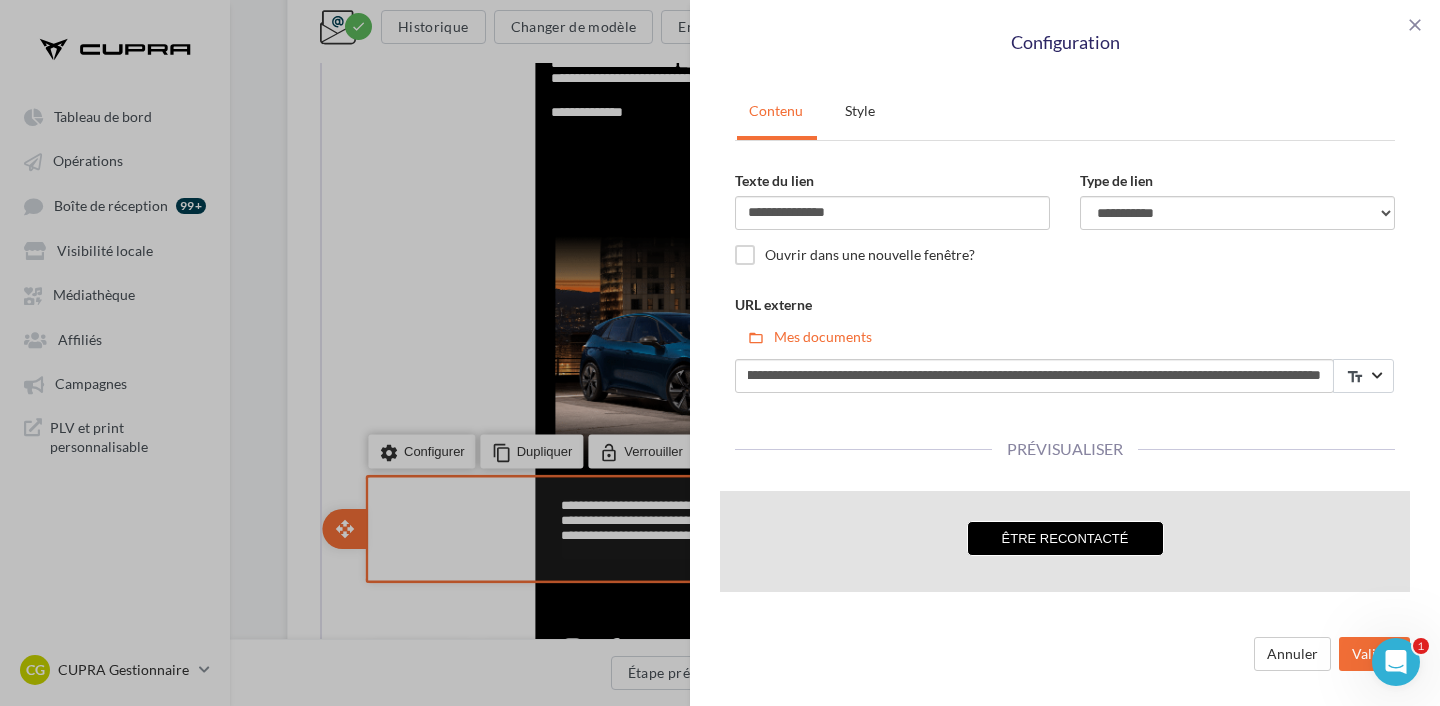 click on "1" at bounding box center [1396, 662] 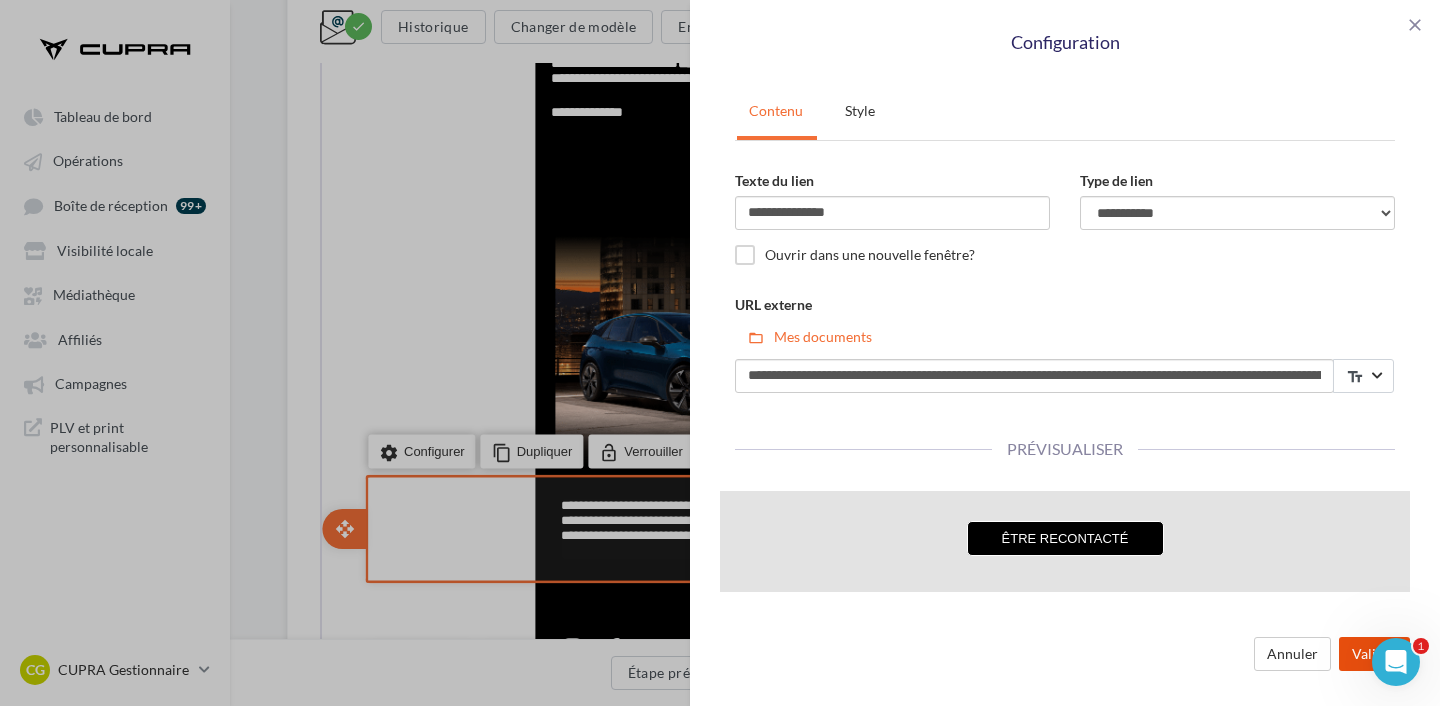 click on "Valider" at bounding box center [1374, 654] 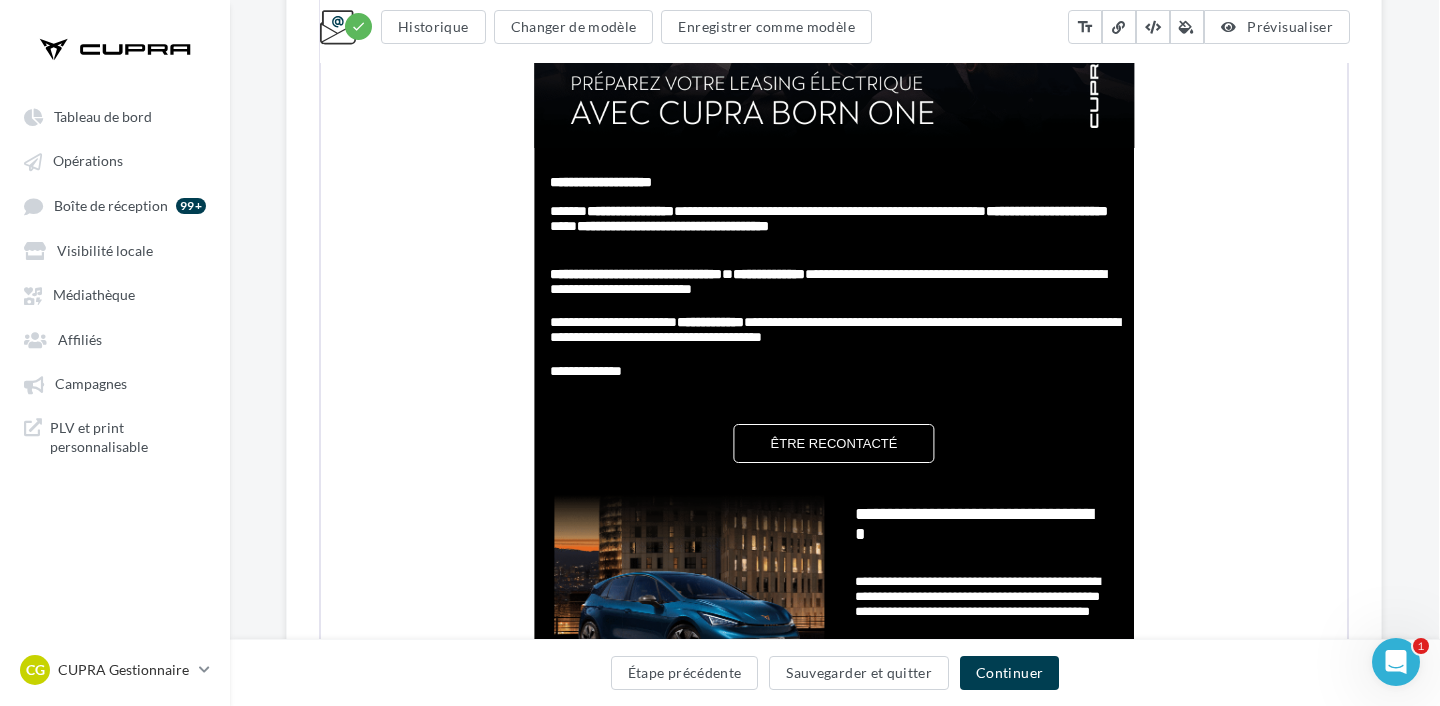 scroll, scrollTop: 812, scrollLeft: 1, axis: both 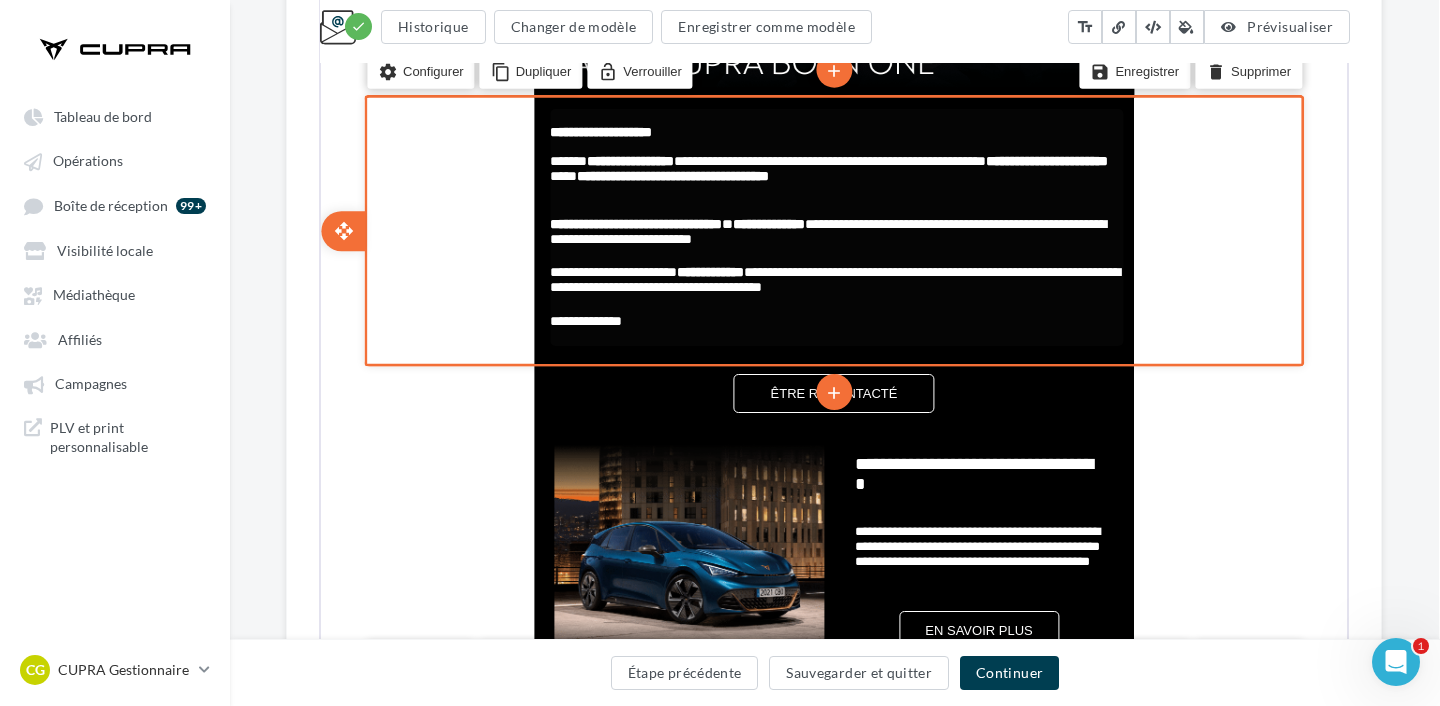 click at bounding box center [834, 335] 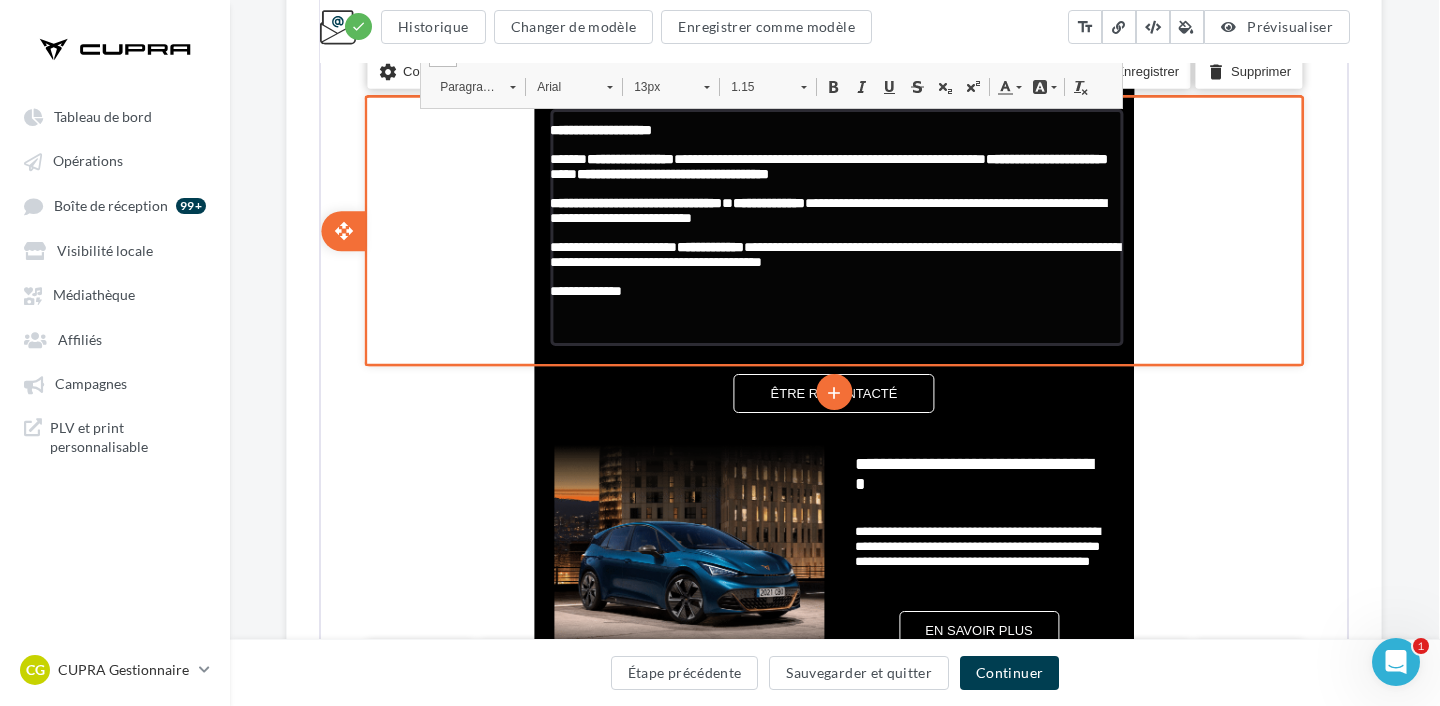 click at bounding box center (834, 304) 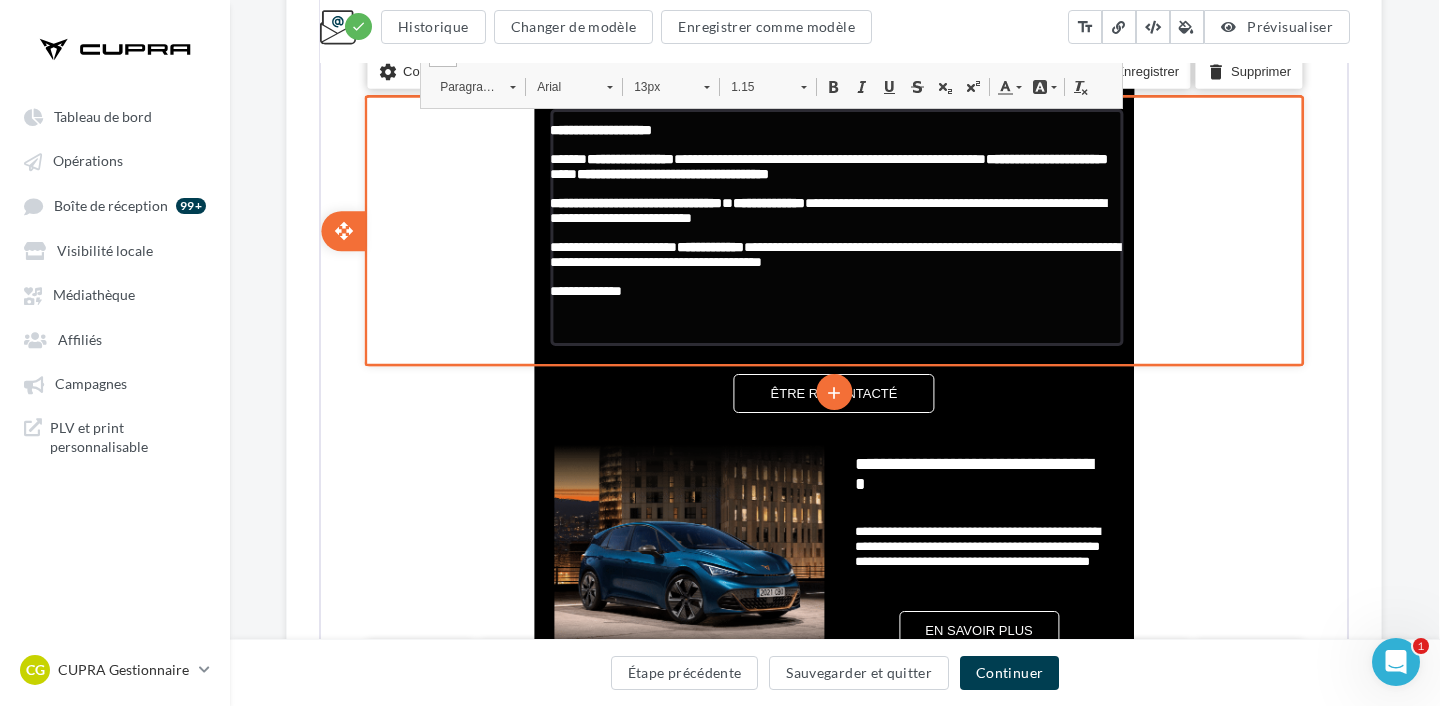 click at bounding box center [834, 304] 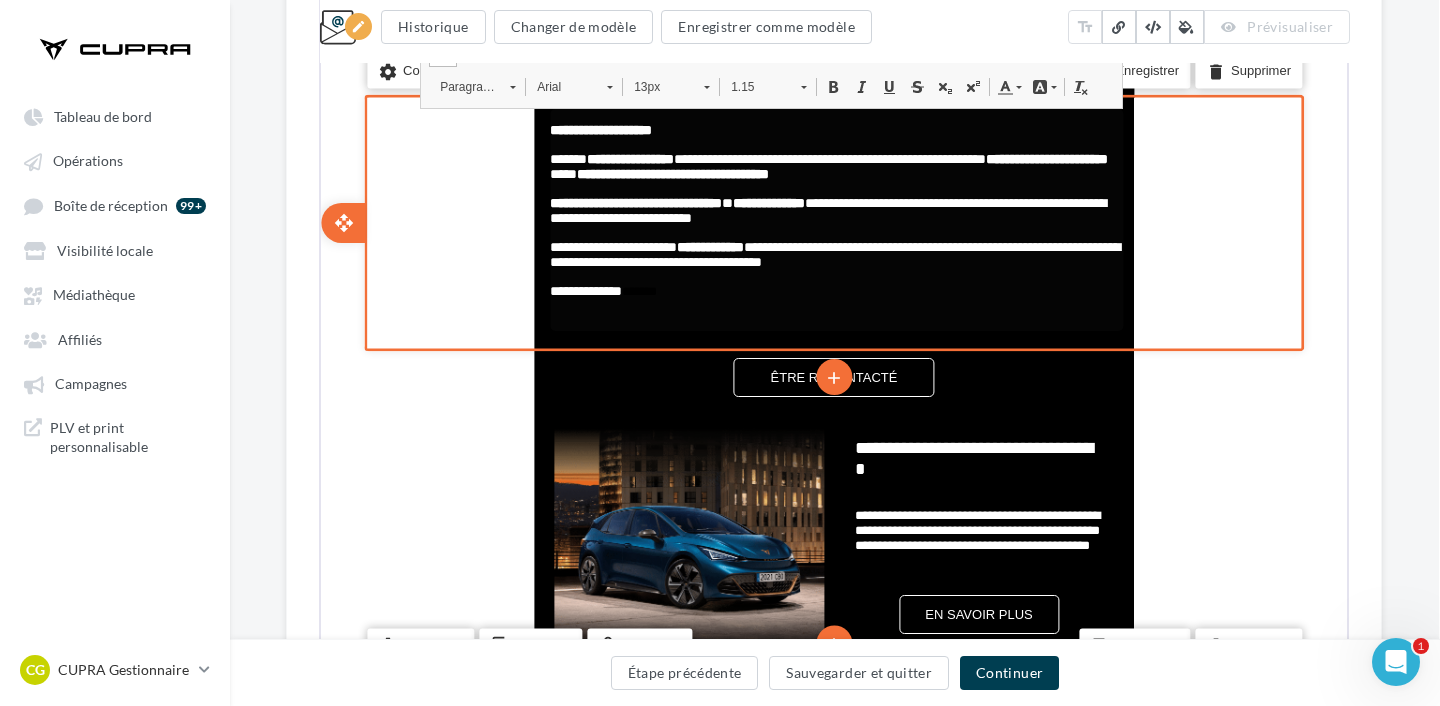 click on "**********" at bounding box center (834, 460) 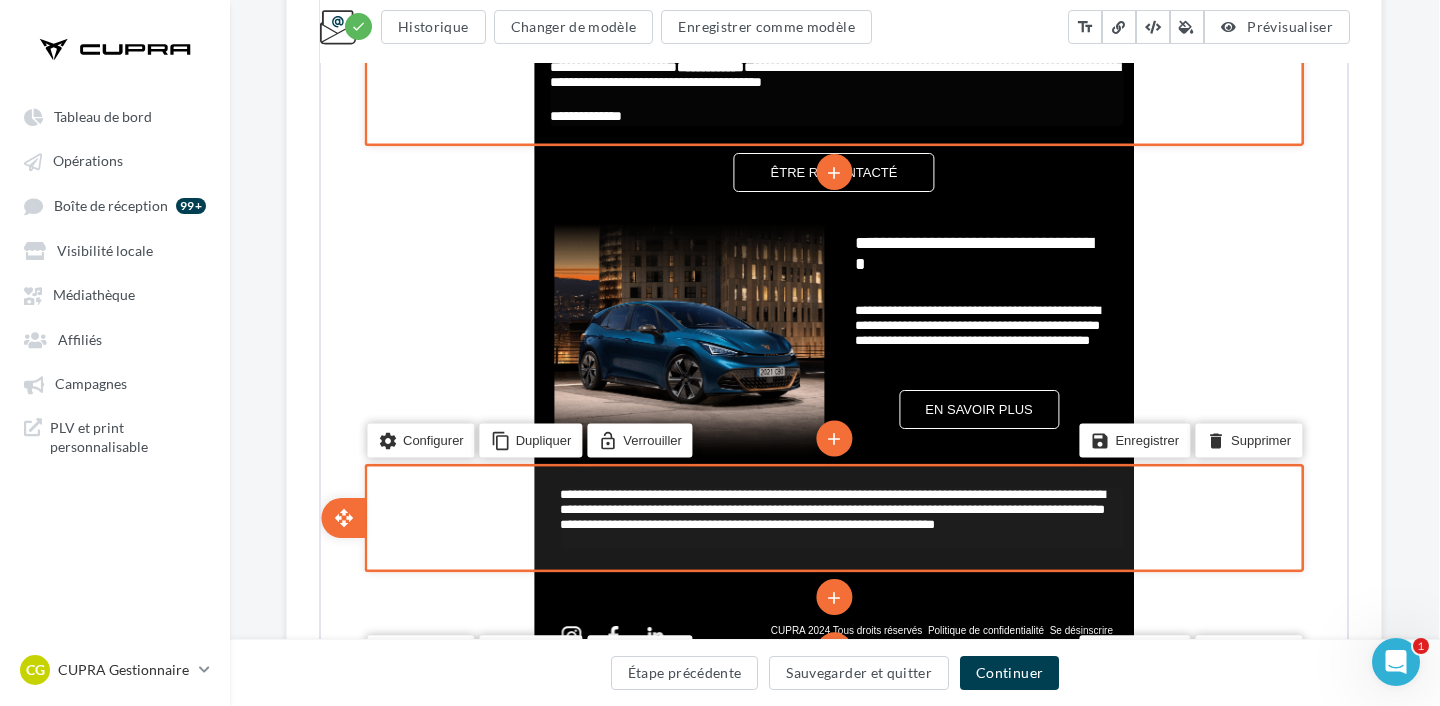 scroll, scrollTop: 984, scrollLeft: 1, axis: both 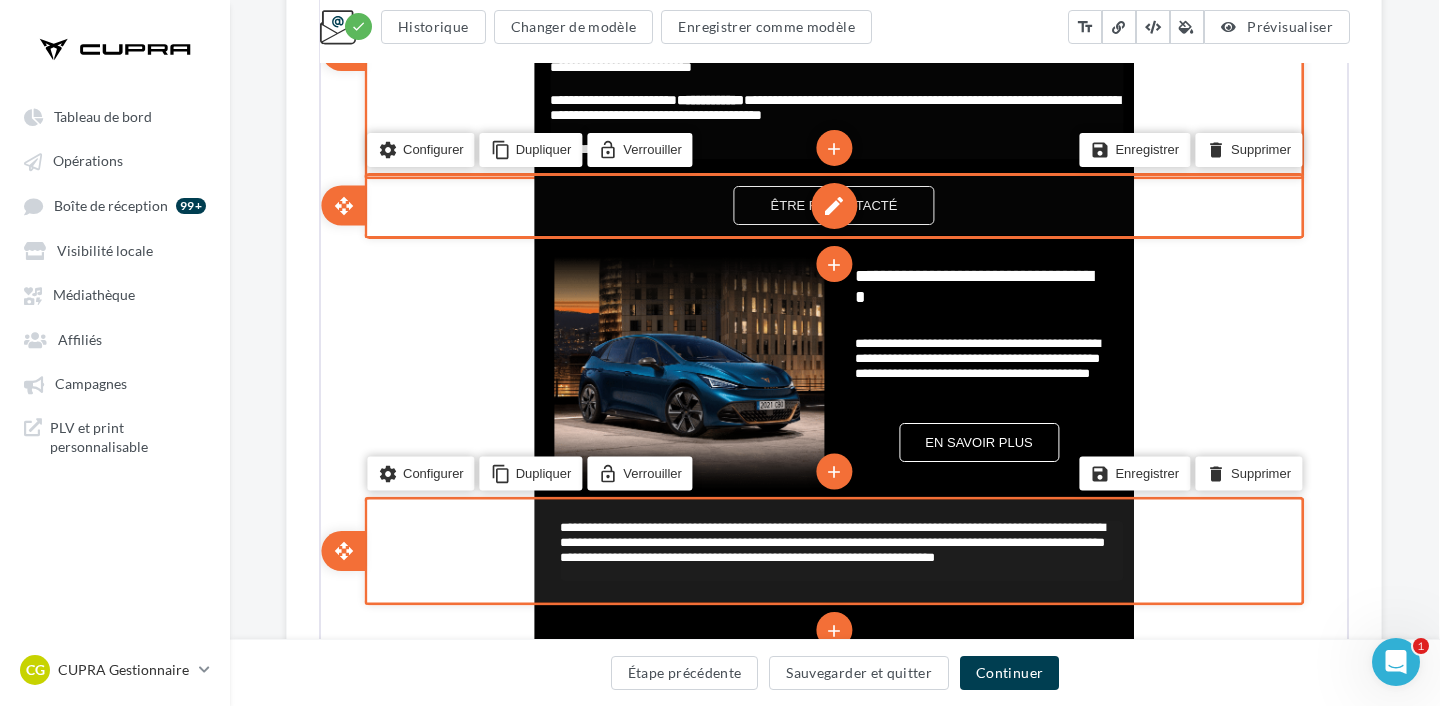 click on "edit" at bounding box center (832, 204) 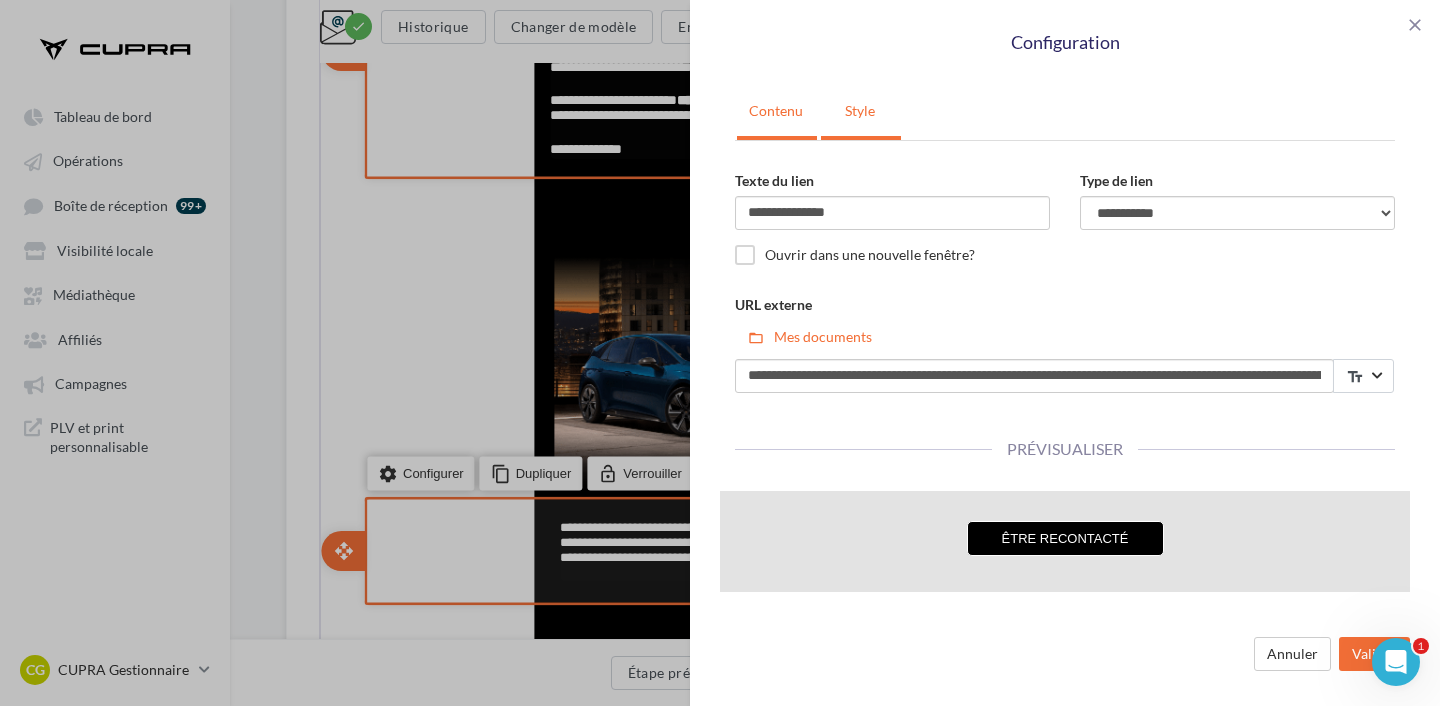 click on "Style" at bounding box center [860, 111] 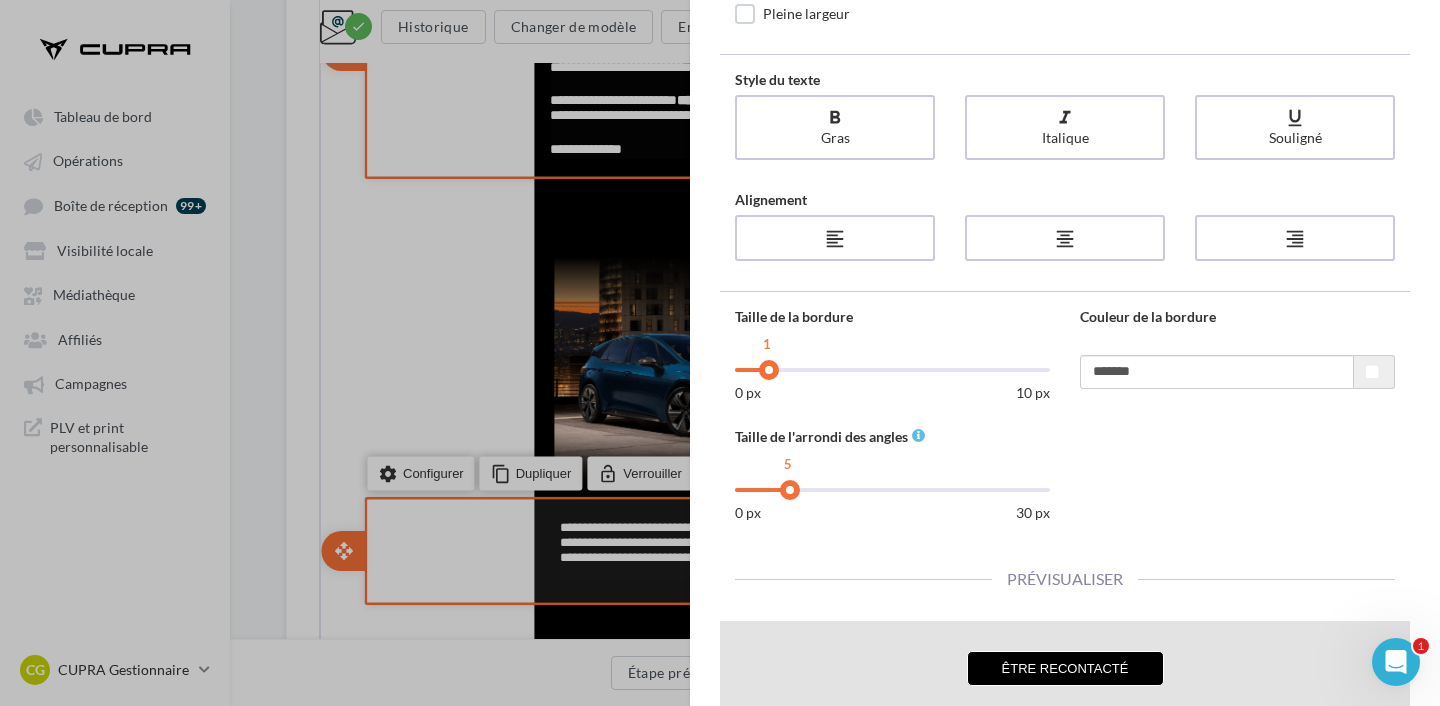 scroll, scrollTop: 502, scrollLeft: 0, axis: vertical 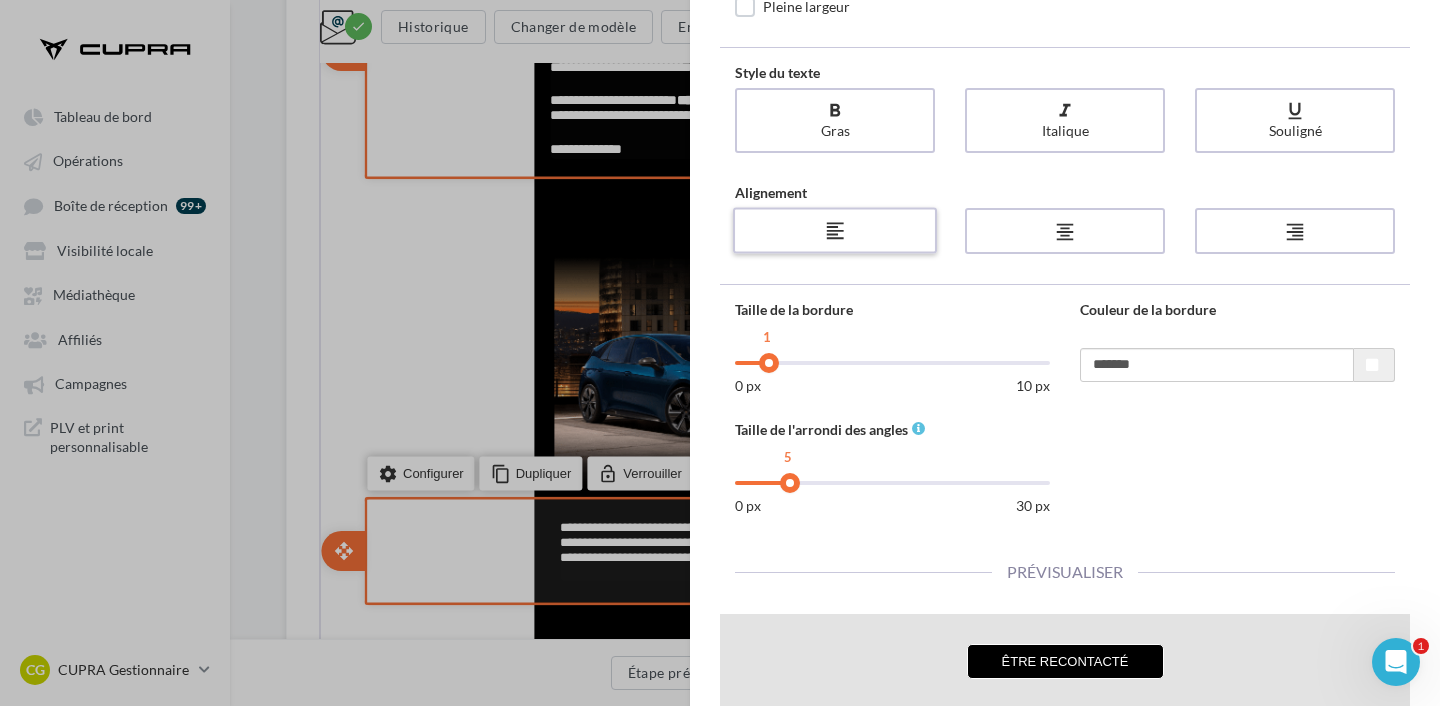 click on "format_align_left" at bounding box center (835, 231) 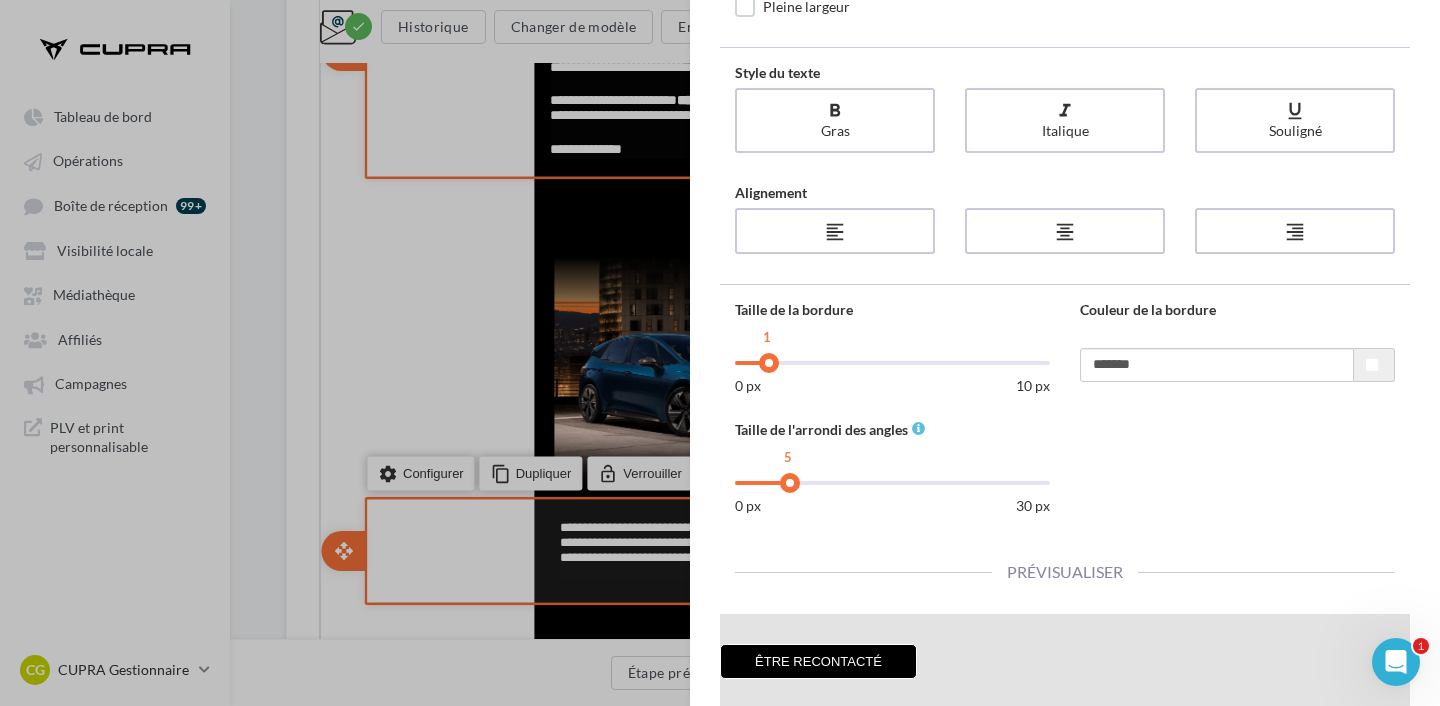 scroll, scrollTop: 618, scrollLeft: 0, axis: vertical 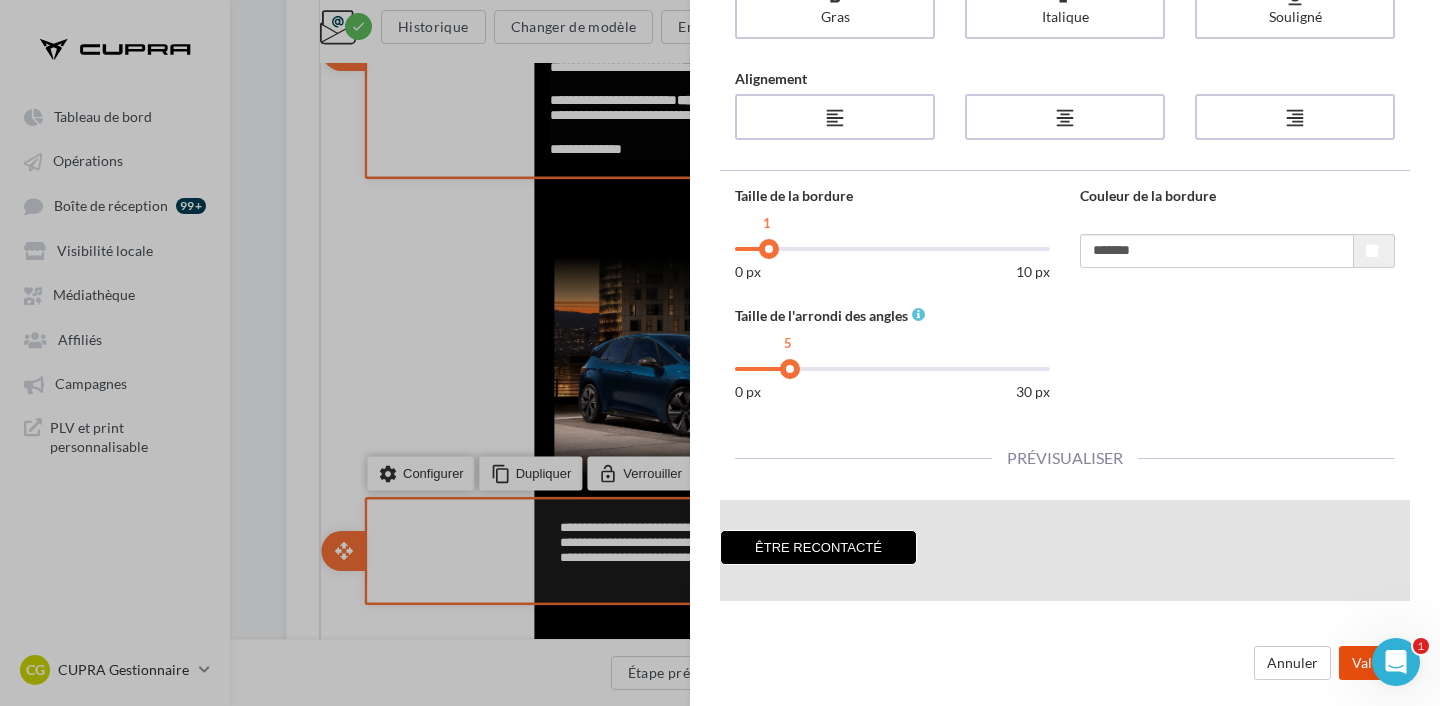 click on "Valider" at bounding box center (1374, 663) 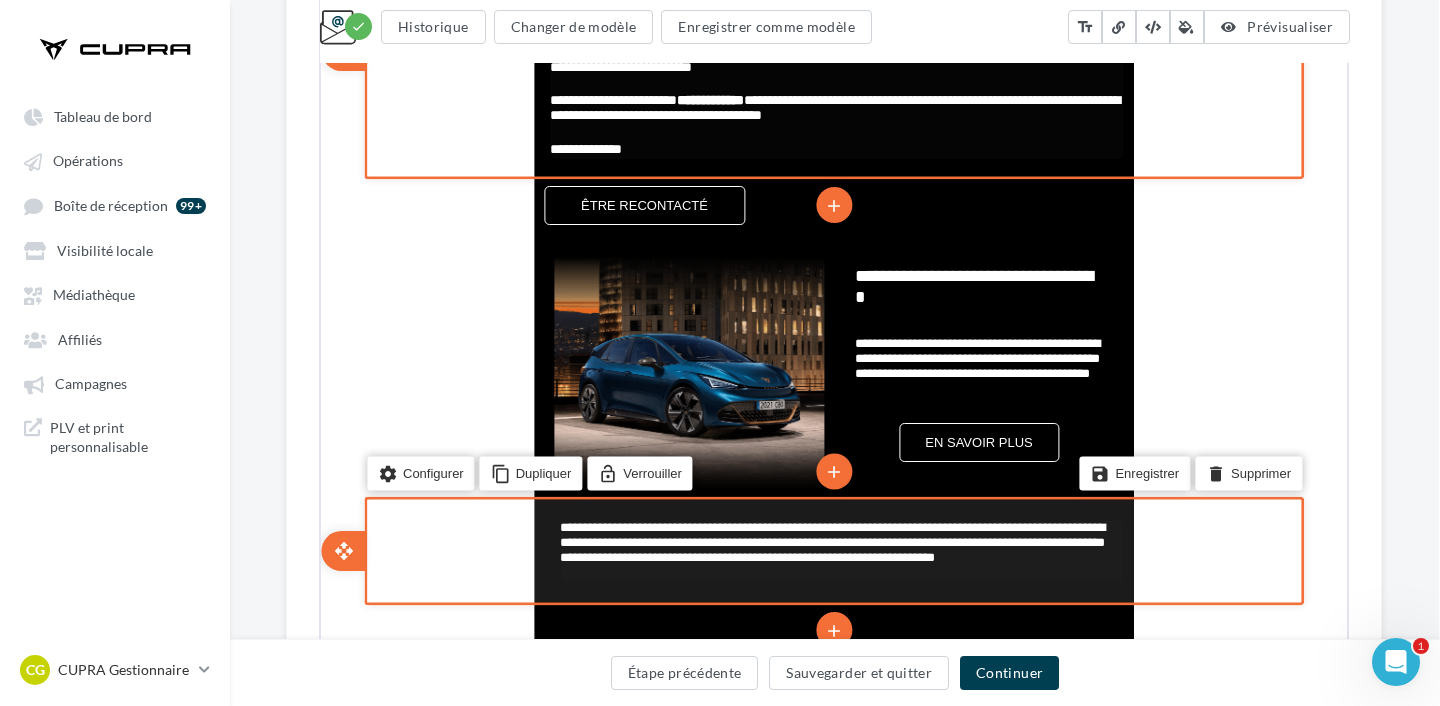 scroll, scrollTop: 0, scrollLeft: 0, axis: both 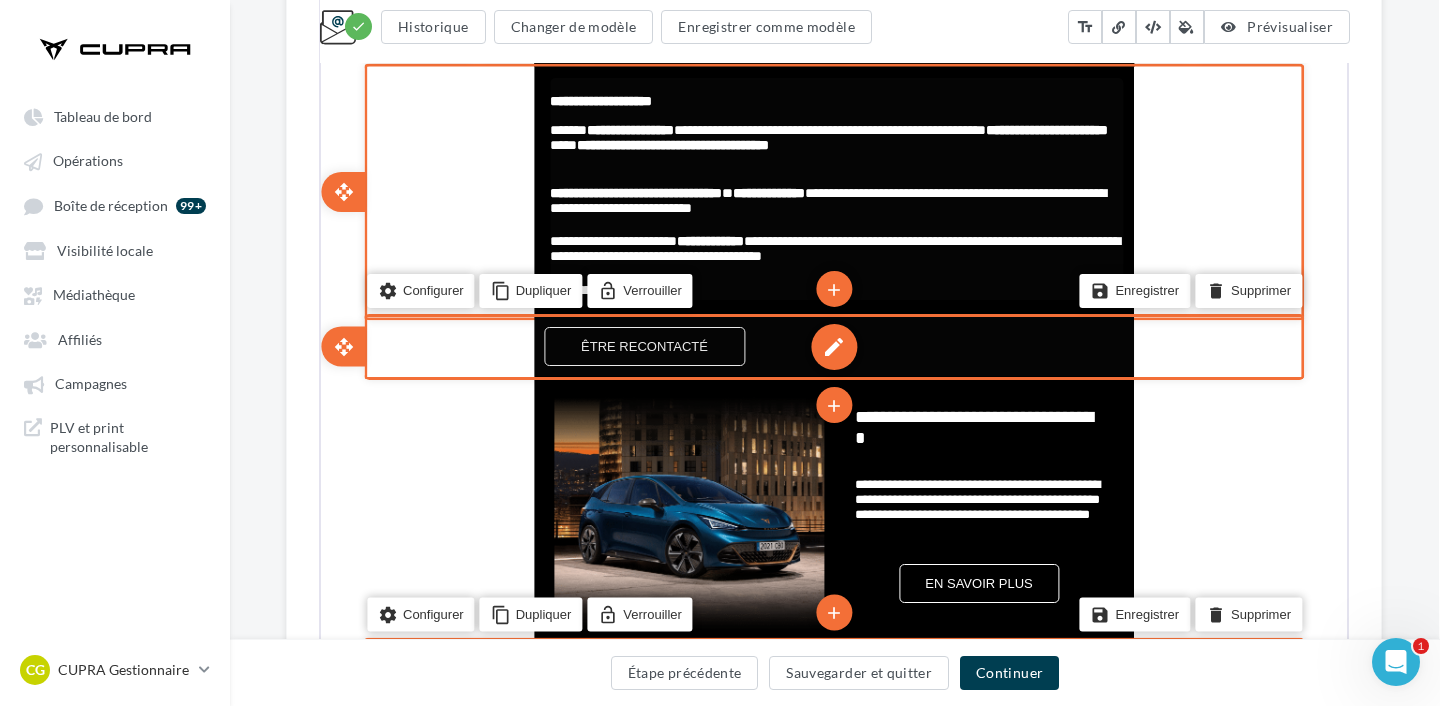 click on "edit" at bounding box center (832, 345) 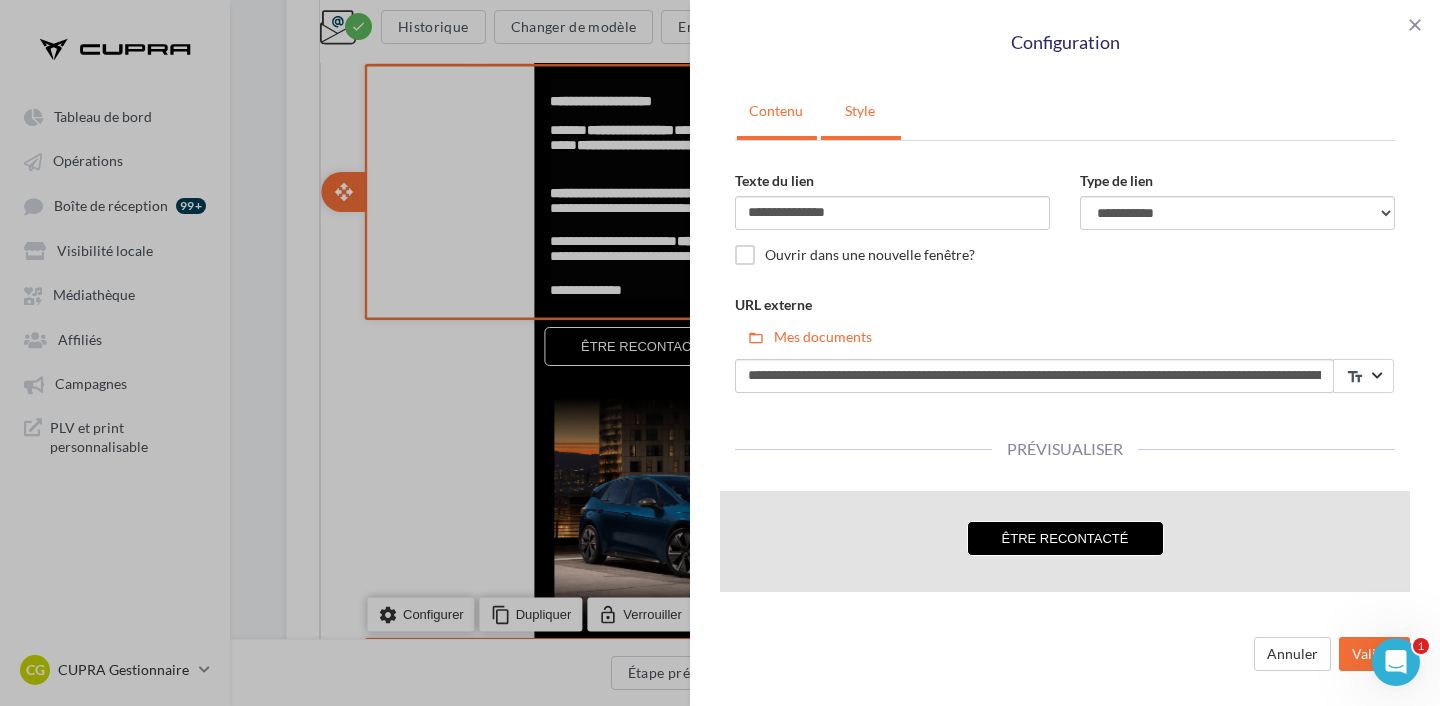 click on "Style" at bounding box center (860, 111) 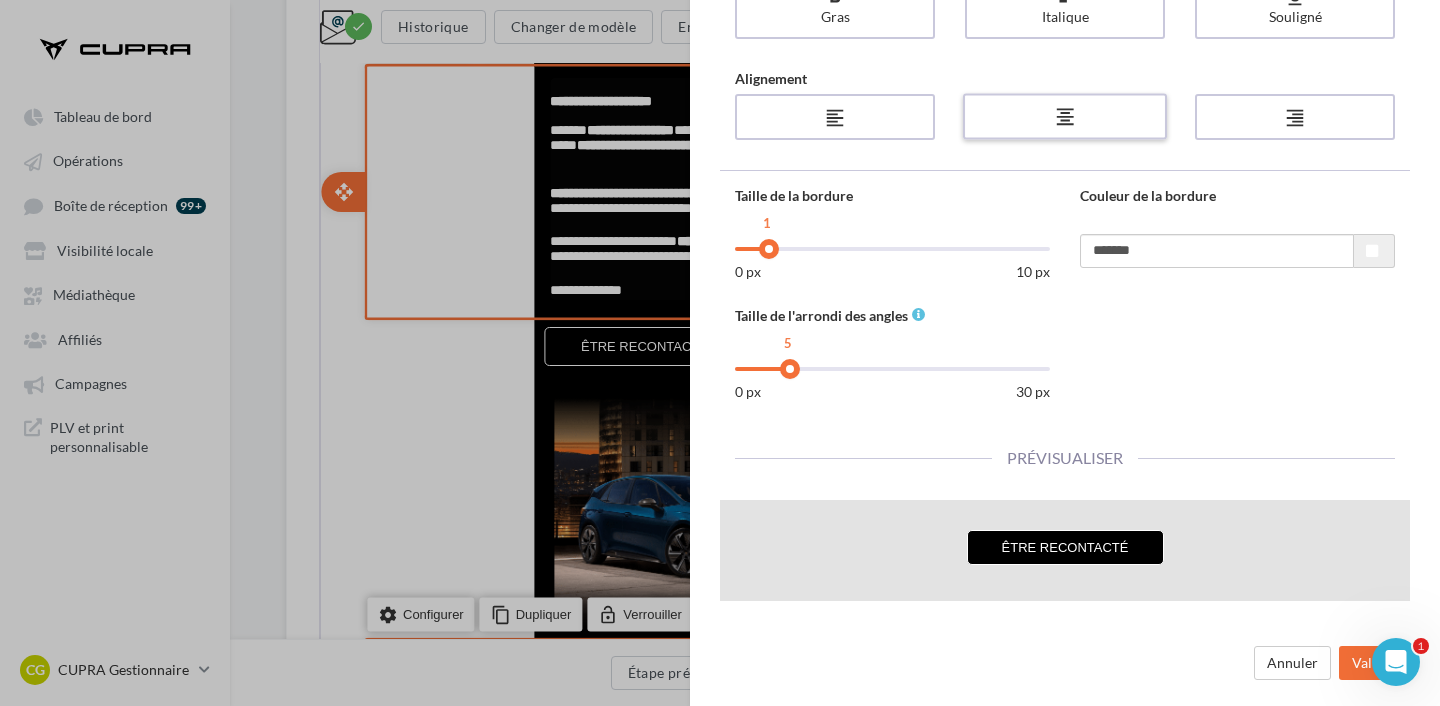 scroll, scrollTop: 0, scrollLeft: 0, axis: both 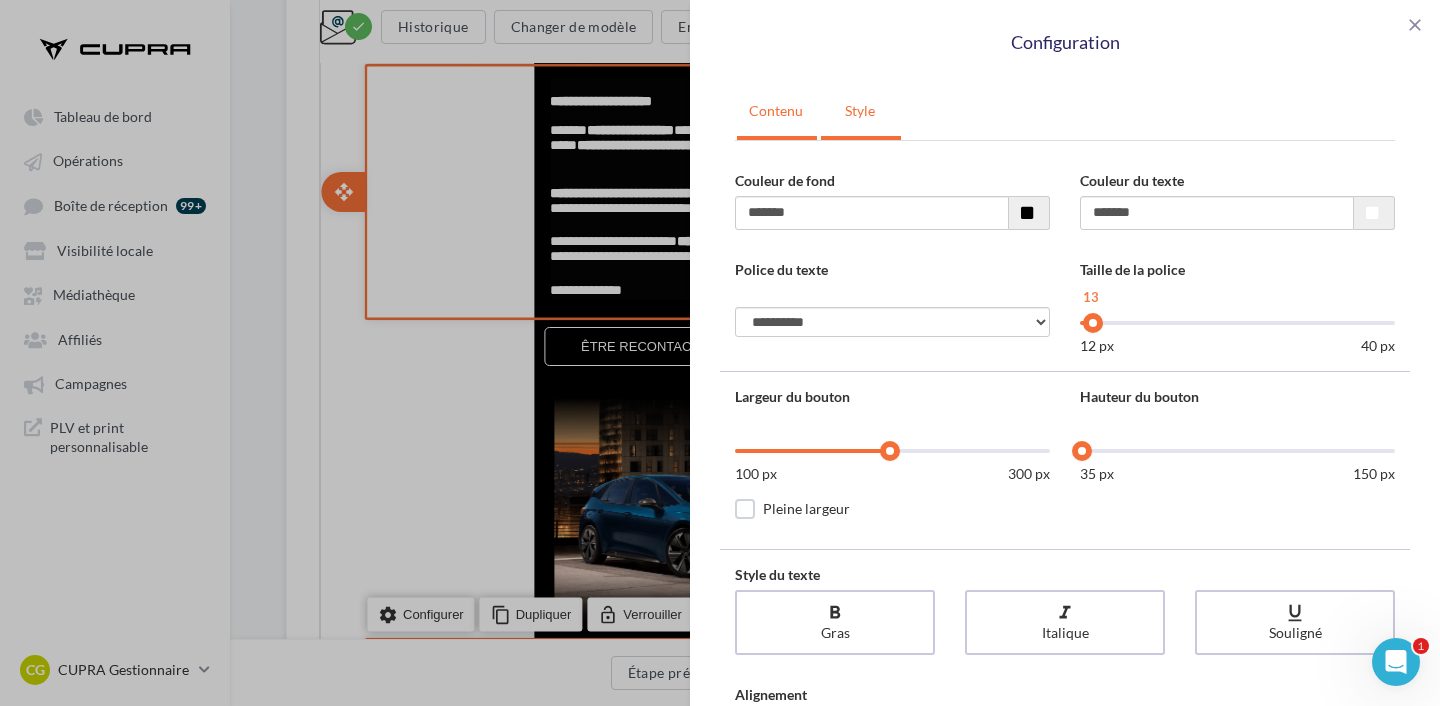 click on "Contenu" at bounding box center (776, 111) 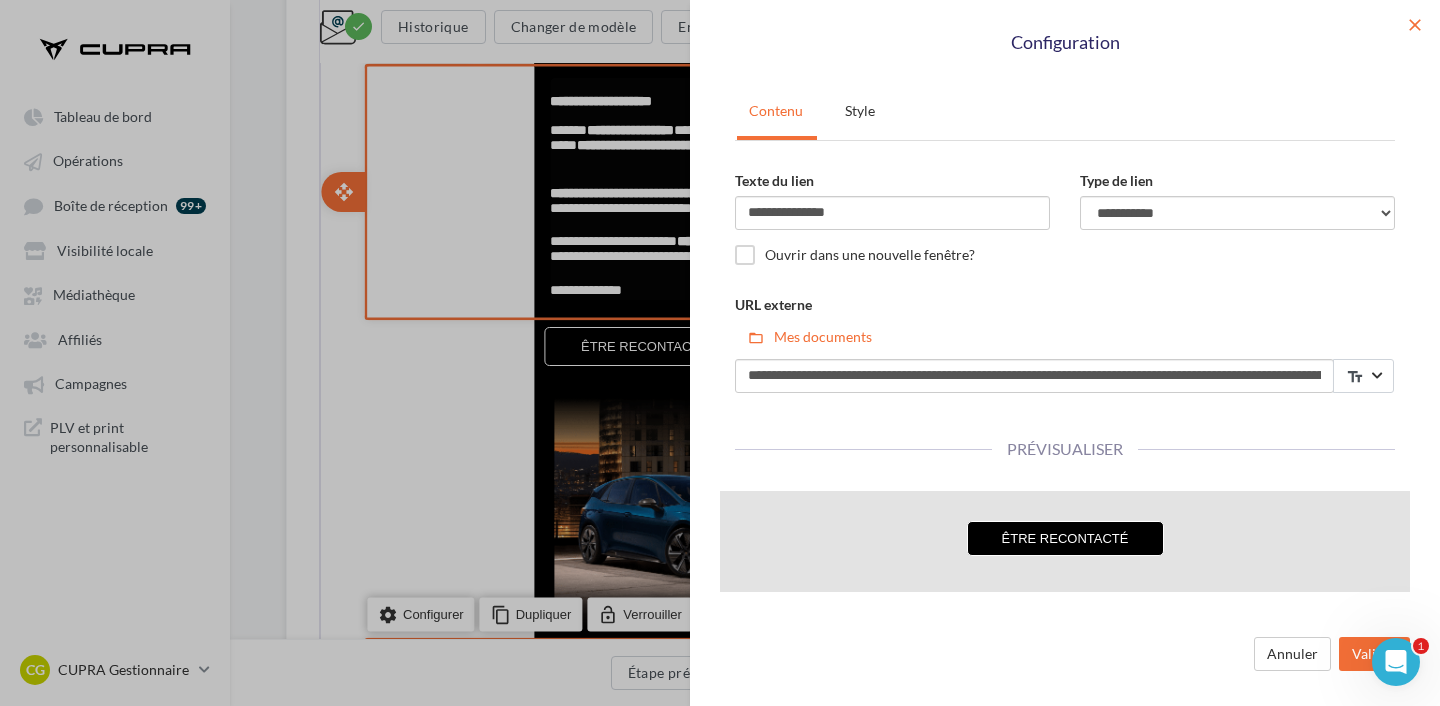 click on "close" at bounding box center (1415, 25) 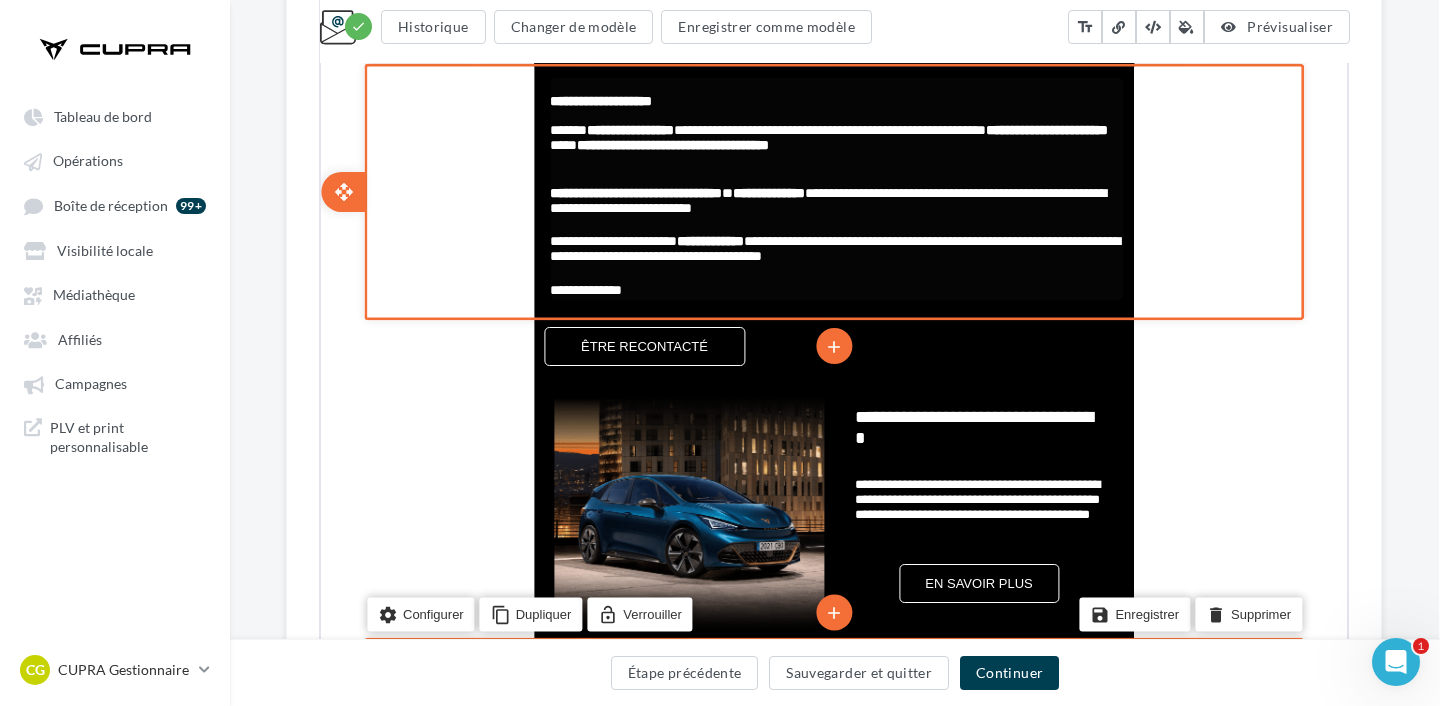click on "**********" at bounding box center (720, 353) 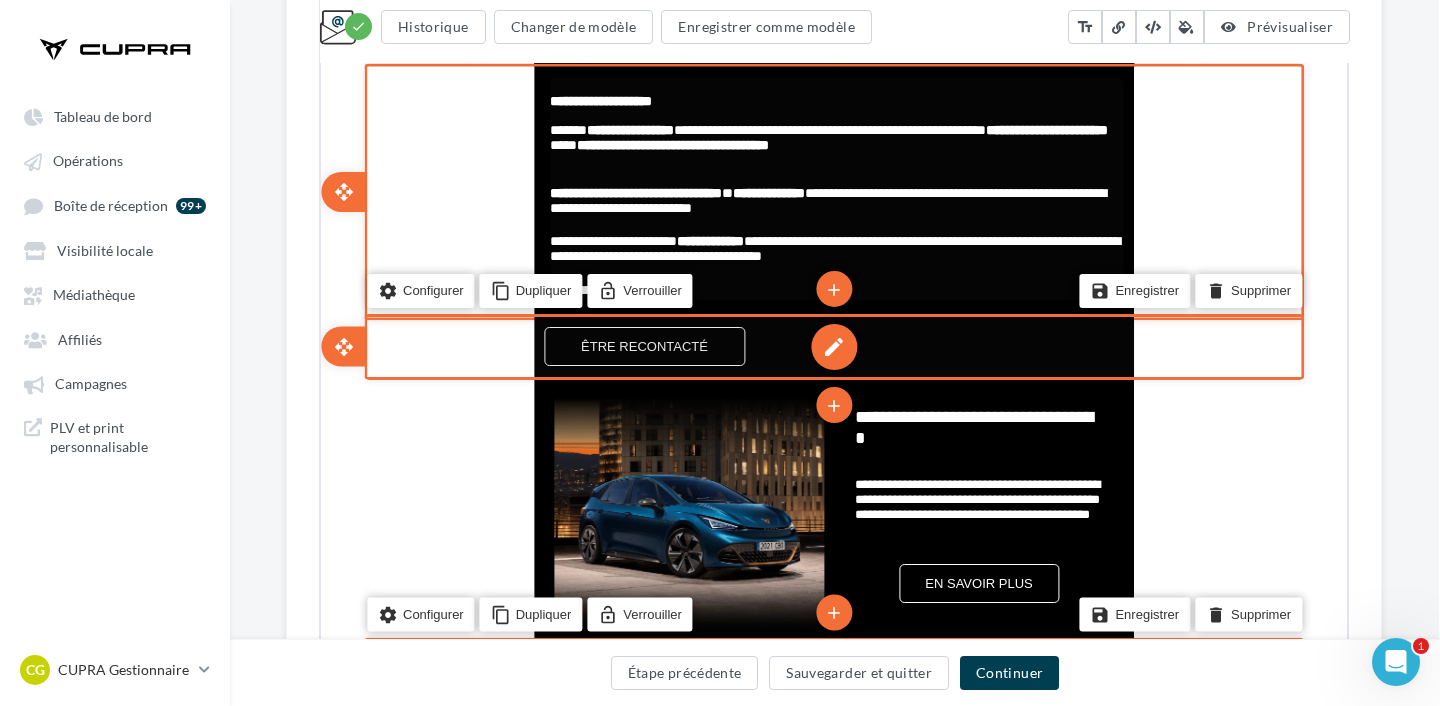 click on "edit" at bounding box center [832, 345] 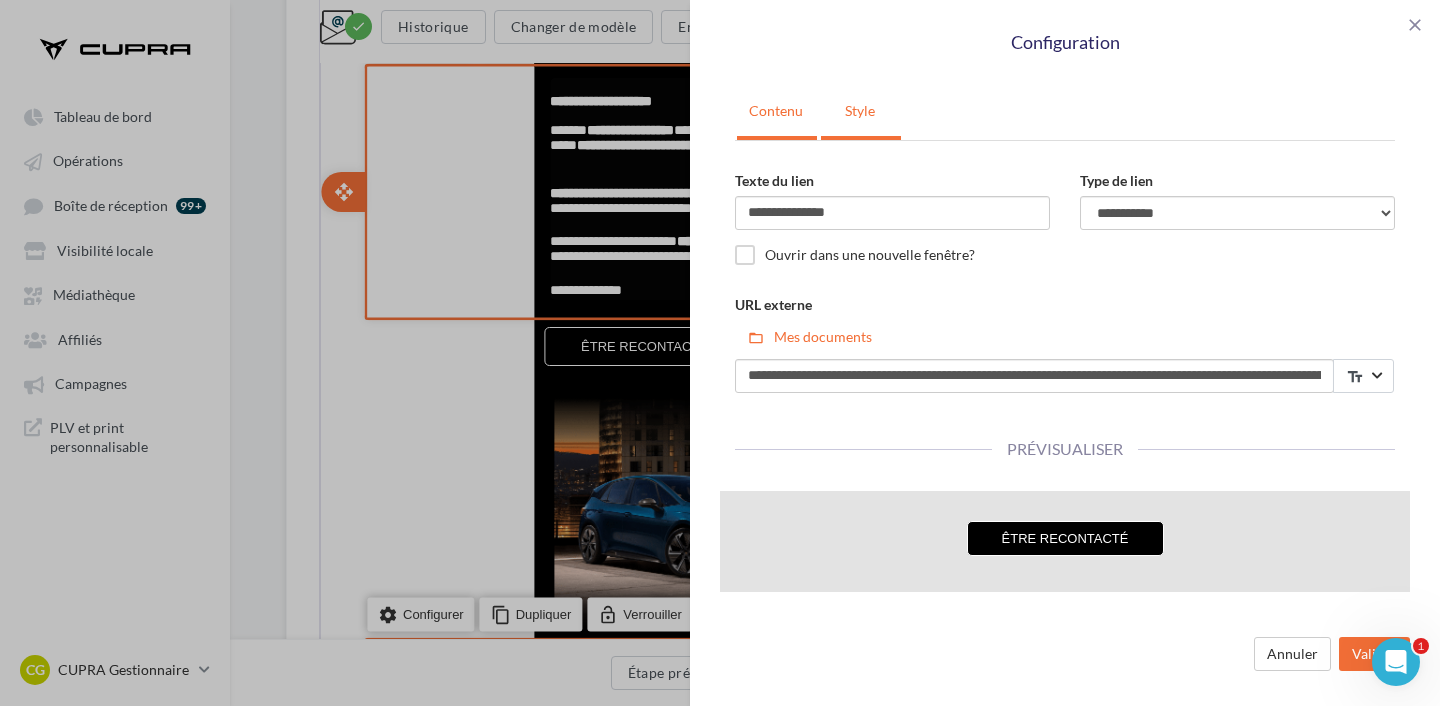 click on "Style" at bounding box center (860, 111) 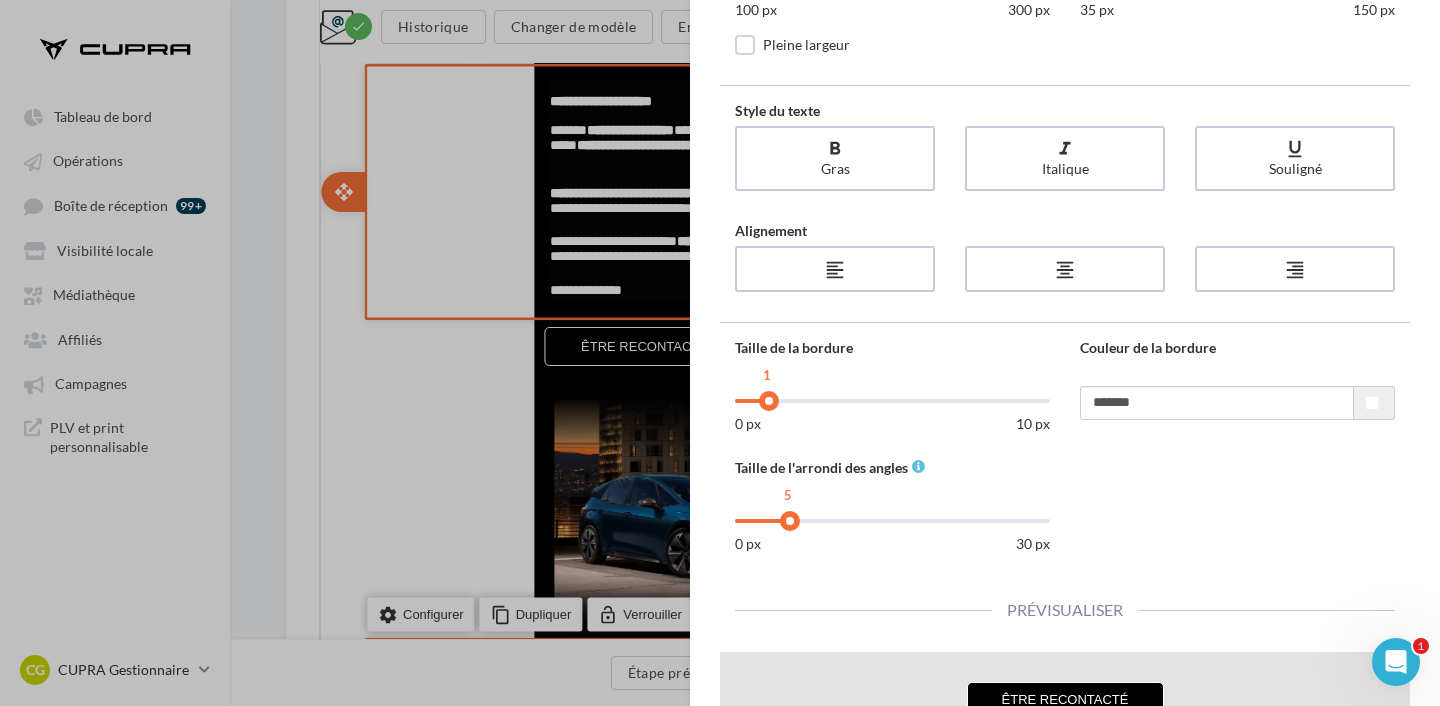 scroll, scrollTop: 0, scrollLeft: 0, axis: both 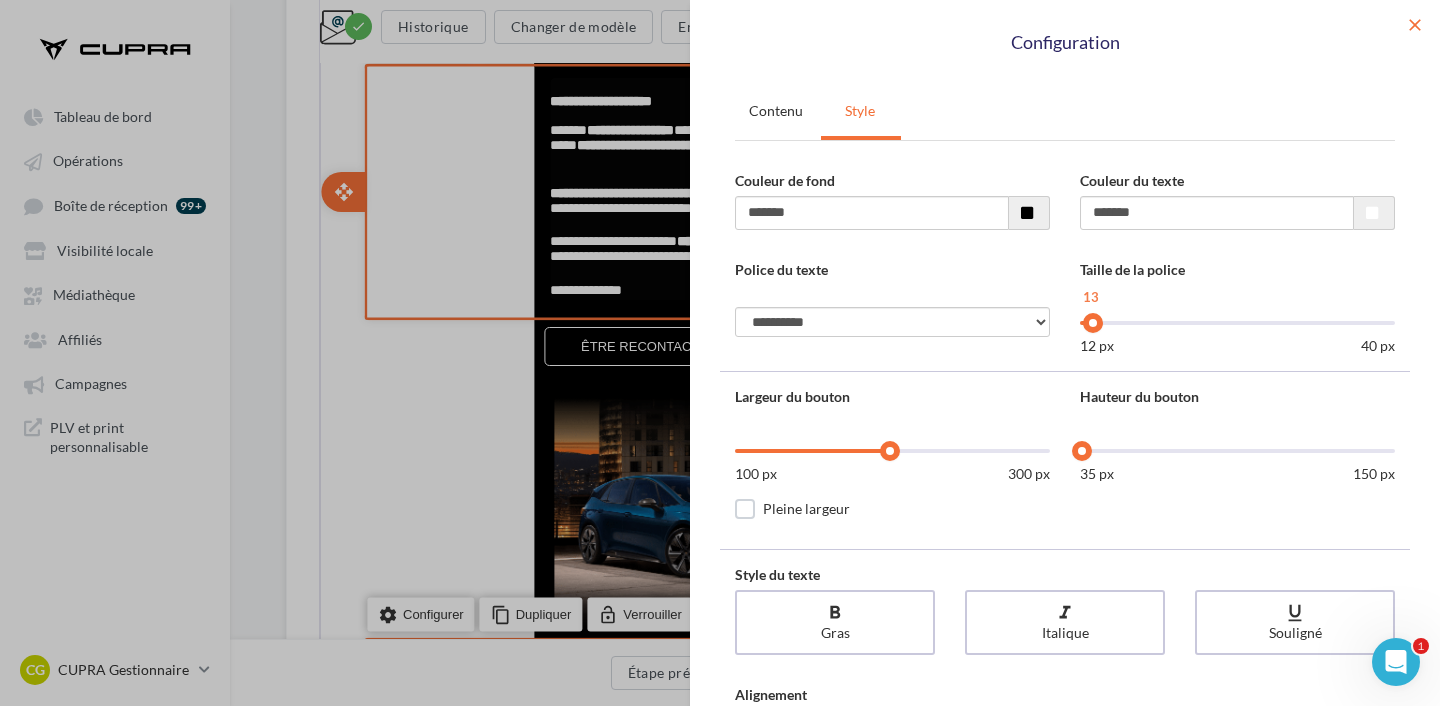 click on "close" at bounding box center [1415, 25] 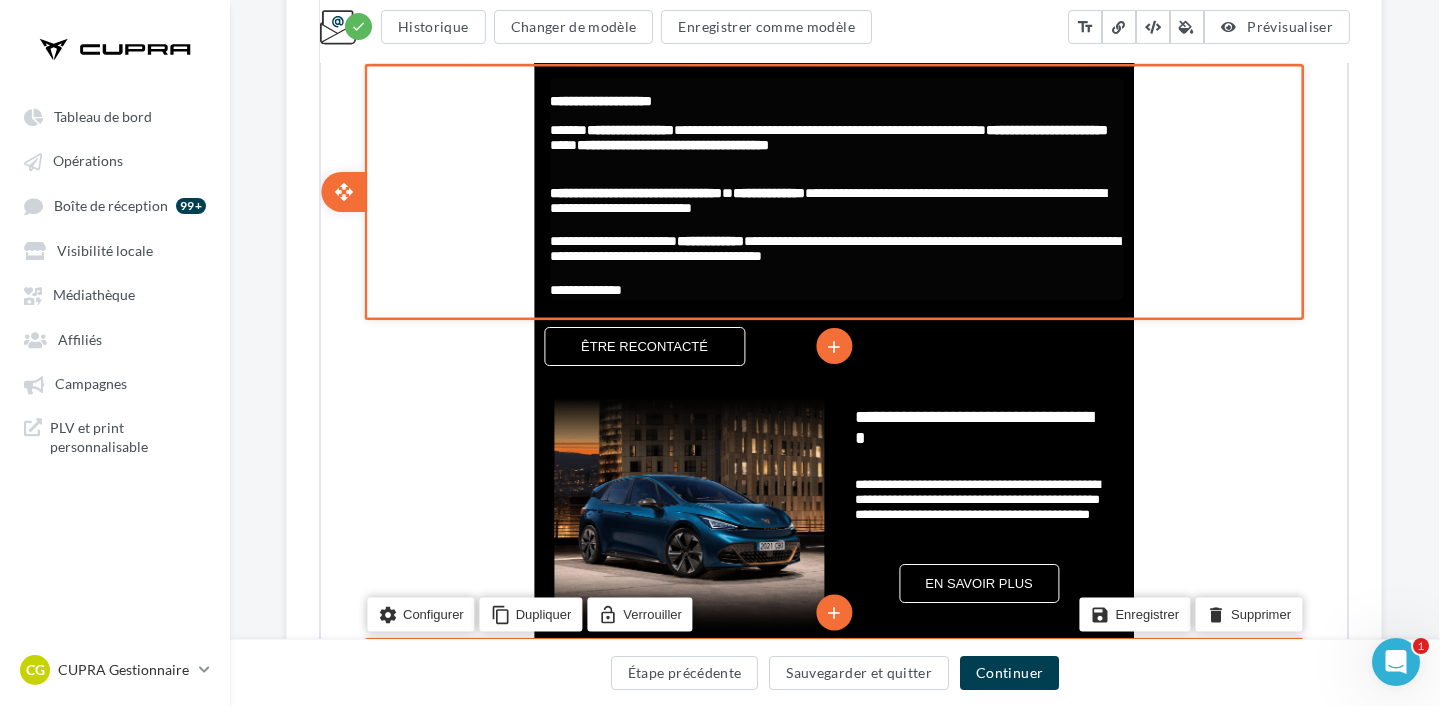 click on "**********" at bounding box center [720, 353] 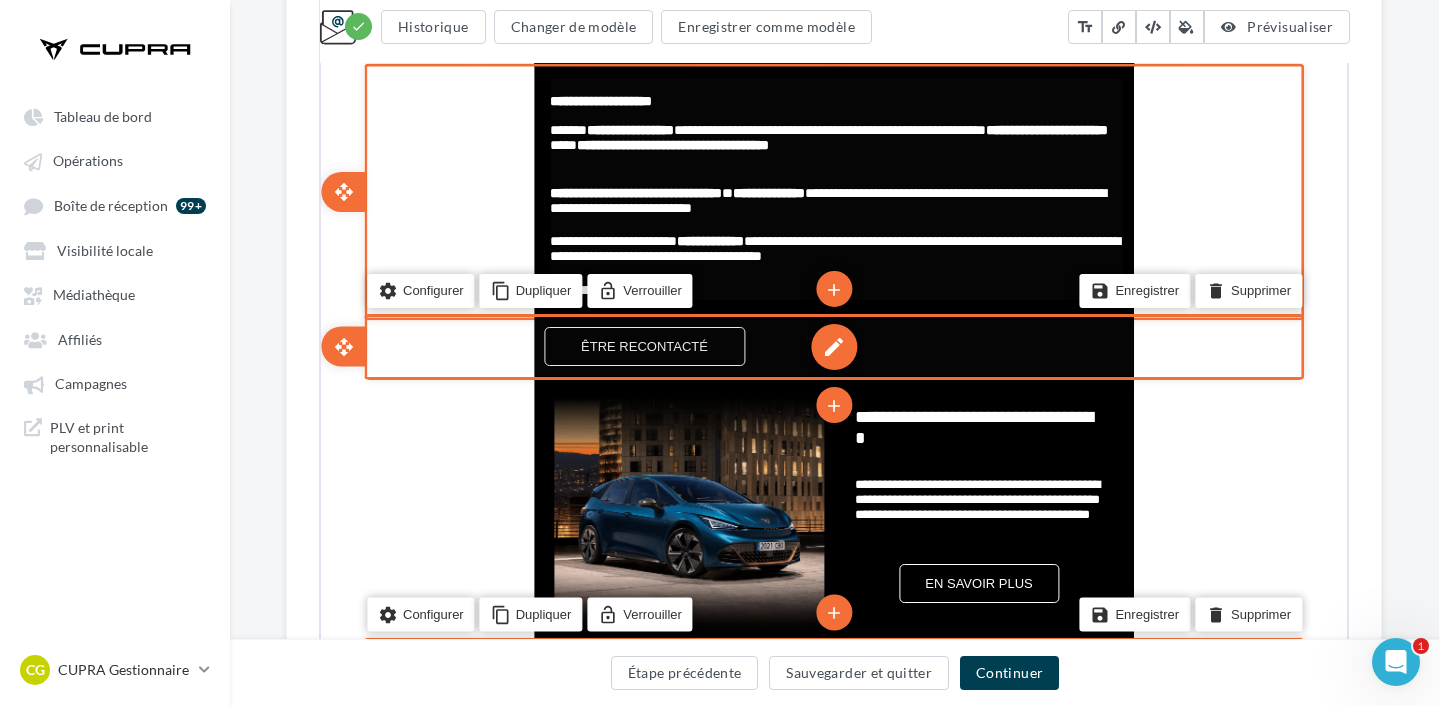 click on "edit" at bounding box center (832, 345) 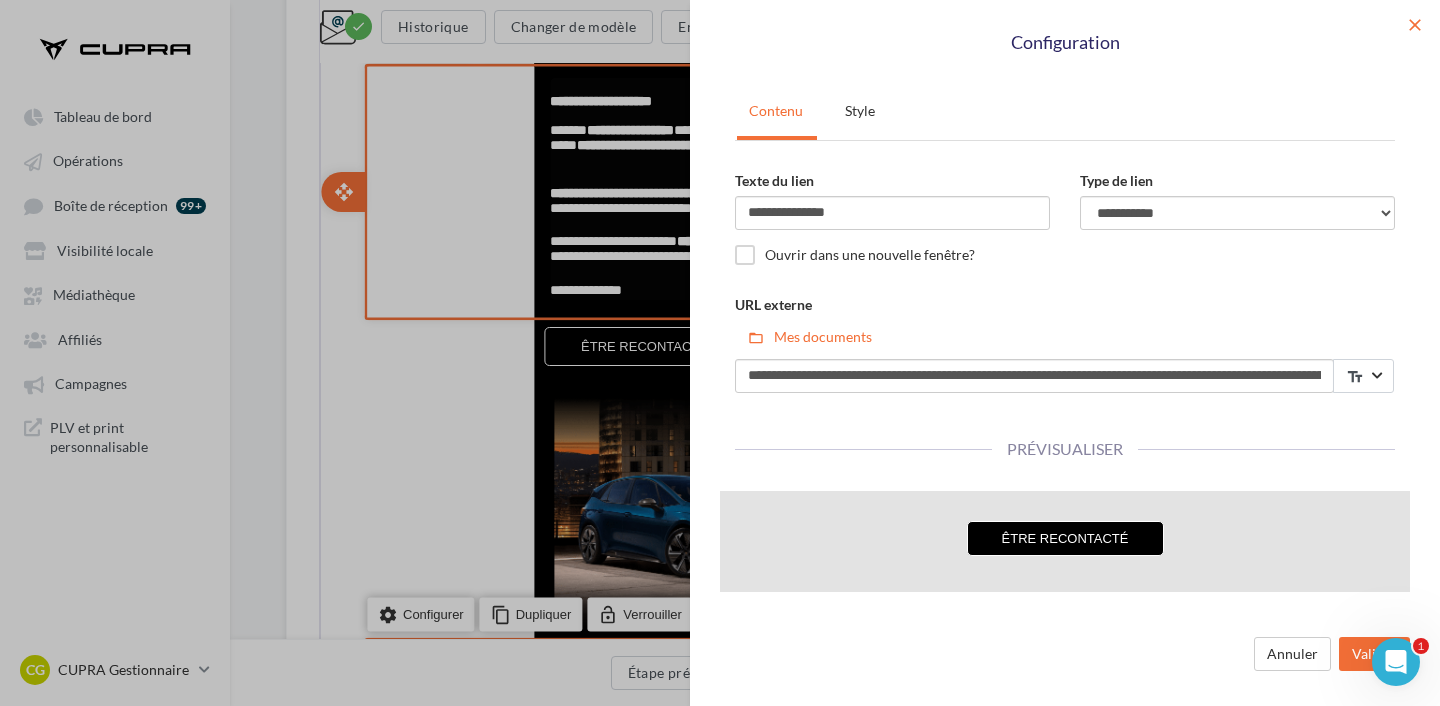 click on "close" at bounding box center (1415, 25) 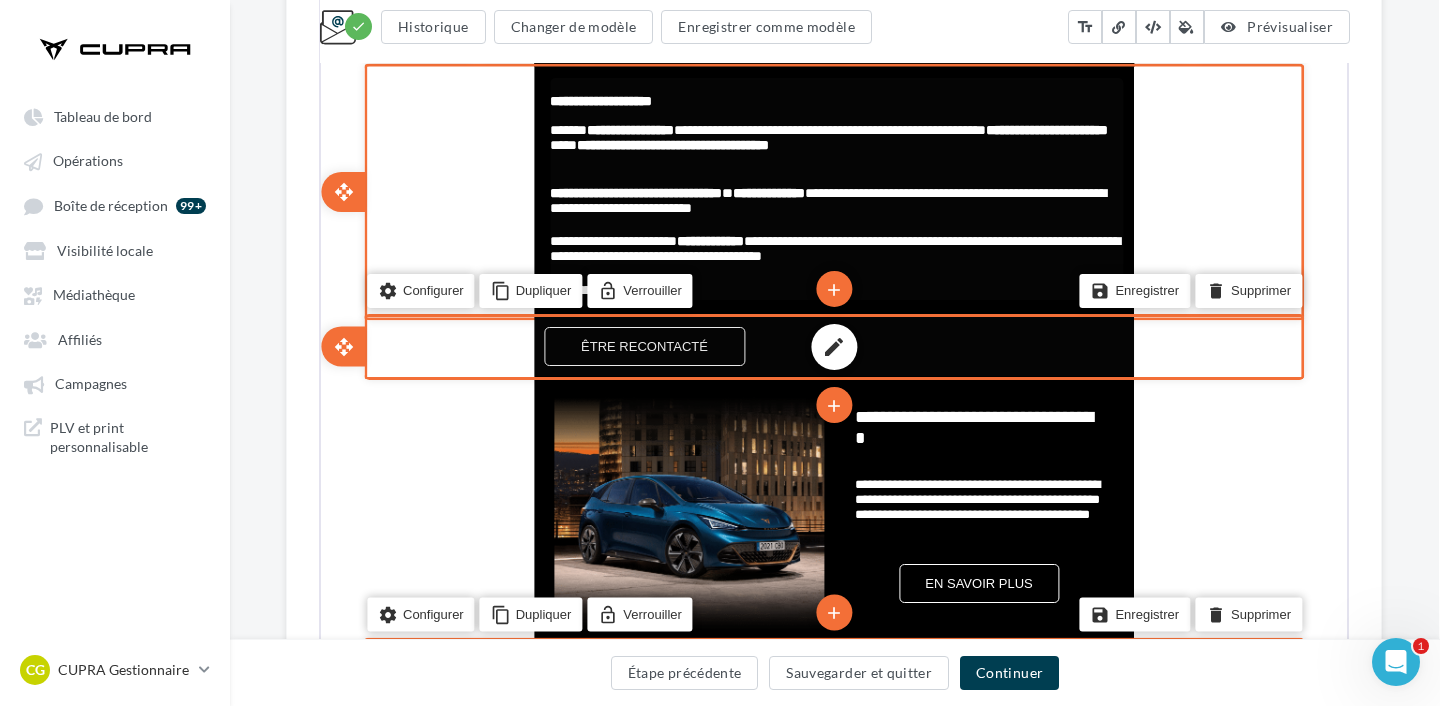 click on "edit" at bounding box center [832, 344] 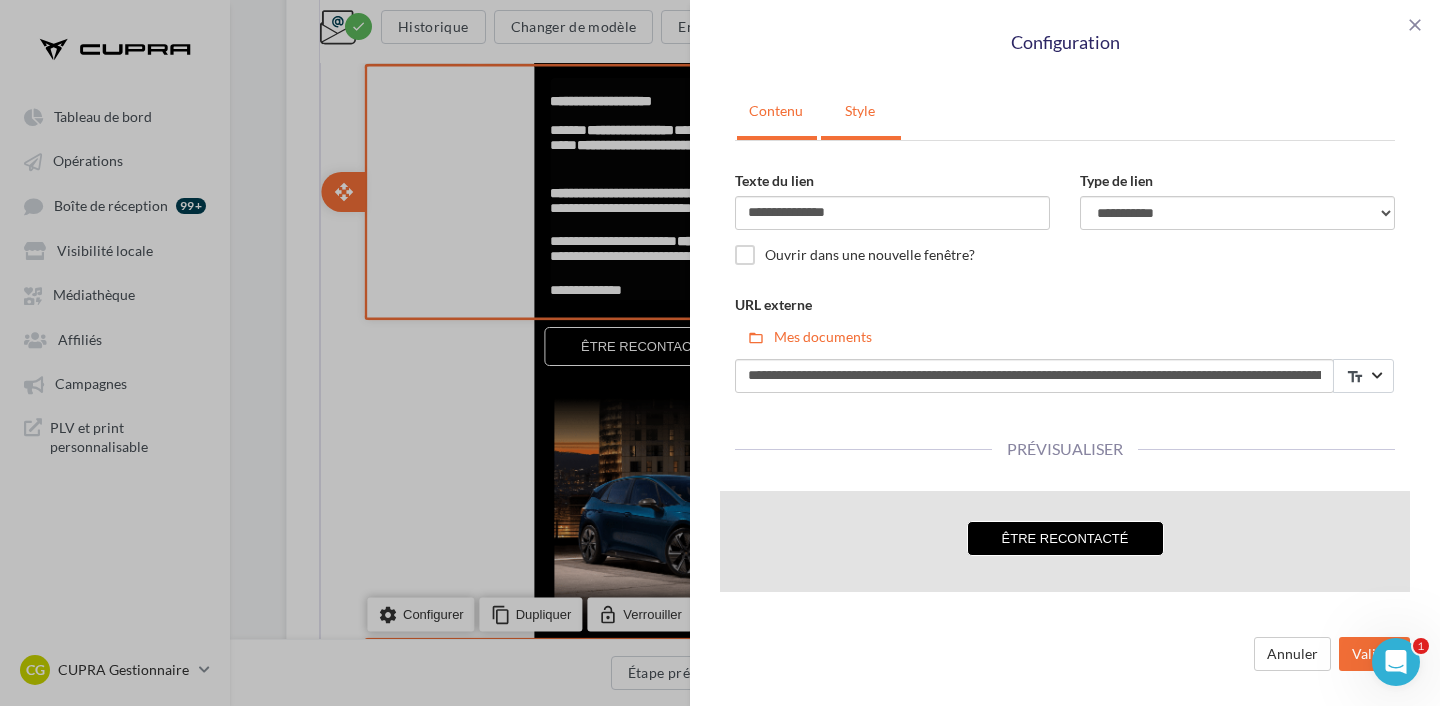 click on "Style" at bounding box center (860, 111) 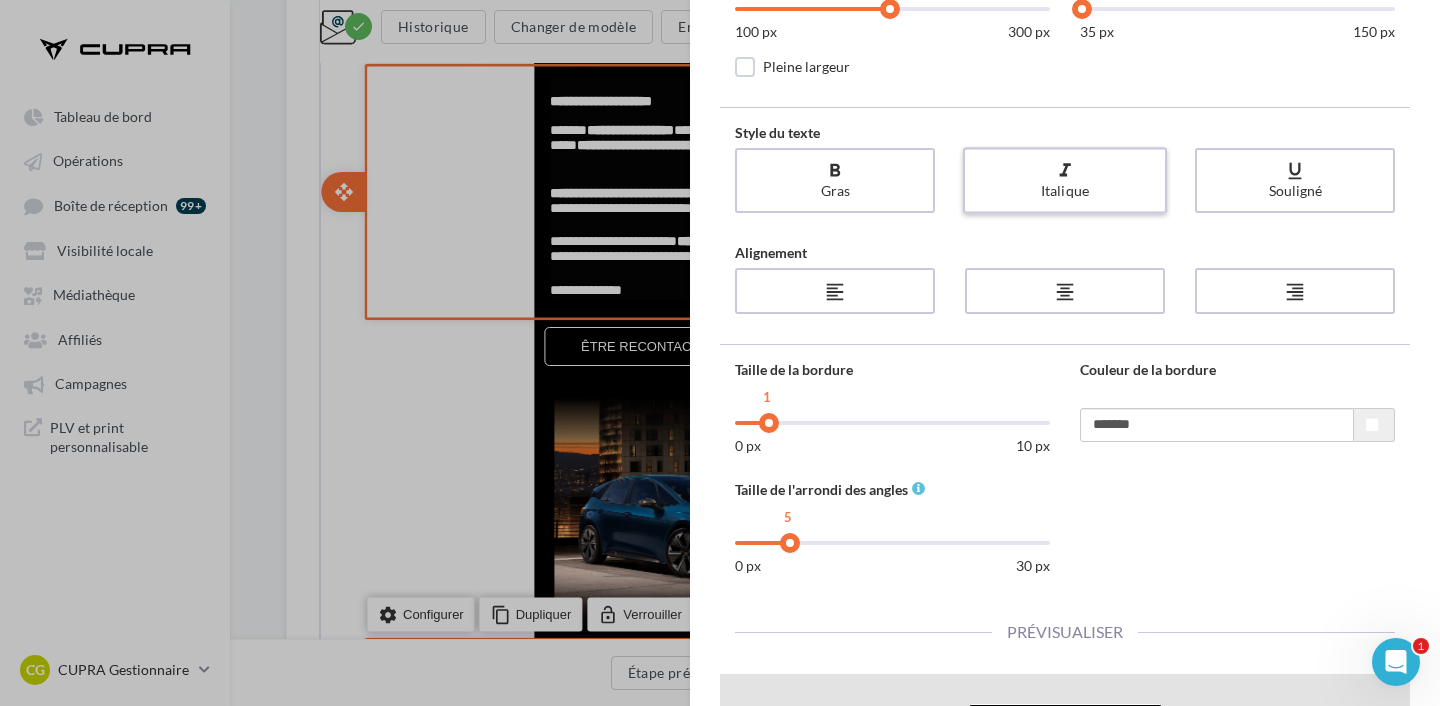 scroll, scrollTop: 454, scrollLeft: 0, axis: vertical 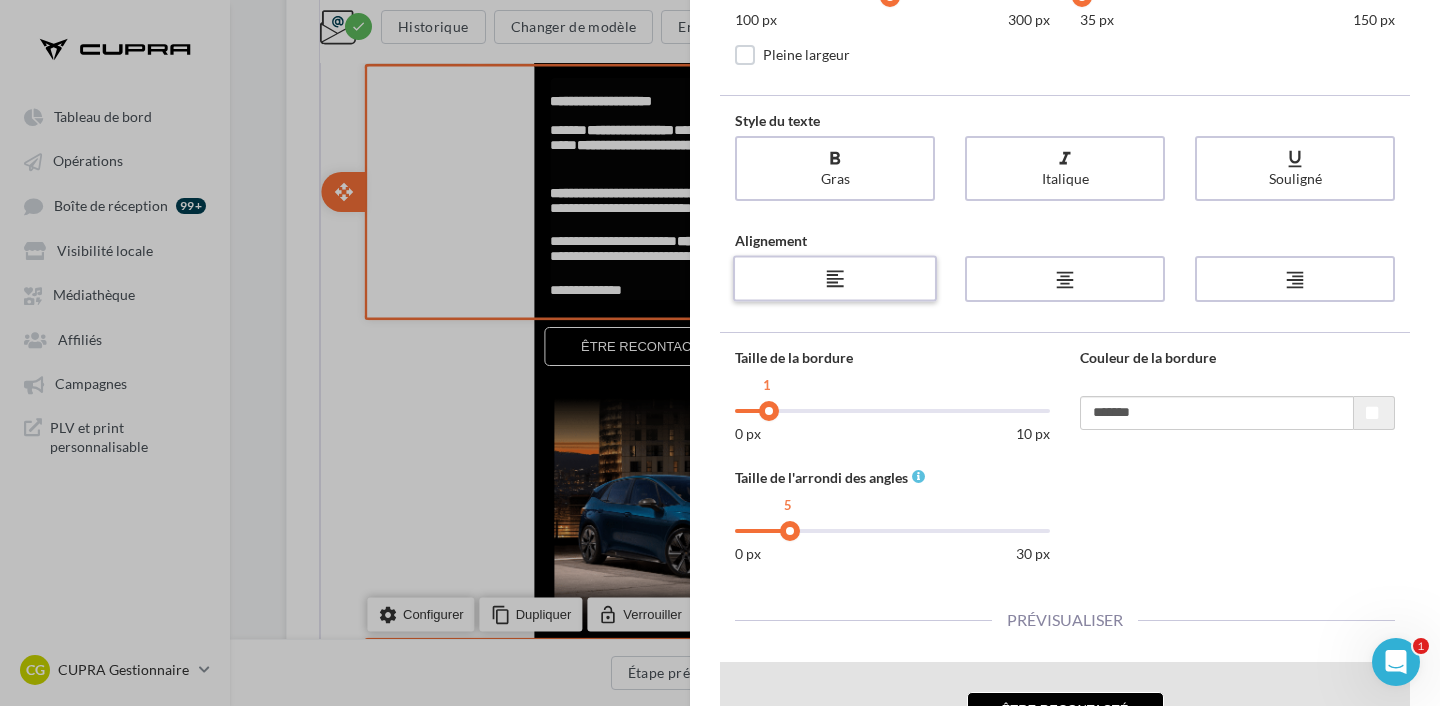 click on "format_align_left" at bounding box center [835, 279] 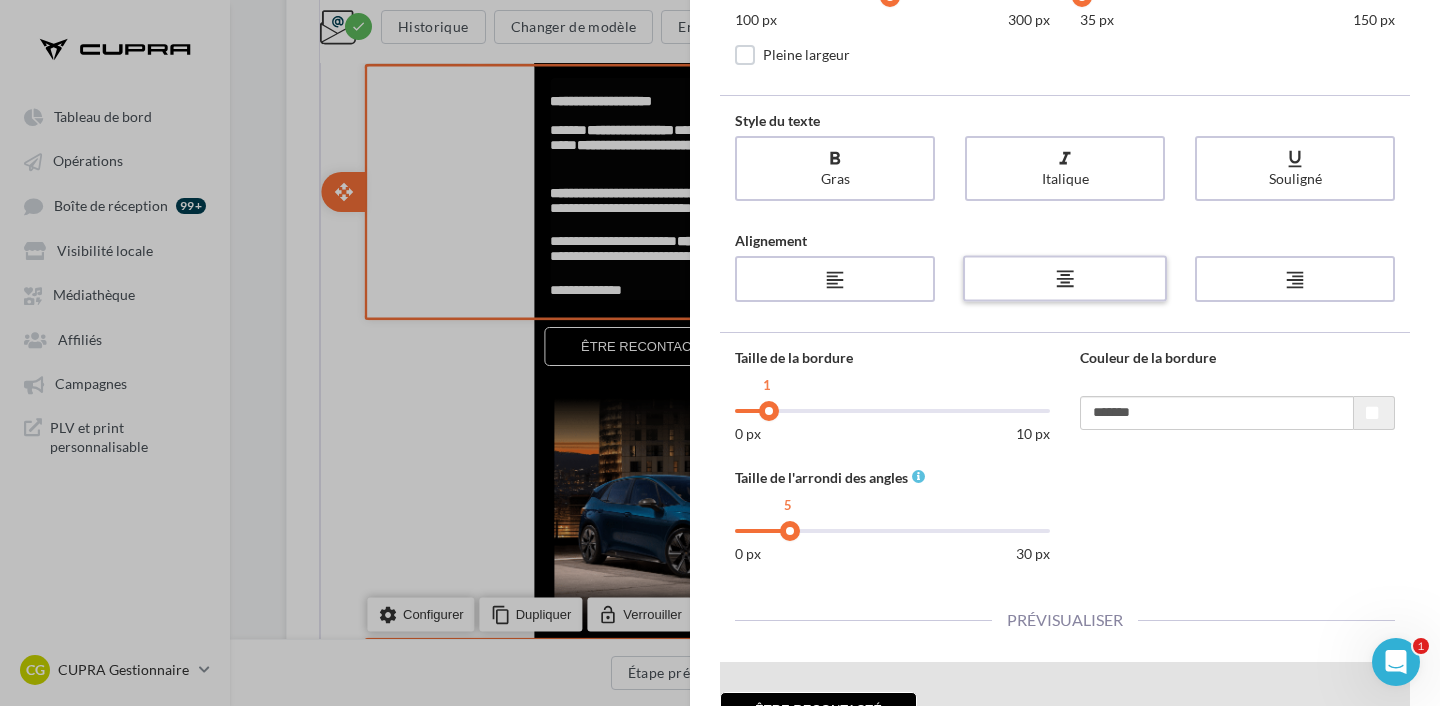 click on "format_align_center" at bounding box center [1065, 279] 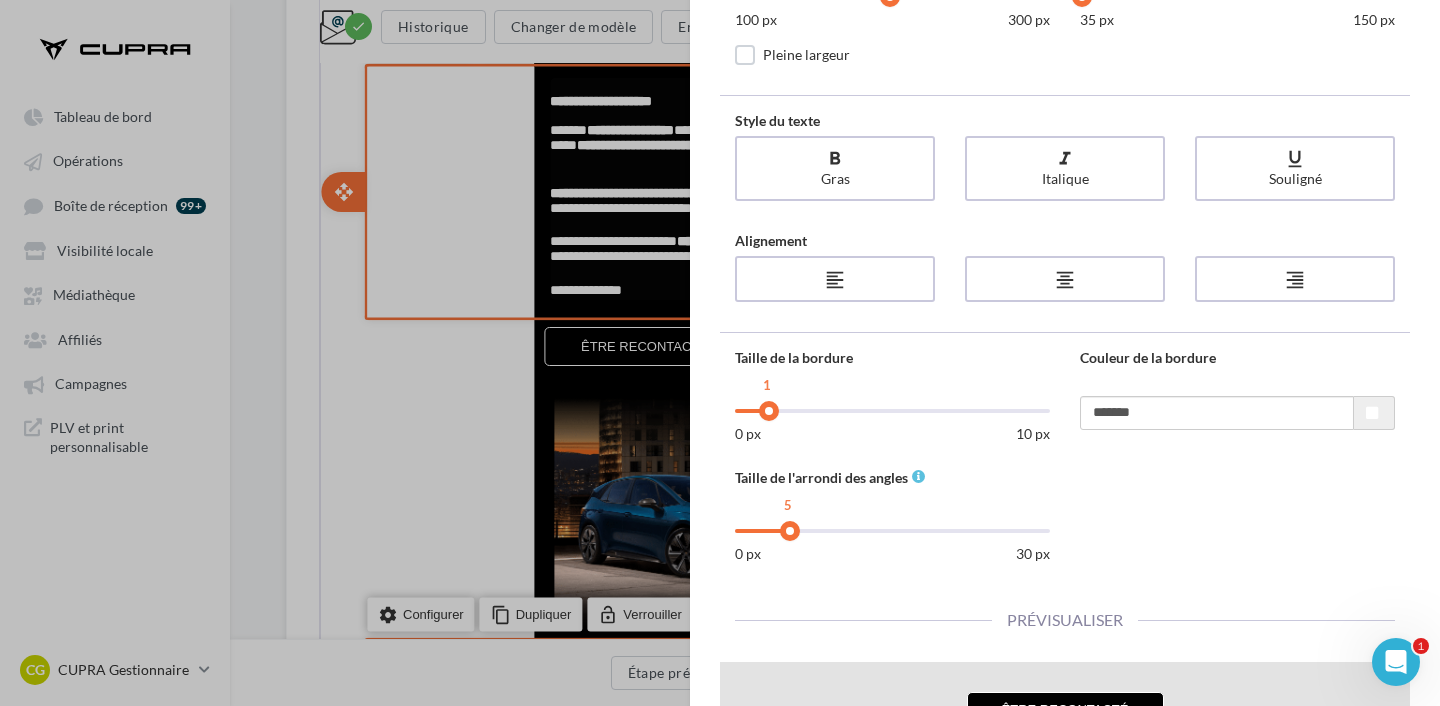 scroll, scrollTop: 618, scrollLeft: 0, axis: vertical 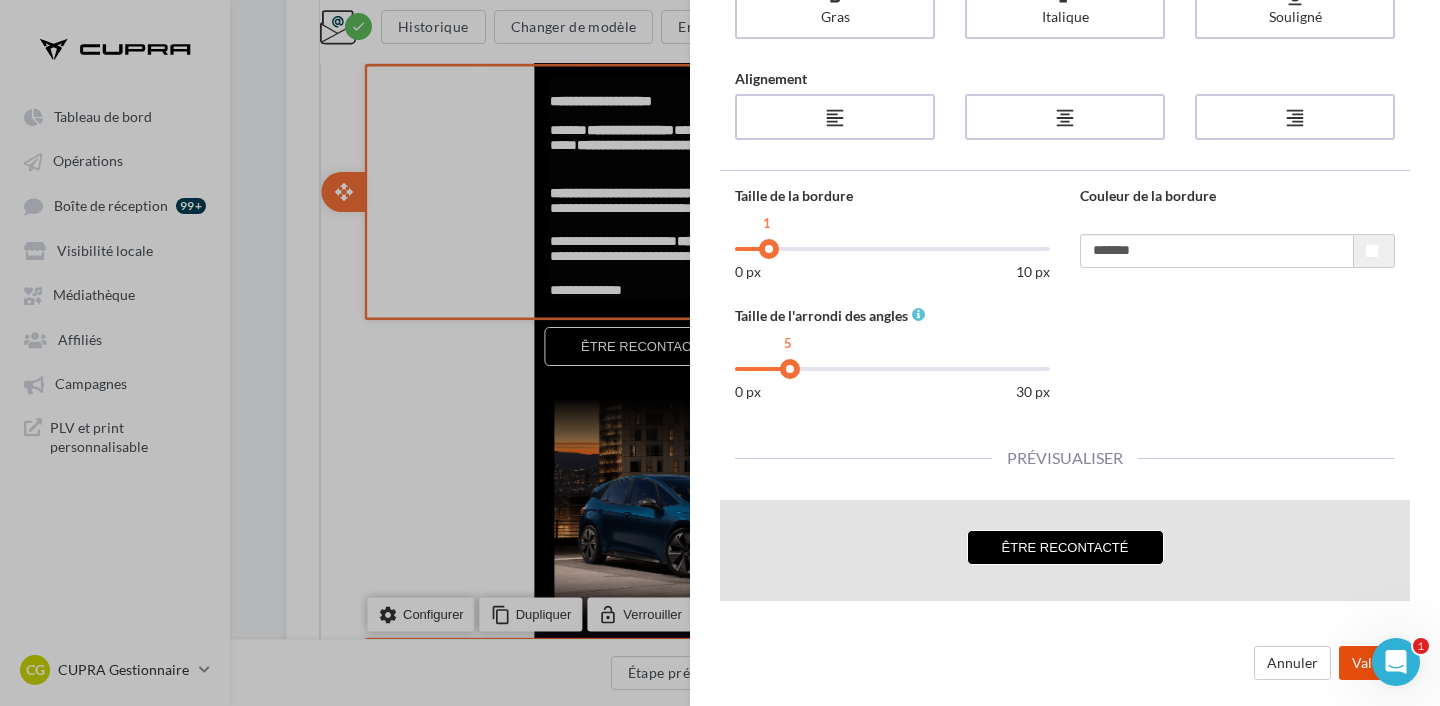 click on "Valider" at bounding box center (1374, 663) 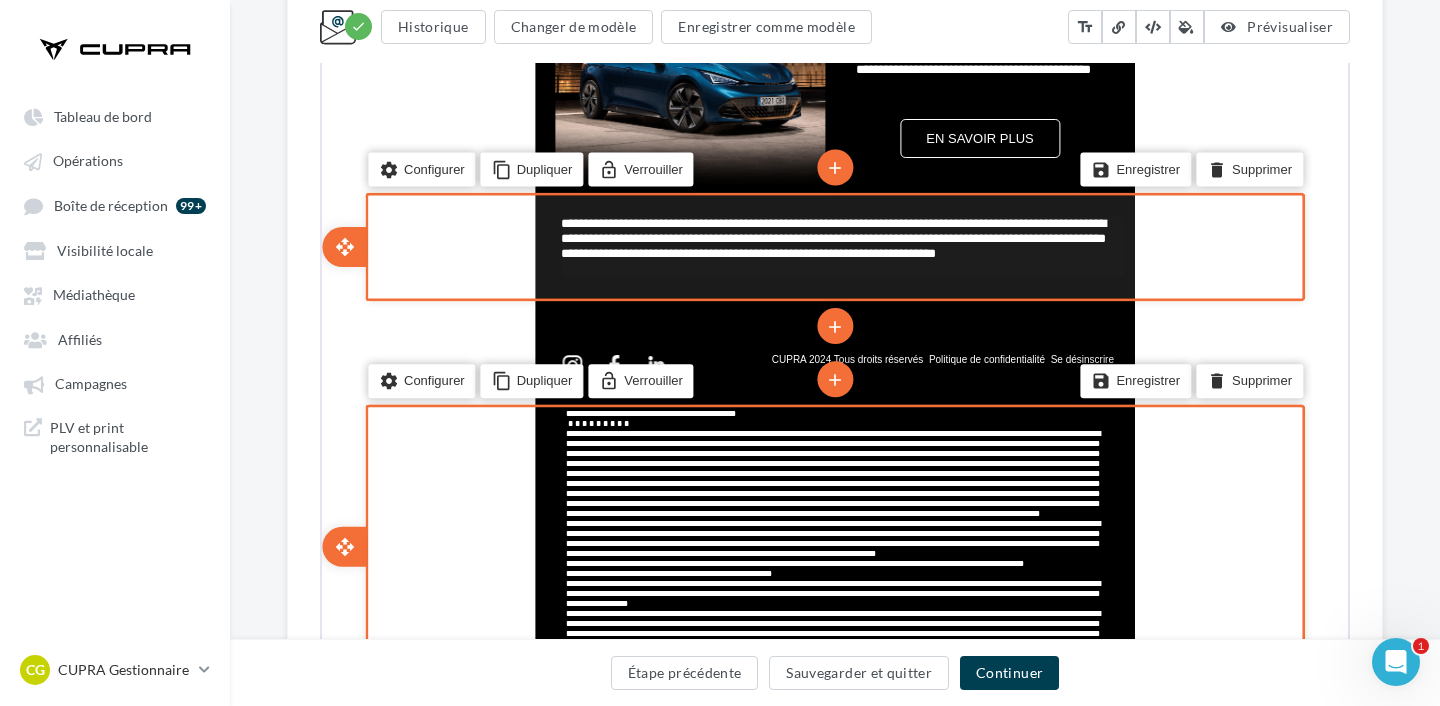 scroll, scrollTop: 1294, scrollLeft: 0, axis: vertical 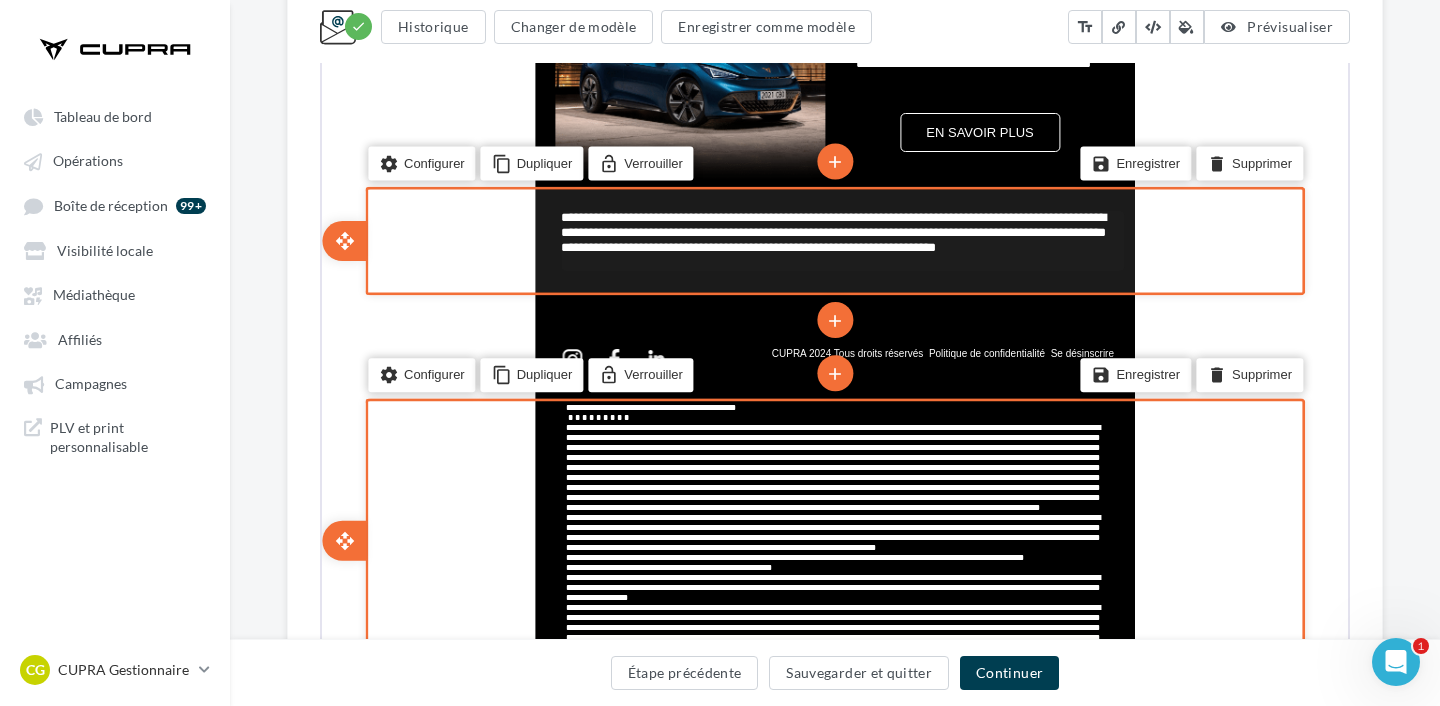 click on "**********" at bounding box center [831, 230] 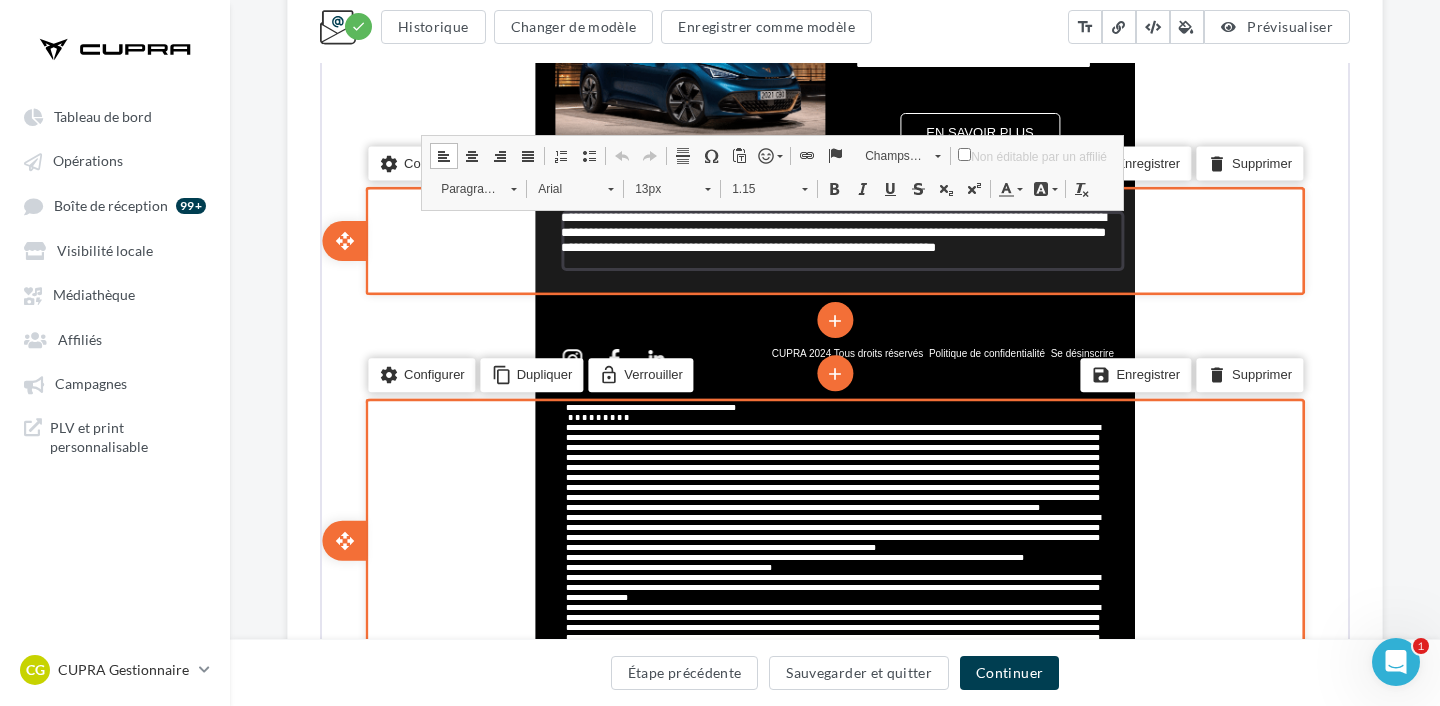 click on "**********" at bounding box center (831, 230) 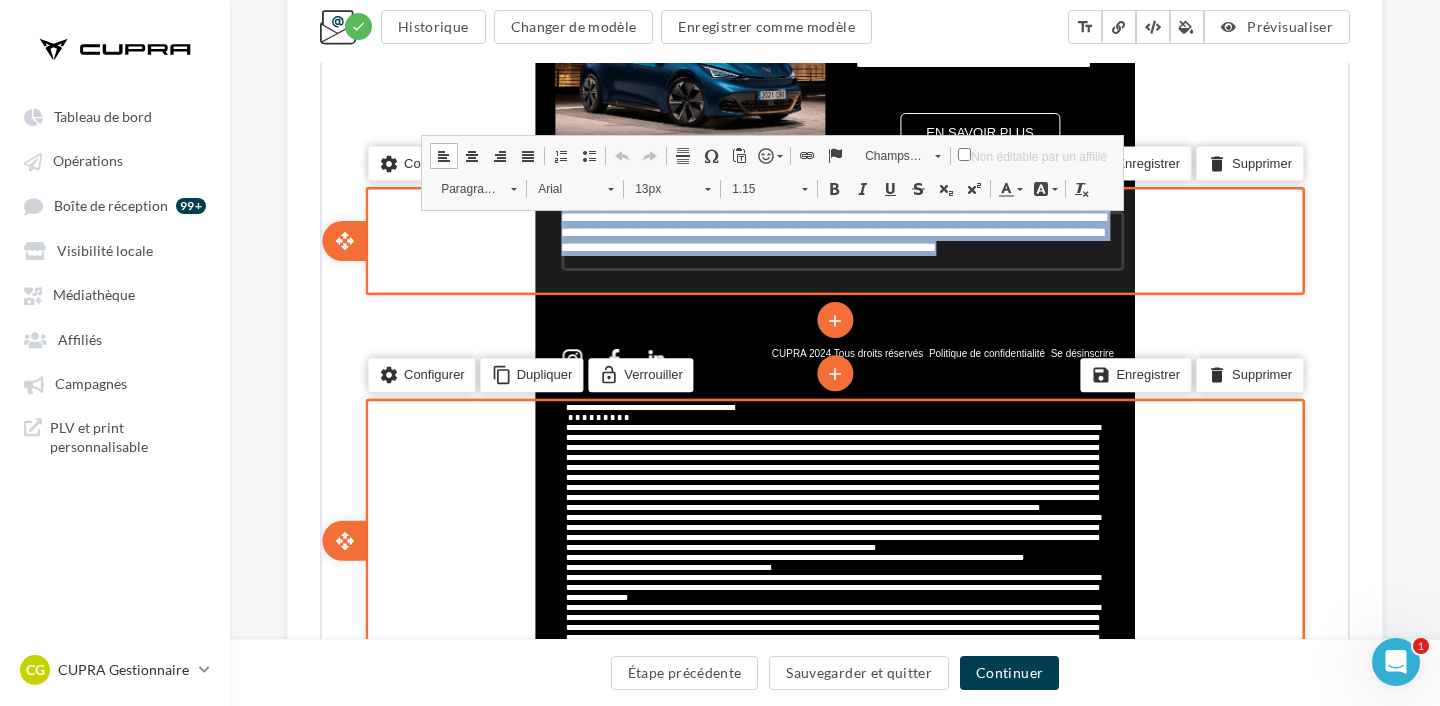 click on "**********" at bounding box center (831, 230) 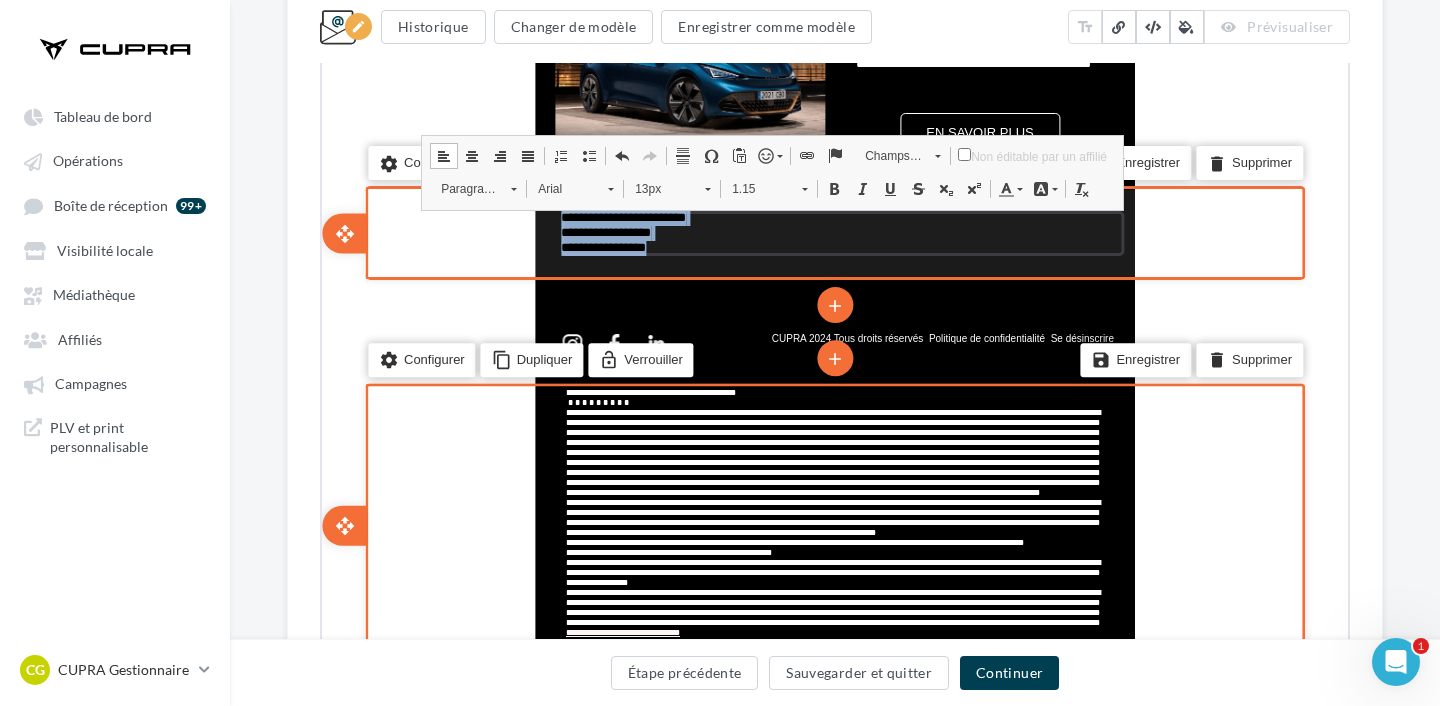 click on "Couleur du texte" at bounding box center [1008, 187] 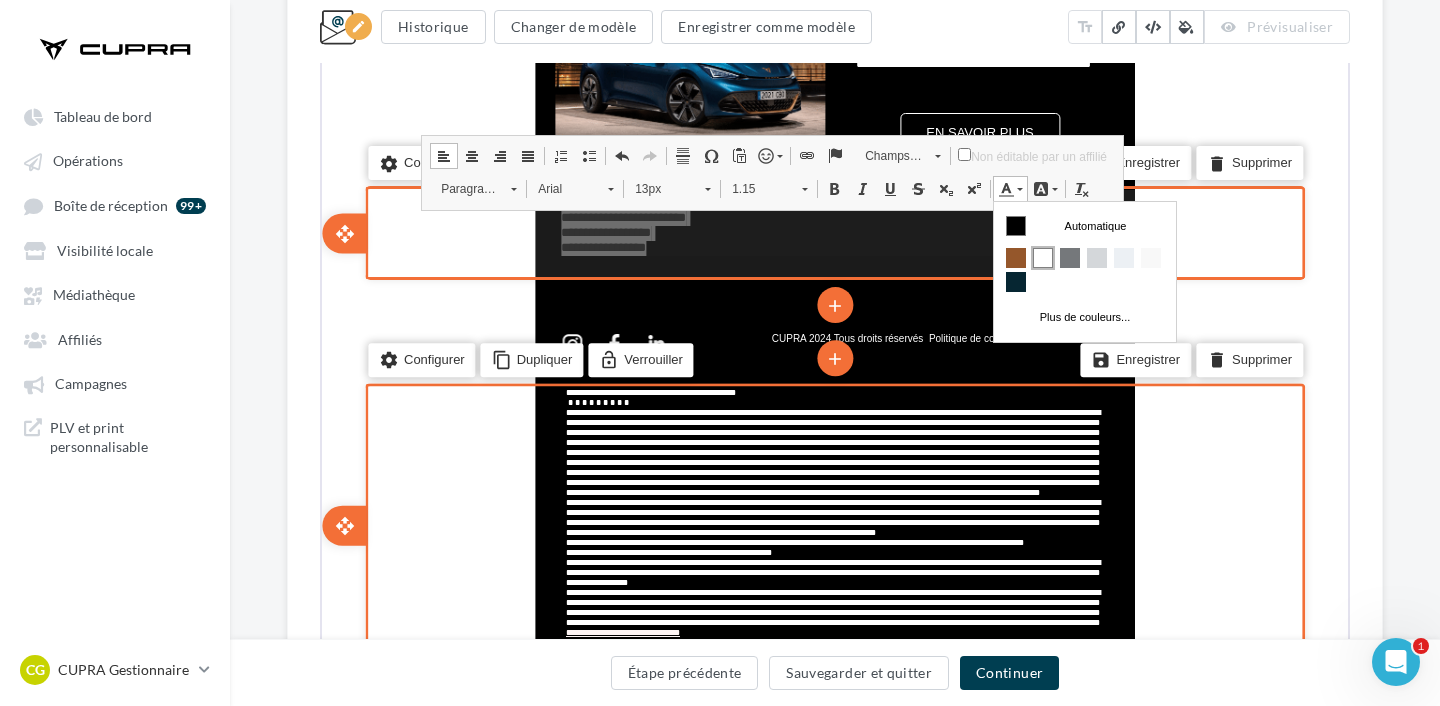 scroll, scrollTop: 0, scrollLeft: 0, axis: both 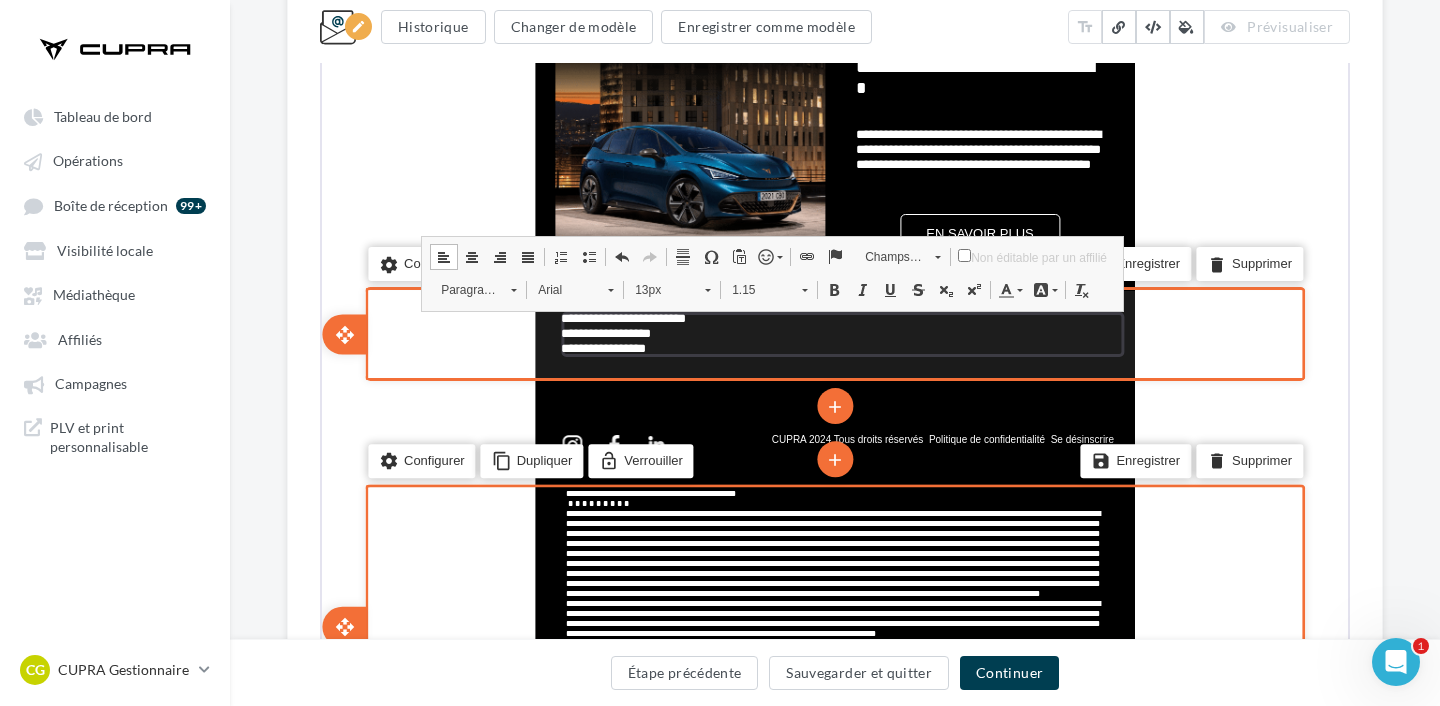 click on "13px" at bounding box center [658, 288] 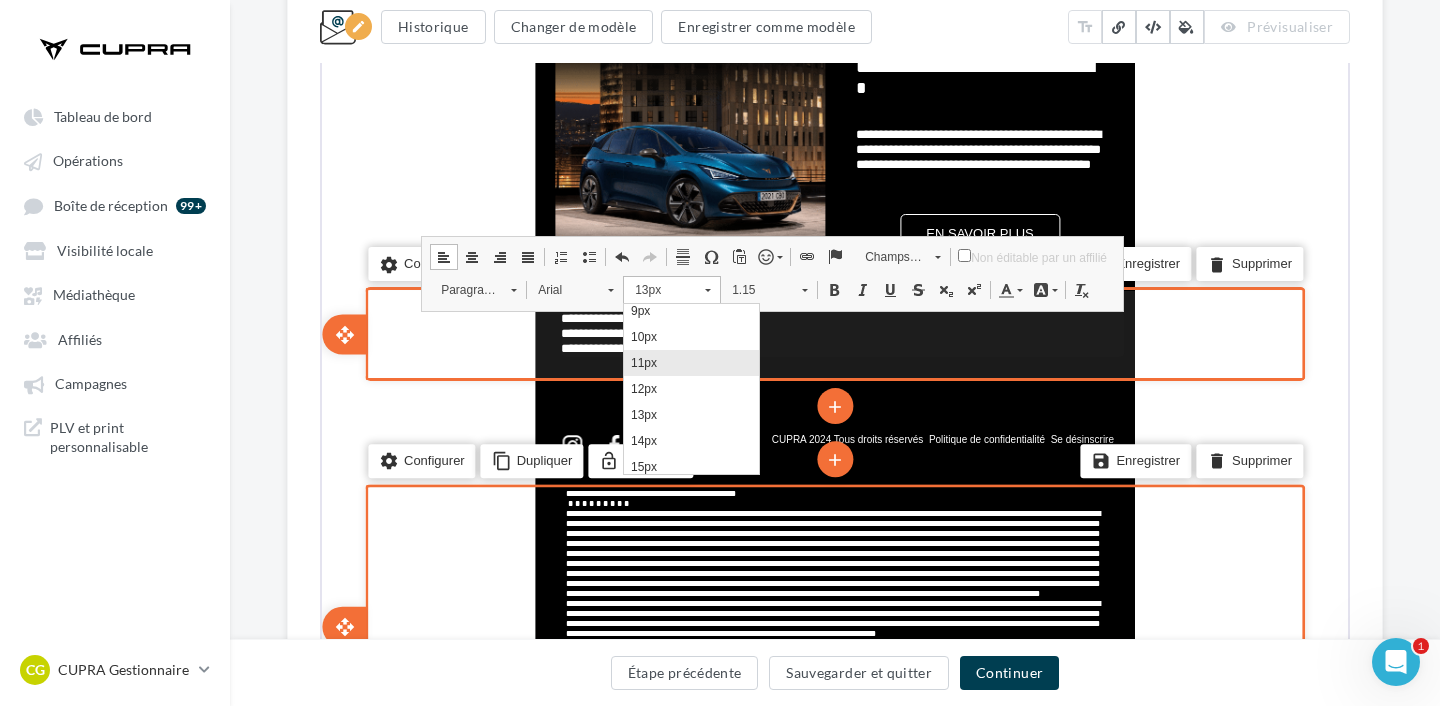 scroll, scrollTop: 61, scrollLeft: 0, axis: vertical 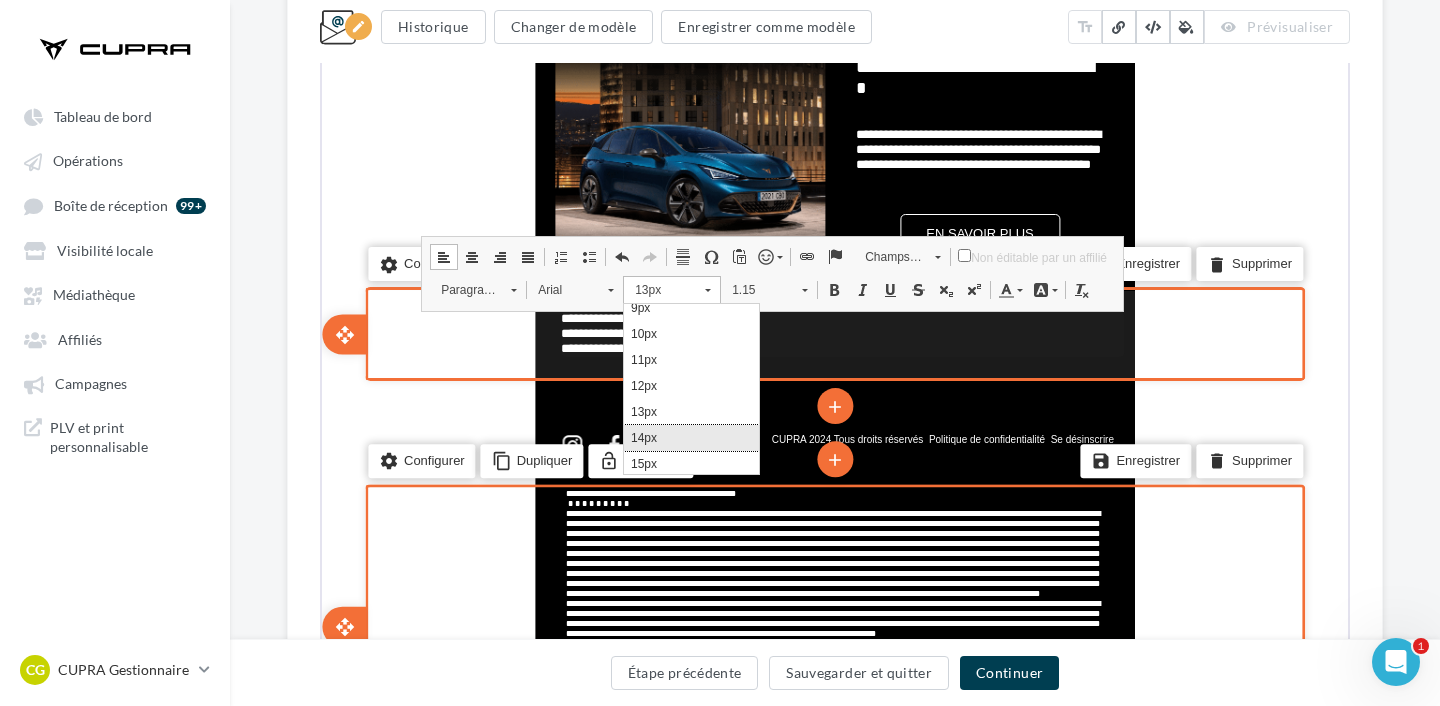 click on "14px" at bounding box center (691, 437) 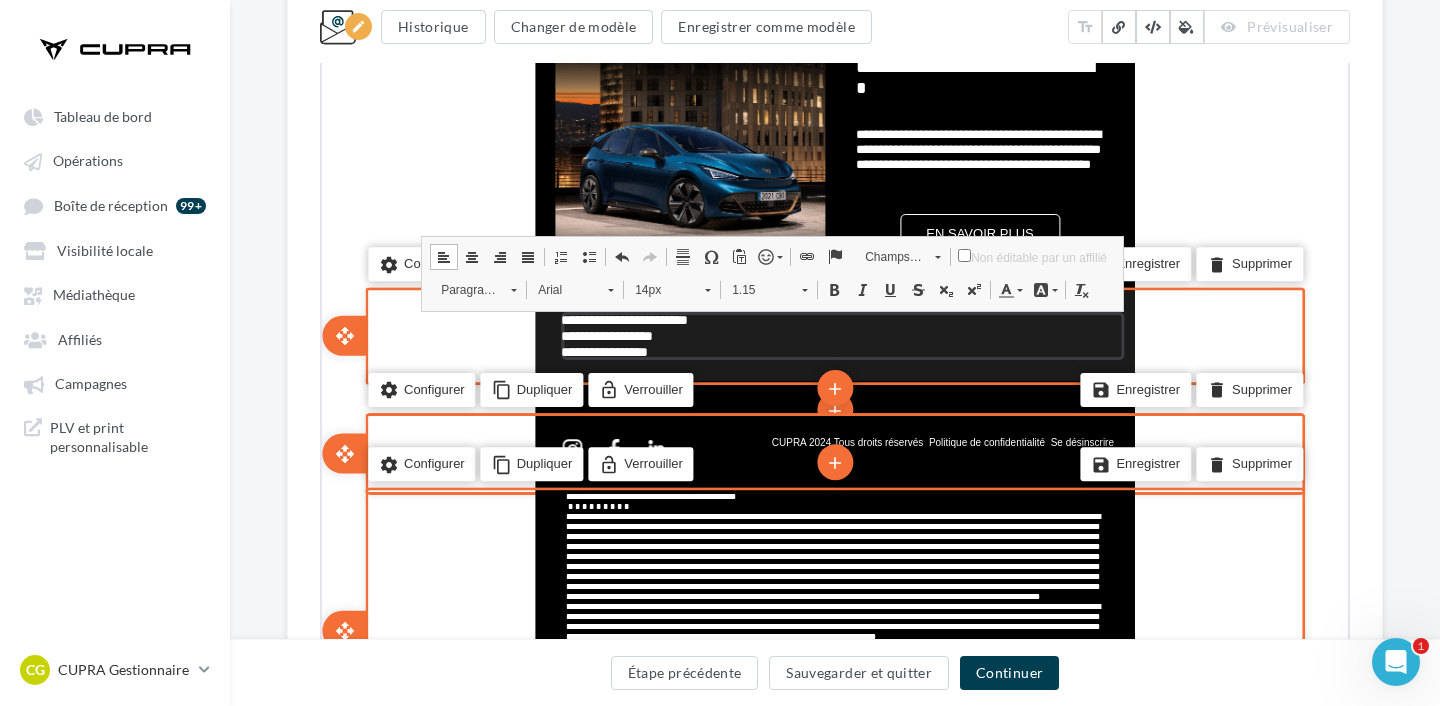scroll, scrollTop: 0, scrollLeft: 0, axis: both 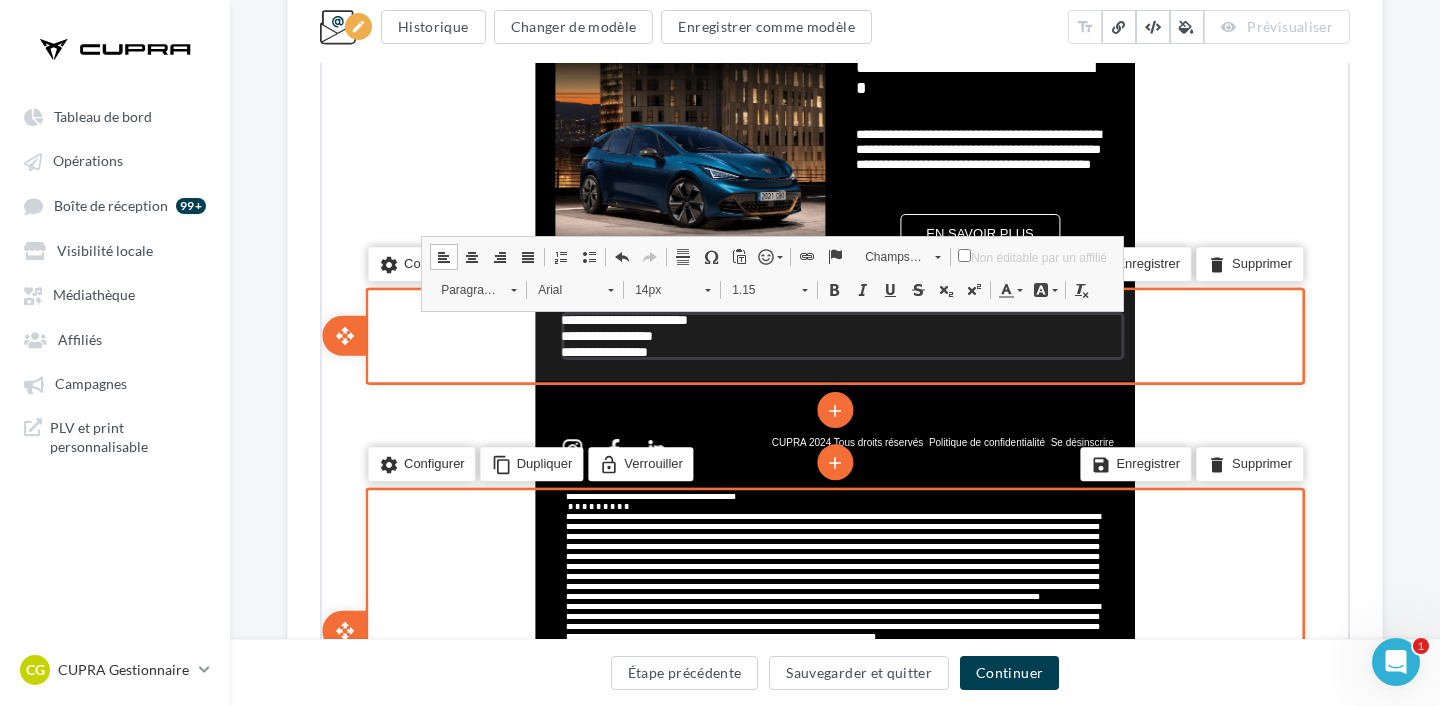 click on "**********" at bounding box center (840, 334) 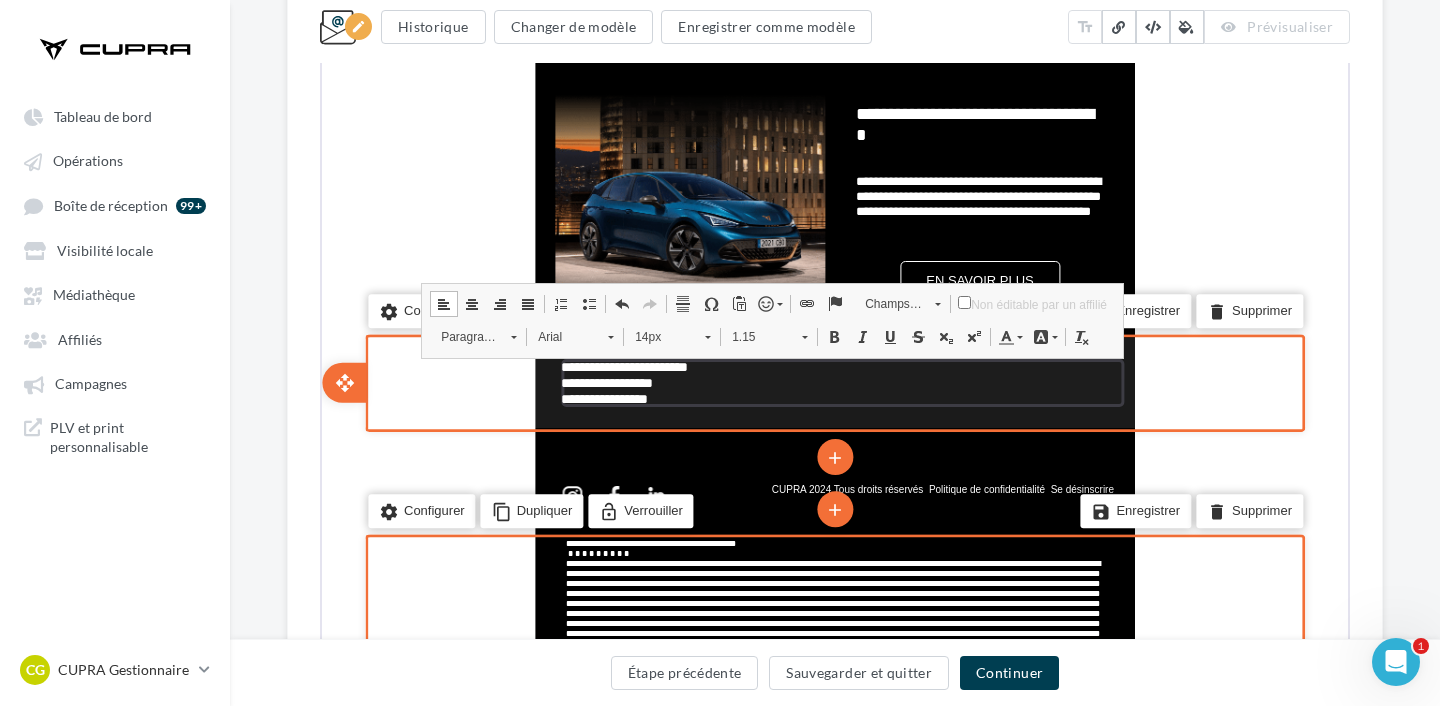 scroll, scrollTop: 1141, scrollLeft: 0, axis: vertical 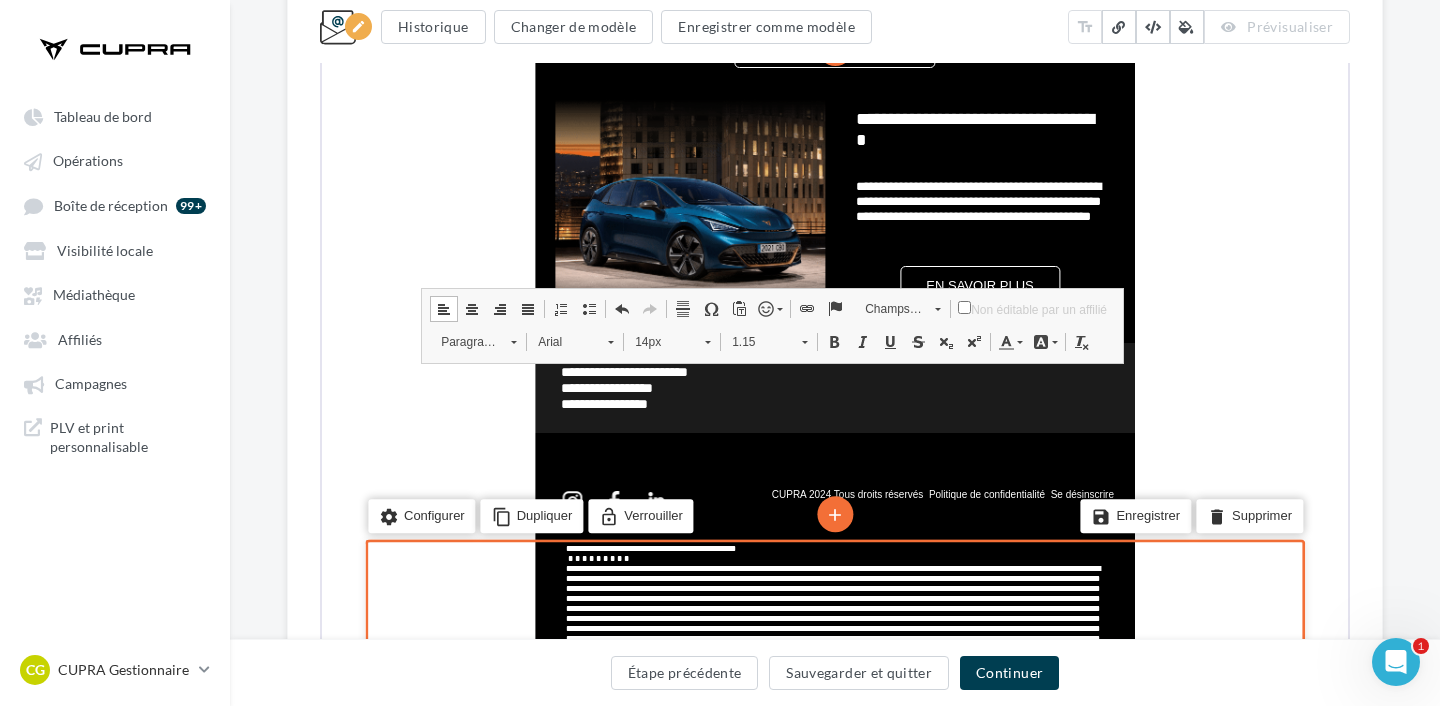 click on "Something wrong..." at bounding box center [835, 245] 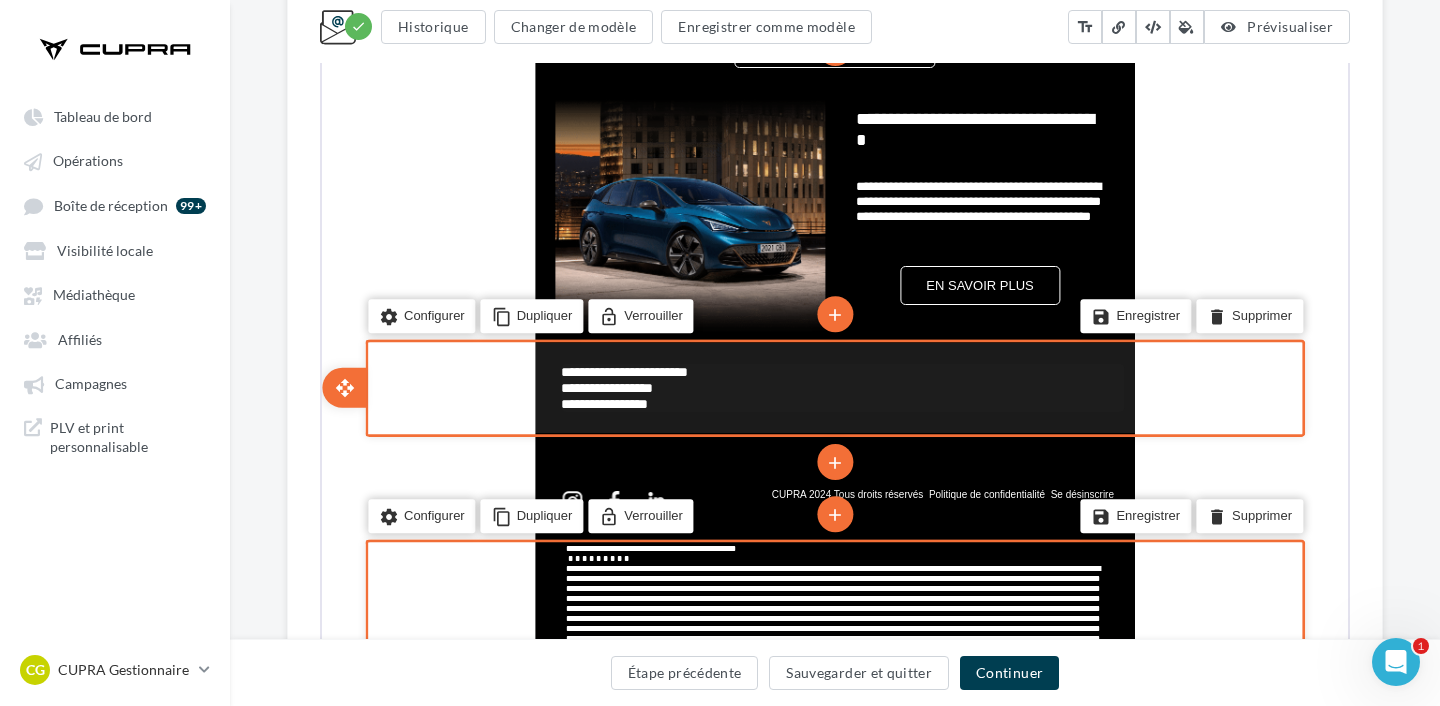 click on "**********" at bounding box center [622, 386] 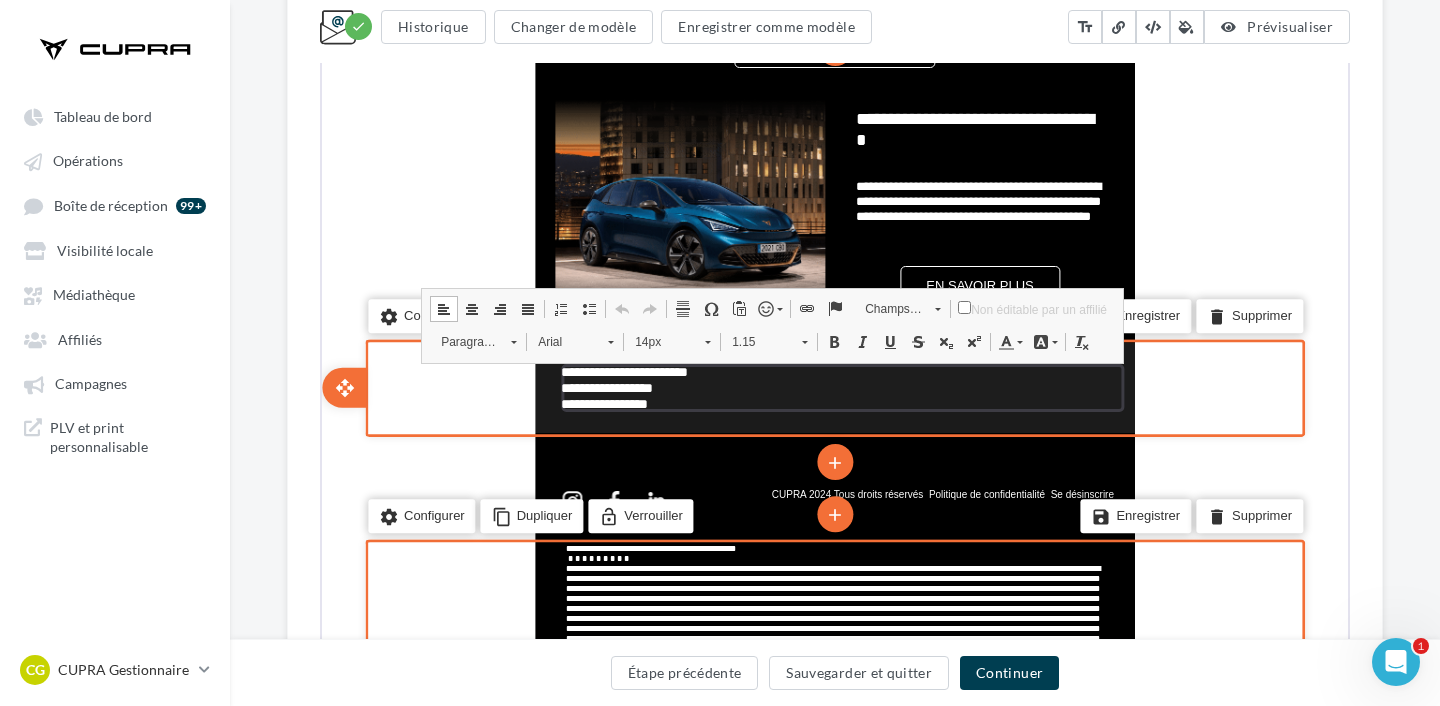 click on "**********" at bounding box center (840, 386) 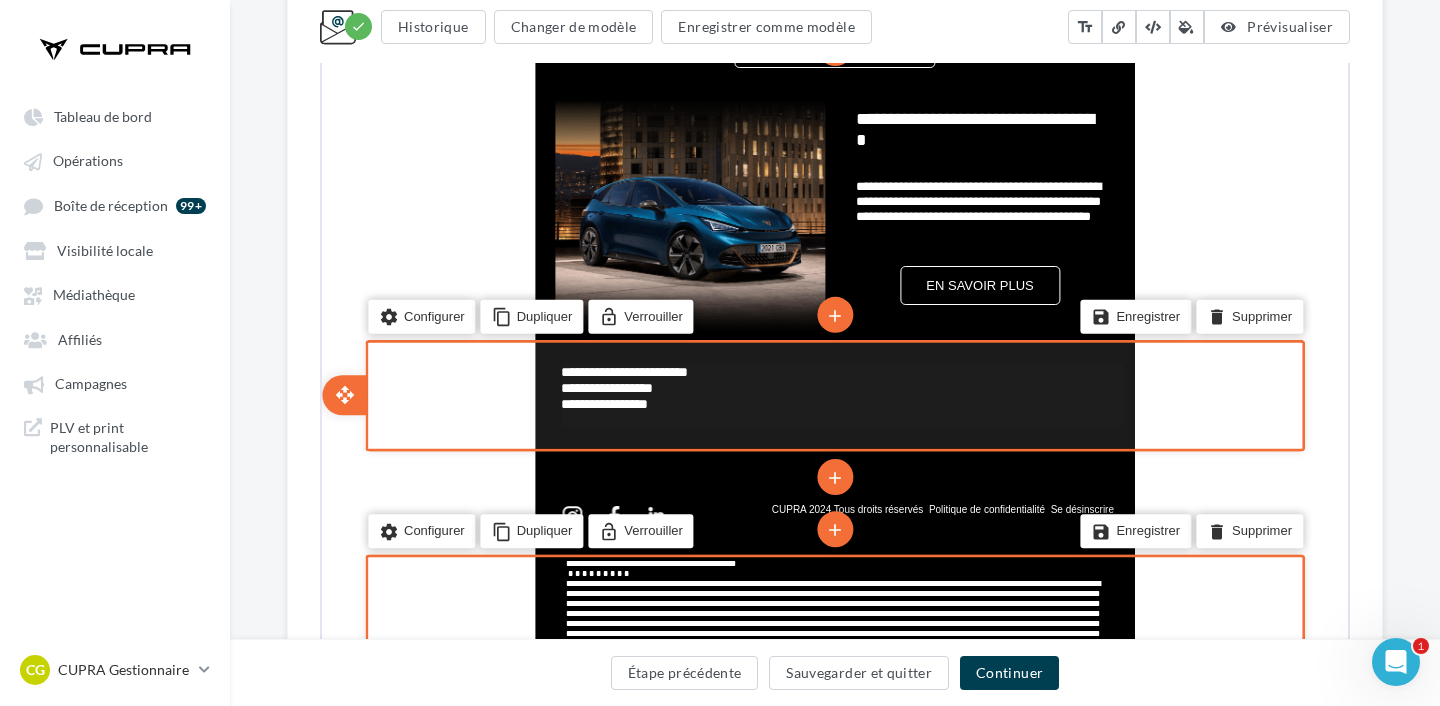 click on "**********" at bounding box center (622, 386) 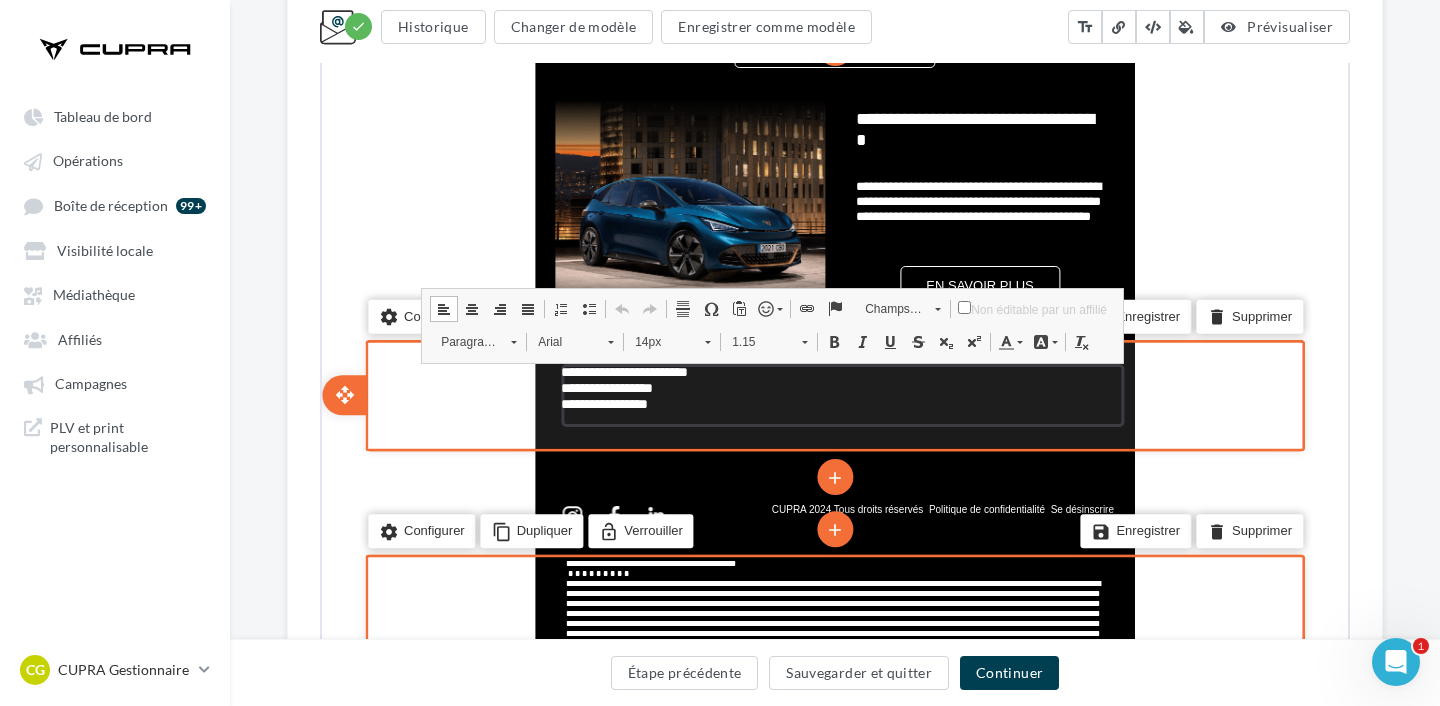 click on "**********" at bounding box center [622, 386] 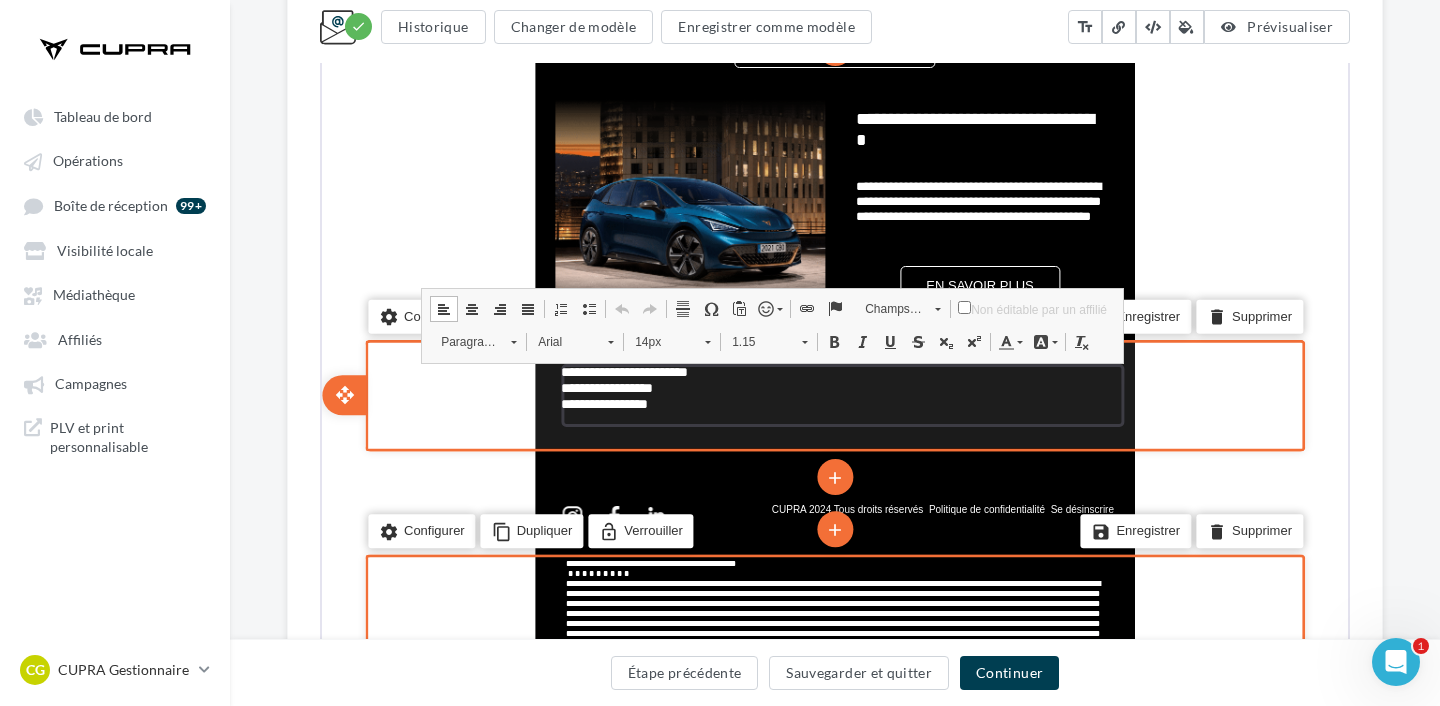click at bounding box center [840, 417] 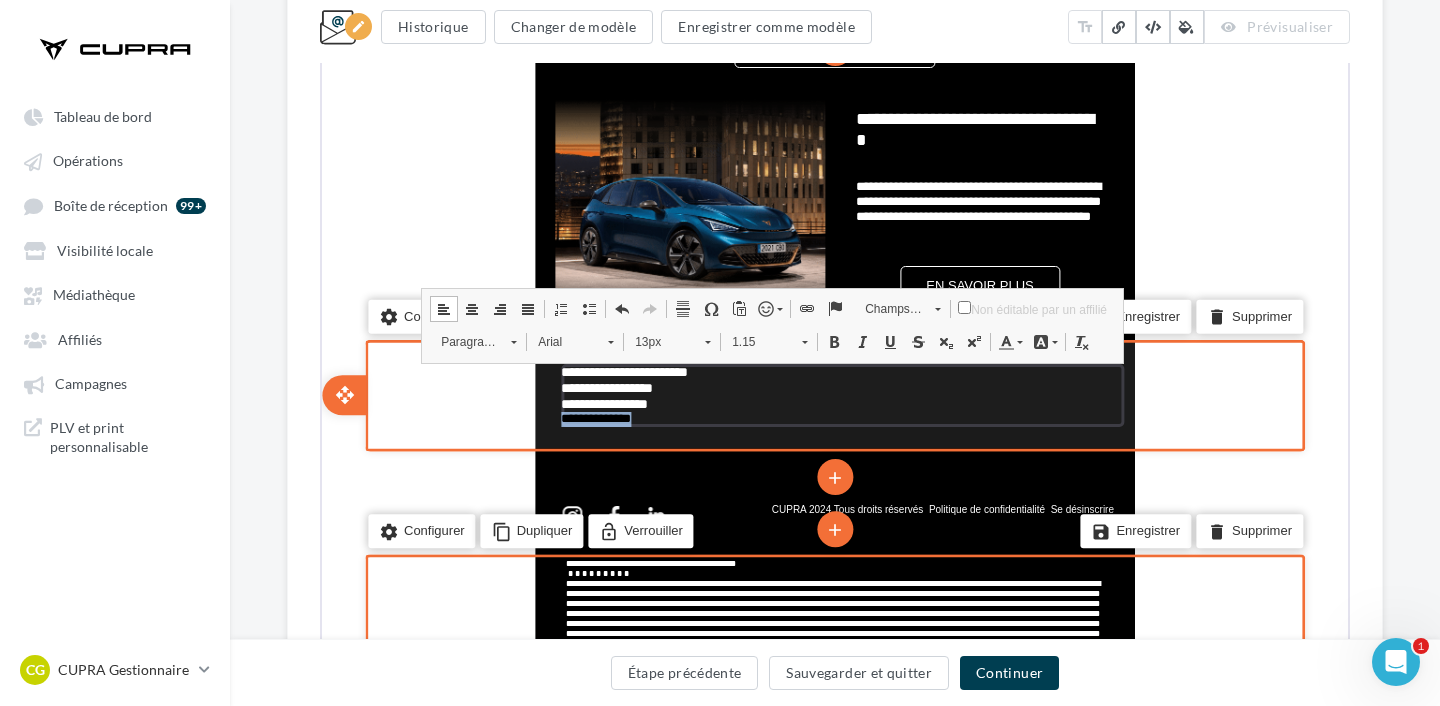 drag, startPoint x: 668, startPoint y: 414, endPoint x: 558, endPoint y: 414, distance: 110 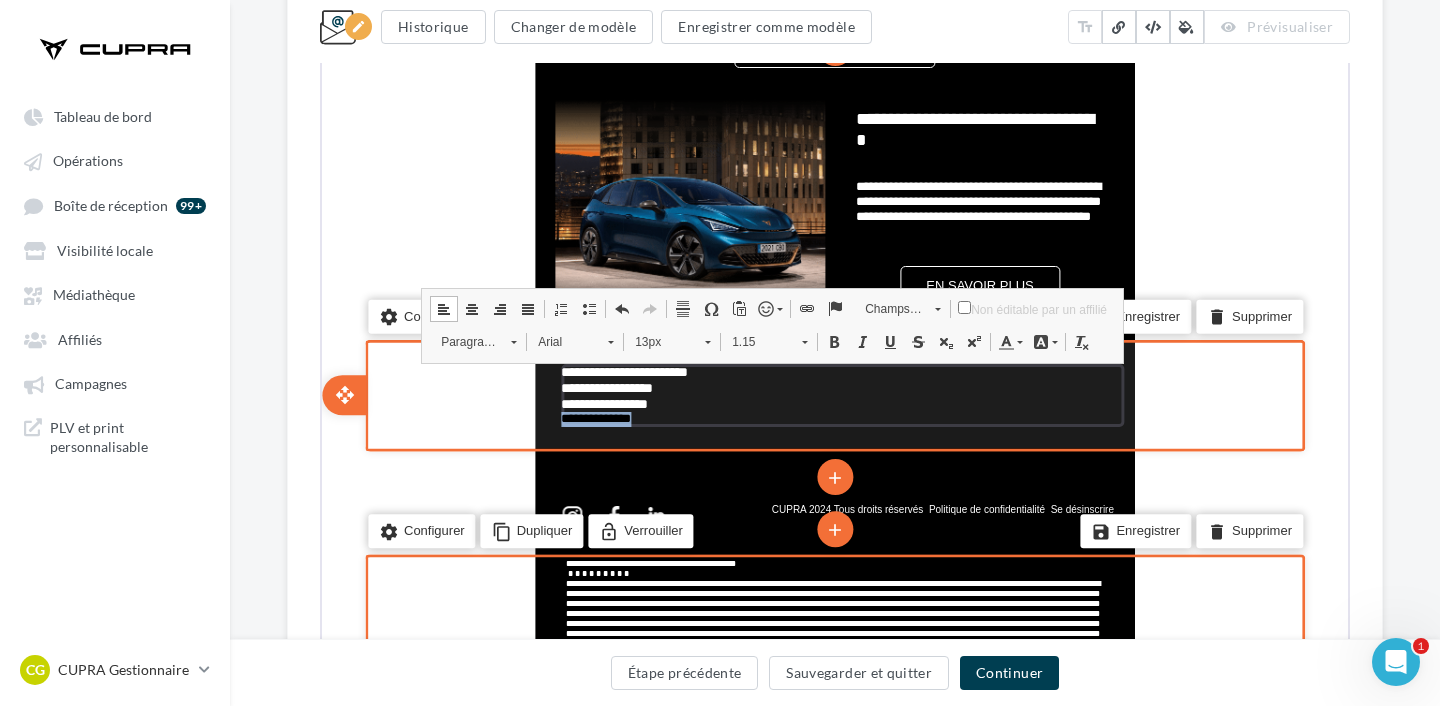 click on "**********" at bounding box center (840, 417) 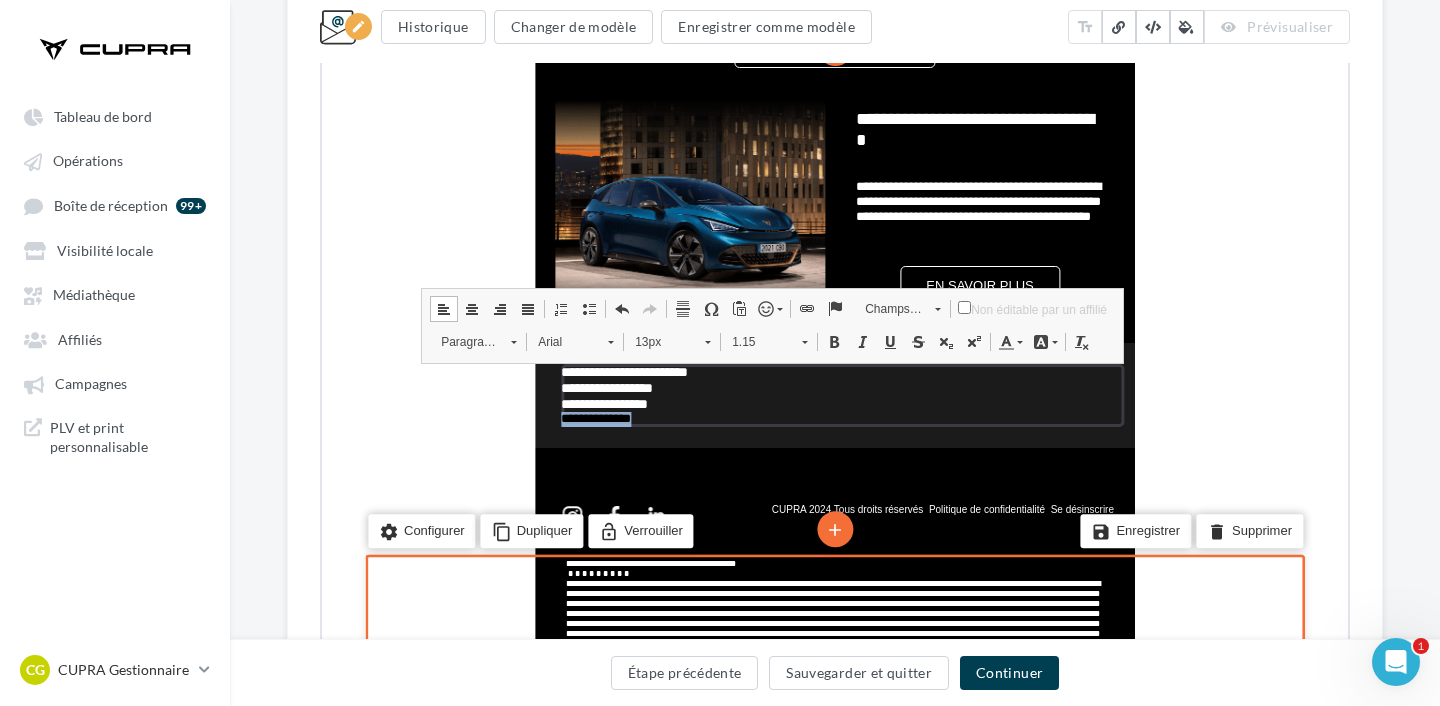 click on "13px" at bounding box center [658, 340] 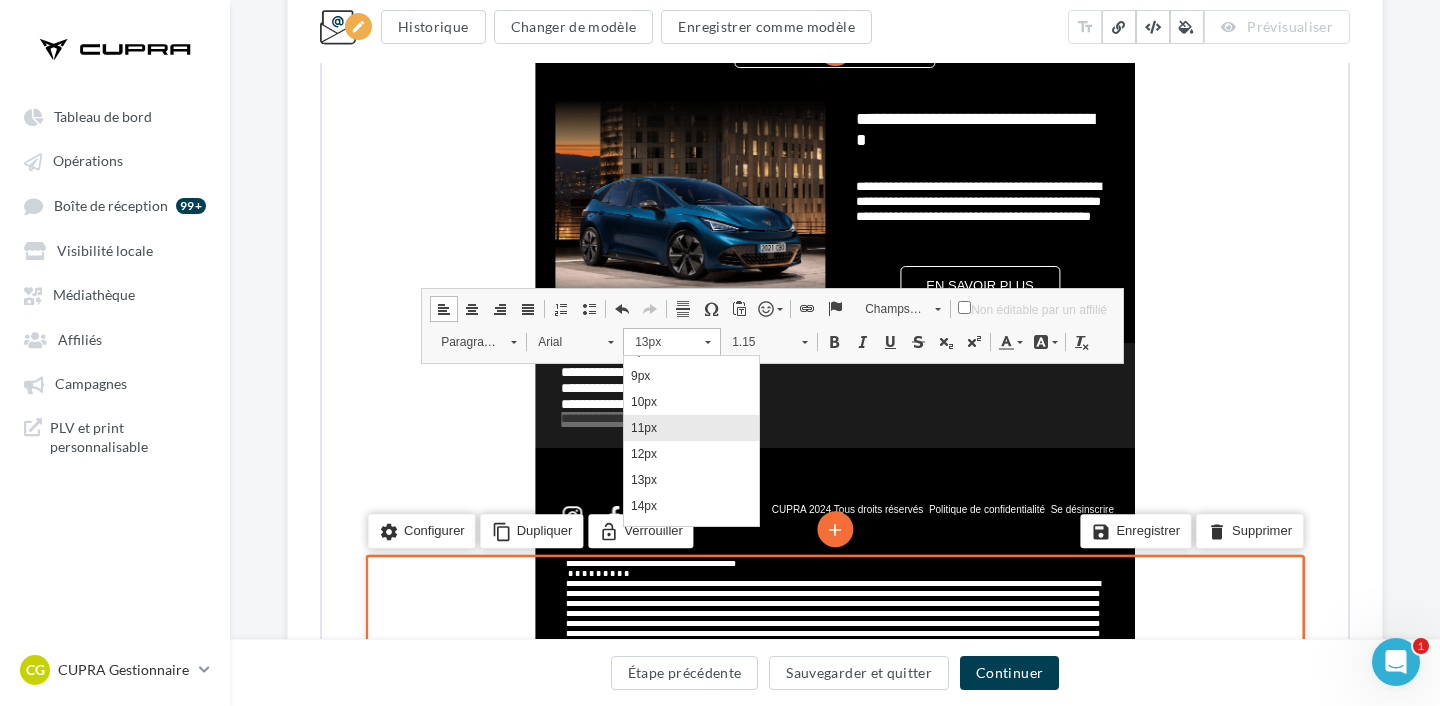 scroll, scrollTop: 48, scrollLeft: 0, axis: vertical 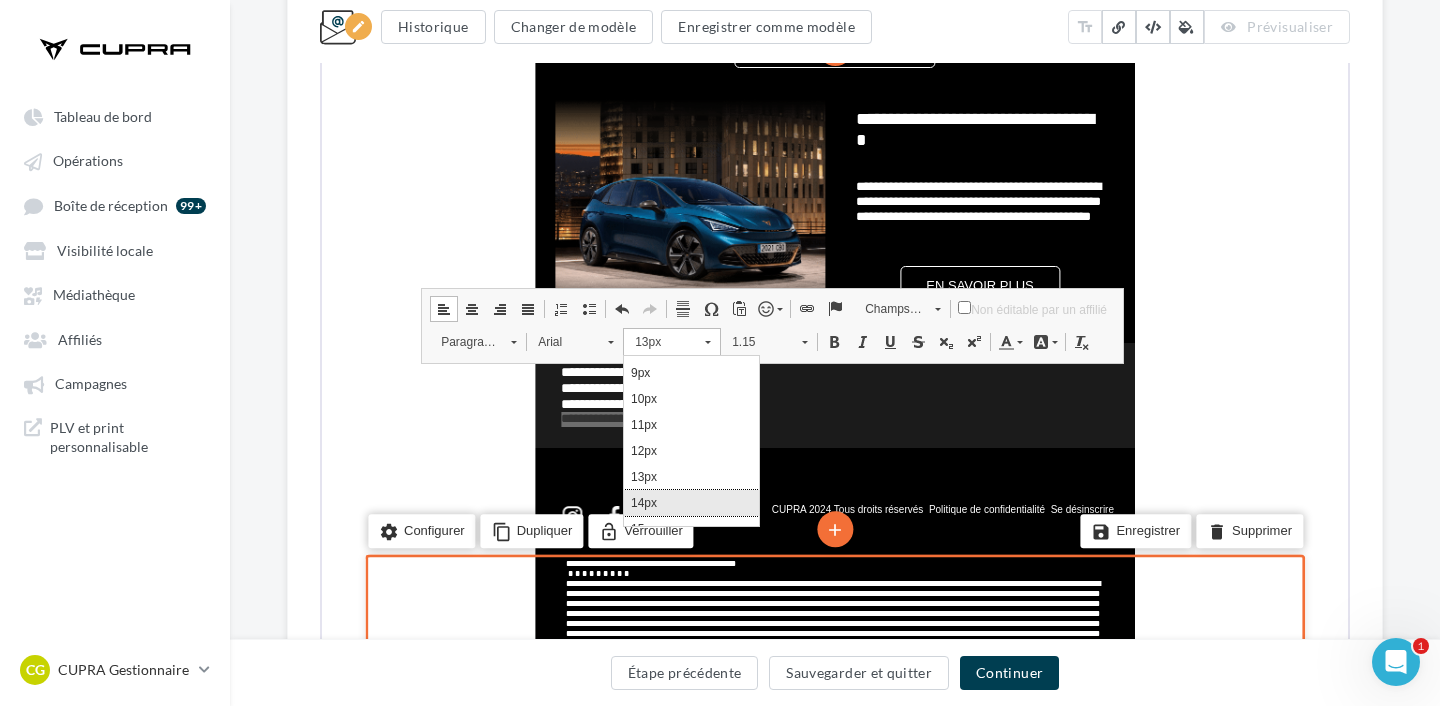 click on "14px" at bounding box center [691, 502] 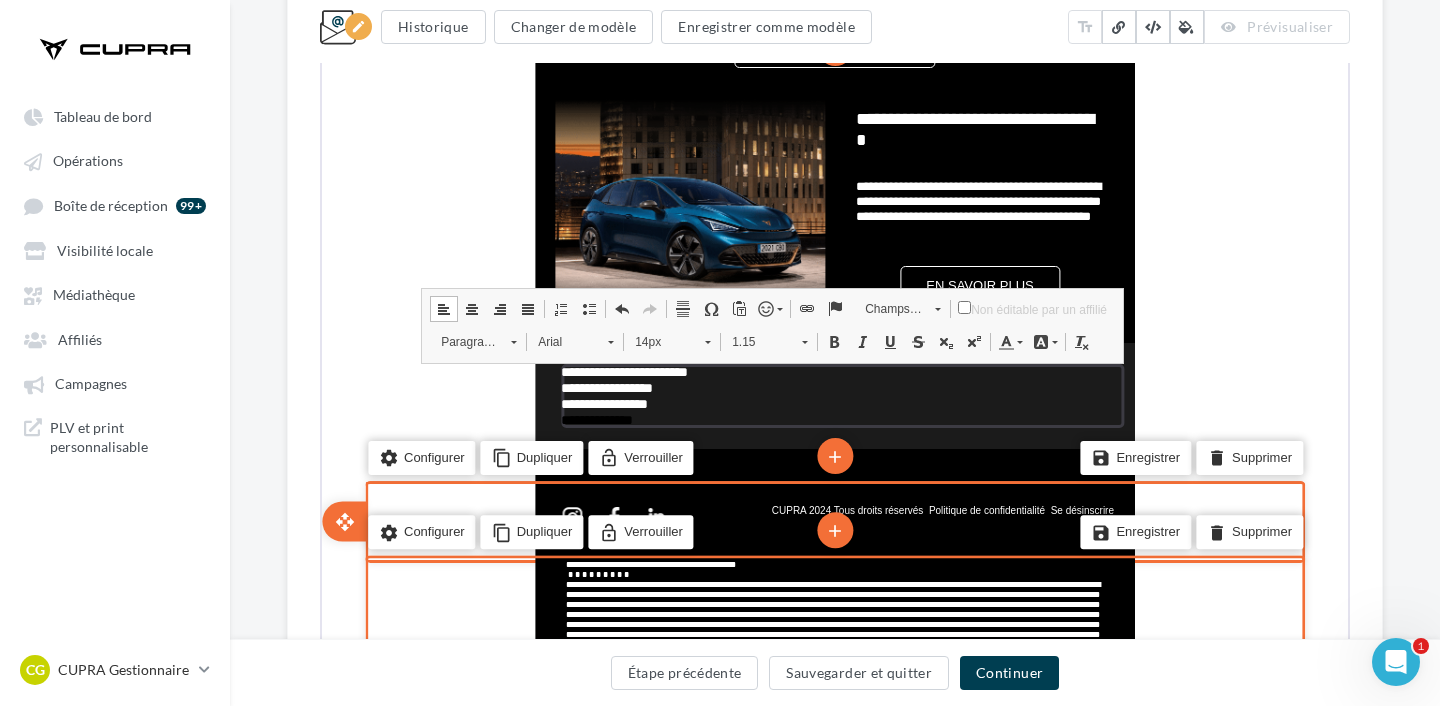 scroll, scrollTop: 0, scrollLeft: 0, axis: both 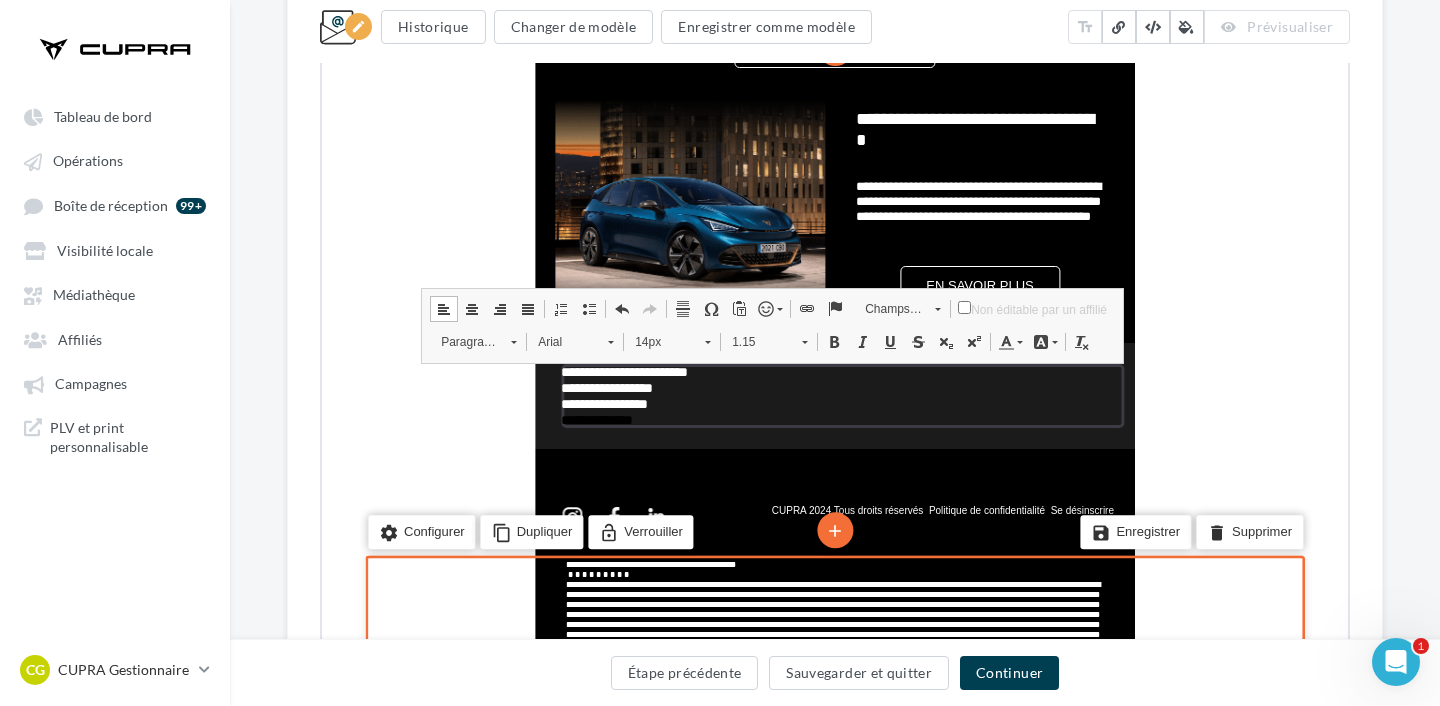 click on "Couleur du texte" at bounding box center [1008, 340] 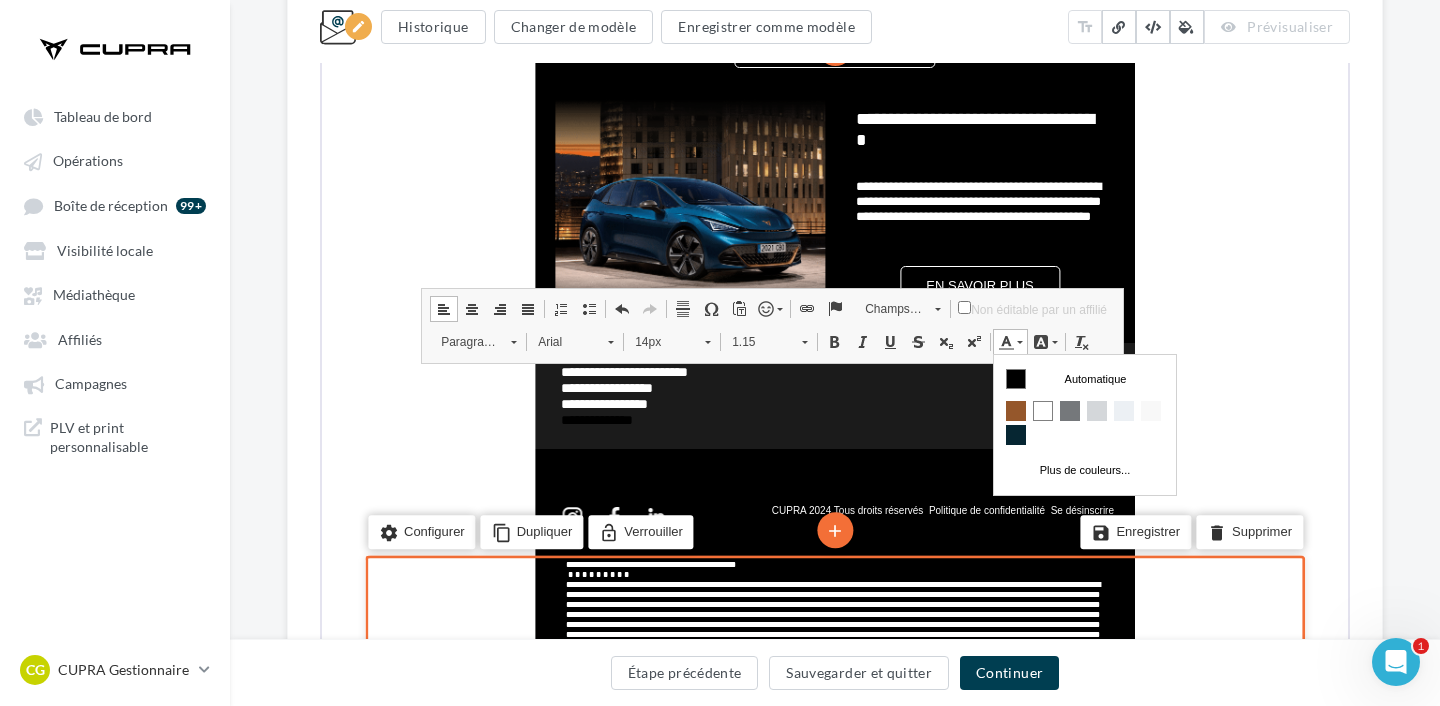 scroll, scrollTop: 0, scrollLeft: 0, axis: both 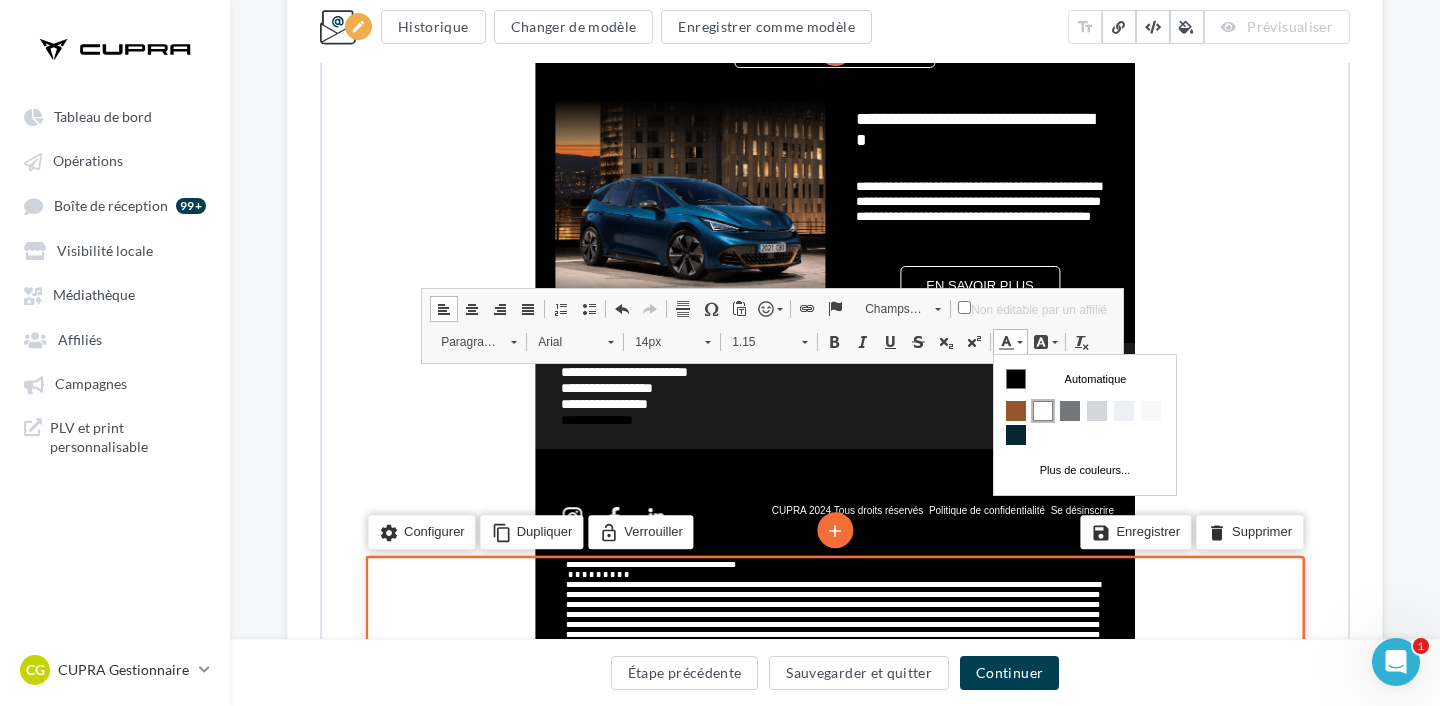 click at bounding box center [1043, 410] 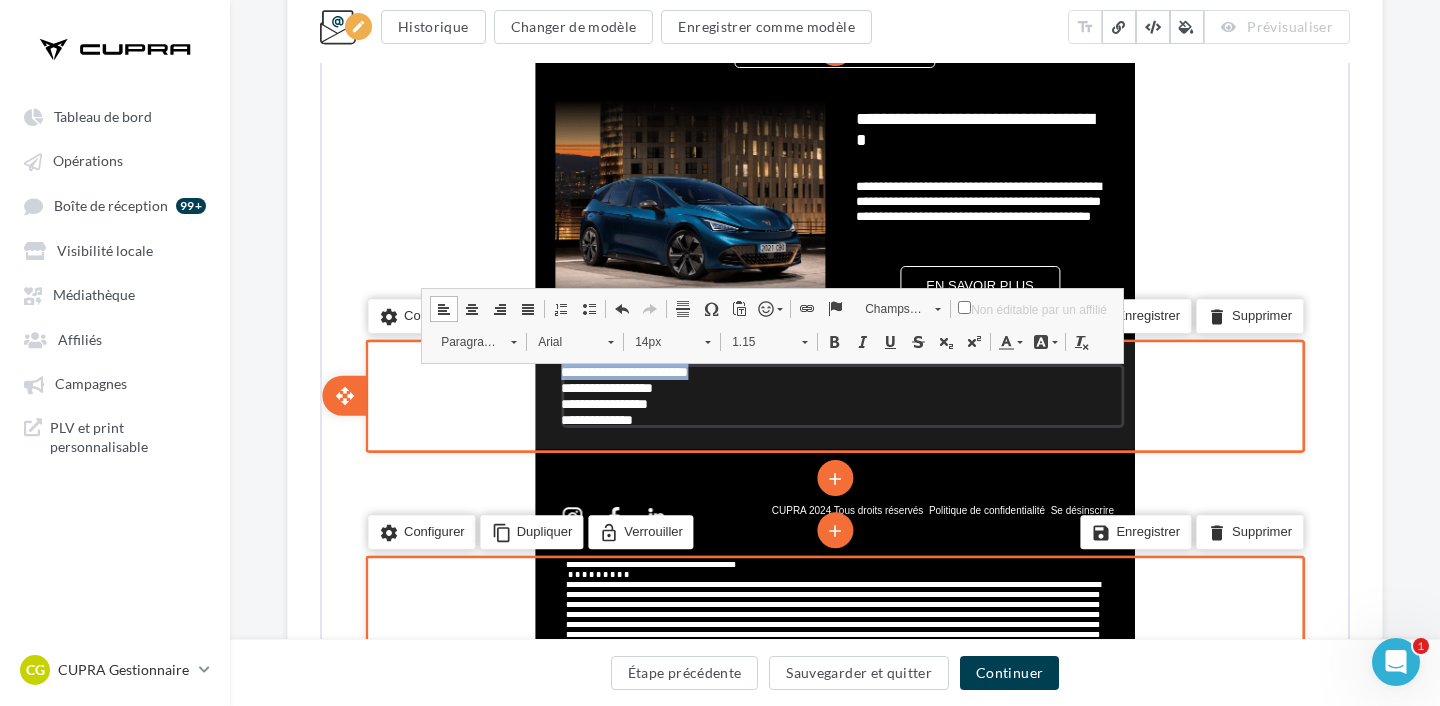 drag, startPoint x: 756, startPoint y: 364, endPoint x: 557, endPoint y: 368, distance: 199.04019 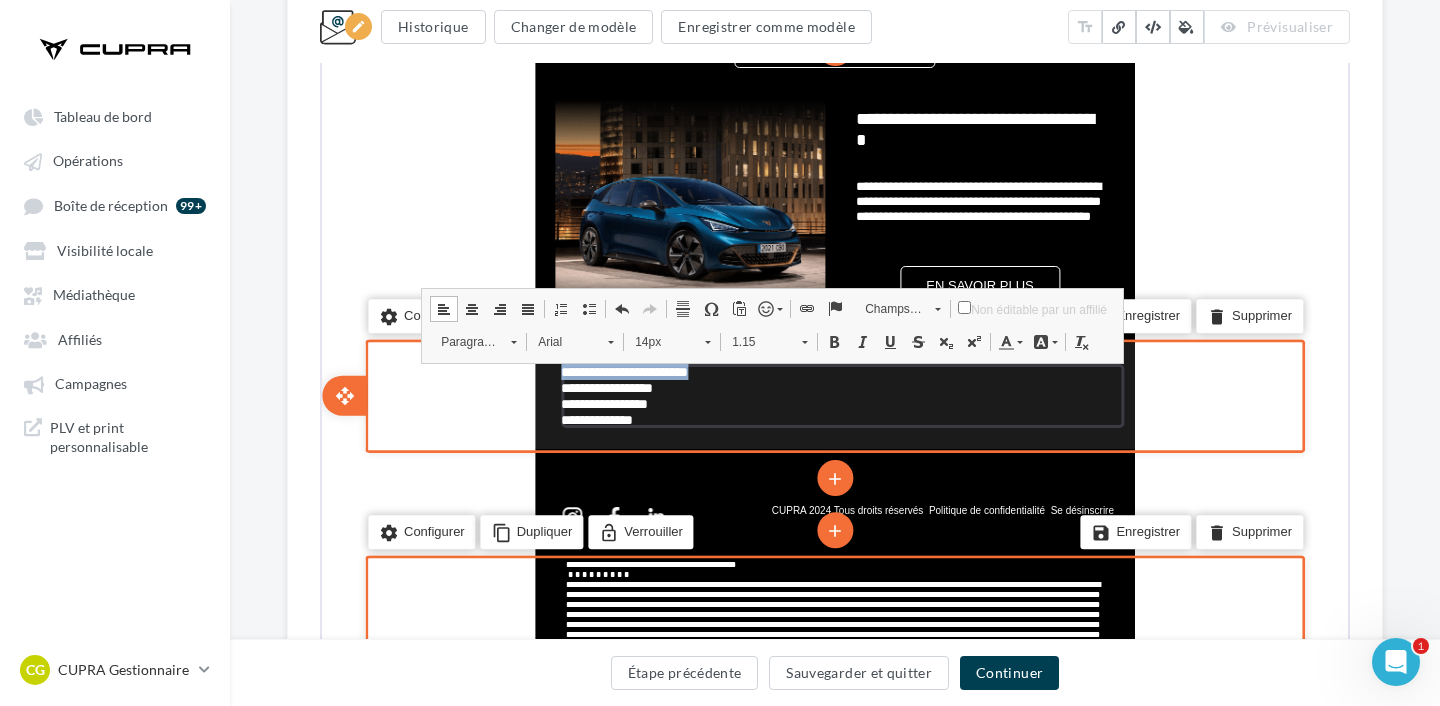click on "**********" at bounding box center (840, 394) 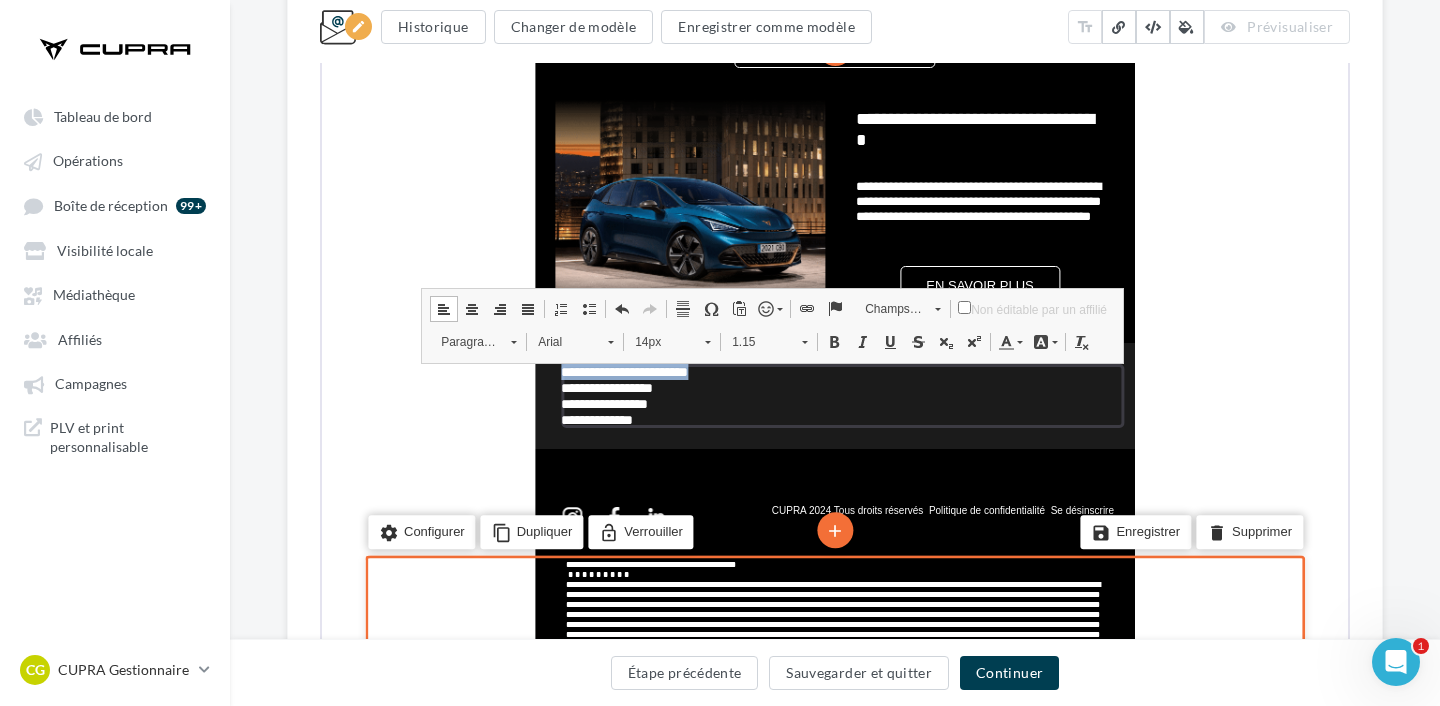 click at bounding box center (832, 340) 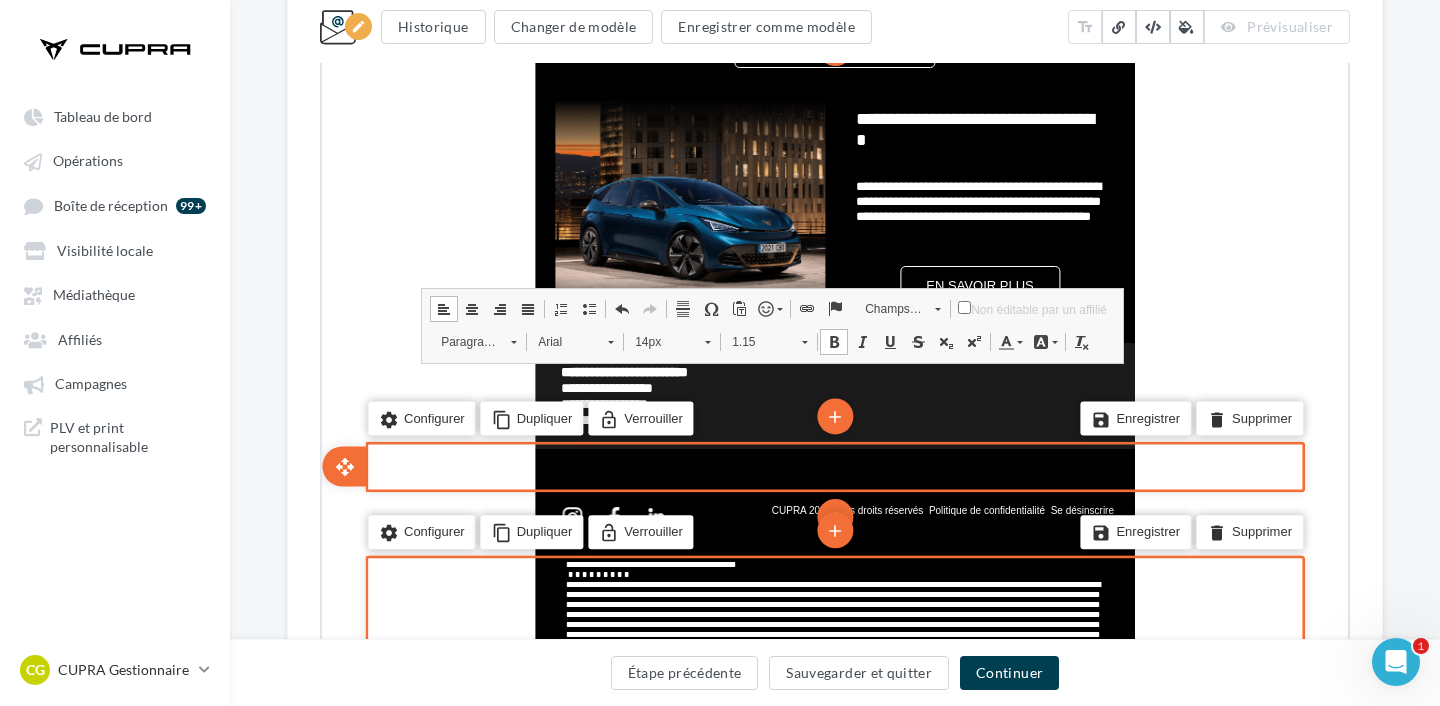 click on "settings Configurer content_copy Dupliquer lock_open Verrouiller add add save Enregistrer delete Supprimer" at bounding box center (833, 464) 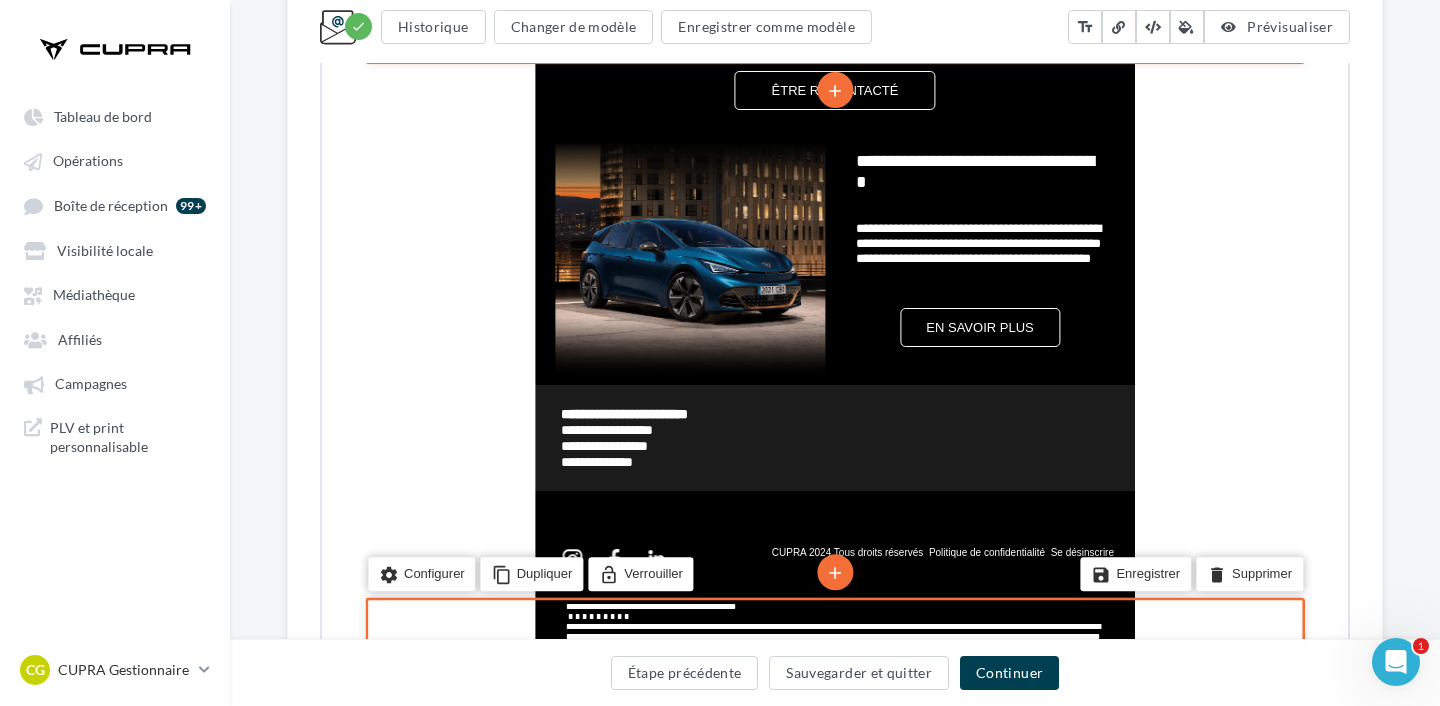 scroll, scrollTop: 1090, scrollLeft: 0, axis: vertical 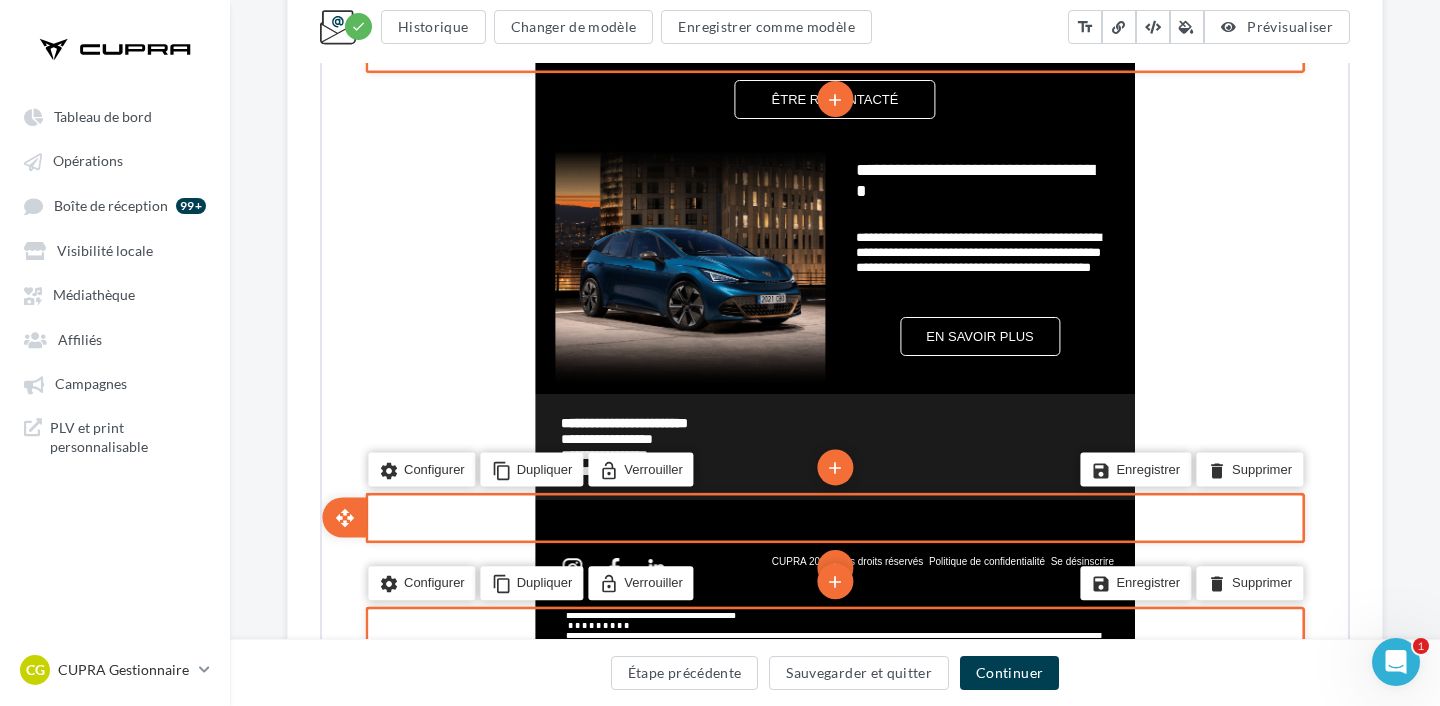 click at bounding box center [833, 515] 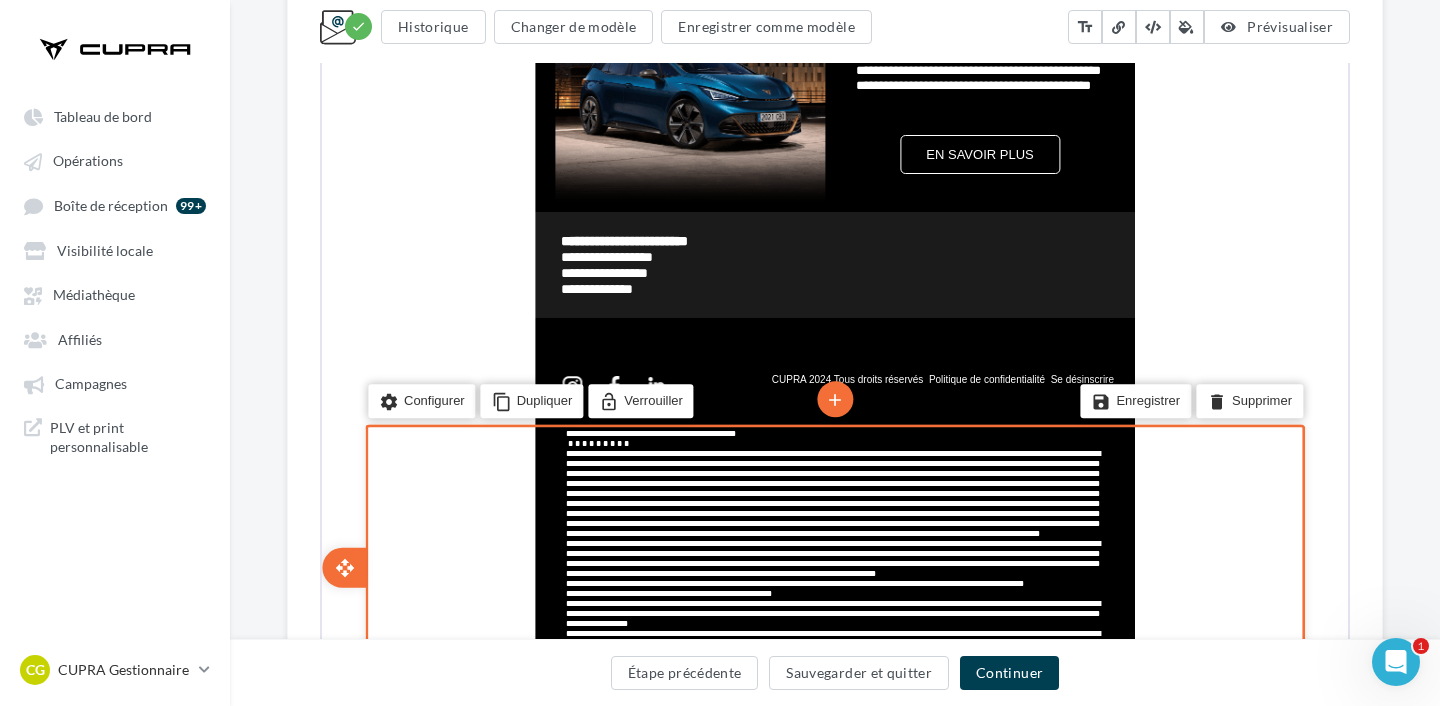 scroll, scrollTop: 1274, scrollLeft: 0, axis: vertical 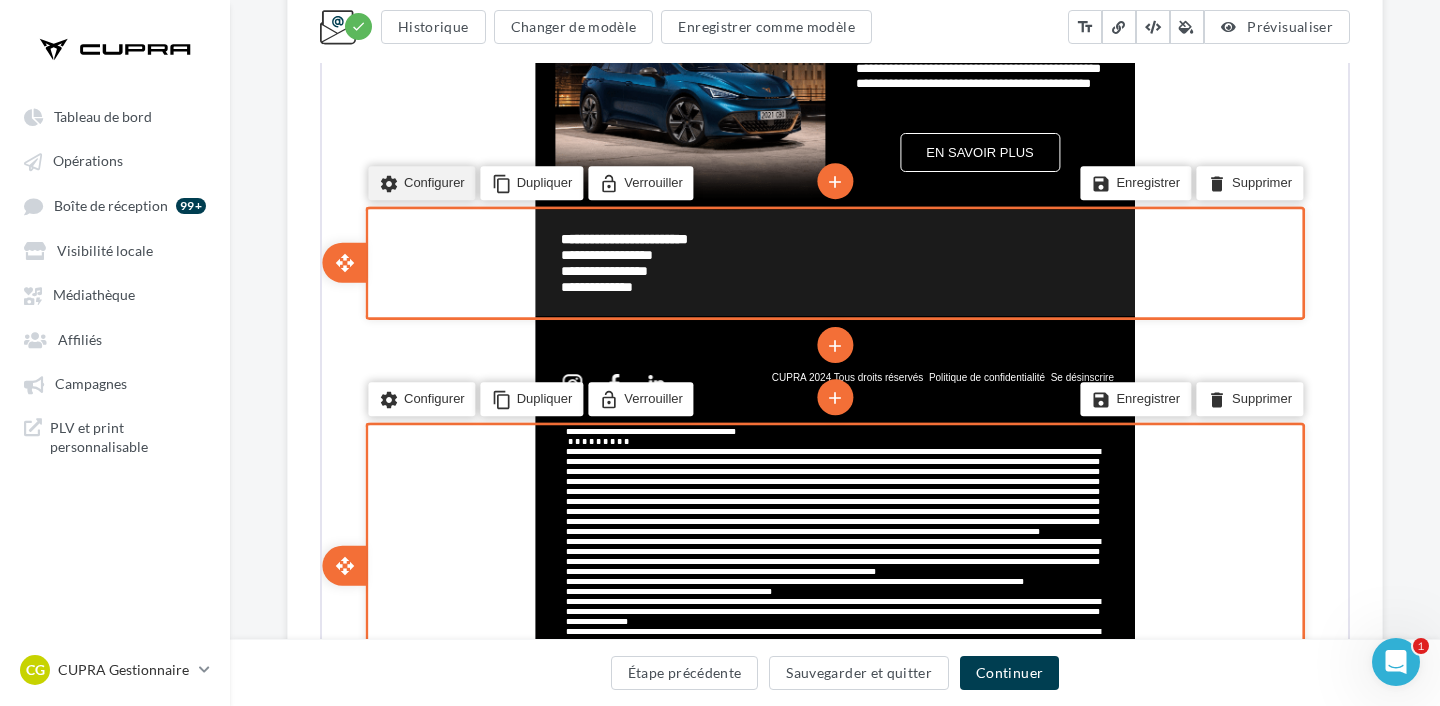 click on "settings Configurer" at bounding box center [420, 181] 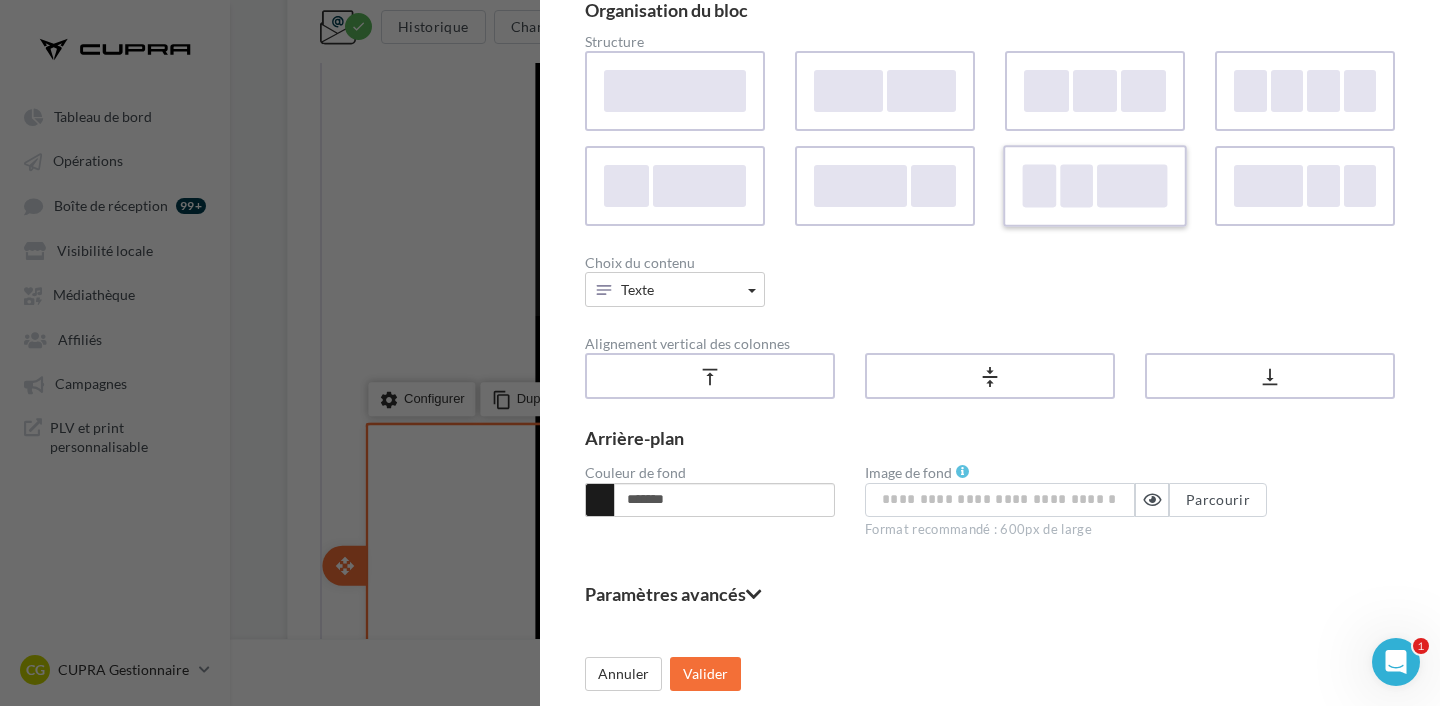 scroll, scrollTop: 0, scrollLeft: 0, axis: both 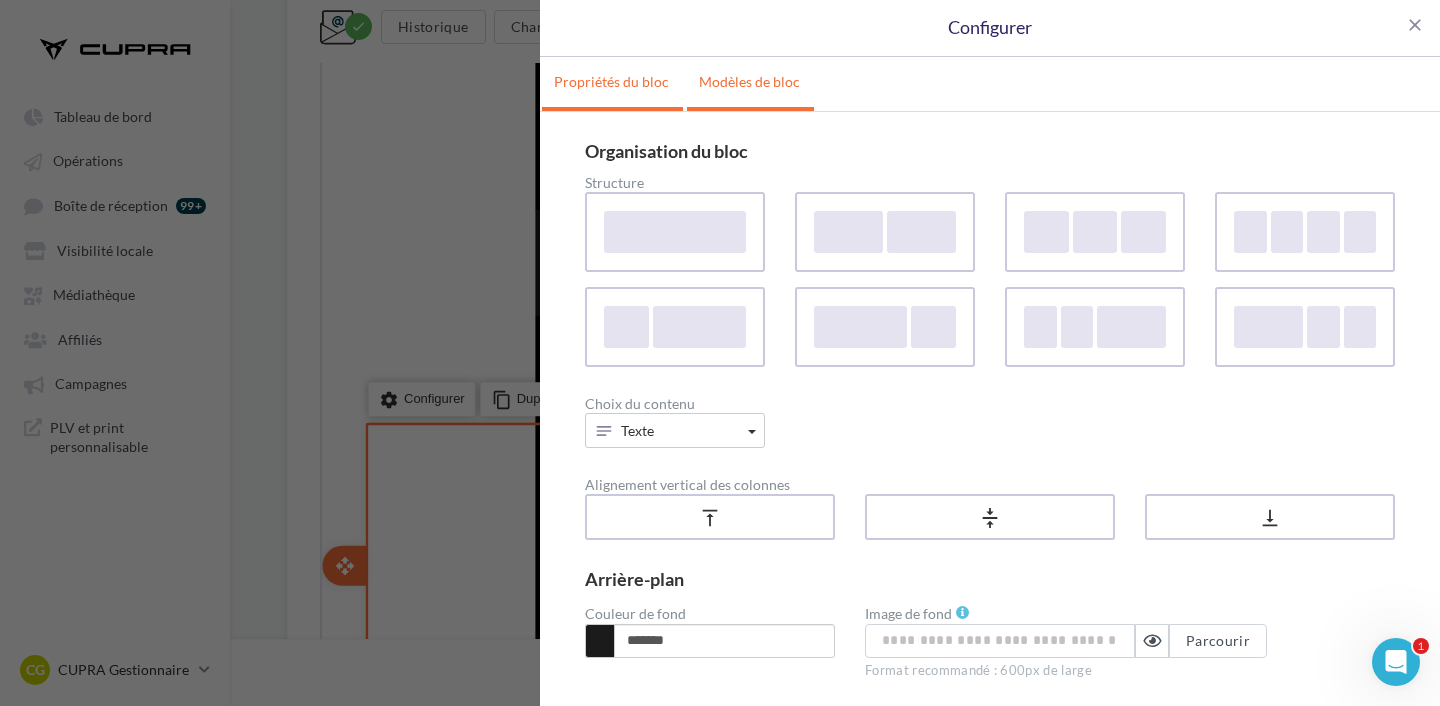 click on "Modèles de bloc" at bounding box center [749, 82] 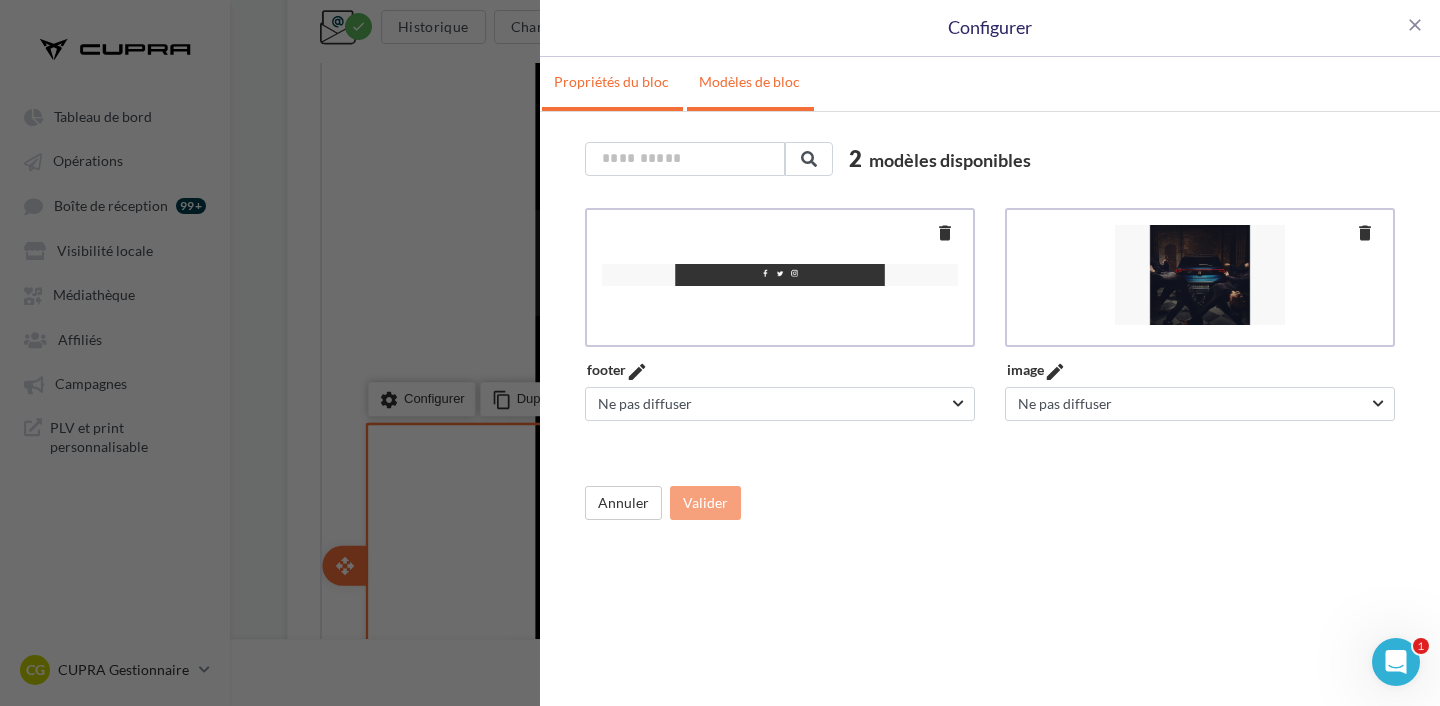 click on "Propriétés du bloc" at bounding box center (611, 82) 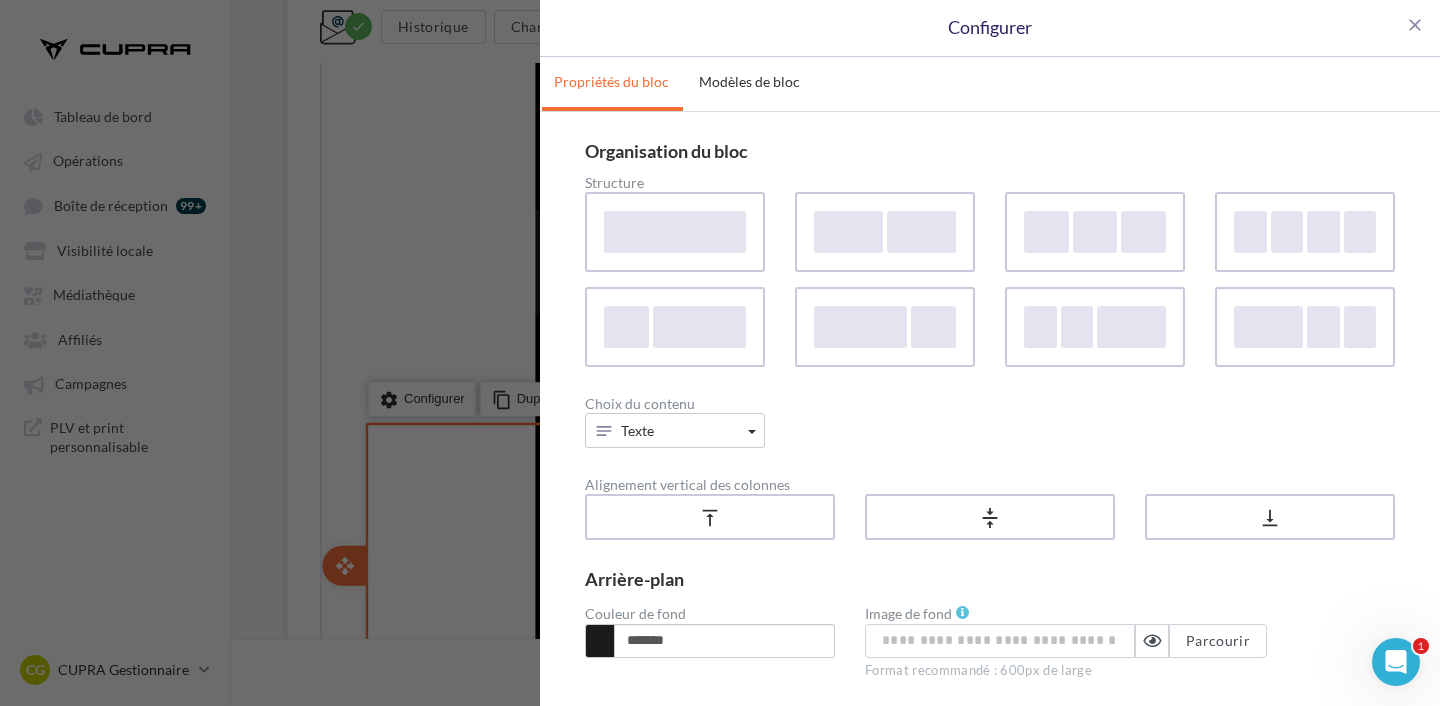 scroll, scrollTop: 143, scrollLeft: 0, axis: vertical 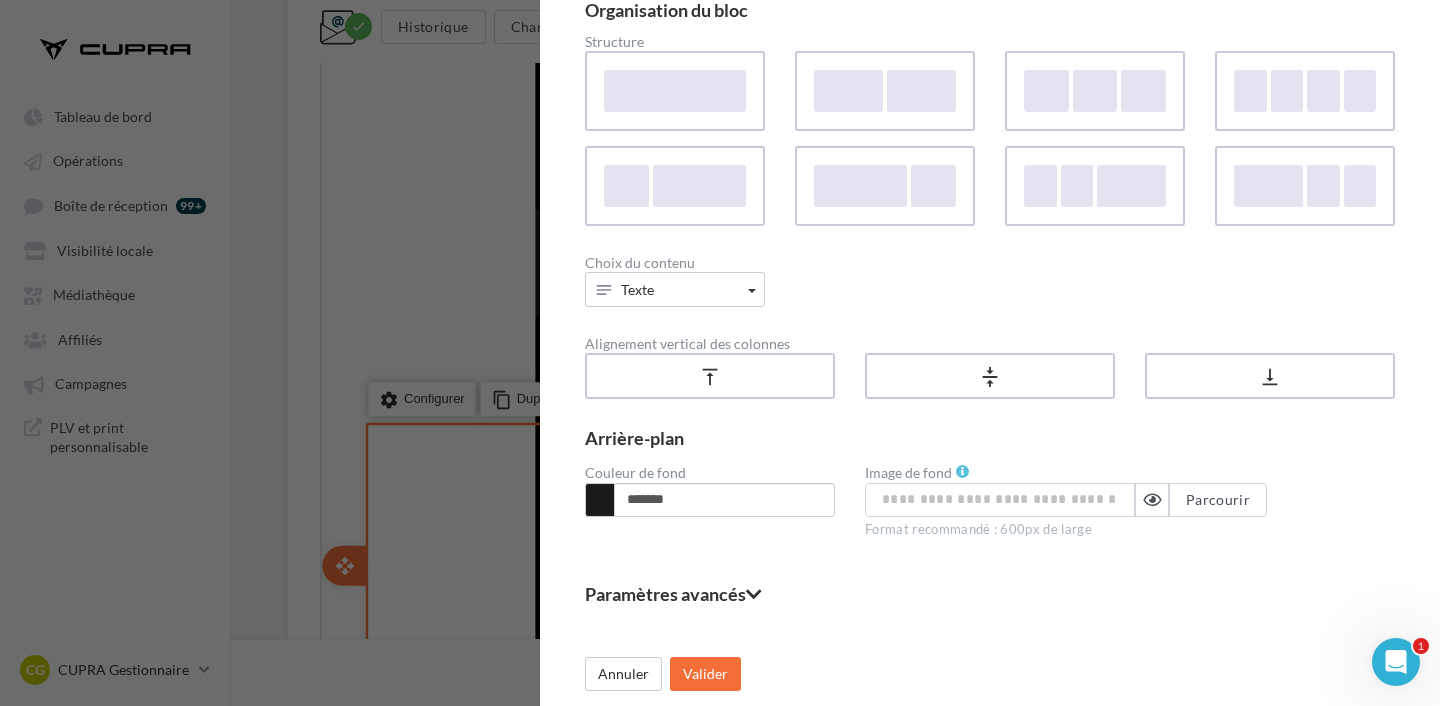 click on "Paramètres avancés" at bounding box center (990, 594) 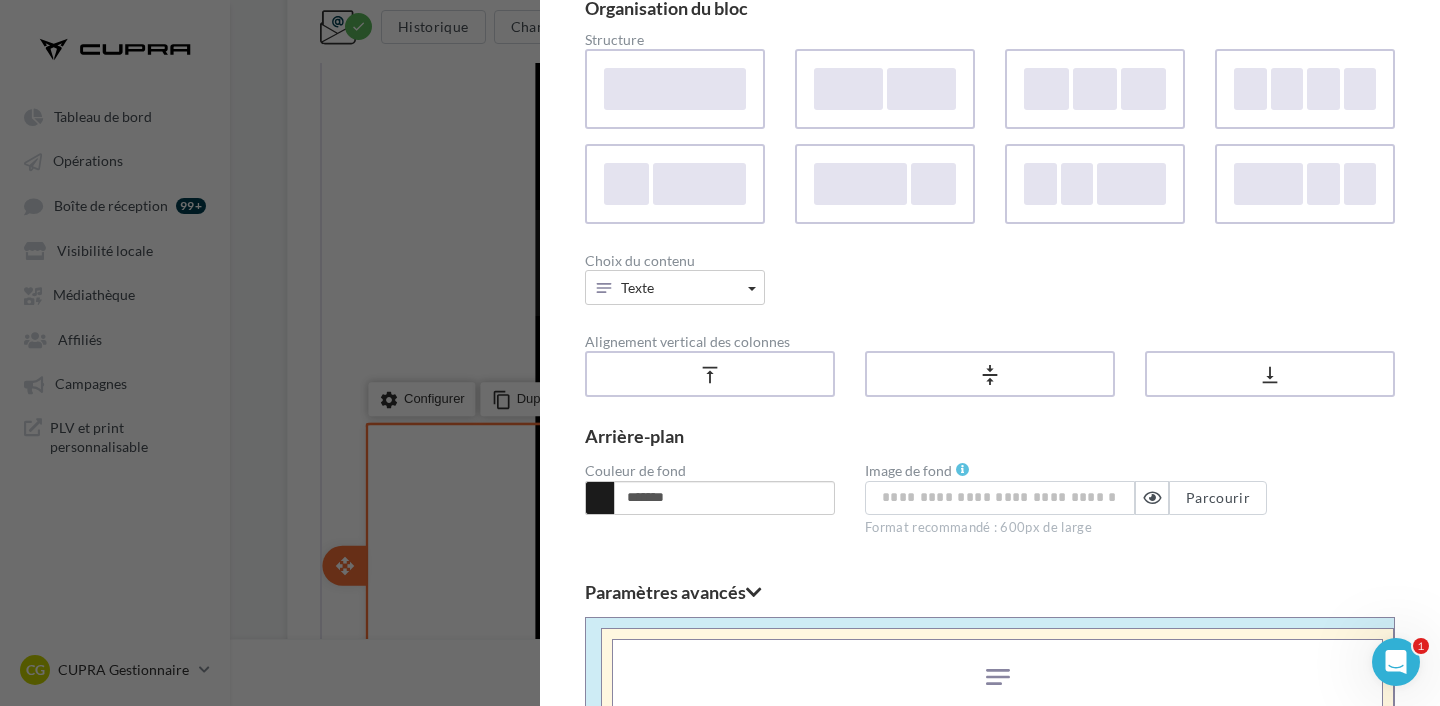 scroll, scrollTop: 553, scrollLeft: 0, axis: vertical 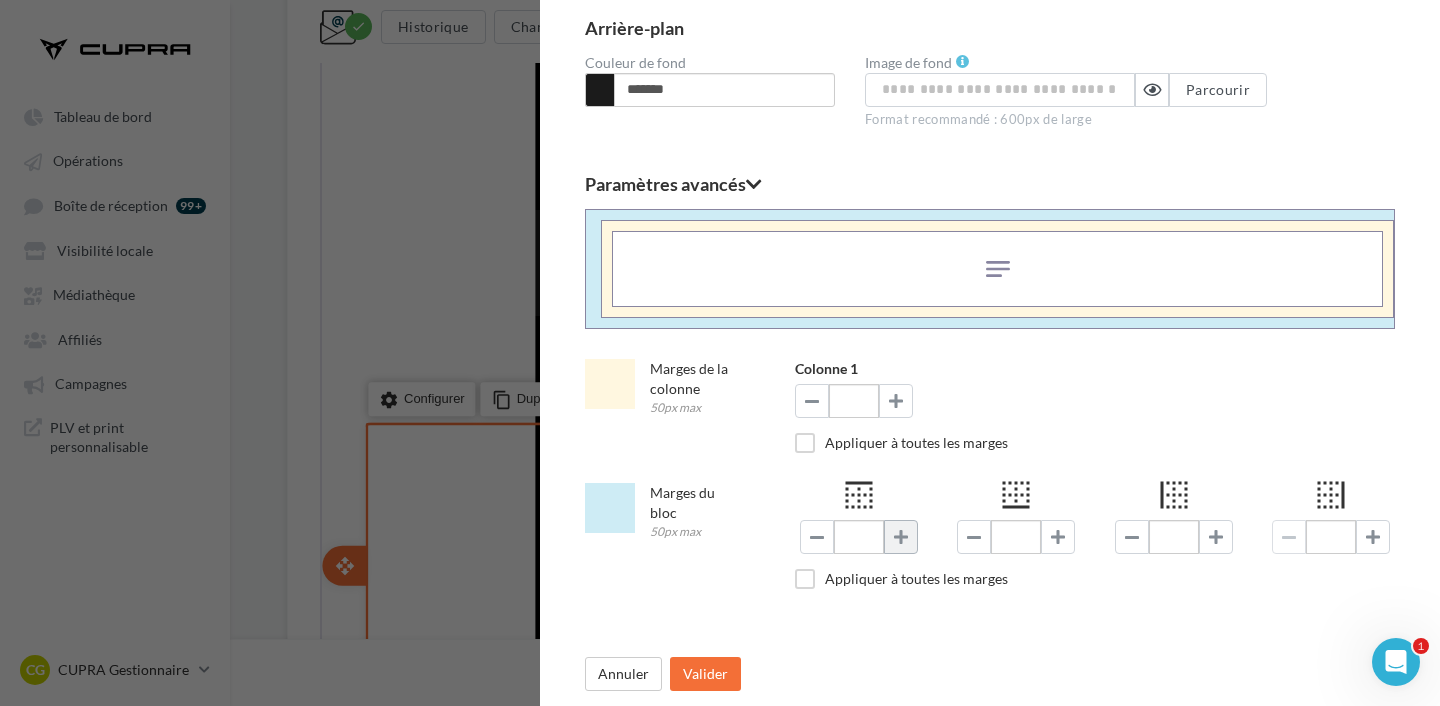 click at bounding box center (901, 537) 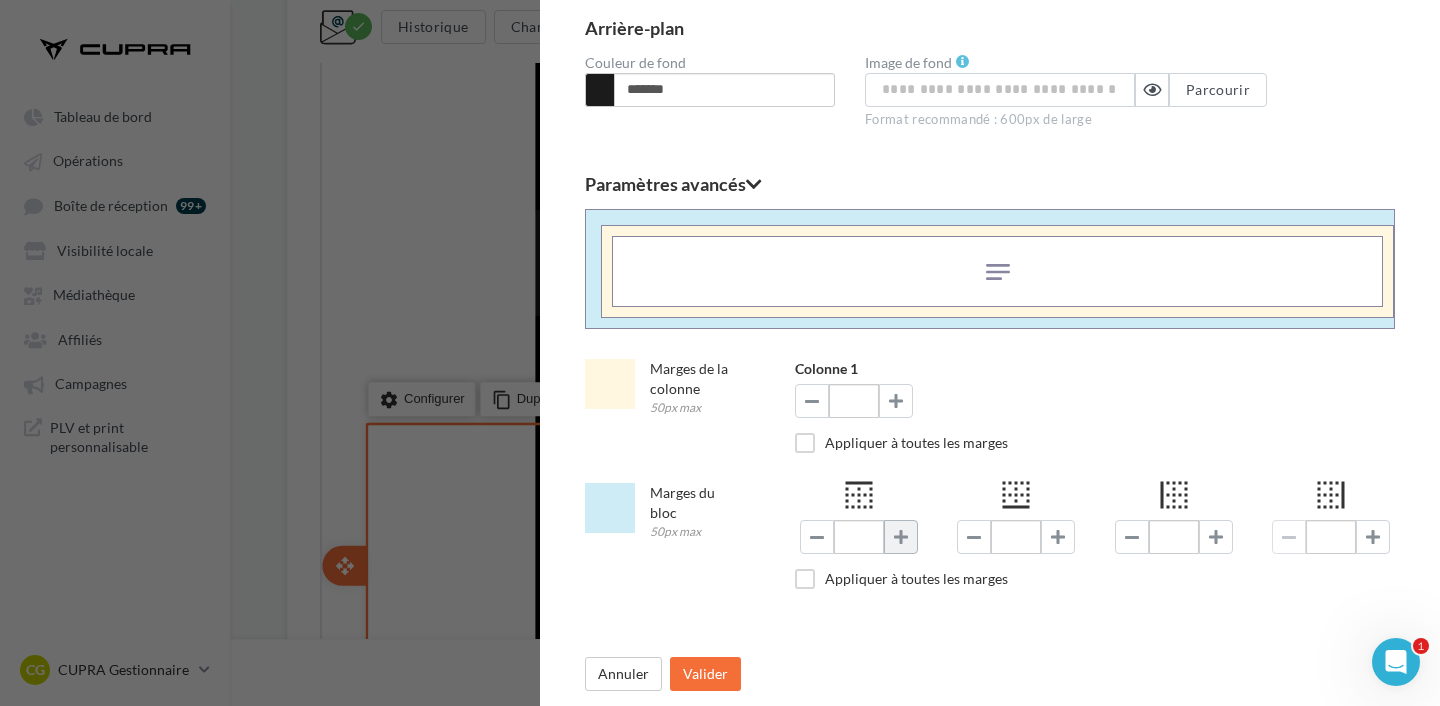 click at bounding box center [901, 537] 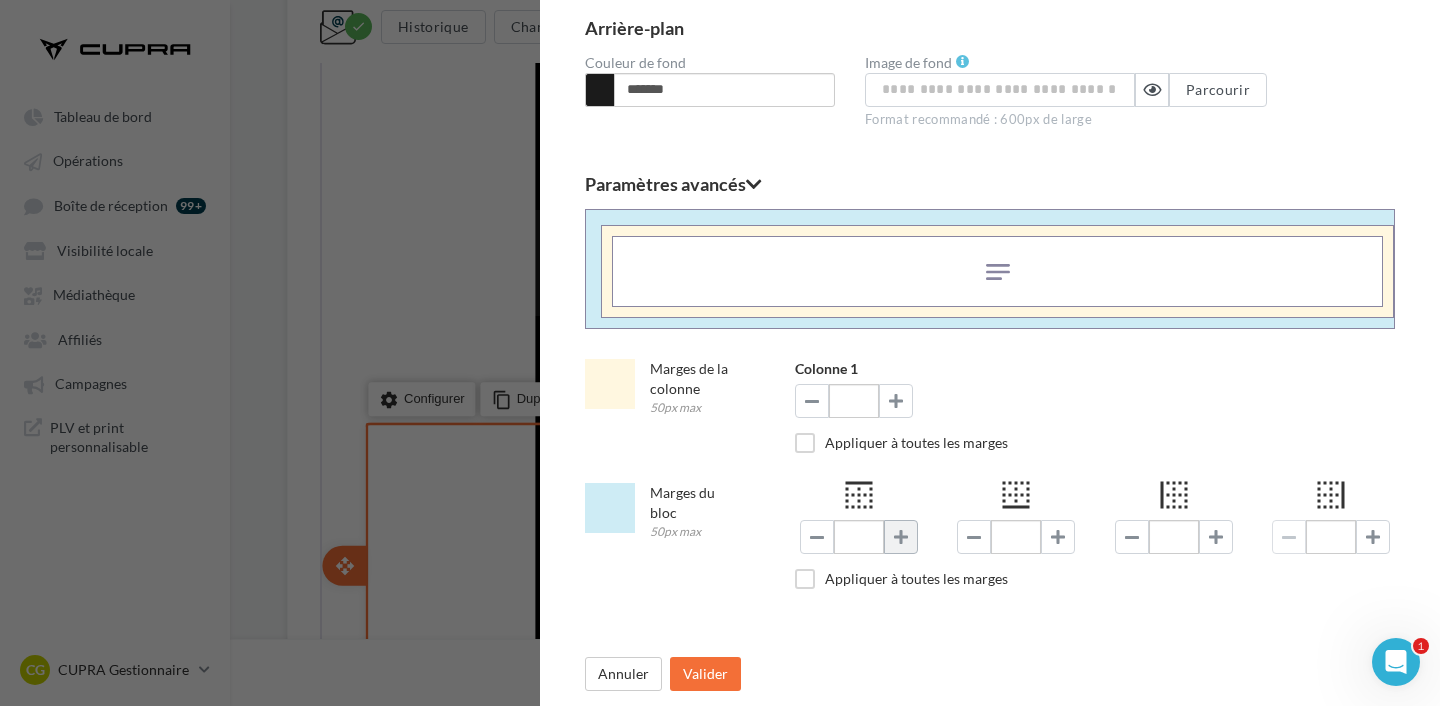 type on "**" 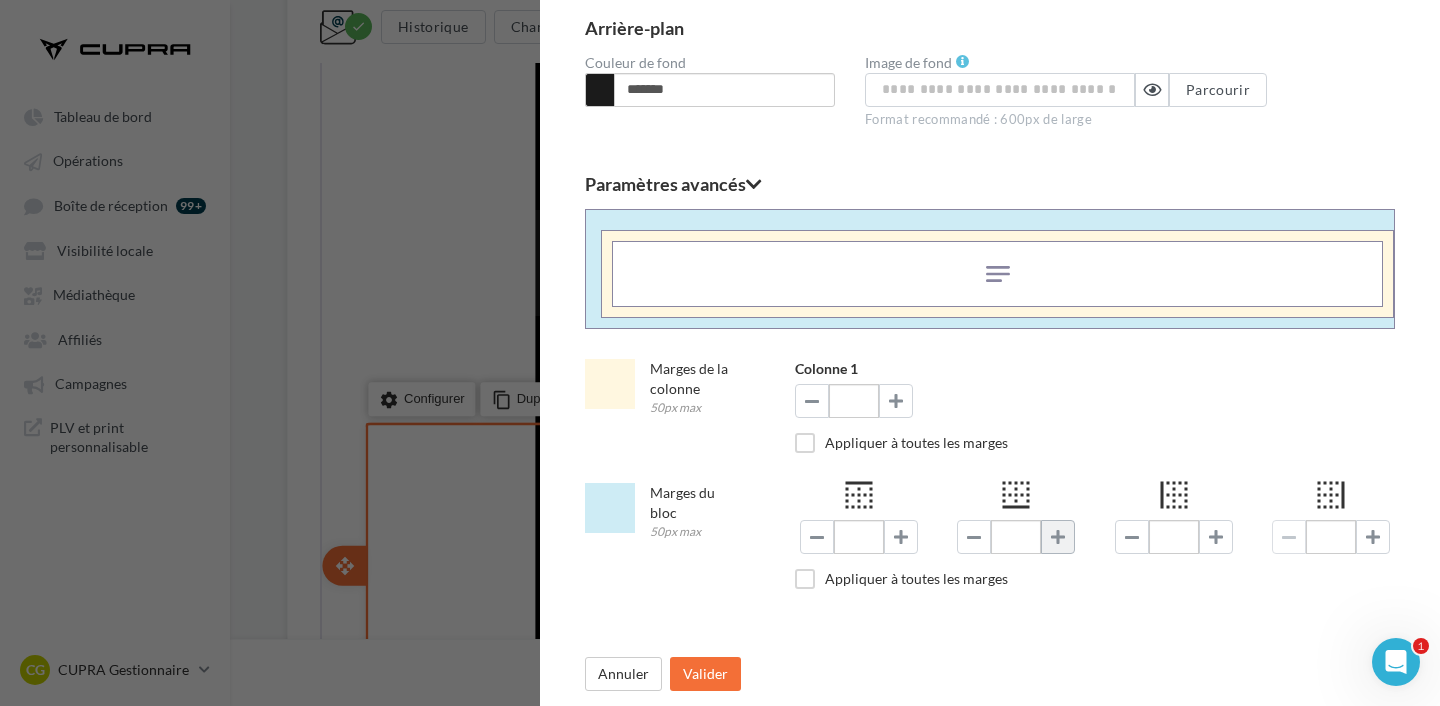 click at bounding box center (1058, 537) 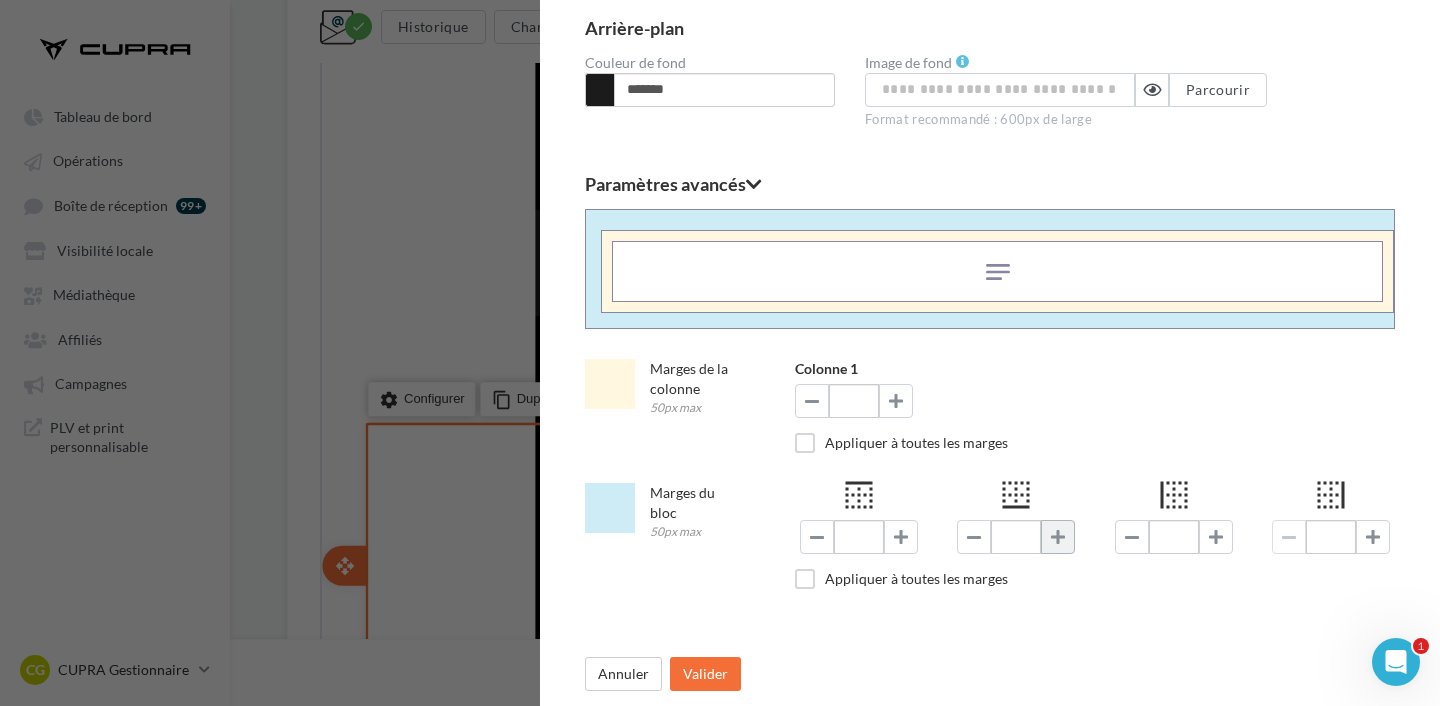 click at bounding box center [1058, 537] 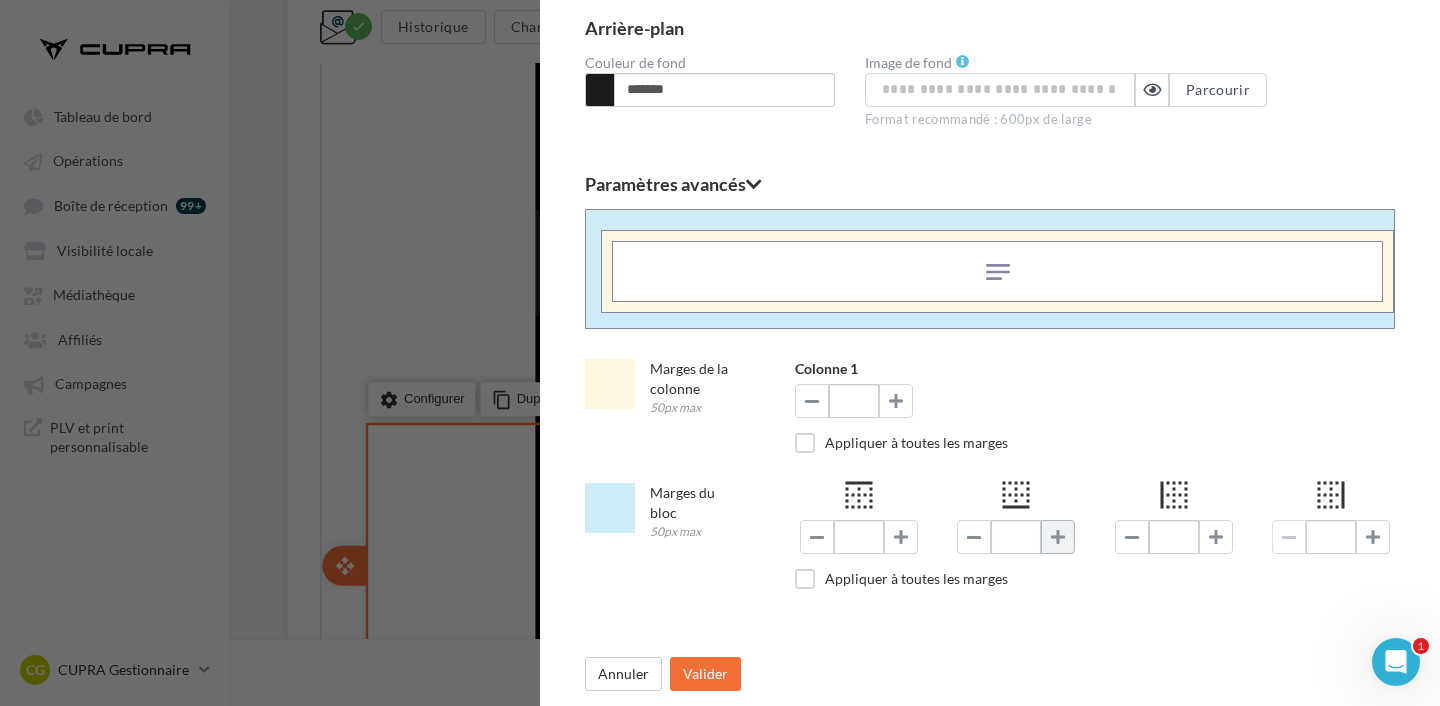 type on "**" 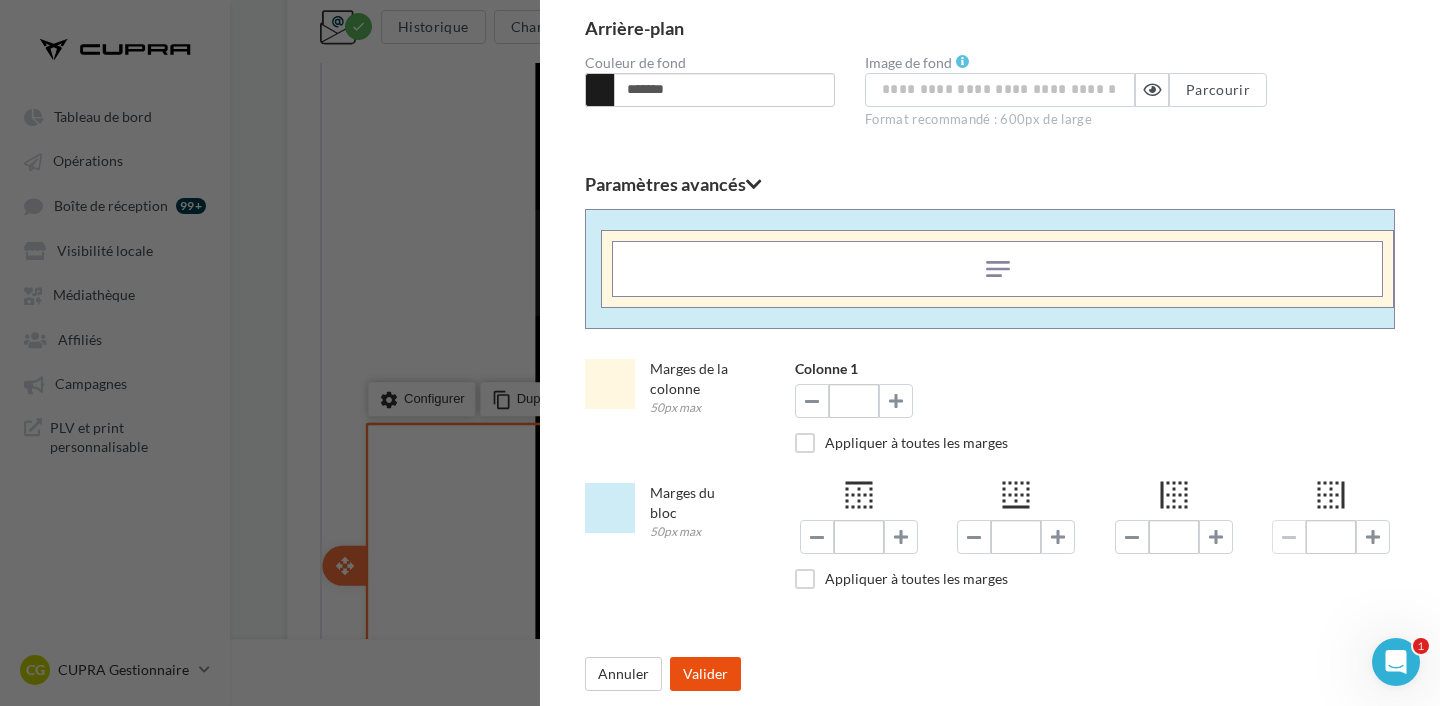 click on "Valider" at bounding box center (705, 674) 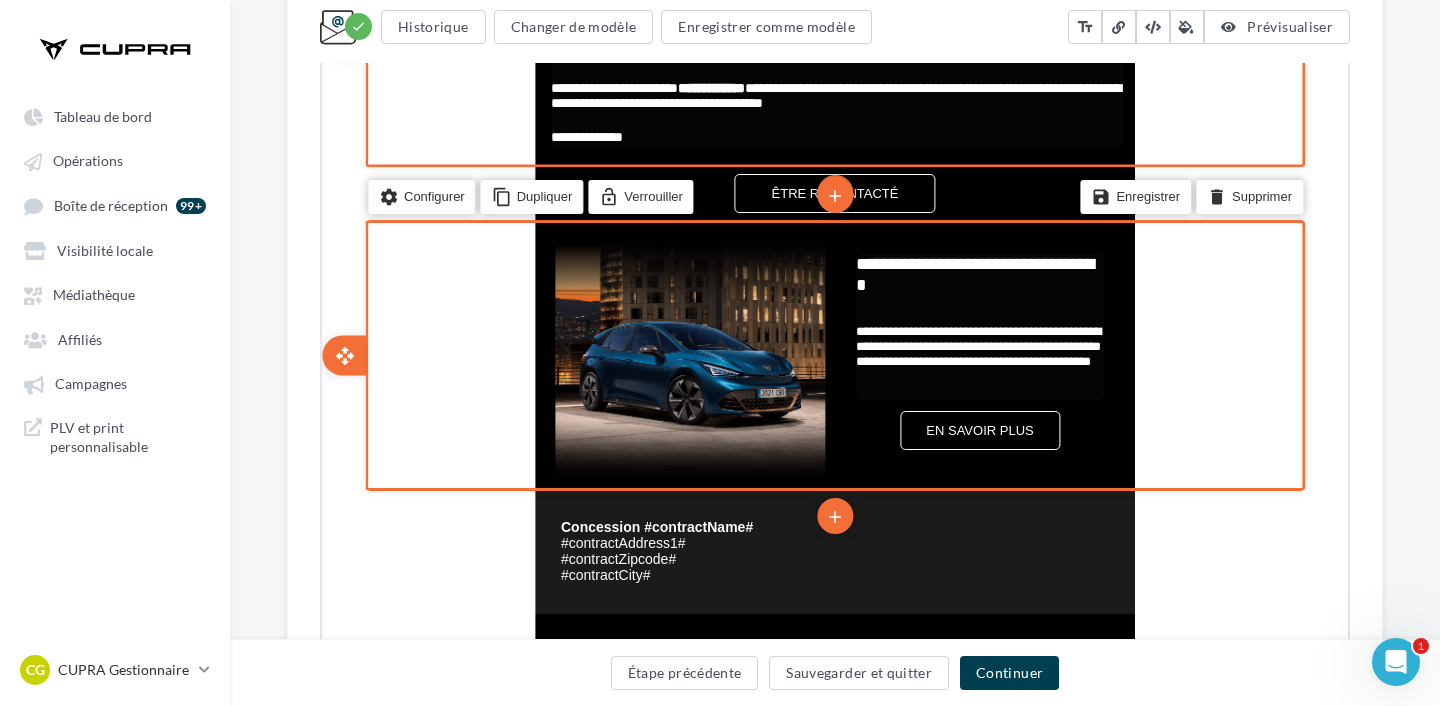 scroll, scrollTop: 946, scrollLeft: 0, axis: vertical 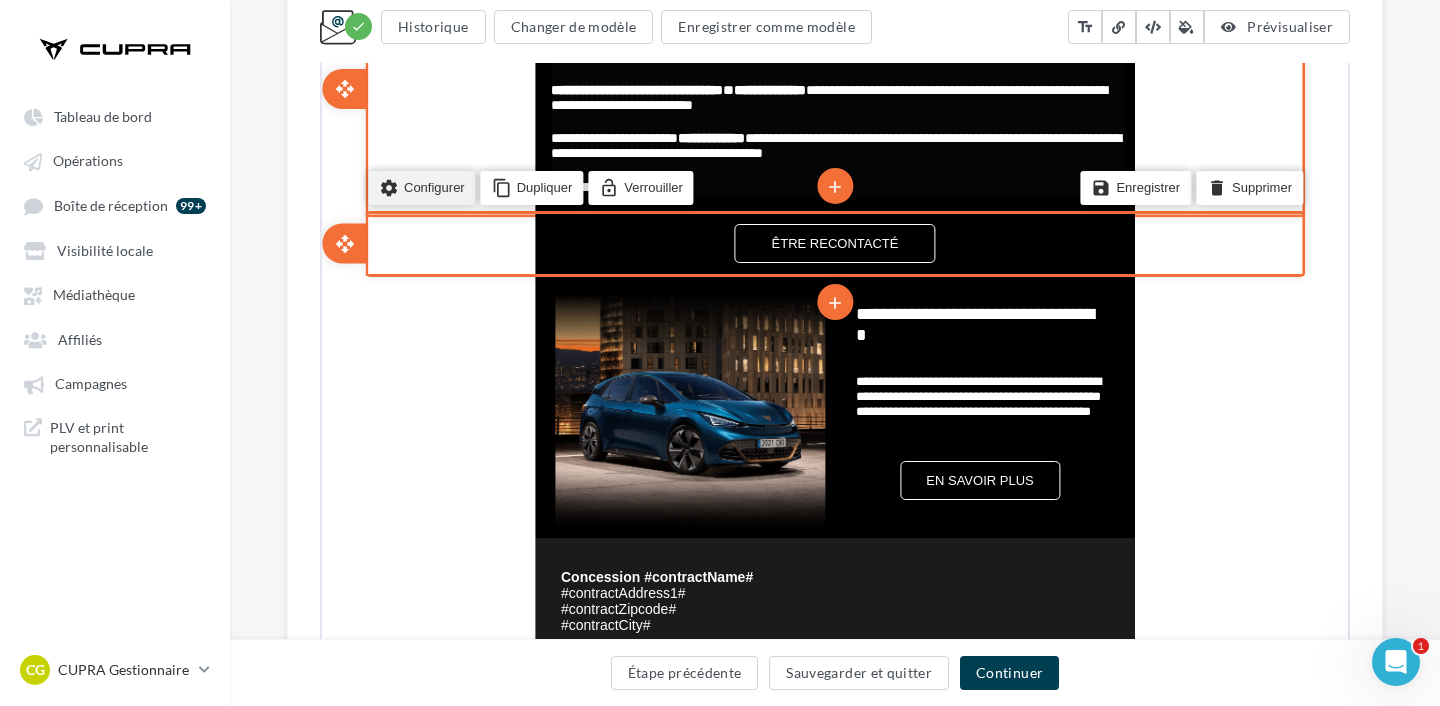 click on "settings Configurer" at bounding box center (420, 186) 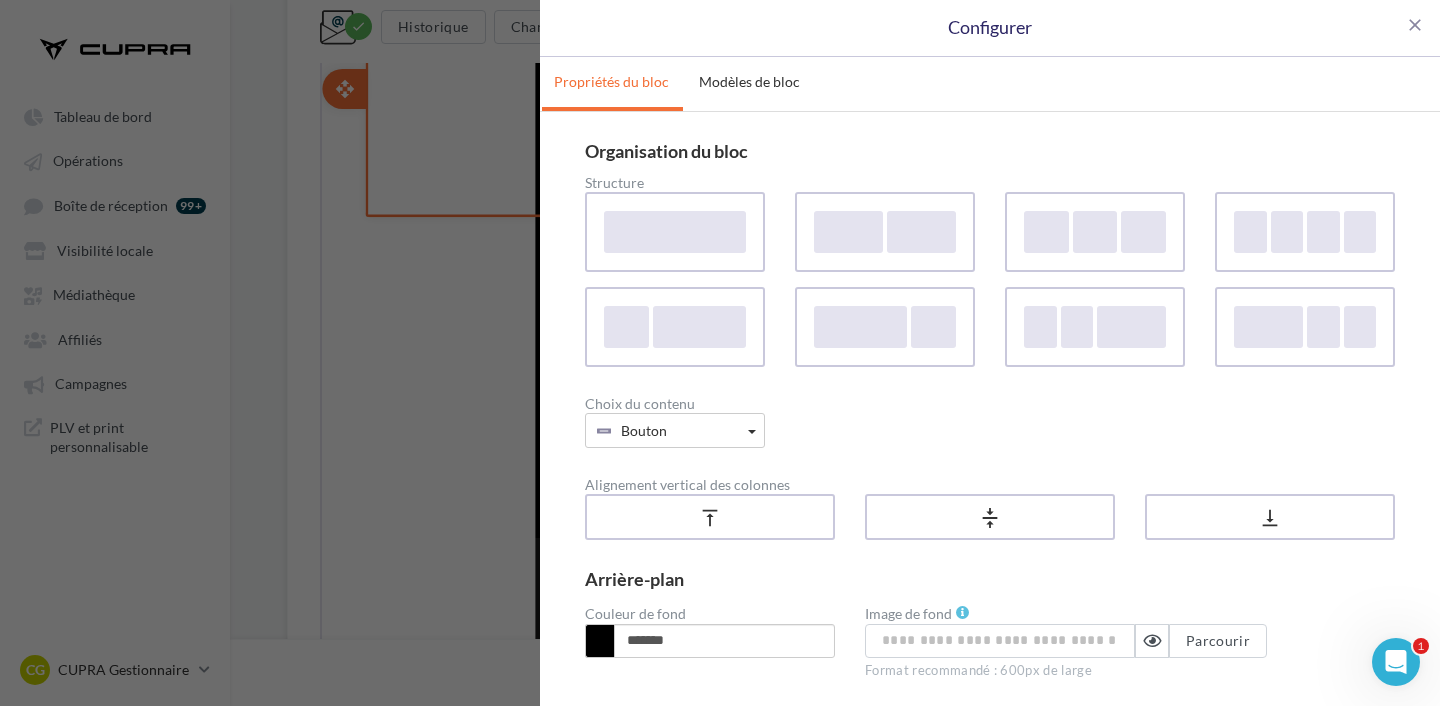 scroll, scrollTop: 143, scrollLeft: 0, axis: vertical 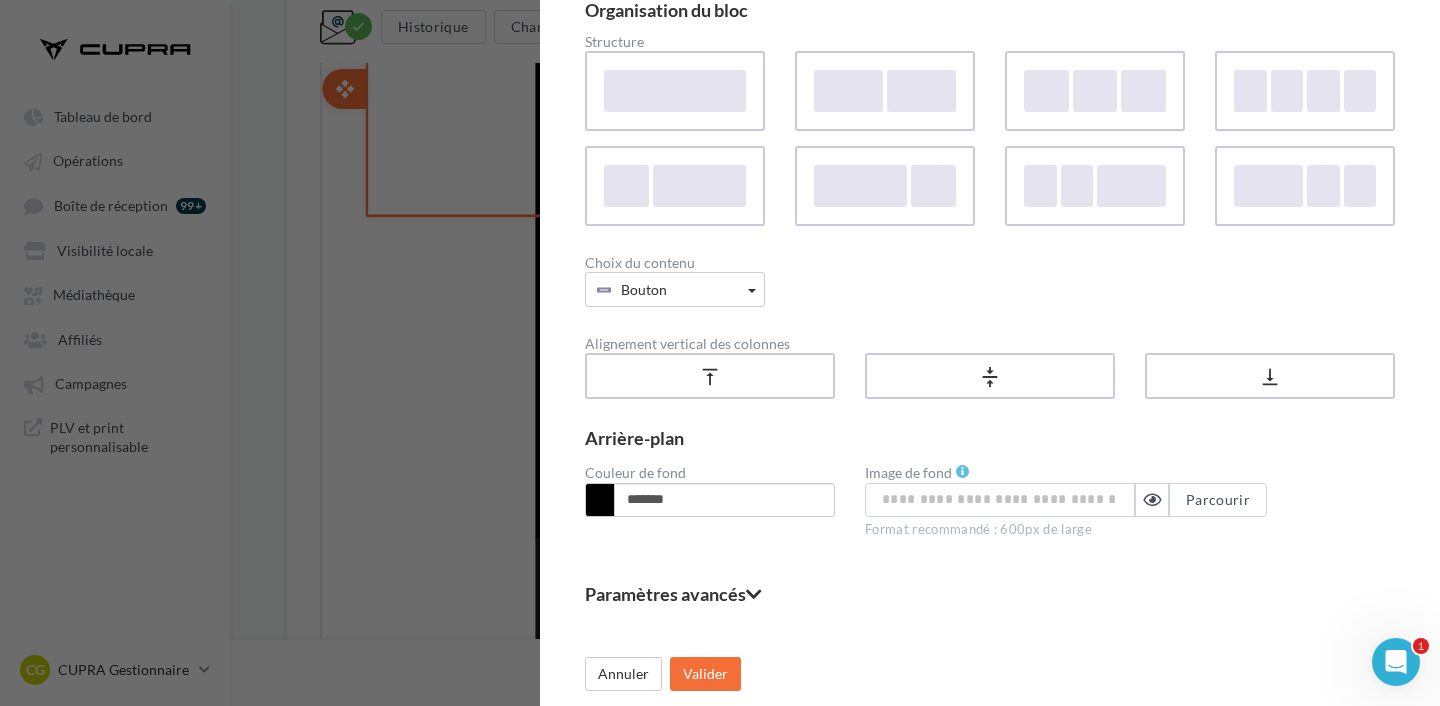click on "Paramètres avancés" at bounding box center (990, 594) 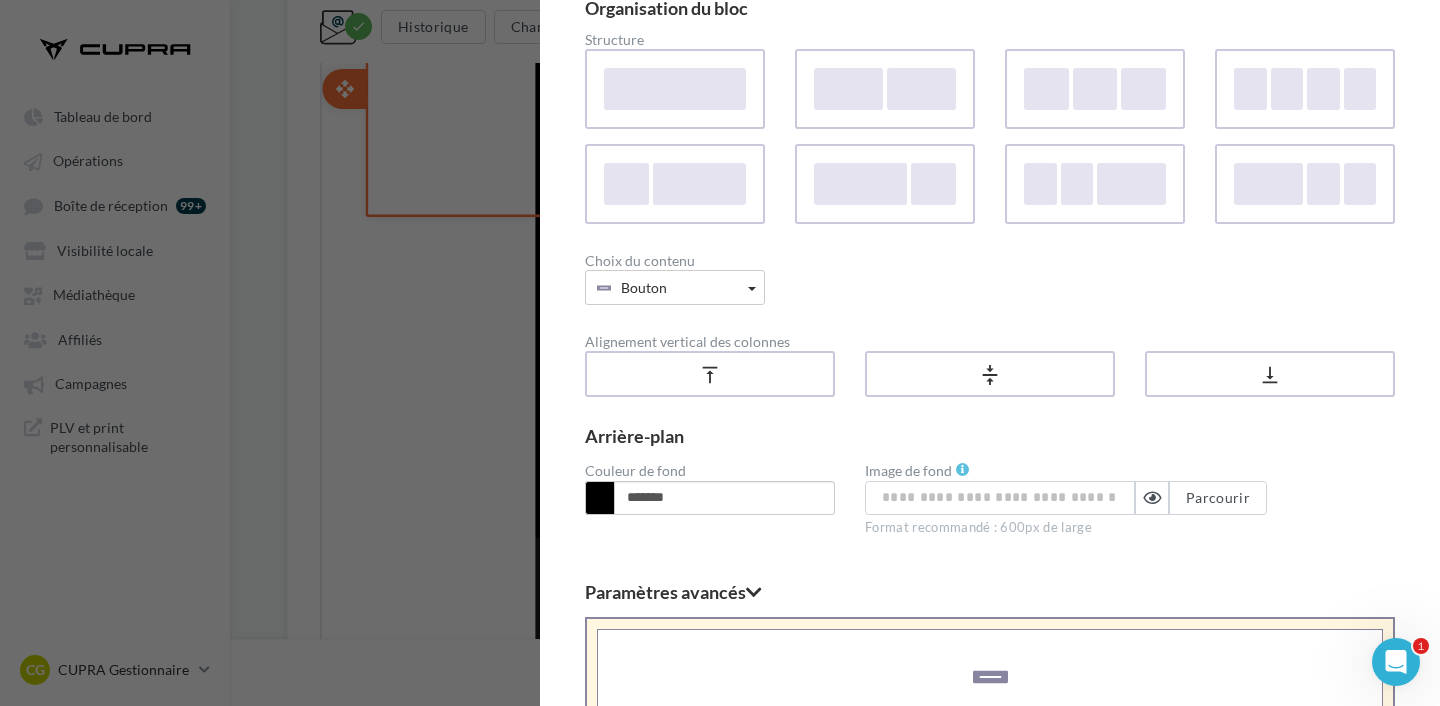 scroll, scrollTop: 553, scrollLeft: 0, axis: vertical 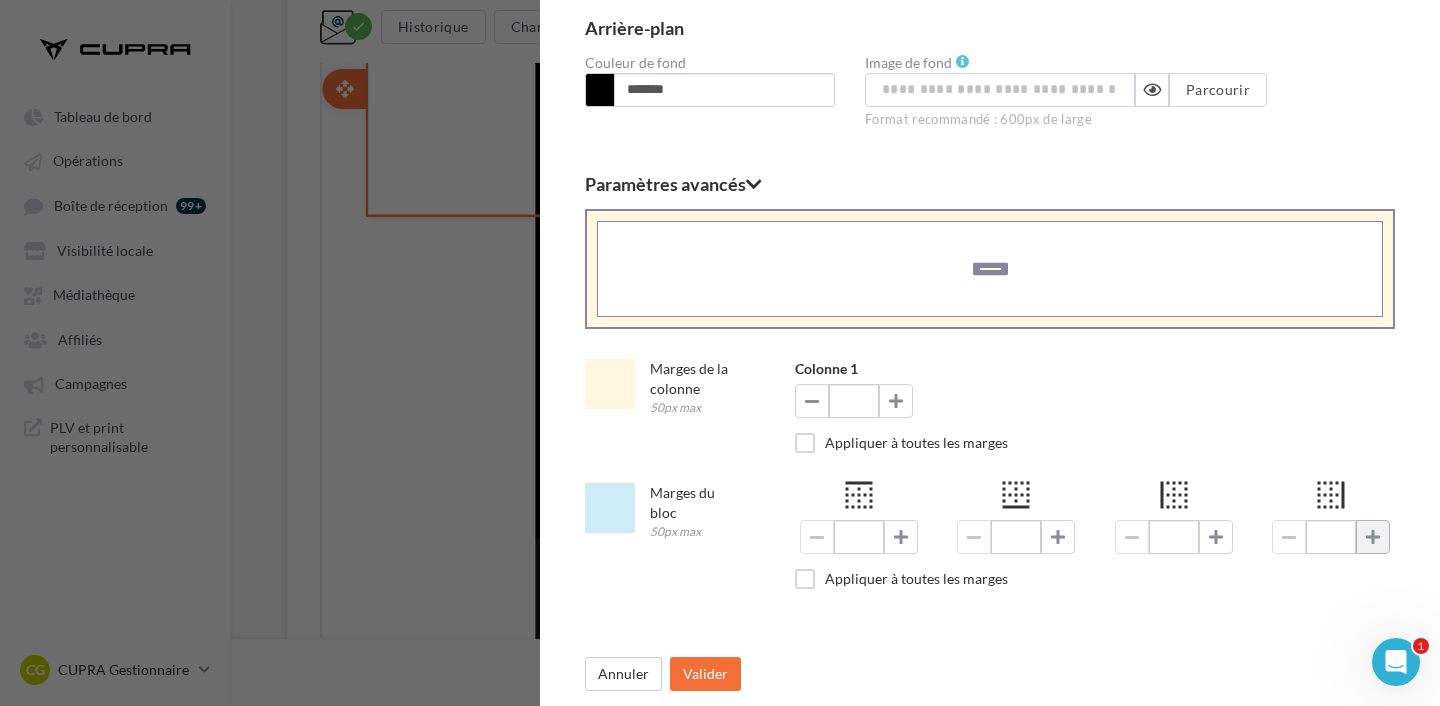 click at bounding box center (1373, 537) 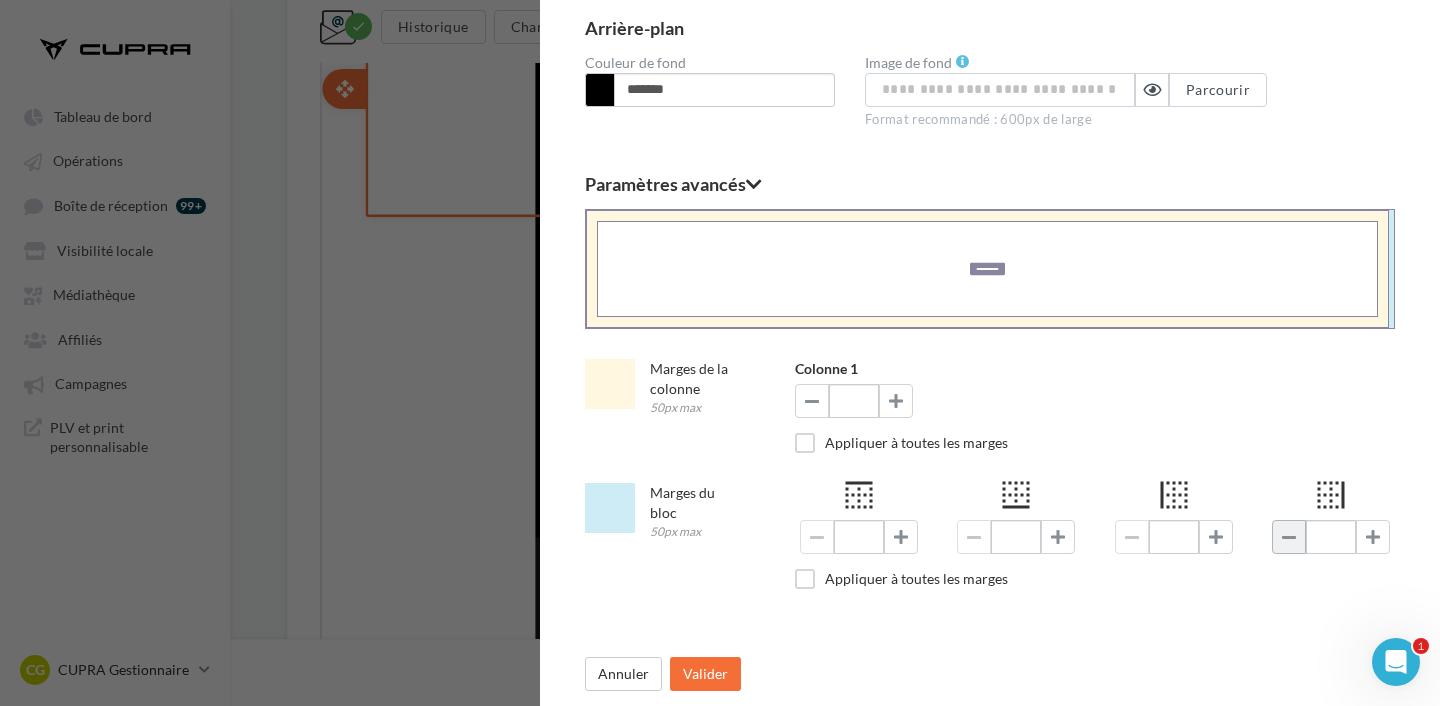 click at bounding box center (1289, 537) 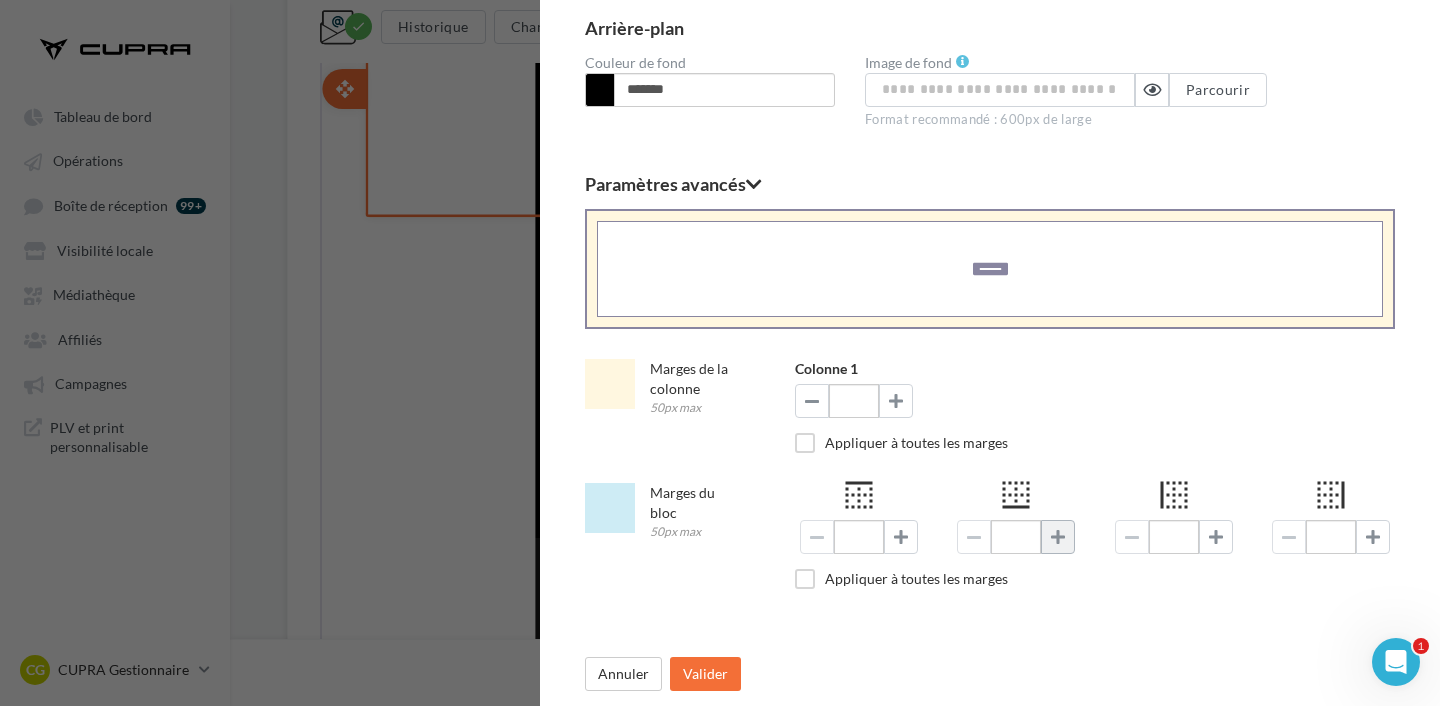 click at bounding box center [1058, 537] 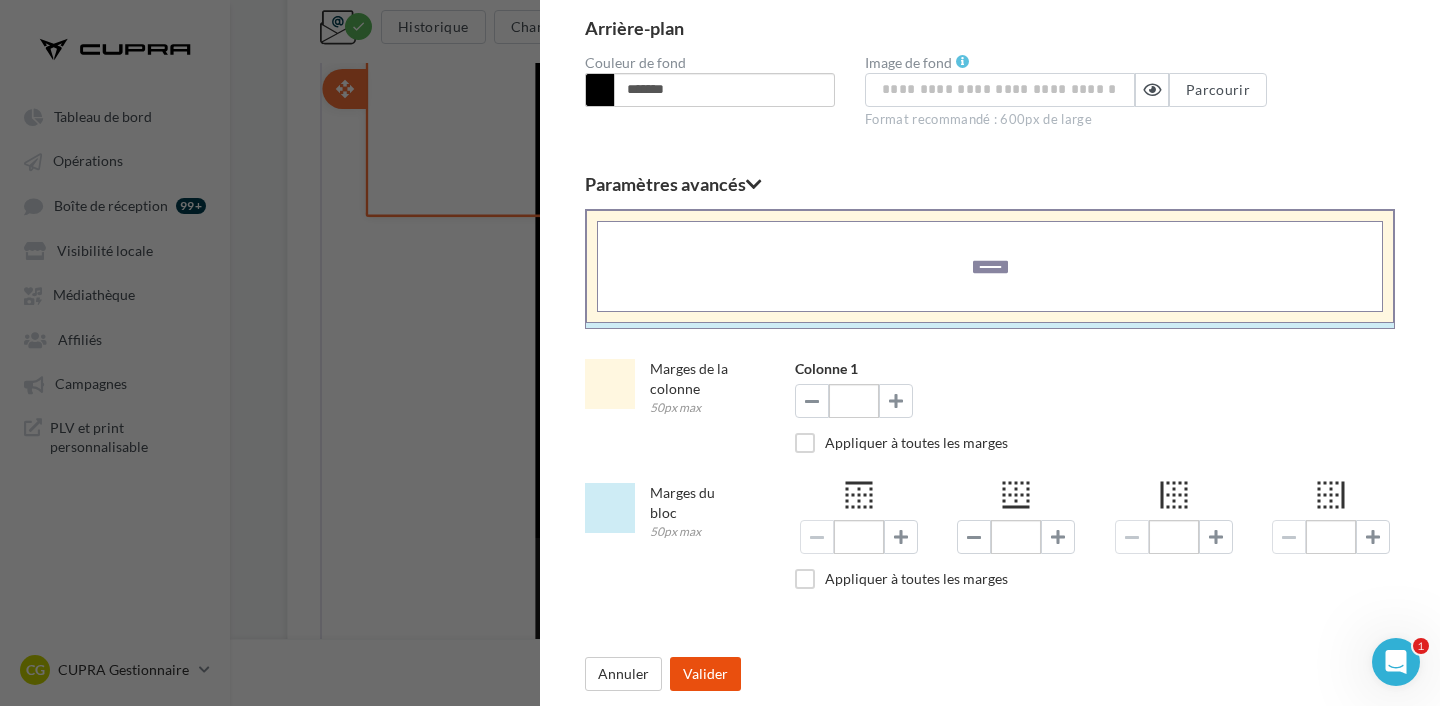 click on "Valider" at bounding box center (705, 674) 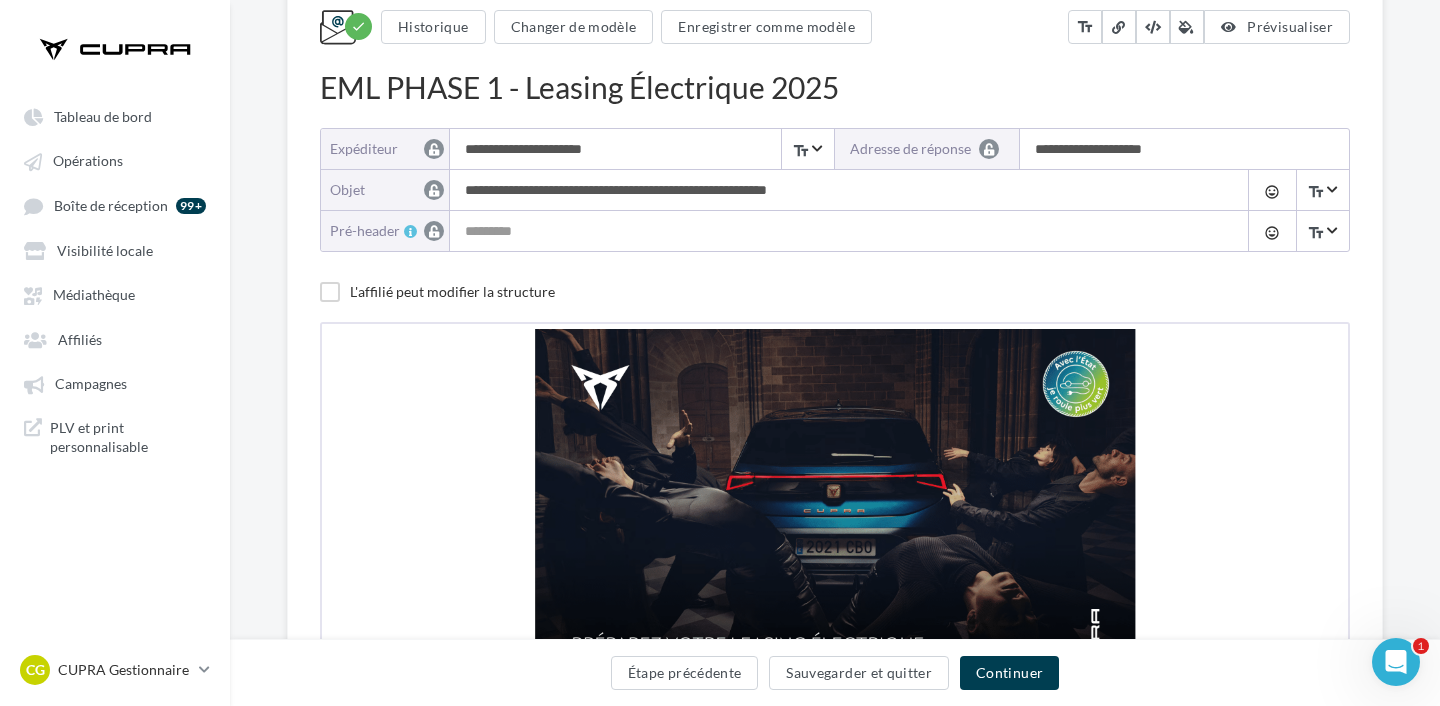 scroll, scrollTop: 173, scrollLeft: 0, axis: vertical 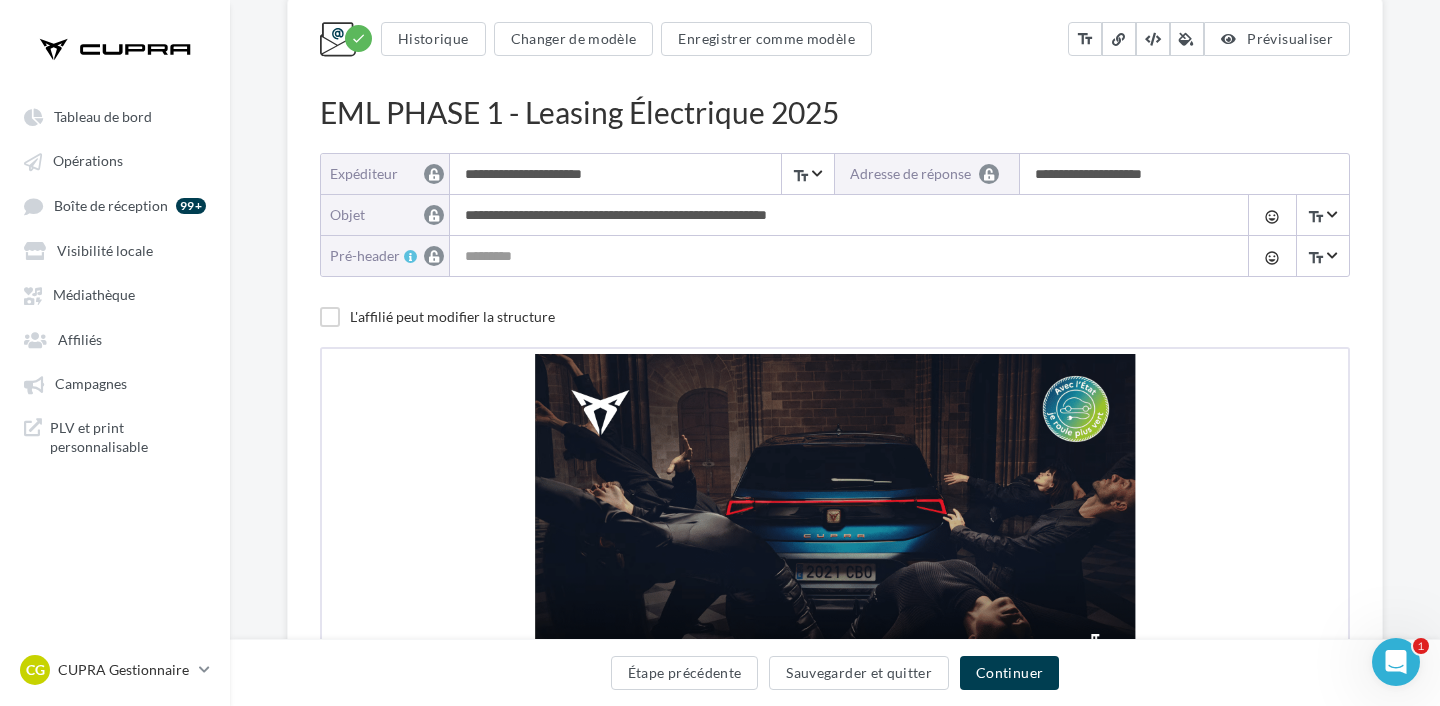 click on "**********" at bounding box center (641, 174) 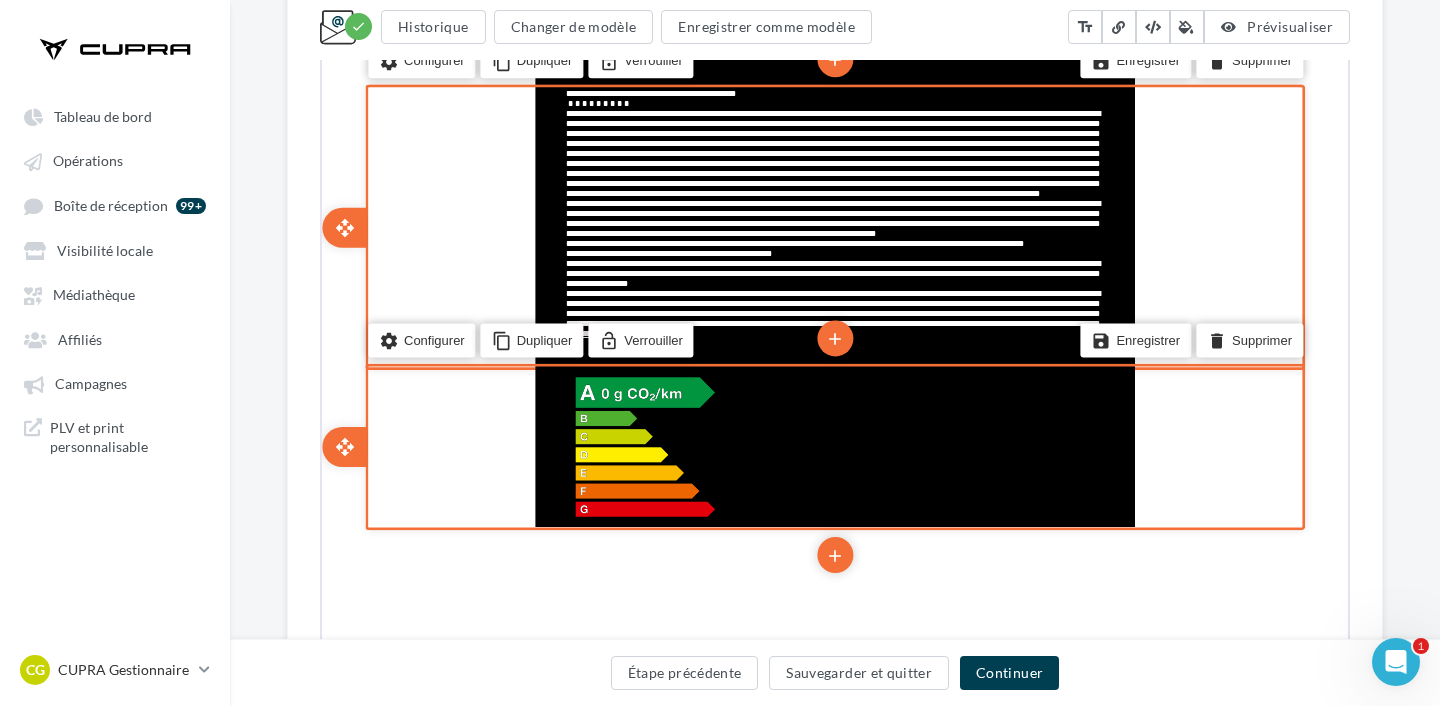 scroll, scrollTop: 1642, scrollLeft: 0, axis: vertical 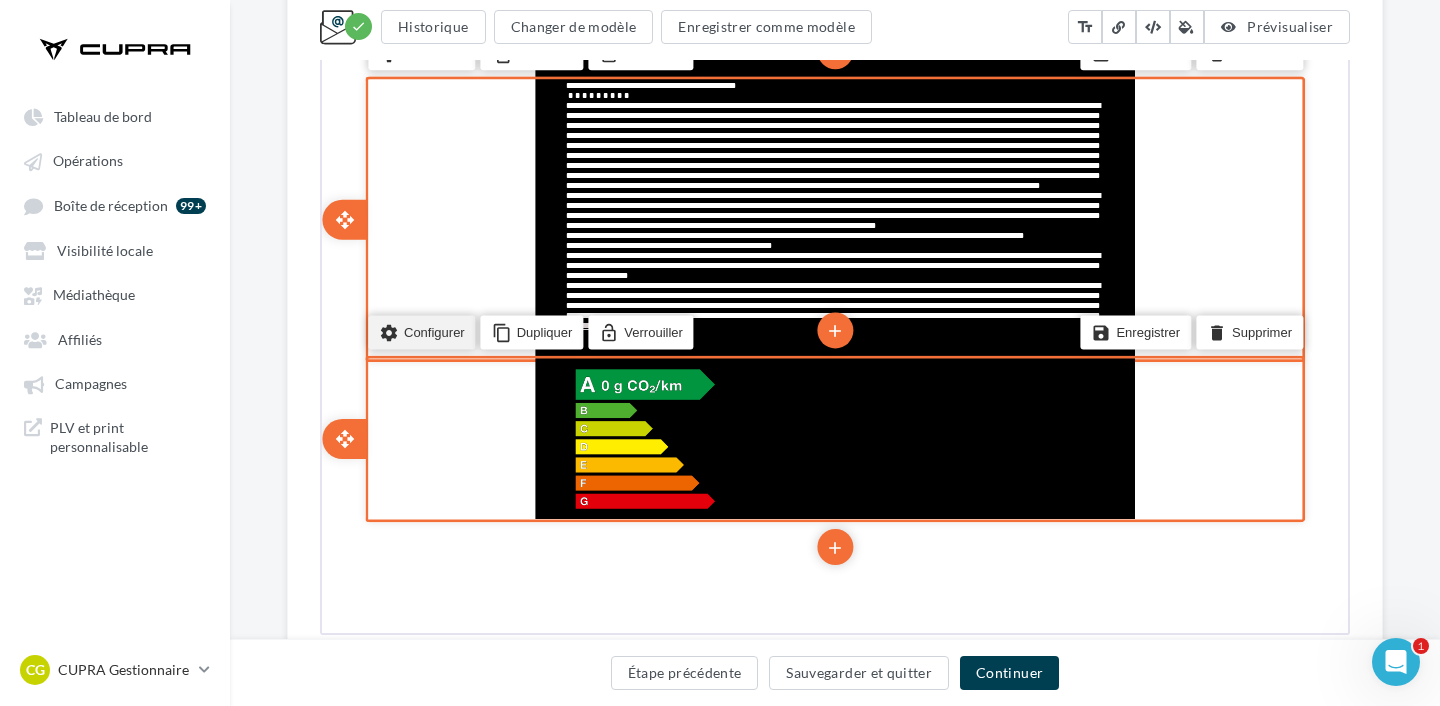 click on "settings Configurer" at bounding box center [420, 330] 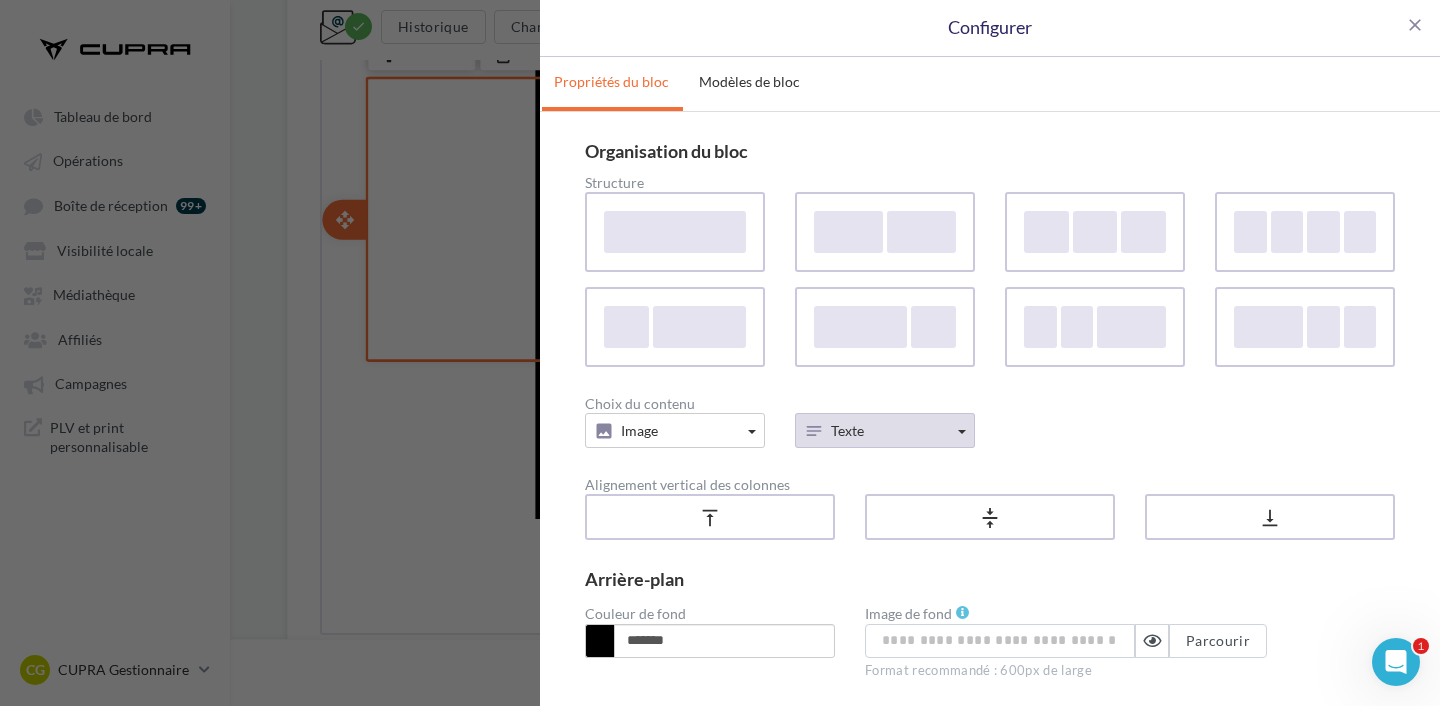 scroll, scrollTop: 143, scrollLeft: 0, axis: vertical 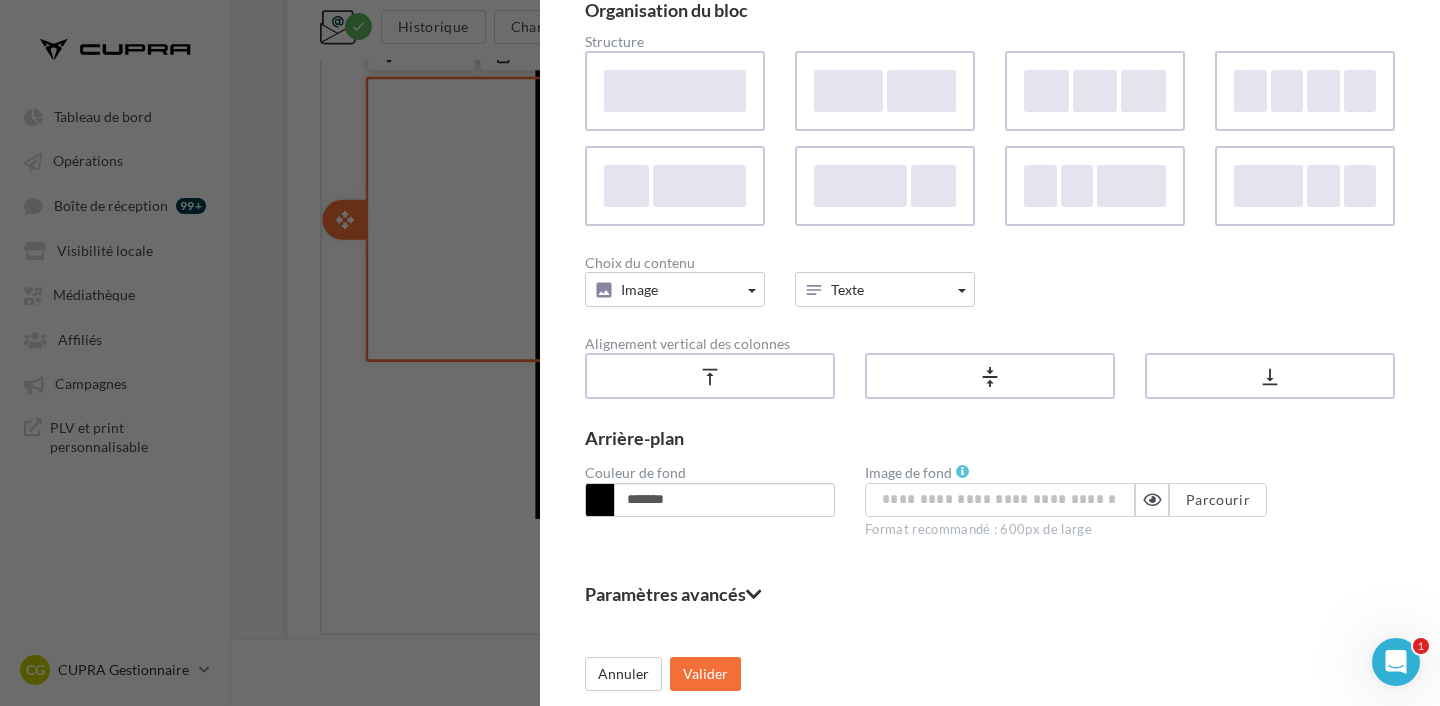 click on "Paramètres avancés" at bounding box center (990, 594) 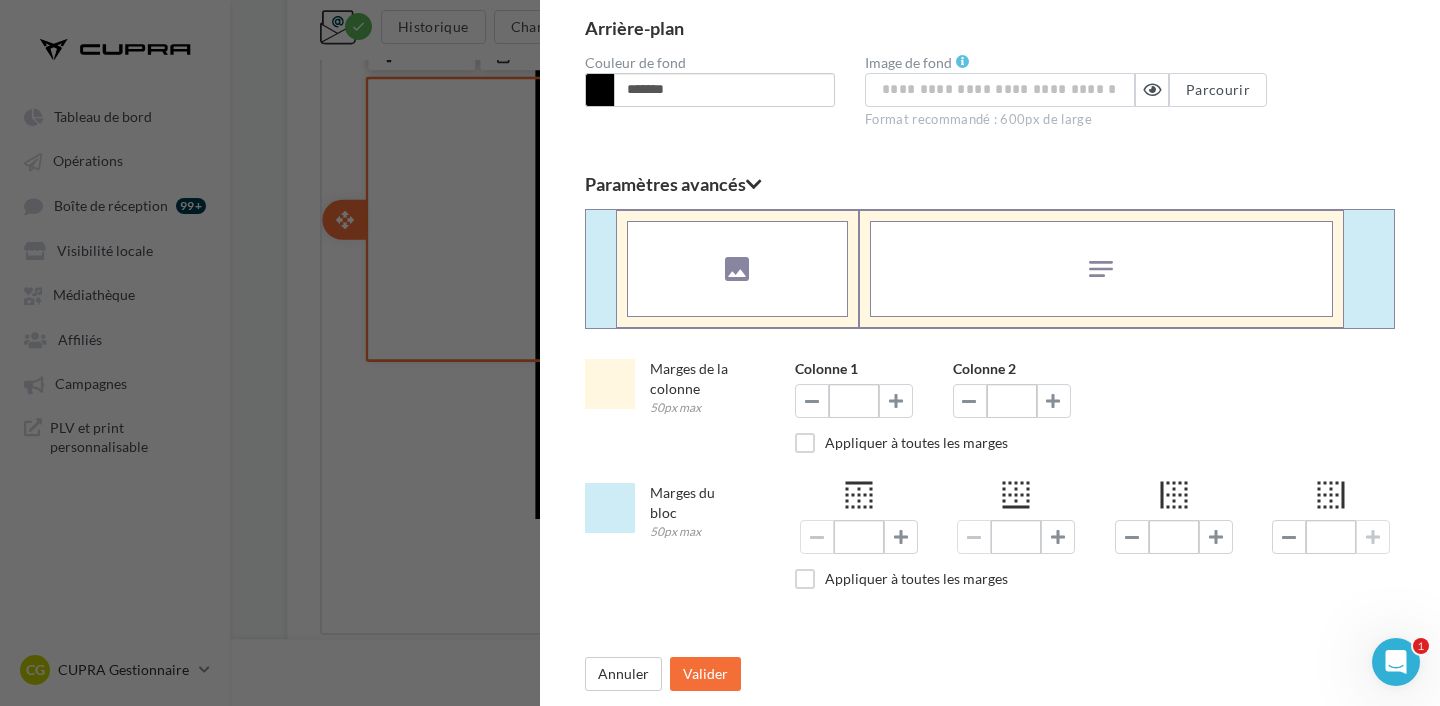 scroll, scrollTop: 0, scrollLeft: 0, axis: both 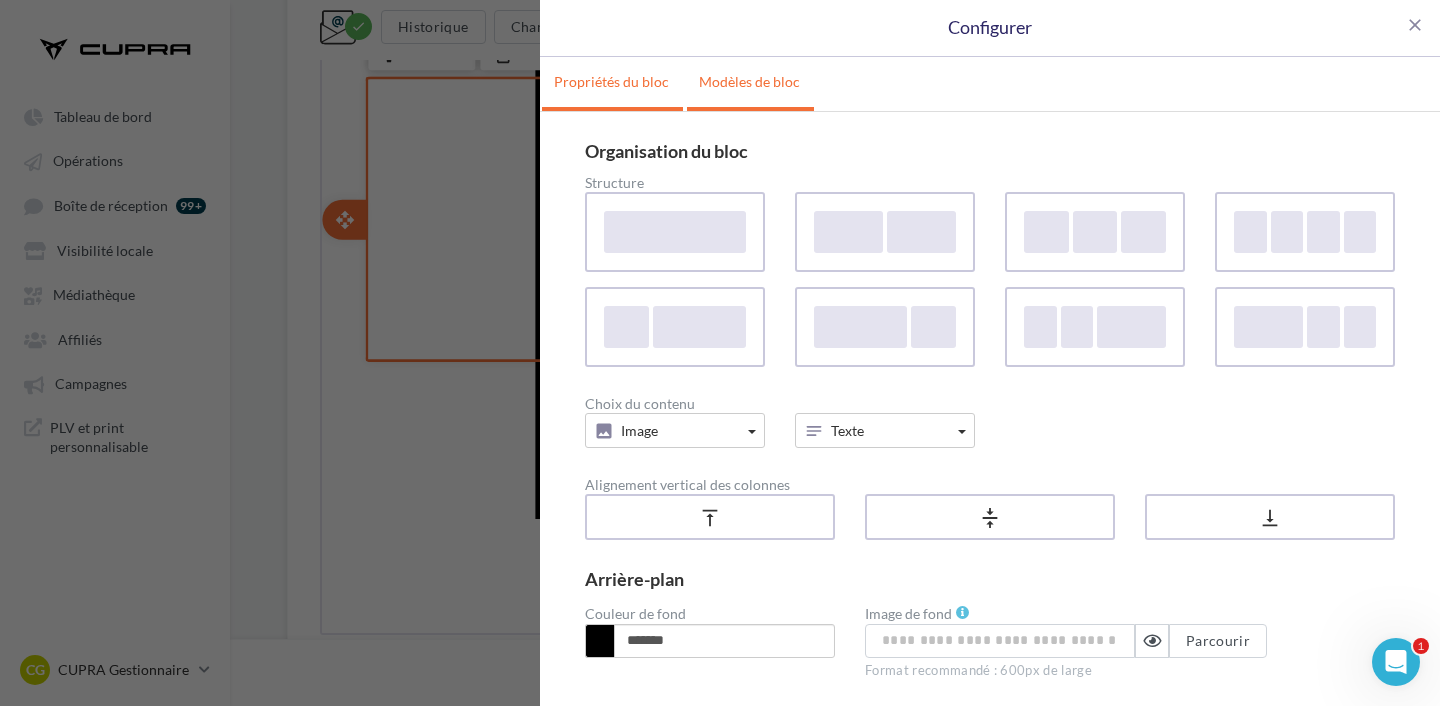 click on "Modèles de bloc" at bounding box center [749, 82] 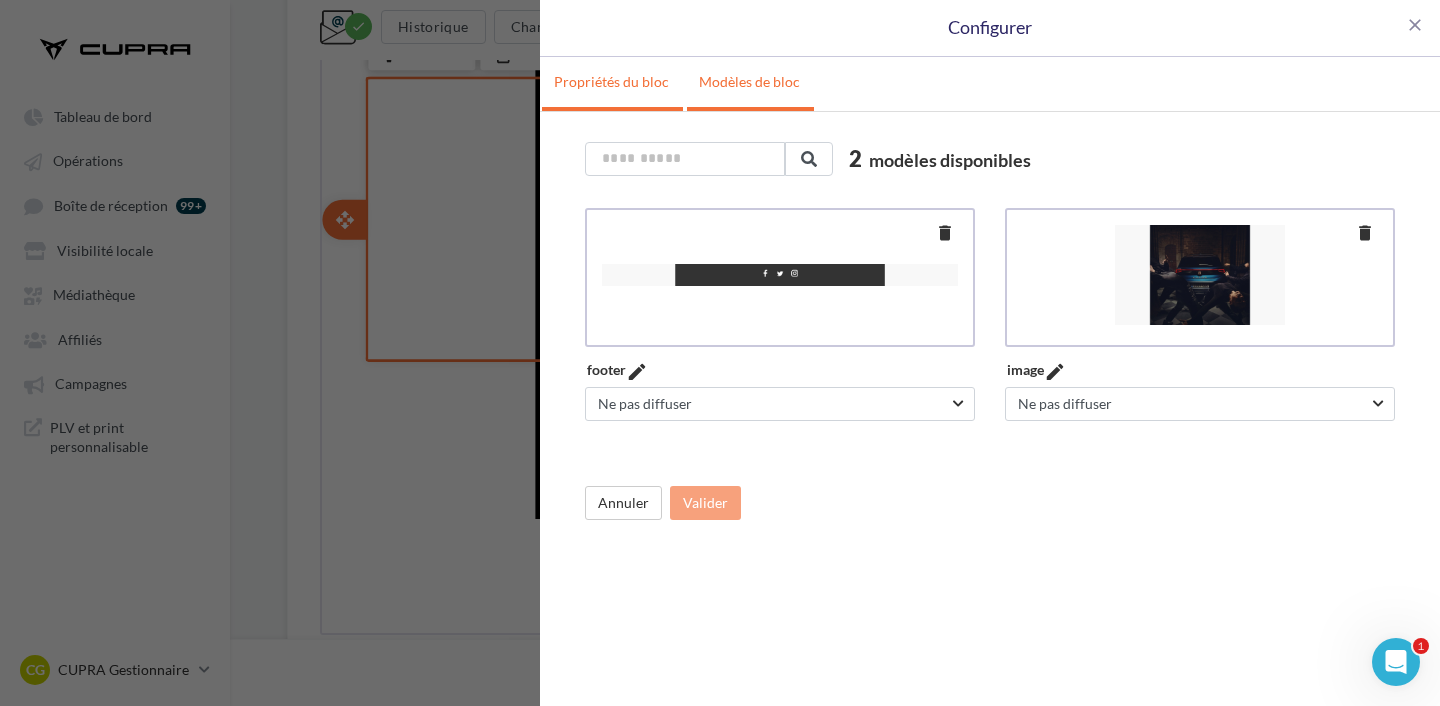 click on "Propriétés du bloc" at bounding box center [611, 82] 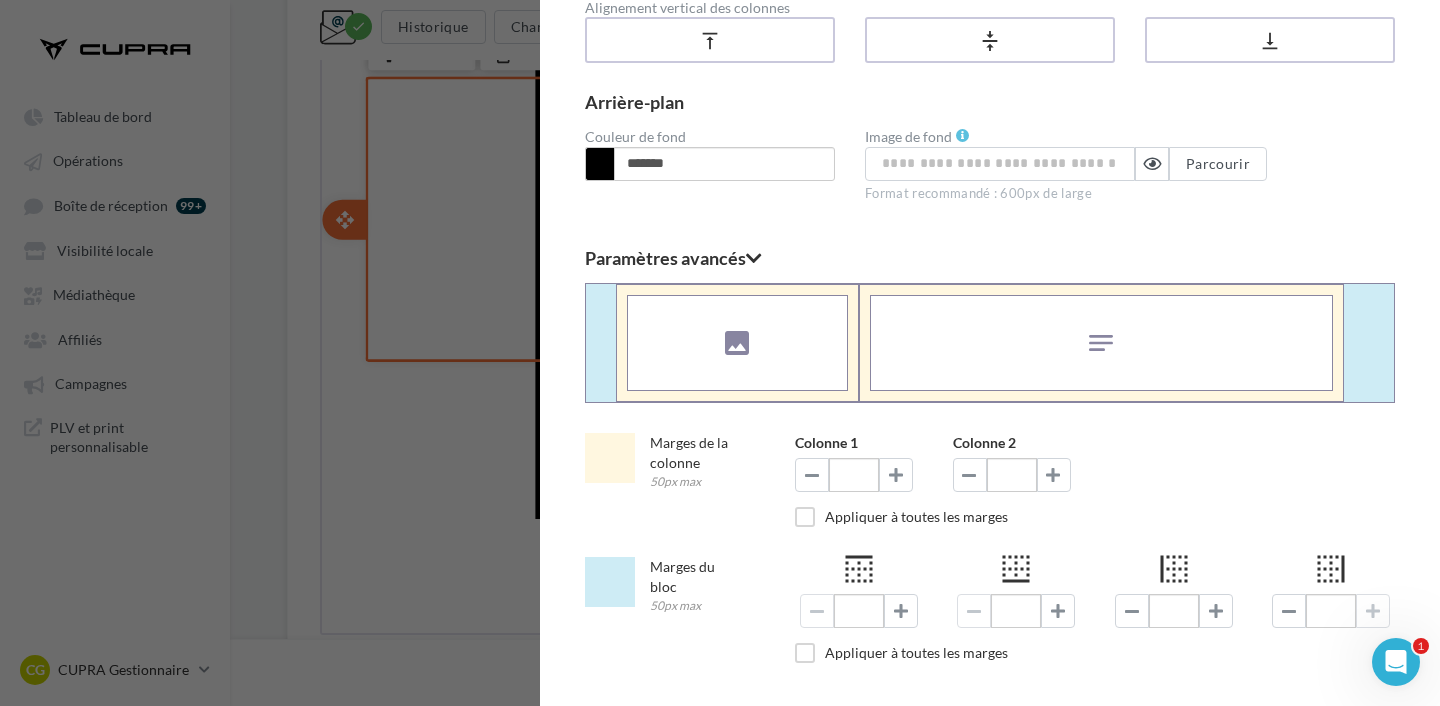 scroll, scrollTop: 553, scrollLeft: 0, axis: vertical 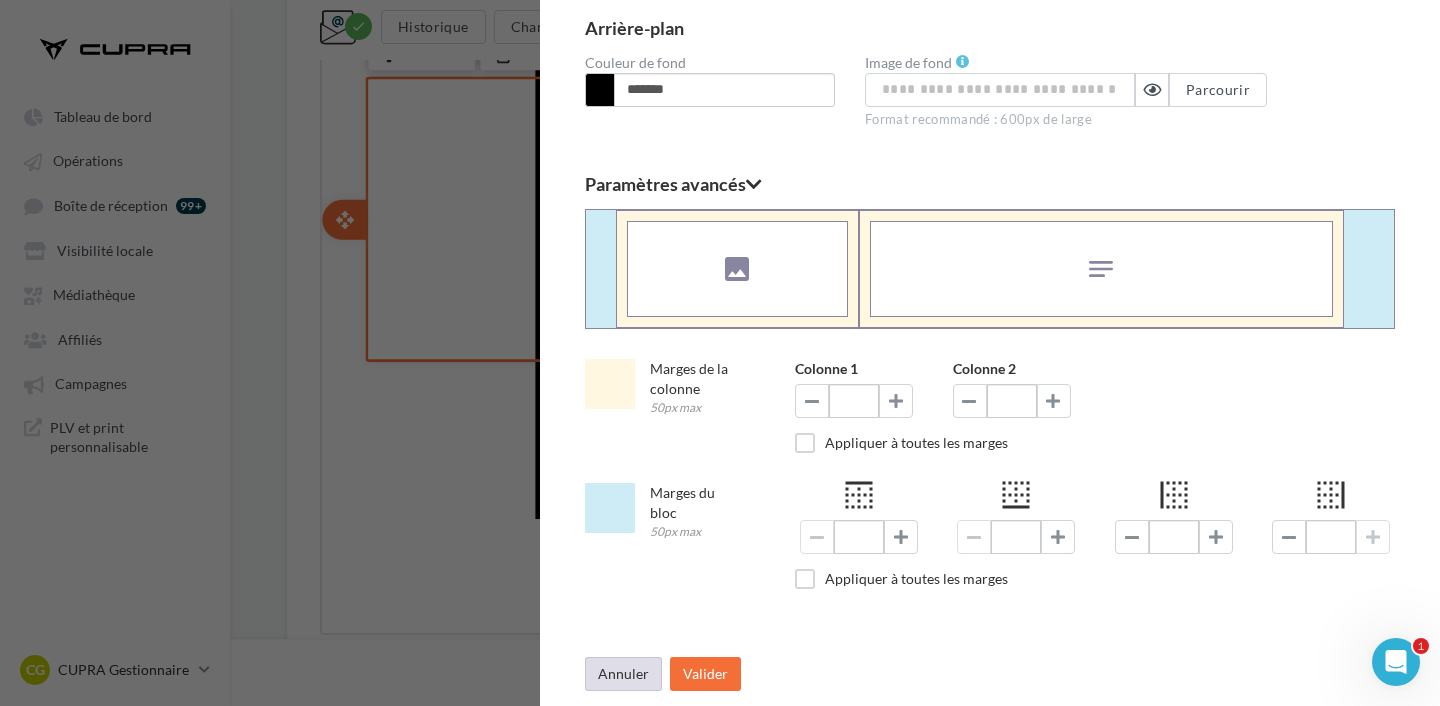 click on "Annuler" at bounding box center [623, 674] 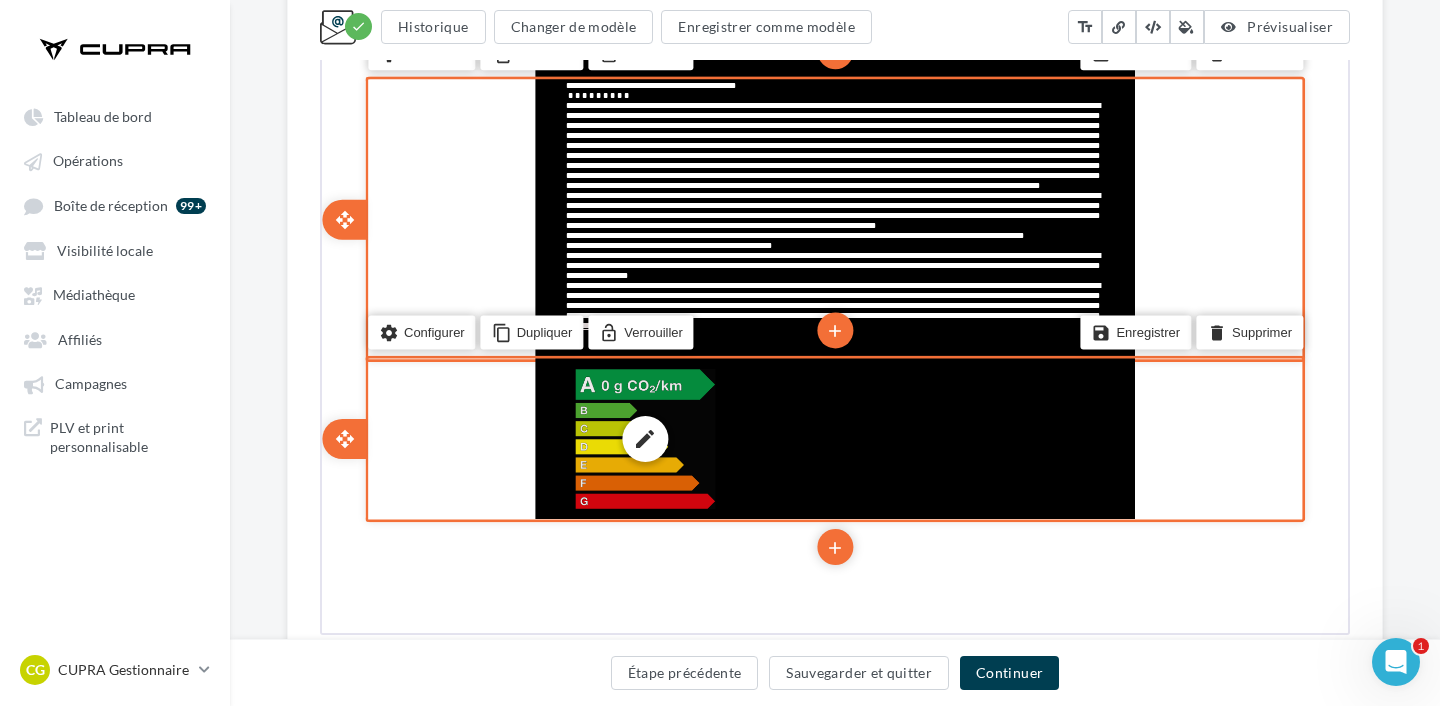 click on "edit               photo_library           rounded_corner      crop      link      style" at bounding box center (643, 437) 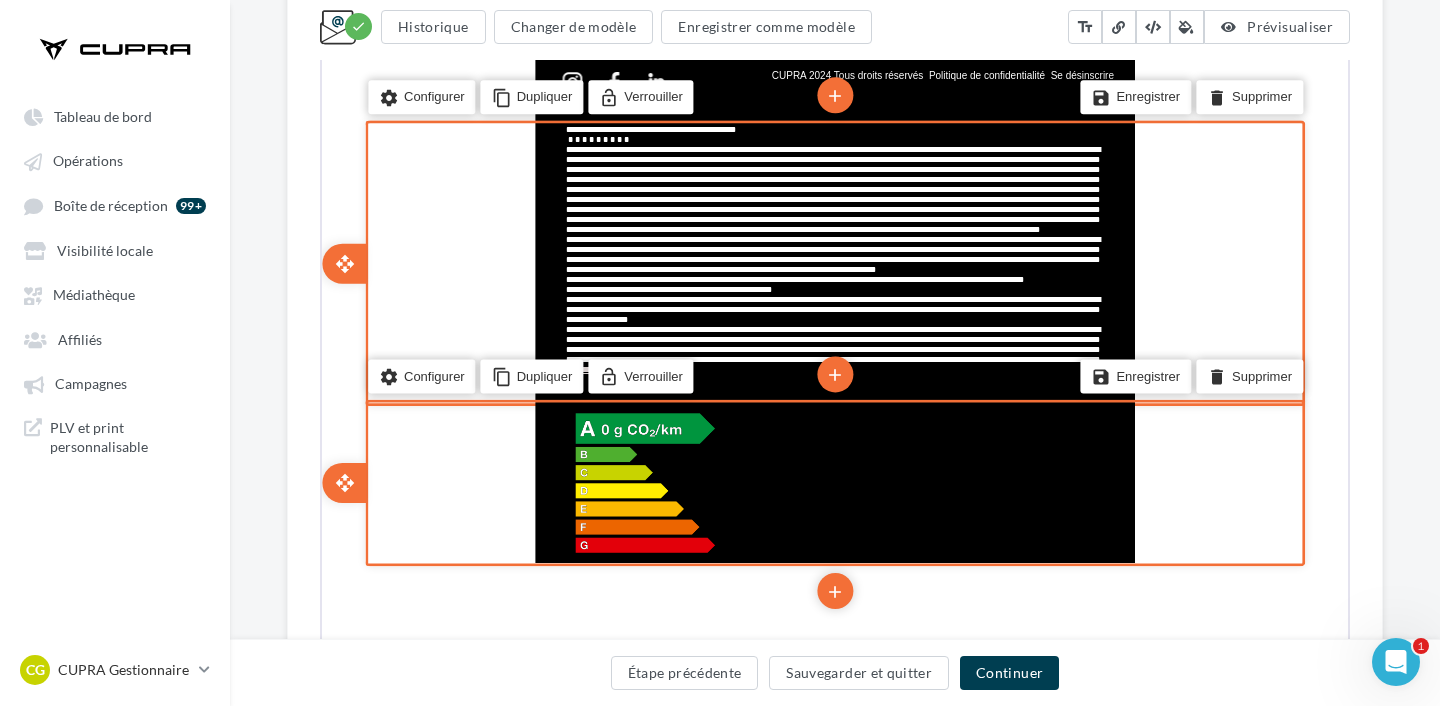 scroll, scrollTop: 1596, scrollLeft: 0, axis: vertical 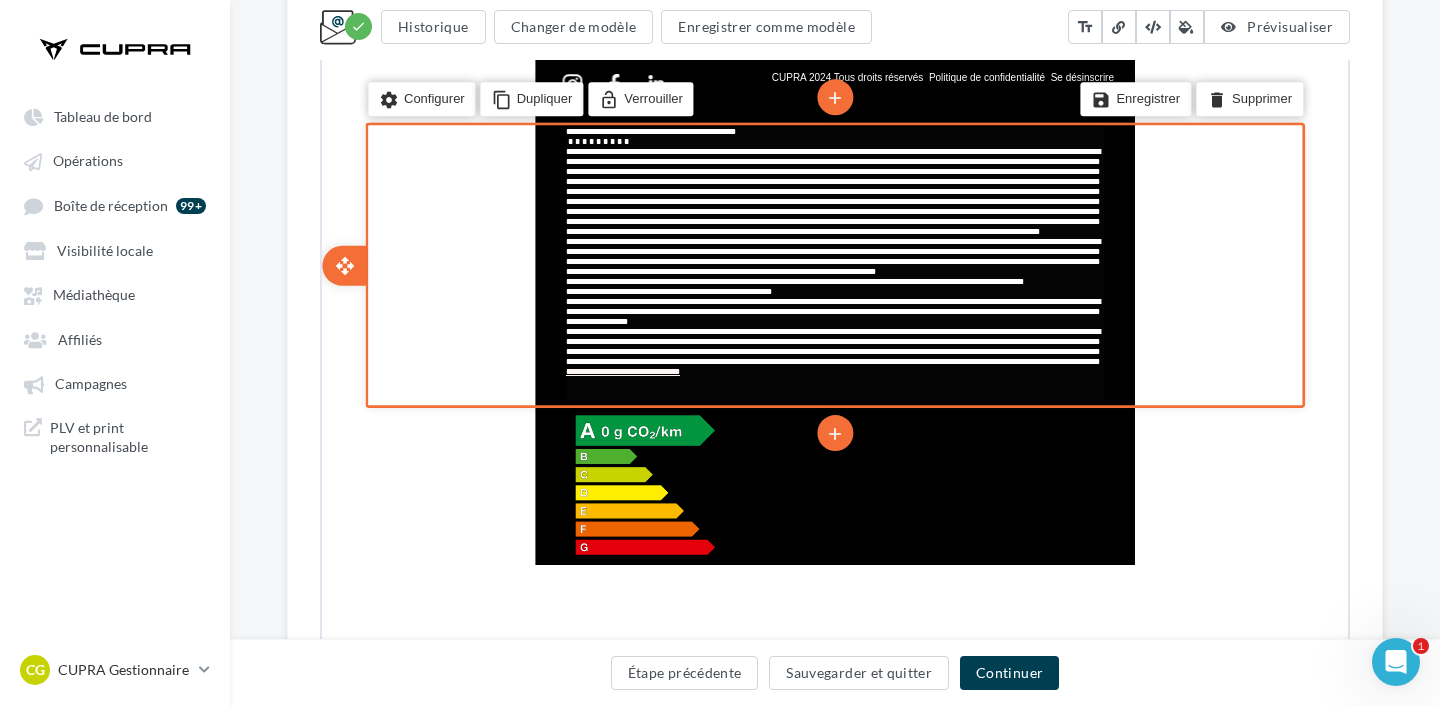 click on "**********" at bounding box center [831, 254] 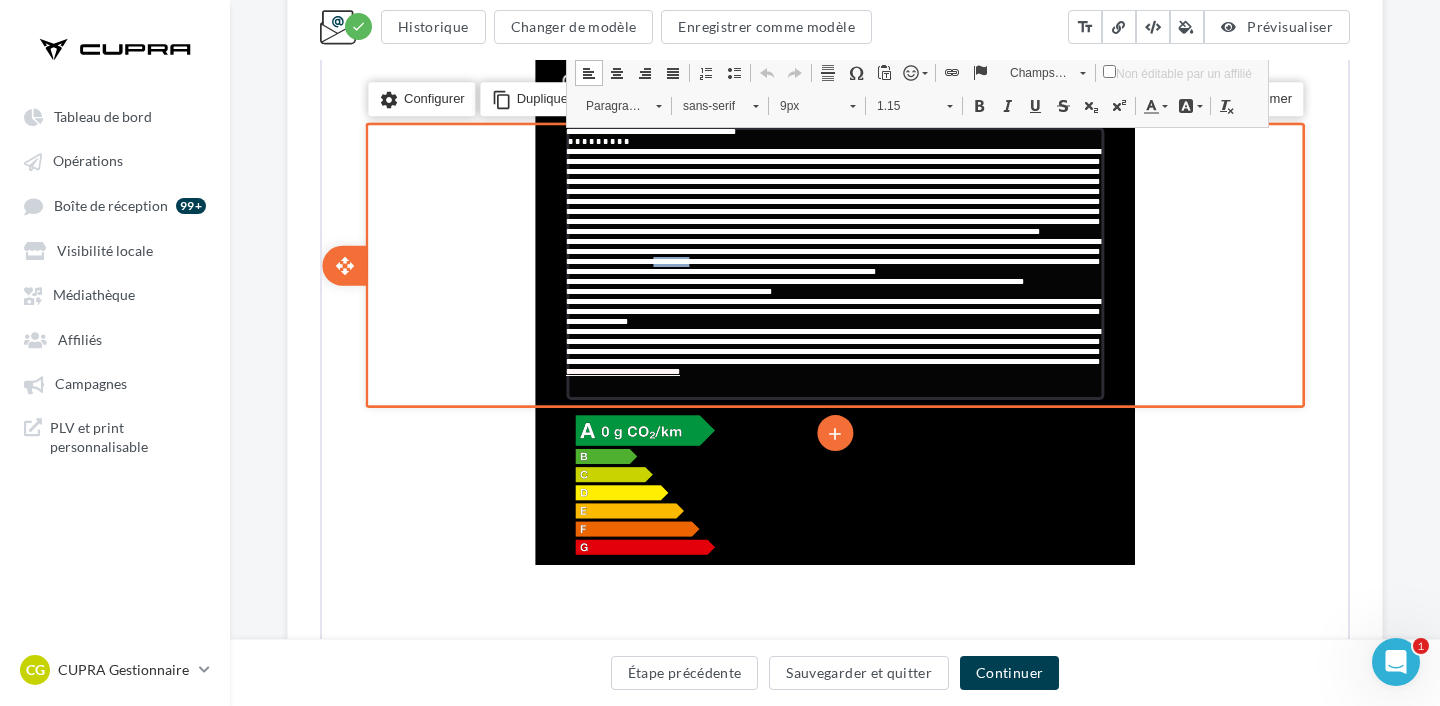 click on "**********" at bounding box center [831, 254] 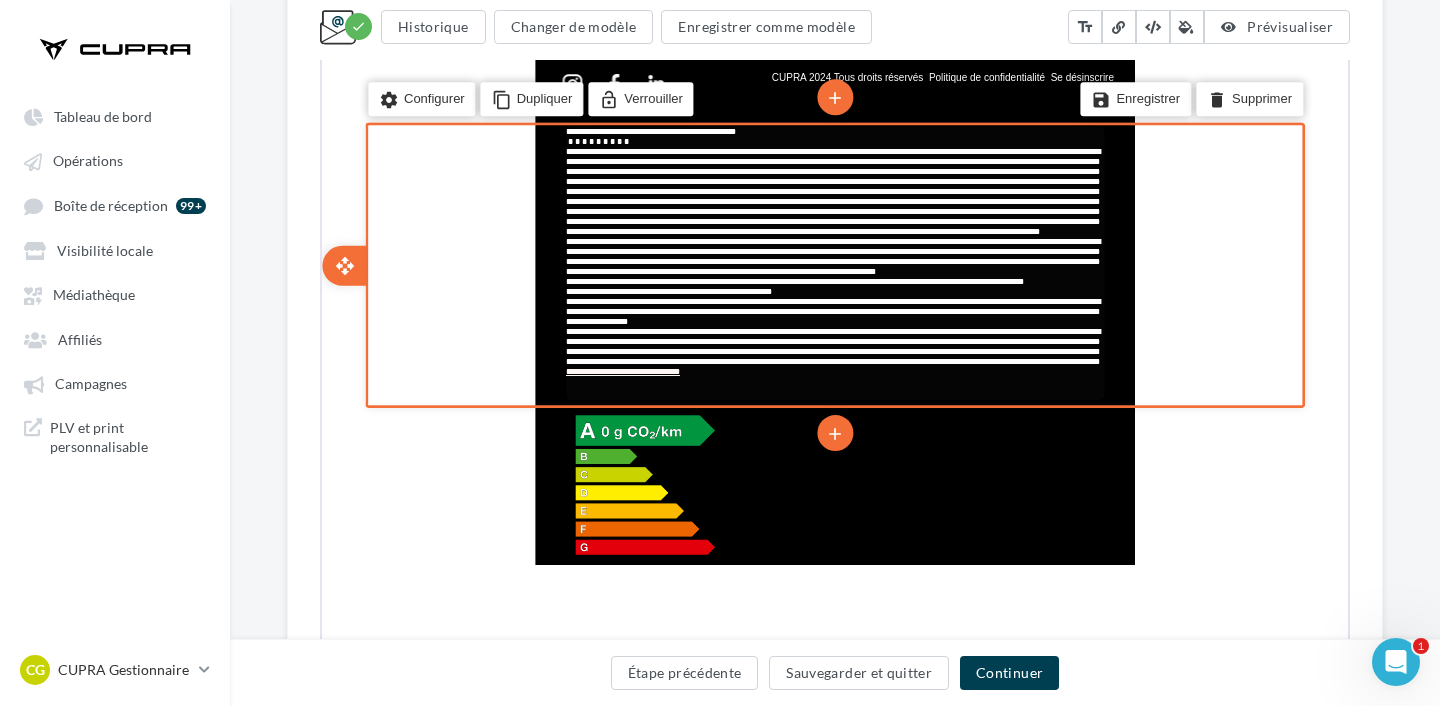 click on "**********" at bounding box center [831, 254] 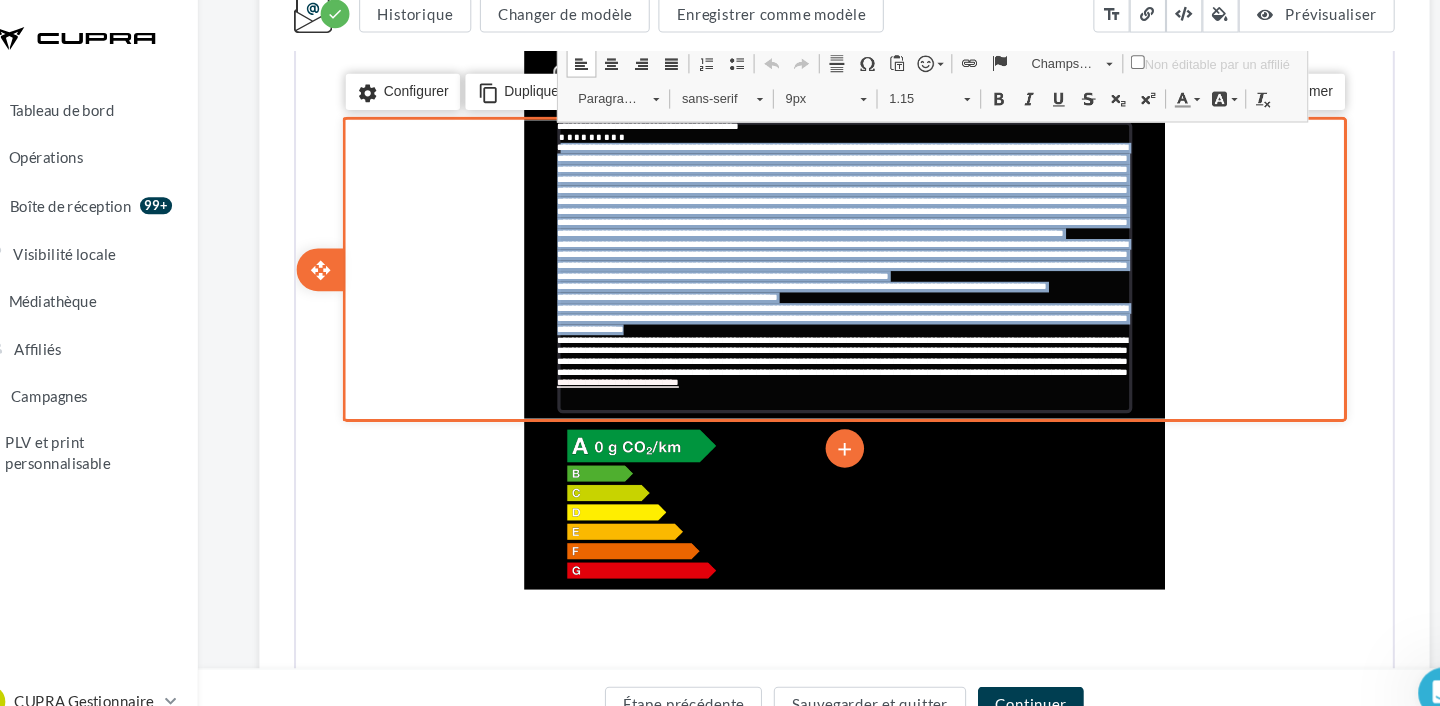 drag, startPoint x: 690, startPoint y: 250, endPoint x: 540, endPoint y: 62, distance: 240.5078 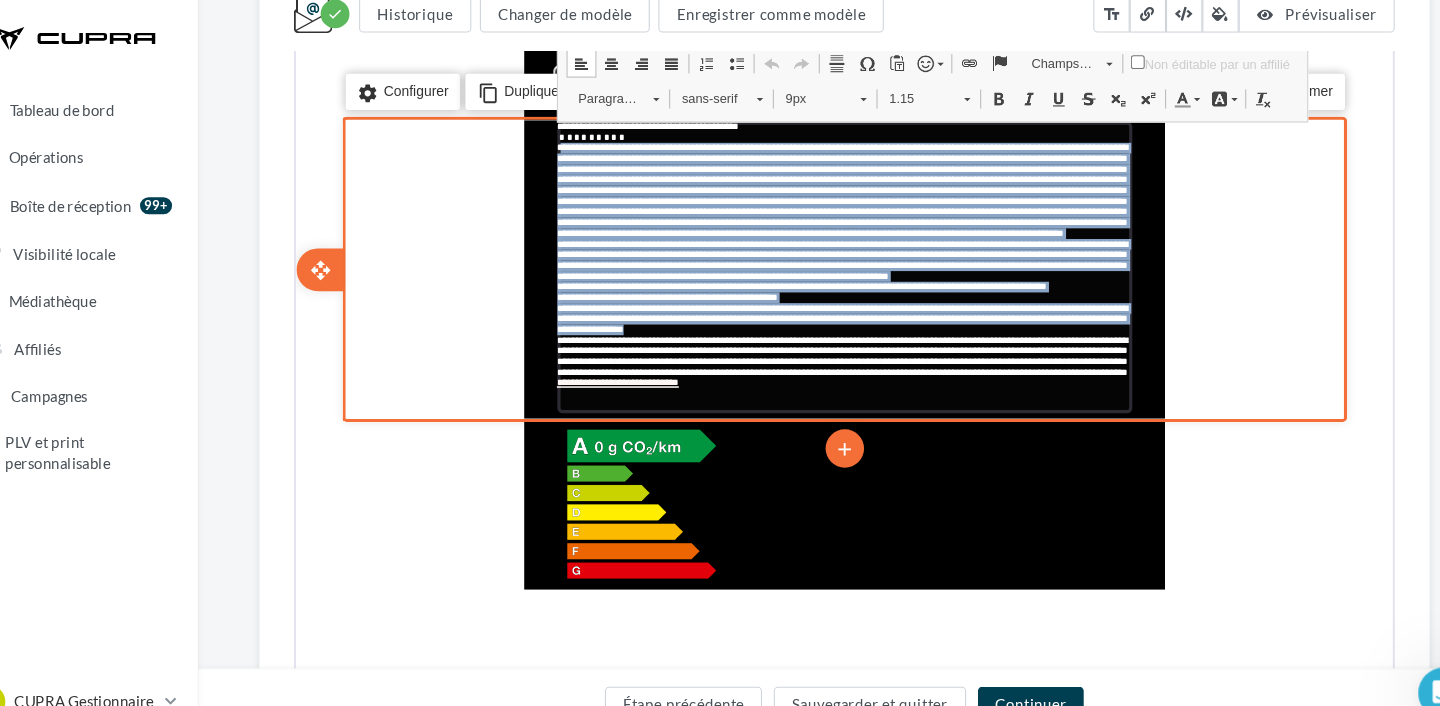 click on "**********" at bounding box center (806, 173) 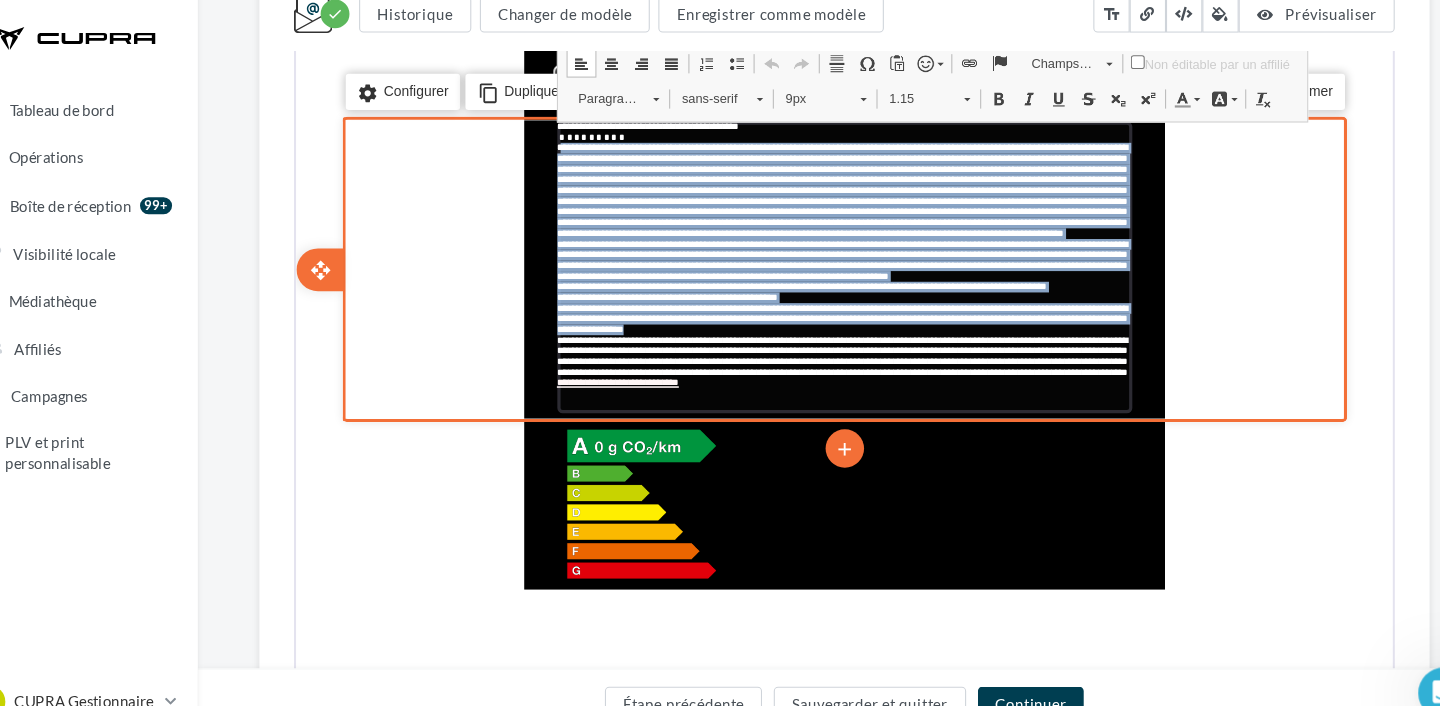 drag, startPoint x: 540, startPoint y: 62, endPoint x: 732, endPoint y: 249, distance: 268.01678 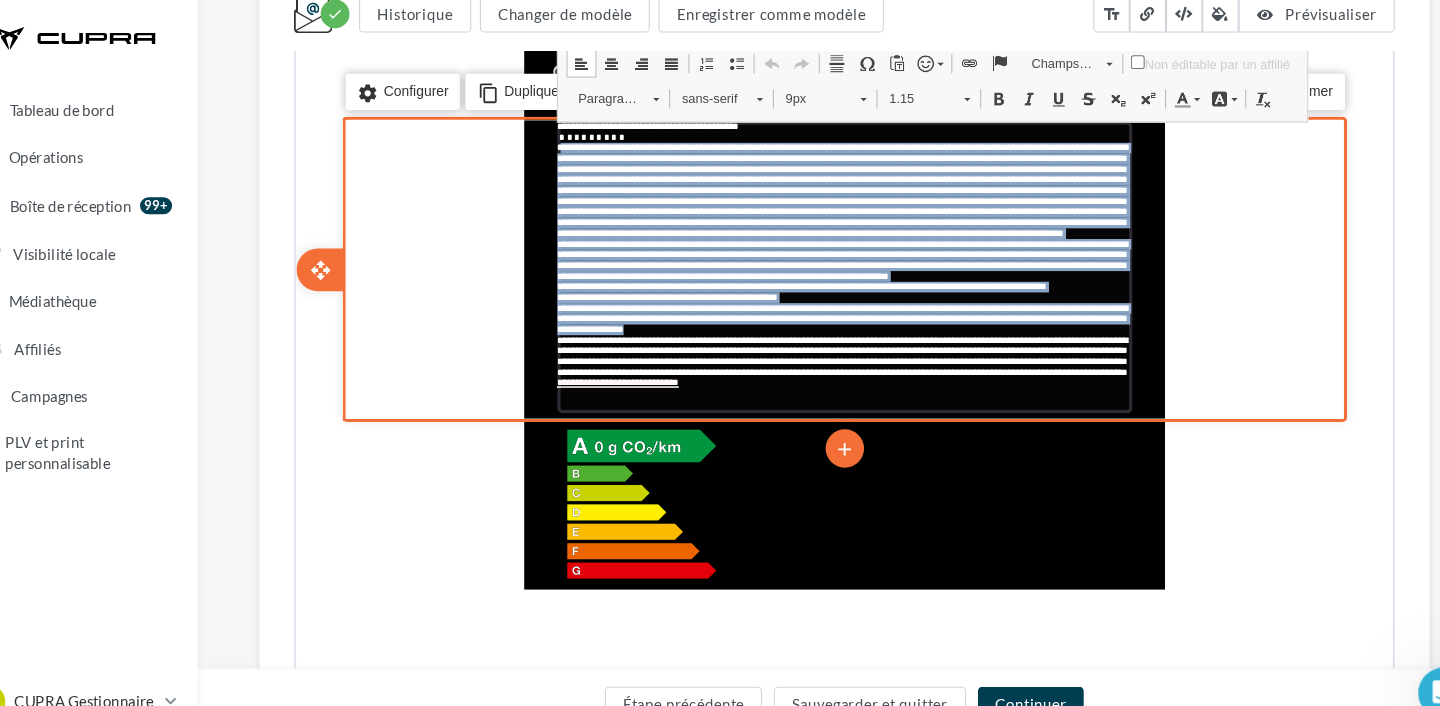 click on "**********" at bounding box center [806, 173] 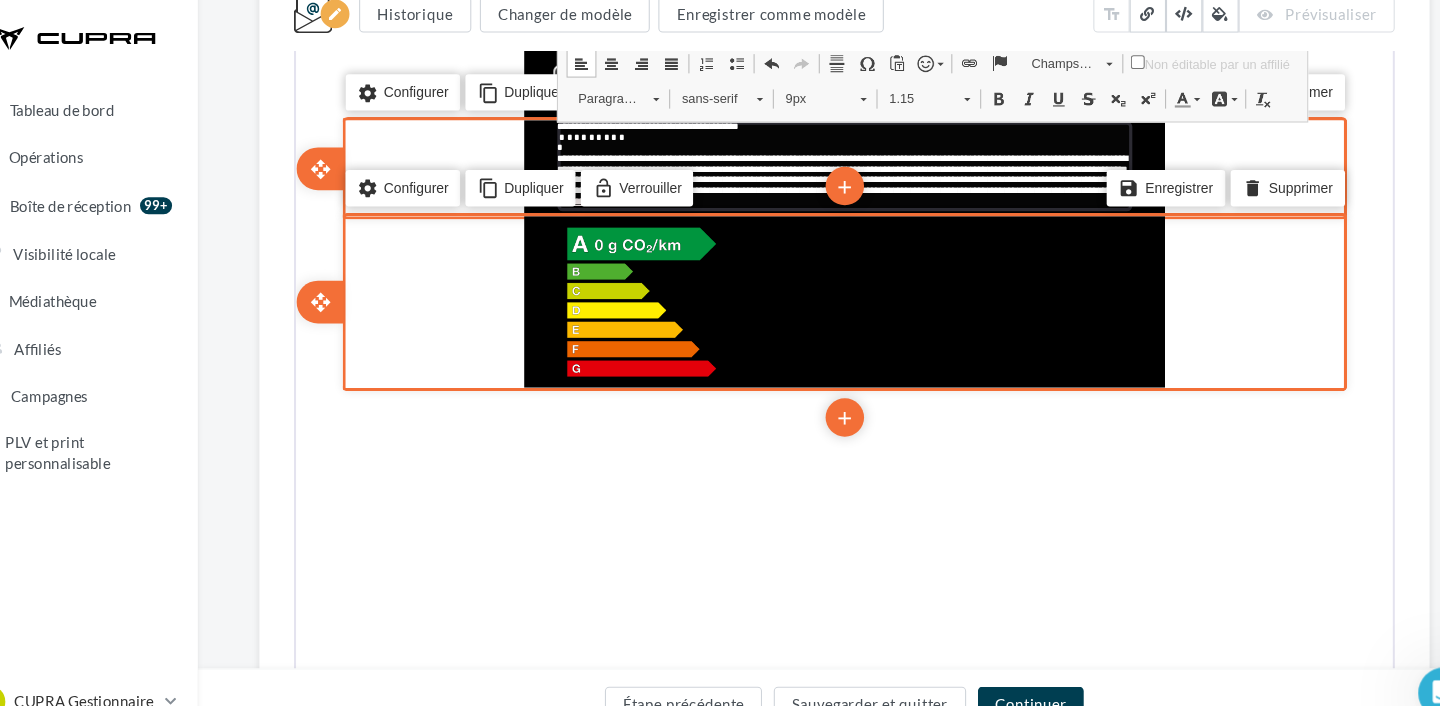 type 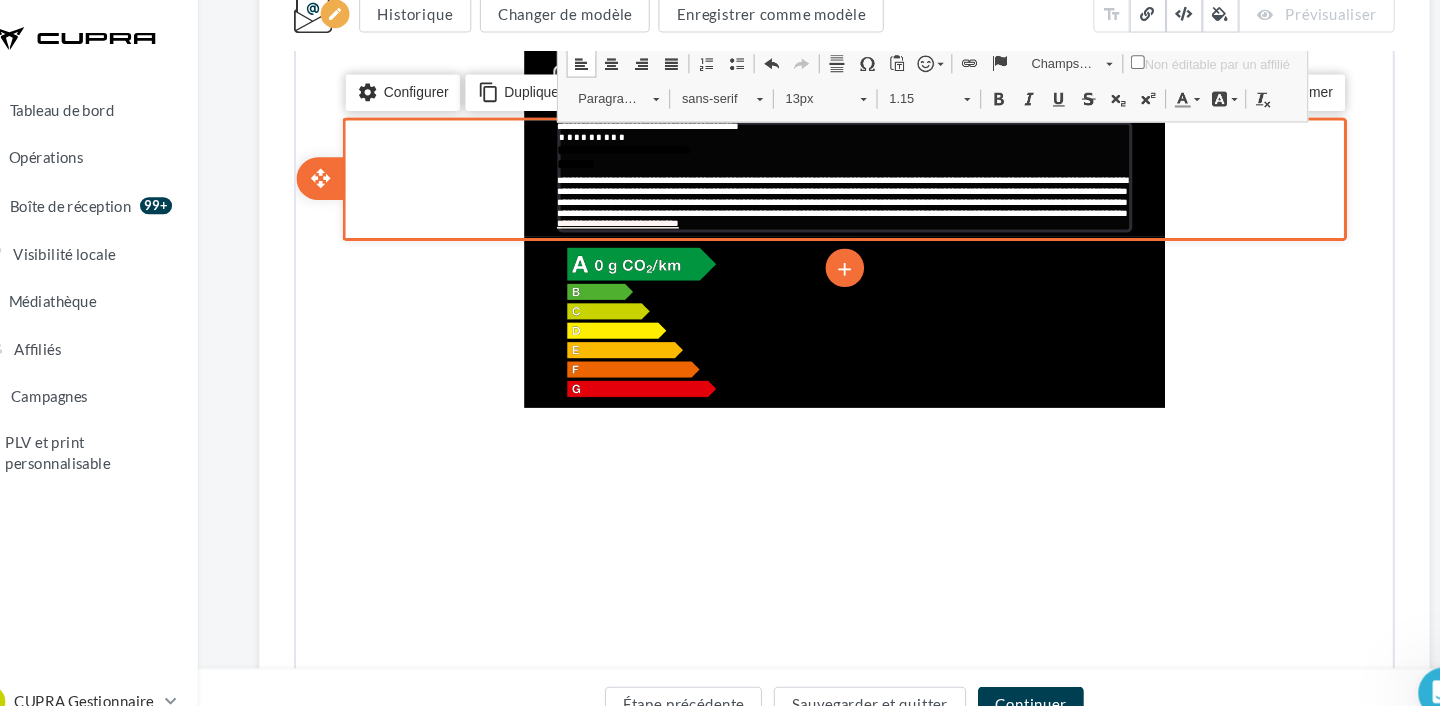 drag, startPoint x: 540, startPoint y: 44, endPoint x: 708, endPoint y: 121, distance: 184.8053 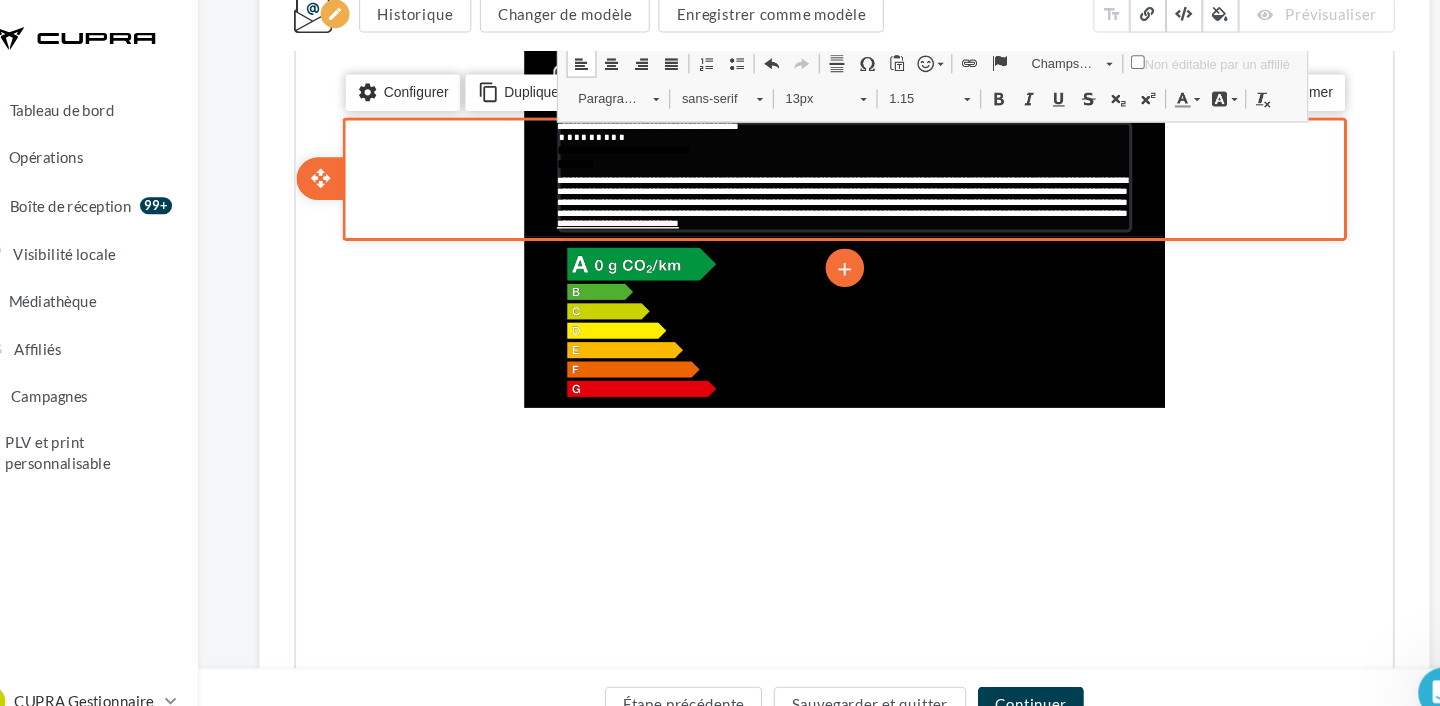 click on "**********" at bounding box center [806, 89] 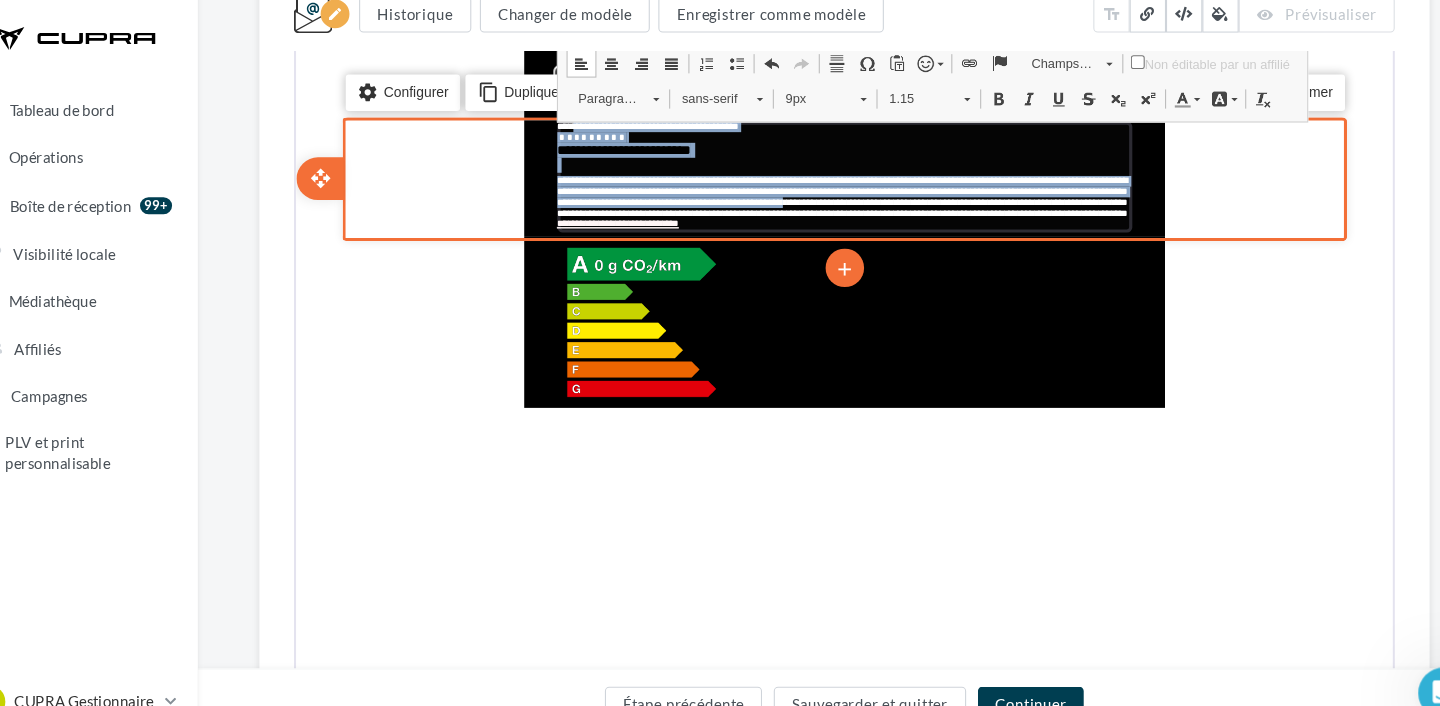 drag, startPoint x: 848, startPoint y: 120, endPoint x: 557, endPoint y: 41, distance: 301.53275 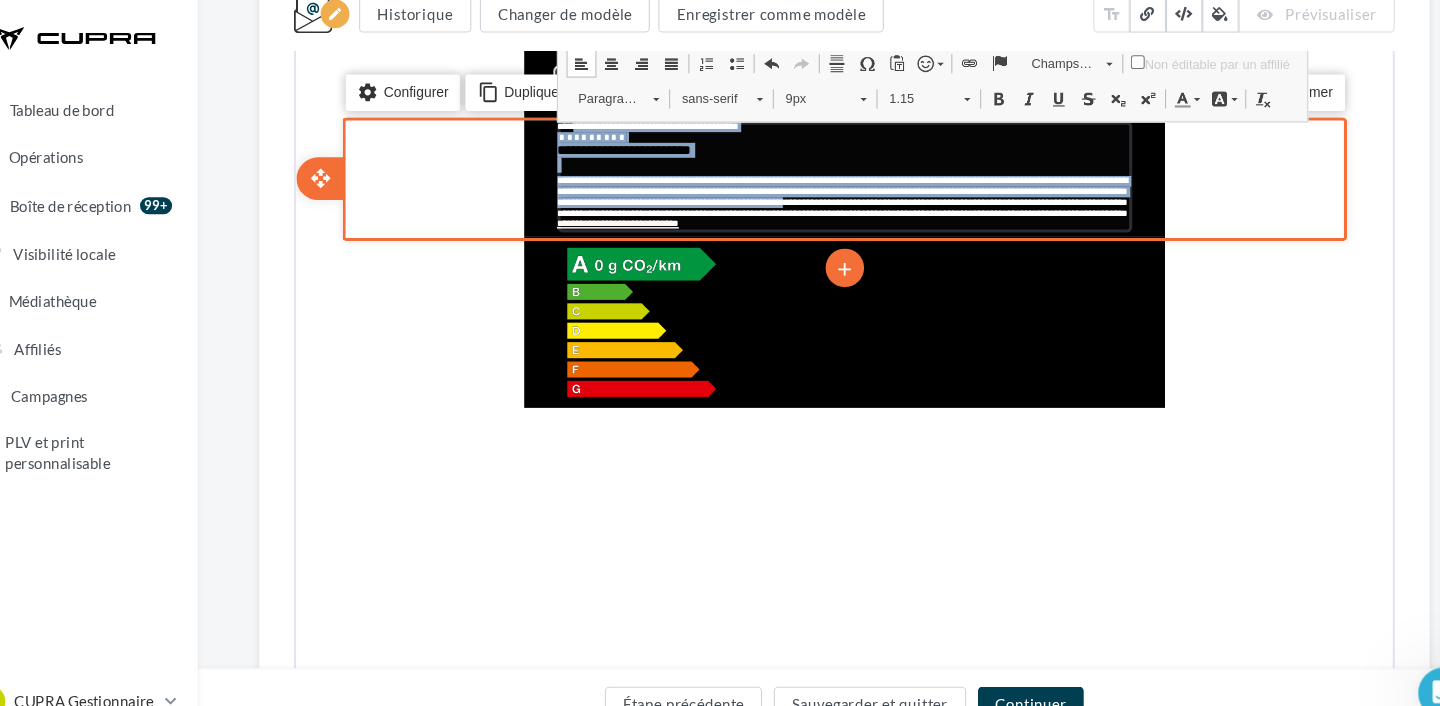 click on "**********" at bounding box center (806, 89) 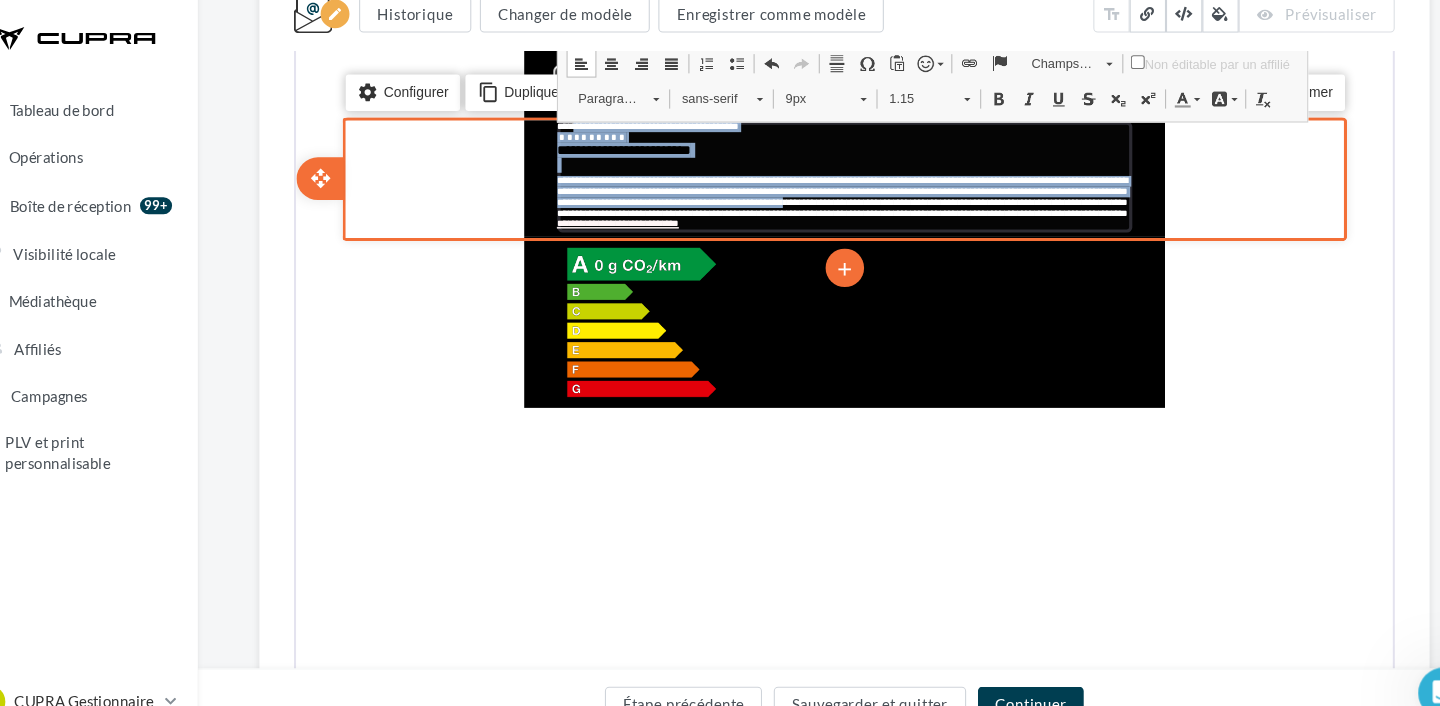 click on "**********" at bounding box center [806, 62] 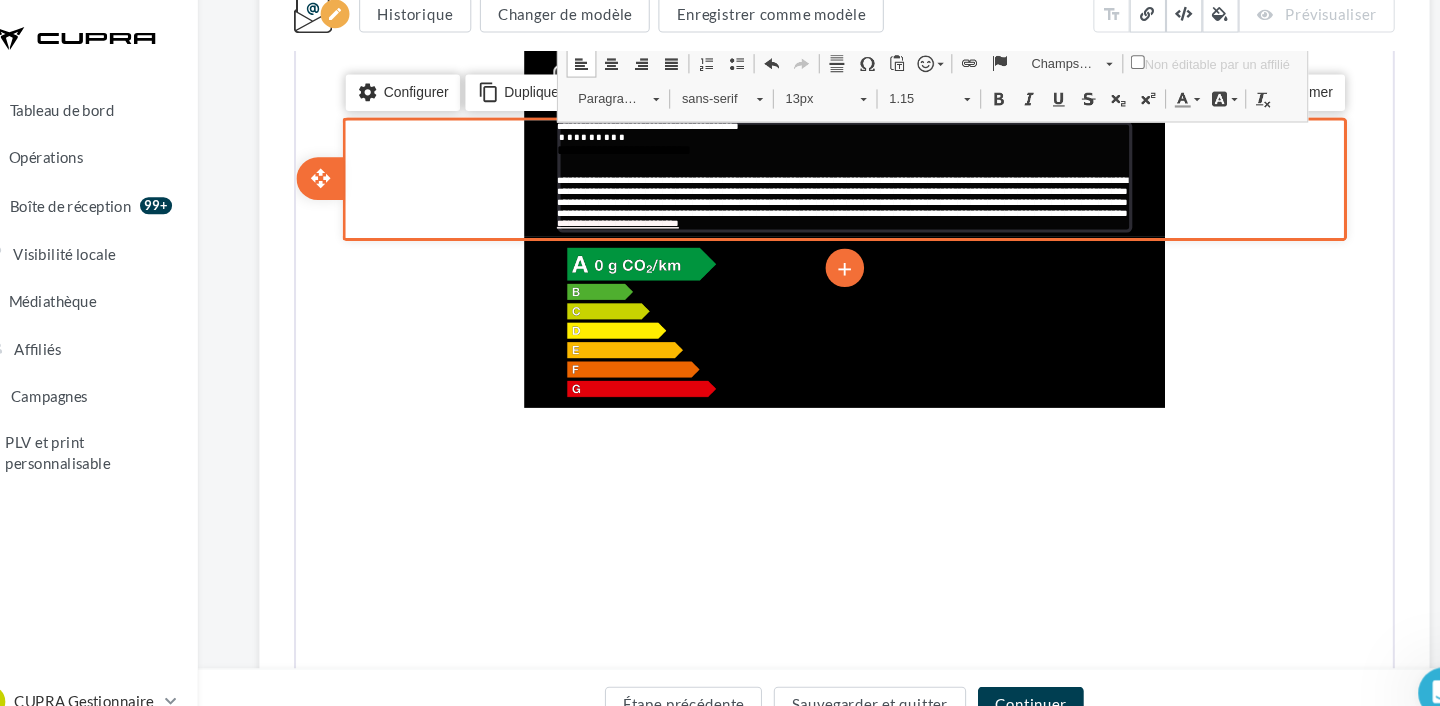 click on "**********" at bounding box center (806, 62) 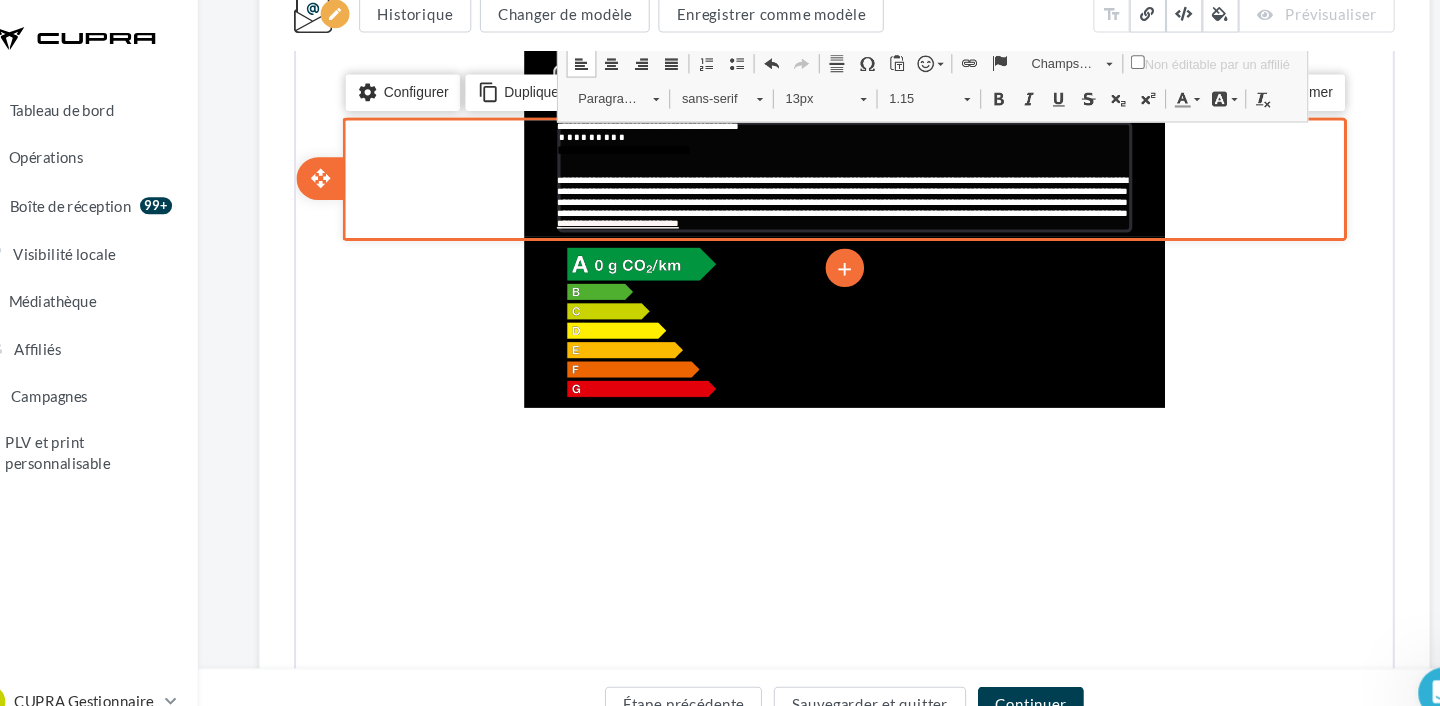 click on "**********" at bounding box center (622, 46) 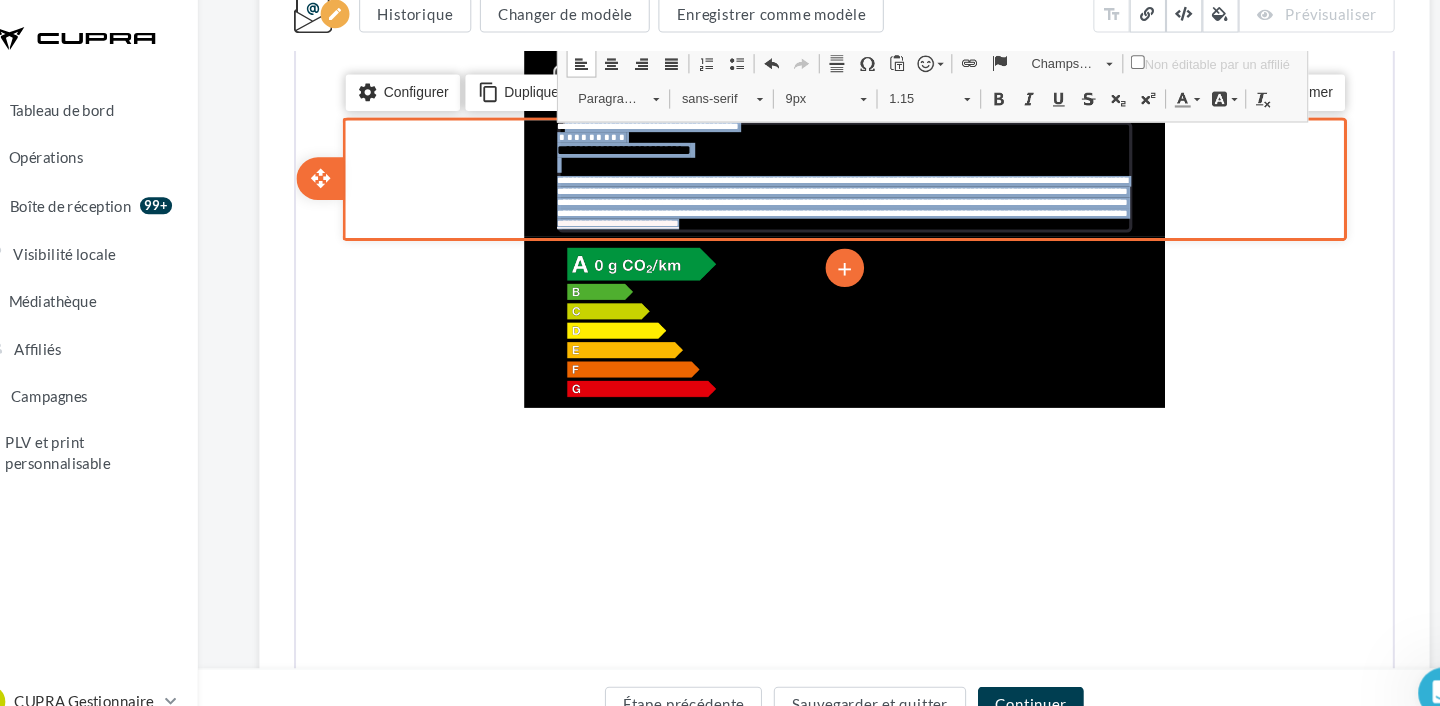 drag, startPoint x: 546, startPoint y: 46, endPoint x: 733, endPoint y: 143, distance: 210.66086 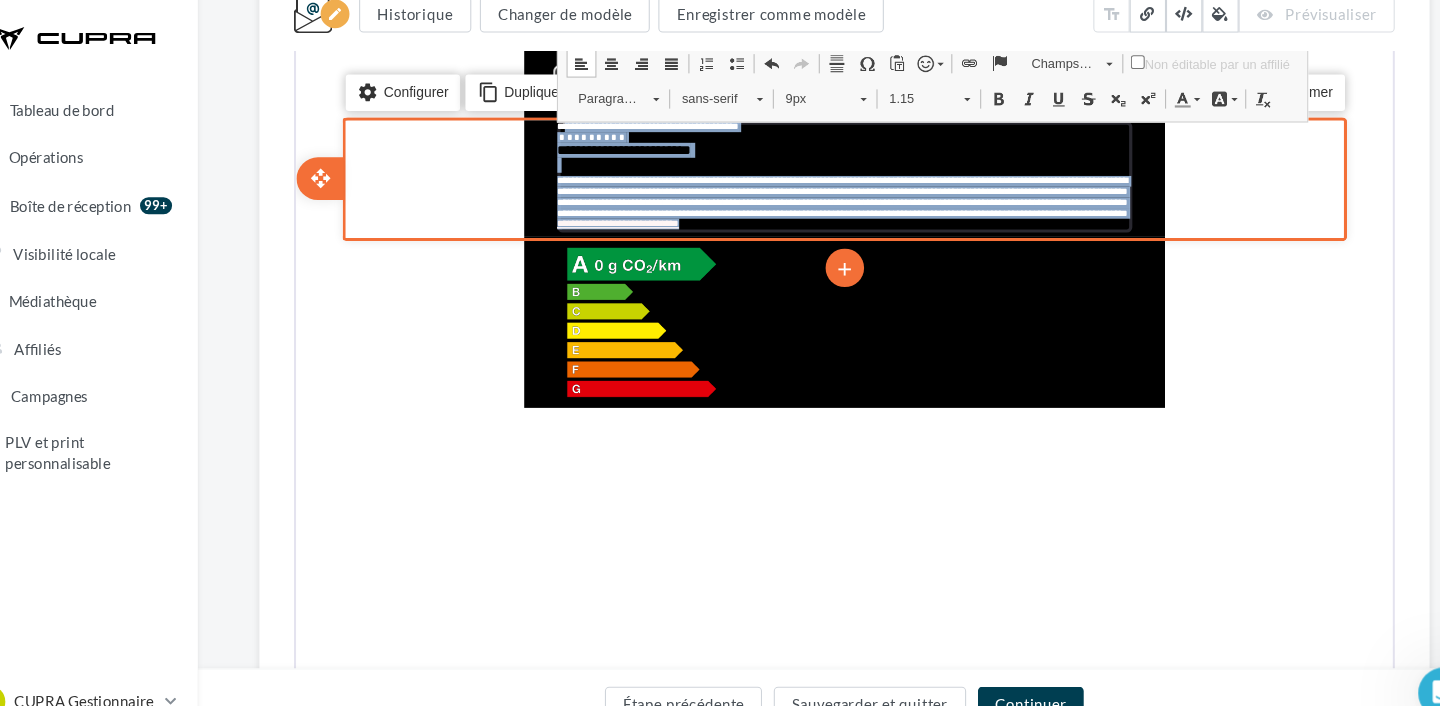 click on "**********" at bounding box center [806, 90] 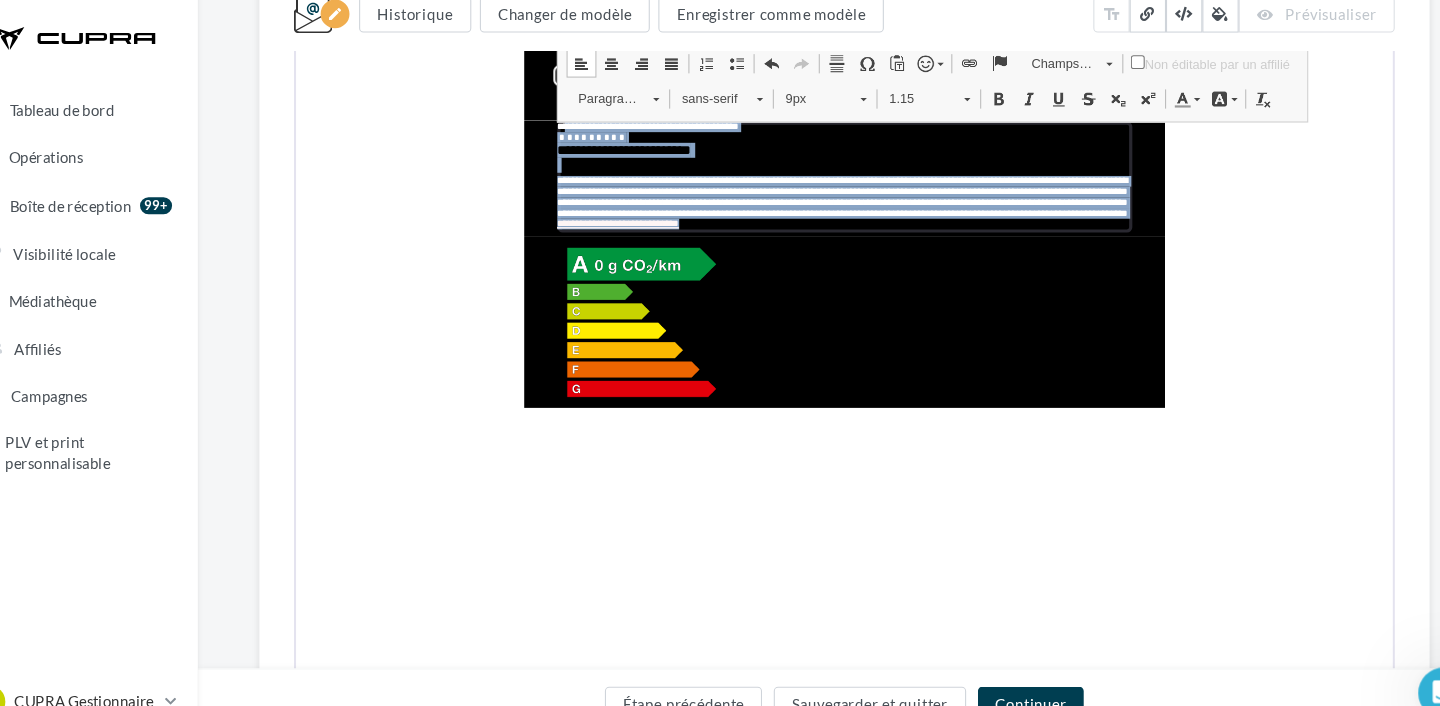 click at bounding box center [1136, 16] 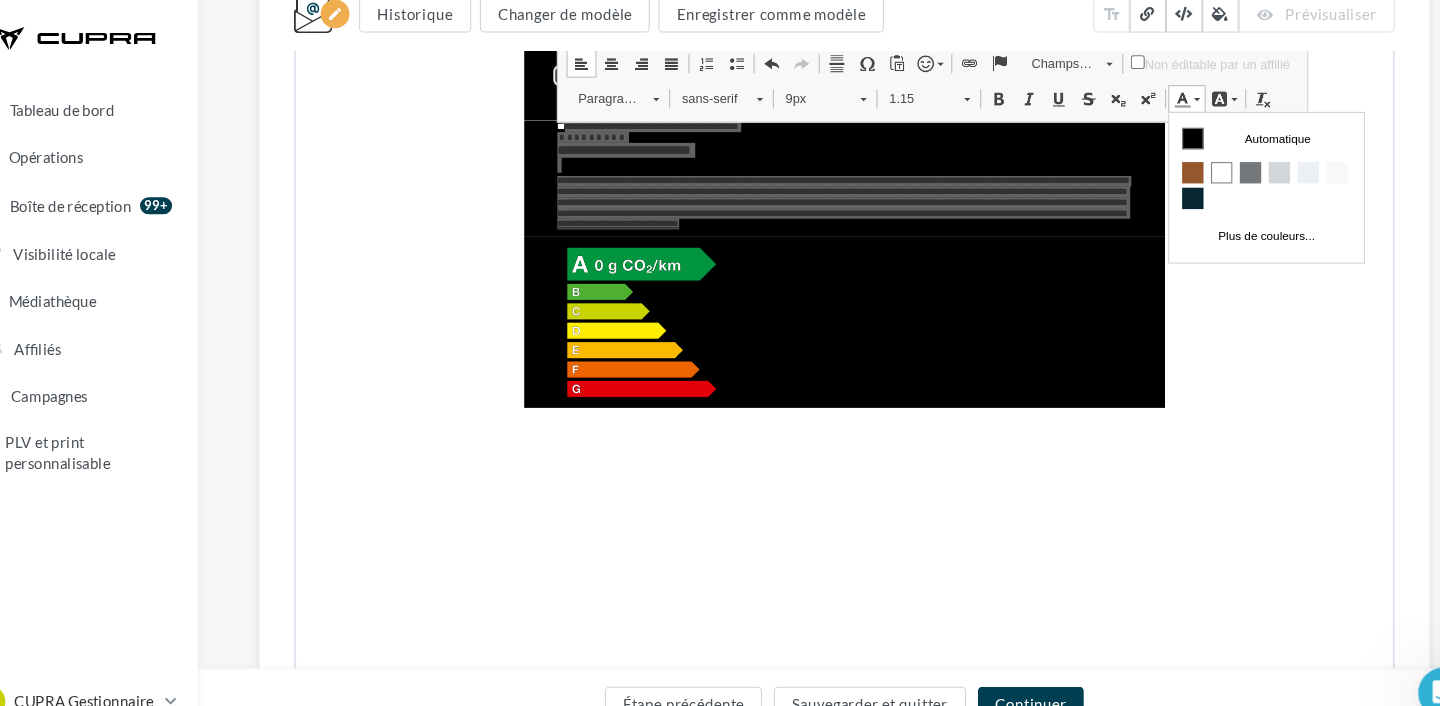 scroll, scrollTop: 0, scrollLeft: 0, axis: both 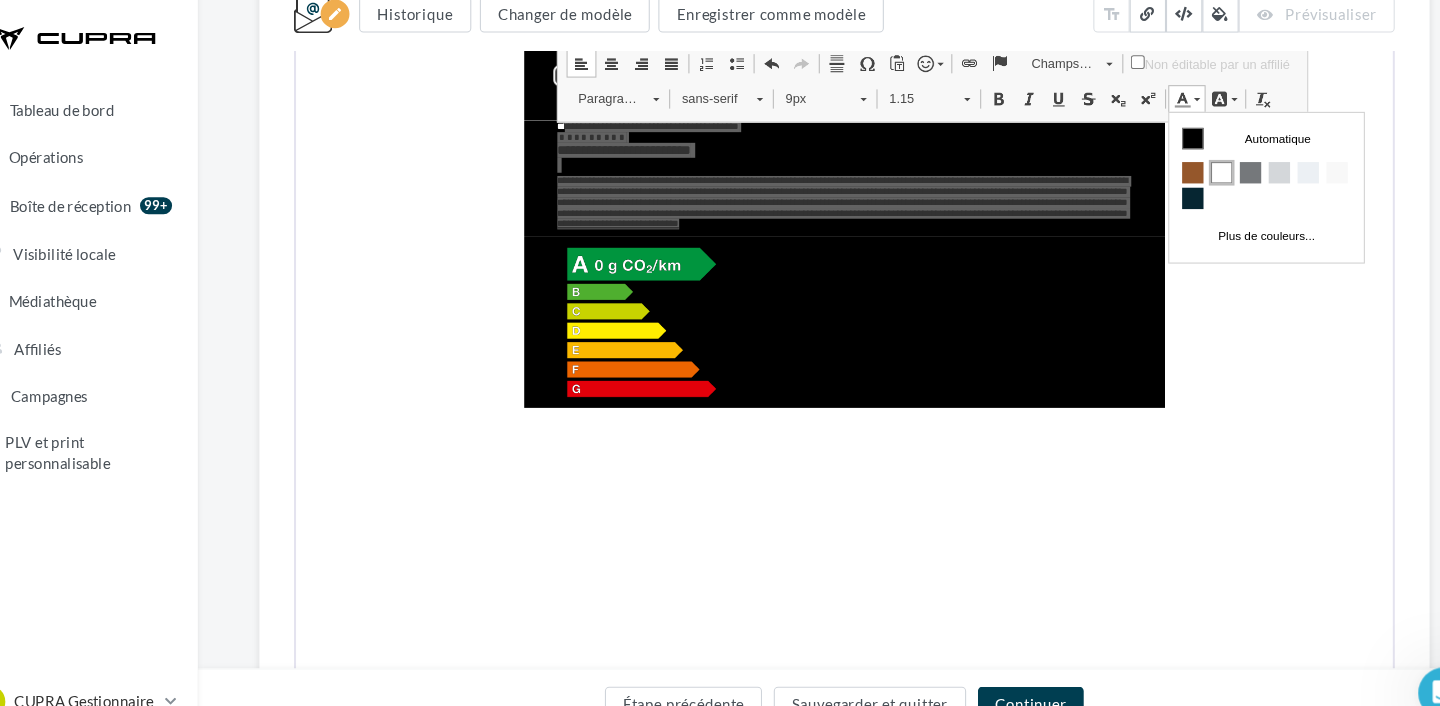 click at bounding box center [1218, 168] 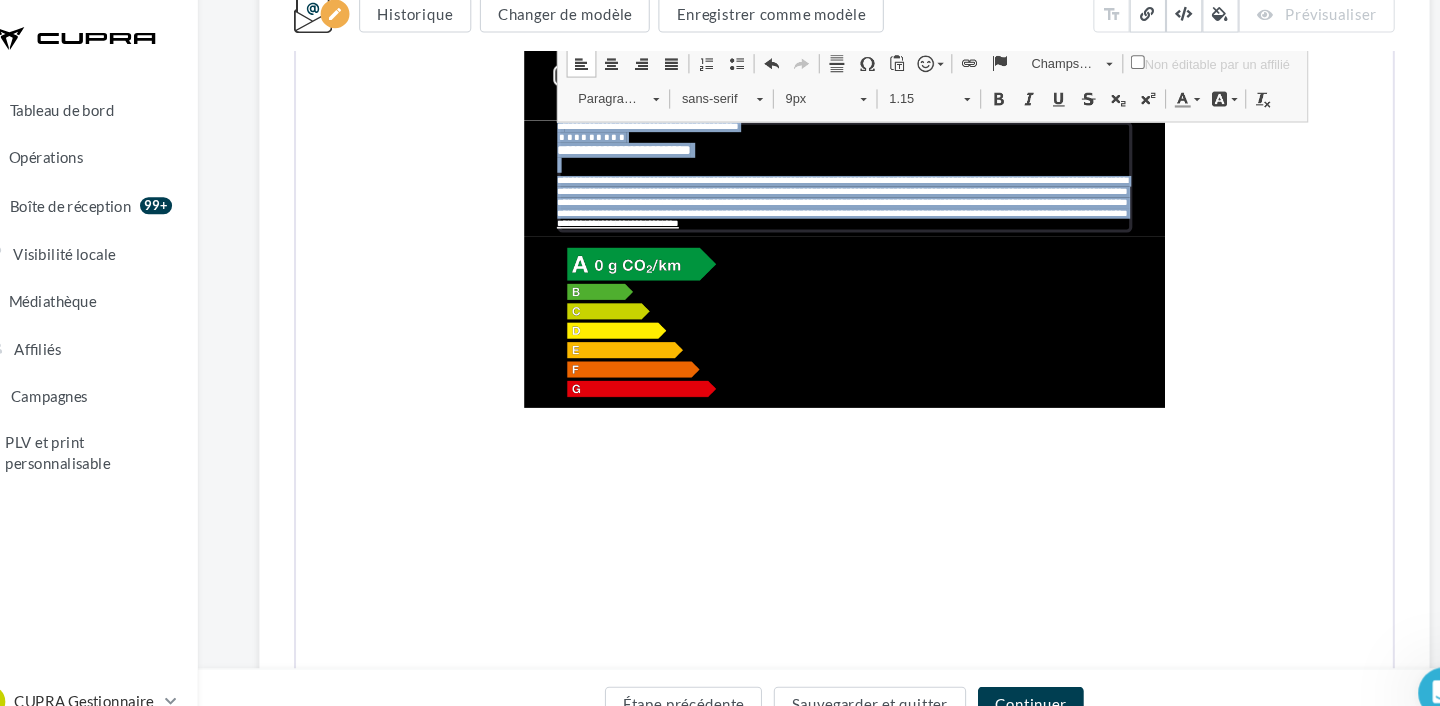 click on "9px" at bounding box center (776, 16) 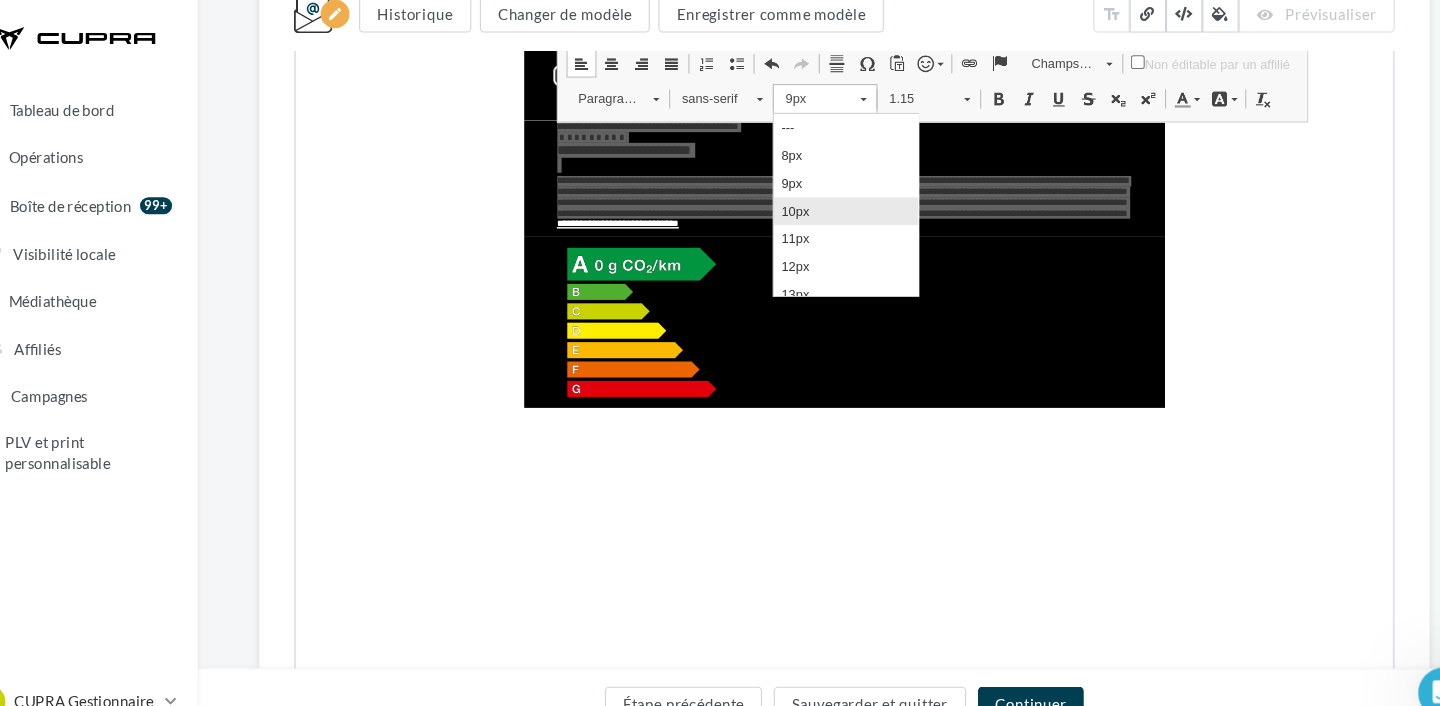 scroll, scrollTop: 0, scrollLeft: 0, axis: both 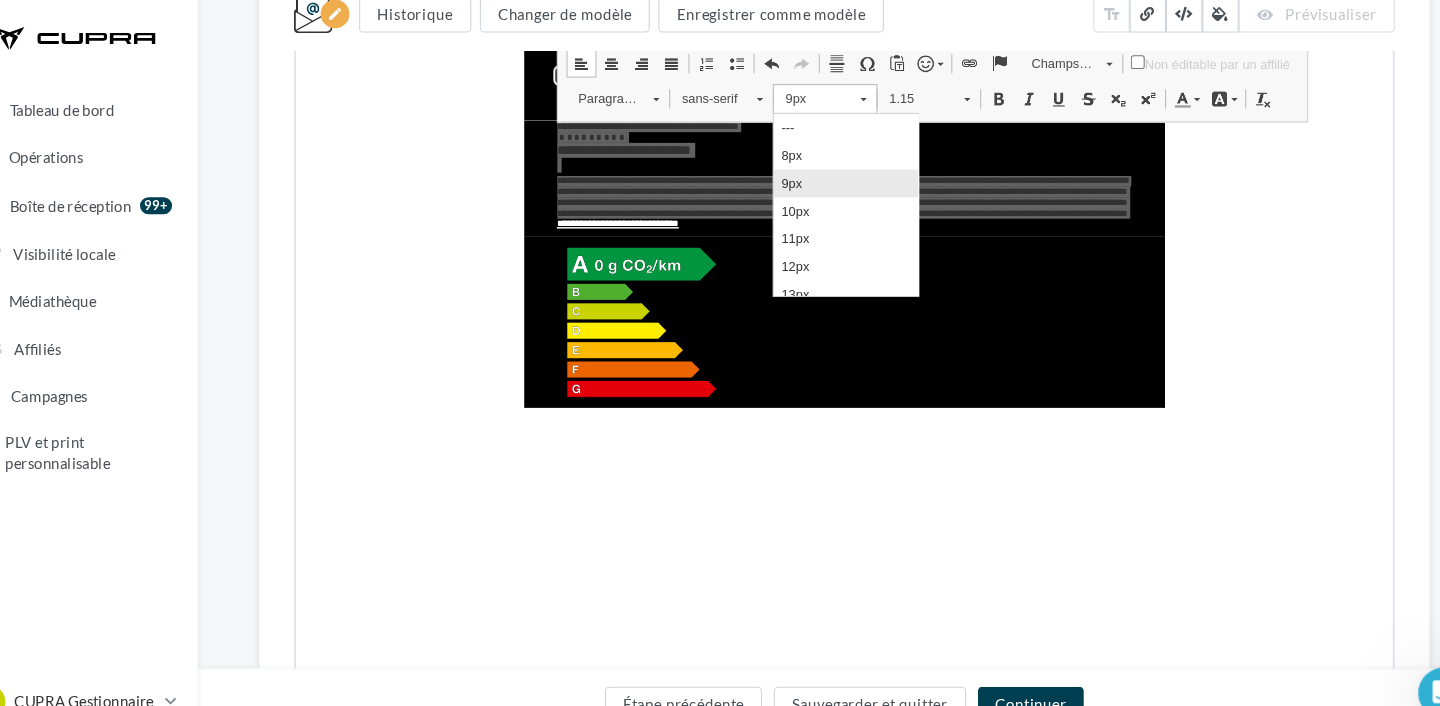 click on "9px" at bounding box center [840, 178] 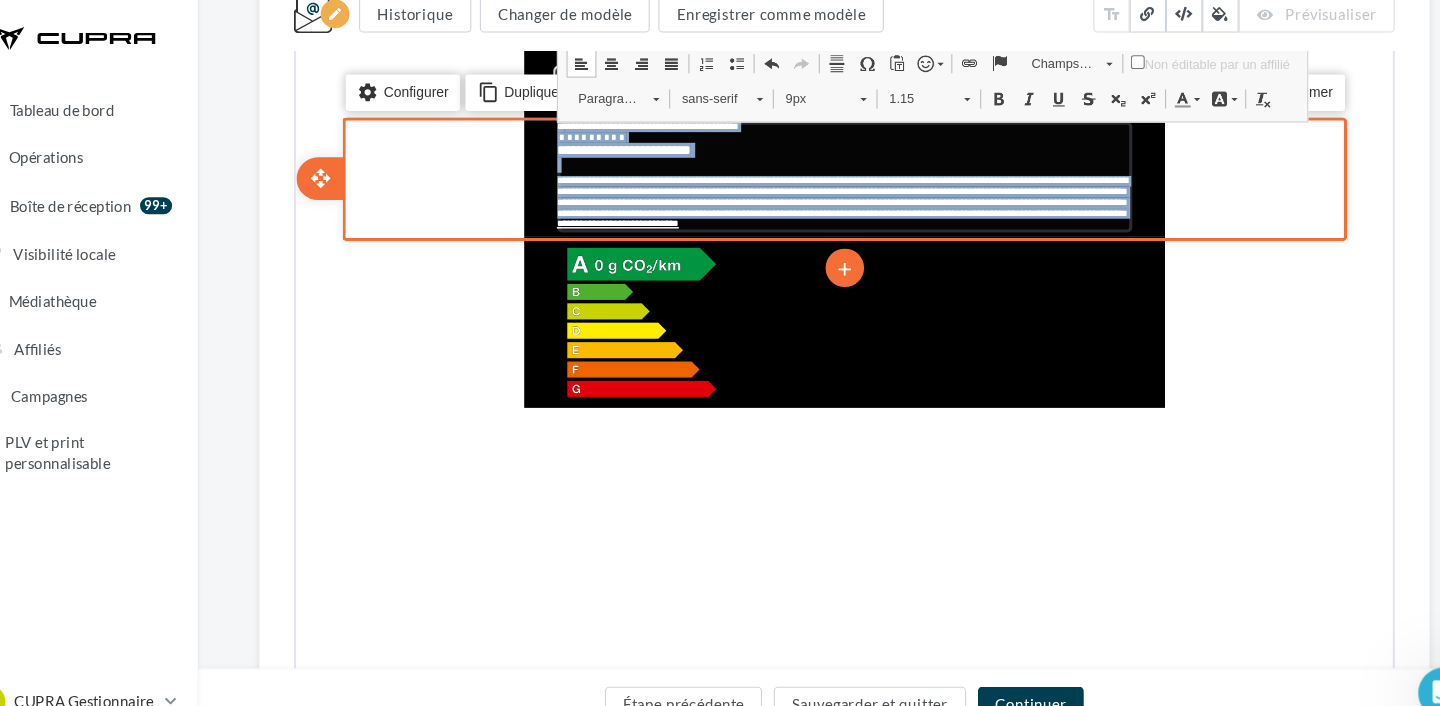 click on "**********" at bounding box center [806, 62] 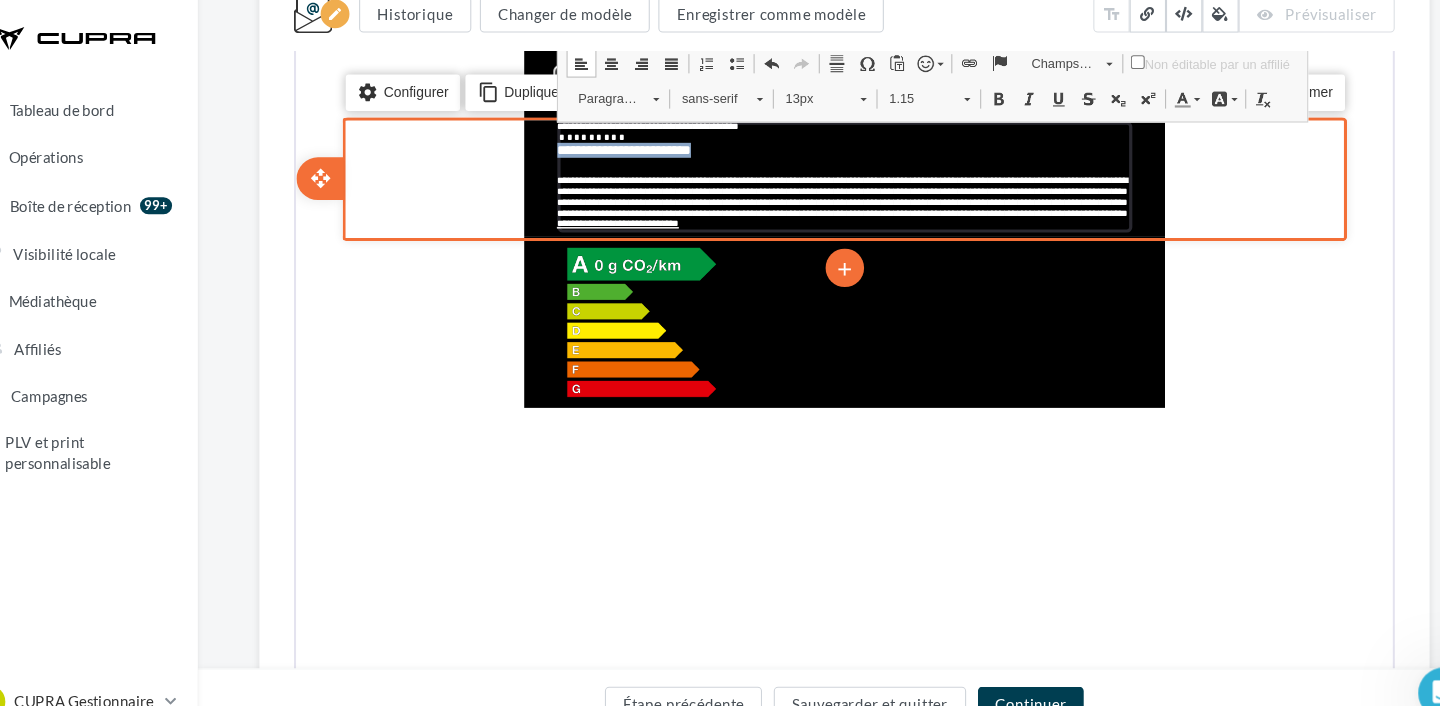 drag, startPoint x: 697, startPoint y: 70, endPoint x: 536, endPoint y: 70, distance: 161 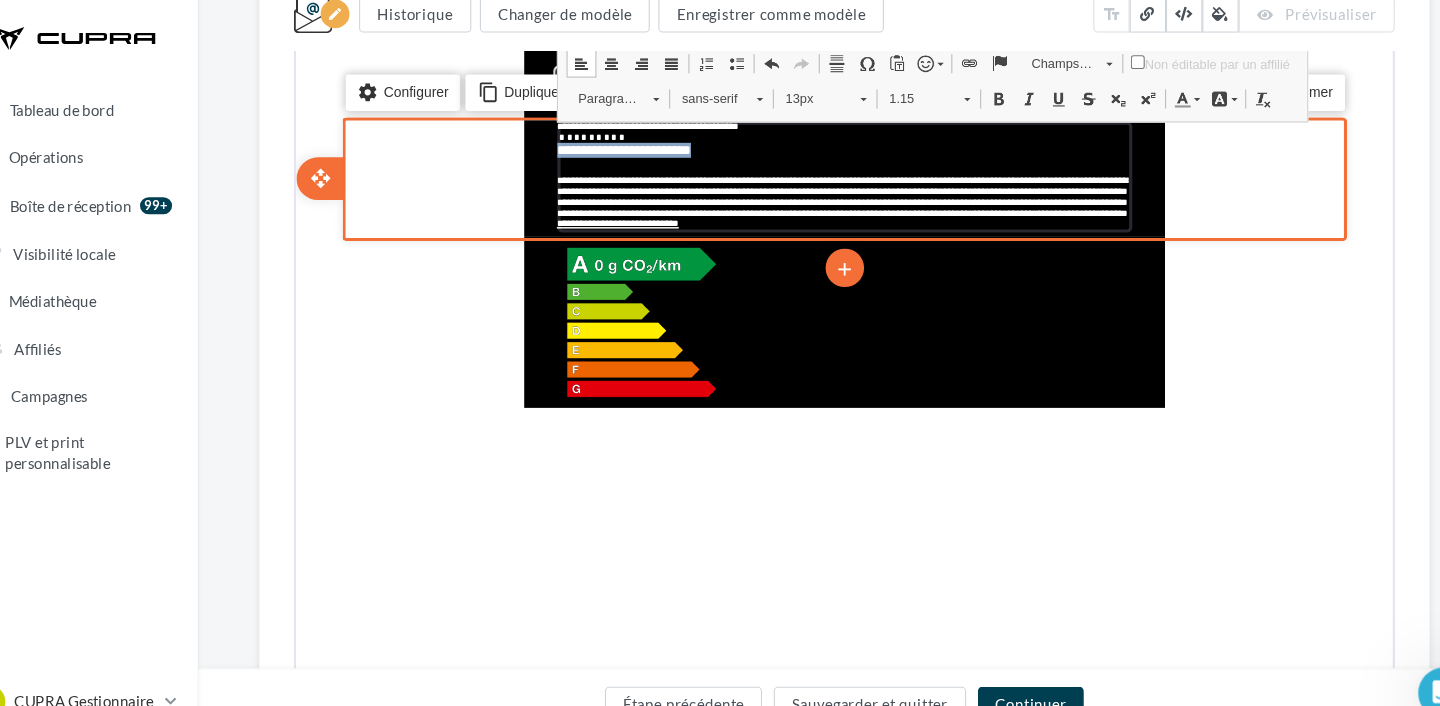 click on "**********" at bounding box center (806, 90) 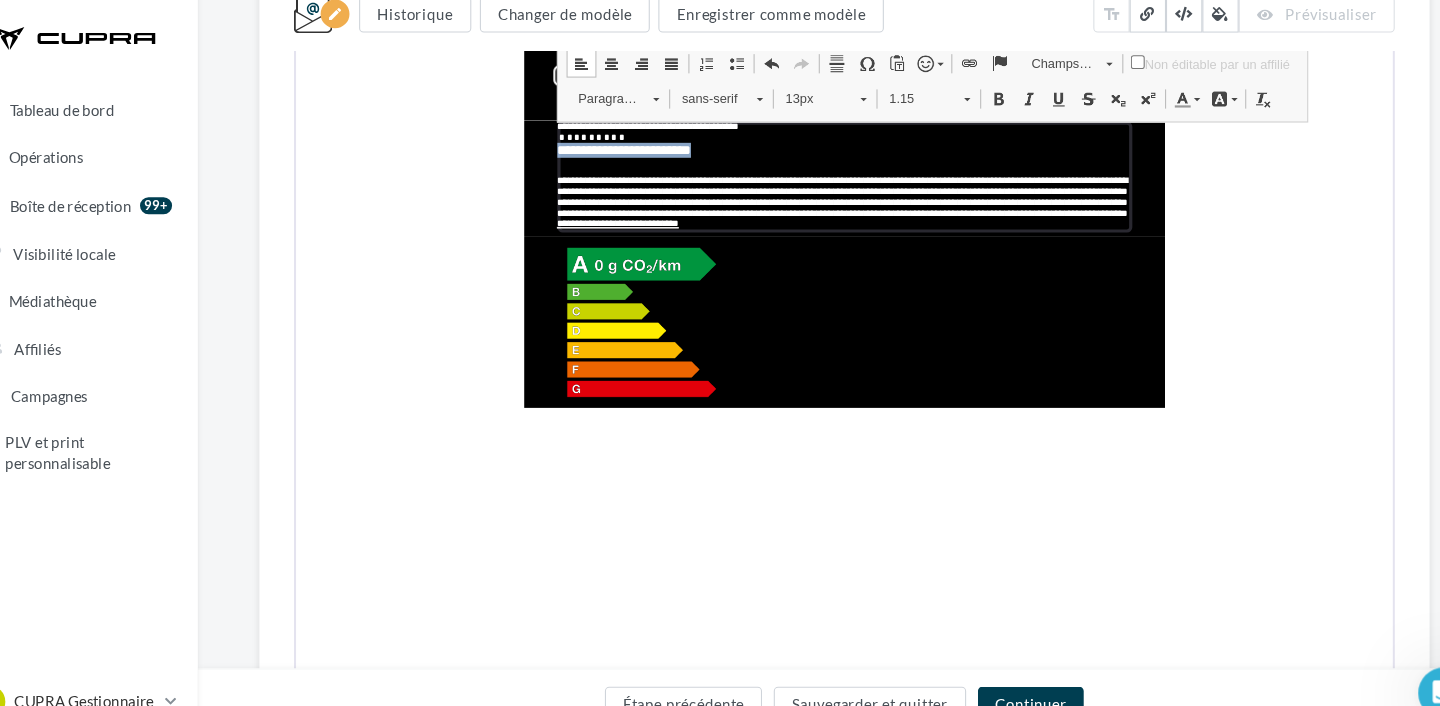 click on "13px" at bounding box center (776, 16) 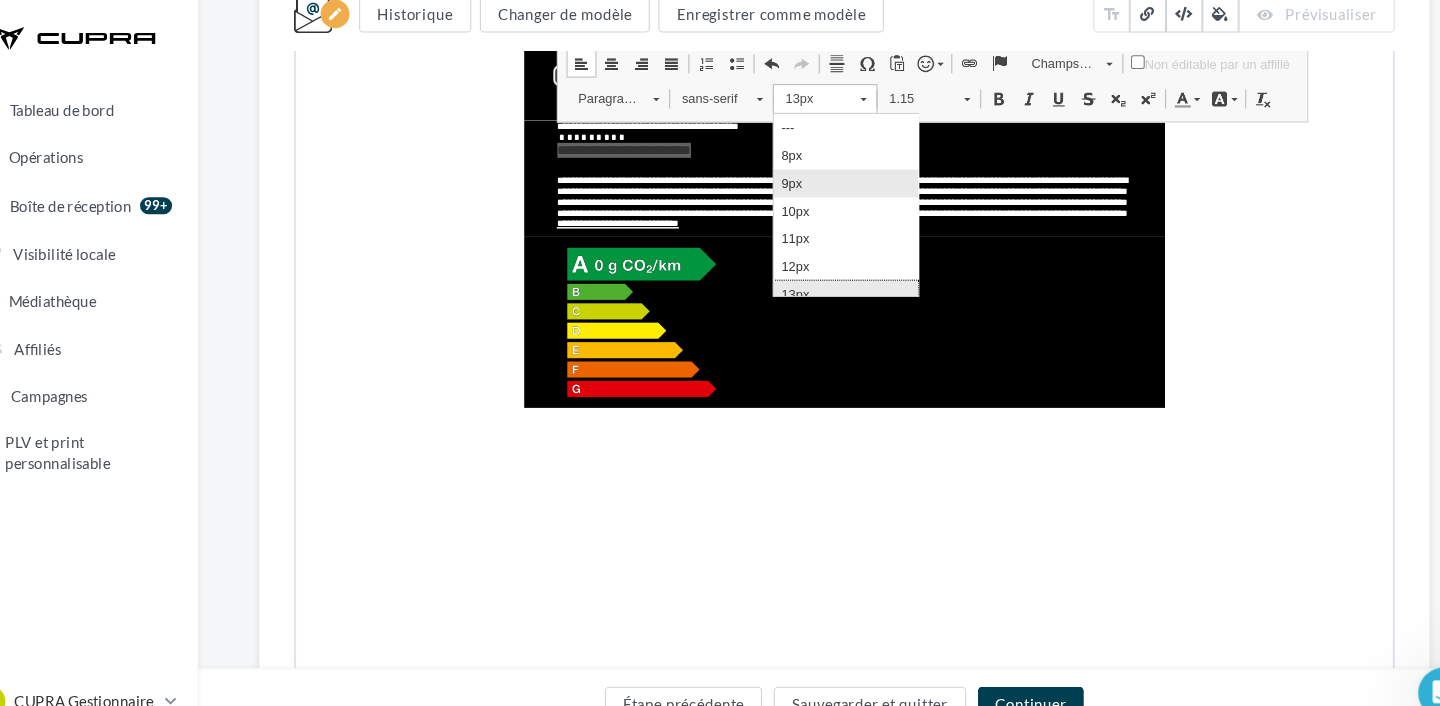 scroll, scrollTop: 12, scrollLeft: 0, axis: vertical 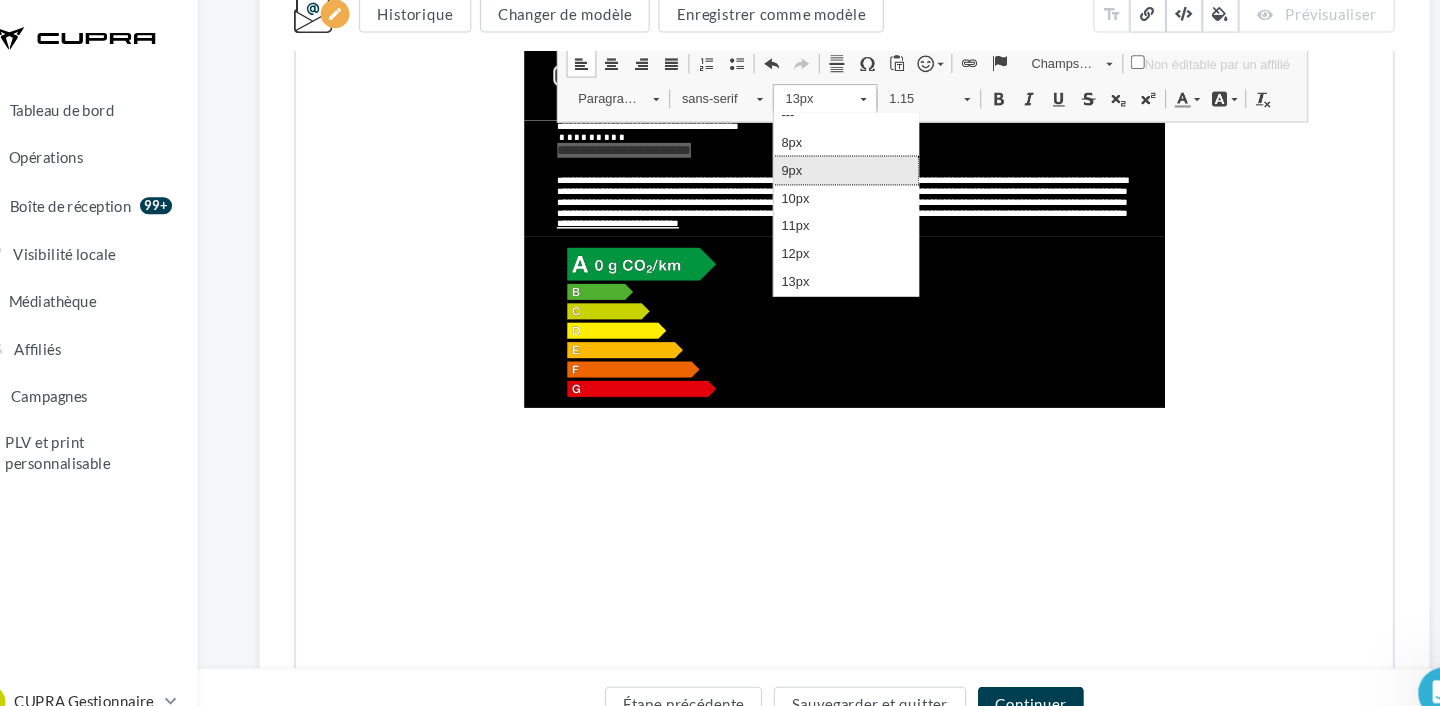 click on "9px" at bounding box center [840, 166] 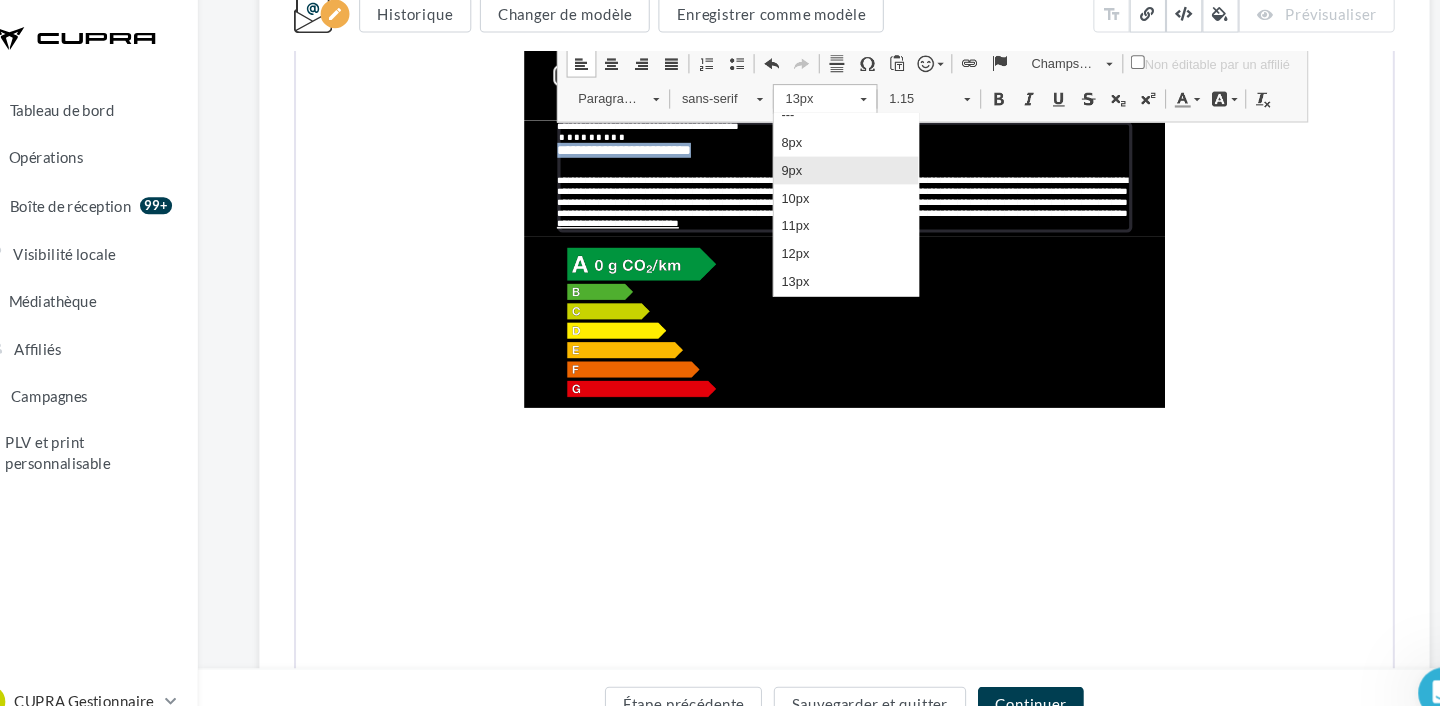 scroll, scrollTop: 0, scrollLeft: 0, axis: both 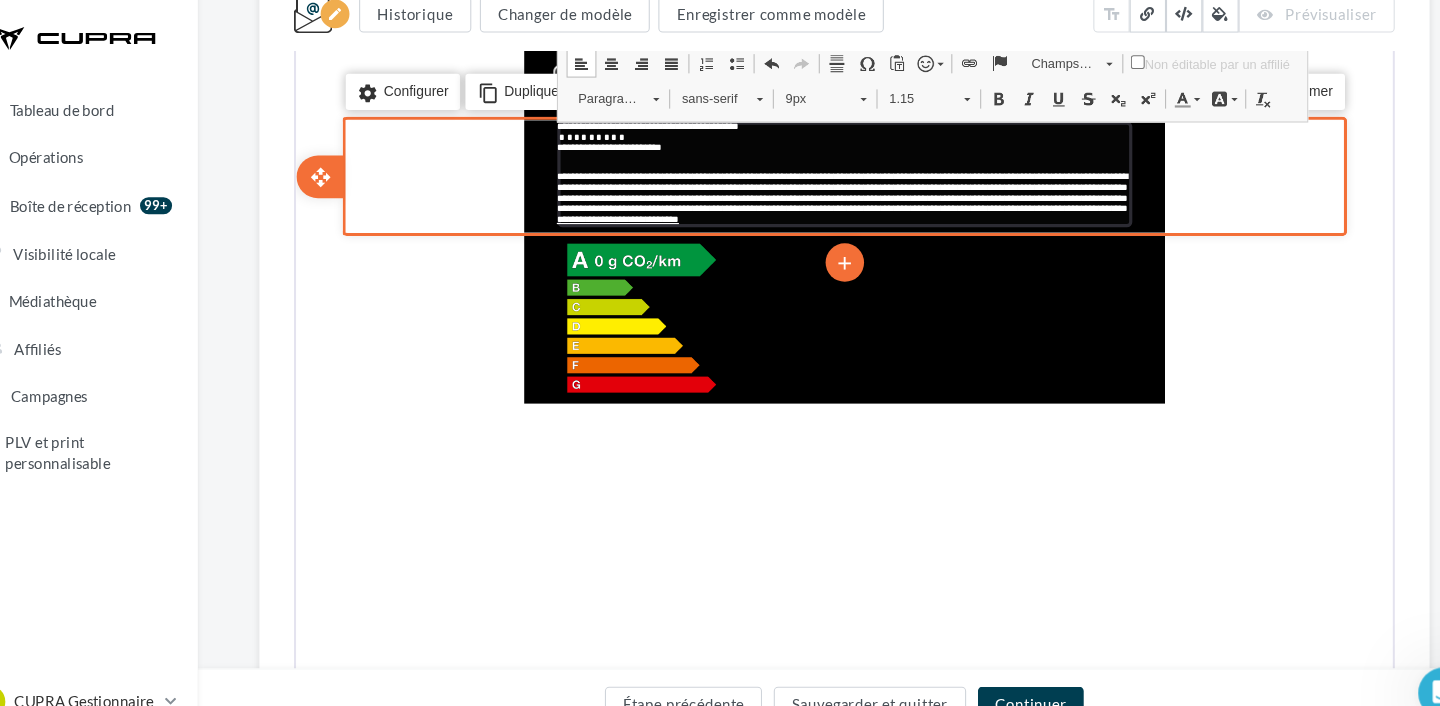 click on "**********" at bounding box center (806, 60) 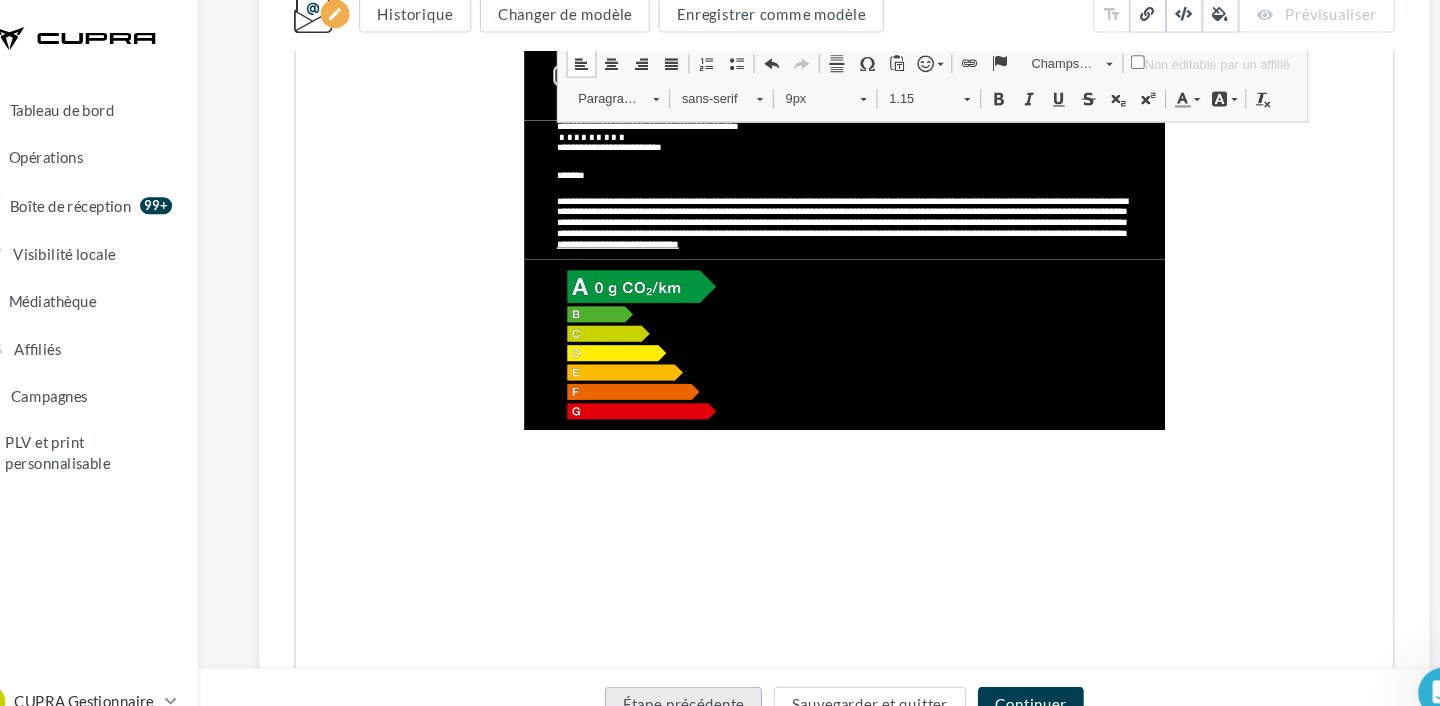 scroll, scrollTop: 1592, scrollLeft: 0, axis: vertical 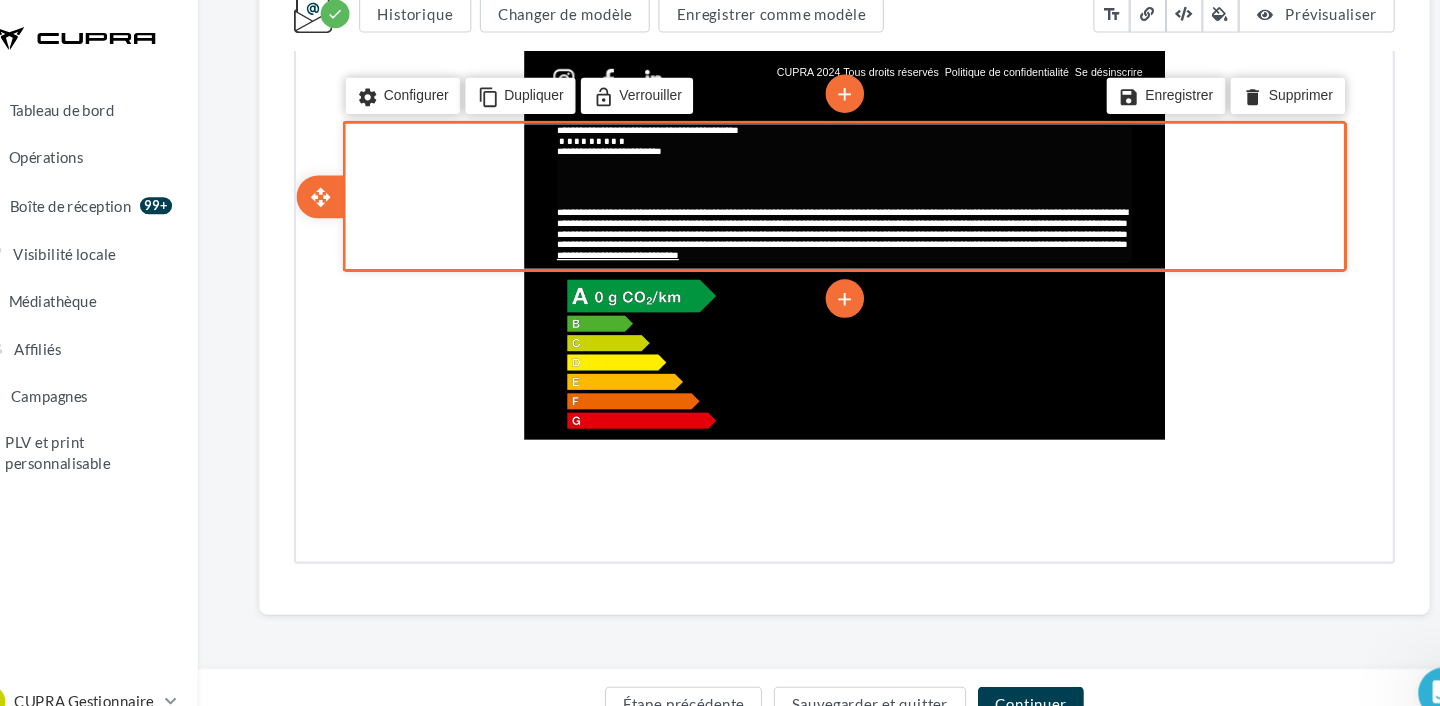 click at bounding box center [806, 103] 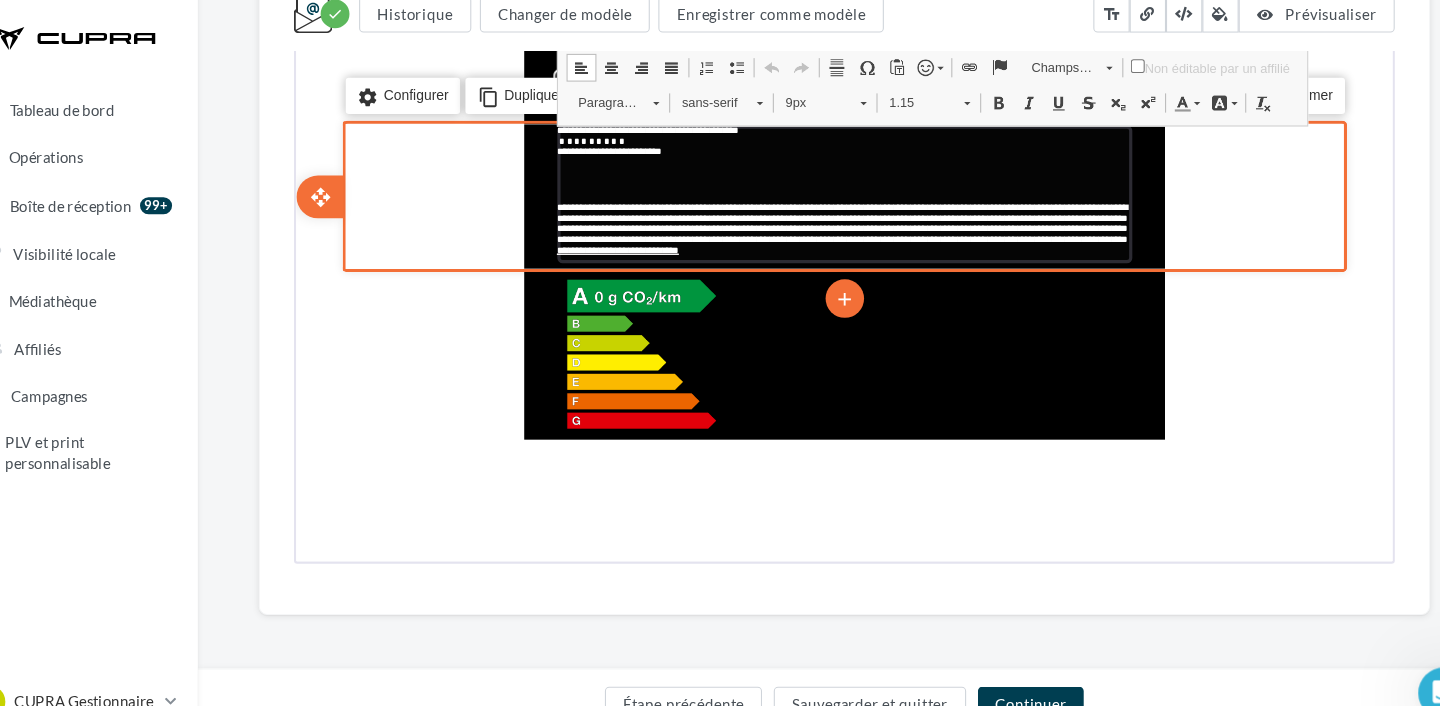 click at bounding box center [806, 99] 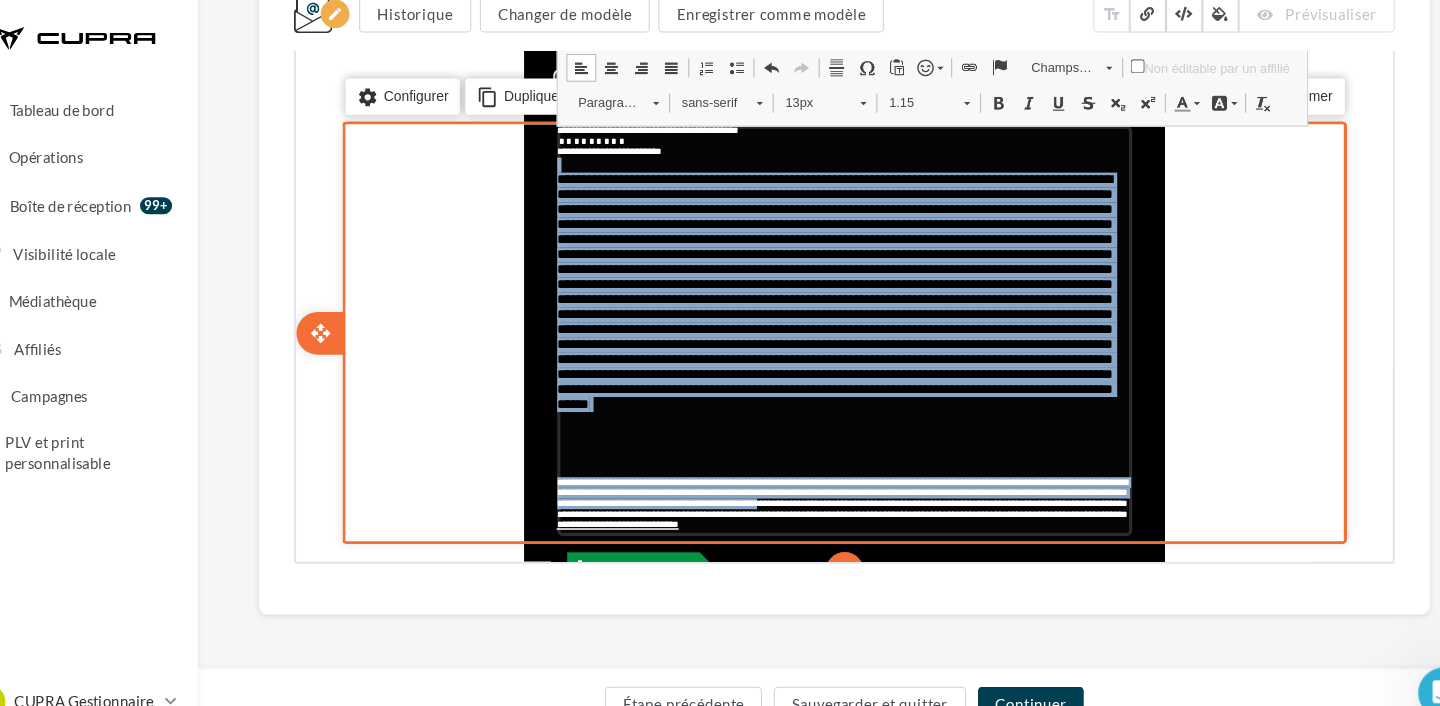 drag, startPoint x: 545, startPoint y: 75, endPoint x: 821, endPoint y: 395, distance: 422.58255 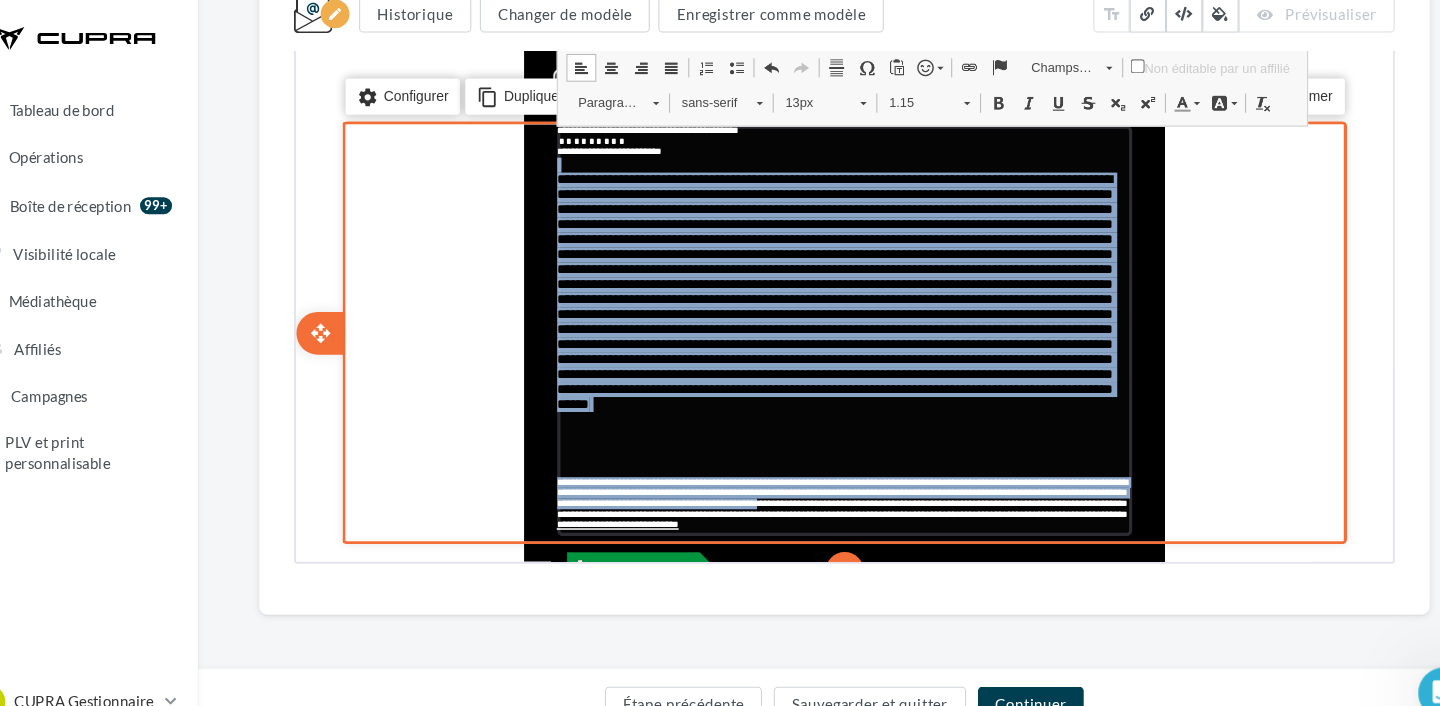 click on "**********" at bounding box center [806, 233] 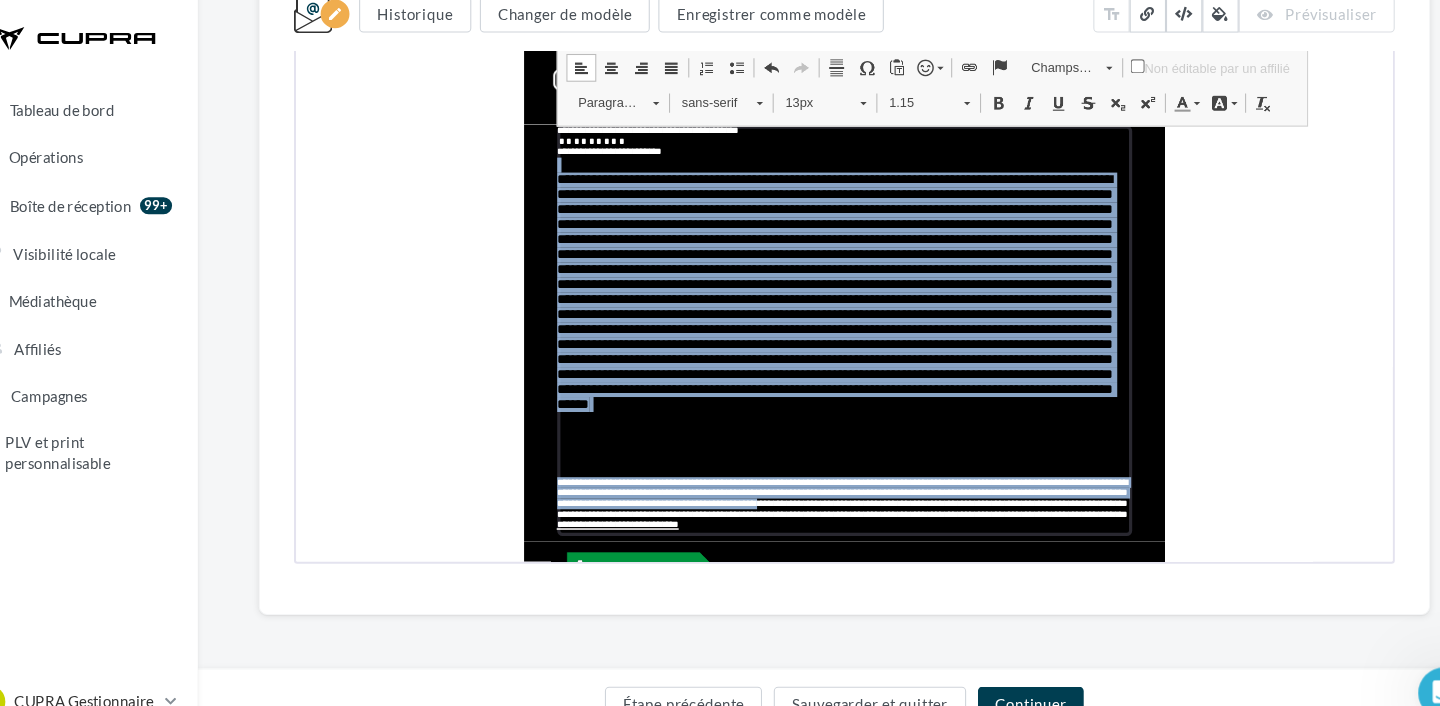 click on "13px" at bounding box center [776, 20] 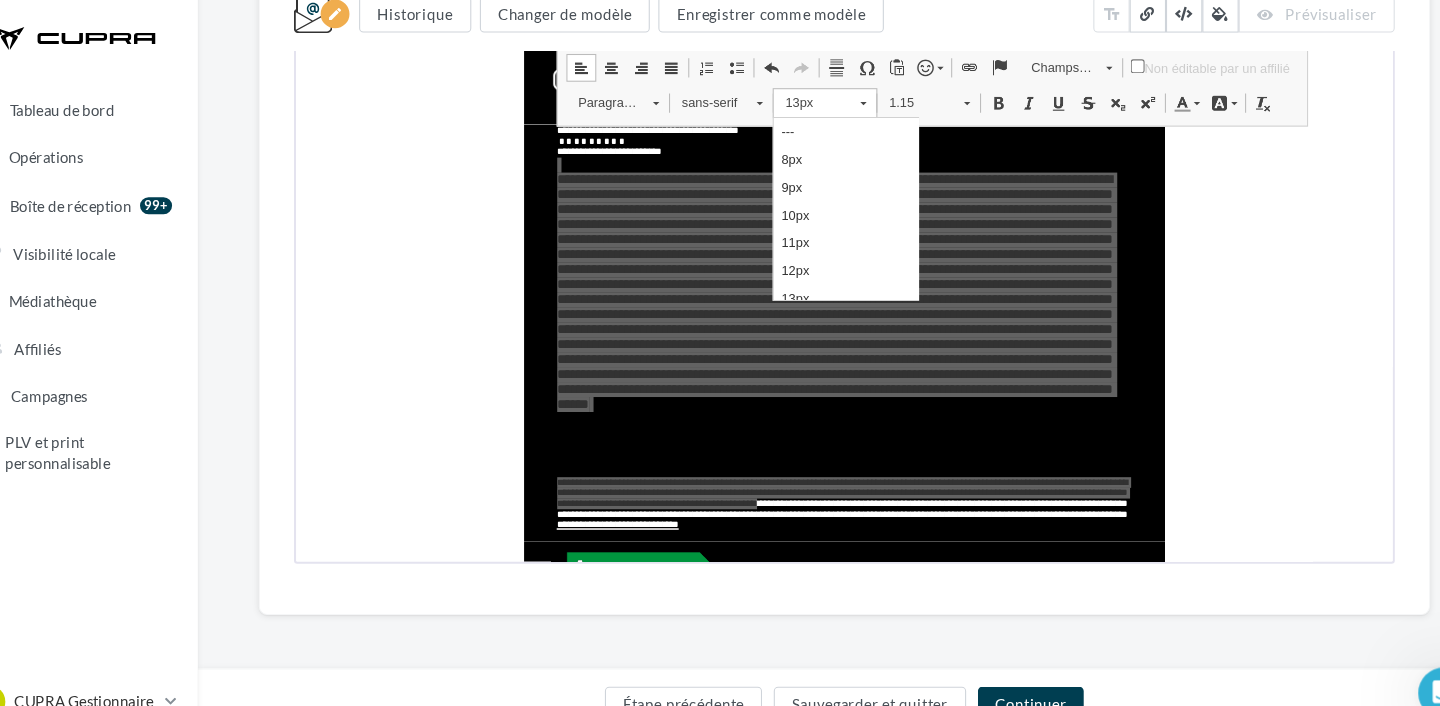 scroll, scrollTop: 12, scrollLeft: 0, axis: vertical 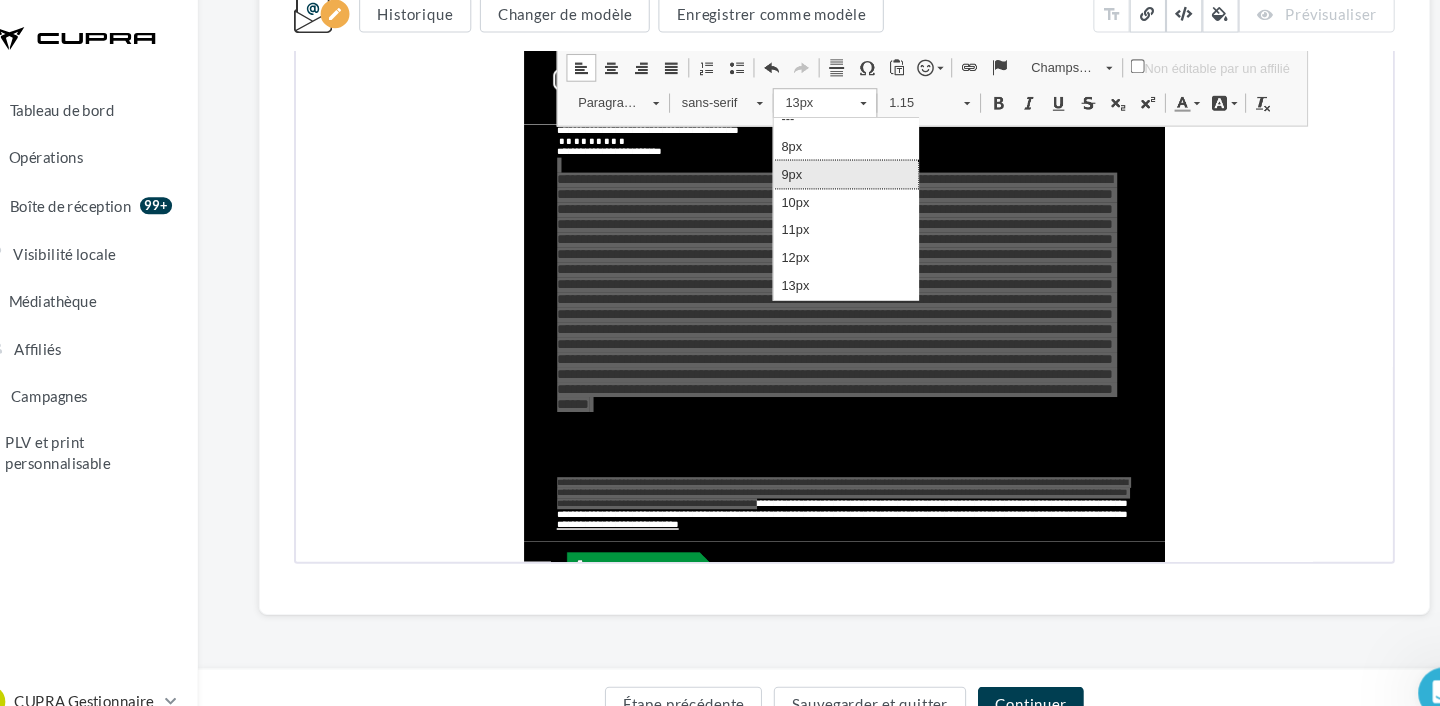 click on "9px" at bounding box center (840, 170) 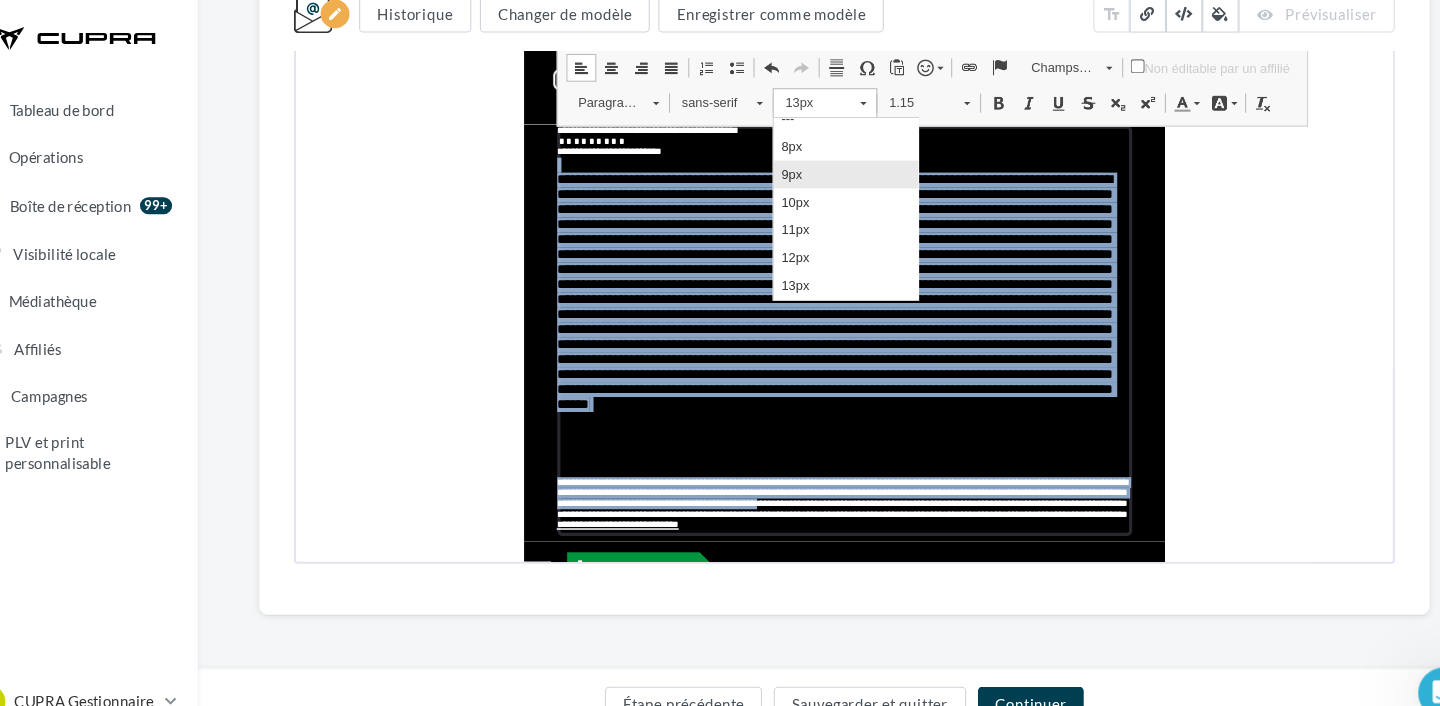 scroll, scrollTop: 0, scrollLeft: 0, axis: both 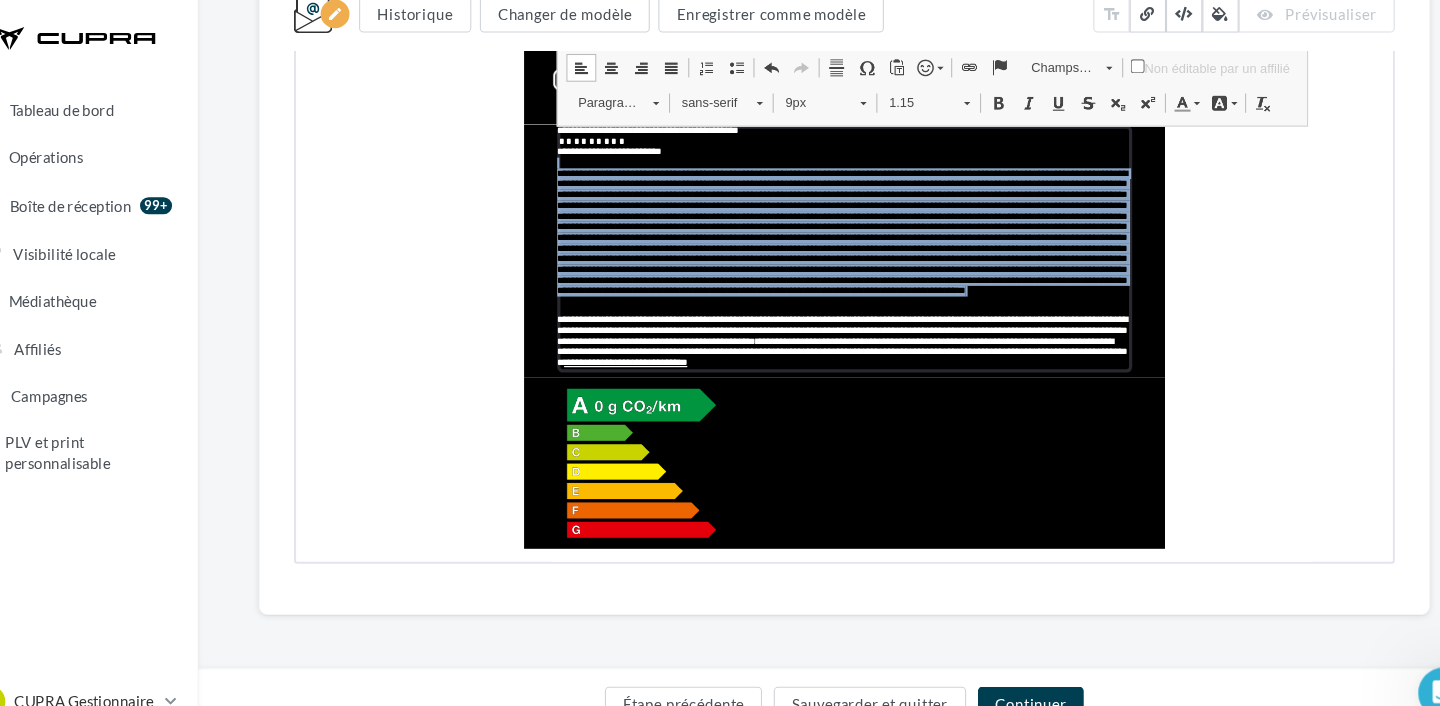 click at bounding box center [1122, 20] 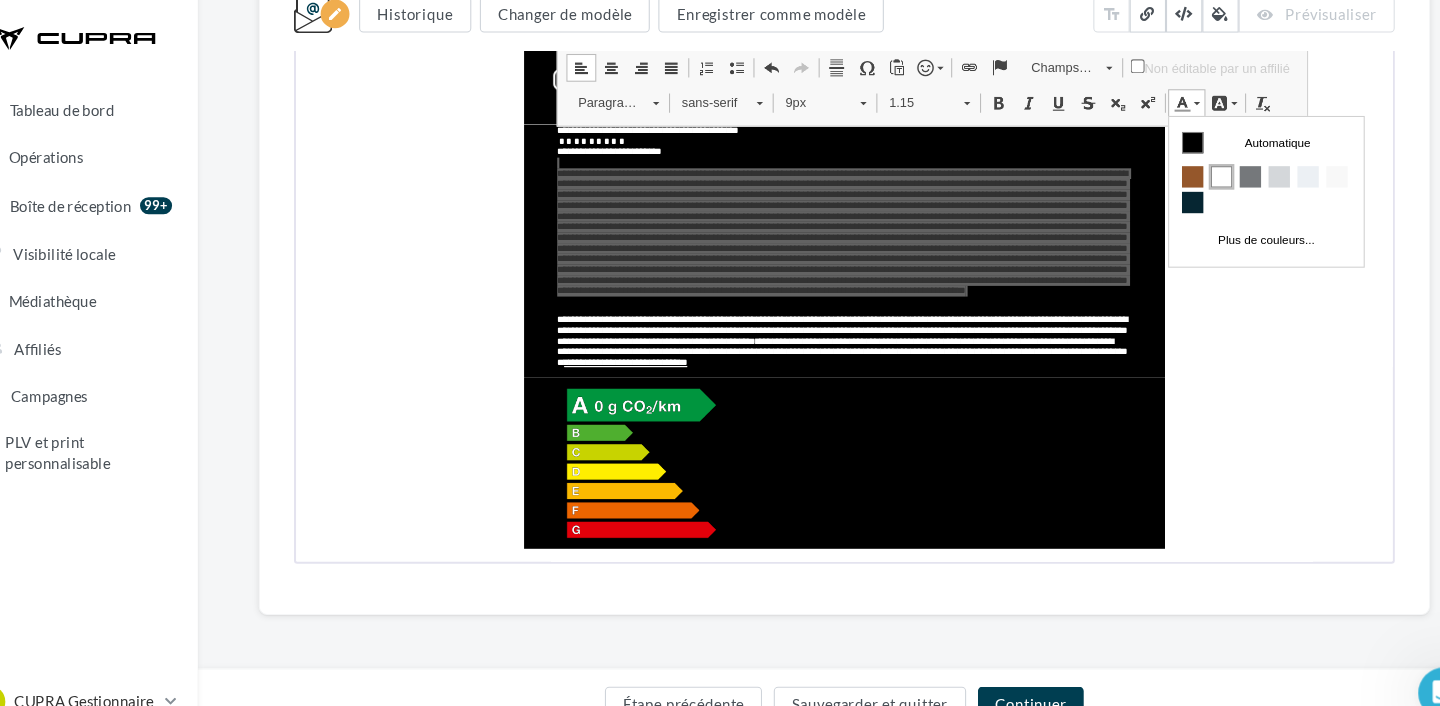scroll, scrollTop: 0, scrollLeft: 0, axis: both 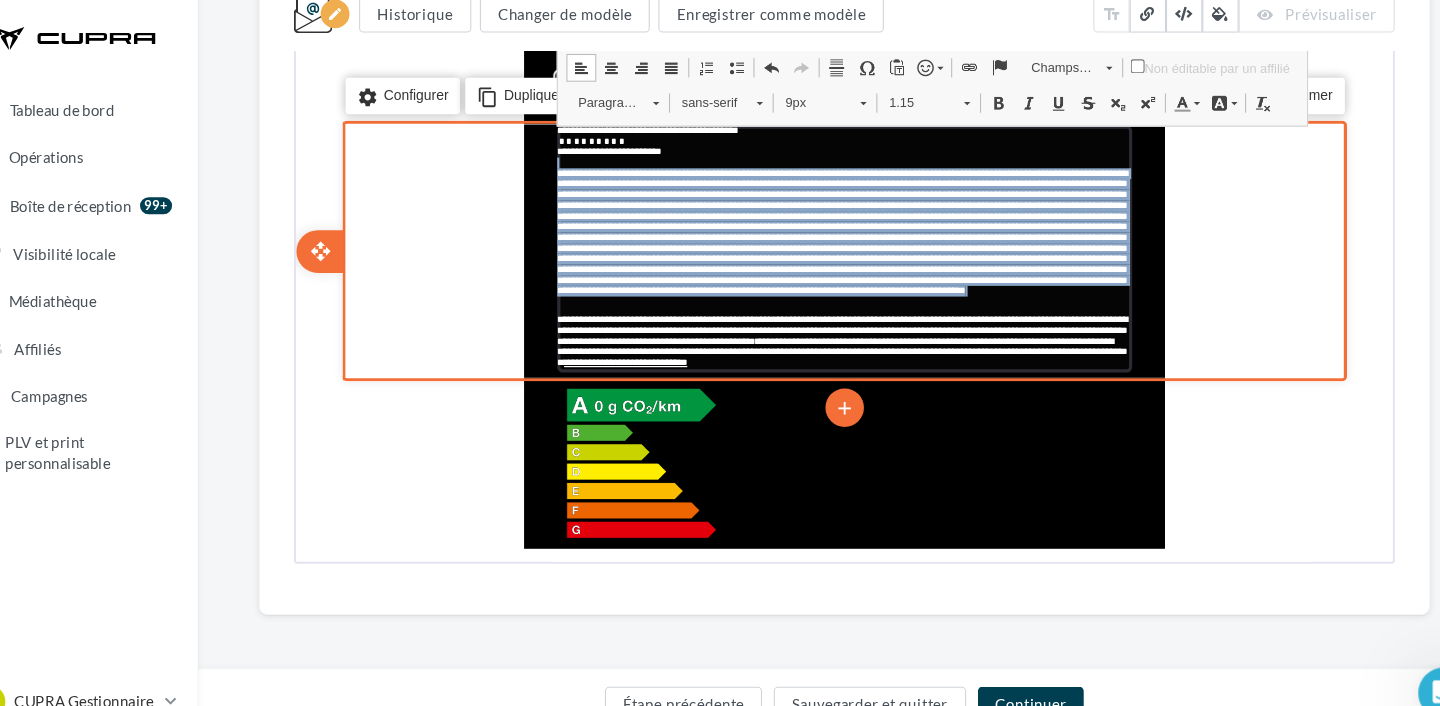 click at bounding box center [806, 149] 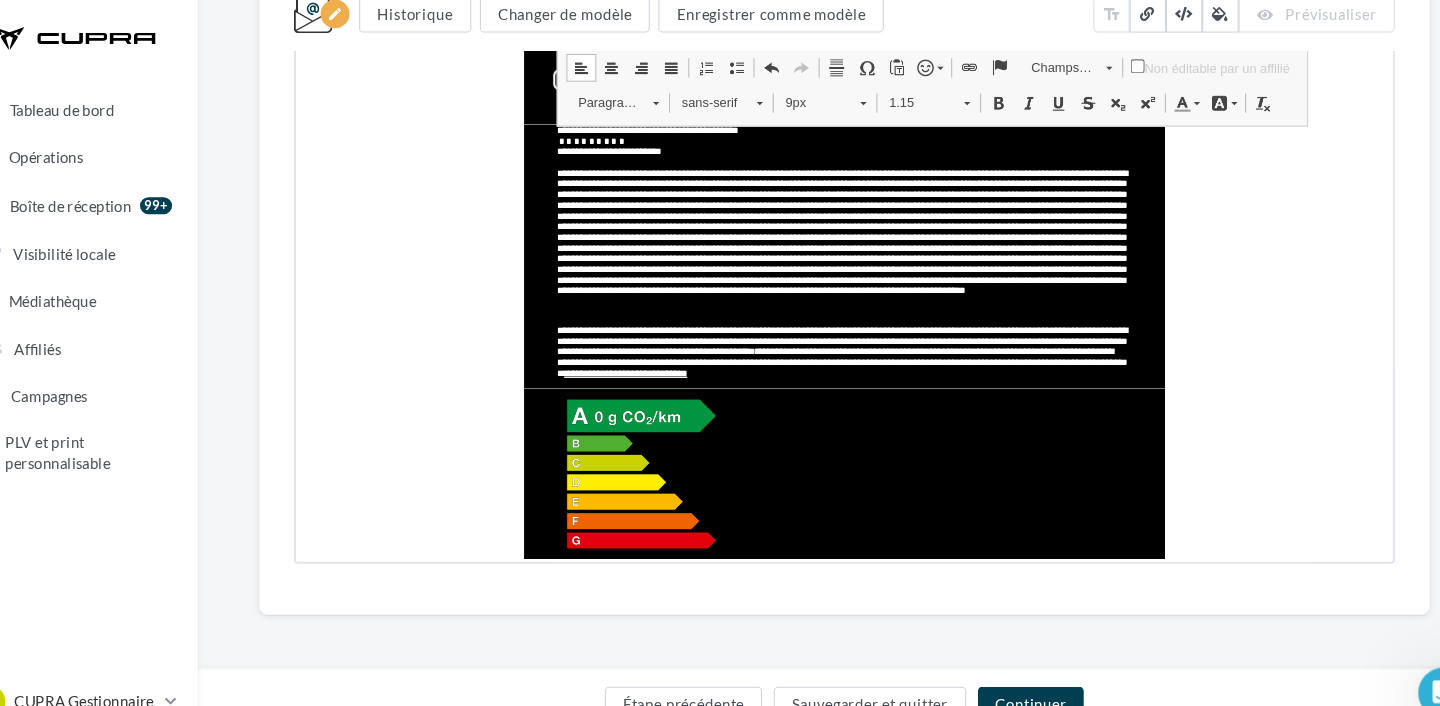 click on "**********" at bounding box center (835, -386) 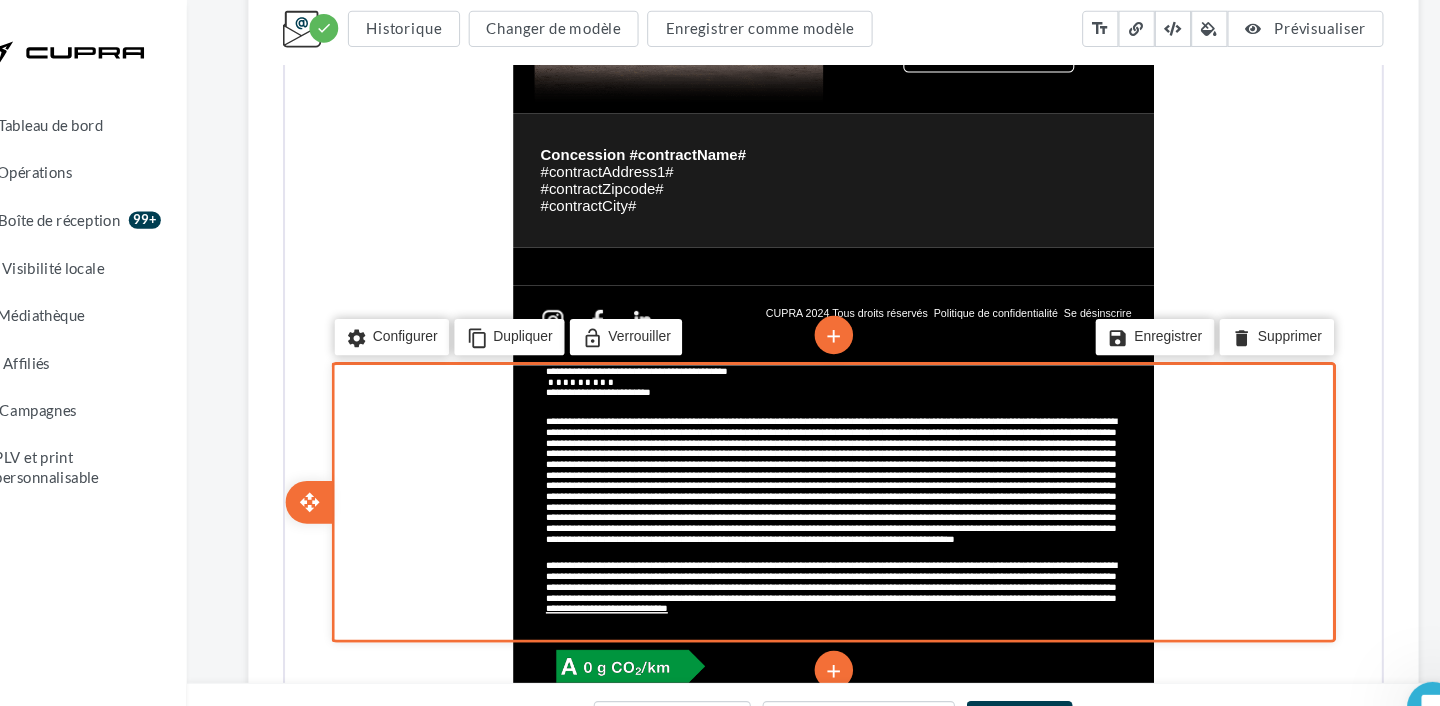 scroll, scrollTop: 1359, scrollLeft: 0, axis: vertical 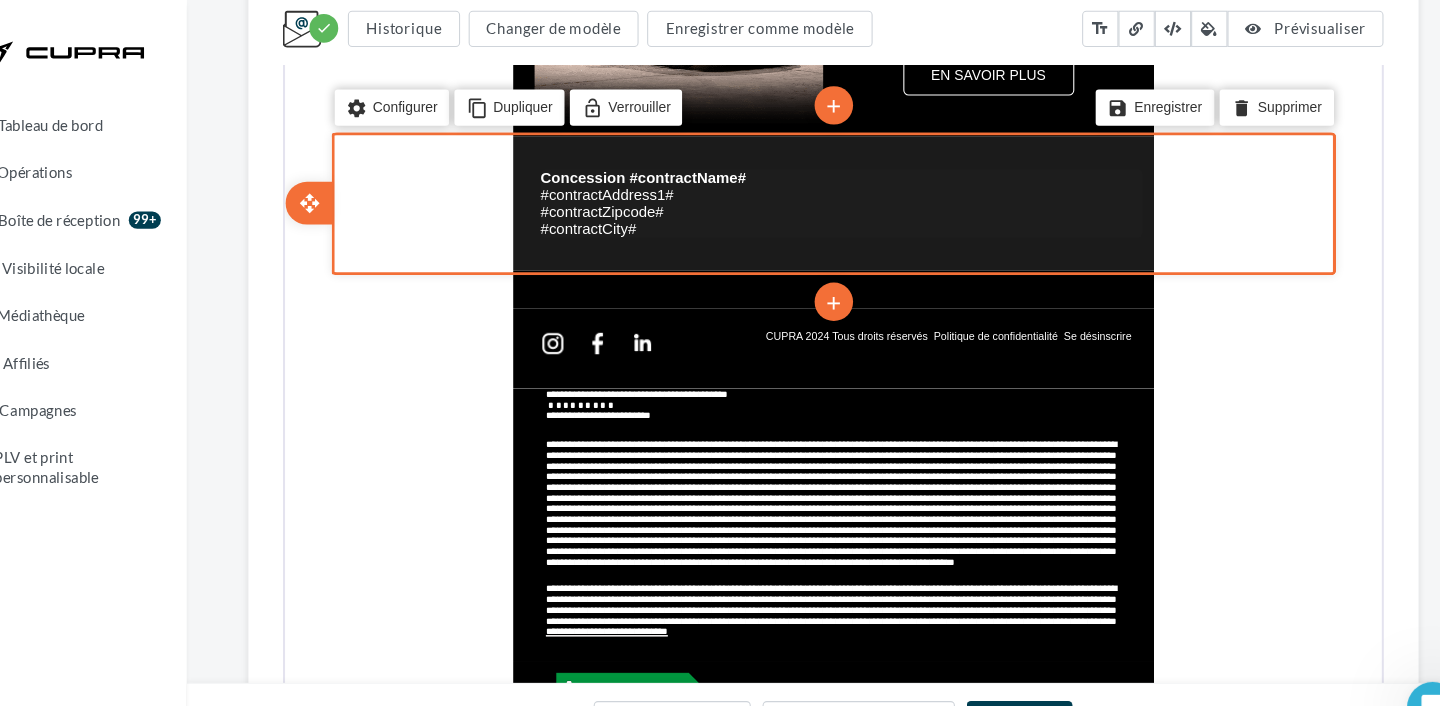 click on "Concession [contractName]
[contractAddress1]
[contractZipcode]" at bounding box center (802, 122) 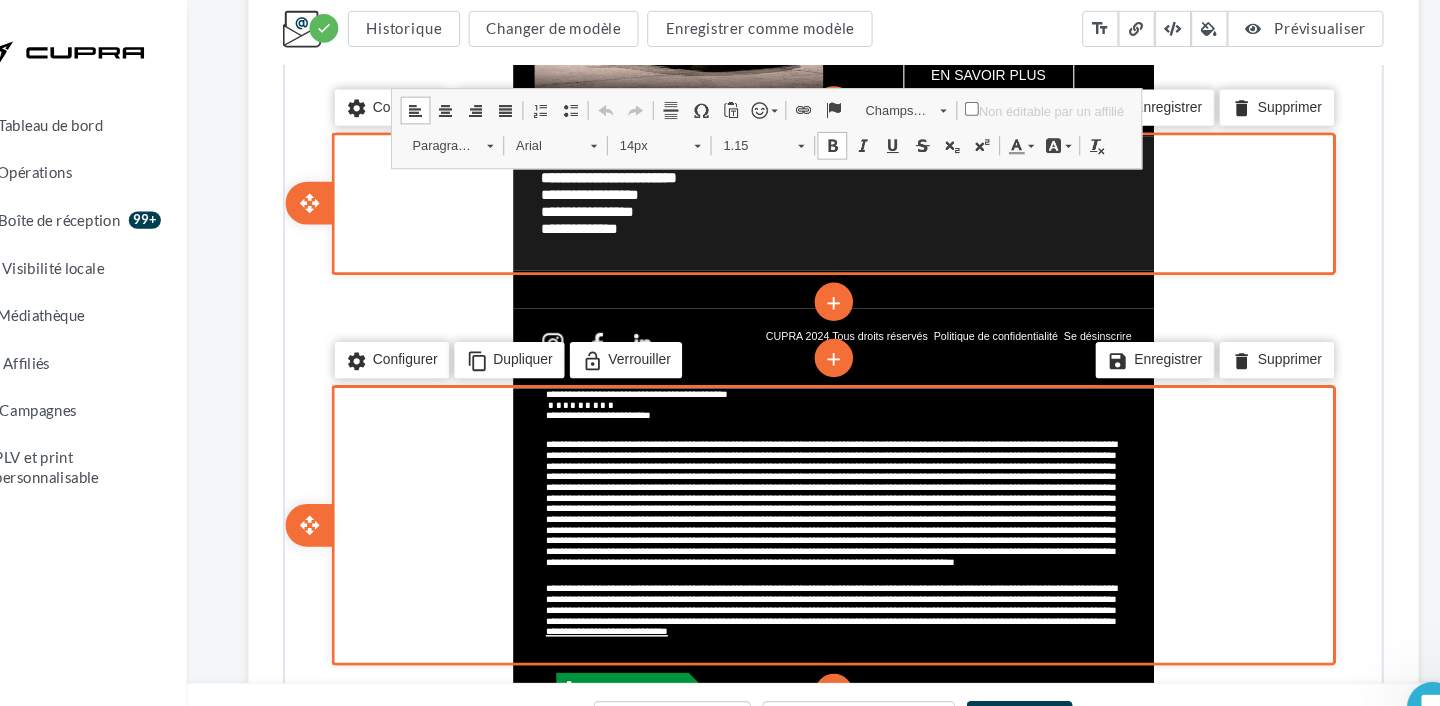 click on "settings Configurer content_copy Dupliquer lock_open Verrouiller add add save Enregistrer delete Supprimer" at bounding box center (795, 431) 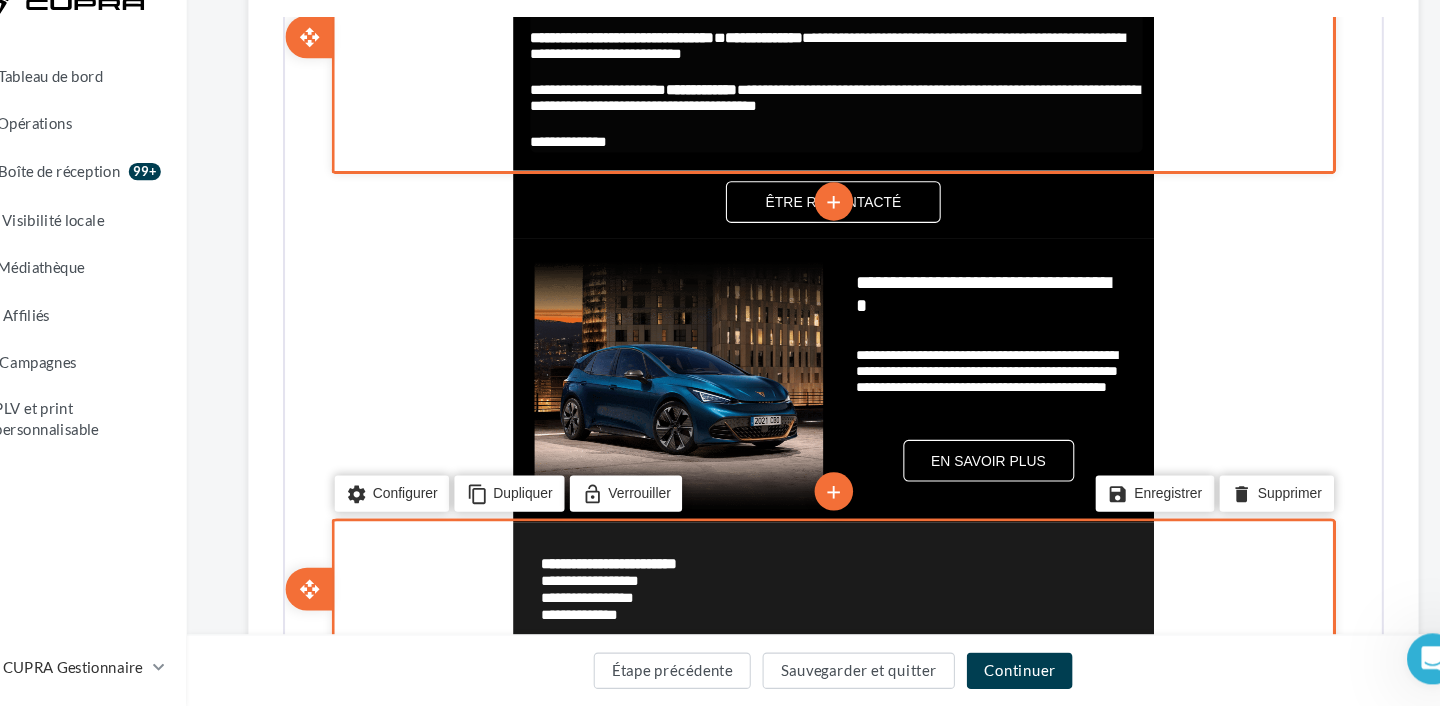scroll, scrollTop: 1058, scrollLeft: 0, axis: vertical 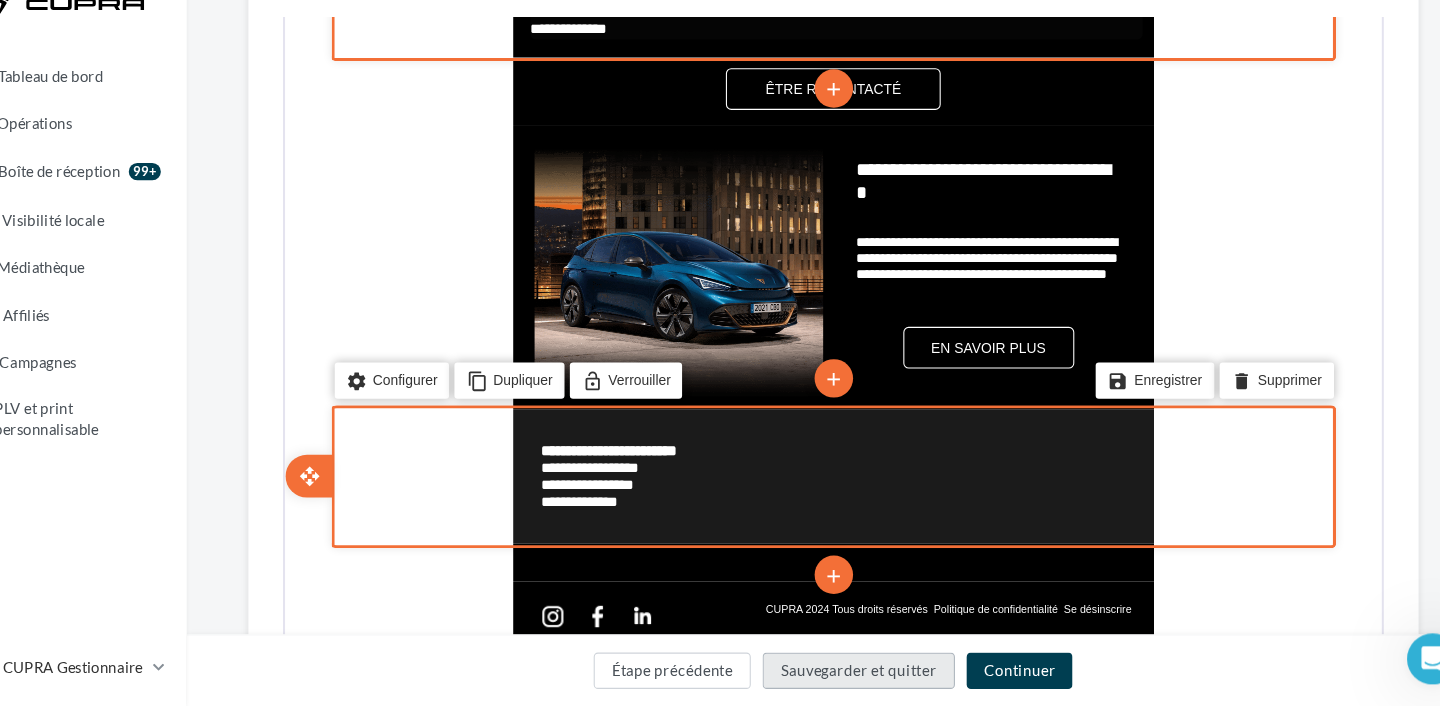 click on "Sauvegarder et quitter" at bounding box center (859, 673) 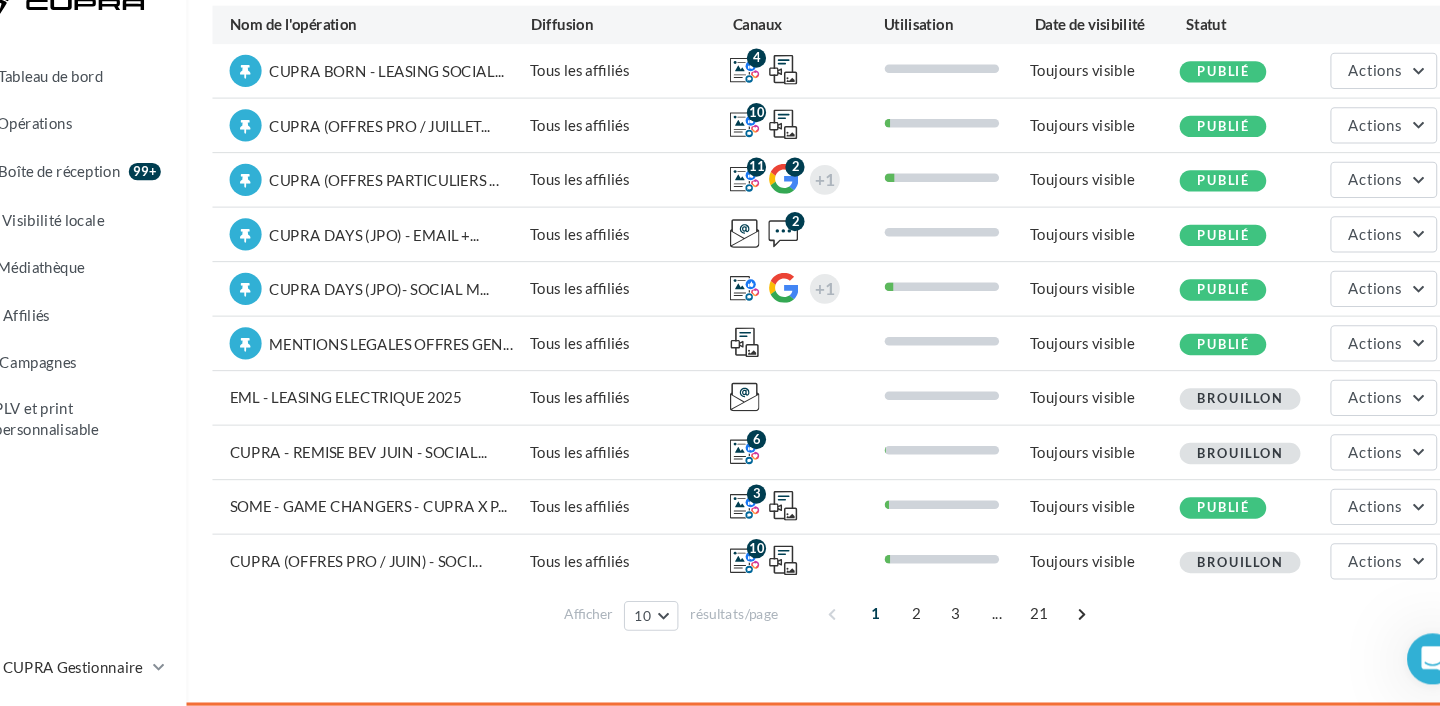 scroll, scrollTop: 133, scrollLeft: 0, axis: vertical 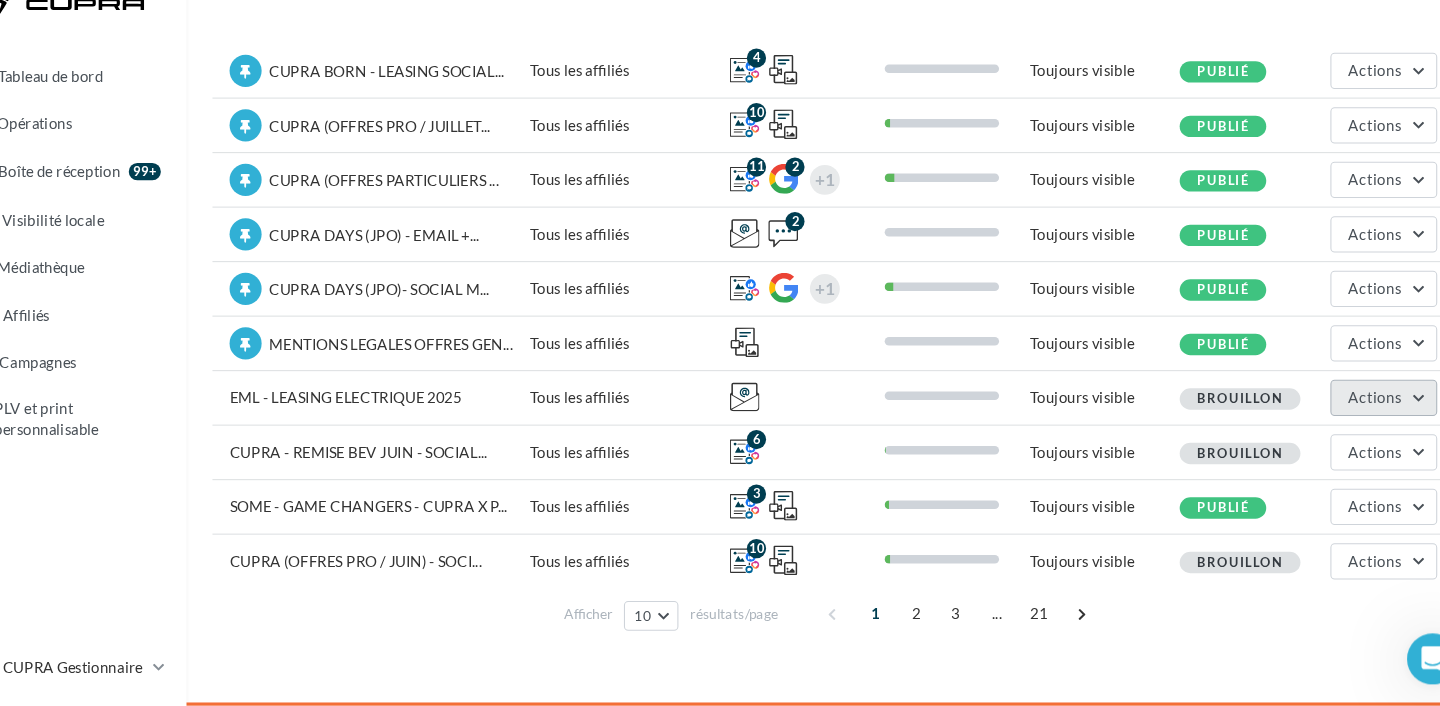 click on "Actions" at bounding box center [1342, 417] 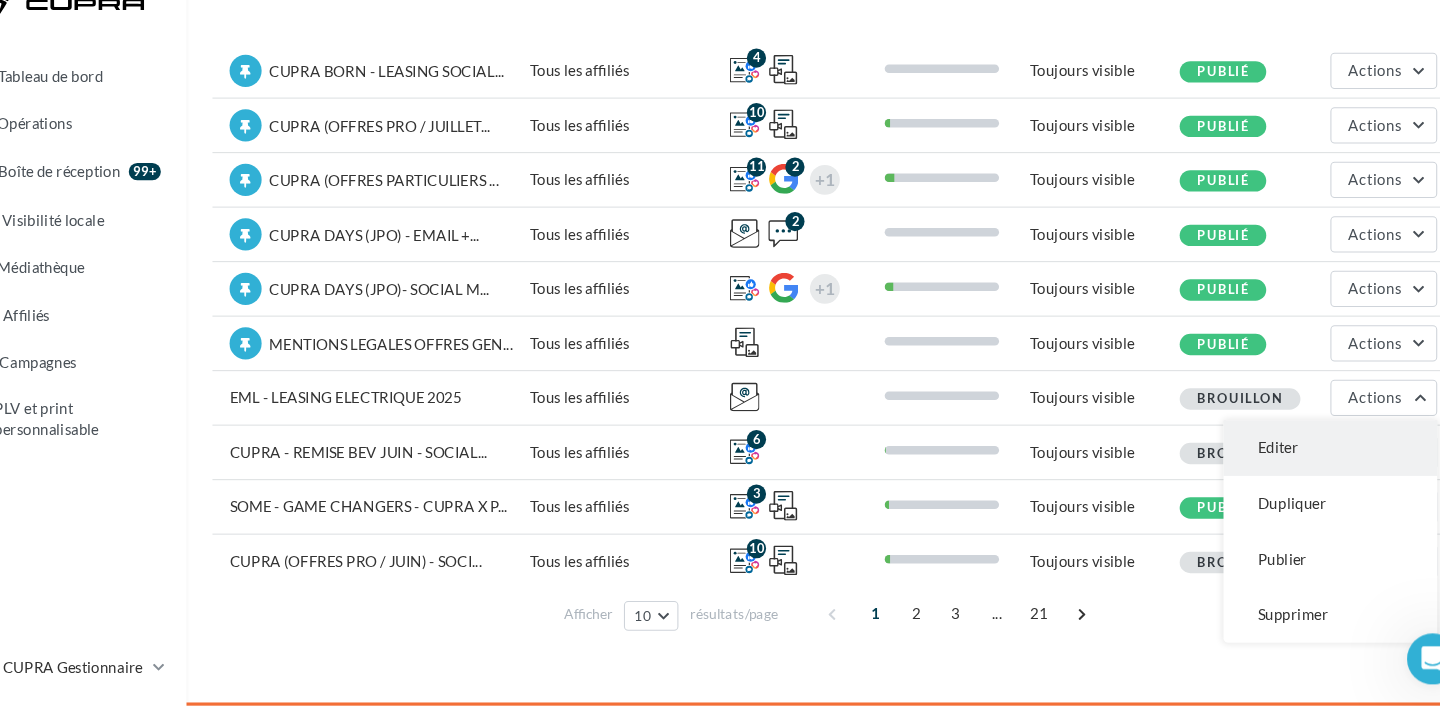 click on "Editer" at bounding box center (1300, 465) 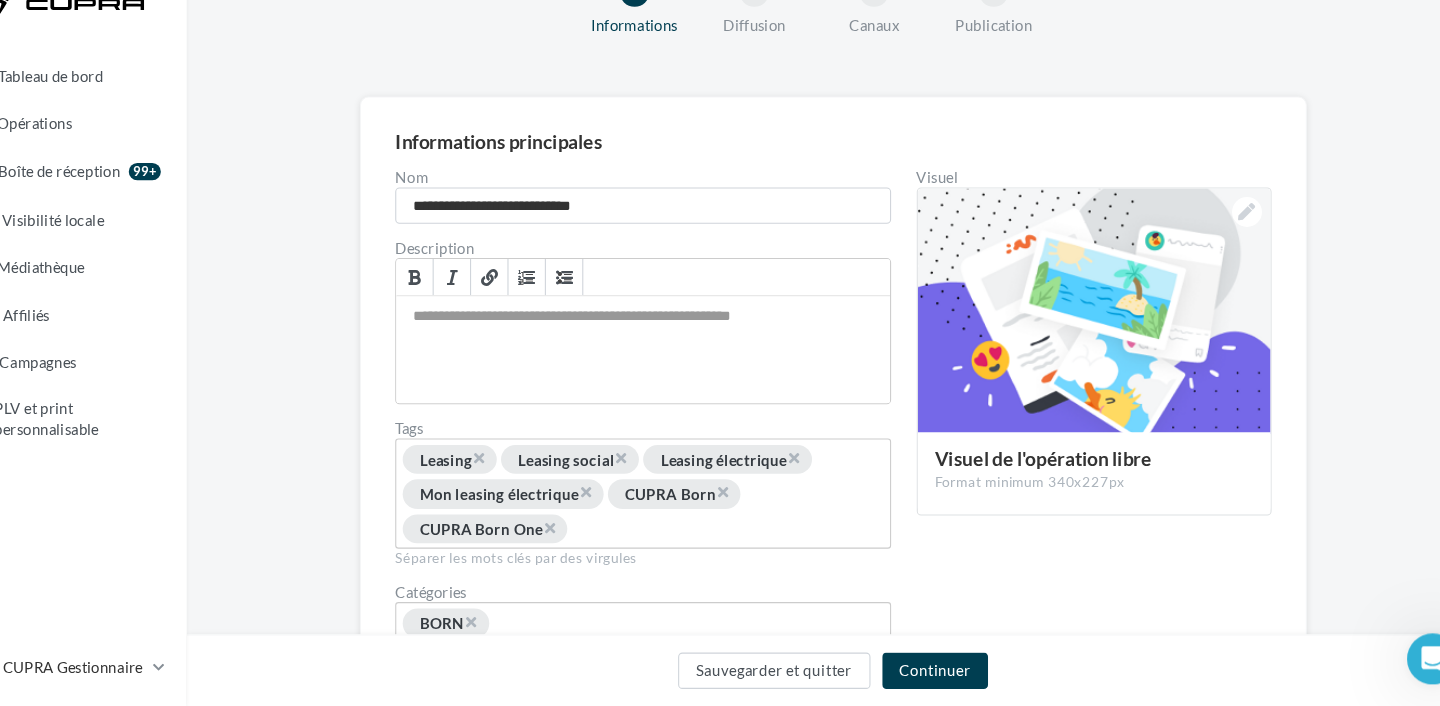 scroll, scrollTop: 0, scrollLeft: 0, axis: both 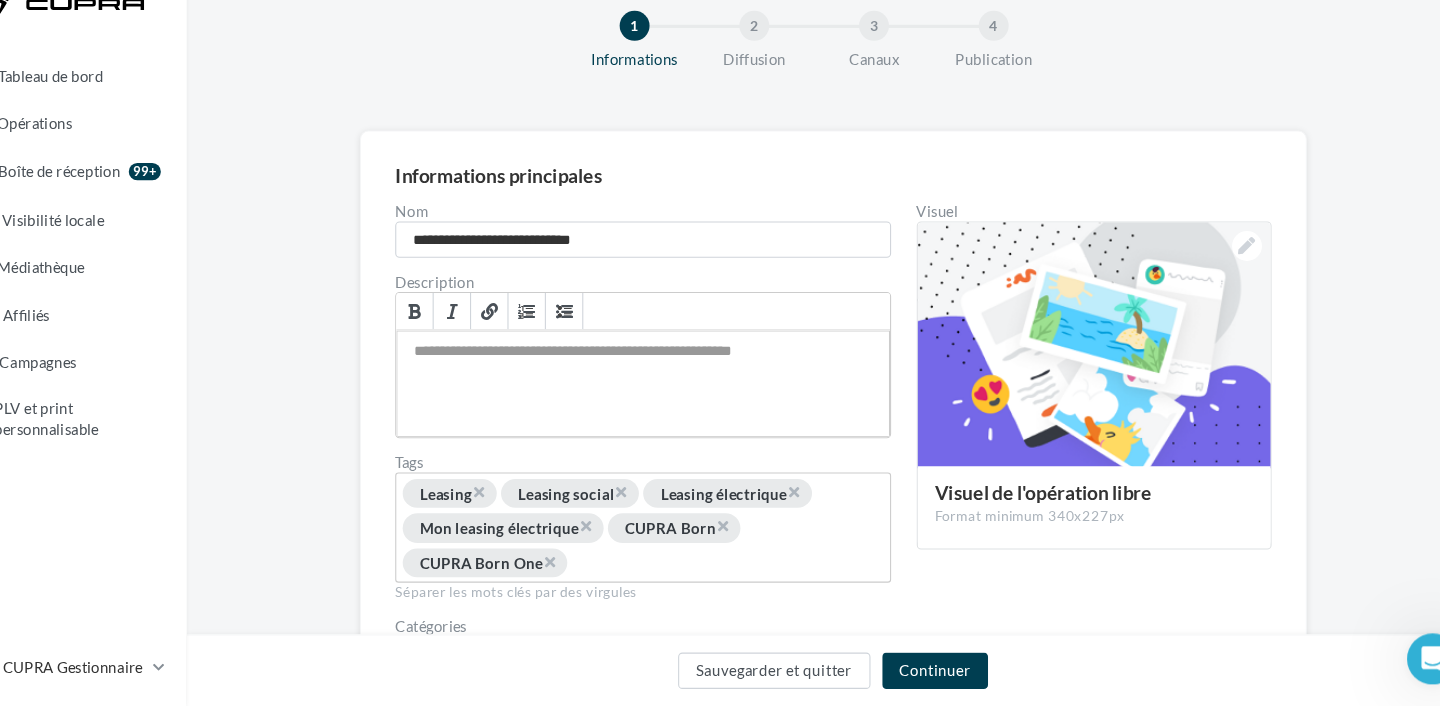 click at bounding box center [657, 405] 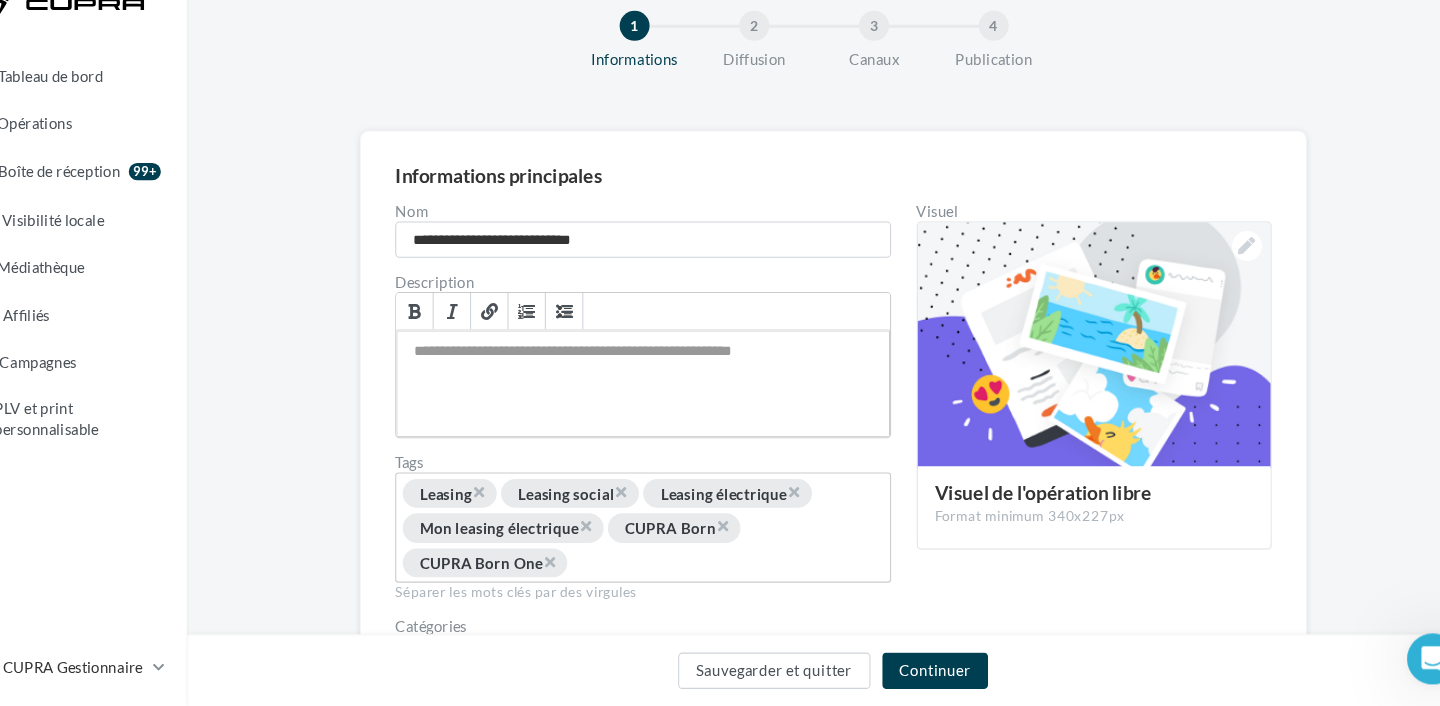 type 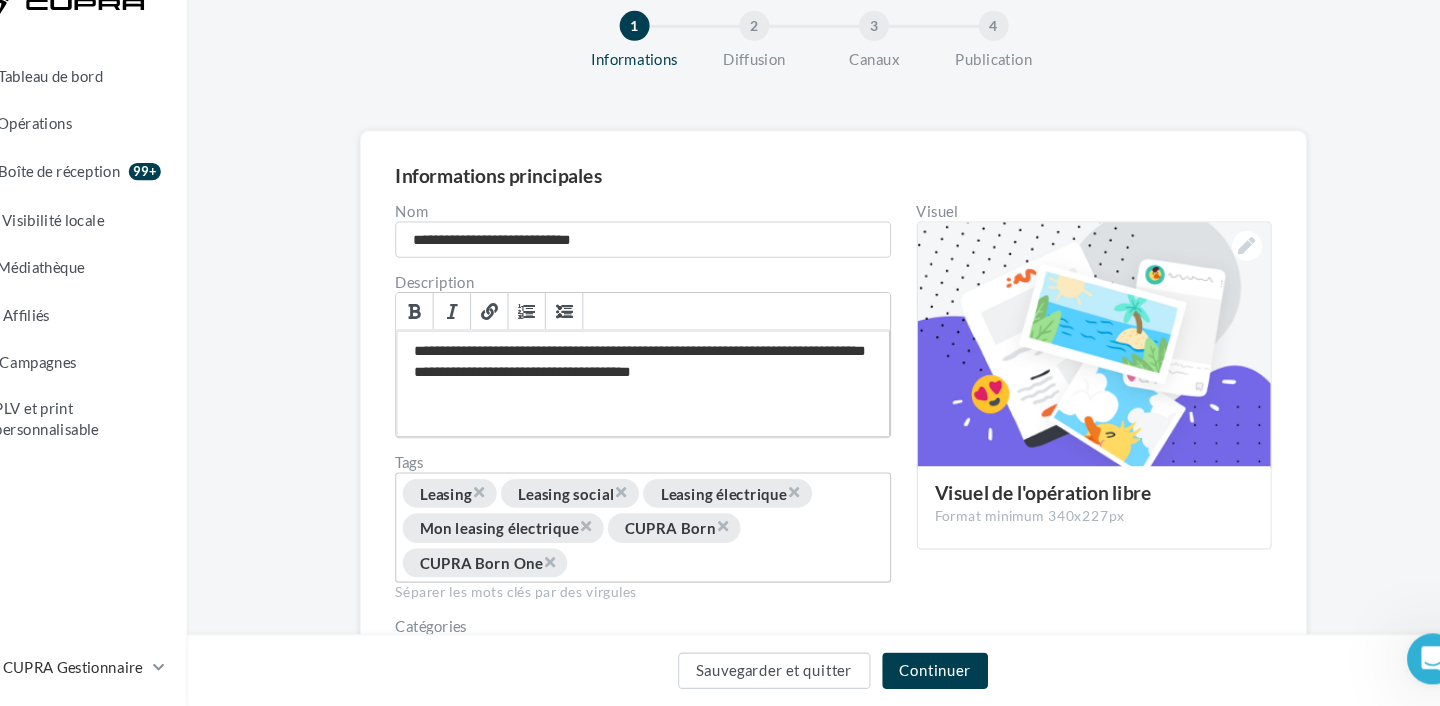 click on "**********" at bounding box center [657, 405] 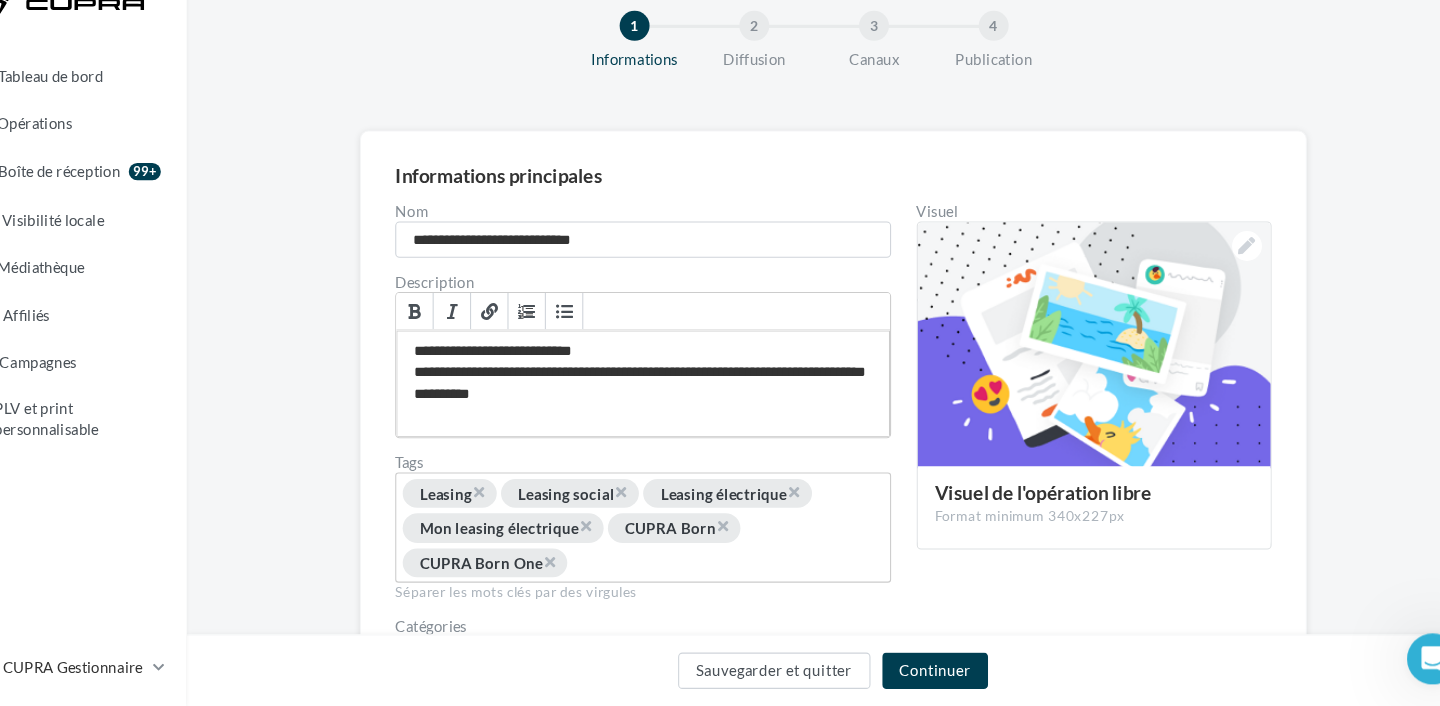 click at bounding box center [583, 337] 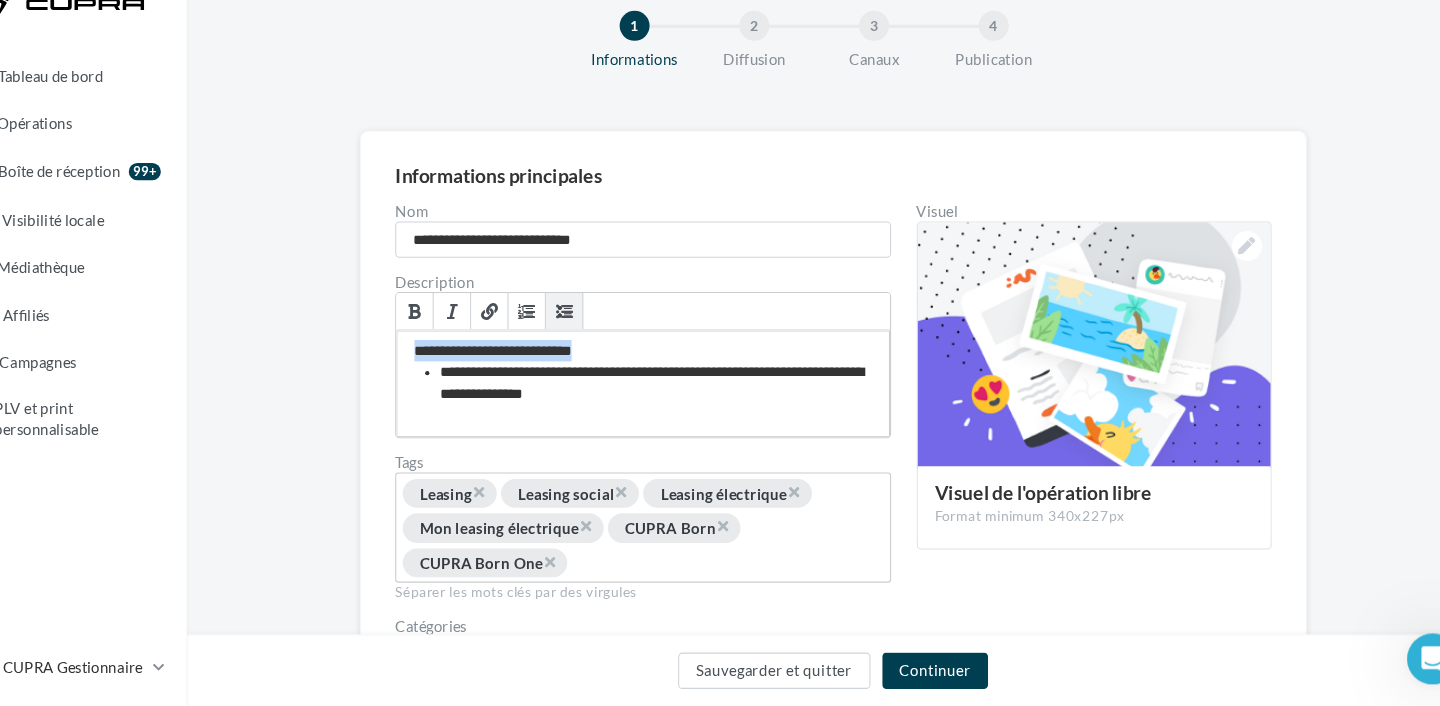 drag, startPoint x: 616, startPoint y: 376, endPoint x: 344, endPoint y: 376, distance: 272 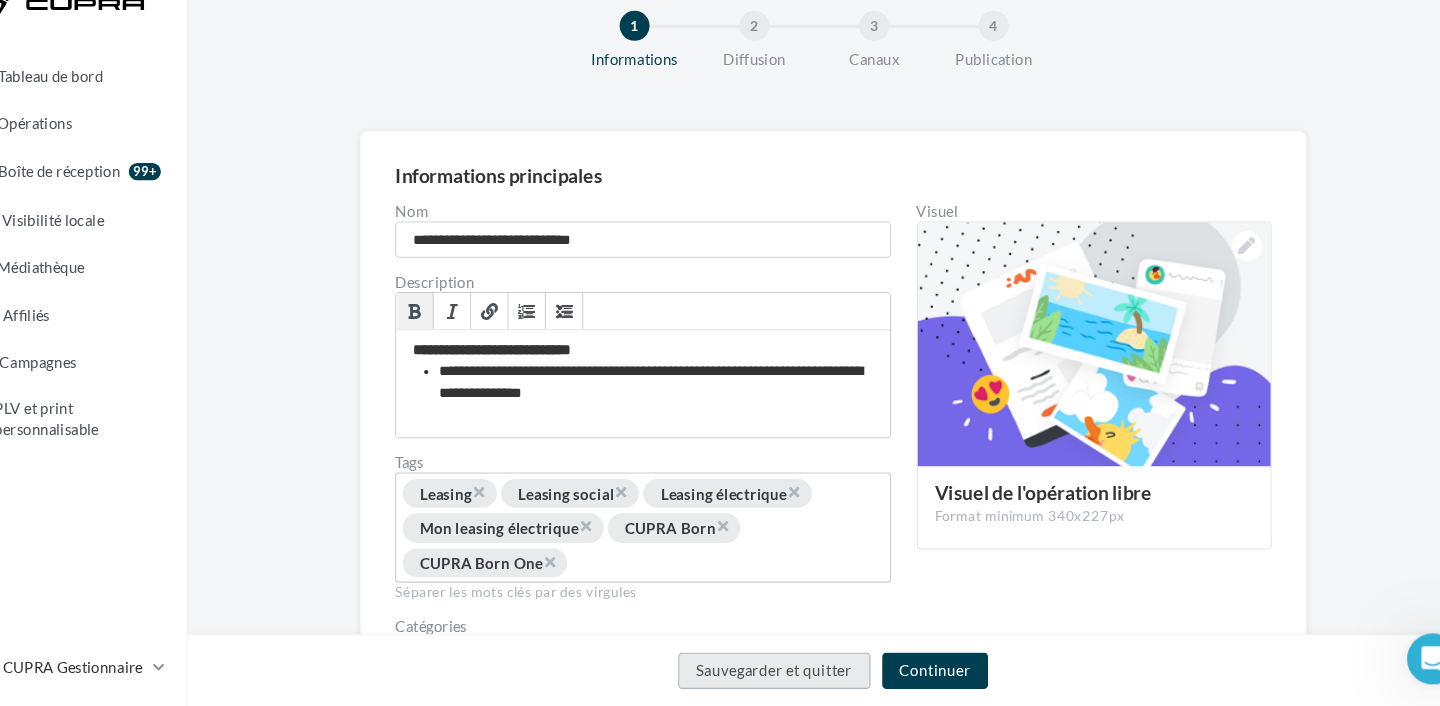 click on "Sauvegarder et quitter" at bounding box center (780, 673) 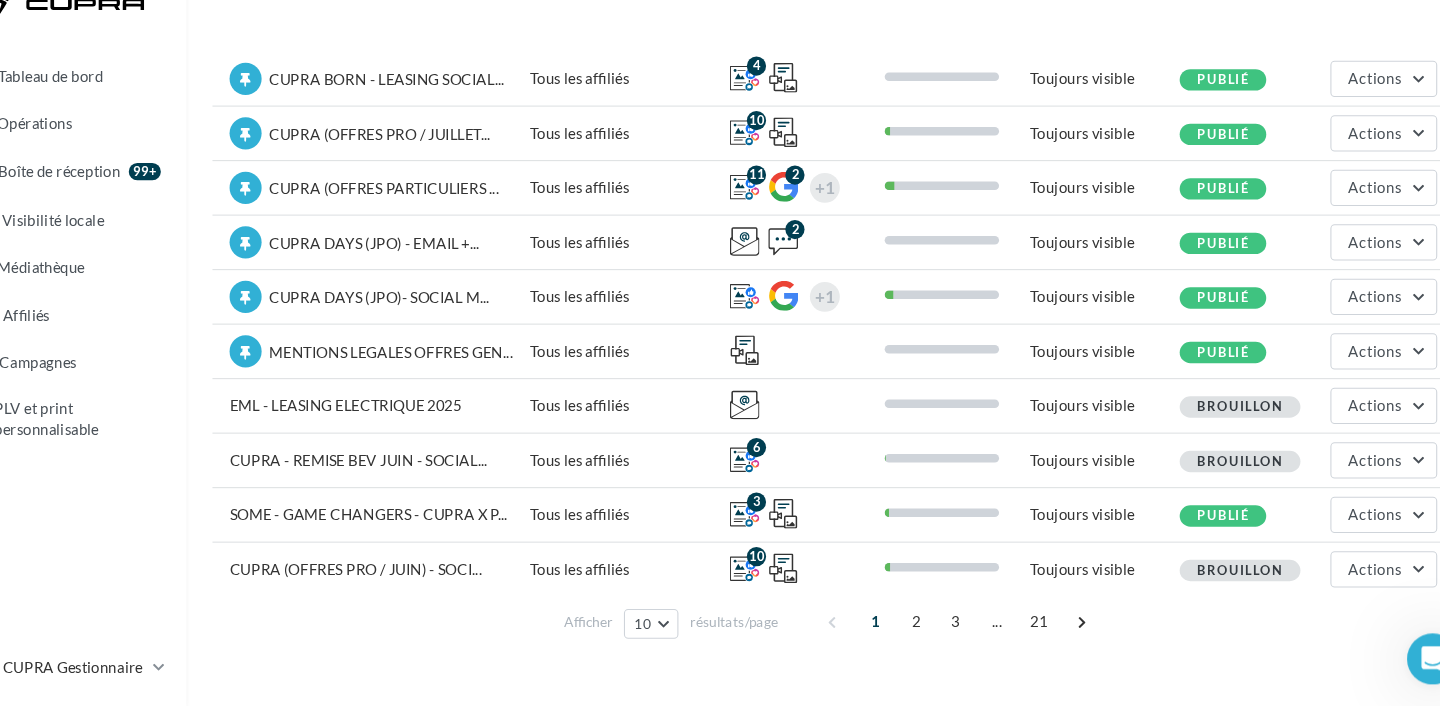 scroll, scrollTop: 133, scrollLeft: 0, axis: vertical 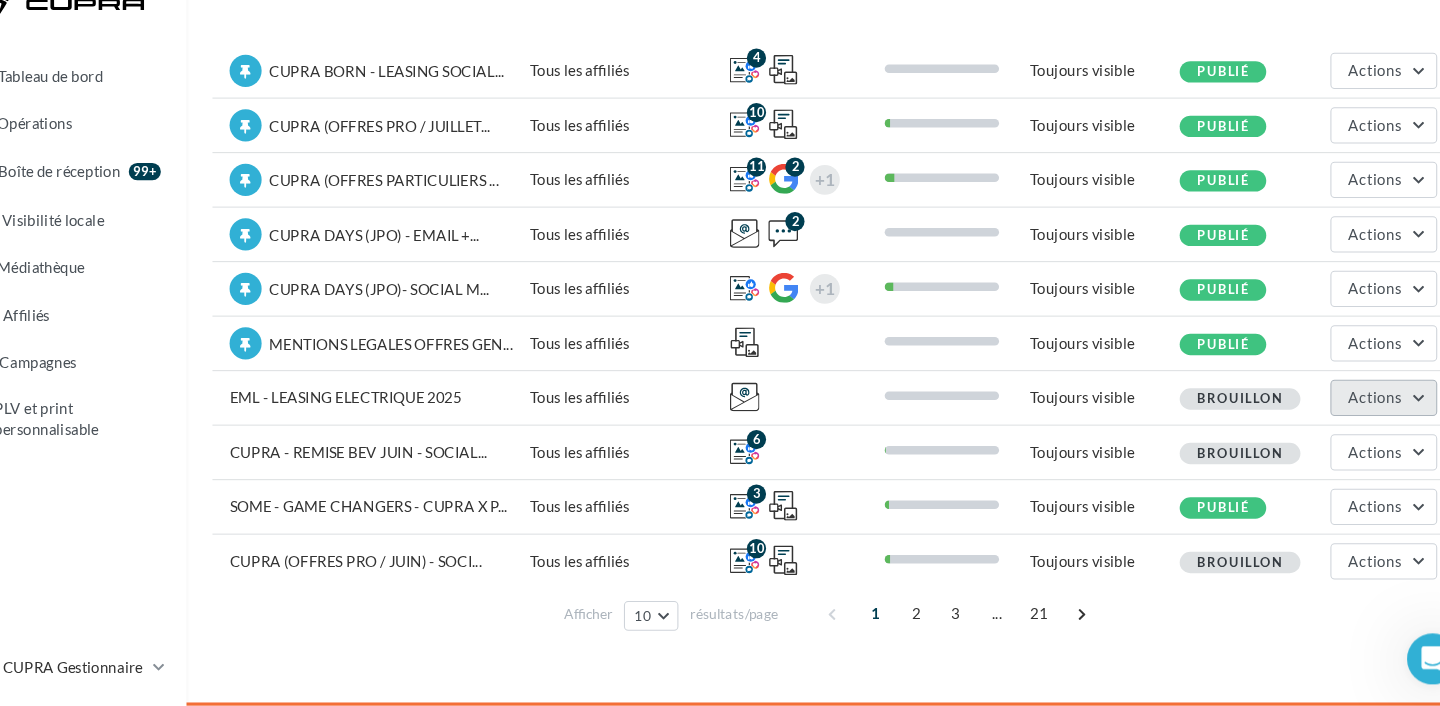 click on "Actions" at bounding box center [1350, 418] 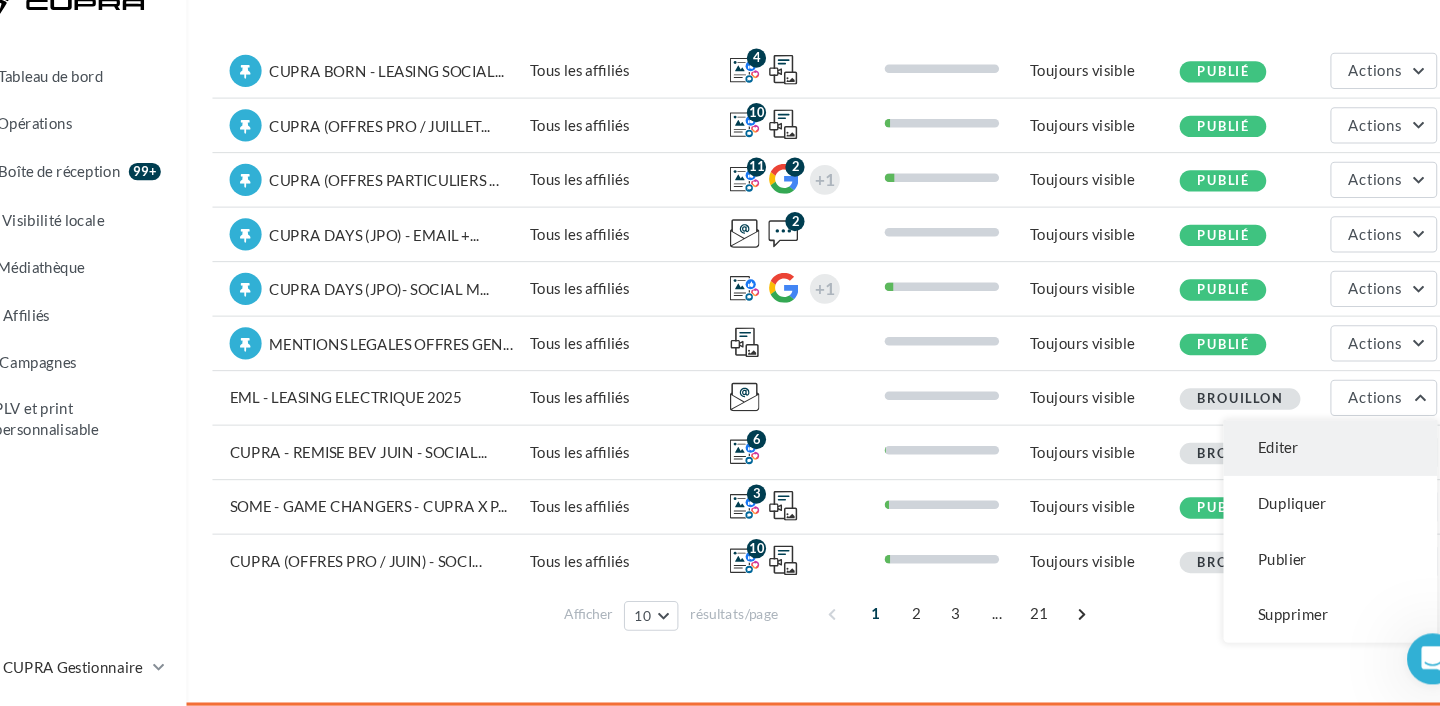 click on "Editer" at bounding box center [1300, 465] 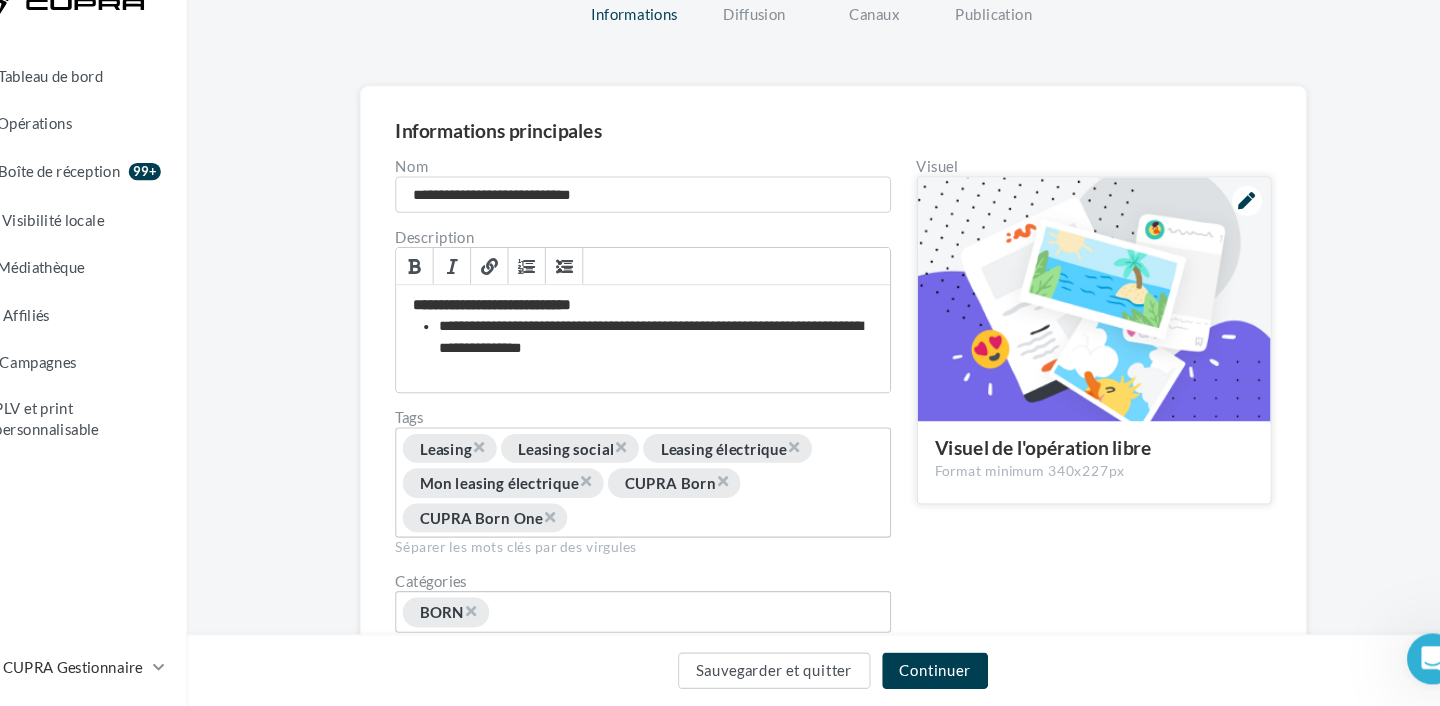 scroll, scrollTop: 45, scrollLeft: 0, axis: vertical 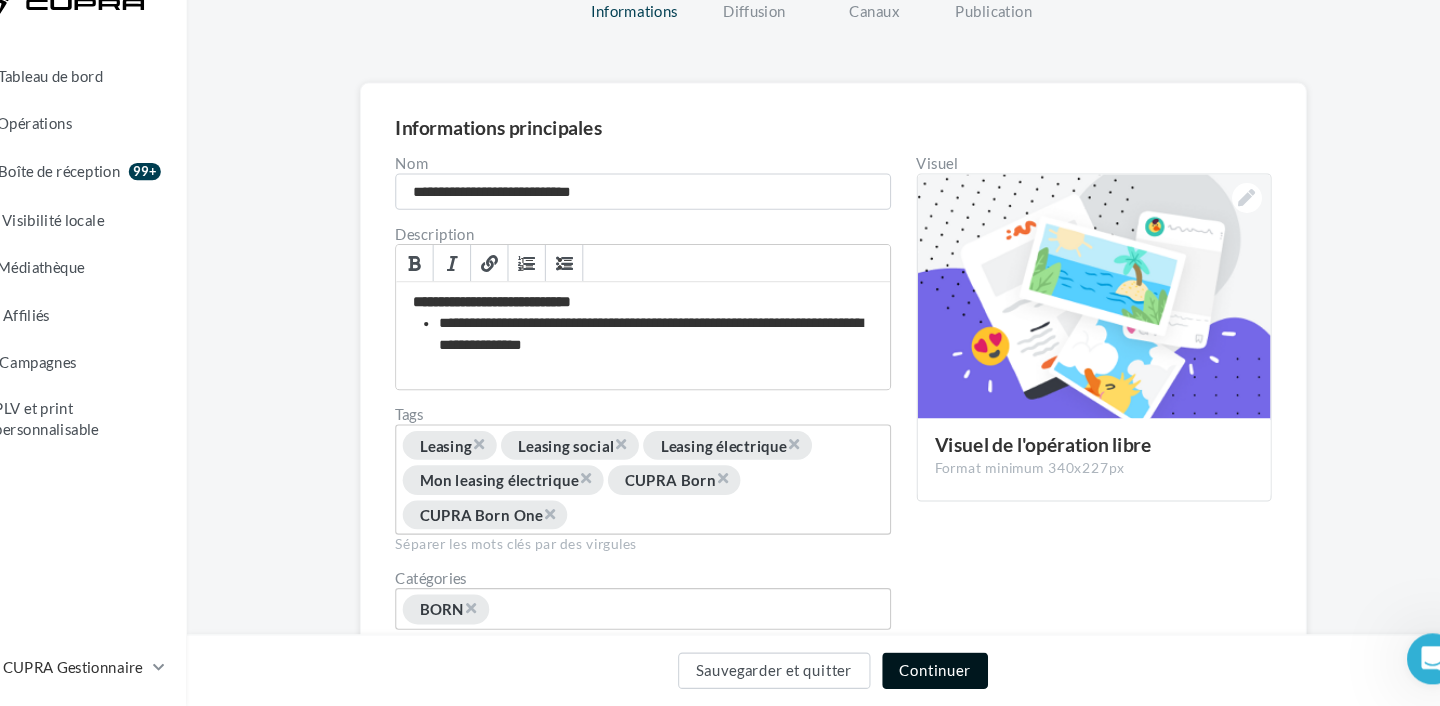 click on "Continuer" at bounding box center (930, 673) 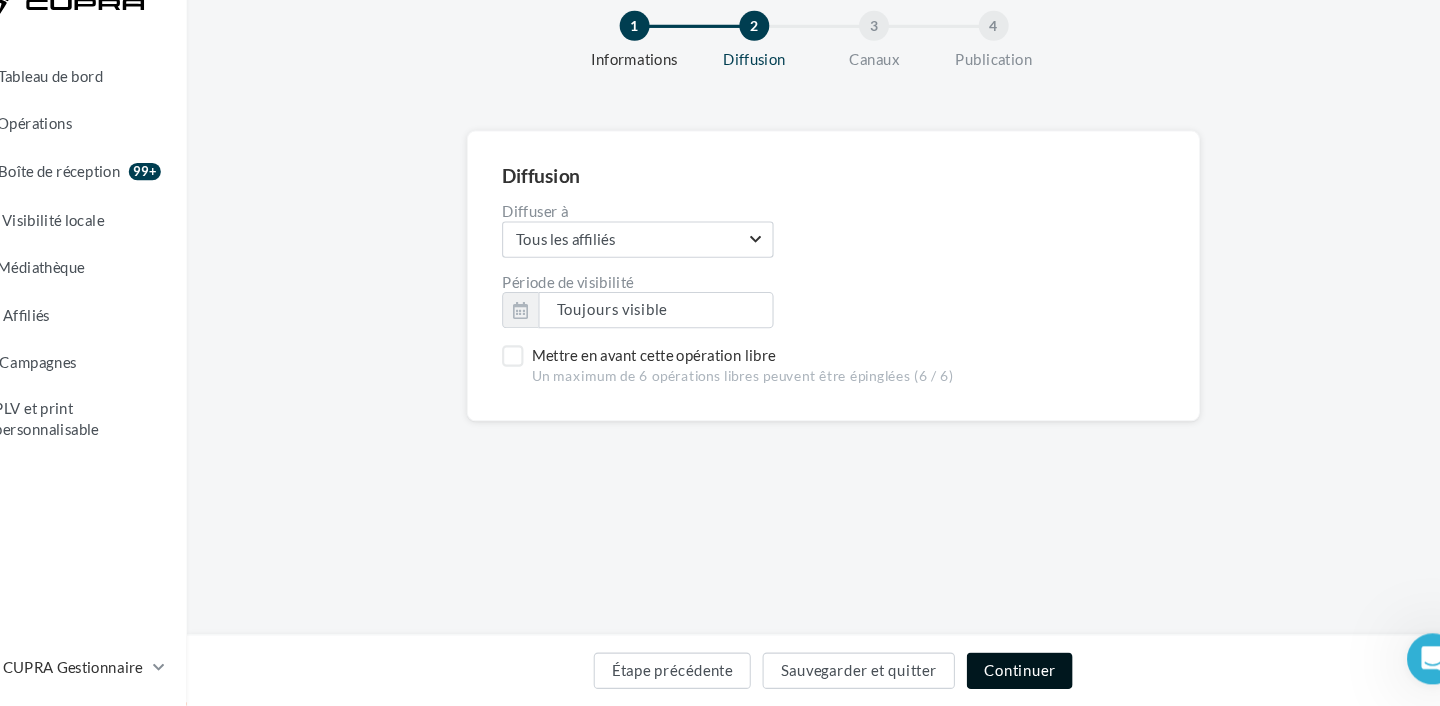 click on "Continuer" at bounding box center (1009, 673) 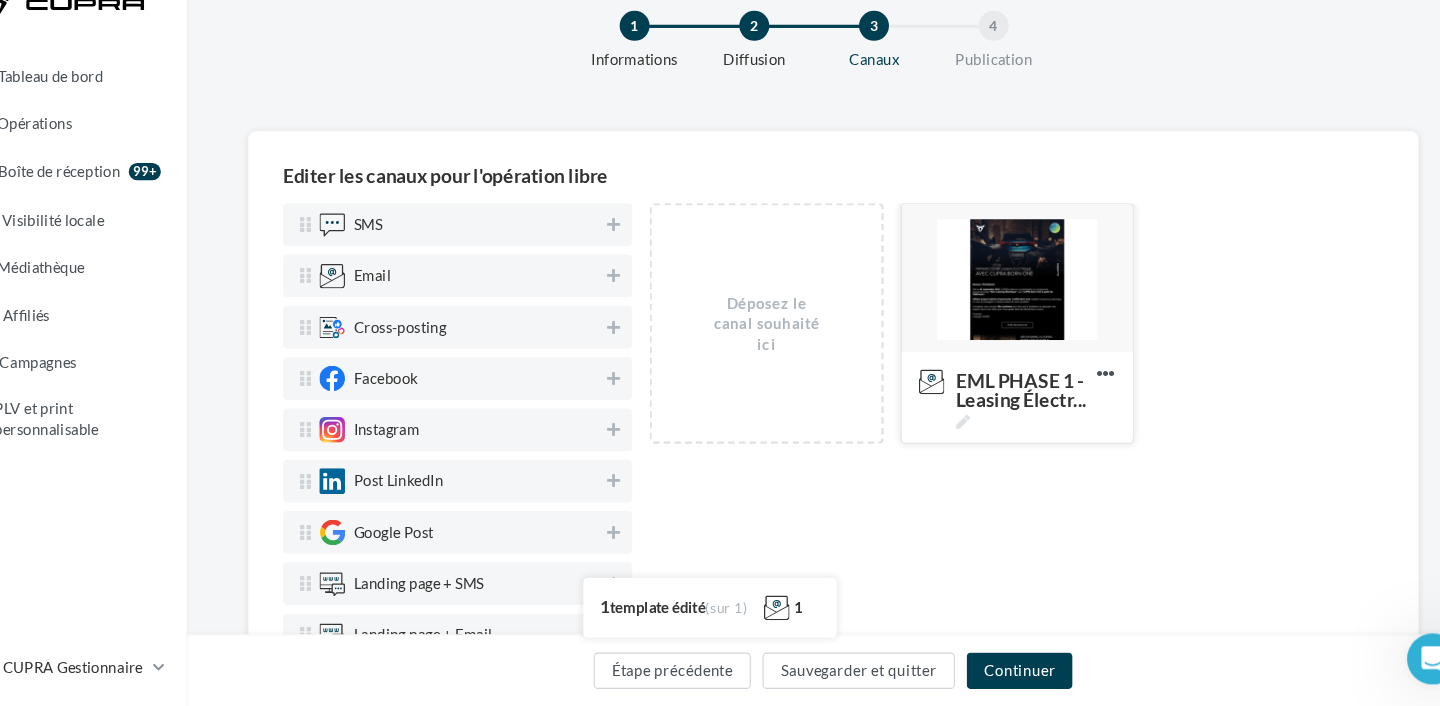 click at bounding box center [1007, 307] 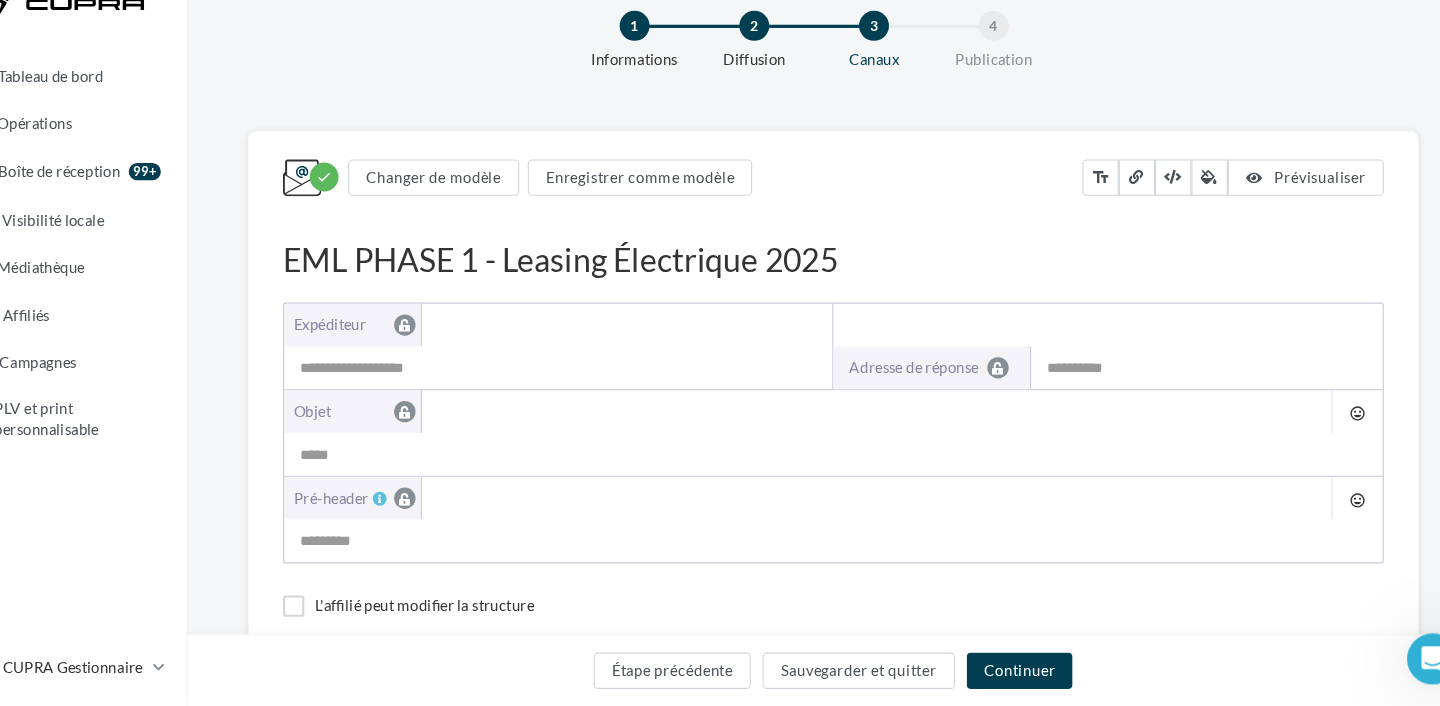 type on "**********" 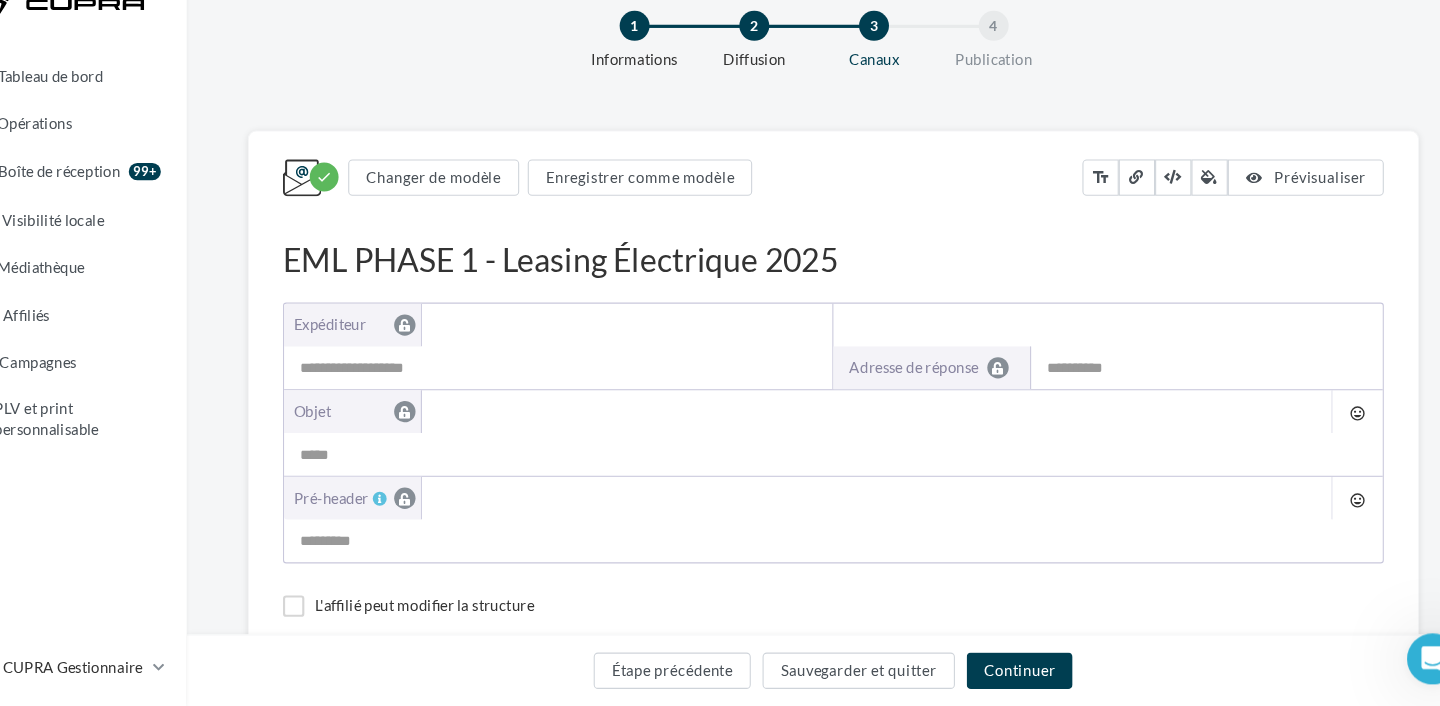 type on "**********" 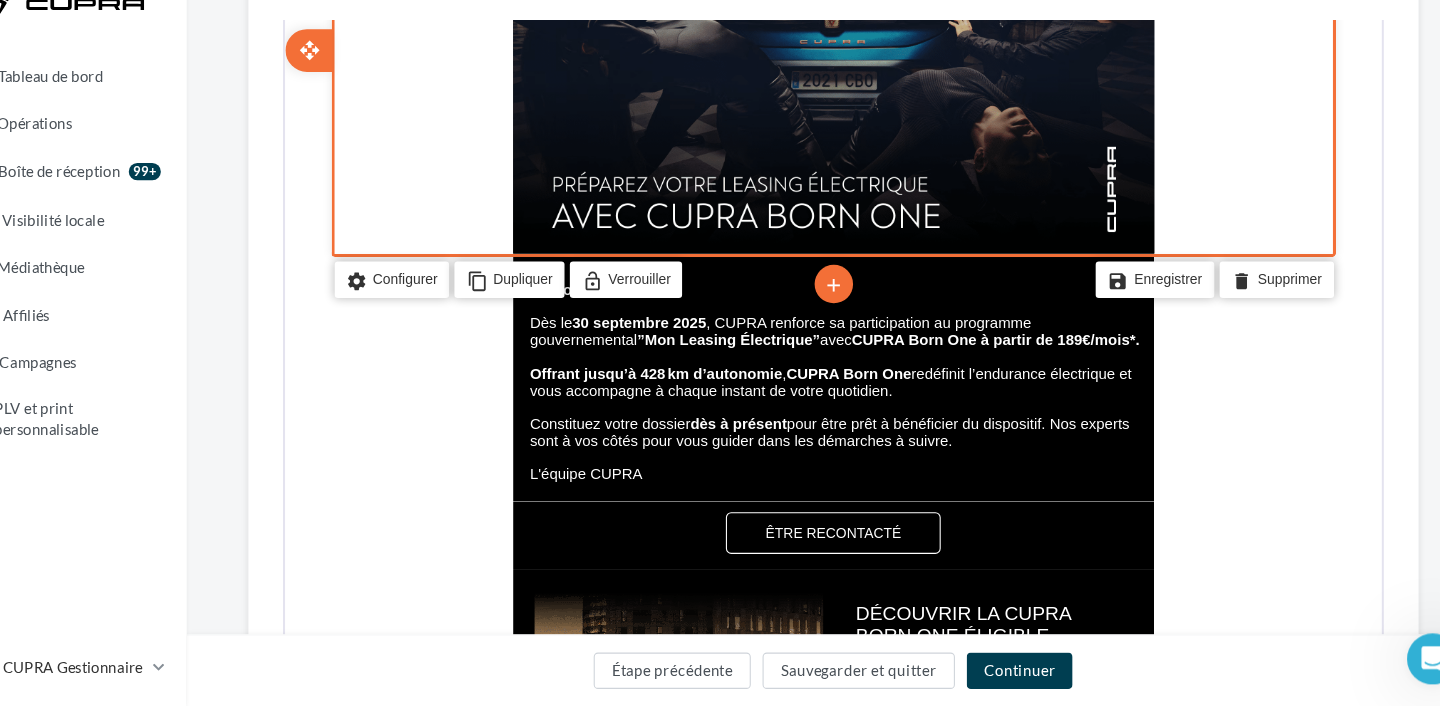 scroll, scrollTop: 632, scrollLeft: 0, axis: vertical 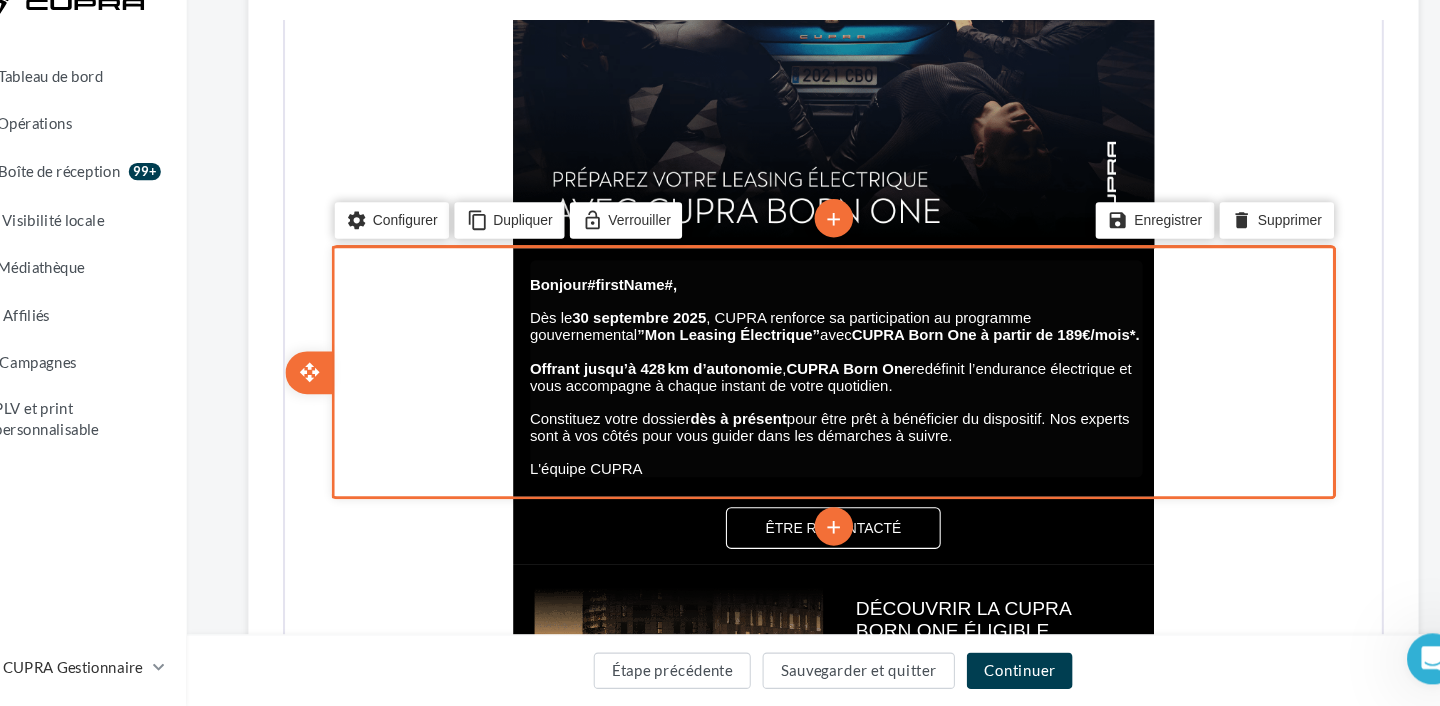 click on "L'équipe CUPRA" at bounding box center [563, 426] 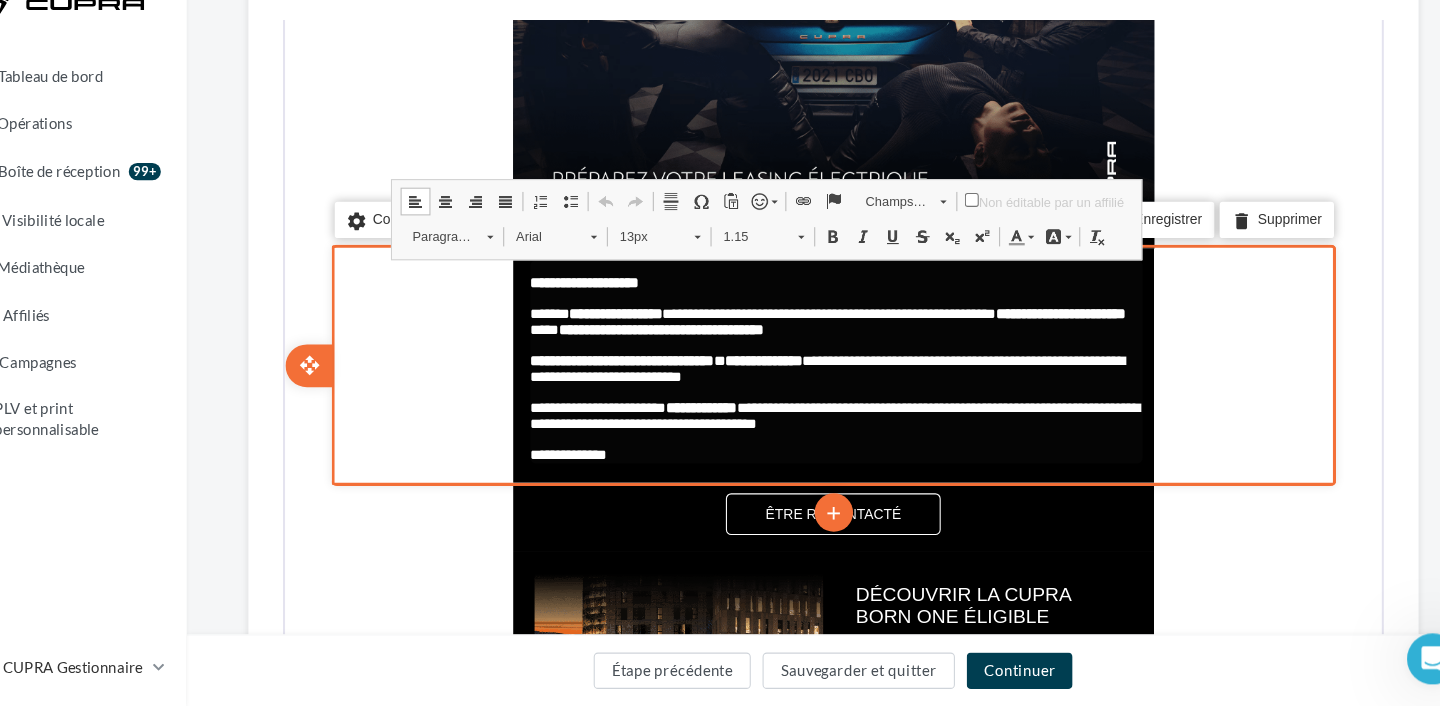 click on "**********" at bounding box center (547, 413) 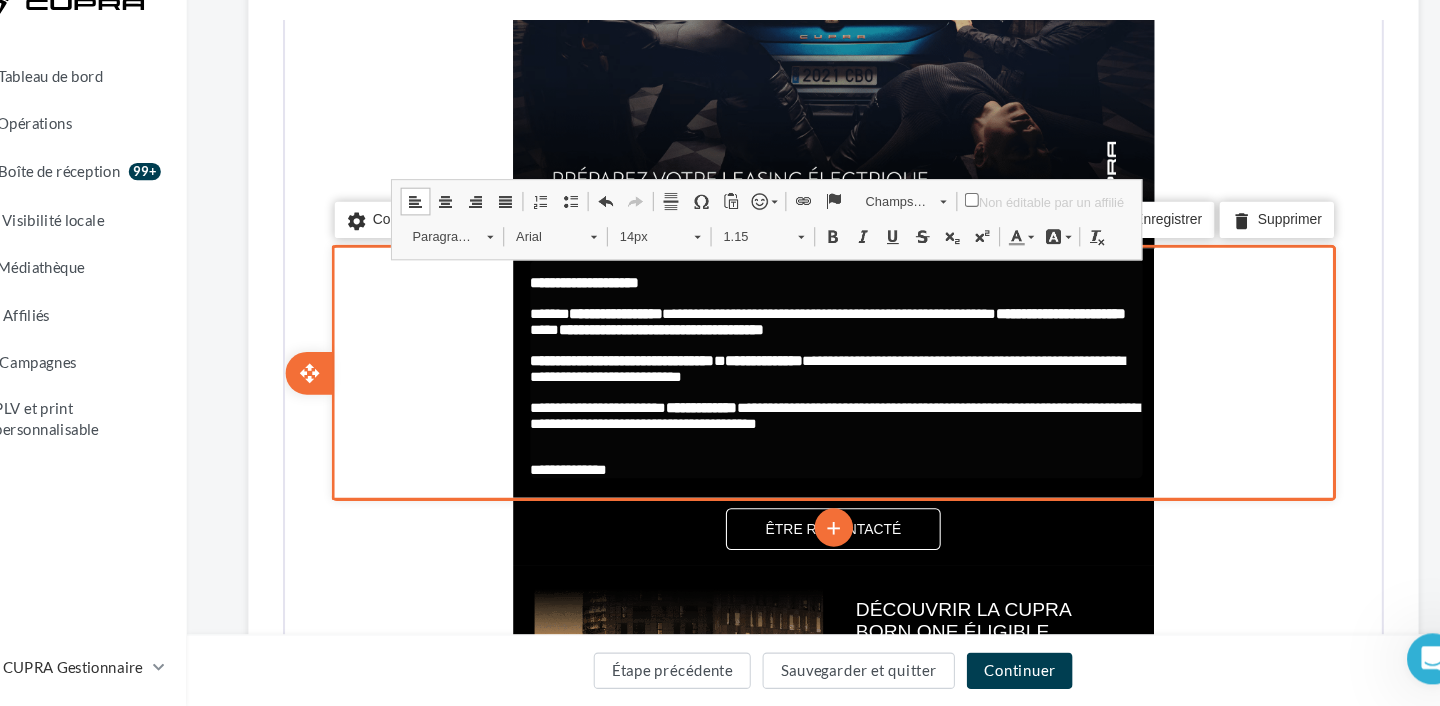 click at bounding box center [797, 413] 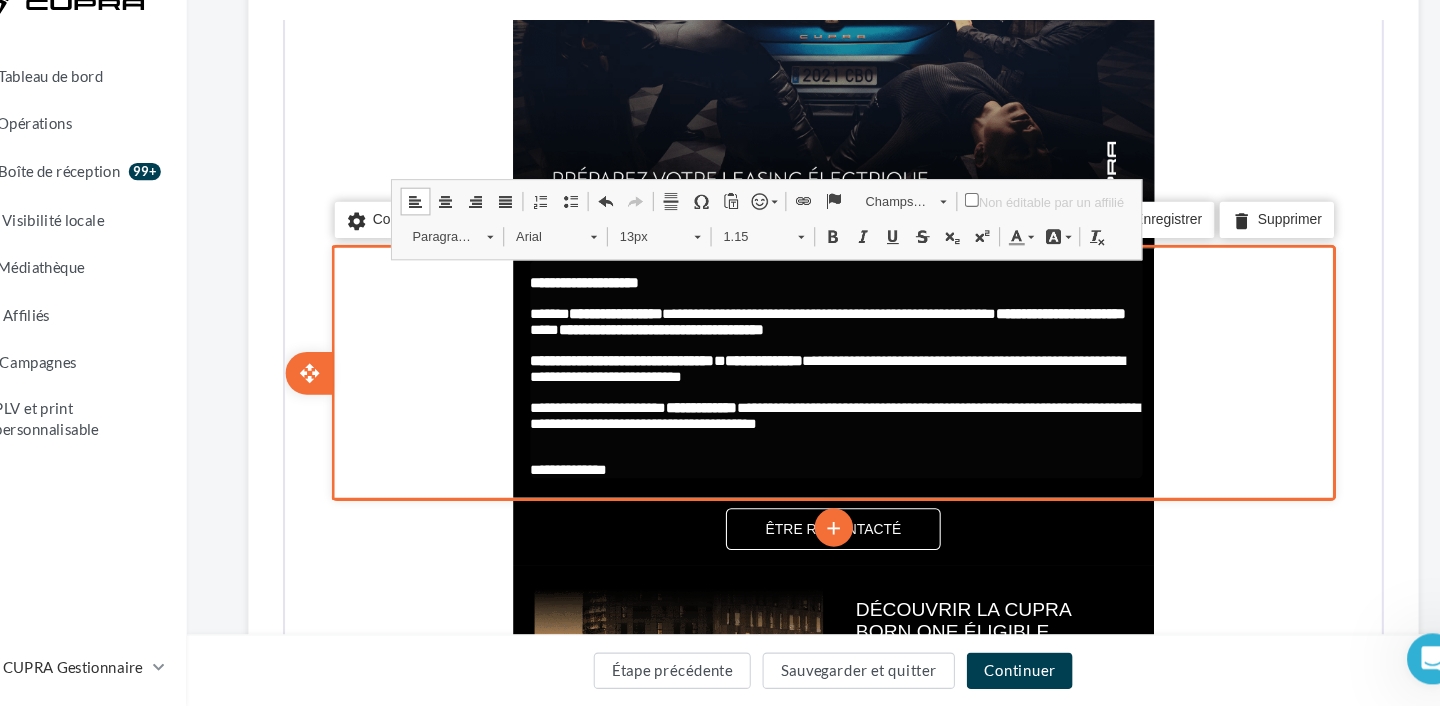 type 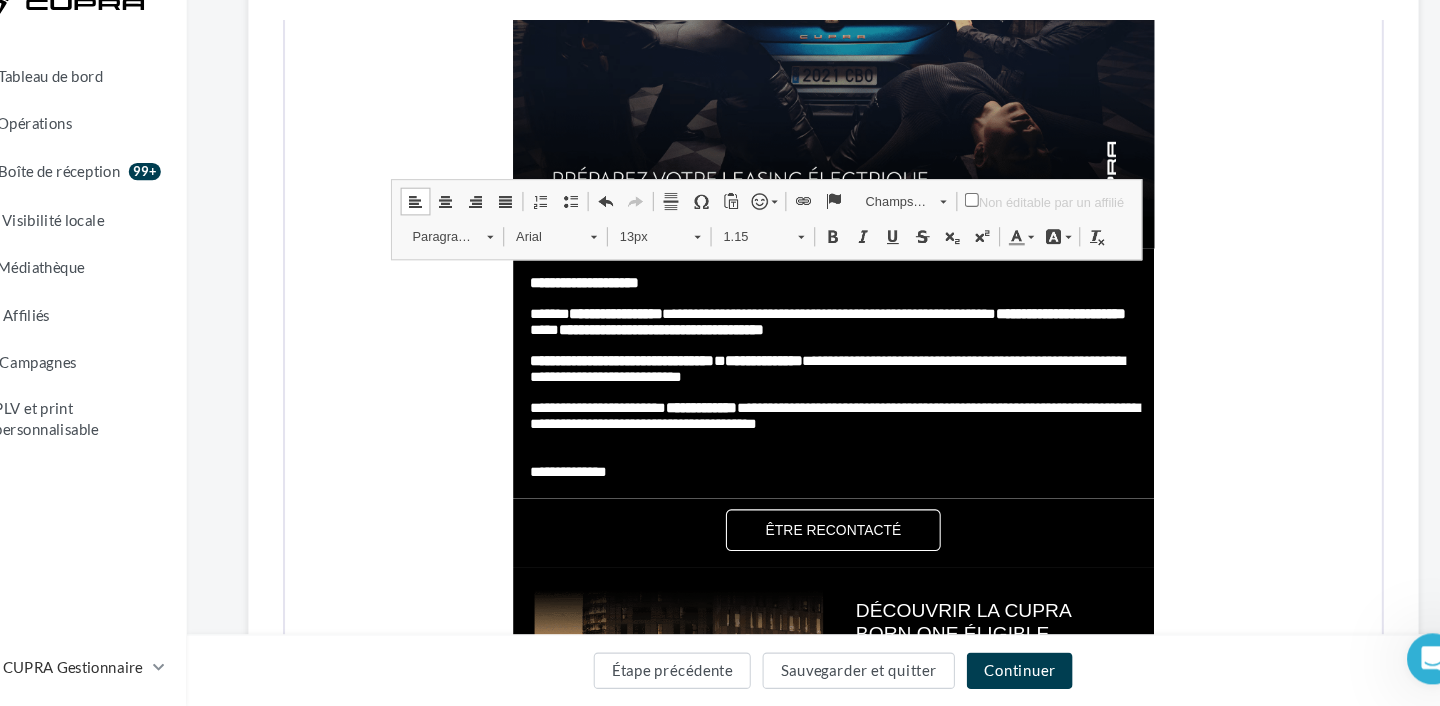 click on "Couleur du texte" at bounding box center (970, 209) 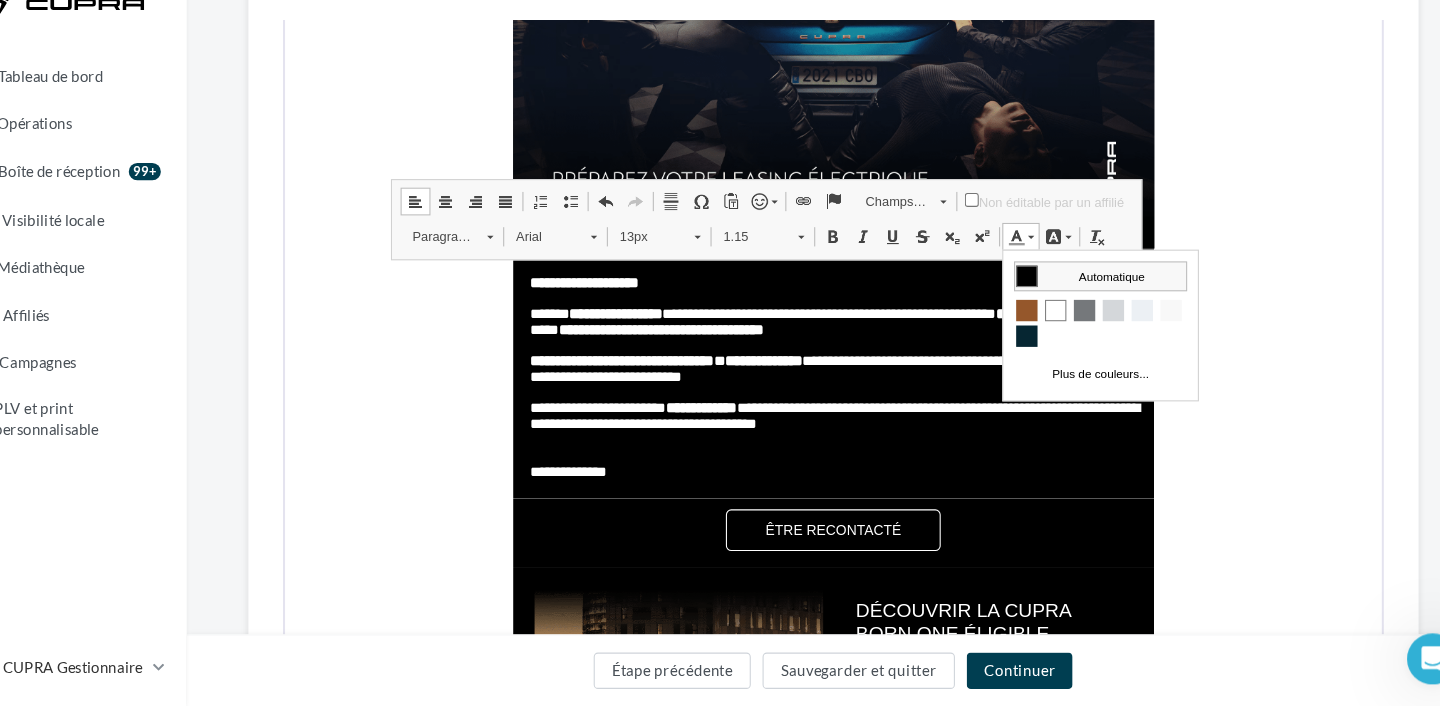 scroll, scrollTop: 0, scrollLeft: 0, axis: both 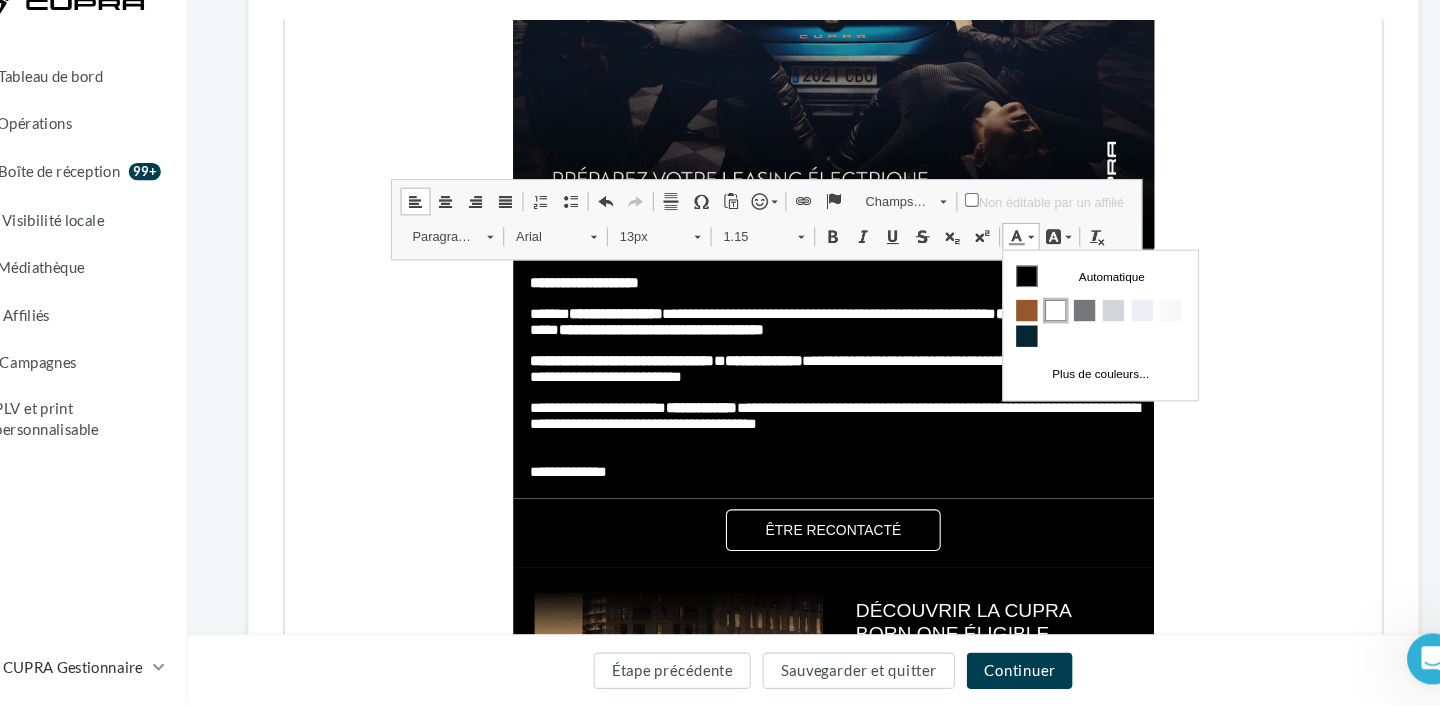 click at bounding box center [1052, 306] 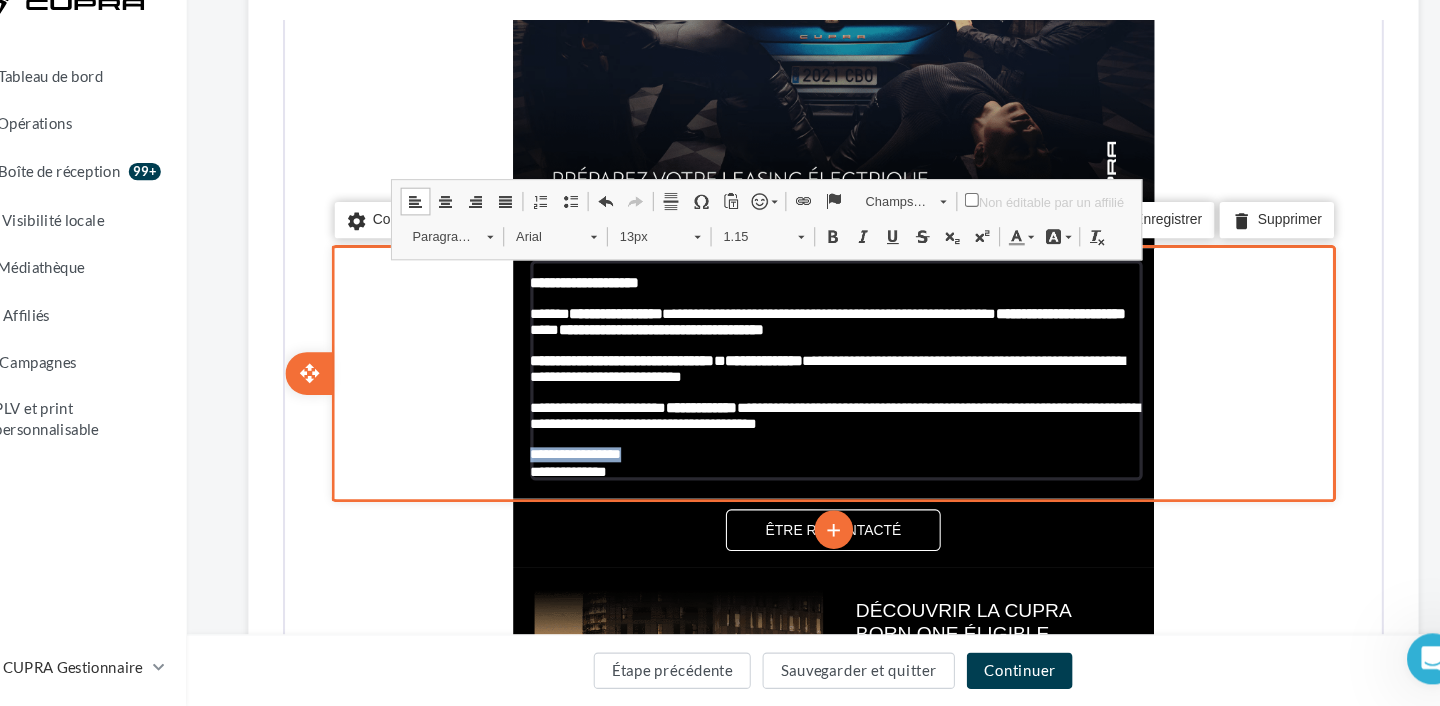drag, startPoint x: 576, startPoint y: 440, endPoint x: 494, endPoint y: 440, distance: 82 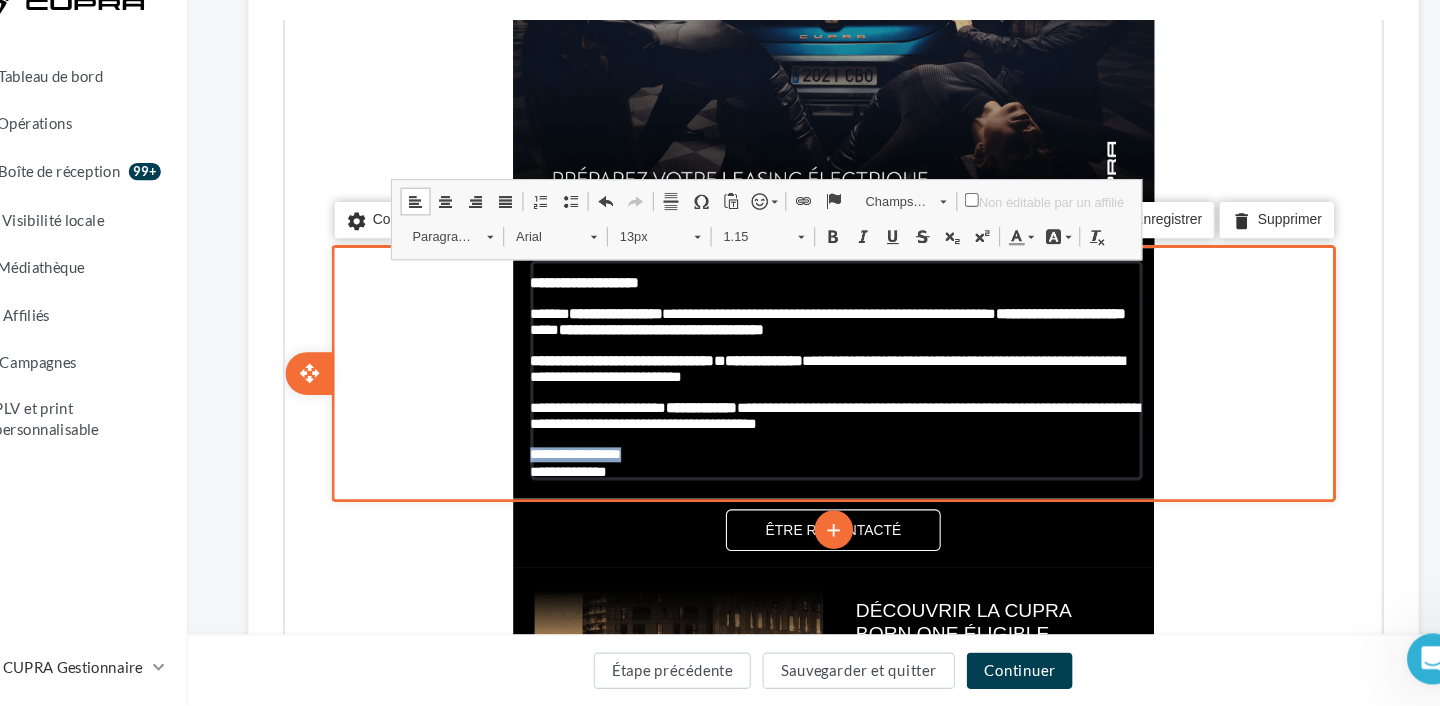 click on "**********" at bounding box center [795, 337] 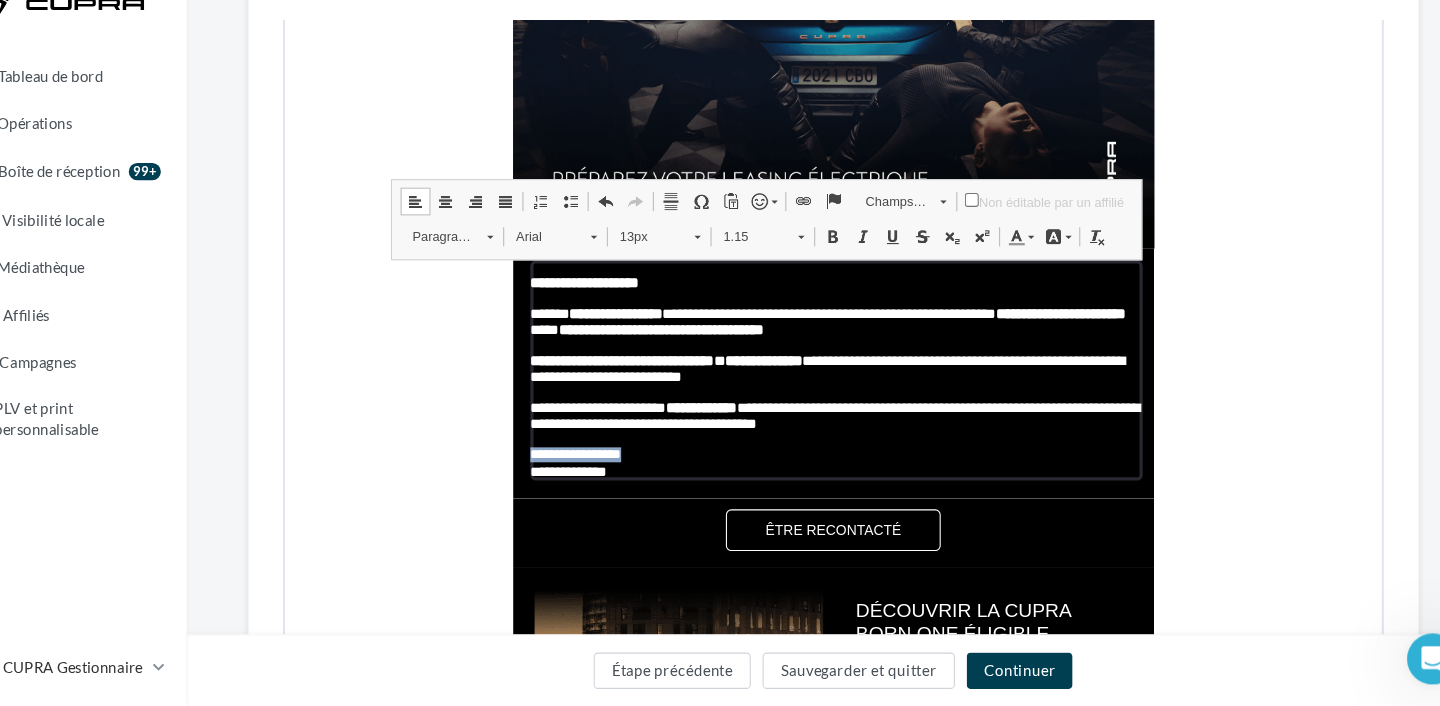 click on "13px" at bounding box center (620, 209) 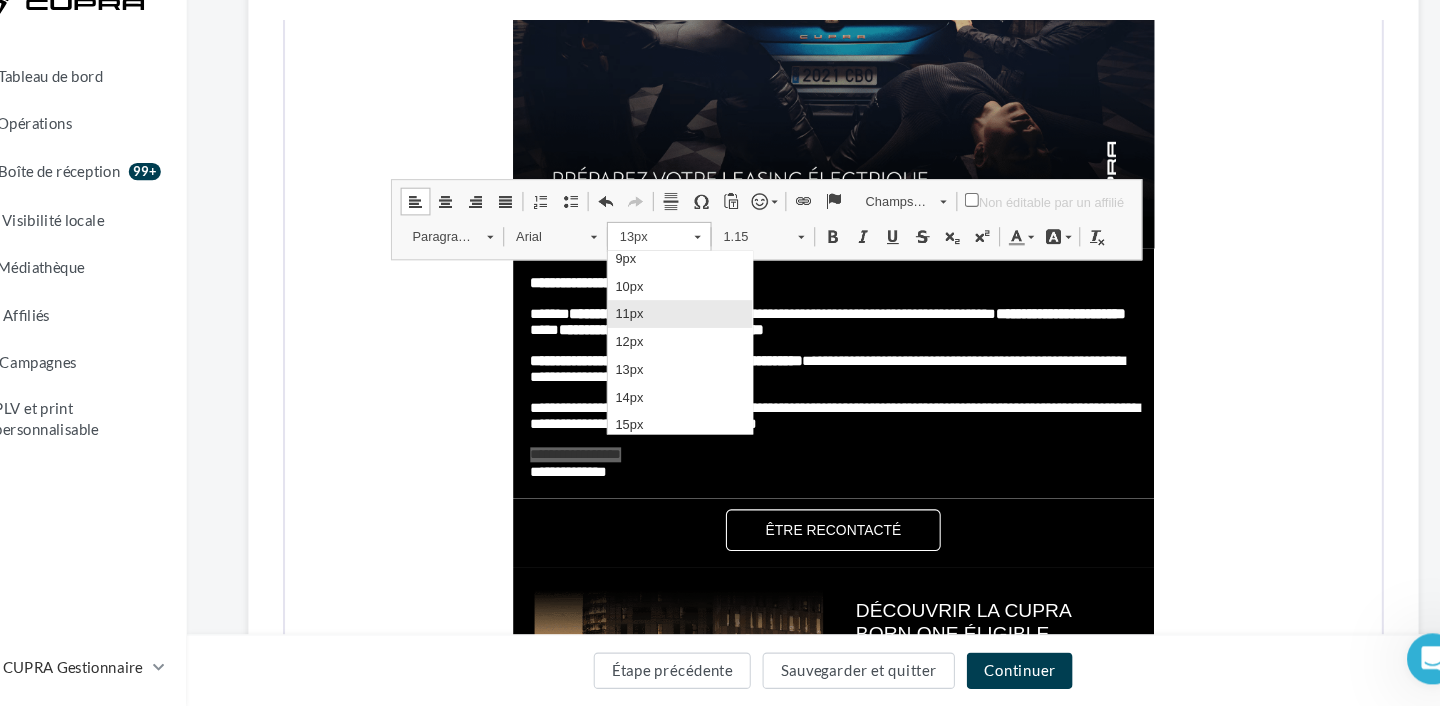 scroll, scrollTop: 63, scrollLeft: 0, axis: vertical 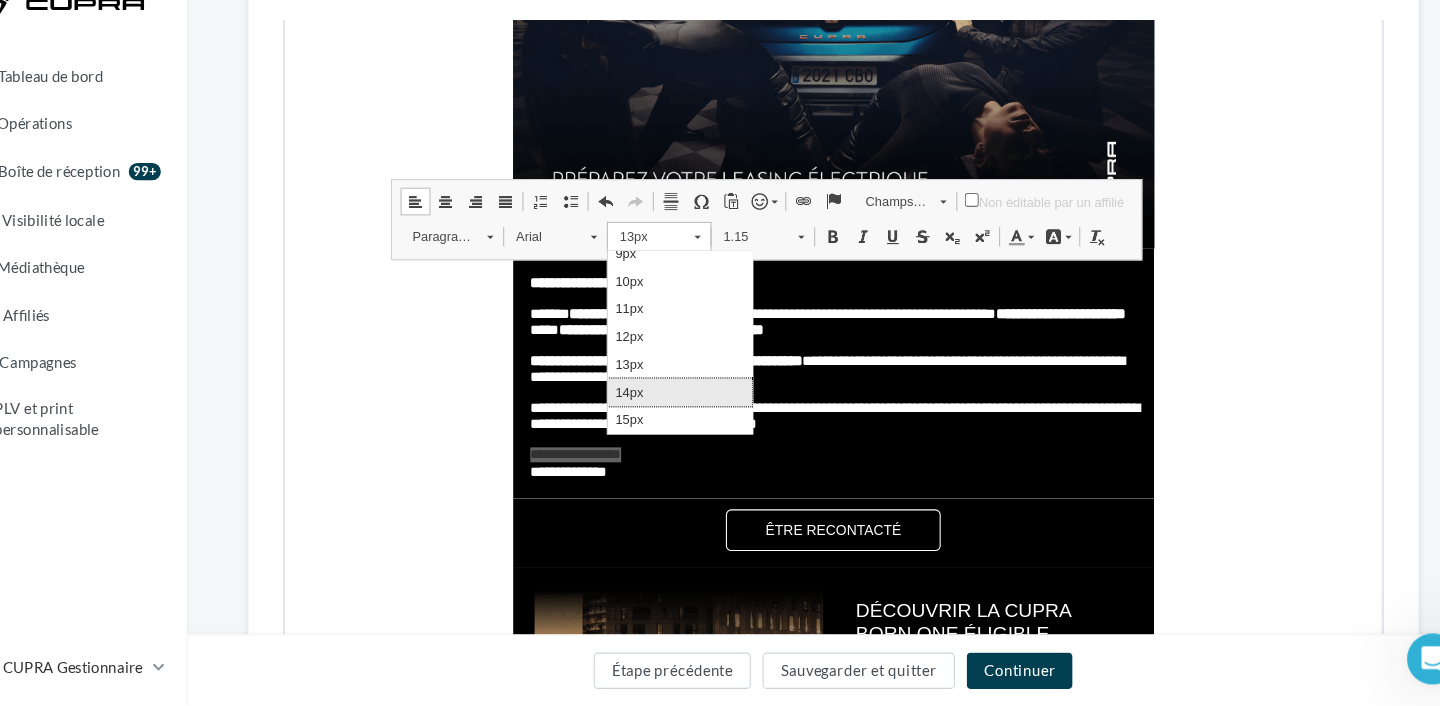 click on "14px" at bounding box center (674, 383) 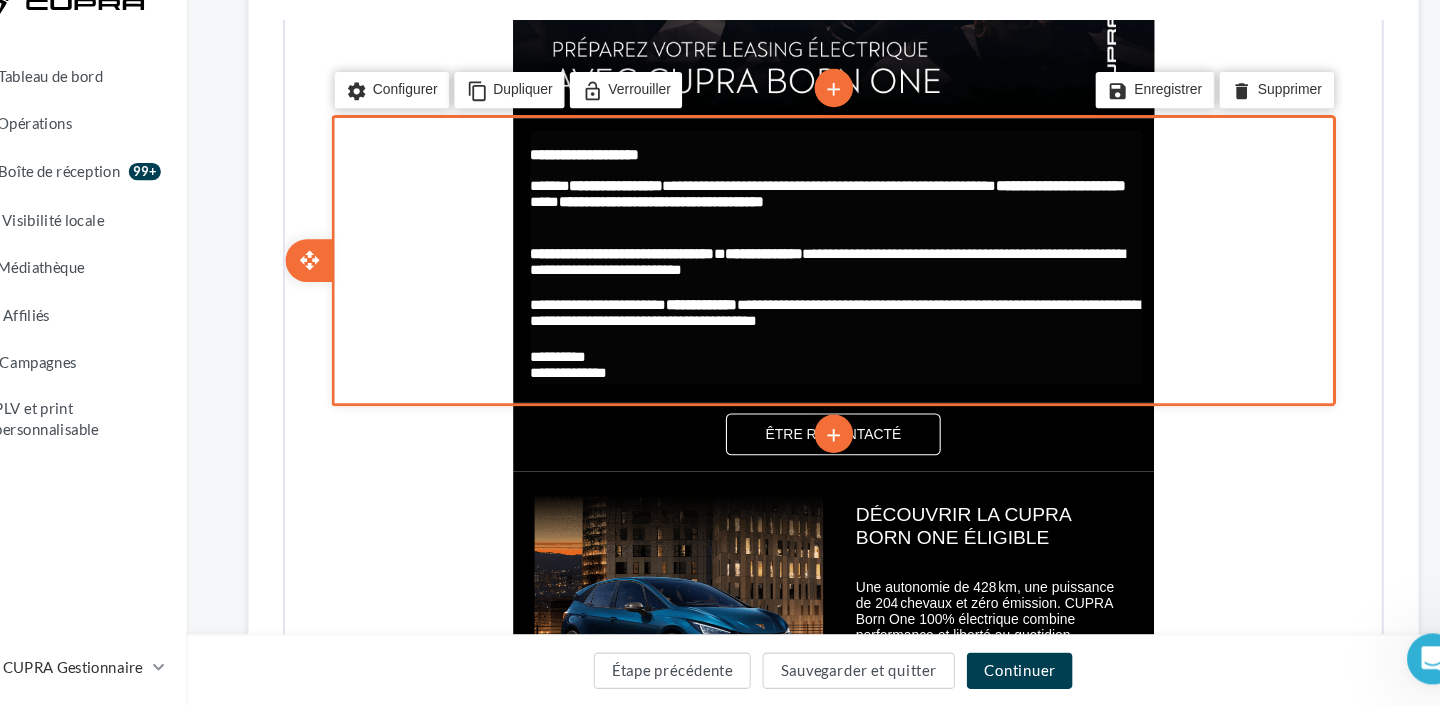 scroll, scrollTop: 949, scrollLeft: 0, axis: vertical 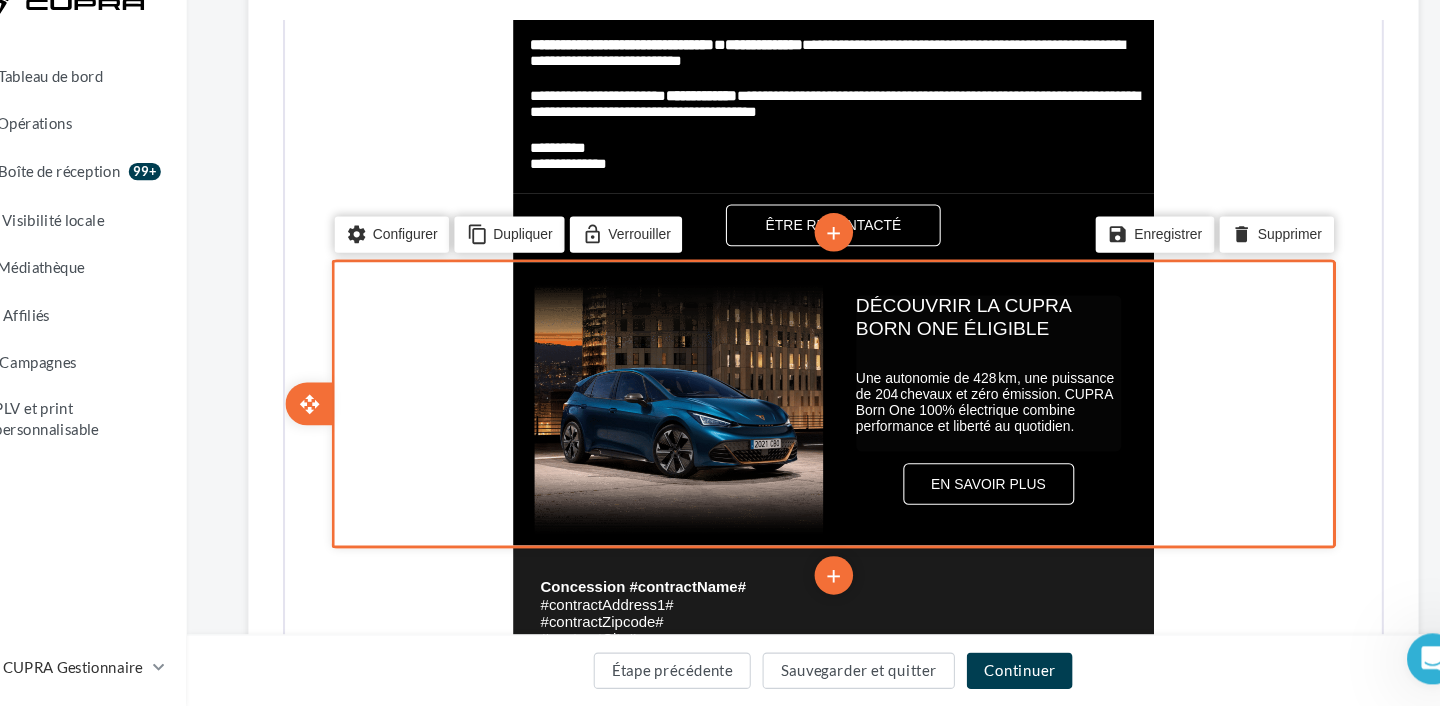click on "Une autonomie de 428 km, une puissance de 204 chevaux et zéro émission. CUPRA Born One 100% électrique combine performance et liberté au quotidien." at bounding box center [937, 342] 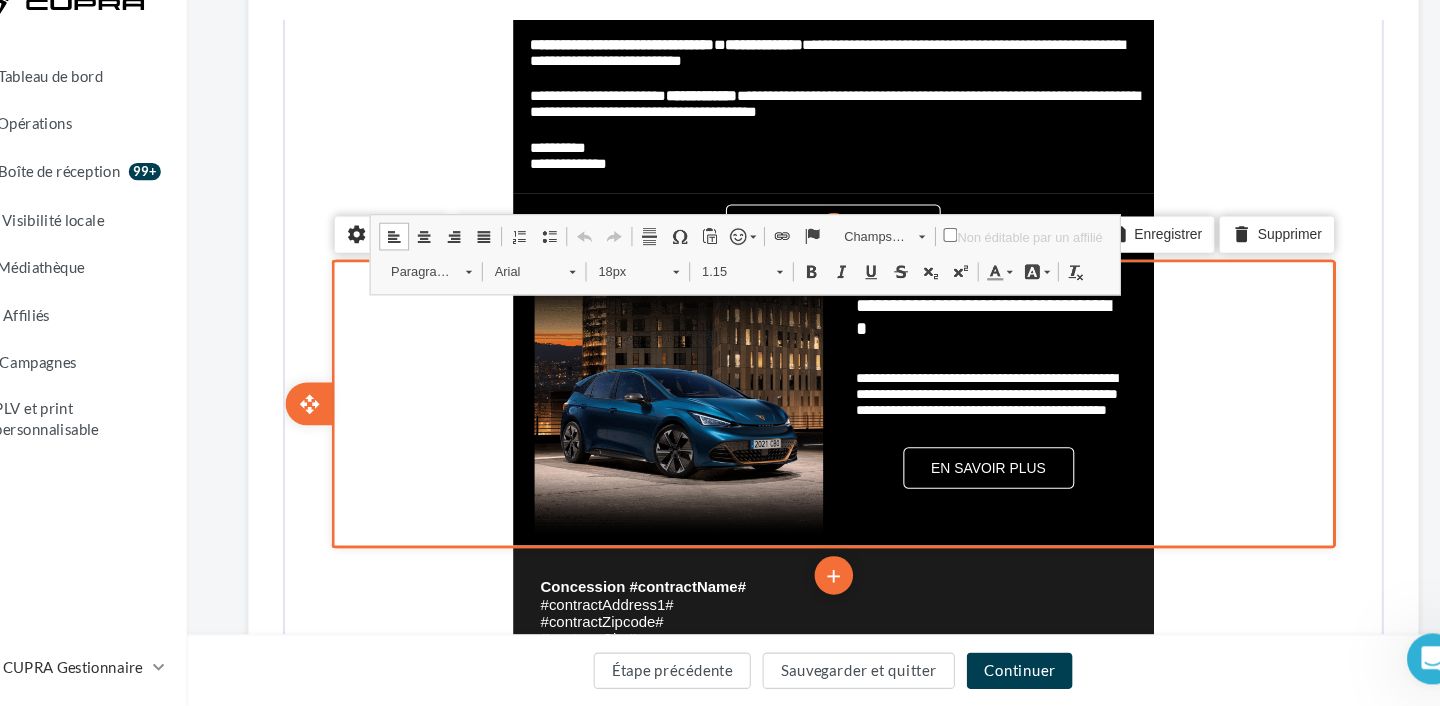 click on "**********" at bounding box center [938, 334] 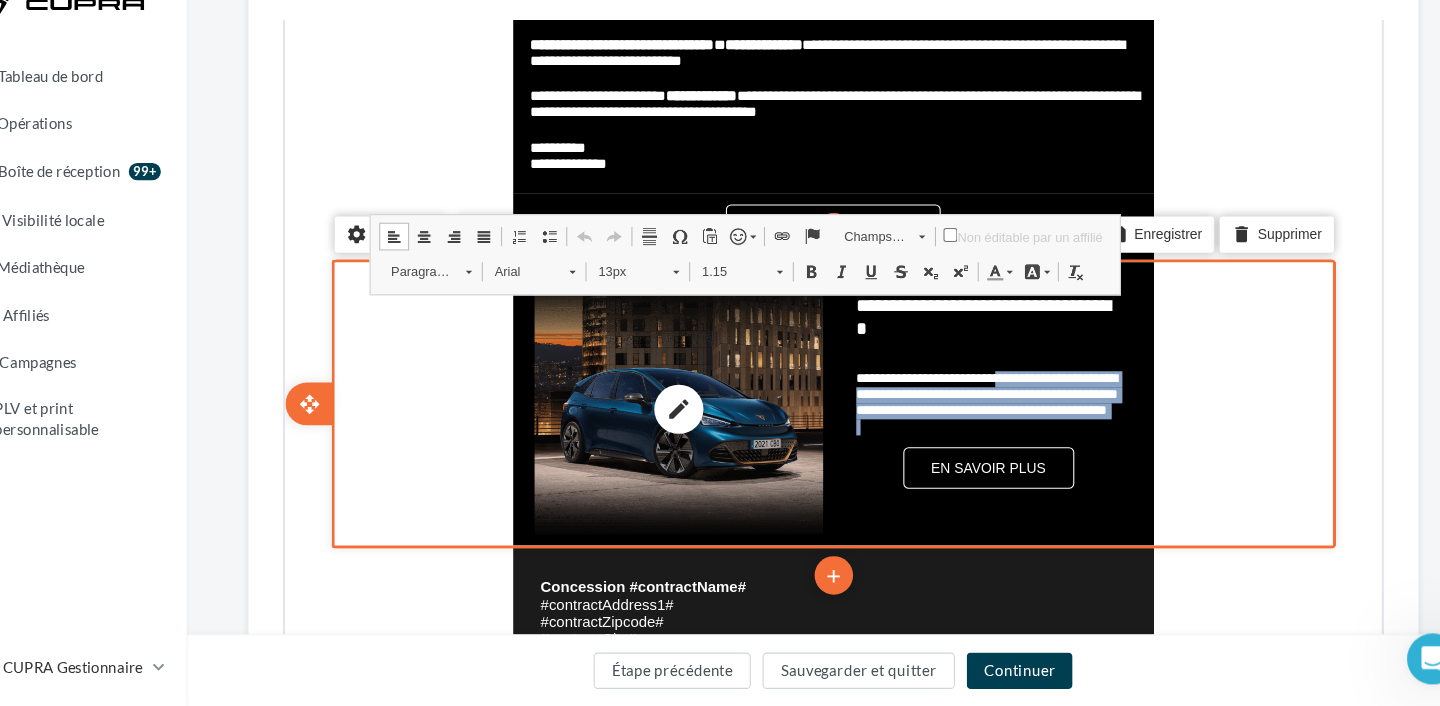 drag, startPoint x: 982, startPoint y: 318, endPoint x: 760, endPoint y: 314, distance: 222.03603 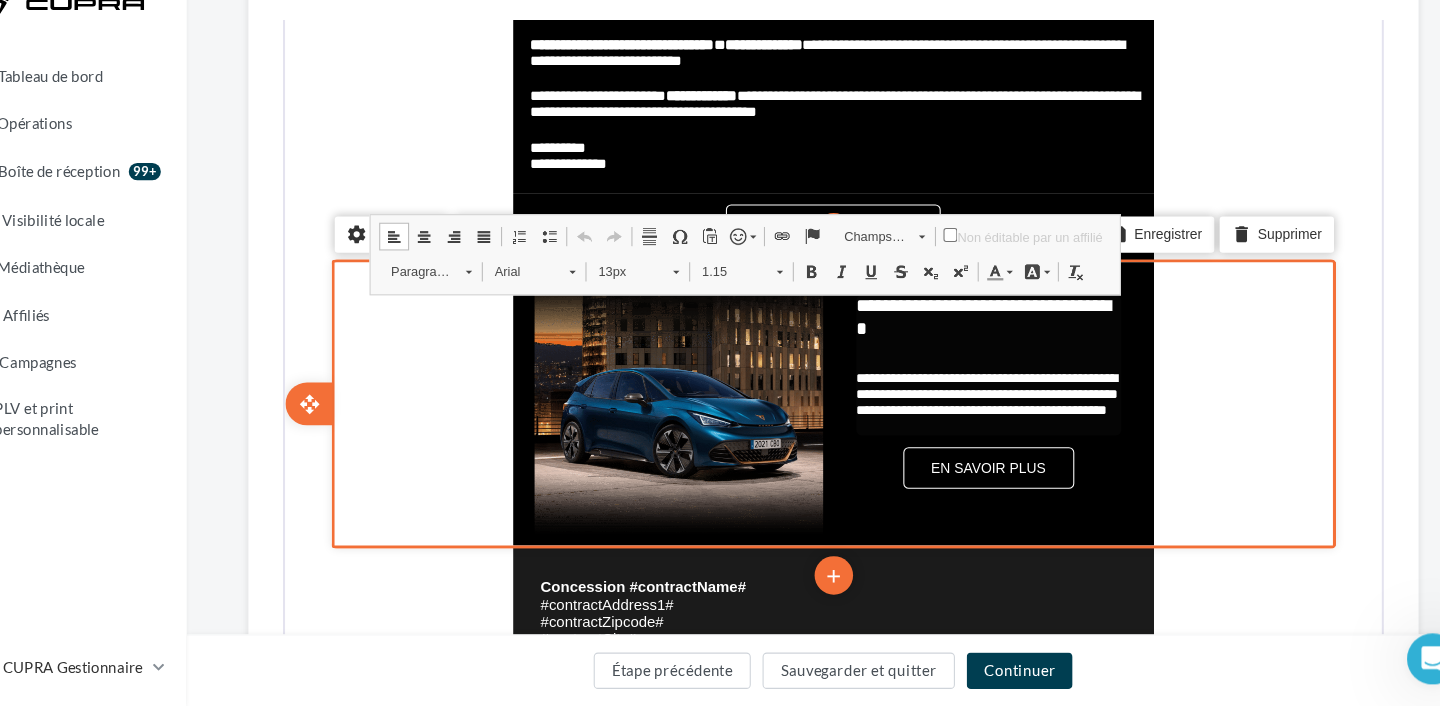 click on "**********" at bounding box center (938, 334) 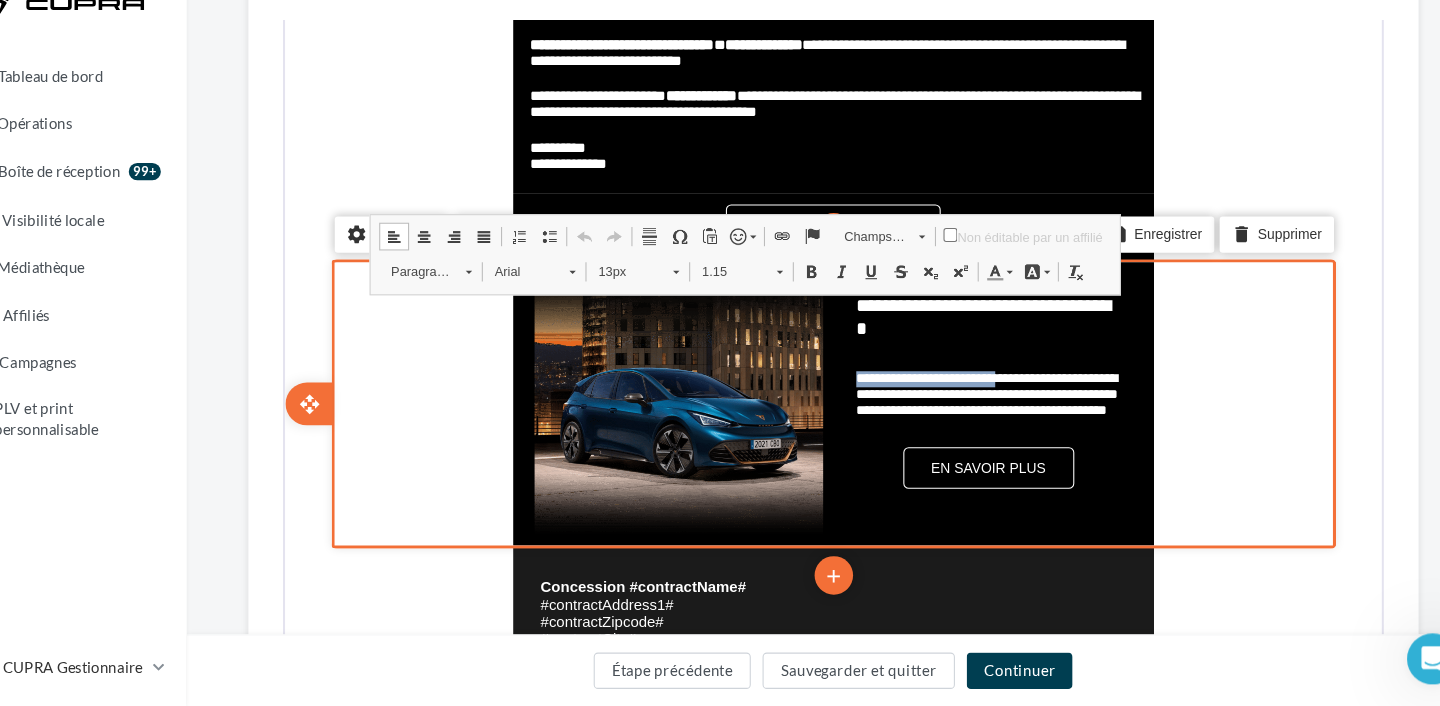 drag, startPoint x: 978, startPoint y: 319, endPoint x: 815, endPoint y: 322, distance: 163.0276 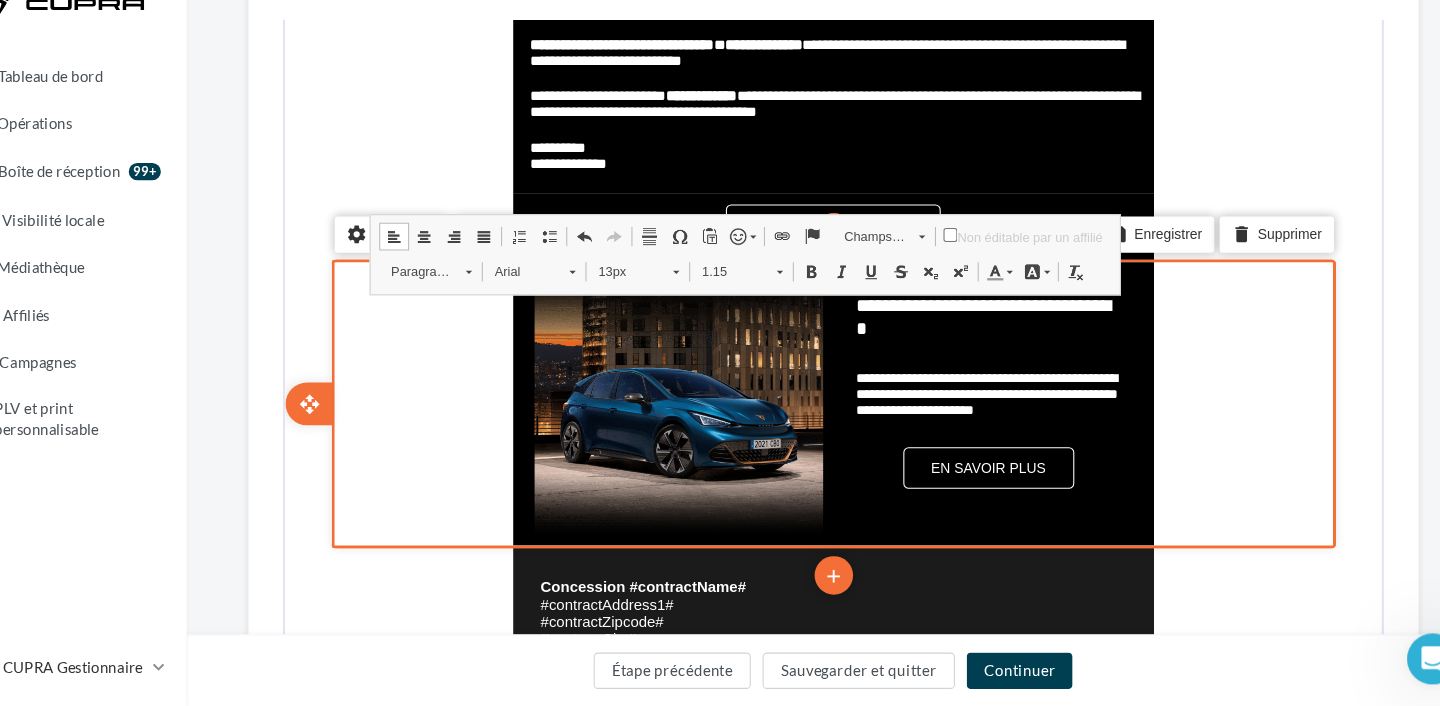 click on "**********" at bounding box center (794, 343) 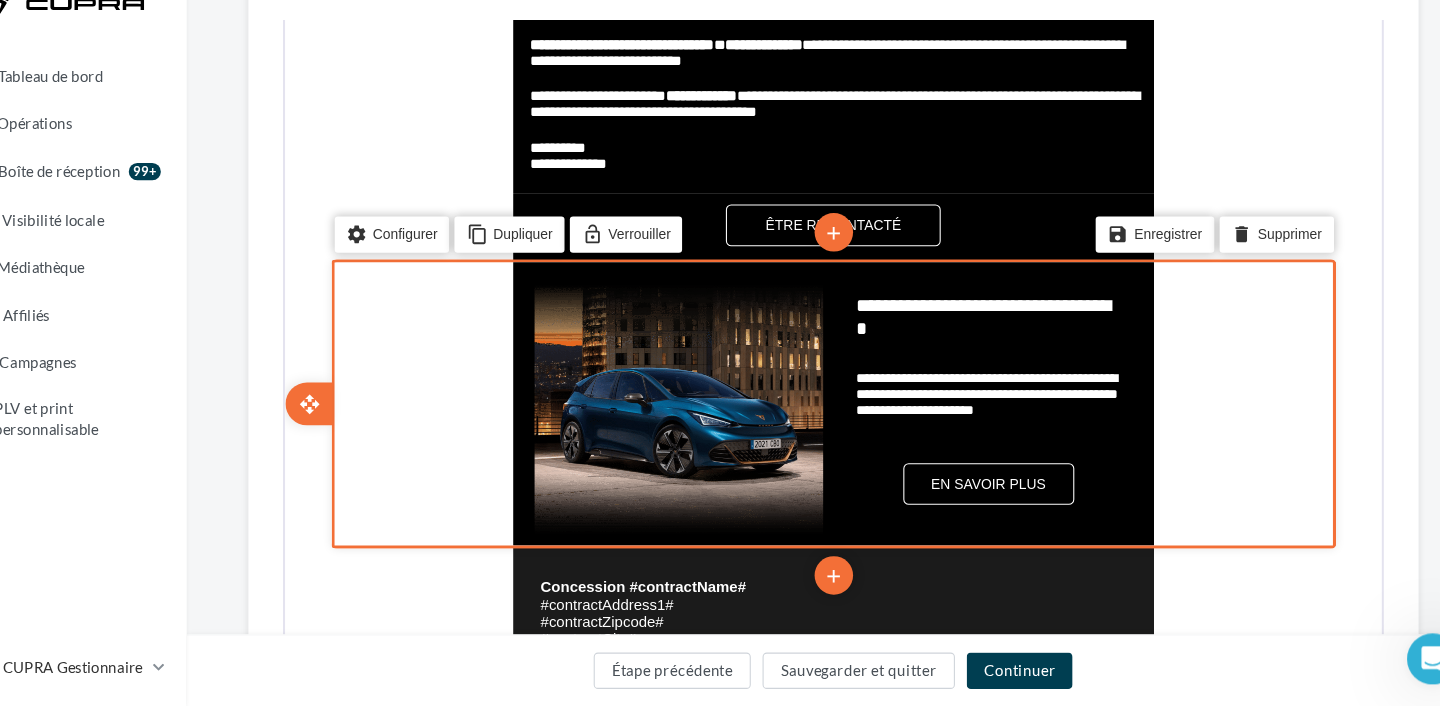 click on "**********" at bounding box center [794, 343] 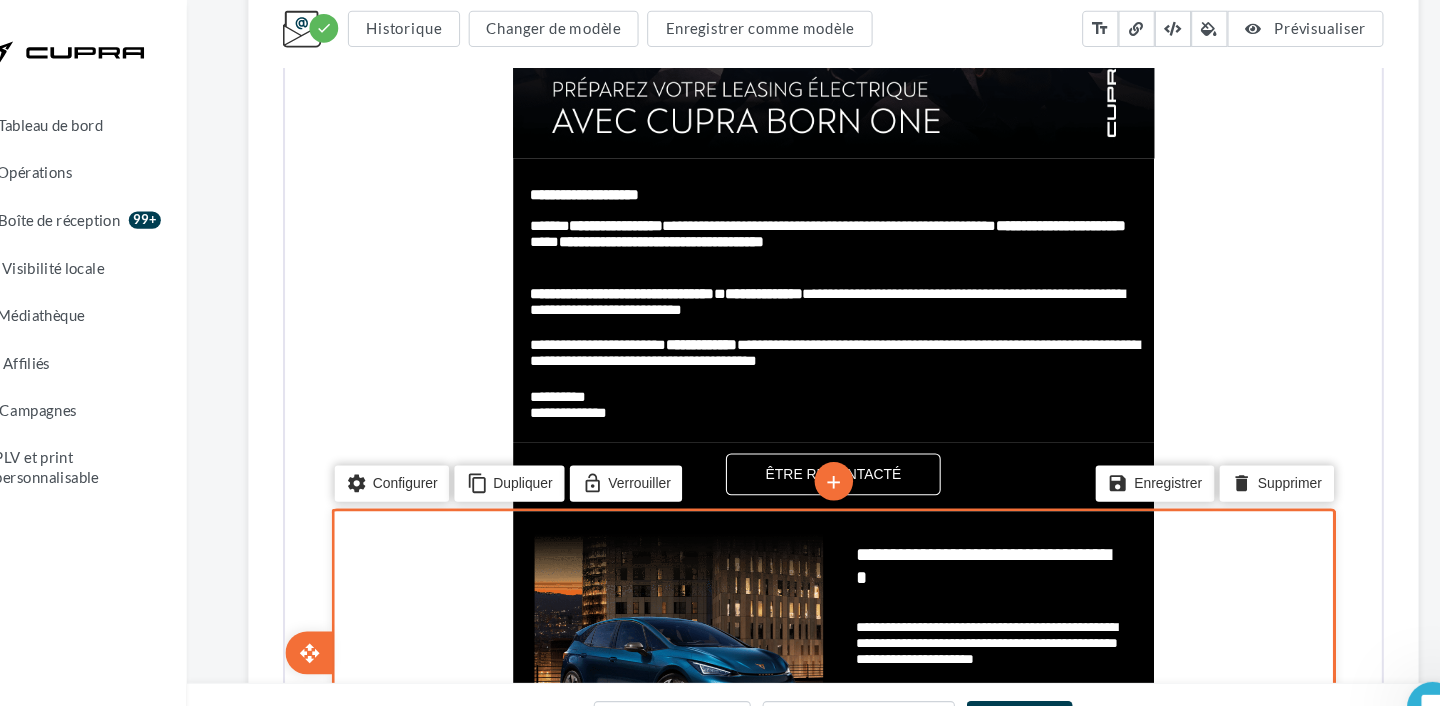 scroll, scrollTop: 757, scrollLeft: 0, axis: vertical 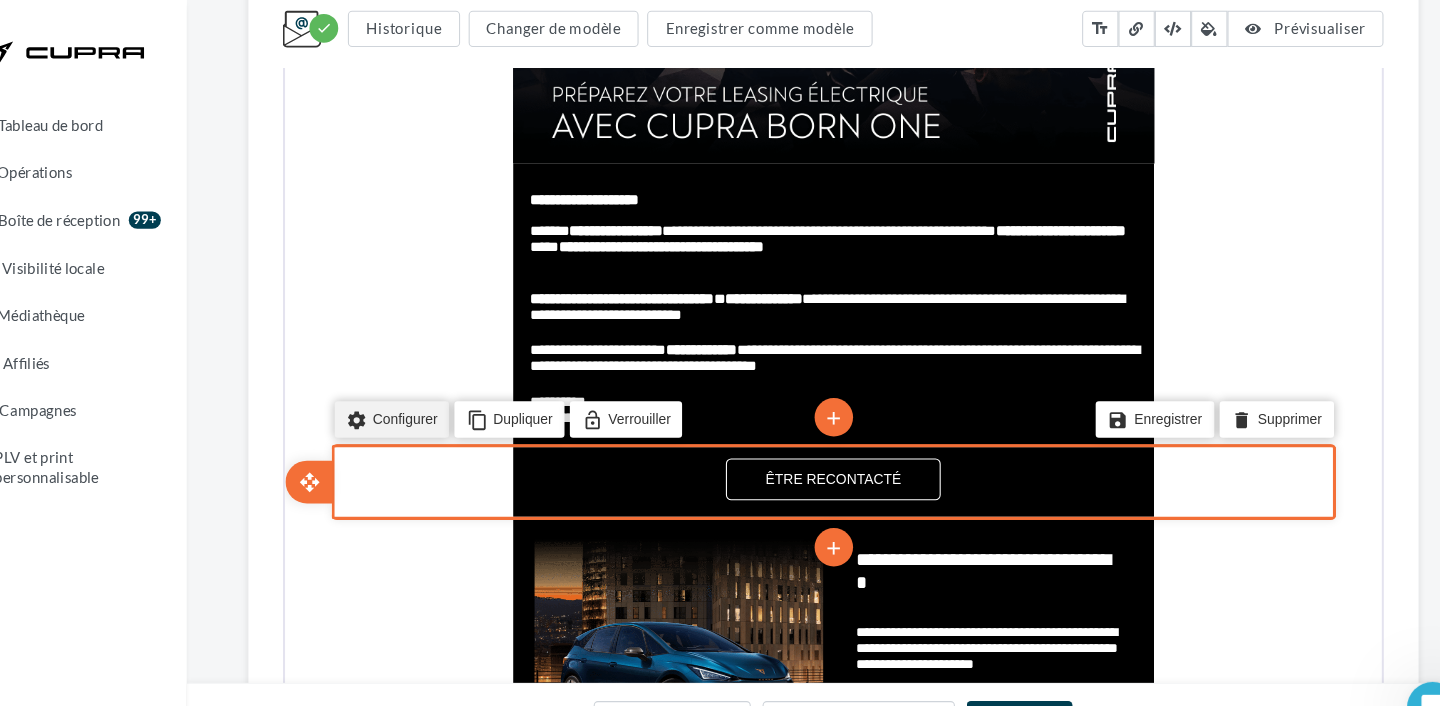 click on "settings Configurer" at bounding box center (382, 375) 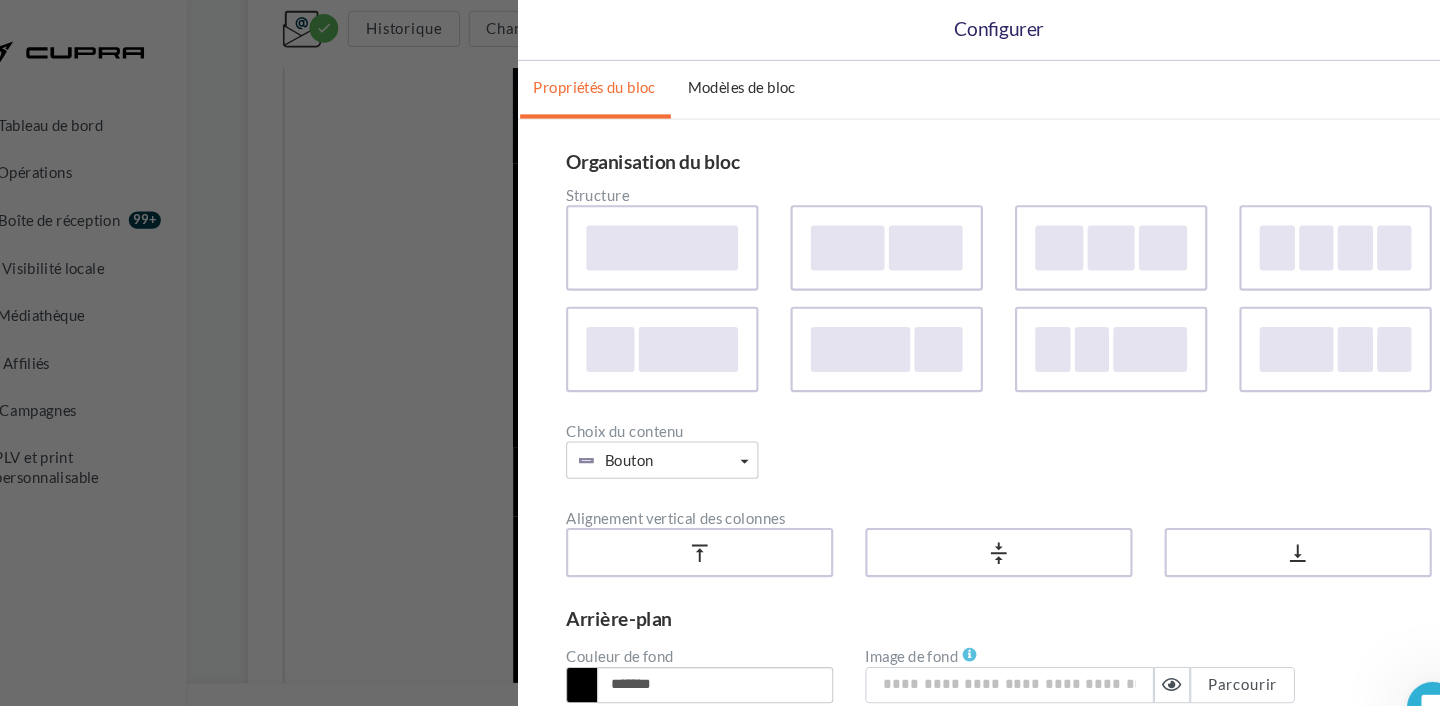 scroll, scrollTop: 143, scrollLeft: 0, axis: vertical 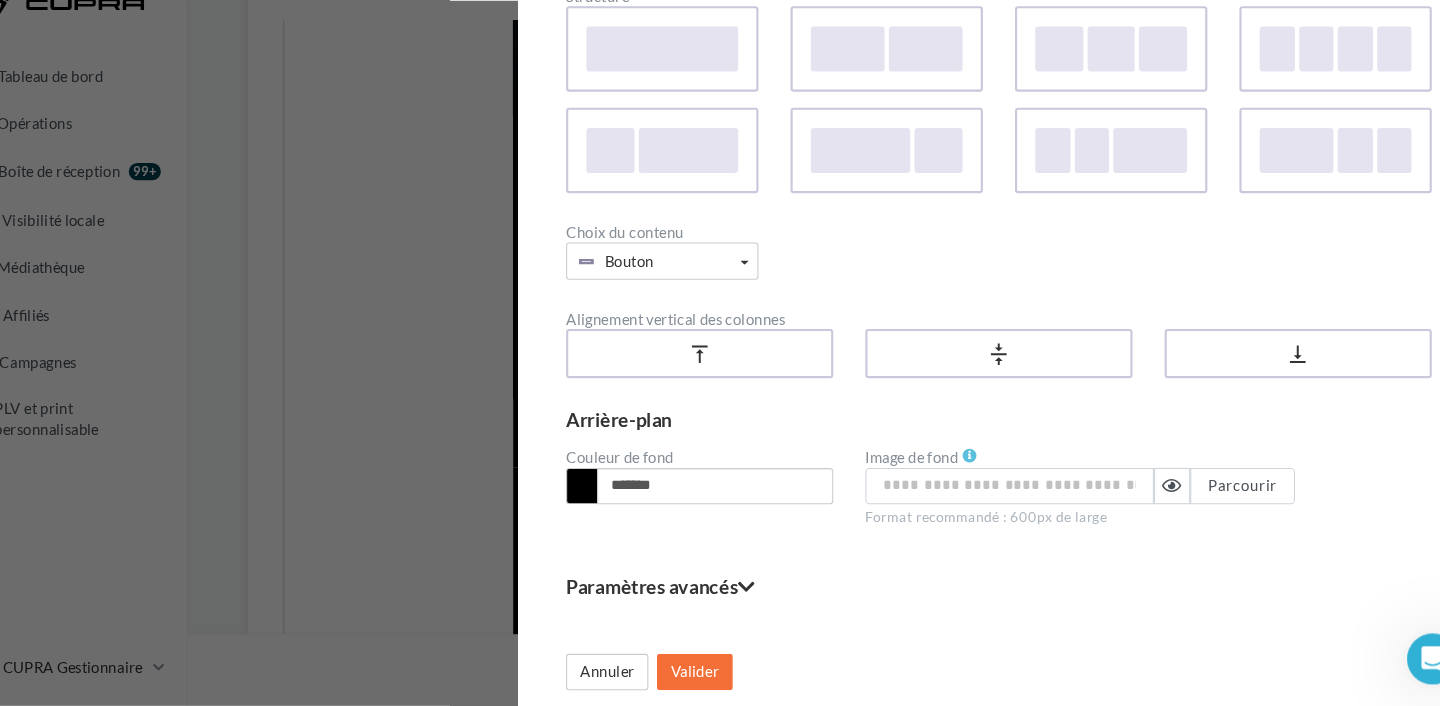 click on "Paramètres avancés  Marges de la colonne 50px max Colonne 1   **   Appliquer à toutes les marges Marges du bloc 50px max border_top   *   border_bottom   *   border_left   *   border_right   *   Appliquer à toutes les marges" at bounding box center [990, 598] 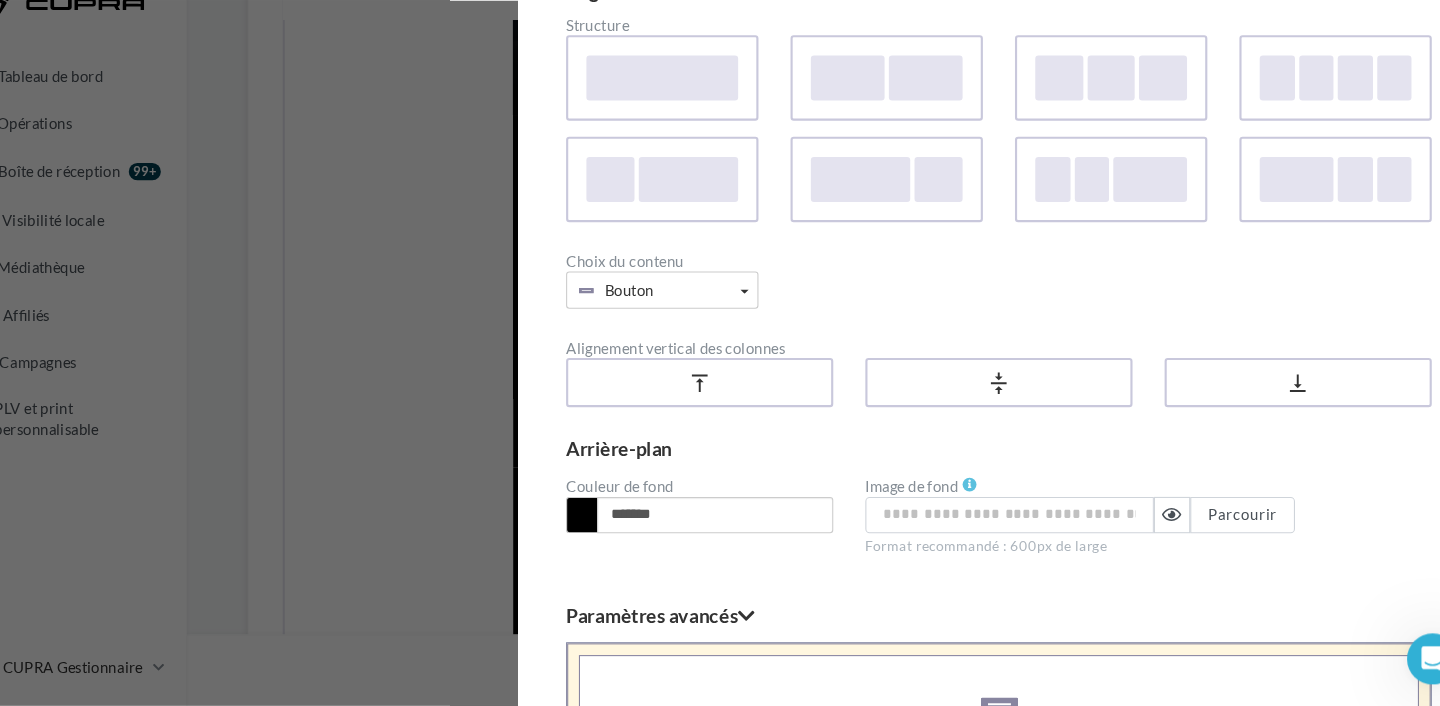 scroll, scrollTop: 0, scrollLeft: 0, axis: both 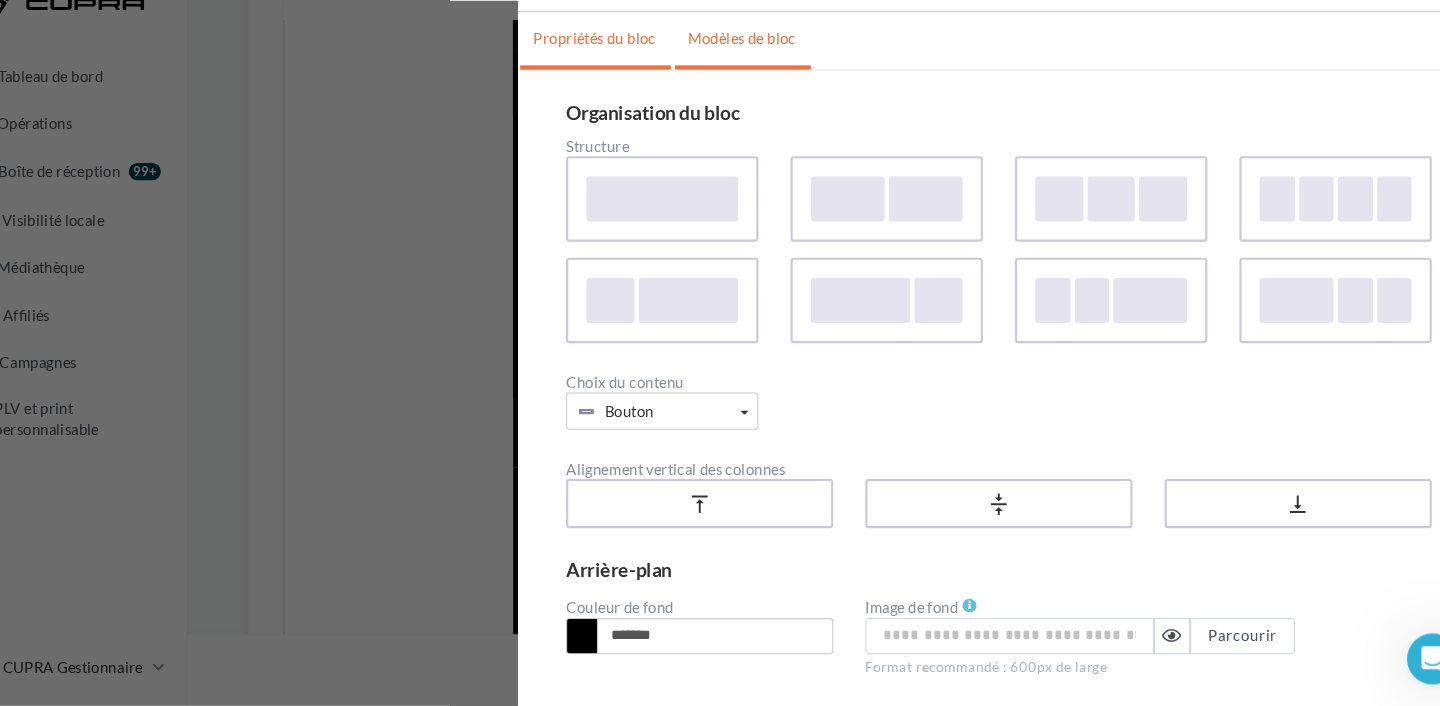 click on "Modèles de bloc" at bounding box center [749, 82] 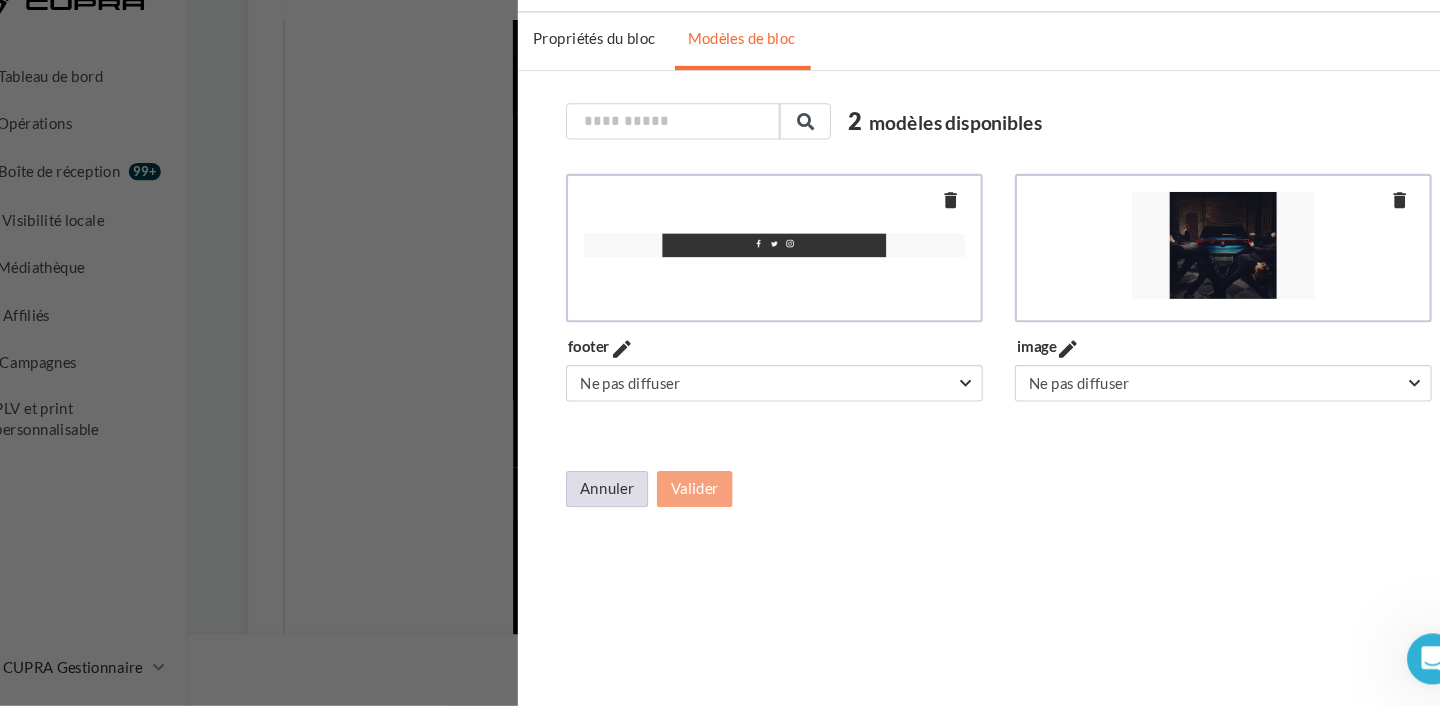 click on "Annuler" at bounding box center (623, 503) 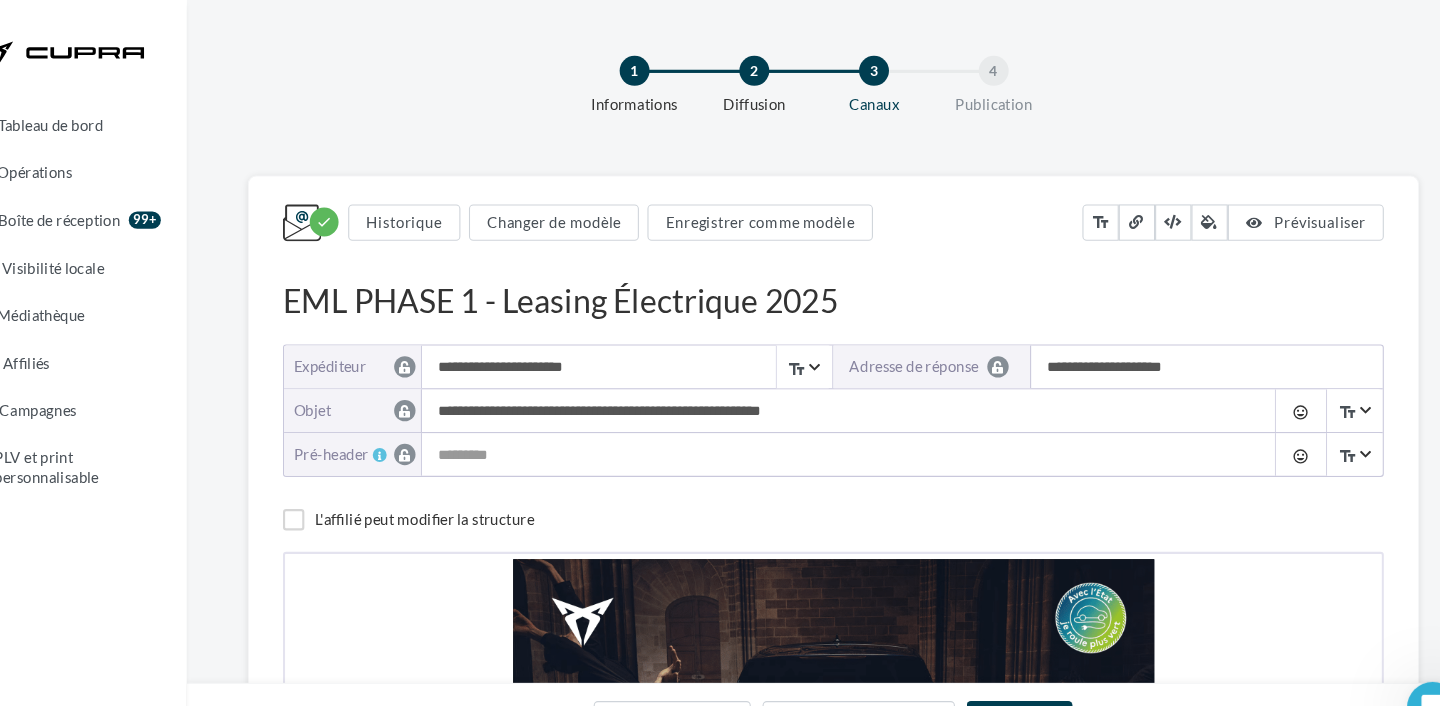 scroll, scrollTop: 0, scrollLeft: 0, axis: both 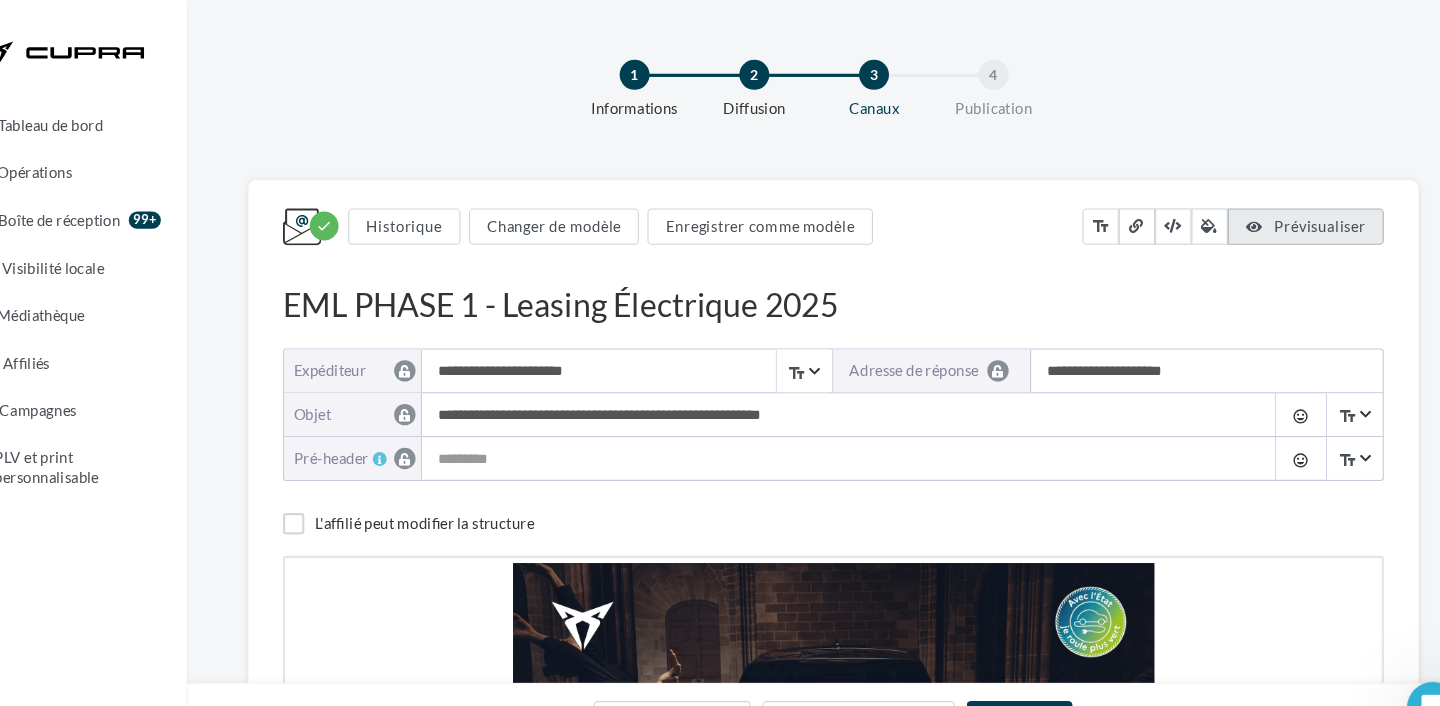click on "Prévisualiser" at bounding box center [1290, 211] 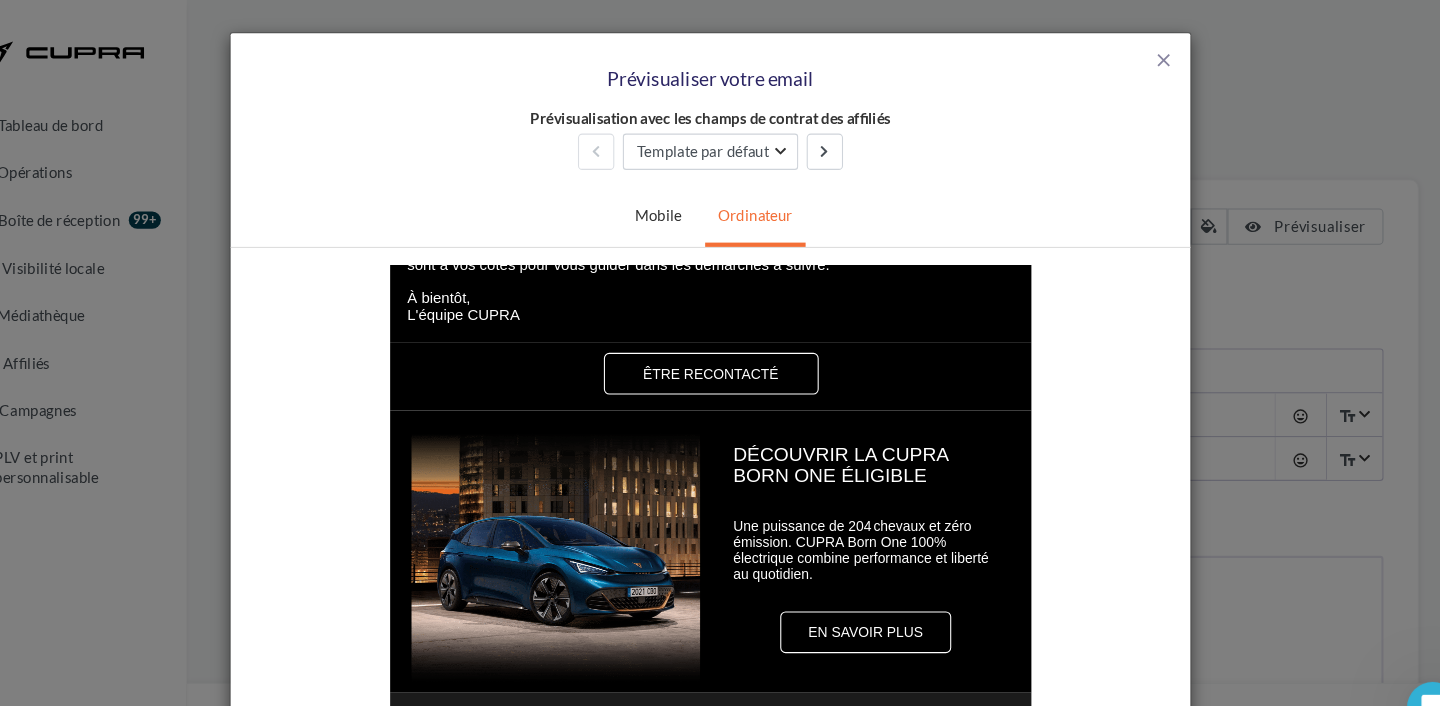 scroll, scrollTop: 560, scrollLeft: 0, axis: vertical 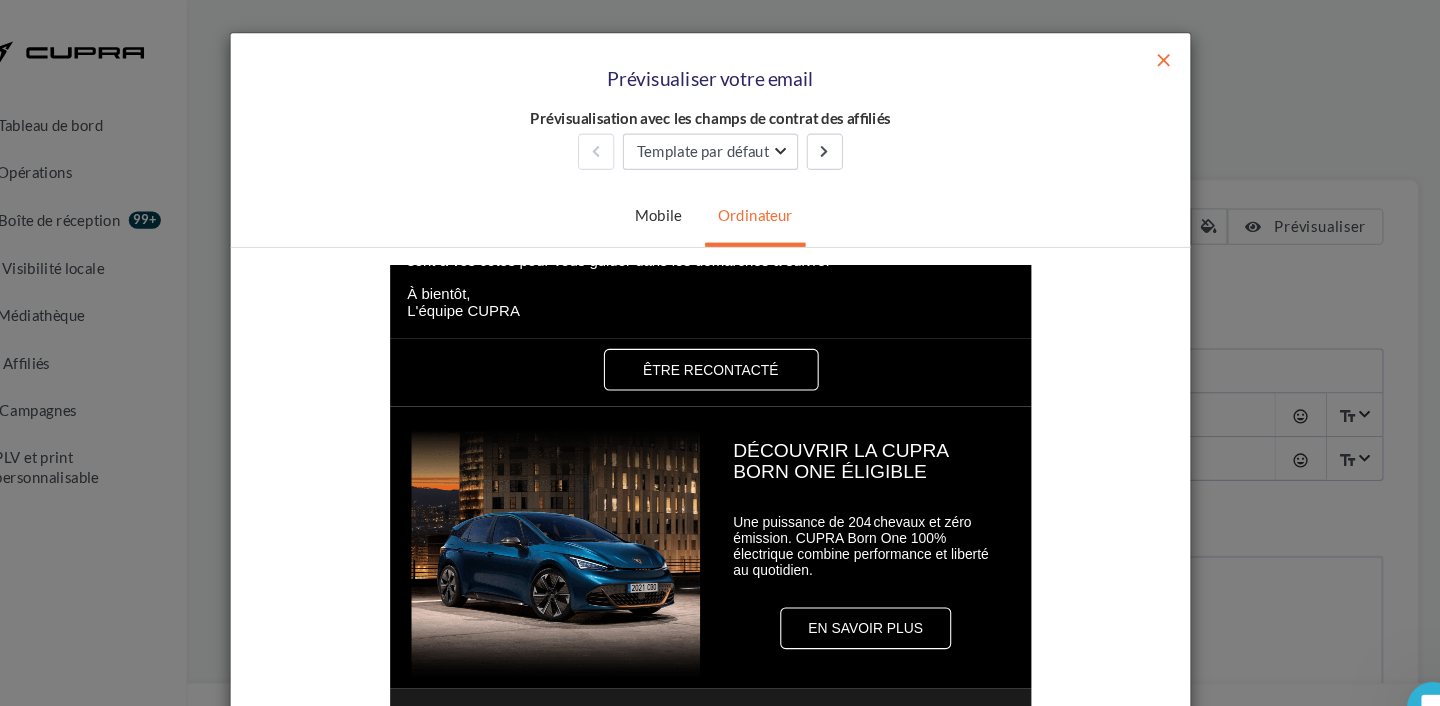 click on "close" at bounding box center [1144, 56] 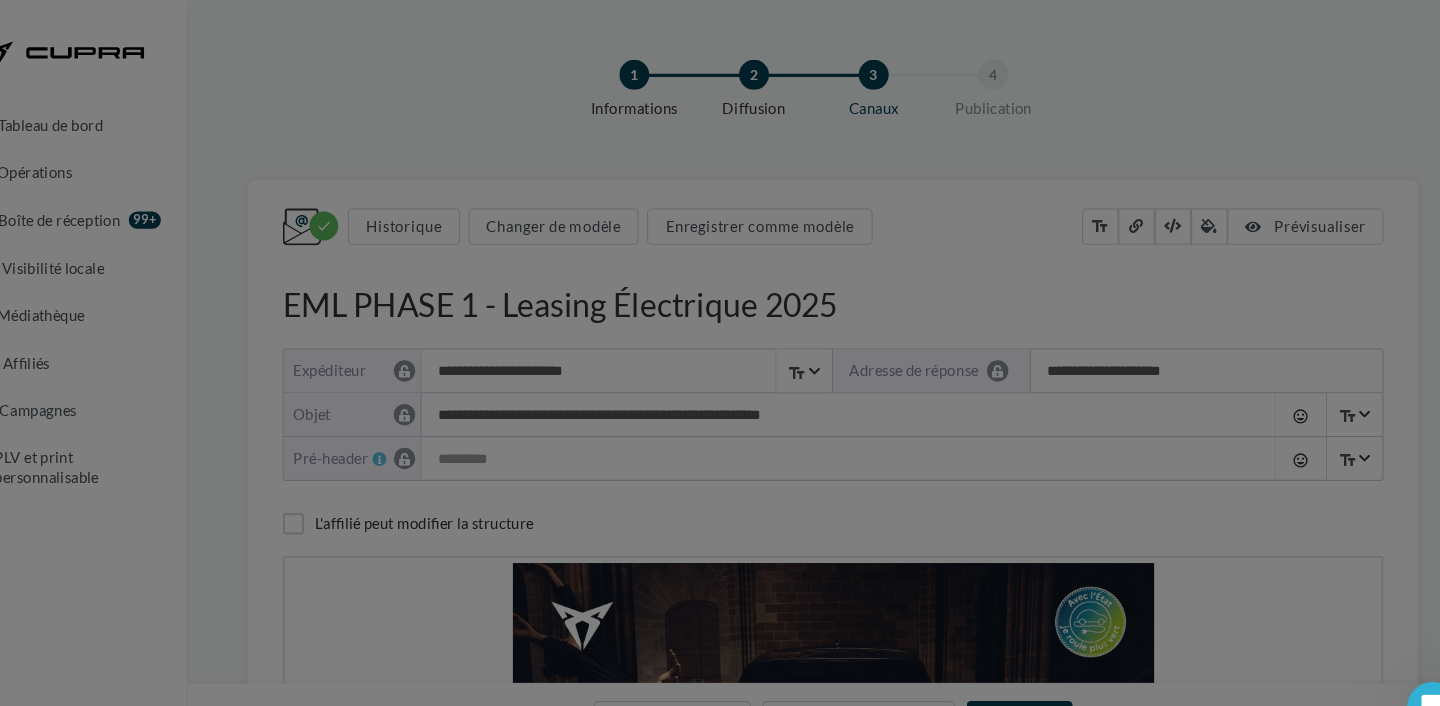 scroll, scrollTop: 0, scrollLeft: 0, axis: both 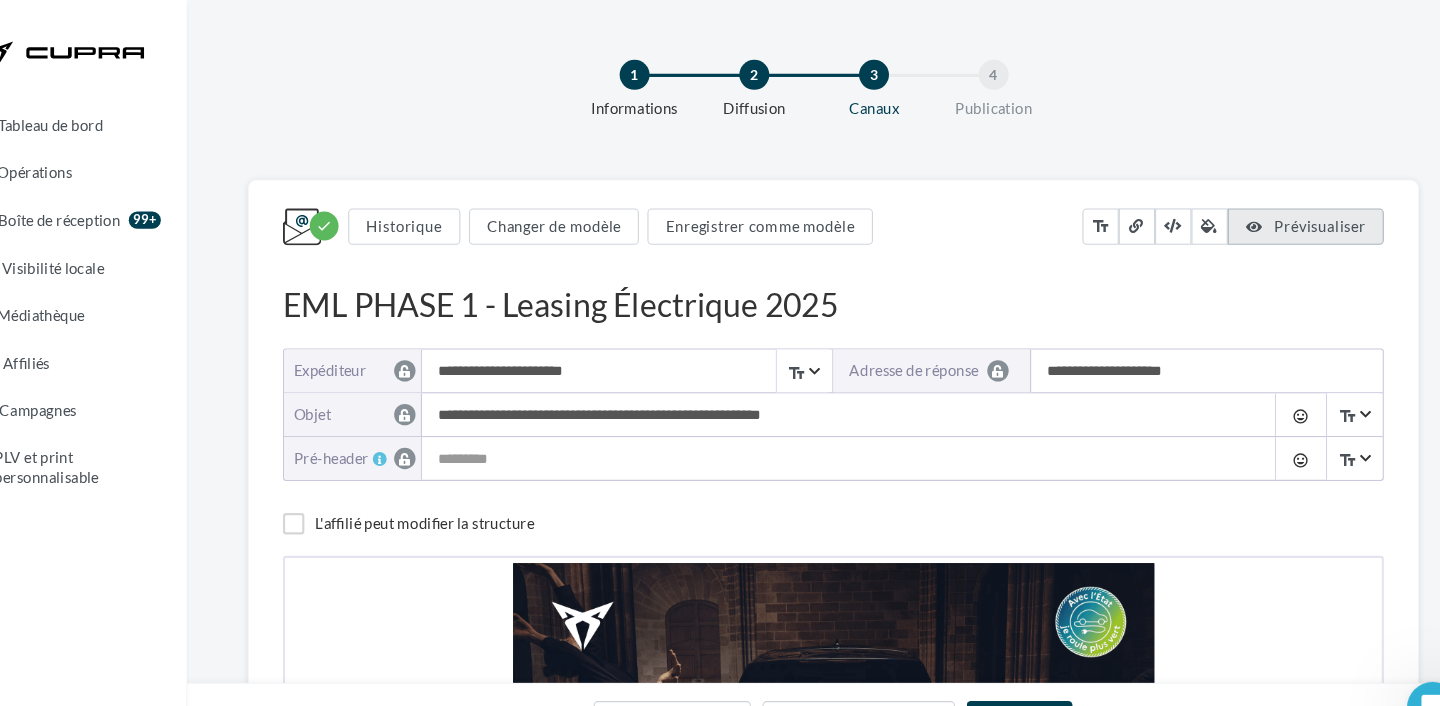 click on "Prévisualiser" at bounding box center (1277, 212) 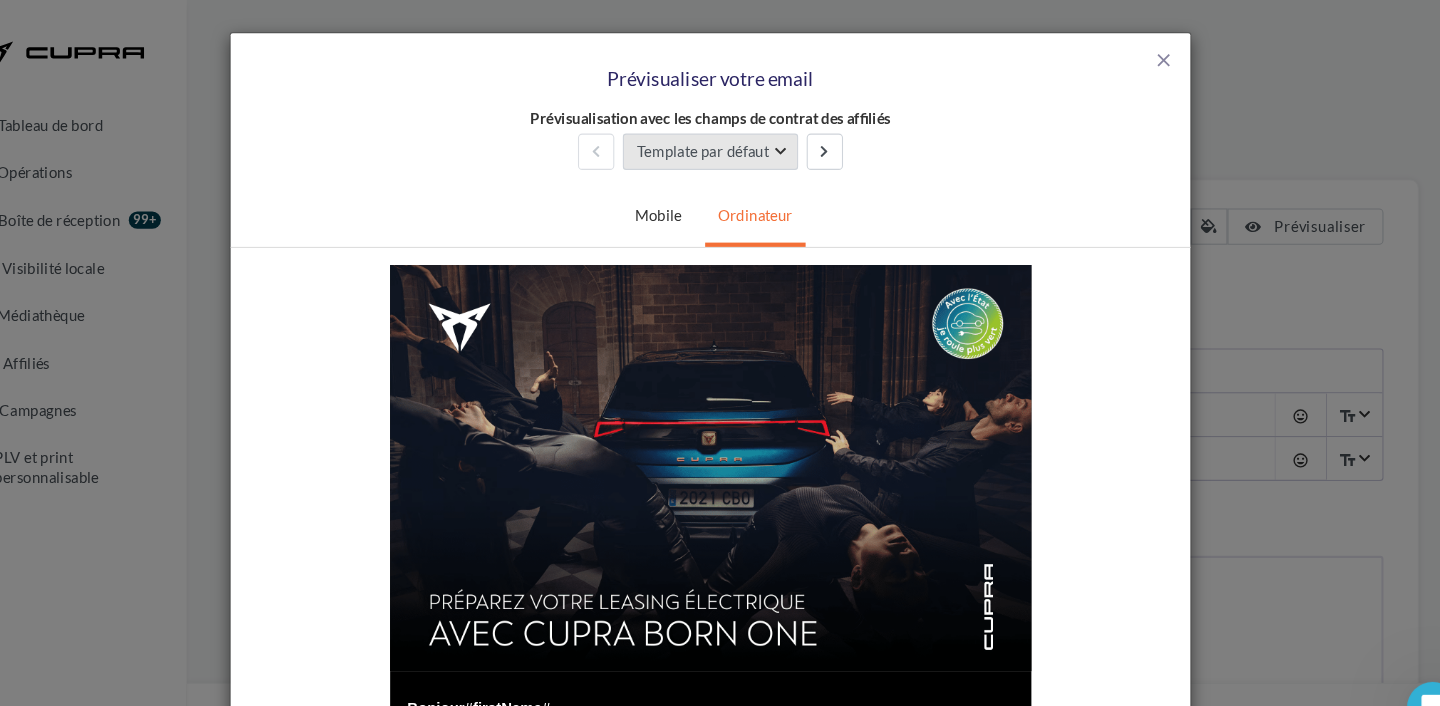 scroll, scrollTop: 0, scrollLeft: 0, axis: both 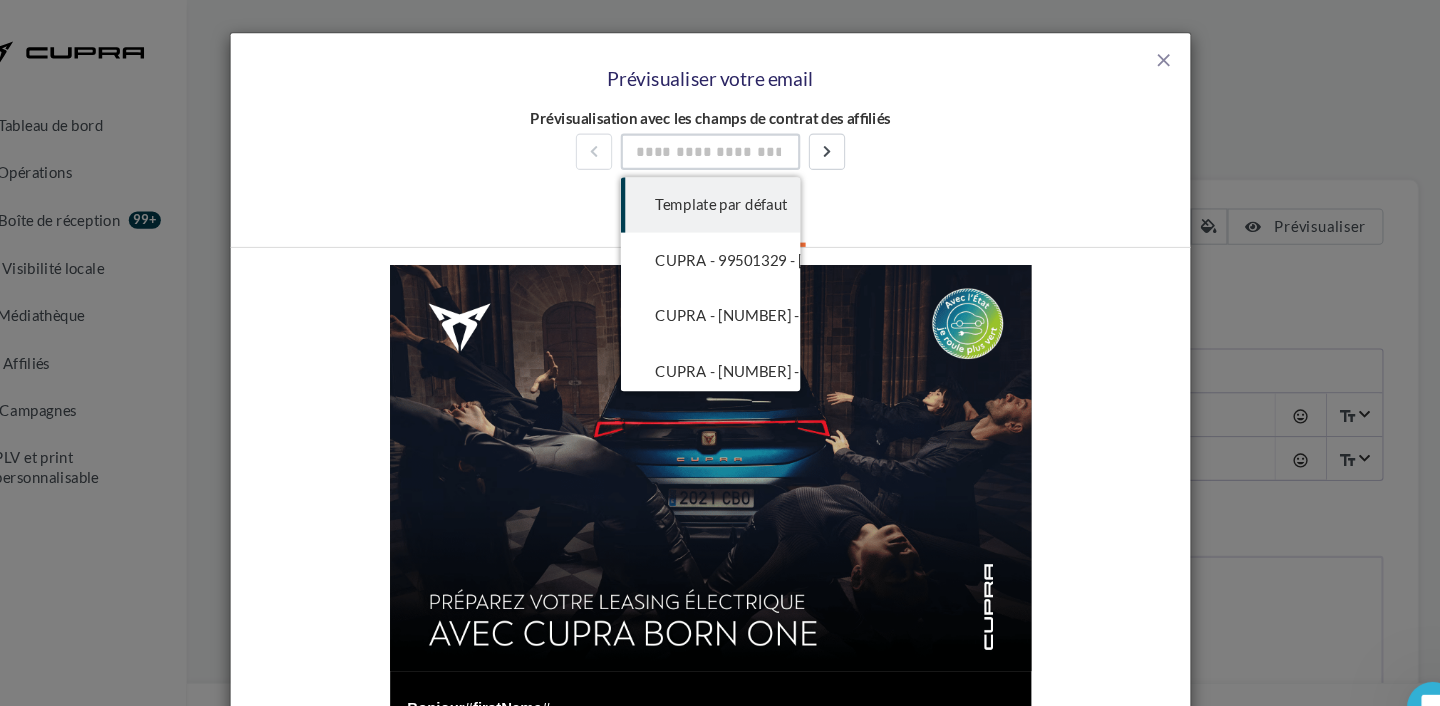 click at bounding box center [720, 142] 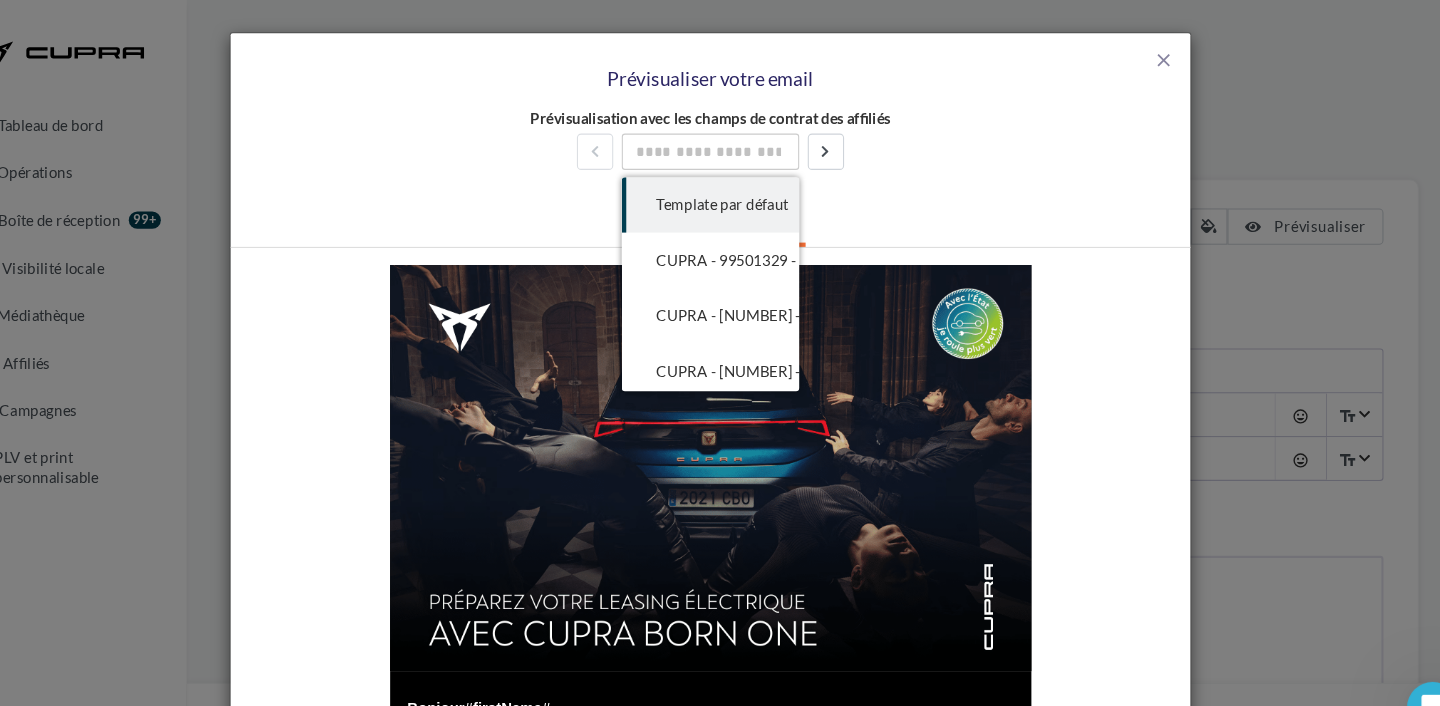 click on "Prévisualisation avec les champs de contrat des affiliés Template par défaut   Template par défaut       Template par défaut CUPRA - 99501329 - [CITY] CUPRA - 99501469 - [CITY] CUPRA - 99501540 - [CITY] CUPRA - 99501543 - [CITY] CUPRA - 99501575 - [CITY] CUPRA - 99501575 - [CITY] CUPRA - 99501603 - [CITY] CUPRA - 99501723 - [CITY] CUPRA - 99501740 - [CITY] CUPRA - 99501773 - [CITY] CUPRA - 99501773 - [CITY] CUPRA - 99501773 - PREMIUM [CITY] CUPRA - 99501916 - [CITY] CUPRA - 99502132 - [CITY] CUPRA - 99502132 - [CITY] CUPRA - 99502132 - [CITY] CUPRA - 99502132 - [CITY] CUPRA - 99502169 - [CITY] CUPRA - 99502270 - [CITY] CUPRA - 99502309 - [CITY] CUPRA - 99502358 - [CITY] CUPRA - 99502430 - [CITY] CUPRA - 99502436 - [CITY] CUPRA - 99502436 - [CITY] CUPRA - 99502515 - [CITY] CUPRA - 99502515 - [CITY] CUPRA - 99502515 - [CITY] CUPRA - 99502517 - [CITY] CUPRA - 99502524 - [CITY] CUPRA - 99502535 - [CITY] CUPRA - 99502538 - [CITY]" at bounding box center [720, 132] 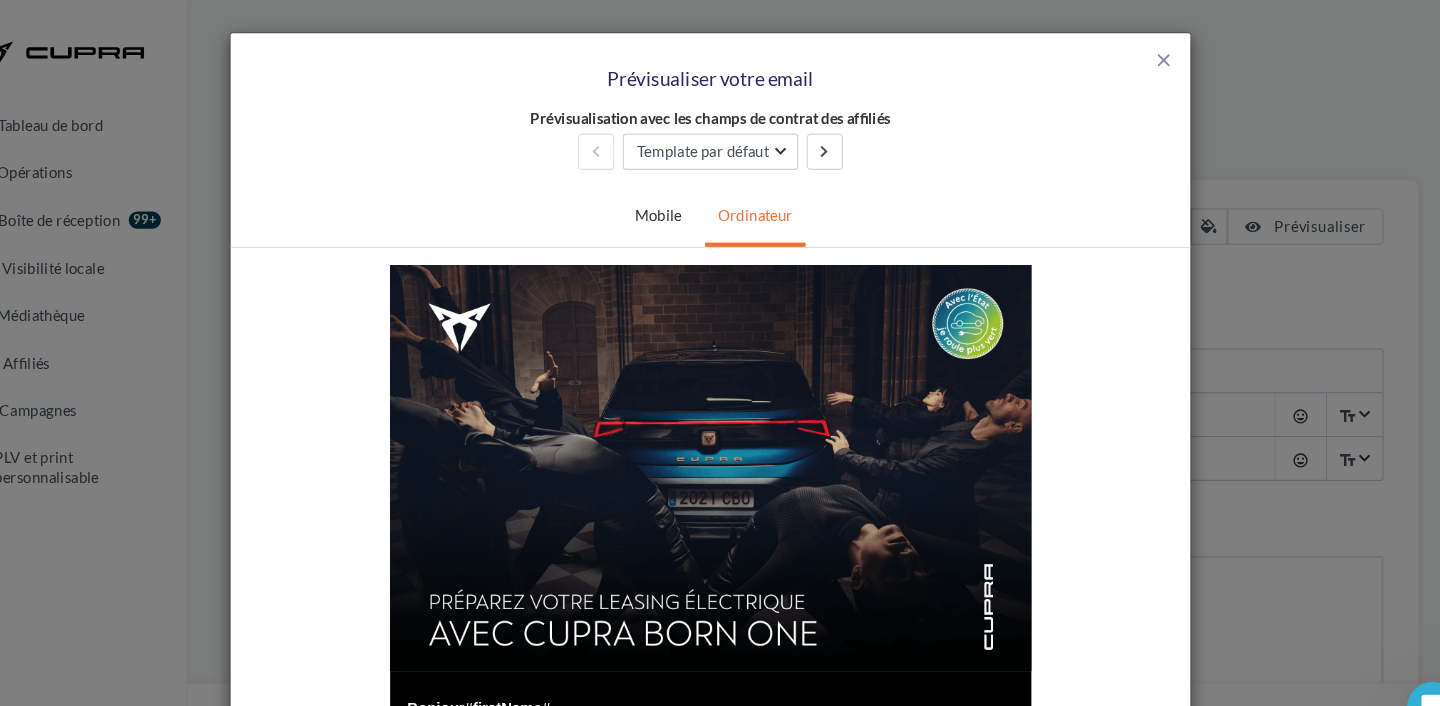 scroll, scrollTop: 213, scrollLeft: 0, axis: vertical 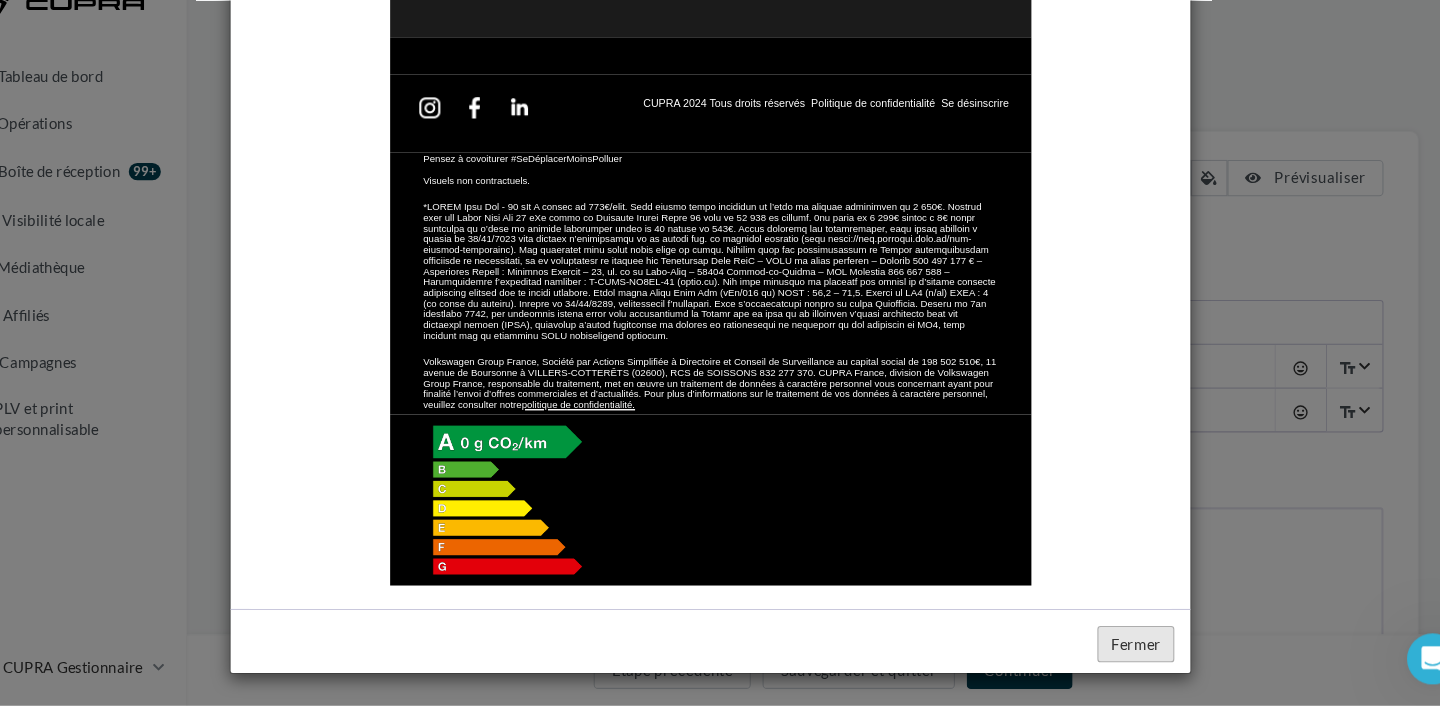click on "Fermer" at bounding box center (1118, 648) 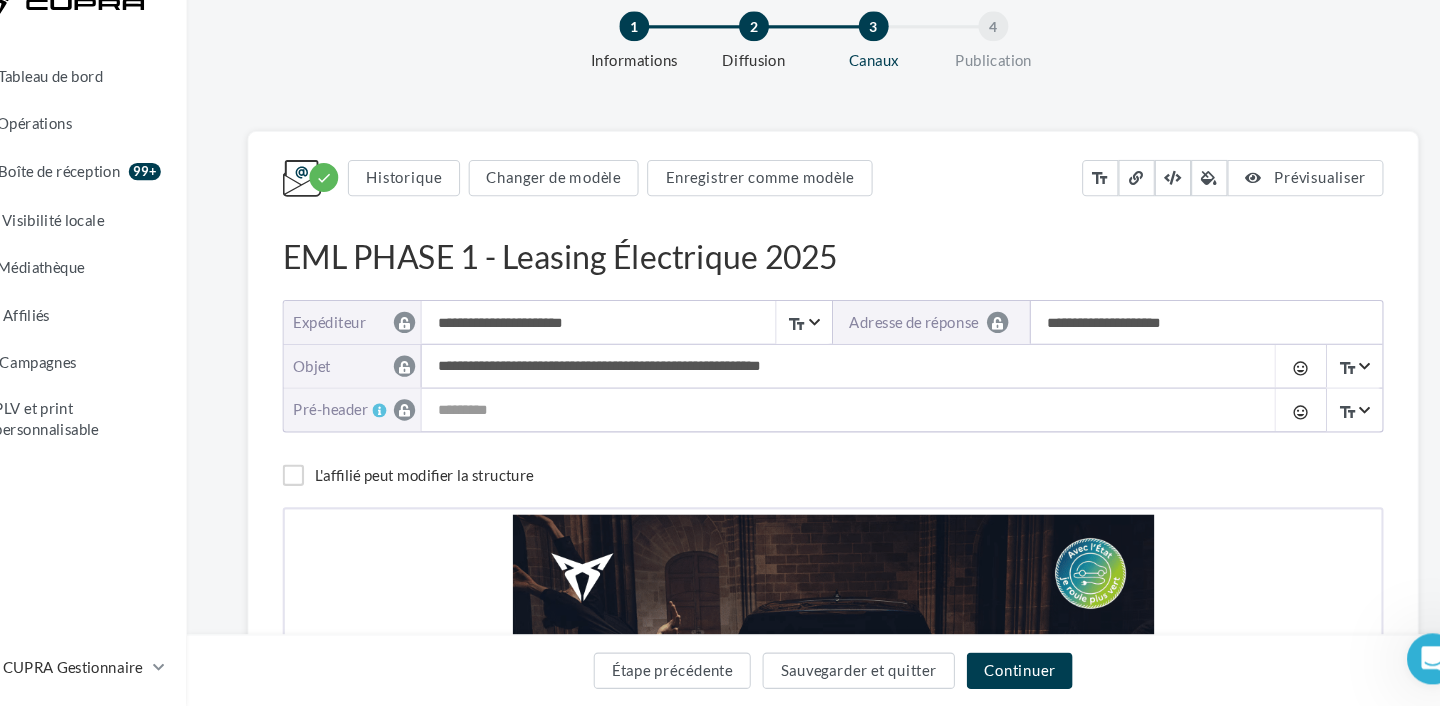 scroll, scrollTop: 0, scrollLeft: 0, axis: both 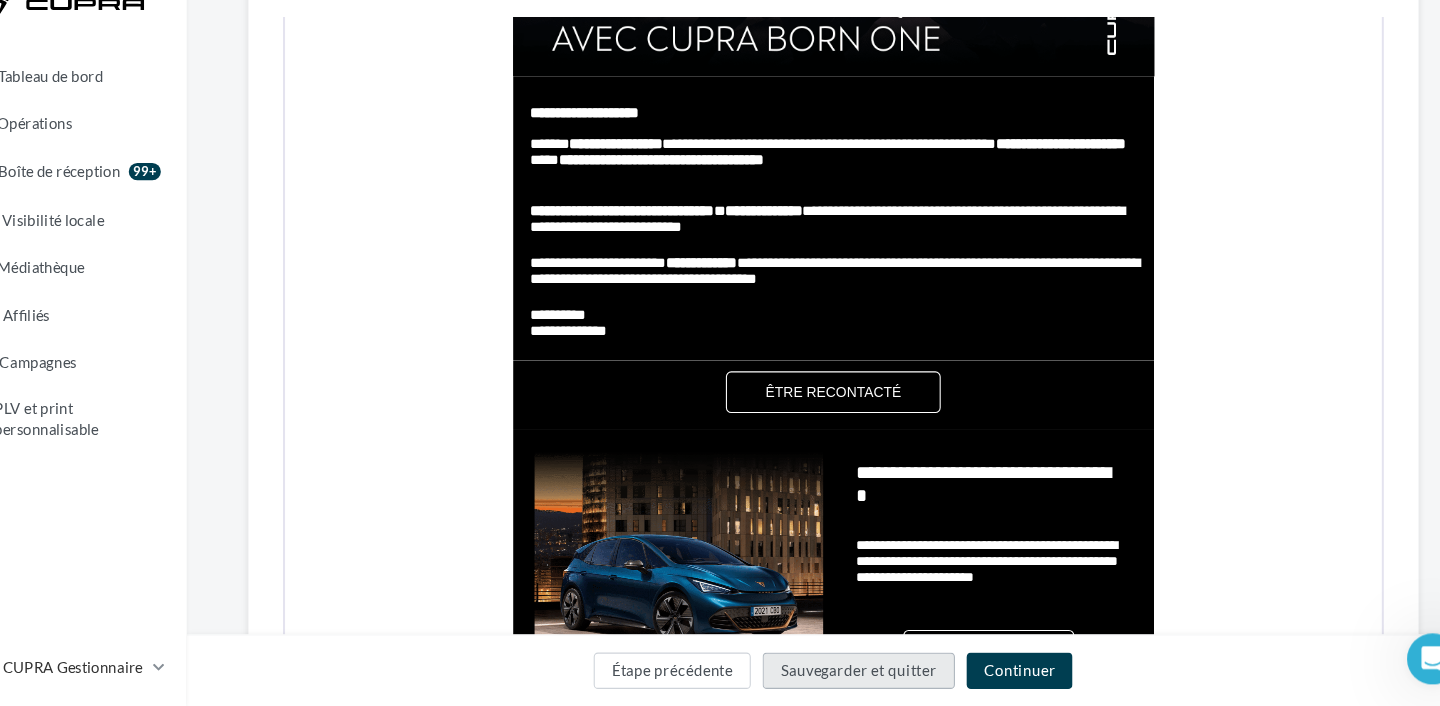click on "Sauvegarder et quitter" at bounding box center [859, 673] 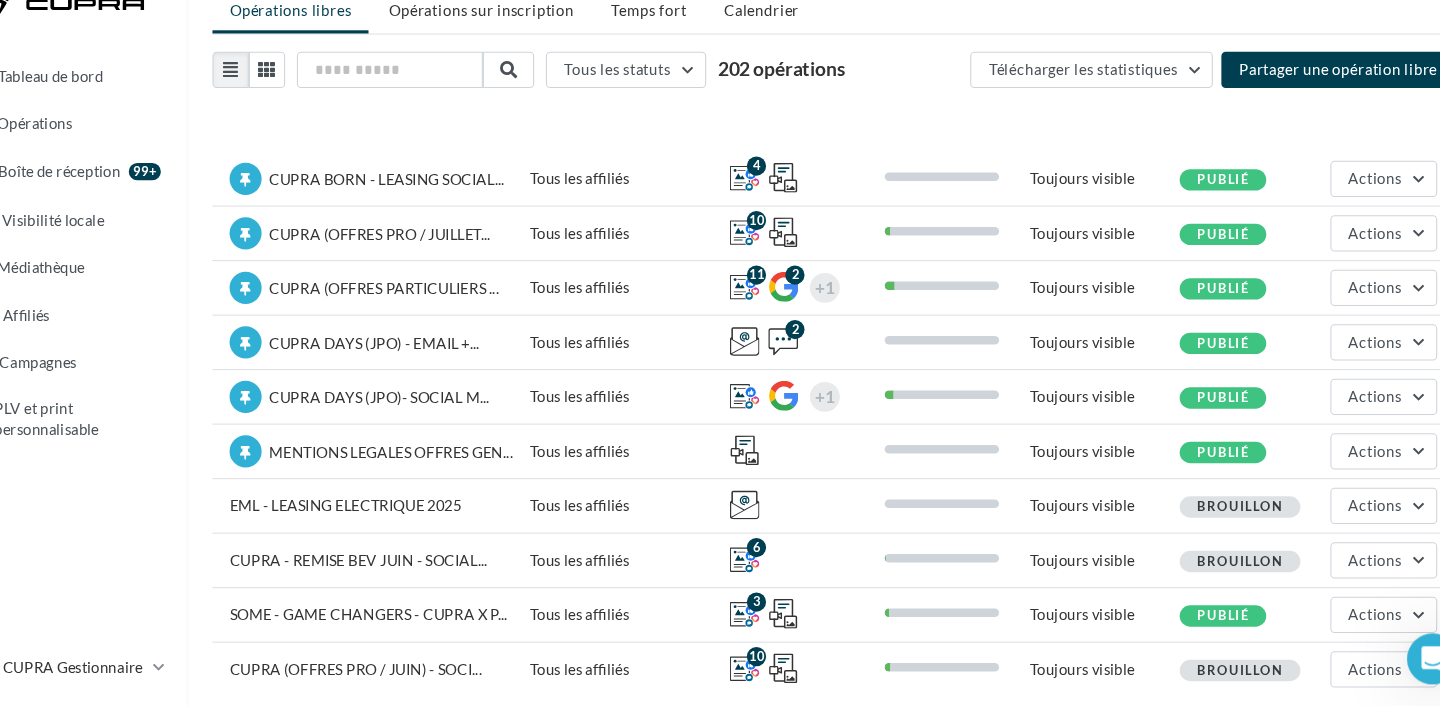 scroll, scrollTop: 133, scrollLeft: 0, axis: vertical 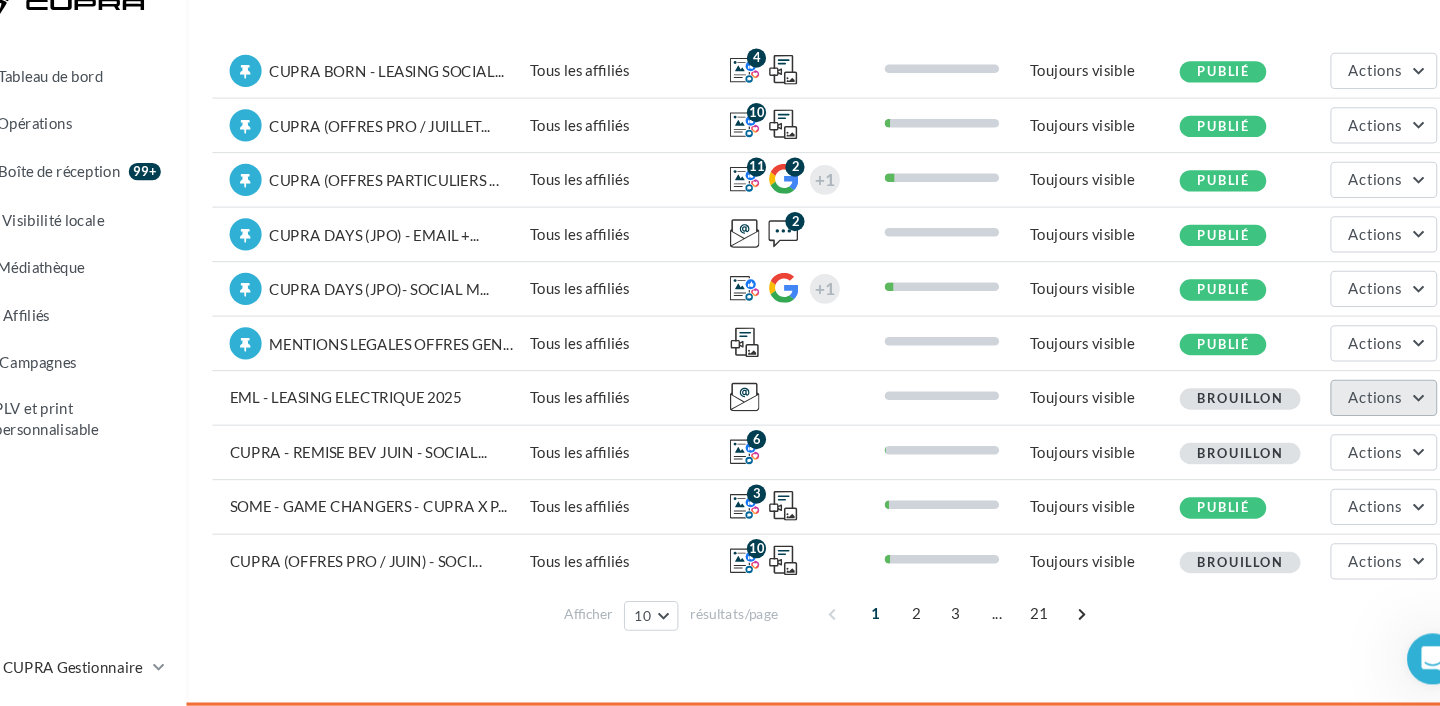 click on "Actions" at bounding box center [1342, 417] 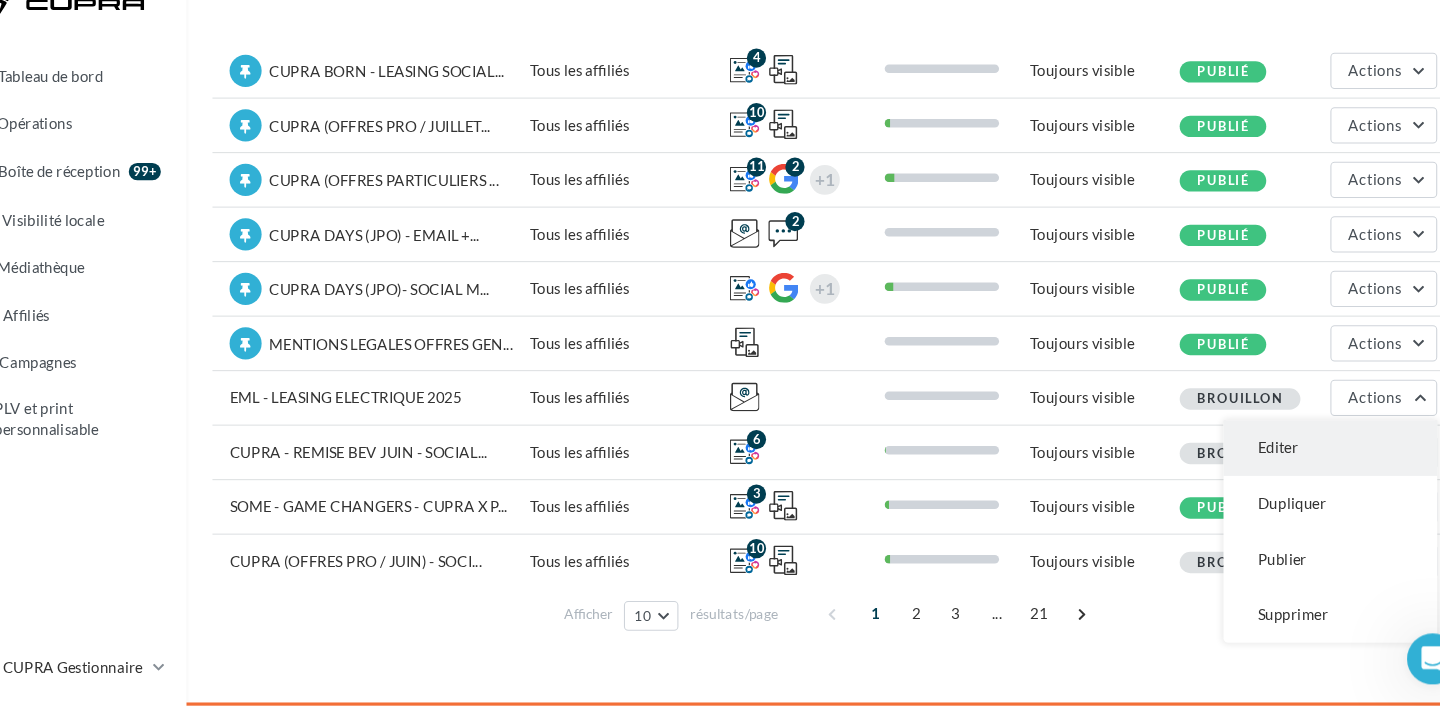 click on "Editer" at bounding box center [1300, 465] 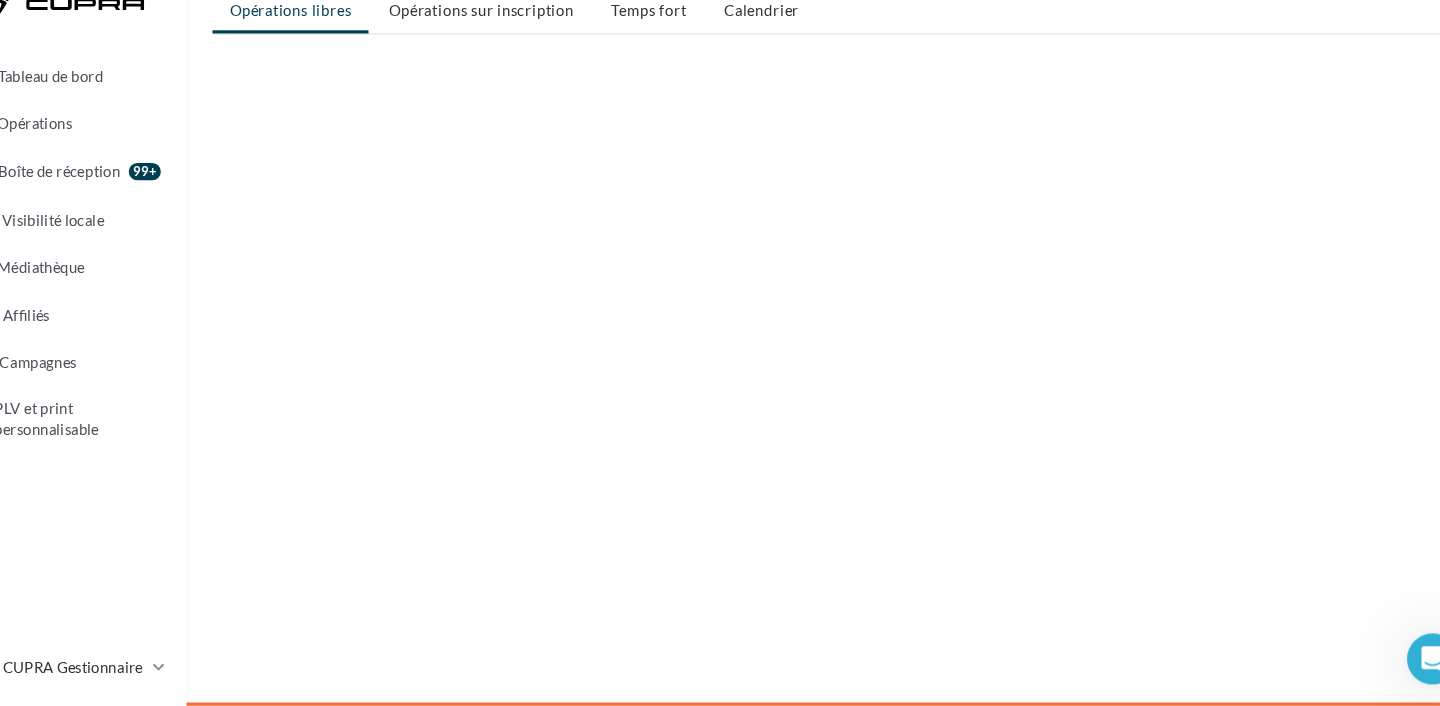 scroll, scrollTop: 0, scrollLeft: 0, axis: both 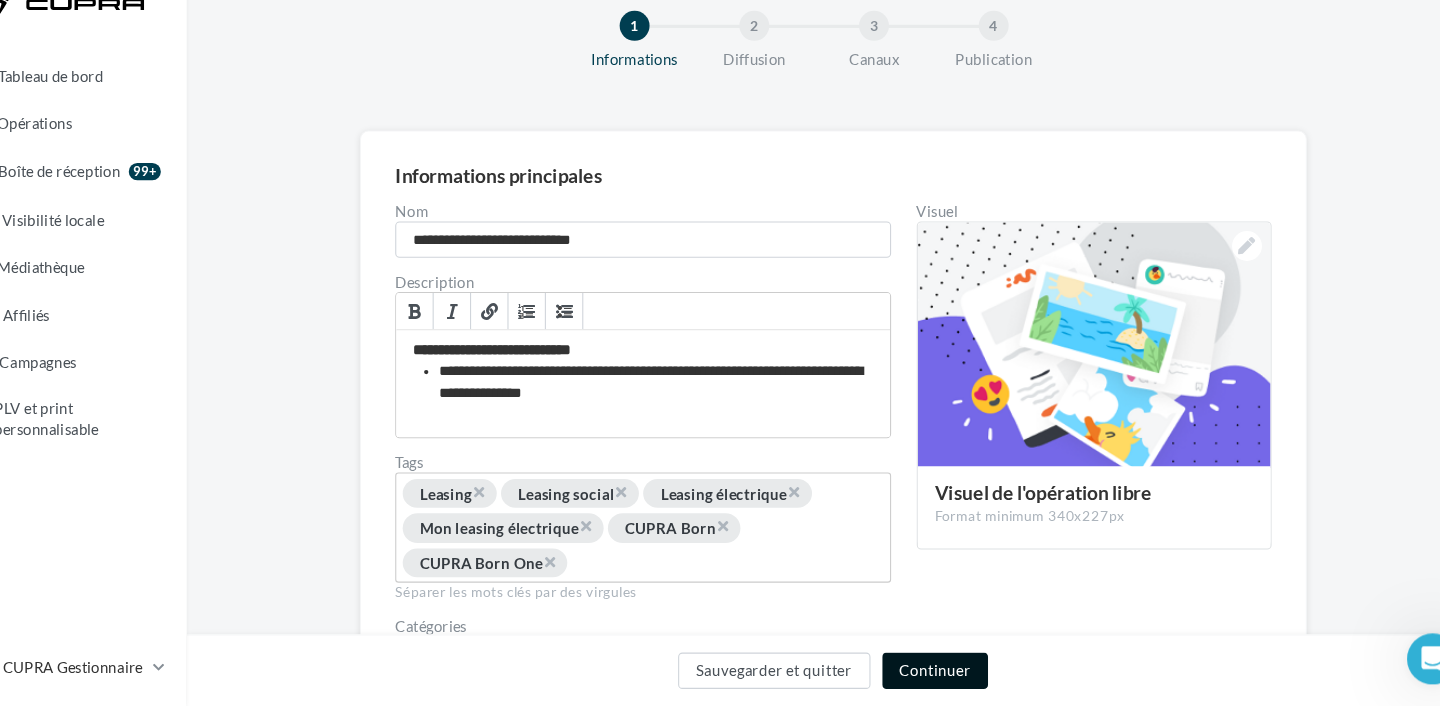 click on "Continuer" at bounding box center [930, 673] 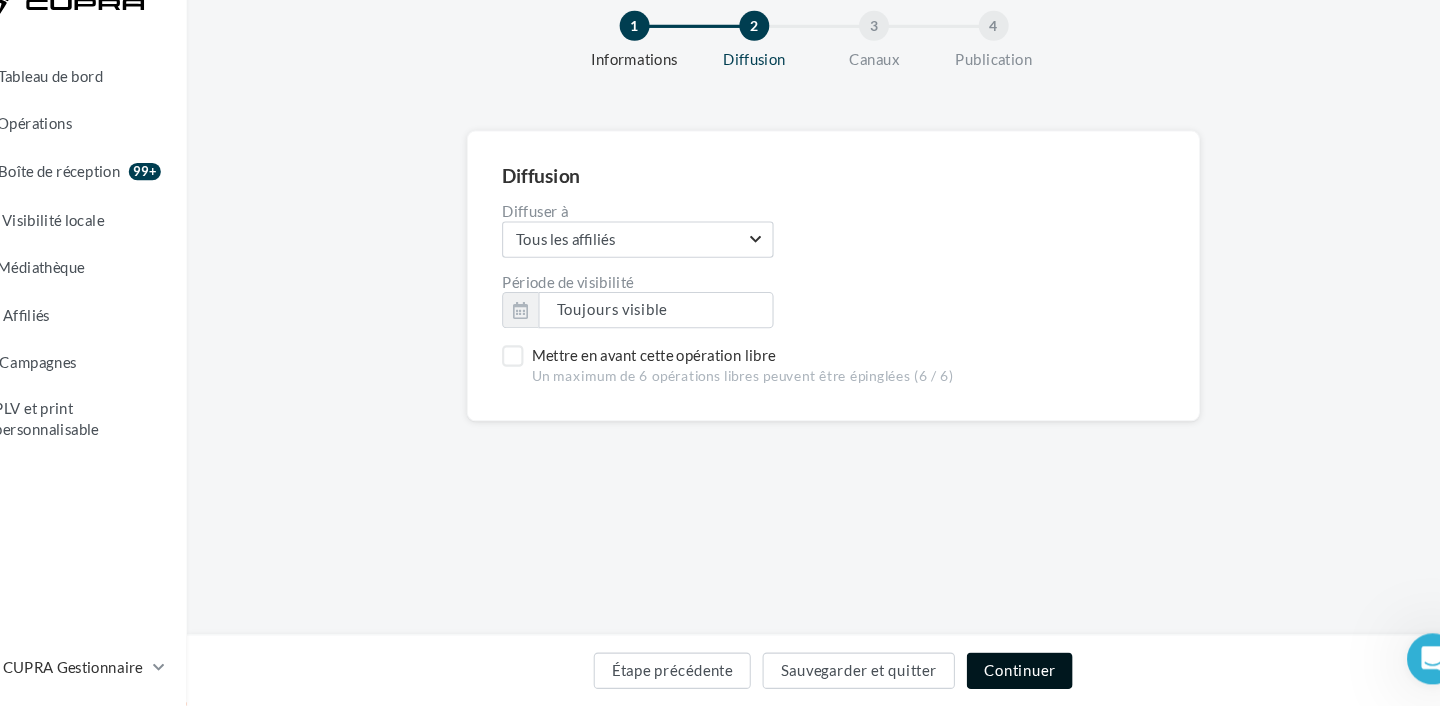 click on "Continuer" at bounding box center [1009, 673] 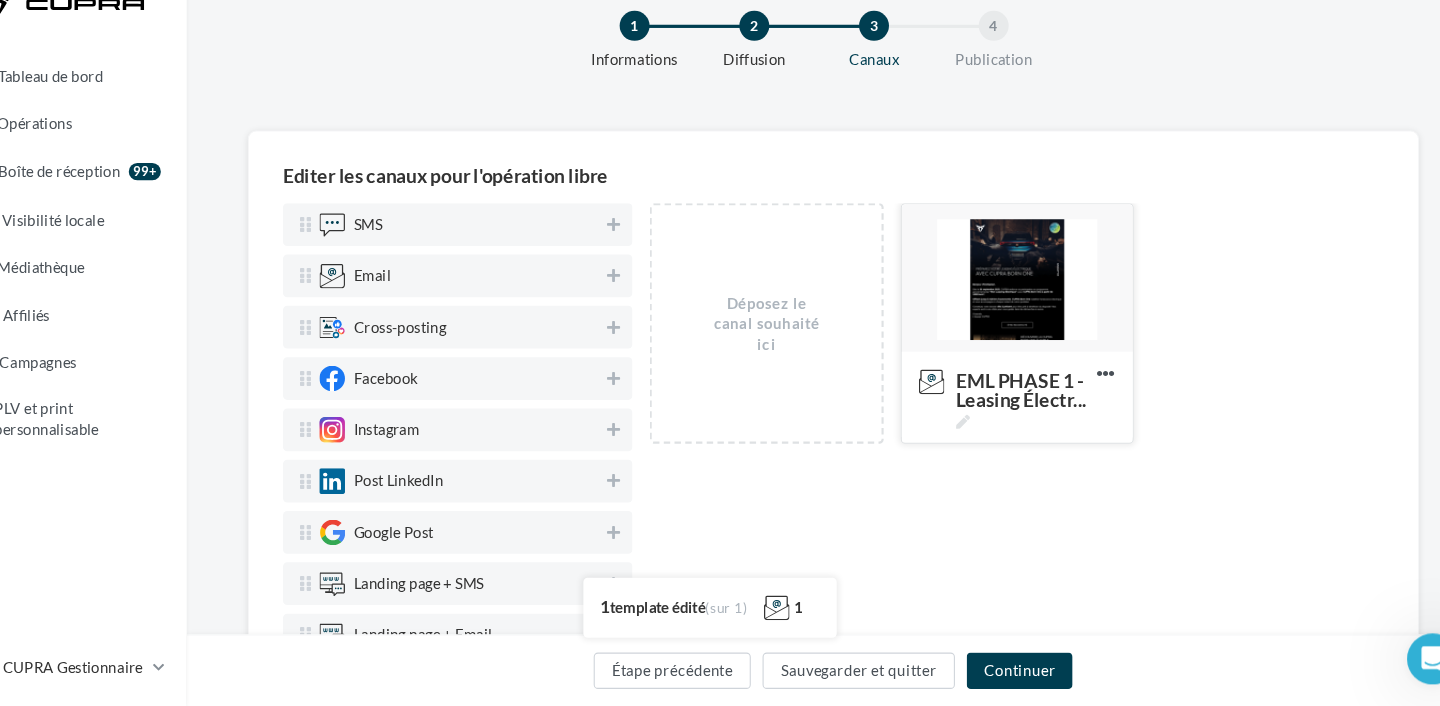 click at bounding box center [1007, 307] 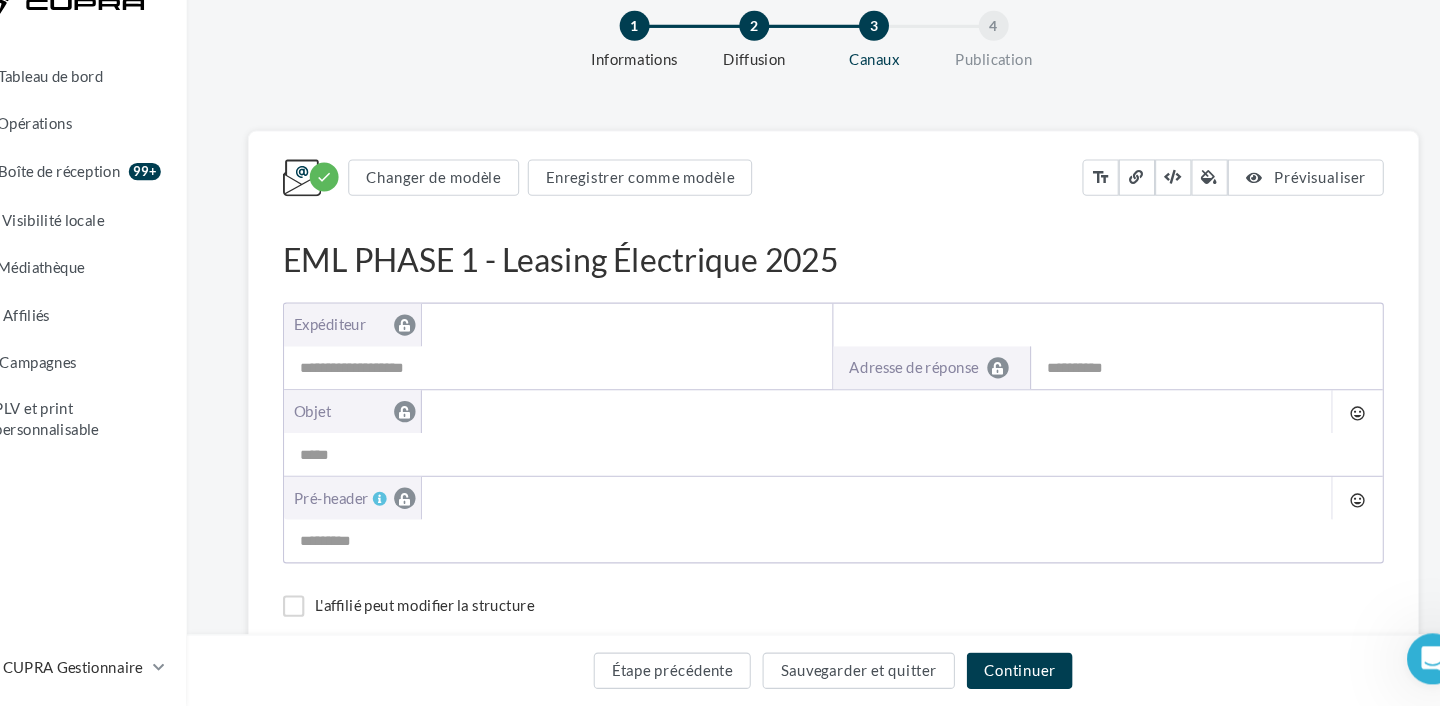 type on "**********" 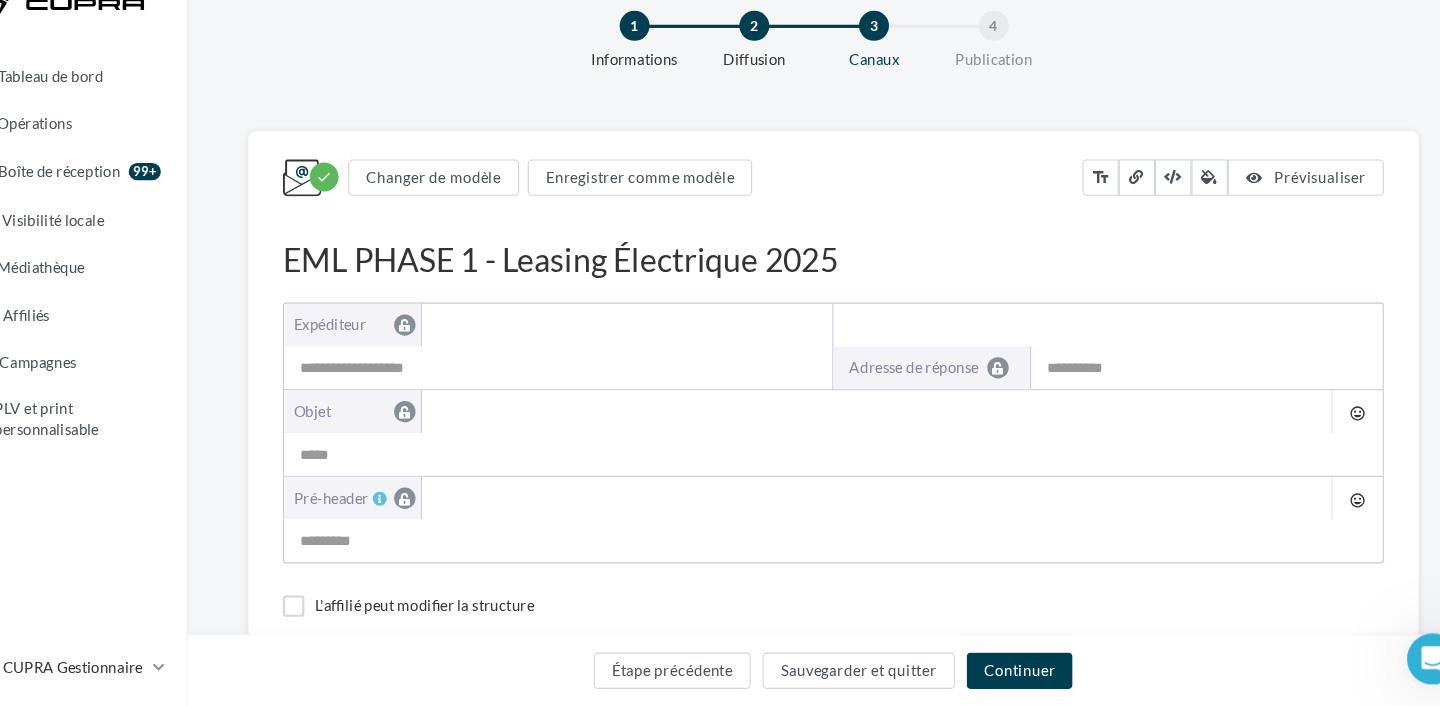 type on "**********" 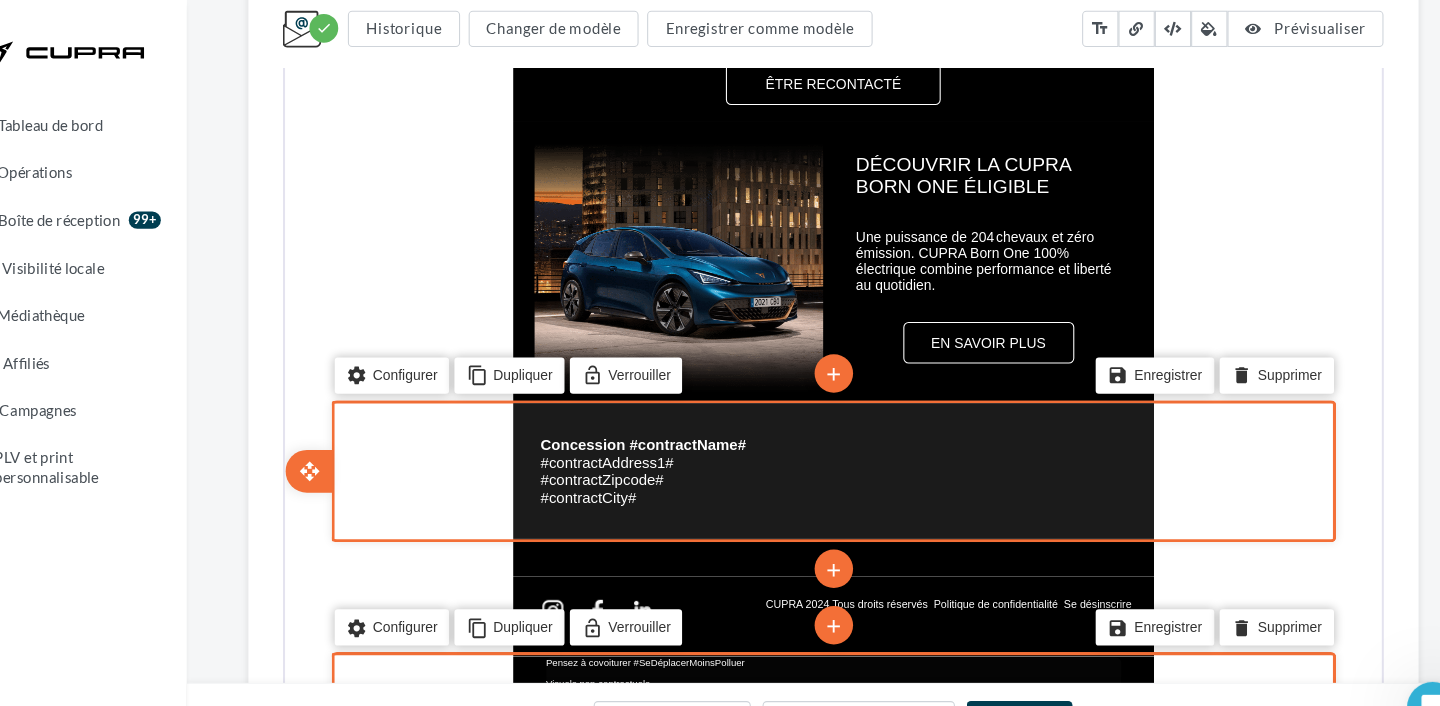 scroll, scrollTop: 1102, scrollLeft: 0, axis: vertical 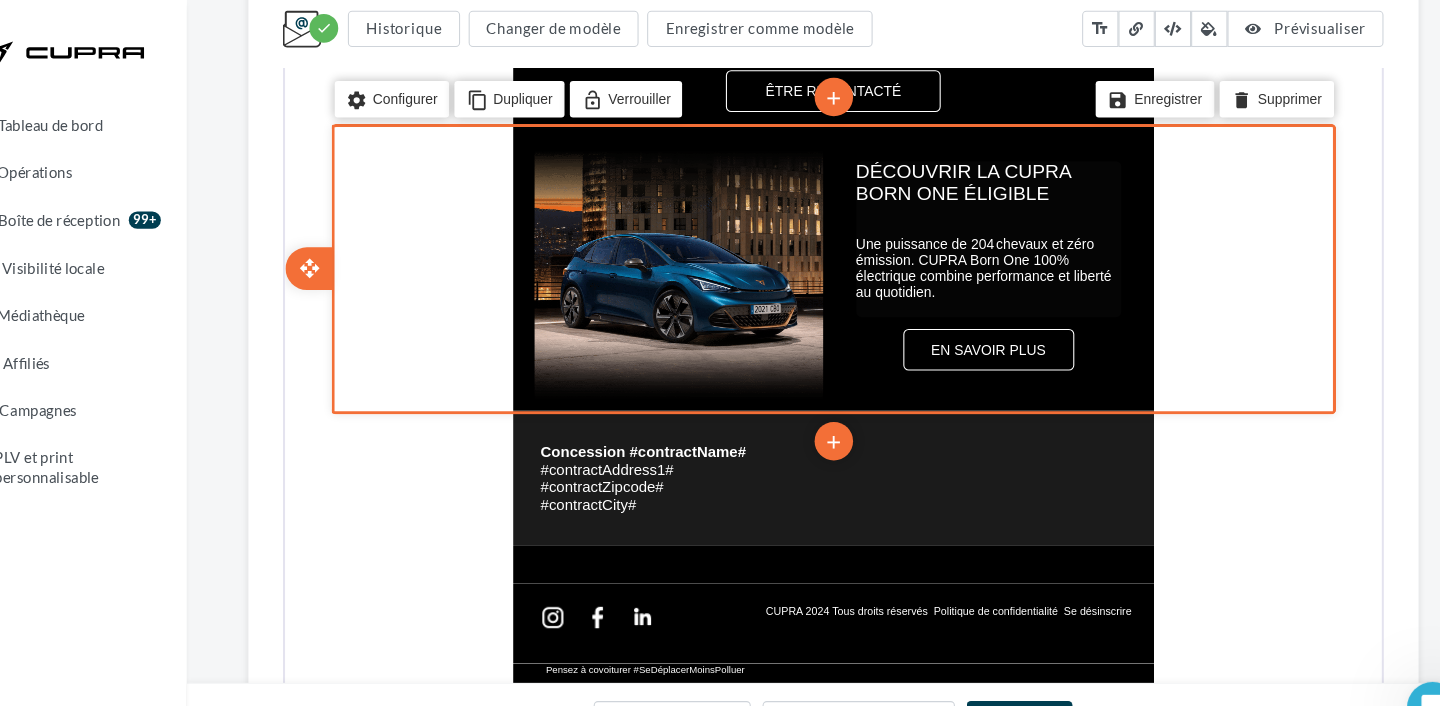 click on "Une puissance de 204 chevaux et zéro émission. CUPRA Born One 100% électrique combine performance et liberté au quotidien." at bounding box center (935, 209) 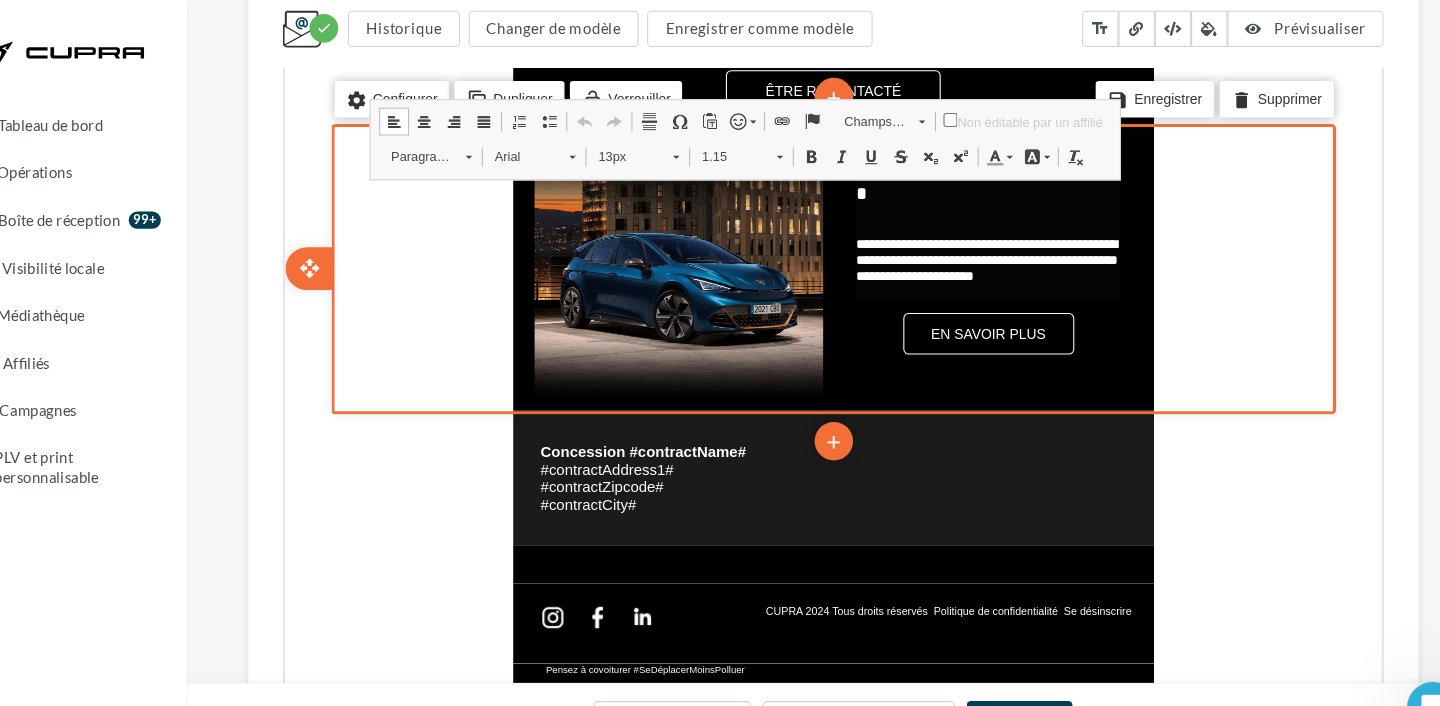 click on "**********" at bounding box center (940, 202) 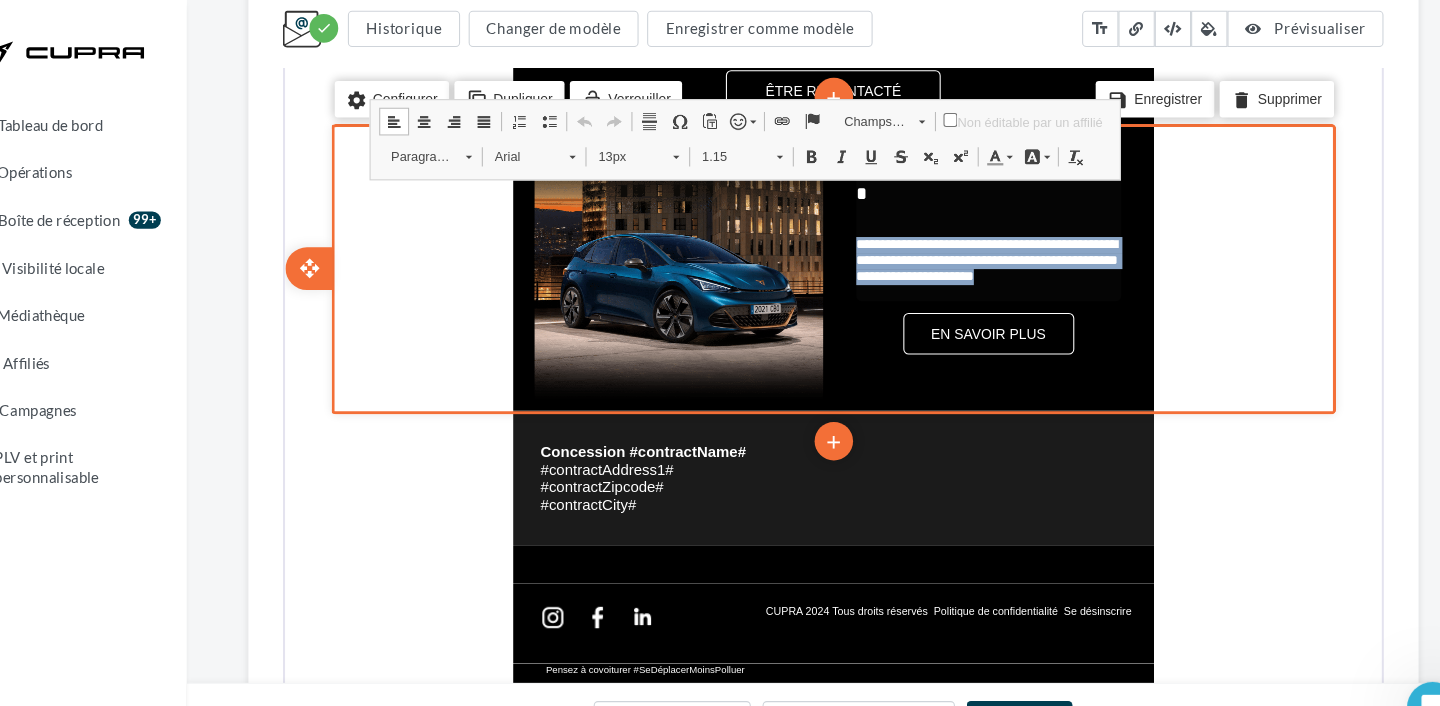 drag, startPoint x: 903, startPoint y: 250, endPoint x: 817, endPoint y: 211, distance: 94.42987 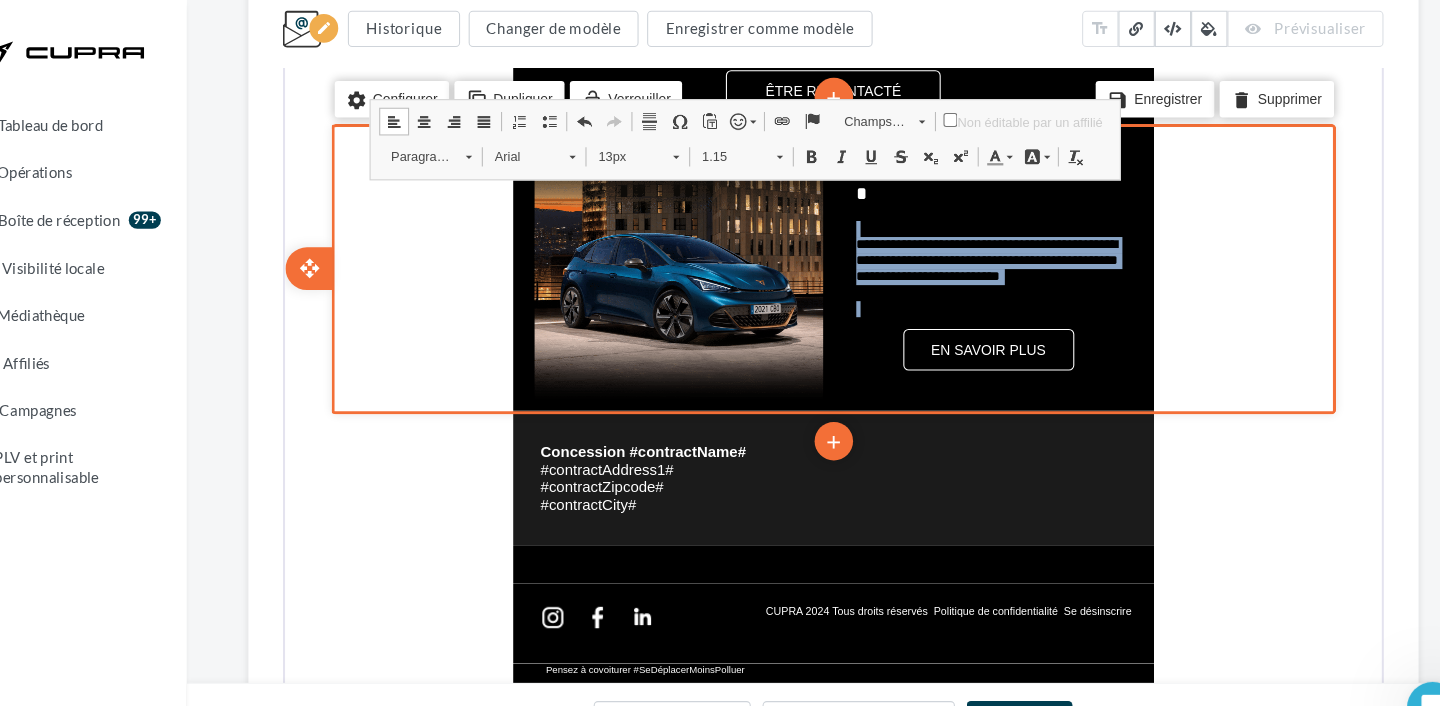 drag, startPoint x: 818, startPoint y: 192, endPoint x: 884, endPoint y: 281, distance: 110.80163 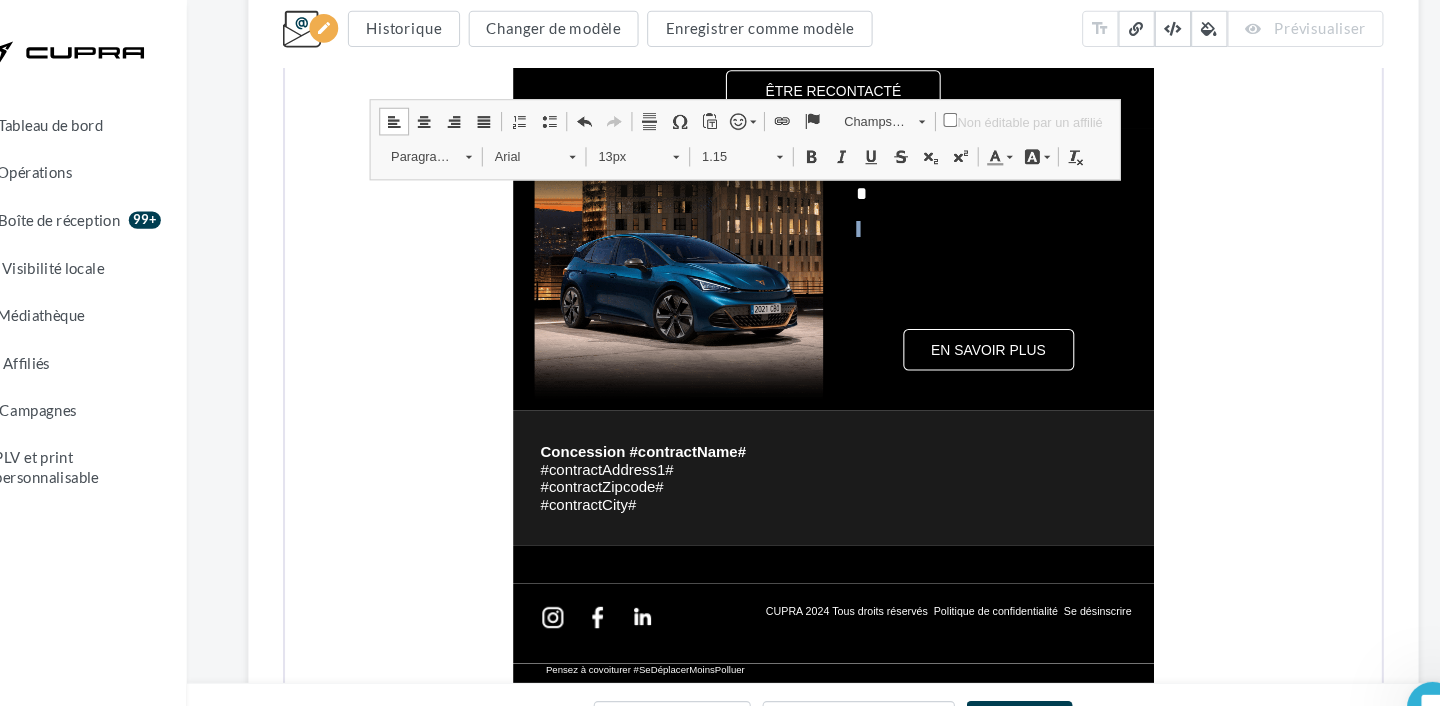 click on "13px" at bounding box center [600, 105] 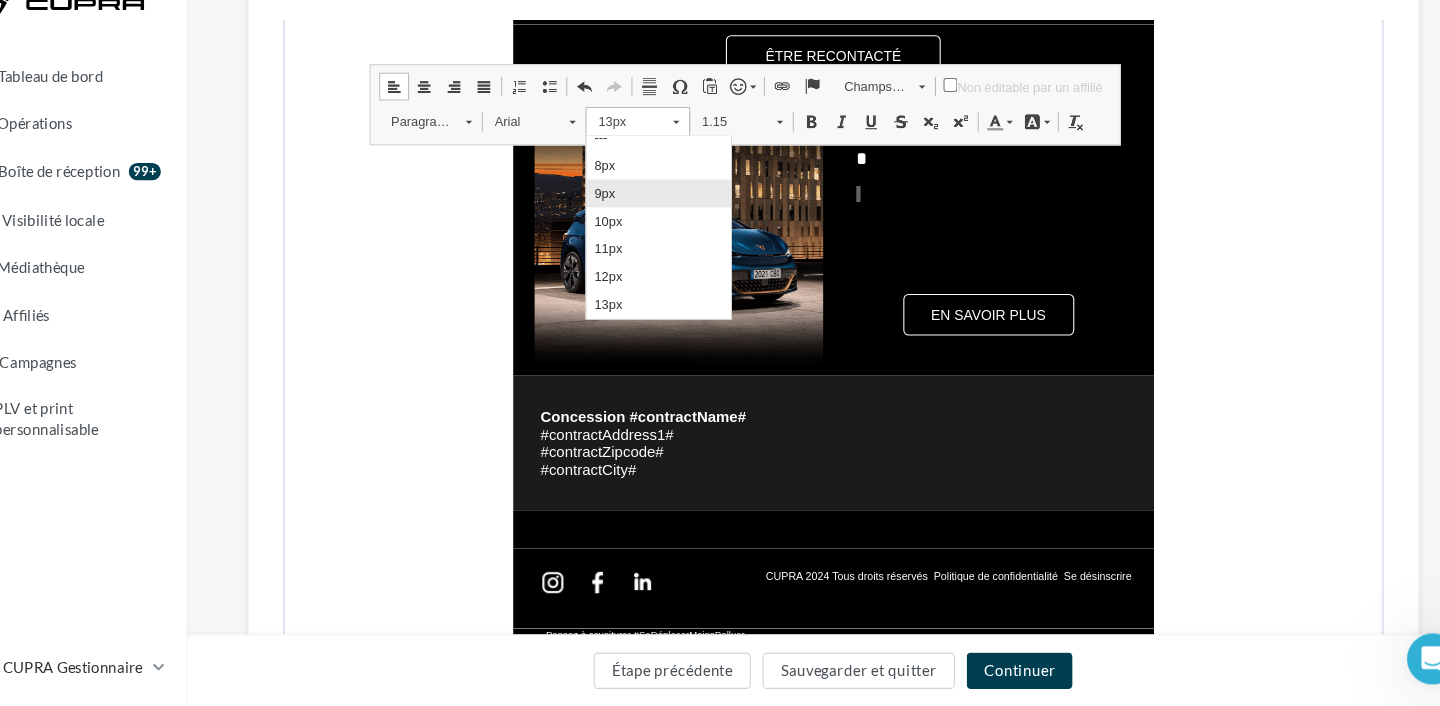 scroll, scrollTop: 1102, scrollLeft: 0, axis: vertical 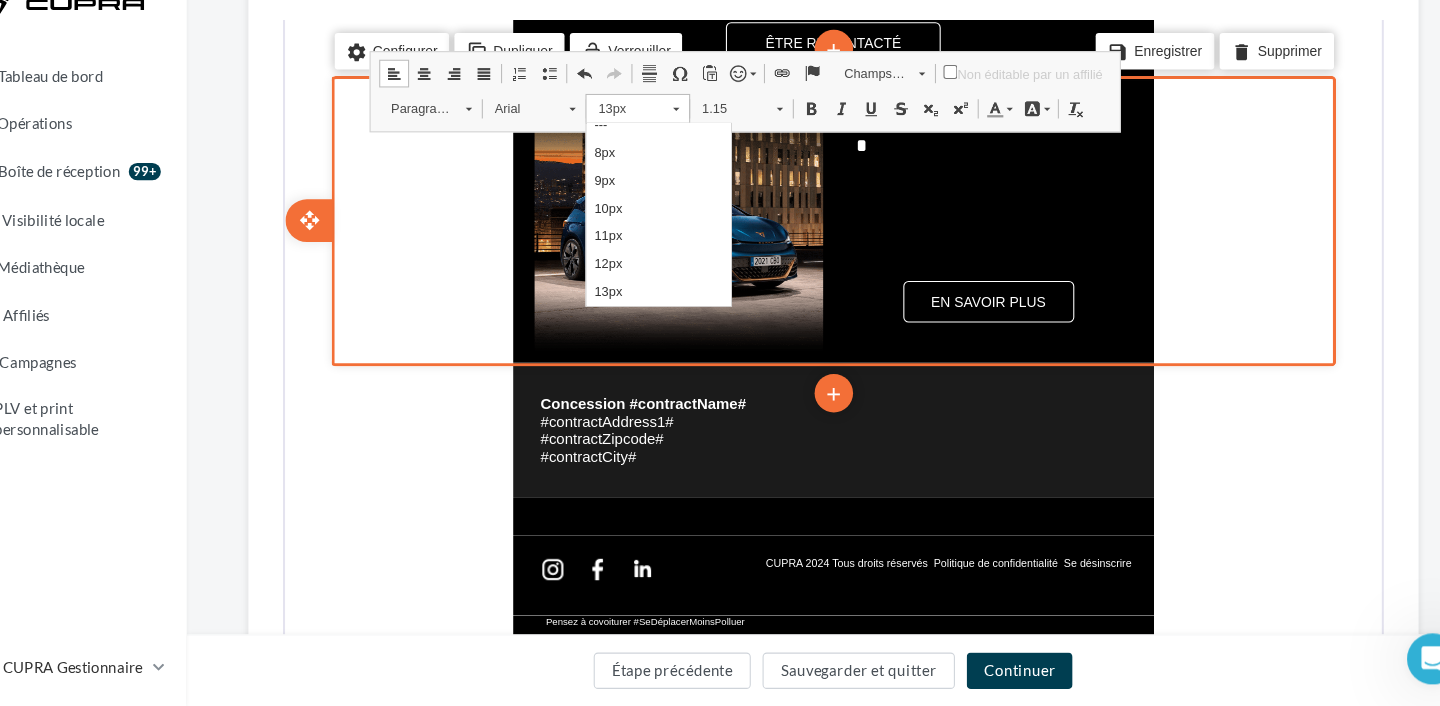 click on "settings Configurer content_copy Dupliquer lock_open Verrouiller add add save Enregistrer delete Supprimer" at bounding box center (795, 162) 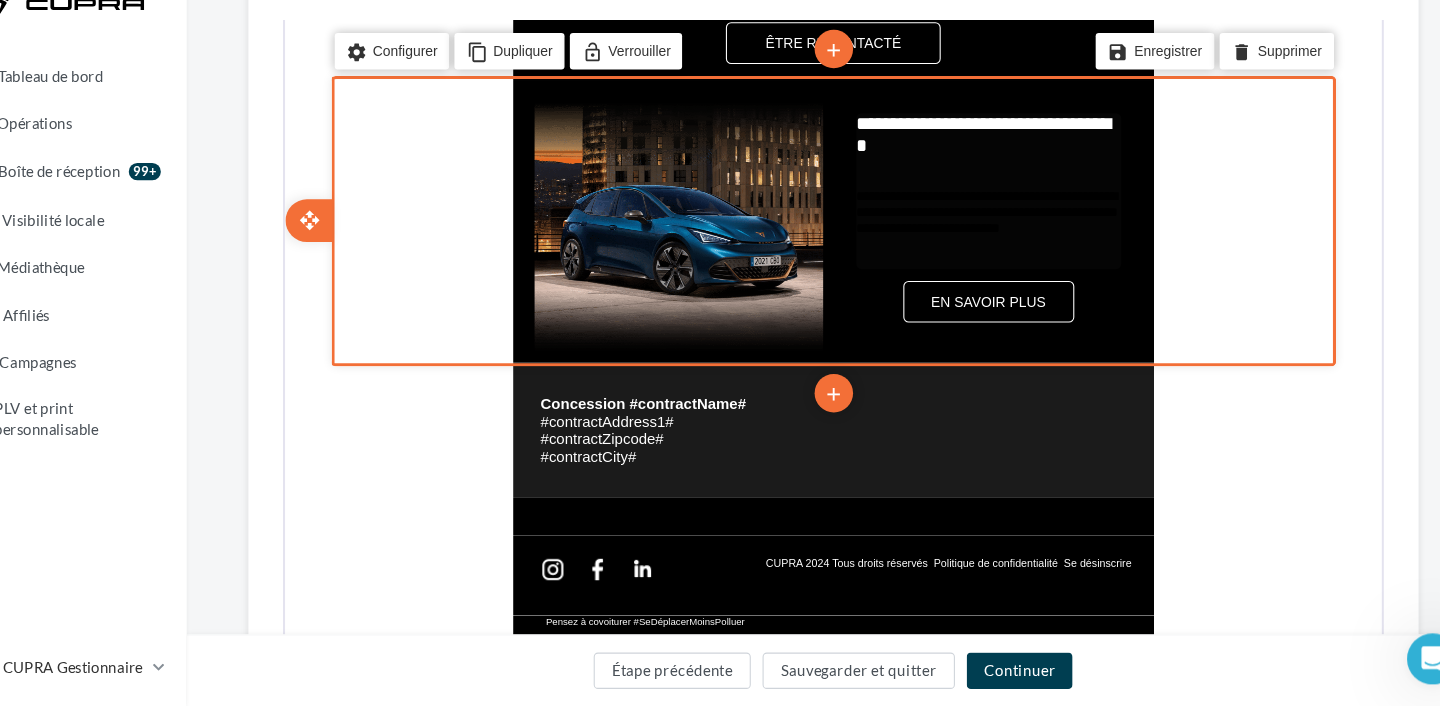 click on "**********" at bounding box center (940, 162) 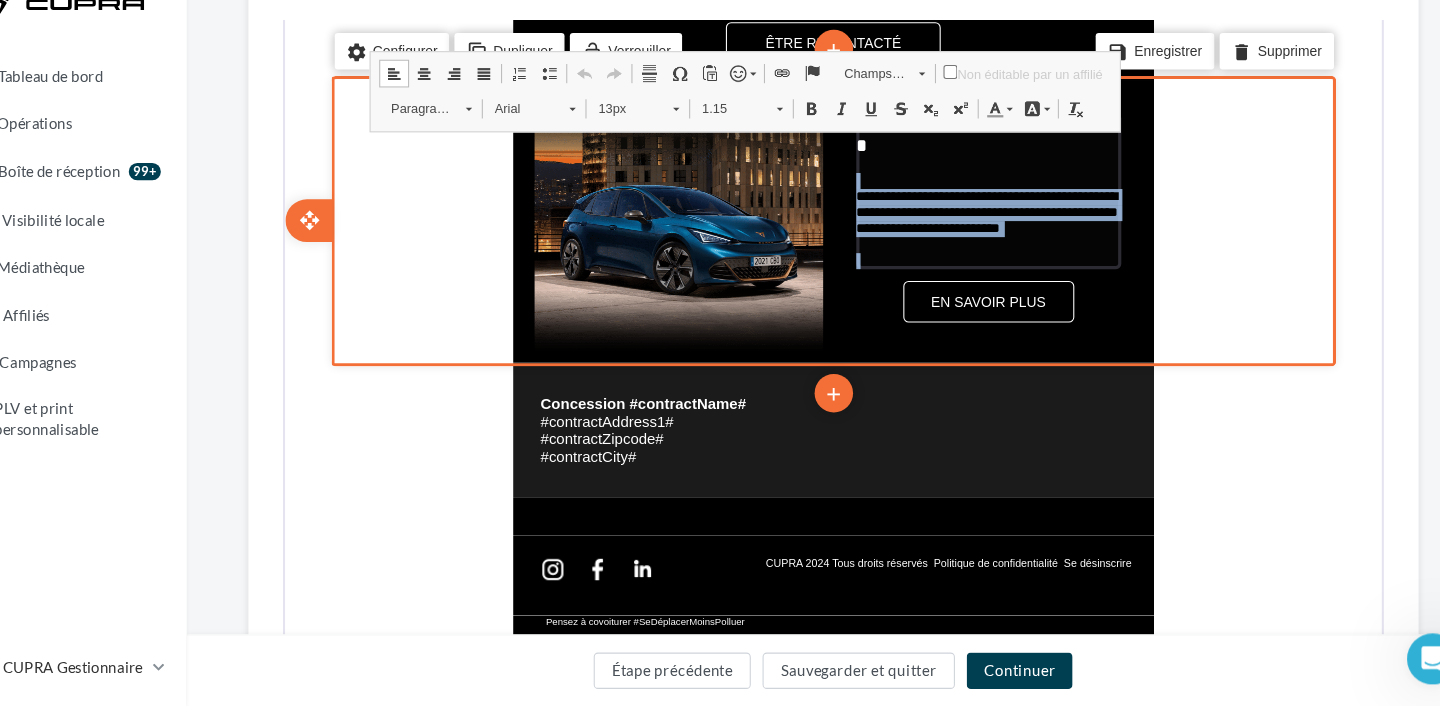 drag, startPoint x: 817, startPoint y: 141, endPoint x: 993, endPoint y: 223, distance: 194.16487 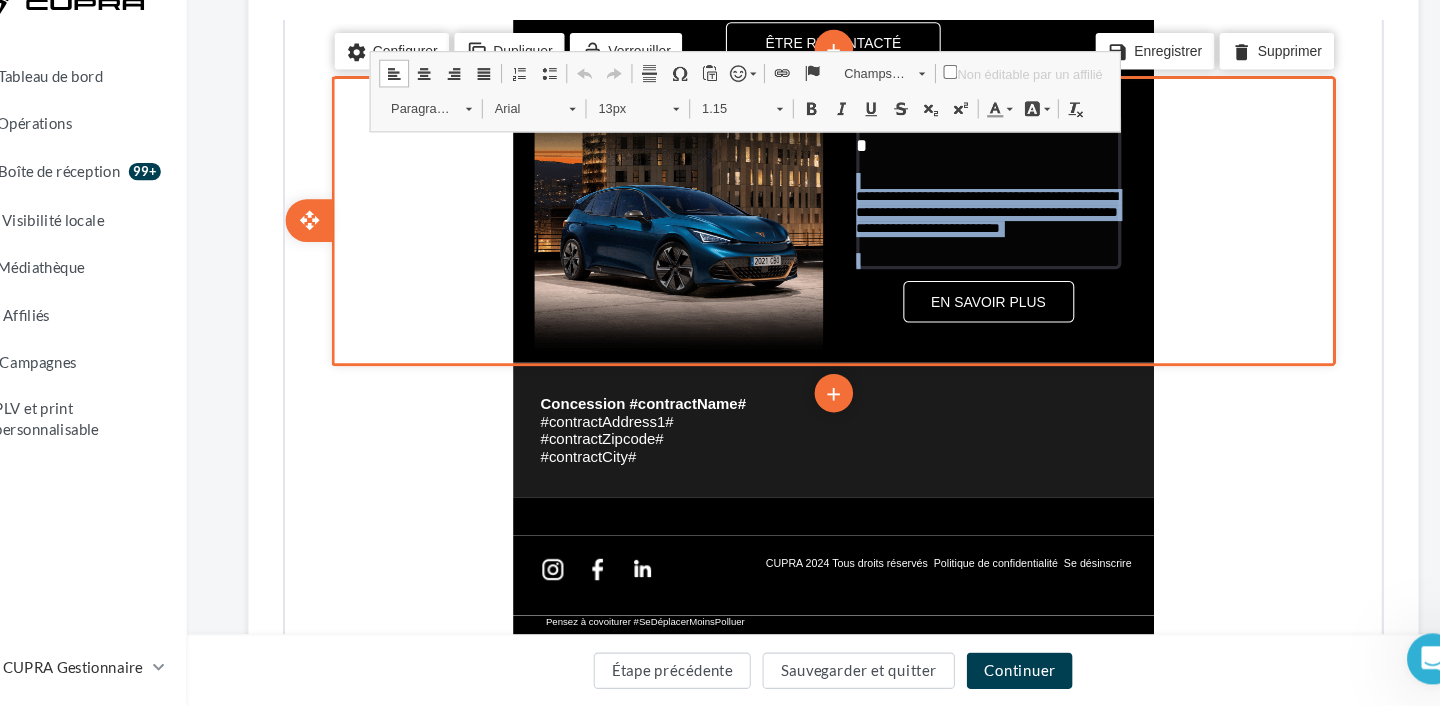 click on "**********" at bounding box center (940, 134) 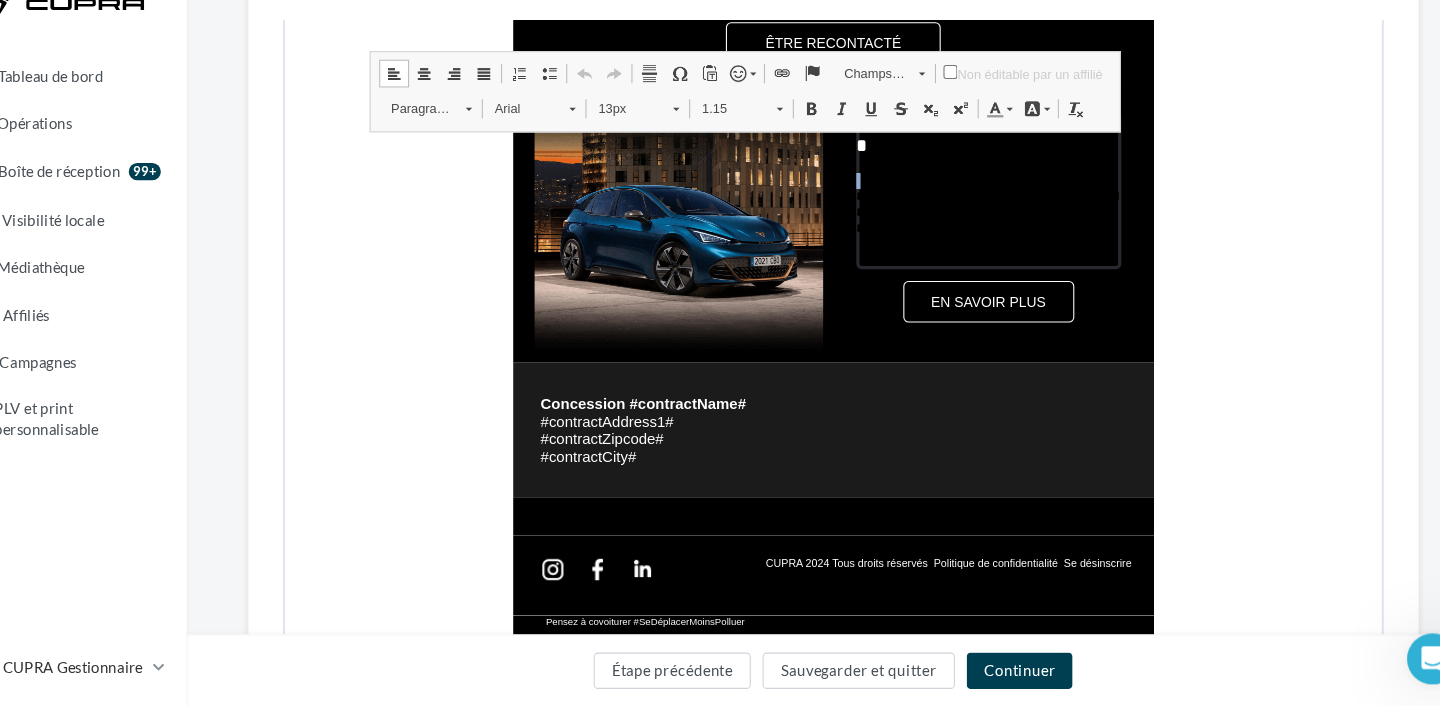 click on "13px" at bounding box center [600, 57] 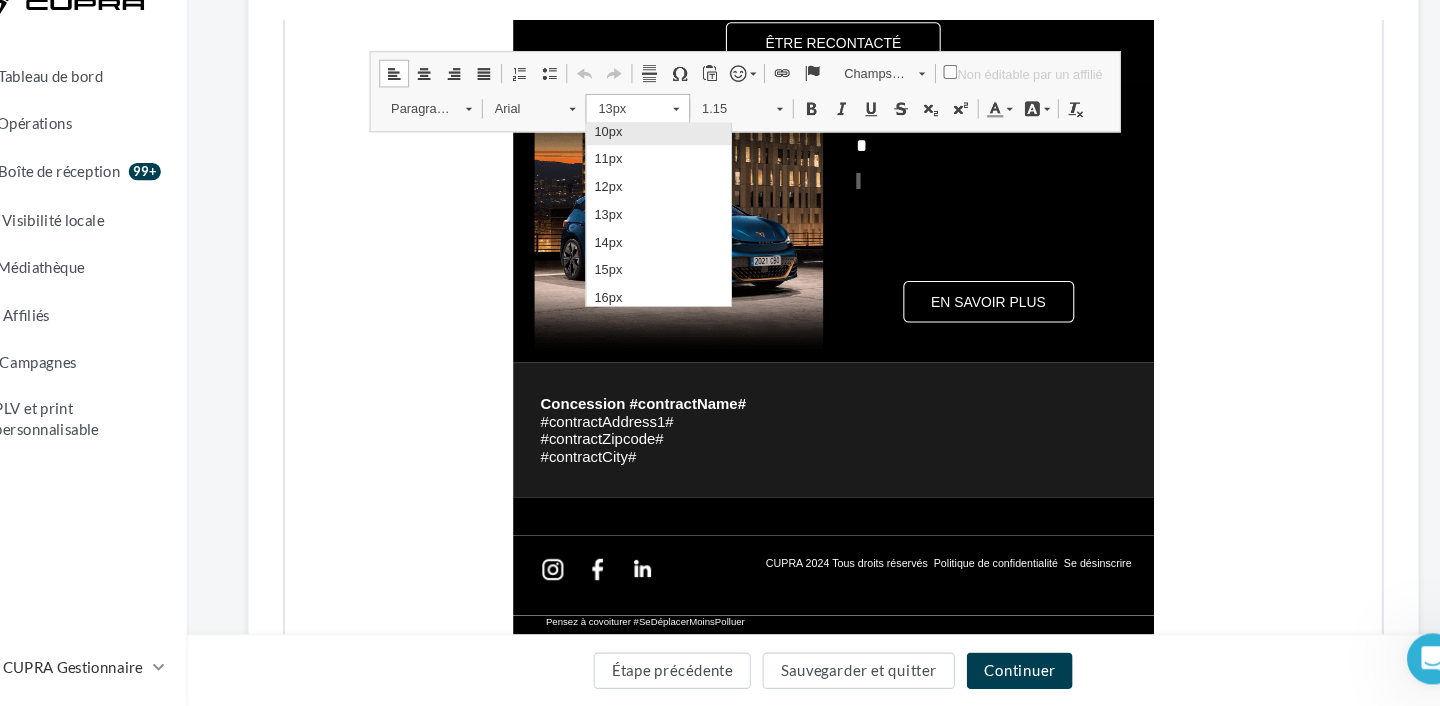 scroll, scrollTop: 85, scrollLeft: 0, axis: vertical 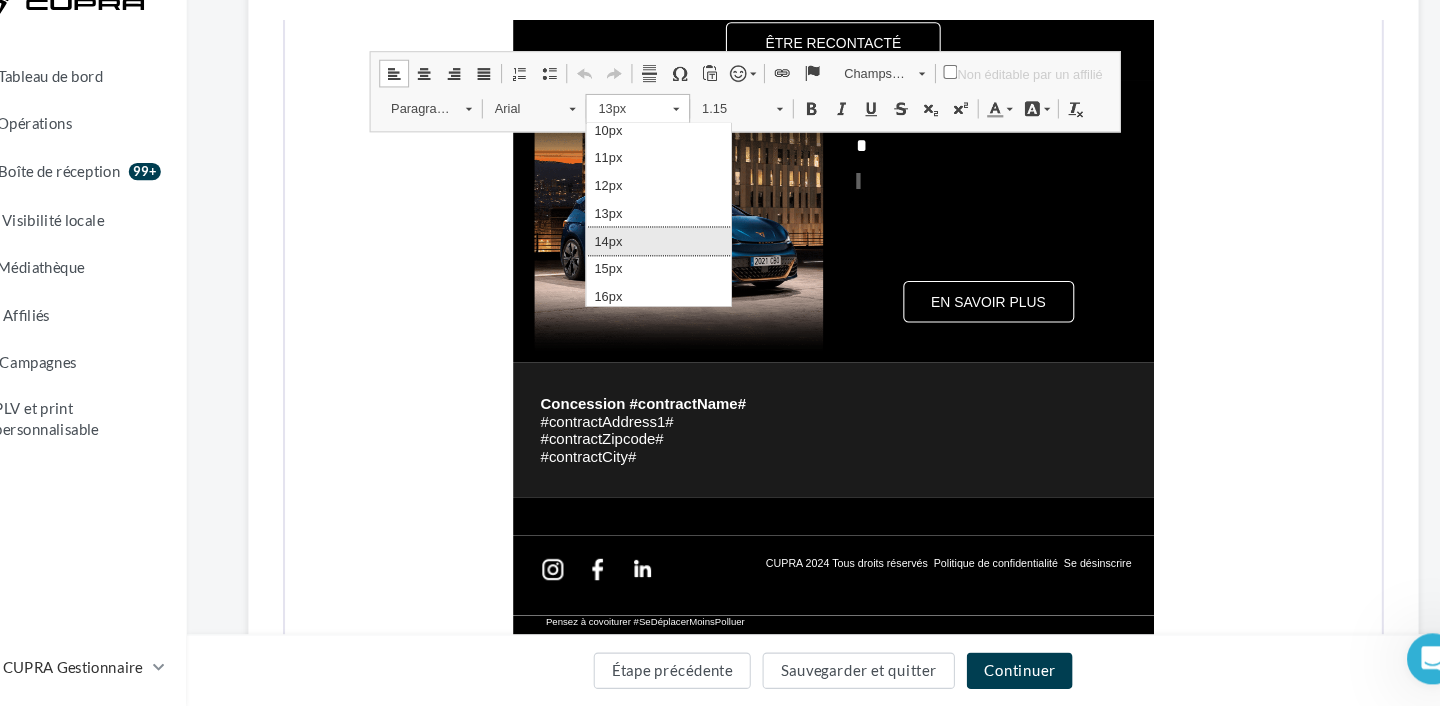 click on "14px" at bounding box center [653, 233] 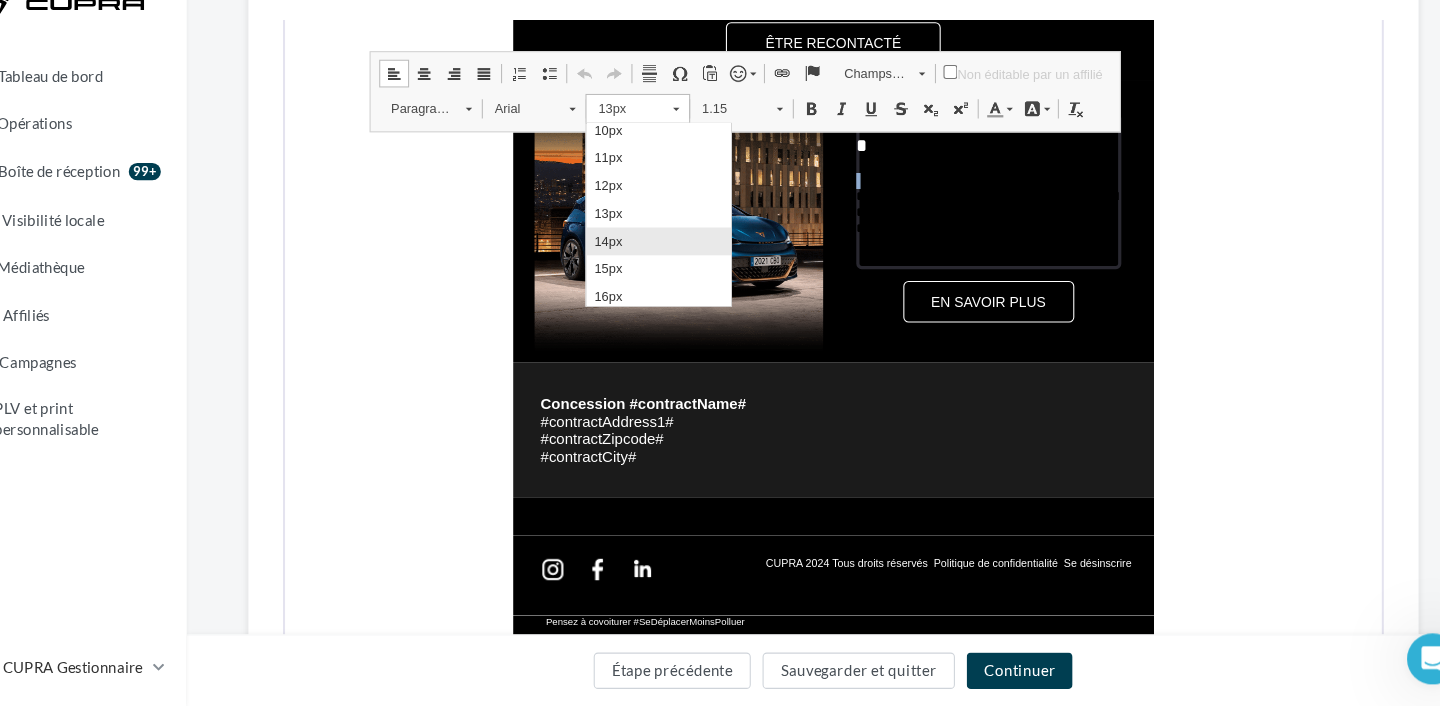 scroll, scrollTop: 0, scrollLeft: 0, axis: both 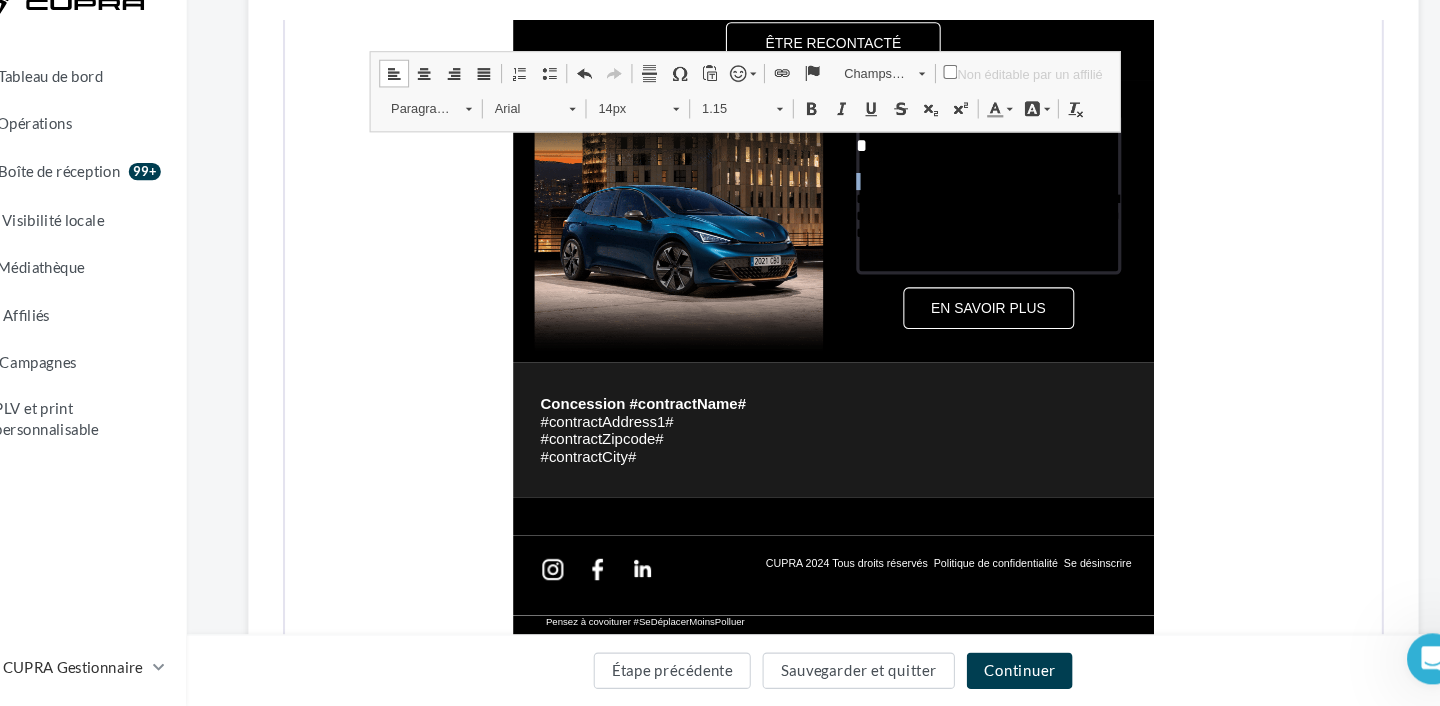 click at bounding box center (946, 57) 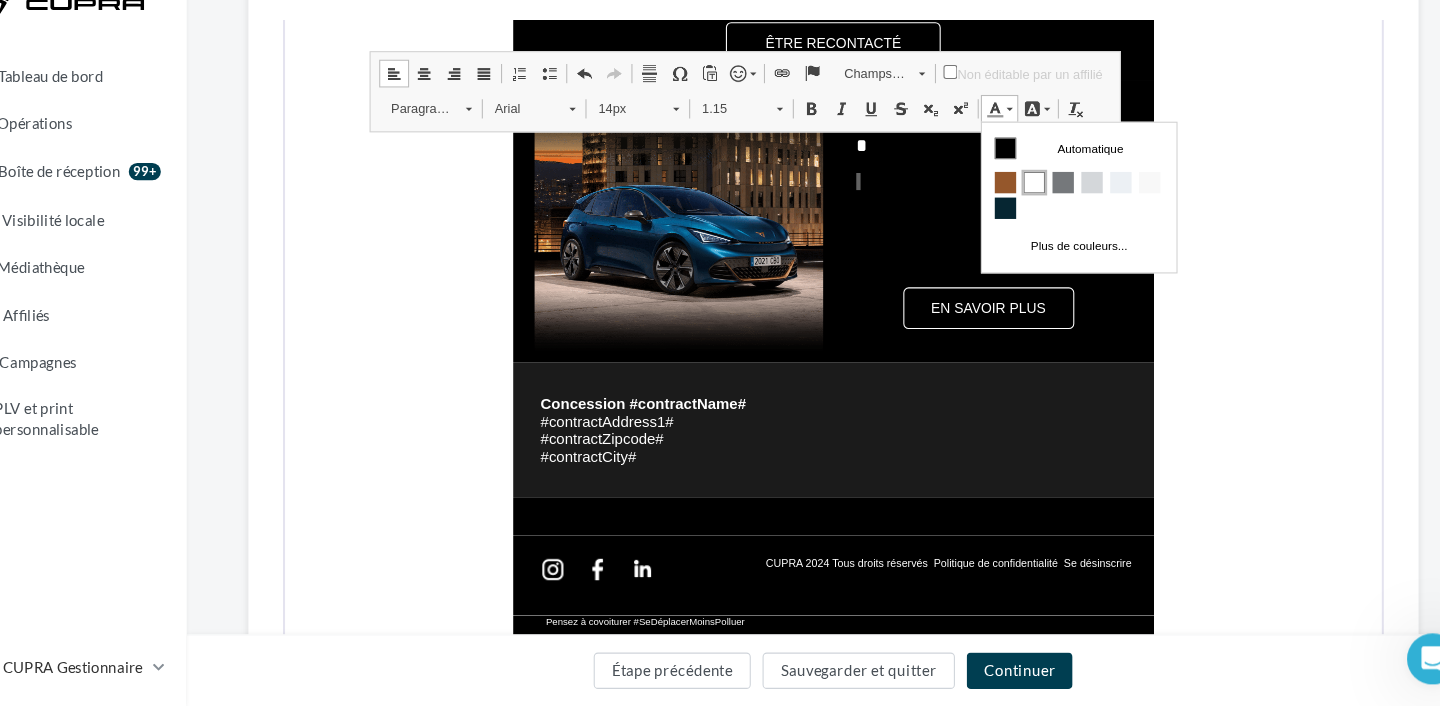 scroll, scrollTop: 0, scrollLeft: 0, axis: both 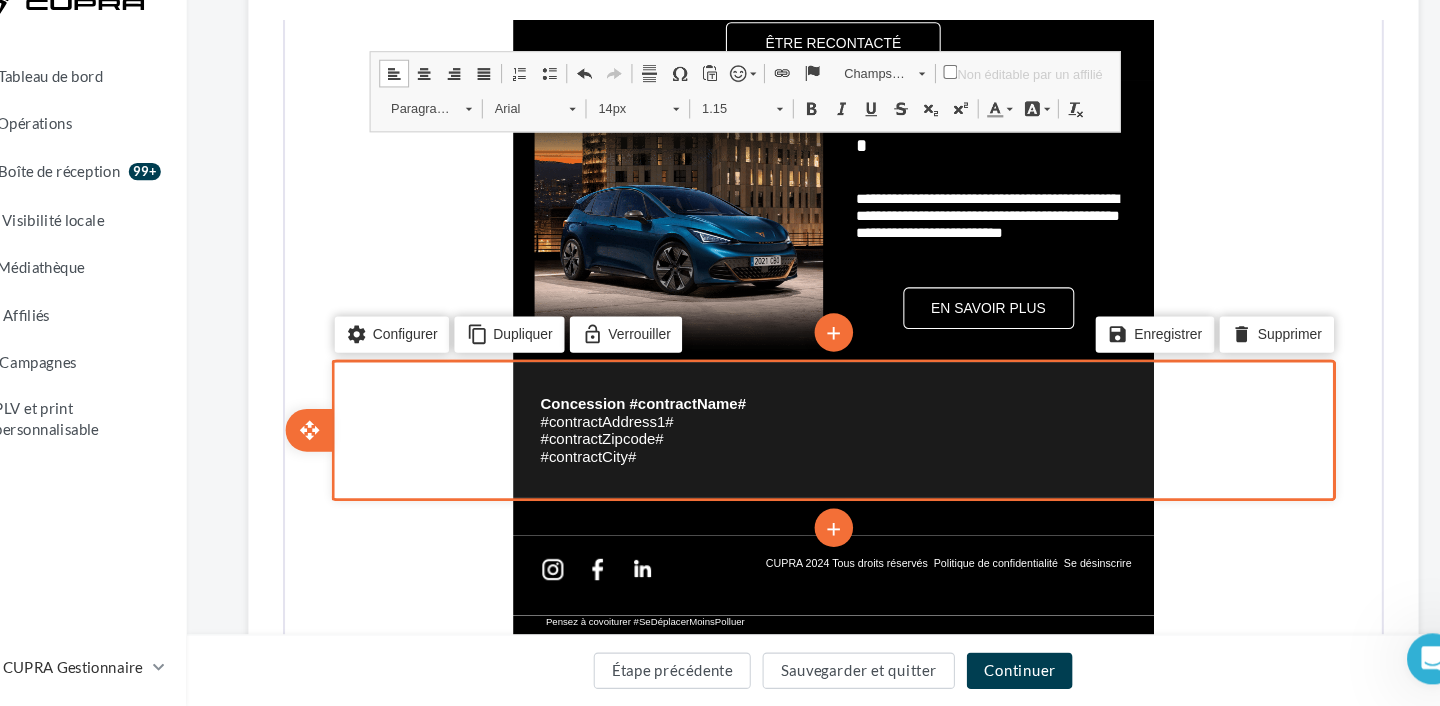 click on "settings Configurer content_copy Dupliquer lock_open Verrouiller add add save Enregistrer delete Supprimer" at bounding box center (795, 358) 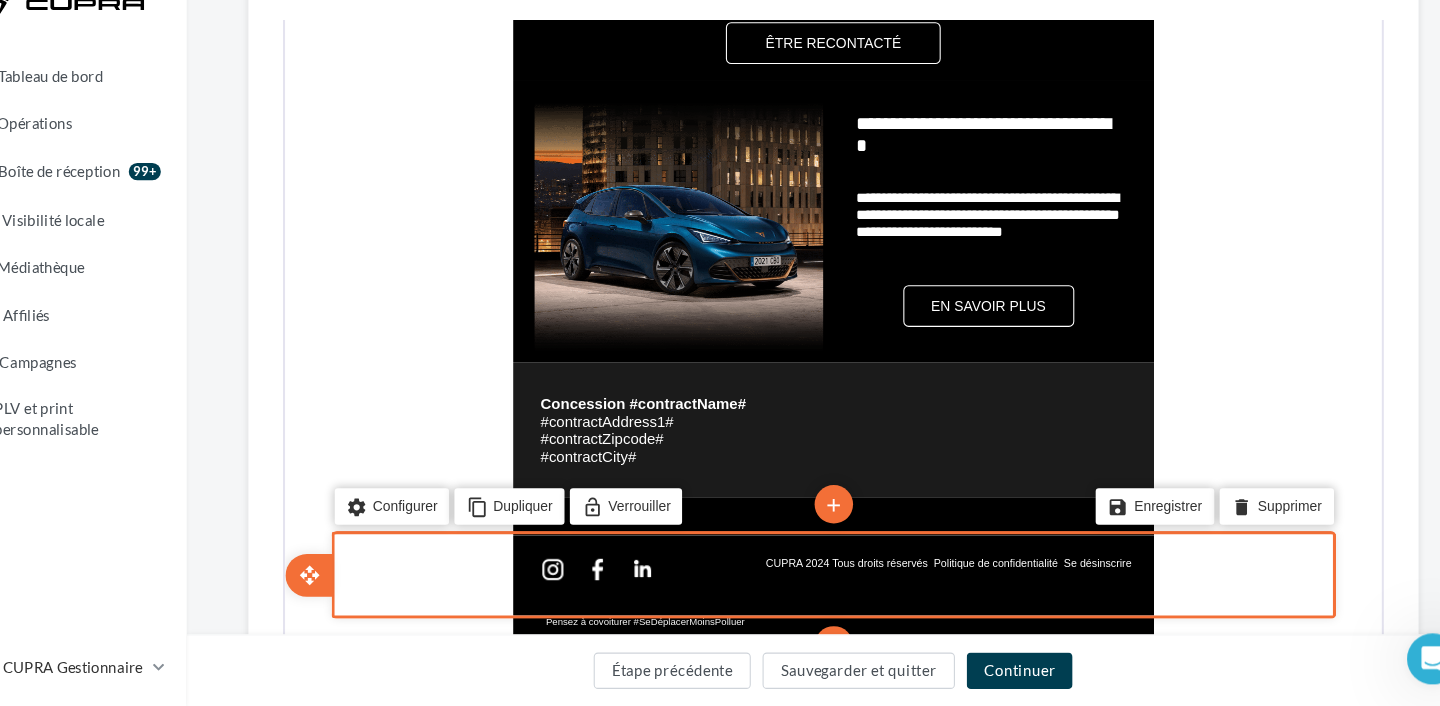 click on "edit
CUPRA 2024 Tous droits réservés  Politique de confidentialité    Se désinscrire
settings Configurer content_copy Dupliquer lock_open Verrouiller add add save Enregistrer delete Supprimer open_with" at bounding box center [794, 493] 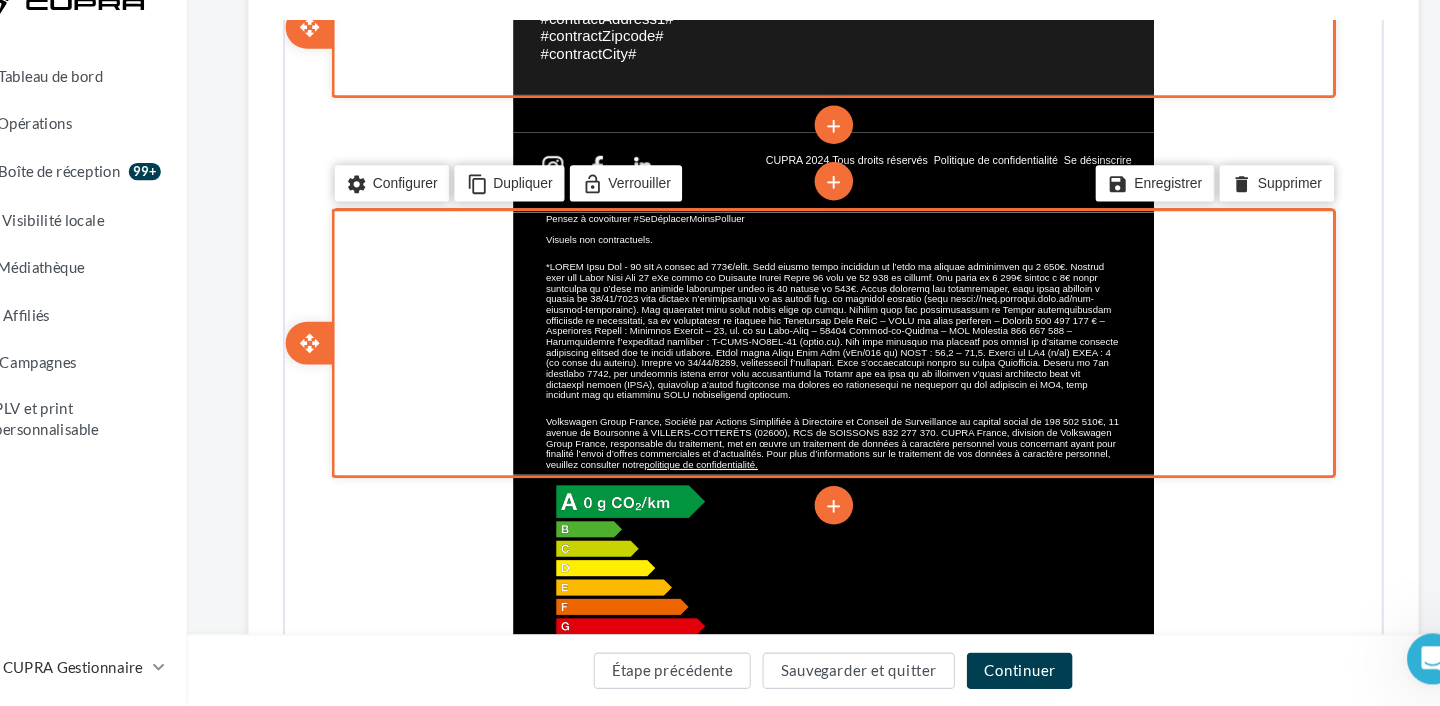 scroll, scrollTop: 1523, scrollLeft: 0, axis: vertical 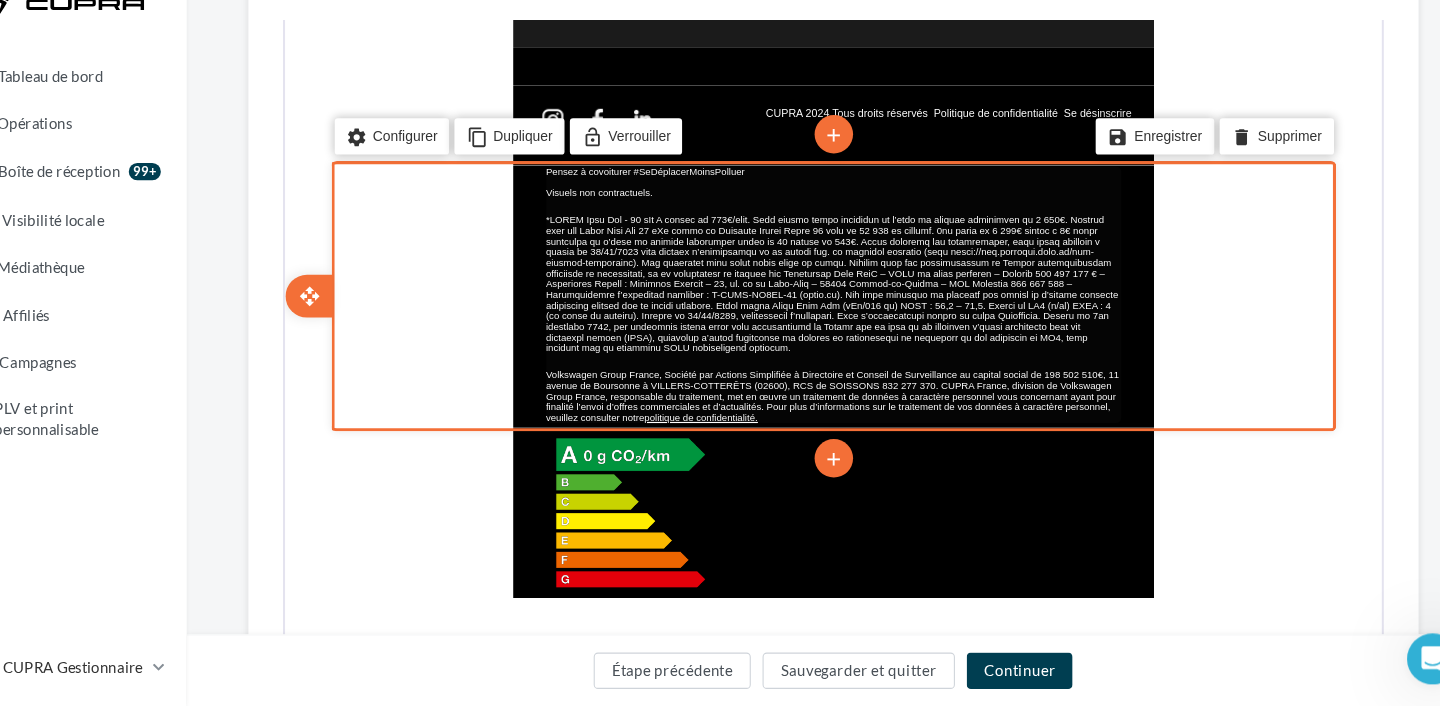 click on "Volkswagen Group France, Société par Actions Simplifiée à Directoire et Conseil de Surveillance au capital social de 198 502 510€, 11 avenue de Boursonne à [CITY], [POSTAL_CODE], RCS de SOISSONS 832 277 370. CUPRA France, division de Volkswagen Group France, responsable du traitement, met en œuvre un traitement de données à caractère personnel vous concernant ayant pour finalité l’envoi d’offres commerciales et d’actualités. Pour plus d’informations sur le traitement de vos données à caractère personnel, veuillez consulter notre politique de confidentialité." at bounding box center (795, 297) 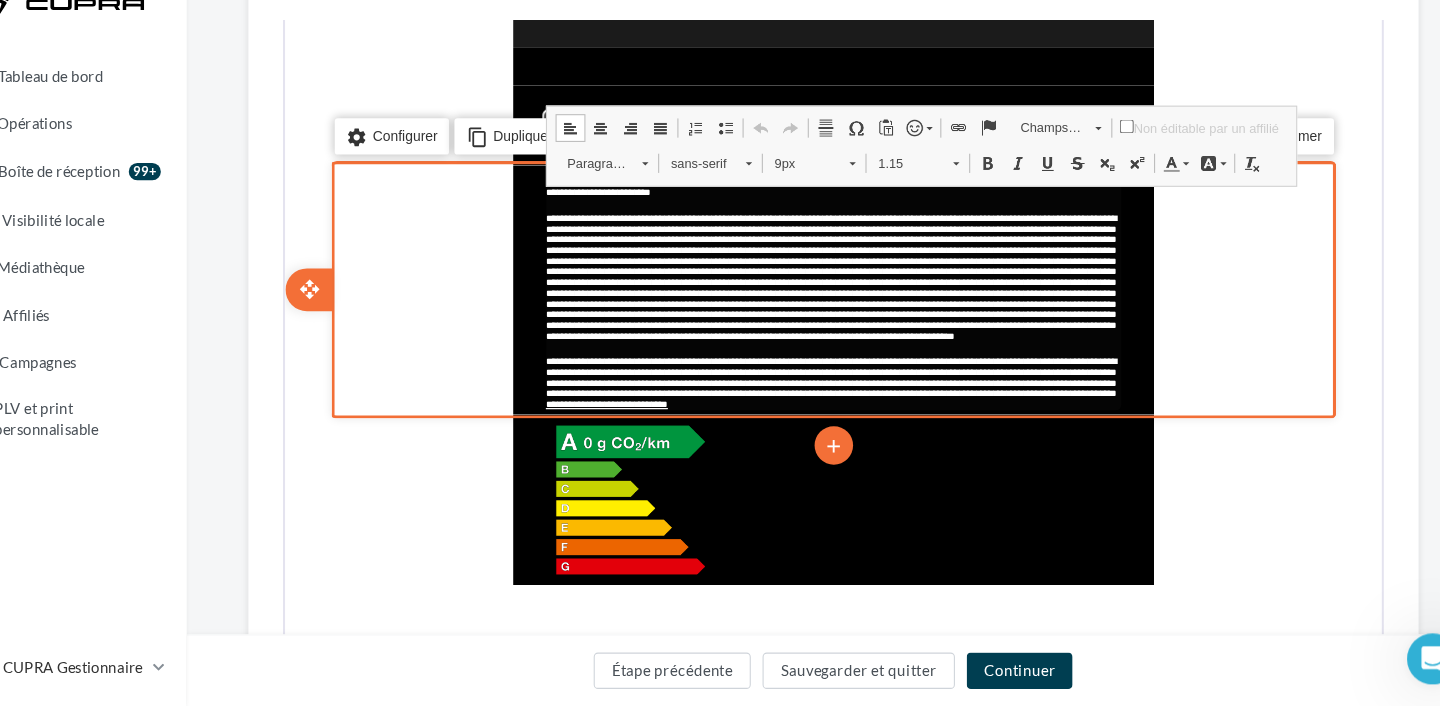 click on "**********" at bounding box center [583, 304] 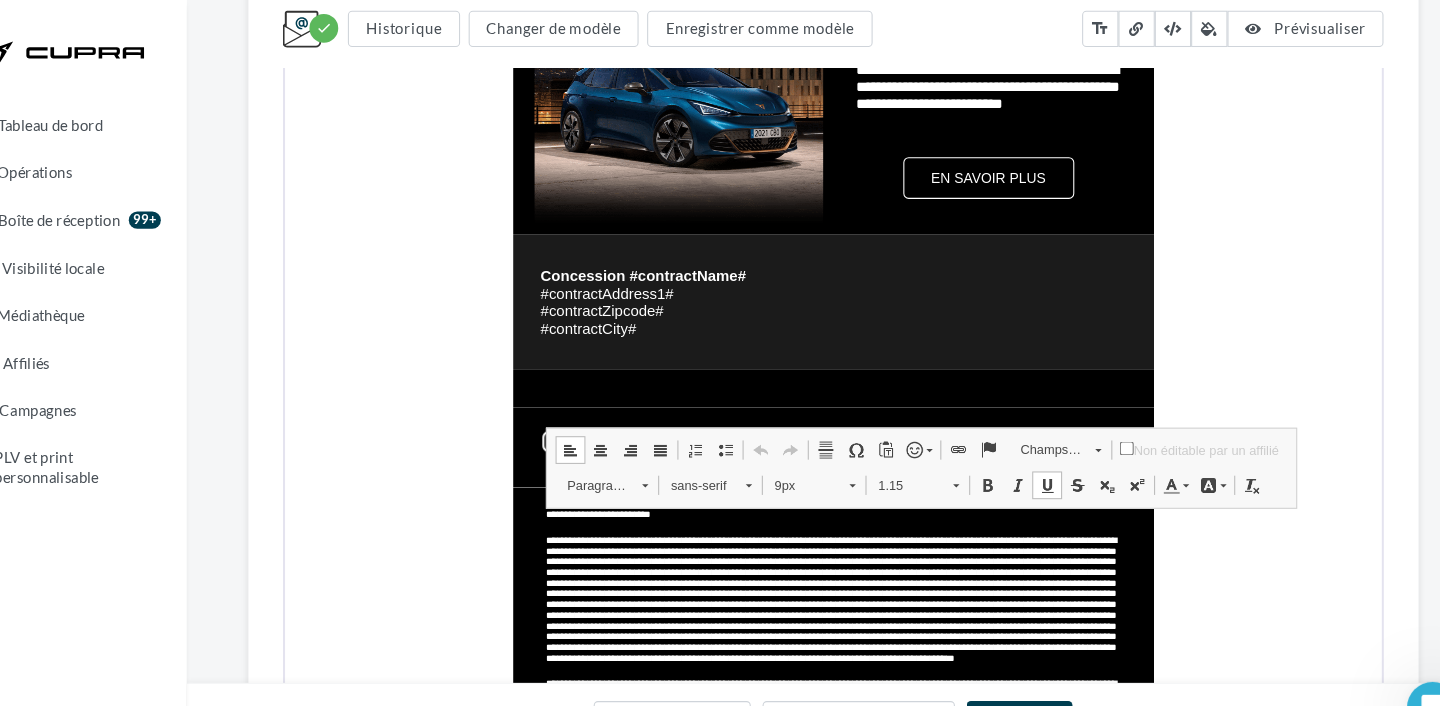 scroll, scrollTop: 1220, scrollLeft: 0, axis: vertical 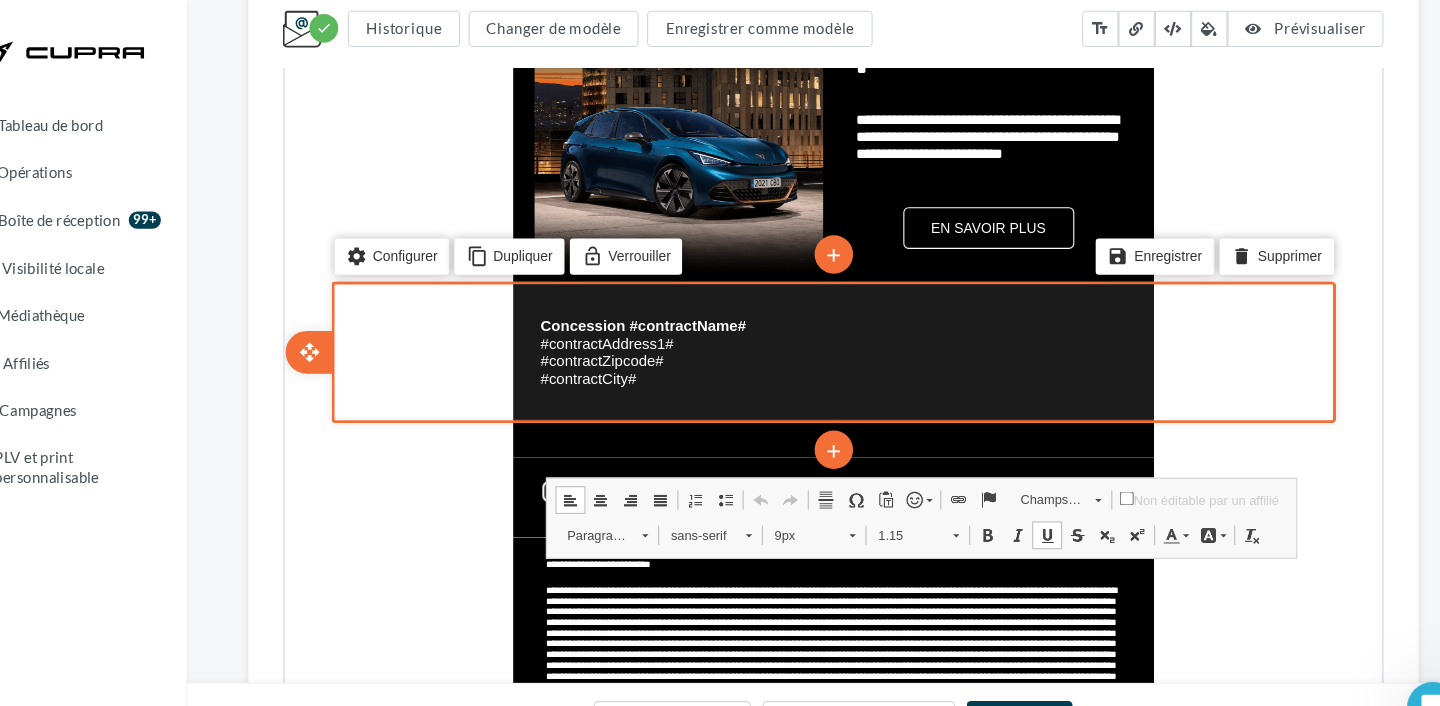 click on "open_with" at bounding box center (328, 279) 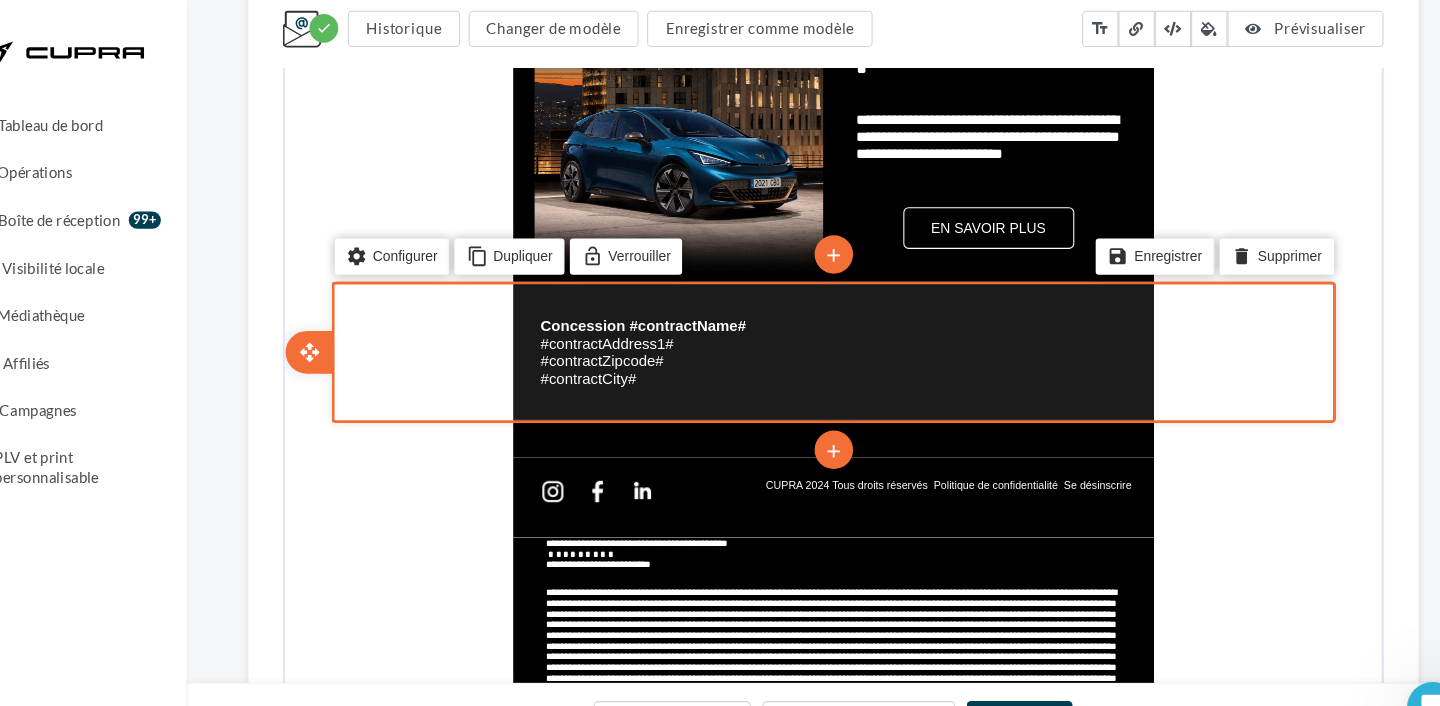 click on "Concession #[contractName]
#[contractAddress1]
#[contractZipcode]
#[contractCity]
settings Configurer content_copy Dupliquer lock_open Verrouiller add add save Enregistrer delete Supprimer open_with" at bounding box center (794, 279) 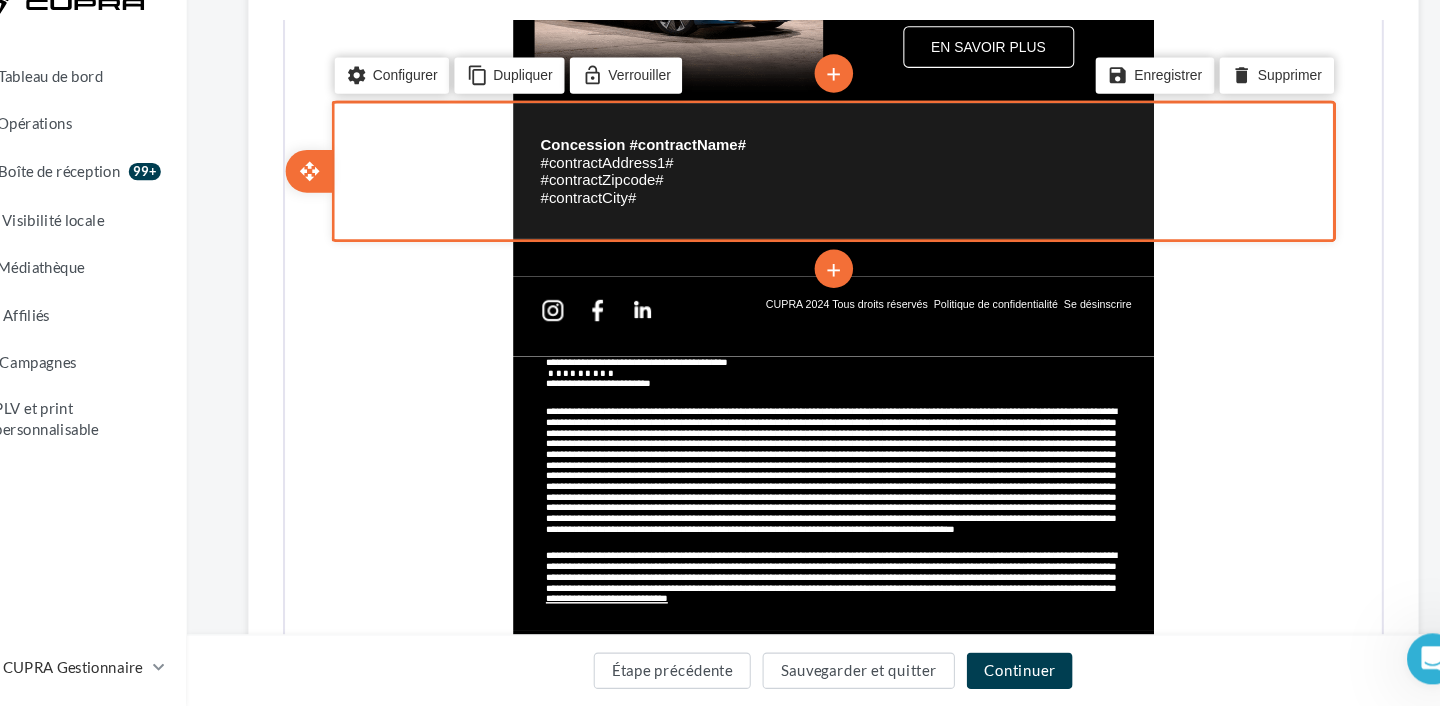 scroll, scrollTop: 1455, scrollLeft: 0, axis: vertical 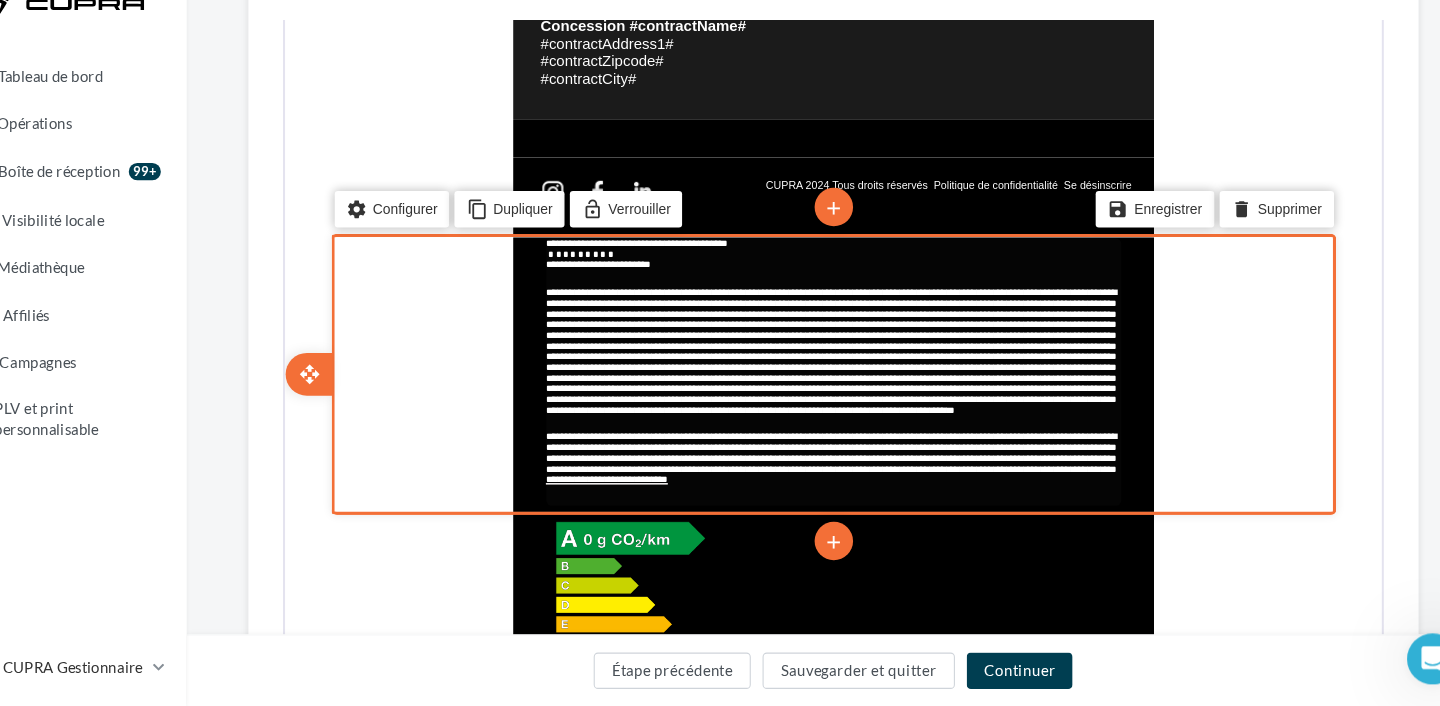 click on "**********" at bounding box center (795, 361) 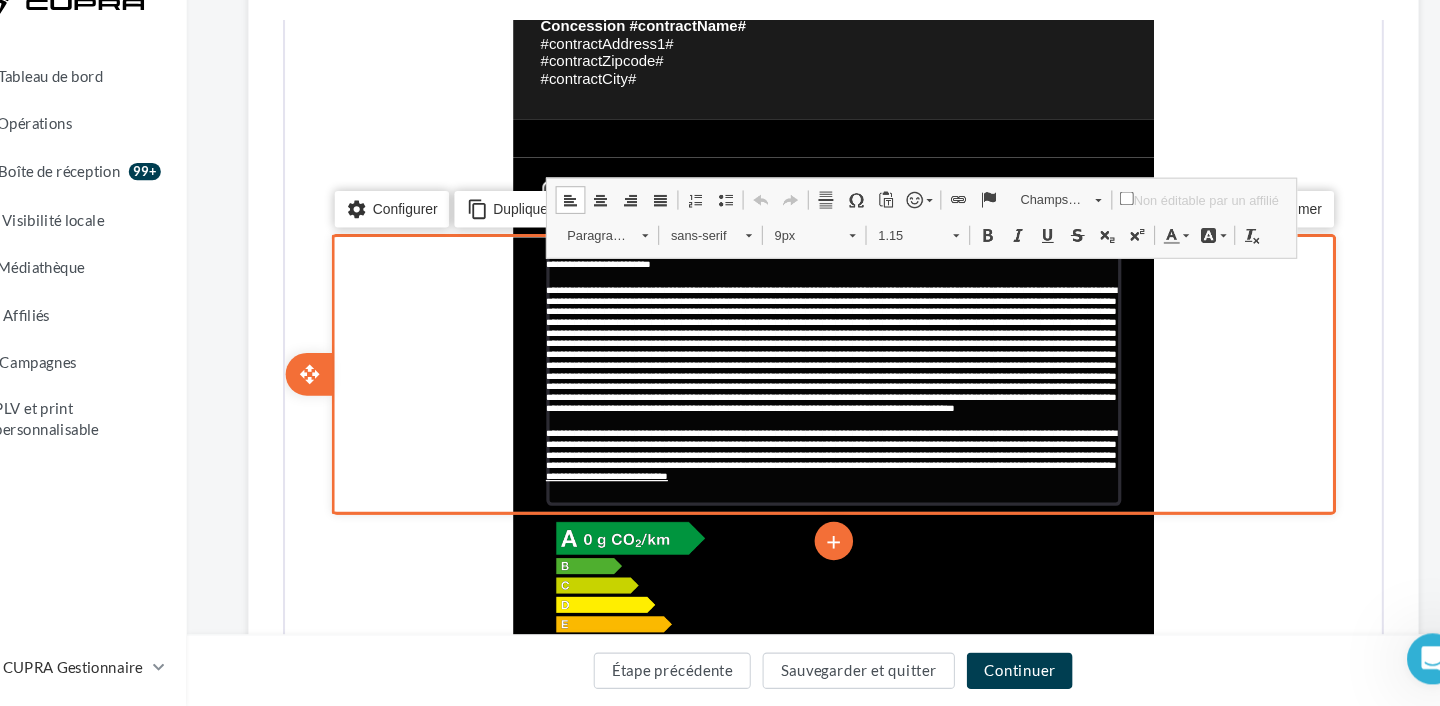 click on "**********" at bounding box center [795, 358] 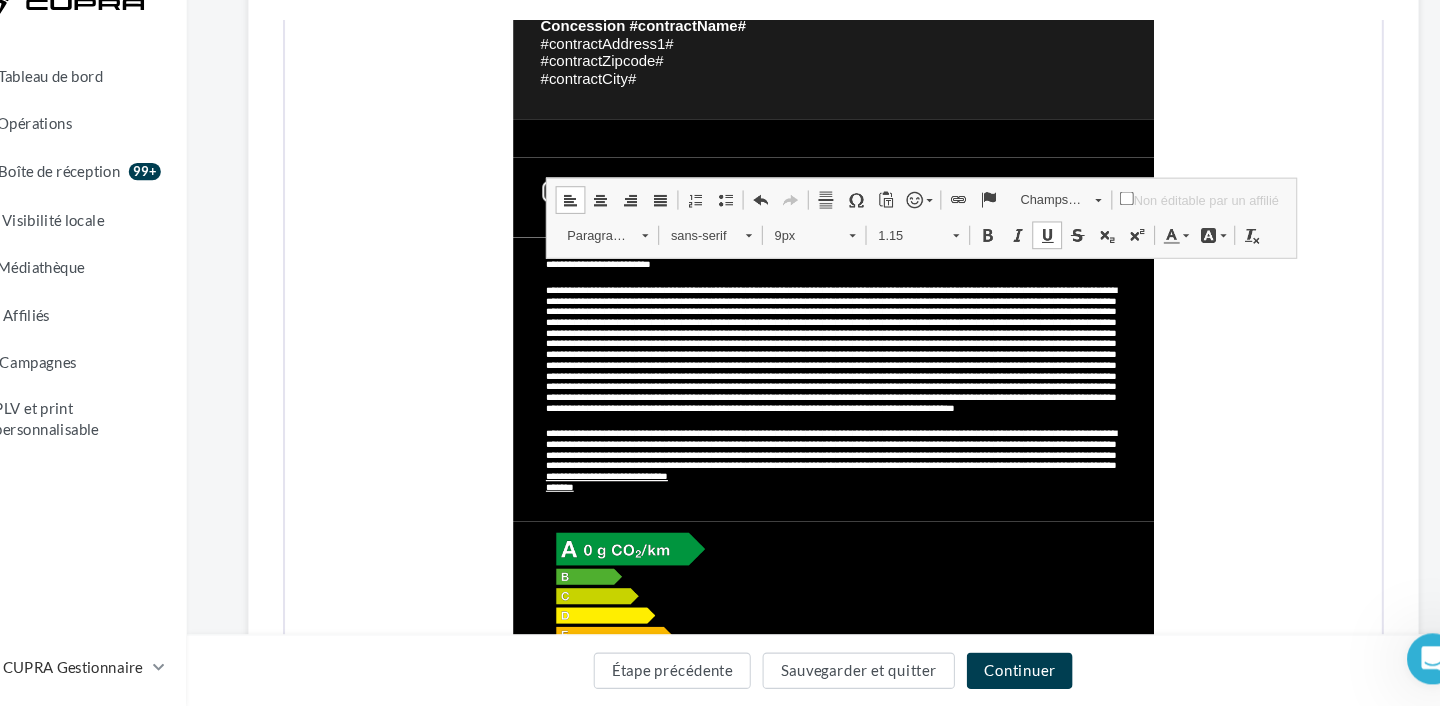 click on "**********" at bounding box center (835, -211) 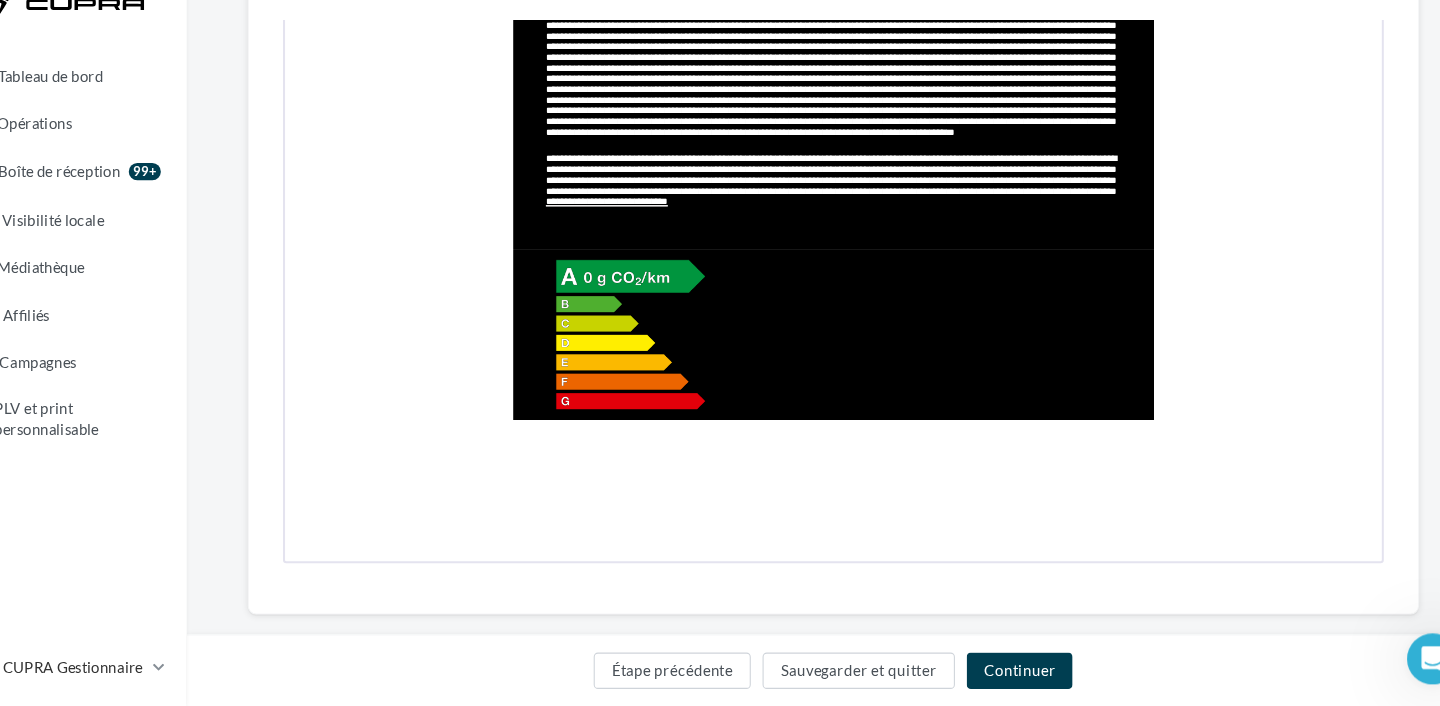 scroll, scrollTop: 1747, scrollLeft: 0, axis: vertical 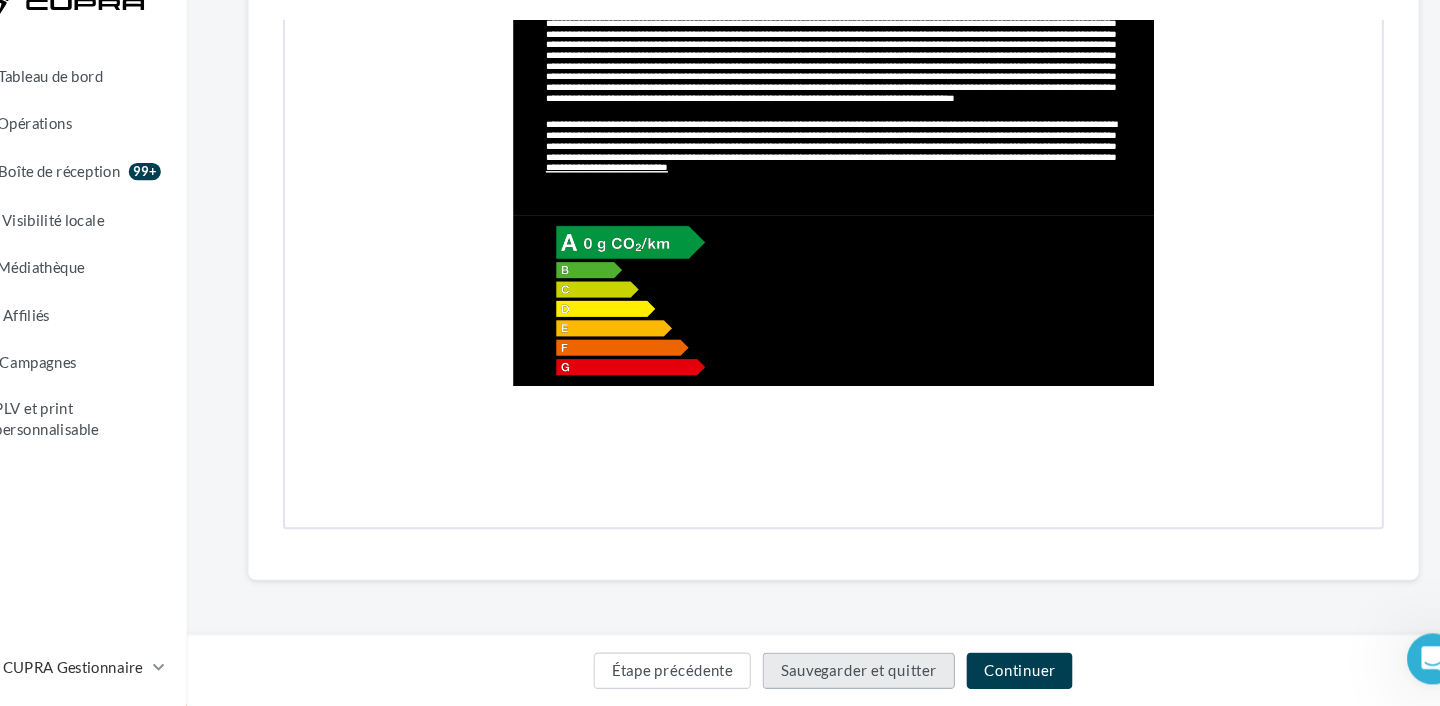 click on "Sauvegarder et quitter" at bounding box center (859, 673) 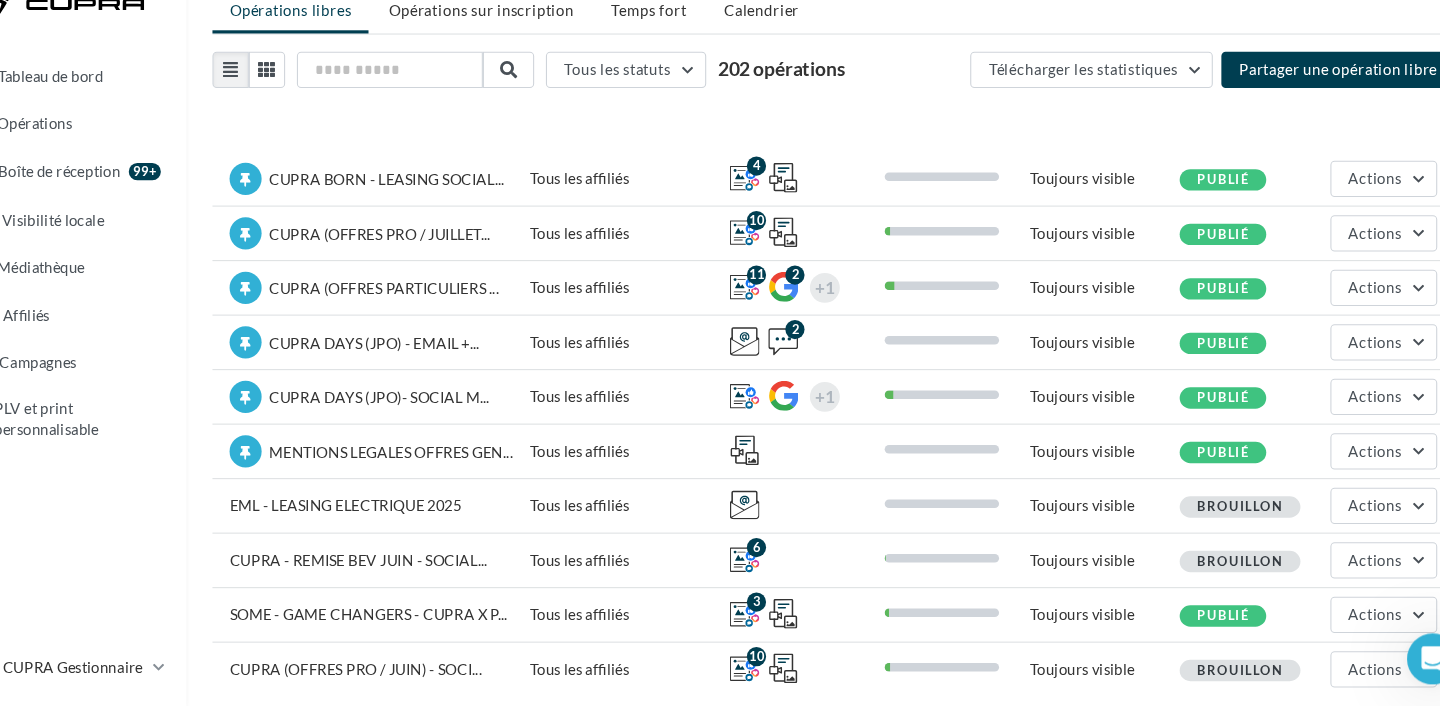 scroll, scrollTop: 133, scrollLeft: 0, axis: vertical 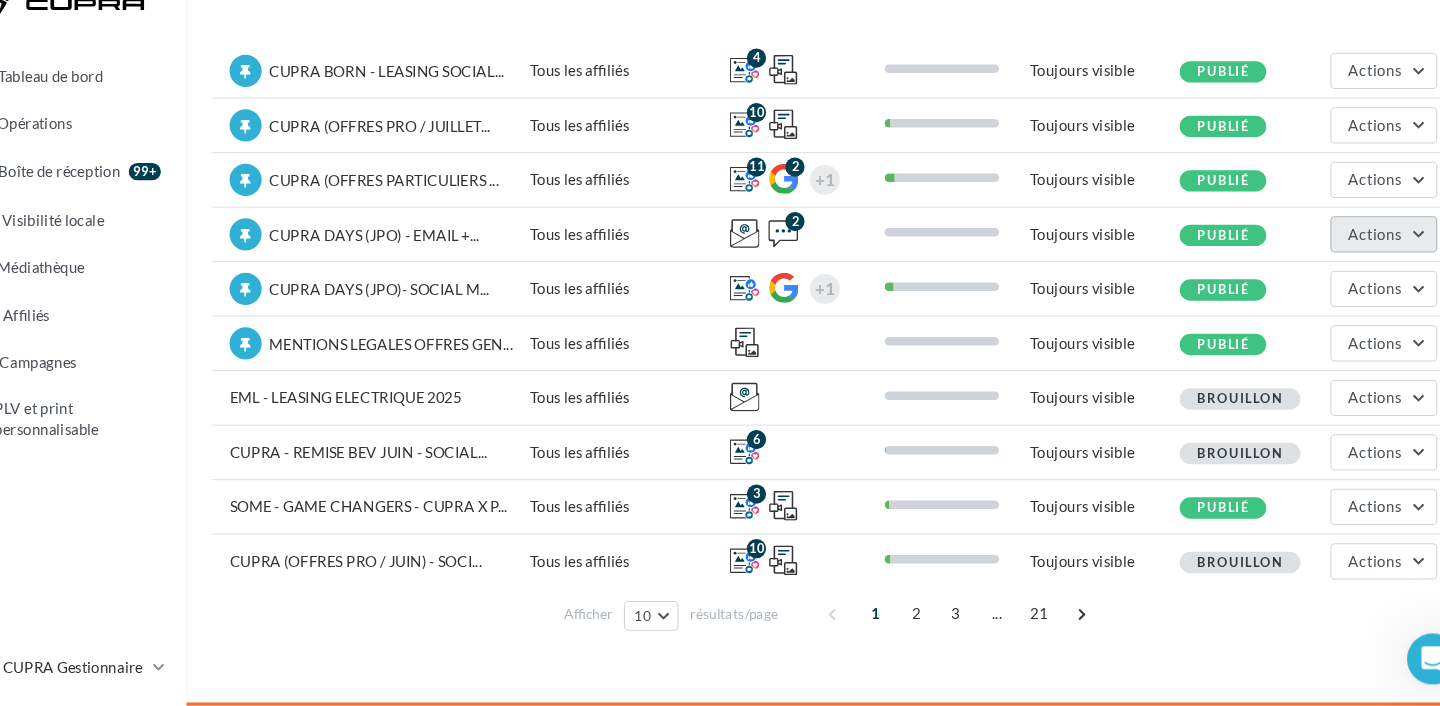 click on "Actions" at bounding box center (1350, 265) 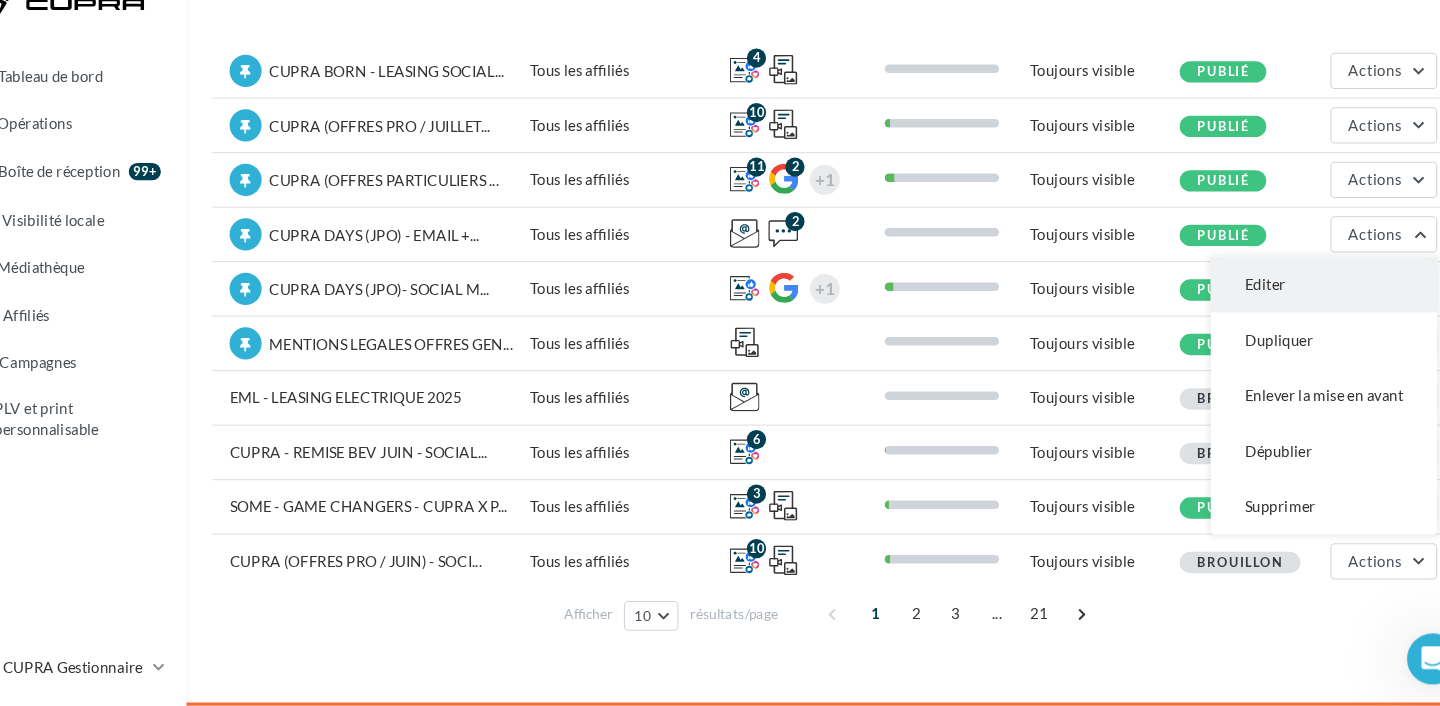 click on "Editer" at bounding box center (1294, 312) 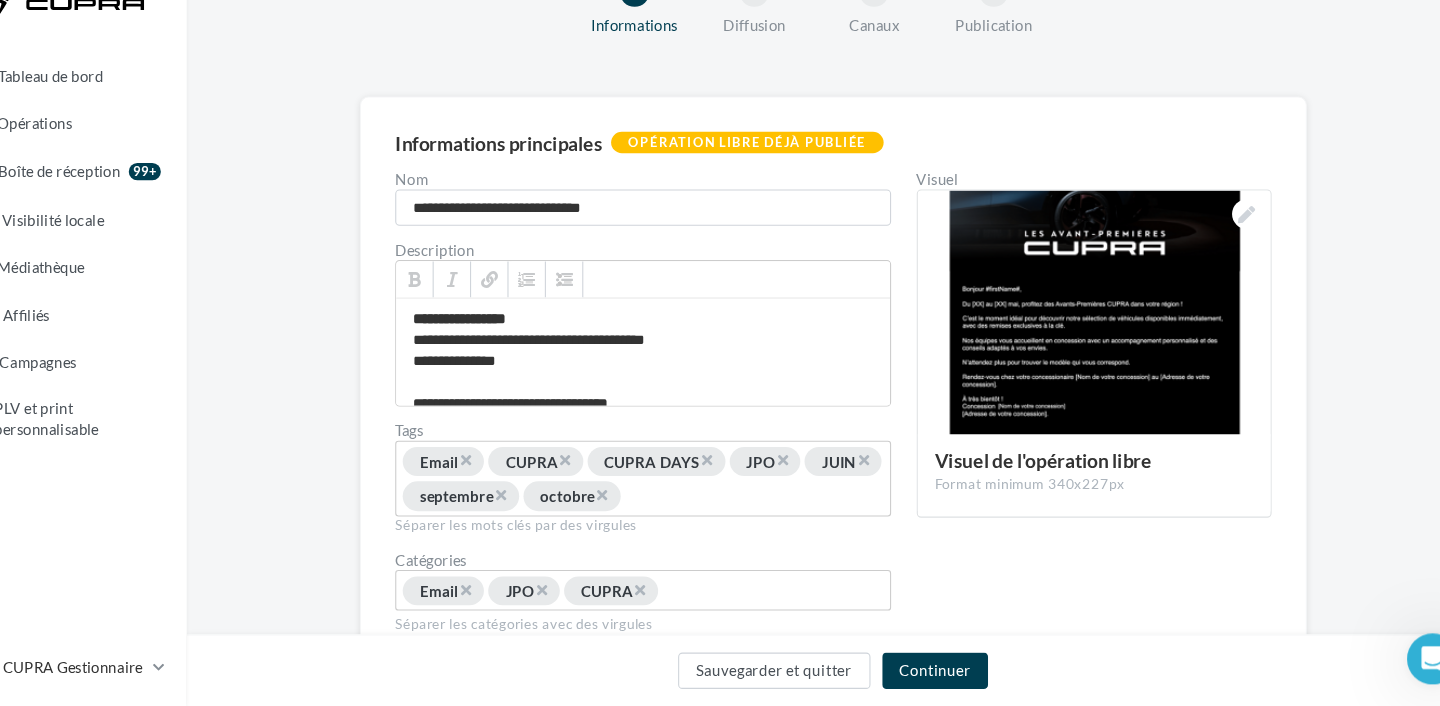 scroll, scrollTop: 0, scrollLeft: 0, axis: both 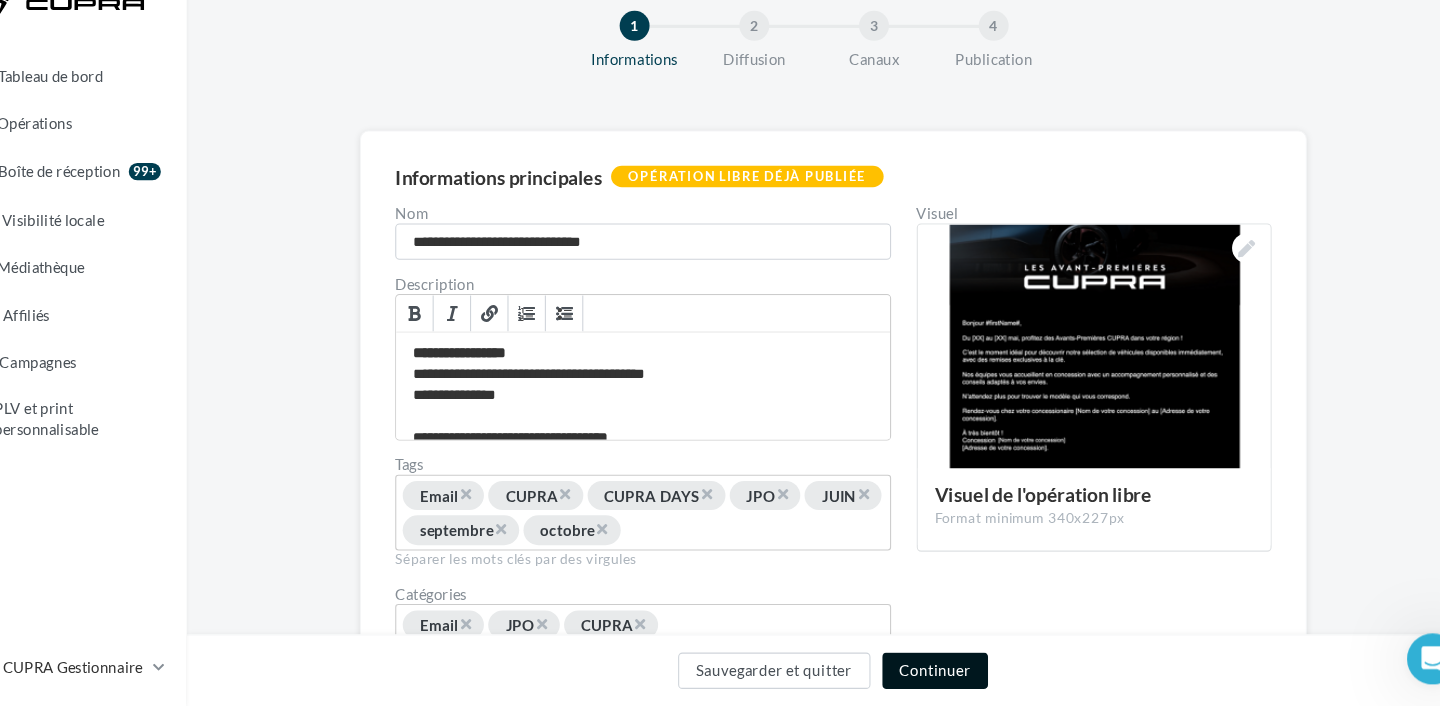 click on "Continuer" at bounding box center [930, 673] 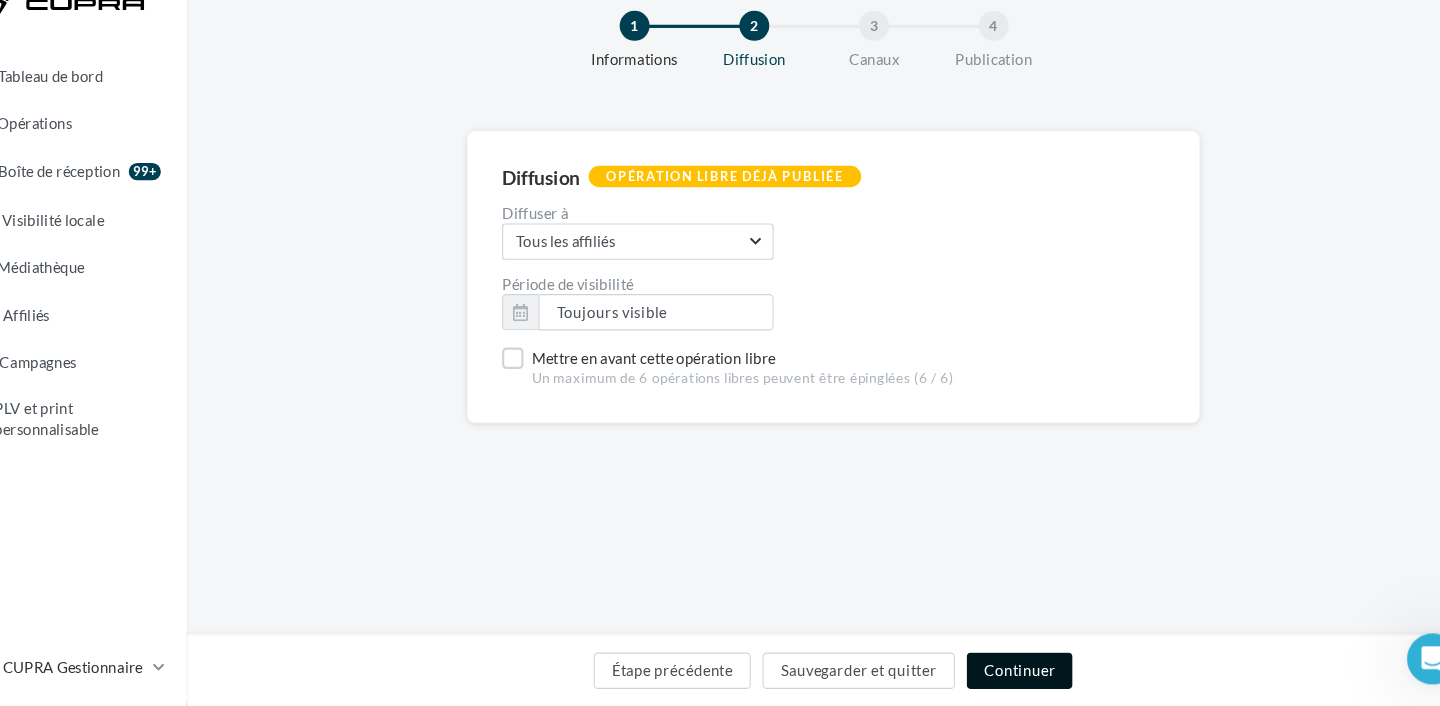 click on "Continuer" at bounding box center (1009, 673) 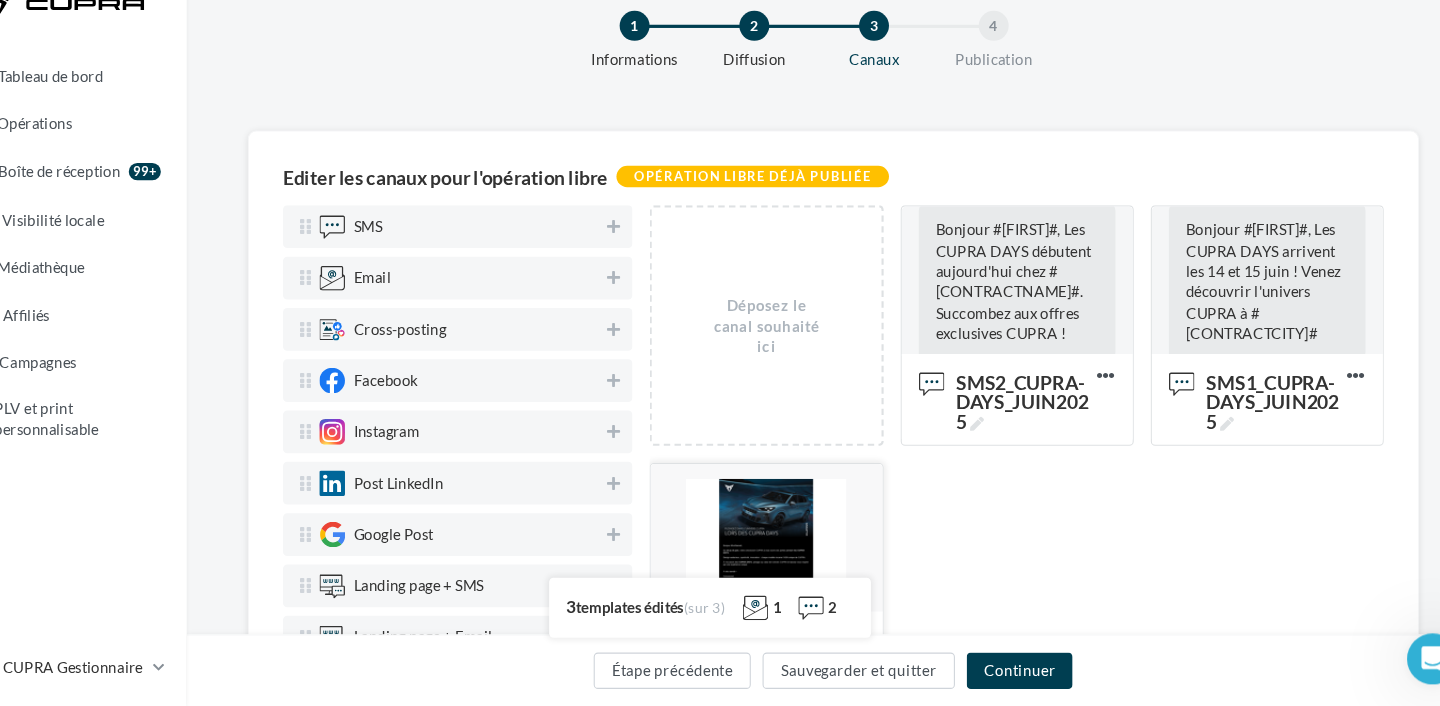 click at bounding box center (772, 550) 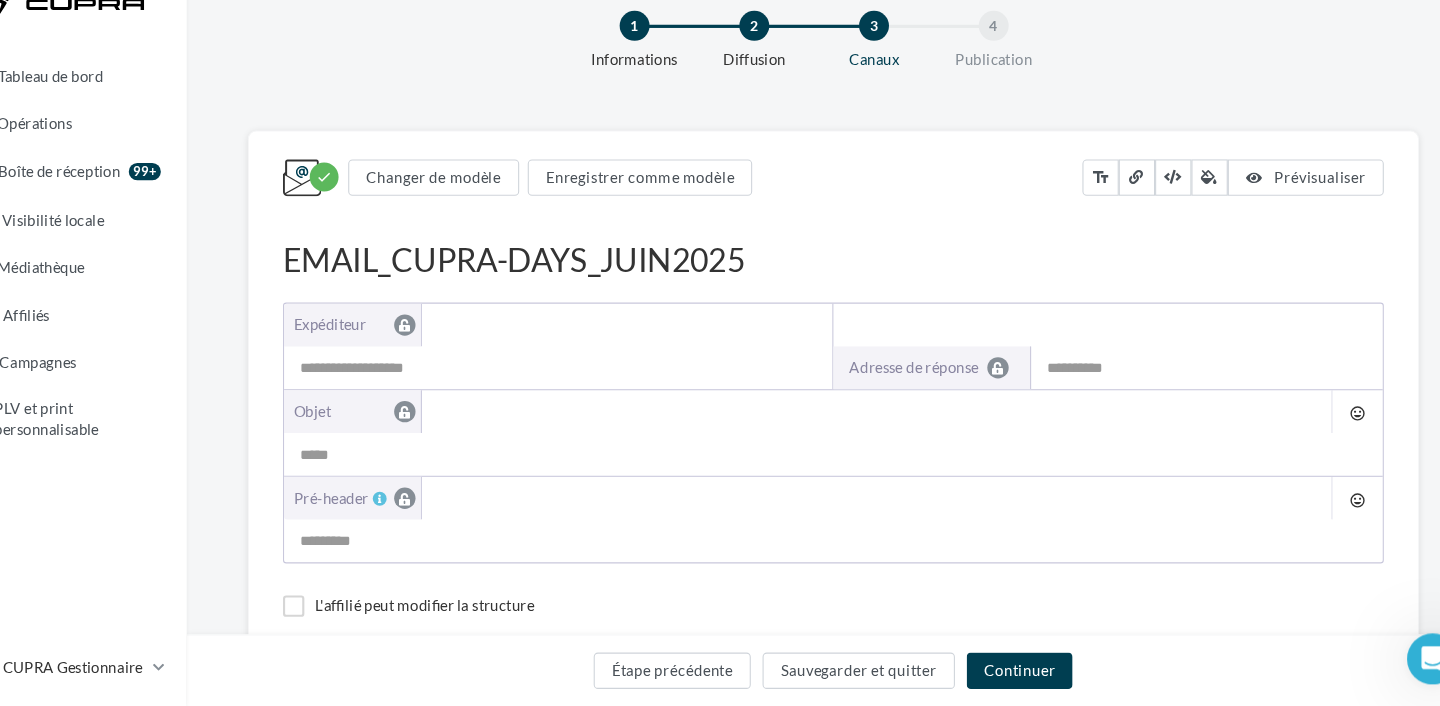 type on "**********" 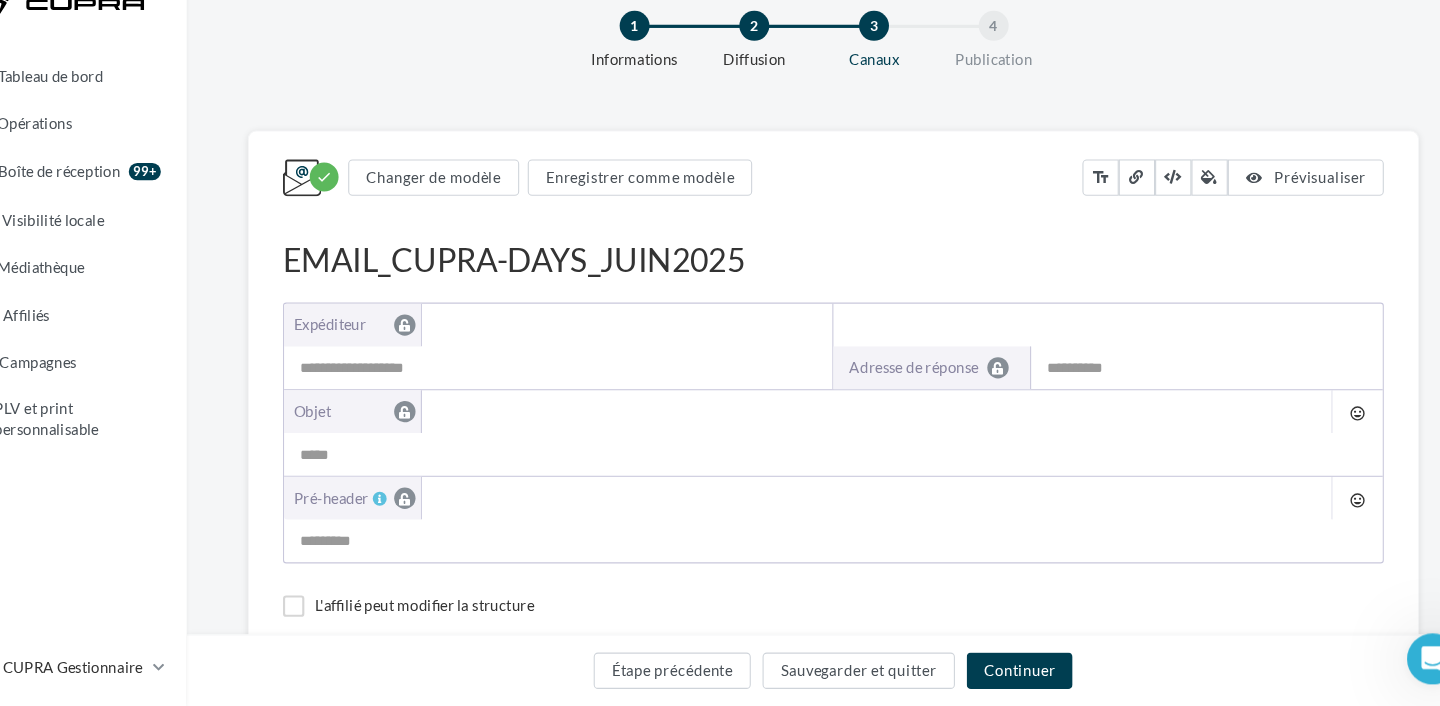type on "**********" 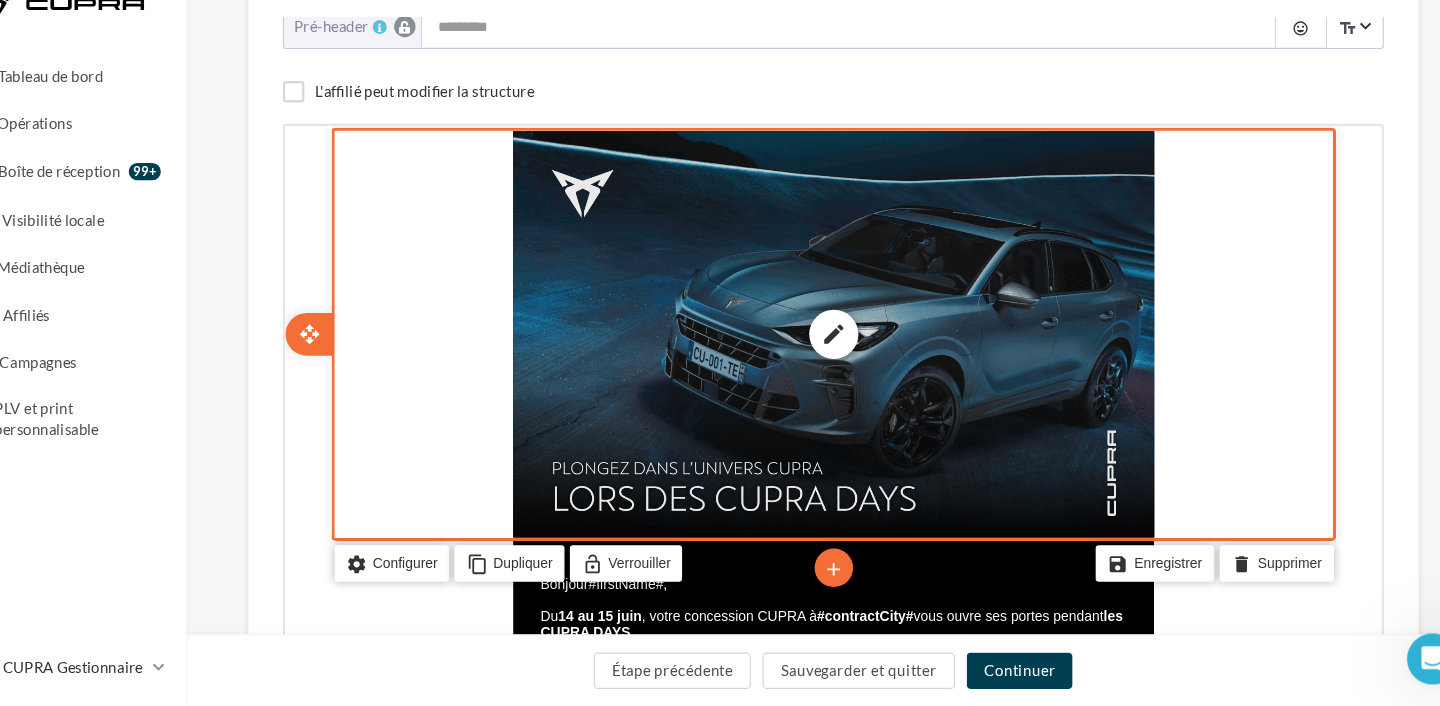 scroll, scrollTop: 396, scrollLeft: 0, axis: vertical 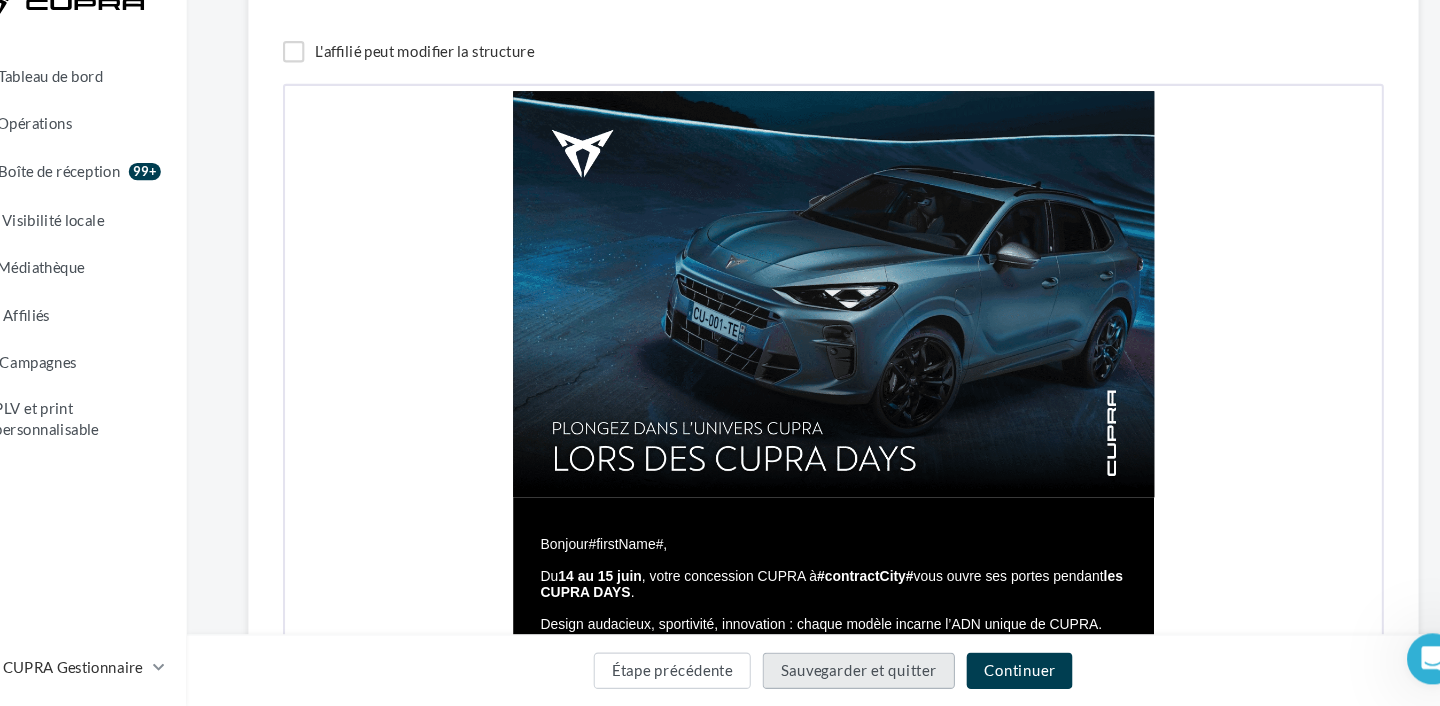 click on "Sauvegarder et quitter" at bounding box center (859, 673) 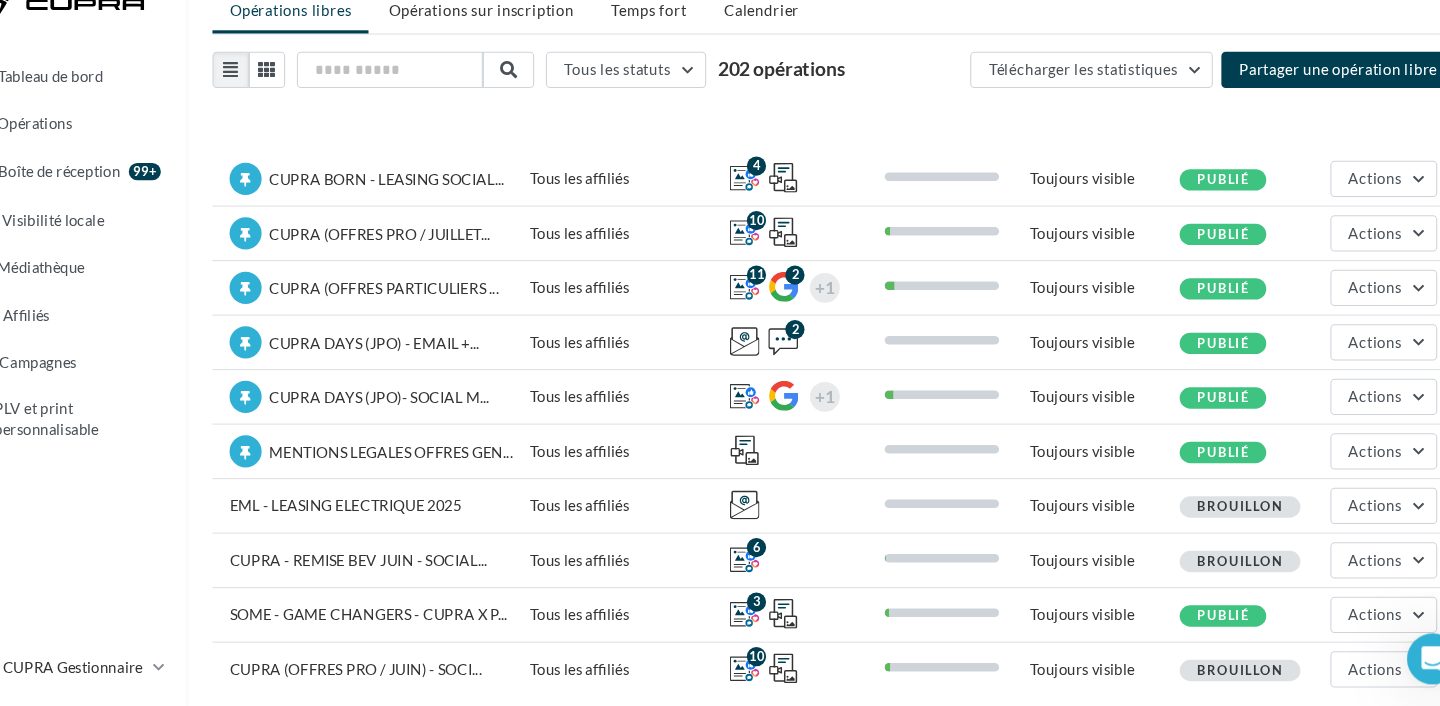 scroll, scrollTop: 133, scrollLeft: 0, axis: vertical 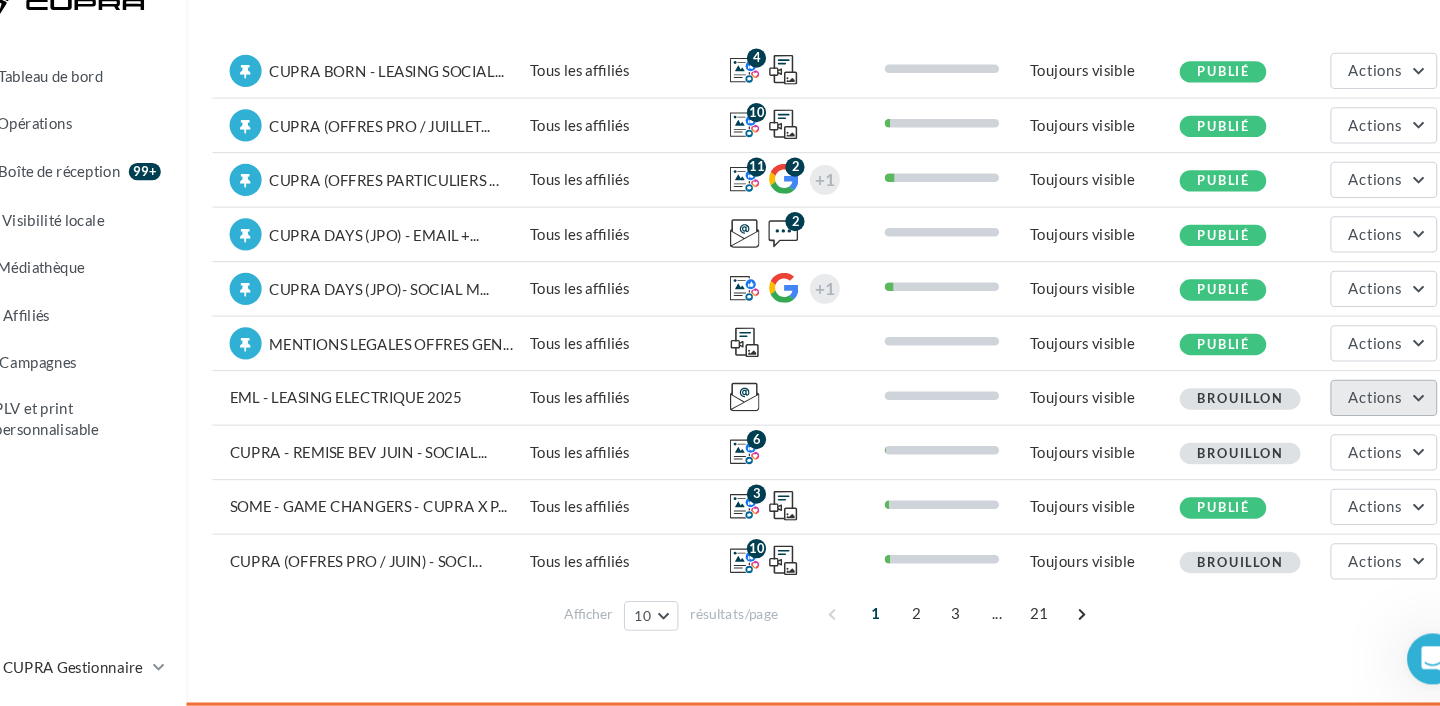 click on "Actions" at bounding box center (1350, 418) 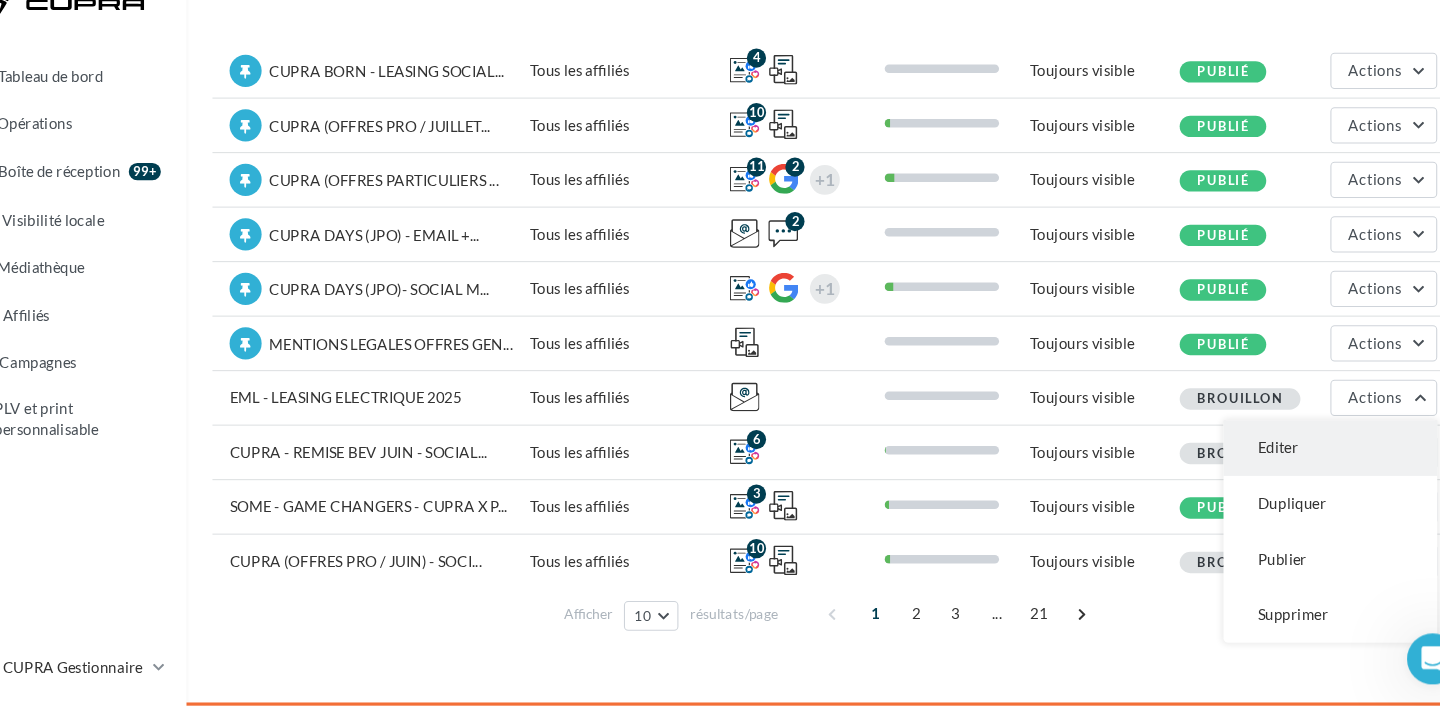 click on "Editer" at bounding box center (1300, 465) 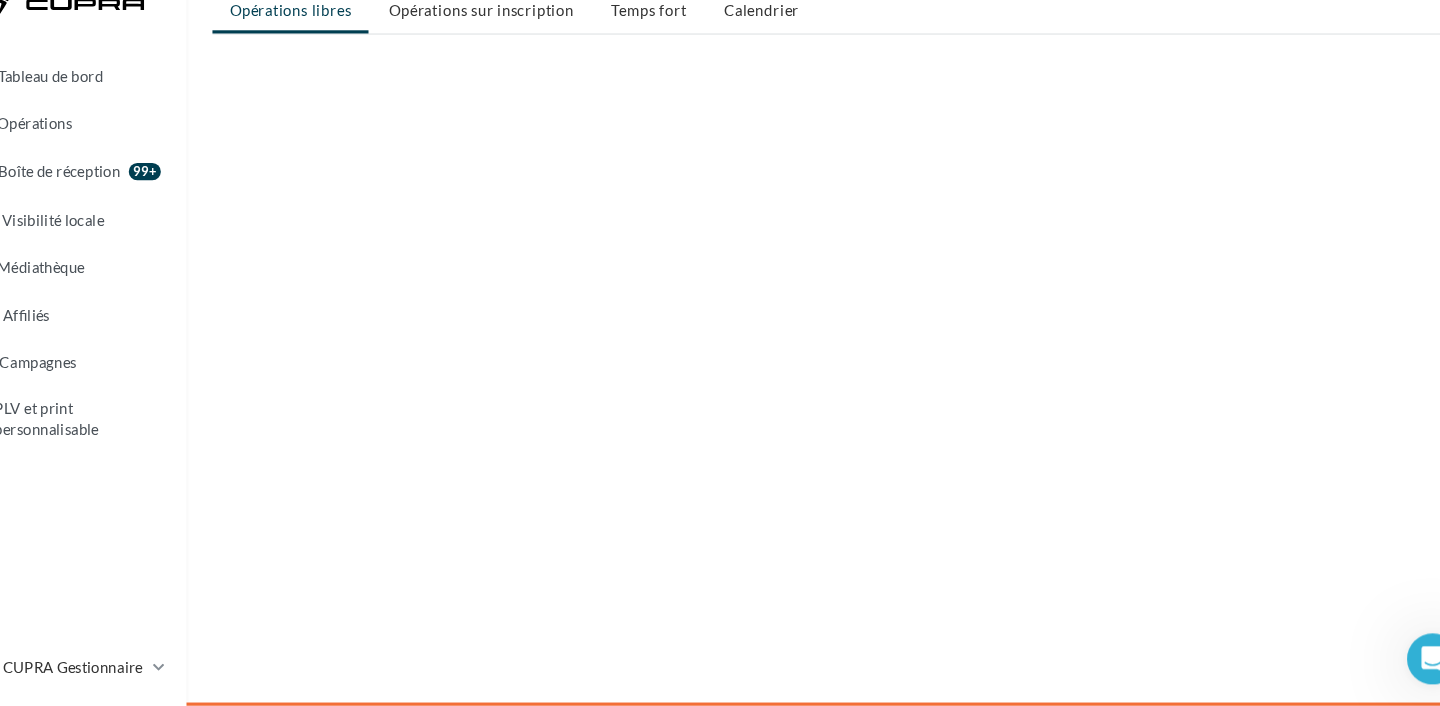 scroll, scrollTop: 0, scrollLeft: 0, axis: both 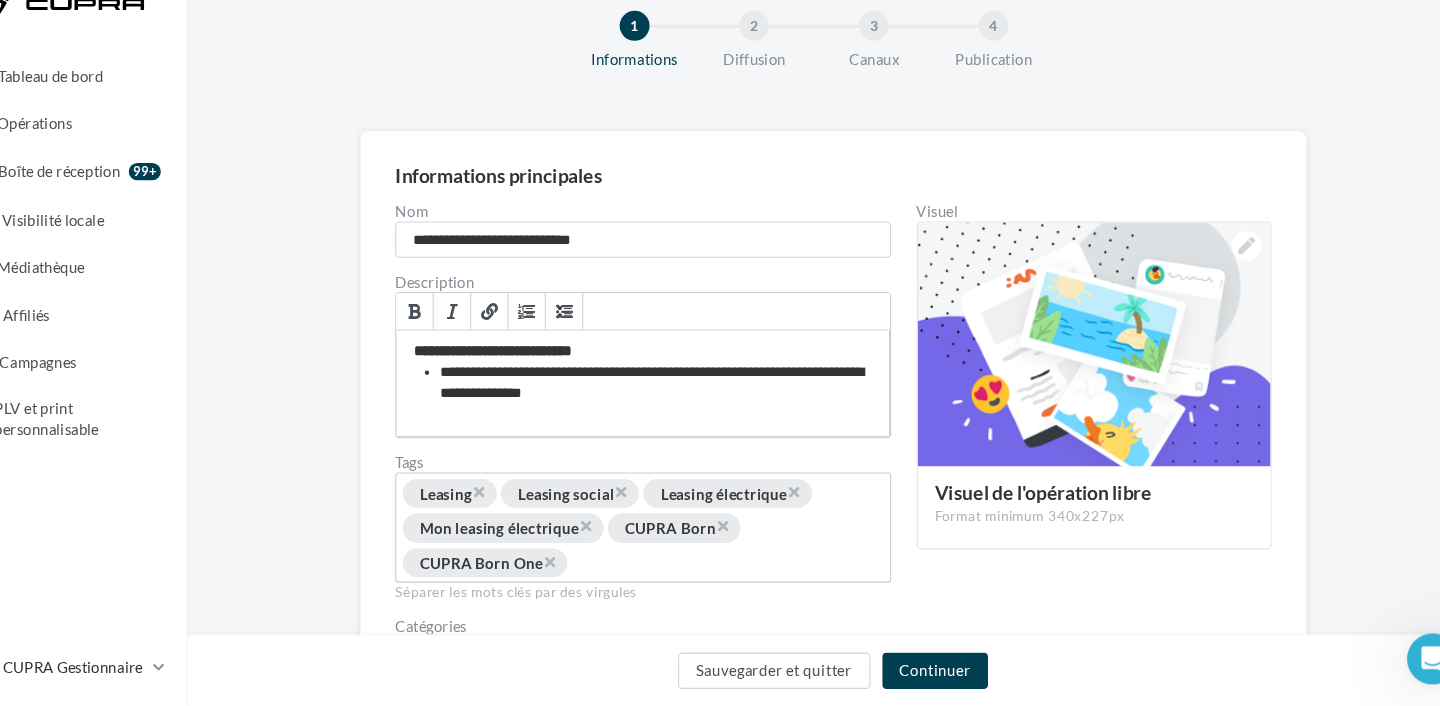 click on "**********" at bounding box center [657, 405] 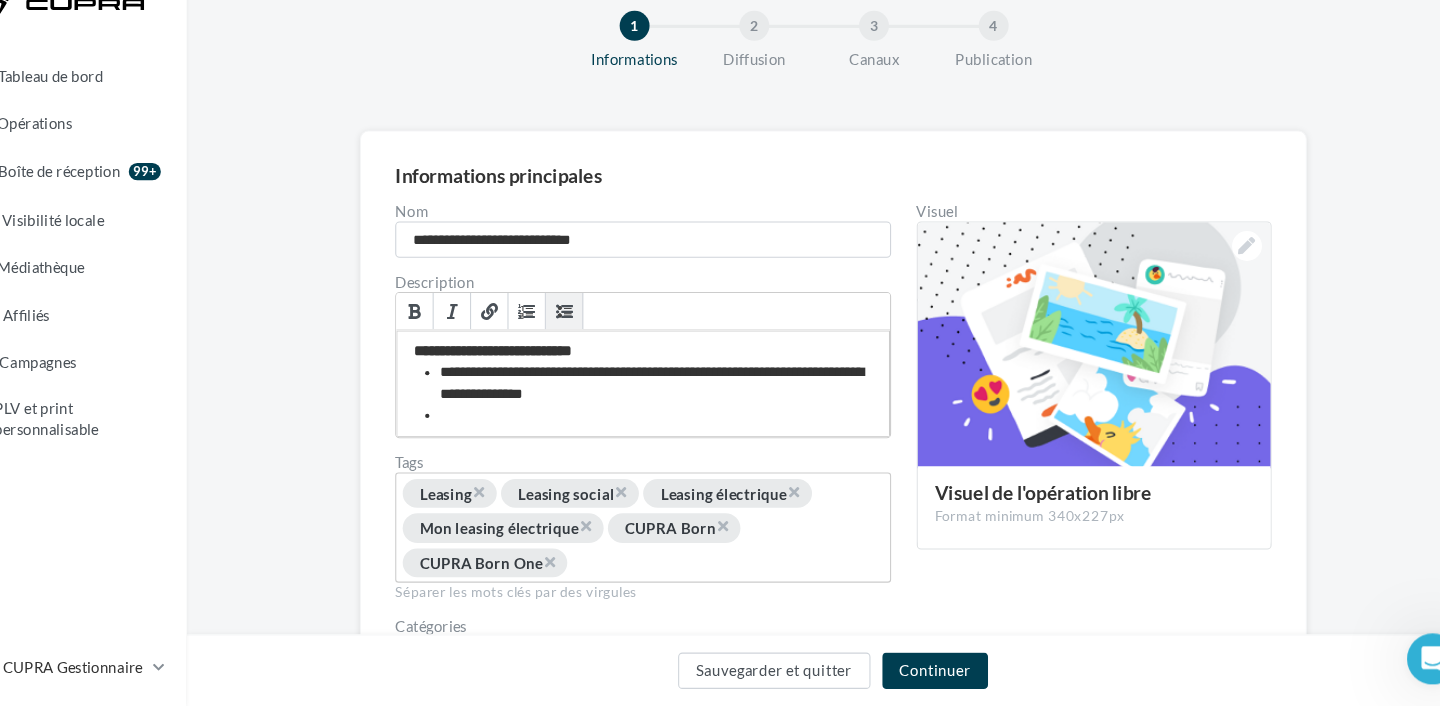 type 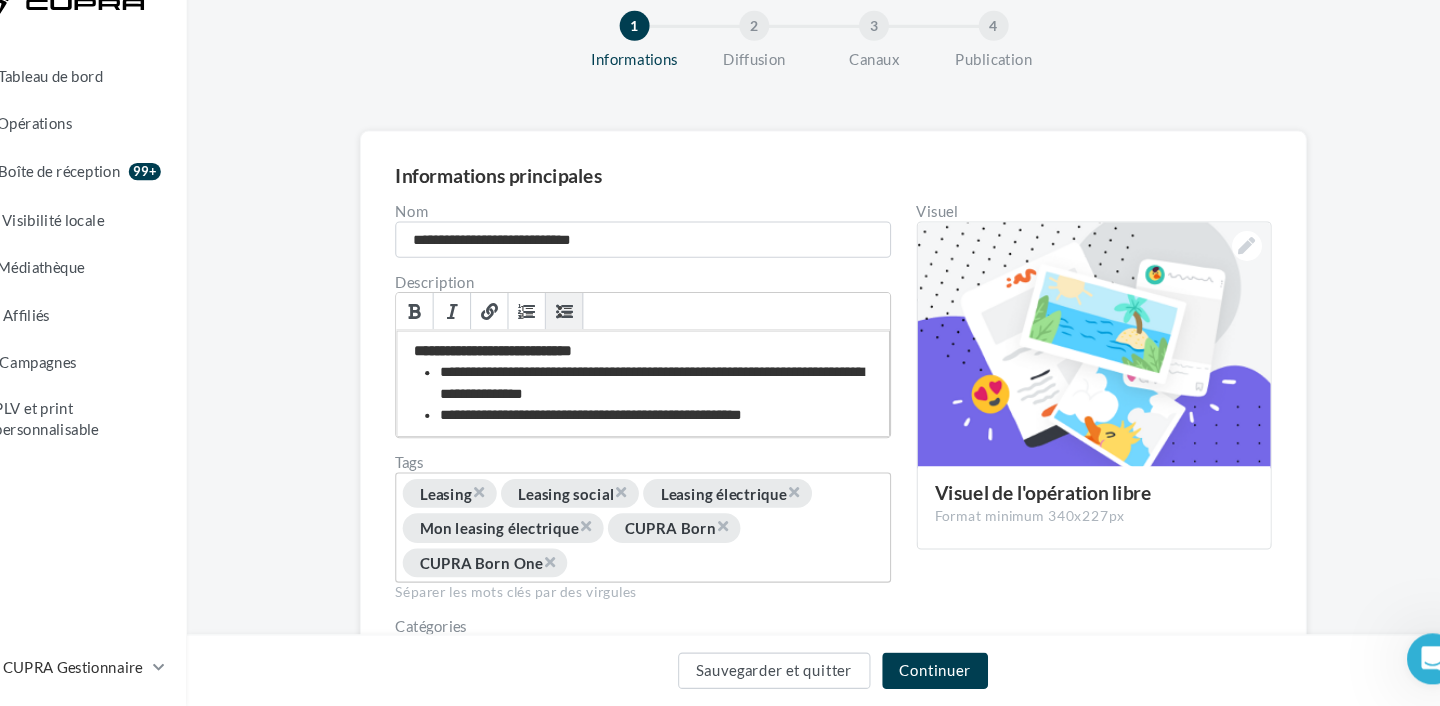 scroll, scrollTop: 8, scrollLeft: 0, axis: vertical 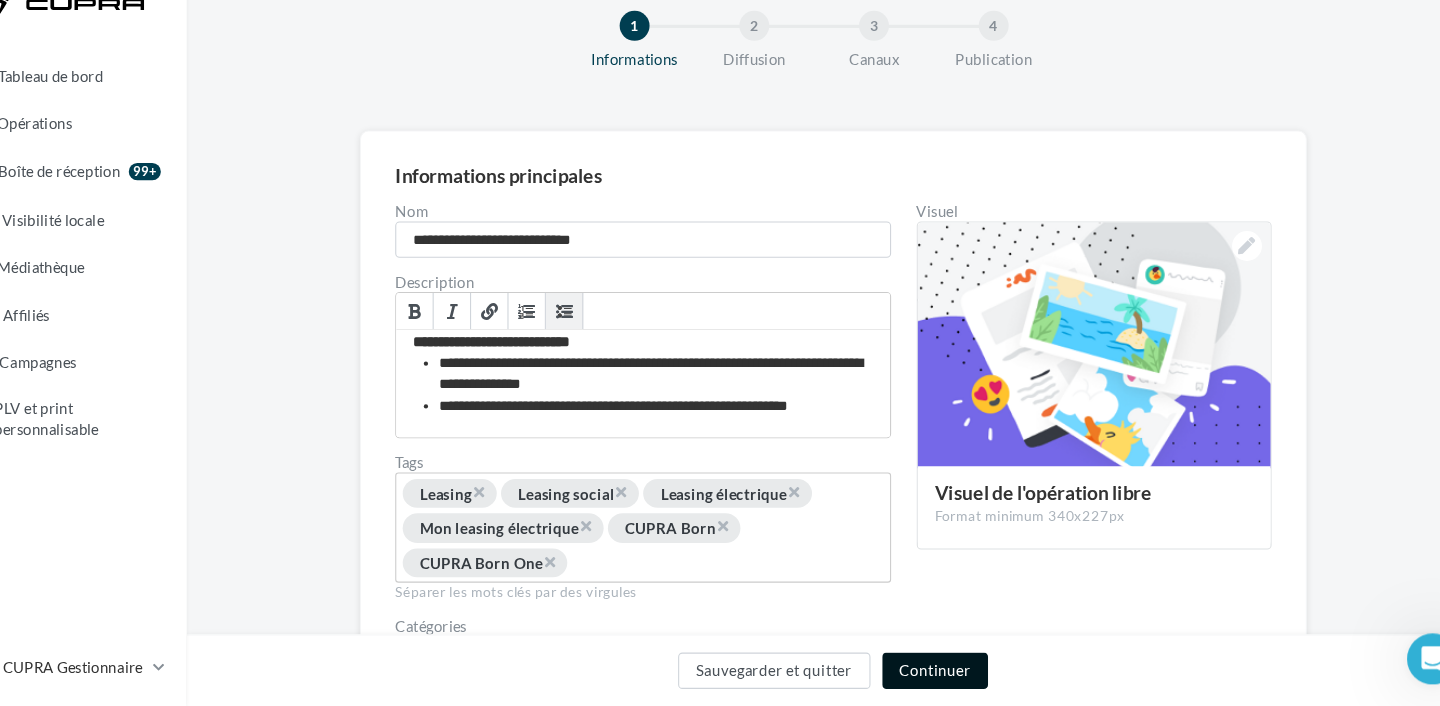 click on "Continuer" at bounding box center (930, 673) 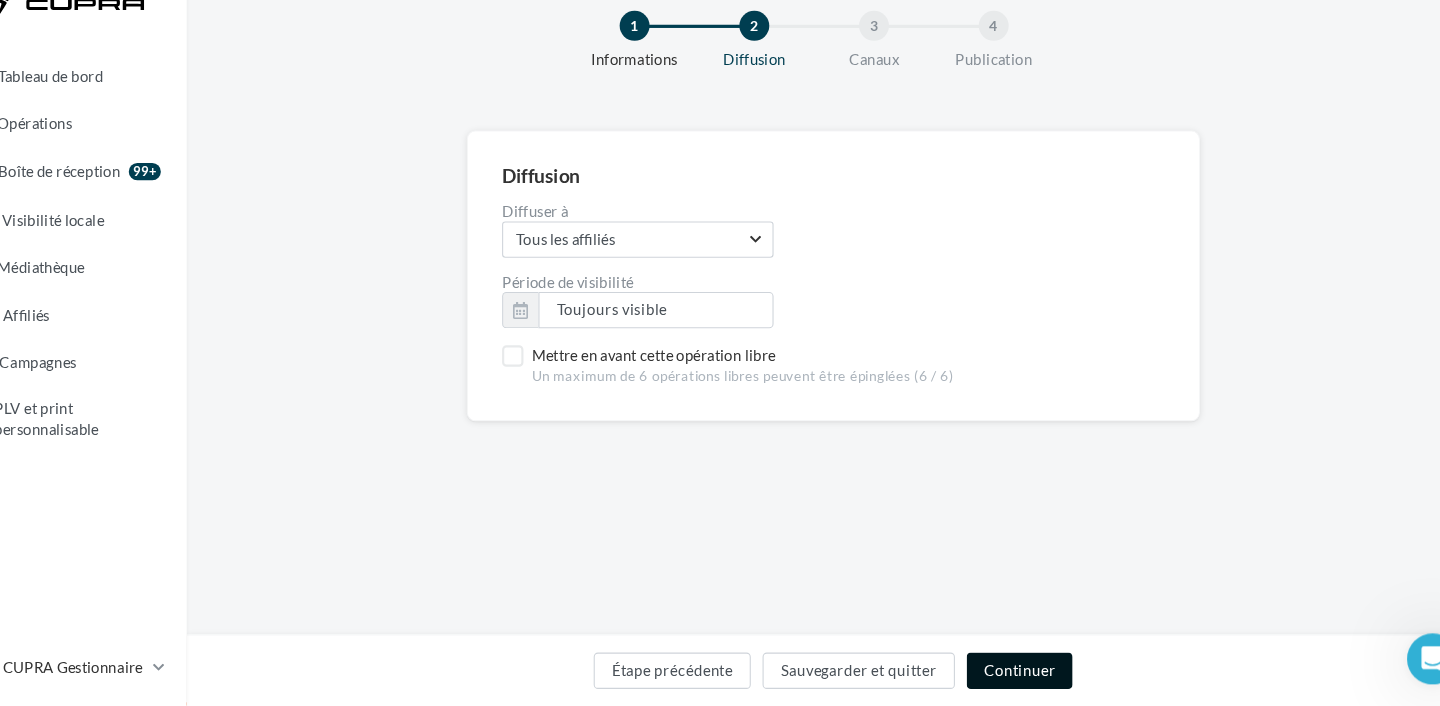 click on "Continuer" at bounding box center [1009, 673] 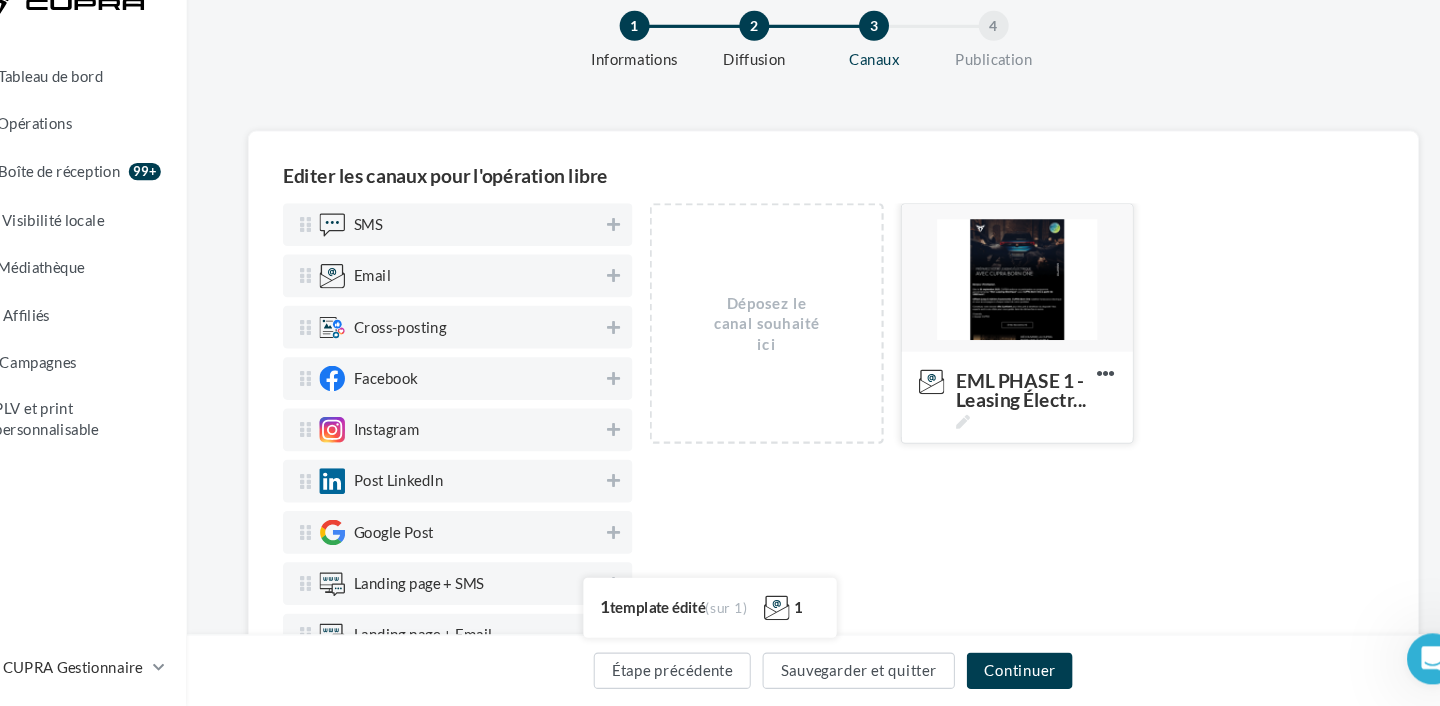 click at bounding box center [1007, 307] 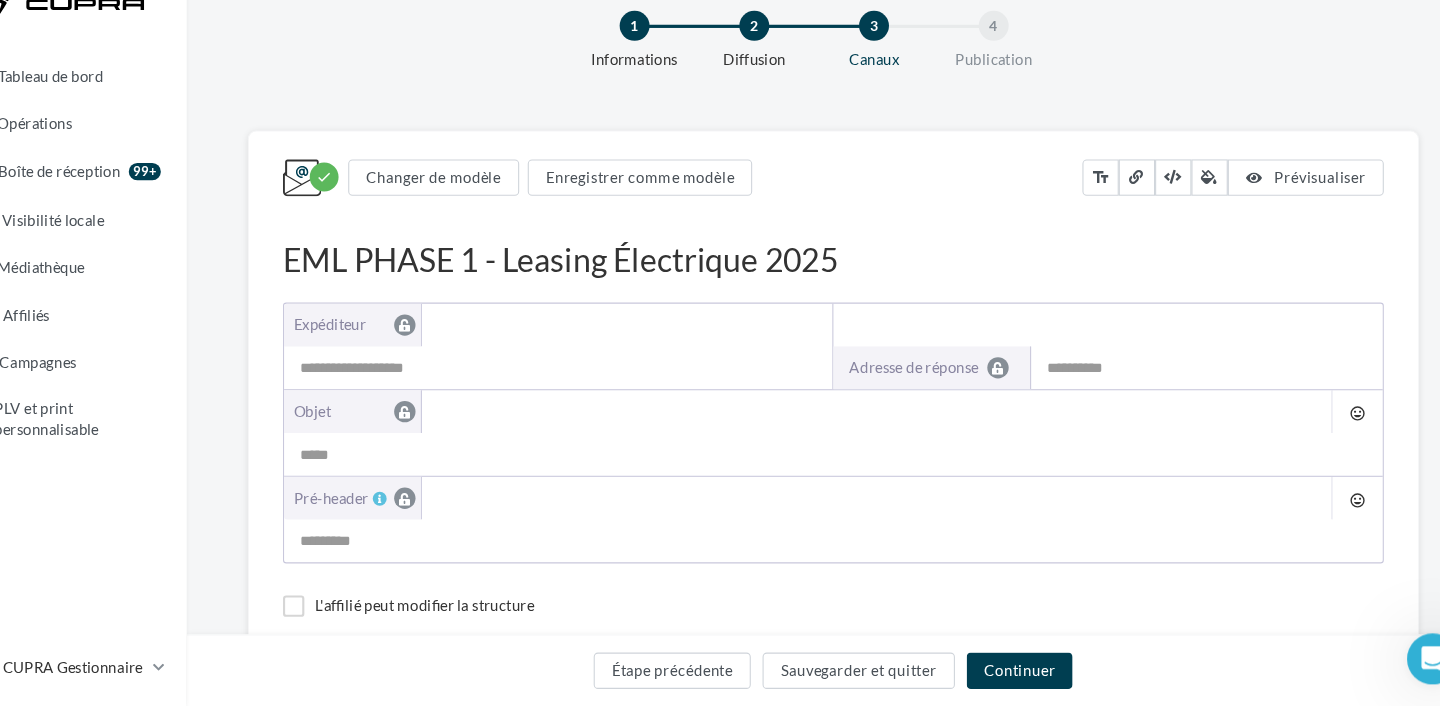 type on "**********" 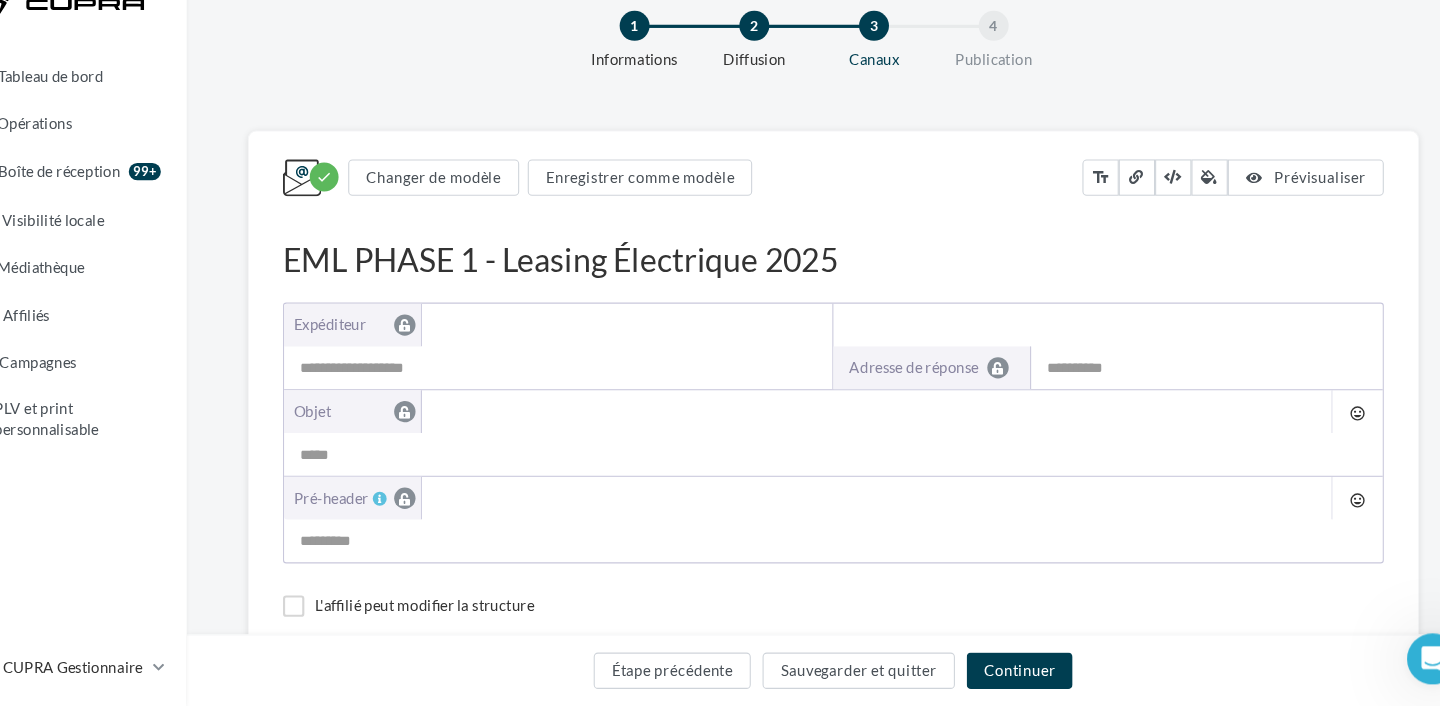 type on "**********" 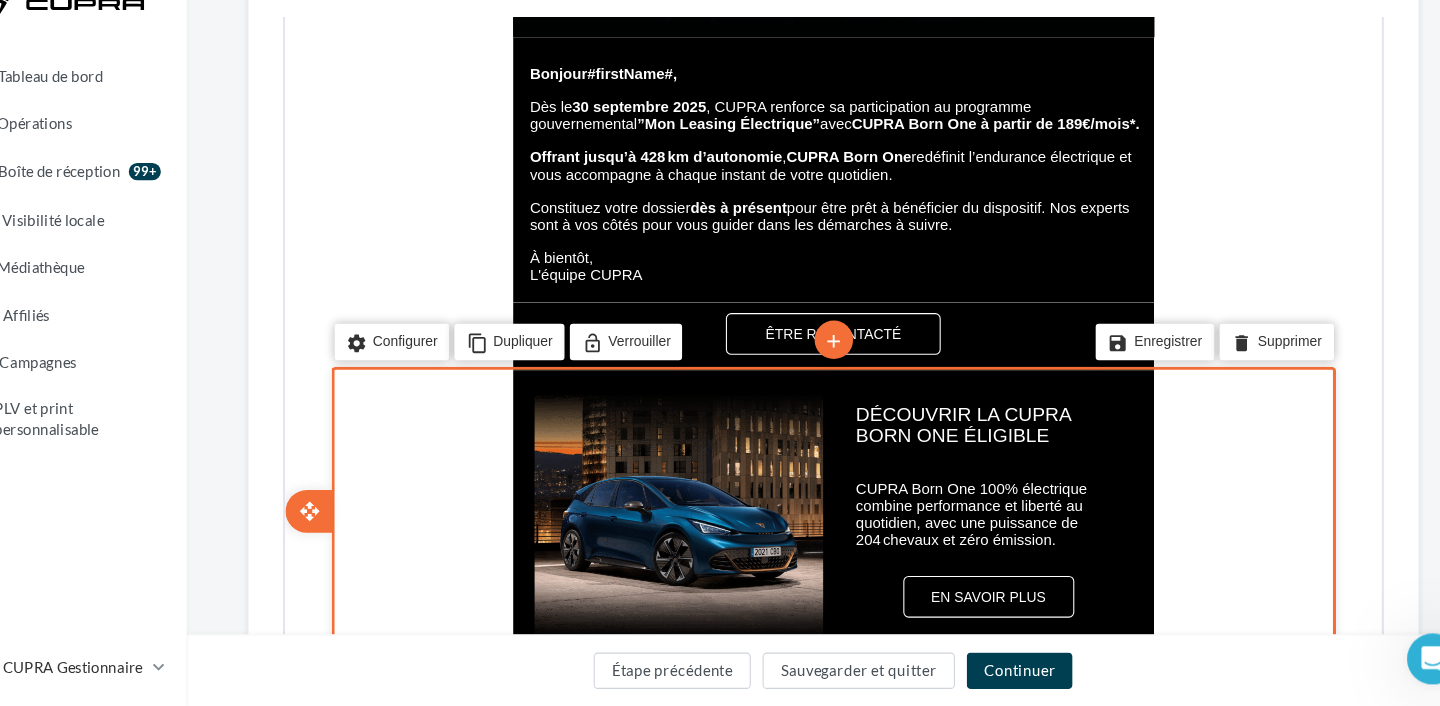 scroll, scrollTop: 899, scrollLeft: 0, axis: vertical 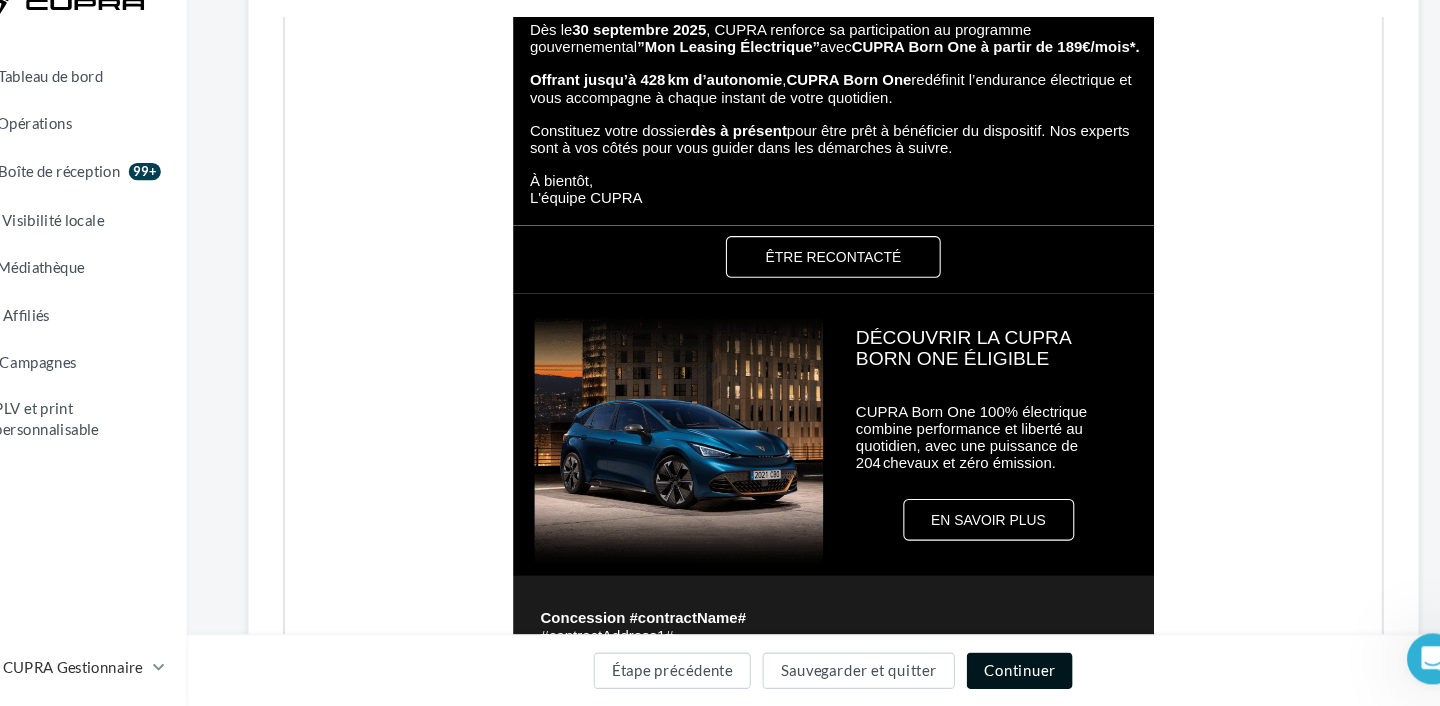click on "Continuer" at bounding box center [1009, 673] 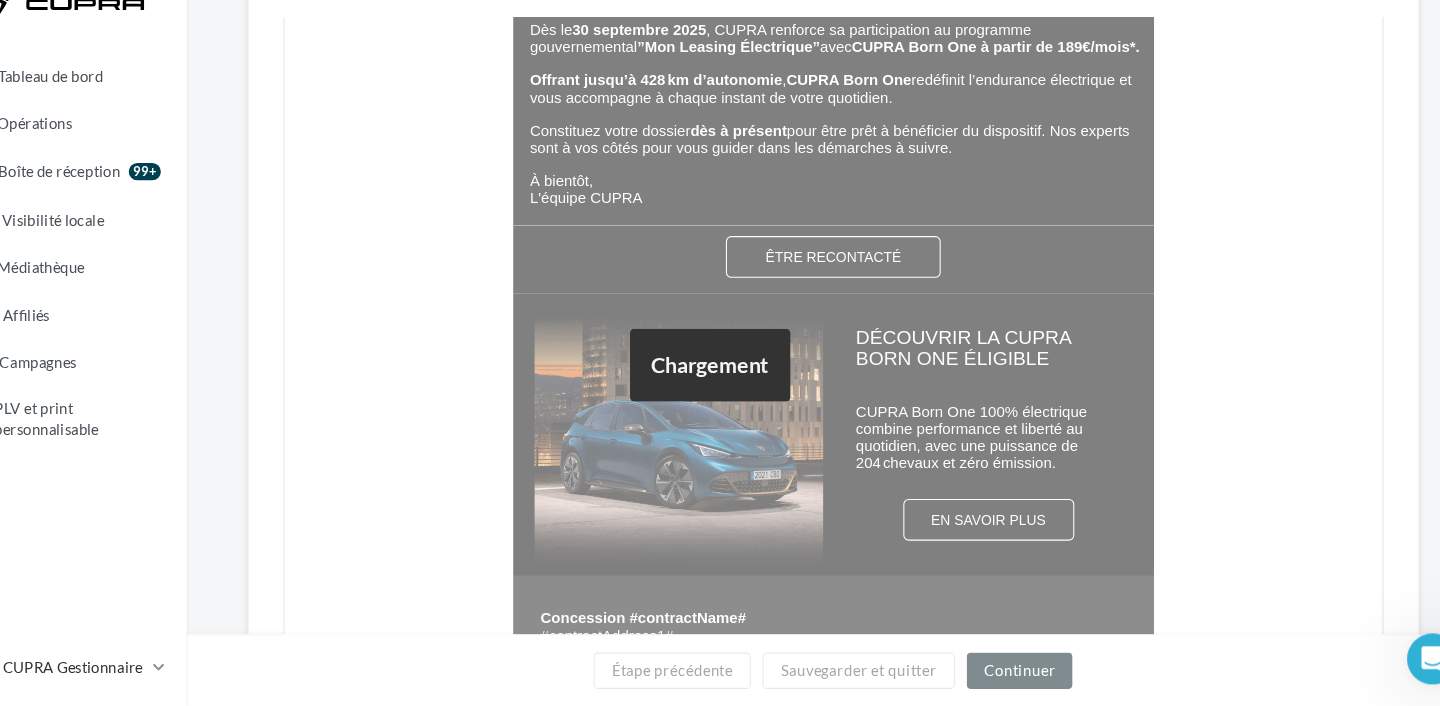scroll, scrollTop: 0, scrollLeft: 0, axis: both 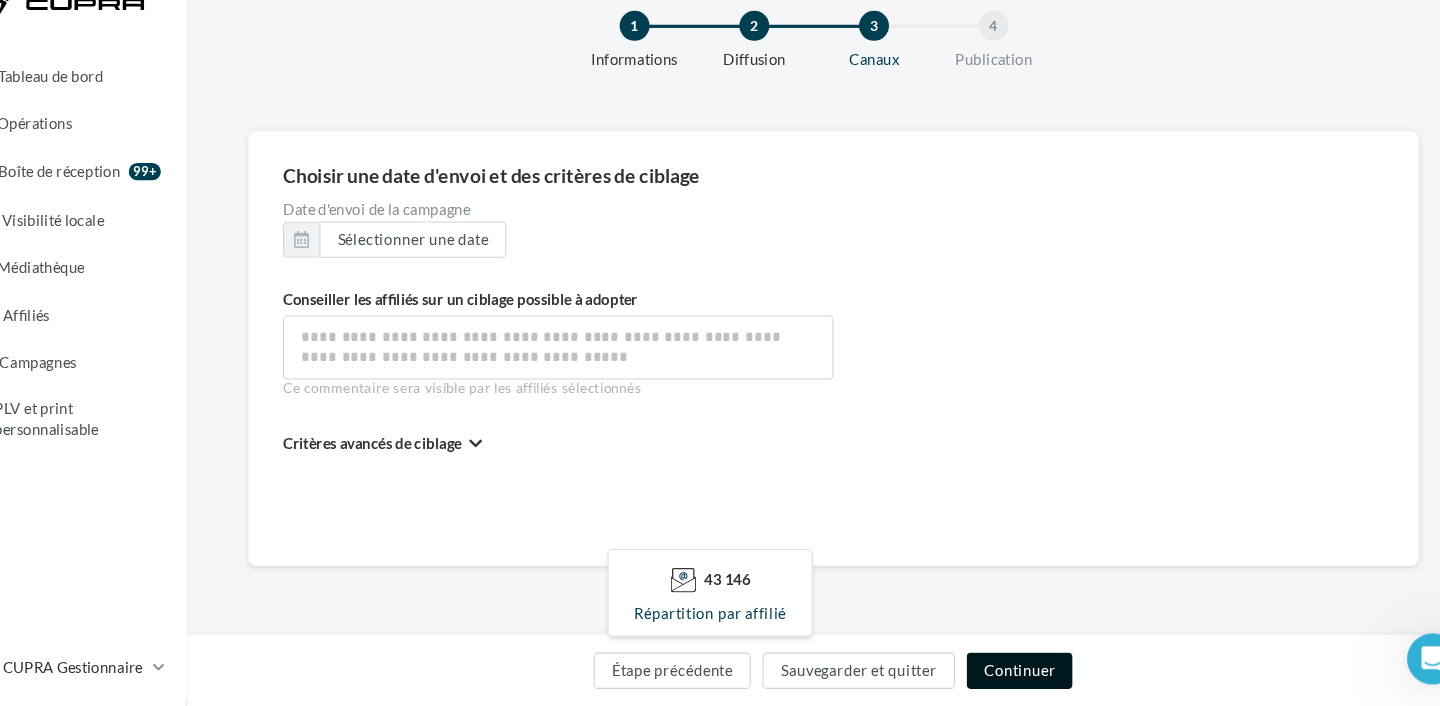 click on "Continuer" at bounding box center (1009, 673) 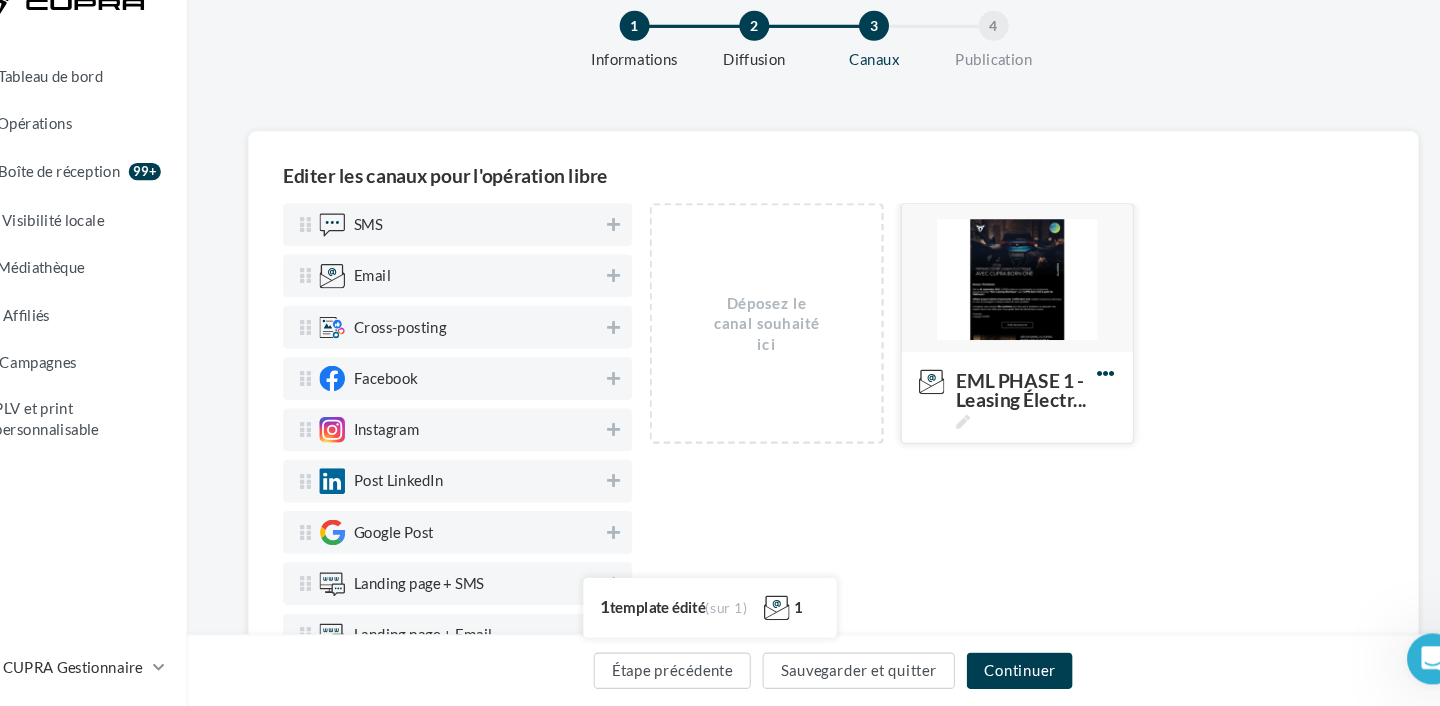 click at bounding box center (1090, 395) 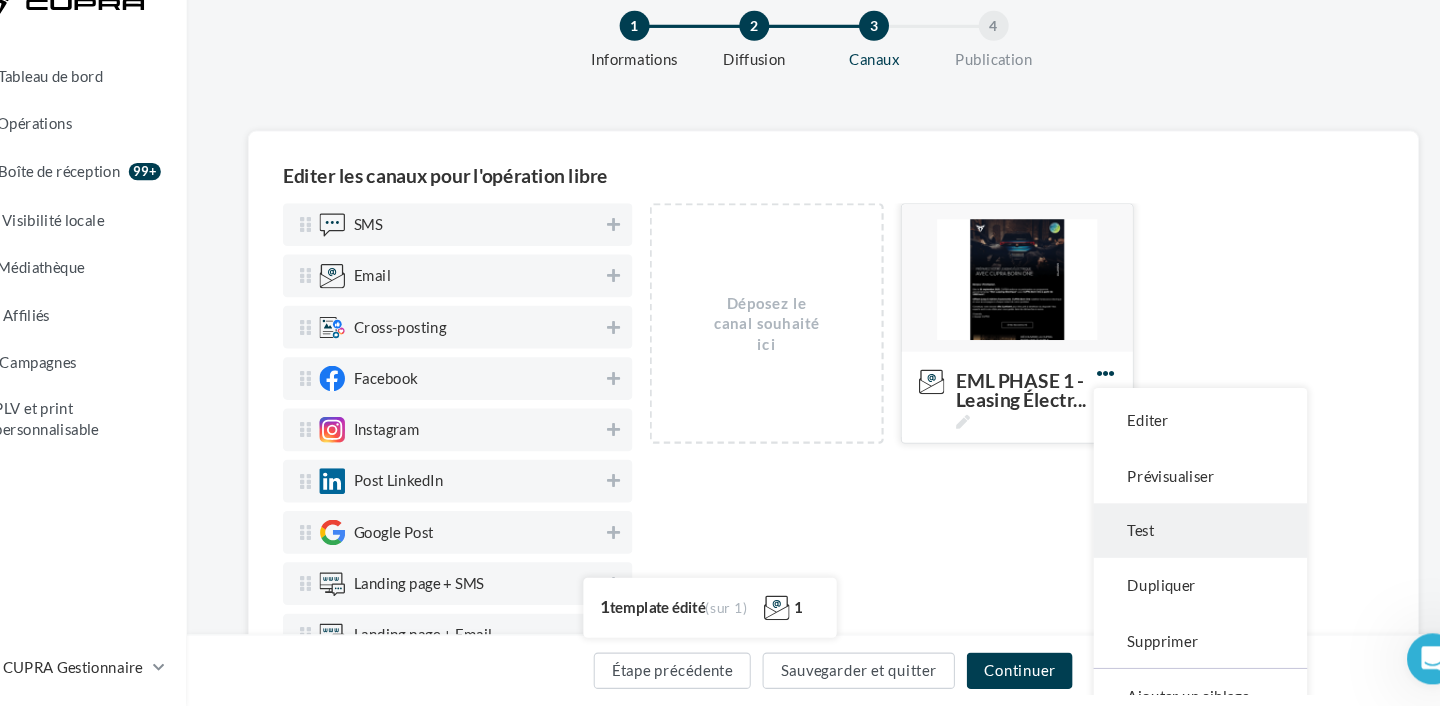 click on "Test" at bounding box center (1178, 542) 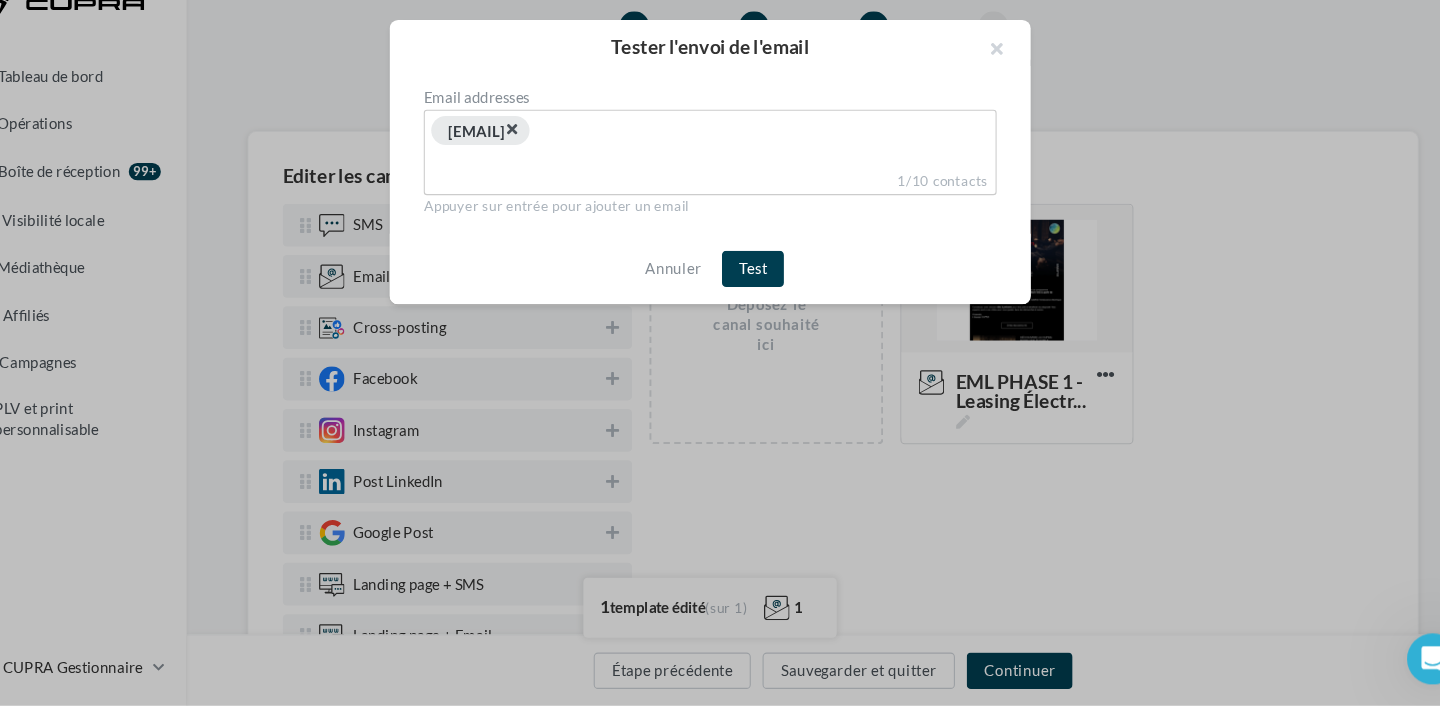 click on "×" at bounding box center (533, 166) 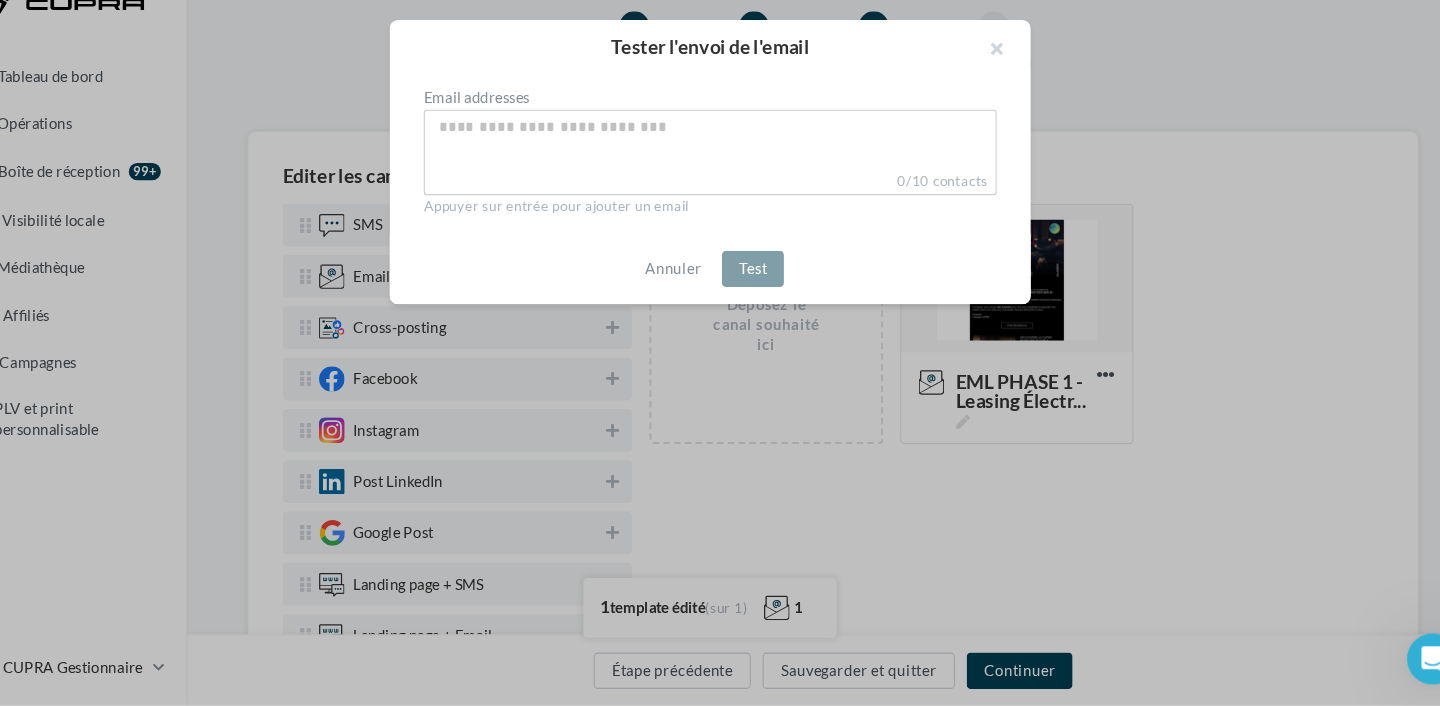click at bounding box center [720, 167] 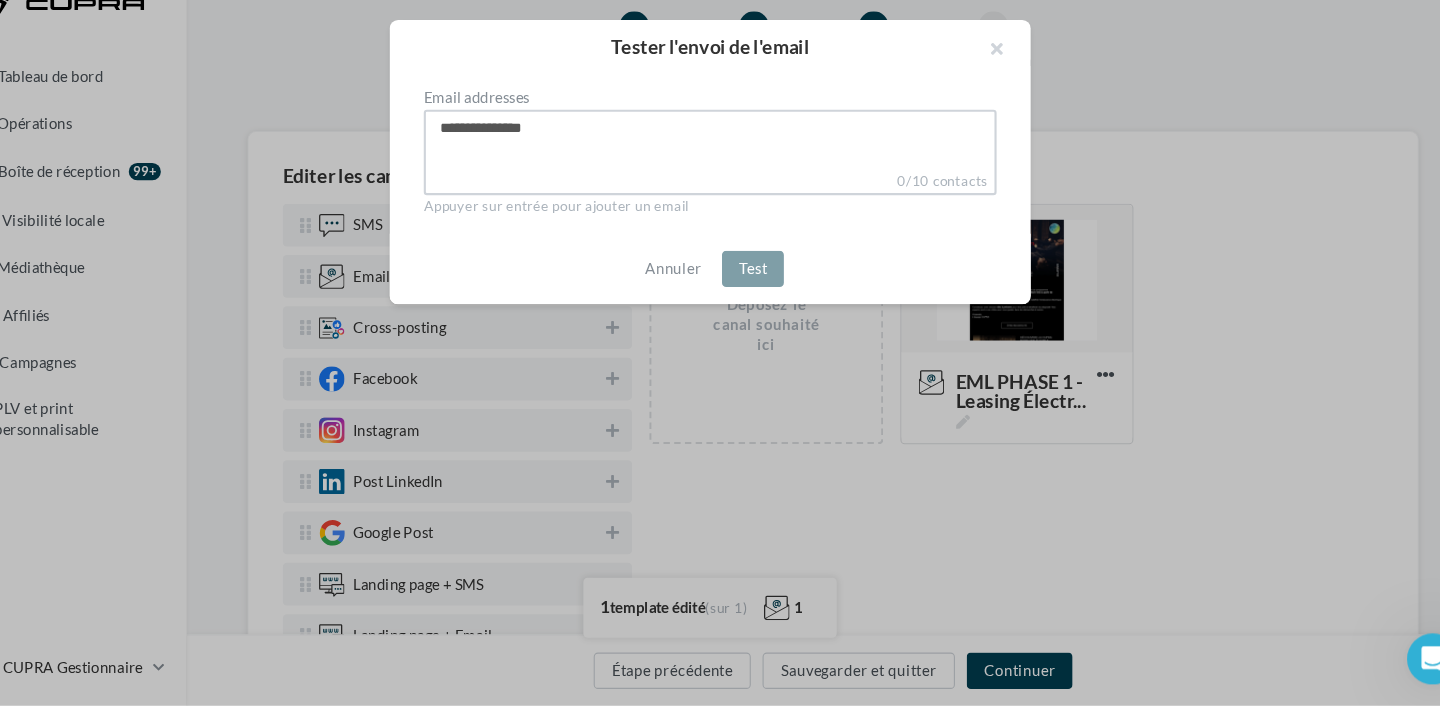 type on "**********" 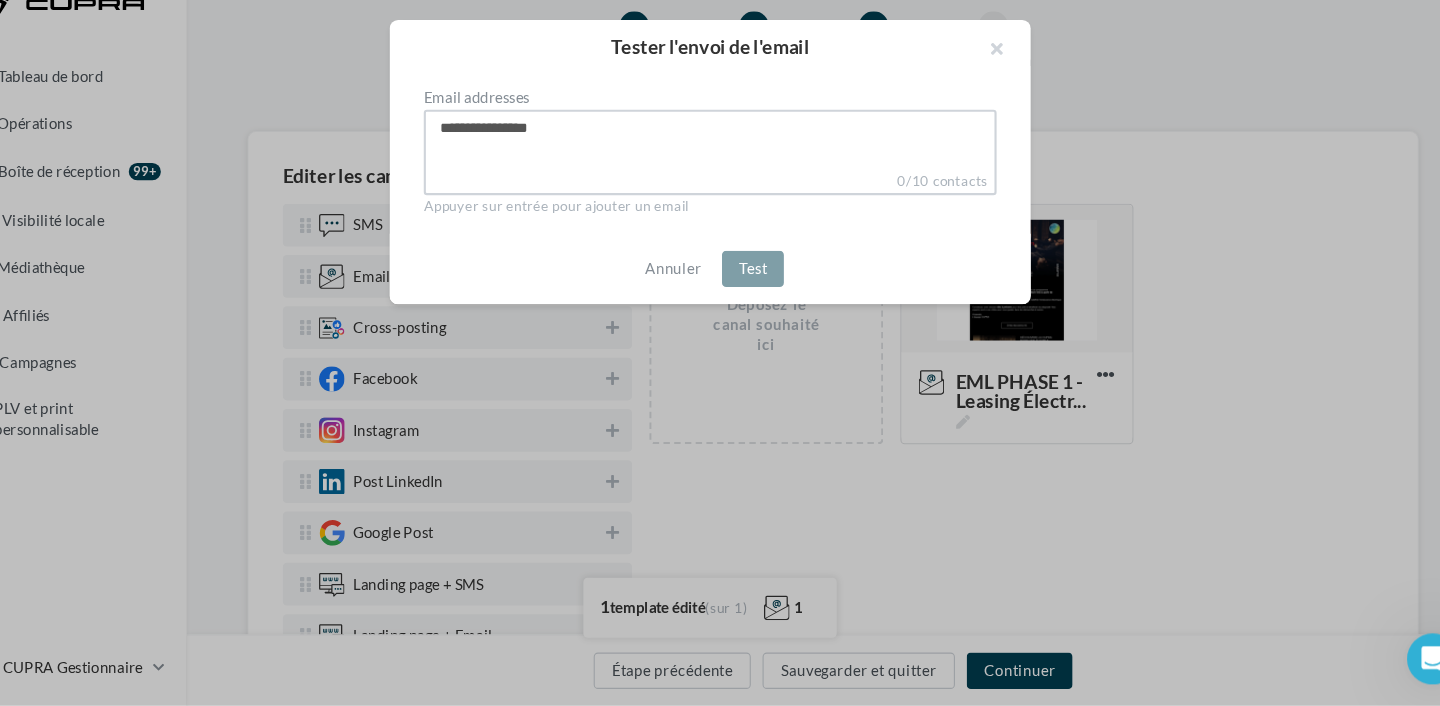 type 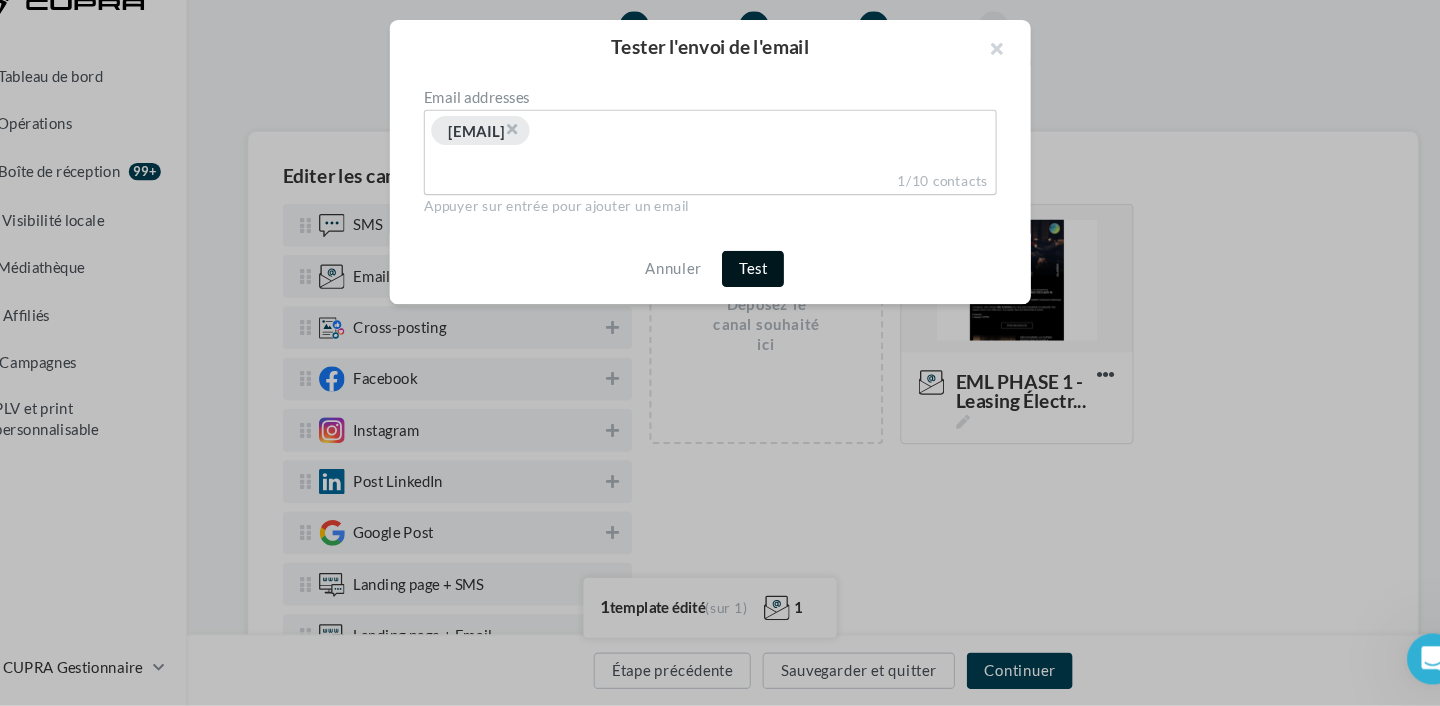 click on "Test" at bounding box center (760, 297) 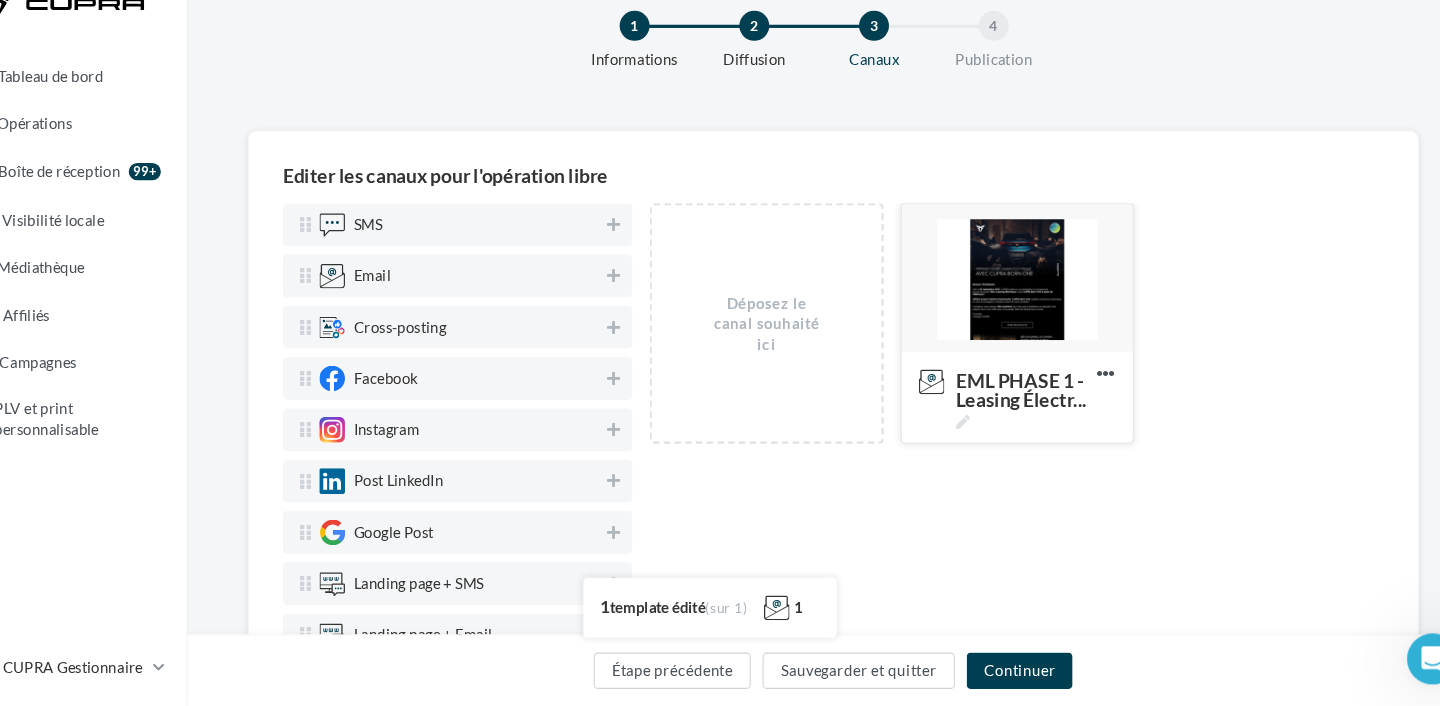 click at bounding box center [1007, 307] 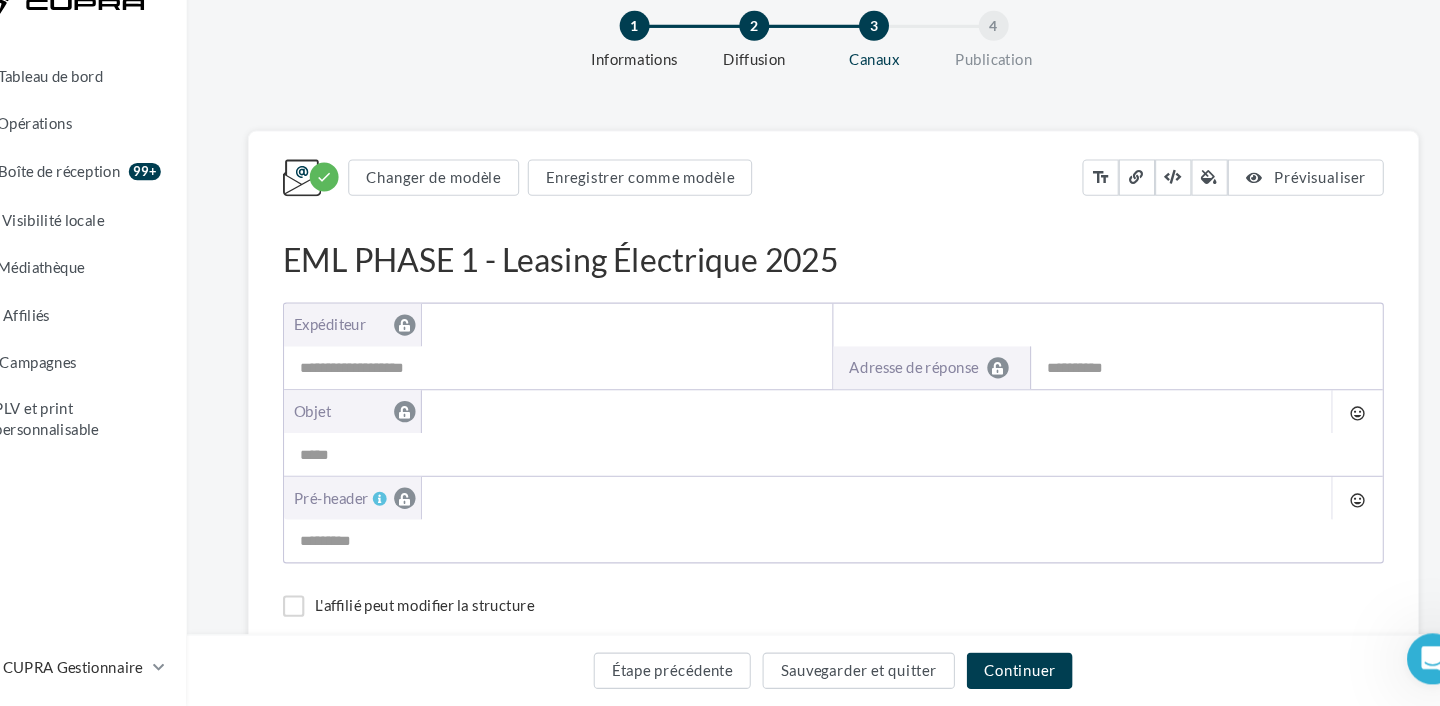 scroll, scrollTop: 133, scrollLeft: 0, axis: vertical 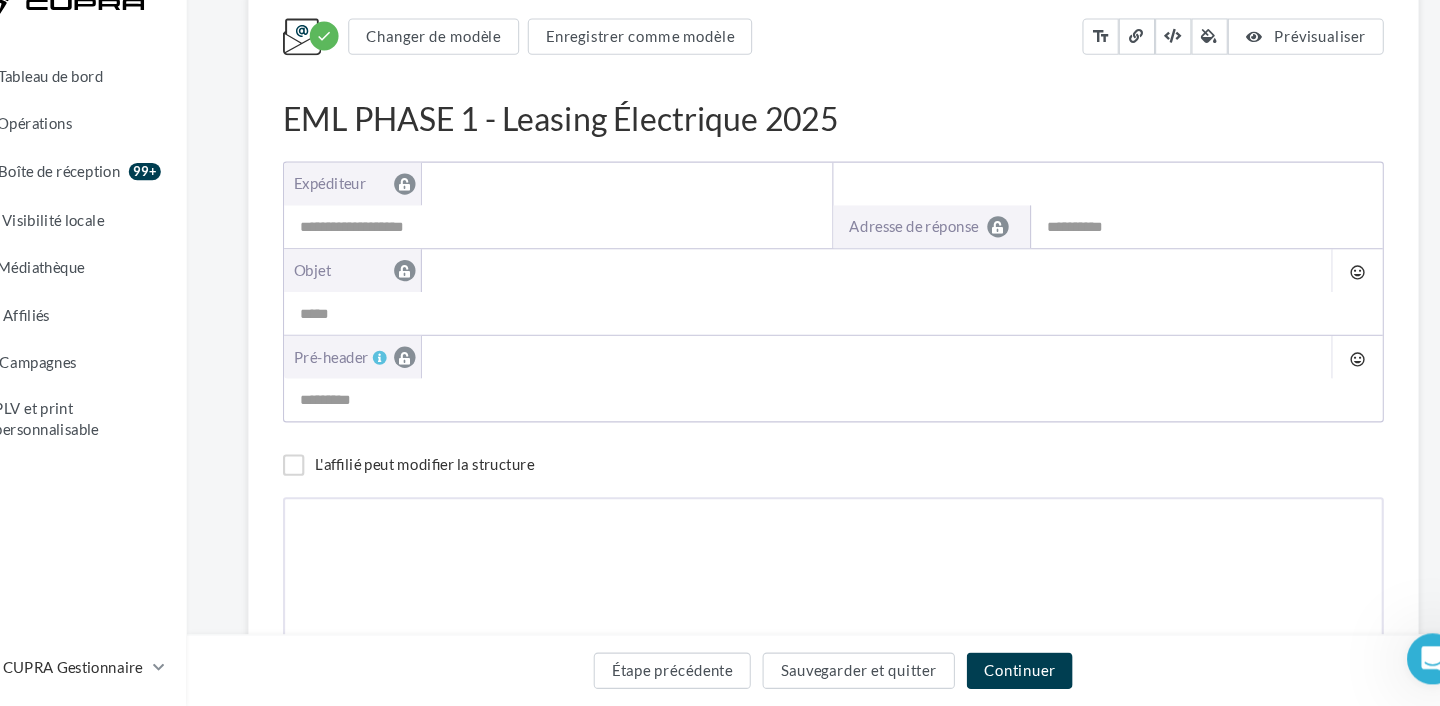 type on "**********" 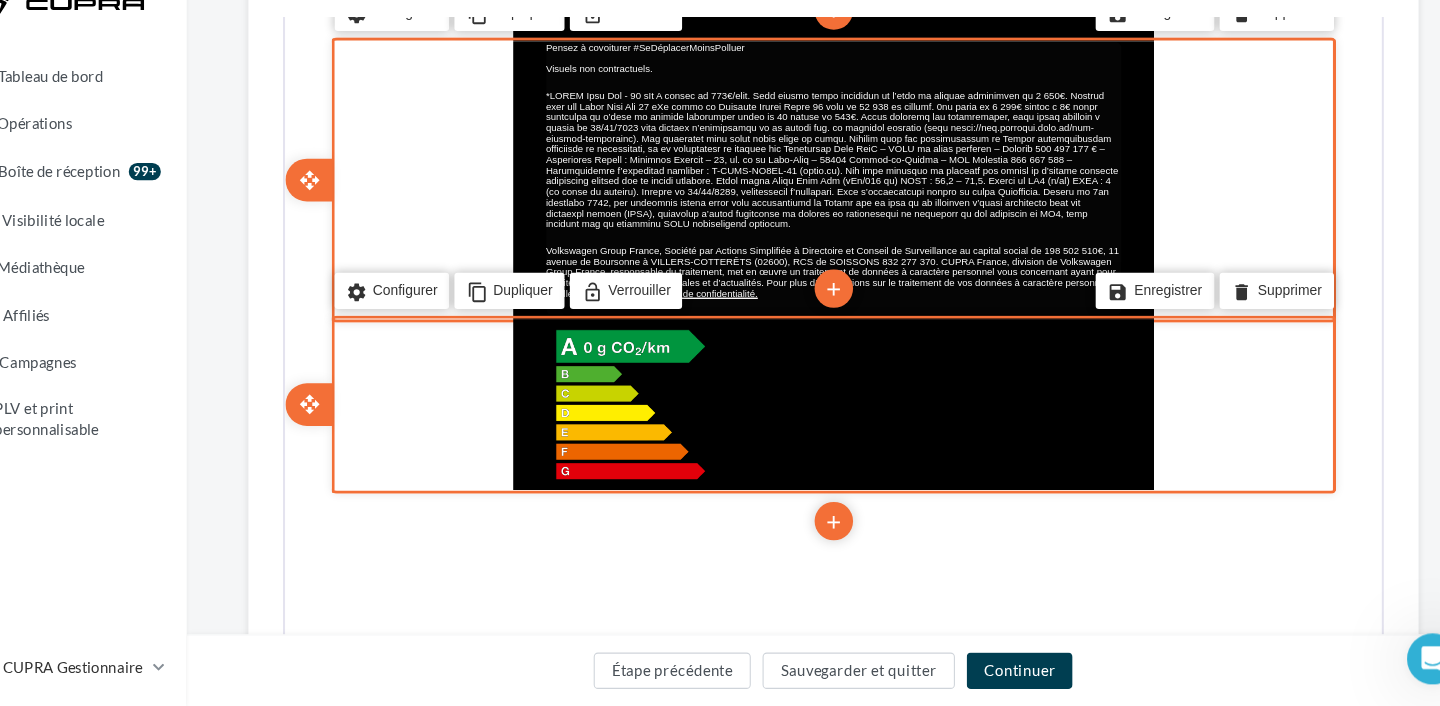 scroll, scrollTop: 1640, scrollLeft: 0, axis: vertical 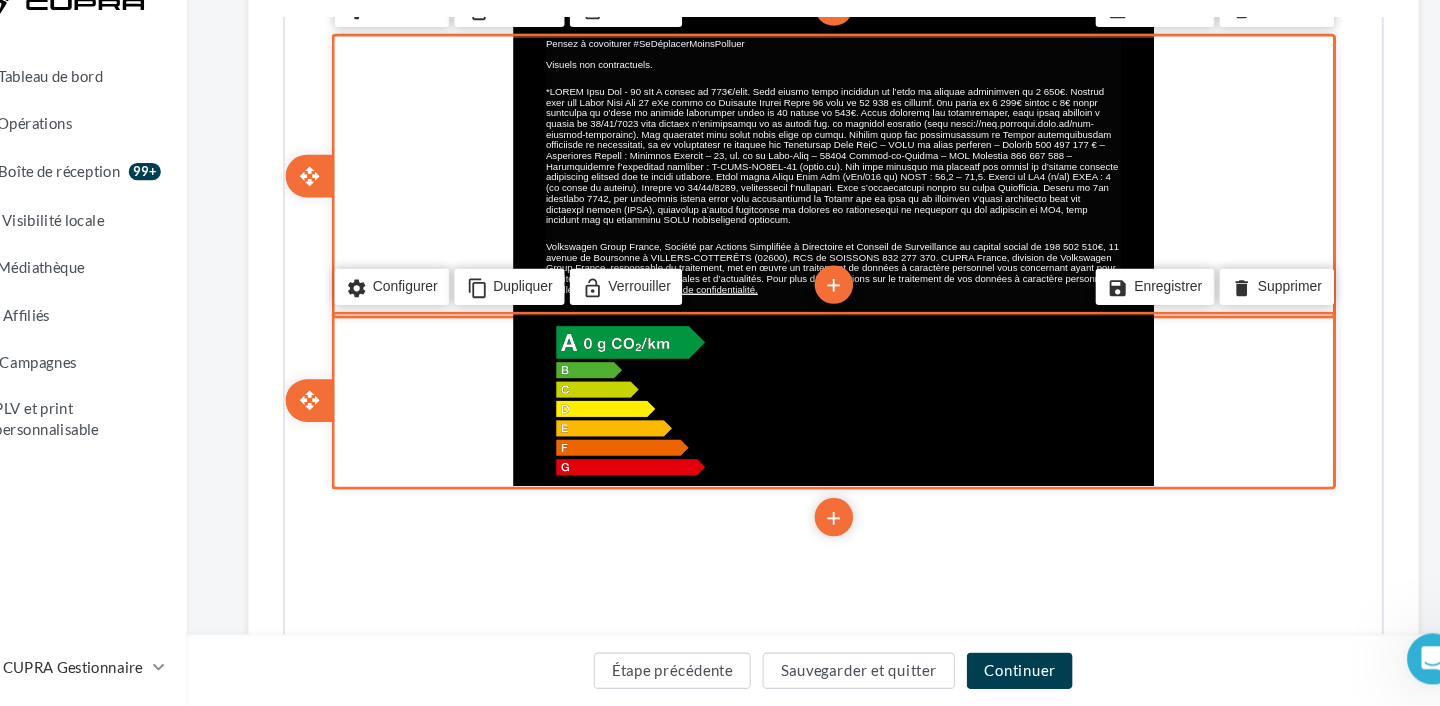 click on "Maecenas sed ante pellentesque, posuere leo id, eleifend dolor. Class aptent taciti sociosqu ad litora torquent per conubia nostra, per inceptos himenaeos.Praesent laoreet malesuada cursus. Maecenas scelerisque congue eros eu posuere. Praesent in felis ut velit pretium lobortis rhoncus ut erat." at bounding box center [865, 269] 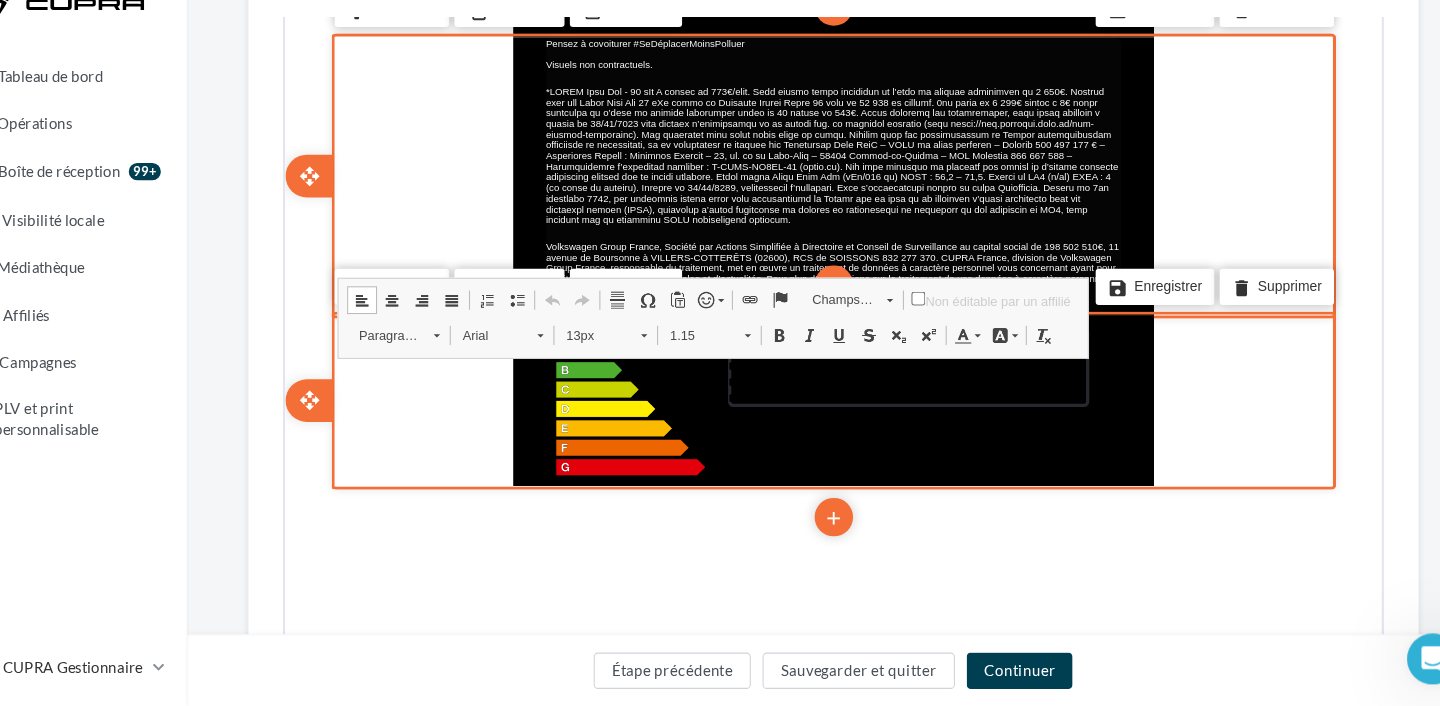 click on "**********" at bounding box center (865, 261) 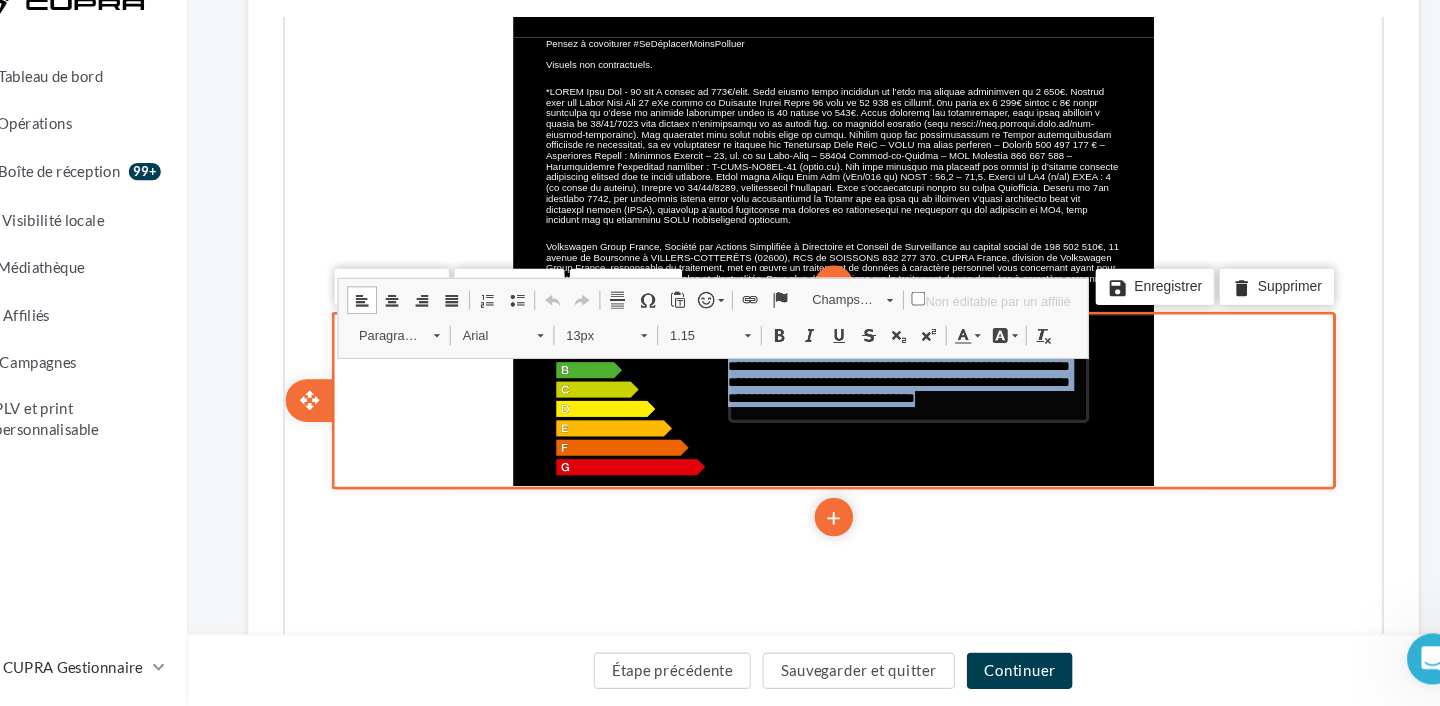 type 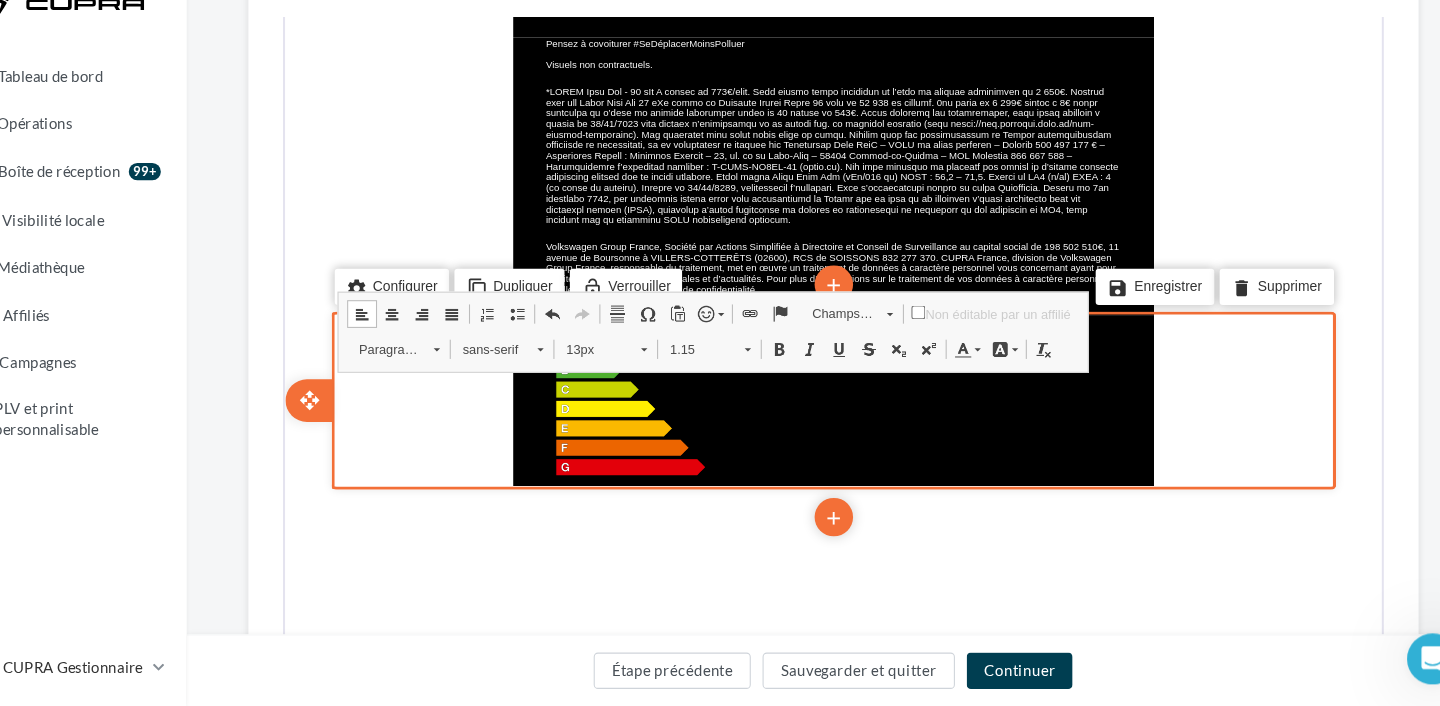 click on "Bonjour #[FIRST]#,
Dès le  [DATE] , CUPRA renforce sa participation au programme gouvernemental  ”Mon Leasing Électrique”  avec  CUPRA Born One à partir de 189€/mois*.
Offrant jusqu’à 428 km d’autonomie ,  CUPRA Born One  redéfinit l’endurance électrique et vous accompagne à chaque instant de votre quotidien.
Constituez votre dossier  dès à présent  pour être prêt à bénéficier du dispositif. Nos experts sont à vos côtés pour vous guider dans les démarches à suivre.
À bientôt,
L'équipe CUPRA
settings Configurer content_copy Dupliquer lock_open Verrouiller add add save Enregistrer delete Supprimer open_with ÊTRE RECONTACTÉ                   edit         settings Configurer content_copy Dupliquer lock_open" at bounding box center (795, -422) 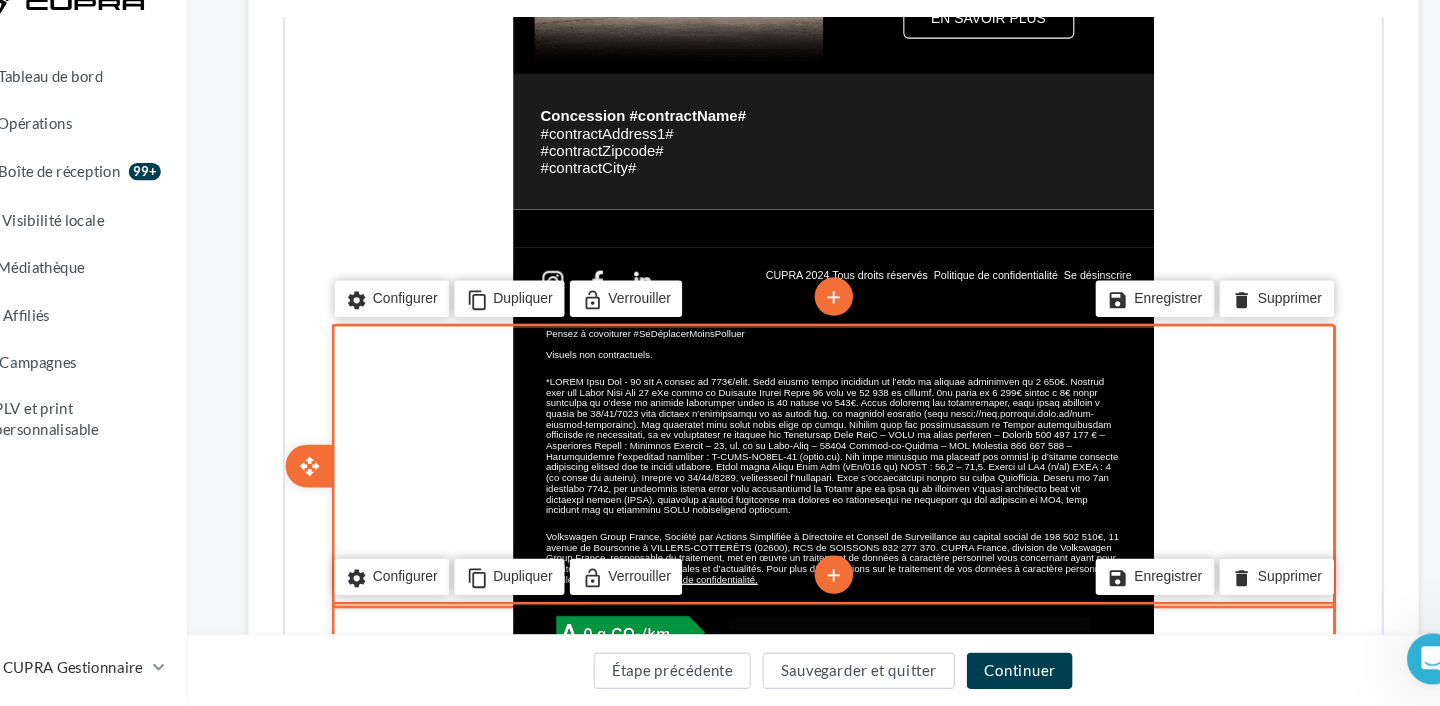 scroll, scrollTop: 1491, scrollLeft: 0, axis: vertical 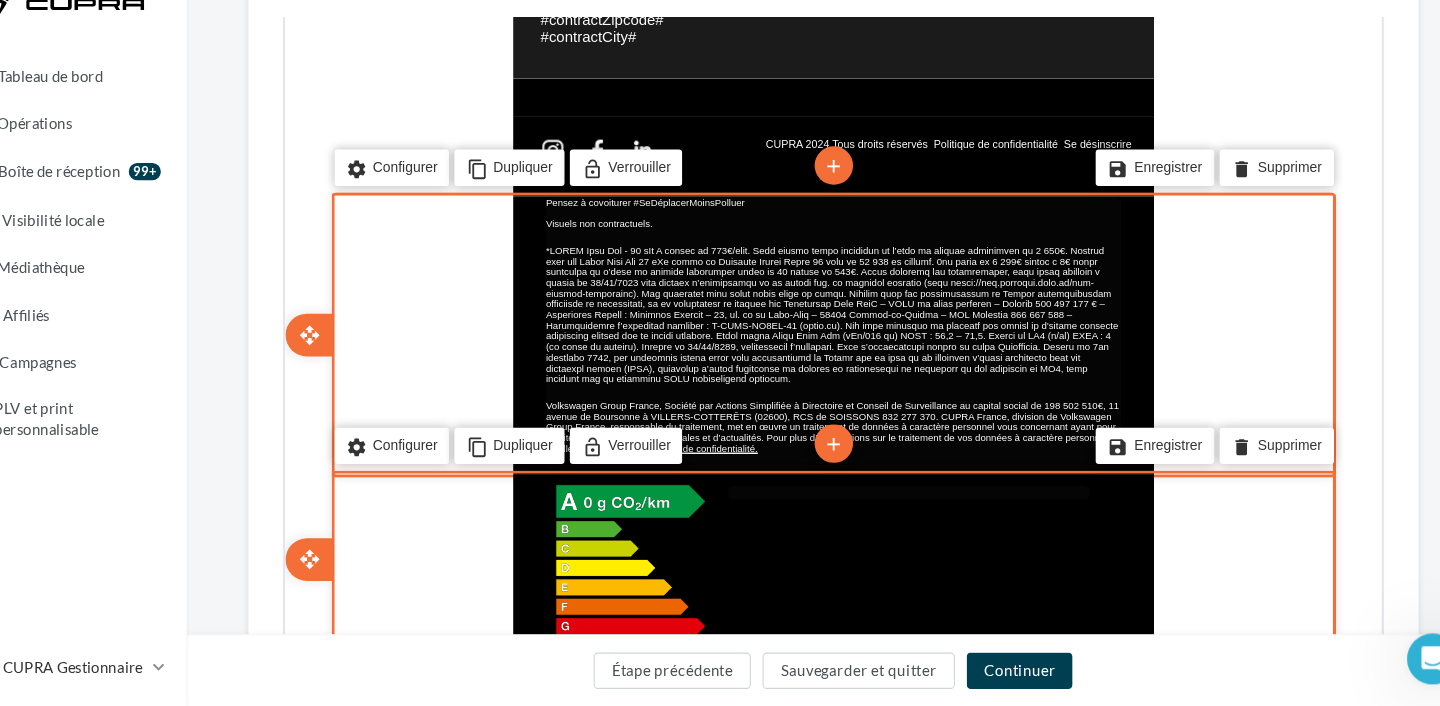 click at bounding box center [794, 223] 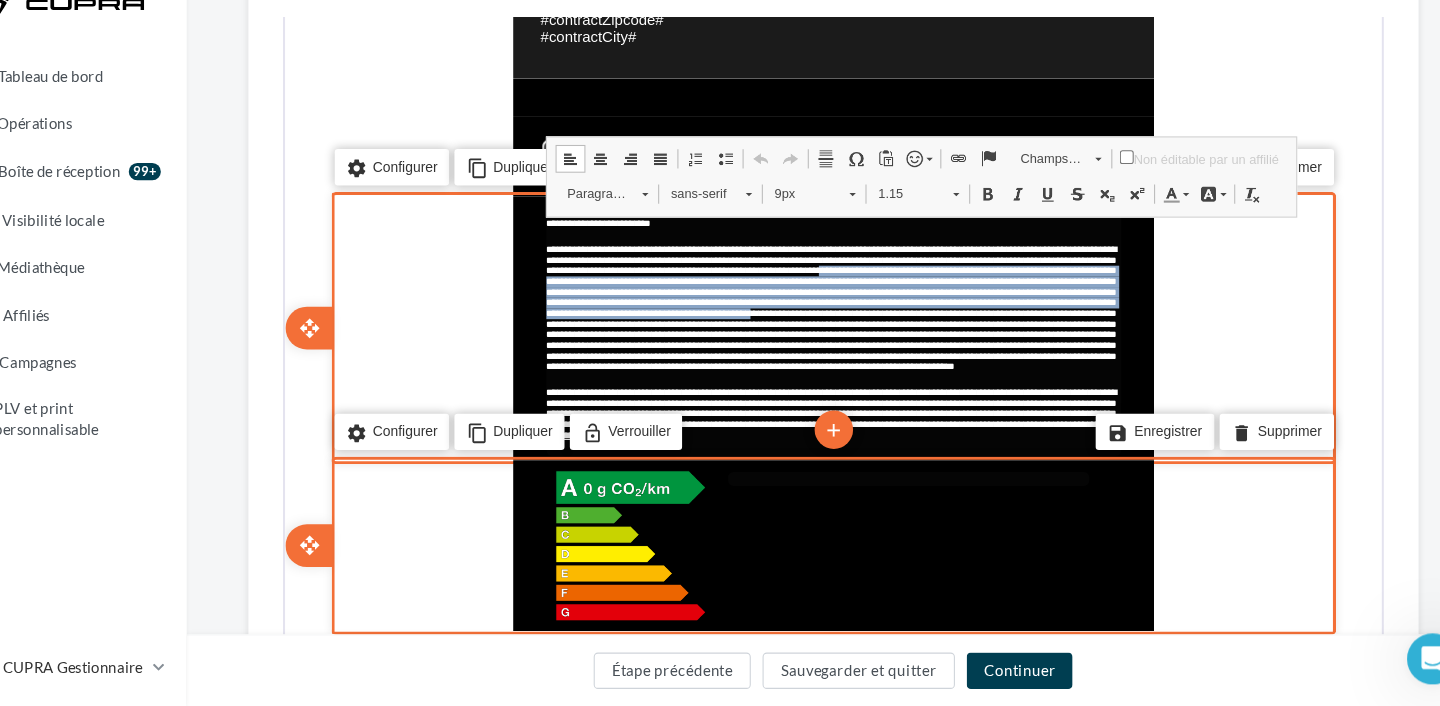 drag, startPoint x: 856, startPoint y: 202, endPoint x: 907, endPoint y: 246, distance: 67.357254 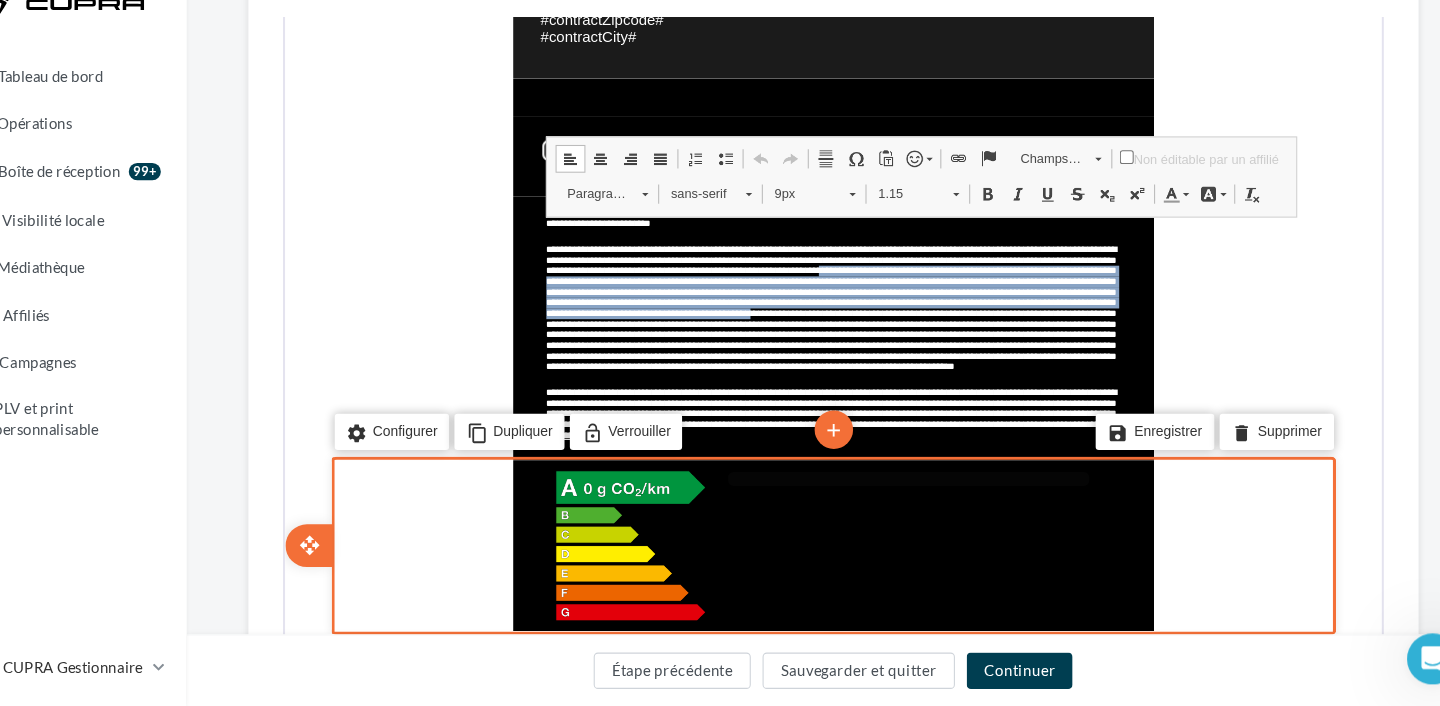 click on "Couleur du texte" at bounding box center [1115, 110] 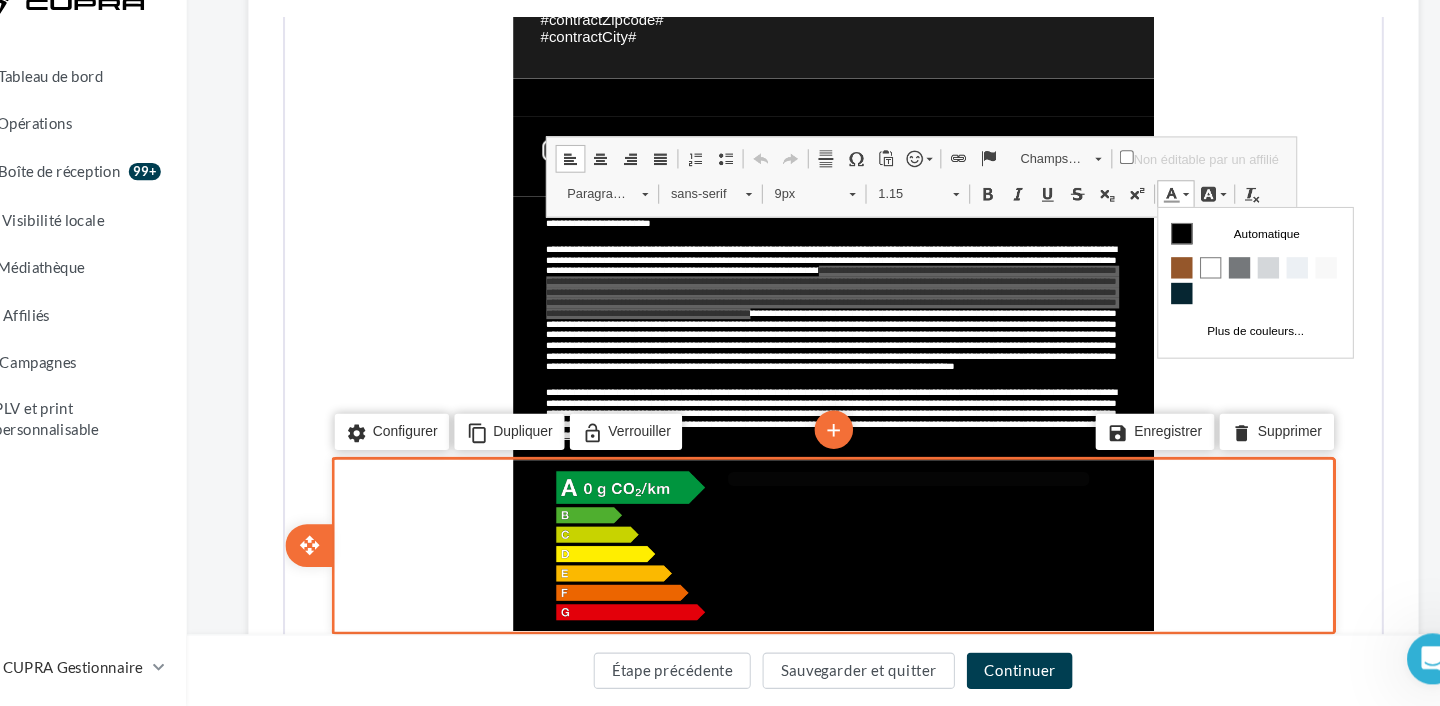 scroll, scrollTop: 0, scrollLeft: 0, axis: both 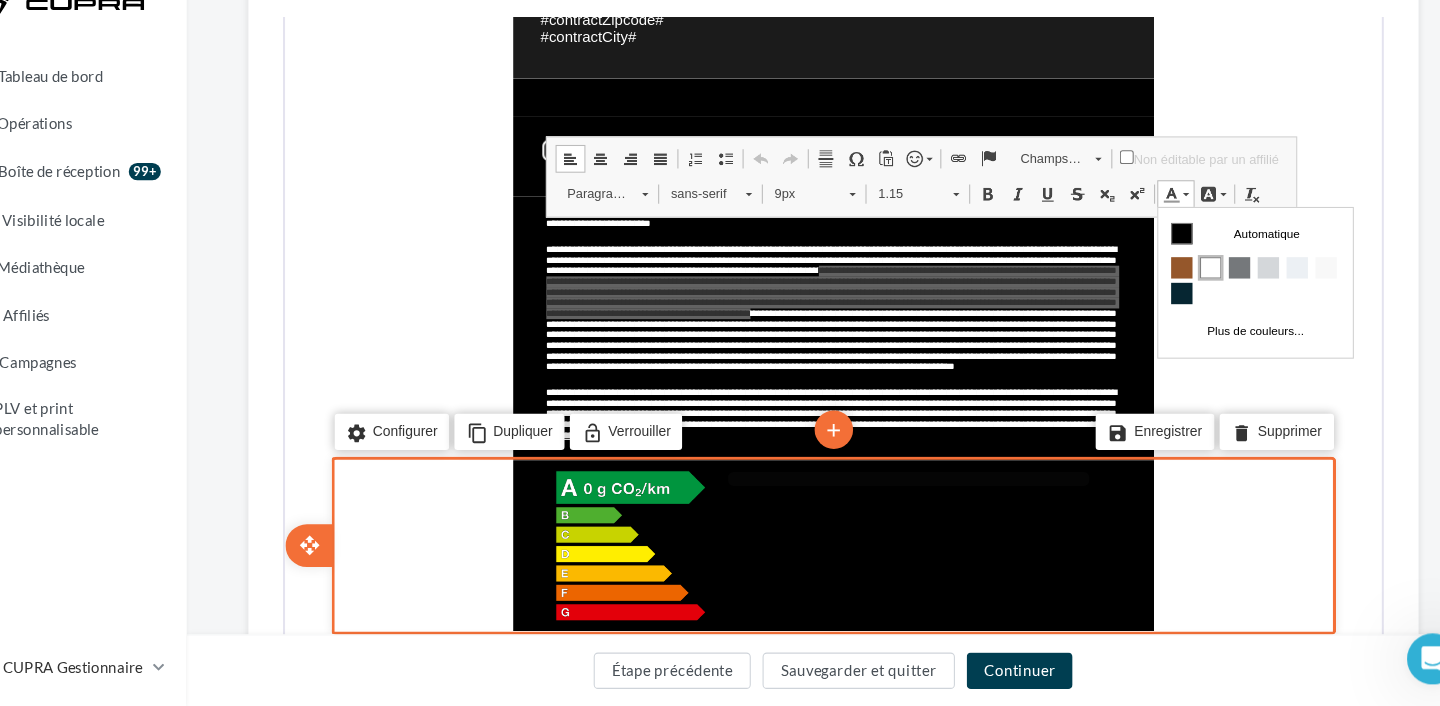 click at bounding box center (1206, 263) 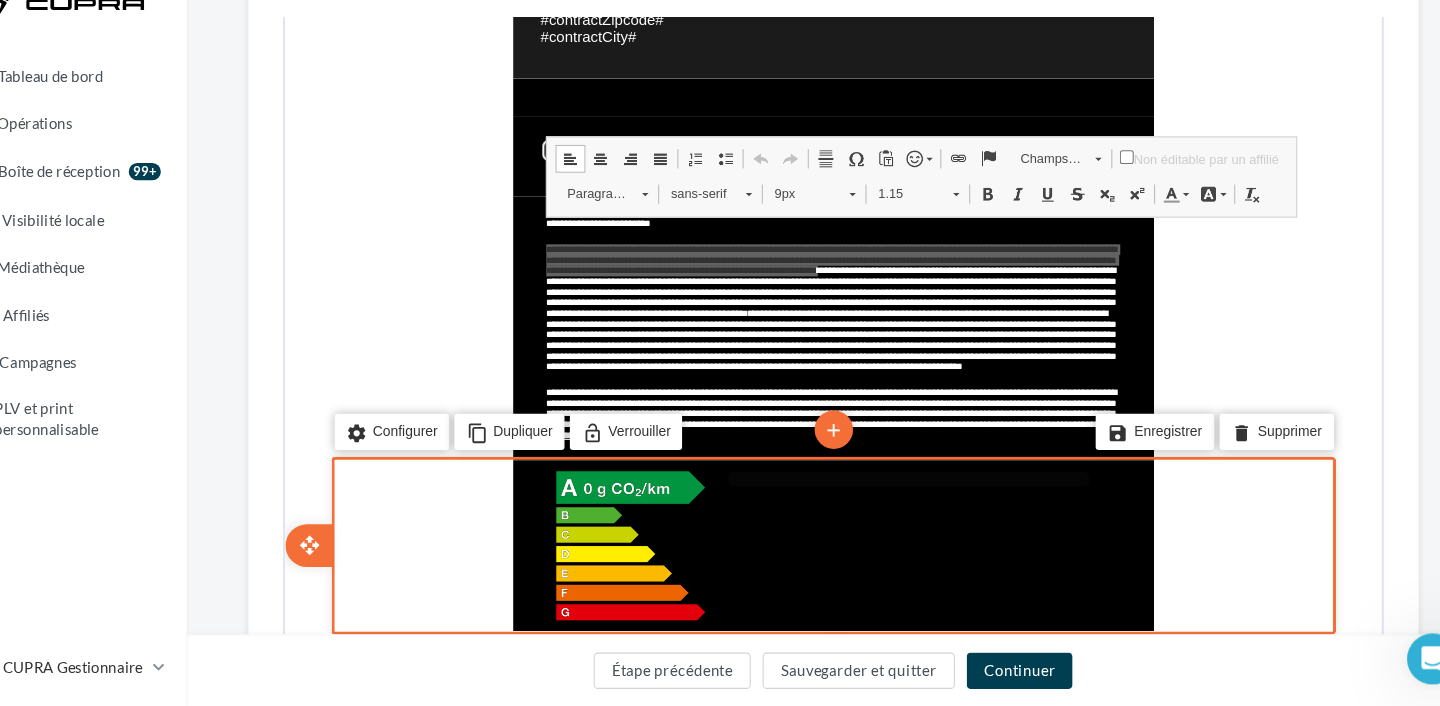 click on "Something wrong..." at bounding box center [835, -89] 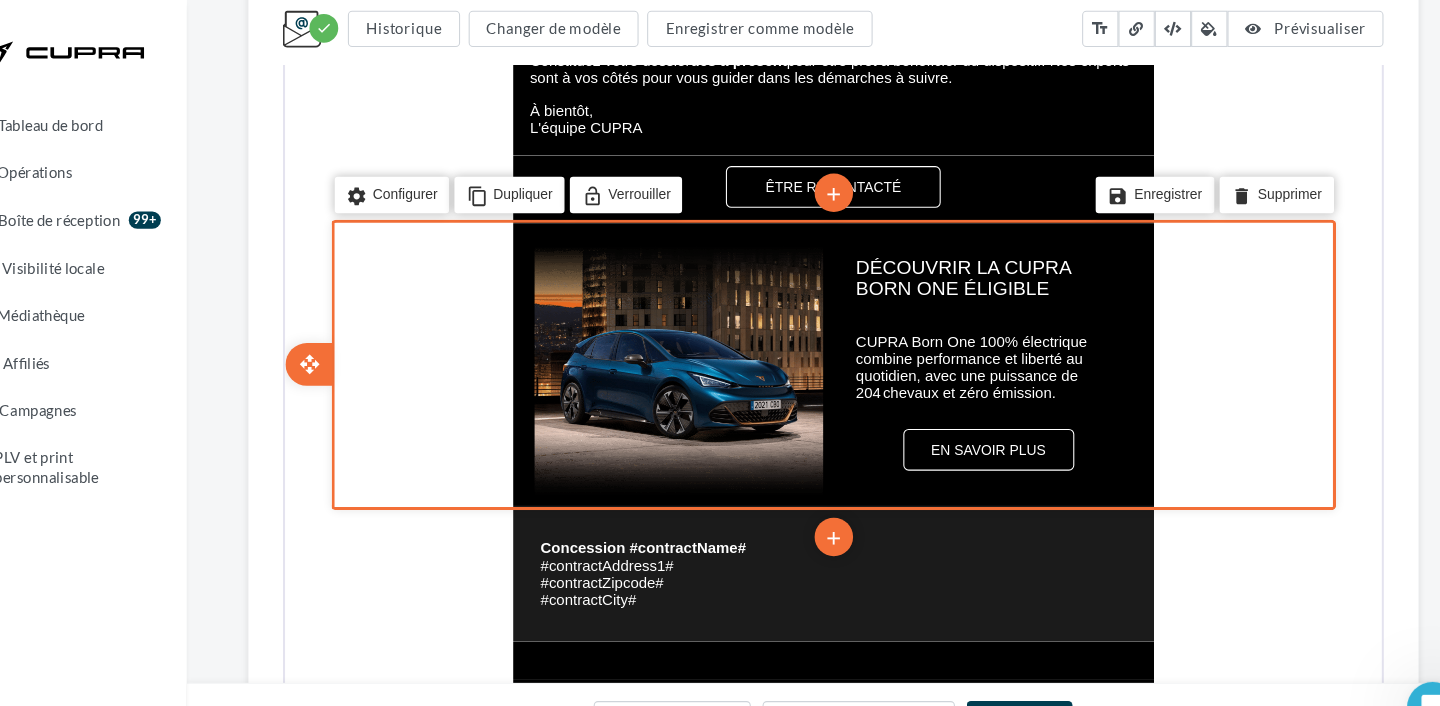 scroll, scrollTop: 980, scrollLeft: 0, axis: vertical 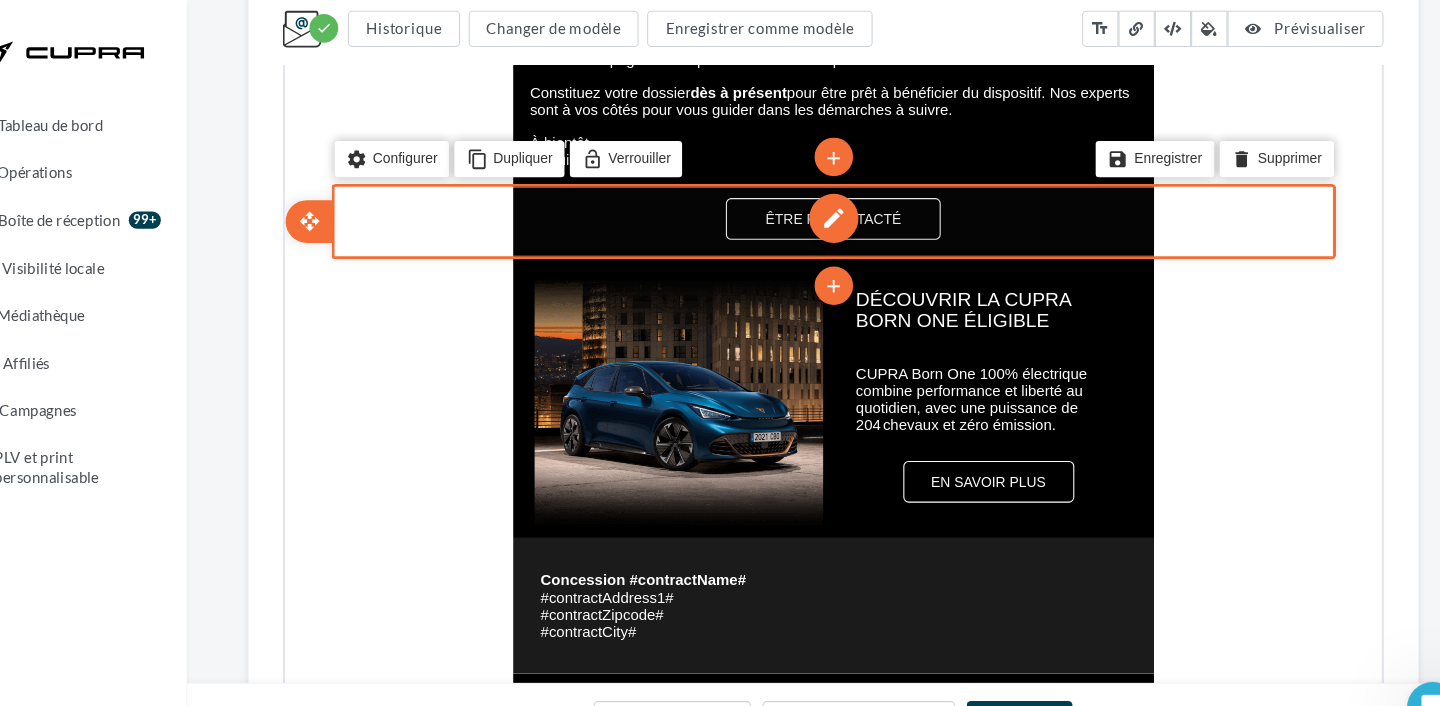 click on "edit" at bounding box center [795, 171] 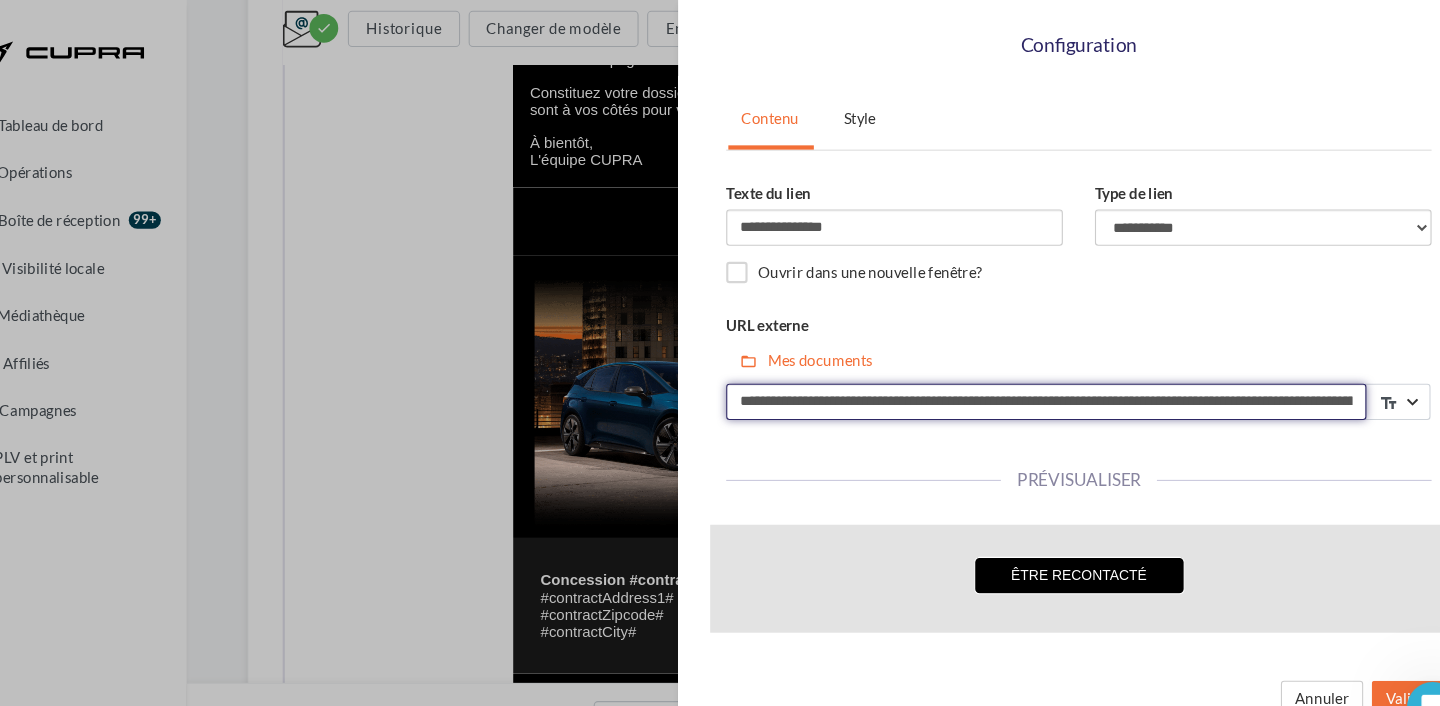 click on "**********" at bounding box center (1034, 376) 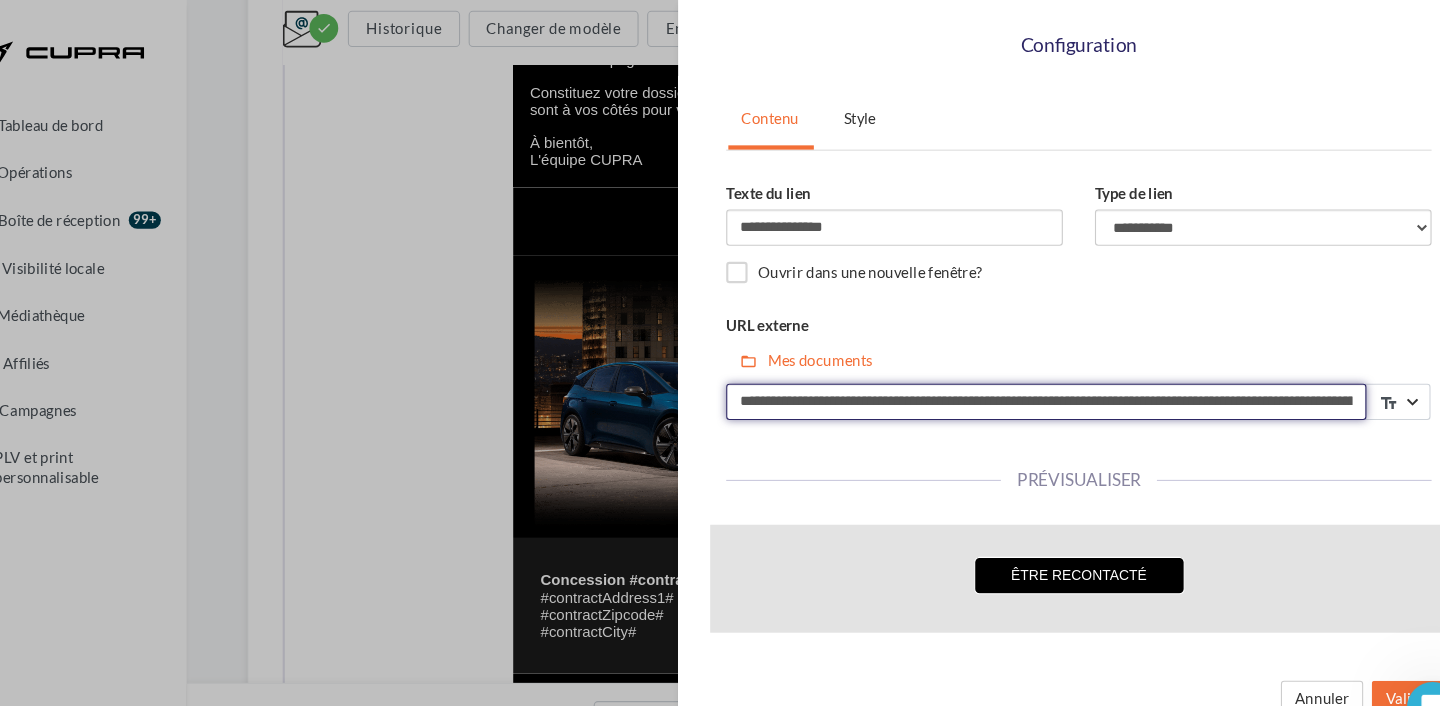 paste on "**********" 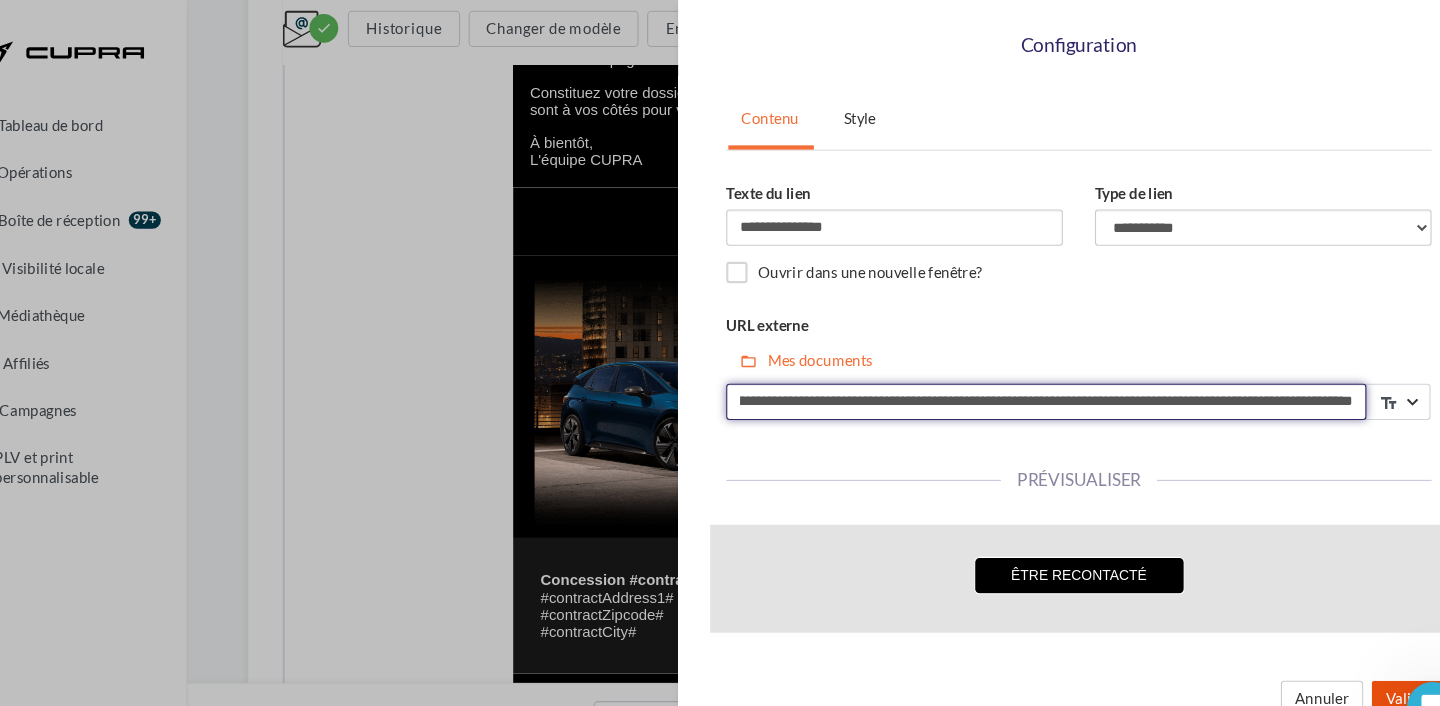 type on "**********" 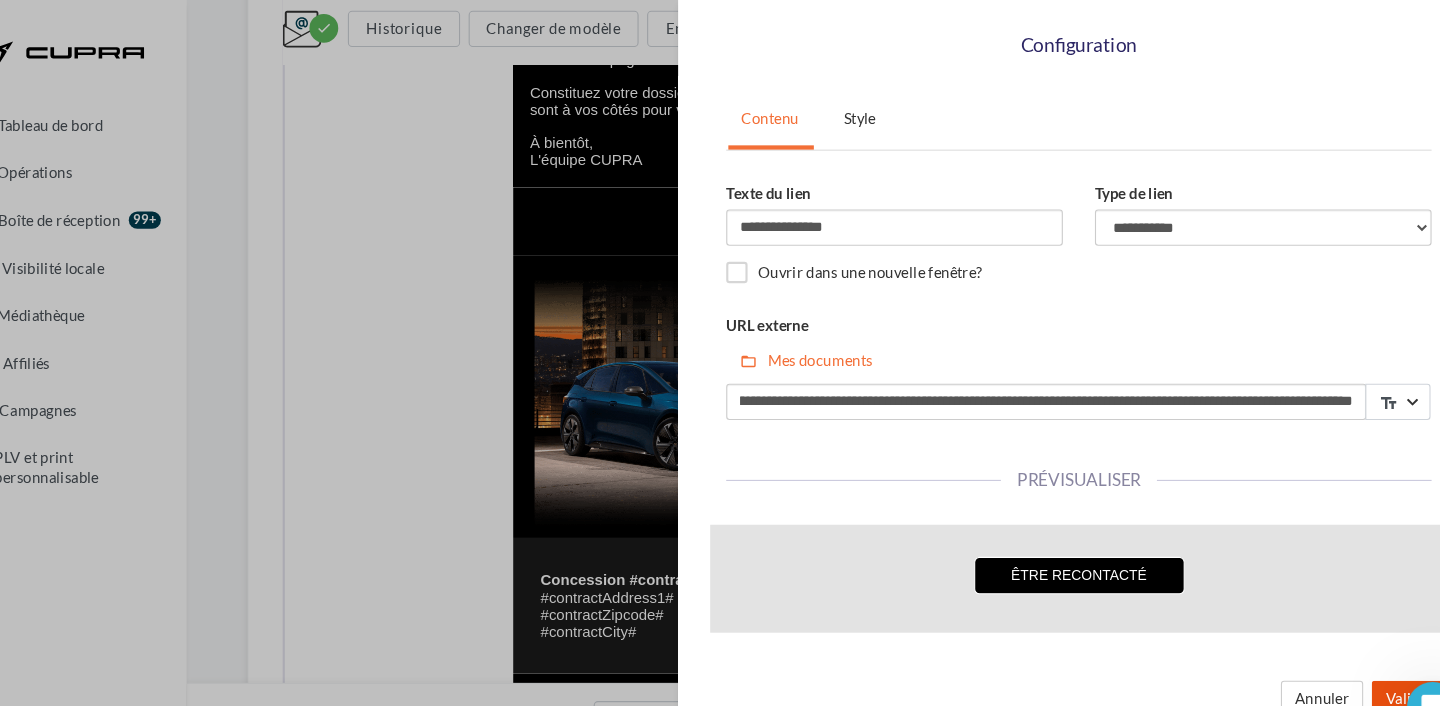 click on "Valider" at bounding box center [1374, 654] 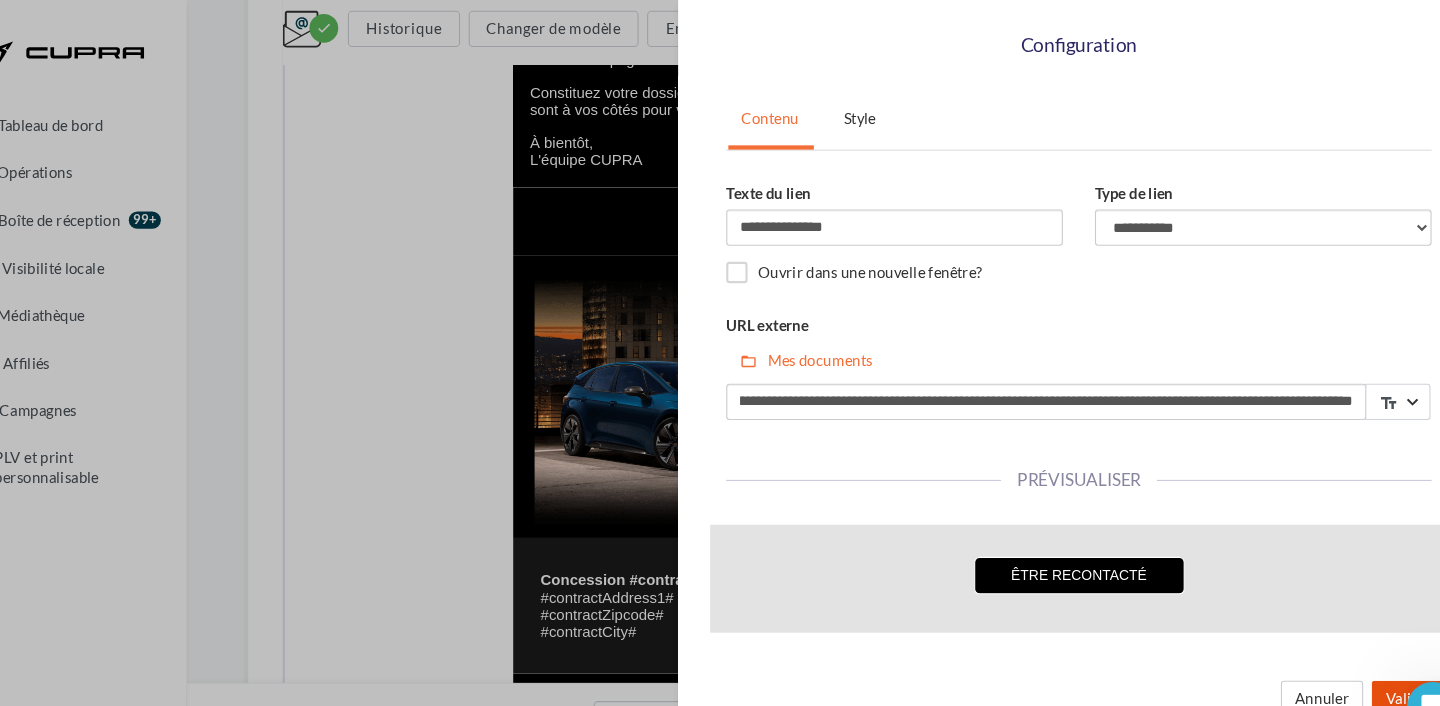 scroll, scrollTop: 0, scrollLeft: 0, axis: both 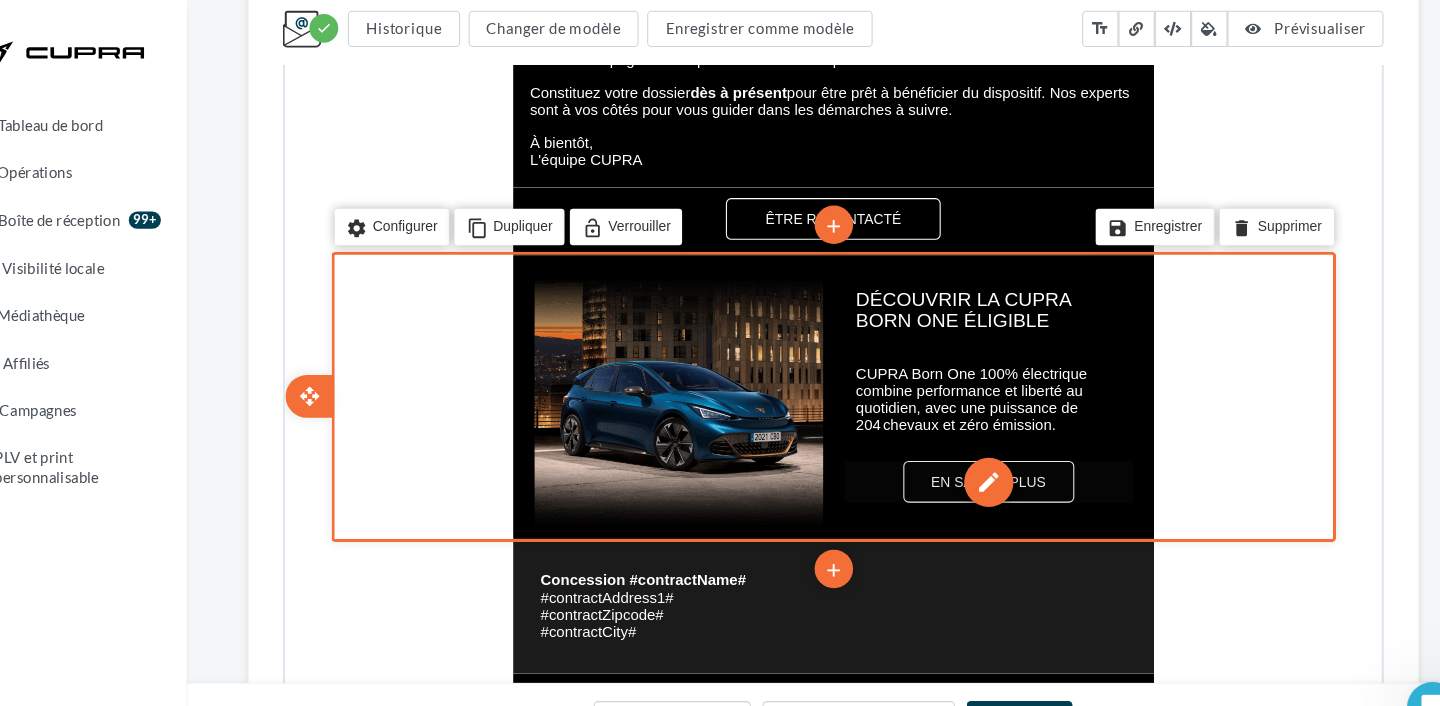 click on "edit" at bounding box center (940, 418) 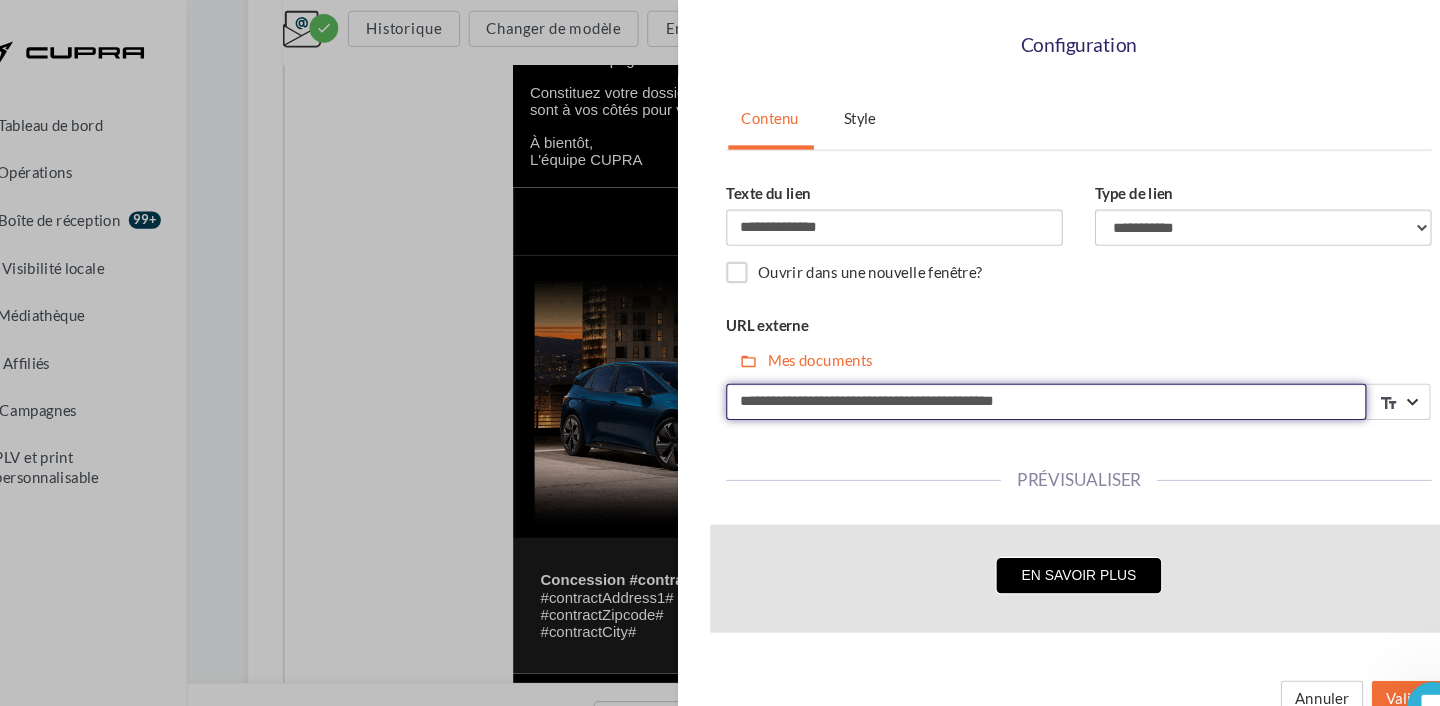 click on "**********" at bounding box center (1034, 376) 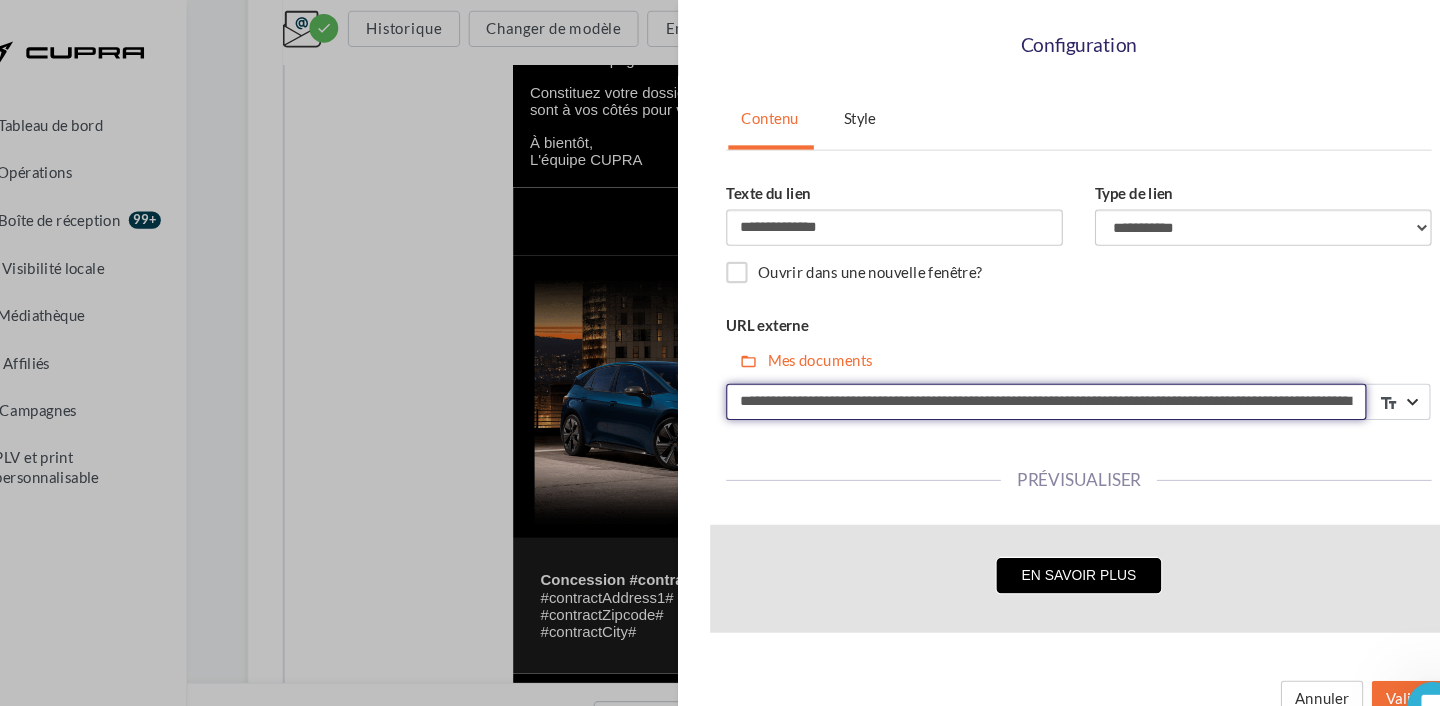 scroll, scrollTop: 0, scrollLeft: 202, axis: horizontal 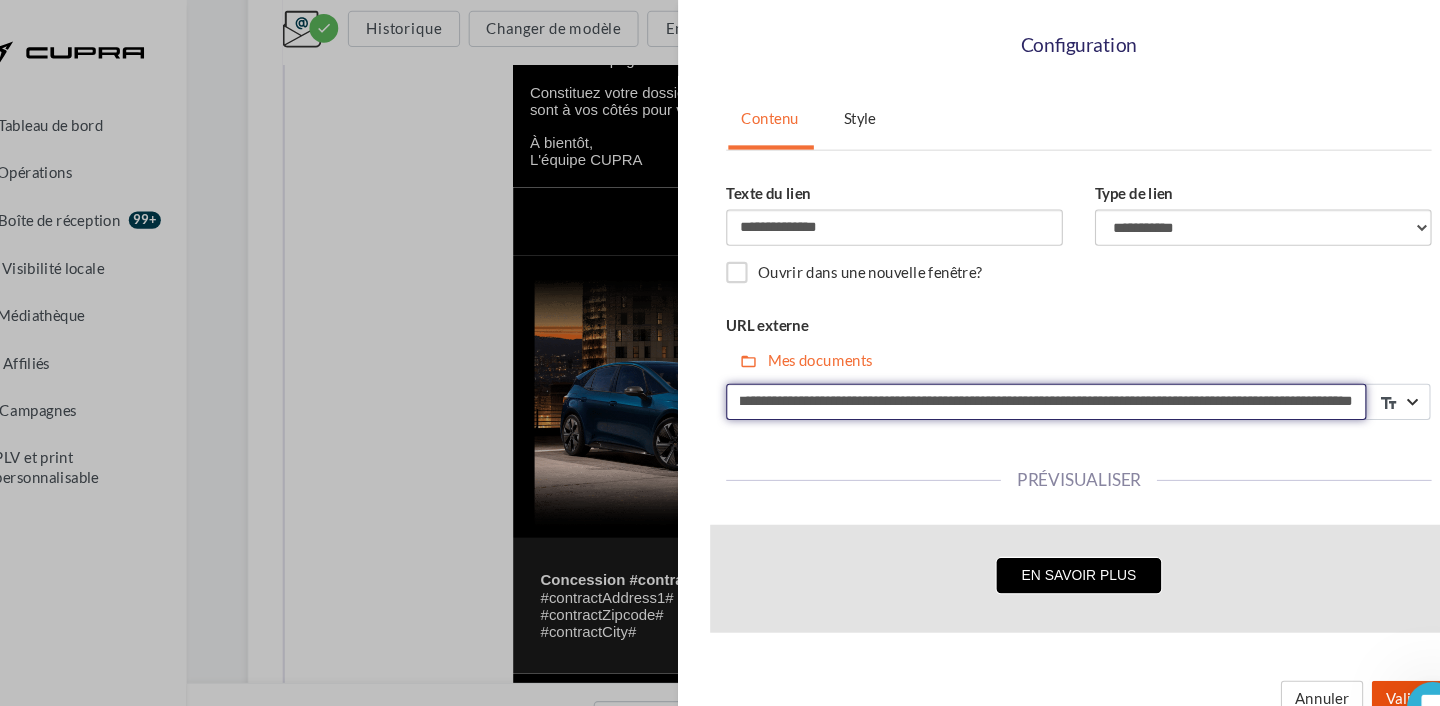 type on "**********" 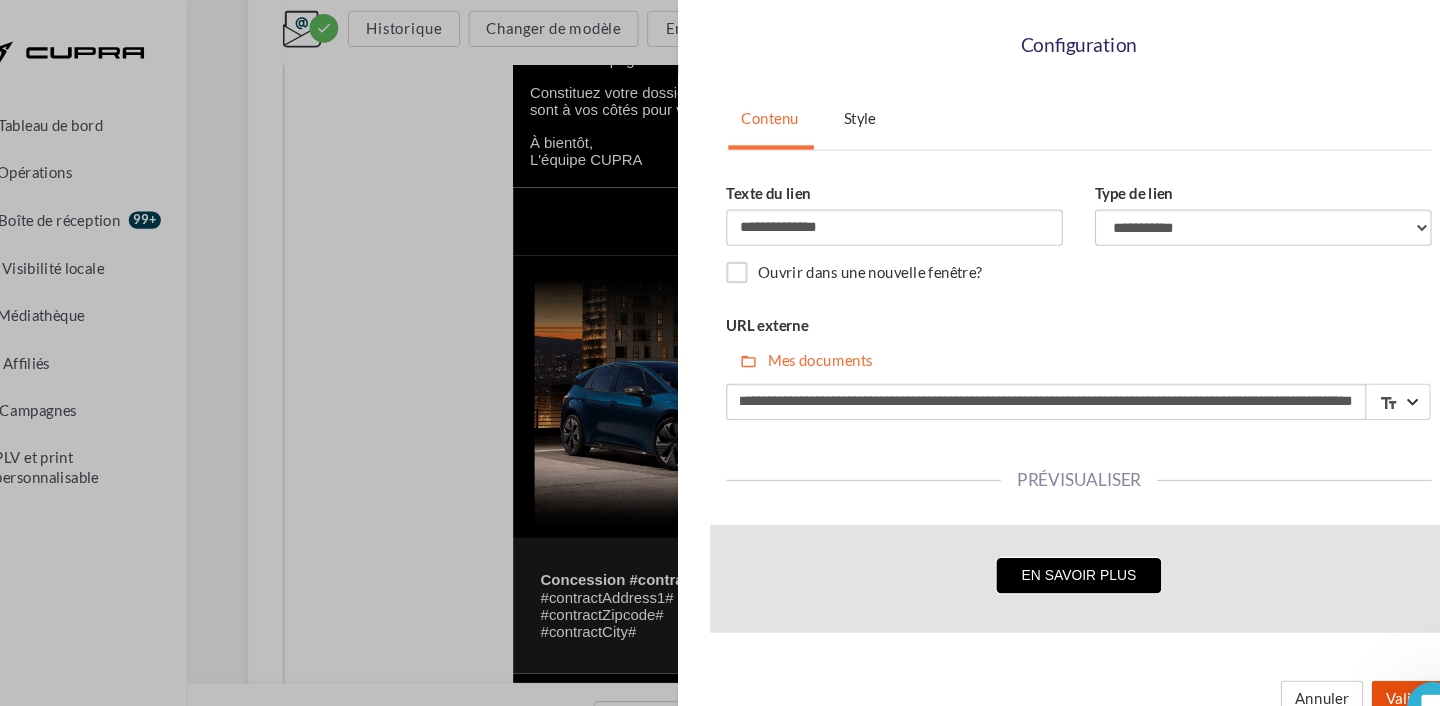 click on "Valider" at bounding box center (1374, 654) 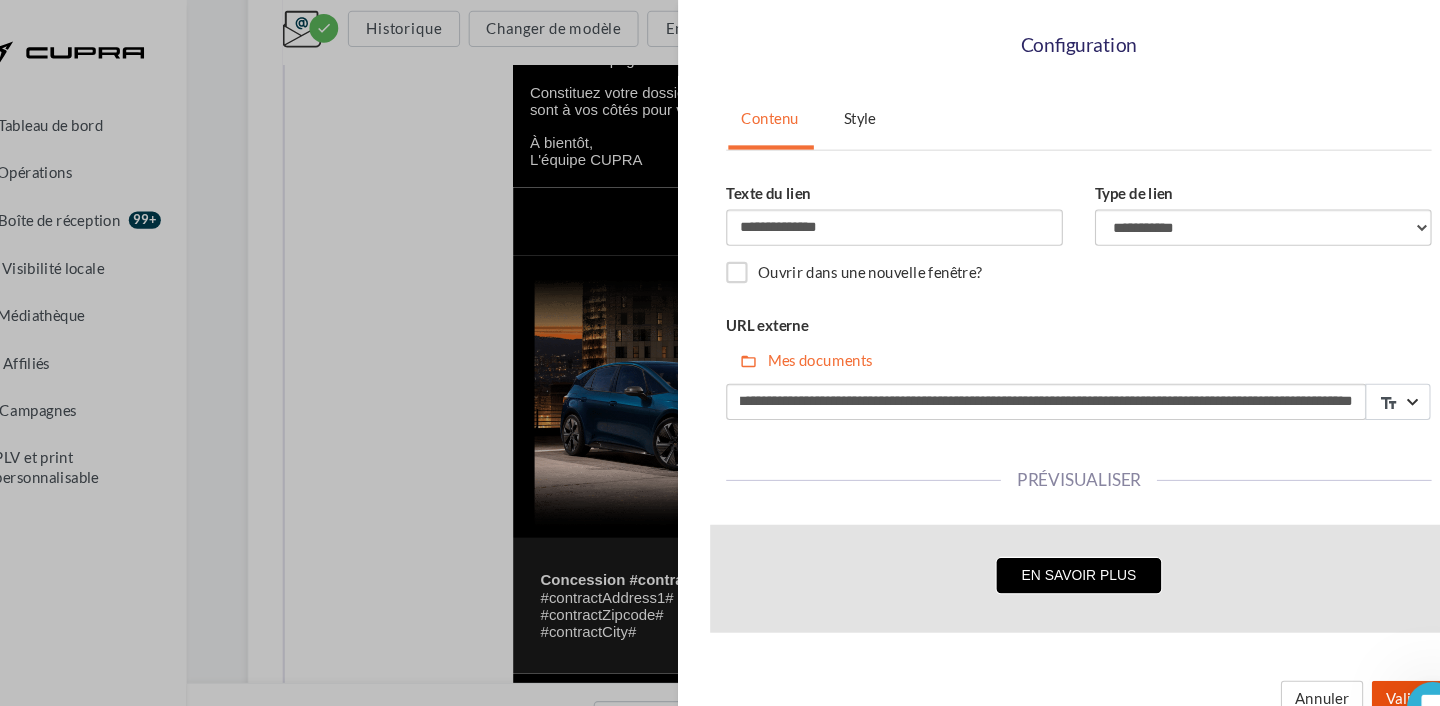 scroll, scrollTop: 0, scrollLeft: 0, axis: both 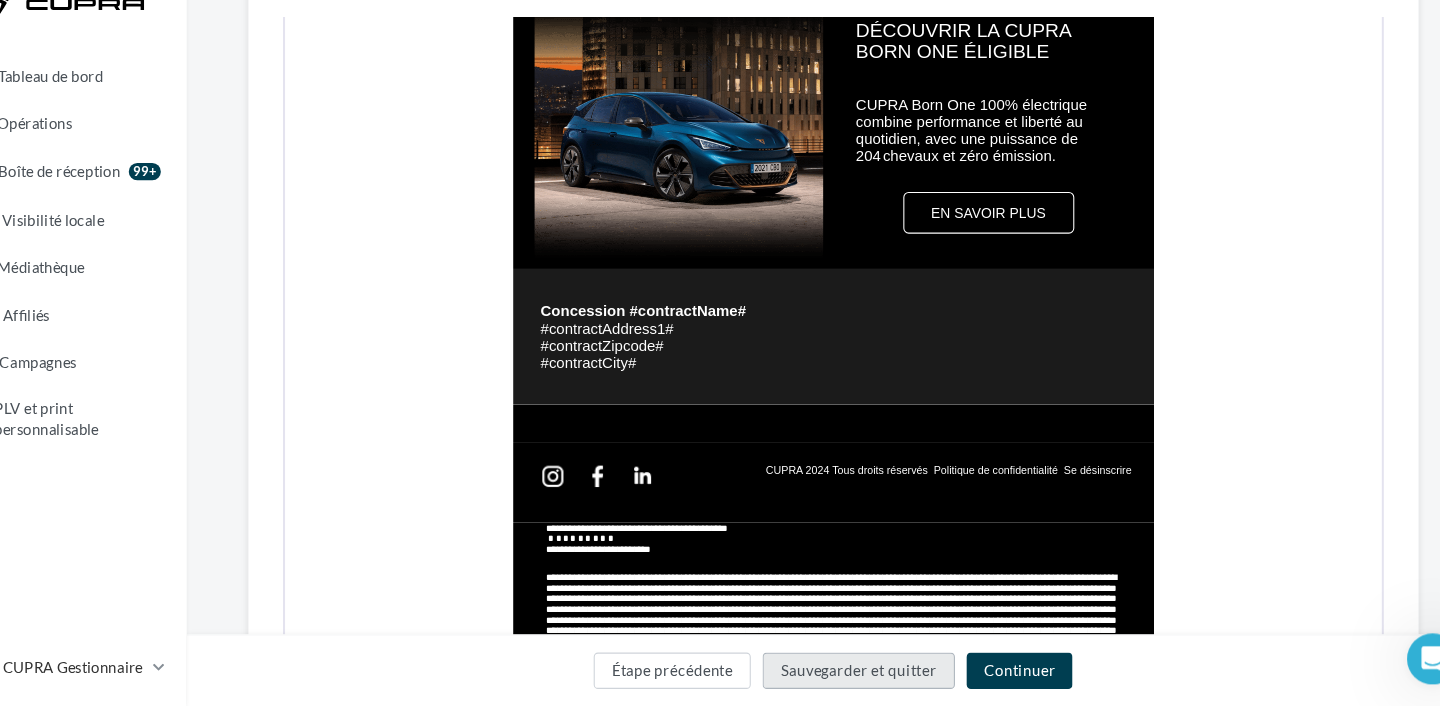 click on "Sauvegarder et quitter" at bounding box center (859, 673) 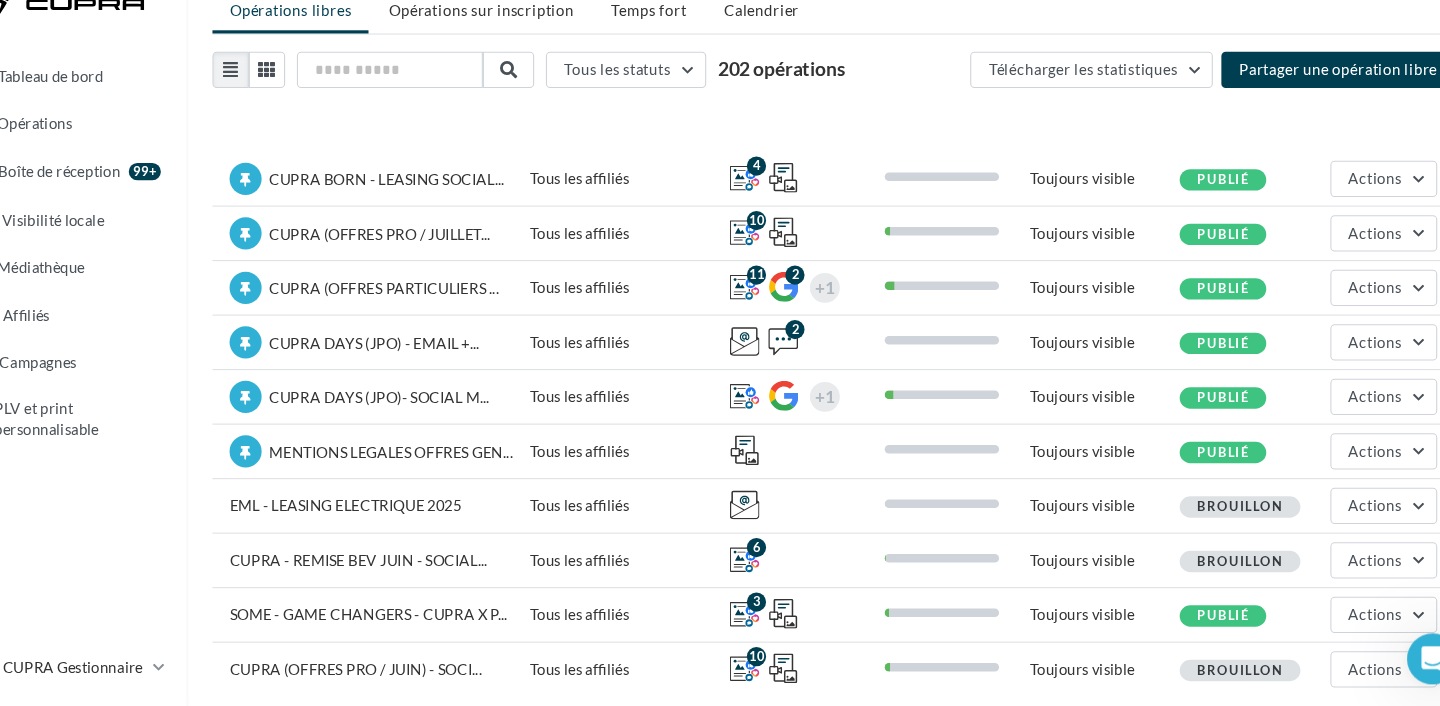 scroll, scrollTop: 133, scrollLeft: 0, axis: vertical 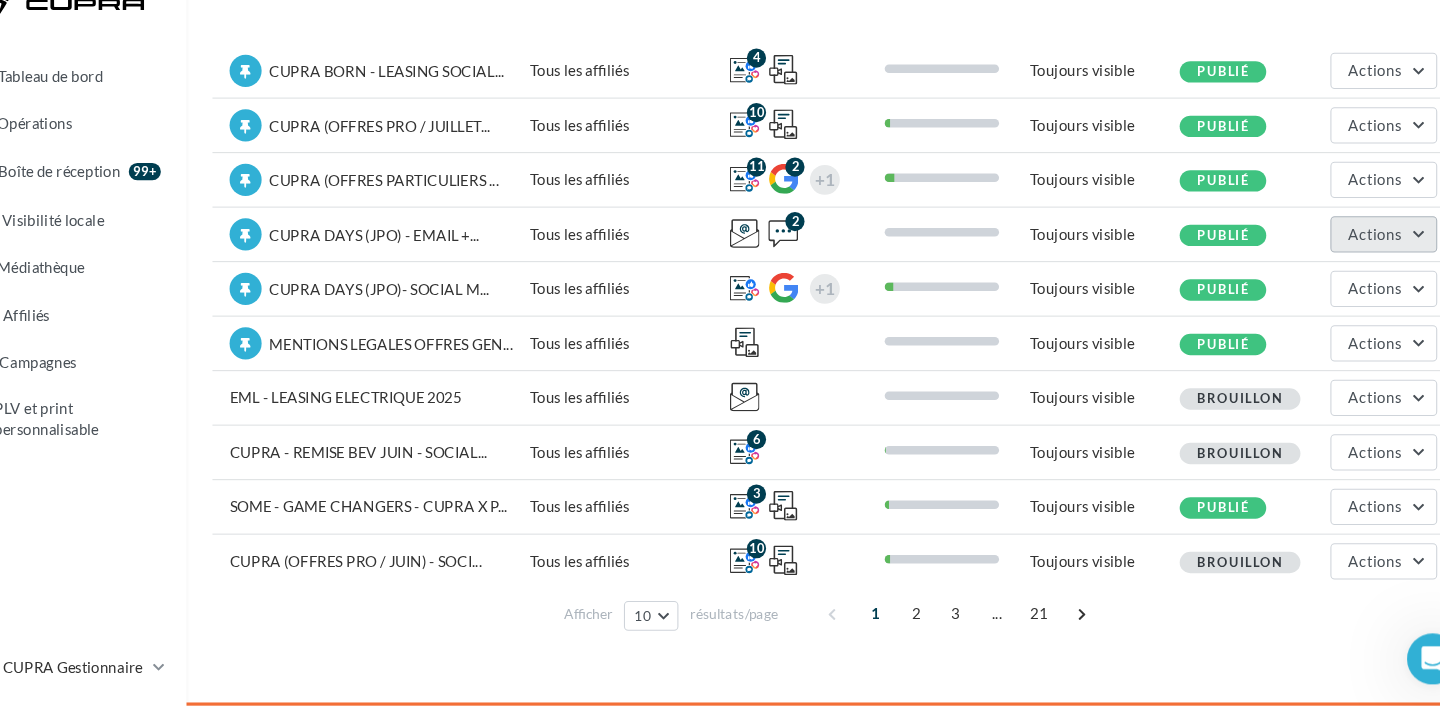 click on "Actions" at bounding box center (1342, 264) 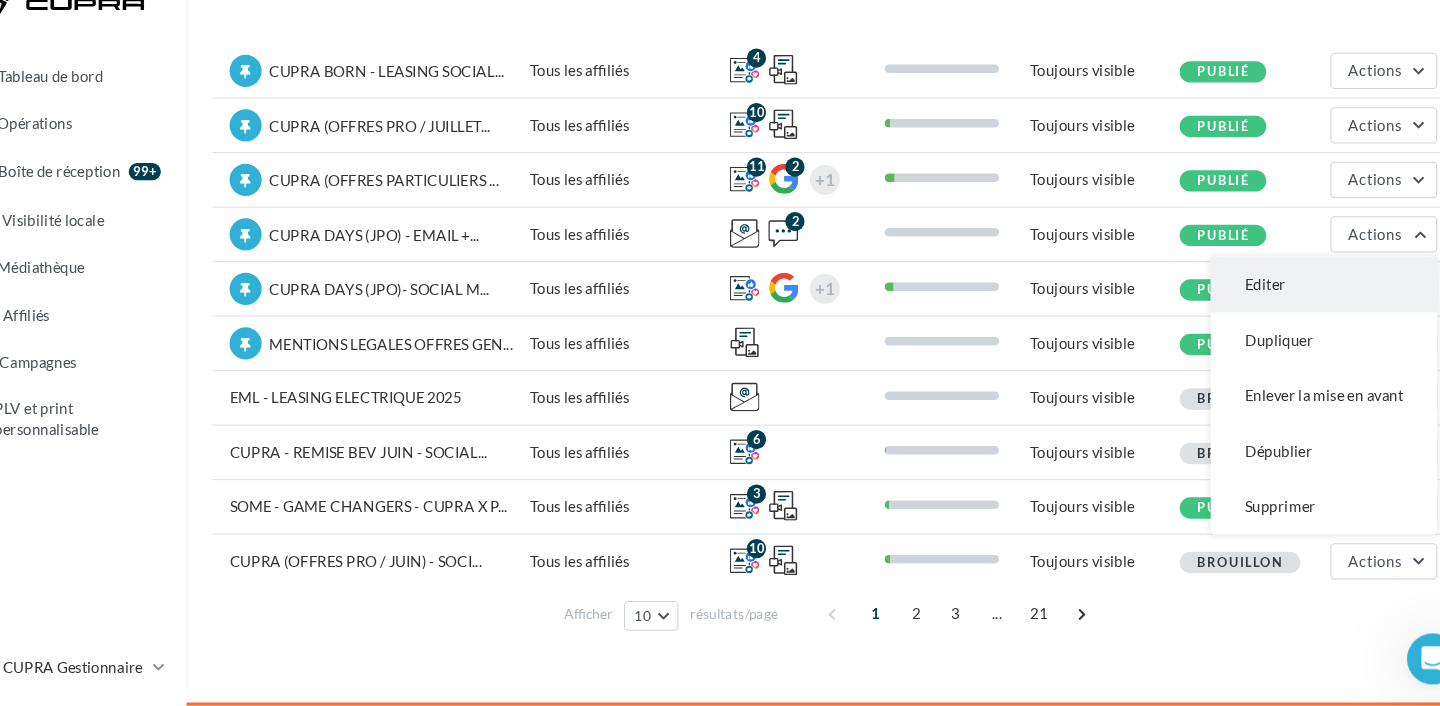 click on "Editer" at bounding box center (1294, 312) 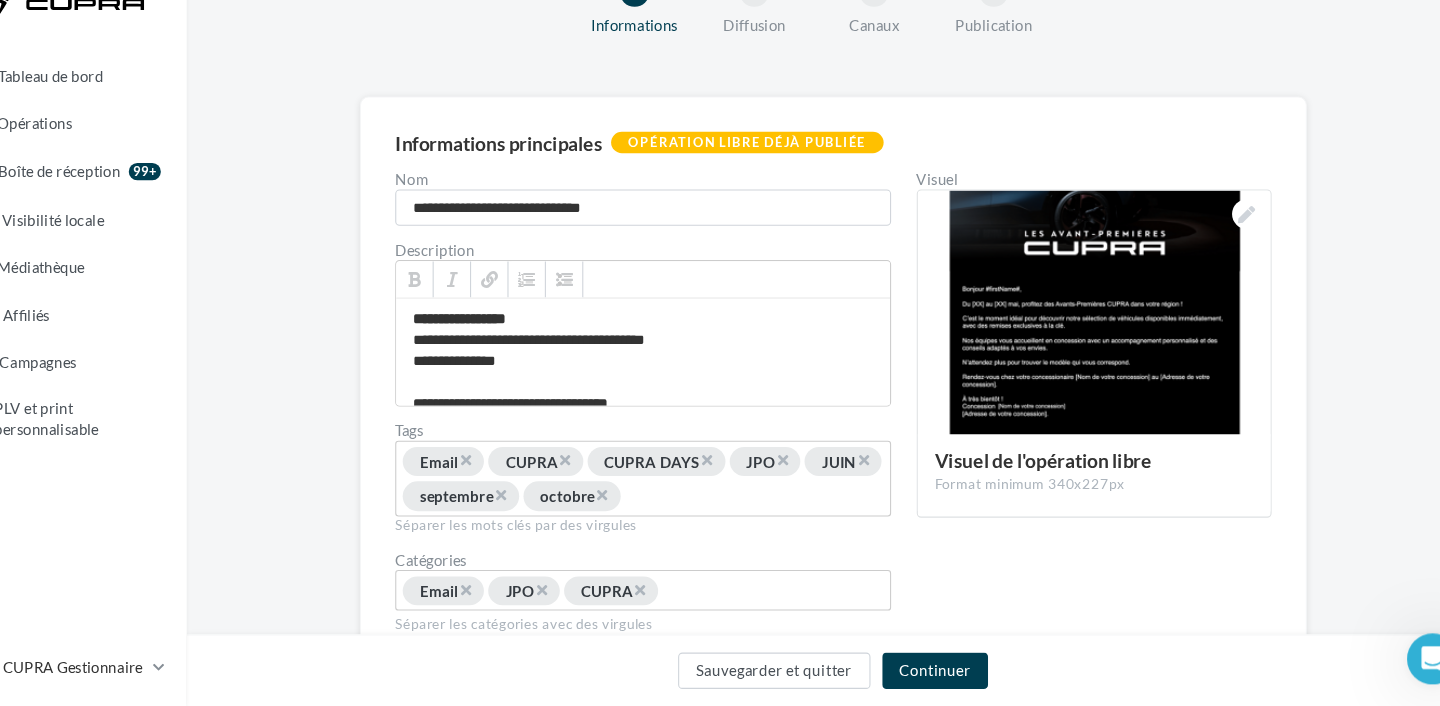 scroll, scrollTop: 0, scrollLeft: 0, axis: both 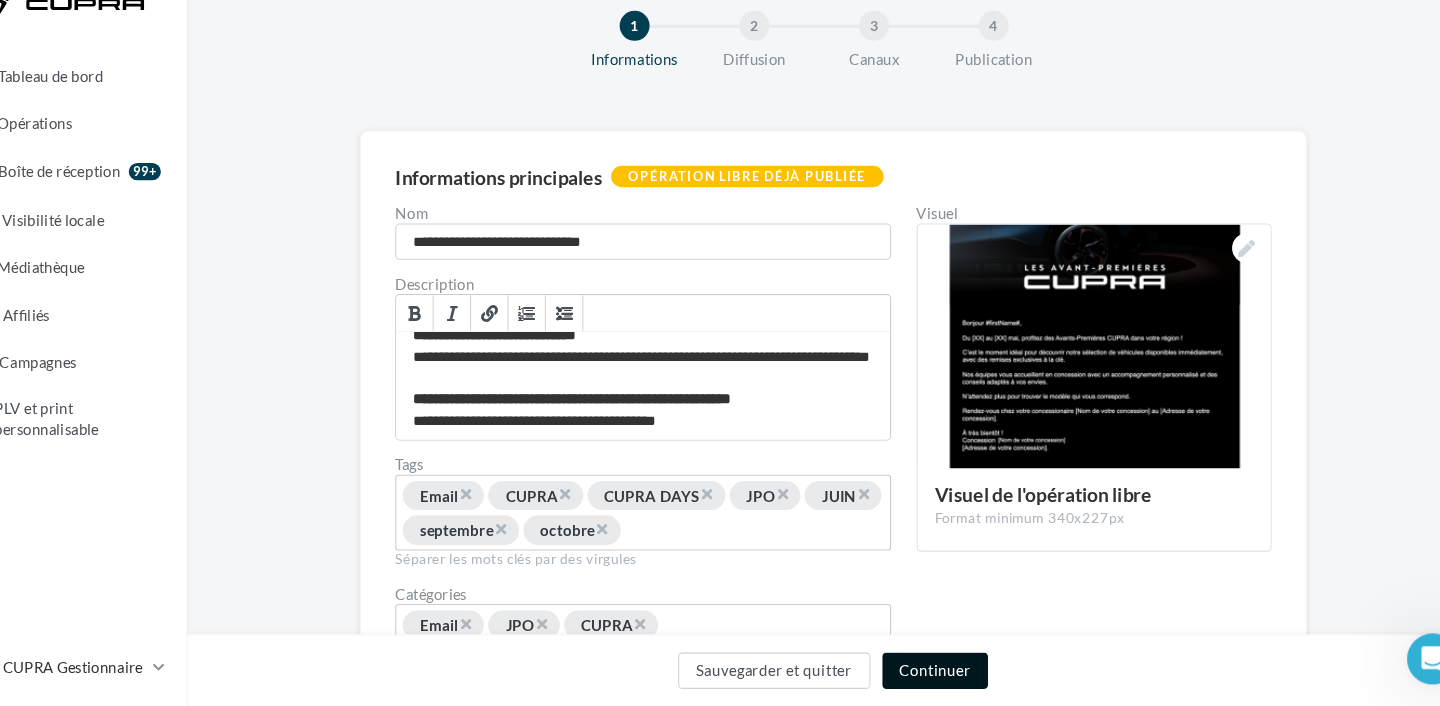 click on "Continuer" at bounding box center [930, 673] 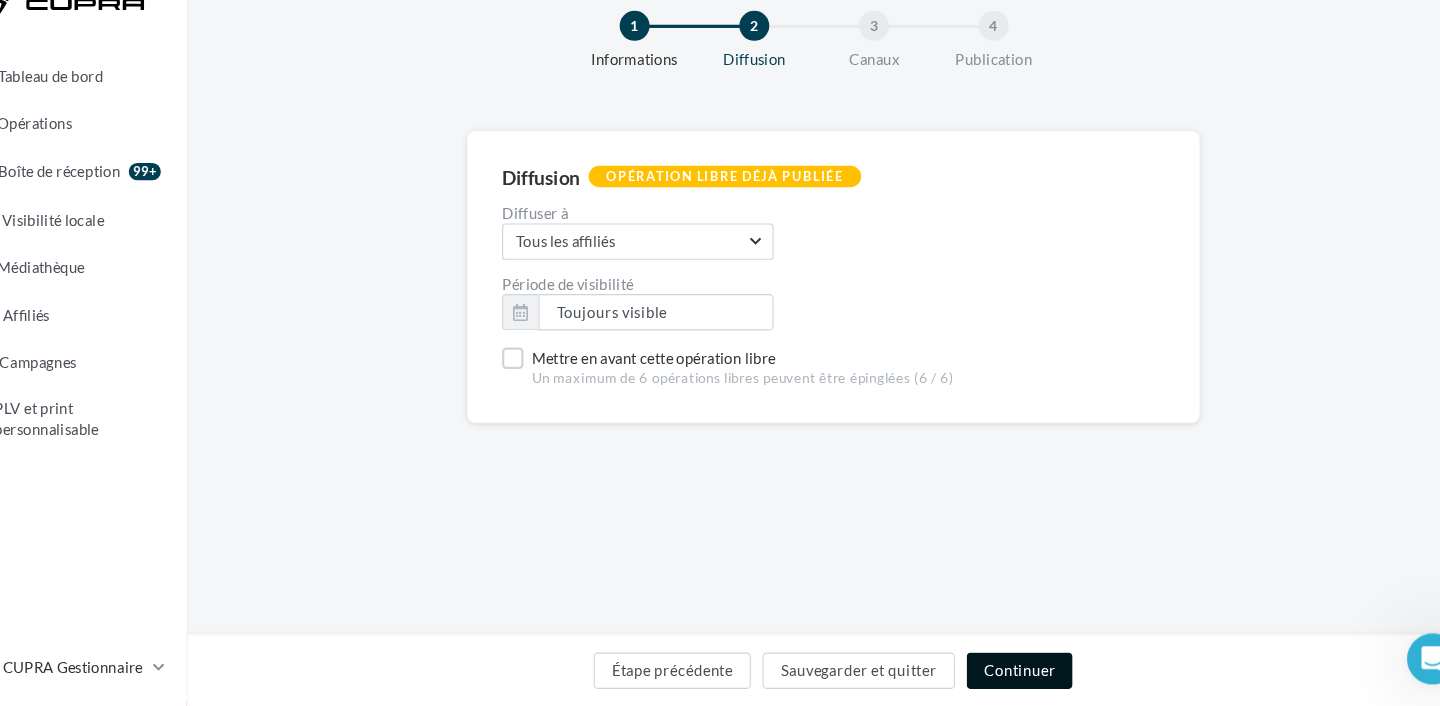 click on "Continuer" at bounding box center [1009, 673] 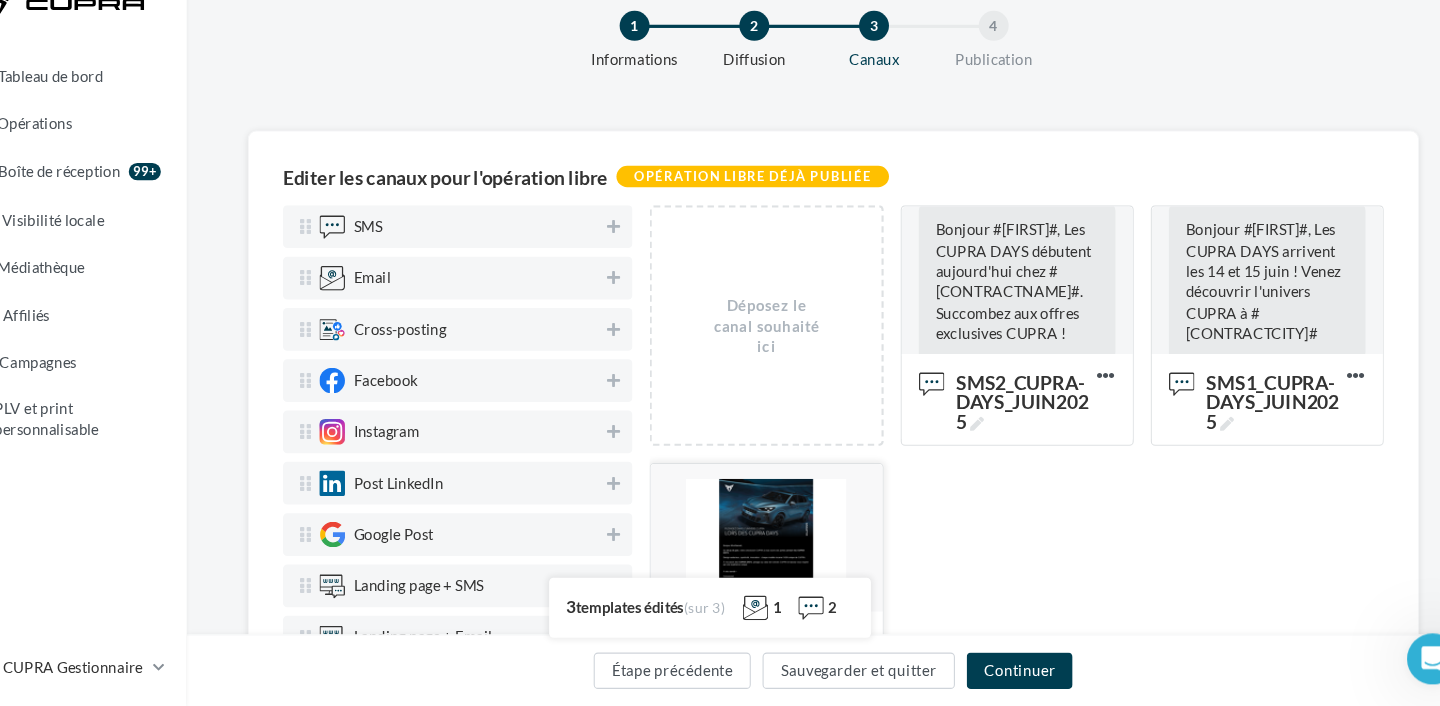 click at bounding box center (772, 550) 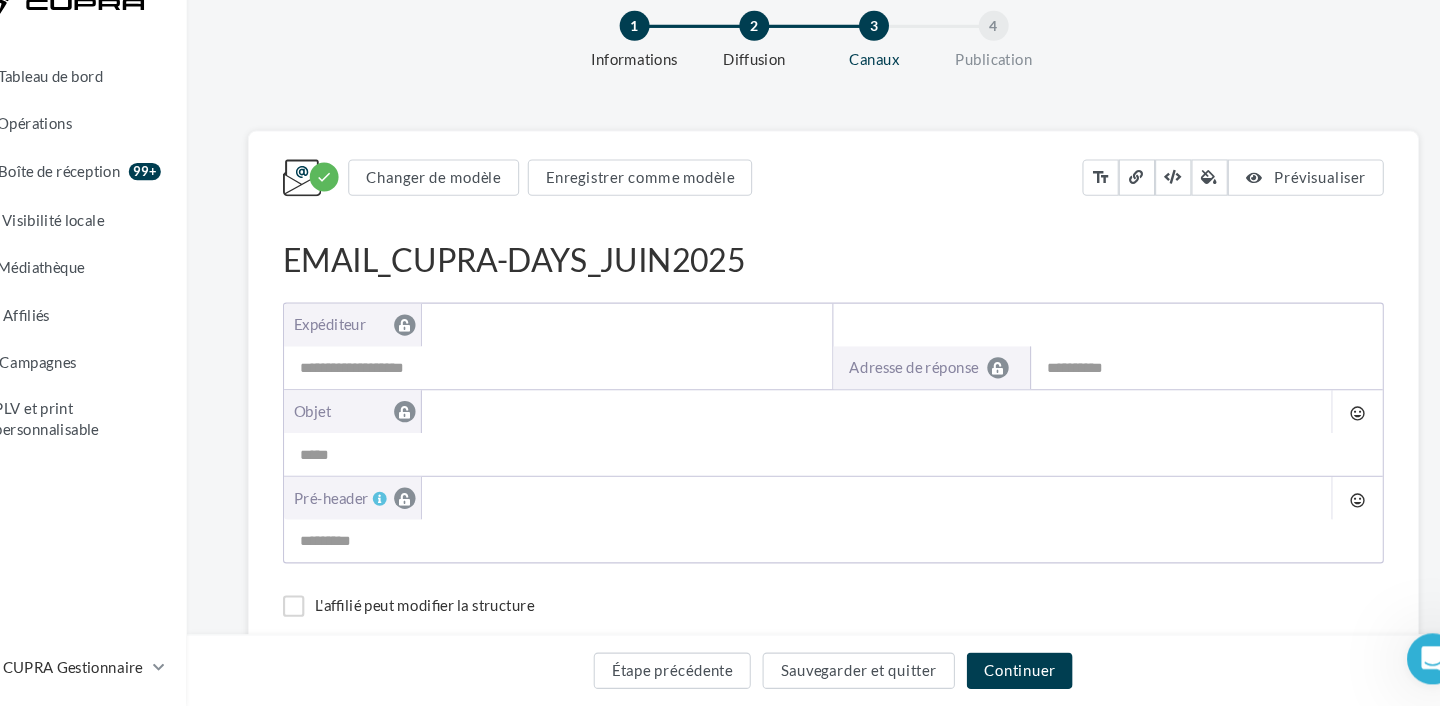 type on "**********" 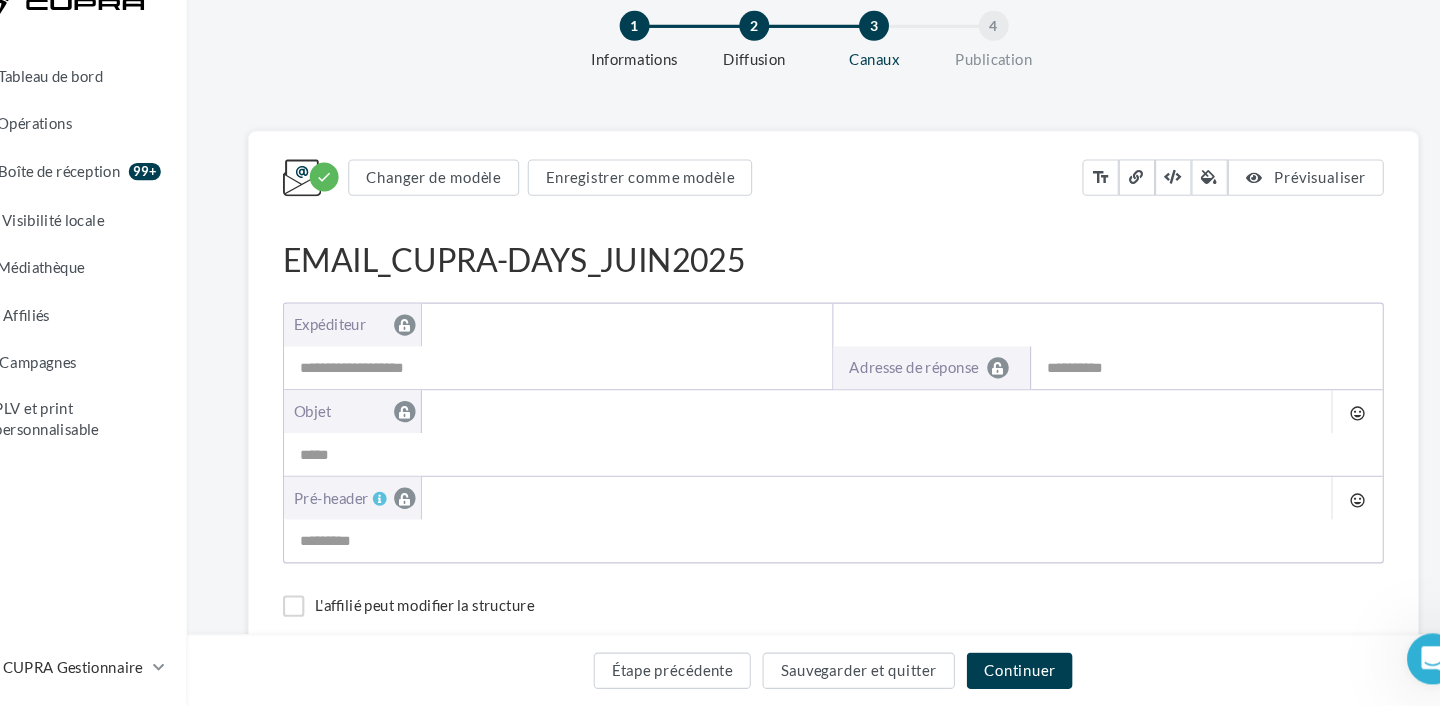 type on "**********" 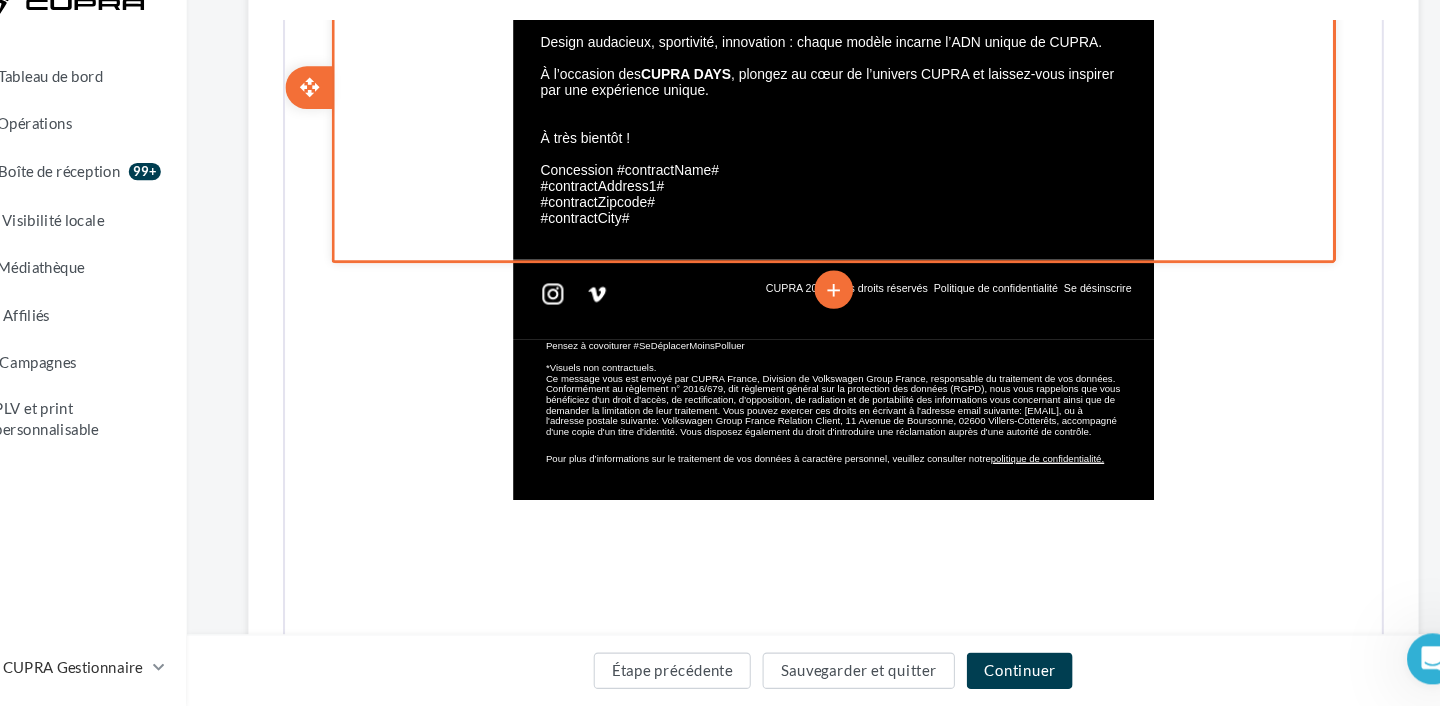 scroll, scrollTop: 956, scrollLeft: 0, axis: vertical 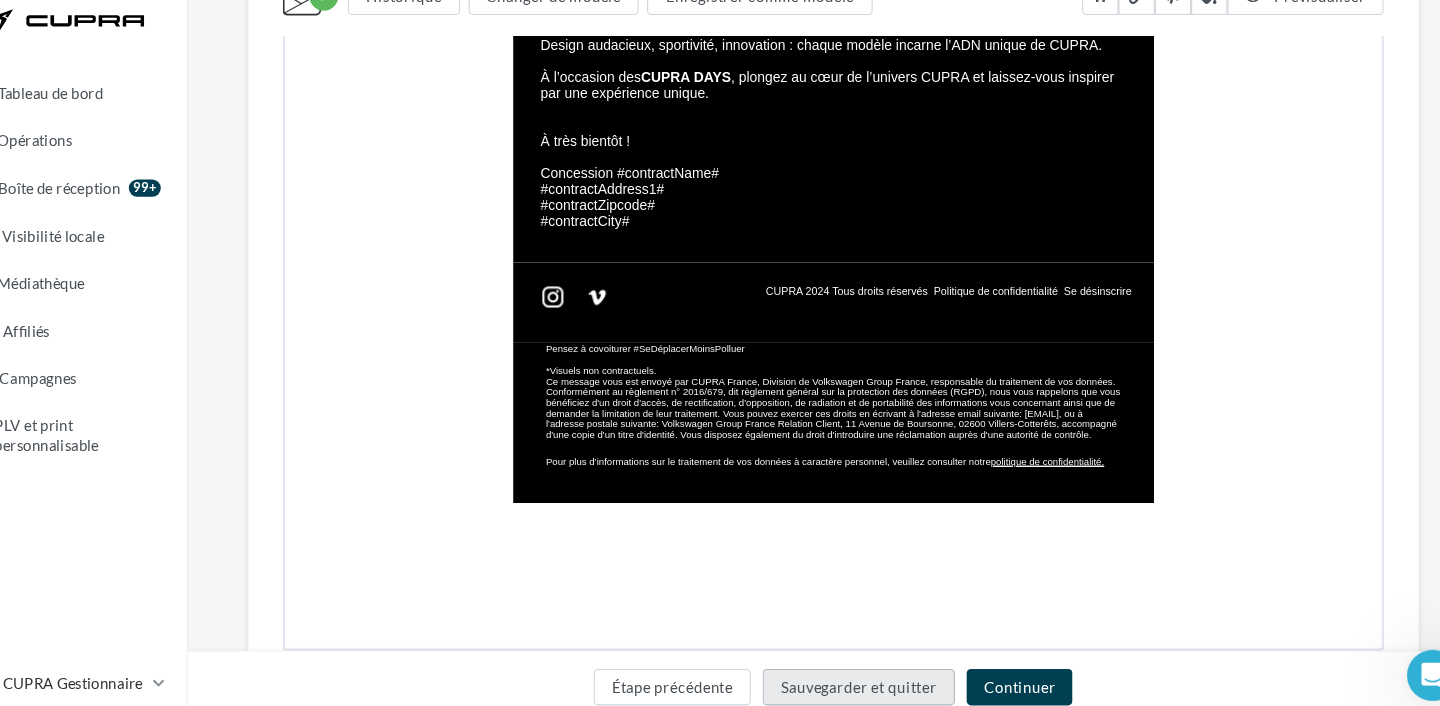 click on "Sauvegarder et quitter" at bounding box center (859, 673) 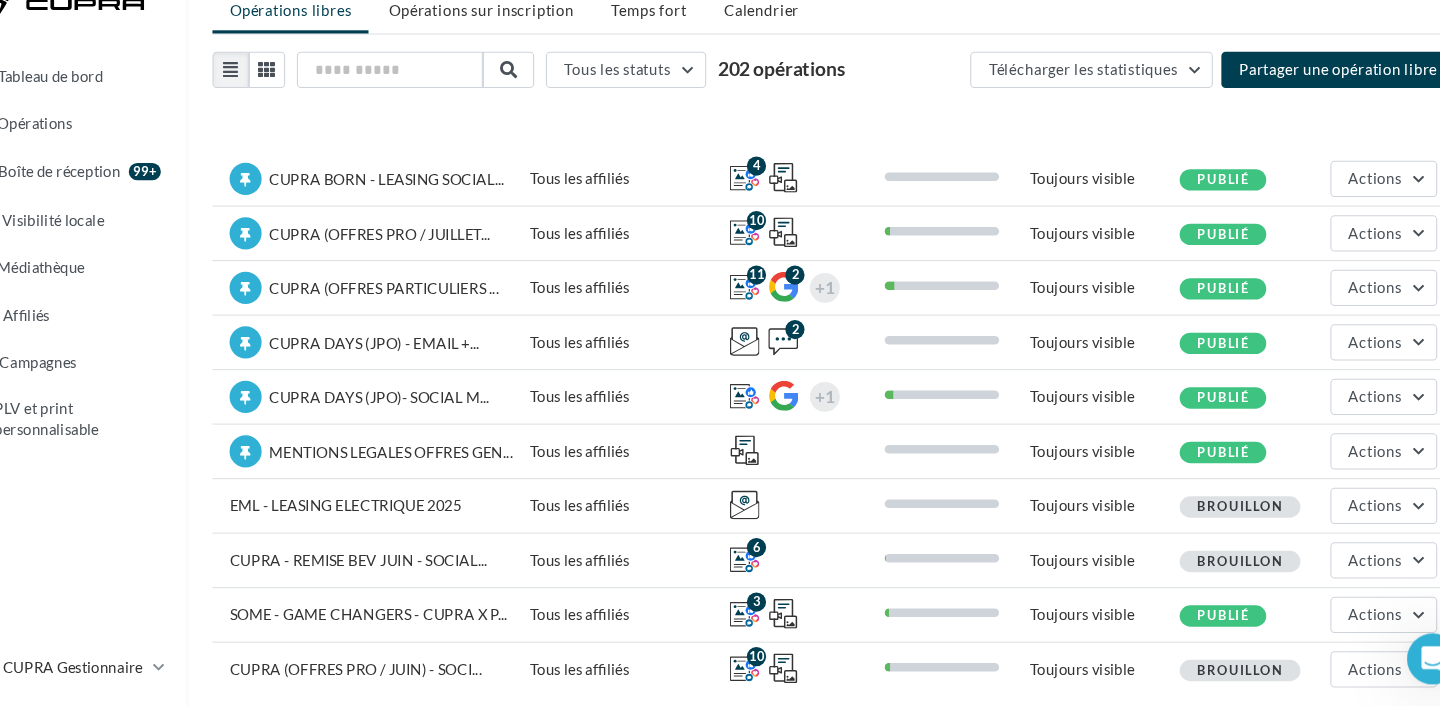 scroll, scrollTop: 133, scrollLeft: 0, axis: vertical 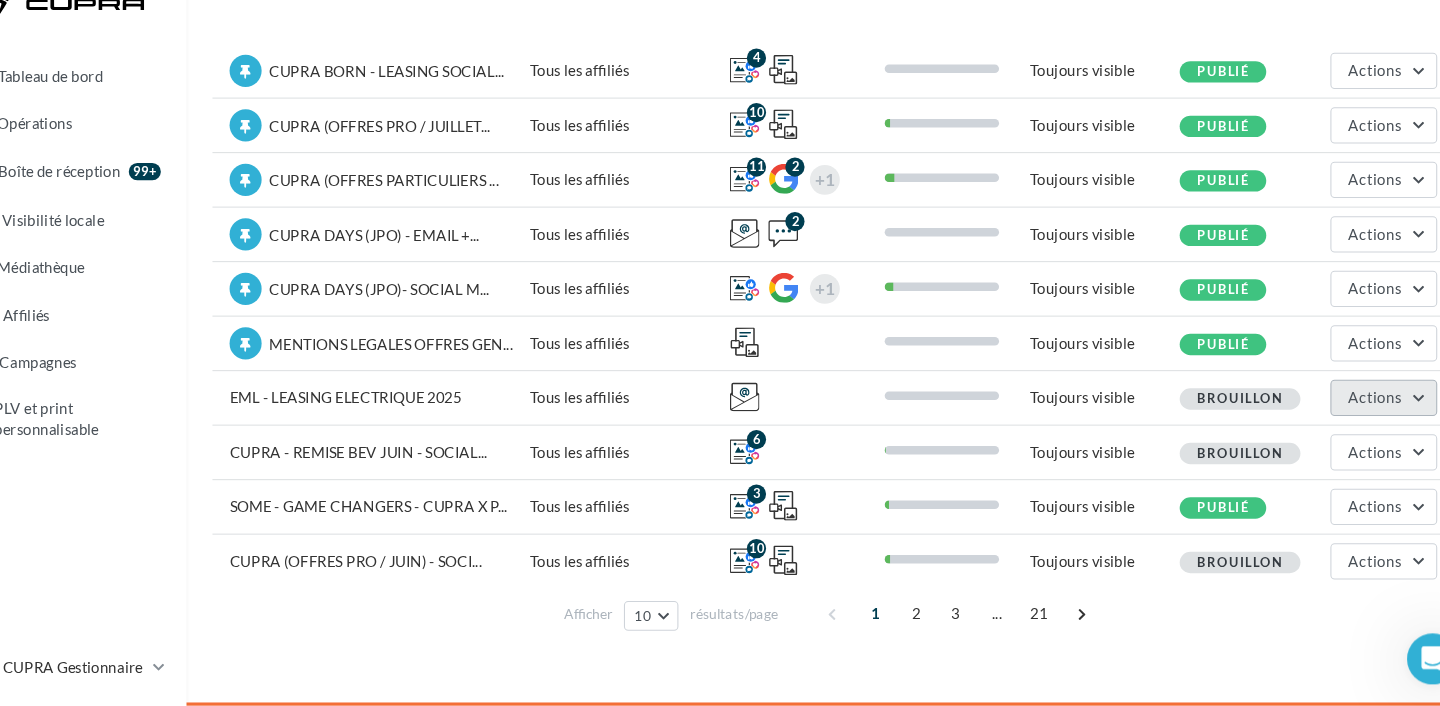 click on "Actions" at bounding box center [1342, 417] 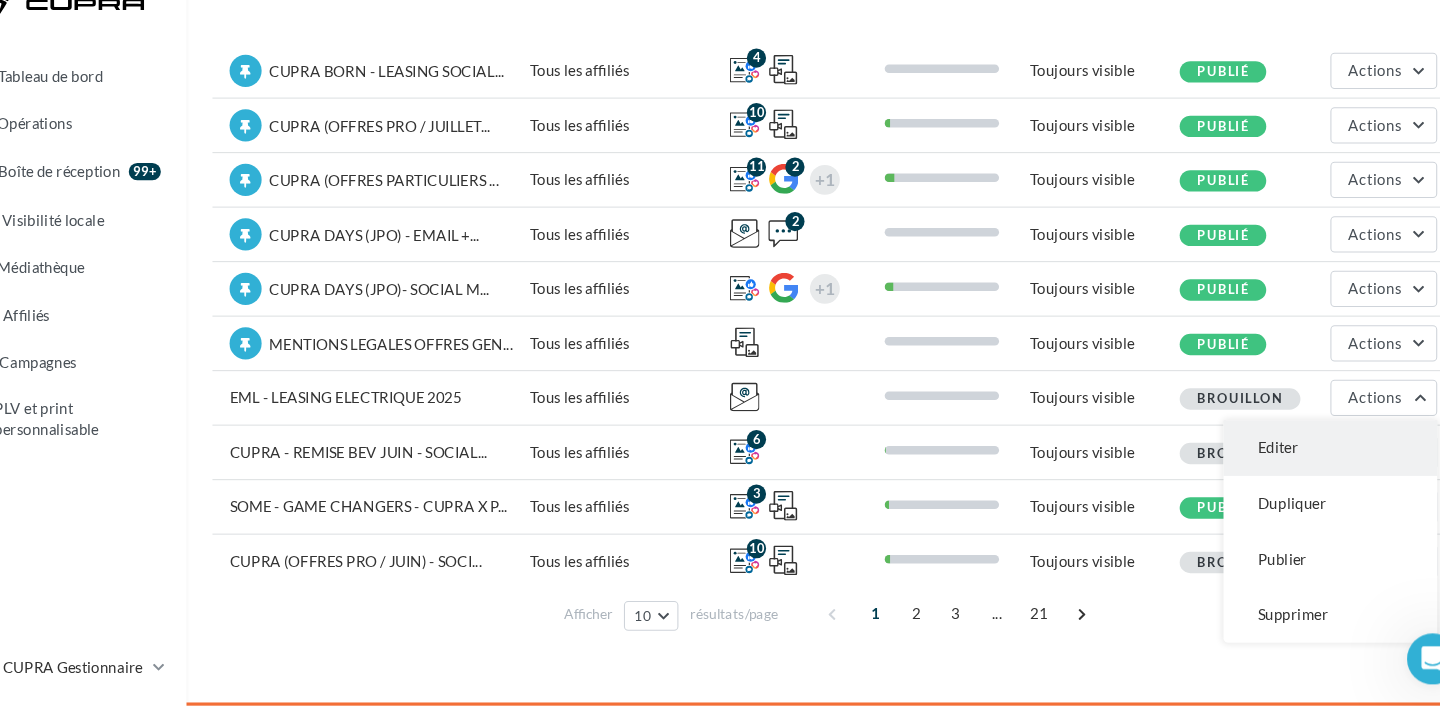click on "Editer" at bounding box center [1300, 465] 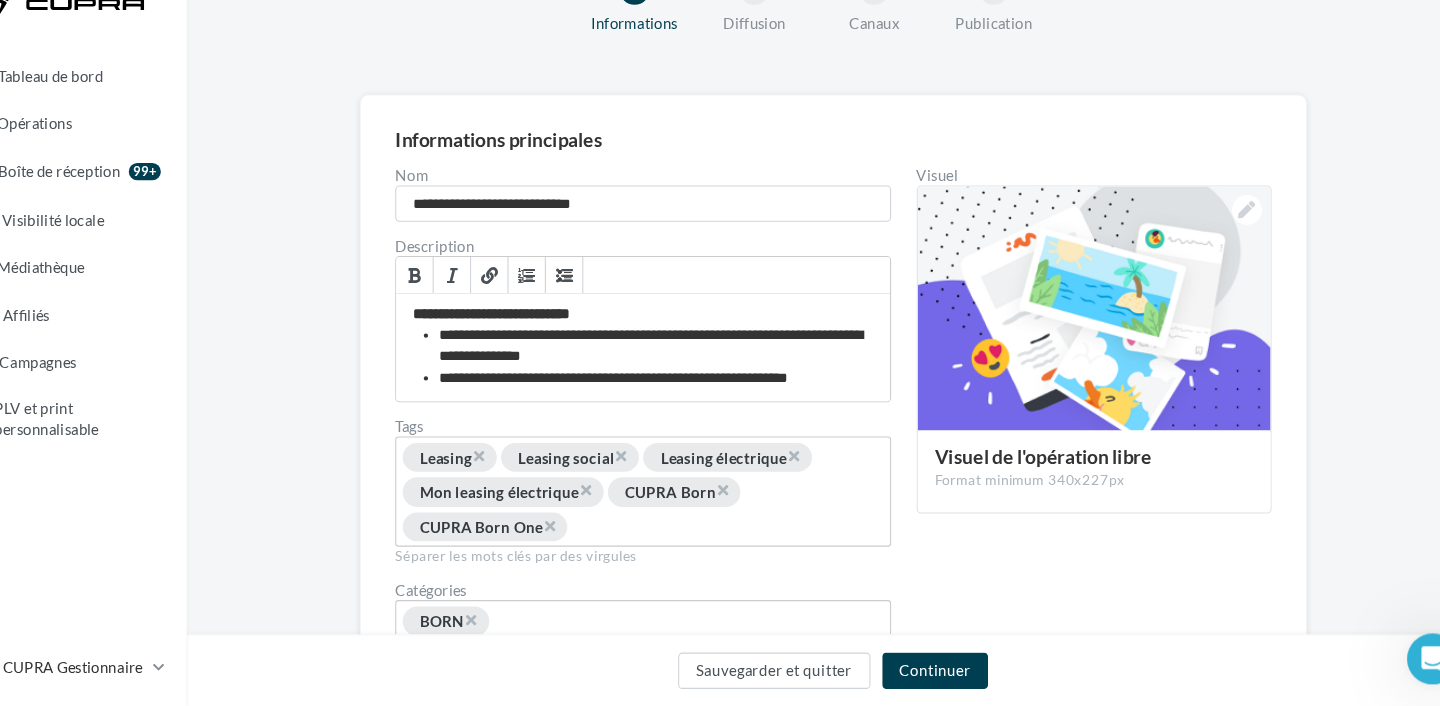 scroll, scrollTop: 37, scrollLeft: 0, axis: vertical 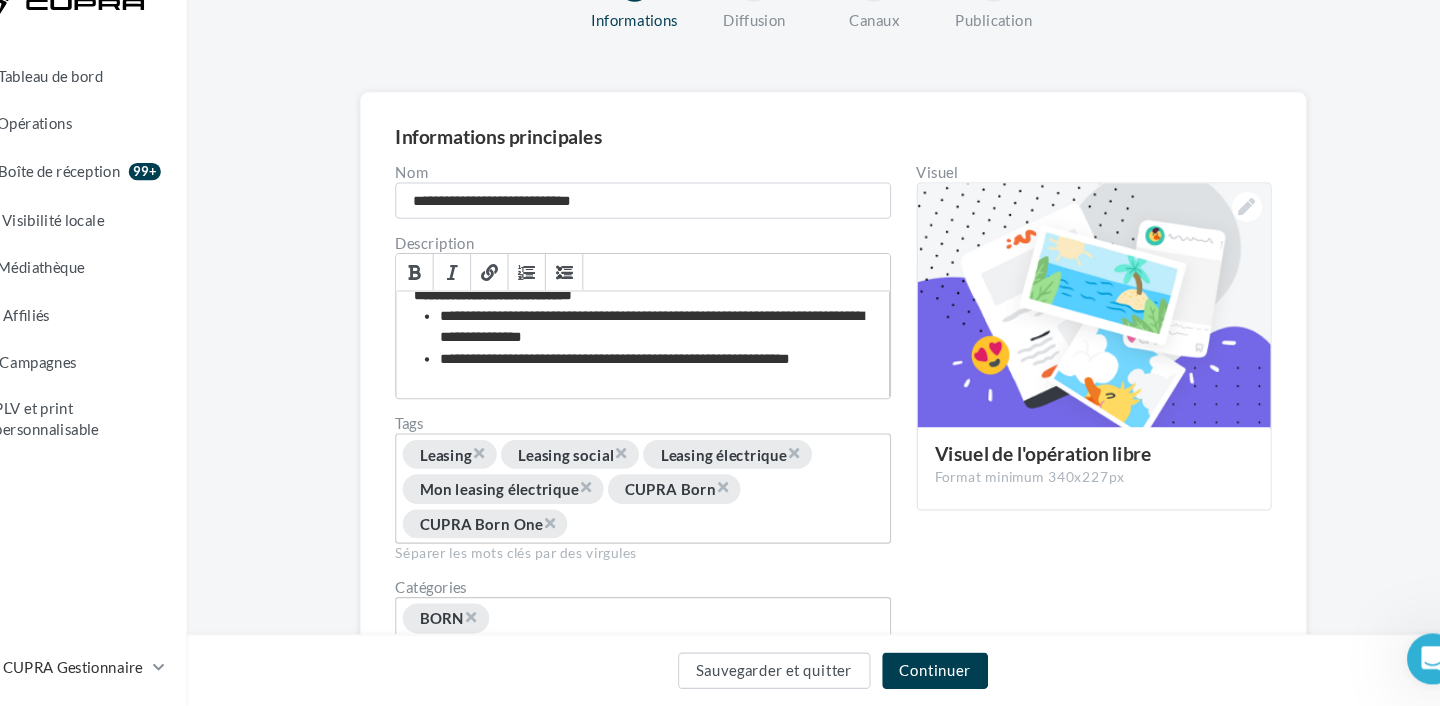 click on "**********" at bounding box center (670, 351) 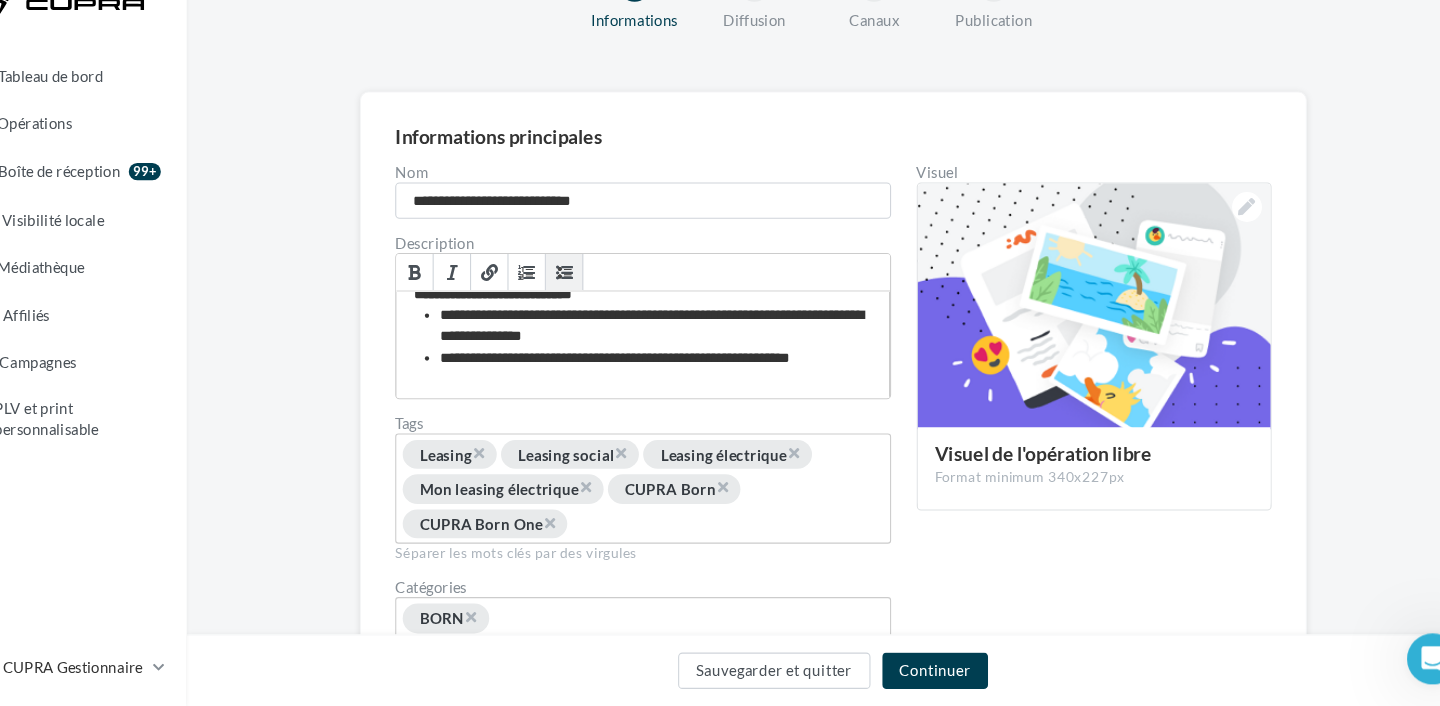 type 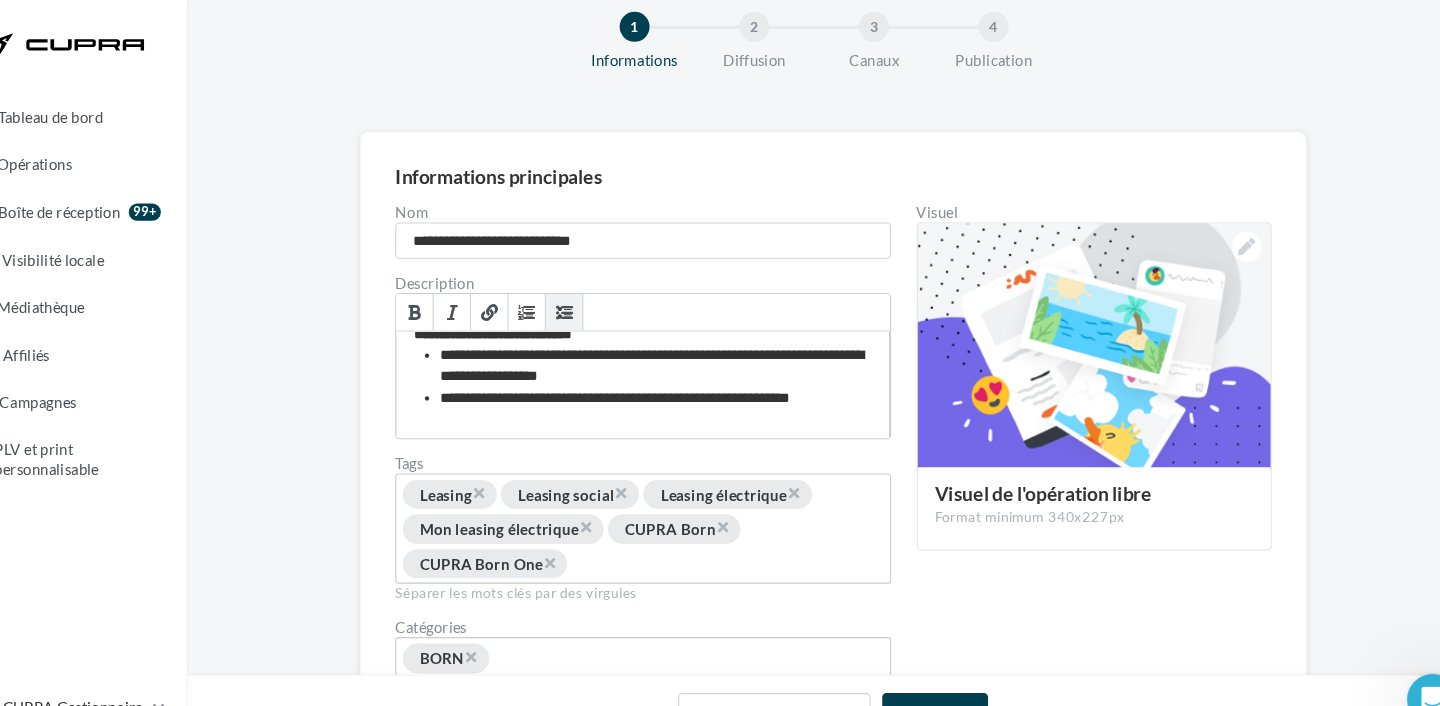 scroll, scrollTop: 0, scrollLeft: 0, axis: both 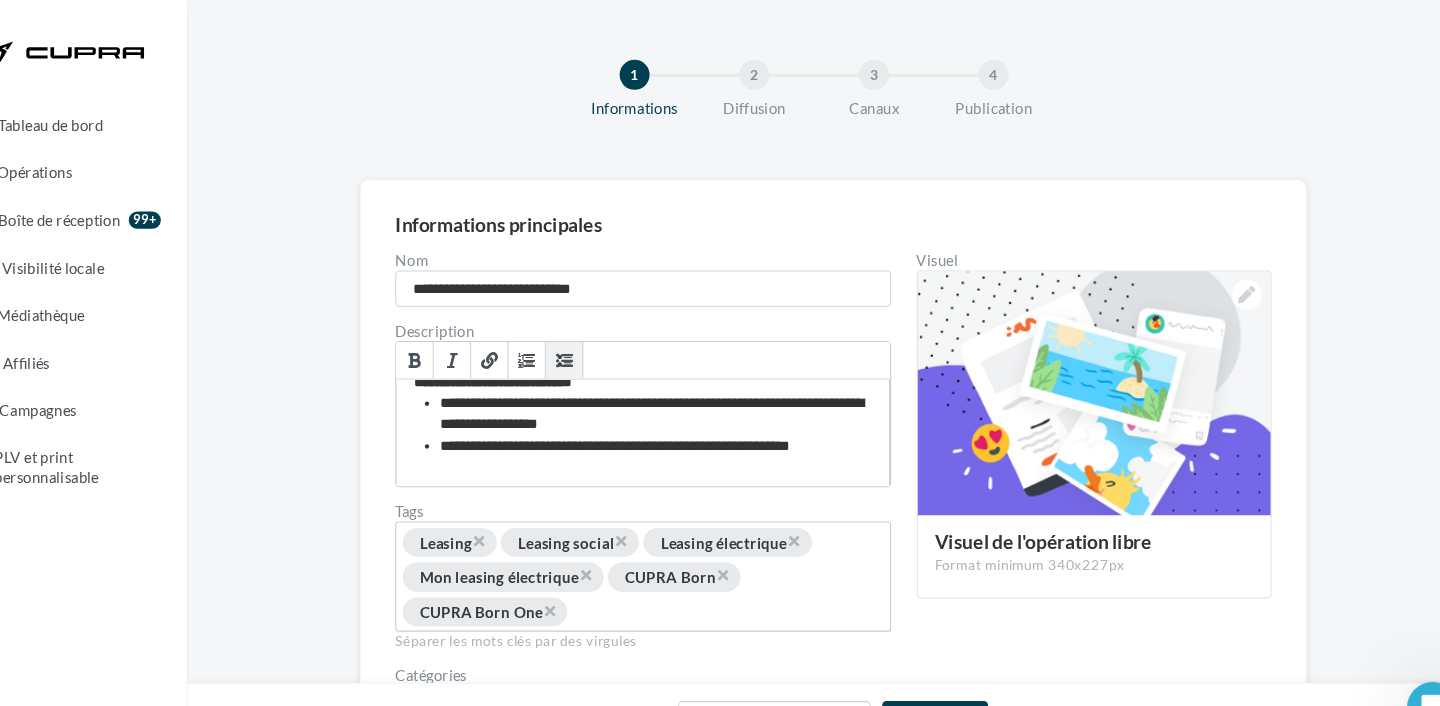 click on "**********" at bounding box center [657, 405] 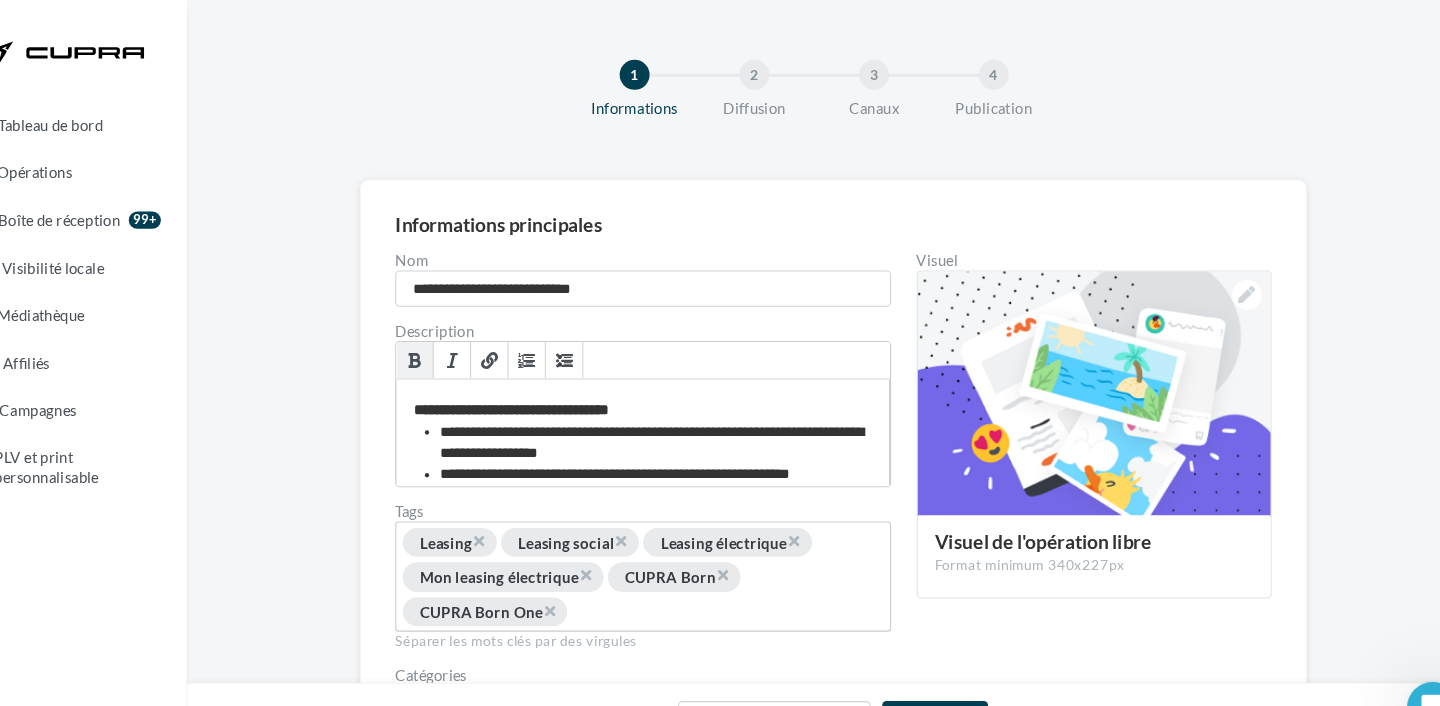 scroll, scrollTop: 50, scrollLeft: 0, axis: vertical 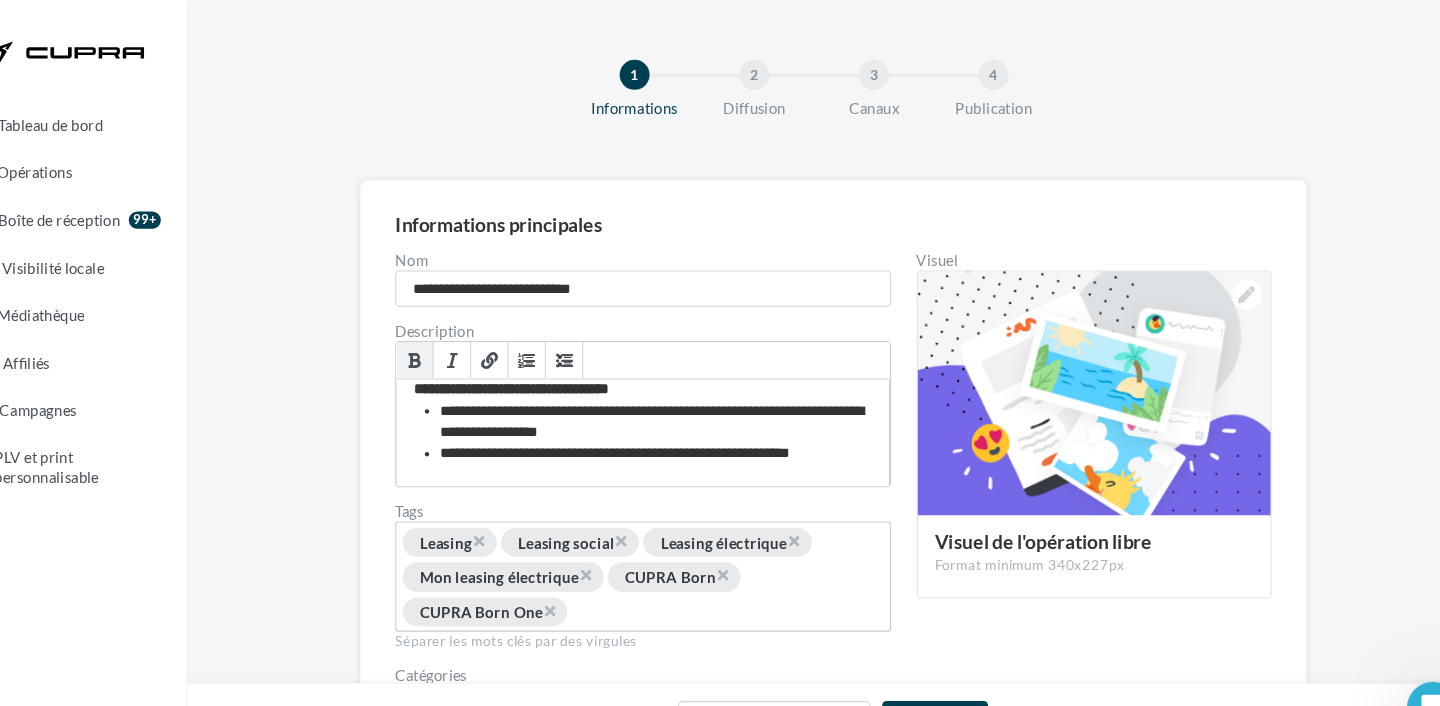 click on "**********" at bounding box center (669, 394) 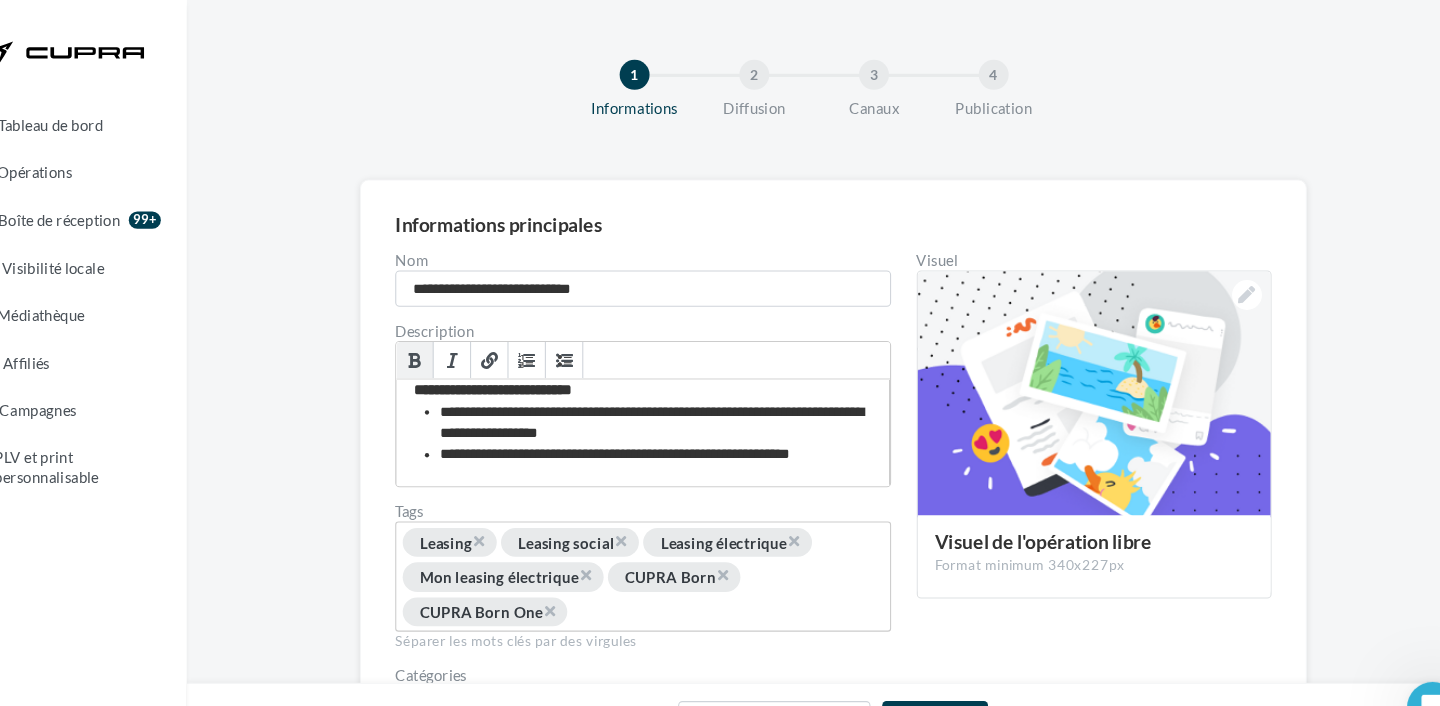 scroll, scrollTop: 0, scrollLeft: 0, axis: both 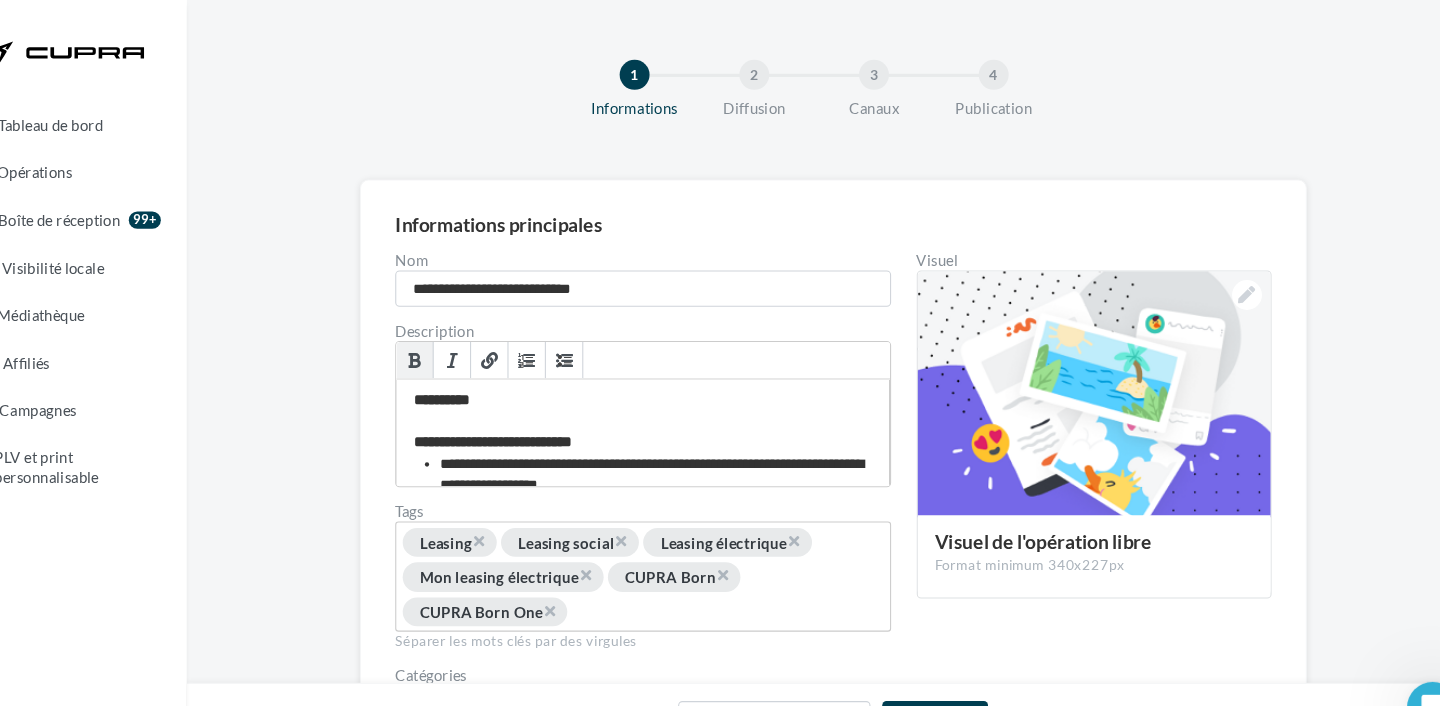 click at bounding box center (443, 337) 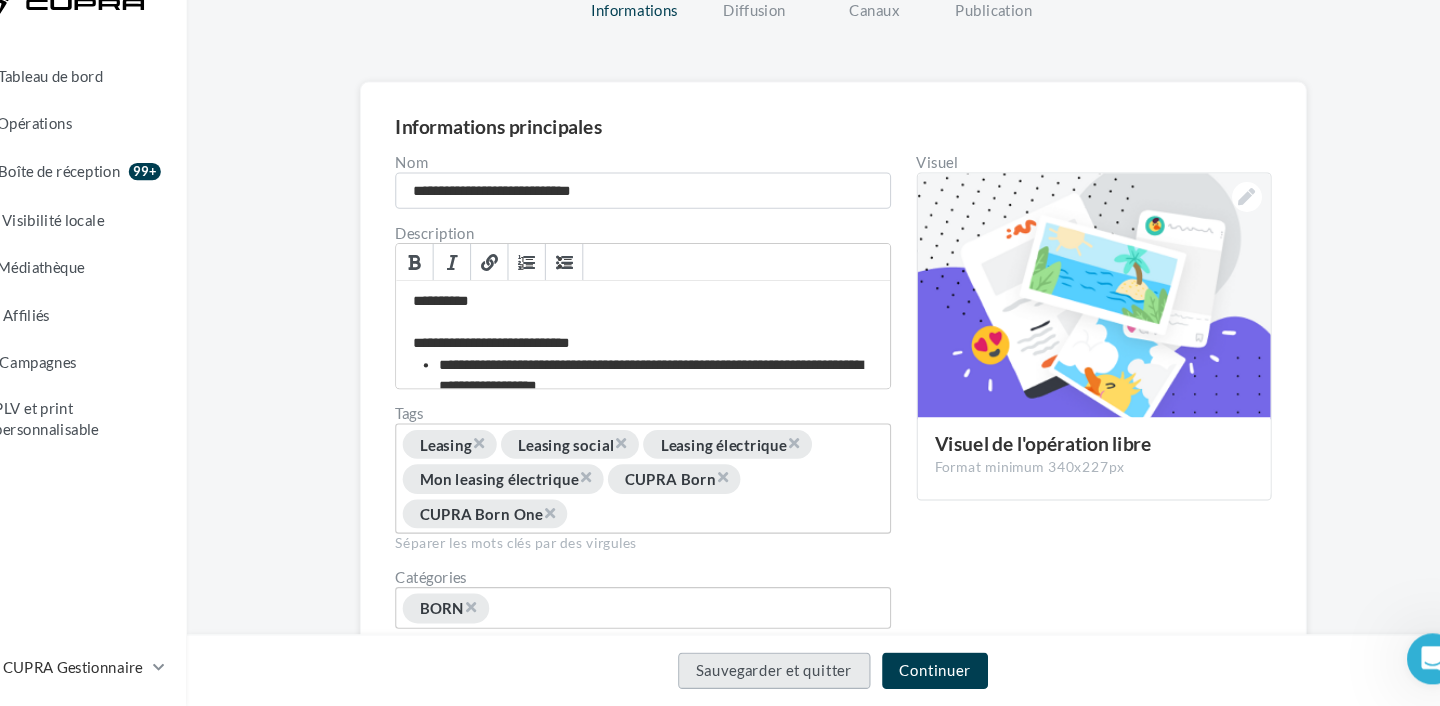 click on "Sauvegarder et quitter" at bounding box center [780, 673] 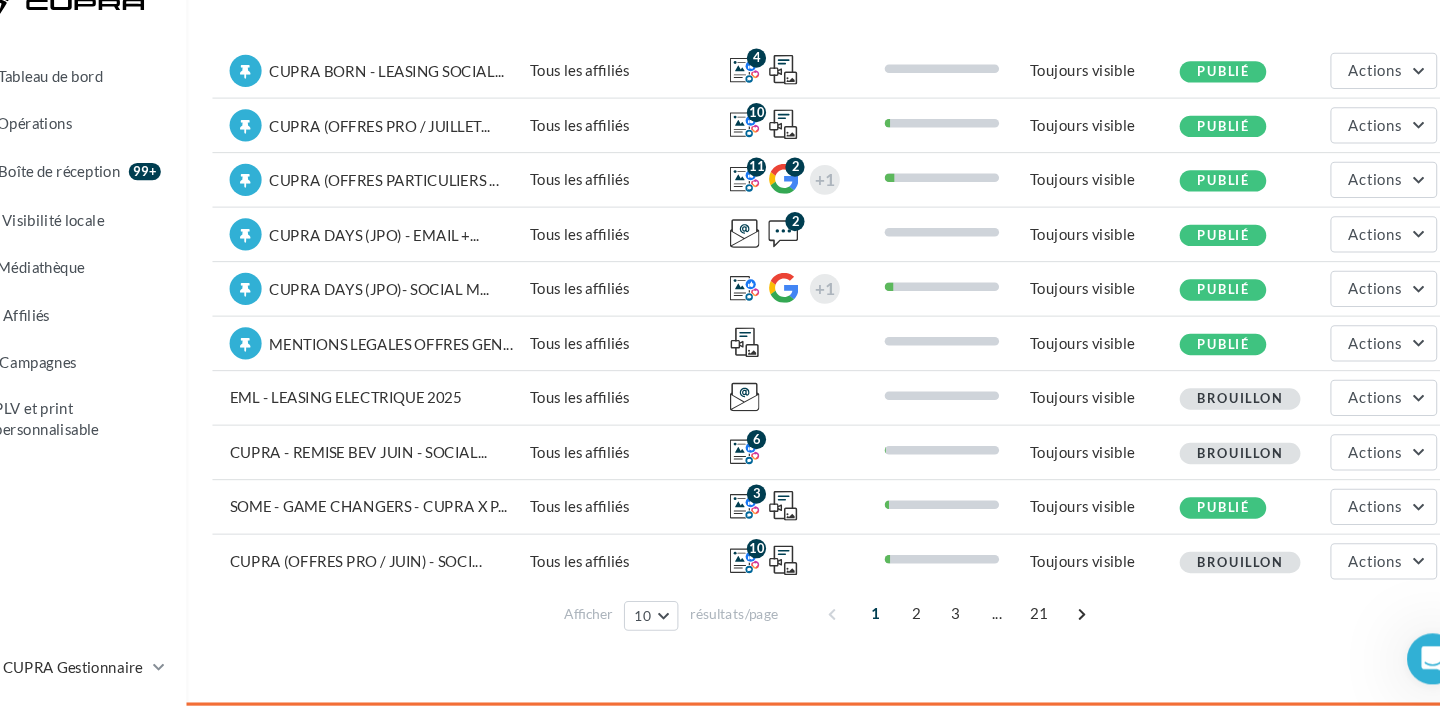scroll, scrollTop: 132, scrollLeft: 0, axis: vertical 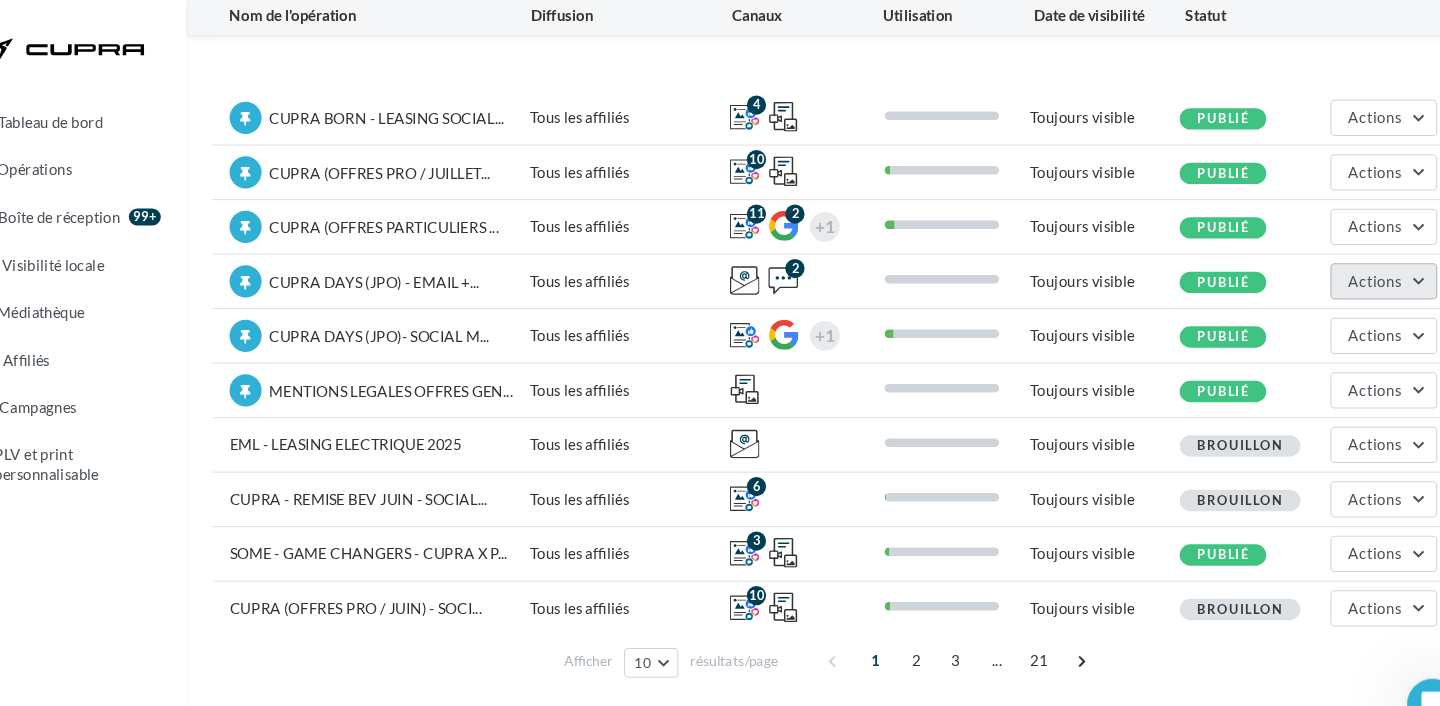 click on "Actions" at bounding box center (1342, 265) 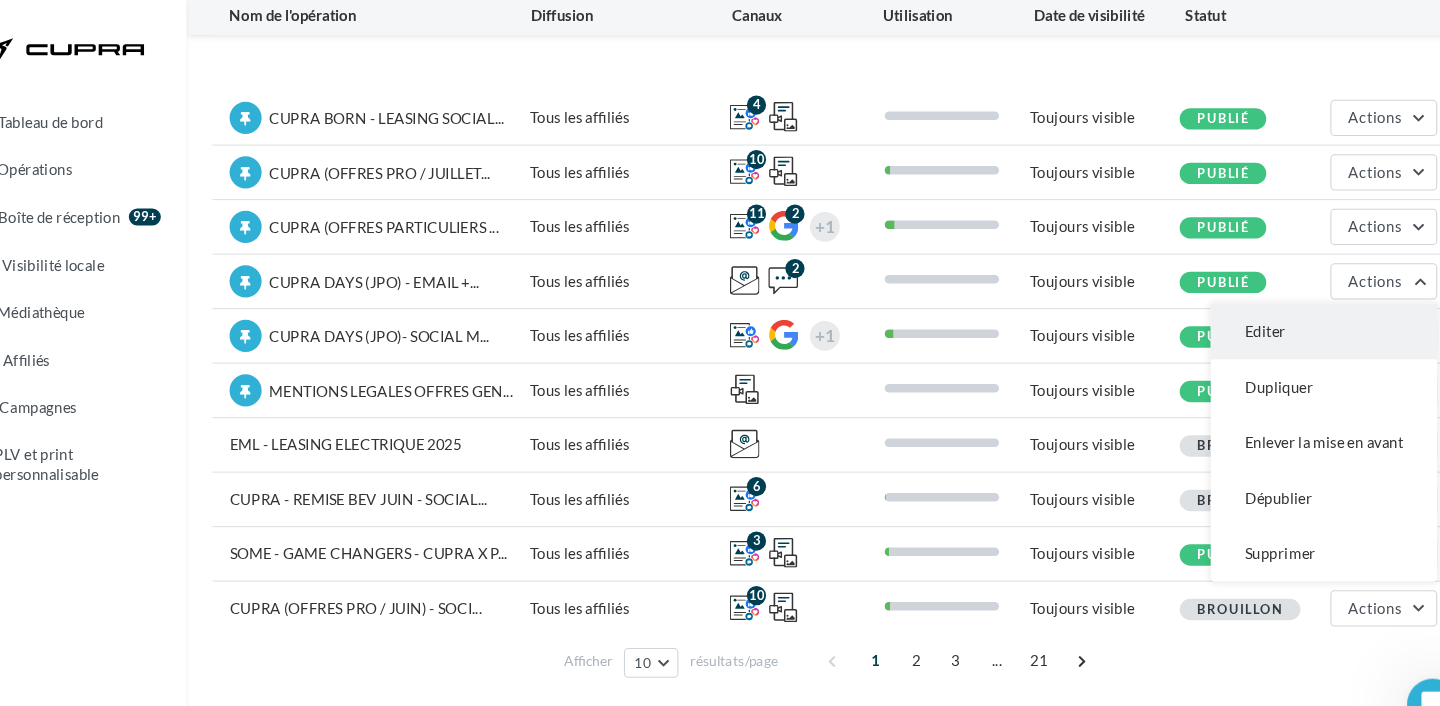click on "Editer" at bounding box center [1294, 313] 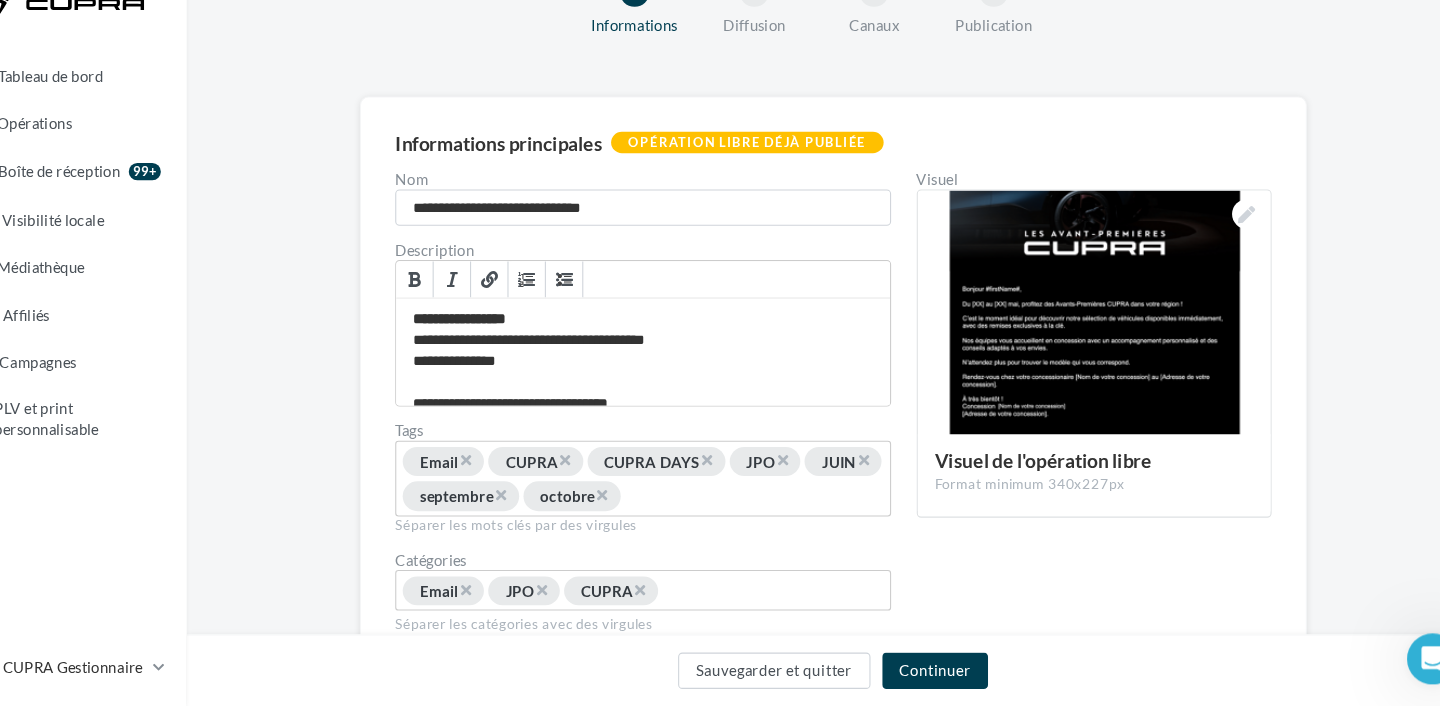 scroll, scrollTop: 0, scrollLeft: 0, axis: both 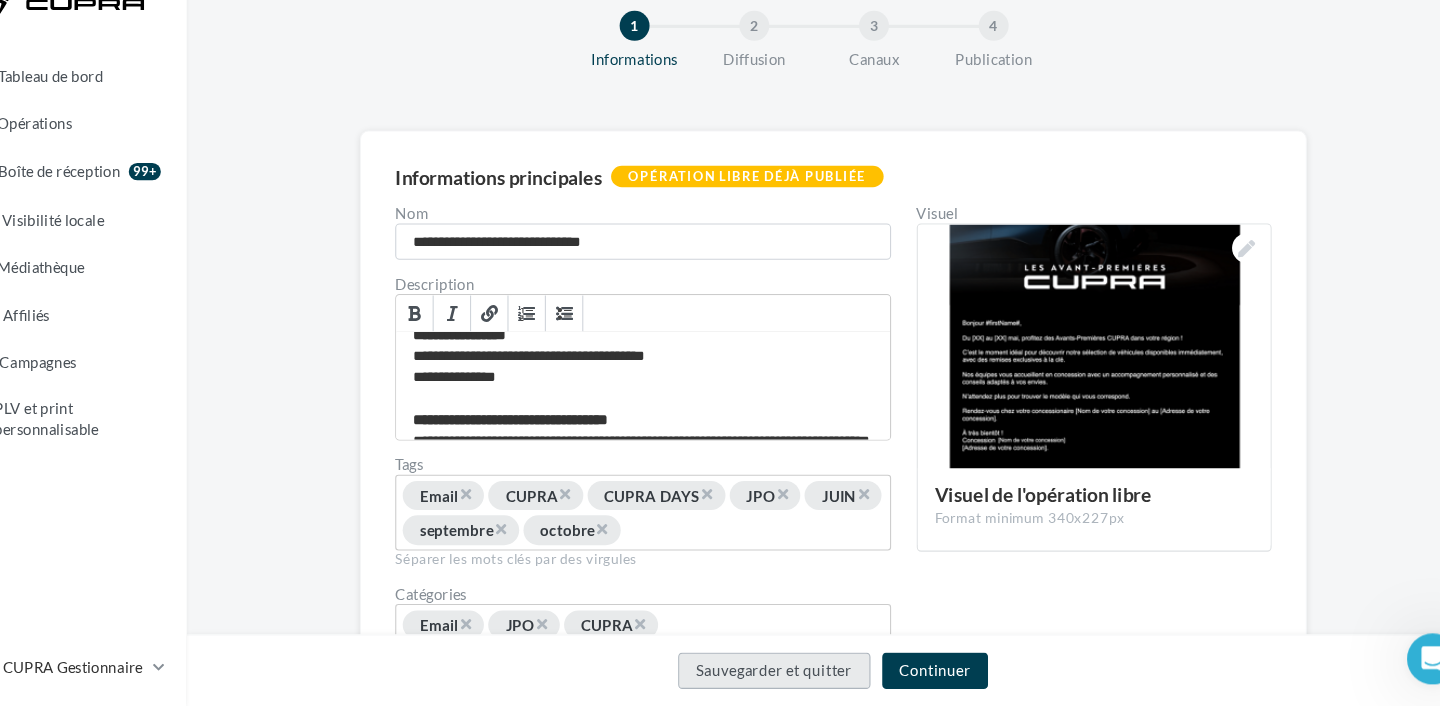 click on "Sauvegarder et quitter" at bounding box center [780, 673] 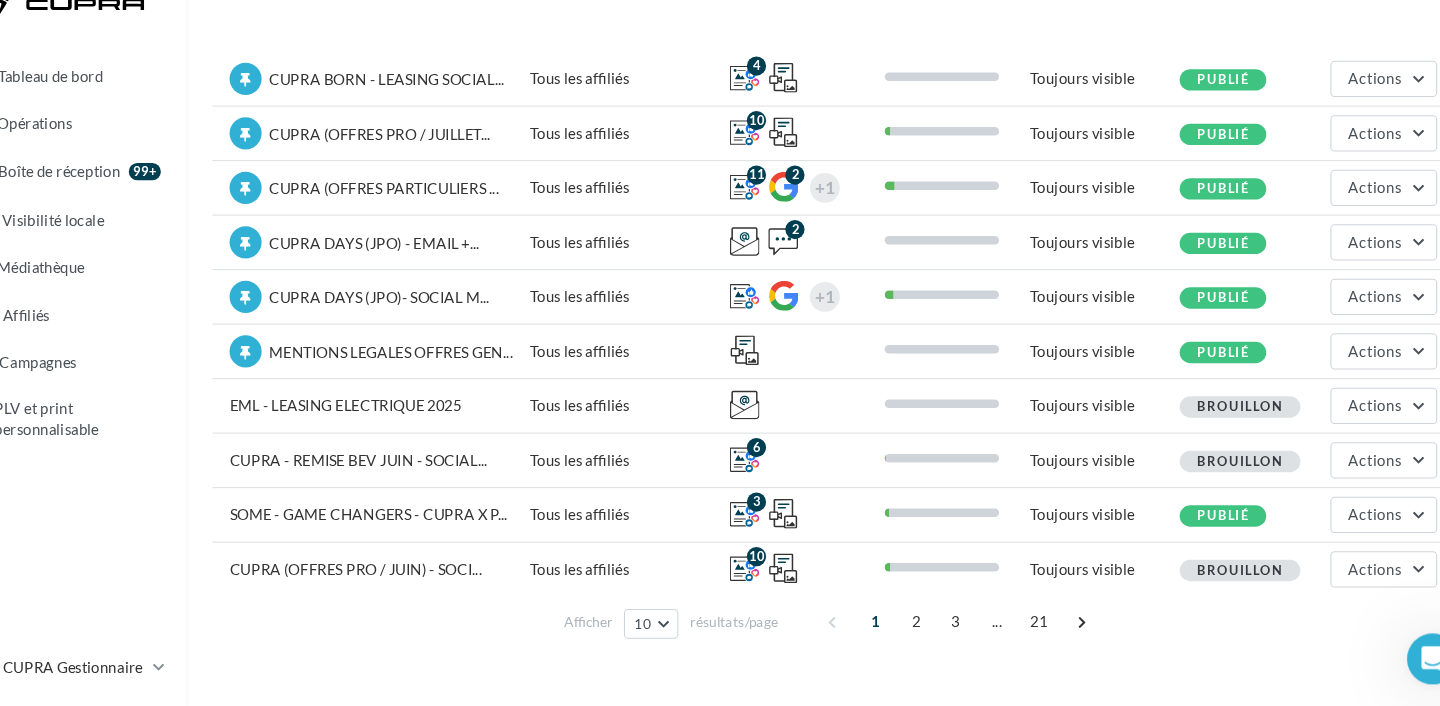 scroll, scrollTop: 133, scrollLeft: 0, axis: vertical 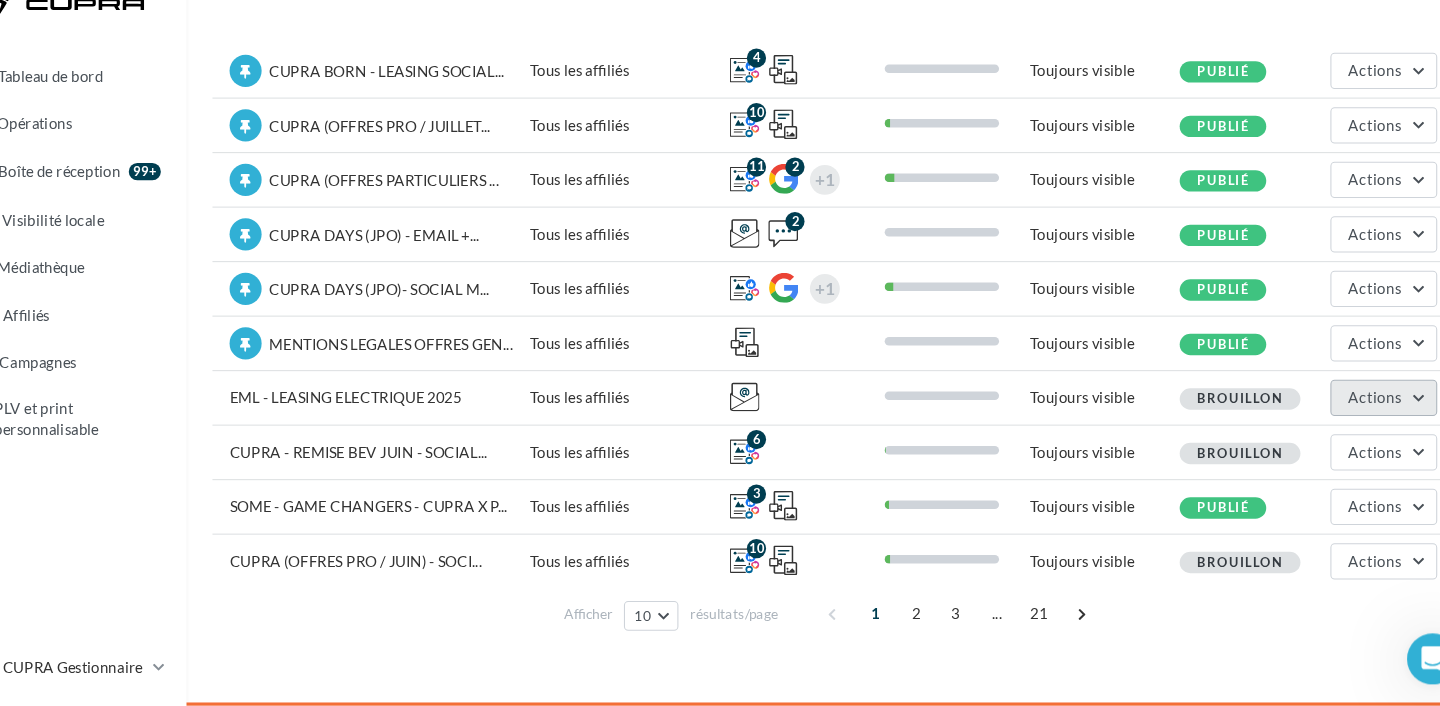 click on "Actions" at bounding box center [1350, 418] 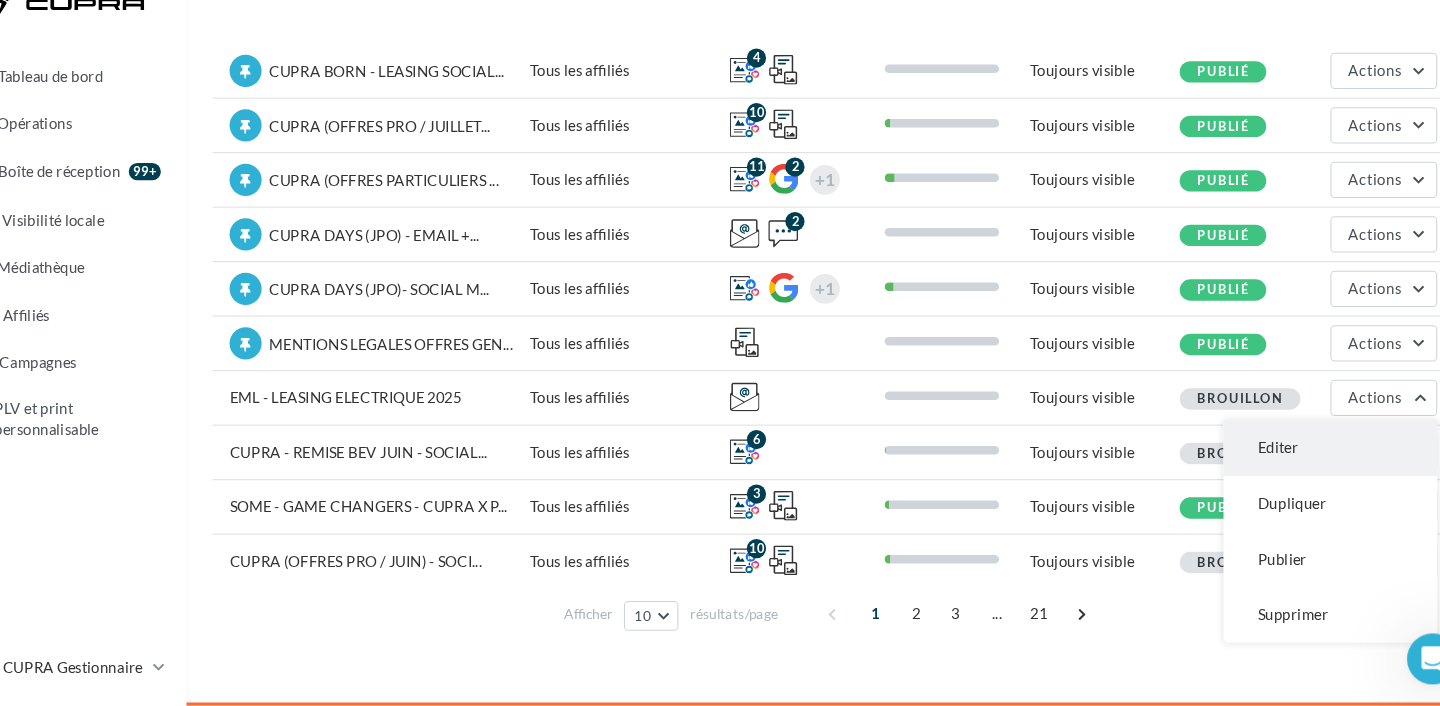 click on "Editer" at bounding box center [1300, 465] 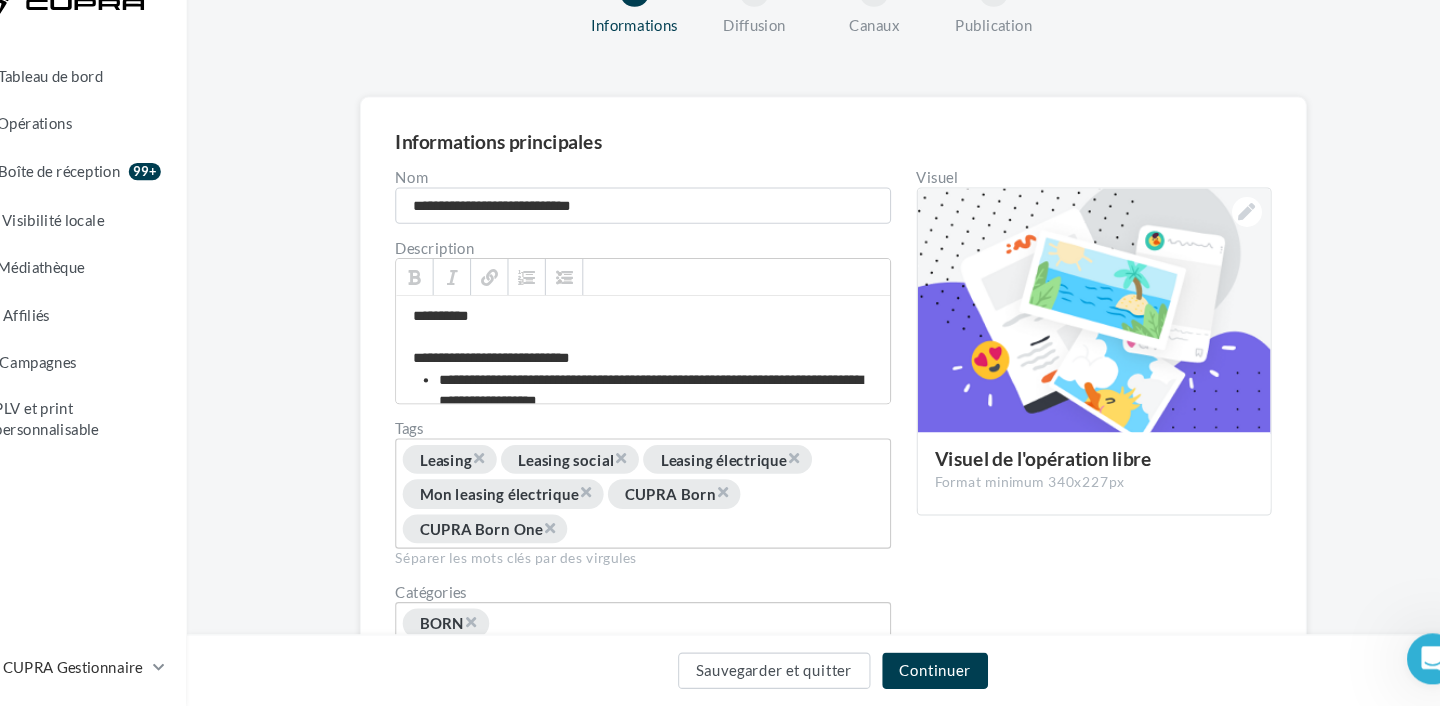 scroll, scrollTop: 0, scrollLeft: 0, axis: both 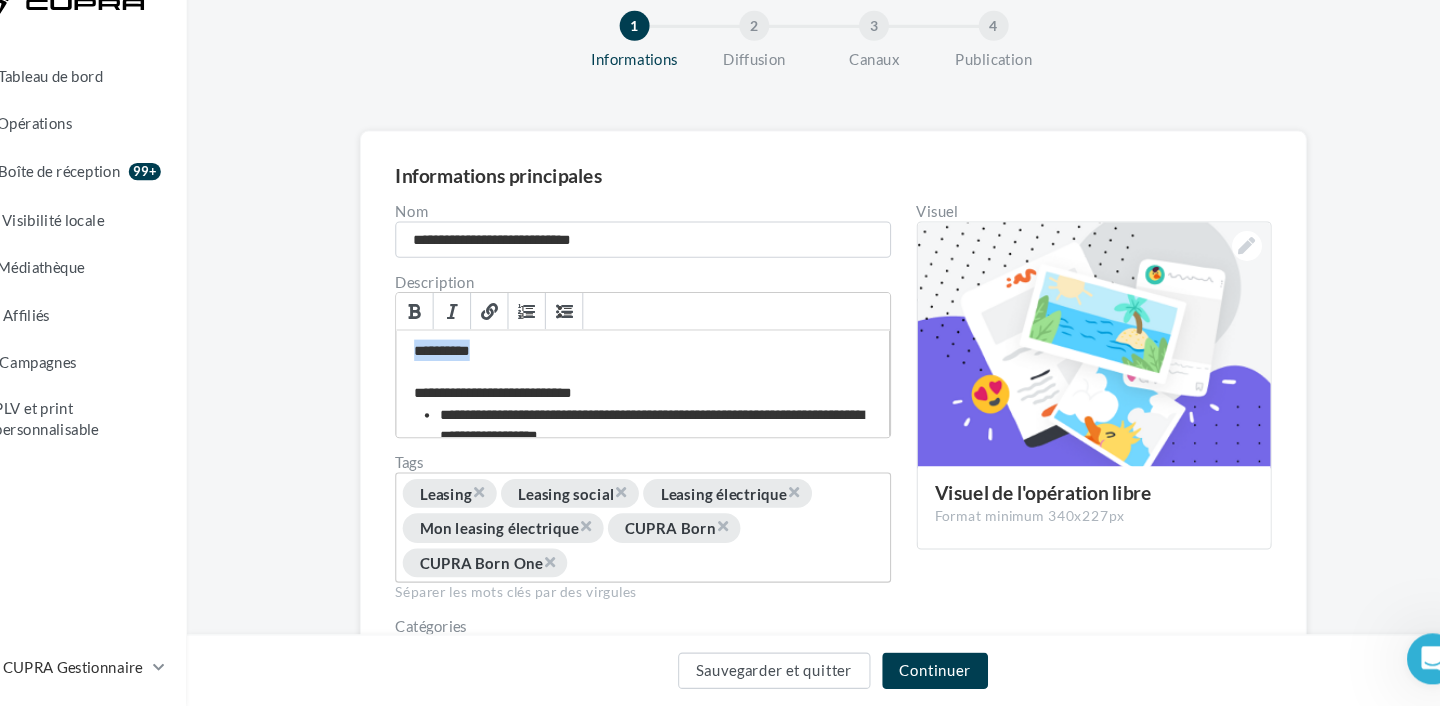 drag, startPoint x: 503, startPoint y: 378, endPoint x: 417, endPoint y: 378, distance: 86 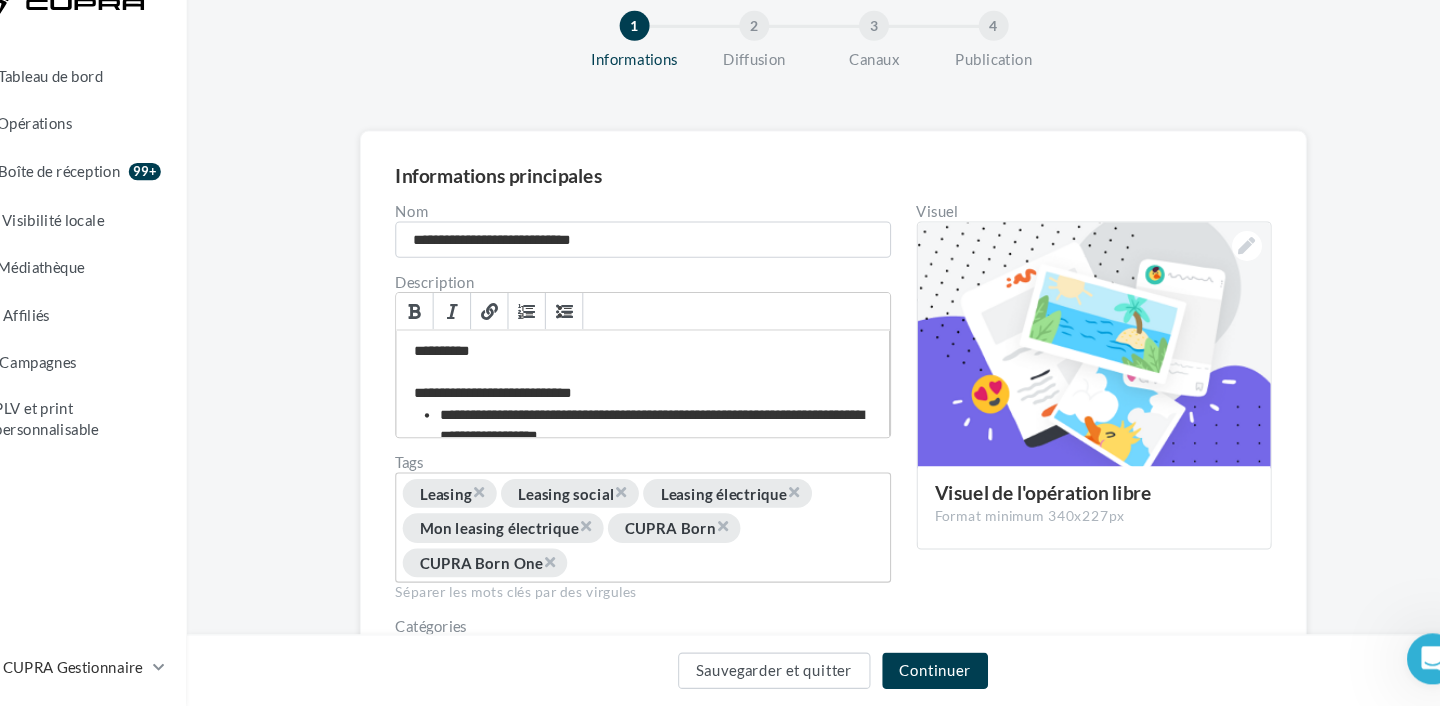 click on "**********" at bounding box center (657, 405) 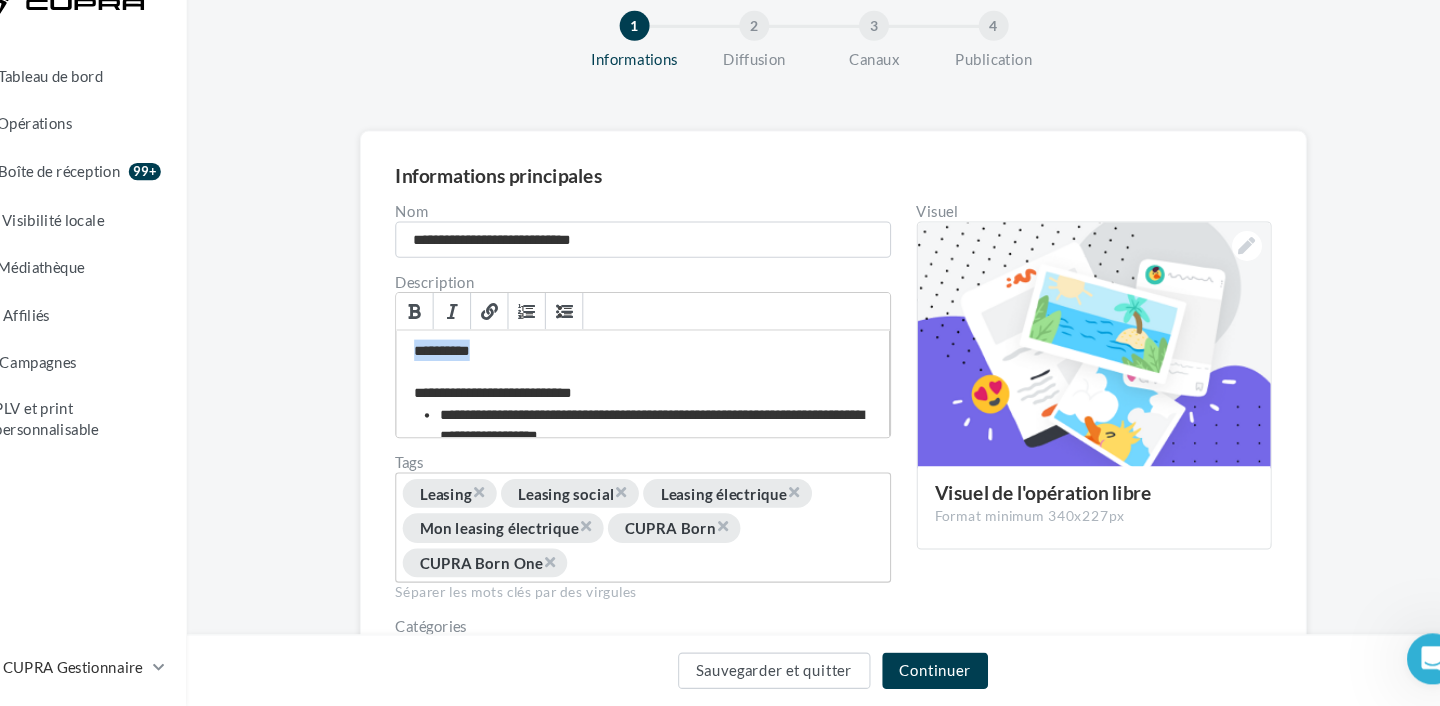 drag, startPoint x: 517, startPoint y: 374, endPoint x: 435, endPoint y: 374, distance: 82 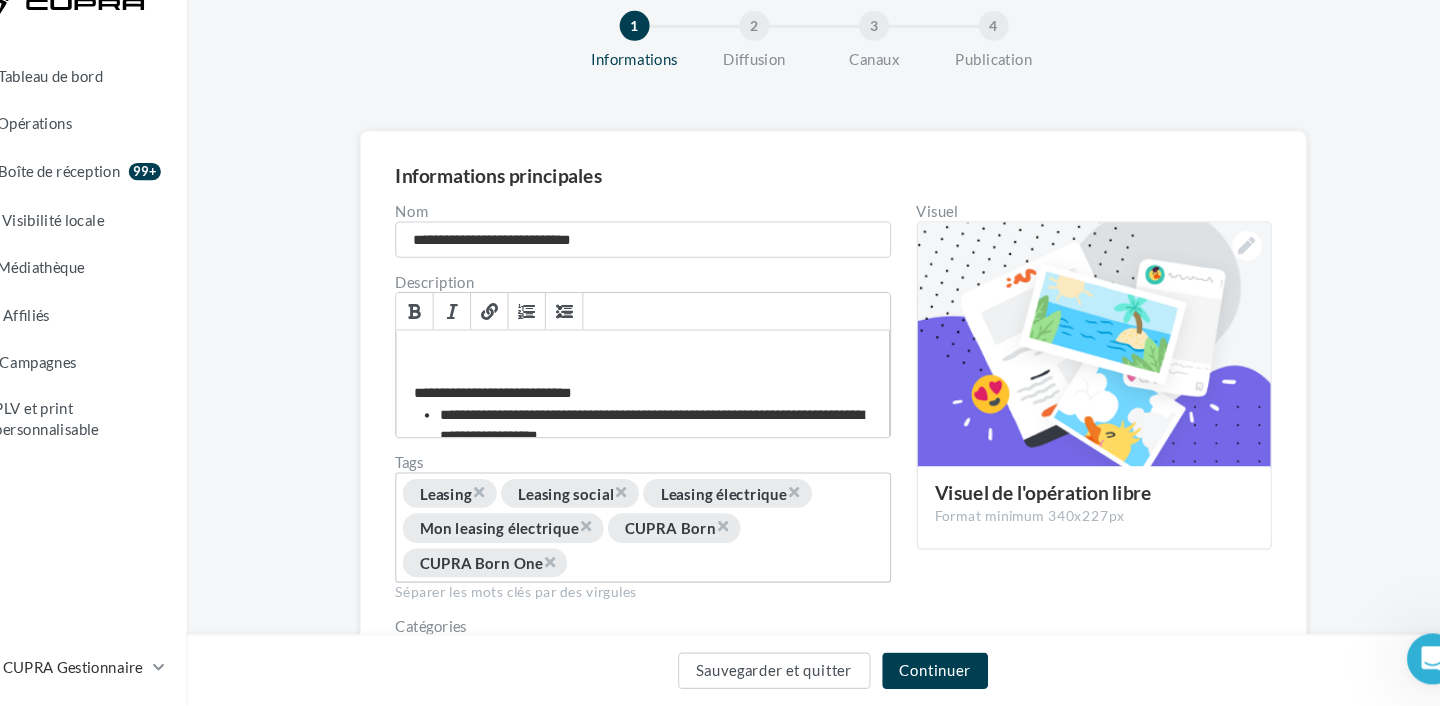 click on "**********" at bounding box center [657, 405] 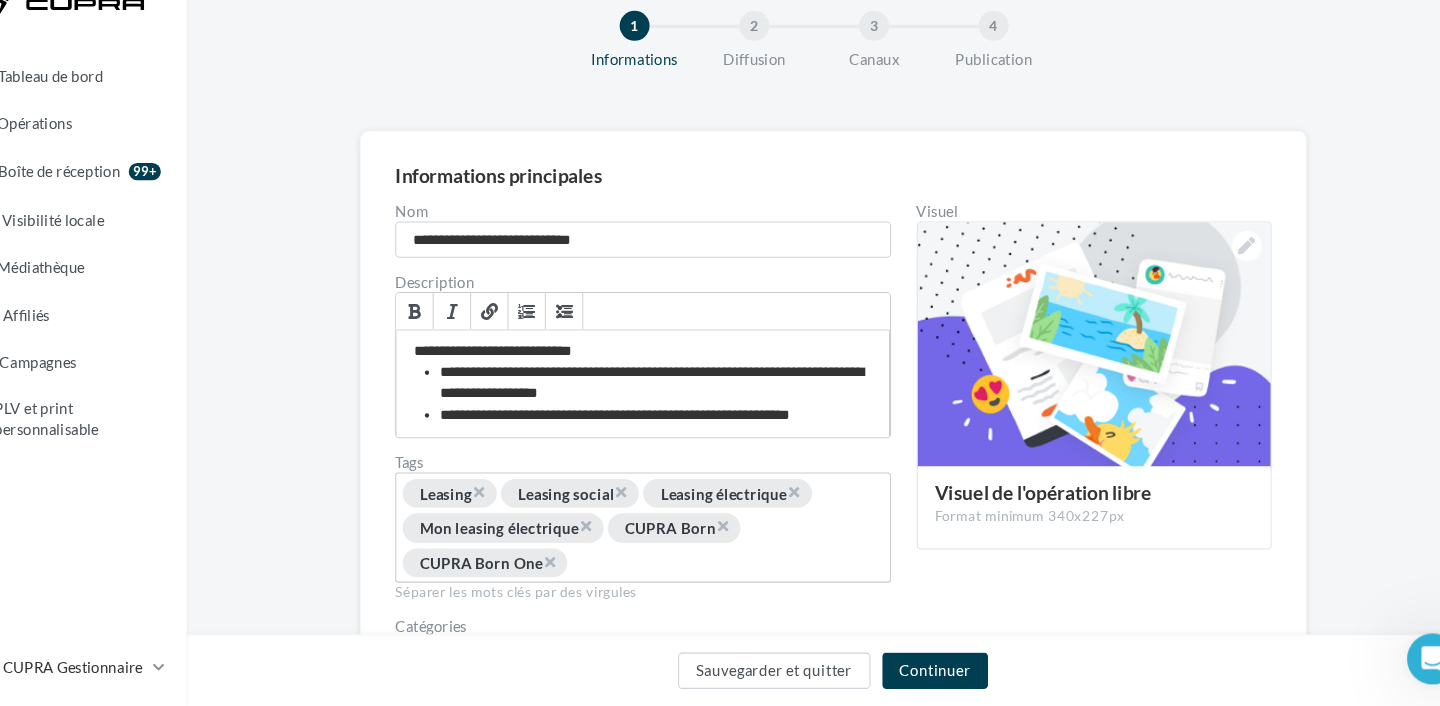 drag, startPoint x: 651, startPoint y: 360, endPoint x: 435, endPoint y: 358, distance: 216.00926 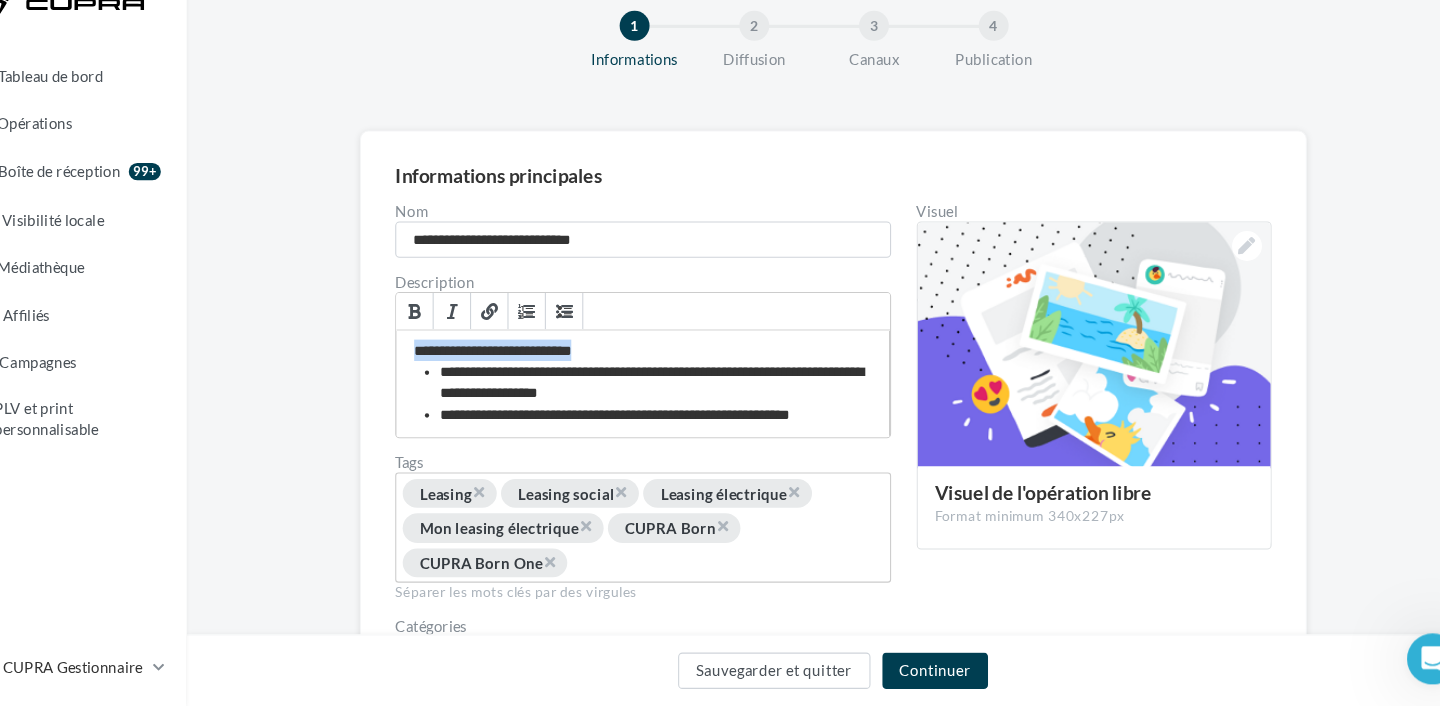 drag, startPoint x: 440, startPoint y: 373, endPoint x: 714, endPoint y: 373, distance: 274 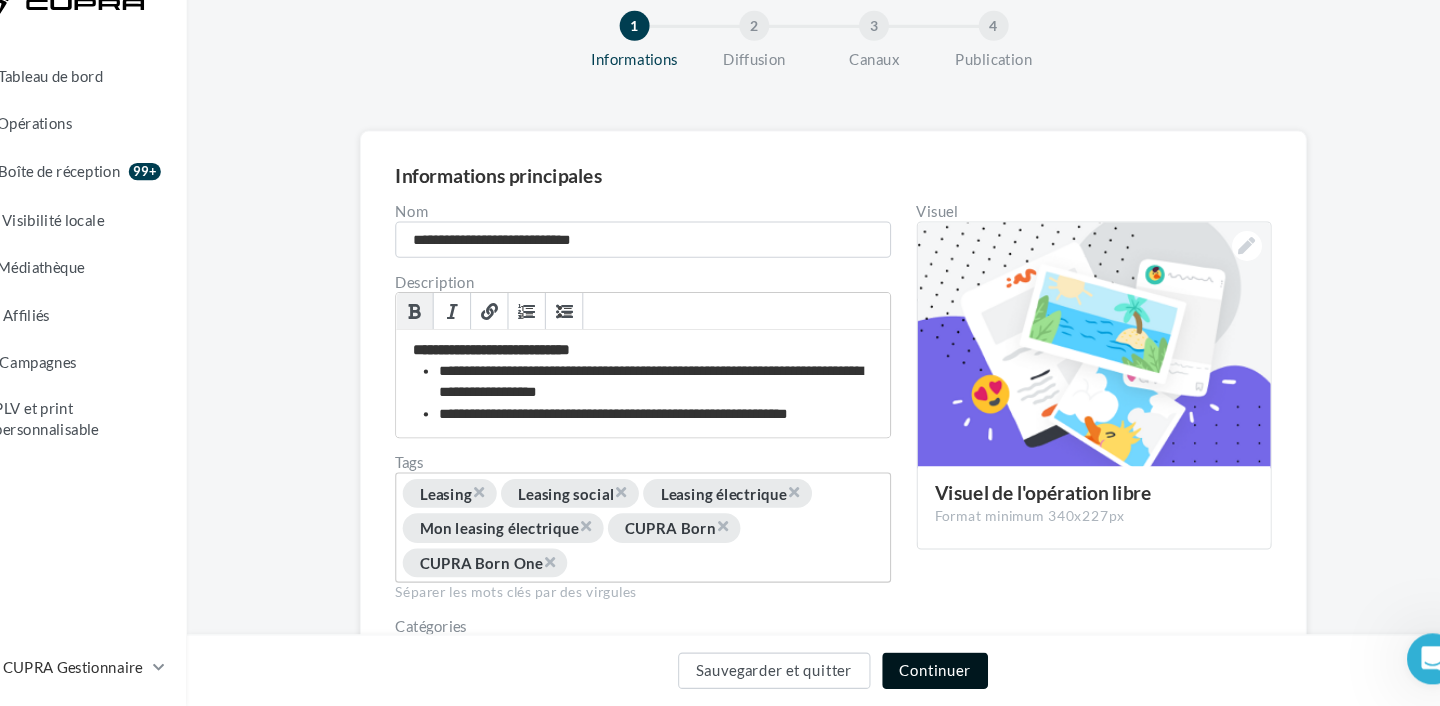 click on "Continuer" at bounding box center [930, 673] 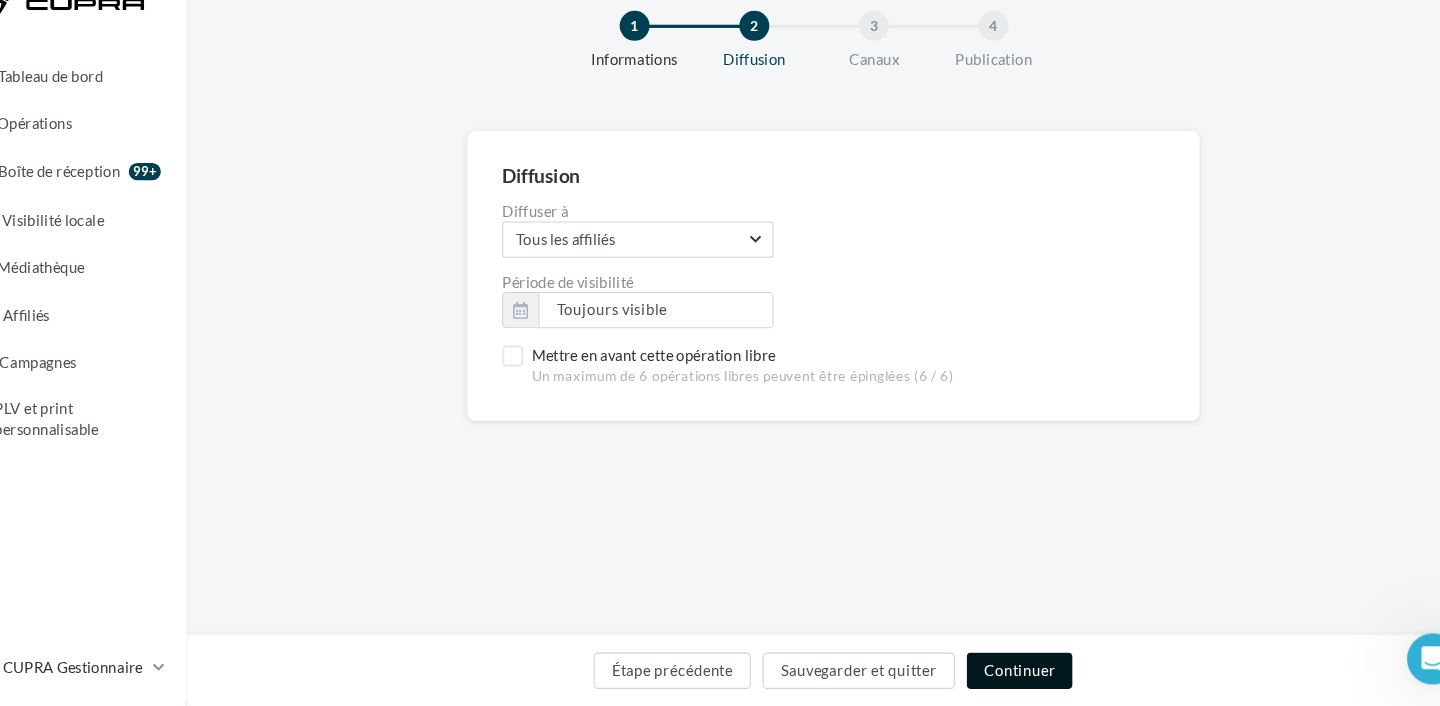 click on "Continuer" at bounding box center [1009, 673] 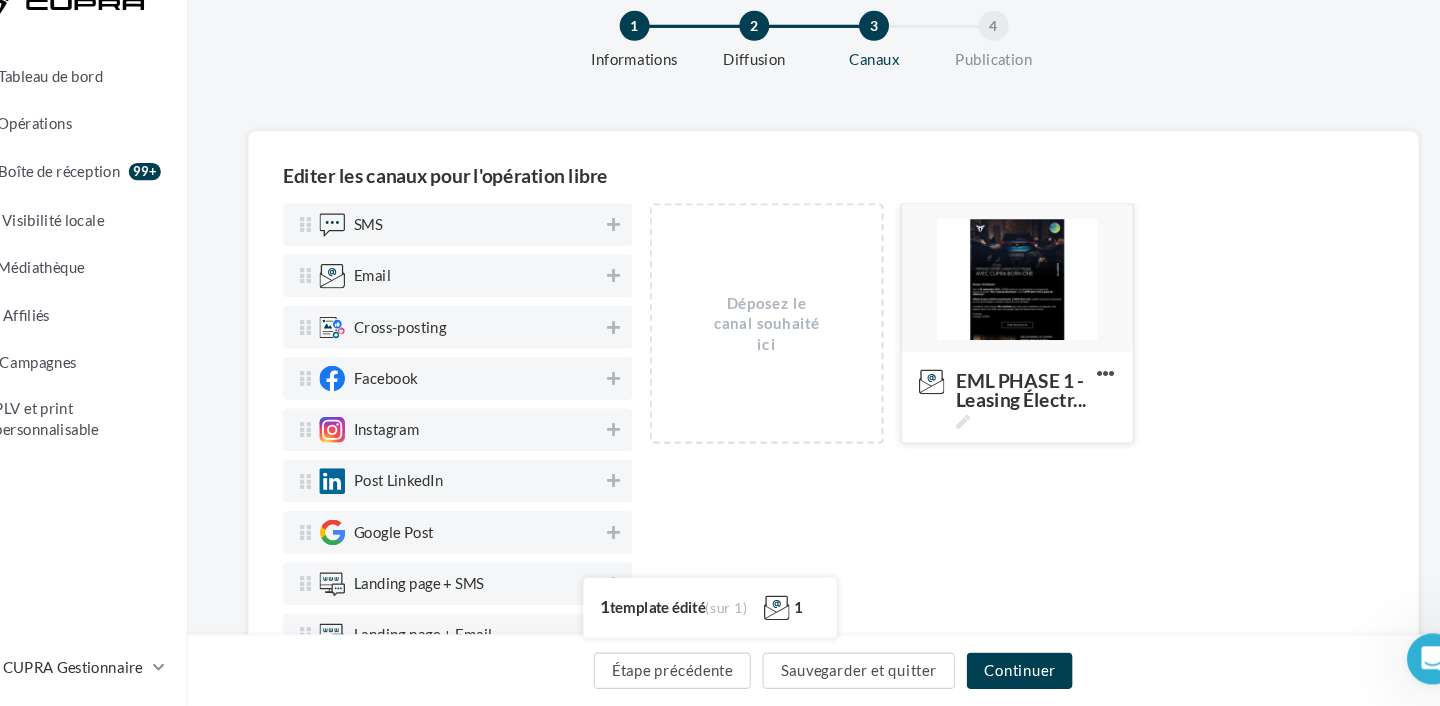 click at bounding box center (1007, 307) 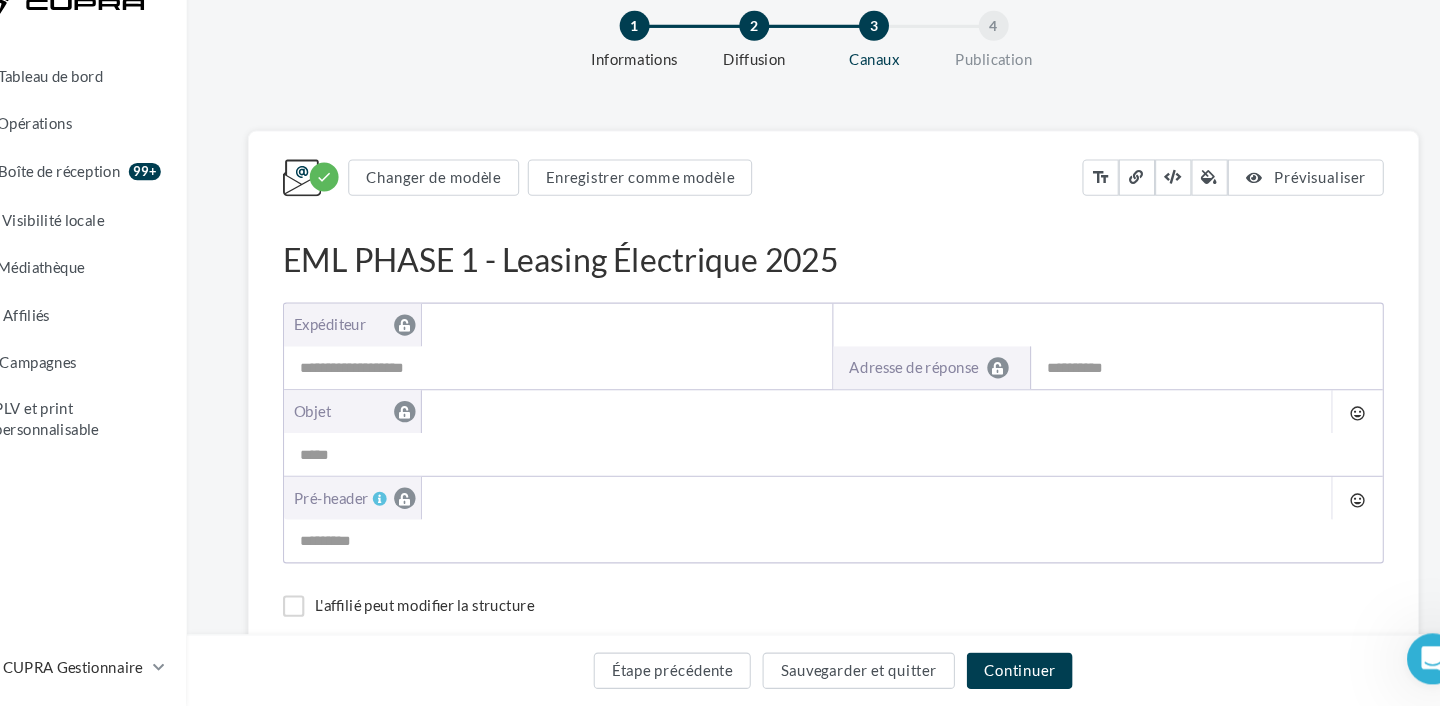 type on "**********" 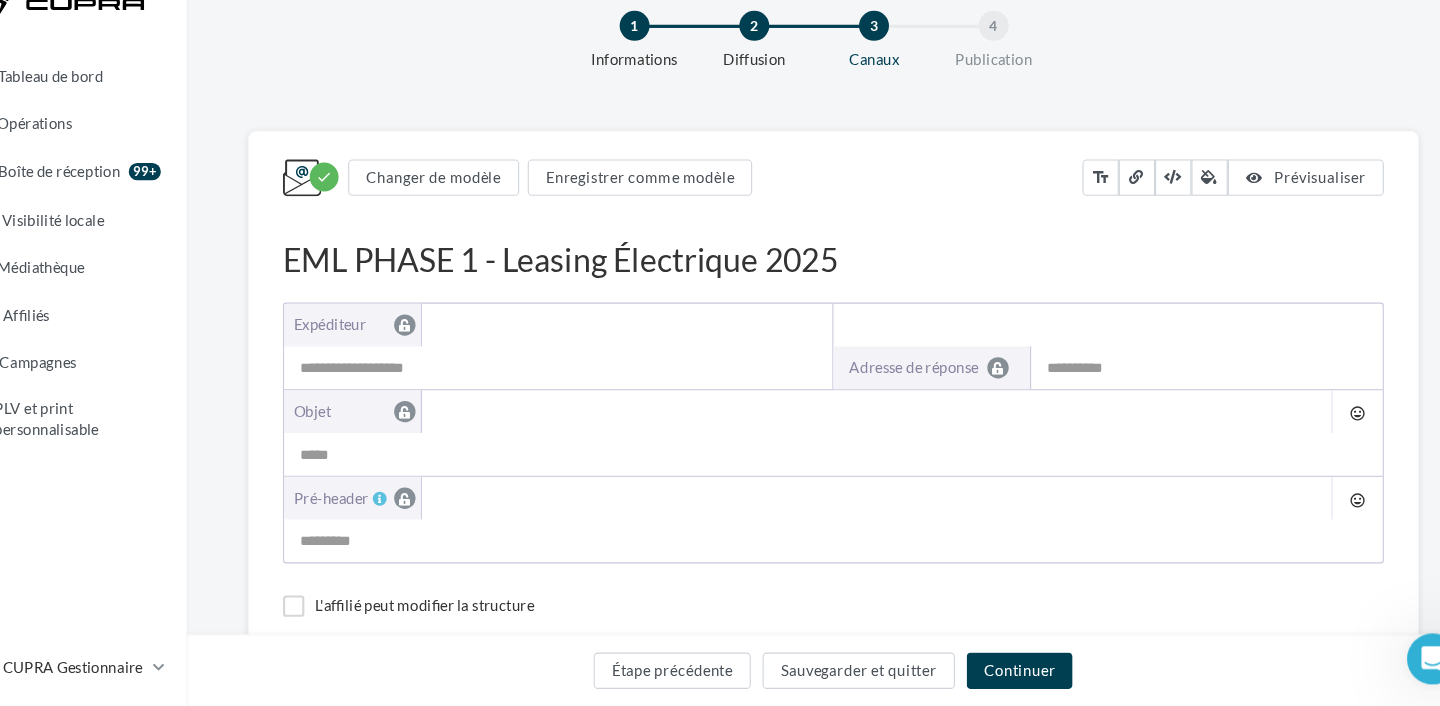 type on "**********" 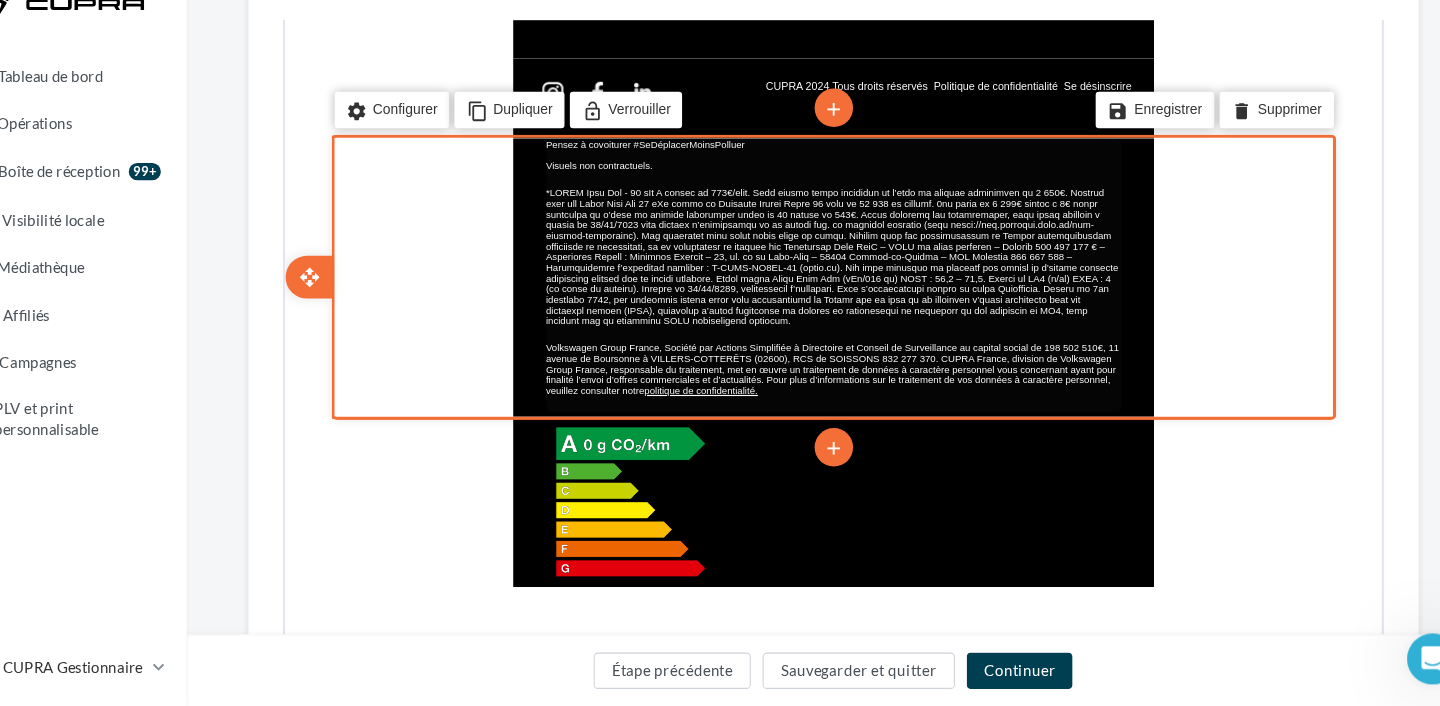 scroll, scrollTop: 1554, scrollLeft: 0, axis: vertical 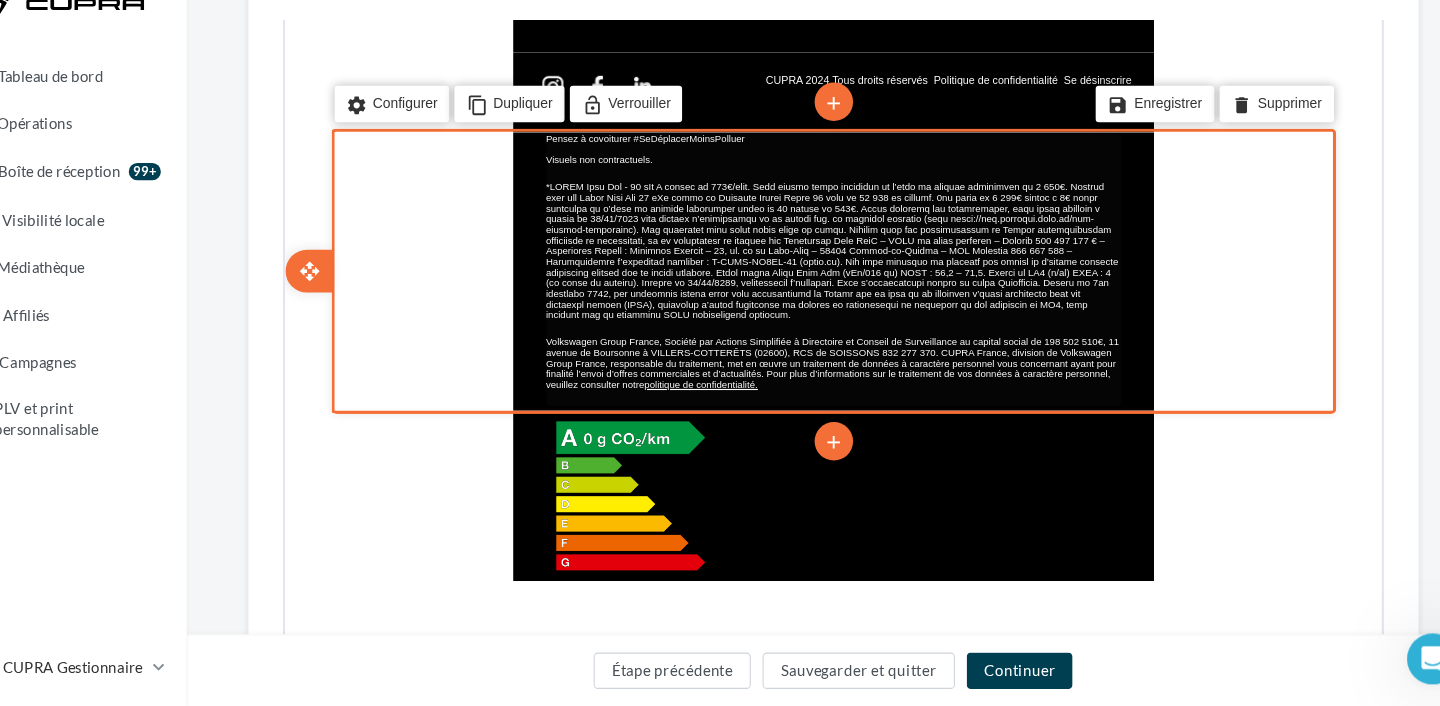 click at bounding box center (794, 159) 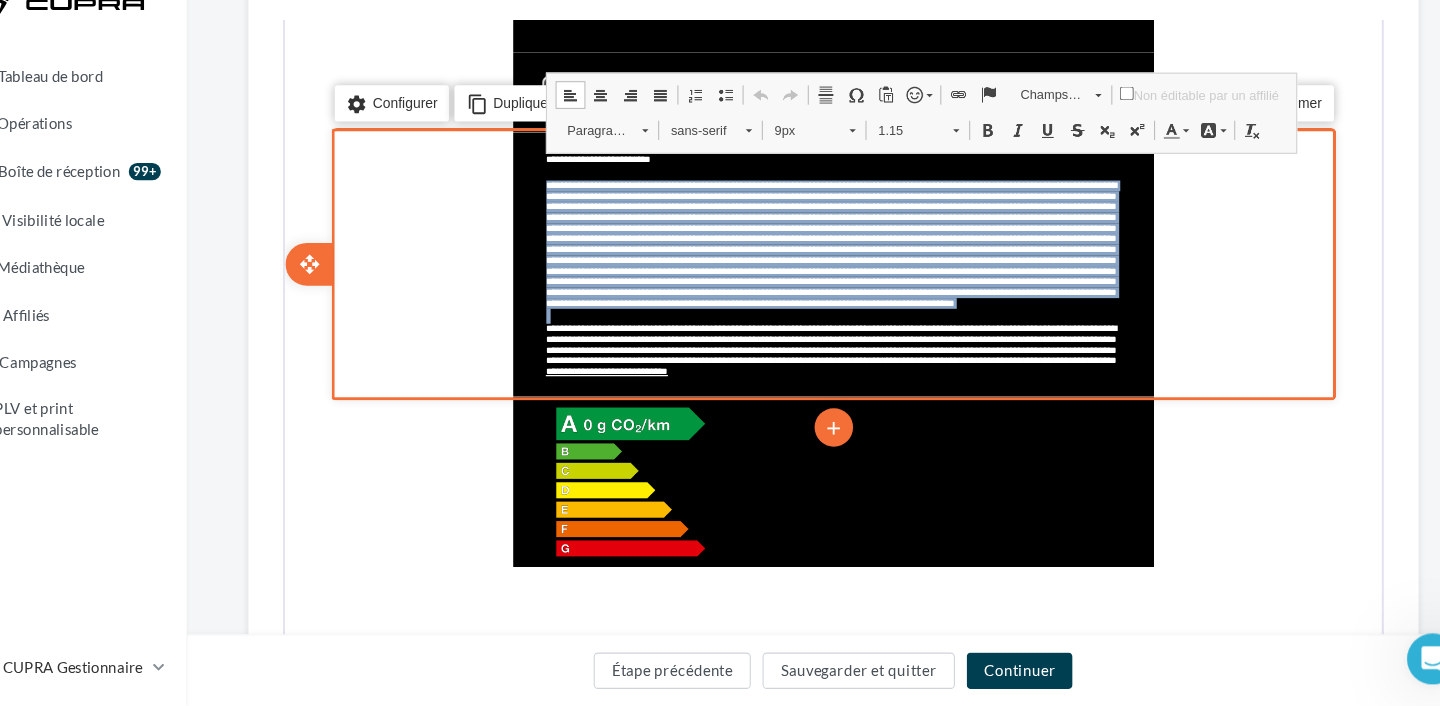 click at bounding box center (793, 152) 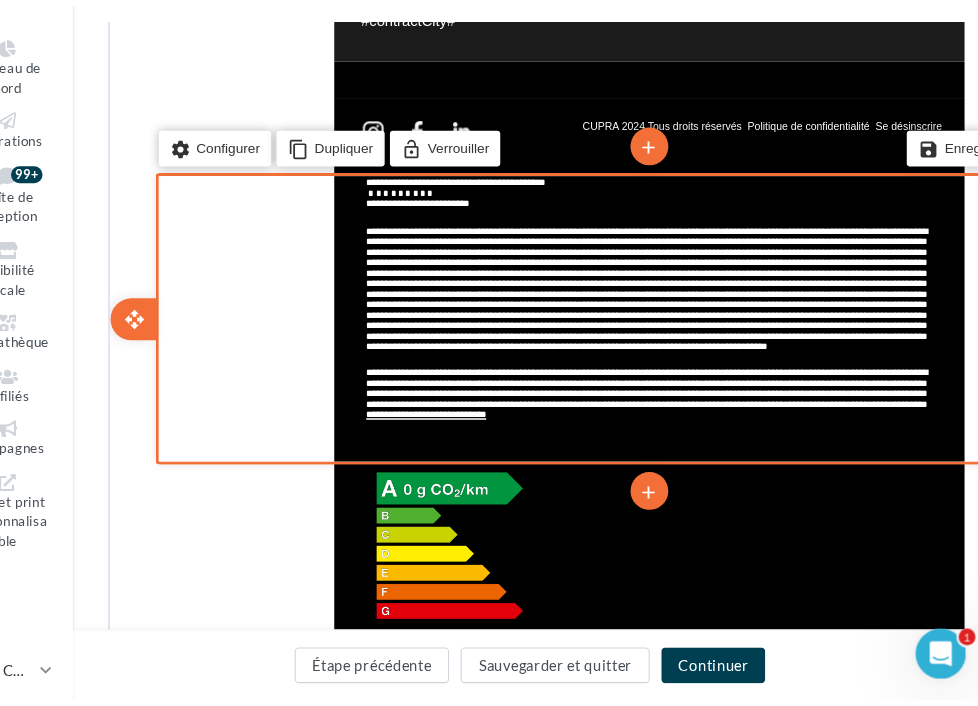 scroll, scrollTop: 1509, scrollLeft: 0, axis: vertical 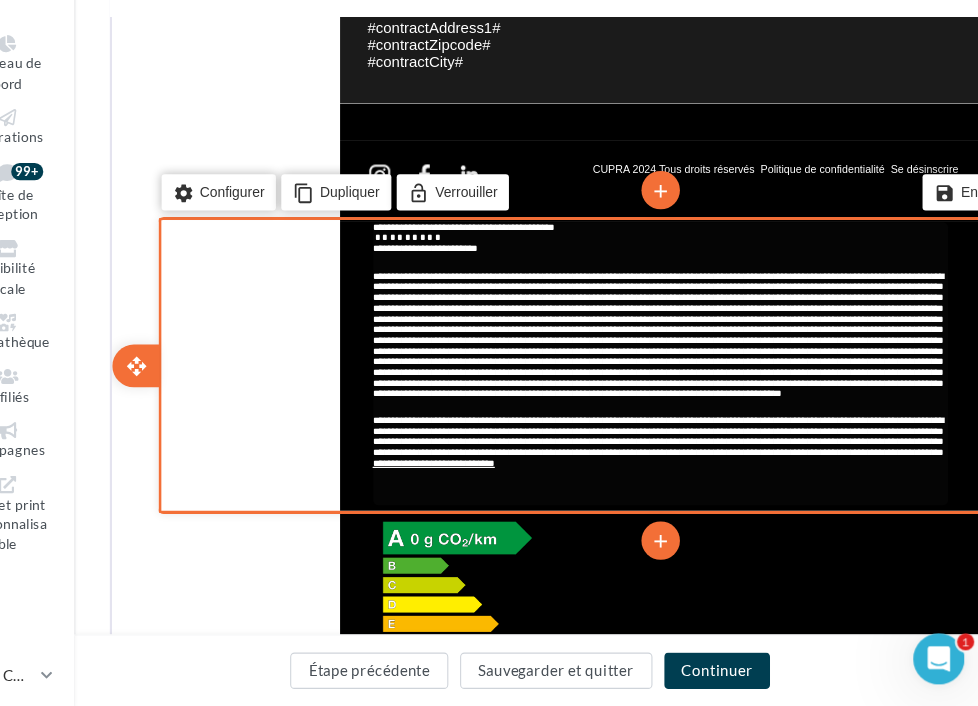 click at bounding box center (620, 242) 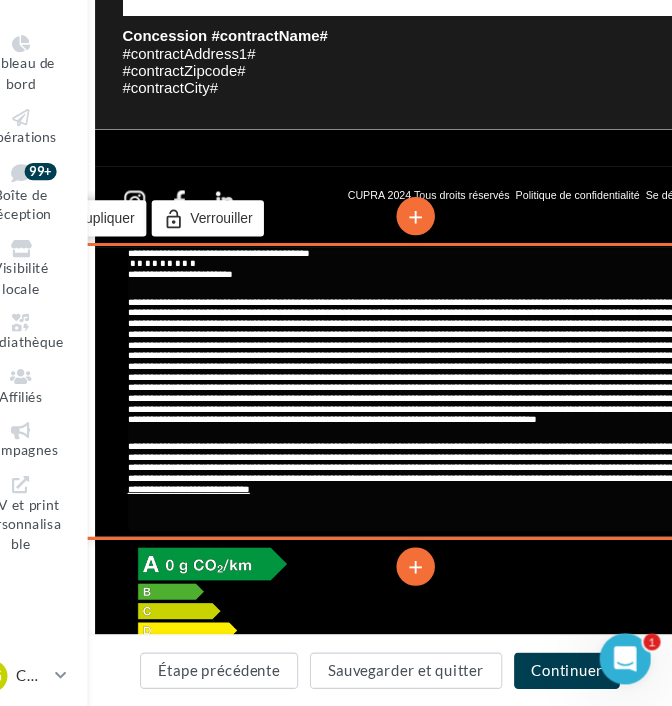 scroll, scrollTop: 1484, scrollLeft: 245, axis: both 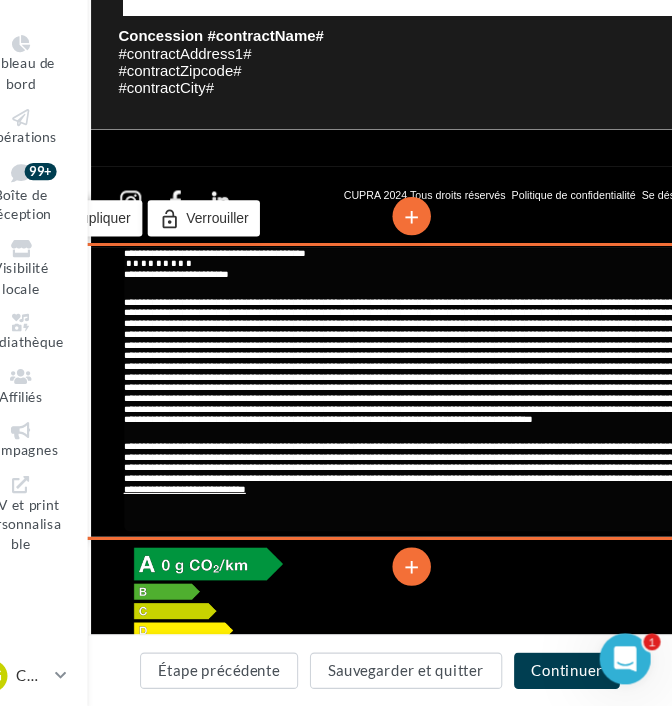 click at bounding box center (375, 270) 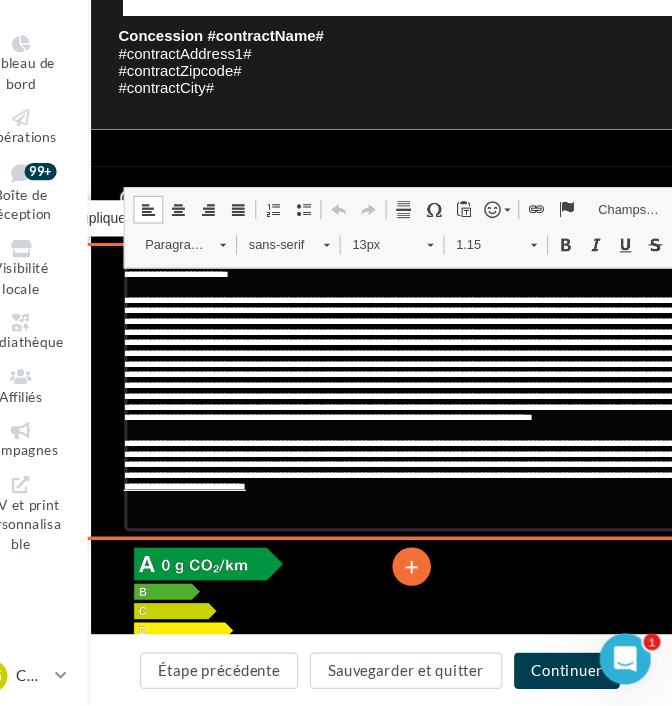 click at bounding box center (375, 268) 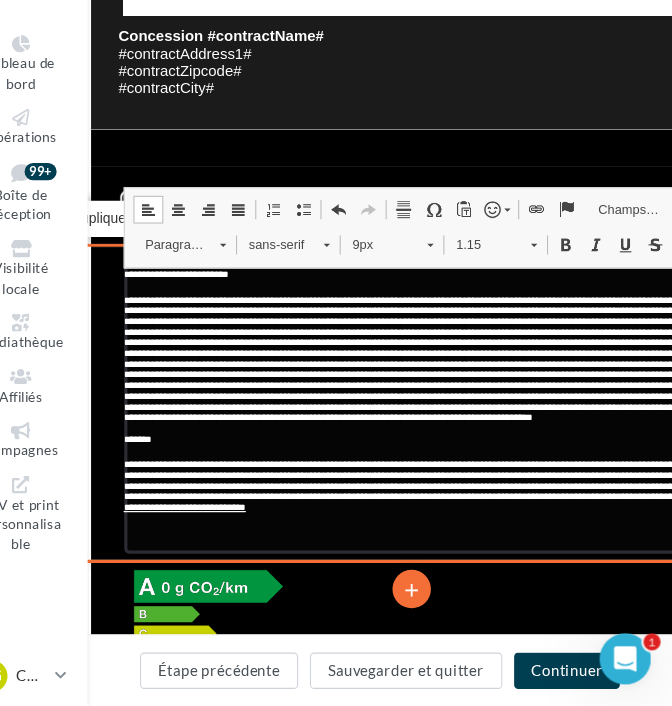 type 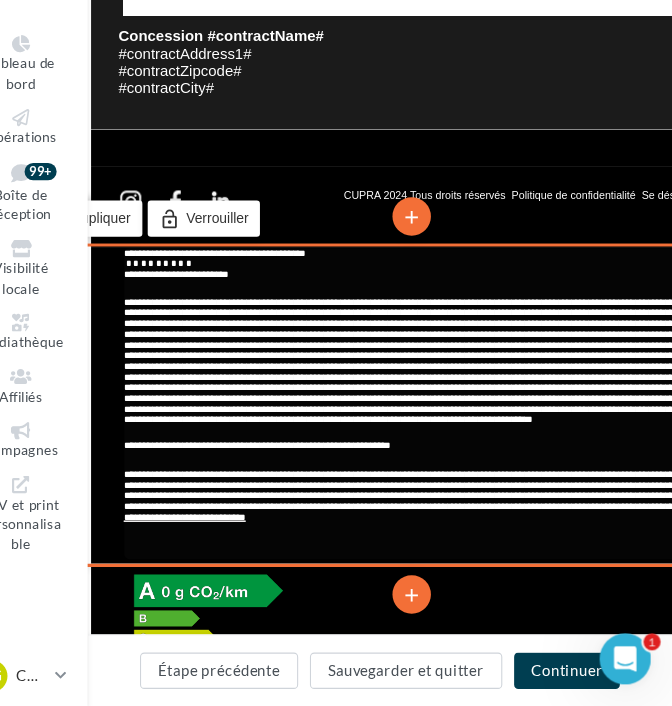 click on "**********" at bounding box center (231, 348) 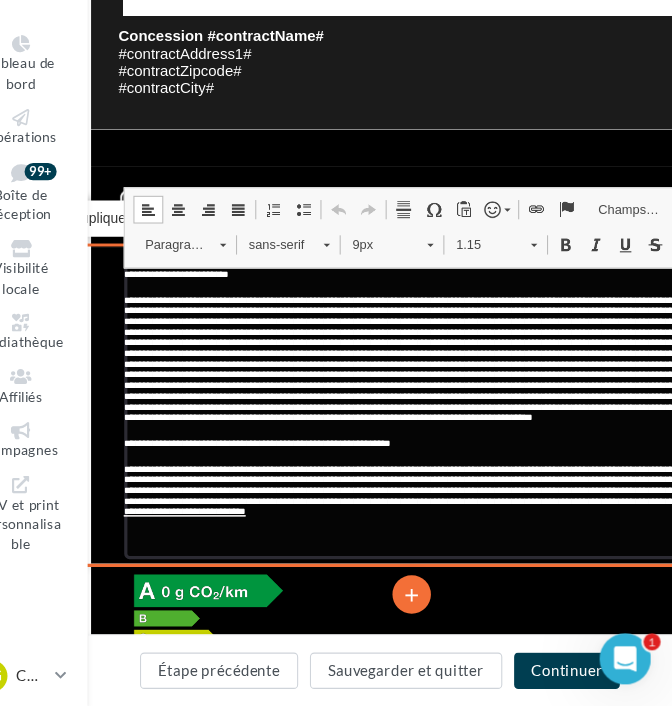 click on "**********" at bounding box center (375, 340) 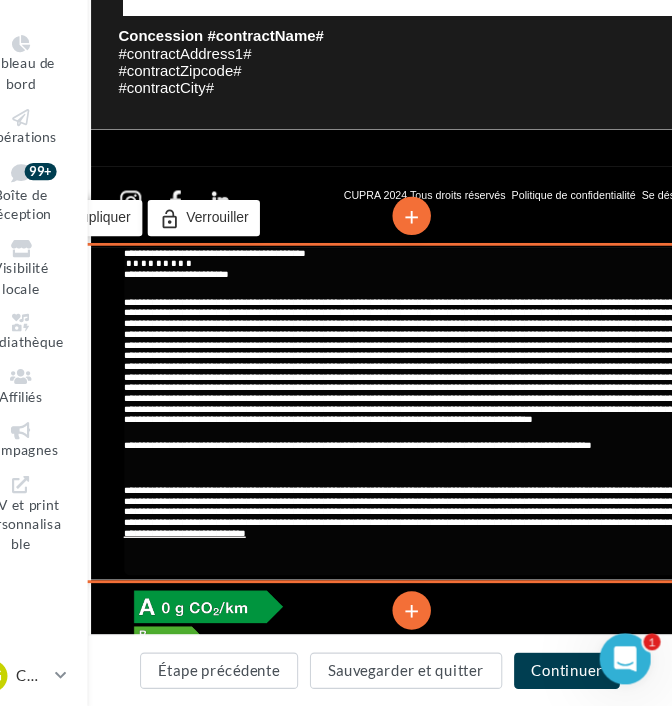 click on "**********" at bounding box center [375, 318] 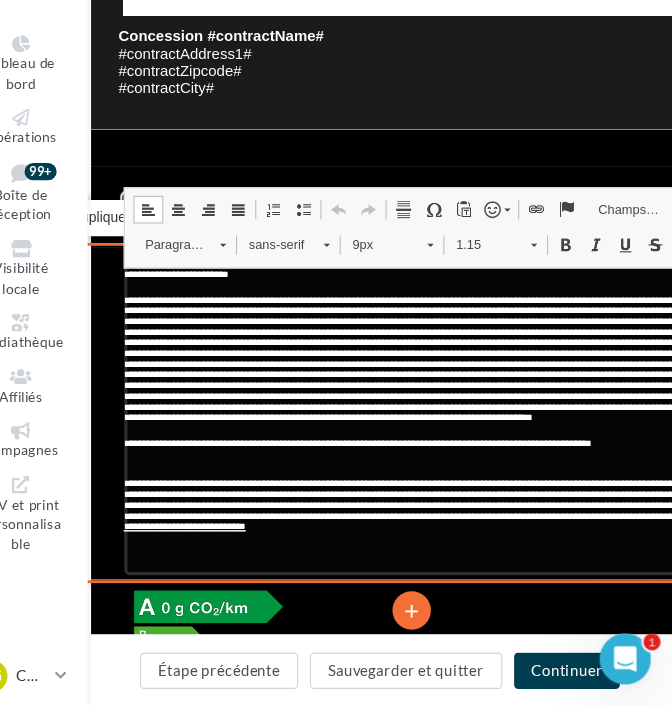 click on "**********" at bounding box center [325, 346] 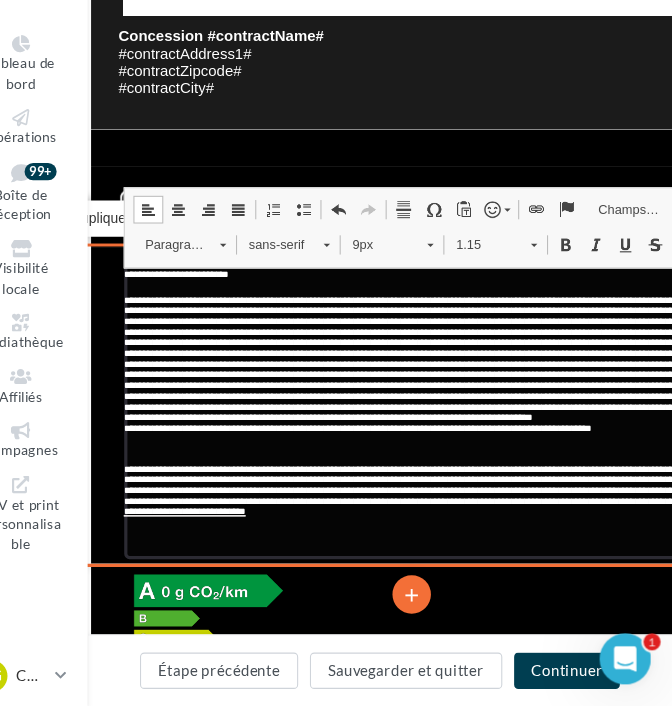 click on "**********" at bounding box center (375, 340) 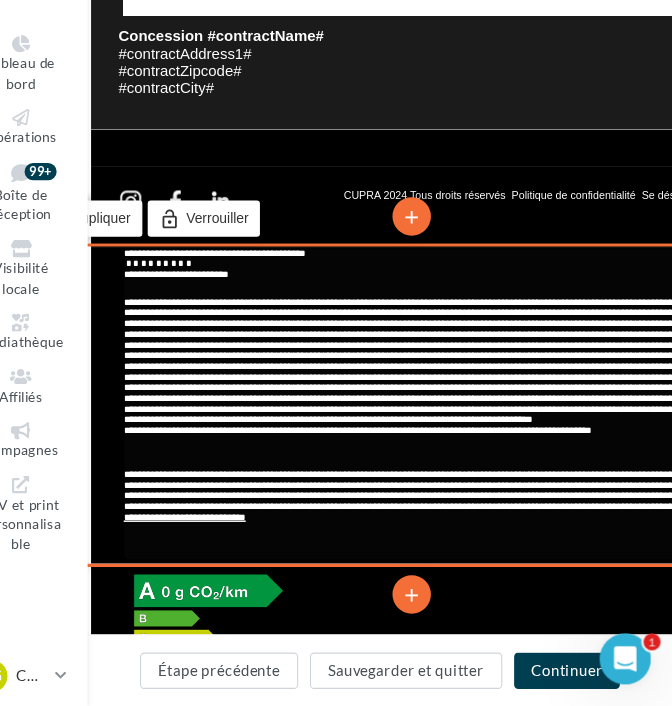 click on "**********" at bounding box center [375, 343] 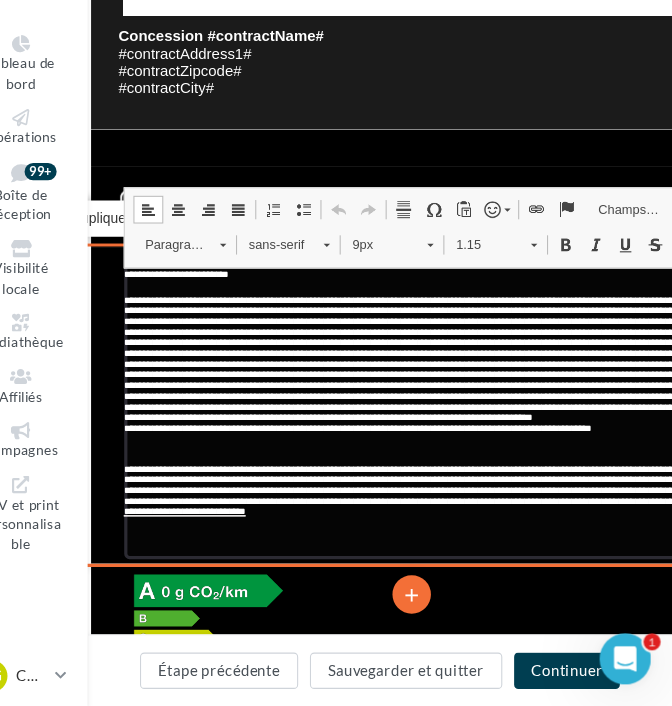 click on "**********" at bounding box center (375, 340) 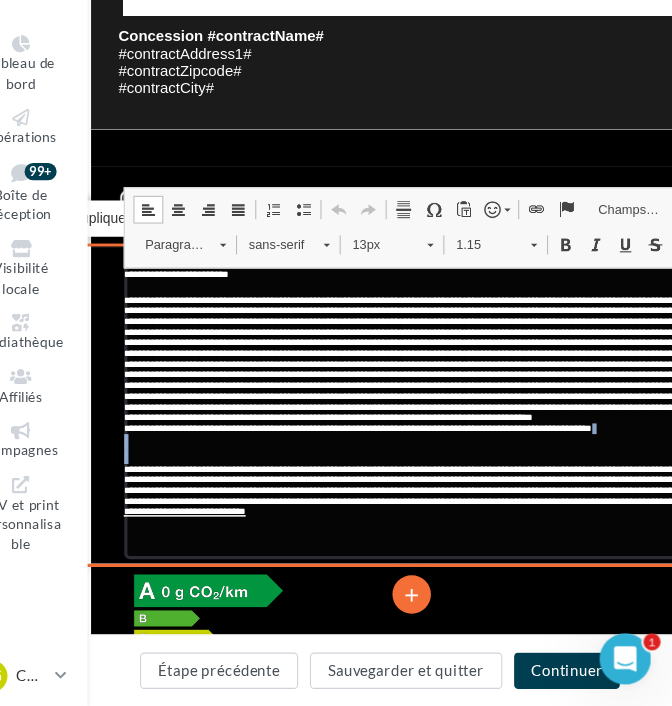 click on "**********" at bounding box center (375, 340) 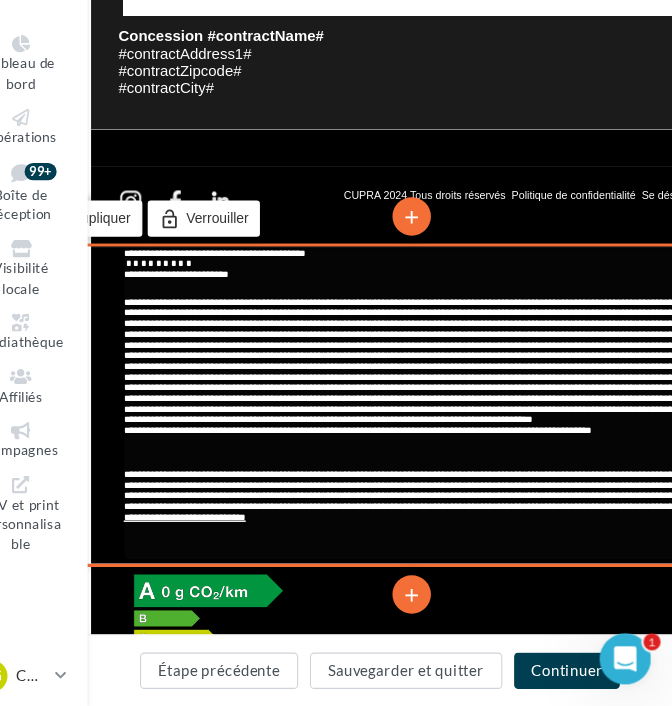 click on "**********" at bounding box center (375, 343) 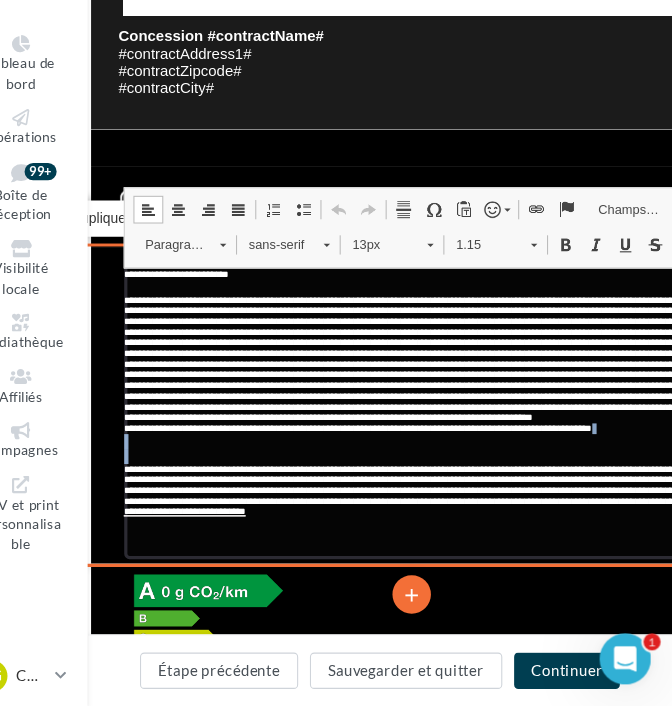 click on "**********" at bounding box center [375, 340] 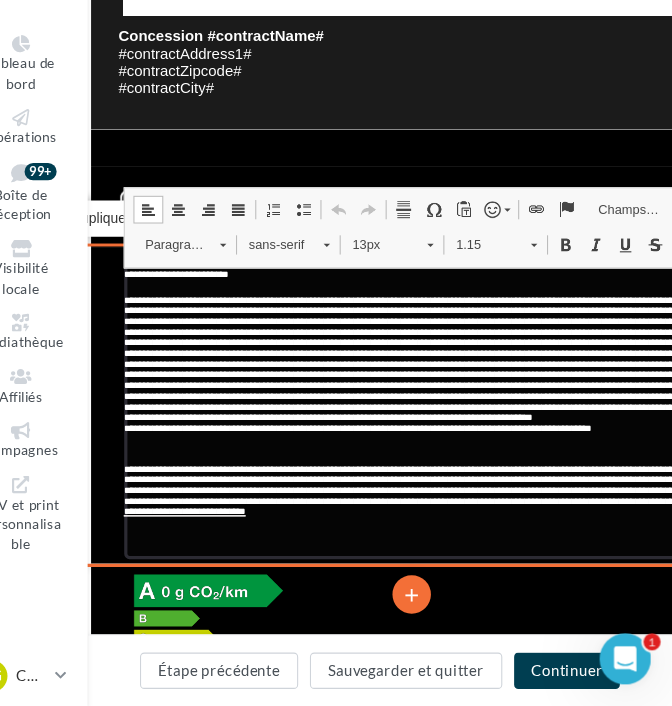 click on "**********" at bounding box center [325, 332] 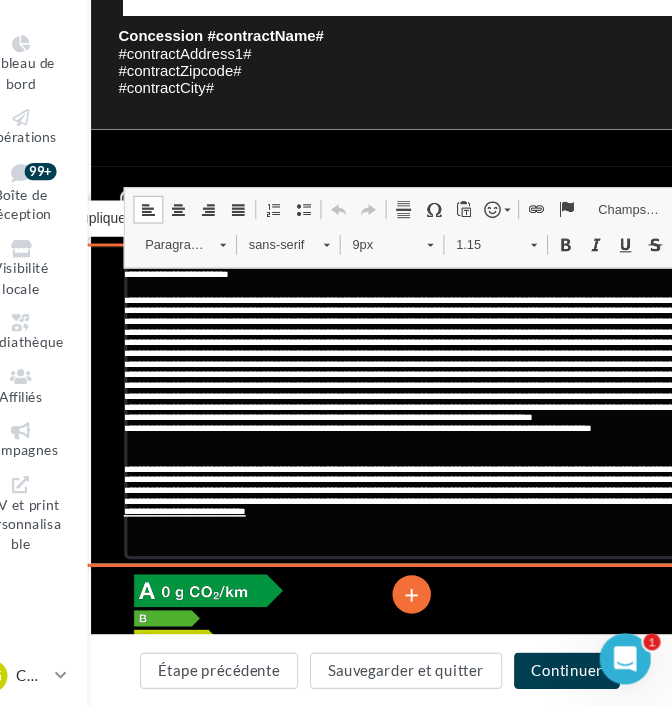click on "**********" at bounding box center (375, 340) 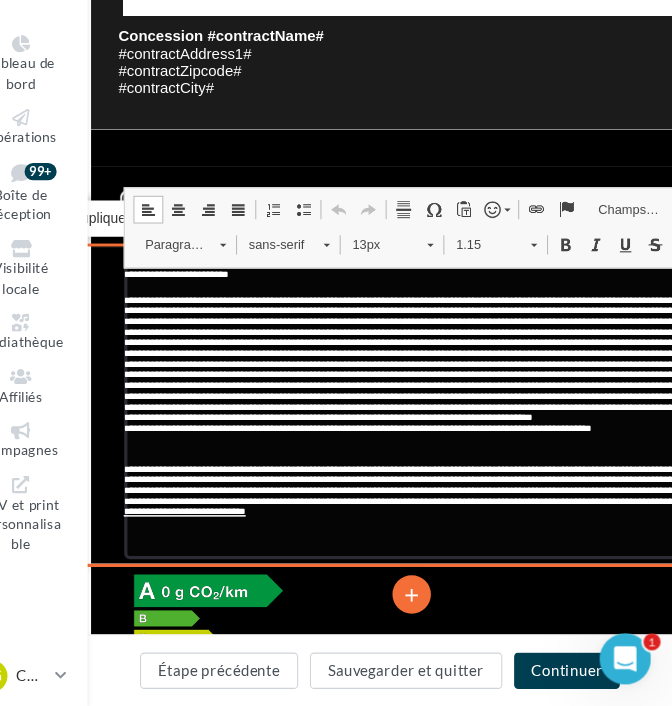 click on "**********" at bounding box center (375, 340) 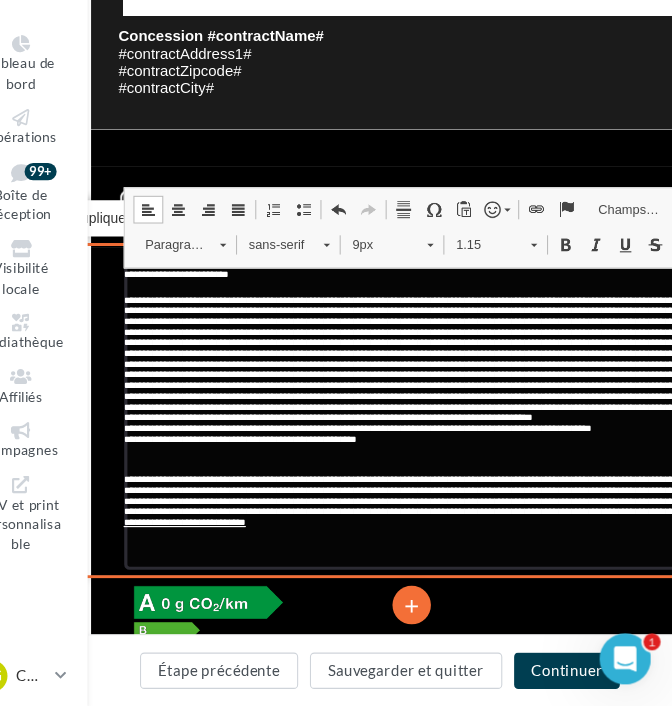 click at bounding box center [375, 369] 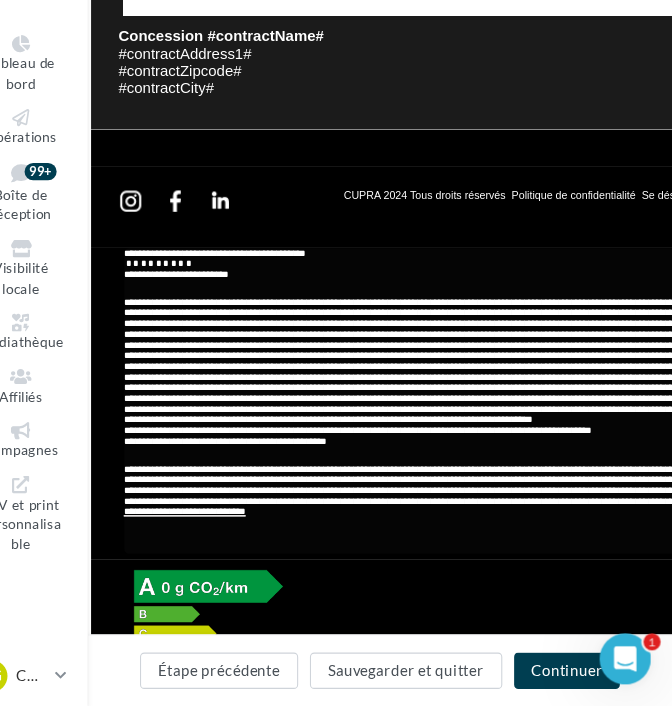 click at bounding box center [373, 269] 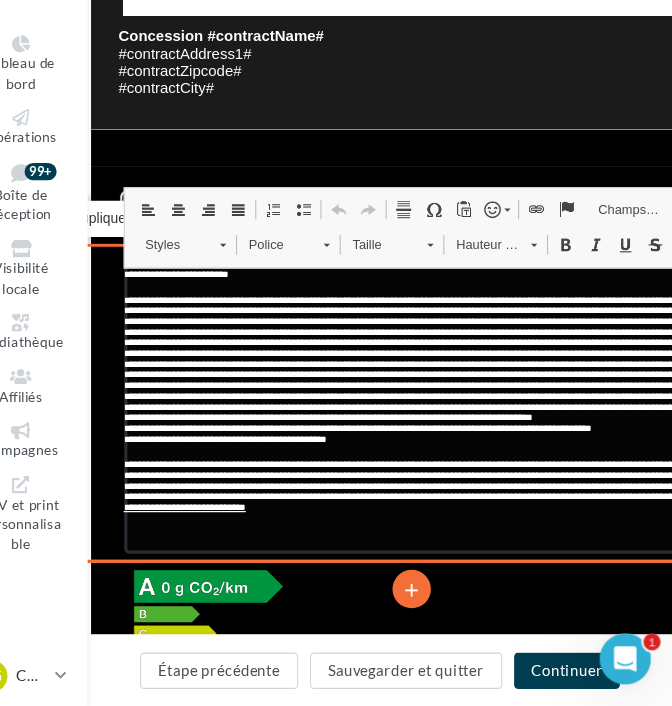 click at bounding box center [373, 267] 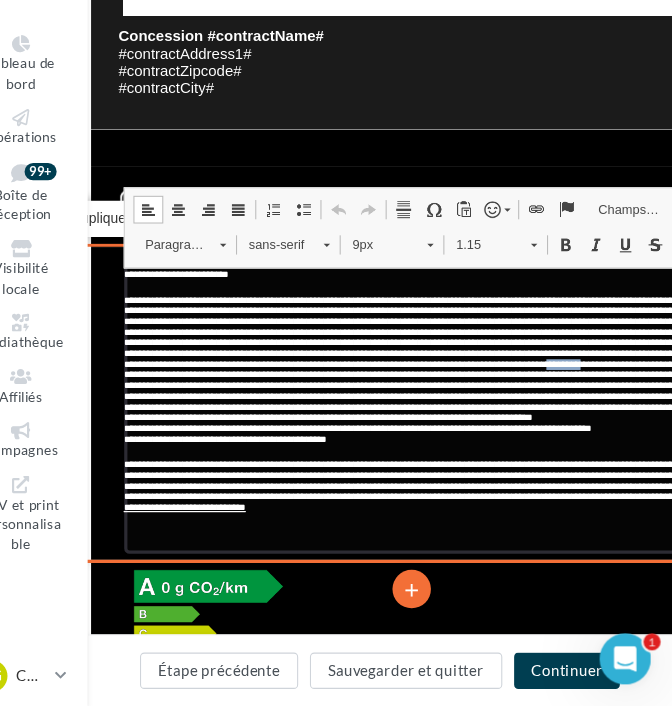 click at bounding box center [373, 267] 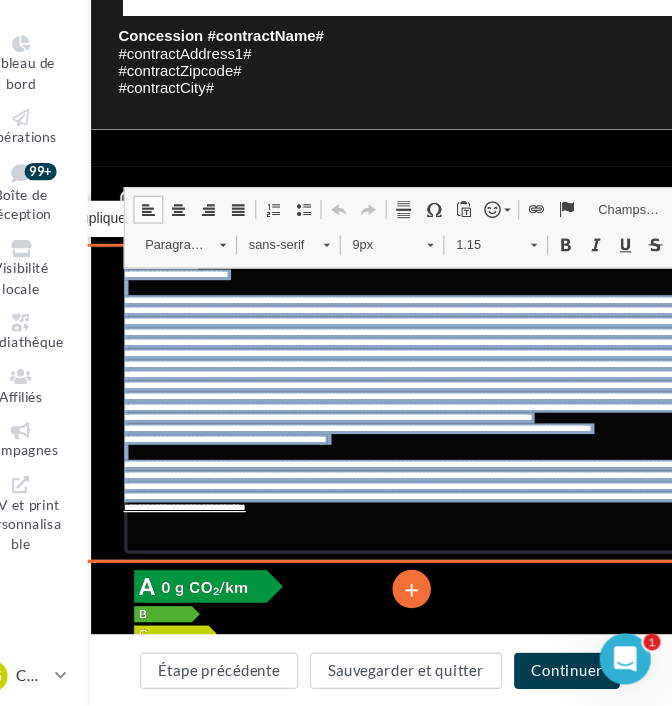 copy on "**********" 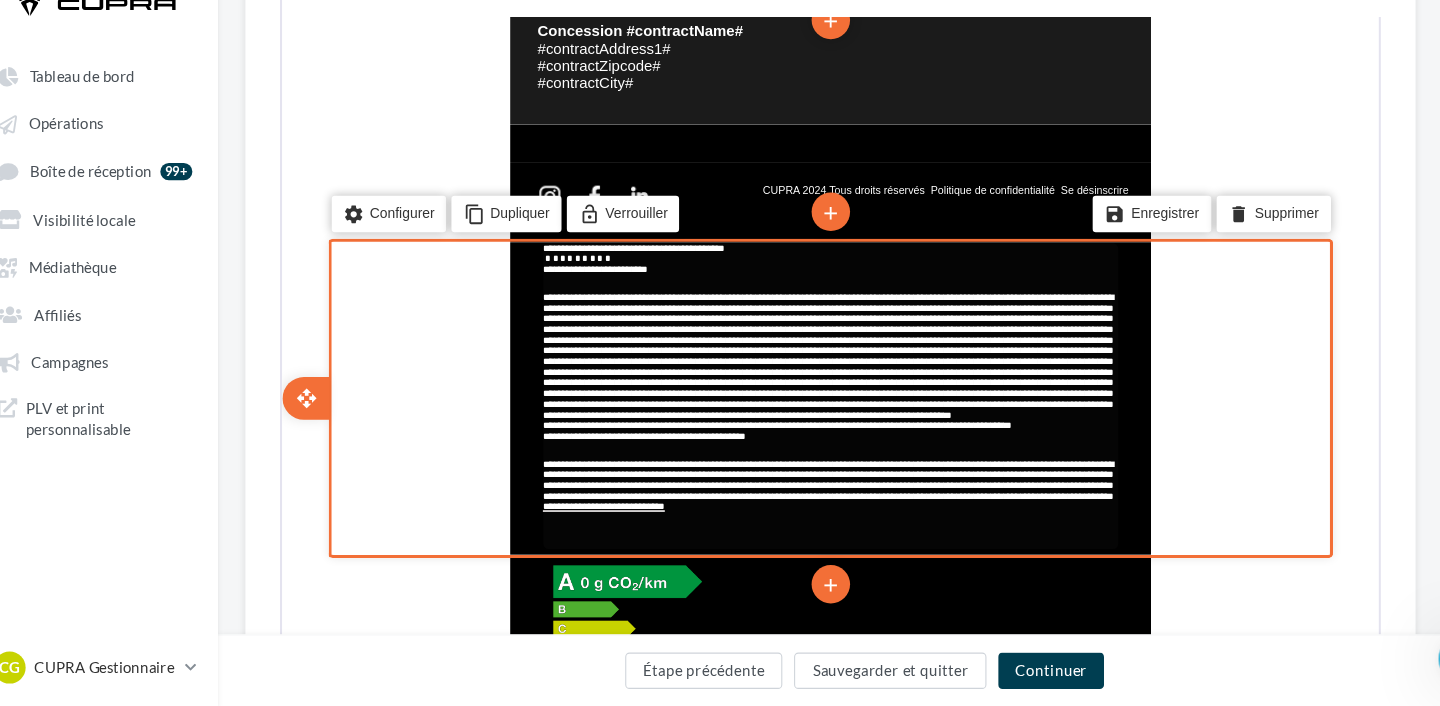 scroll, scrollTop: 1478, scrollLeft: 32, axis: both 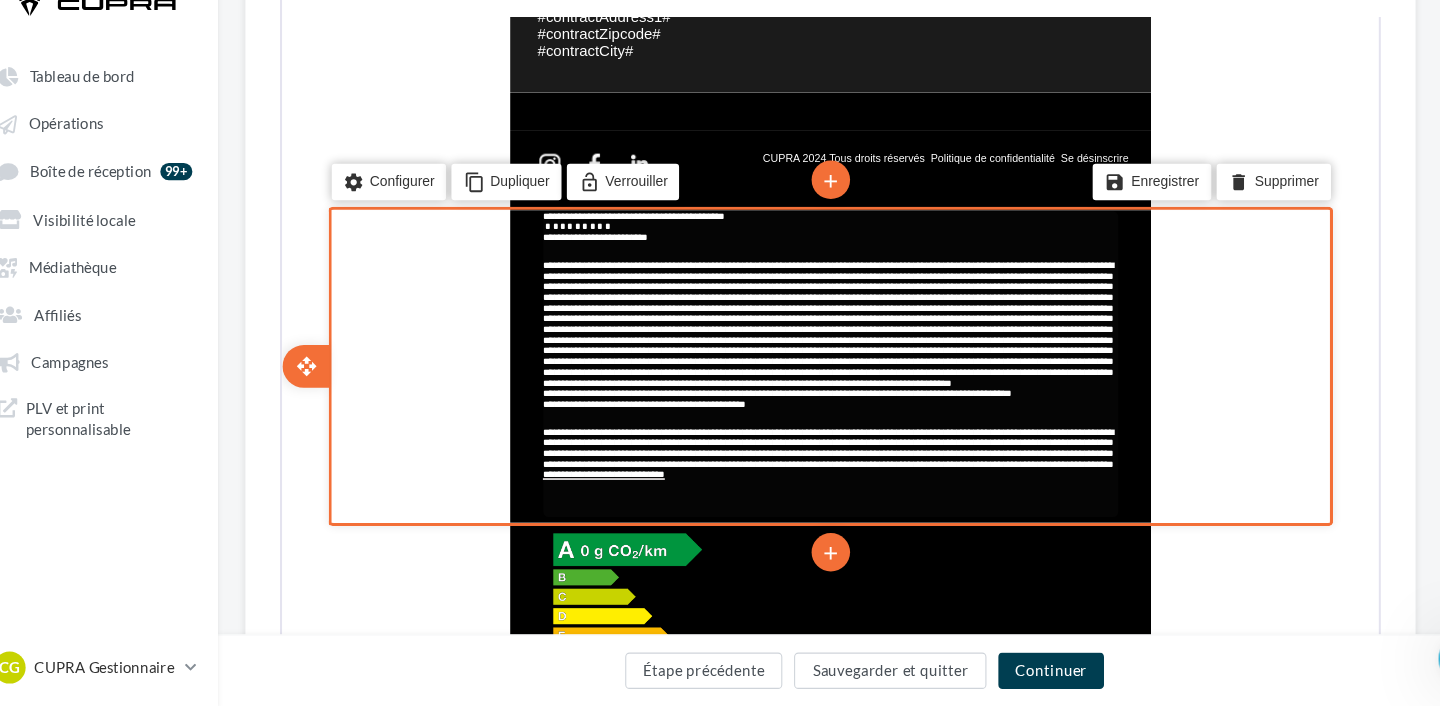 click on "**********" at bounding box center (619, 307) 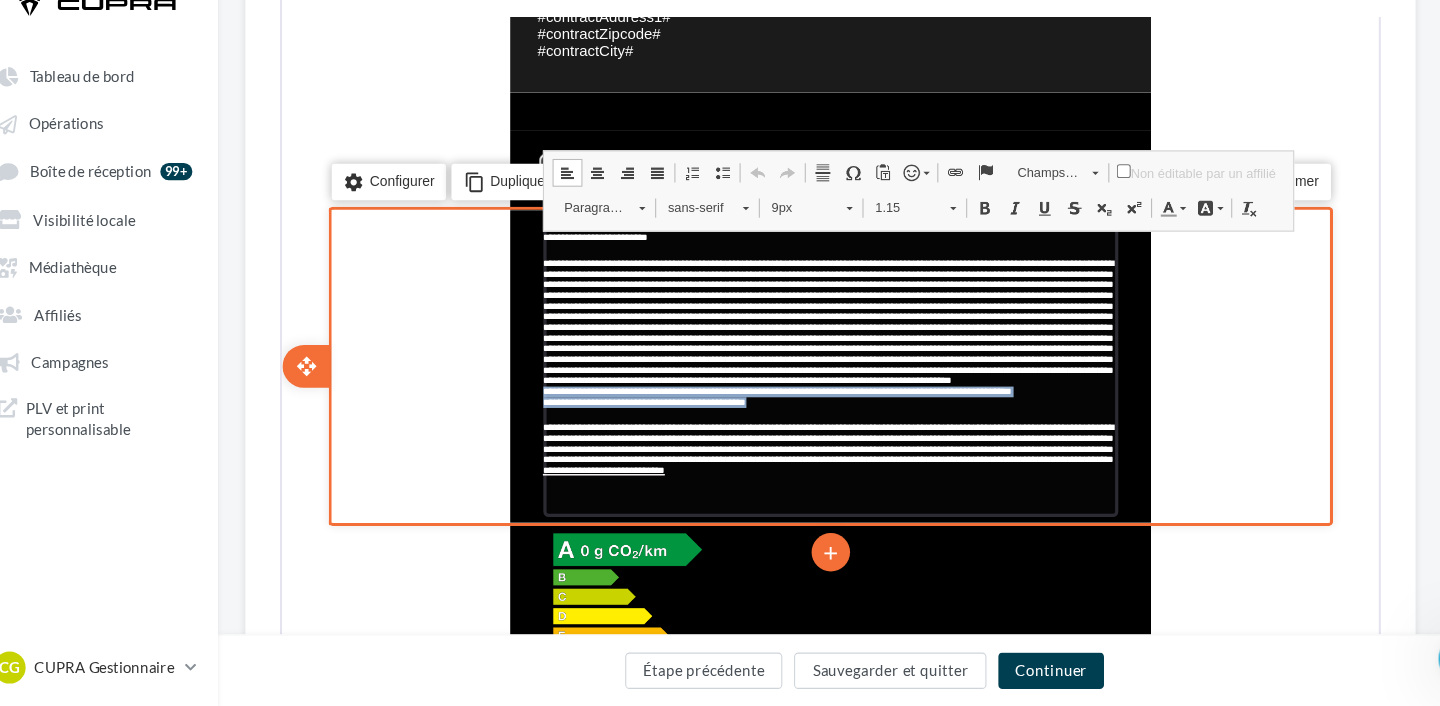 drag, startPoint x: 721, startPoint y: 345, endPoint x: 525, endPoint y: 333, distance: 196.367 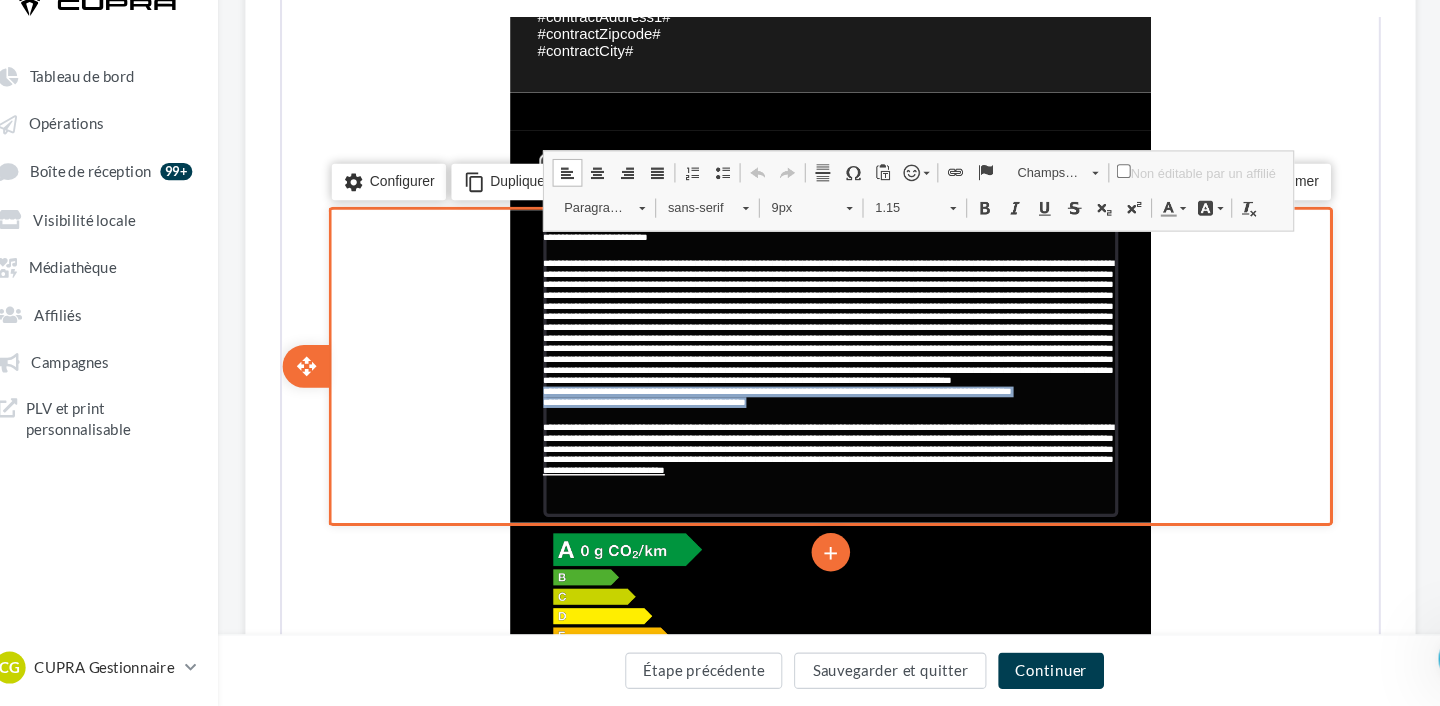 click on "**********" at bounding box center (793, 270) 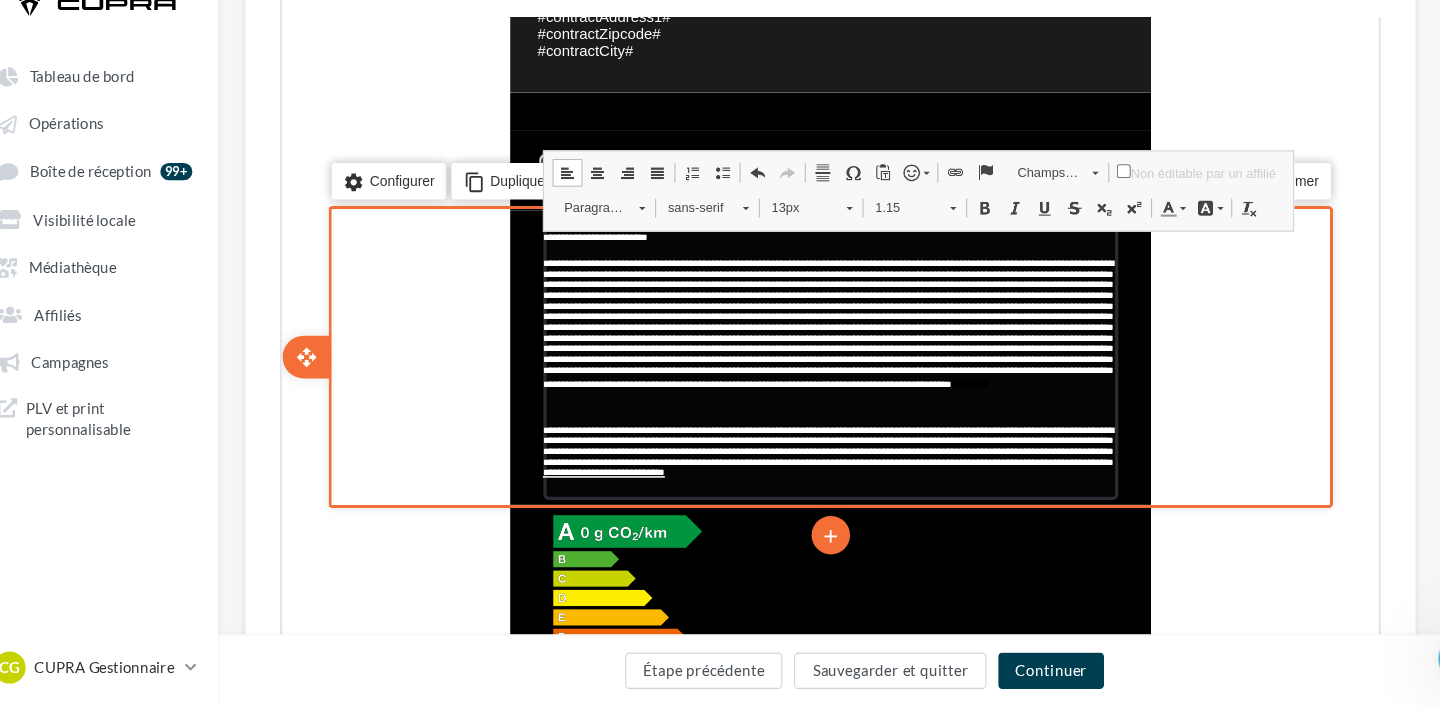 click on "*******" at bounding box center (793, 249) 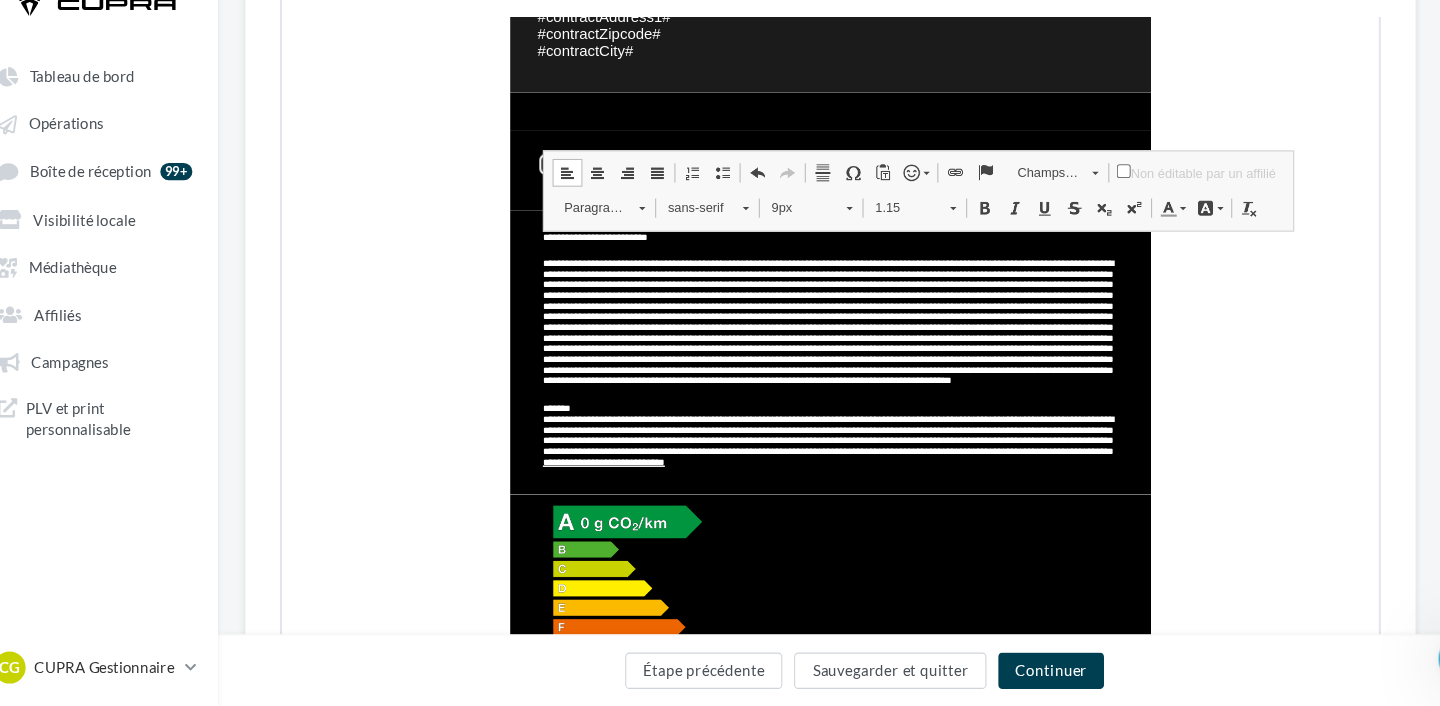 click on "Something wrong..." at bounding box center [803, -65] 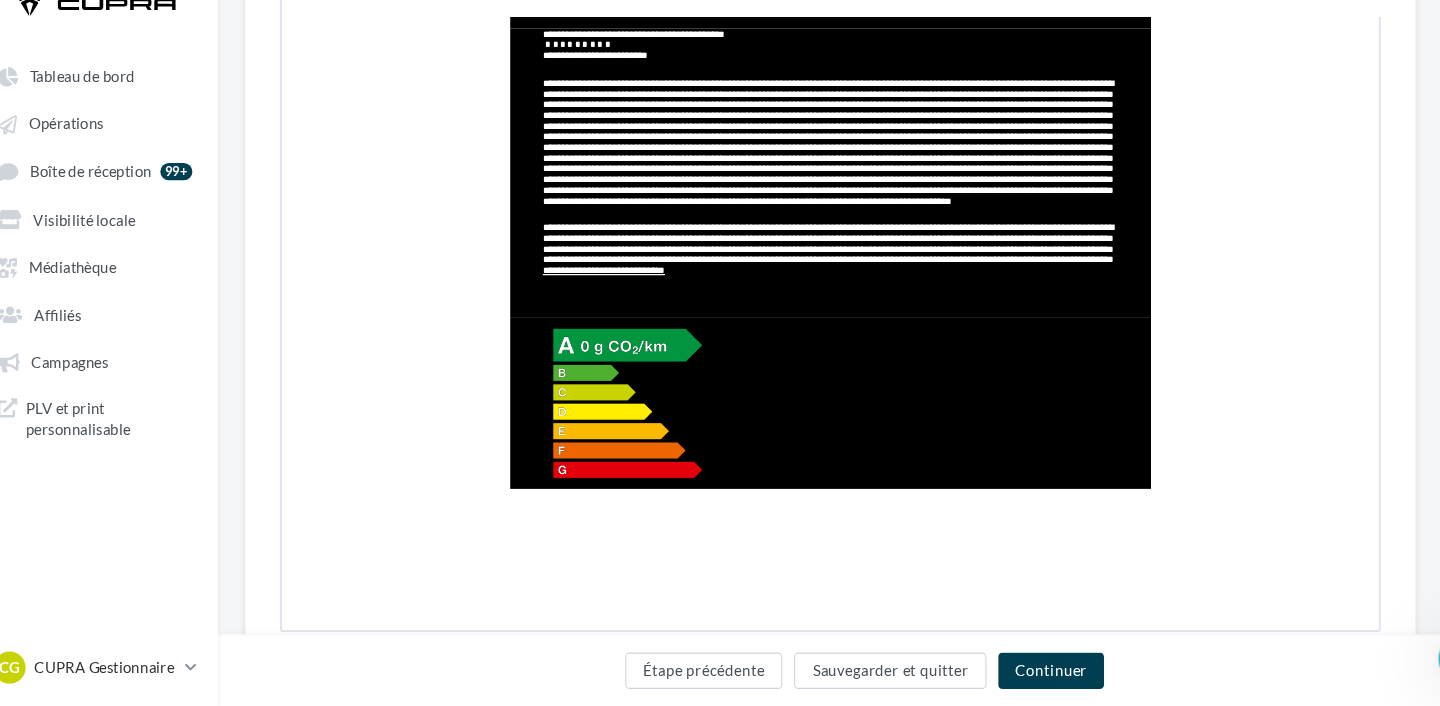 scroll, scrollTop: 1662, scrollLeft: 32, axis: both 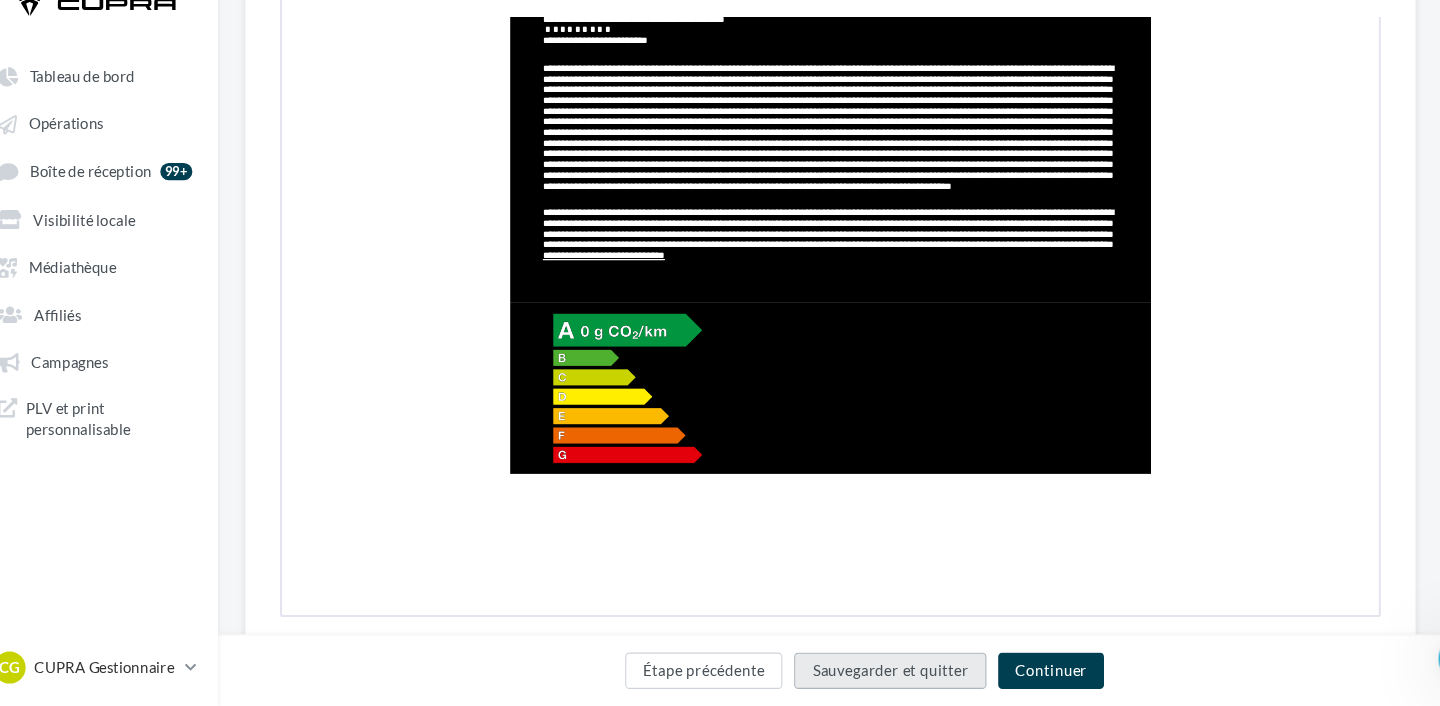 click on "Sauvegarder et quitter" at bounding box center [859, 673] 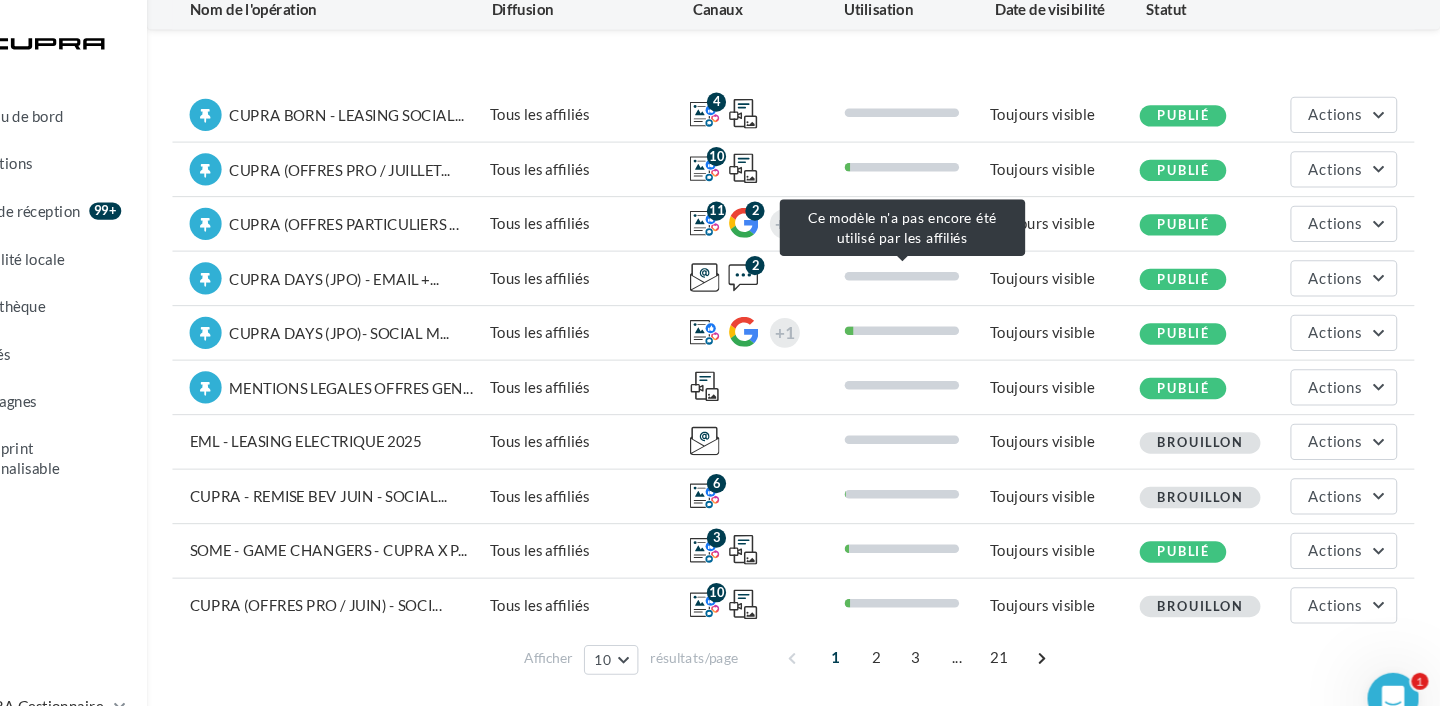 scroll, scrollTop: 126, scrollLeft: 0, axis: vertical 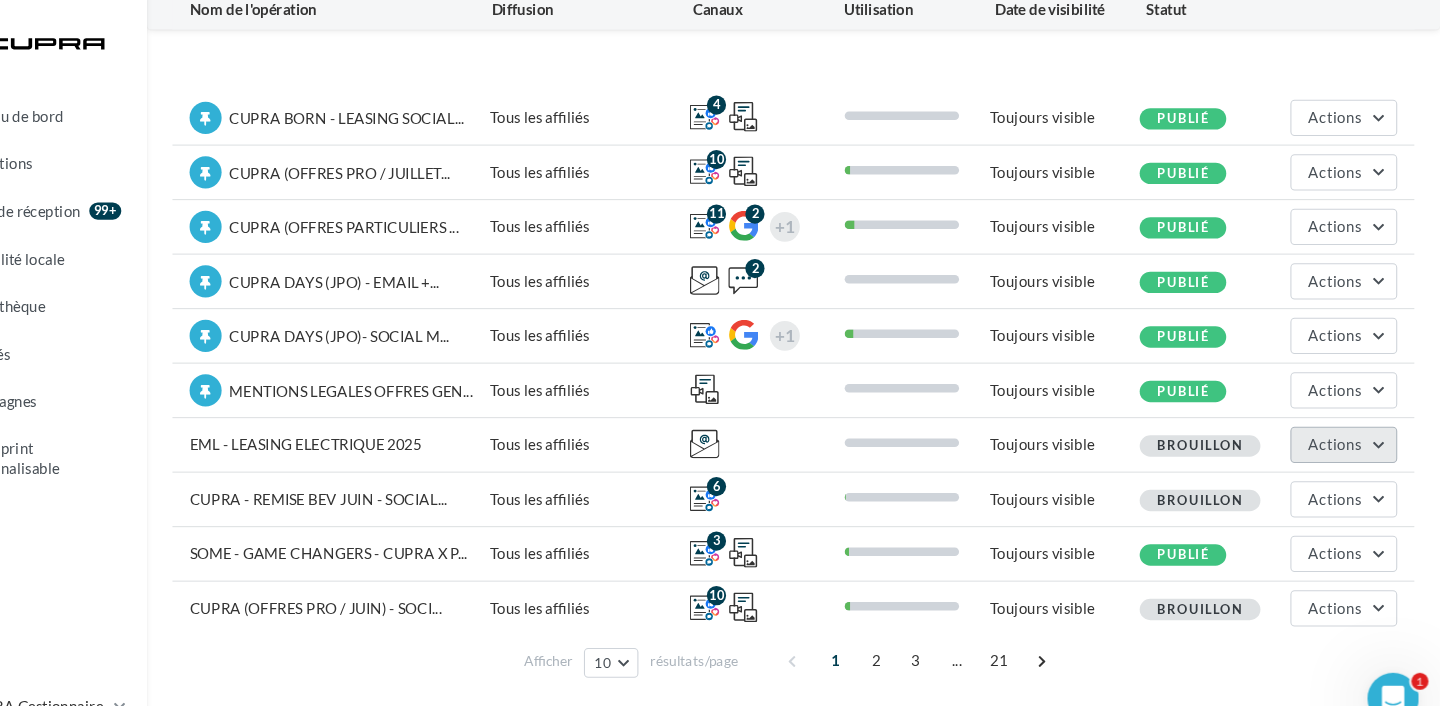 click on "Actions" at bounding box center (1350, 425) 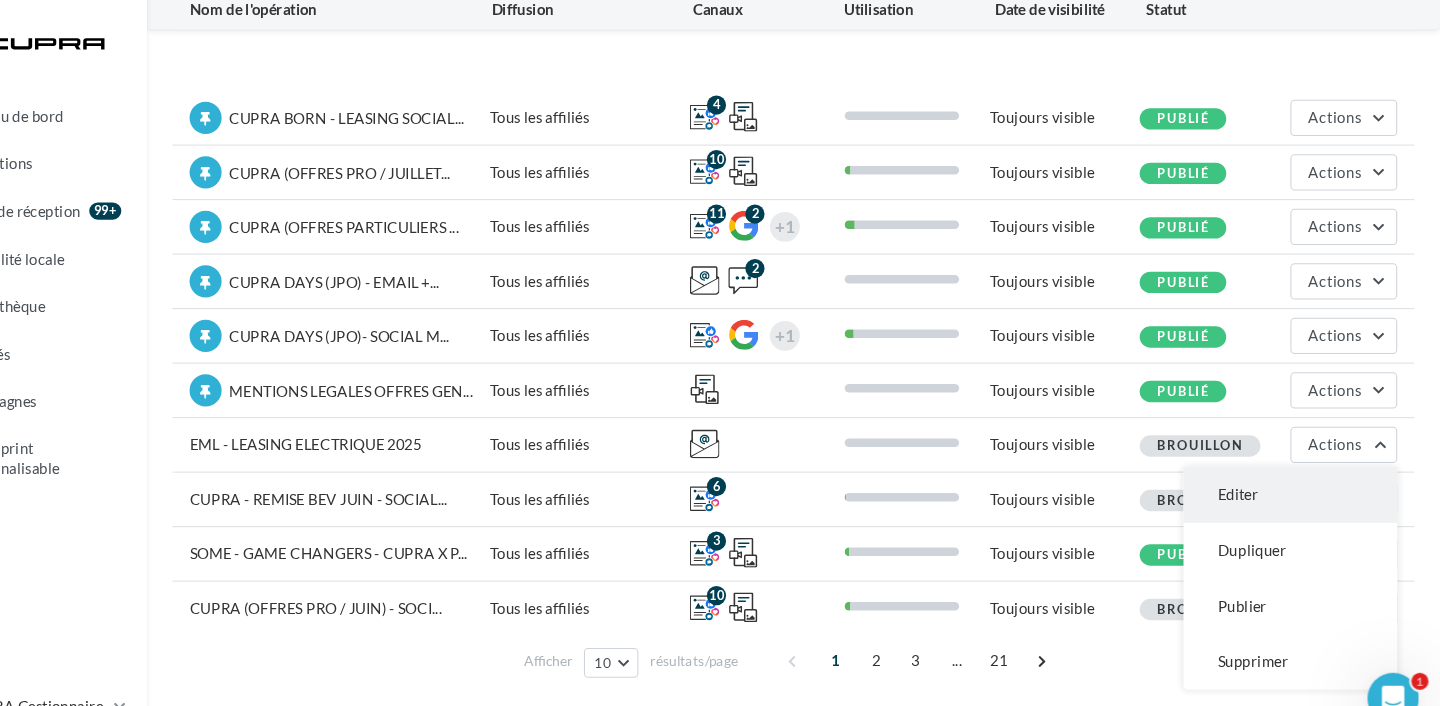 click on "Editer" at bounding box center [1300, 472] 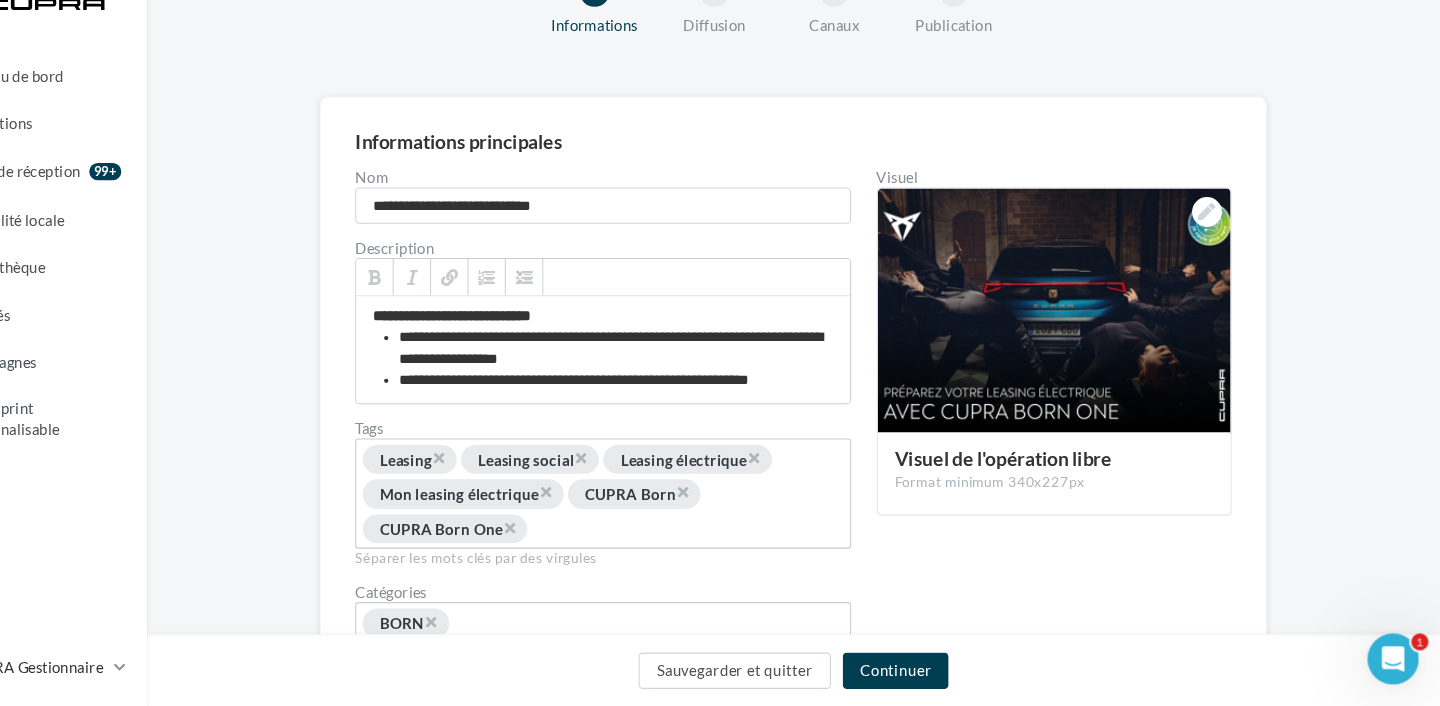 scroll, scrollTop: 0, scrollLeft: 0, axis: both 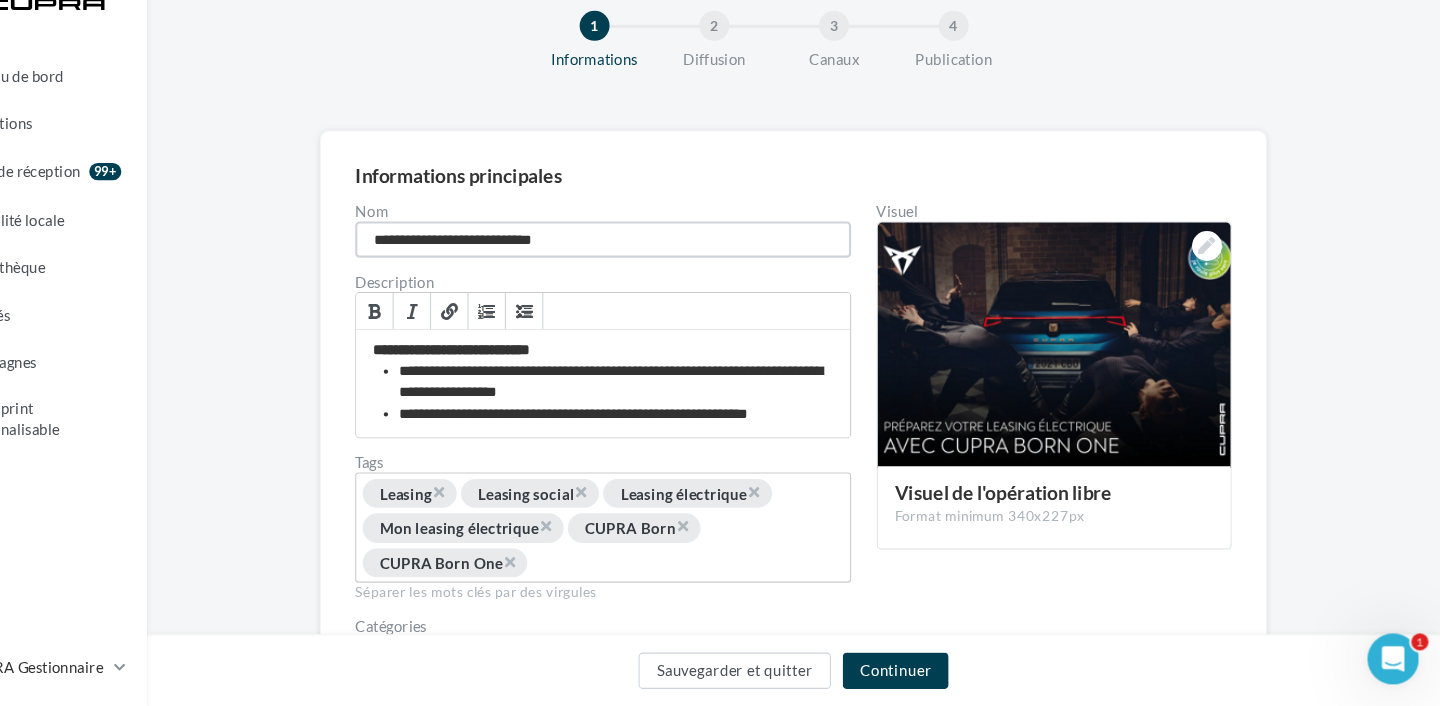 click on "**********" at bounding box center (657, 270) 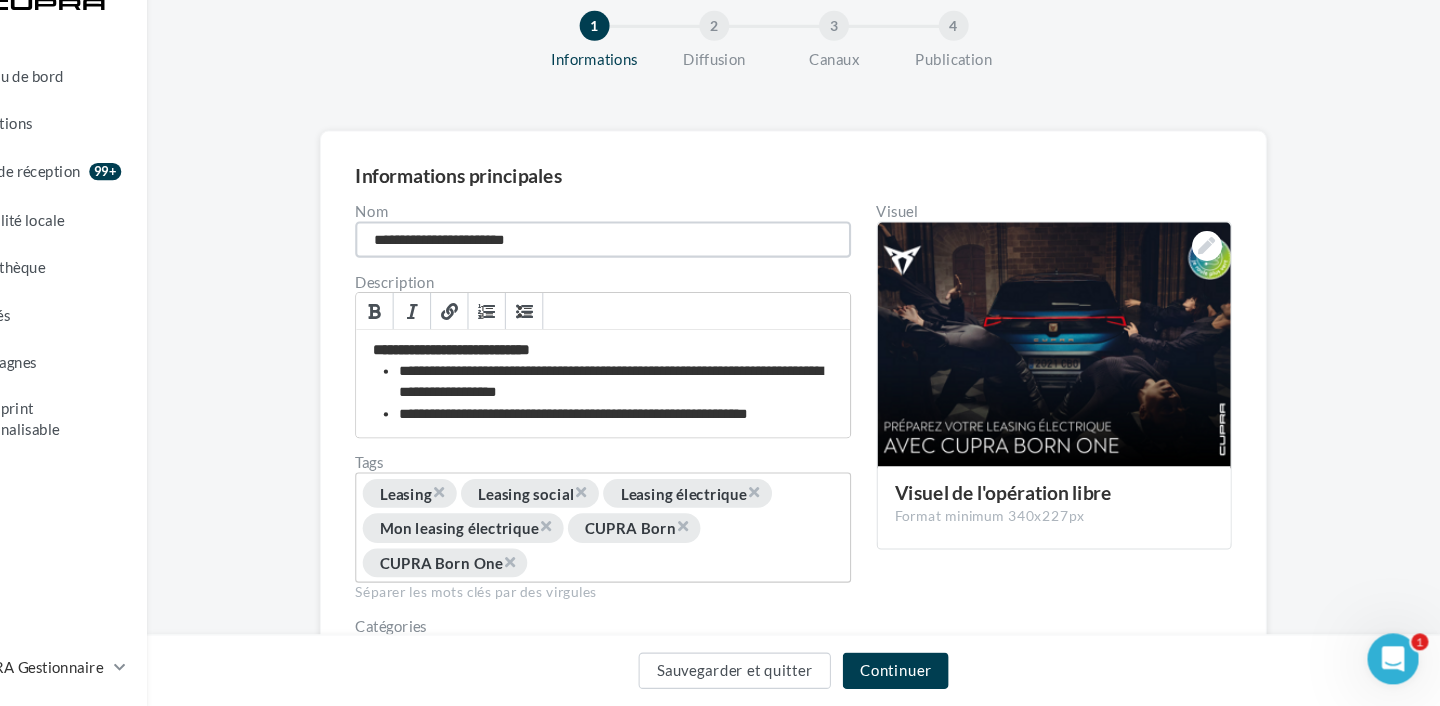 click on "**********" at bounding box center (657, 270) 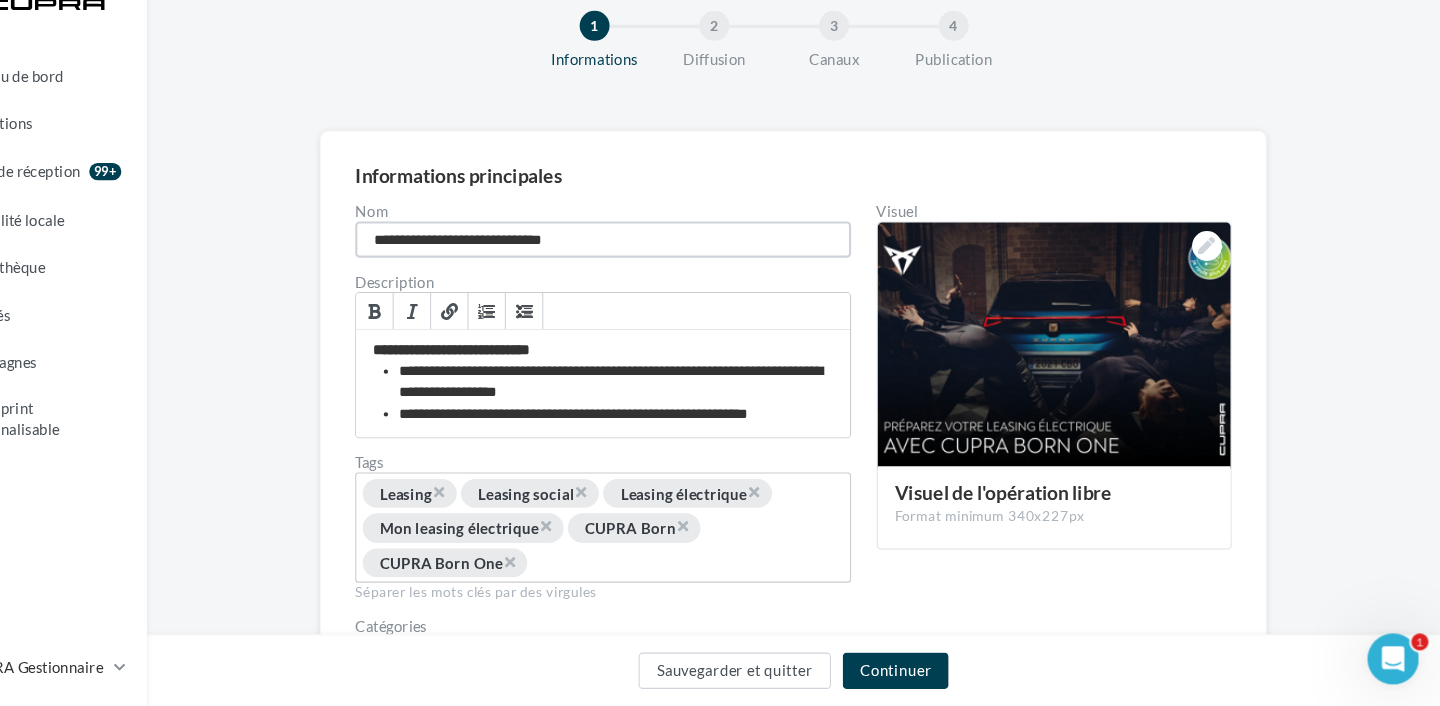drag, startPoint x: 468, startPoint y: 274, endPoint x: 404, endPoint y: 274, distance: 64 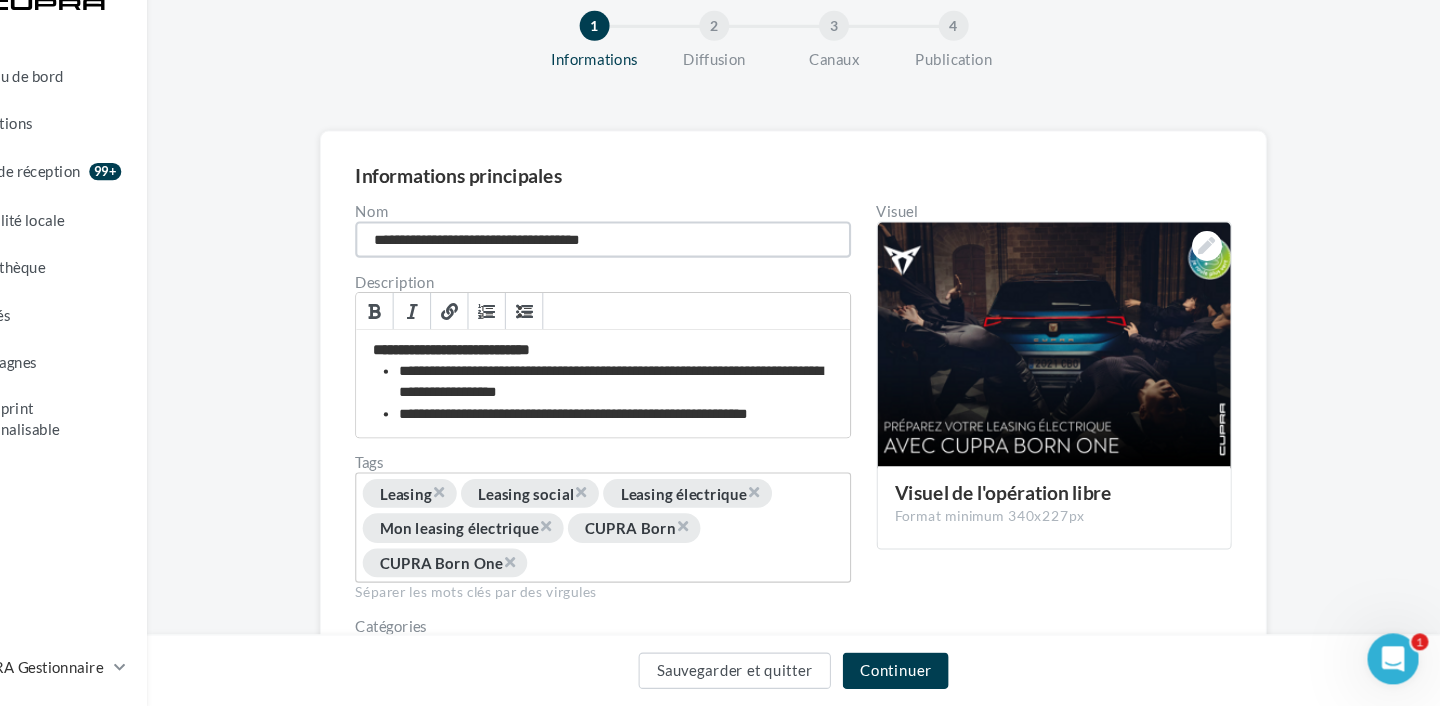 click on "**********" at bounding box center [657, 270] 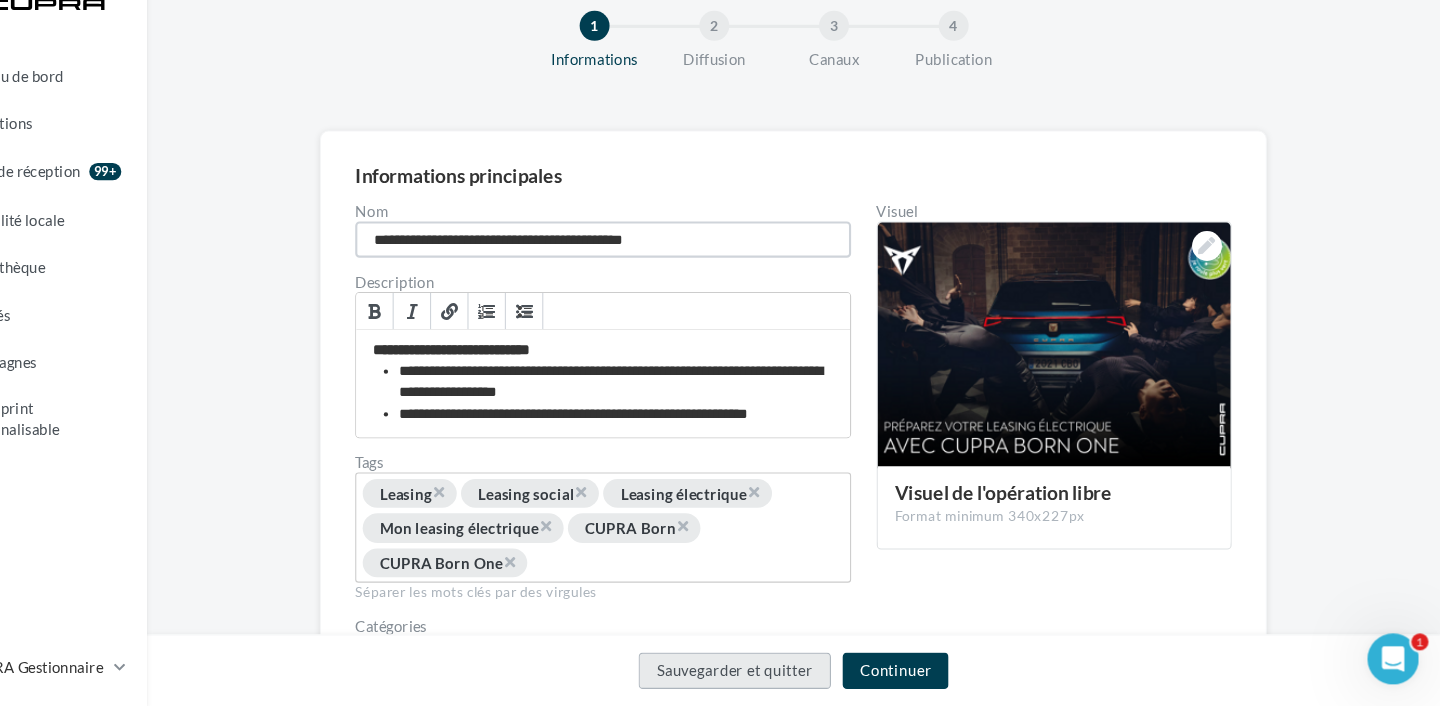 type on "**********" 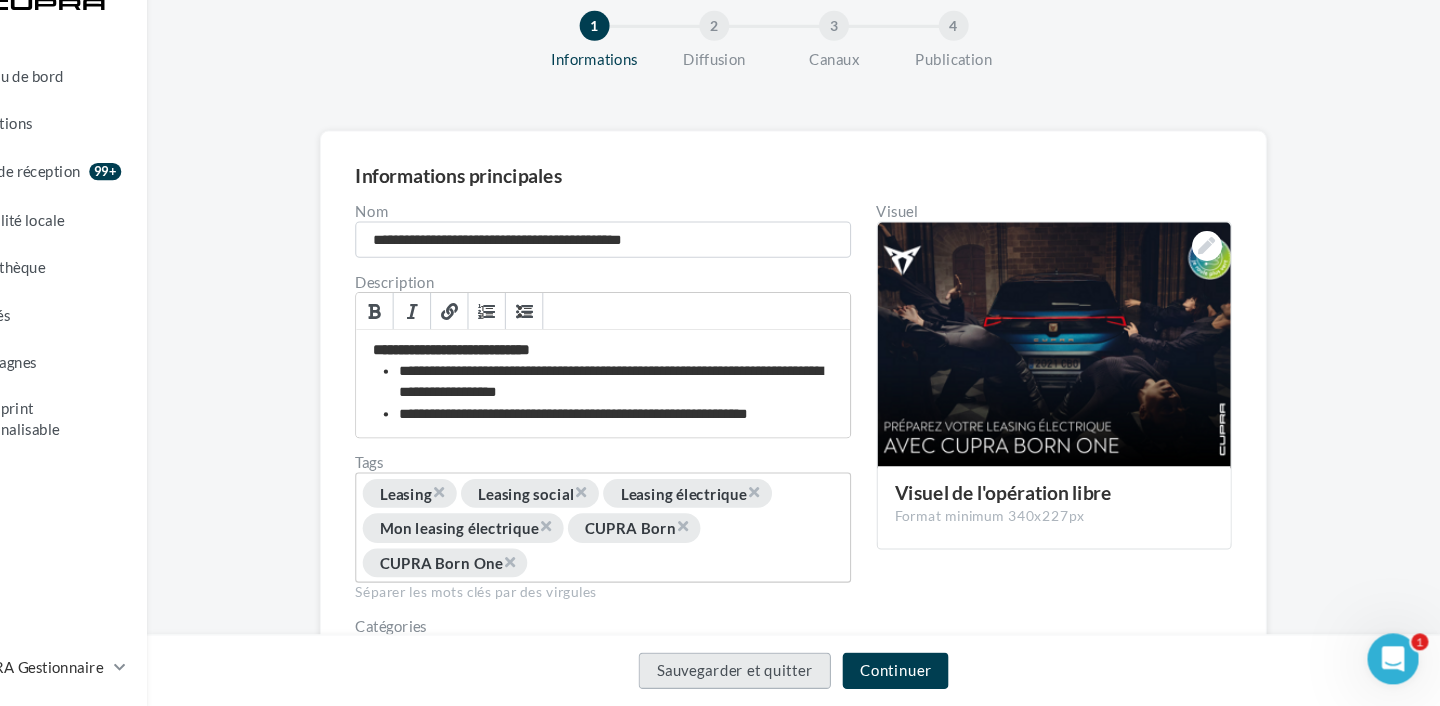 click on "Sauvegarder et quitter" at bounding box center [780, 673] 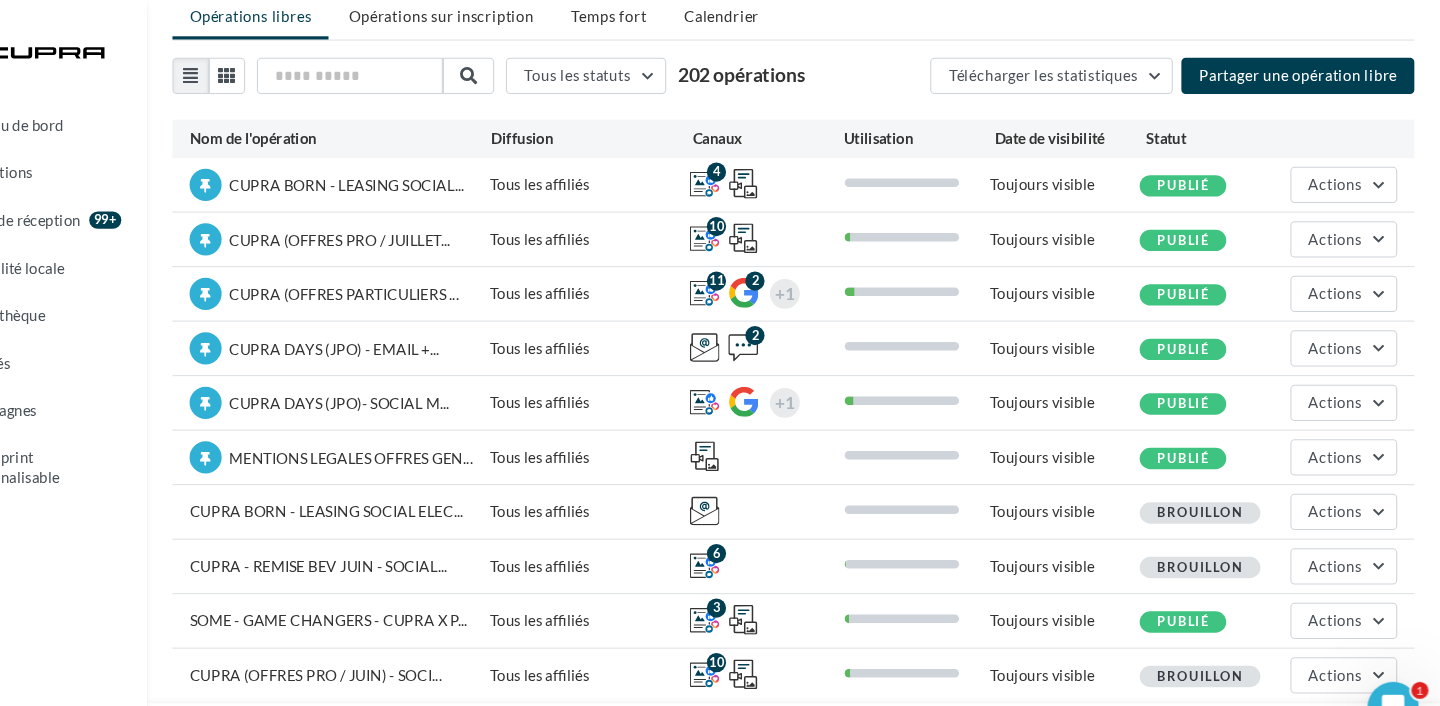 scroll, scrollTop: 66, scrollLeft: 0, axis: vertical 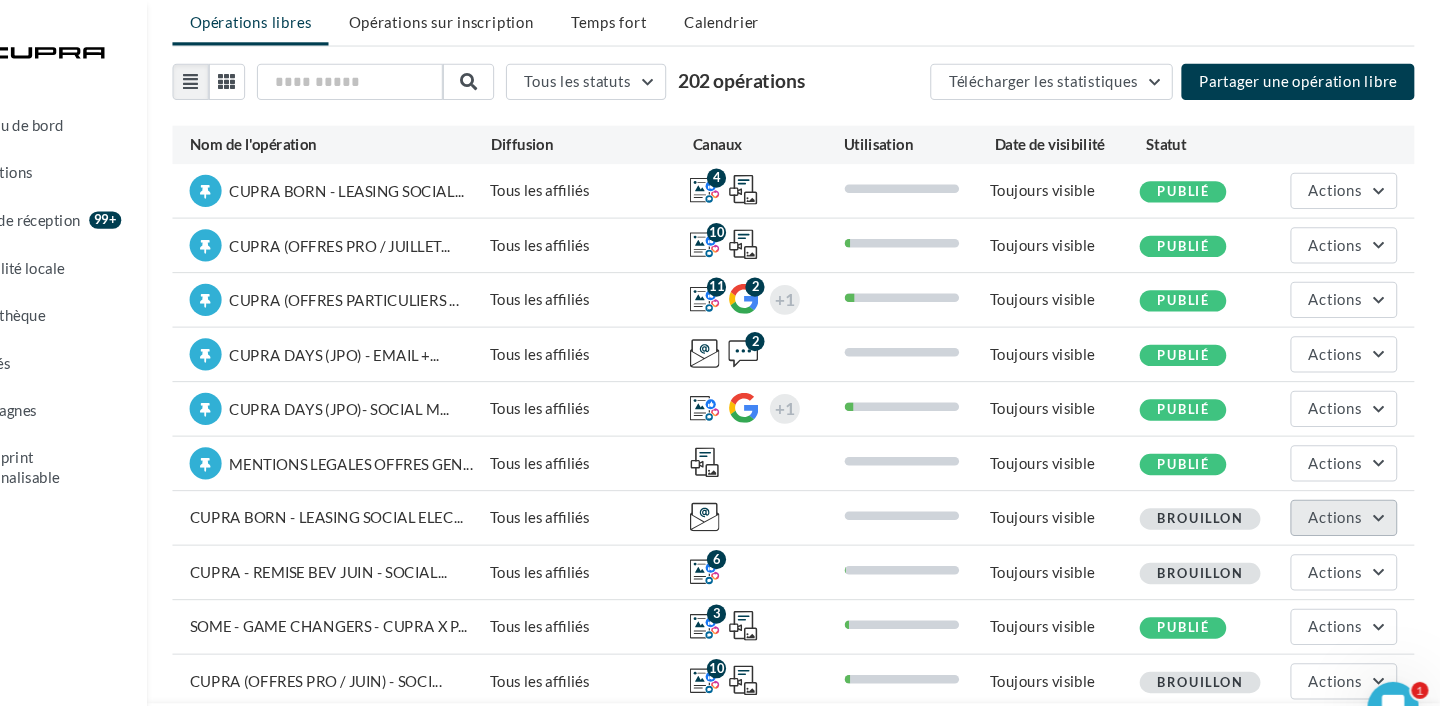 click on "Actions" at bounding box center [1342, 484] 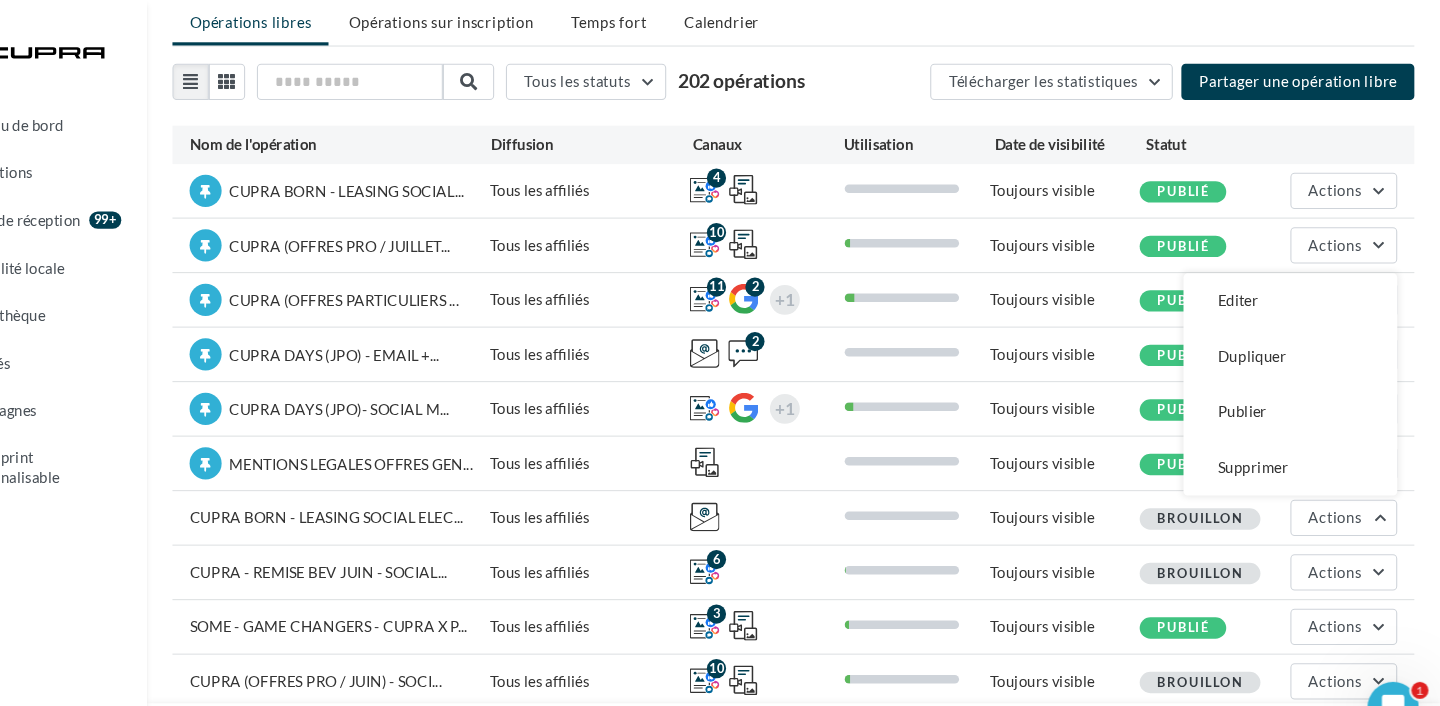 click on "Tous les affiliés" at bounding box center [644, 485] 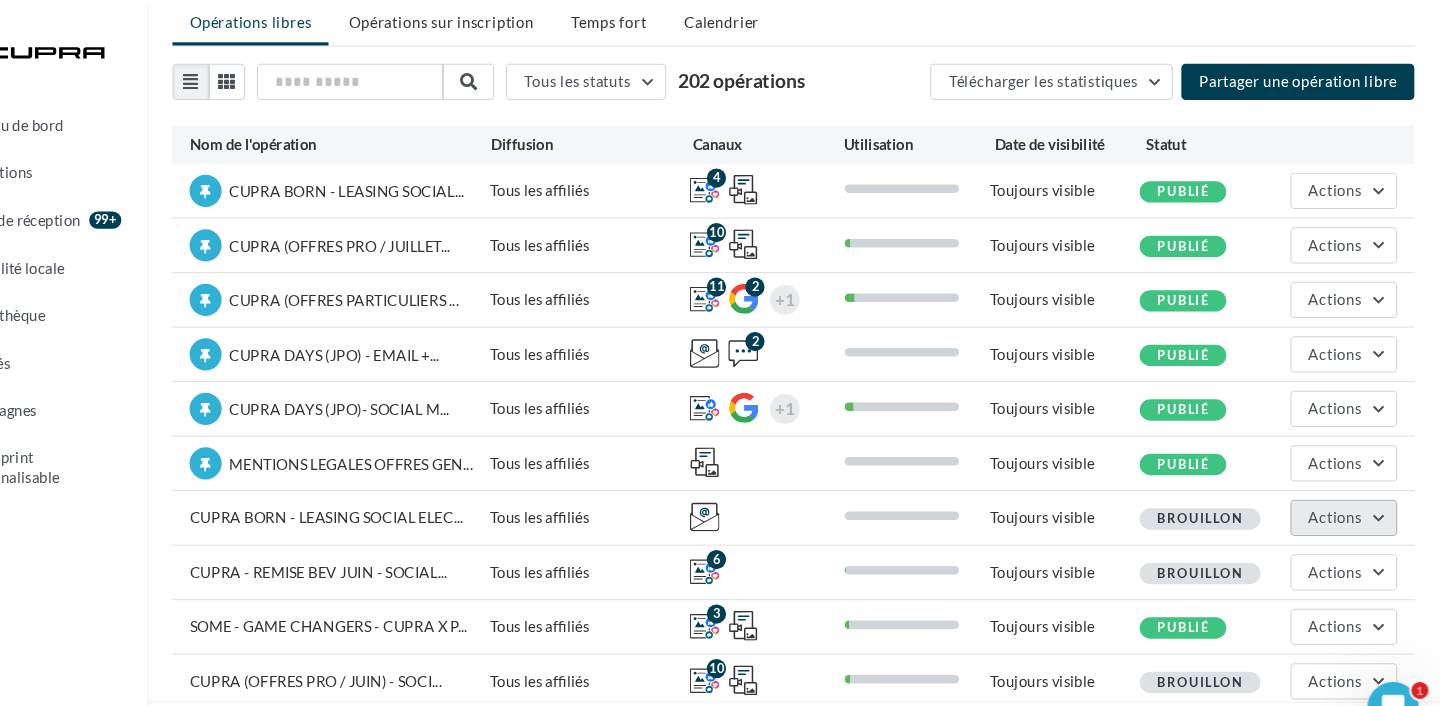 click on "Actions" at bounding box center (1350, 485) 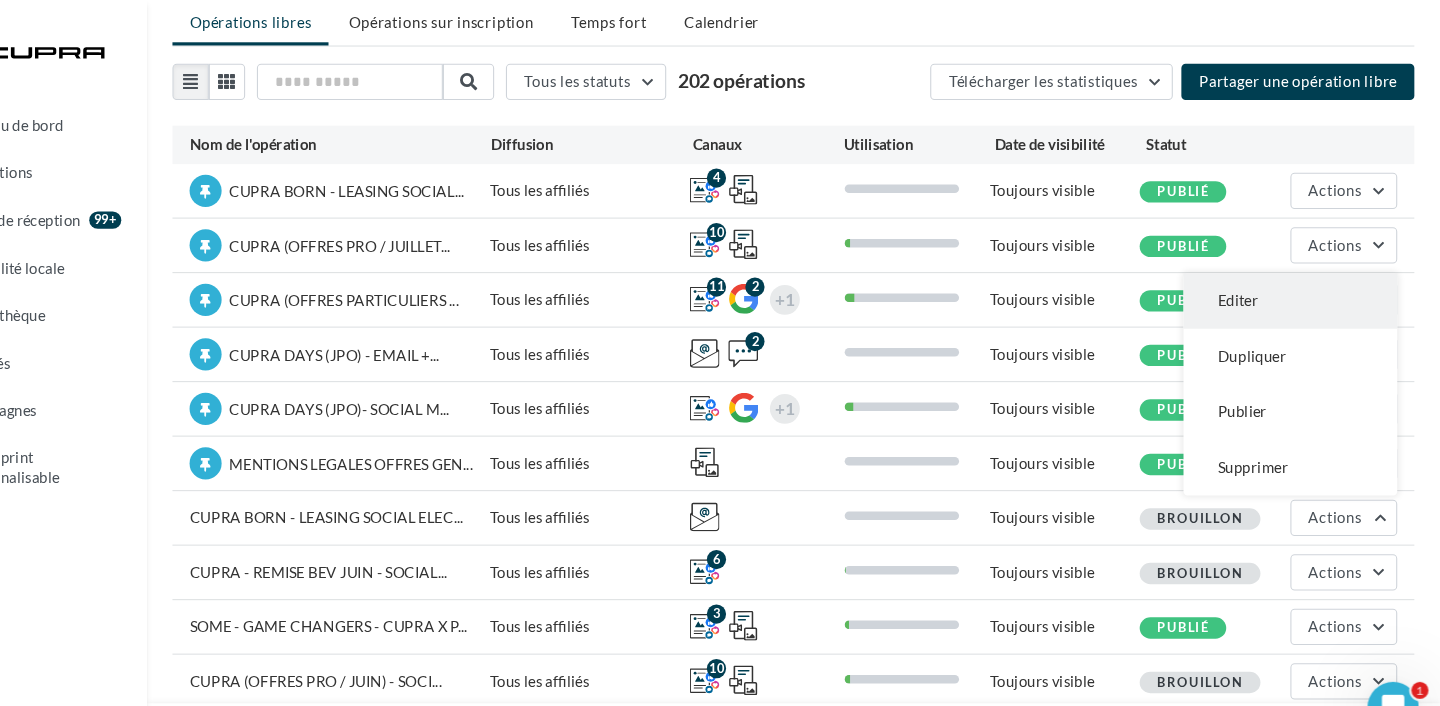 click on "Editer" at bounding box center (1300, 282) 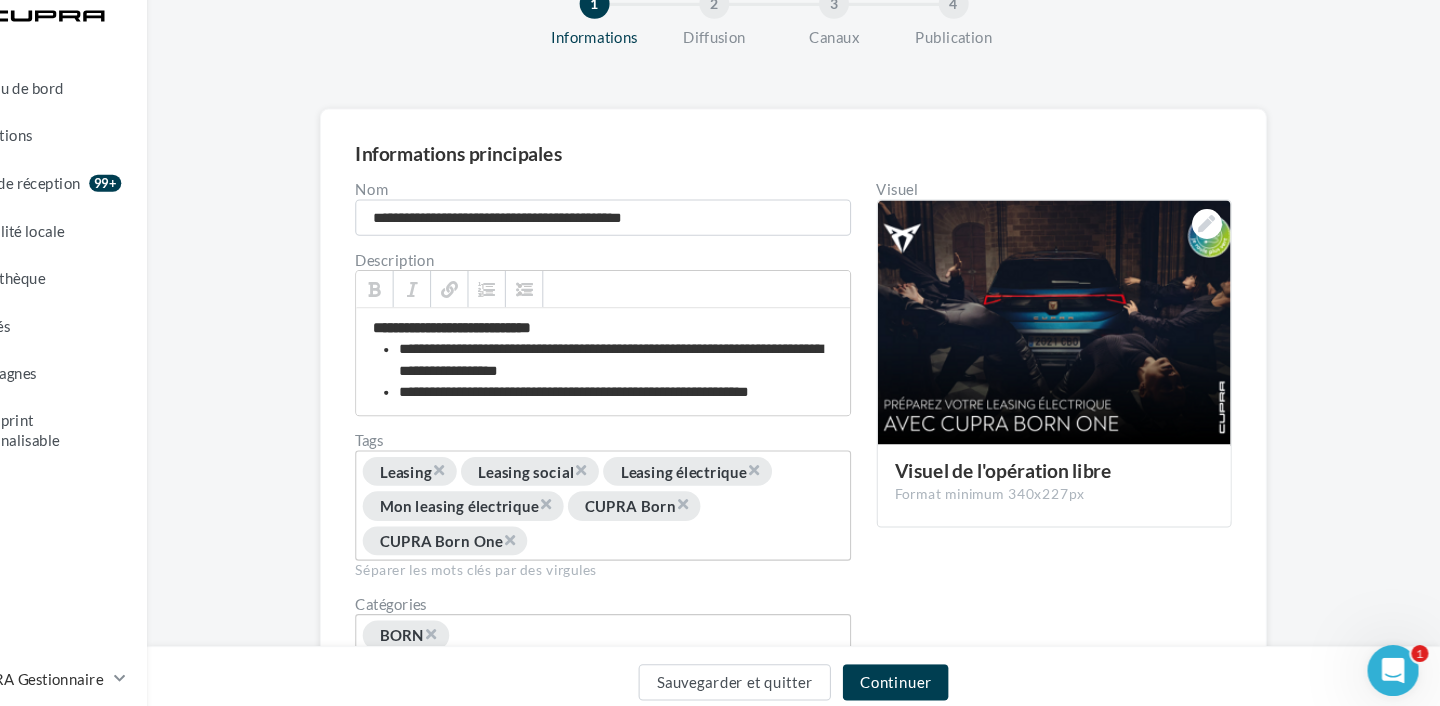 scroll, scrollTop: 0, scrollLeft: 0, axis: both 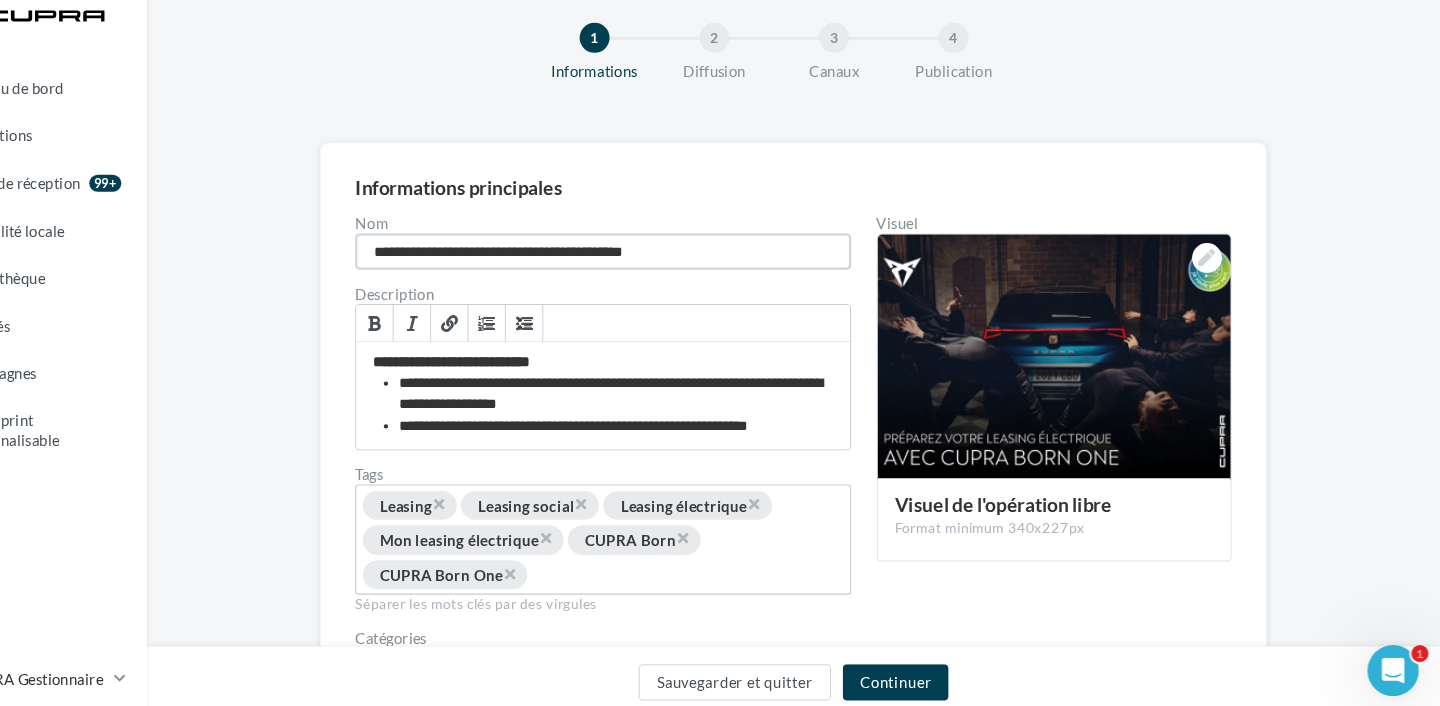 click on "**********" at bounding box center [657, 270] 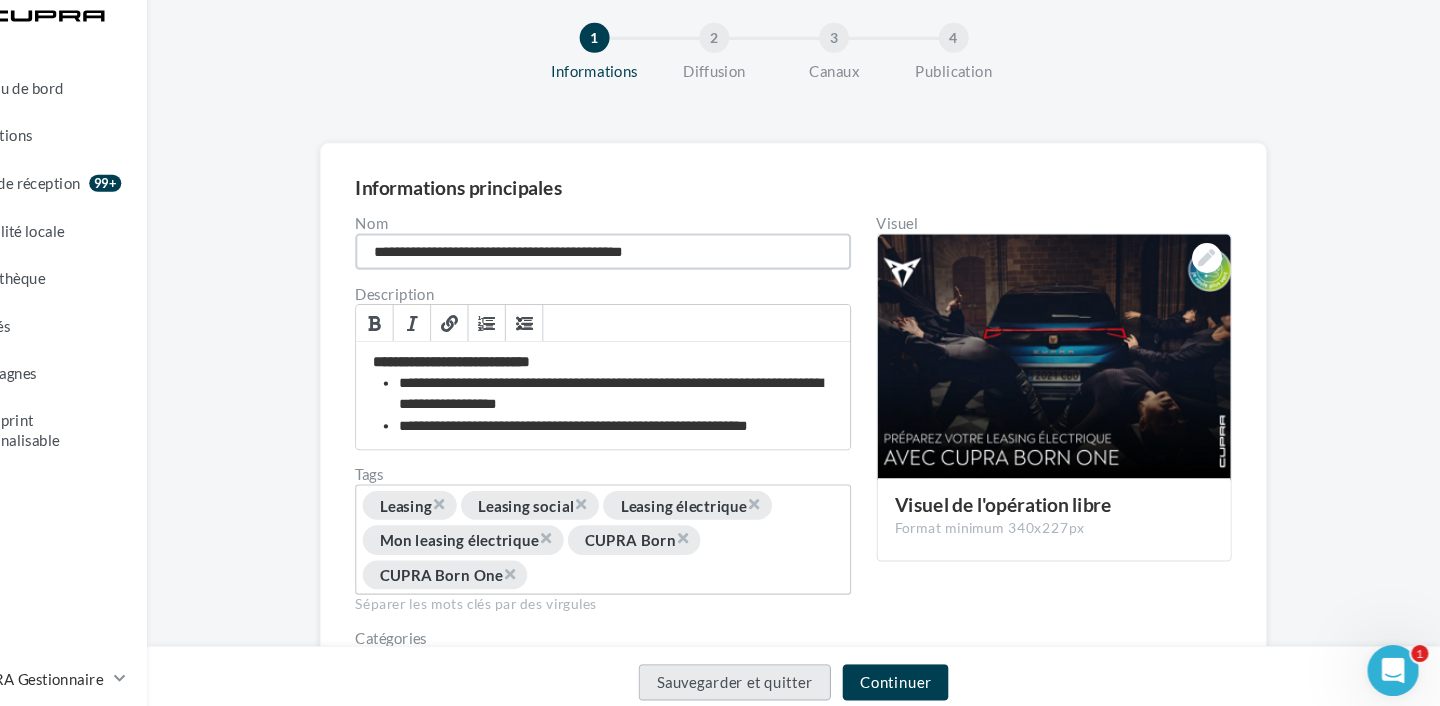 type on "**********" 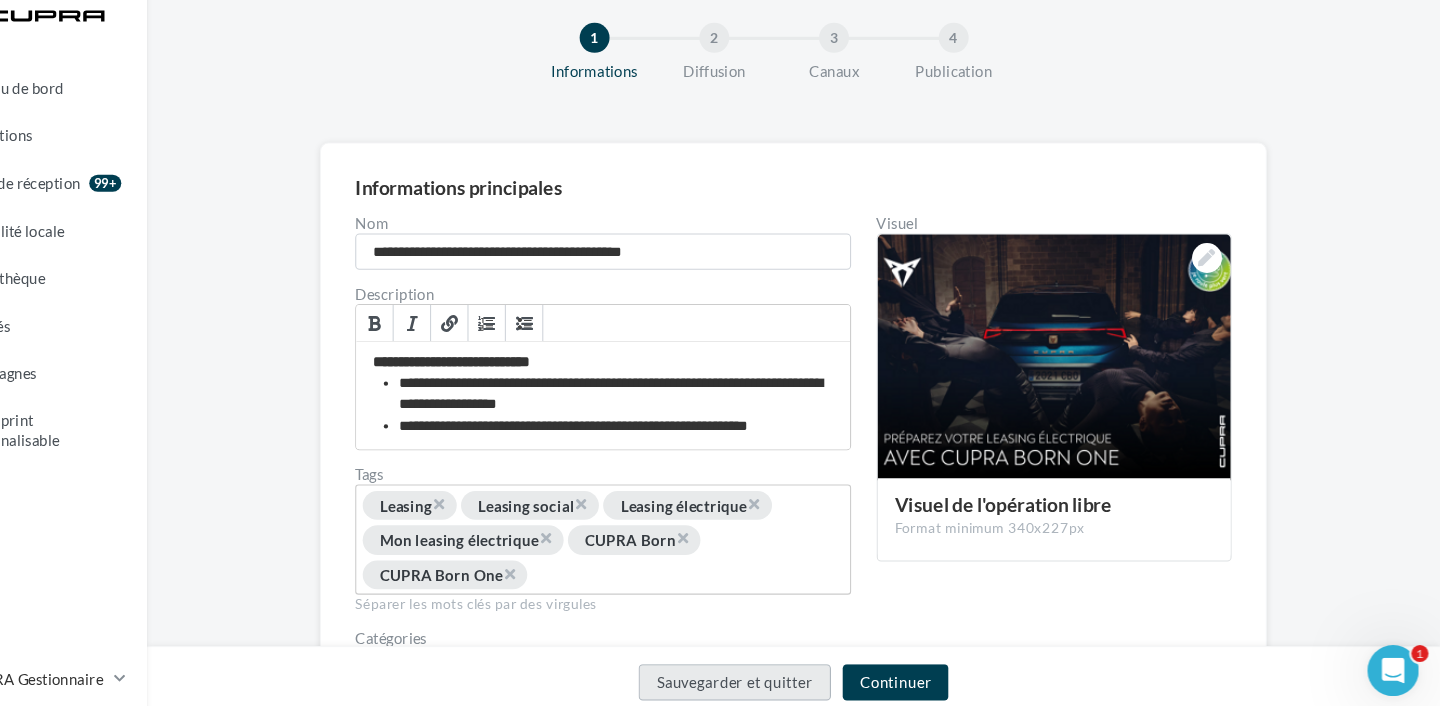 click on "Sauvegarder et quitter" at bounding box center (780, 673) 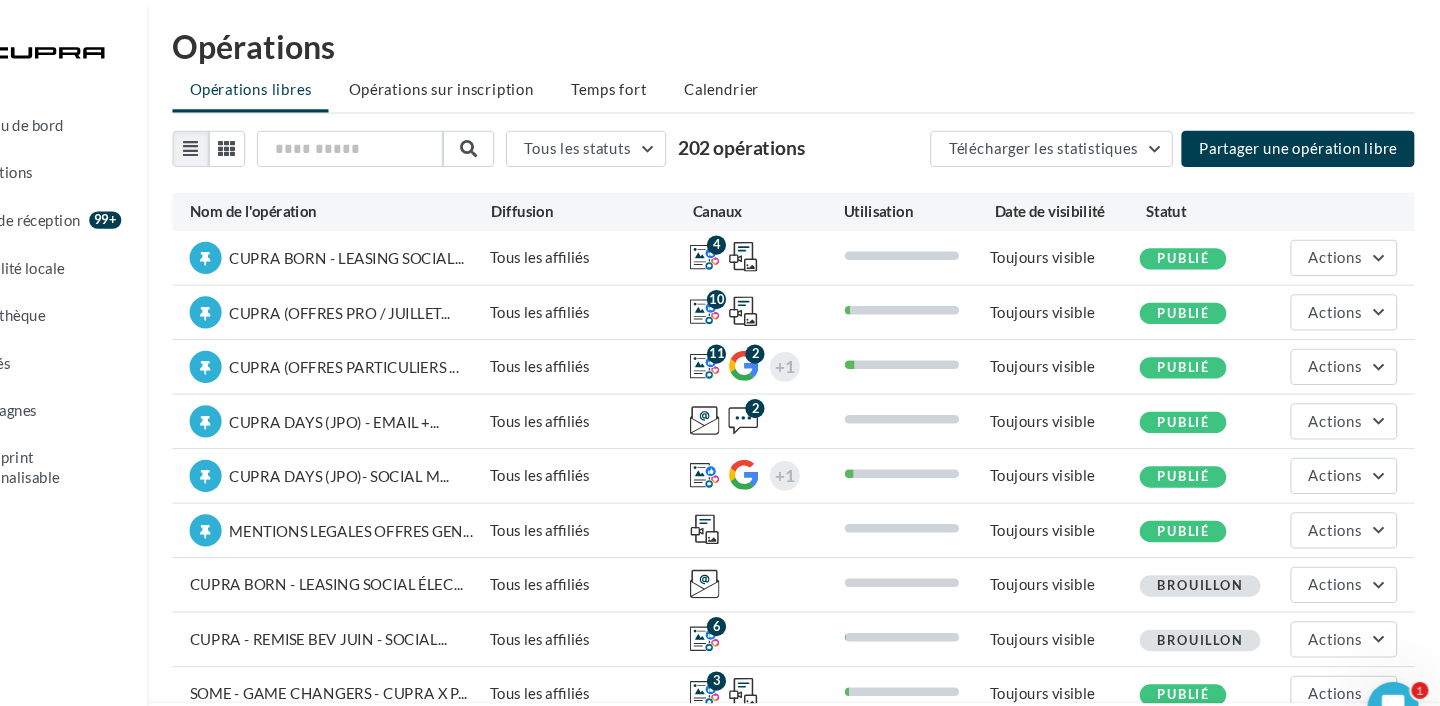 scroll, scrollTop: 0, scrollLeft: 0, axis: both 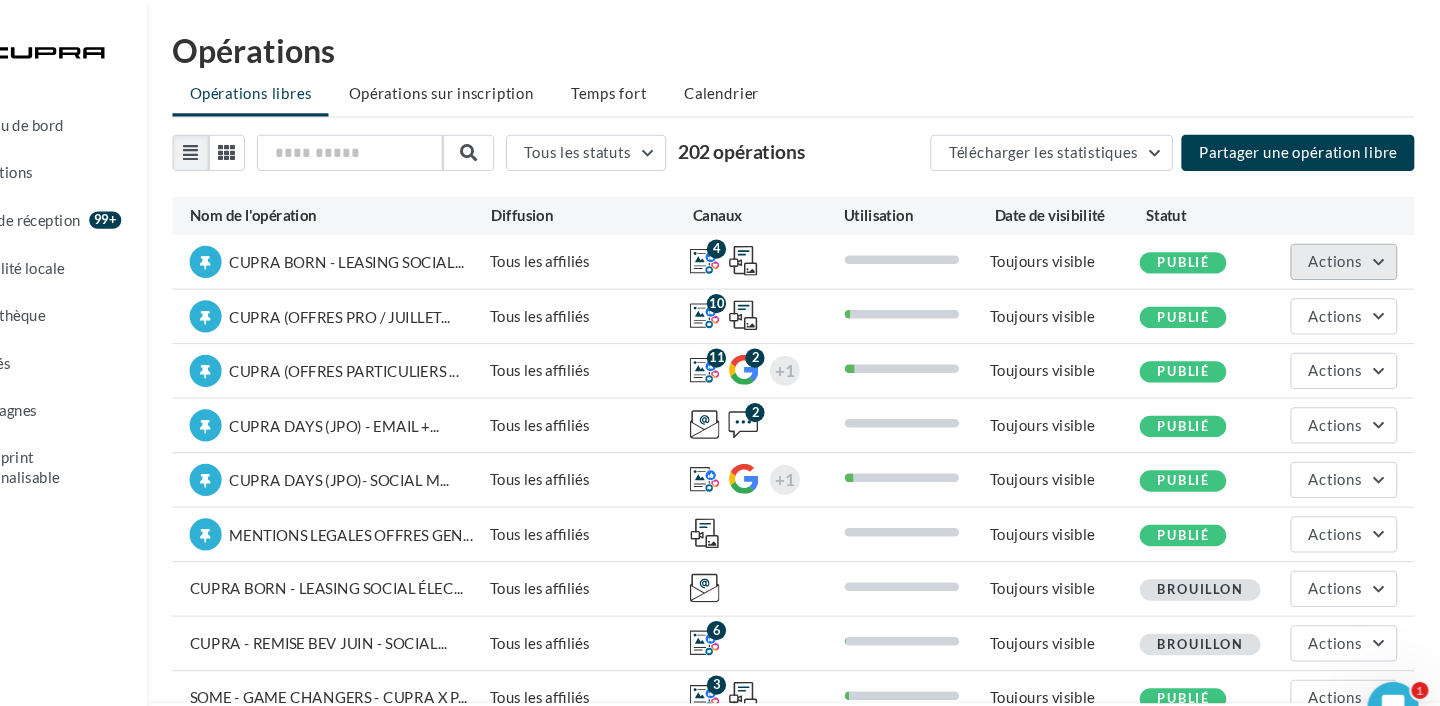 click on "Actions" at bounding box center [1342, 244] 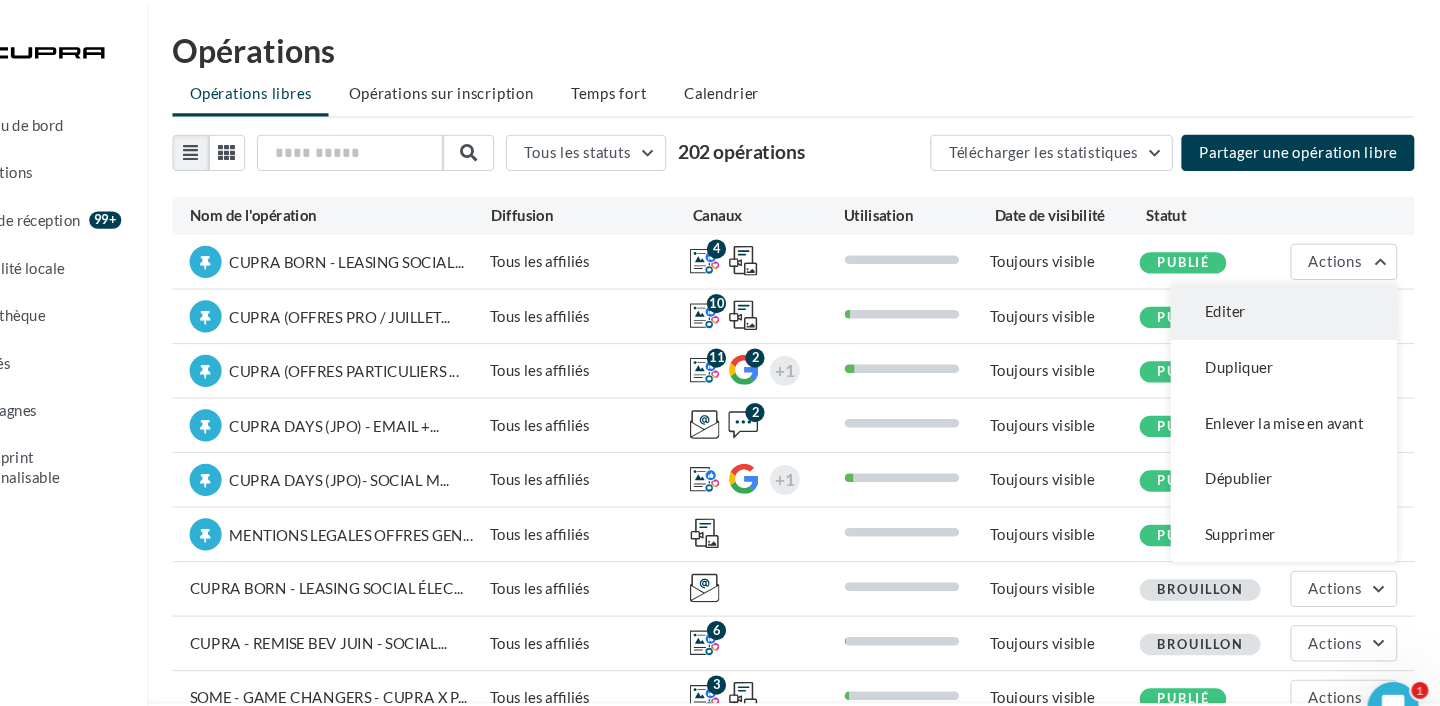 click on "Editer" at bounding box center [1294, 292] 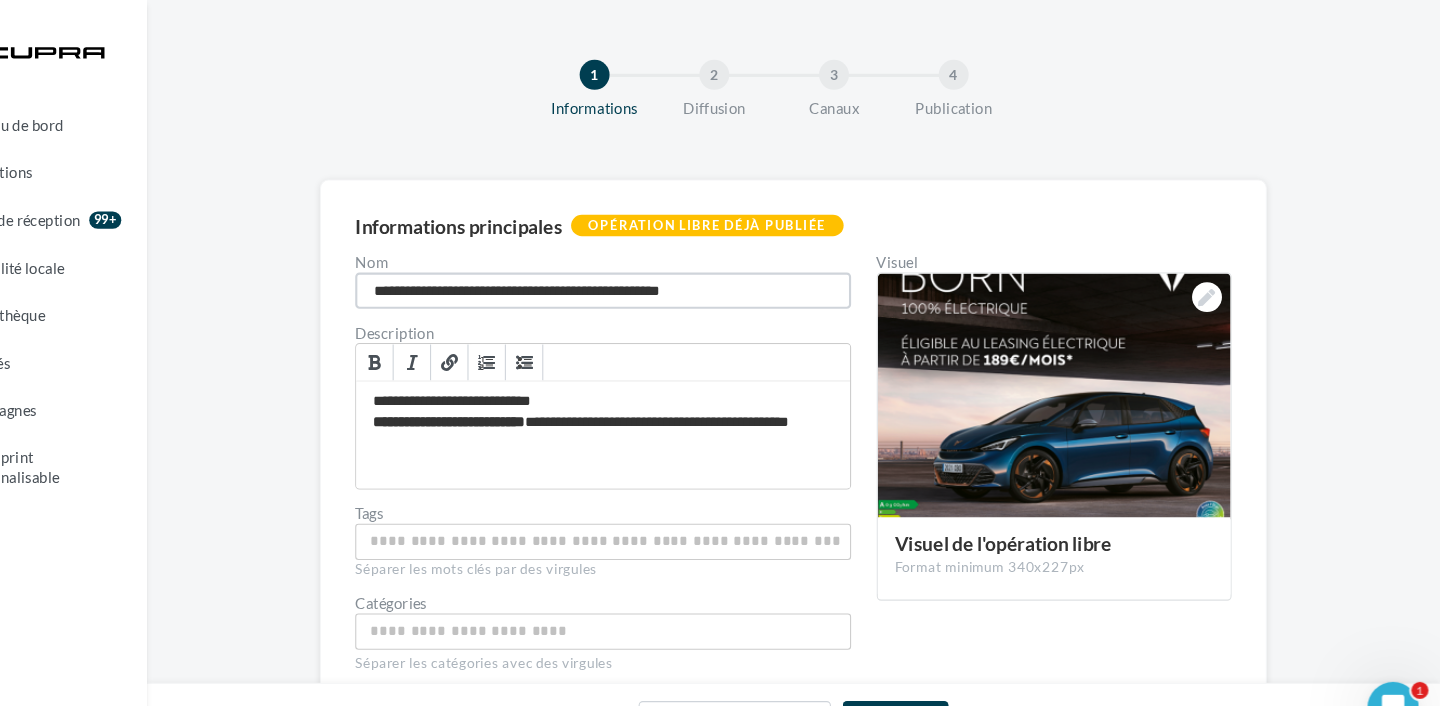drag, startPoint x: 542, startPoint y: 271, endPoint x: 362, endPoint y: 271, distance: 180 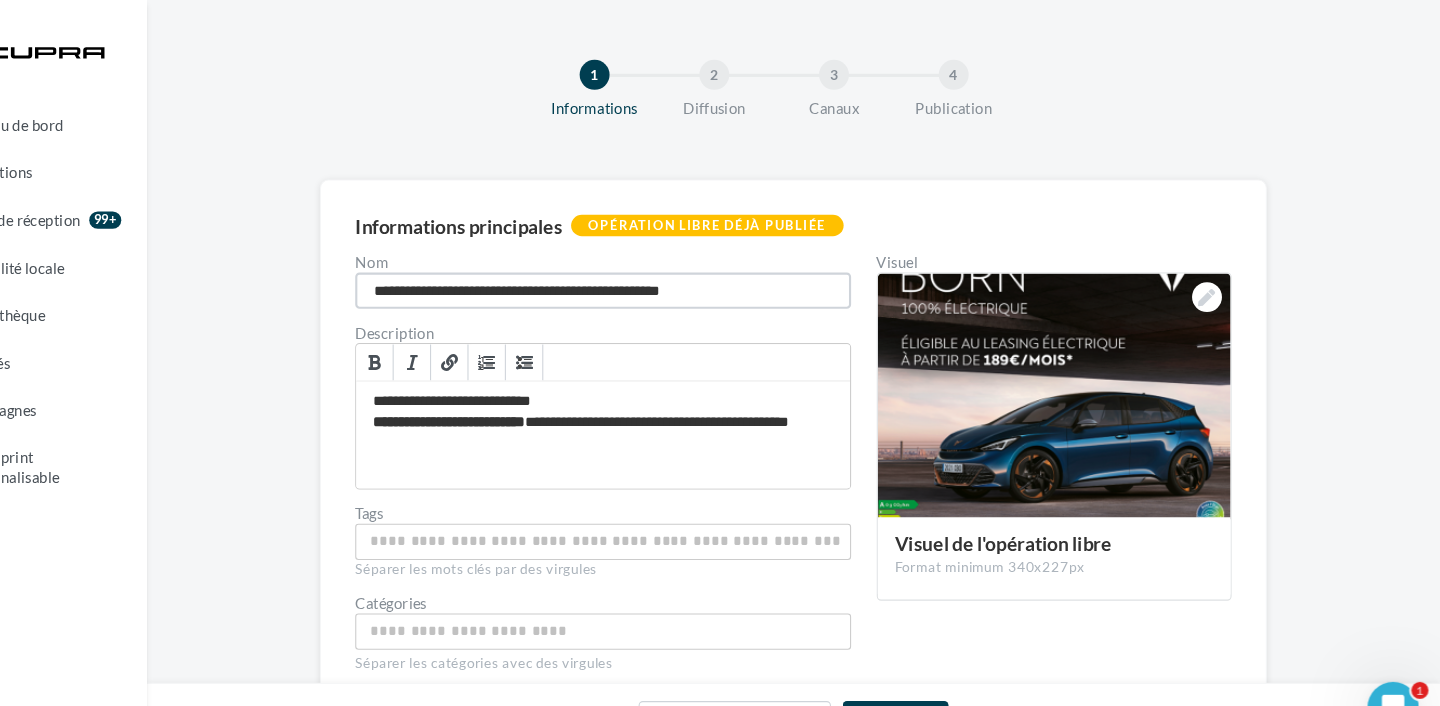 click on "**********" at bounding box center [835, 447] 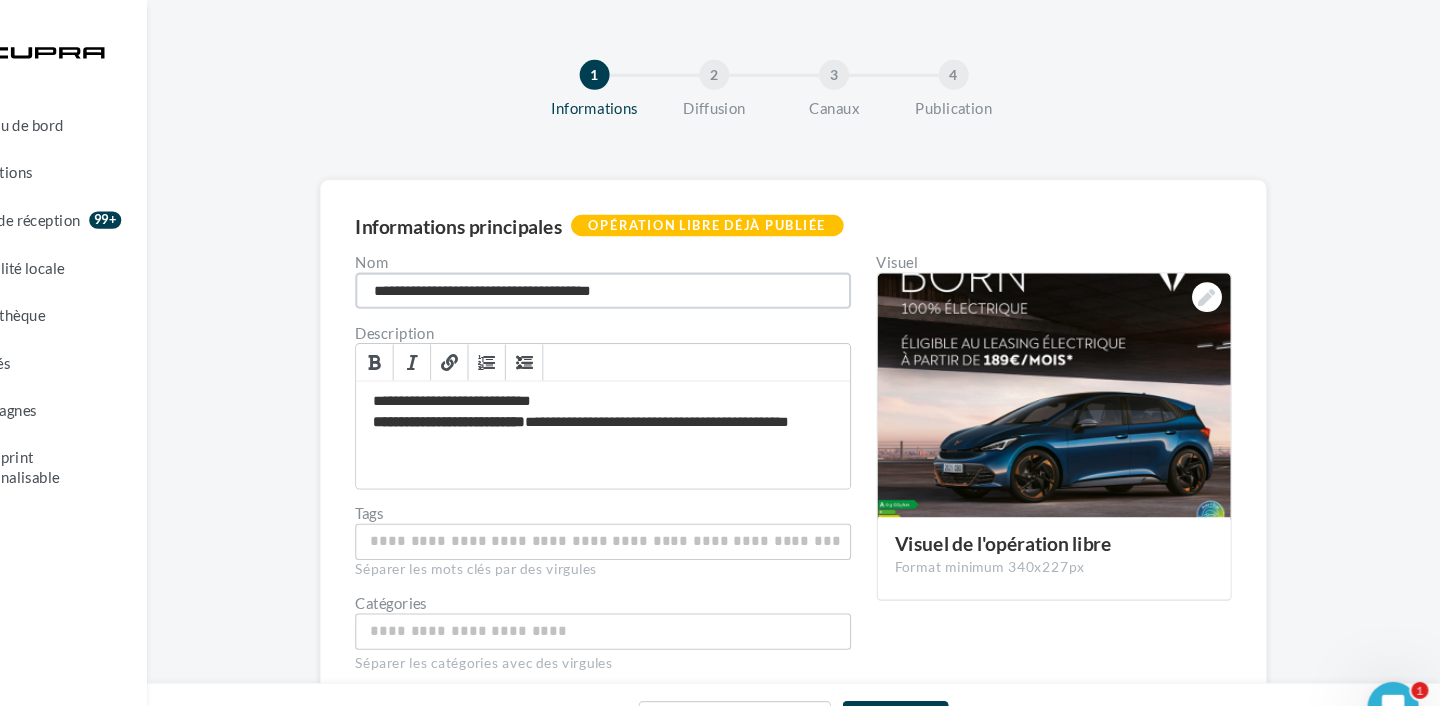 click on "**********" at bounding box center (657, 272) 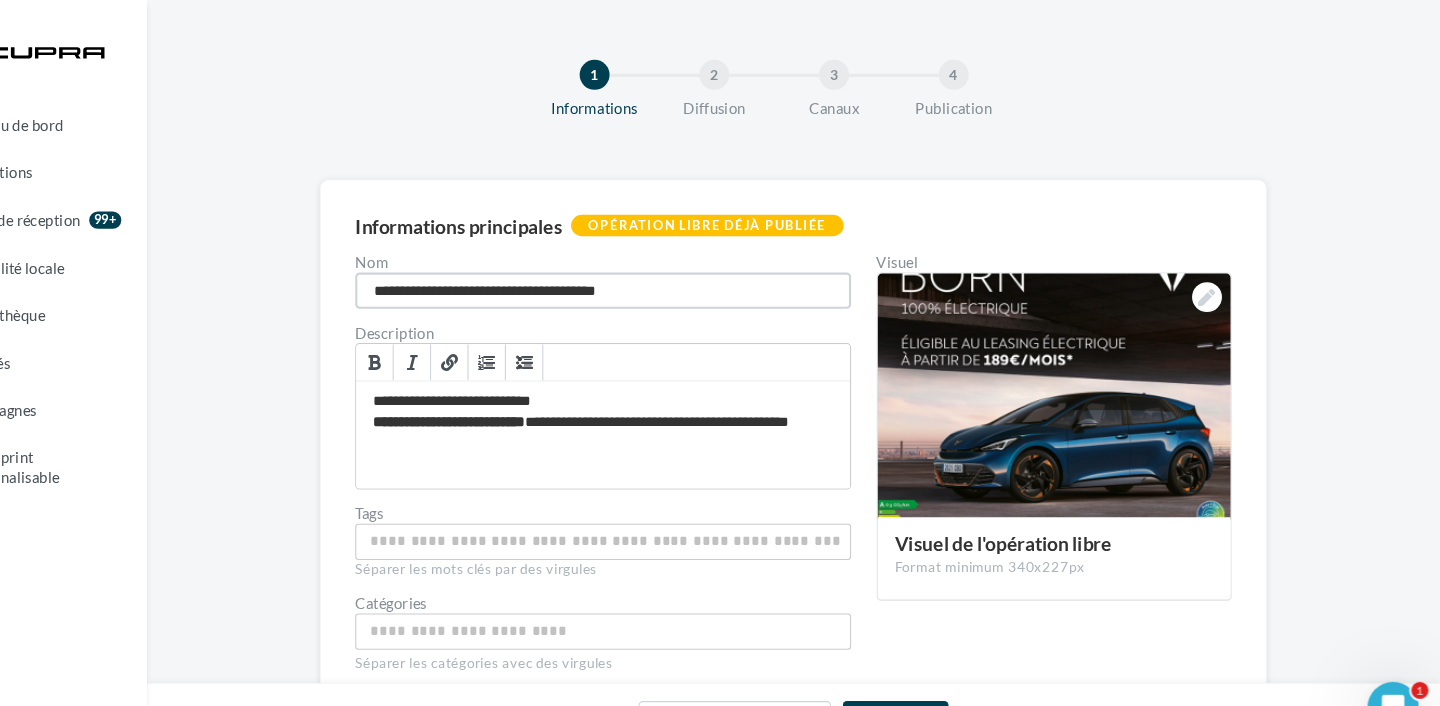 click on "**********" at bounding box center (657, 272) 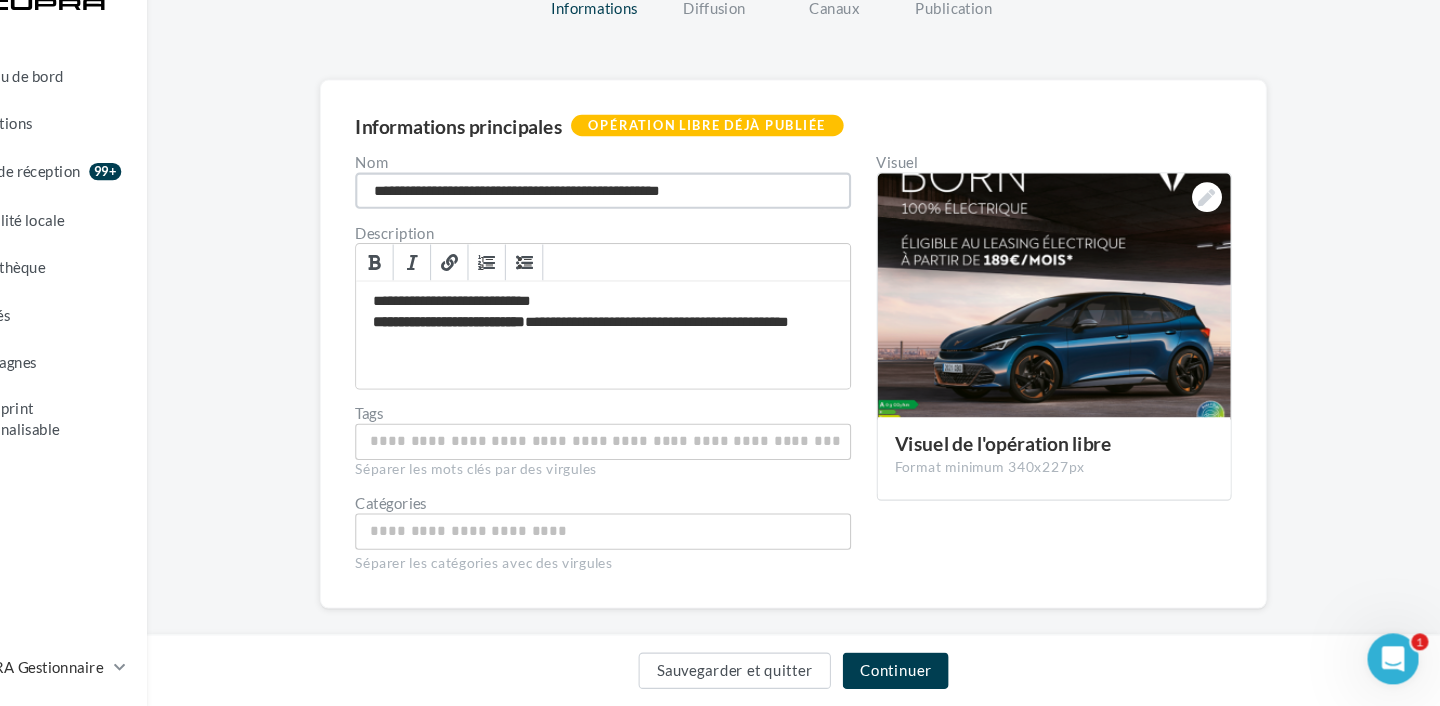 scroll, scrollTop: 74, scrollLeft: 0, axis: vertical 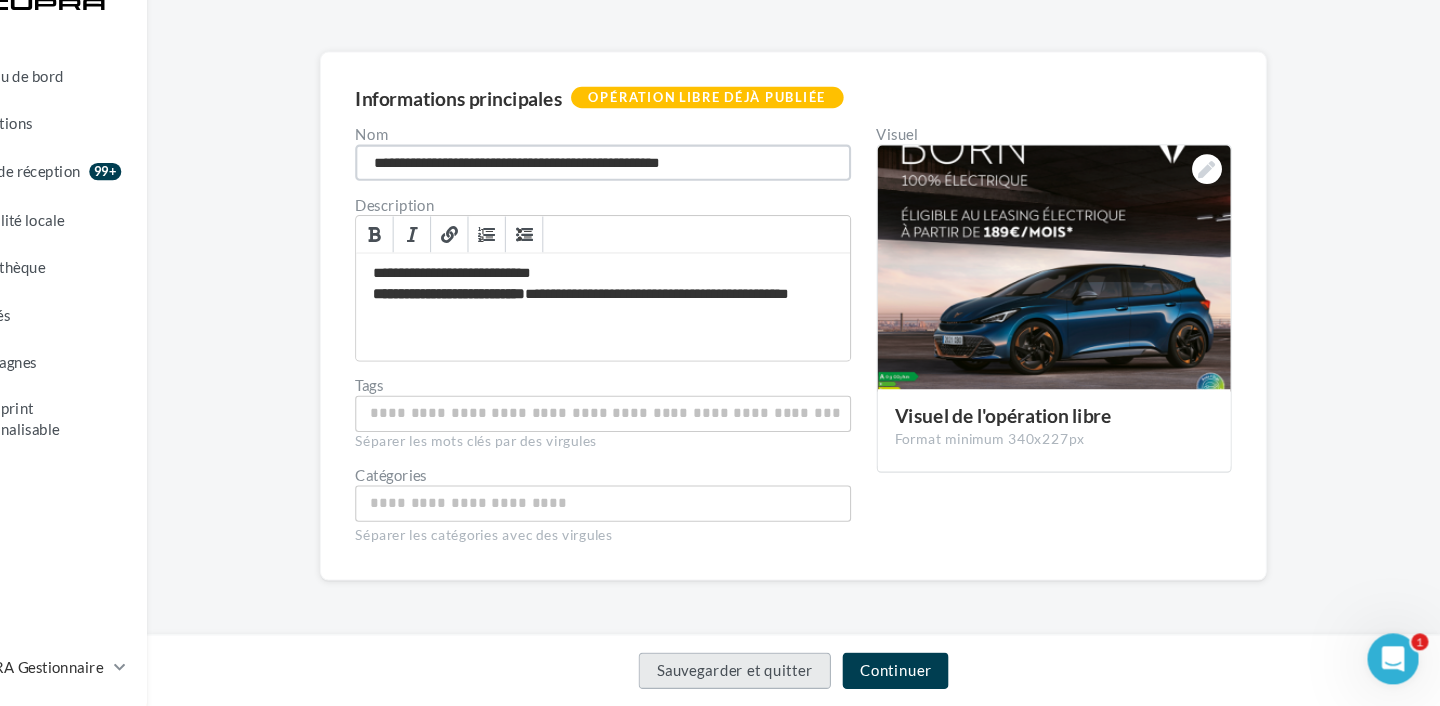 type on "**********" 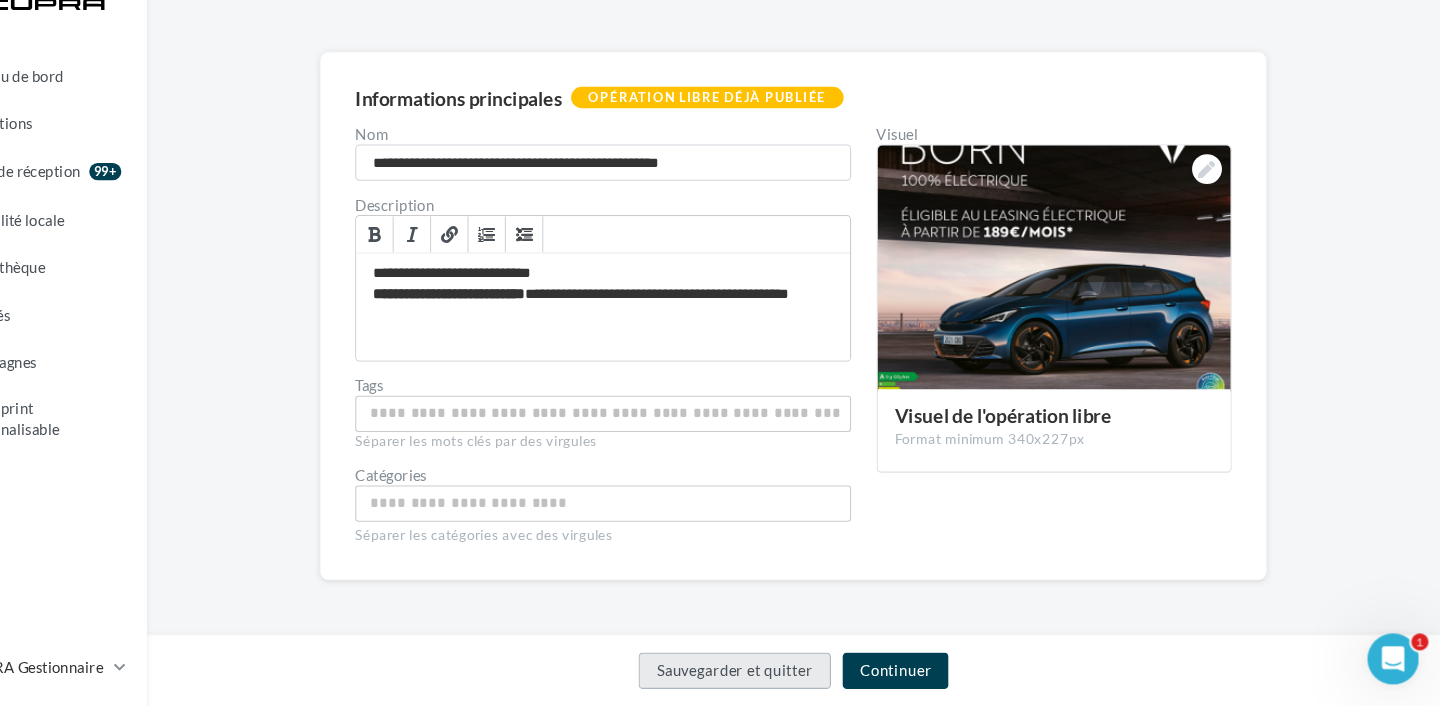 click on "Sauvegarder et quitter" at bounding box center (780, 673) 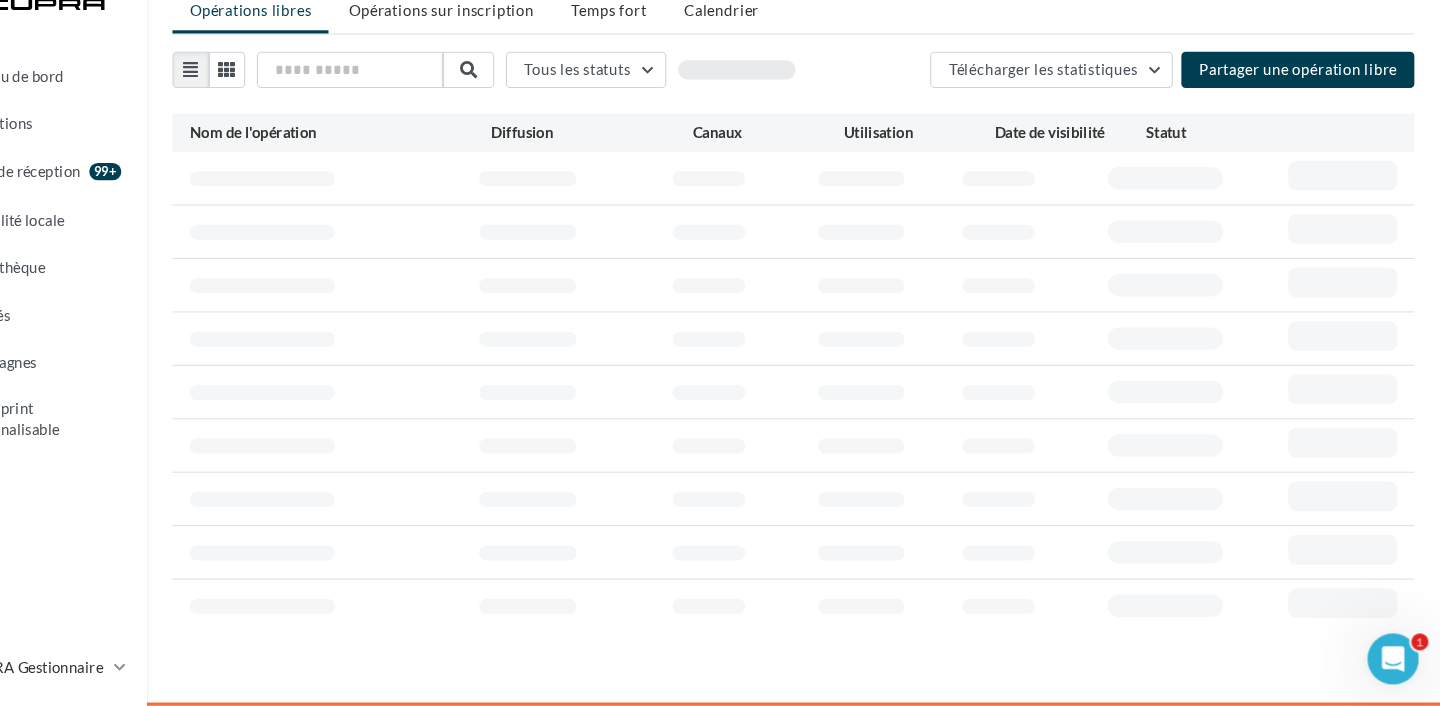 scroll, scrollTop: 133, scrollLeft: 0, axis: vertical 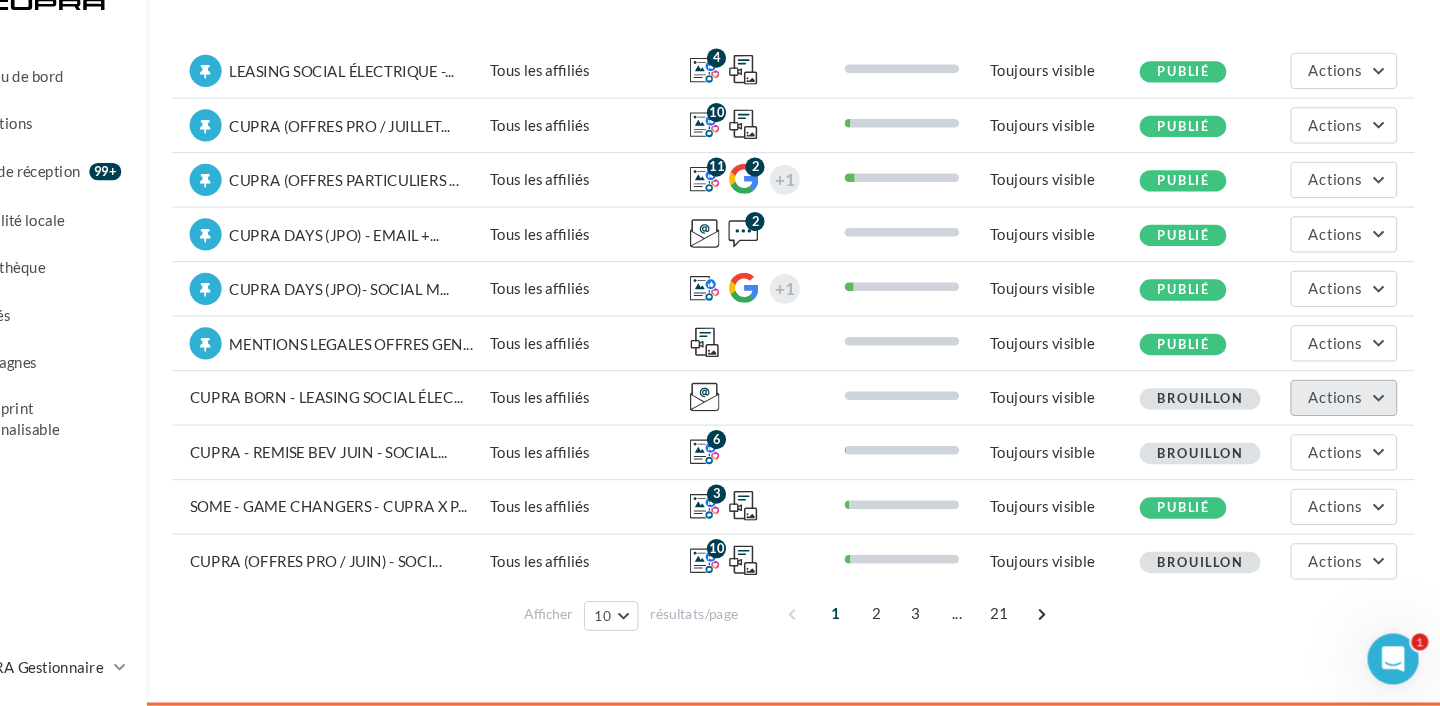 click on "Actions" at bounding box center (1342, 417) 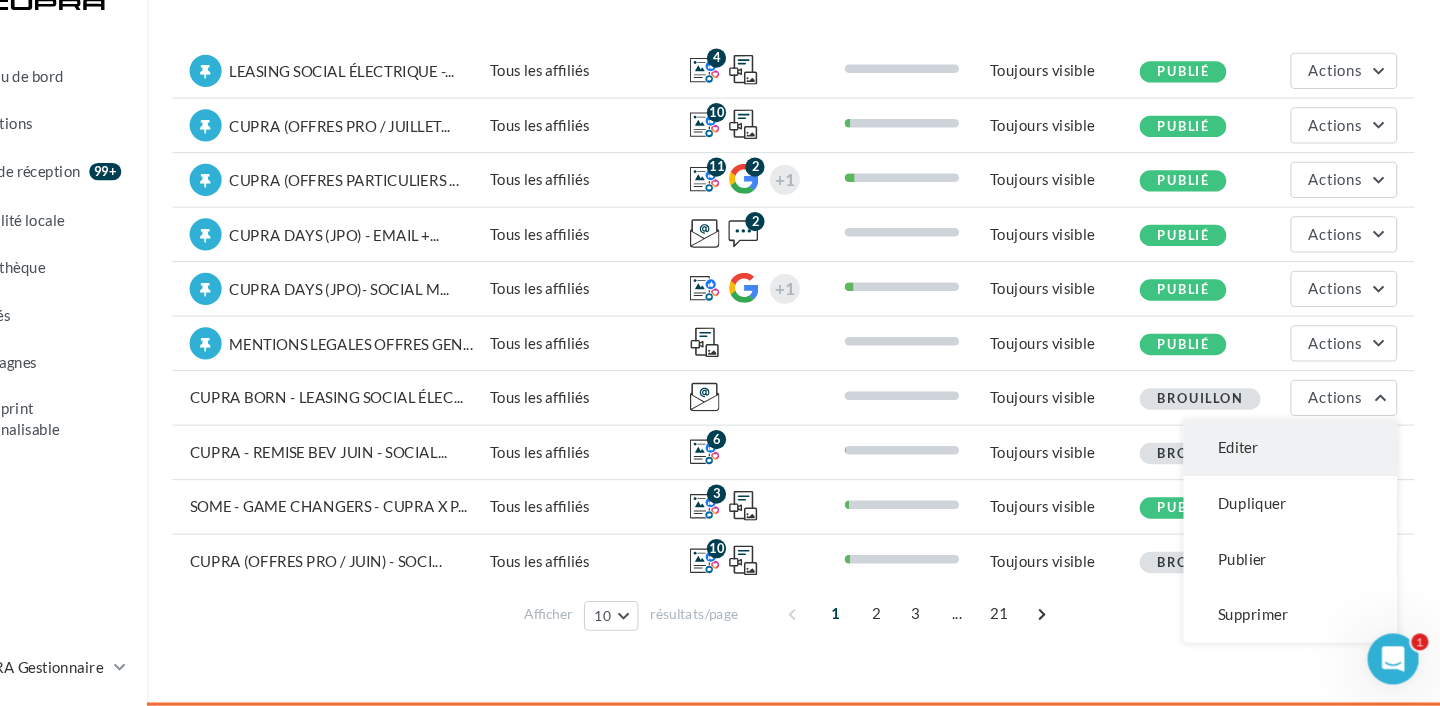 click on "Editer" at bounding box center (1300, 465) 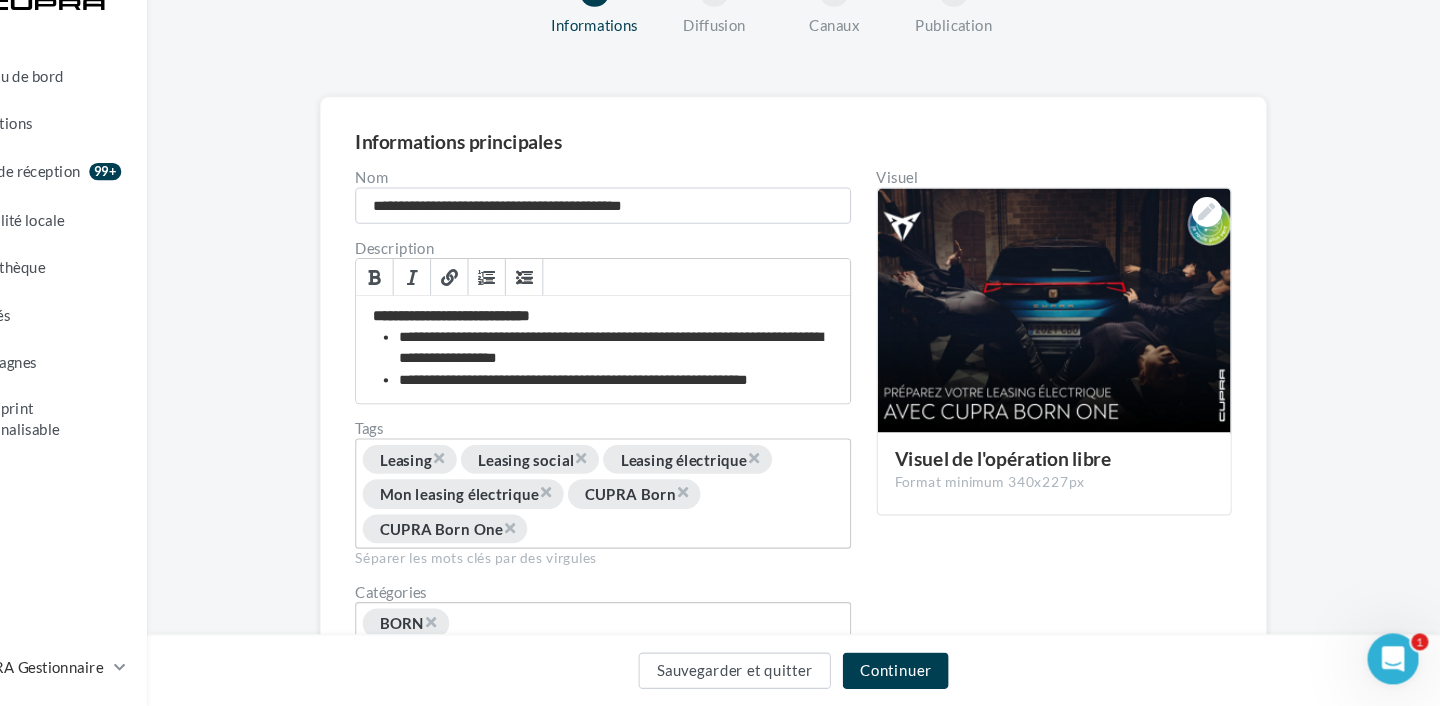 scroll, scrollTop: 0, scrollLeft: 0, axis: both 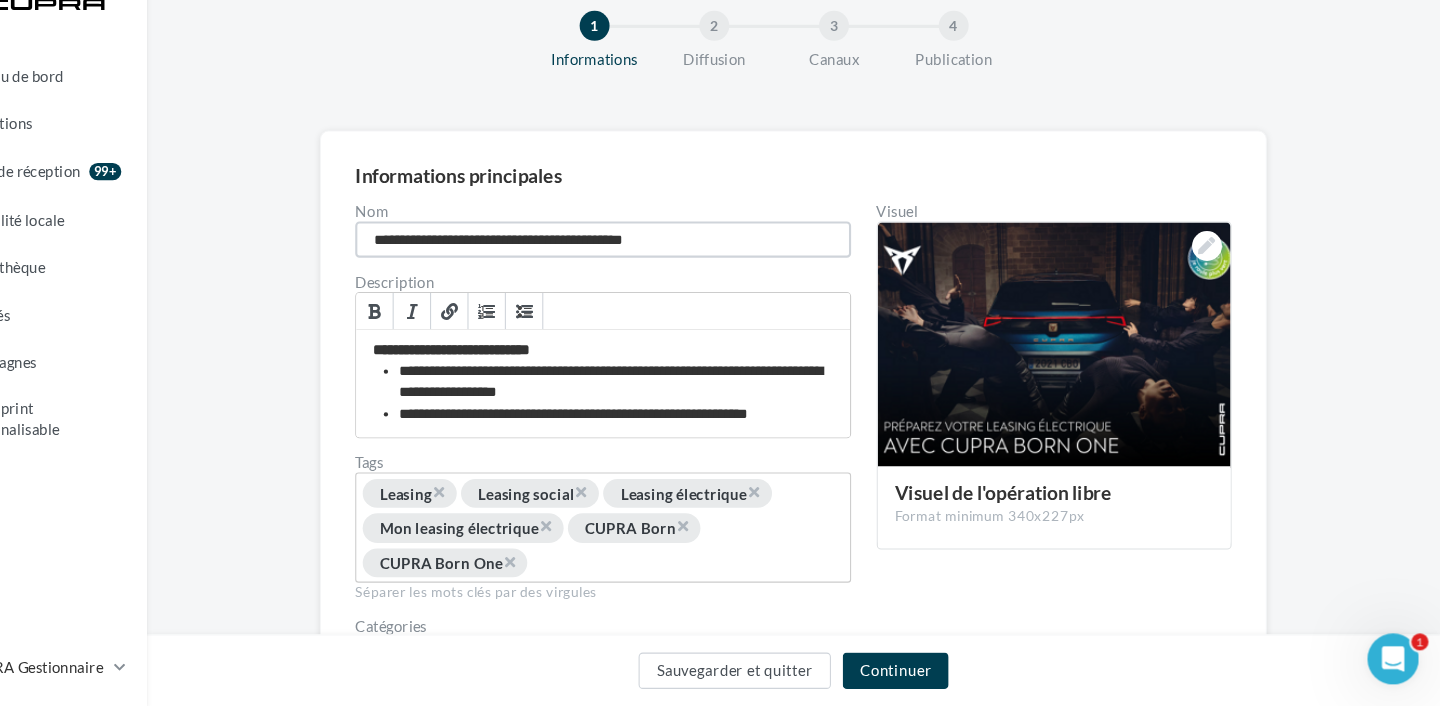 click on "**********" at bounding box center [657, 270] 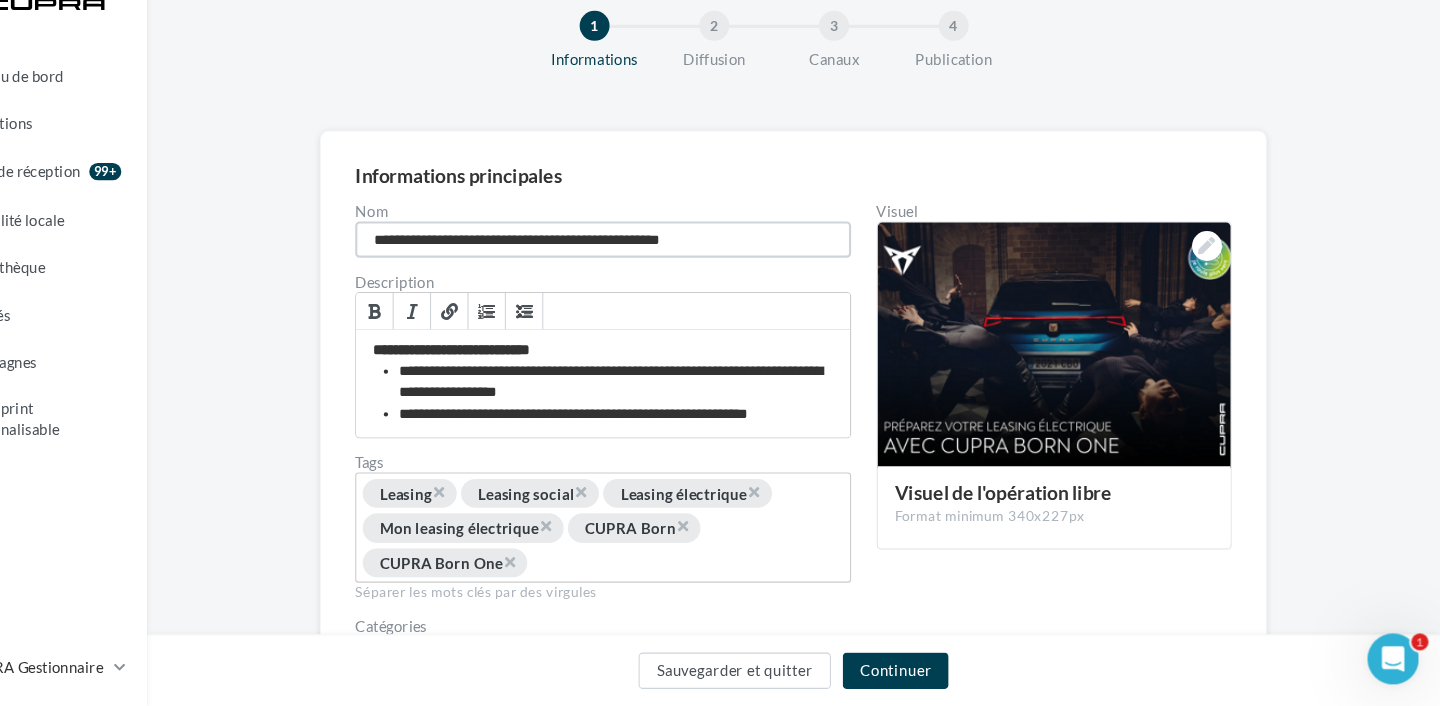 drag, startPoint x: 744, startPoint y: 273, endPoint x: 653, endPoint y: 270, distance: 91.04944 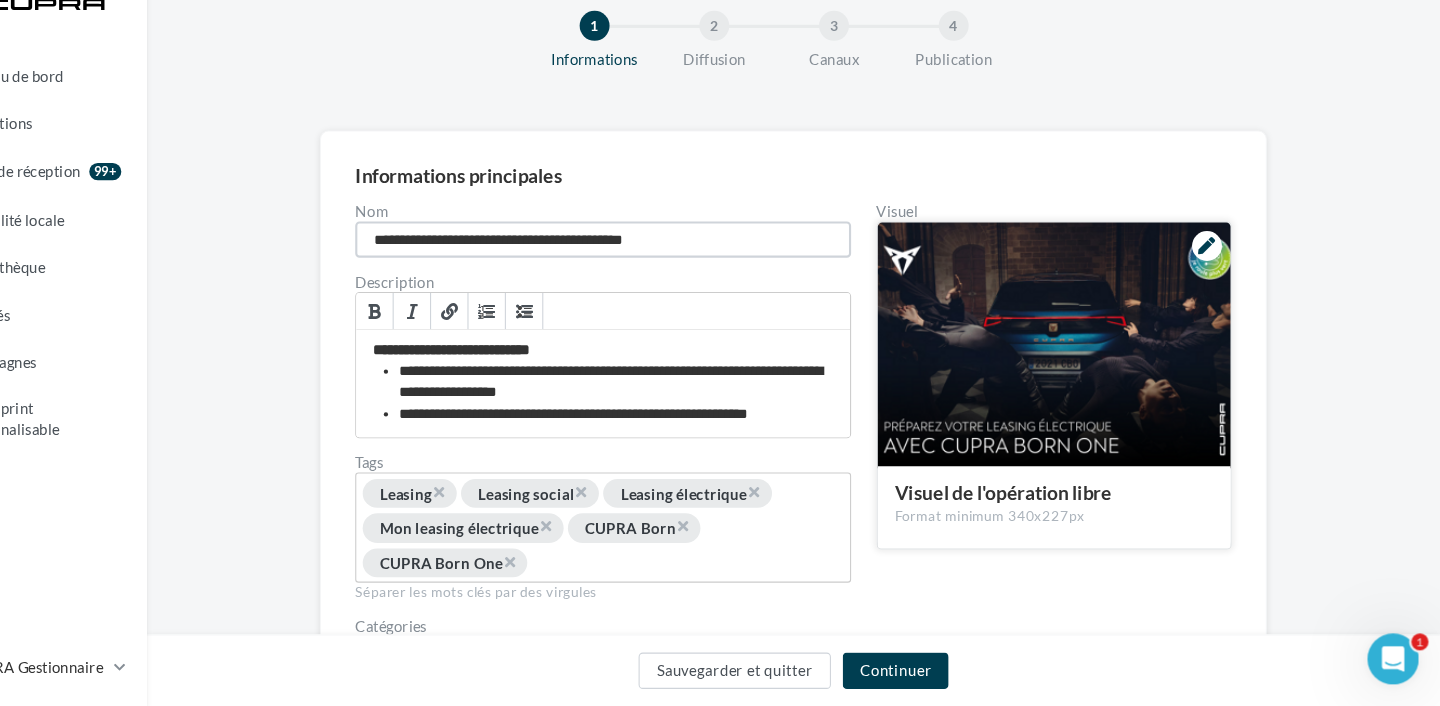 type on "**********" 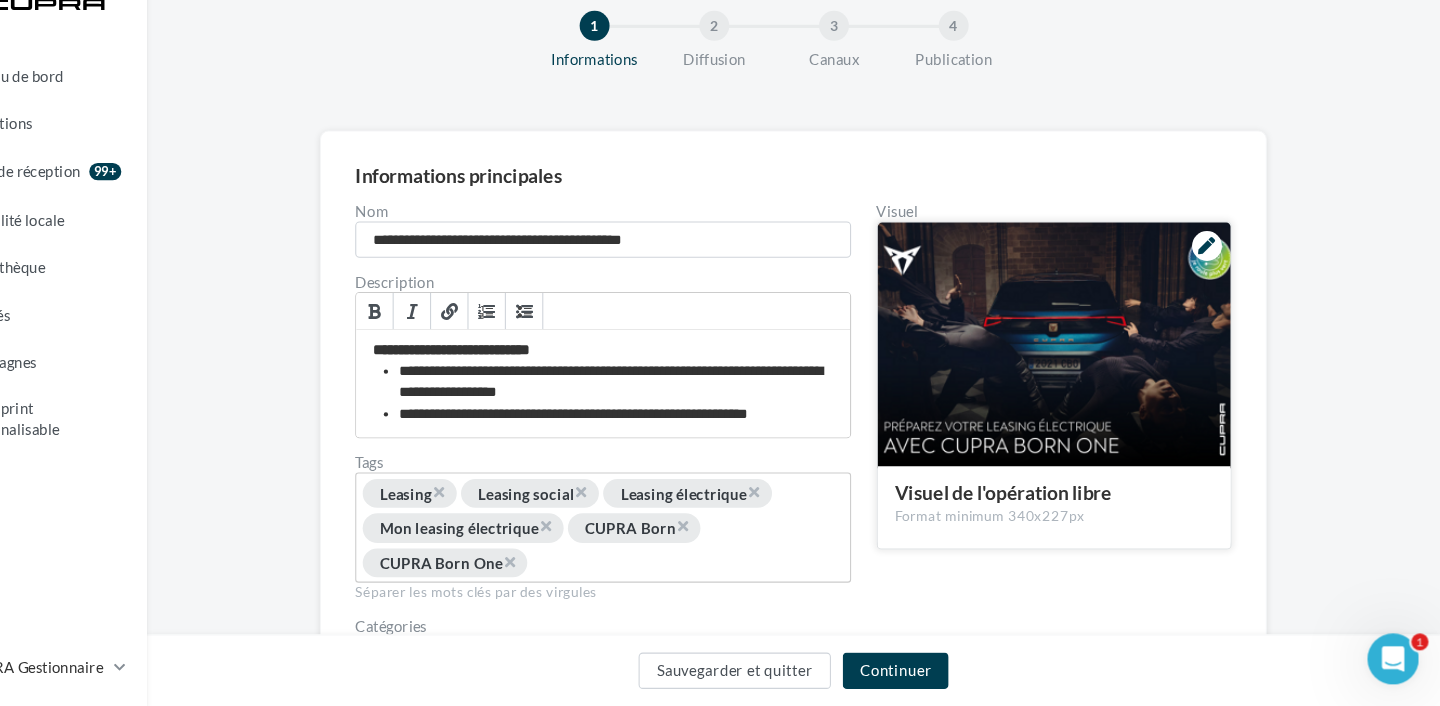 click at bounding box center (1079, 369) 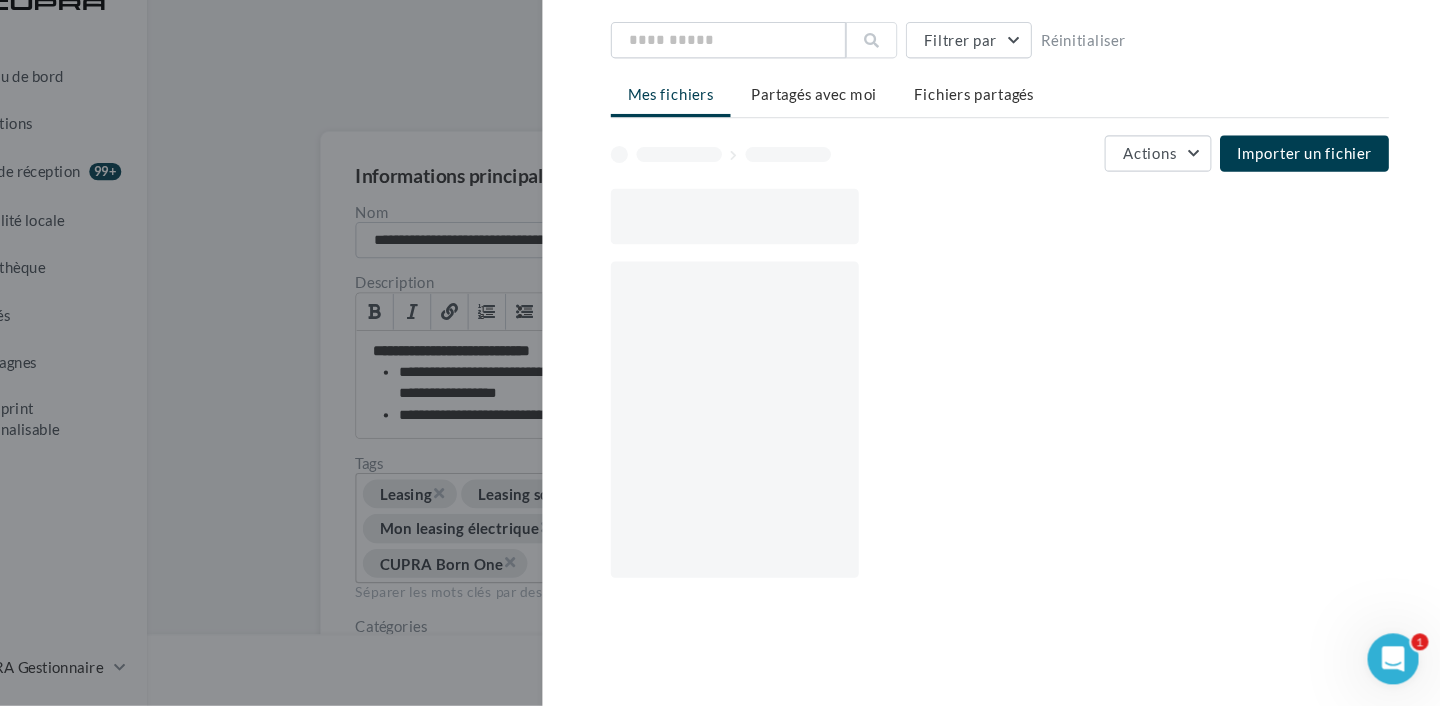 click at bounding box center [720, 353] 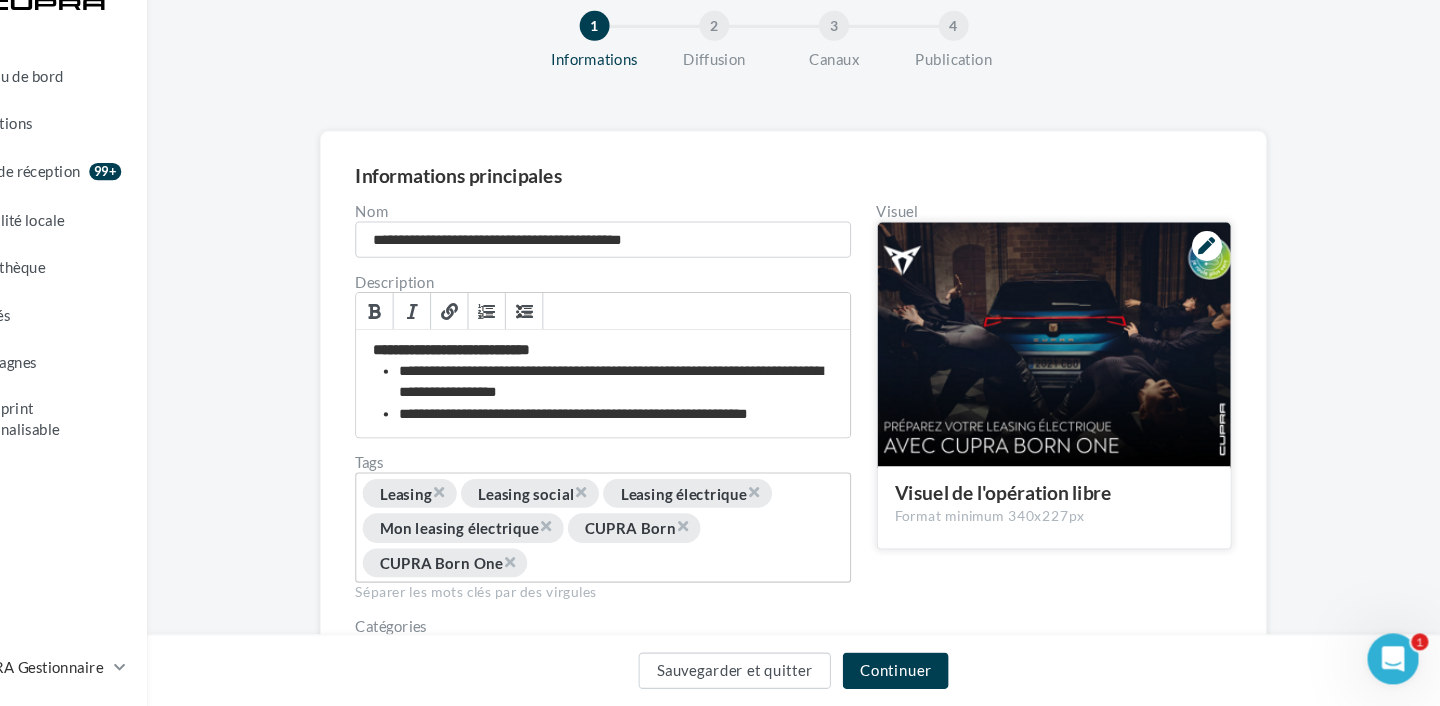 click at bounding box center [1222, 276] 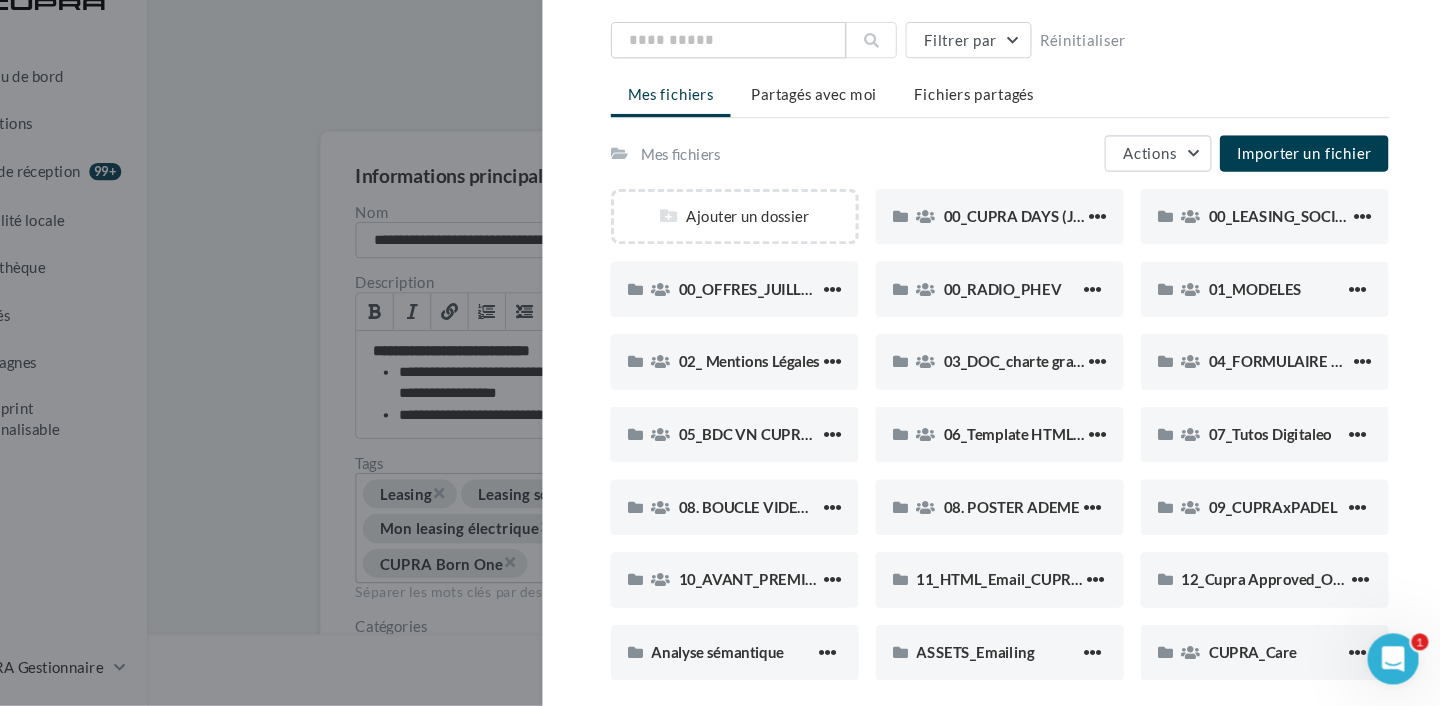 scroll, scrollTop: 105, scrollLeft: 0, axis: vertical 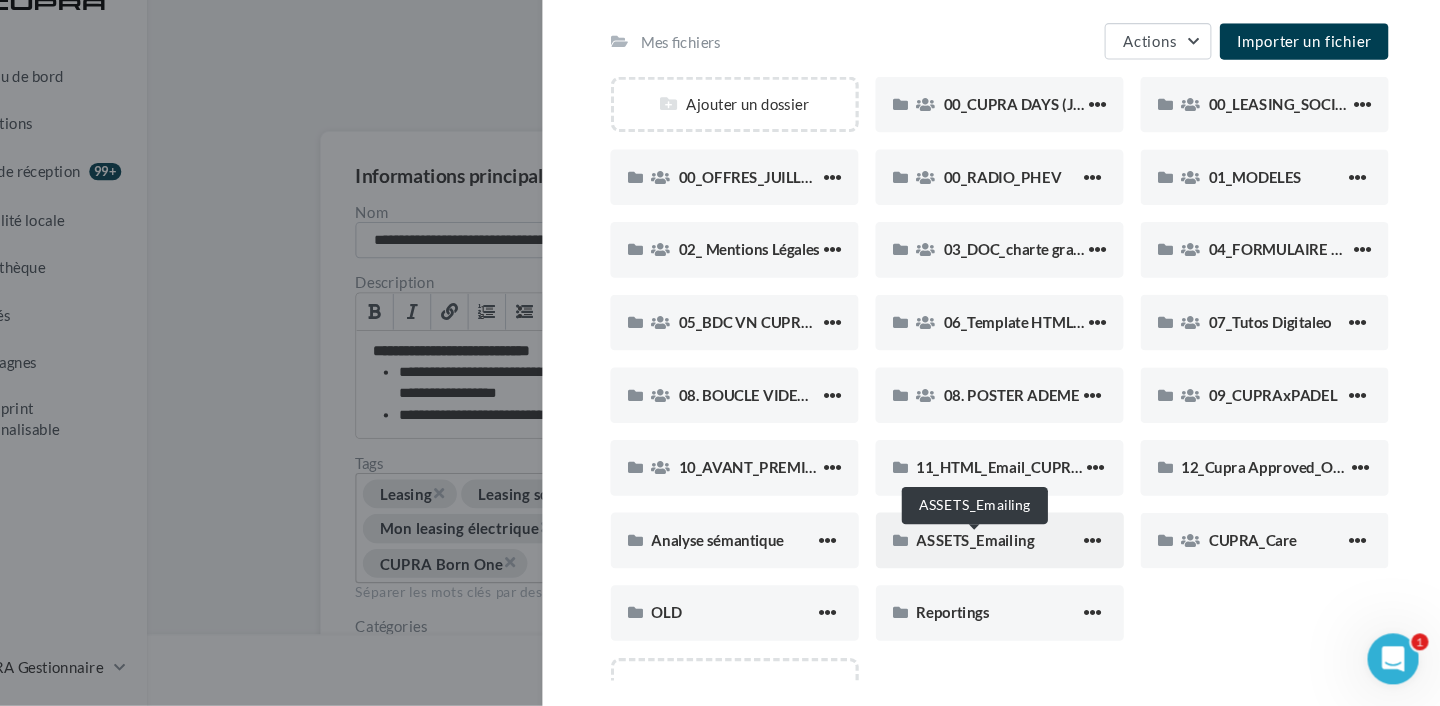 click on "ASSETS_Emailing" at bounding box center [1005, 550] 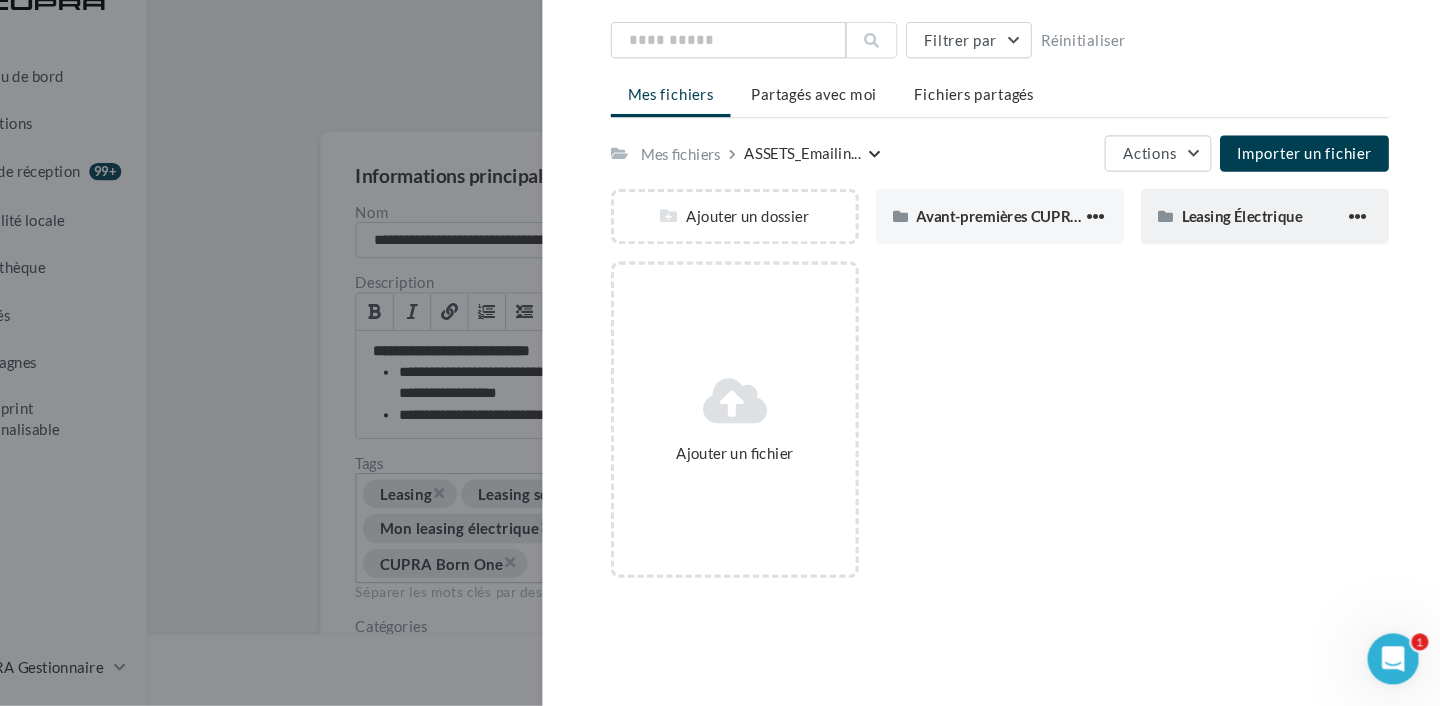 click on "Leasing Électrique" at bounding box center (1276, 248) 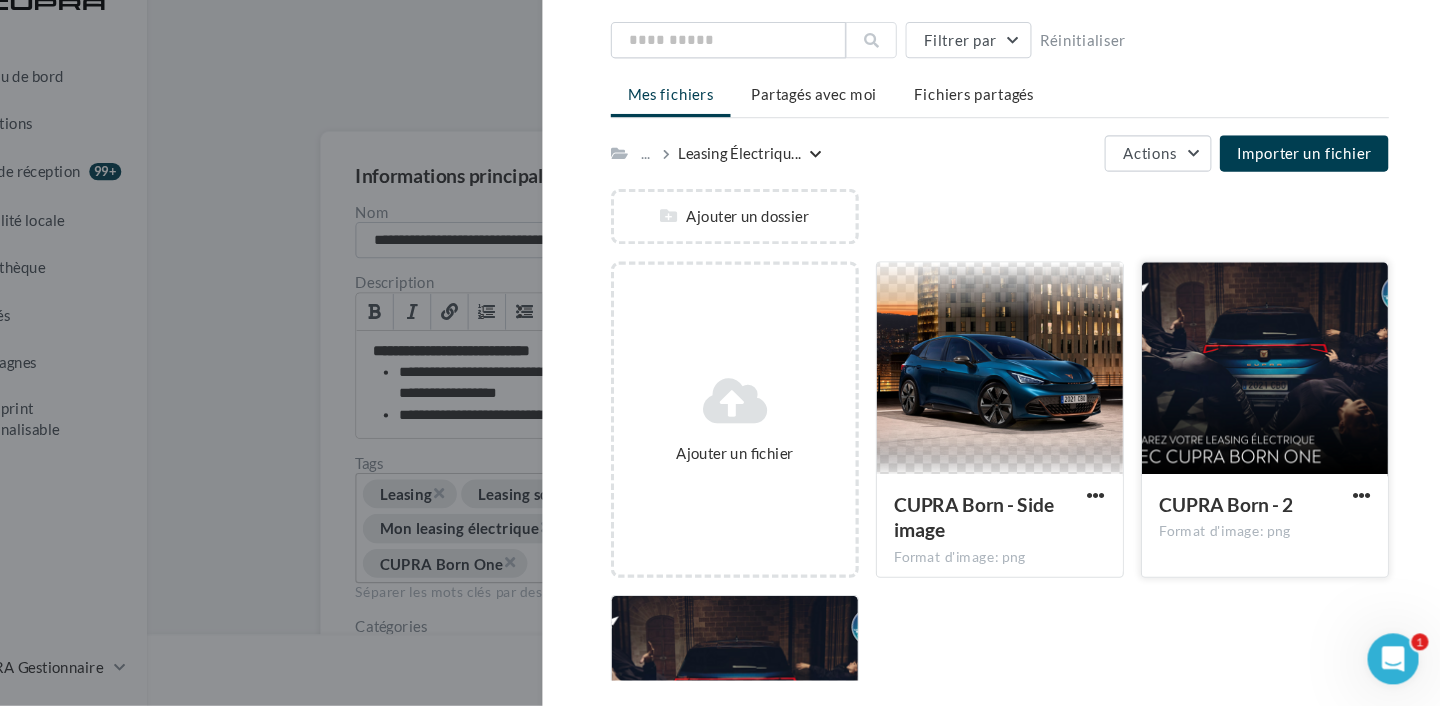 click at bounding box center [1276, 391] 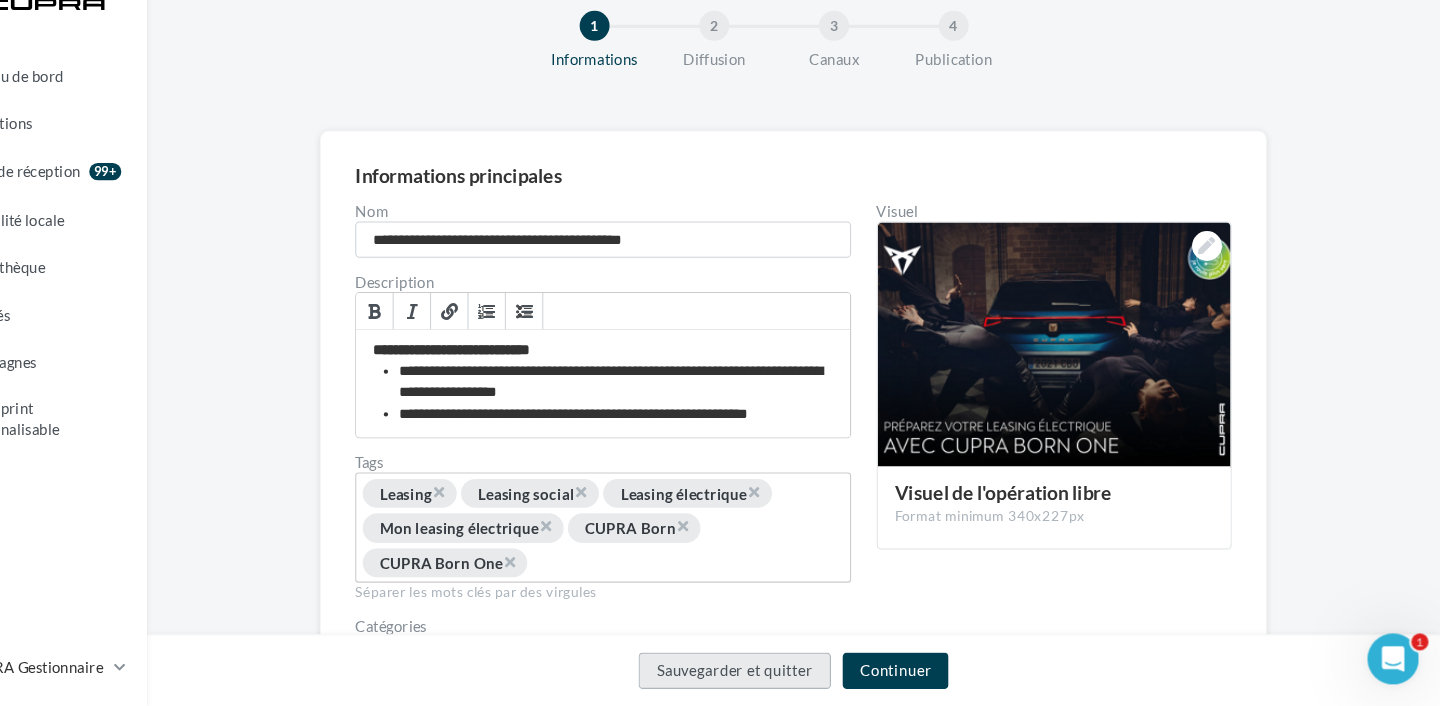 click on "Sauvegarder et quitter" at bounding box center (780, 673) 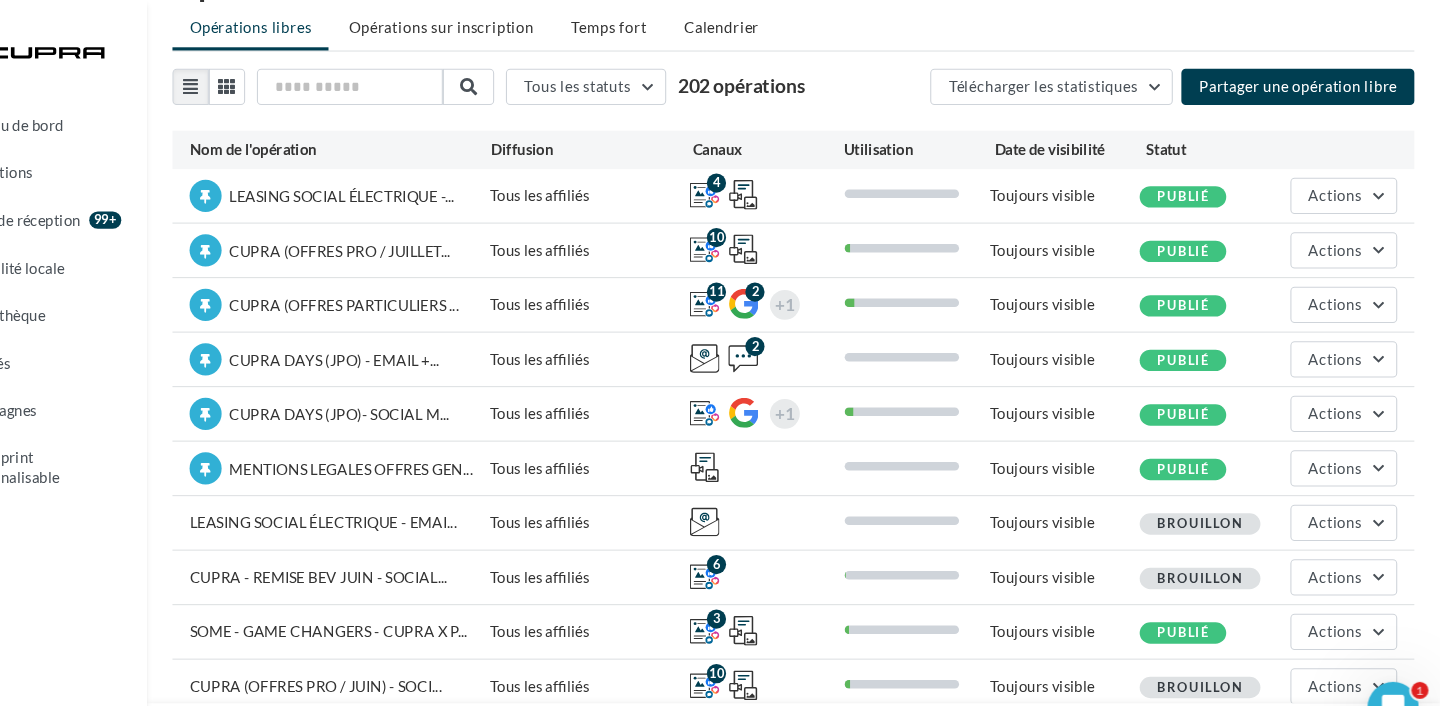 scroll, scrollTop: 61, scrollLeft: 0, axis: vertical 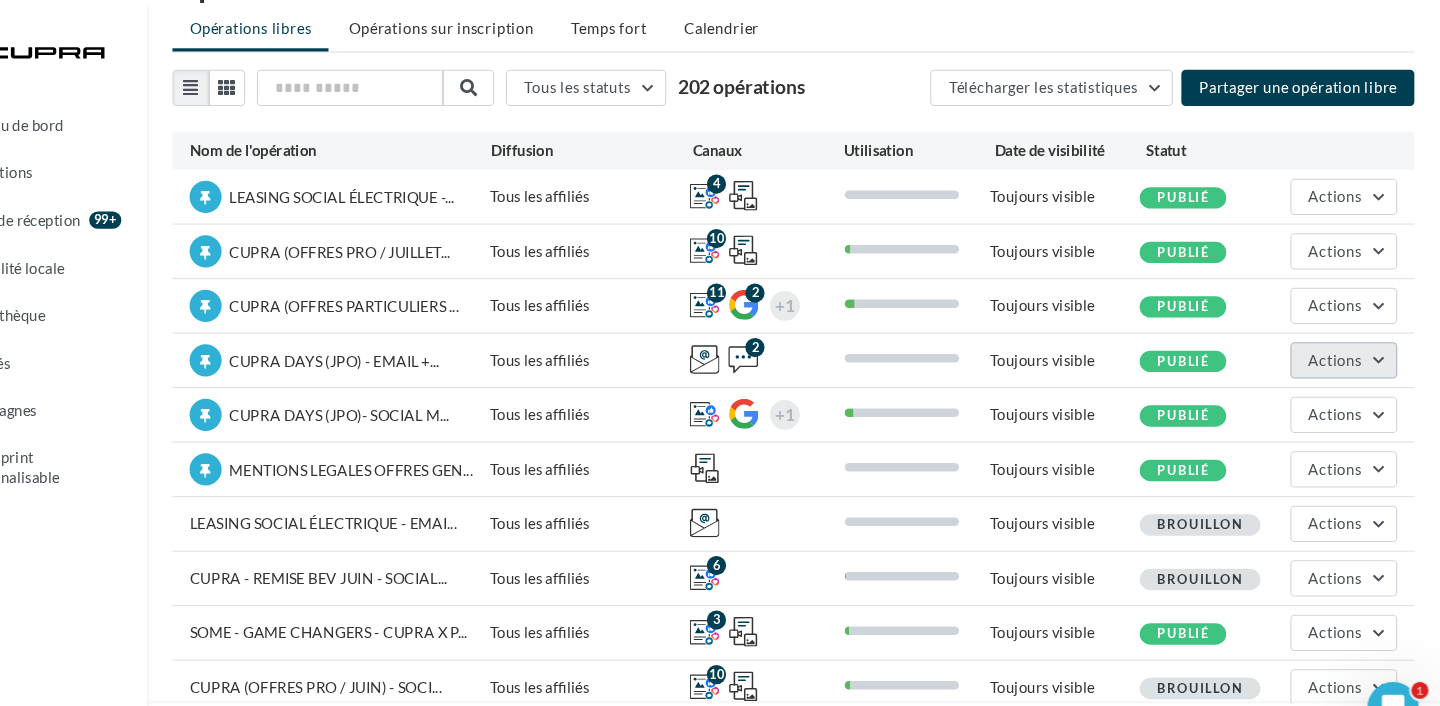 click on "Actions" at bounding box center (1342, 336) 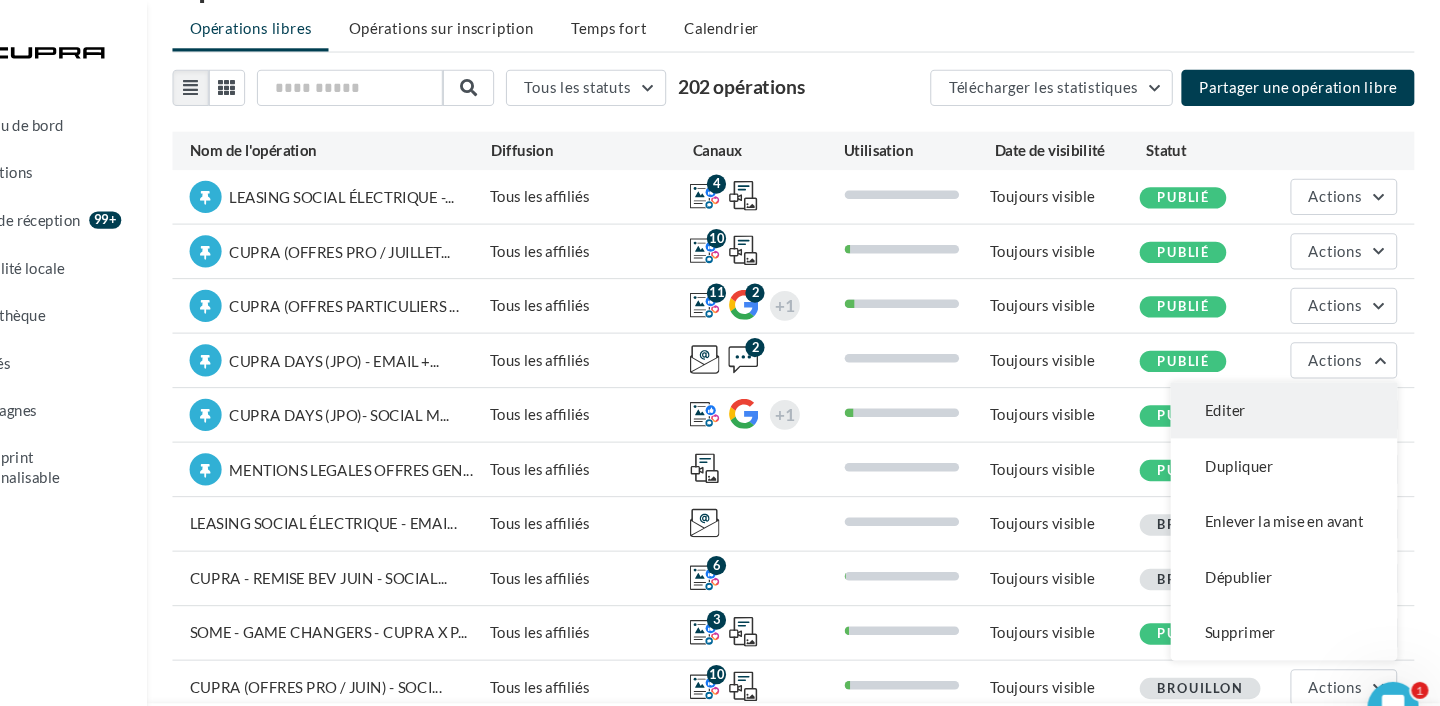 click on "Editer" at bounding box center [1294, 384] 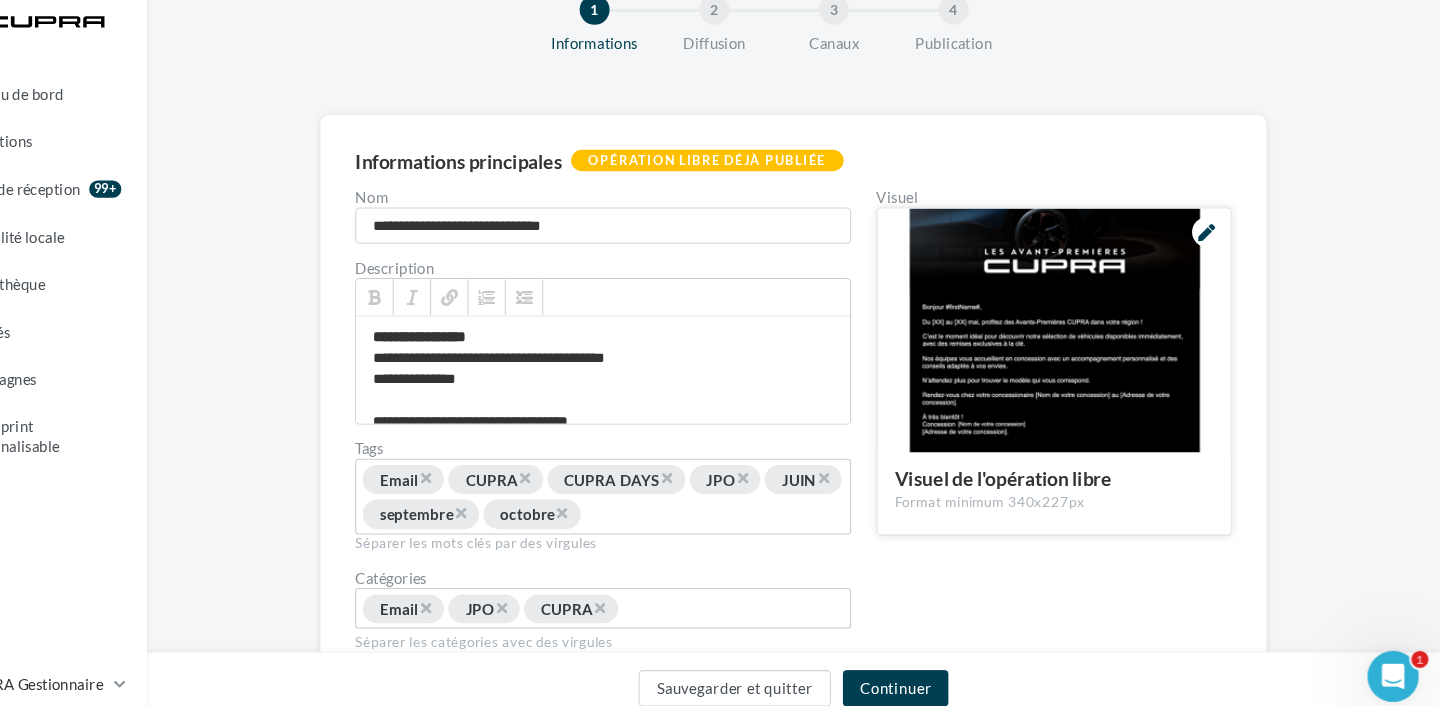 scroll, scrollTop: 0, scrollLeft: 0, axis: both 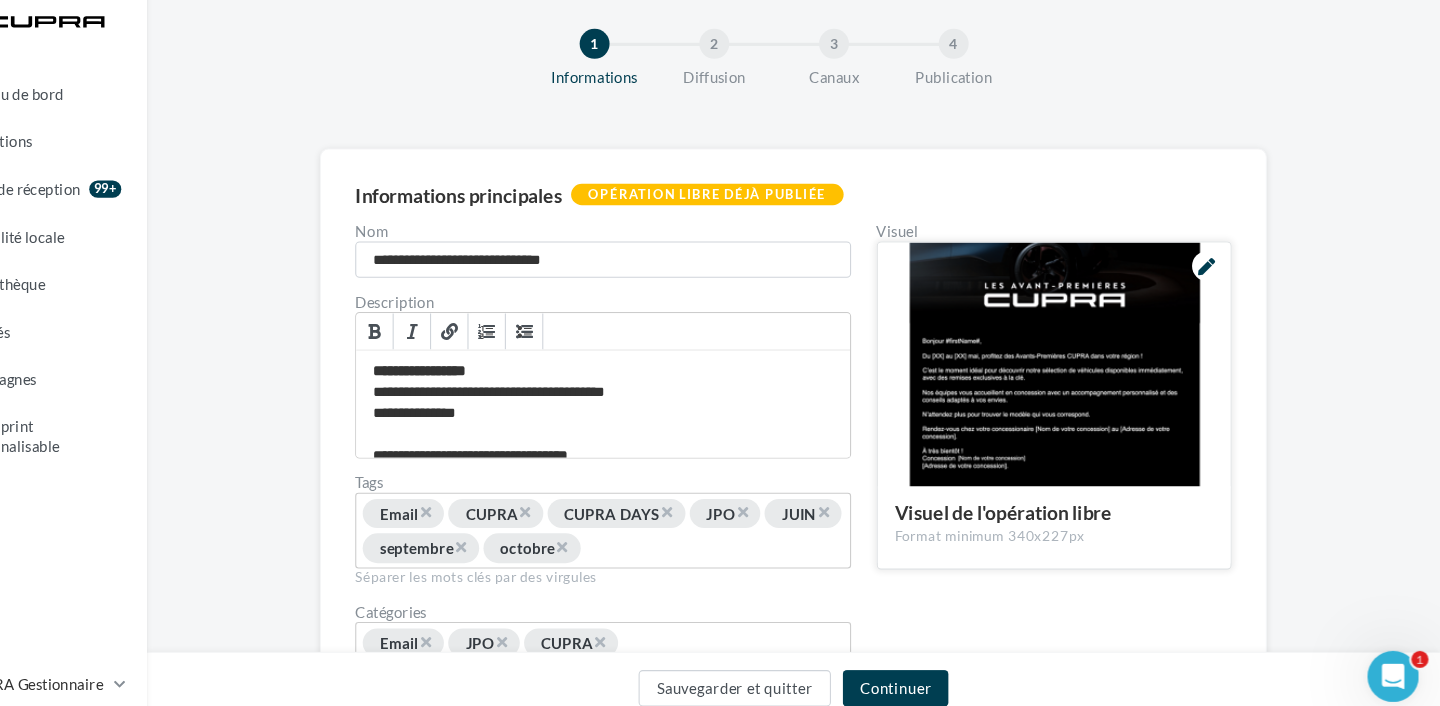 click at bounding box center (1079, 371) 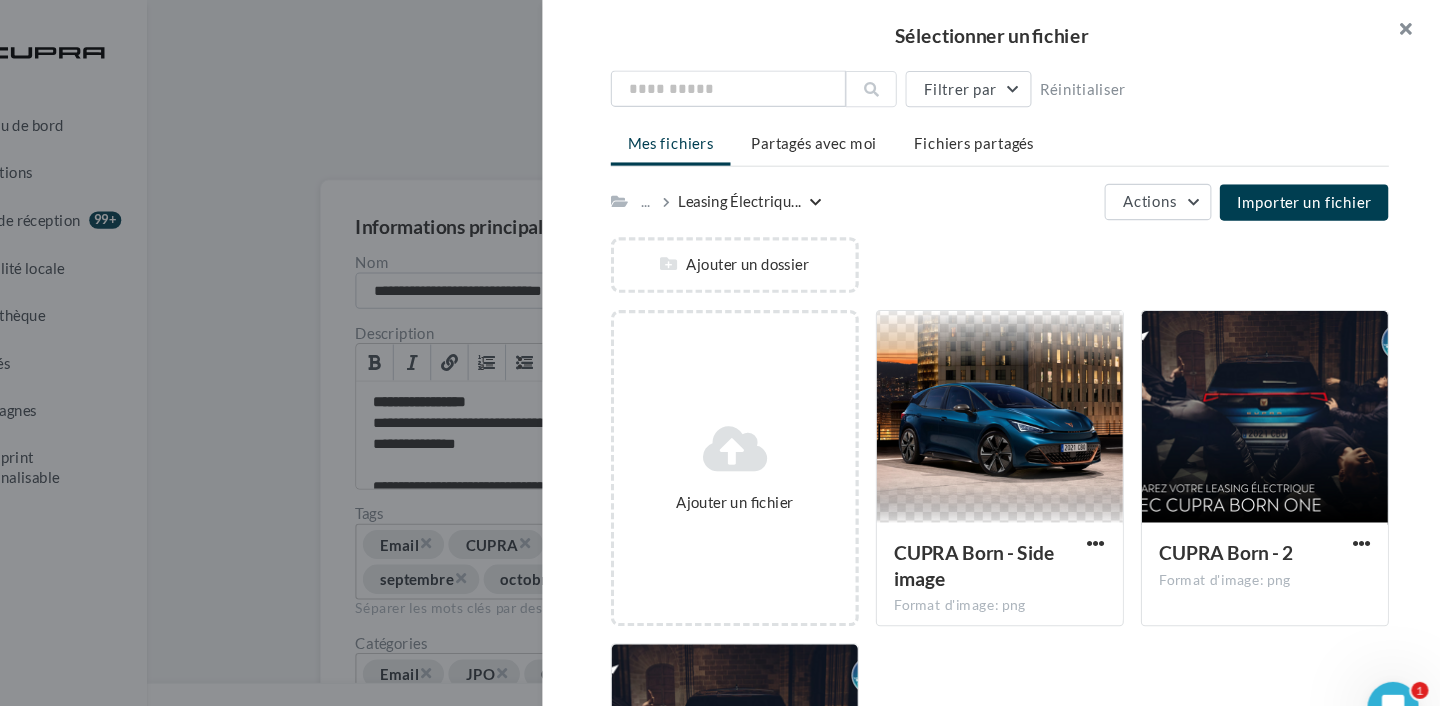 click at bounding box center (1400, 30) 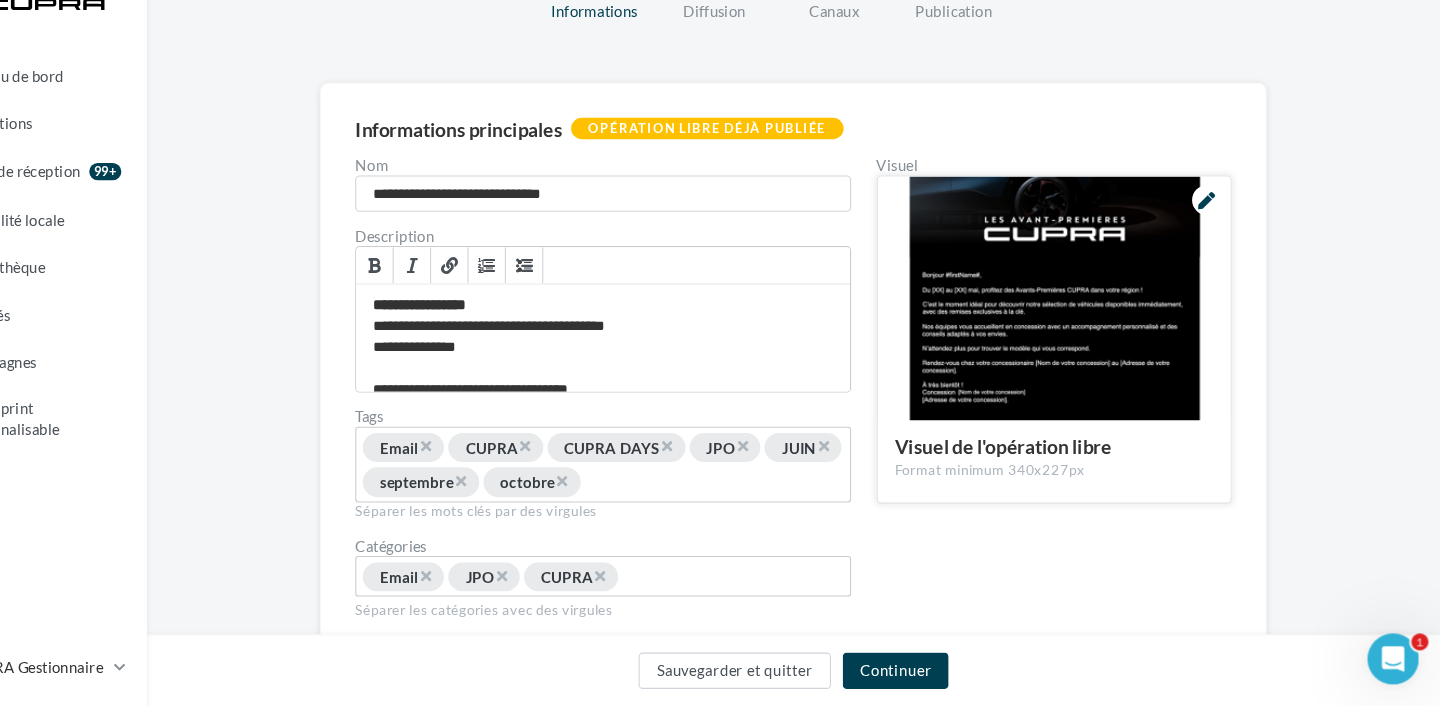 scroll, scrollTop: 71, scrollLeft: 0, axis: vertical 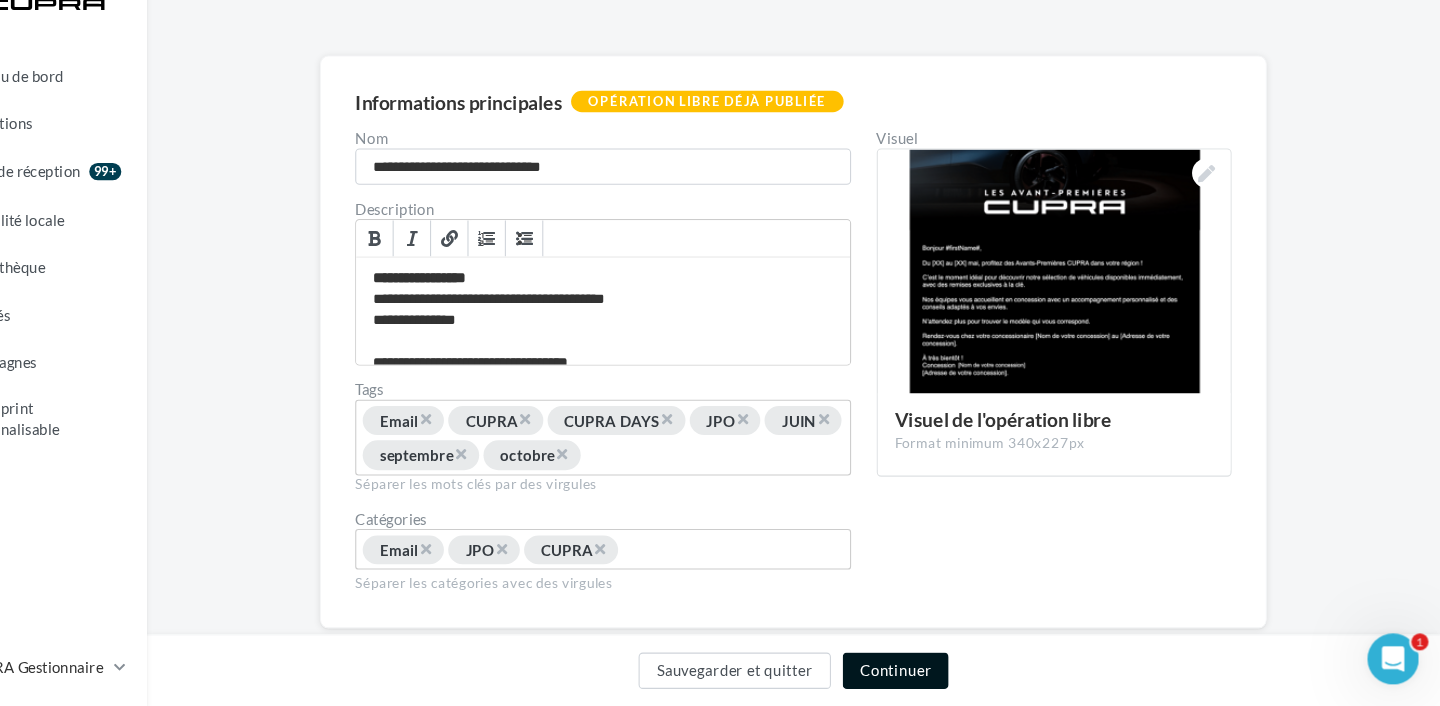 click on "Continuer" at bounding box center [930, 673] 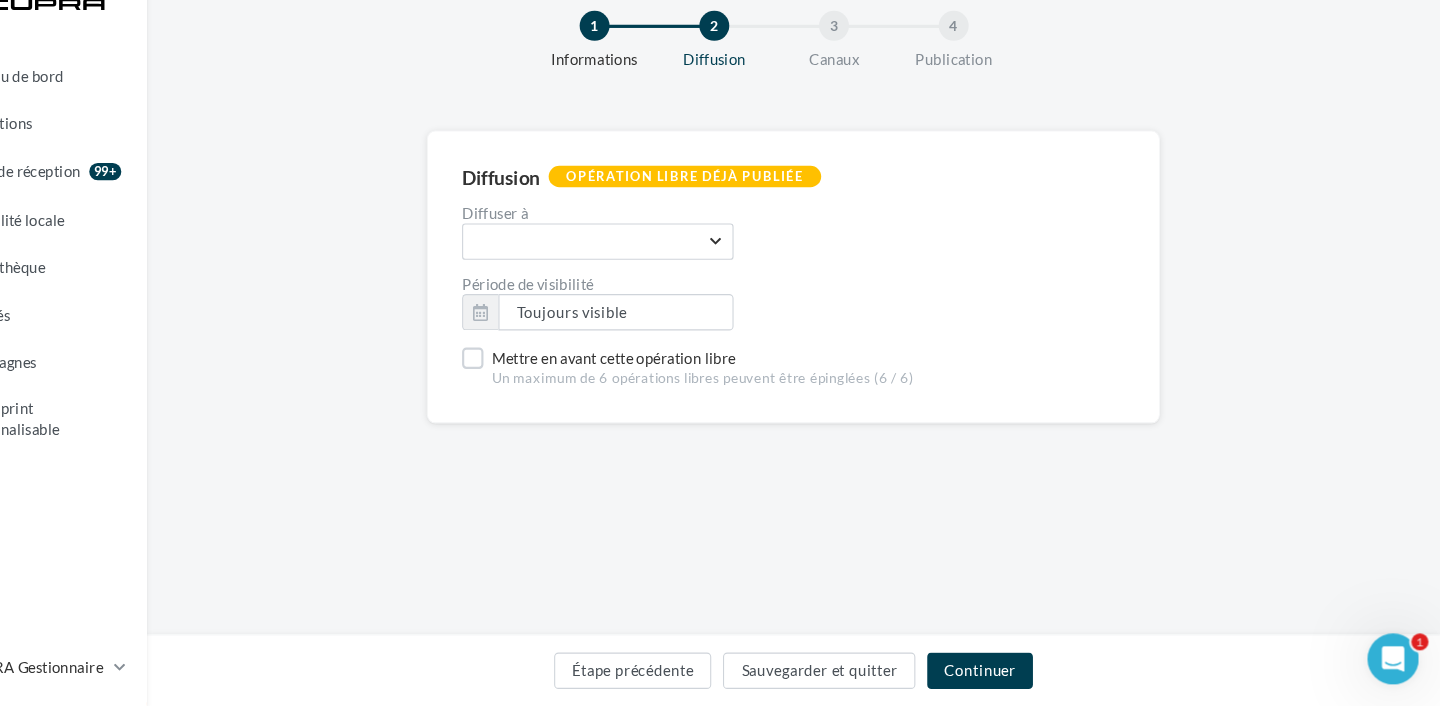 scroll, scrollTop: 0, scrollLeft: 0, axis: both 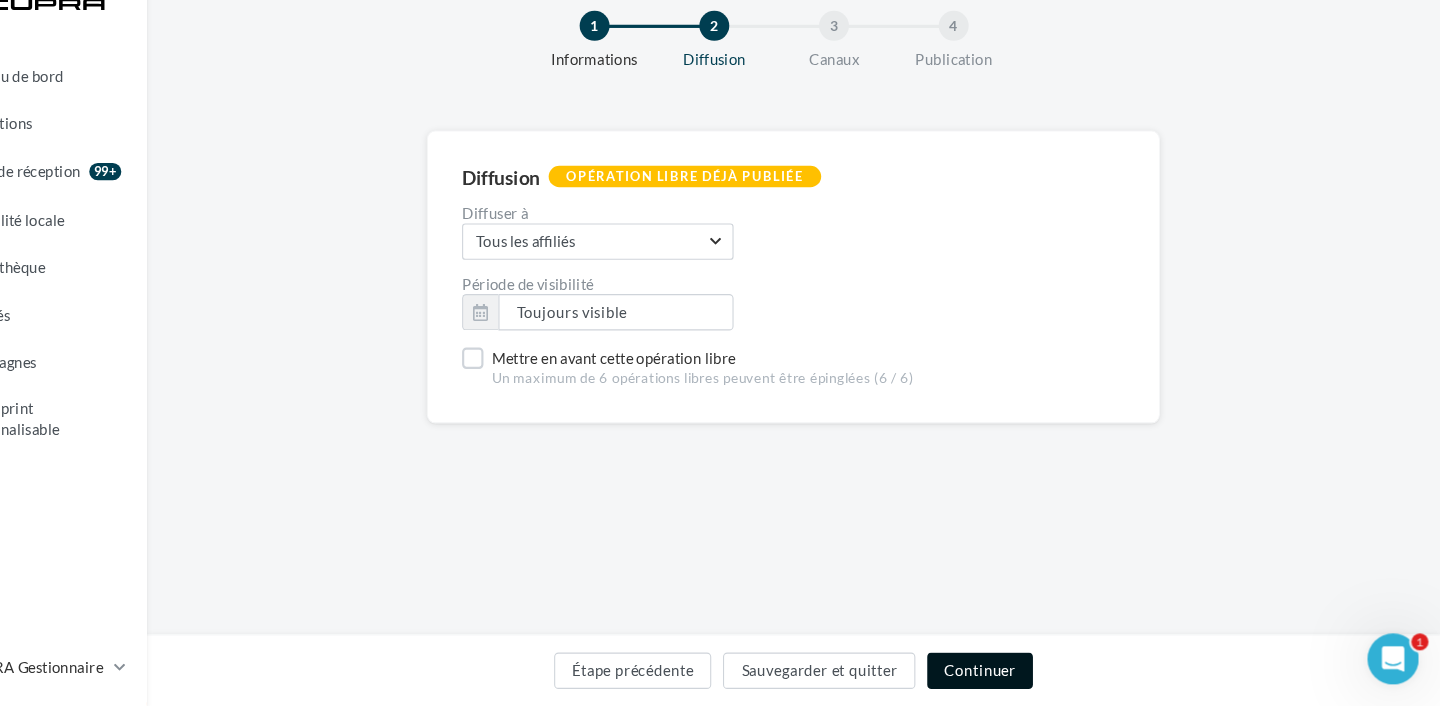 click on "Continuer" at bounding box center [1009, 673] 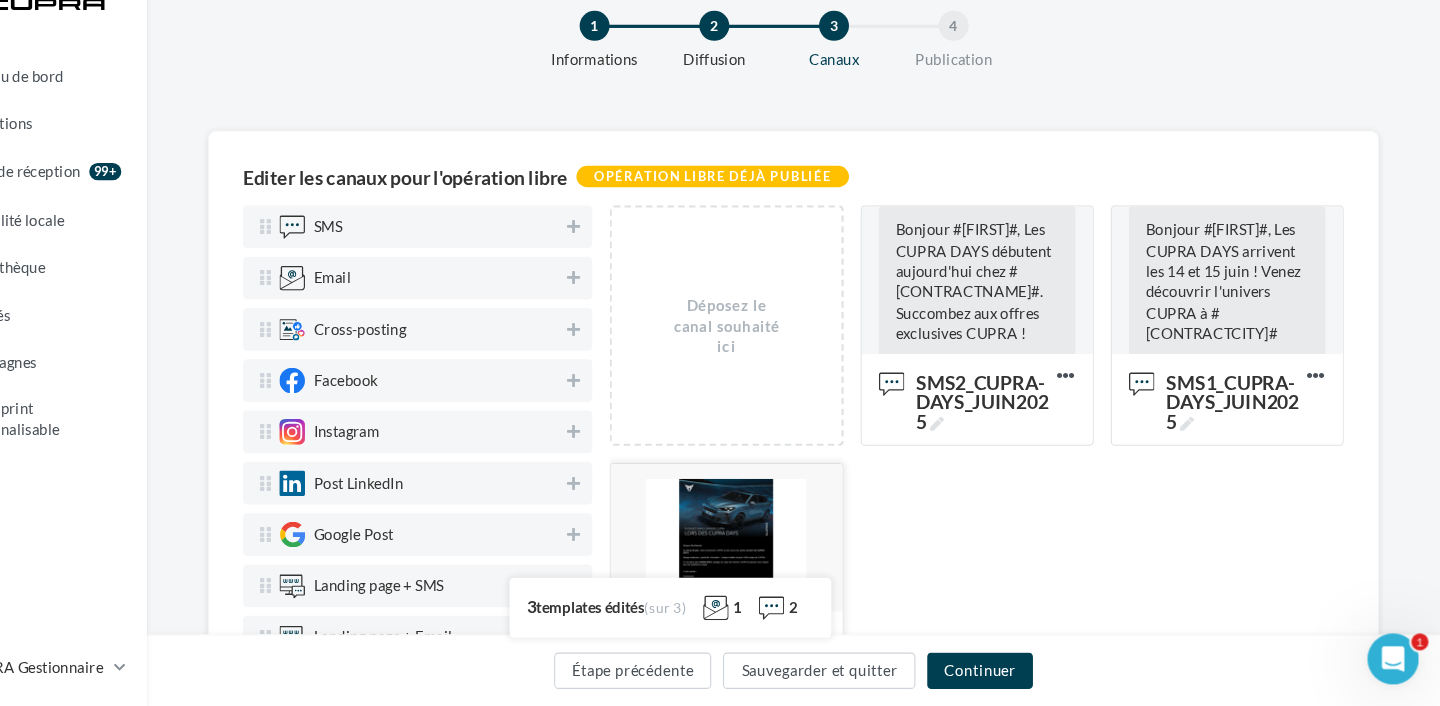 click at bounding box center (772, 550) 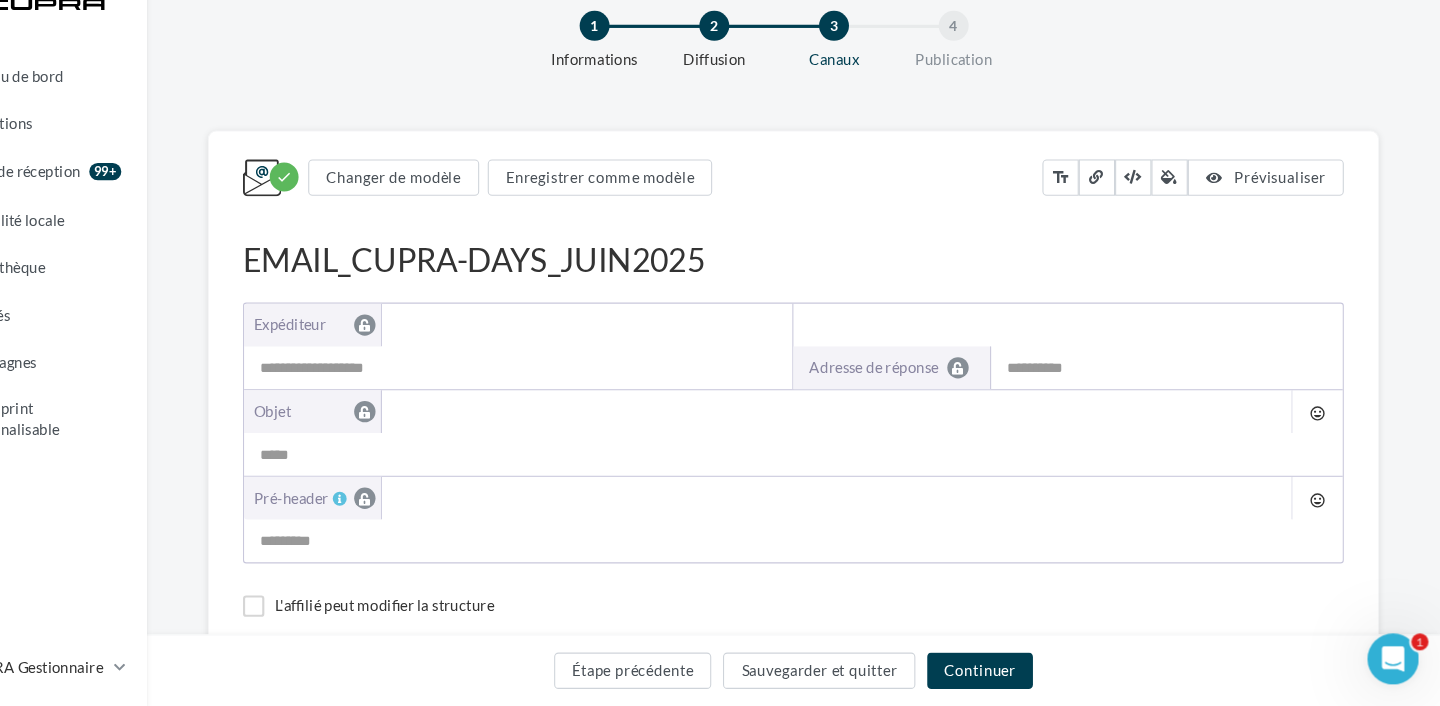 type on "**********" 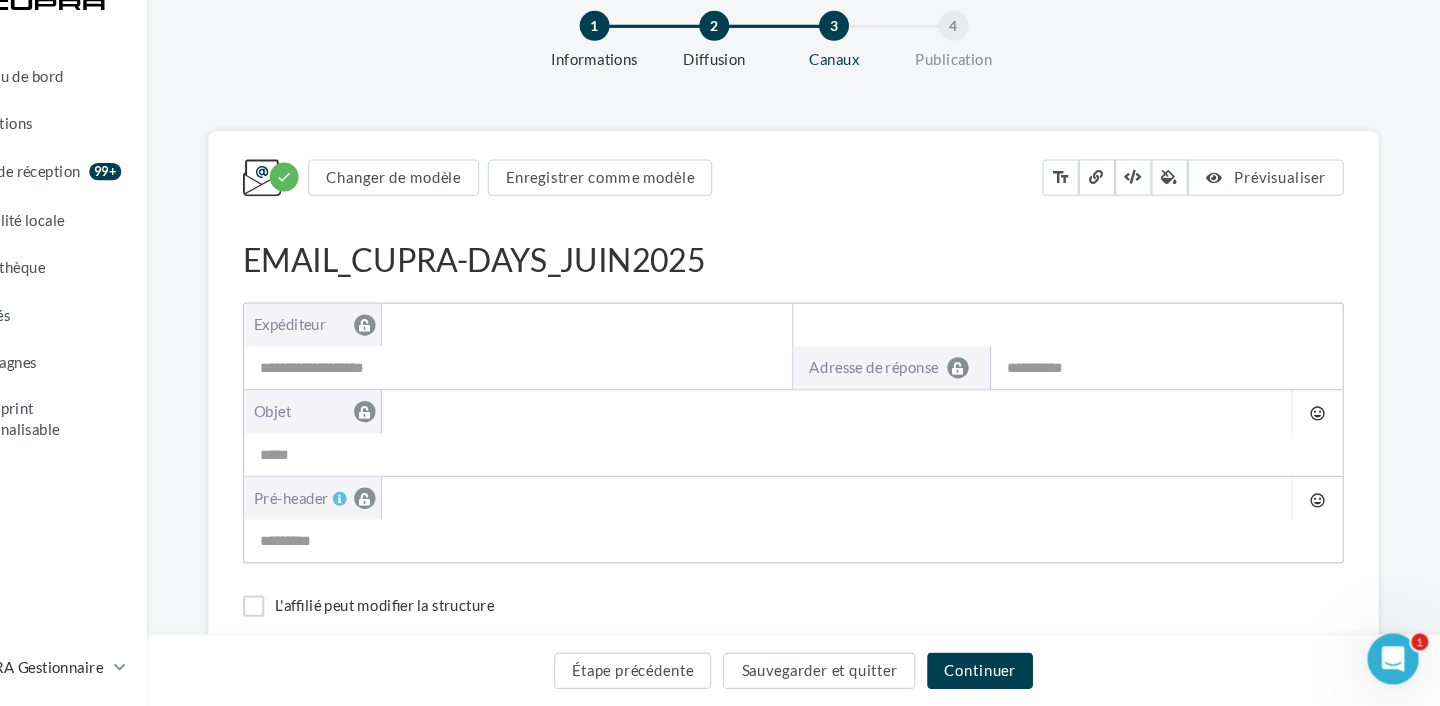 type on "**********" 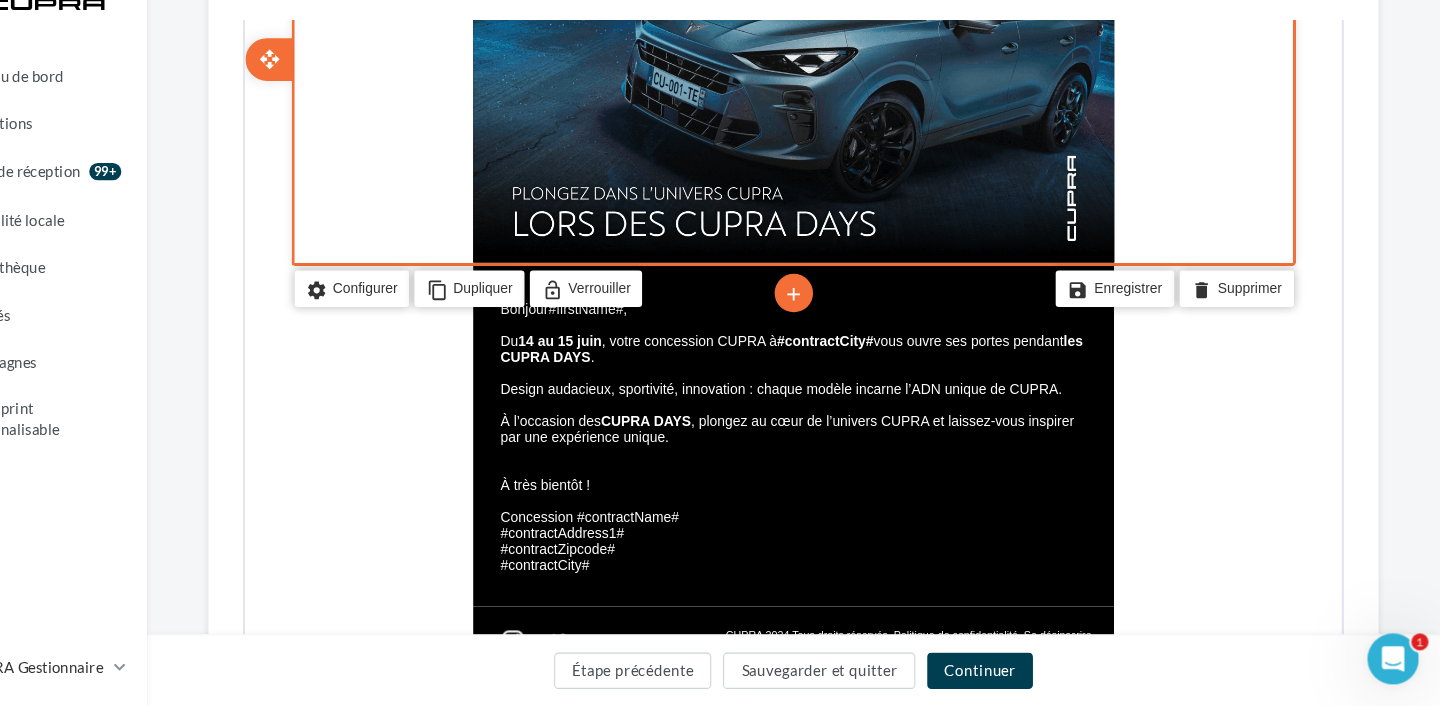 scroll, scrollTop: 627, scrollLeft: 0, axis: vertical 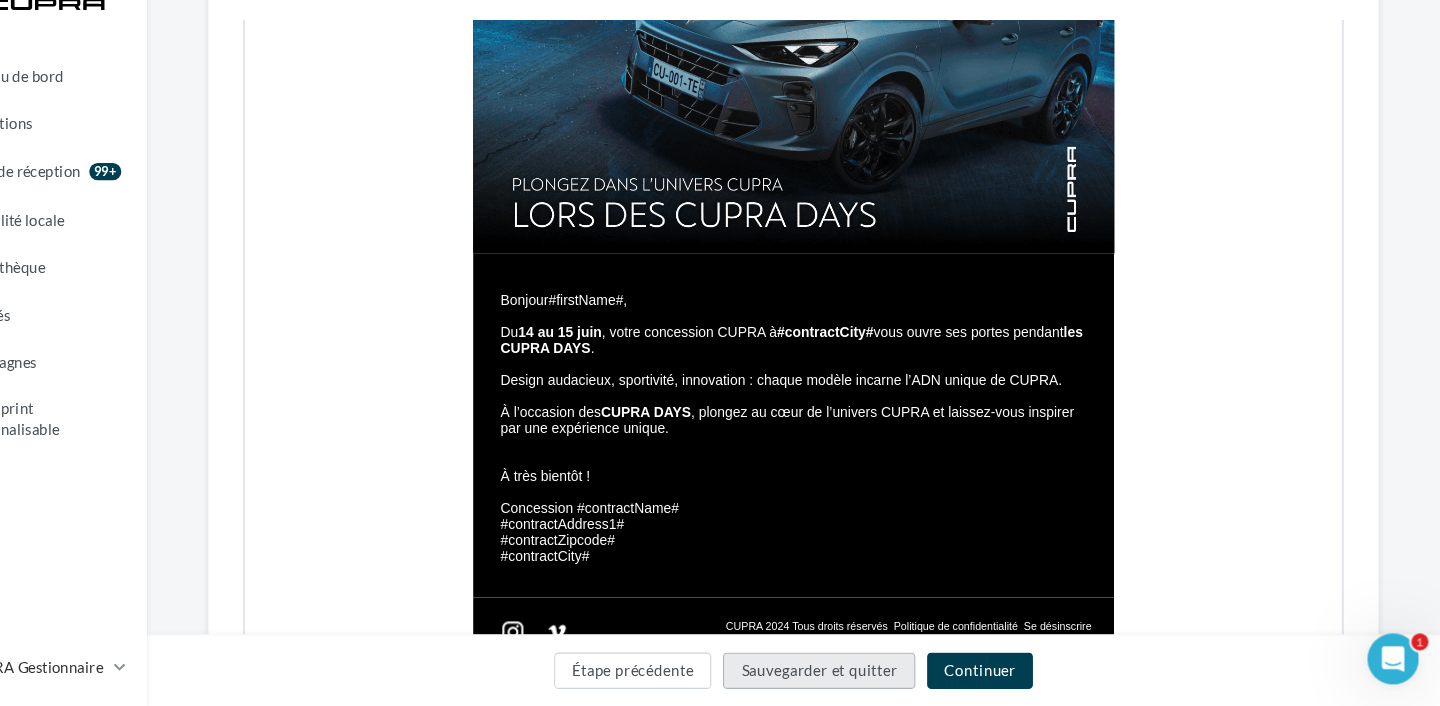 click on "Sauvegarder et quitter" at bounding box center (859, 673) 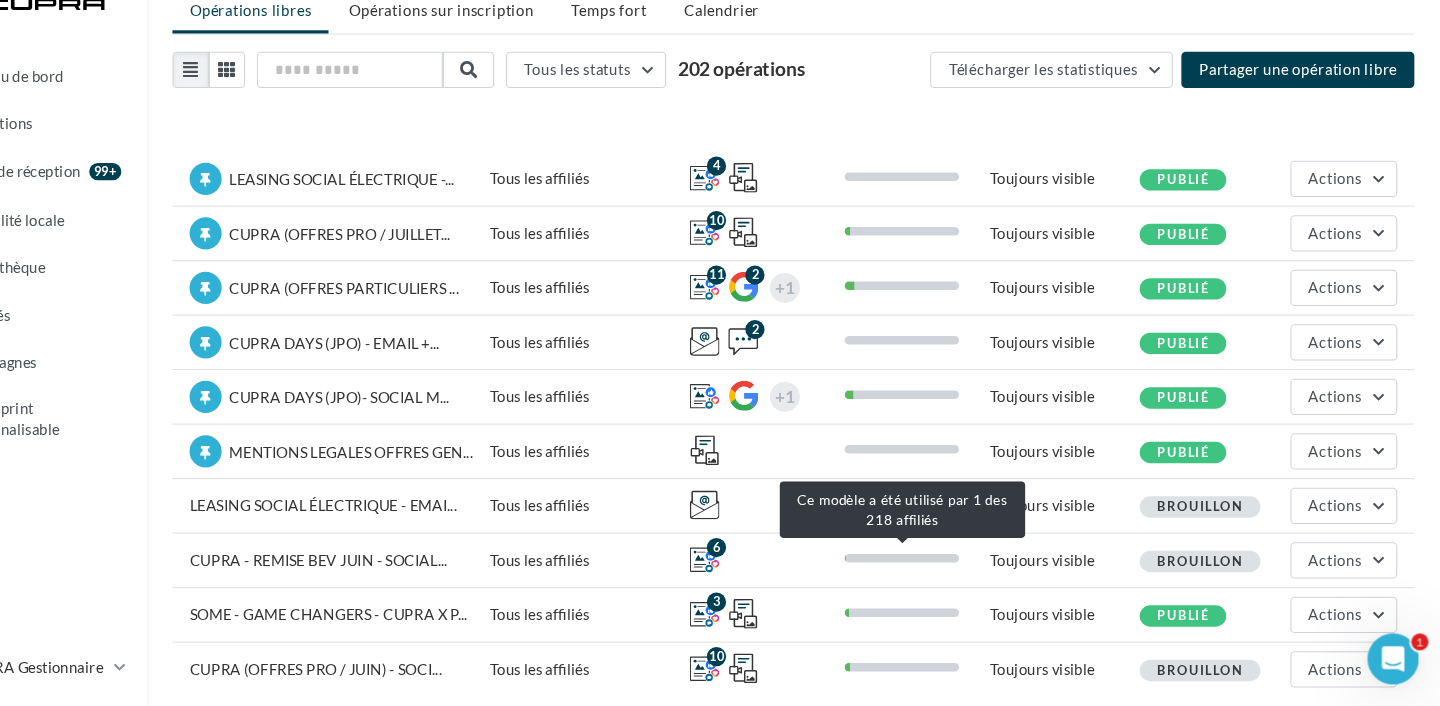 scroll, scrollTop: 133, scrollLeft: 0, axis: vertical 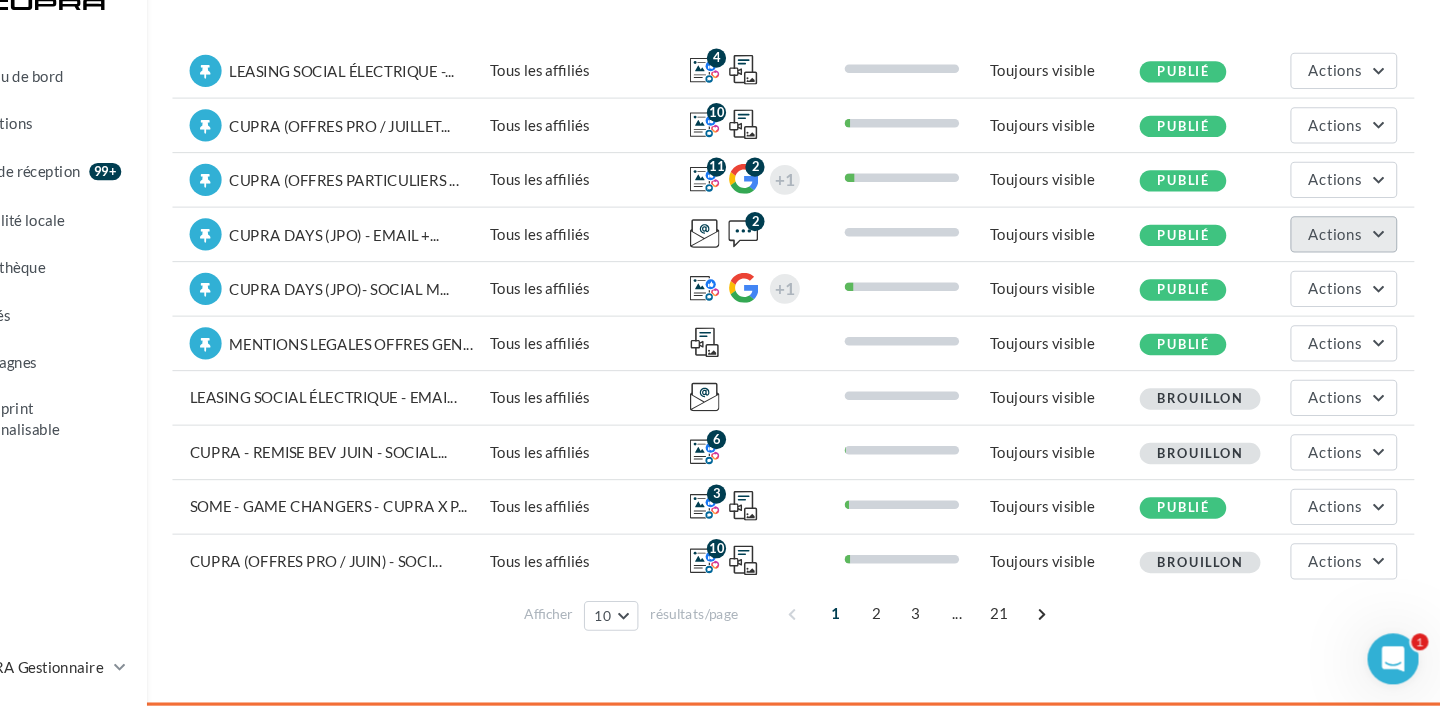 click on "Actions" at bounding box center [1342, 264] 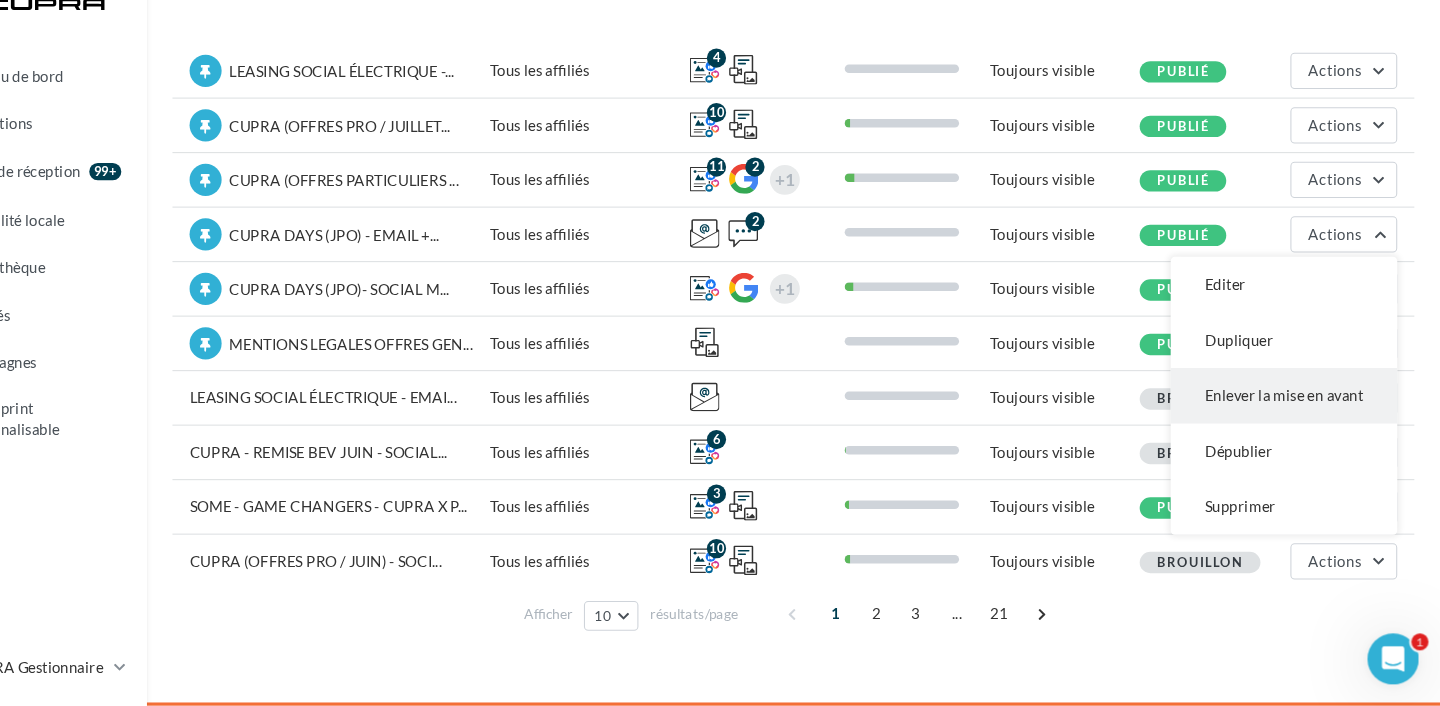 click on "Enlever la mise en avant" at bounding box center (1294, 416) 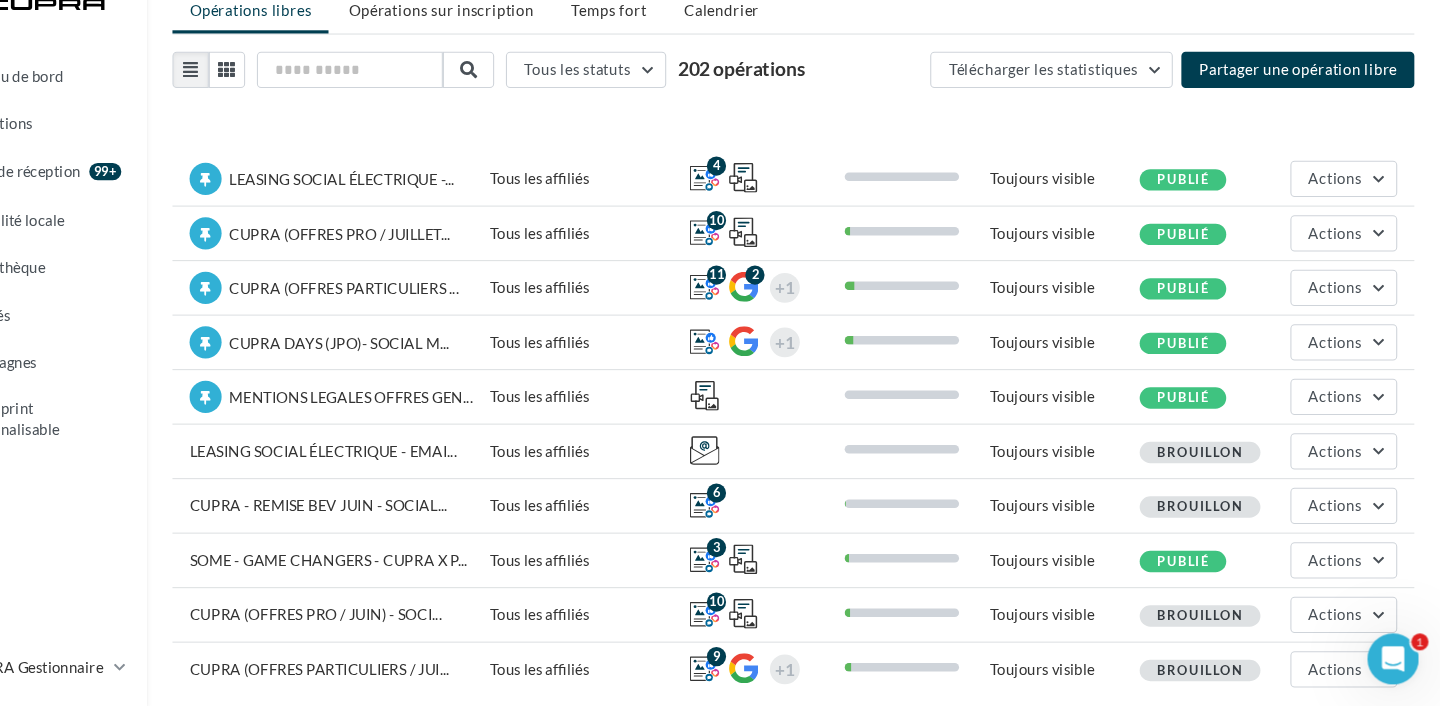 scroll, scrollTop: 133, scrollLeft: 0, axis: vertical 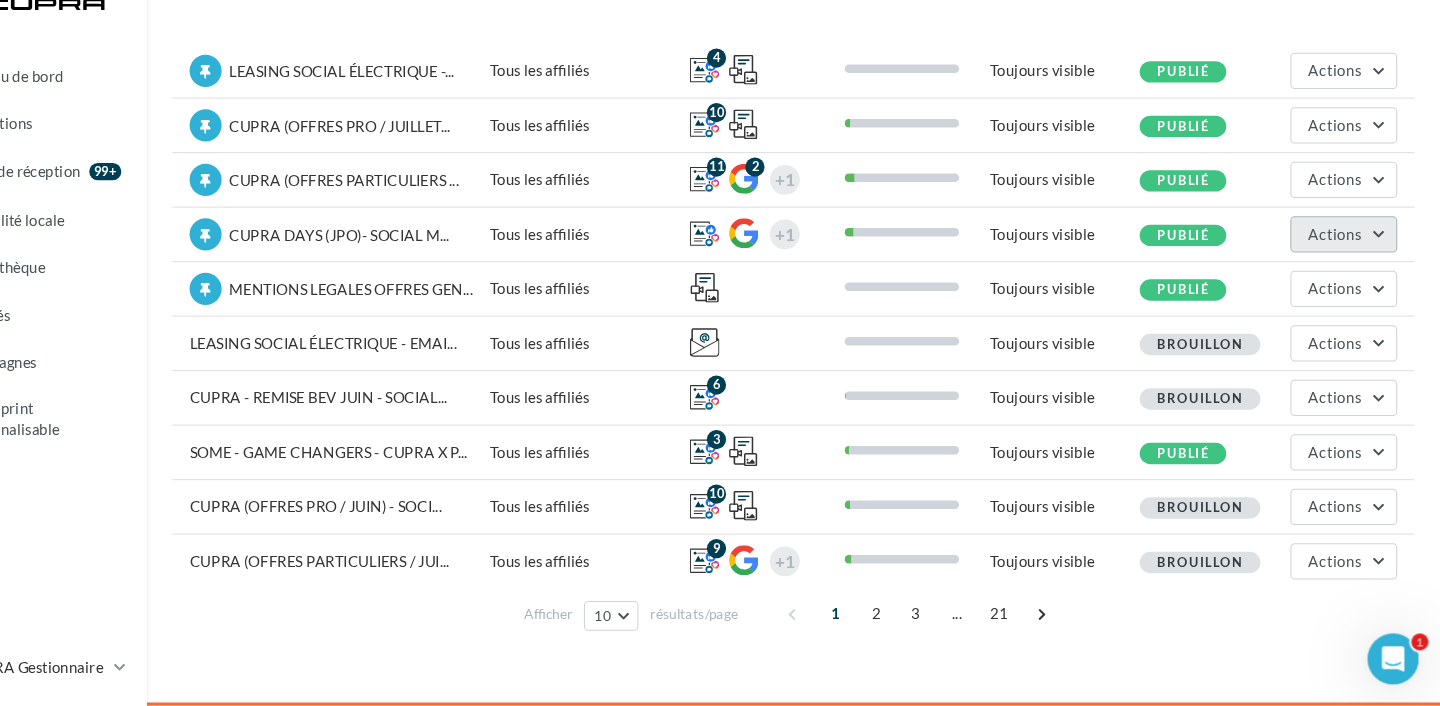 click on "Actions" at bounding box center [1350, 265] 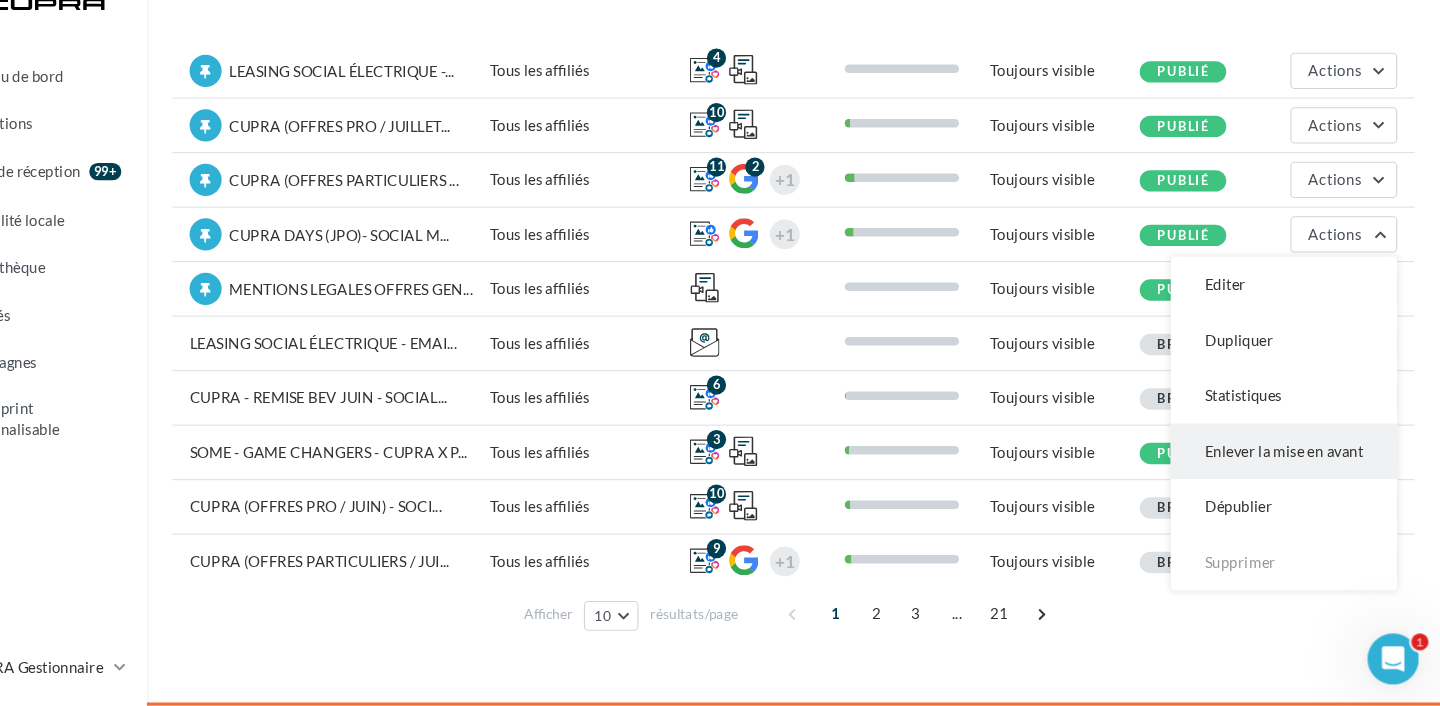 click on "Enlever la mise en avant" at bounding box center (1294, 468) 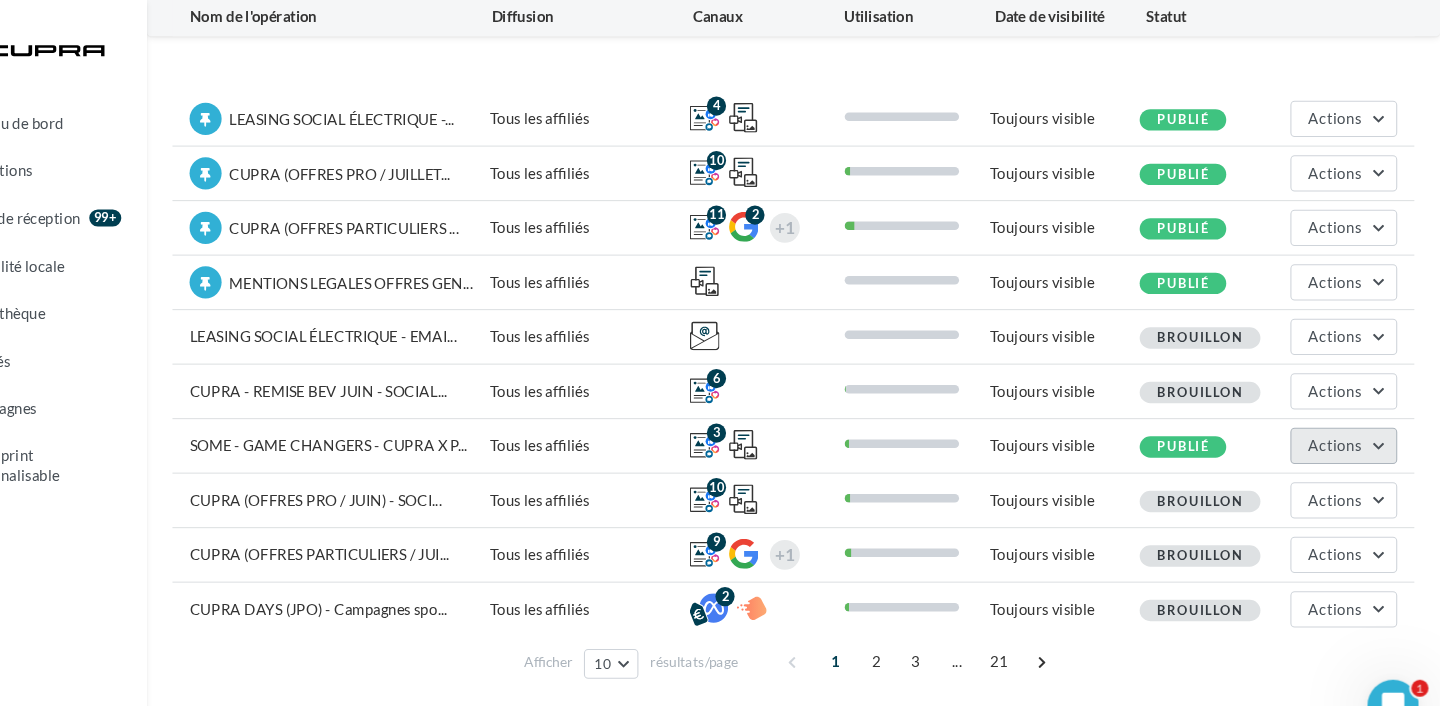 scroll, scrollTop: 131, scrollLeft: 0, axis: vertical 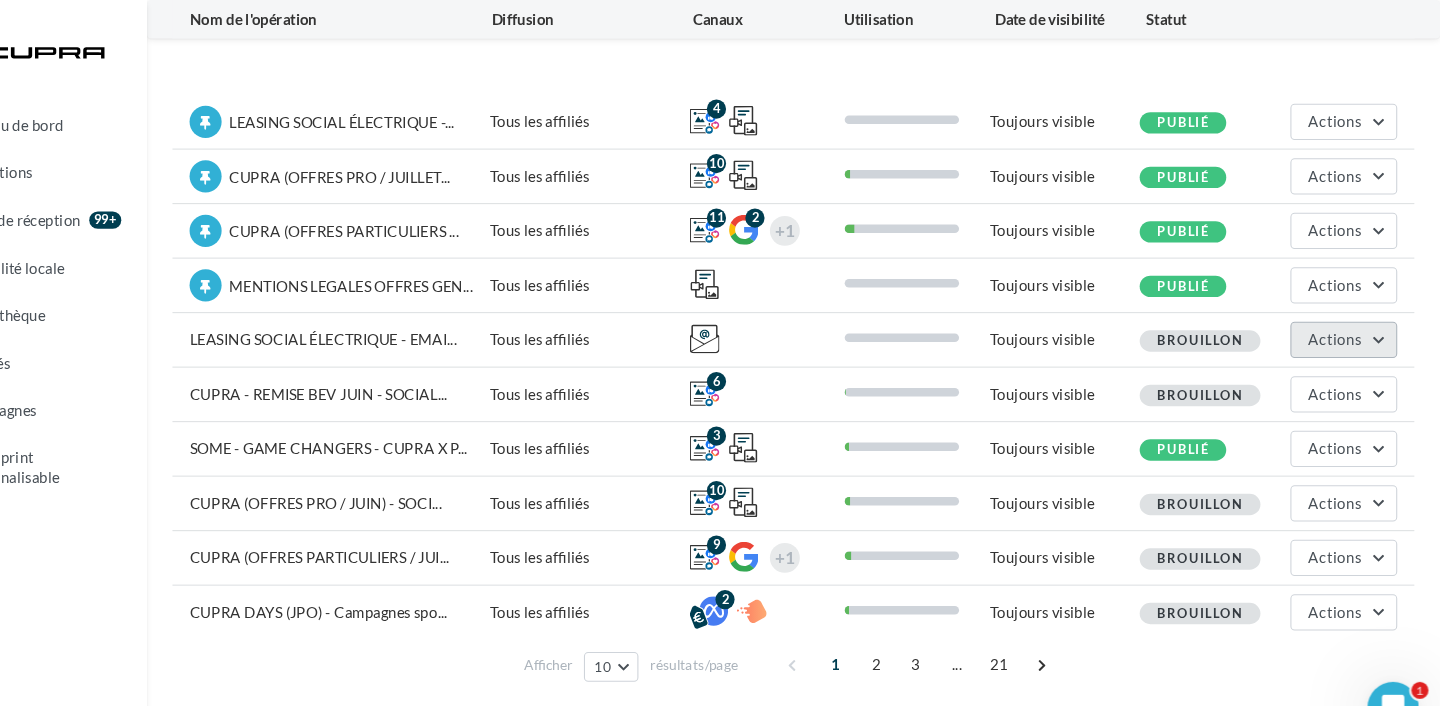 click on "Actions" at bounding box center [1342, 317] 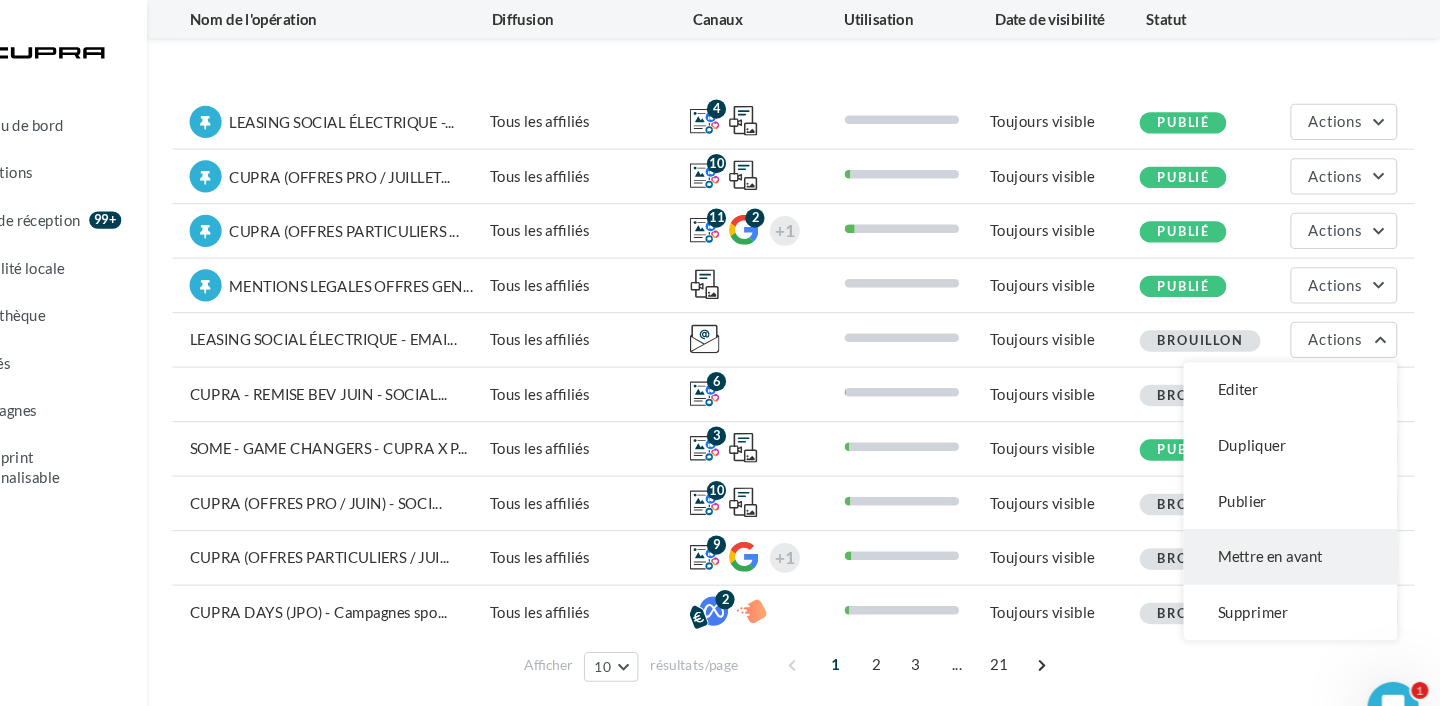 click on "Mettre en avant" at bounding box center (1300, 521) 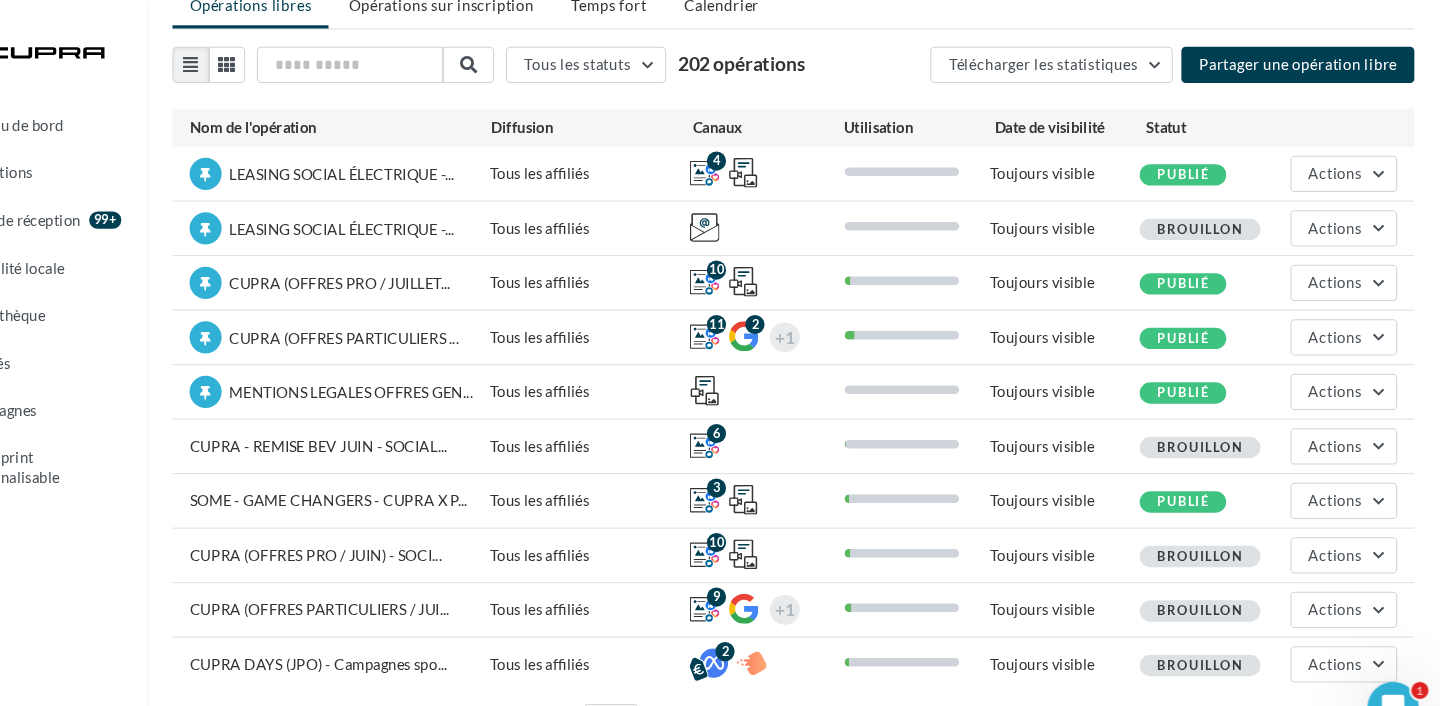 scroll, scrollTop: 76, scrollLeft: 0, axis: vertical 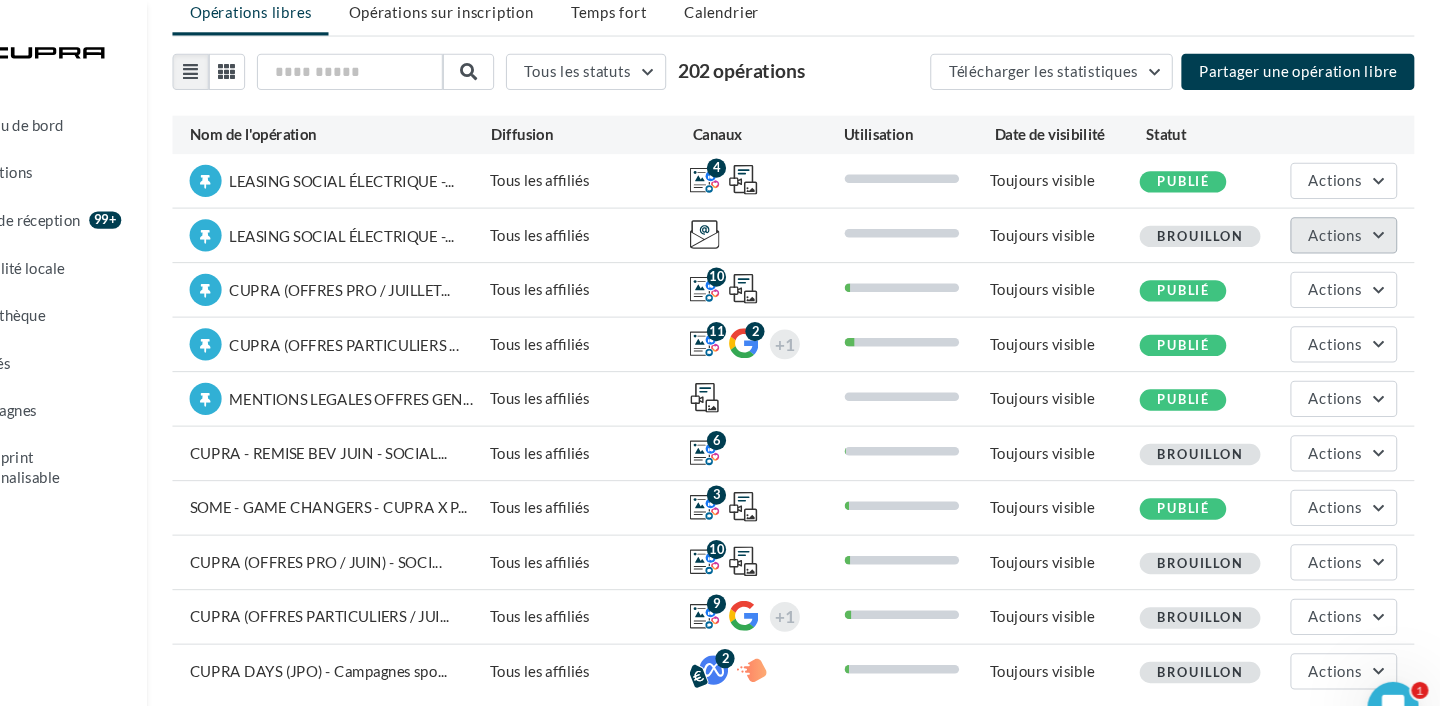 click on "Actions" at bounding box center (1350, 220) 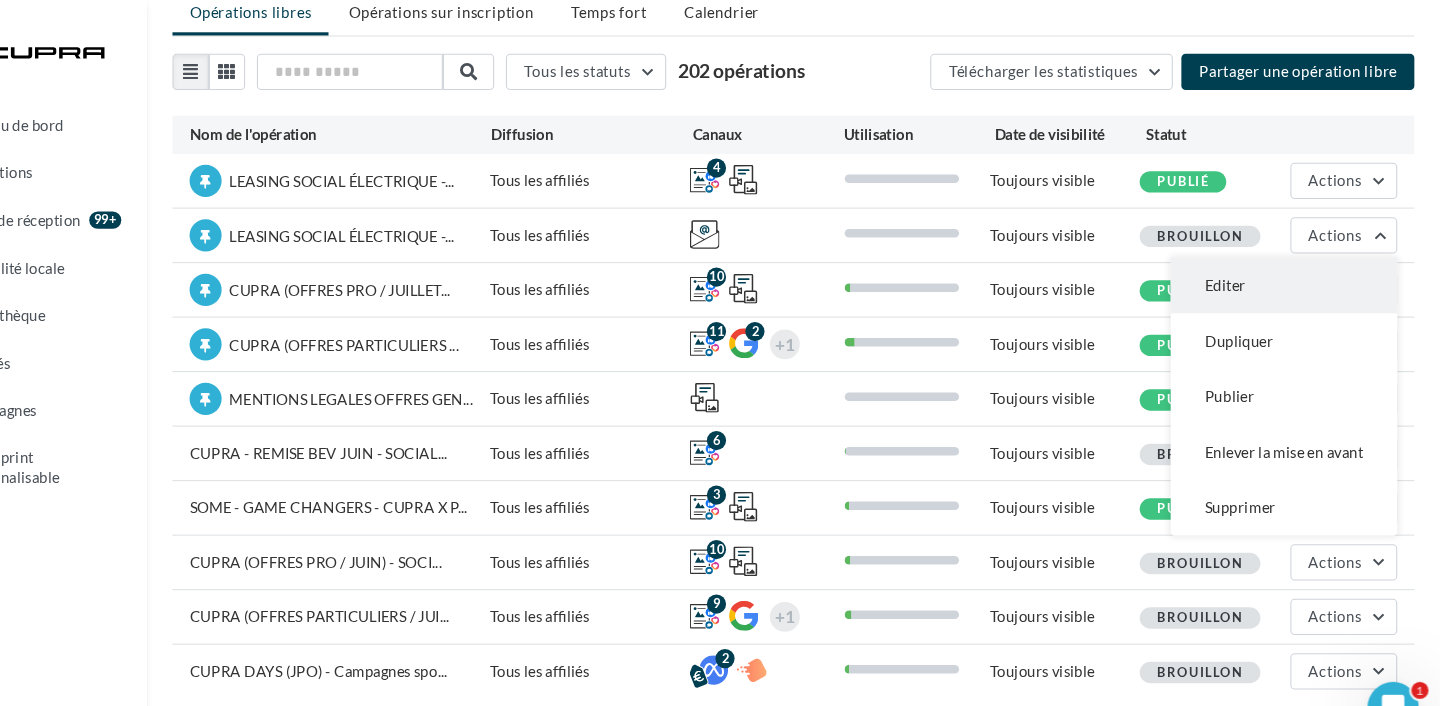 click on "Editer" at bounding box center [1294, 267] 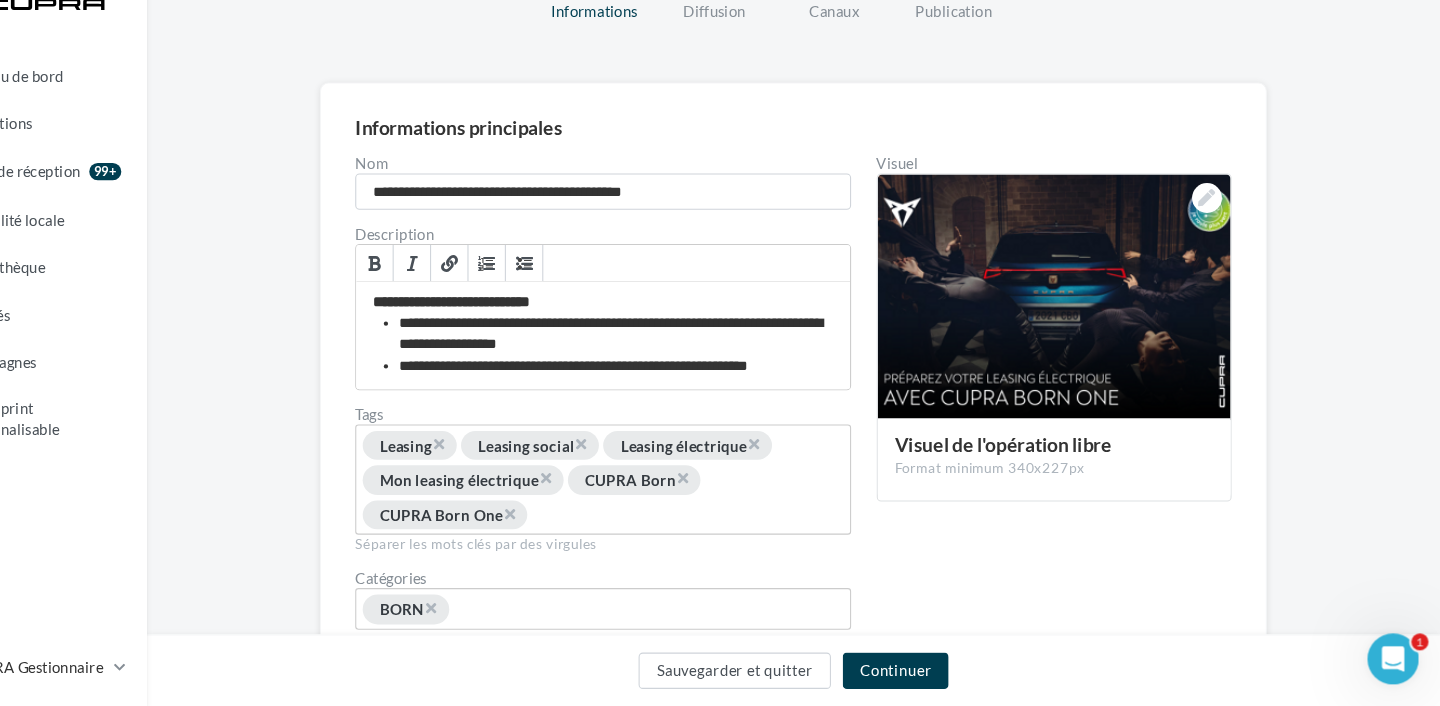scroll, scrollTop: 47, scrollLeft: 0, axis: vertical 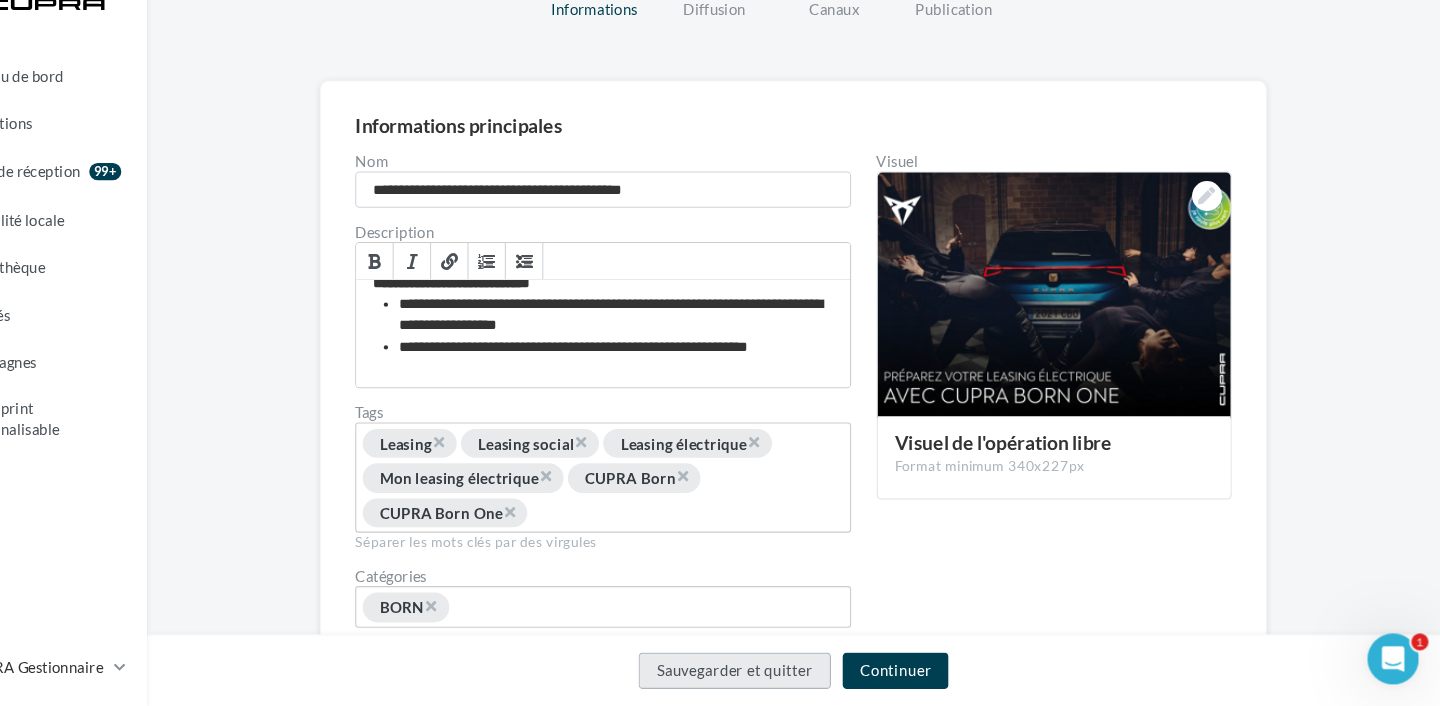 click on "Sauvegarder et quitter" at bounding box center (780, 673) 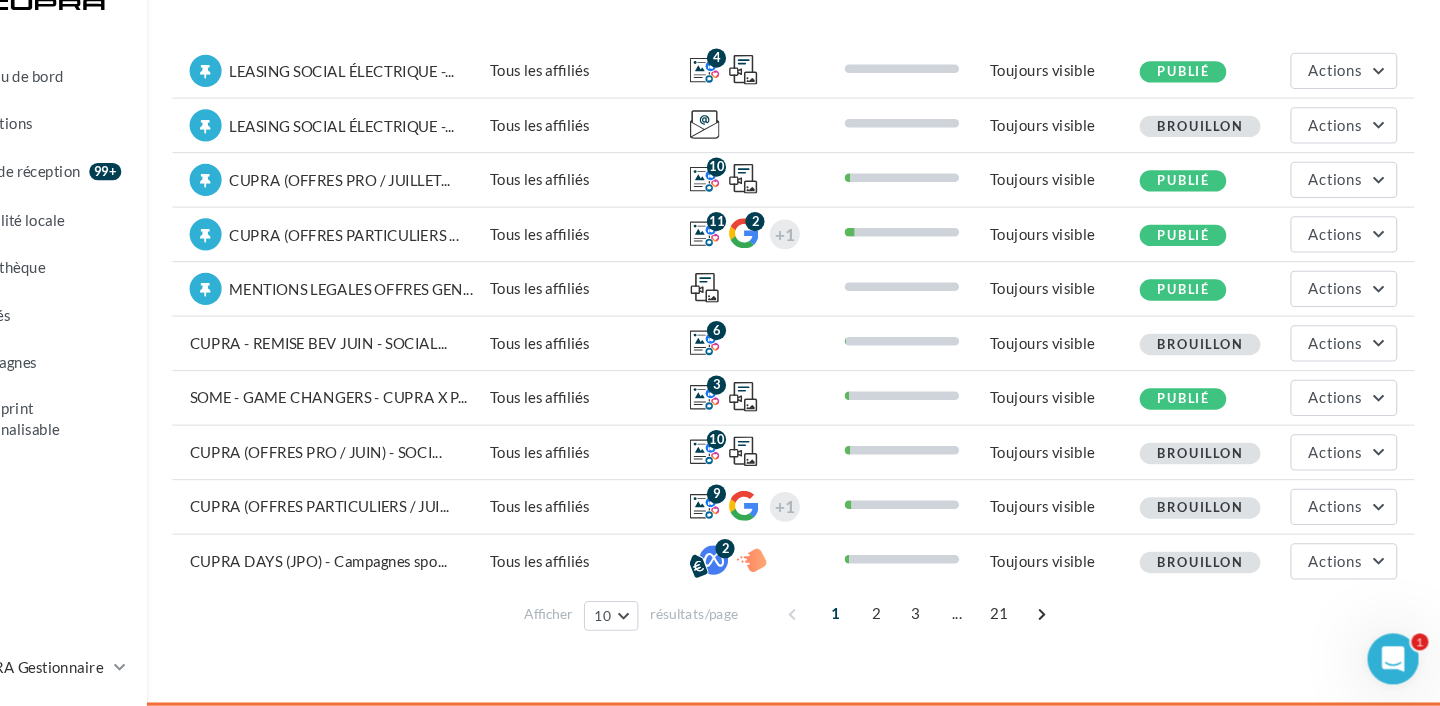 scroll, scrollTop: 132, scrollLeft: 0, axis: vertical 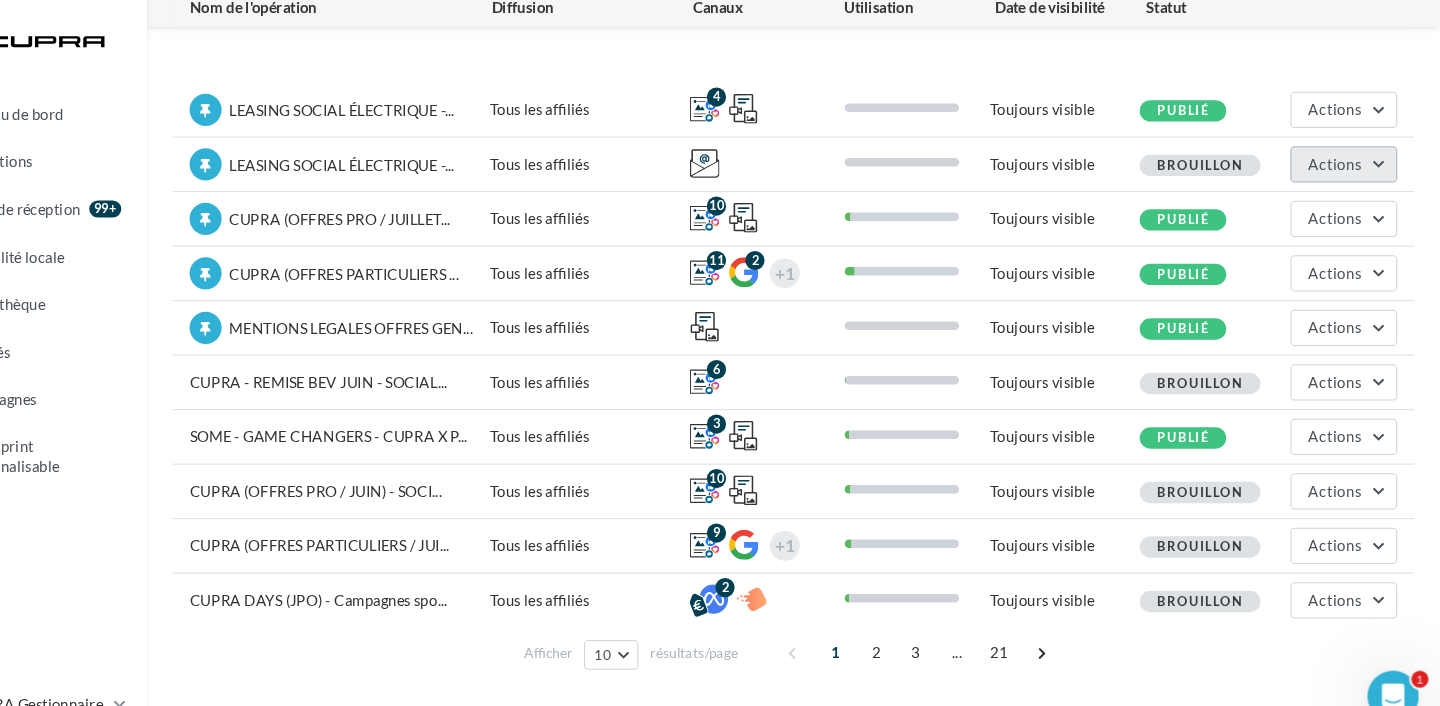 click on "Actions" at bounding box center (1350, 164) 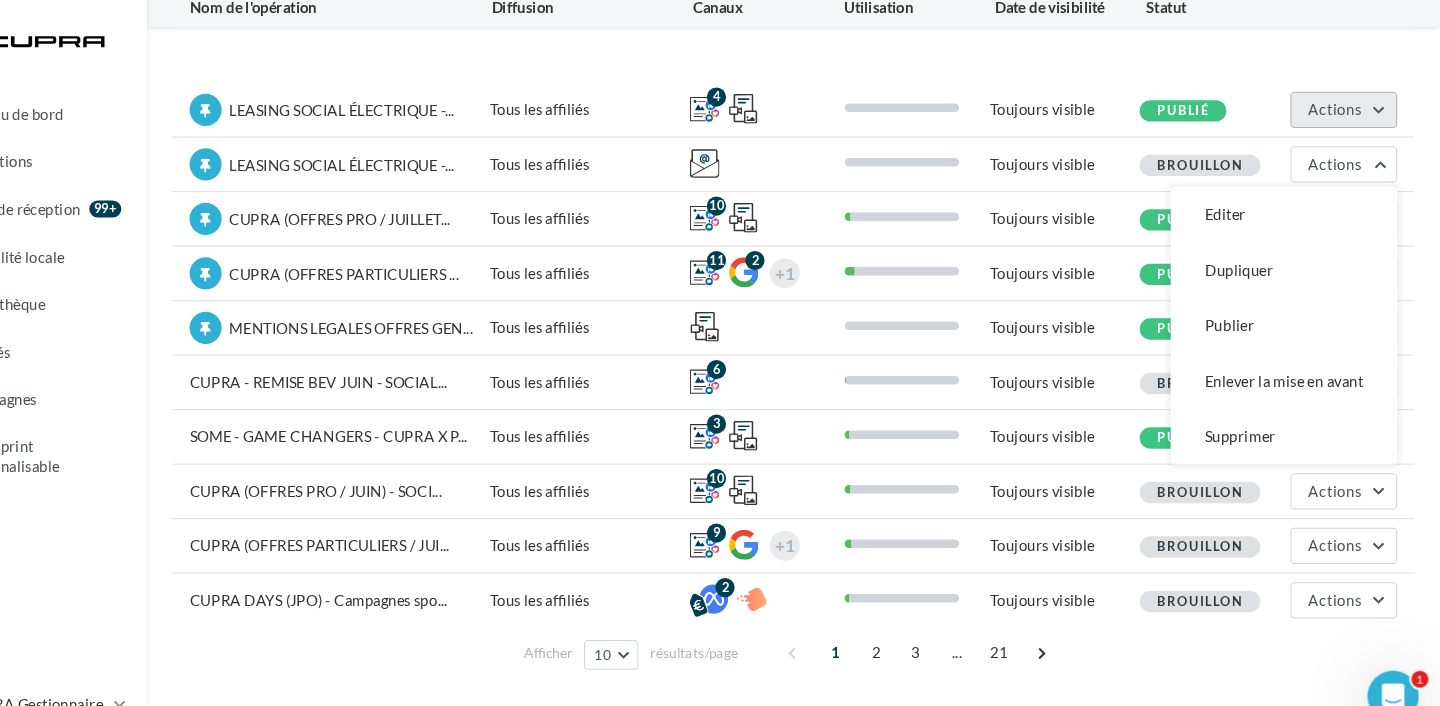 click on "Actions" at bounding box center (1342, 112) 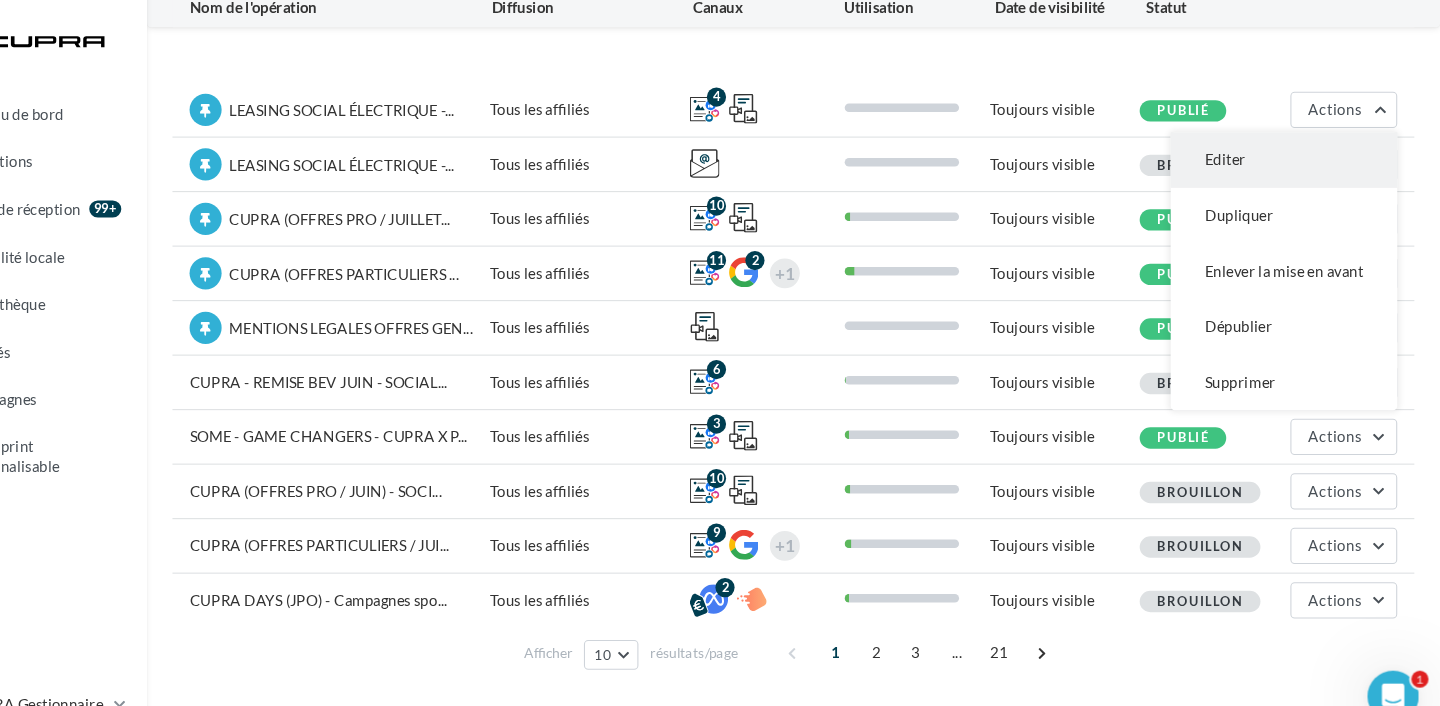 click on "Editer" at bounding box center [1294, 160] 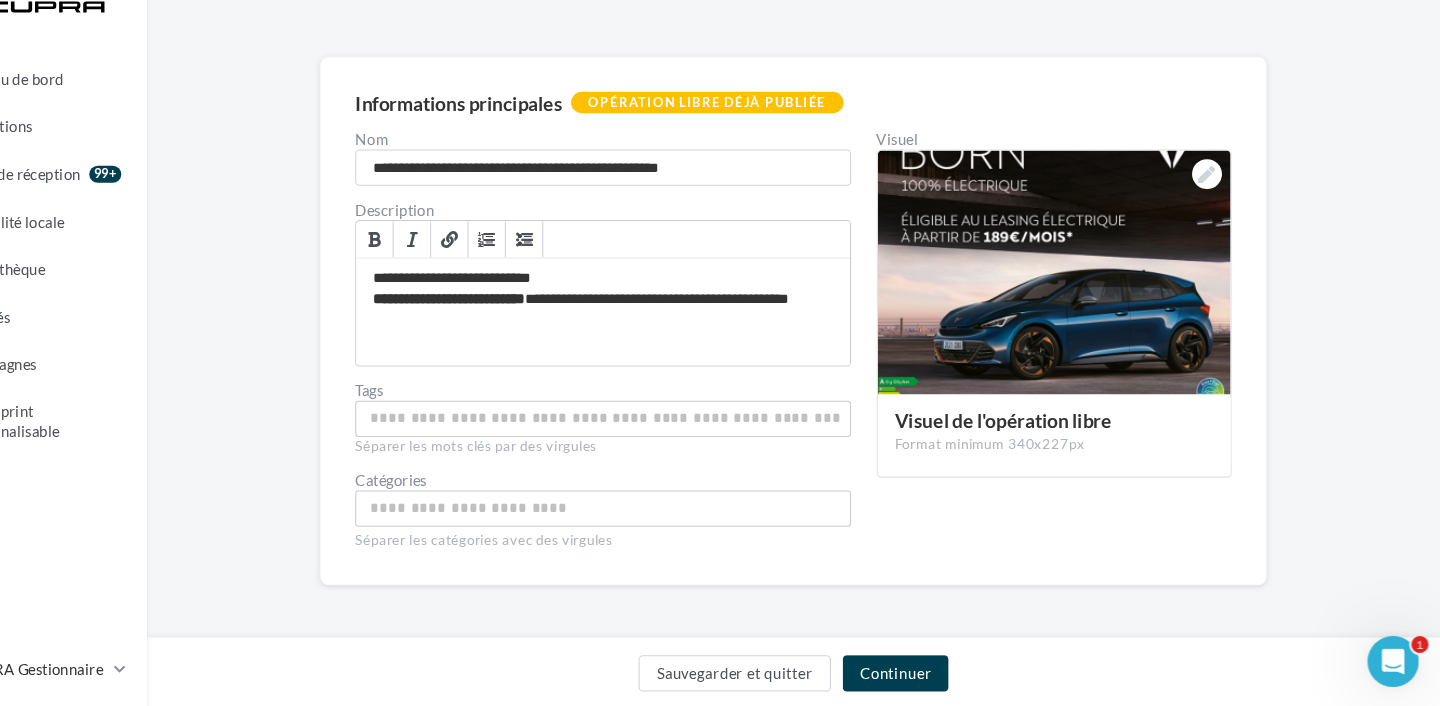 scroll, scrollTop: 74, scrollLeft: 0, axis: vertical 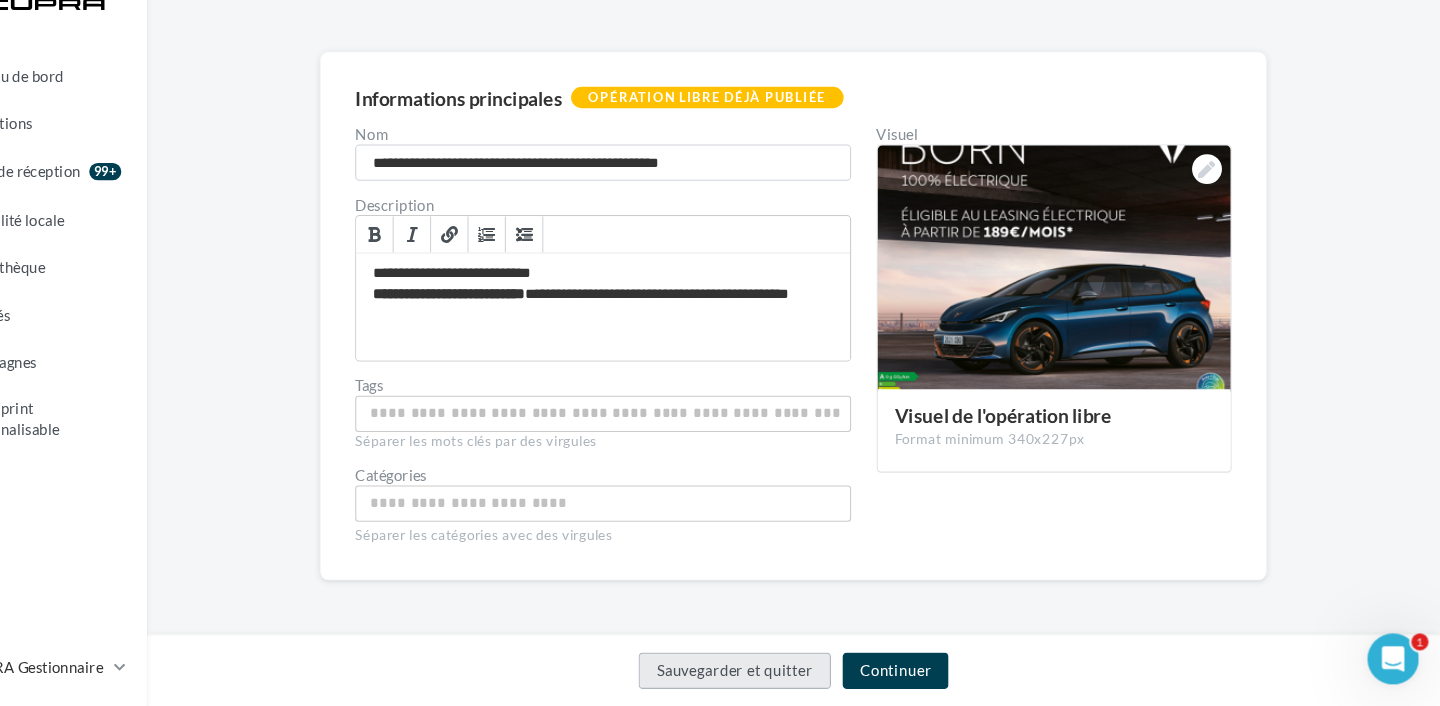 click on "Sauvegarder et quitter" at bounding box center [780, 673] 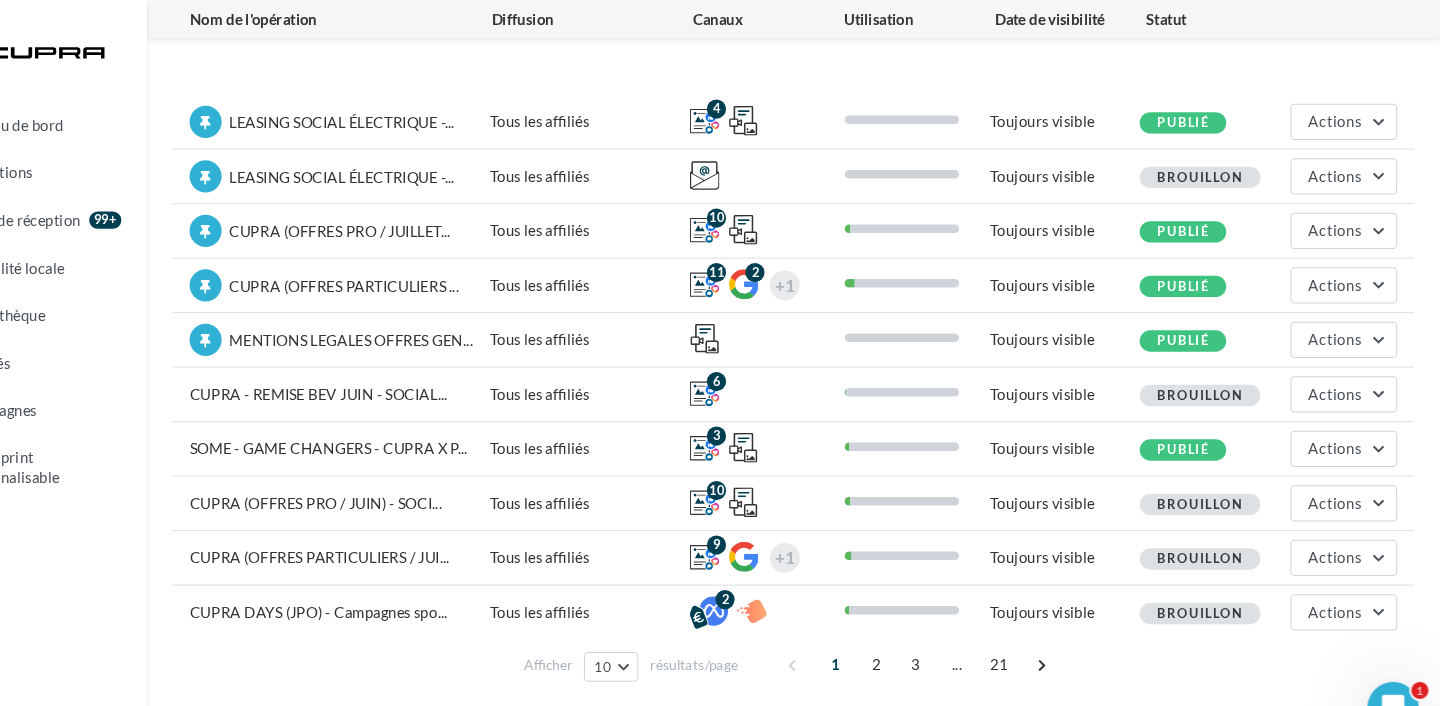 scroll, scrollTop: 126, scrollLeft: 0, axis: vertical 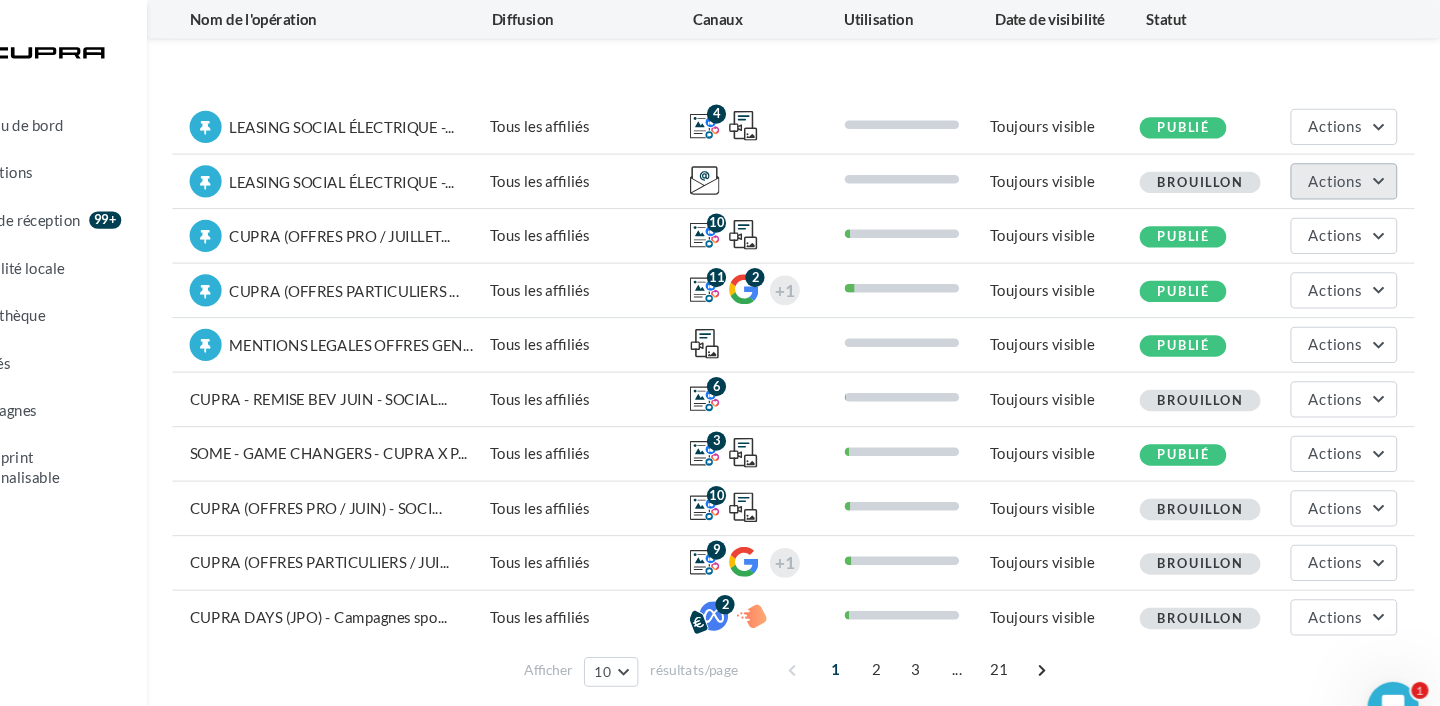 click on "Actions" at bounding box center (1342, 169) 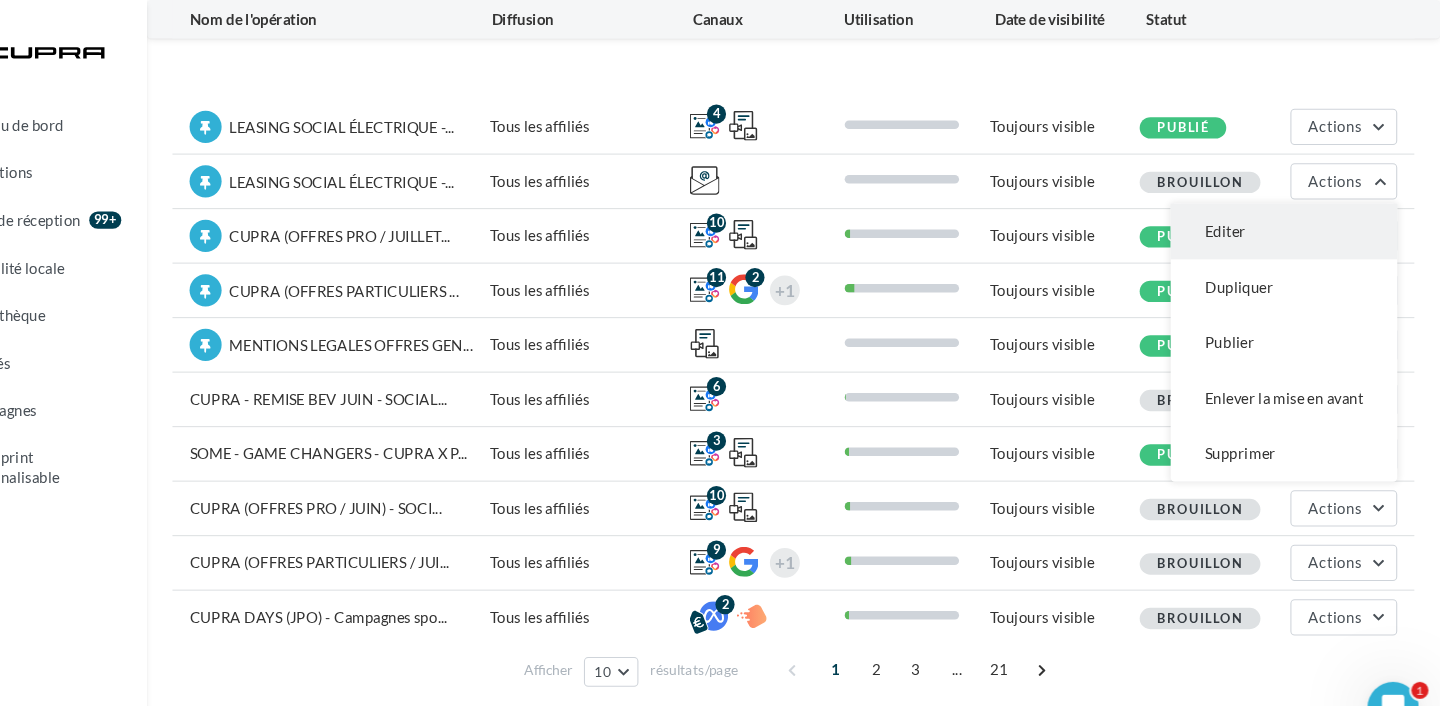 click on "Editer" at bounding box center [1294, 217] 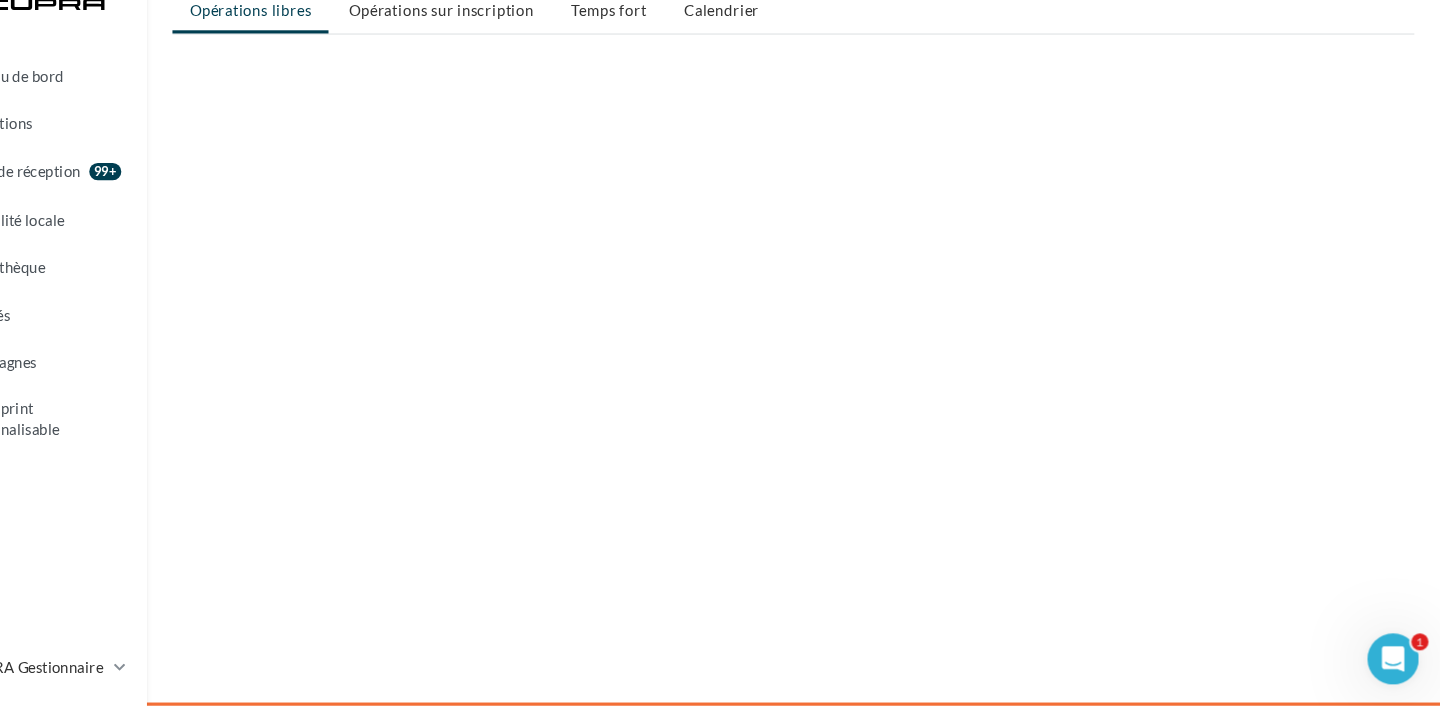 scroll, scrollTop: 0, scrollLeft: 0, axis: both 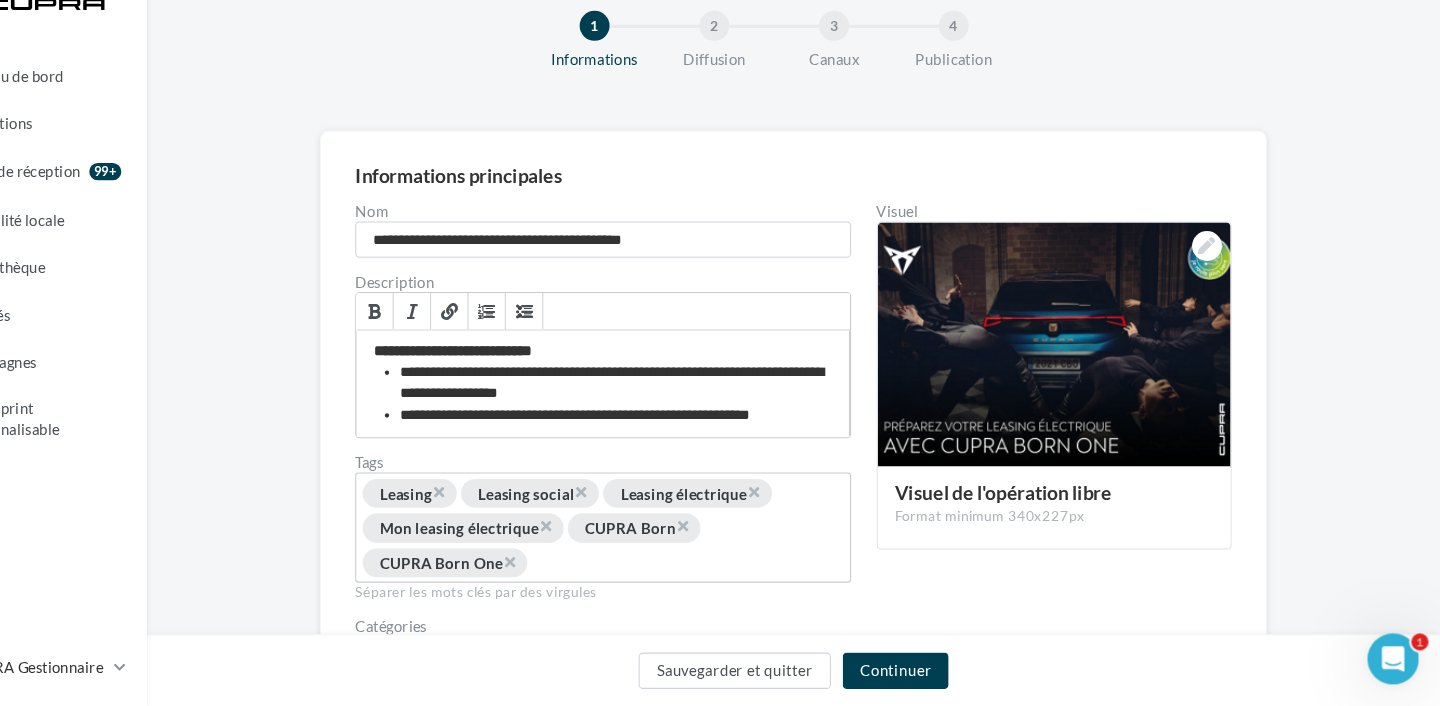 click on "**********" at bounding box center [669, 444] 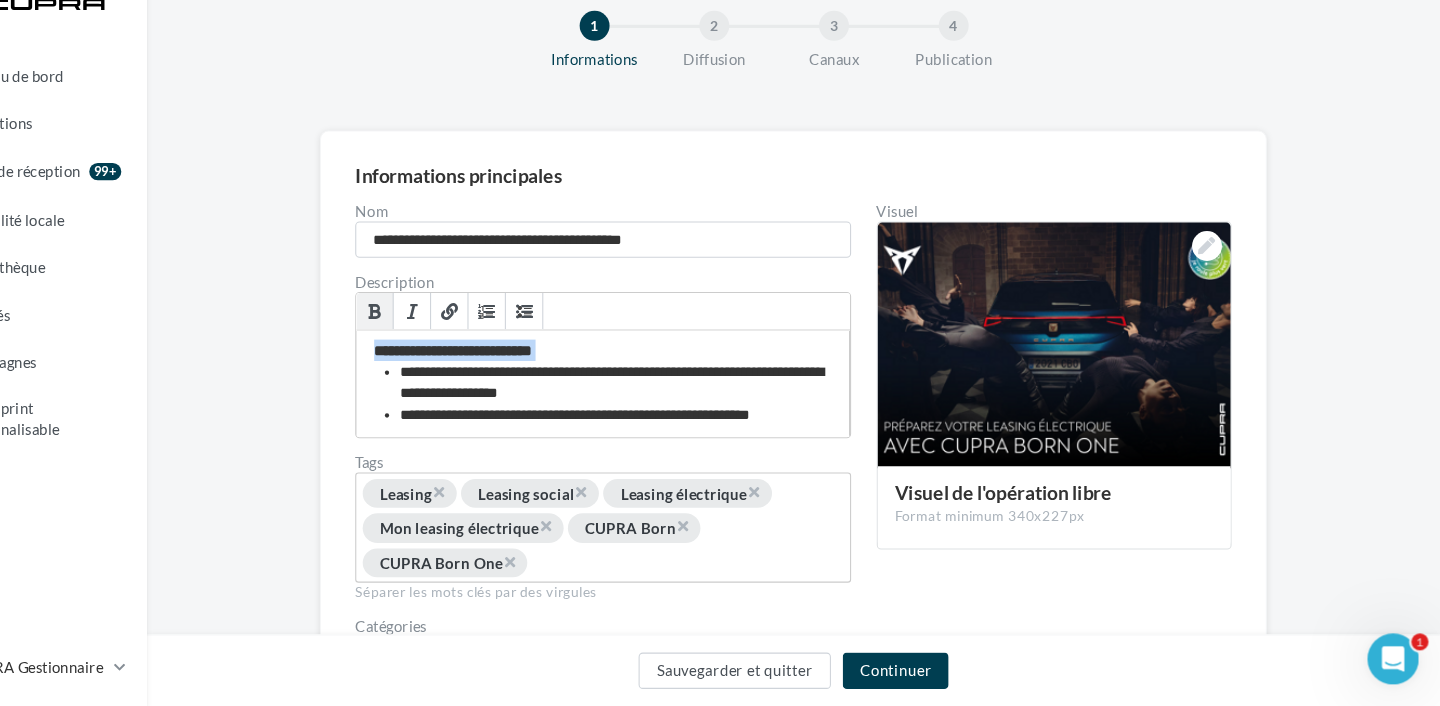 copy on "**********" 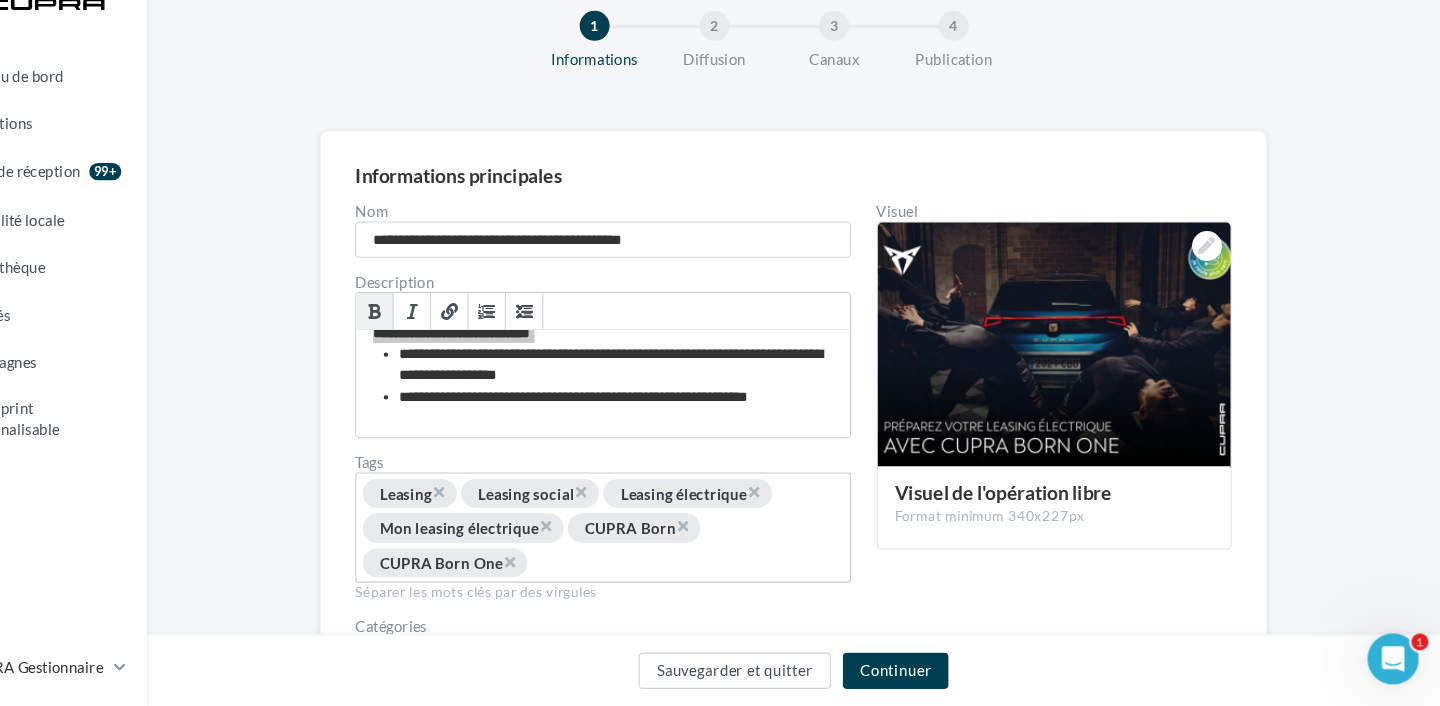 scroll, scrollTop: 16, scrollLeft: 0, axis: vertical 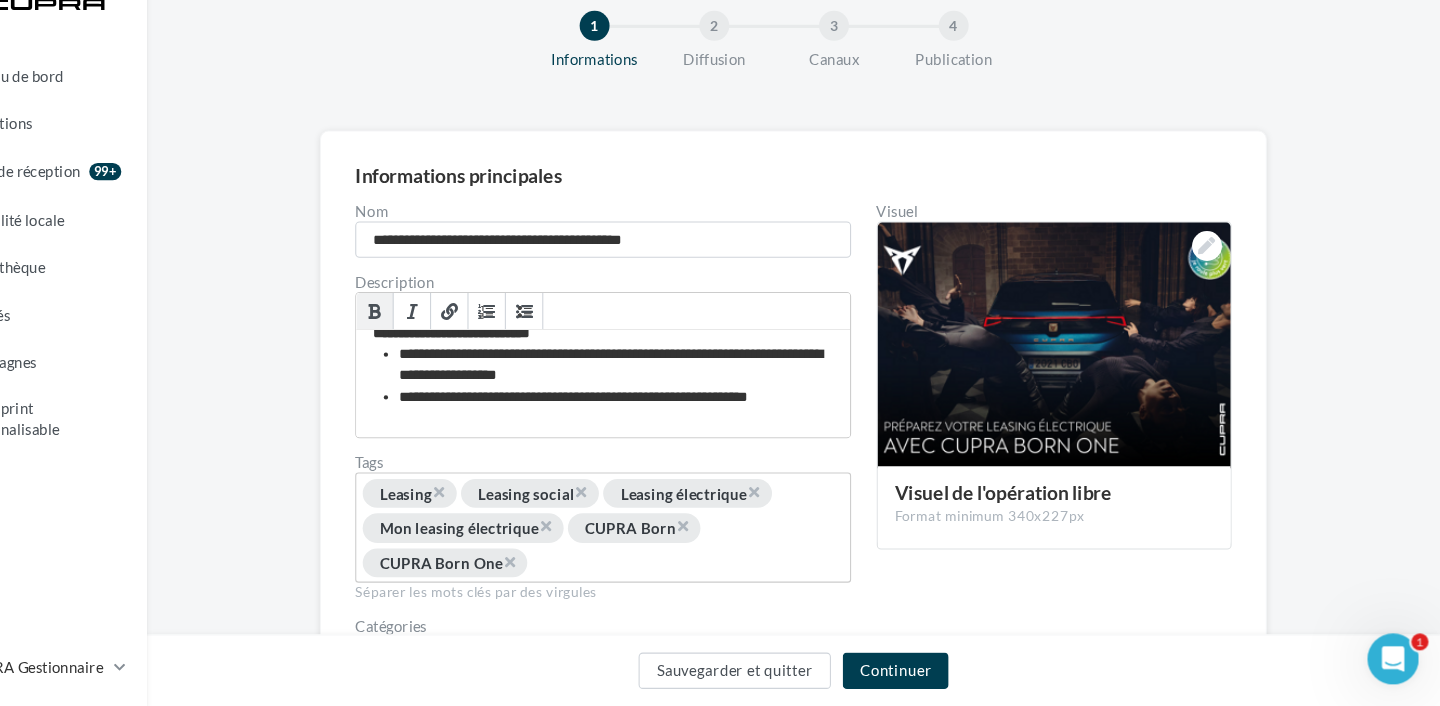 click on "**********" at bounding box center [843, 469] 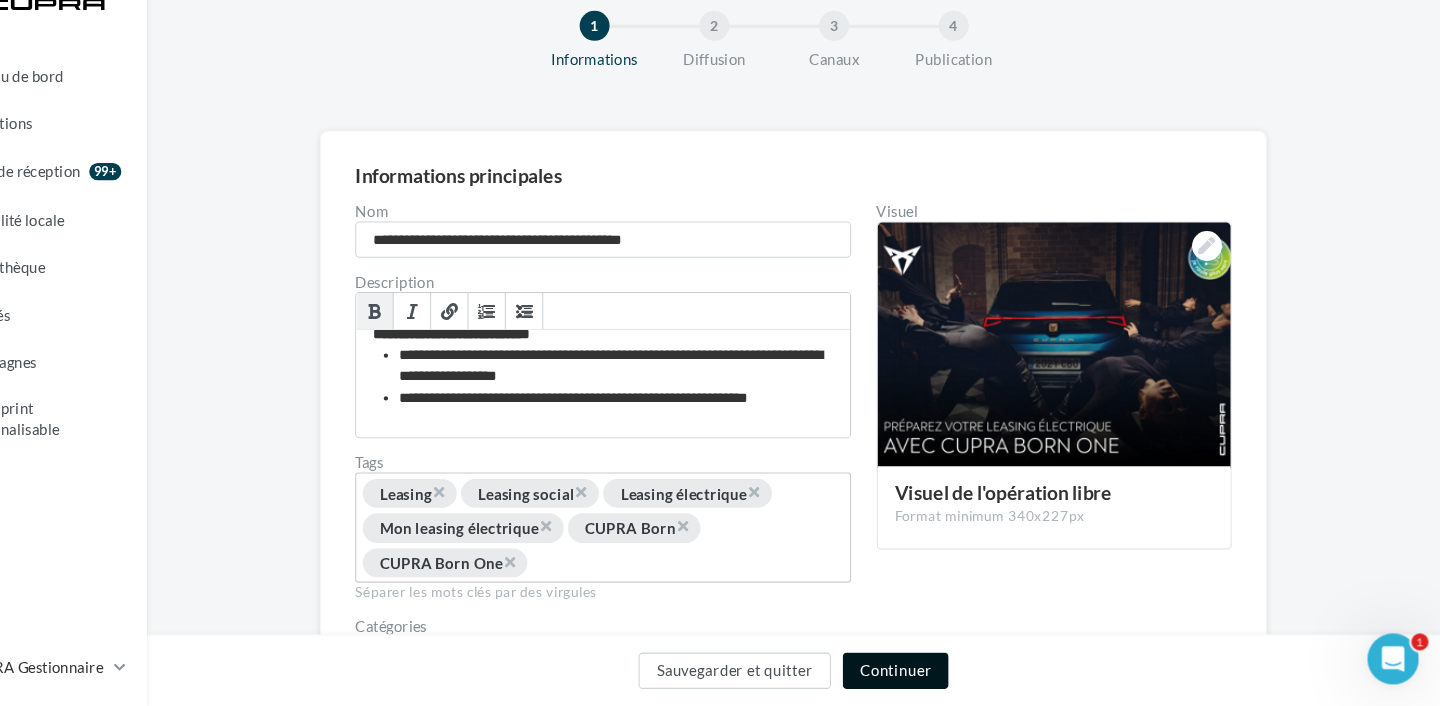 click on "Continuer" at bounding box center (930, 673) 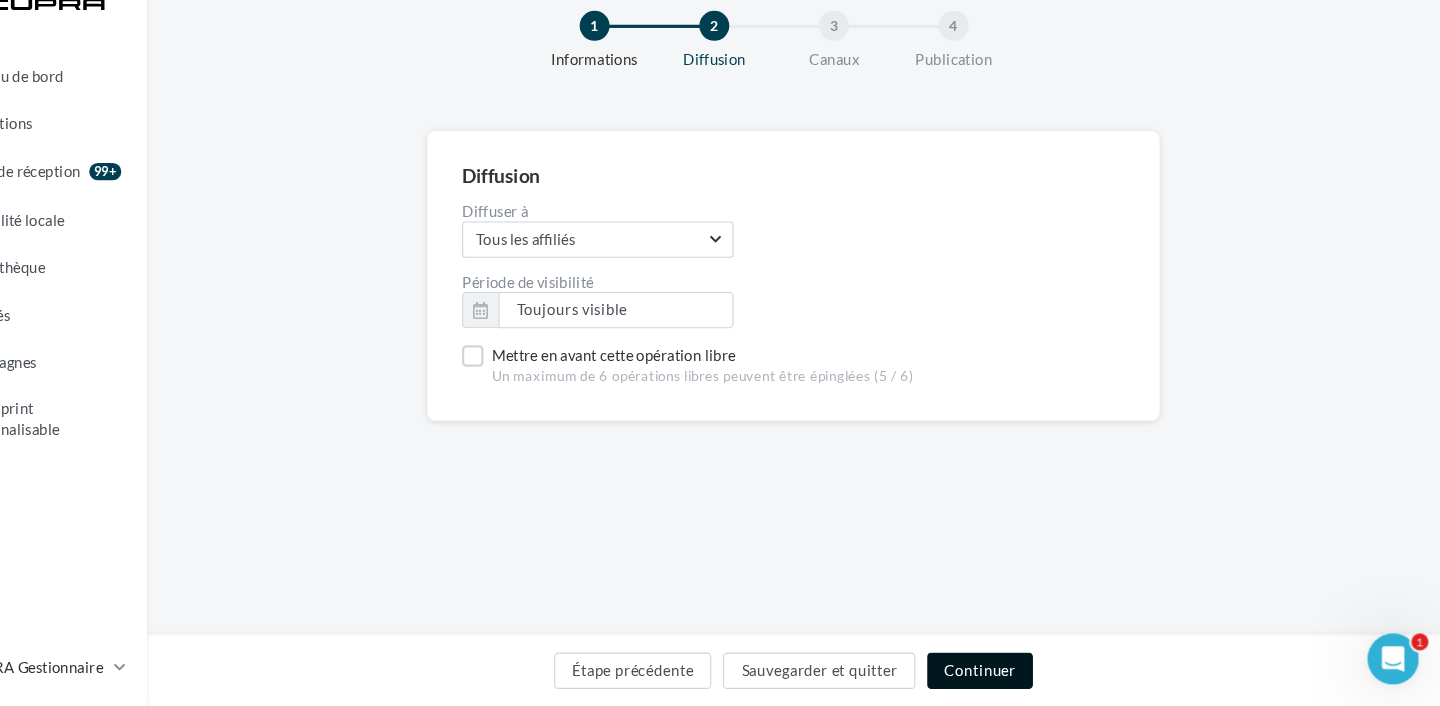 click on "Continuer" at bounding box center (1009, 673) 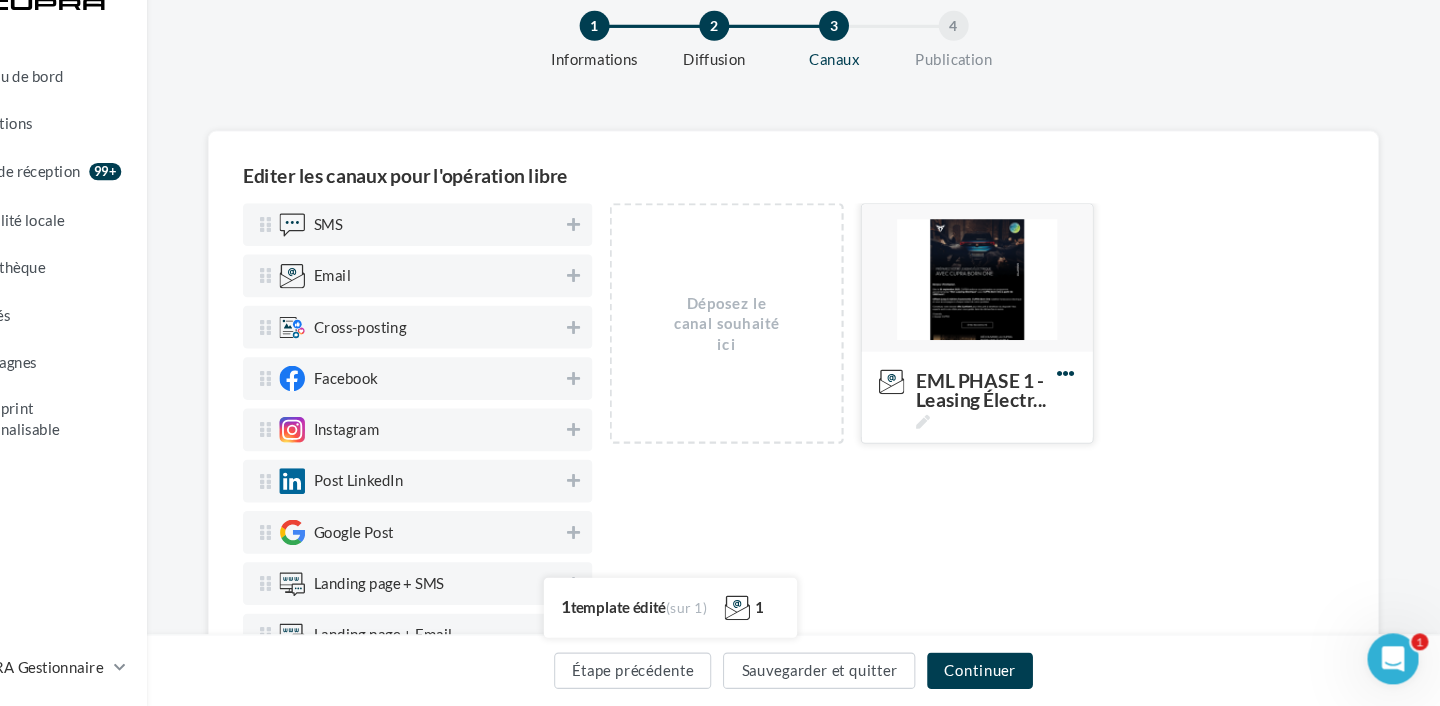 click at bounding box center [1090, 395] 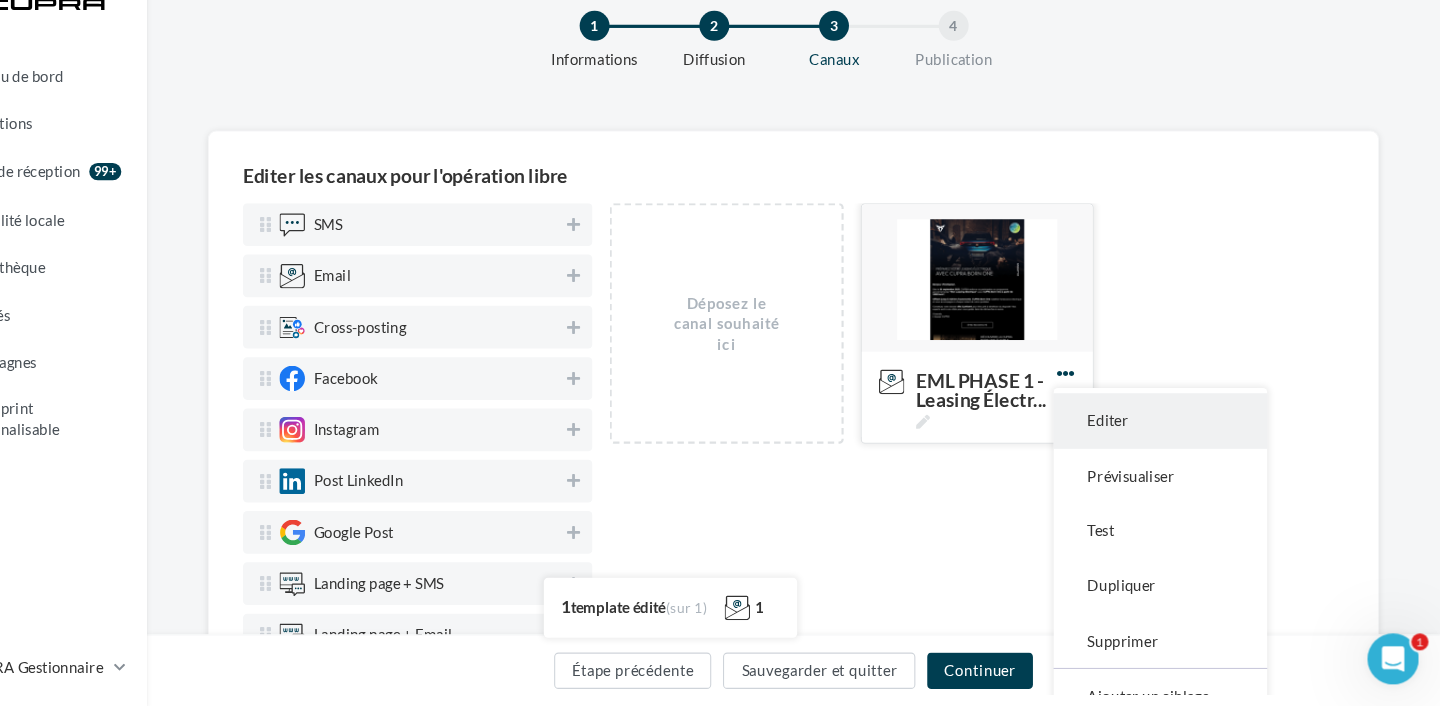 click on "Editer" at bounding box center (1178, 439) 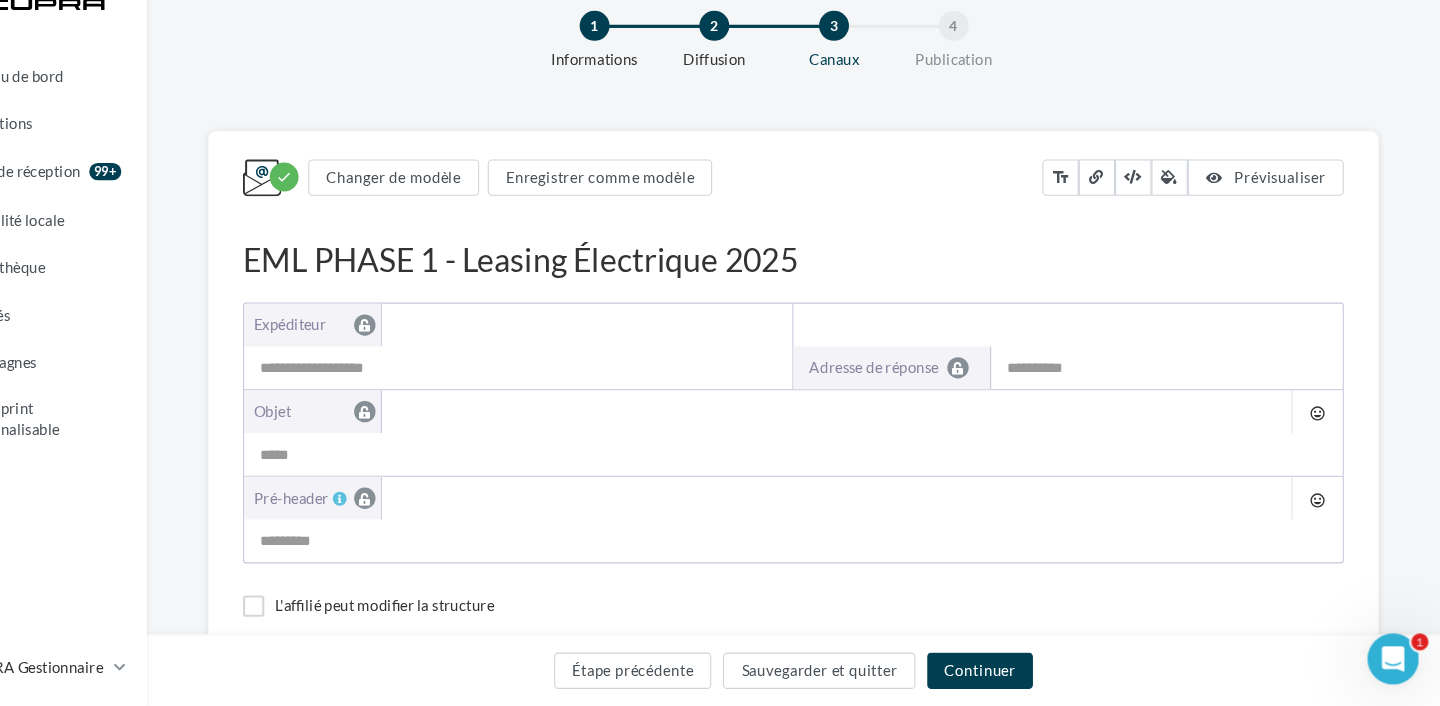type on "**********" 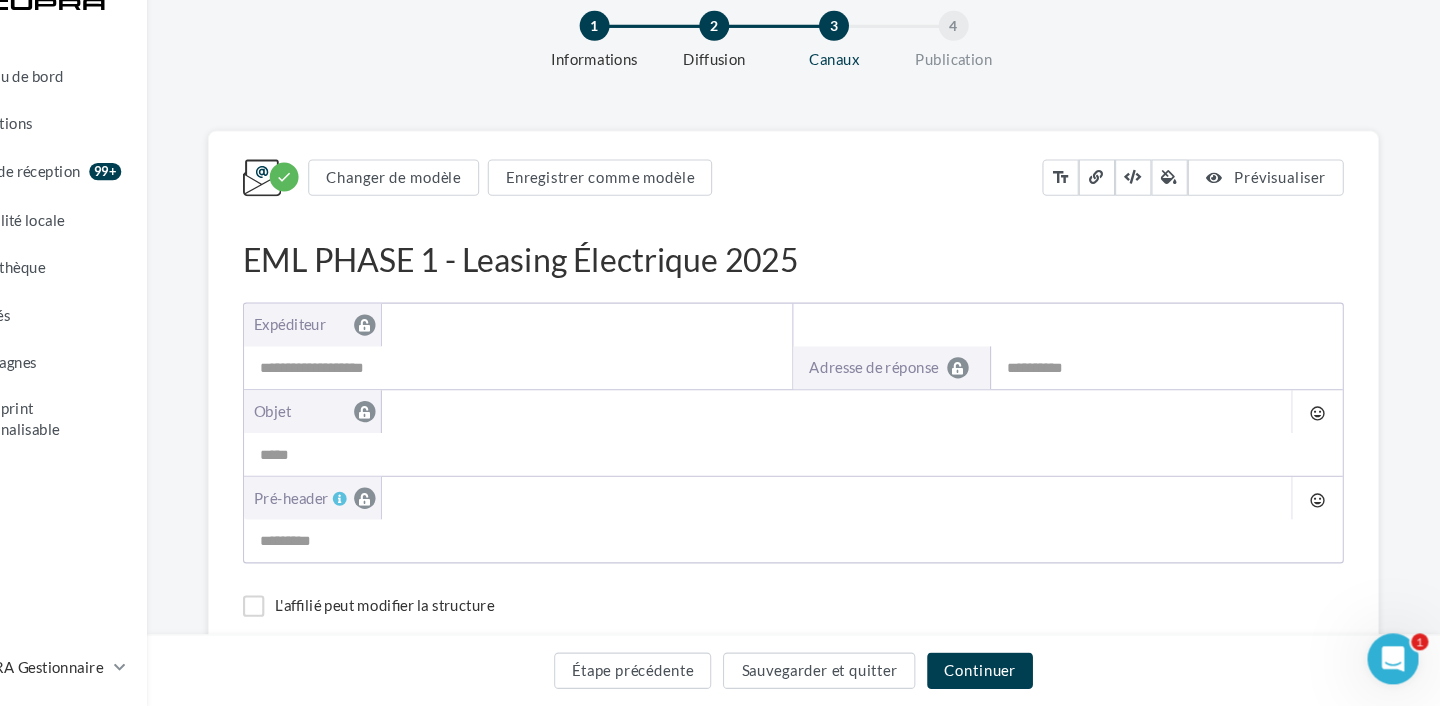 type on "**********" 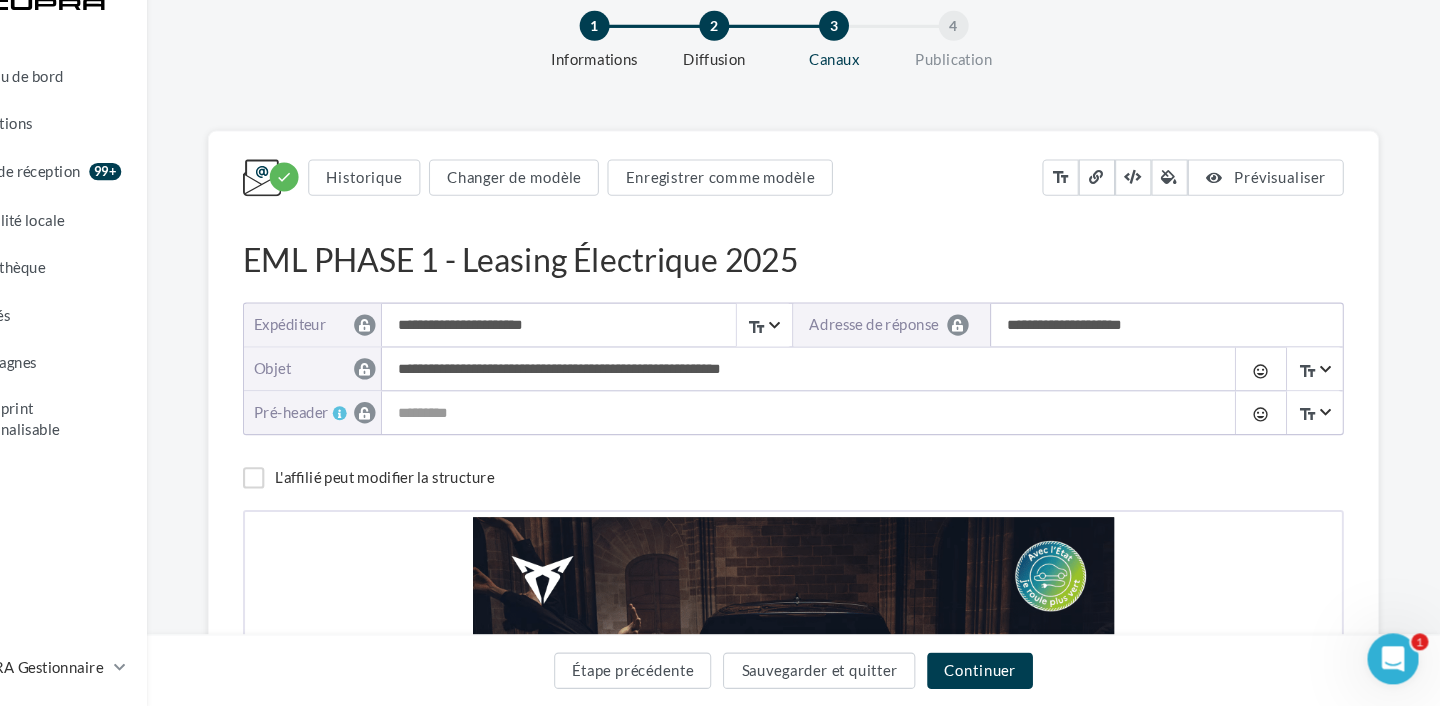 scroll, scrollTop: 0, scrollLeft: 0, axis: both 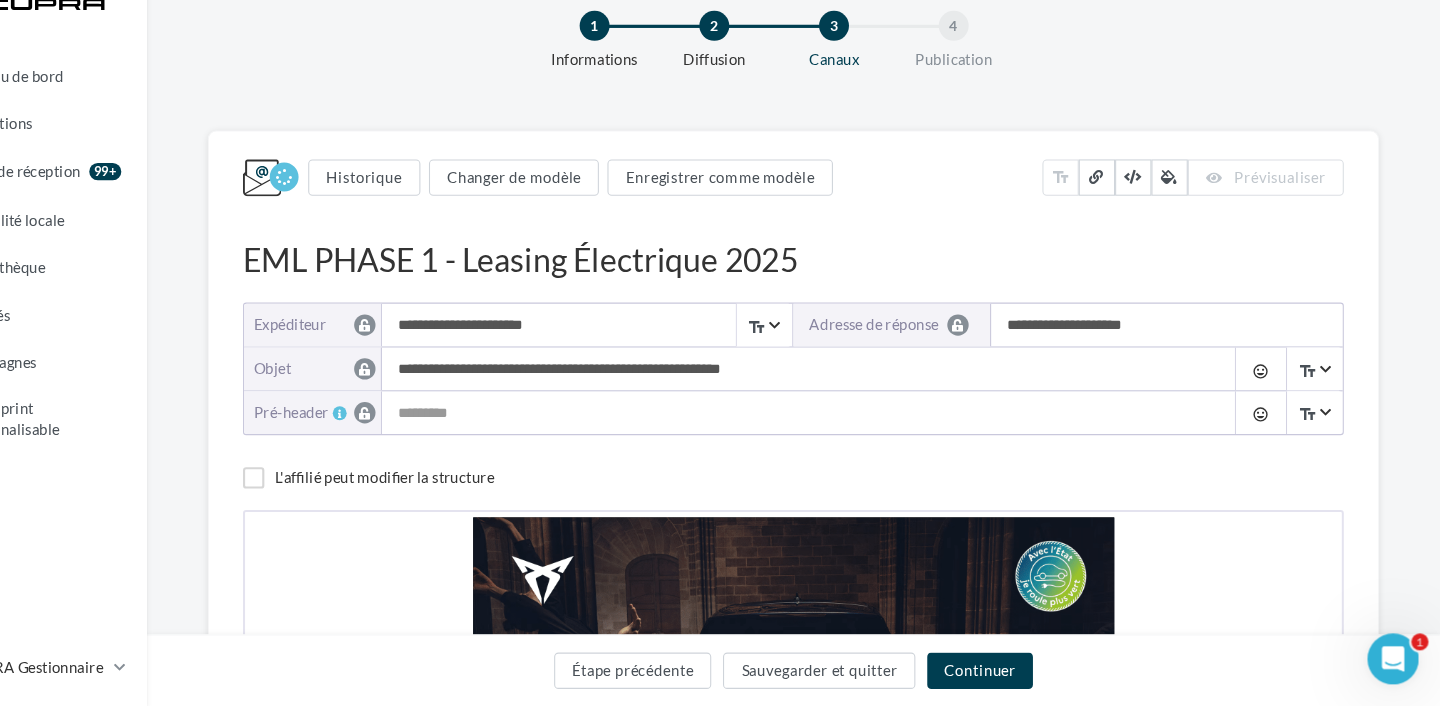 click on "EML PHASE 1 - Leasing Électrique 2025" at bounding box center (835, 288) 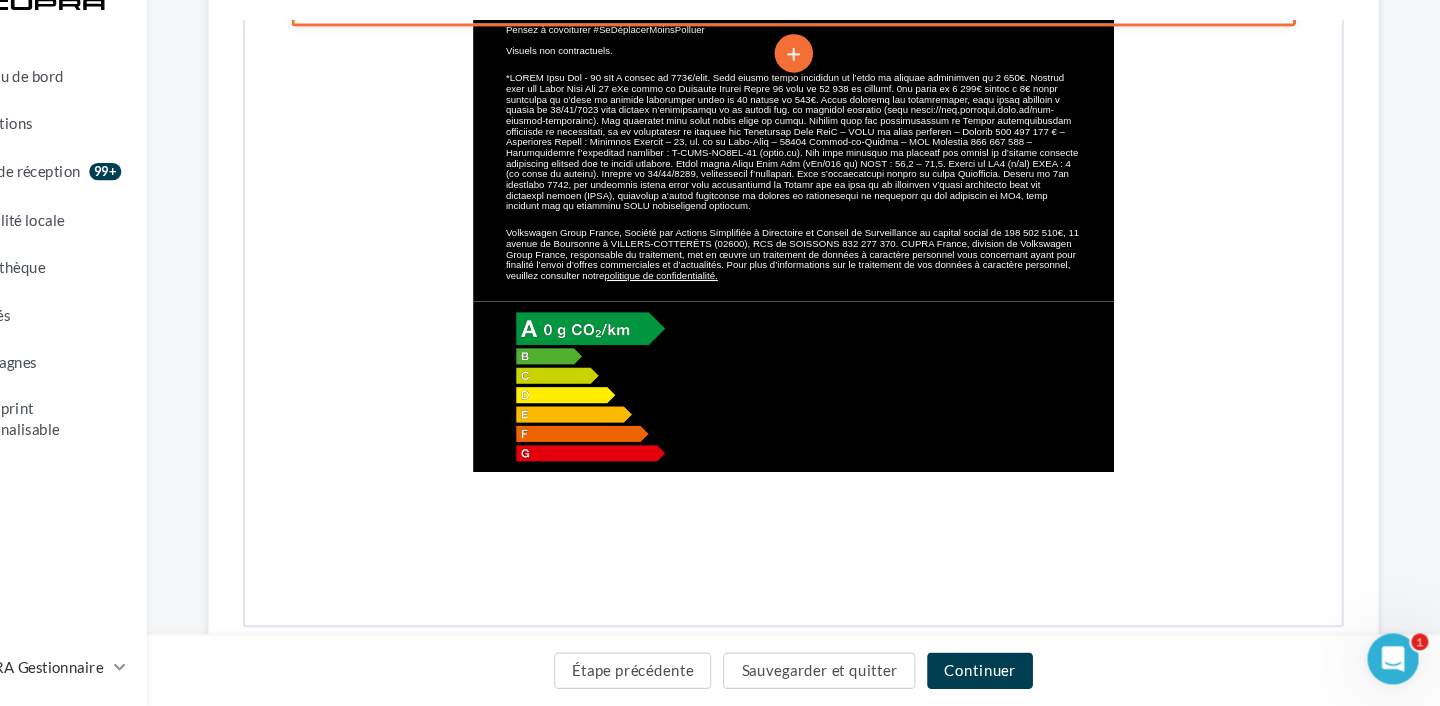 scroll, scrollTop: 1747, scrollLeft: 0, axis: vertical 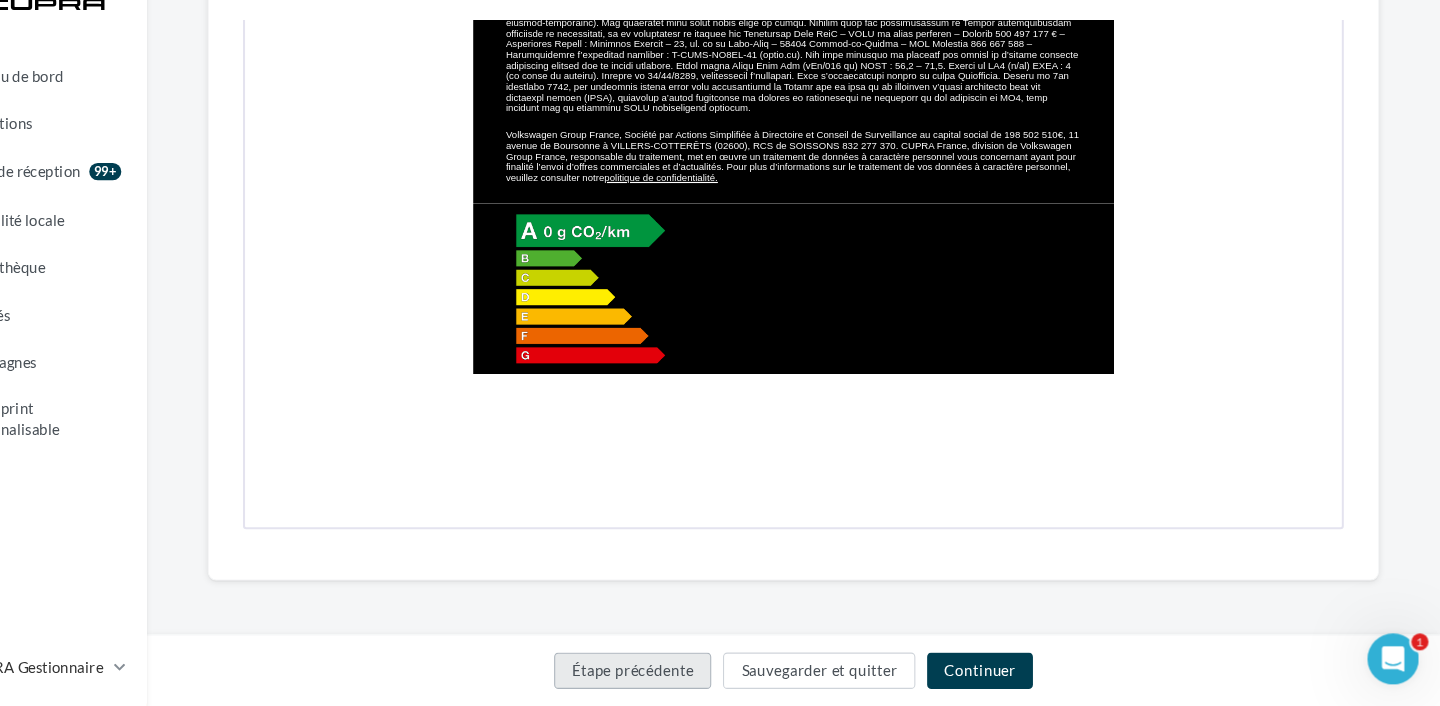 click on "Étape précédente" at bounding box center (685, 673) 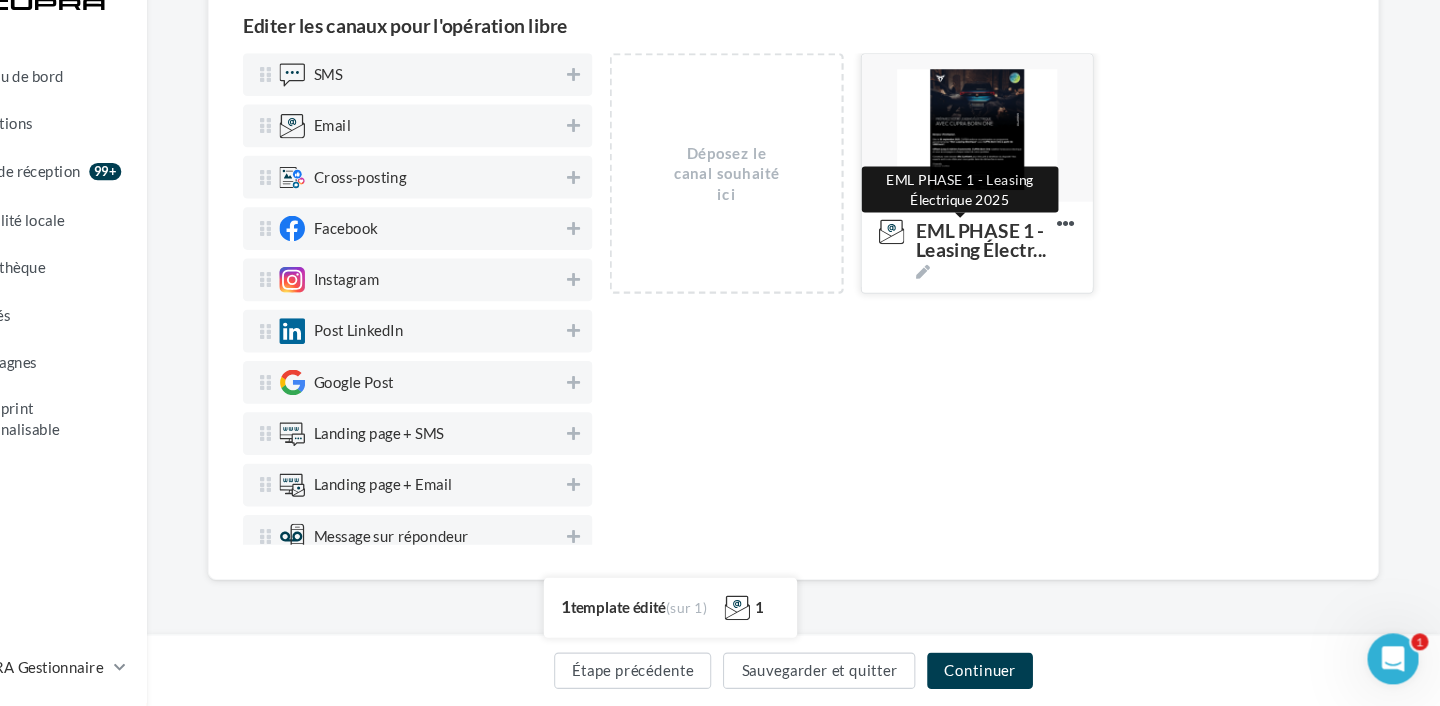 click at bounding box center [956, 299] 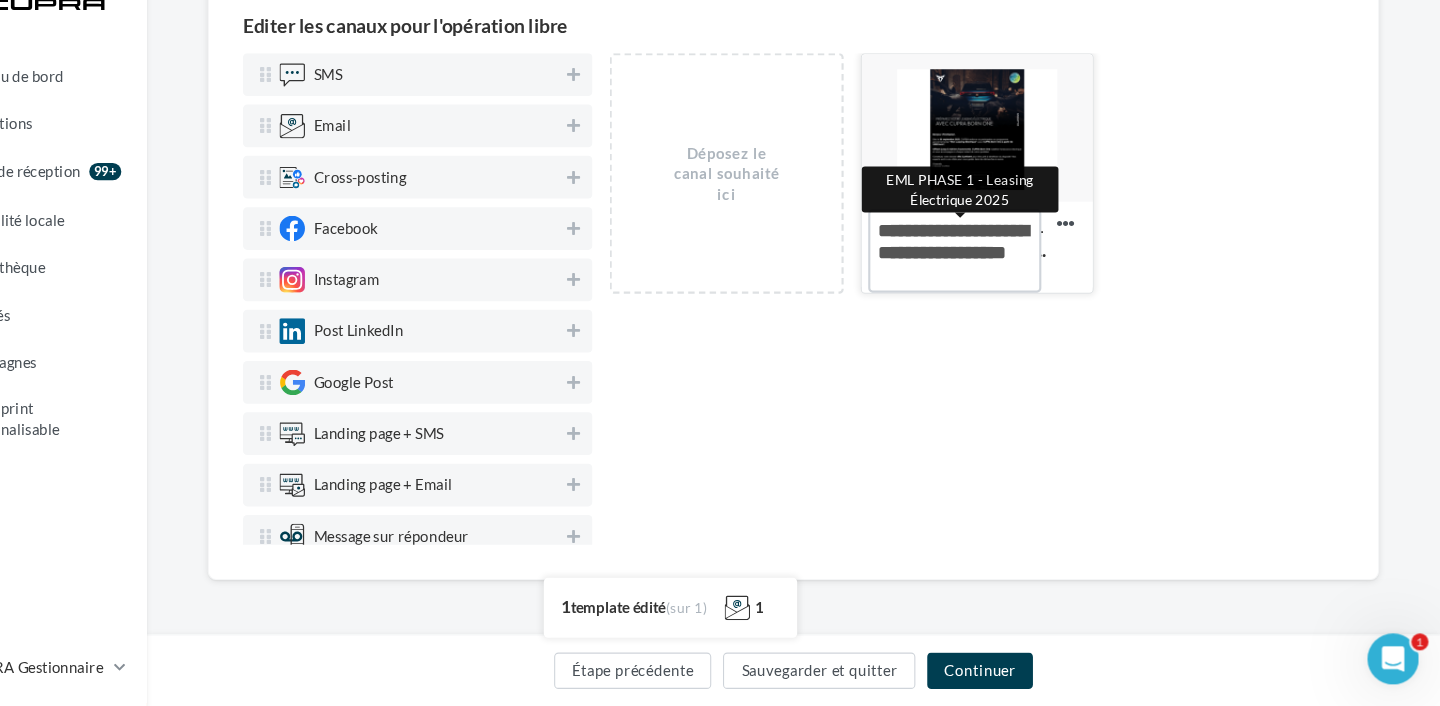 click on "EML PHASE 1 - Leasing Électr ...
EML PHASE 1 - Leasing Électrique 2025" at bounding box center (986, 280) 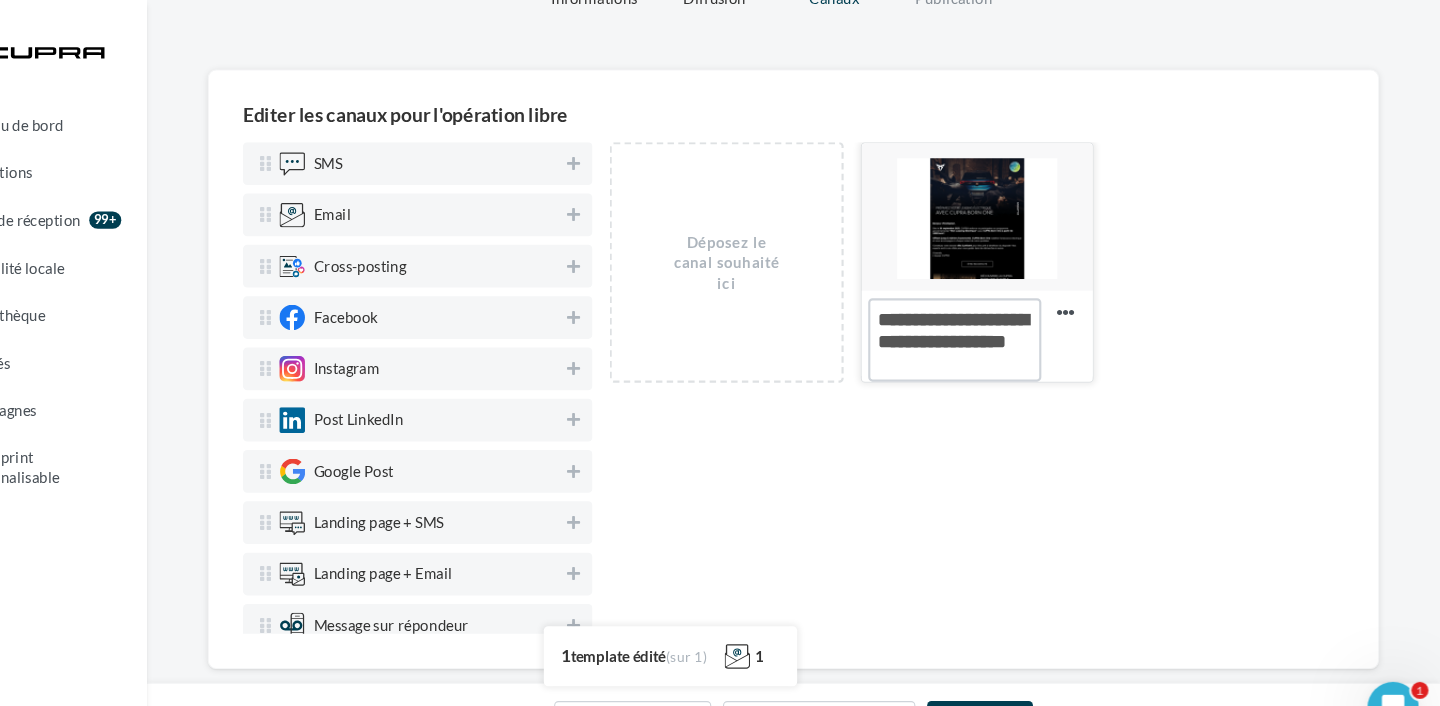 scroll, scrollTop: 91, scrollLeft: 0, axis: vertical 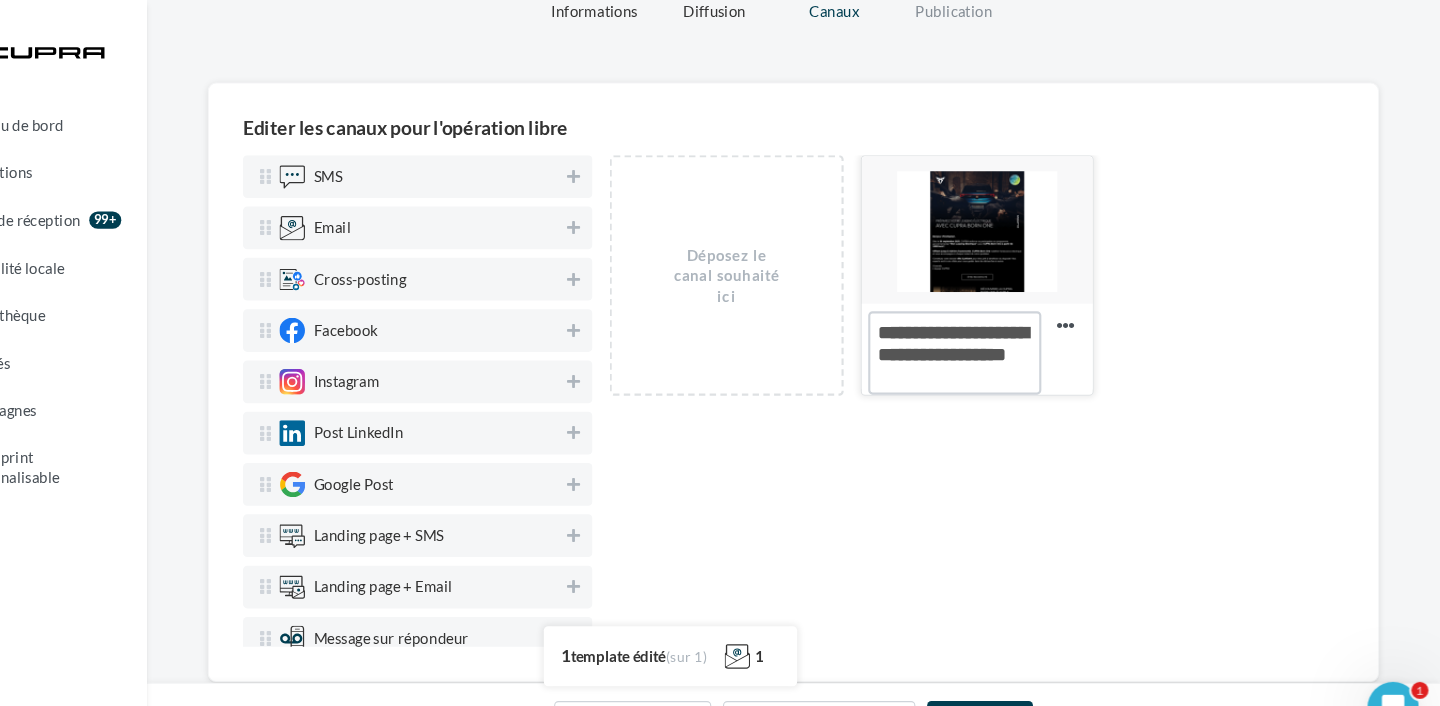 drag, startPoint x: 1027, startPoint y: 308, endPoint x: 960, endPoint y: 306, distance: 67.02985 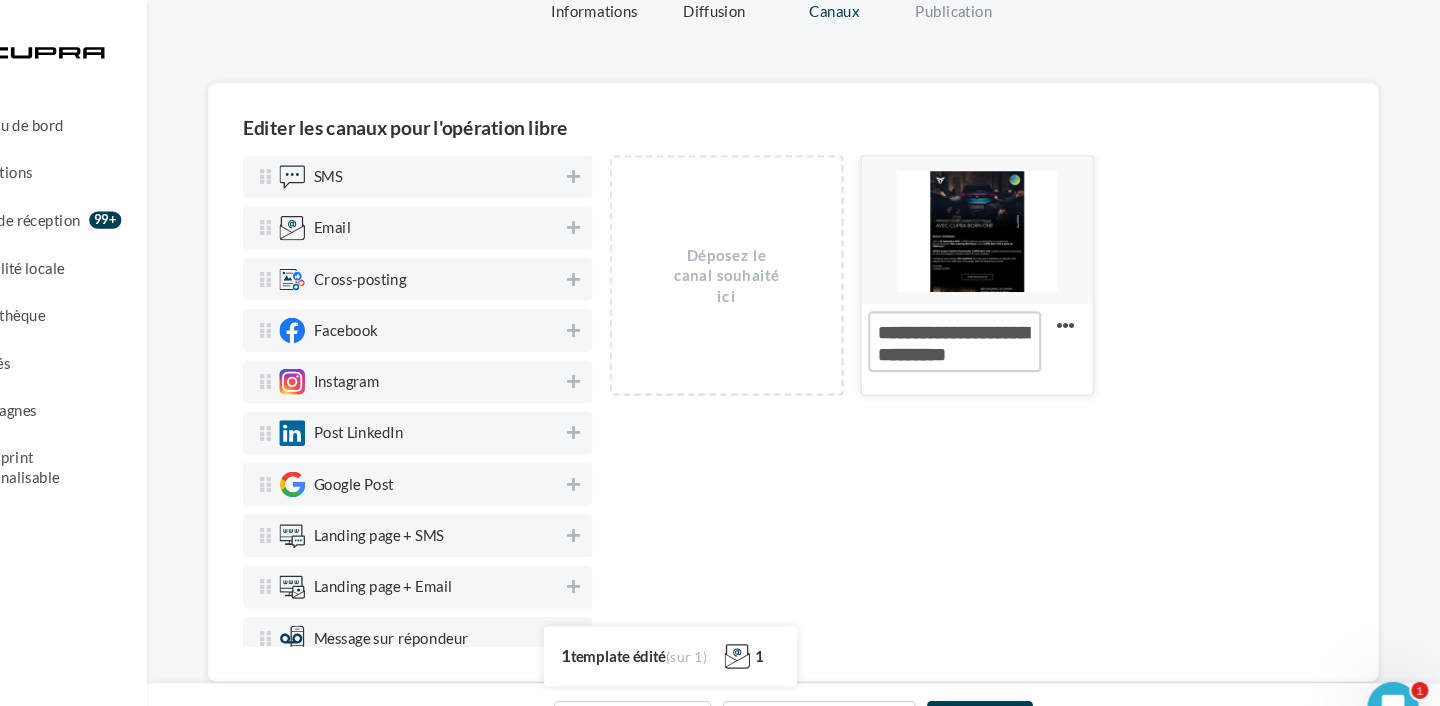 click on "EML PHASE 1 - Leasing Électr ..." at bounding box center (986, 319) 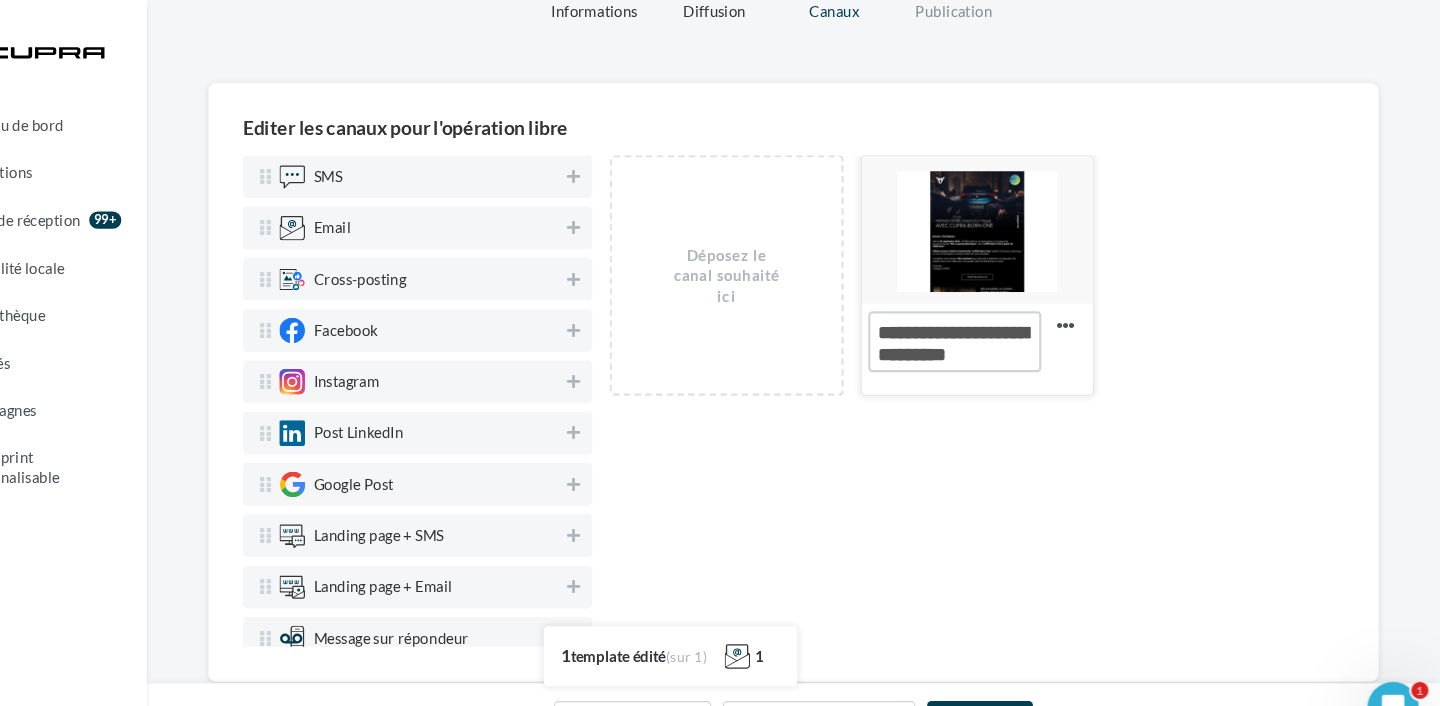 click on "EML - Leasing Électrique 202 ..." at bounding box center (986, 319) 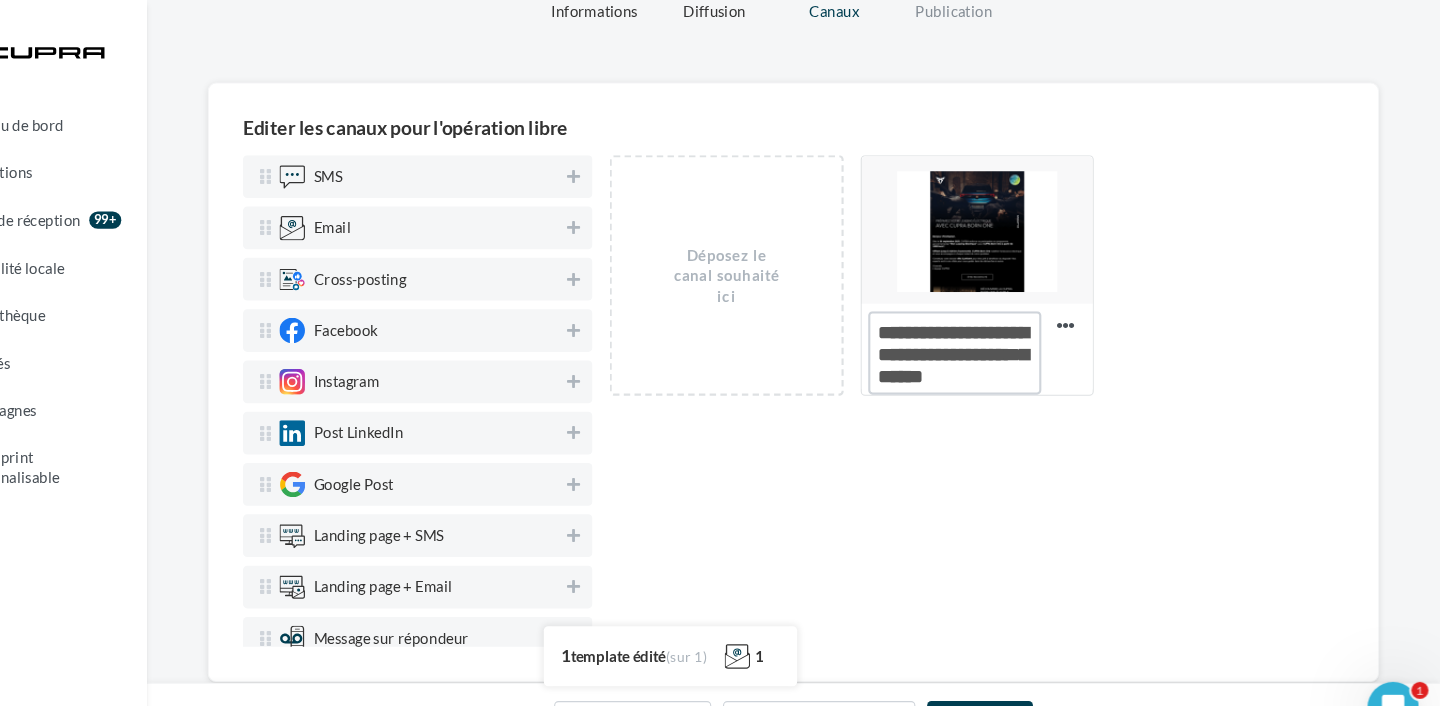 type on "**********" 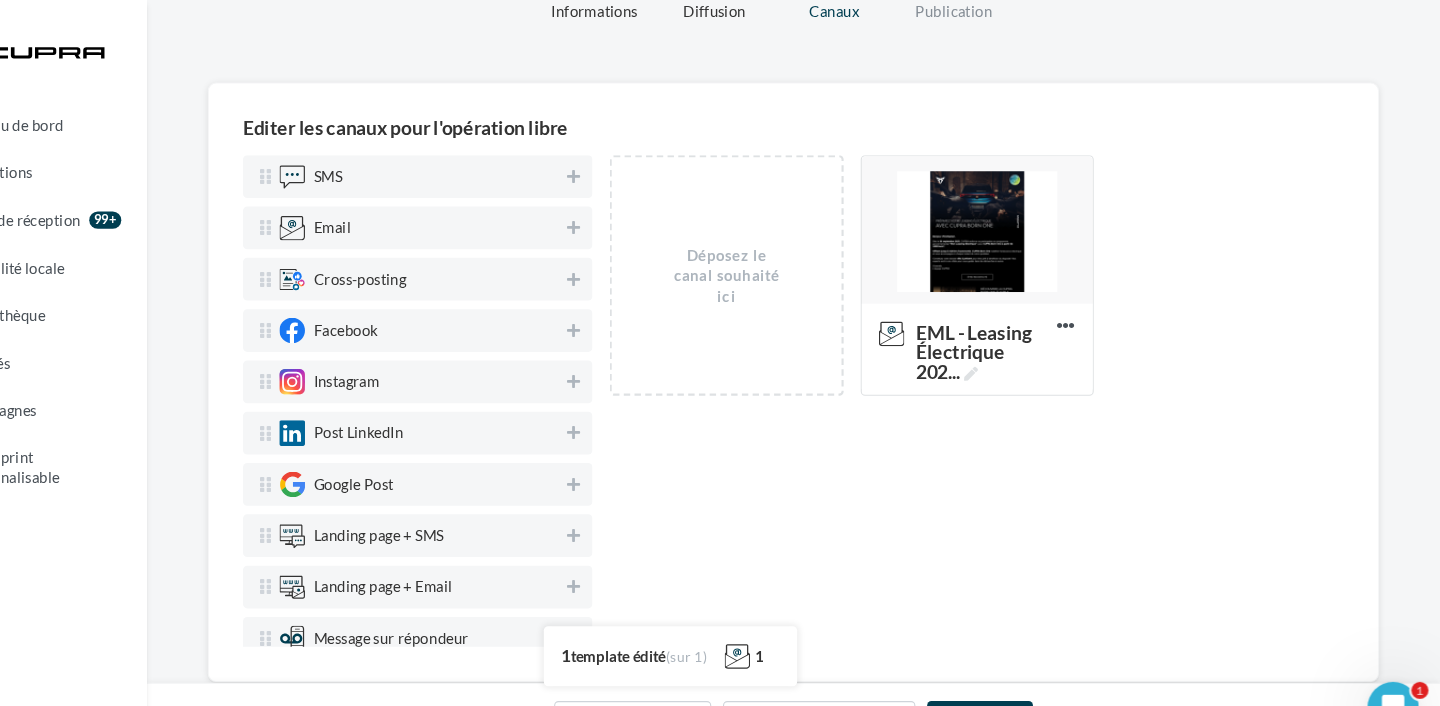 click on "Déposez le canal souhaité ici                                EML - Leasing Électrique 202 ...   Editer Prévisualiser Test Dupliquer Supprimer   Ajouter un ciblage" at bounding box center [1006, 375] 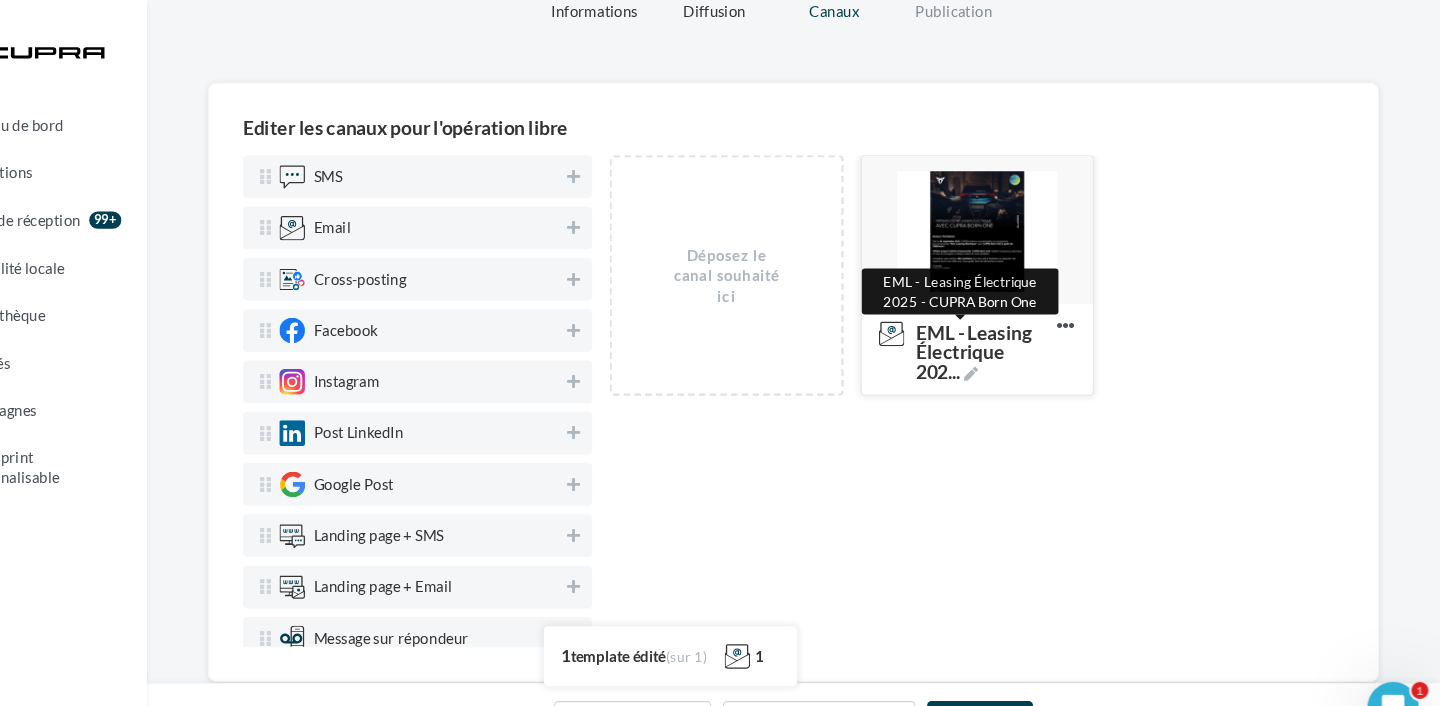 click on "EML - Leasing Électrique 202 ..." at bounding box center [1012, 329] 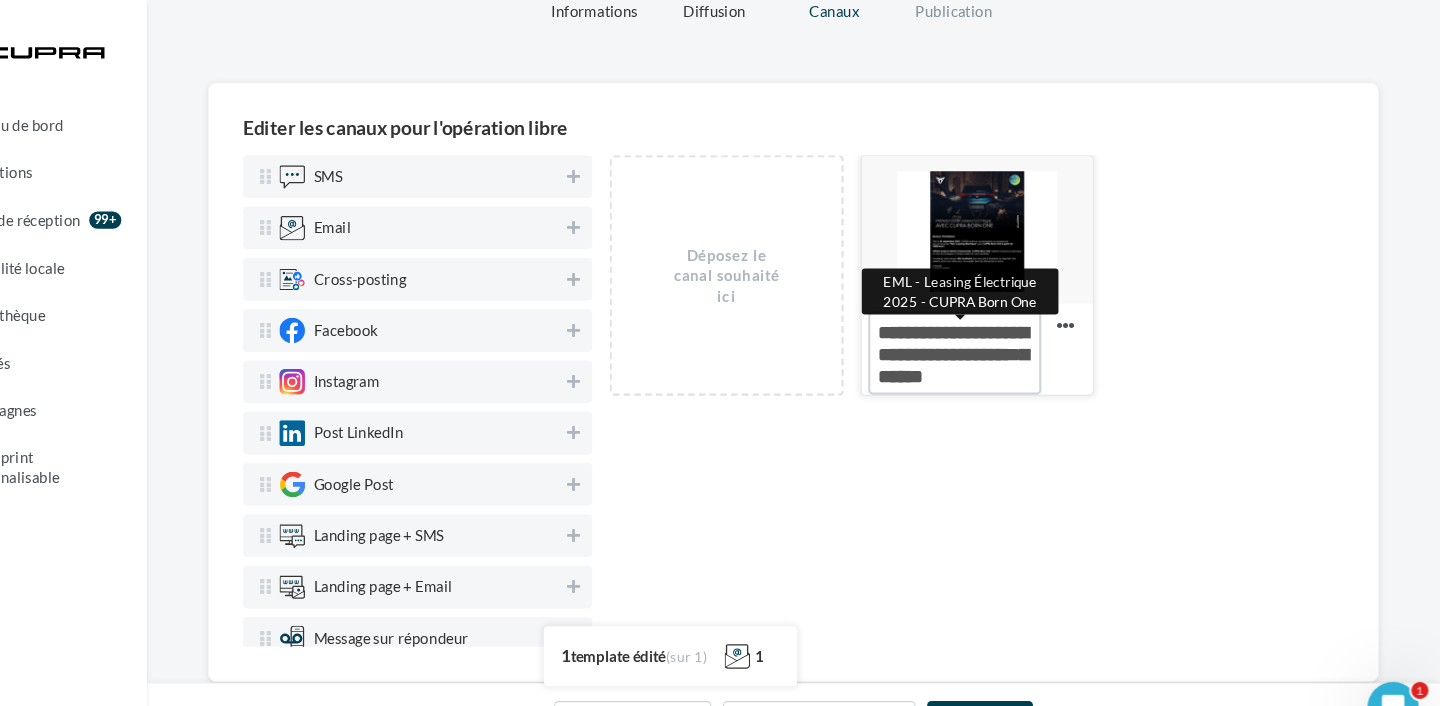 click on "EML - Leasing Électrique 202 ...
EML - Leasing Électrique 2025 - CUPRA Born One" at bounding box center (986, 330) 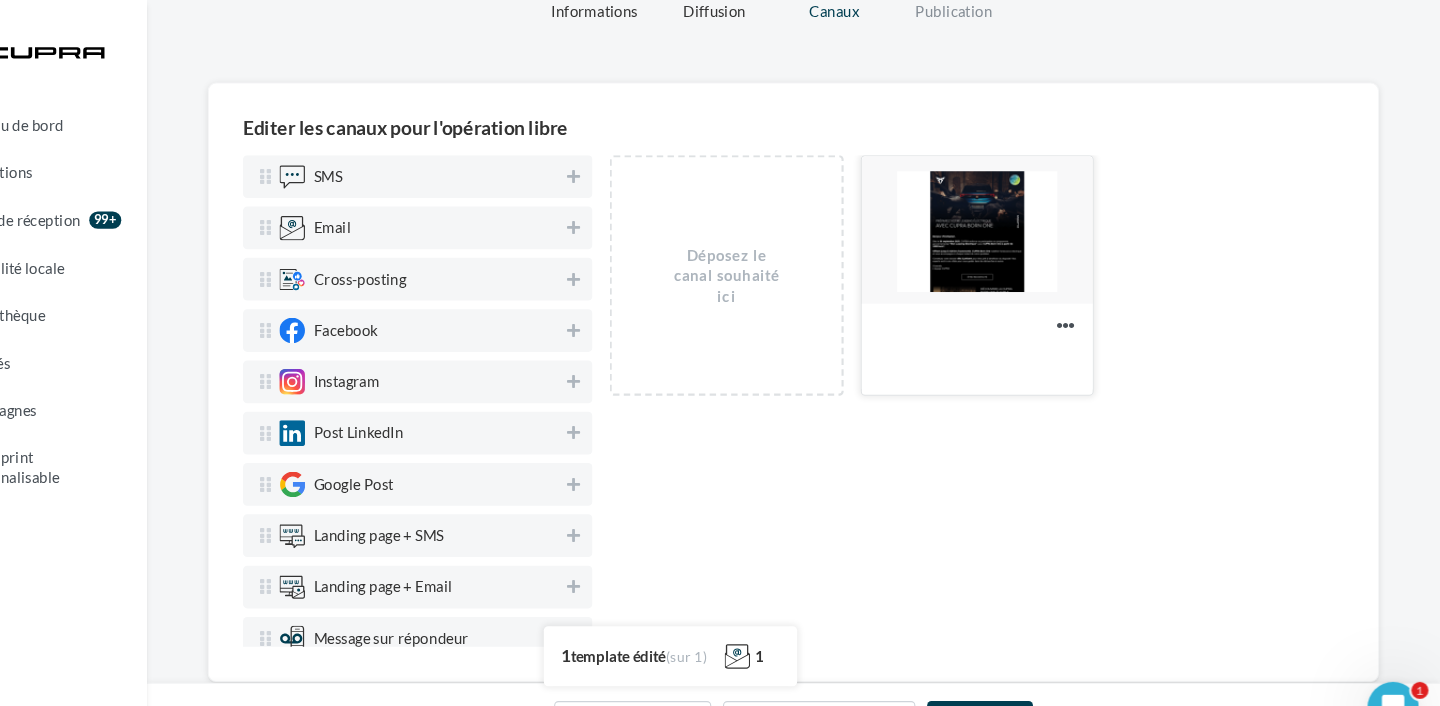 click at bounding box center [1007, 216] 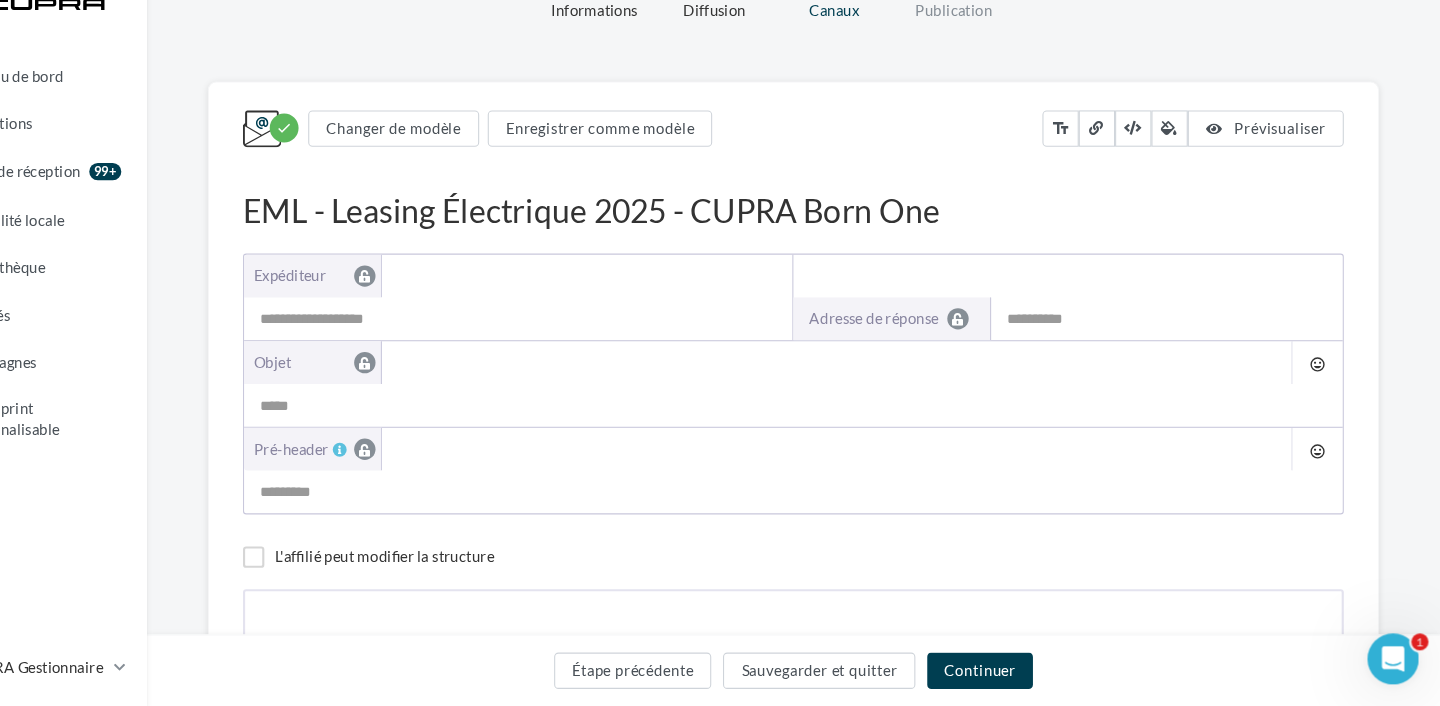 type on "**********" 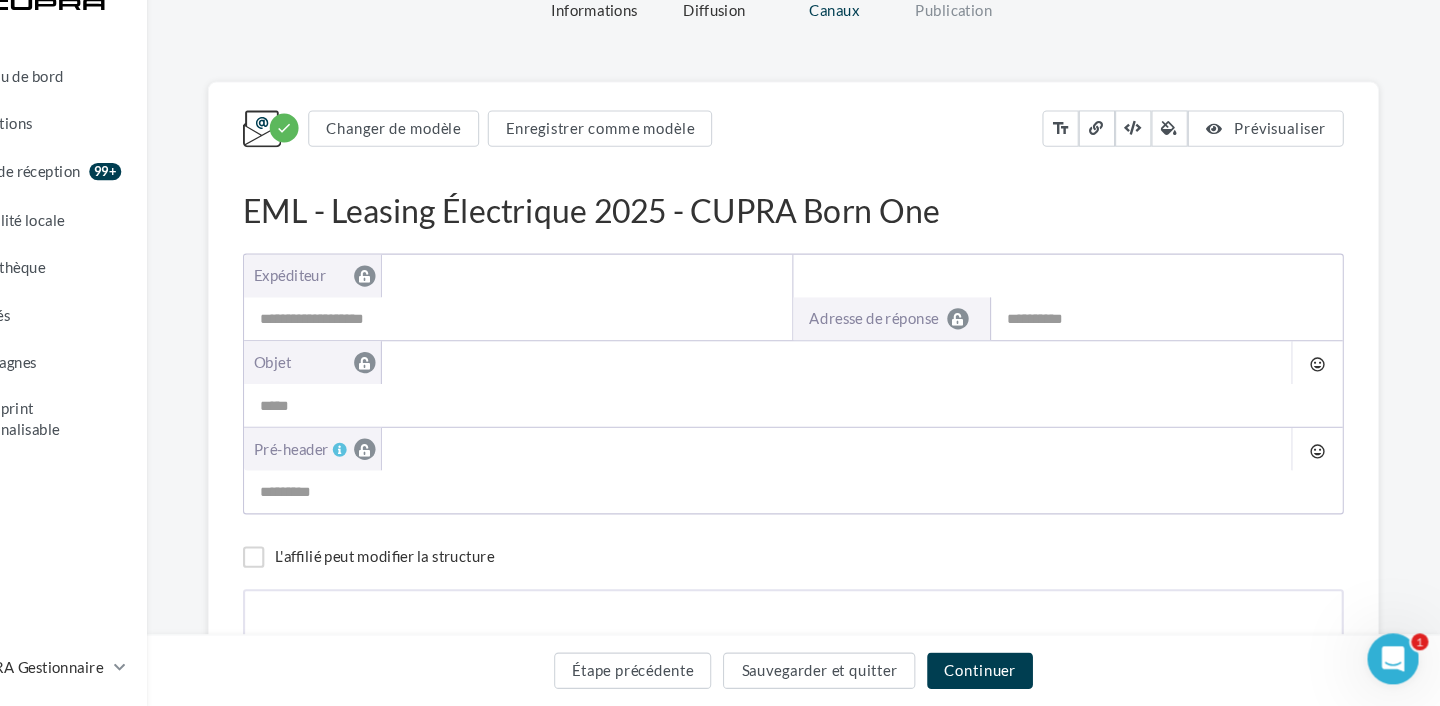 type on "**********" 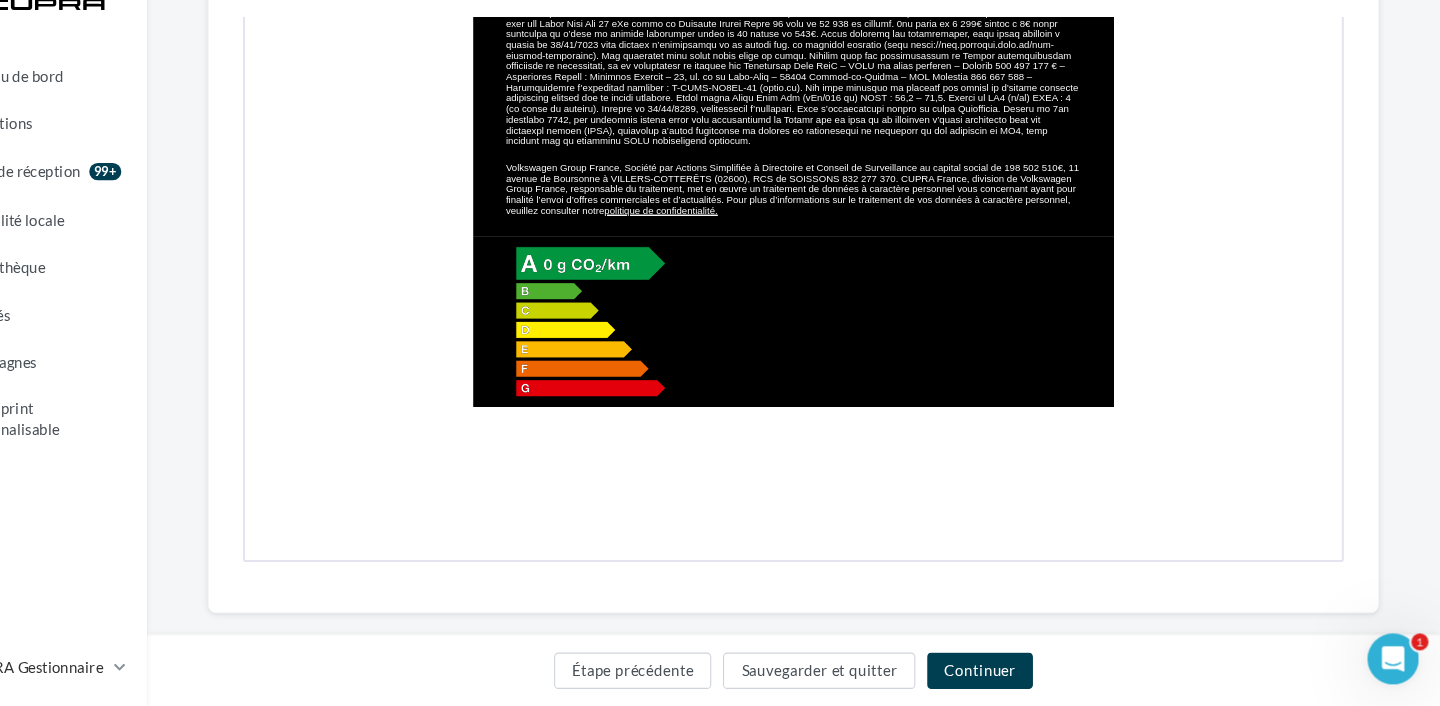 scroll, scrollTop: 1729, scrollLeft: 0, axis: vertical 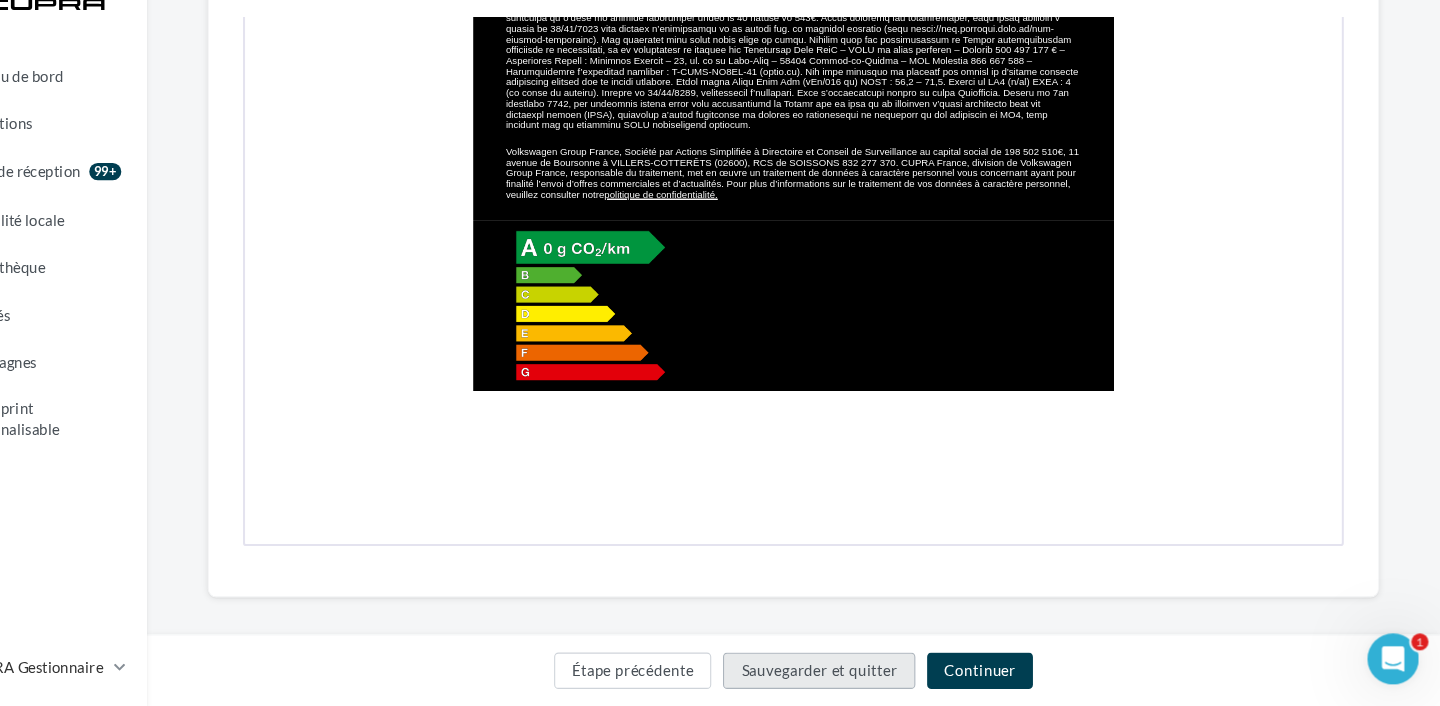 click on "Sauvegarder et quitter" at bounding box center (859, 673) 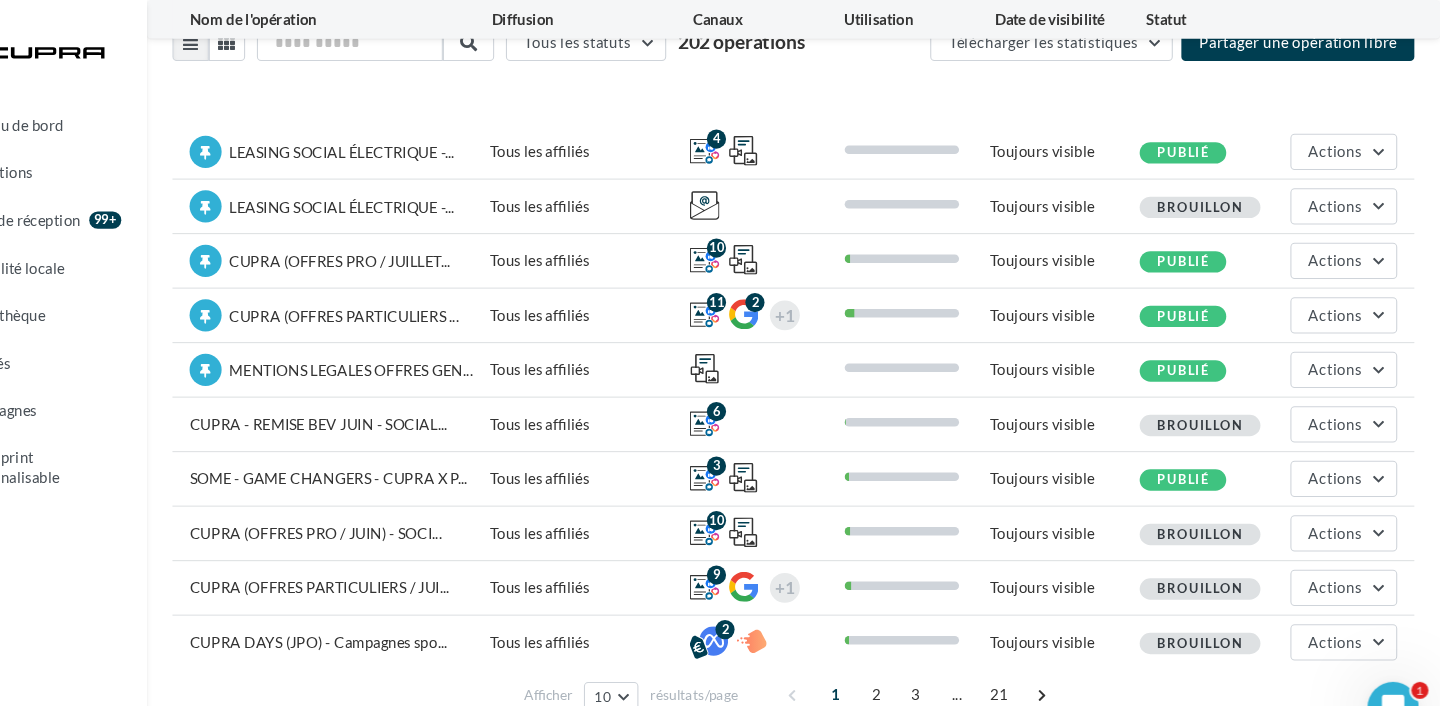 scroll, scrollTop: 101, scrollLeft: 0, axis: vertical 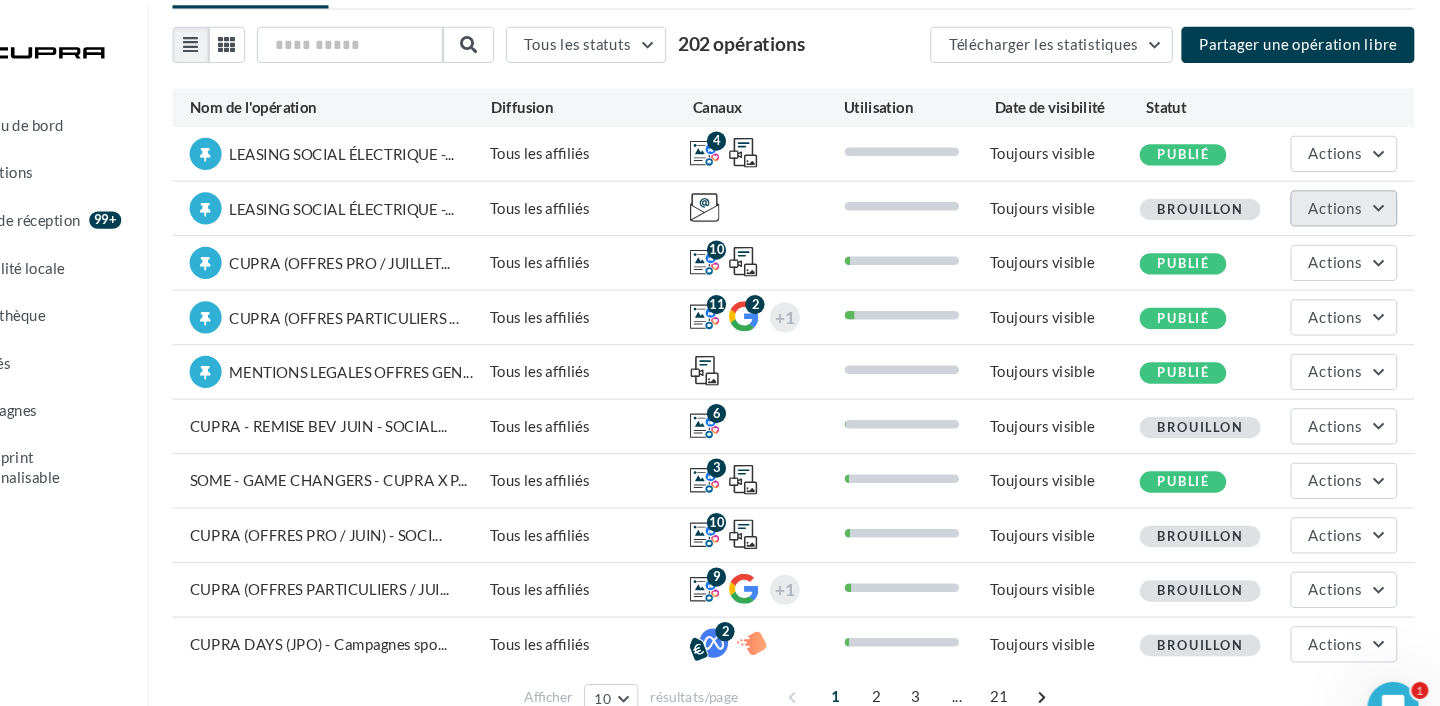 click on "Actions" at bounding box center [1350, 195] 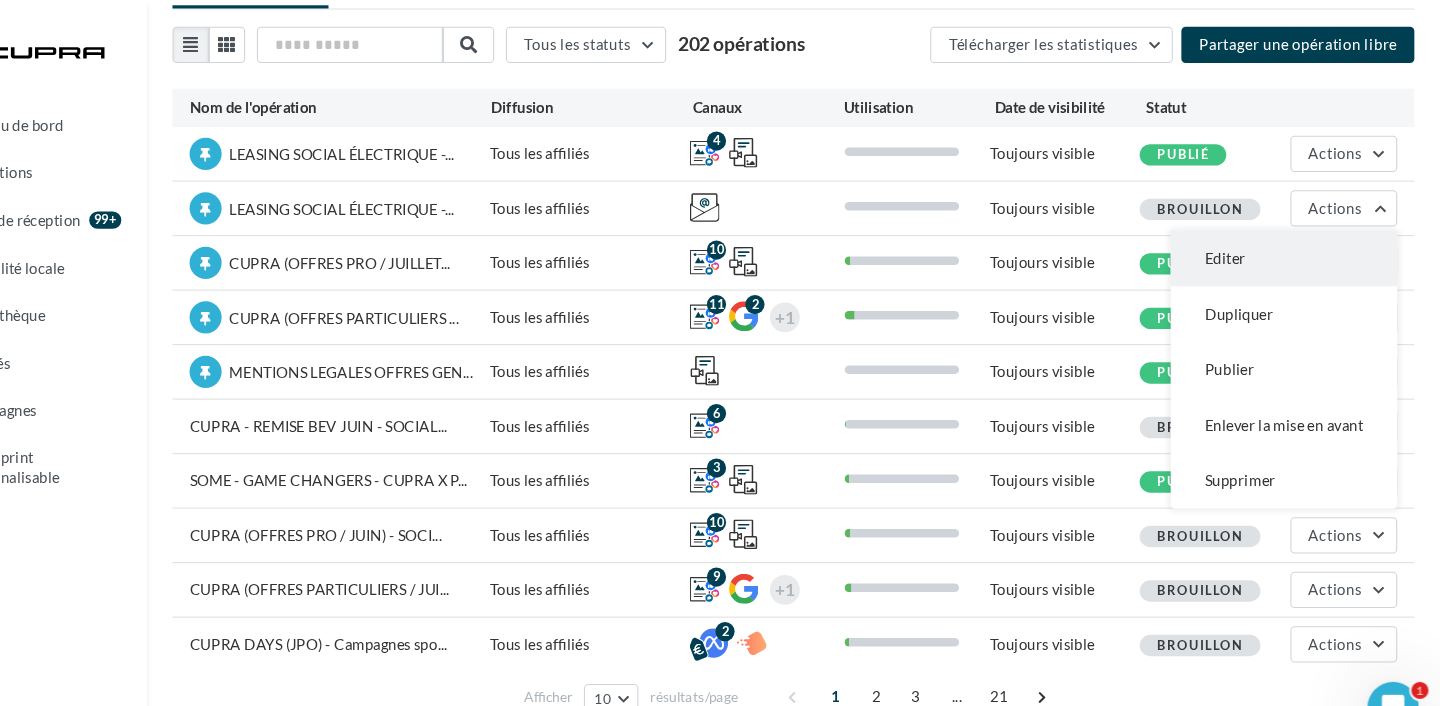 click on "Editer" at bounding box center (1294, 242) 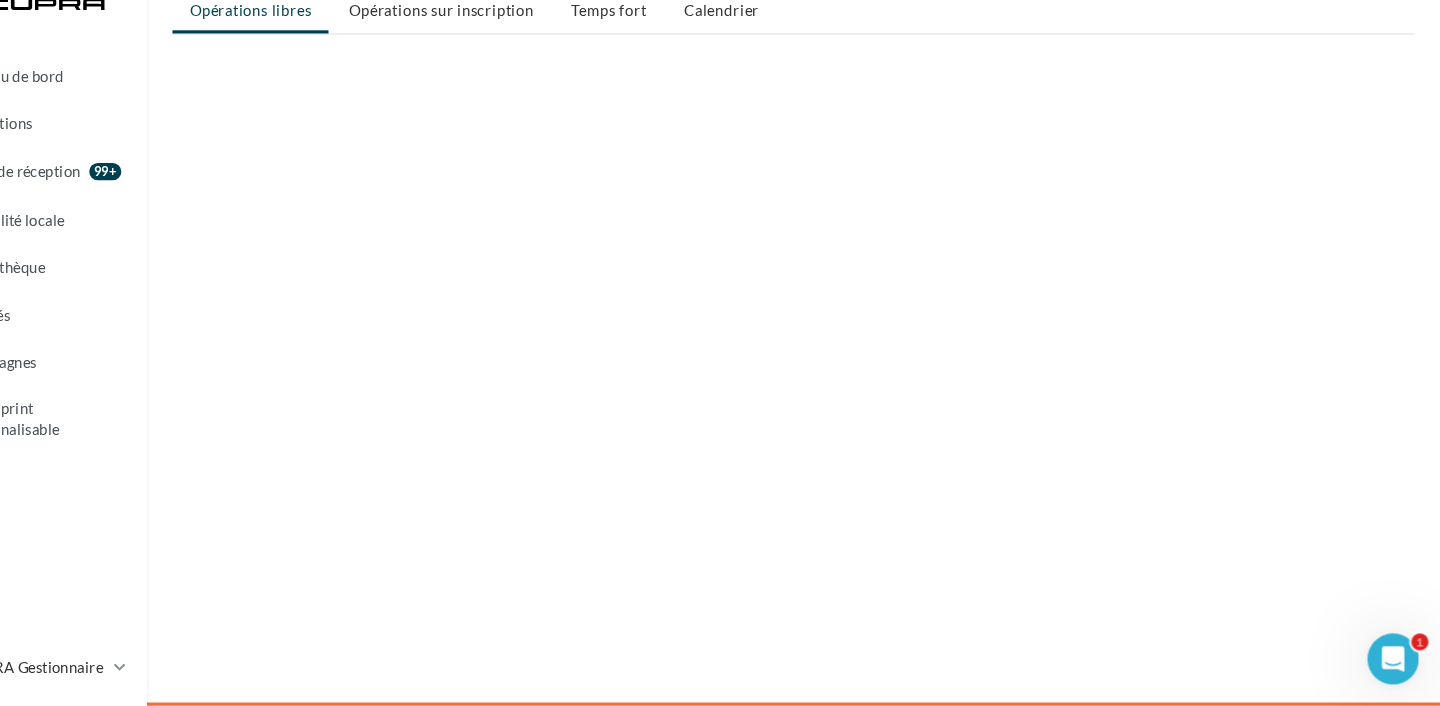 scroll, scrollTop: 0, scrollLeft: 0, axis: both 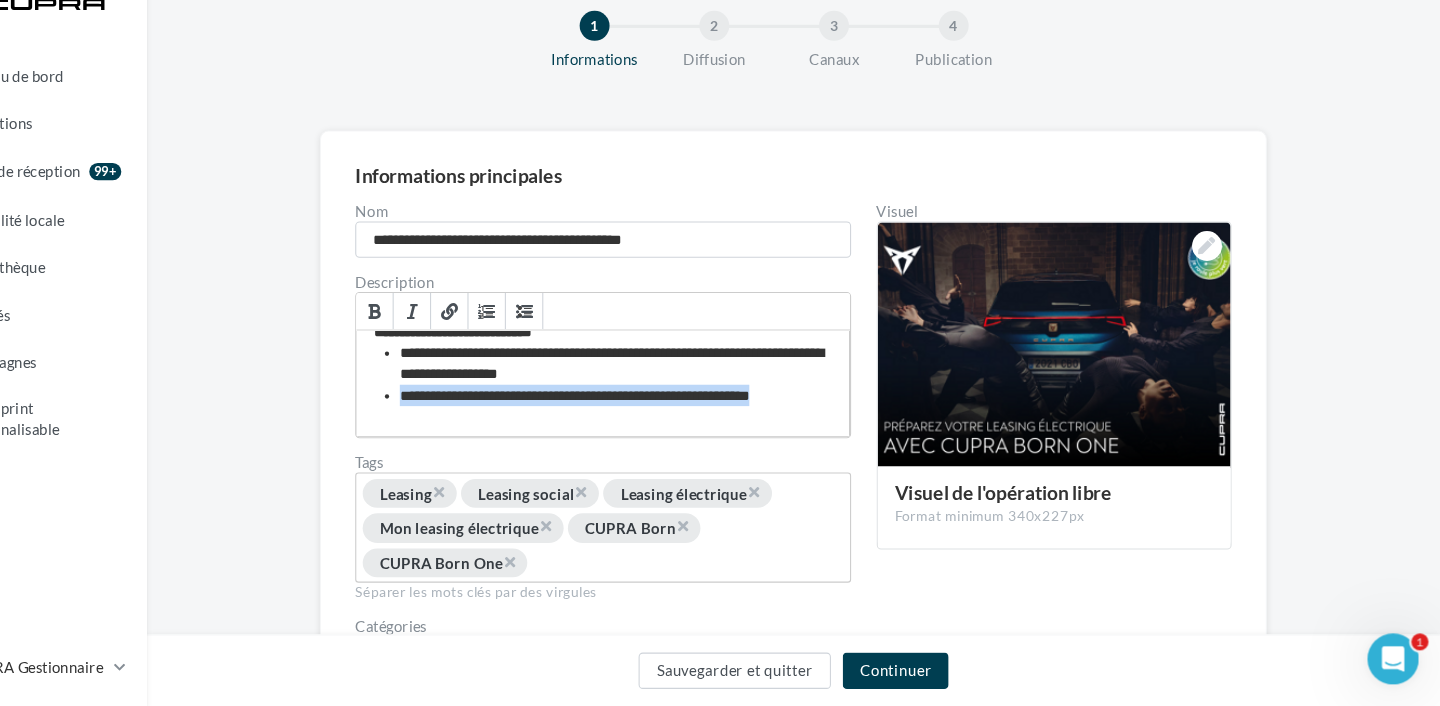 drag, startPoint x: 467, startPoint y: 431, endPoint x: 542, endPoint y: 449, distance: 77.12976 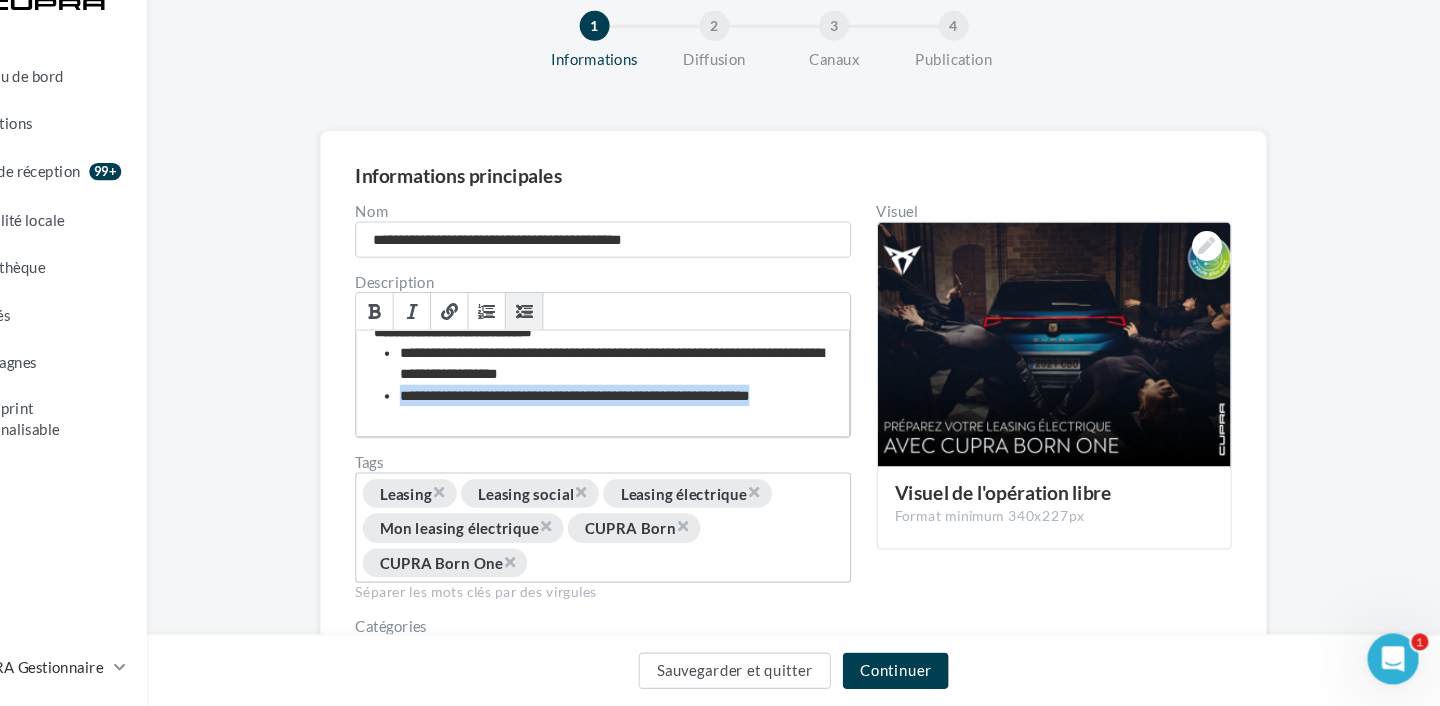 copy on "**********" 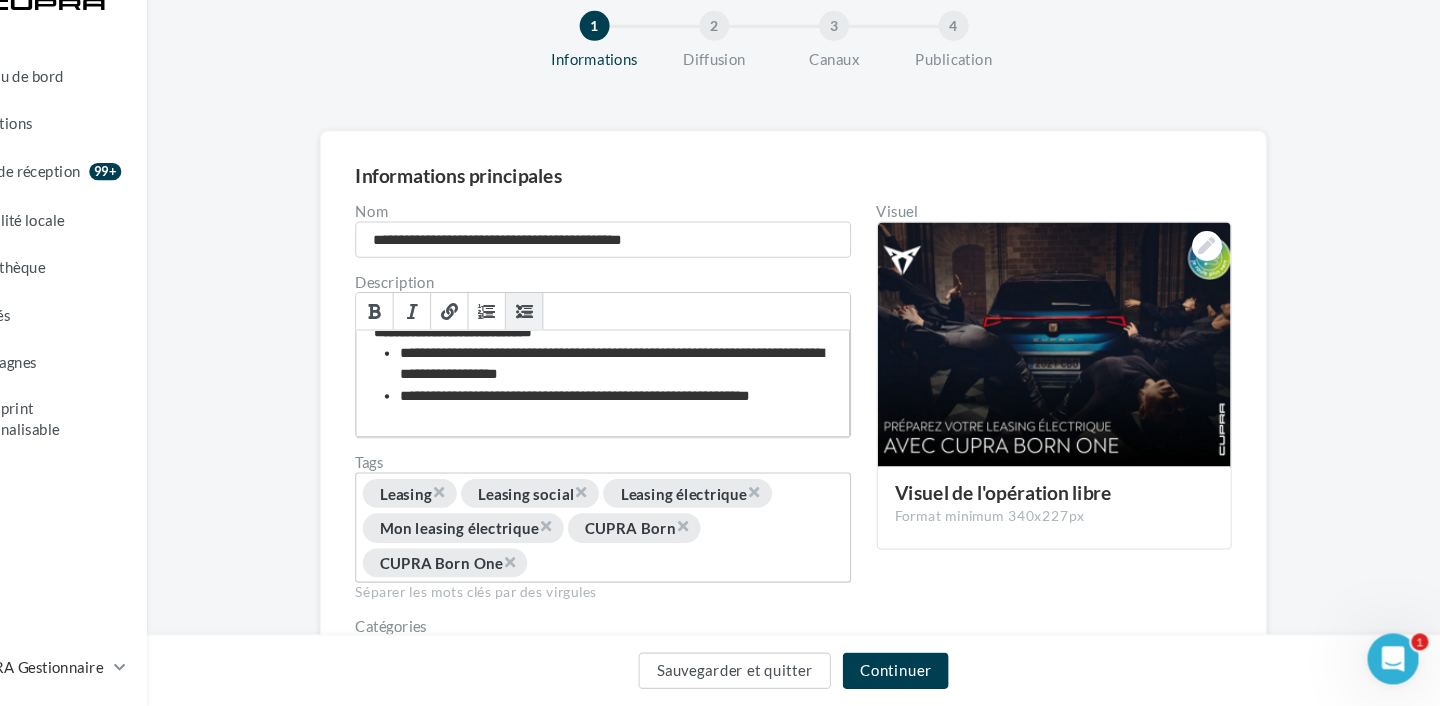 scroll, scrollTop: 0, scrollLeft: 0, axis: both 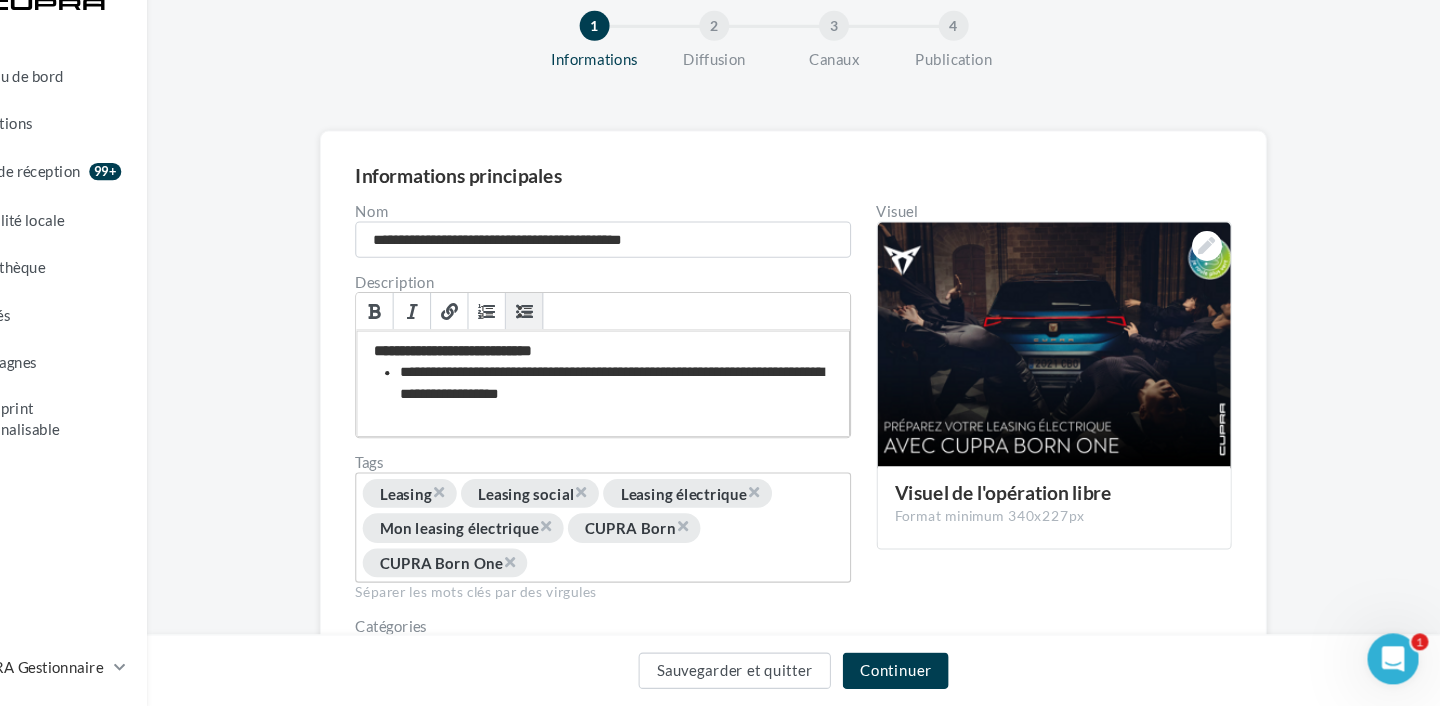 click on "**********" at bounding box center (669, 404) 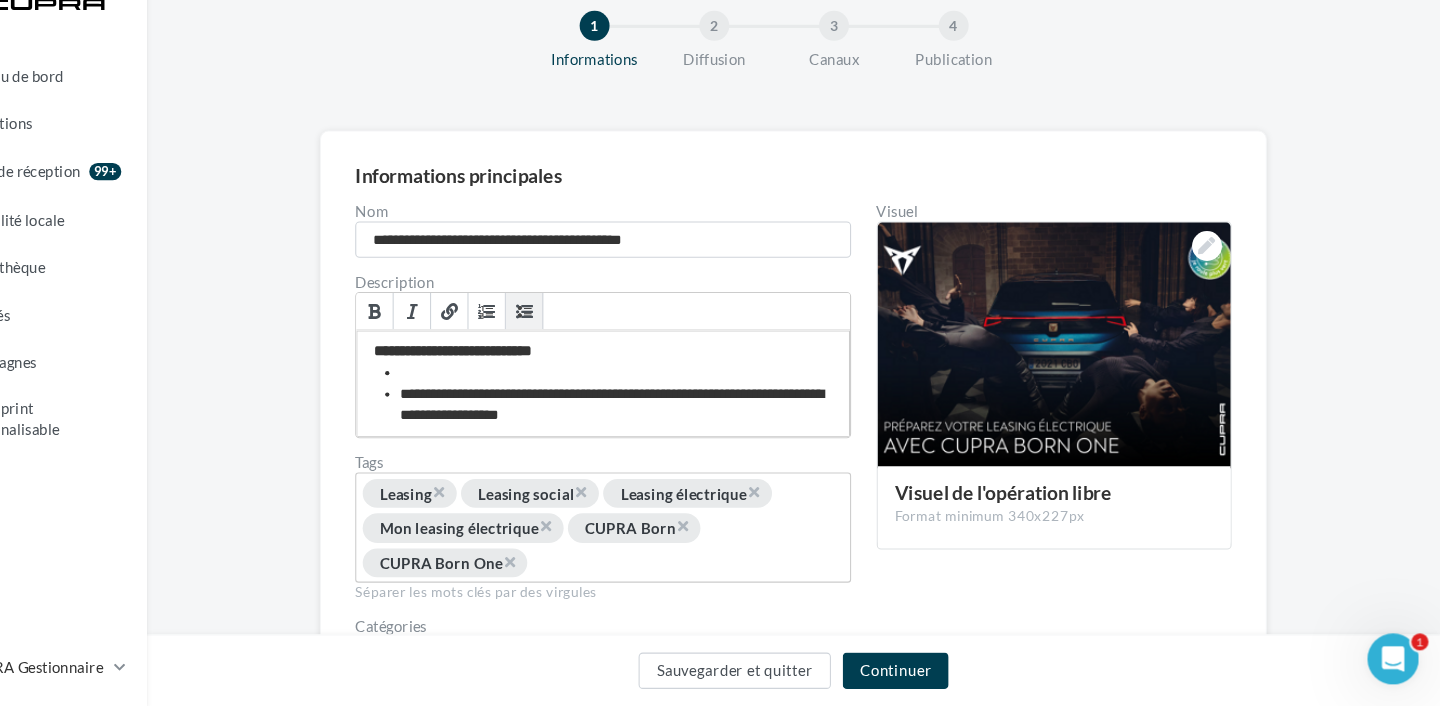 click on "**********" at bounding box center [669, 424] 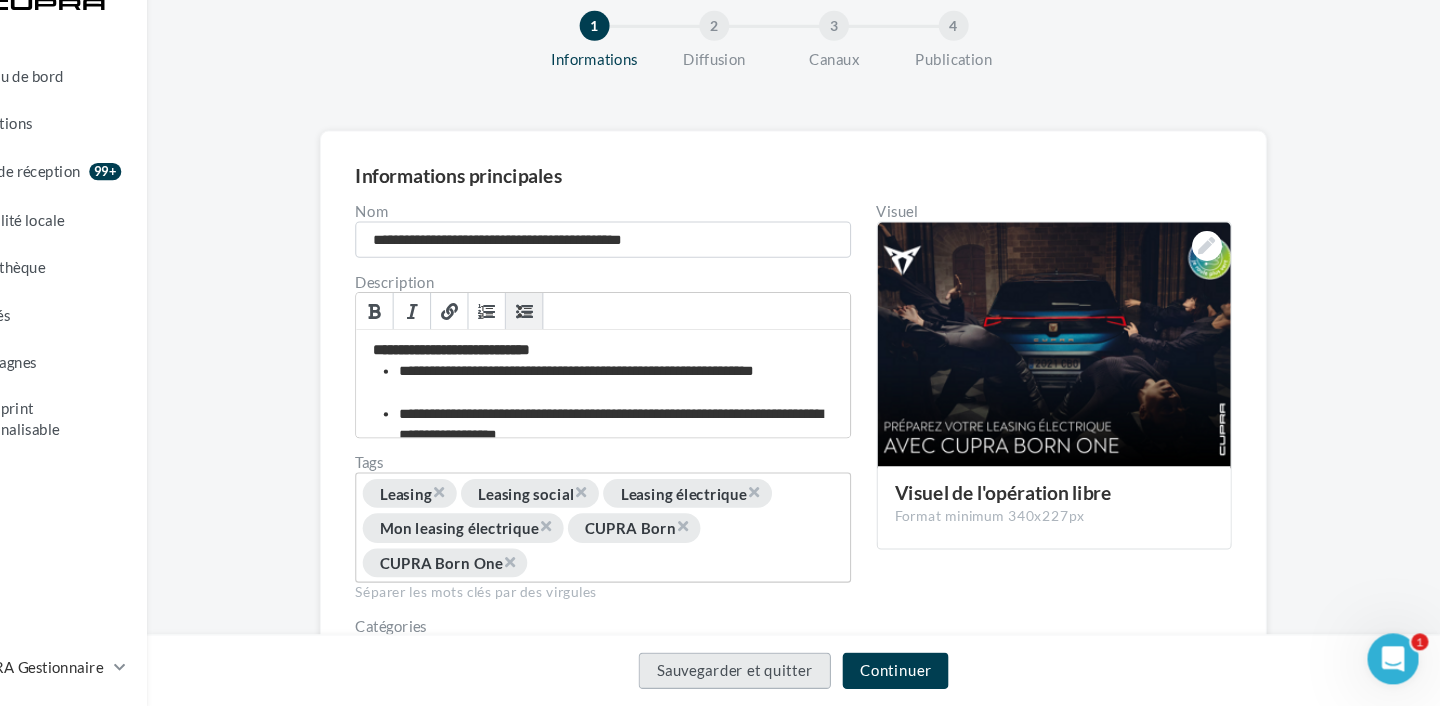 click on "Sauvegarder et quitter" at bounding box center (780, 673) 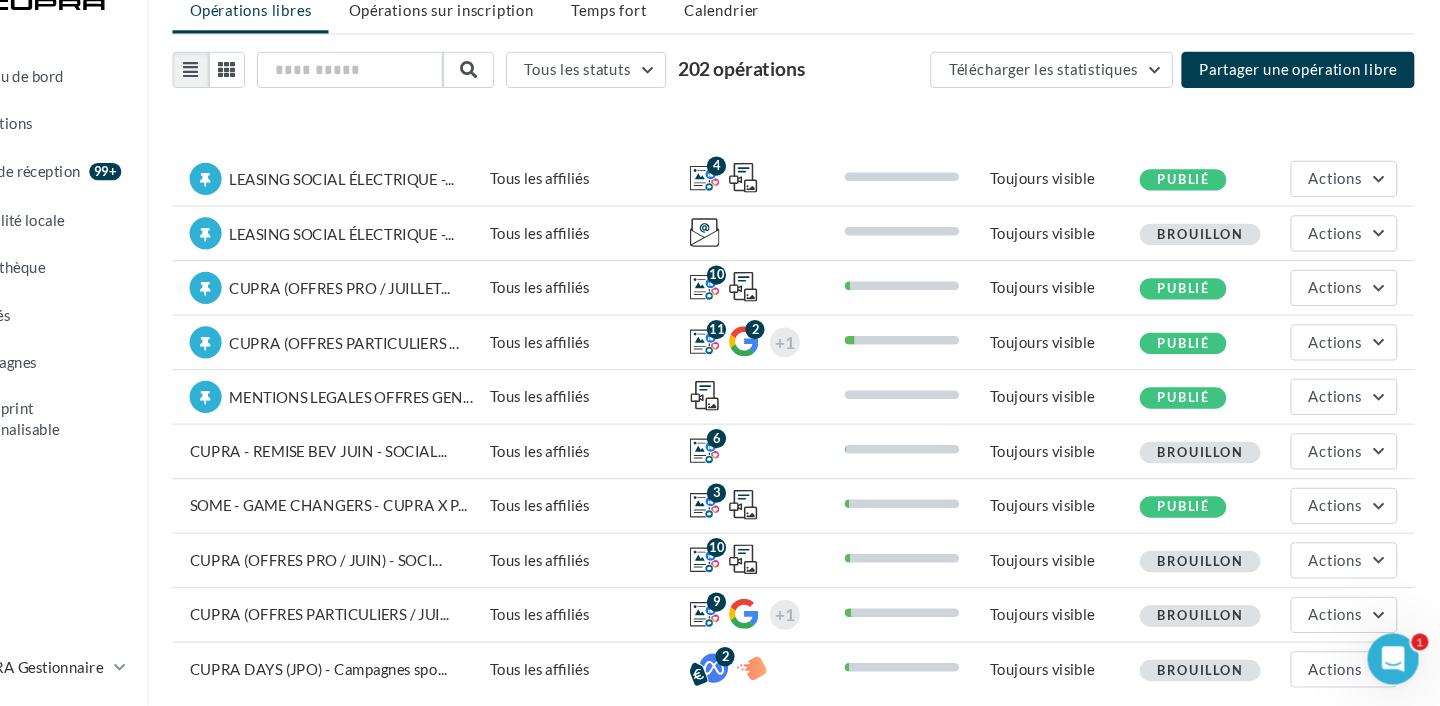 scroll, scrollTop: 126, scrollLeft: 0, axis: vertical 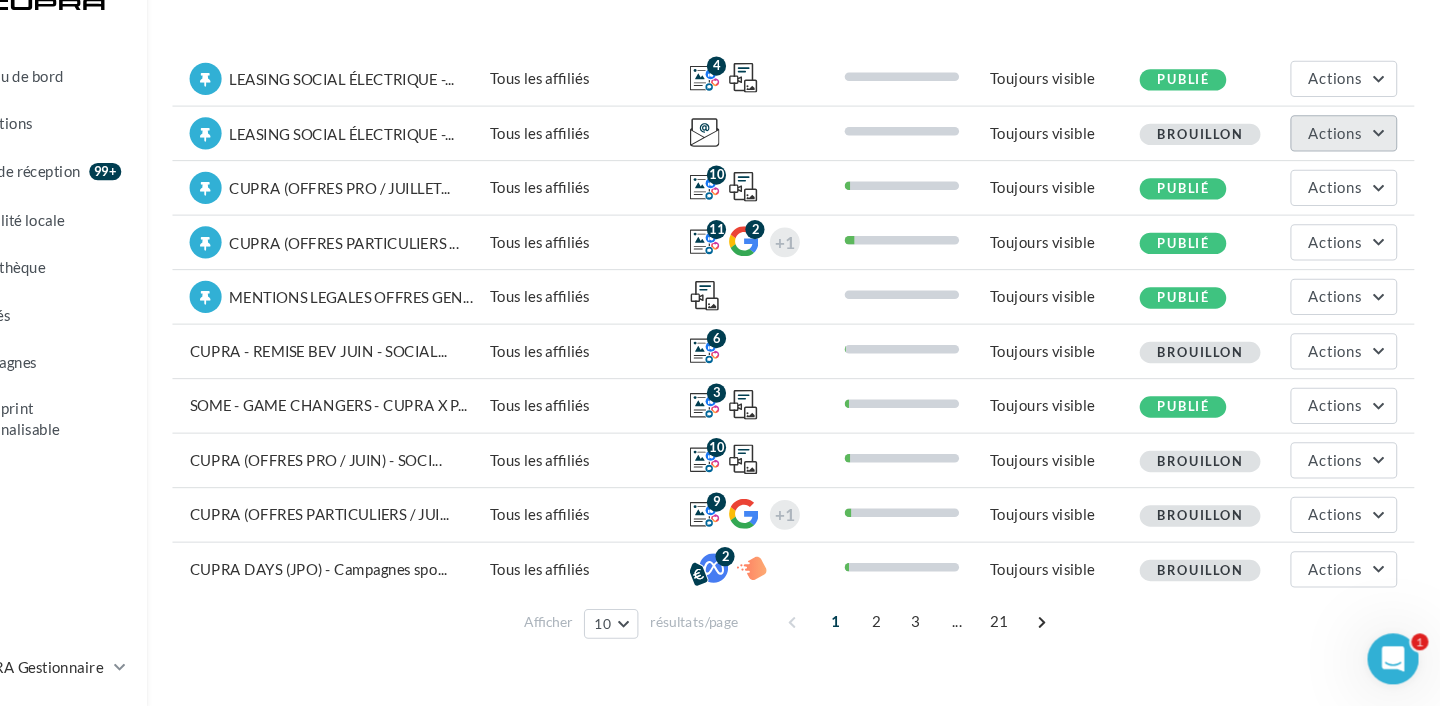 click on "Actions" at bounding box center [1342, 169] 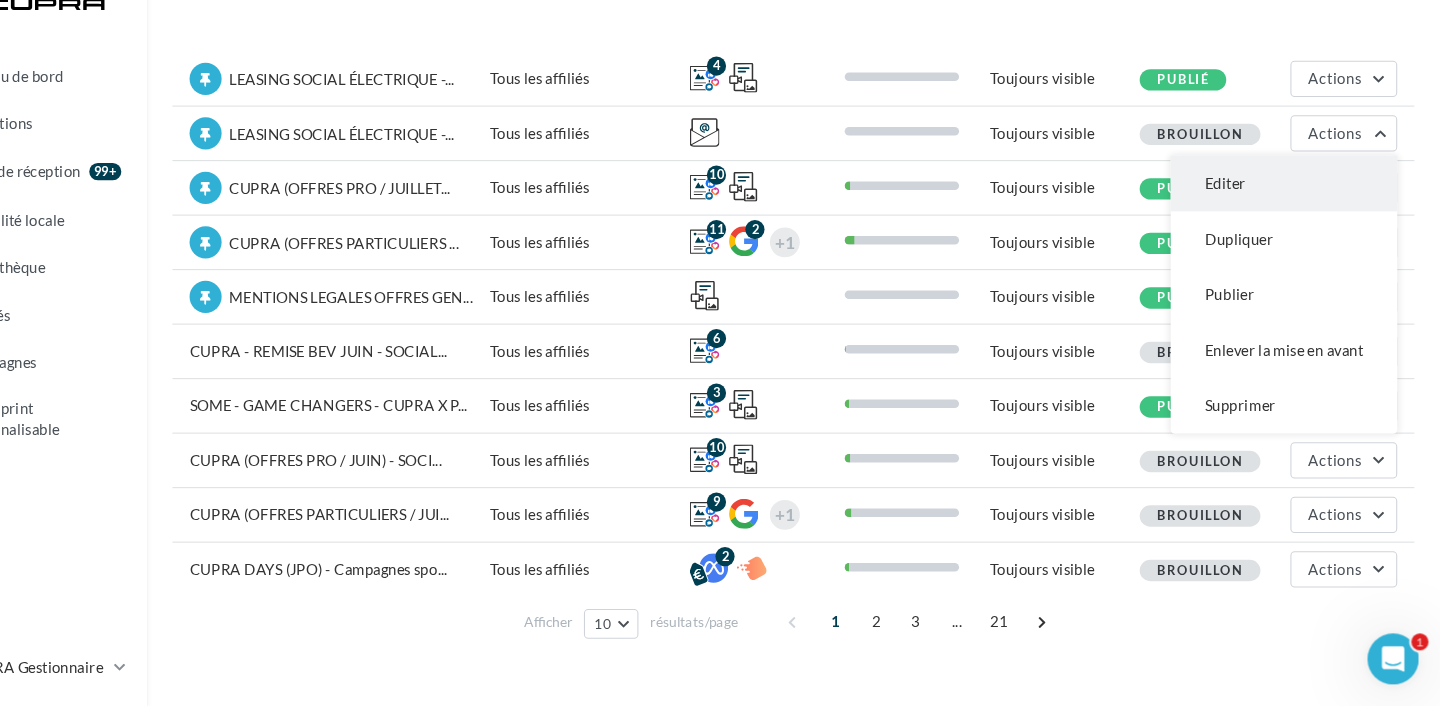 click on "Editer" at bounding box center (1294, 217) 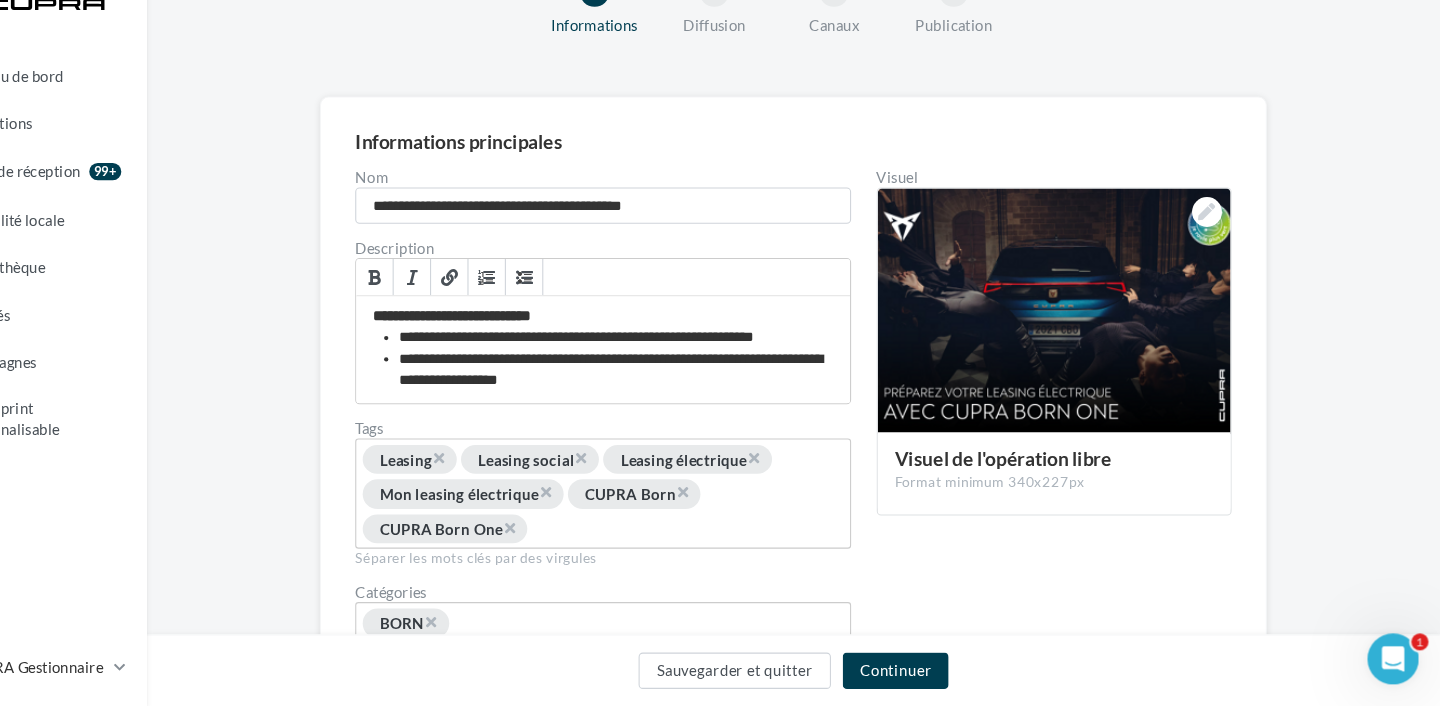 scroll, scrollTop: 0, scrollLeft: 0, axis: both 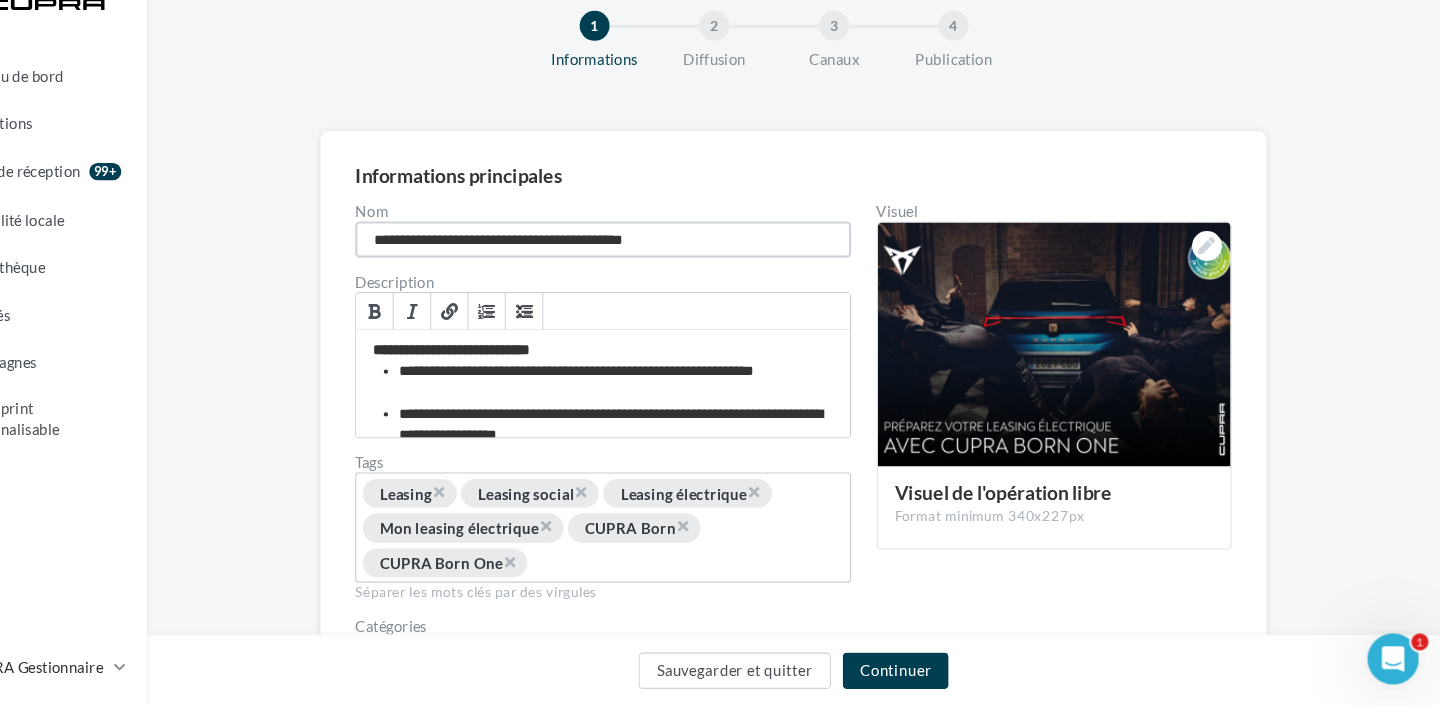 click on "**********" at bounding box center [657, 270] 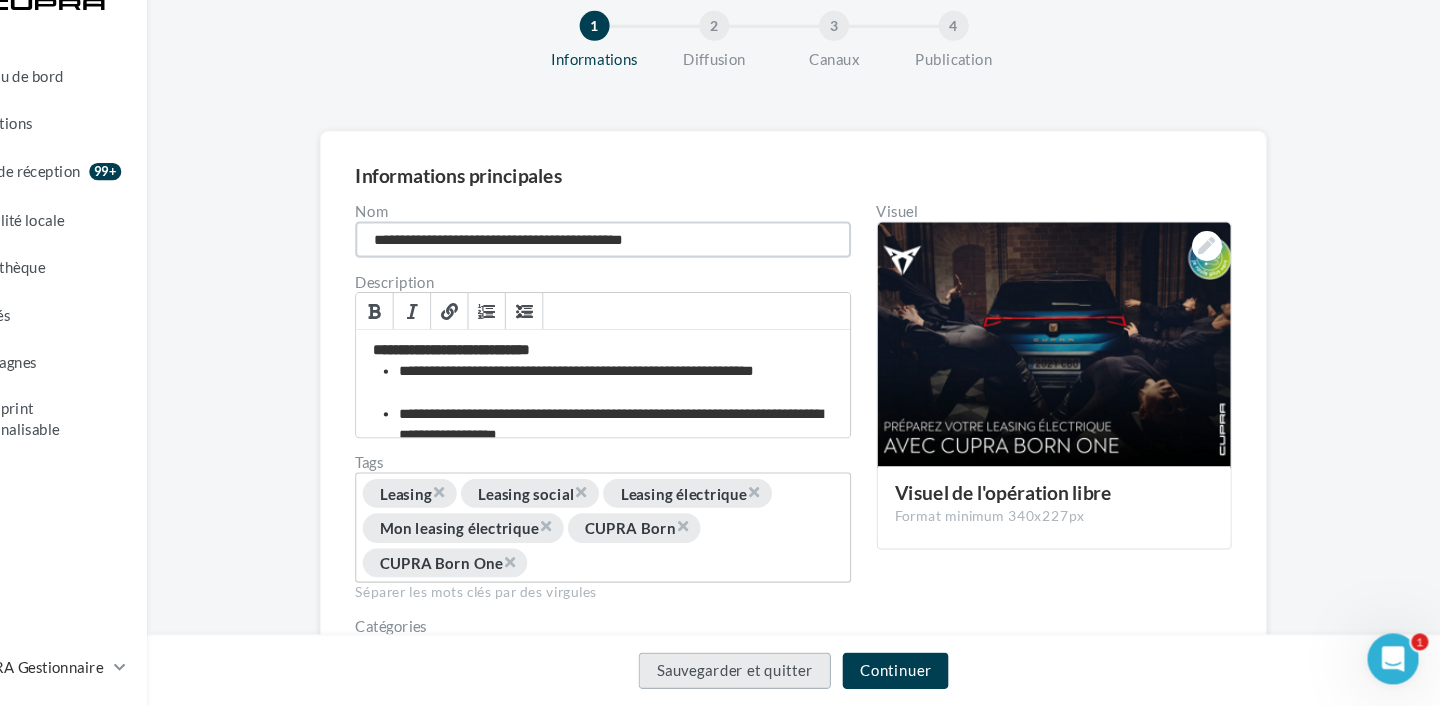 type on "**********" 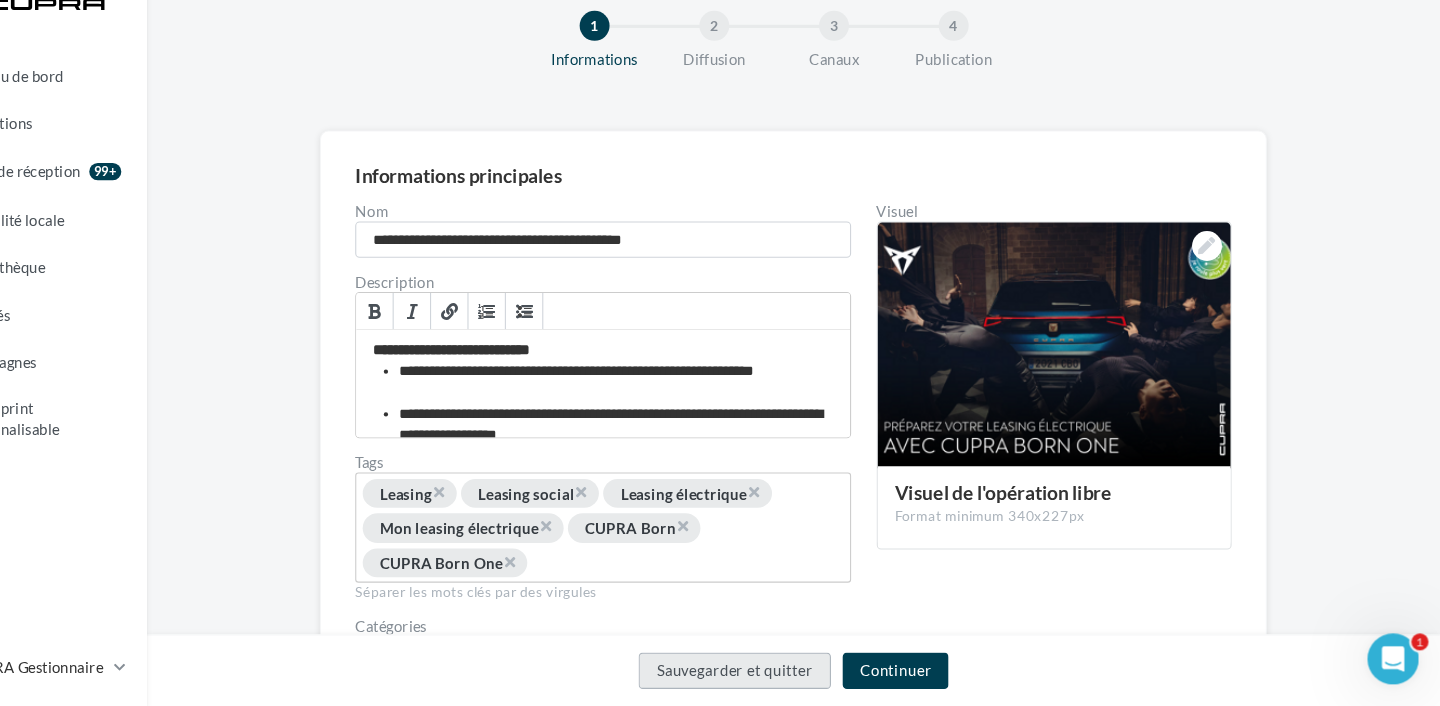 click on "Sauvegarder et quitter" at bounding box center [780, 673] 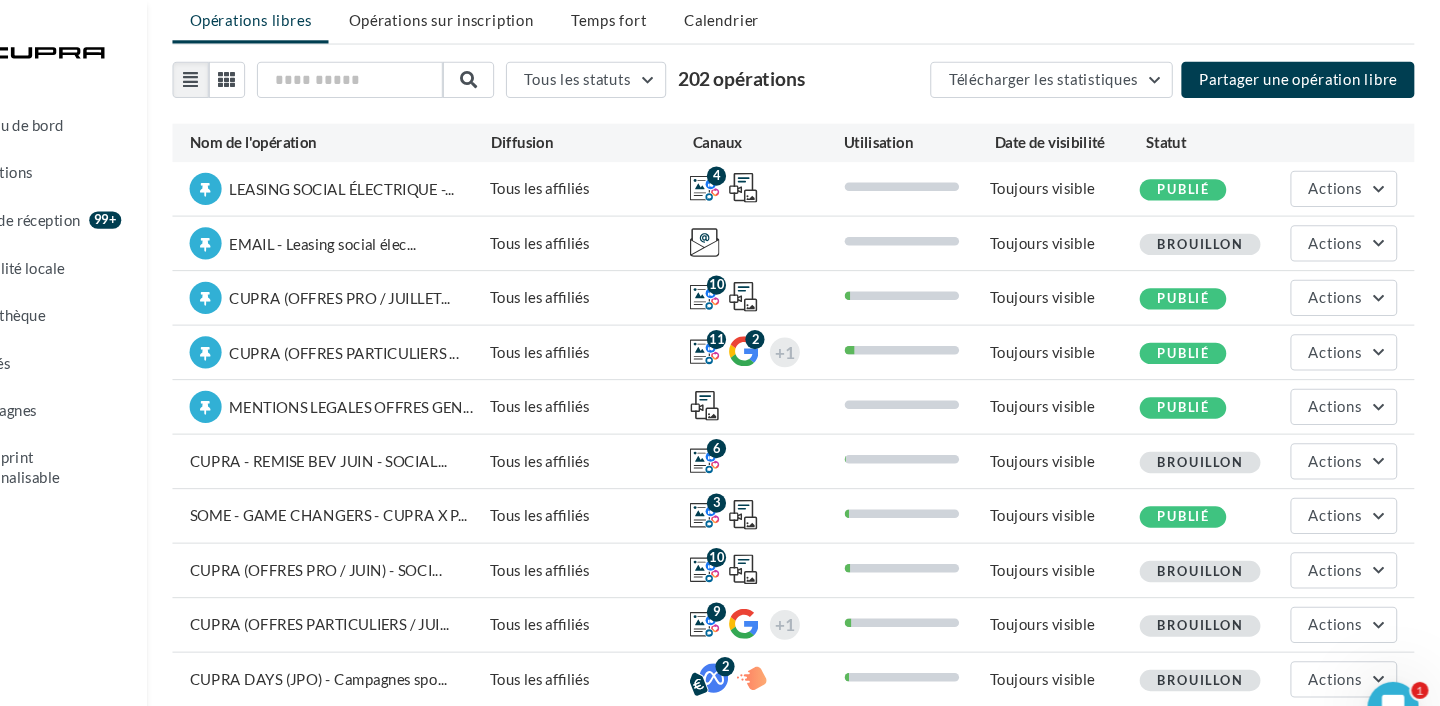 scroll, scrollTop: 13, scrollLeft: 0, axis: vertical 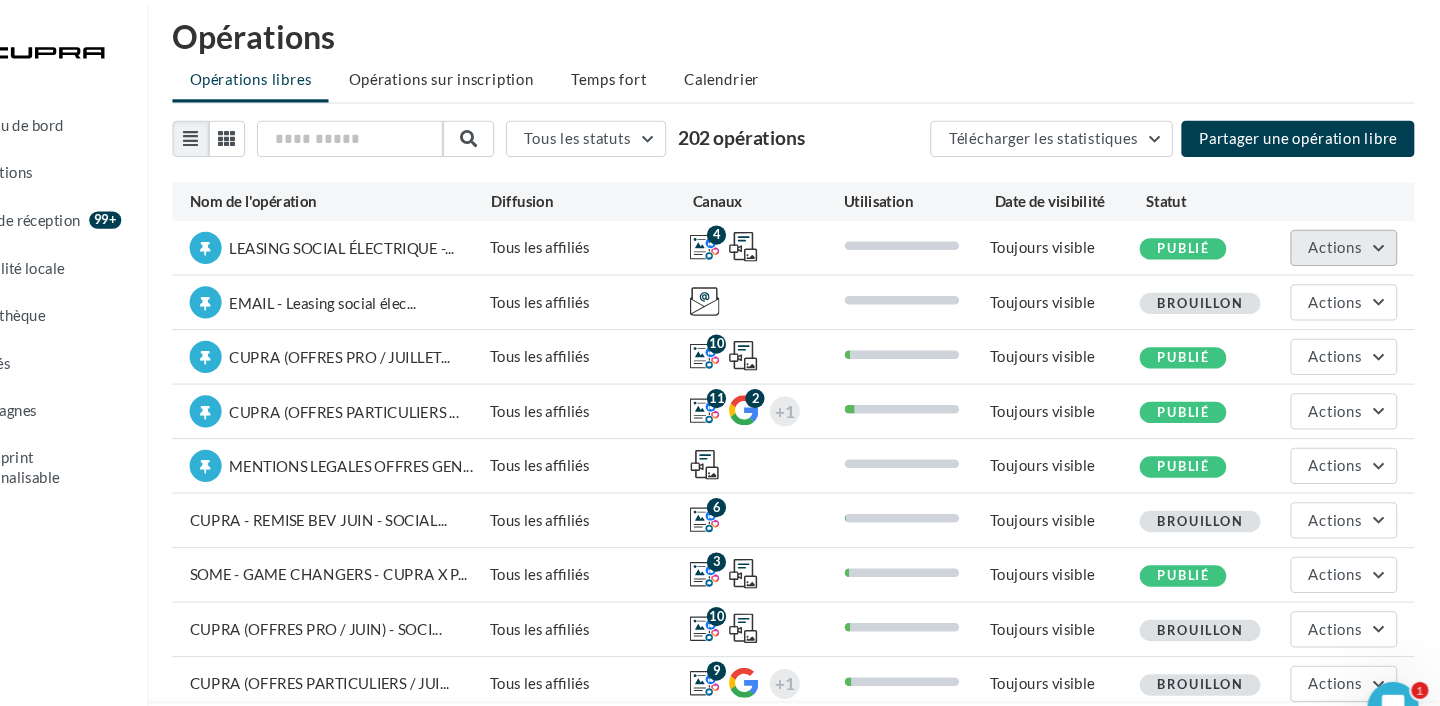 click on "Actions" at bounding box center (1342, 231) 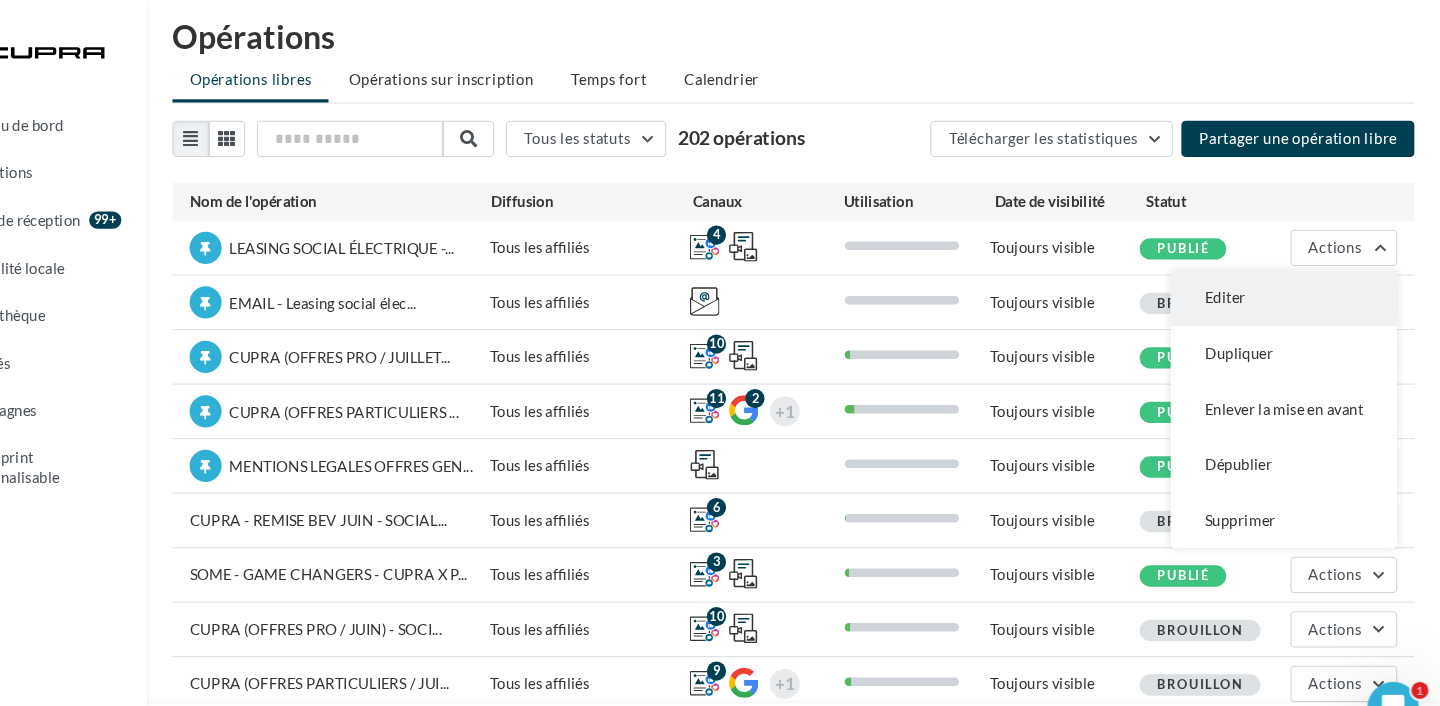 click on "Editer" at bounding box center [1294, 279] 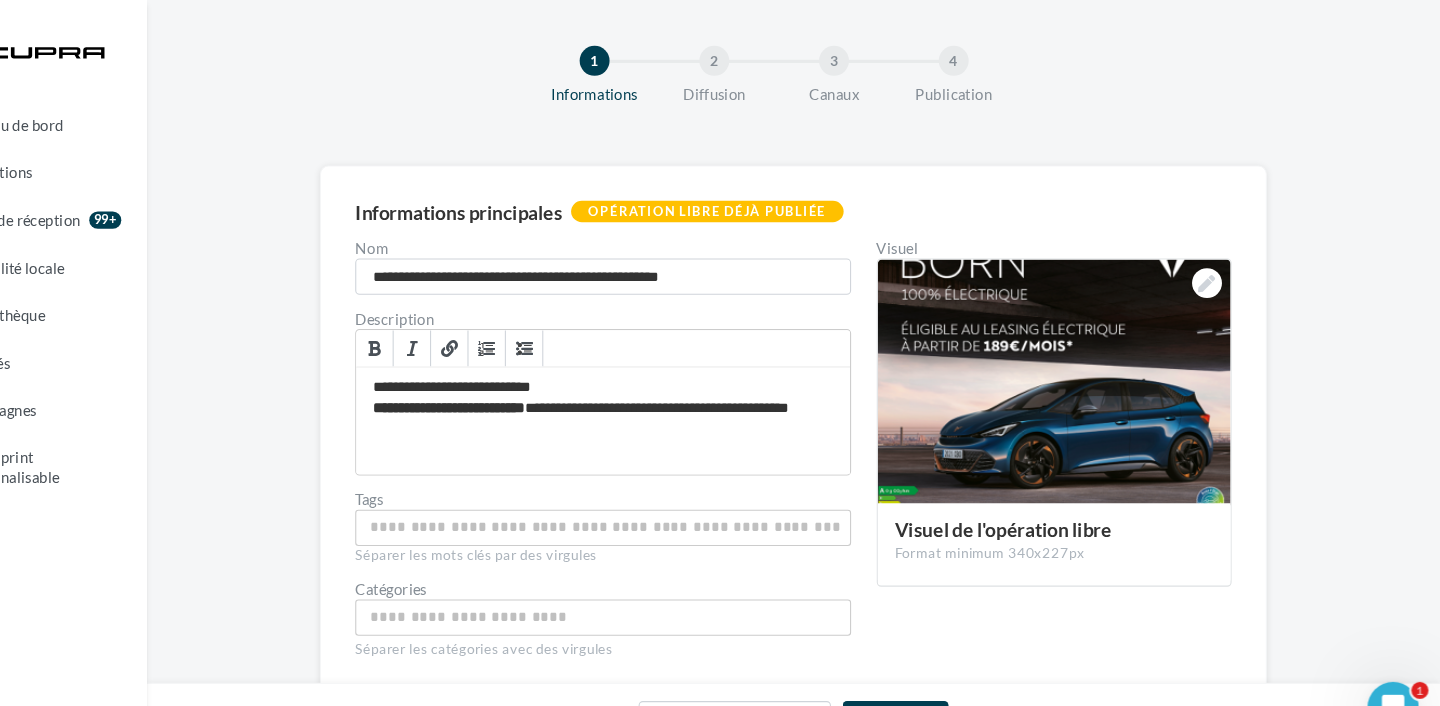 scroll, scrollTop: 0, scrollLeft: 0, axis: both 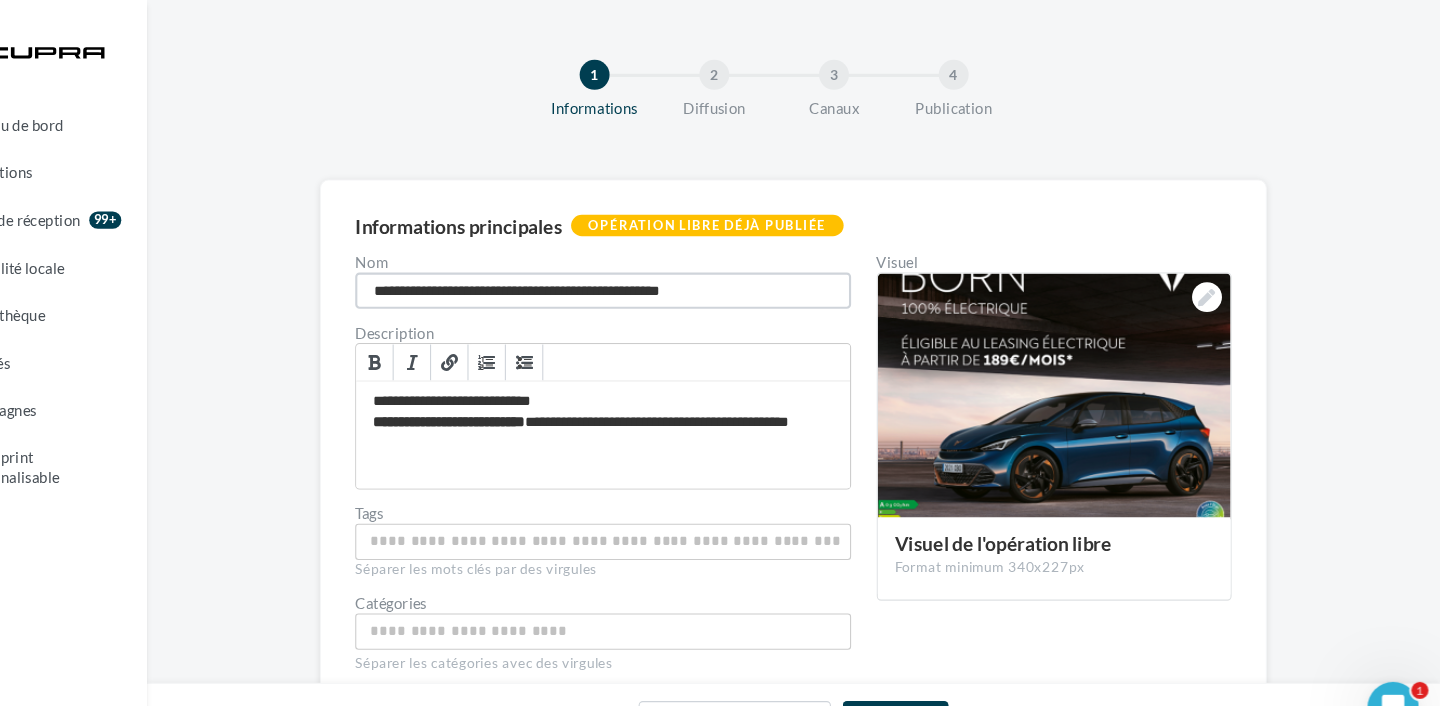 click on "**********" at bounding box center [657, 272] 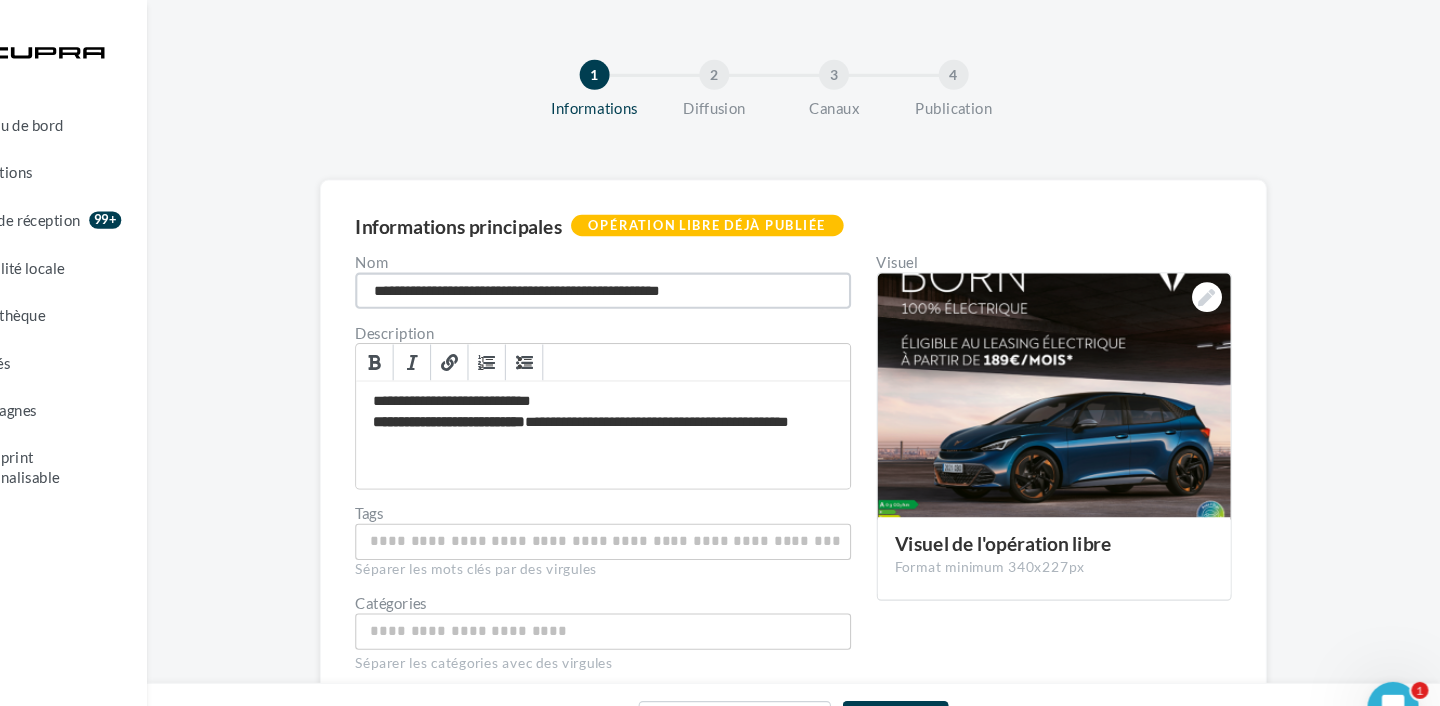 paste 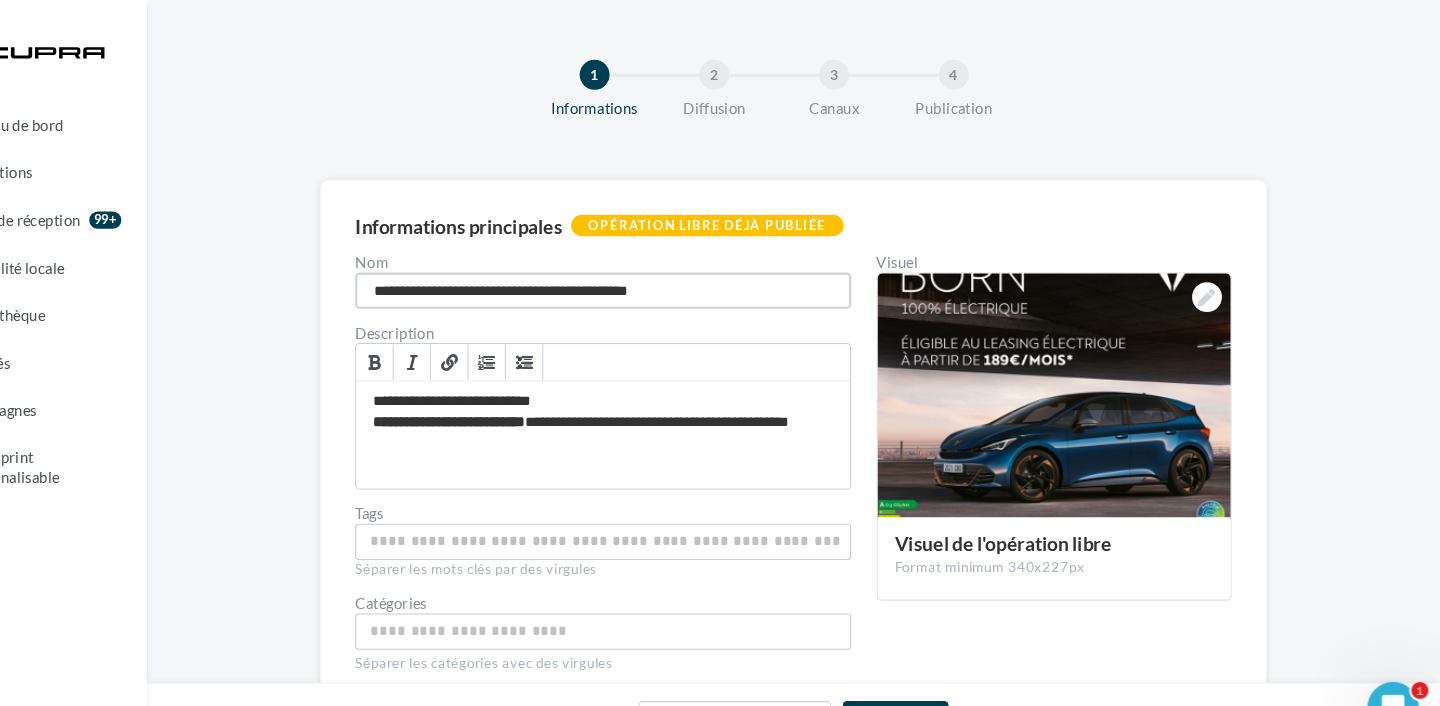 drag, startPoint x: 483, startPoint y: 271, endPoint x: 392, endPoint y: 271, distance: 91 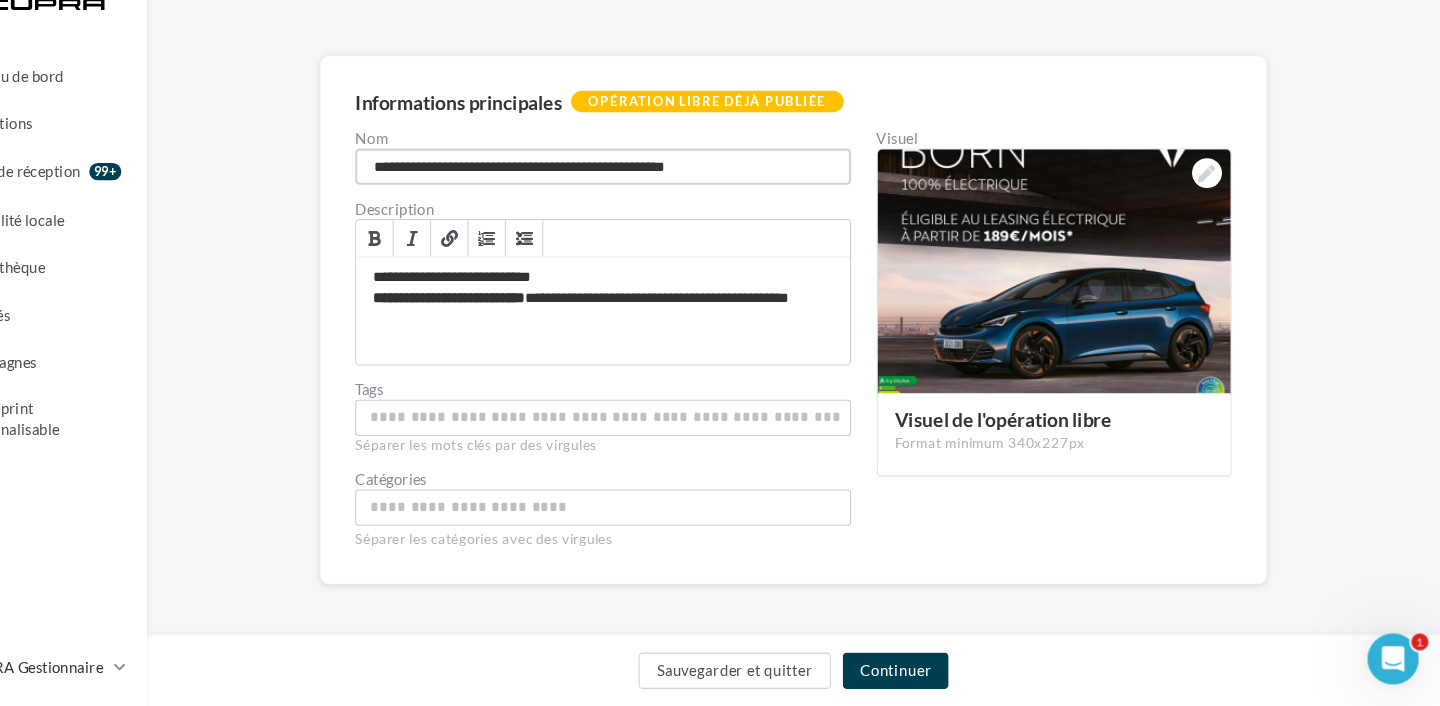 scroll, scrollTop: 74, scrollLeft: 0, axis: vertical 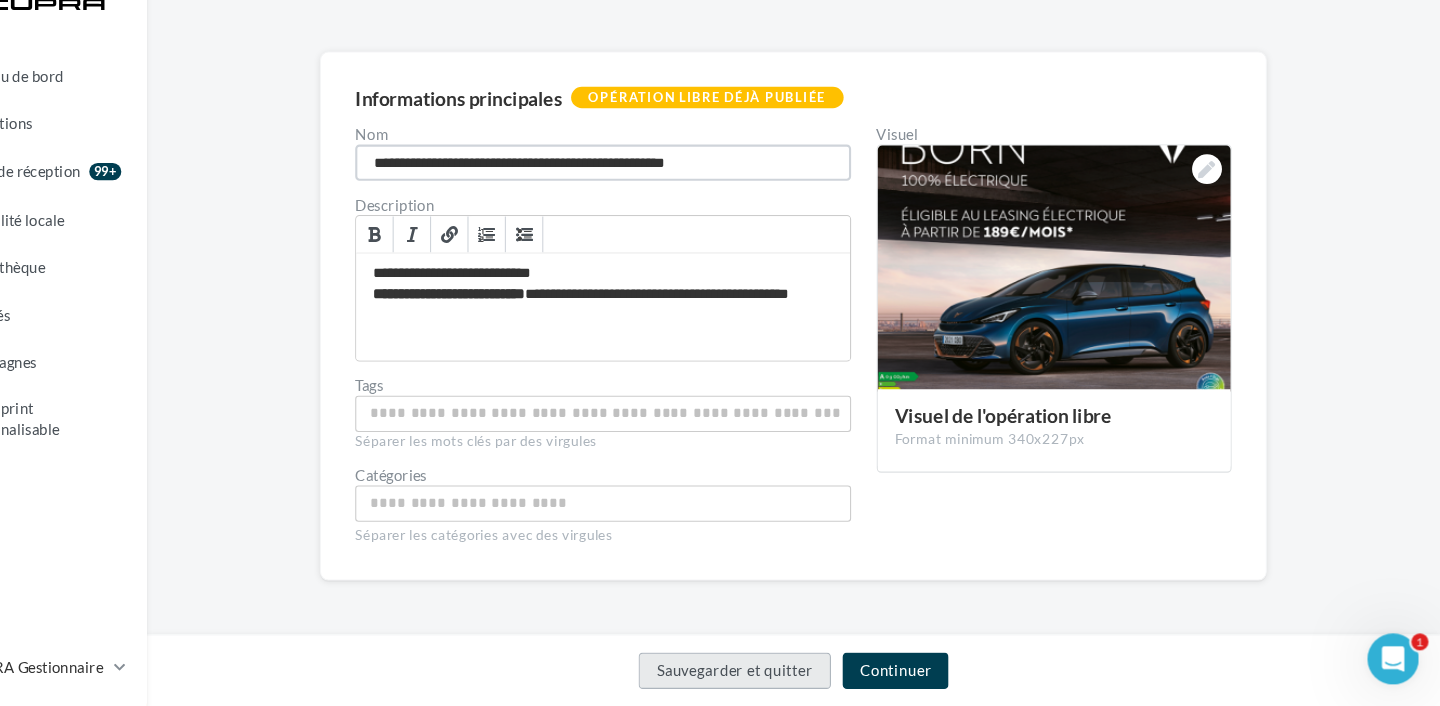type on "**********" 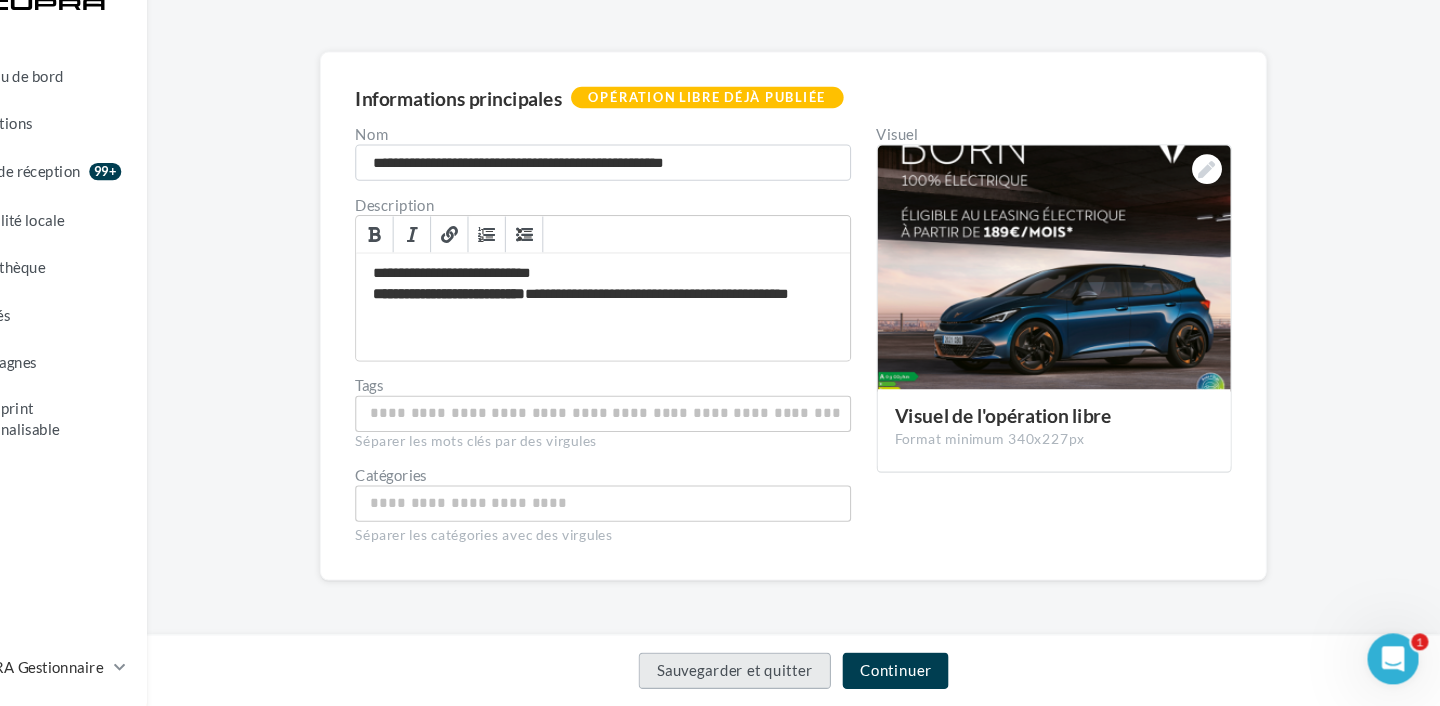 click on "Sauvegarder et quitter" at bounding box center [780, 673] 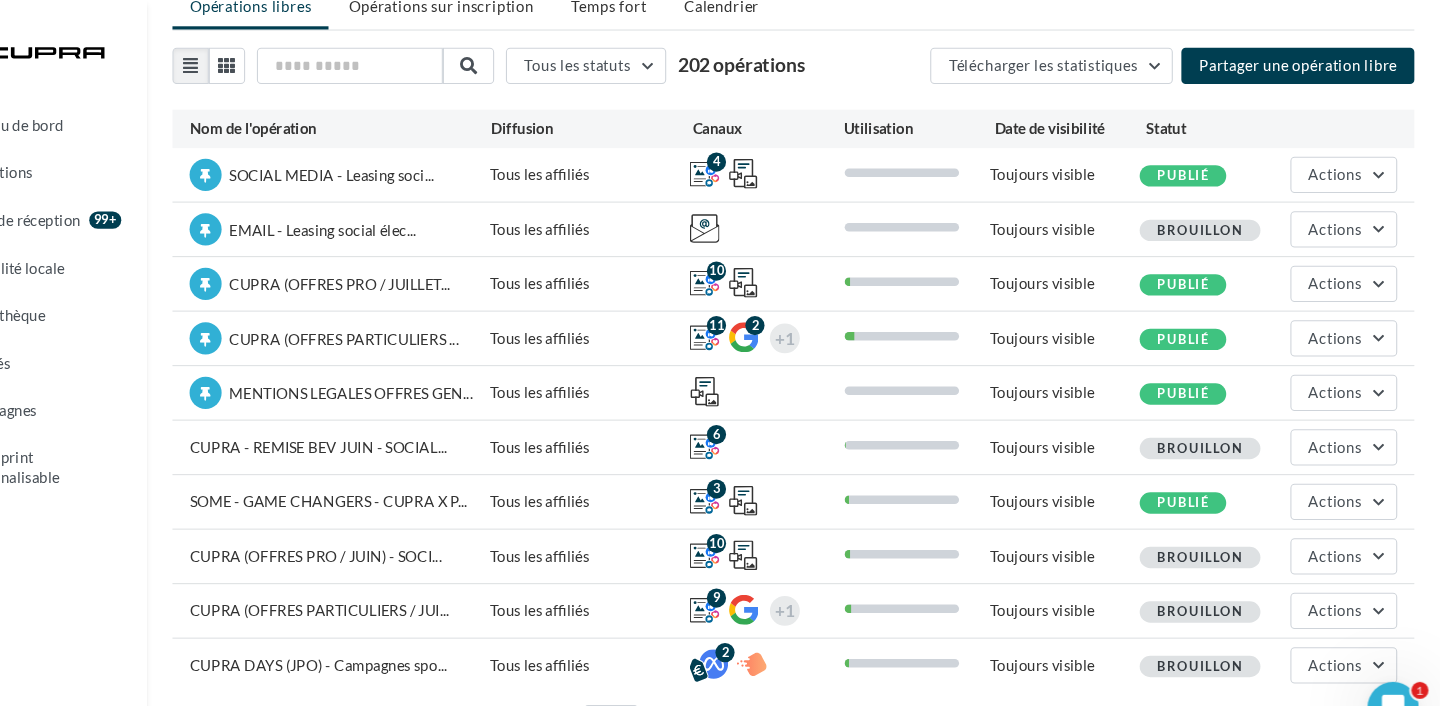 scroll, scrollTop: 74, scrollLeft: 0, axis: vertical 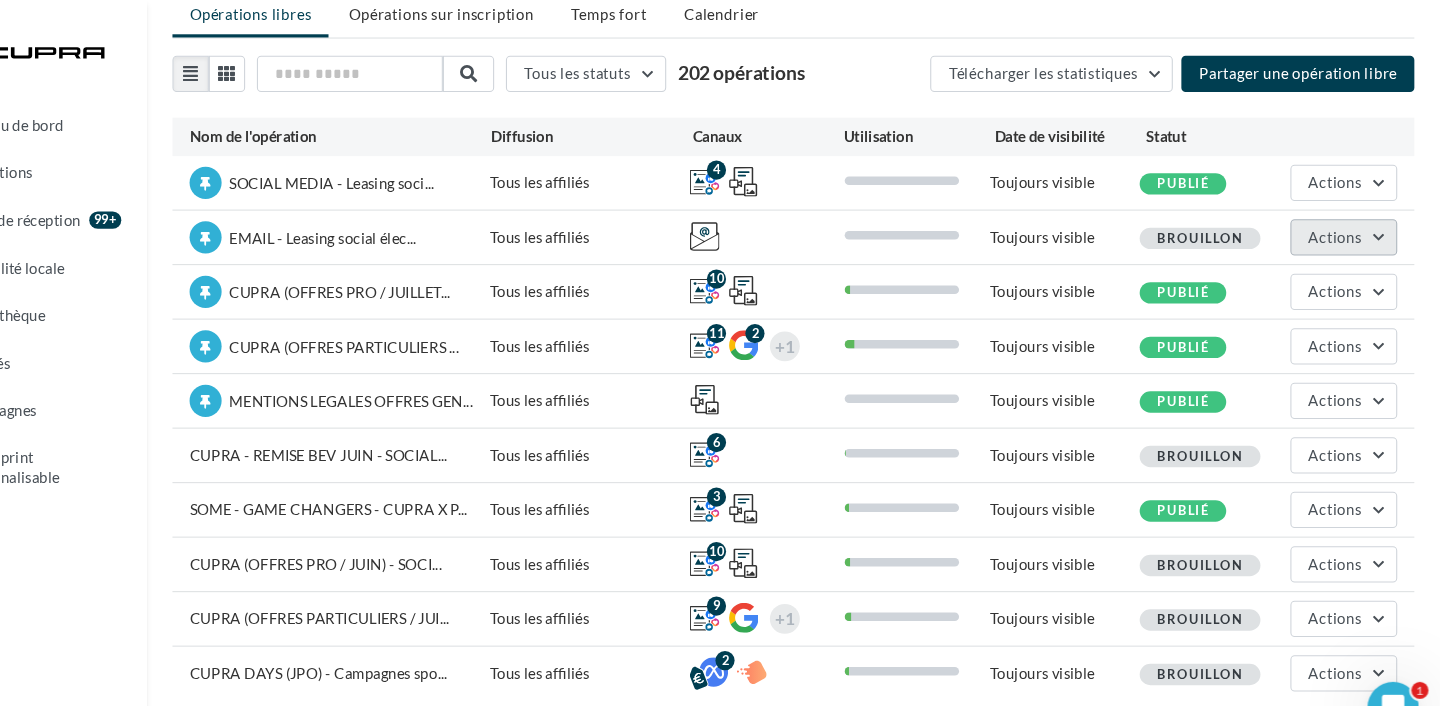 click on "Actions" at bounding box center [1342, 221] 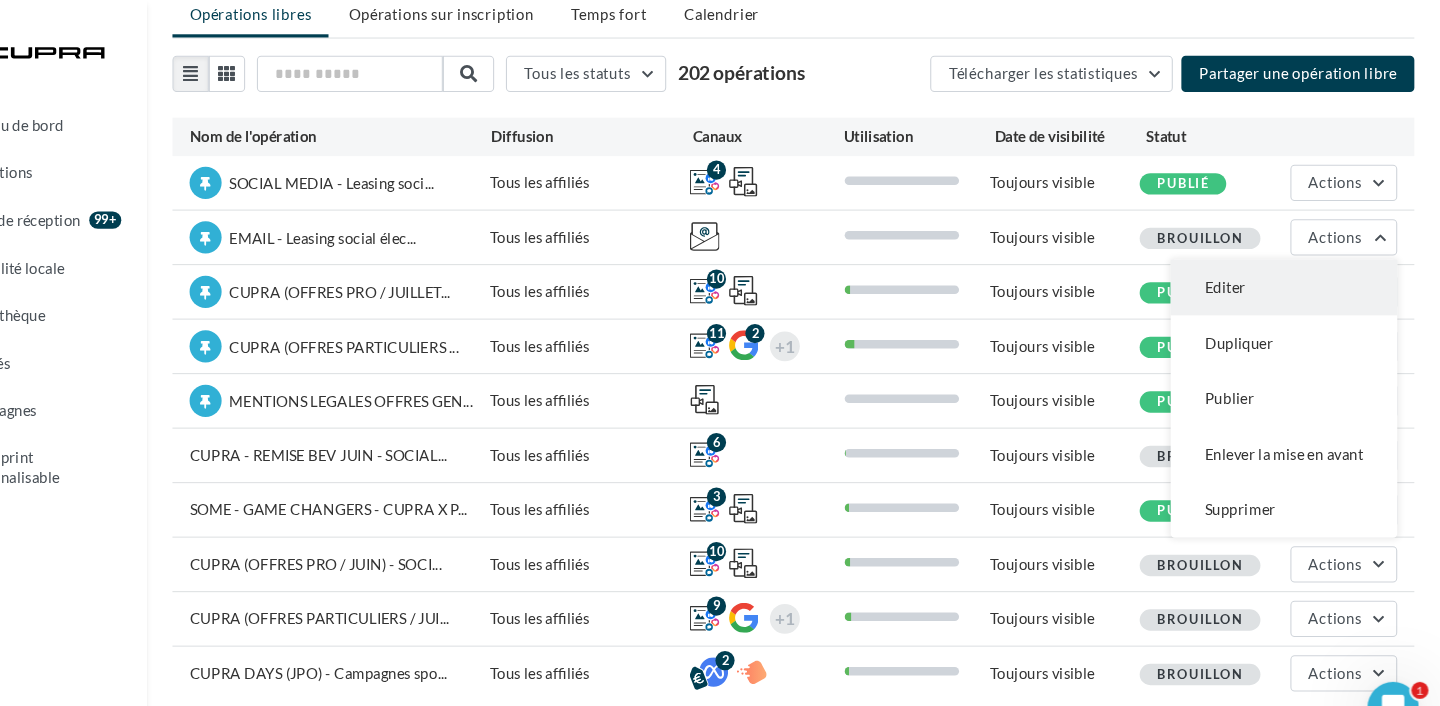 click on "Editer" at bounding box center (1294, 269) 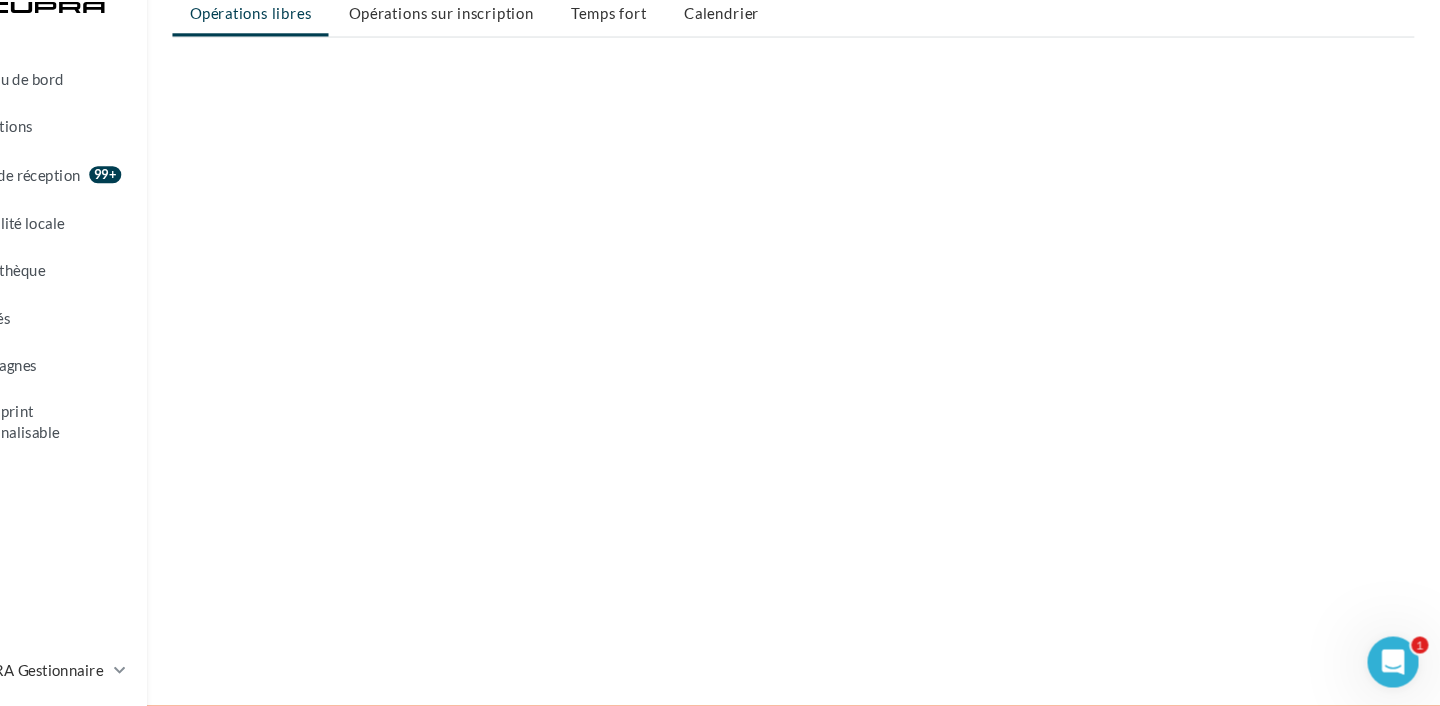 scroll, scrollTop: 0, scrollLeft: 0, axis: both 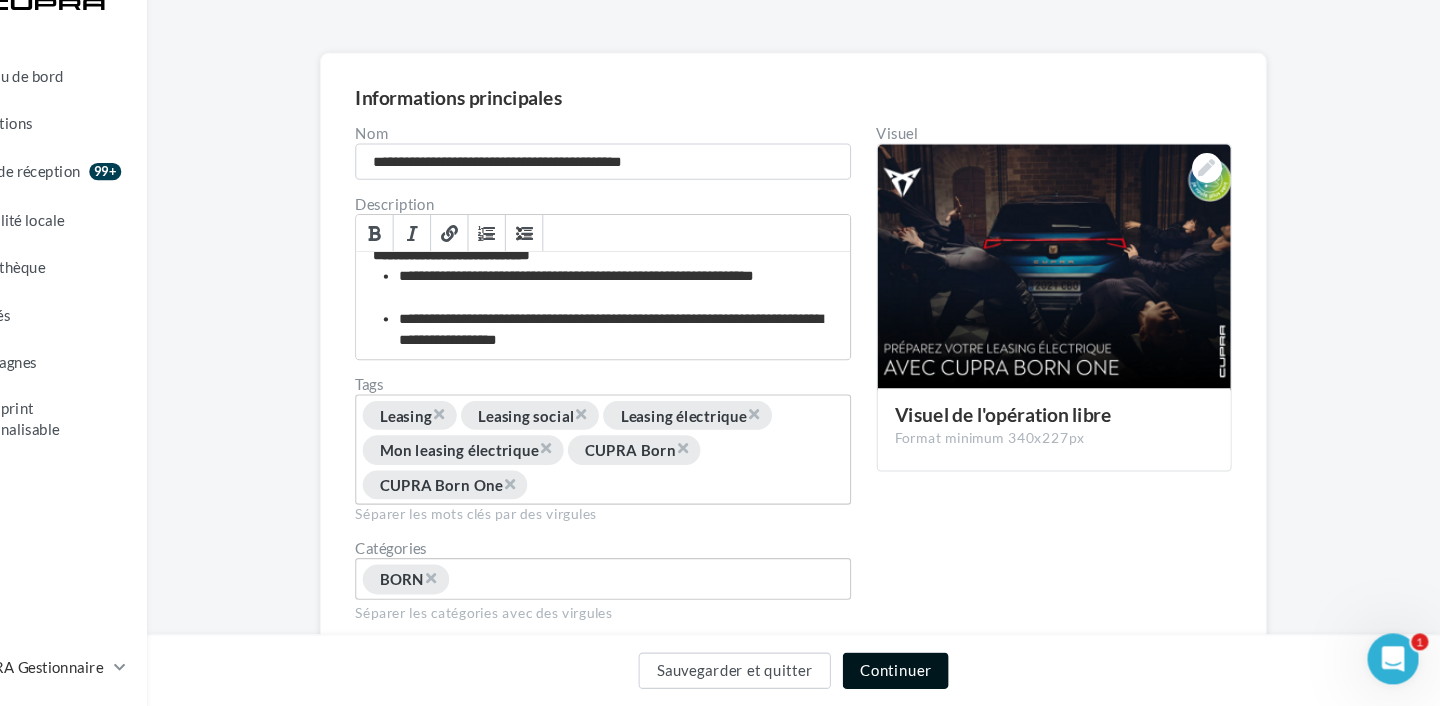 click on "Continuer" at bounding box center (930, 673) 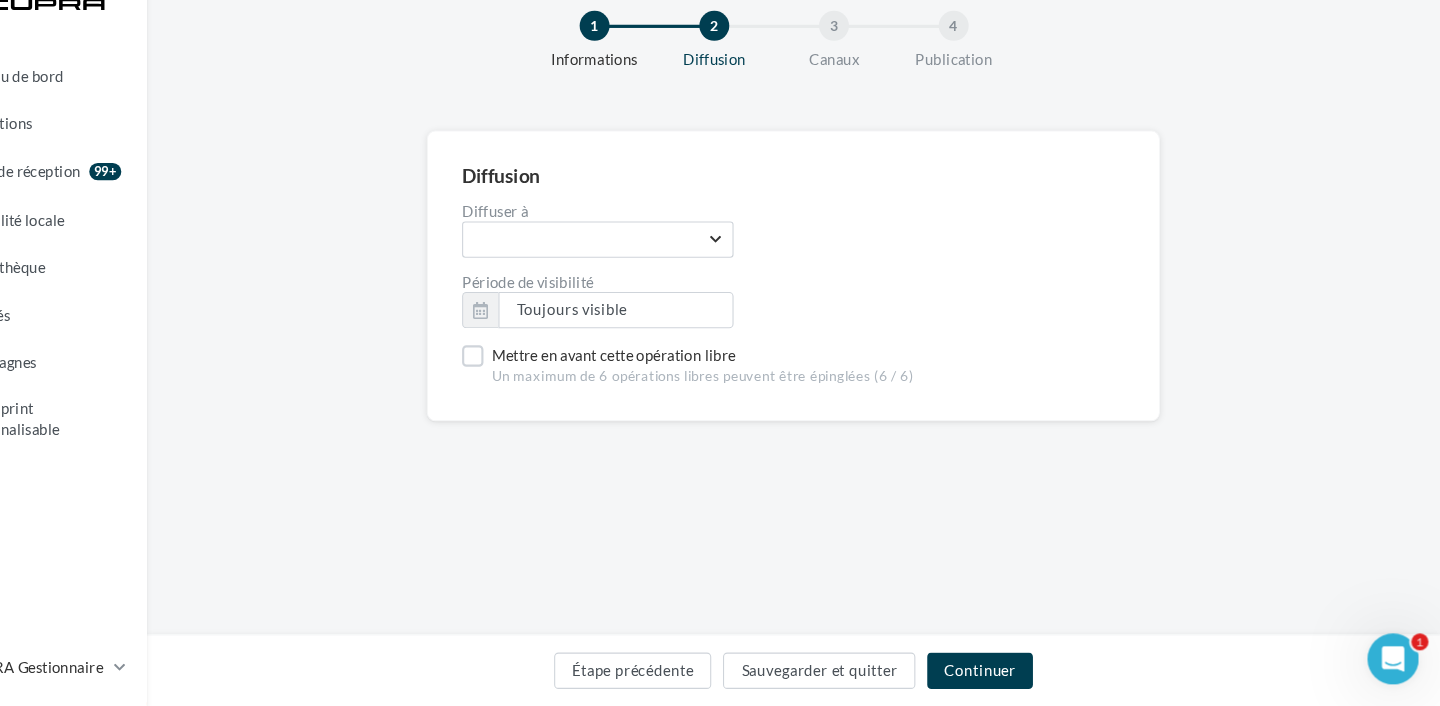 scroll, scrollTop: 0, scrollLeft: 0, axis: both 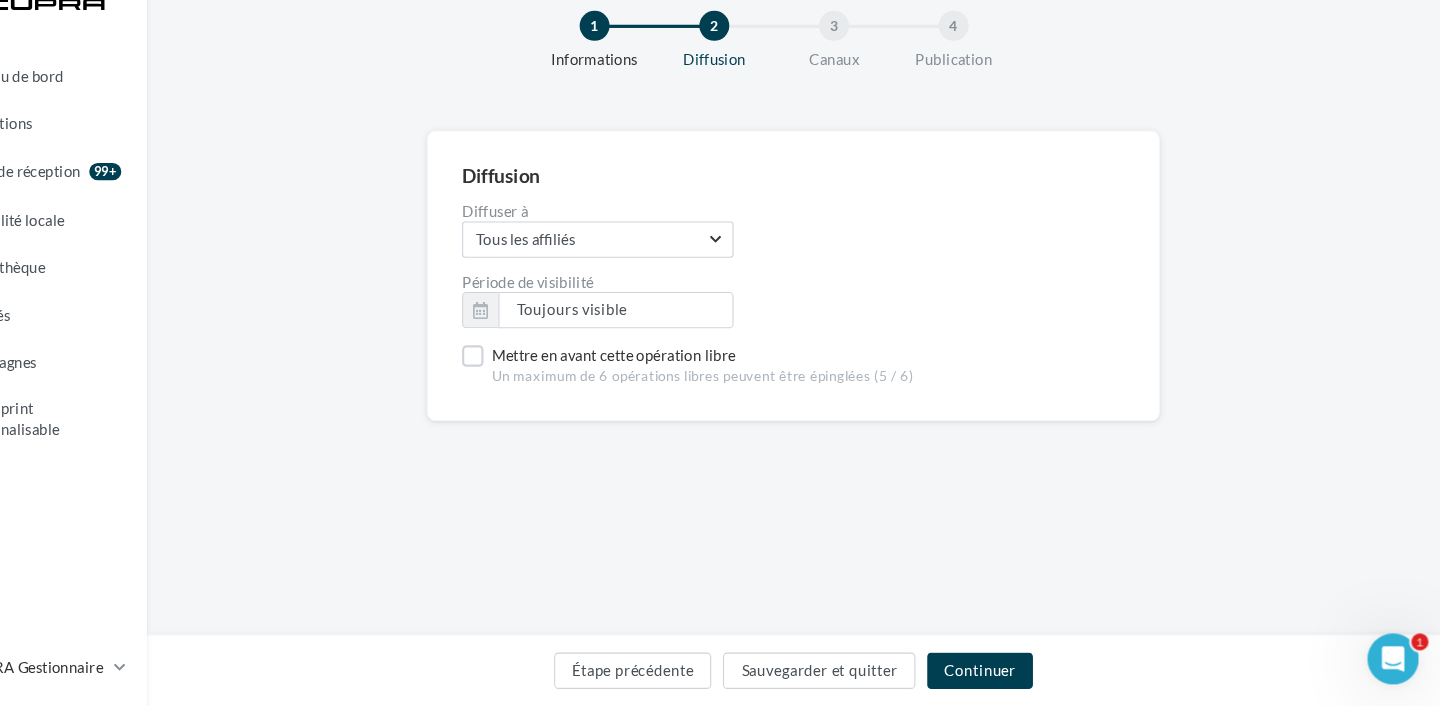 click on "Étape précédente   Sauvegarder et quitter    Continuer" at bounding box center [835, 672] 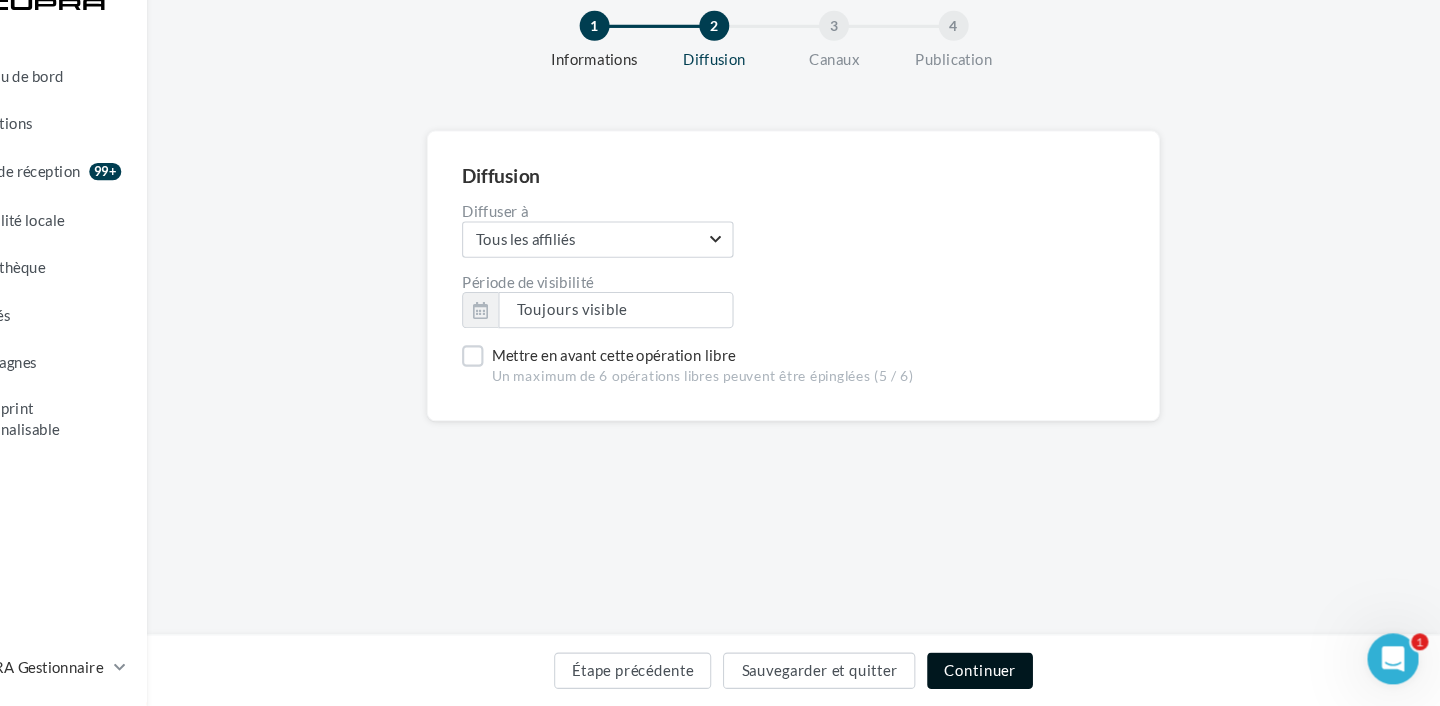 click on "Continuer" at bounding box center [1009, 673] 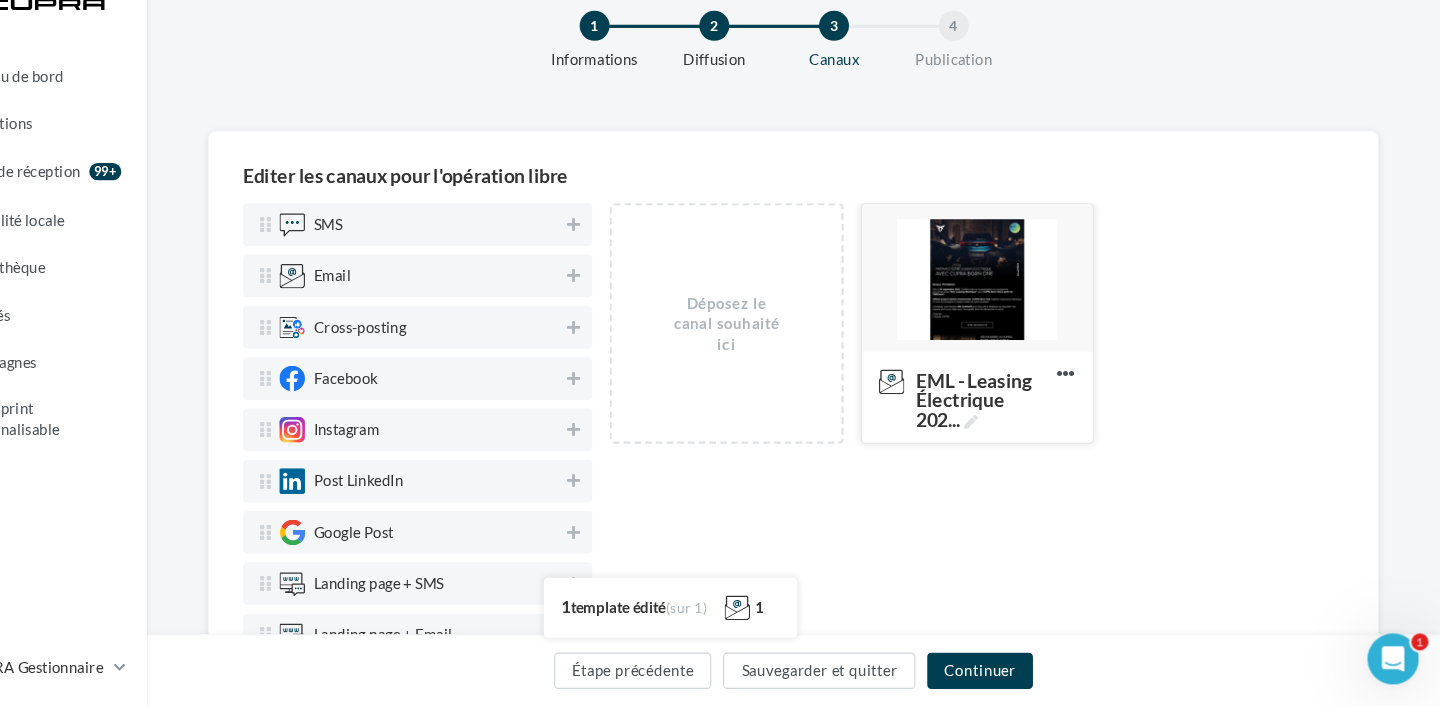 click at bounding box center (1007, 307) 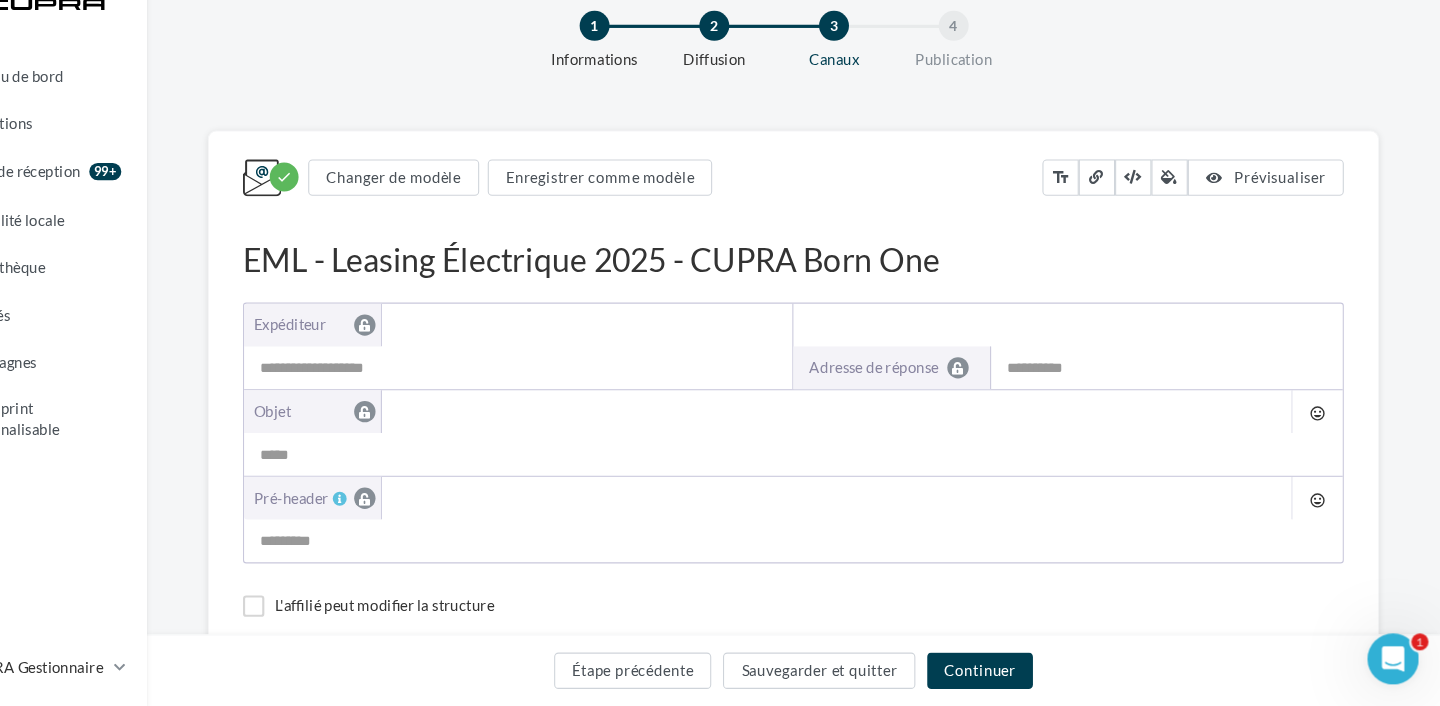 type on "**********" 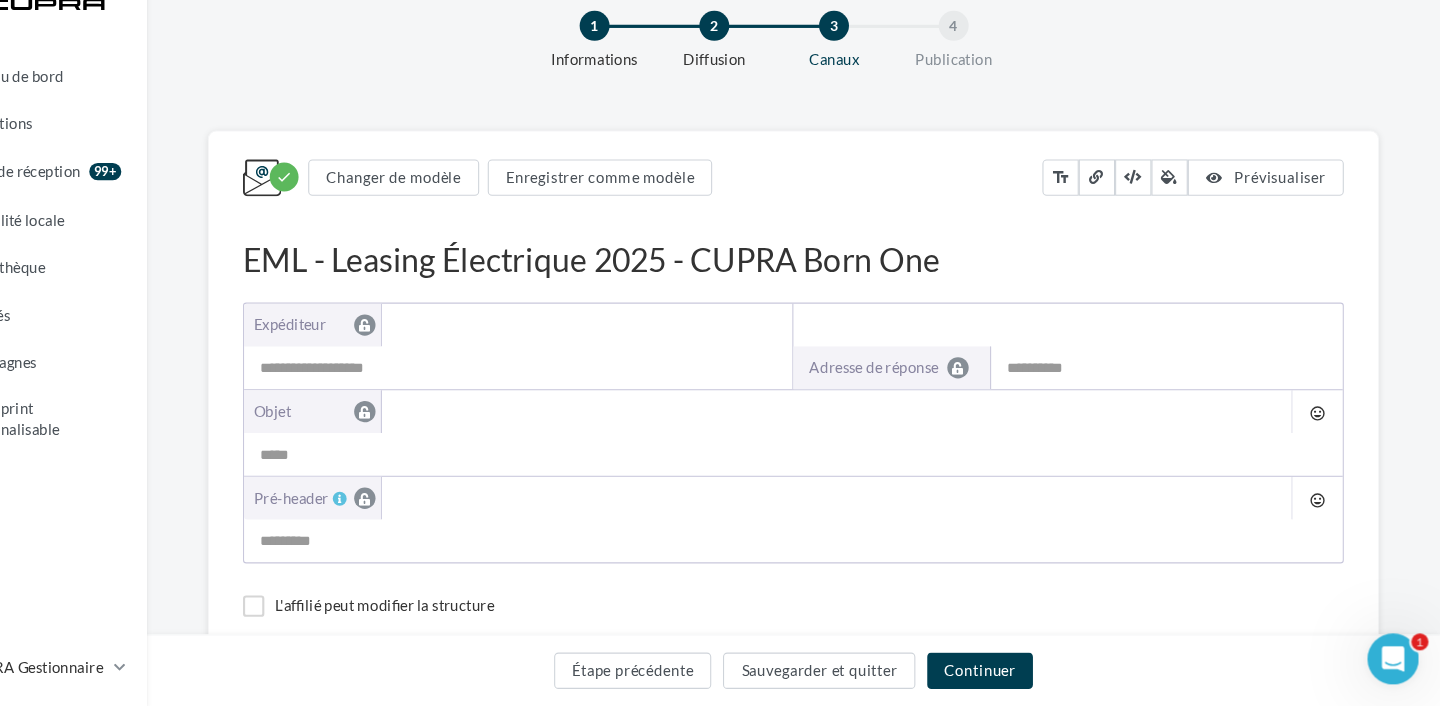 type on "**********" 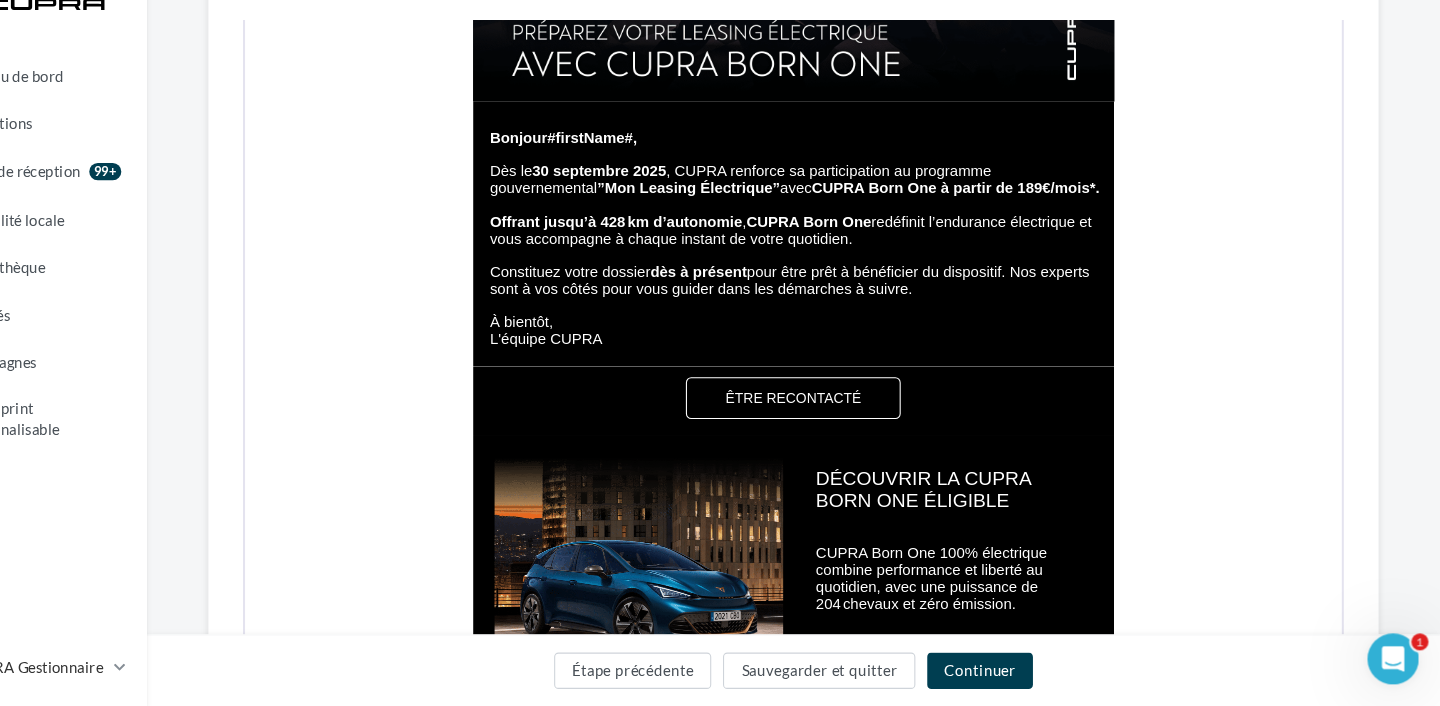 scroll, scrollTop: 828, scrollLeft: 0, axis: vertical 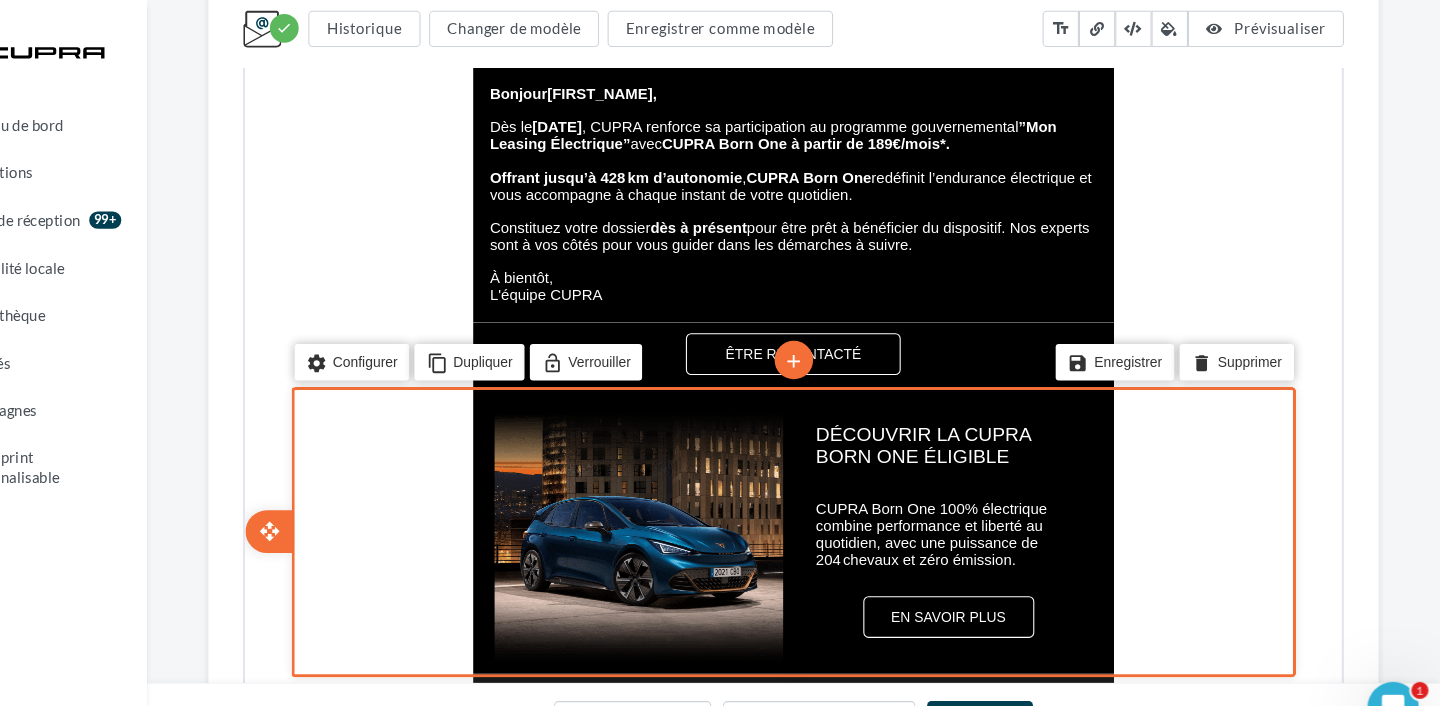 click on "DÉCOUVRIR LA CUPRA BORN ONE ÉLIGIBLE
CUPRA Born One 100% électrique combine performance et liberté au quotidien, avec une puissance de 204 chevaux et zéro émission." at bounding box center (901, 447) 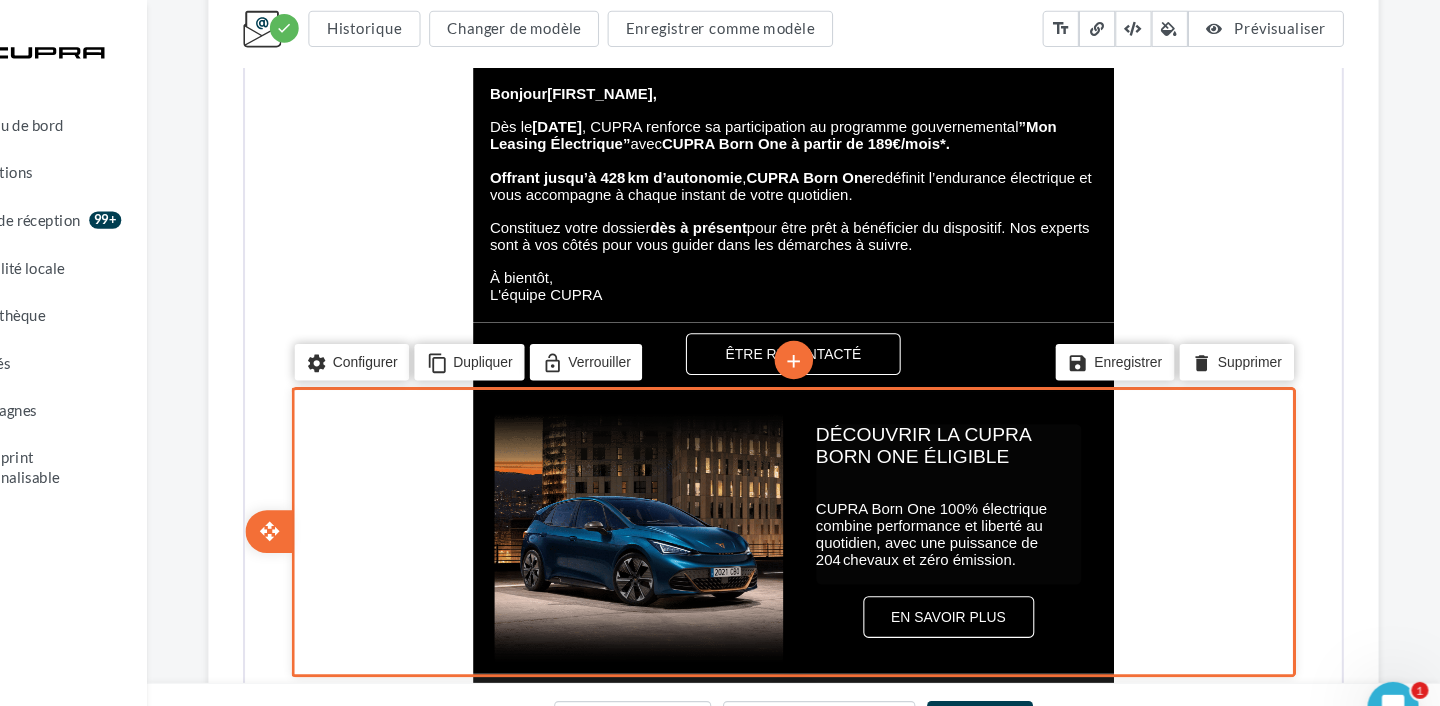 click on "DÉCOUVRIR LA CUPRA BORN ONE ÉLIGIBLE" at bounding box center (877, 392) 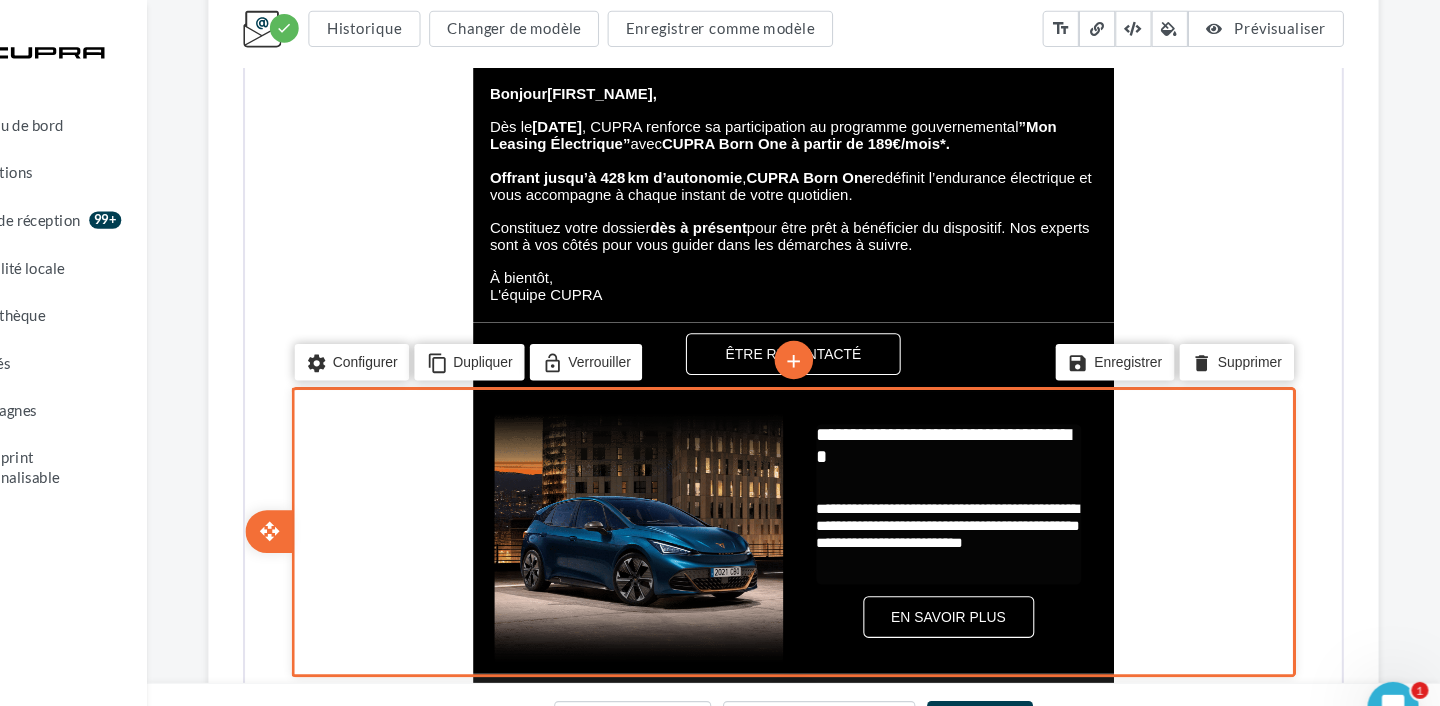 click on "**********" at bounding box center [896, 392] 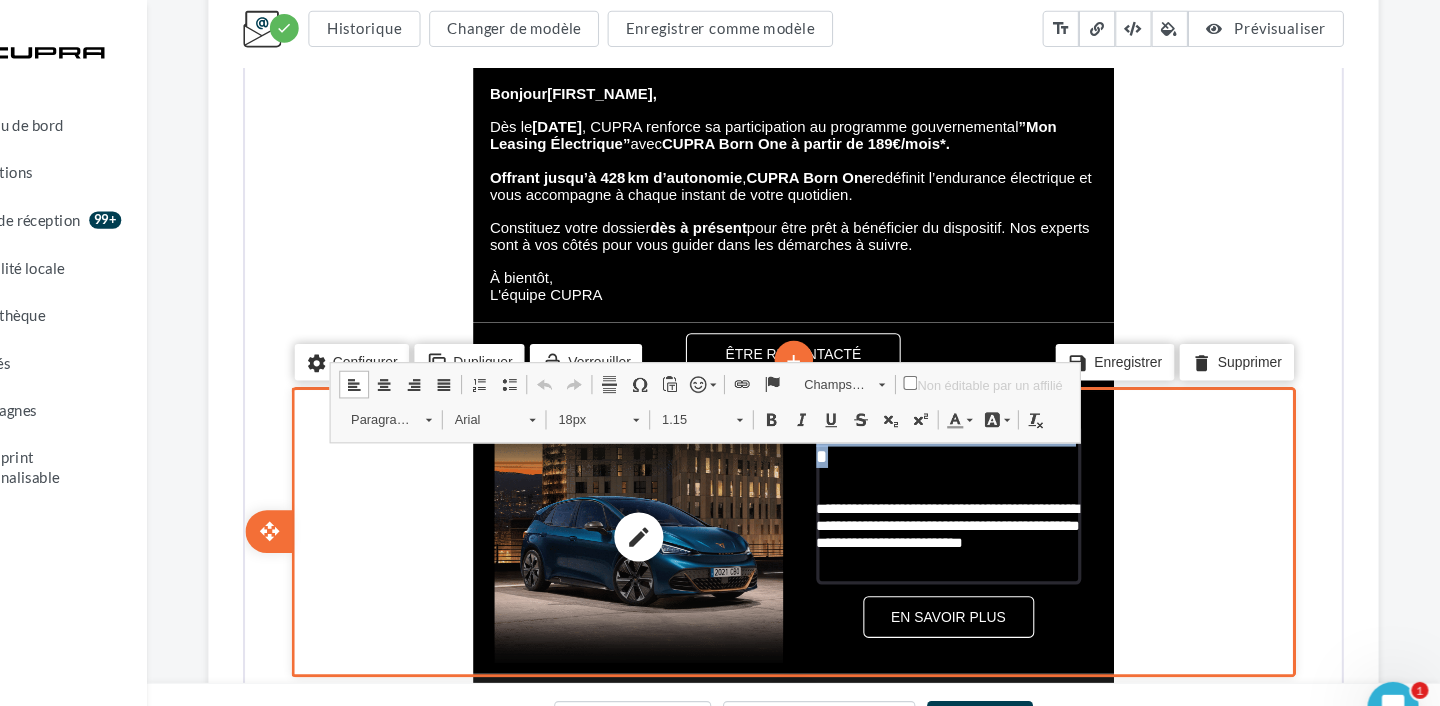 drag, startPoint x: 965, startPoint y: 428, endPoint x: 753, endPoint y: 402, distance: 213.5884 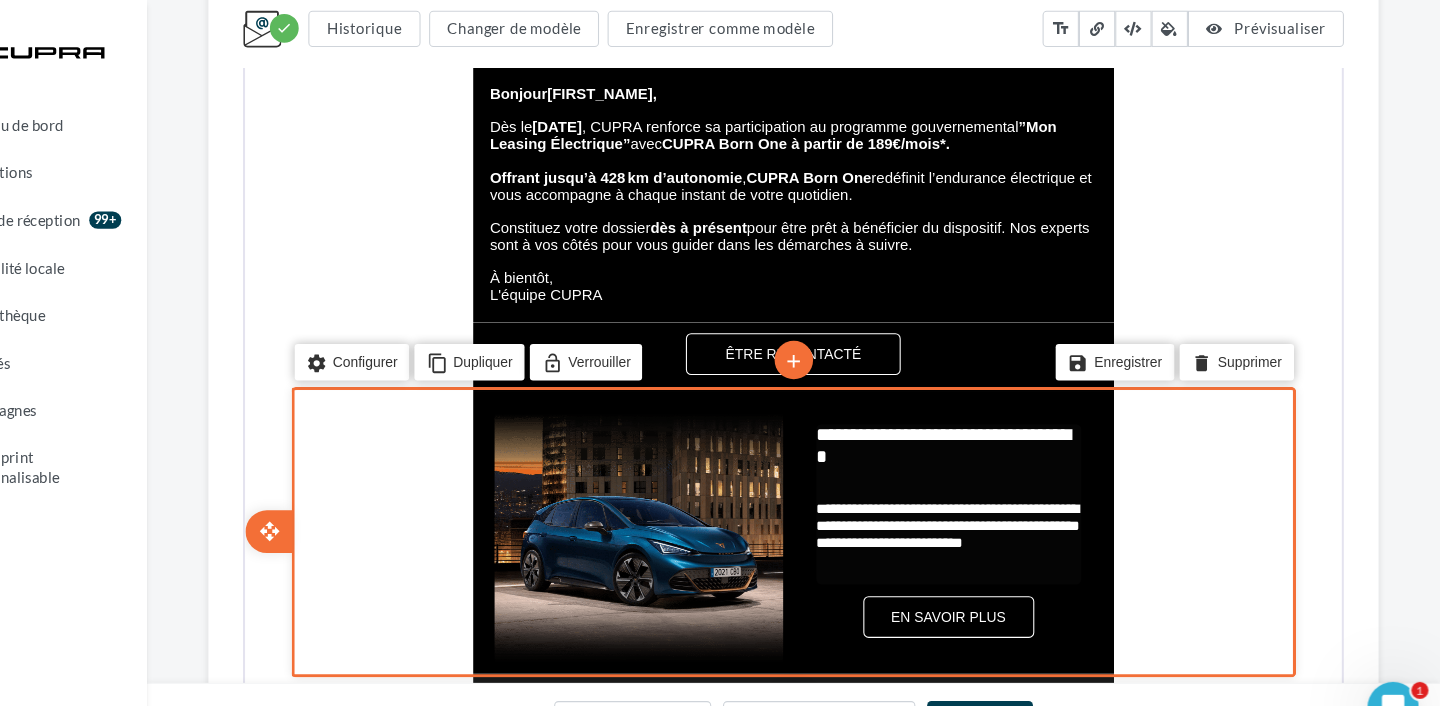 click on "**********" at bounding box center [896, 392] 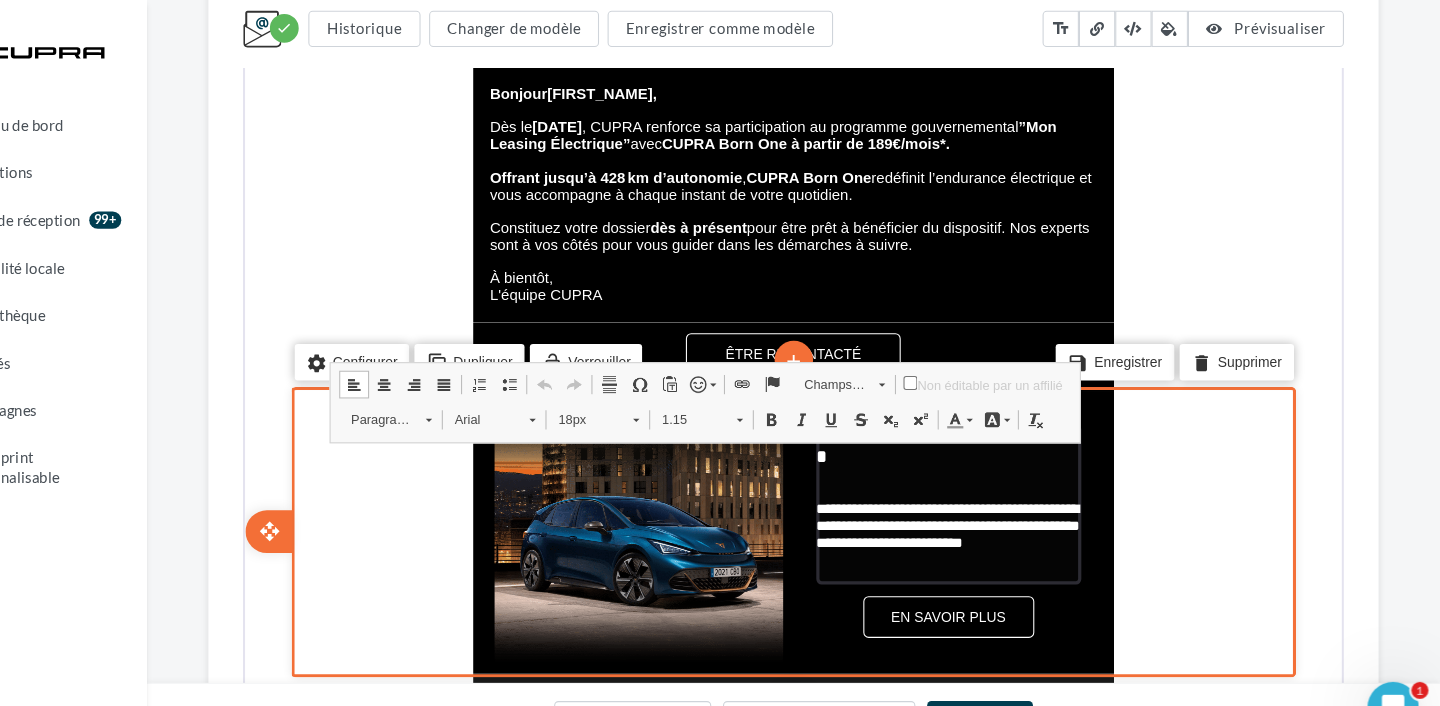 click on "**********" at bounding box center (896, 392) 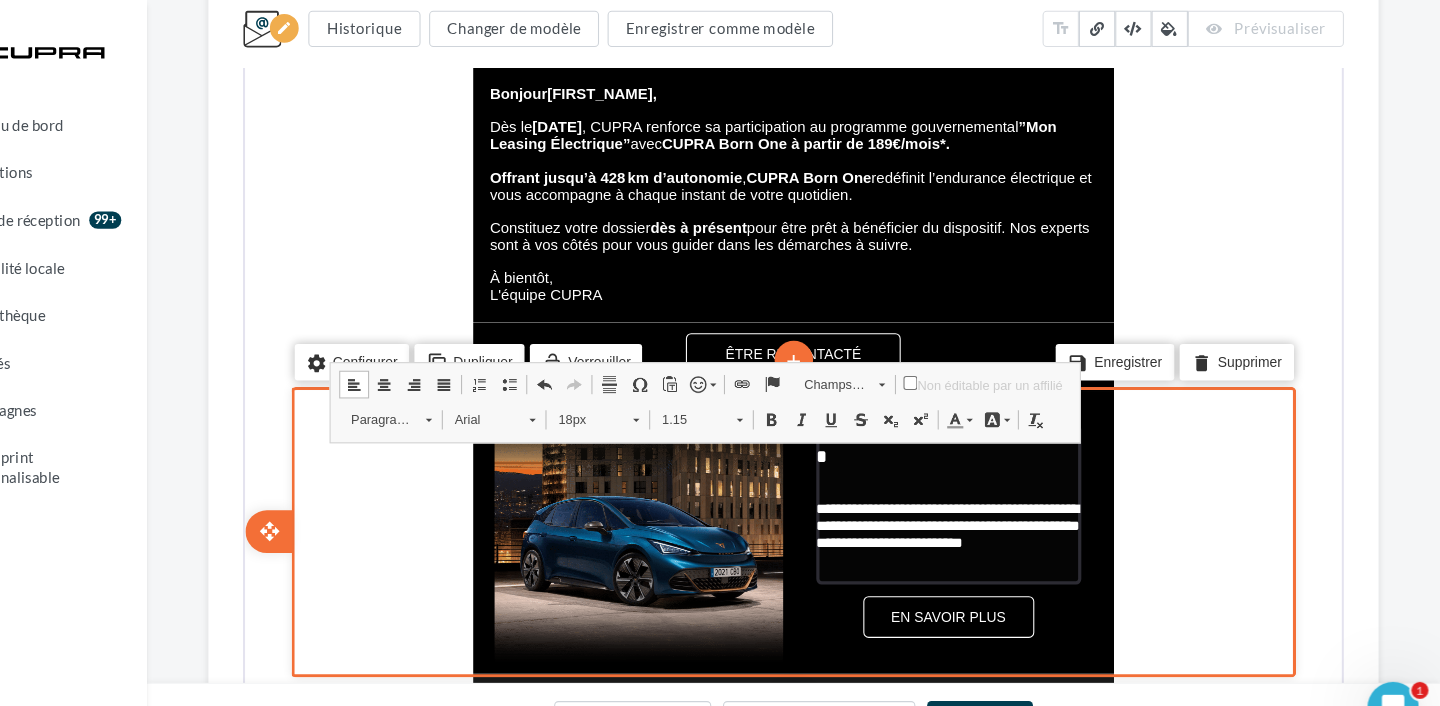 click on "**********" at bounding box center [896, 392] 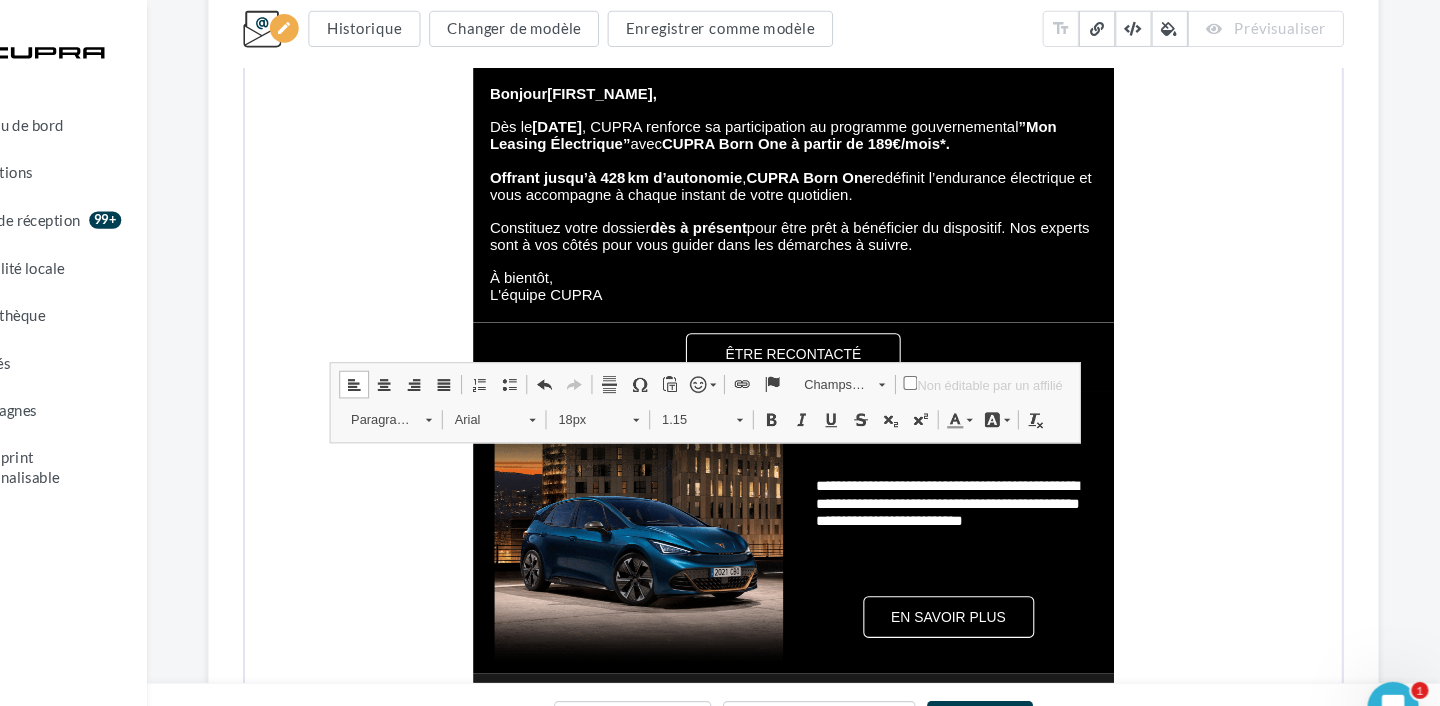 click on "**********" at bounding box center (835, 428) 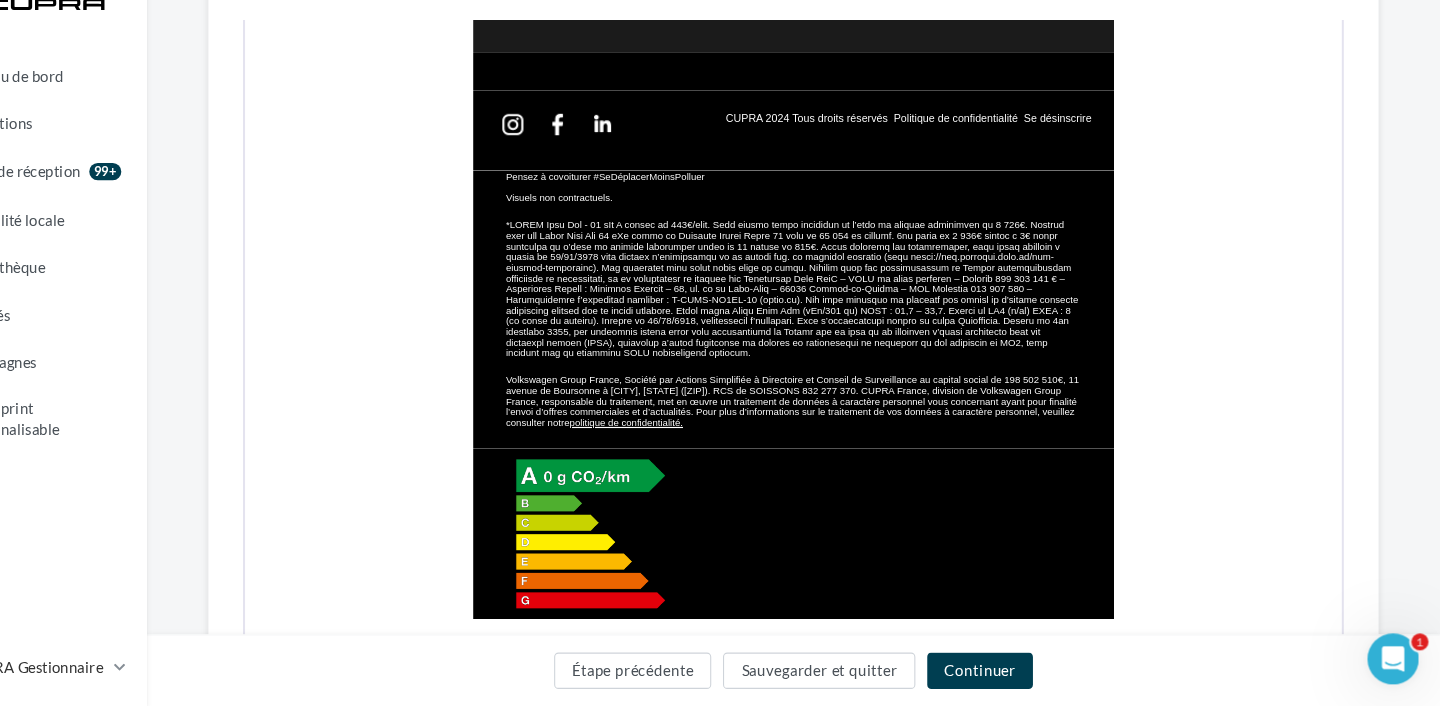 scroll, scrollTop: 1599, scrollLeft: 0, axis: vertical 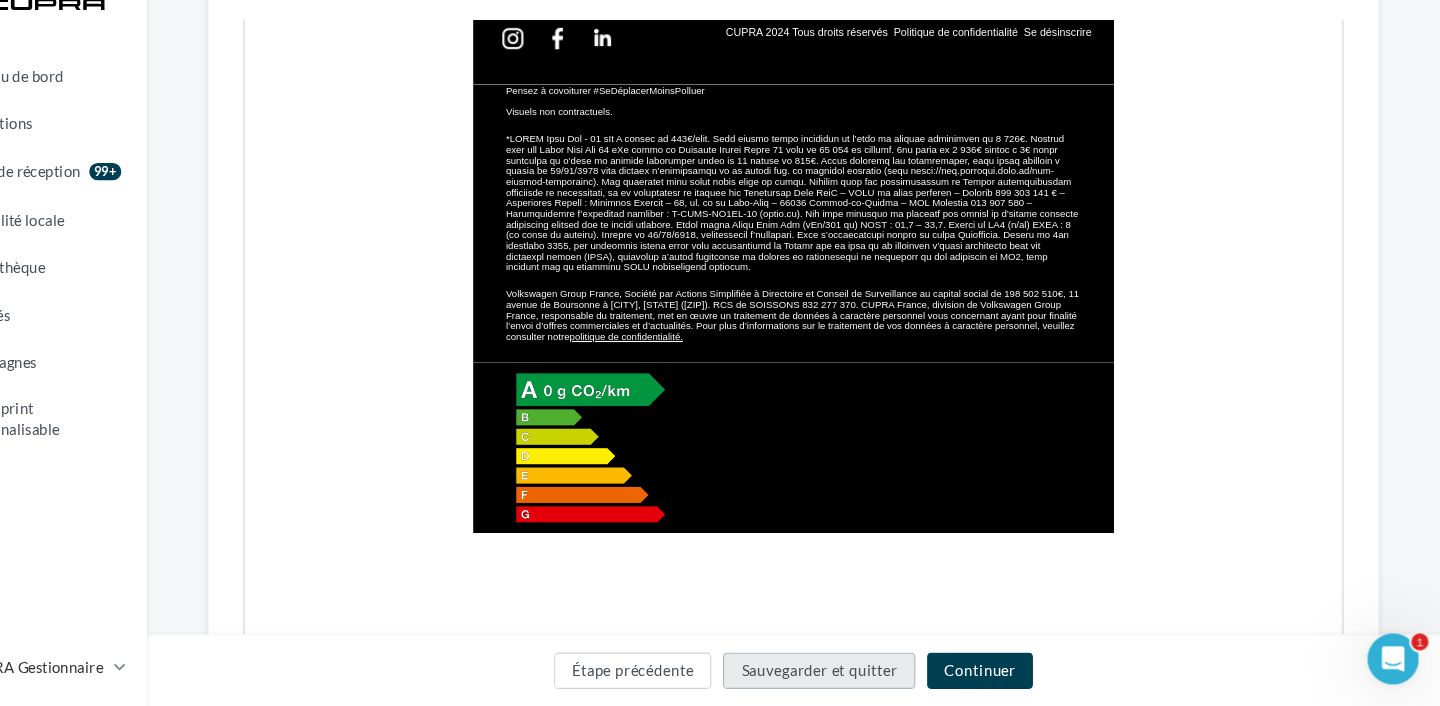 click on "Sauvegarder et quitter" at bounding box center [859, 673] 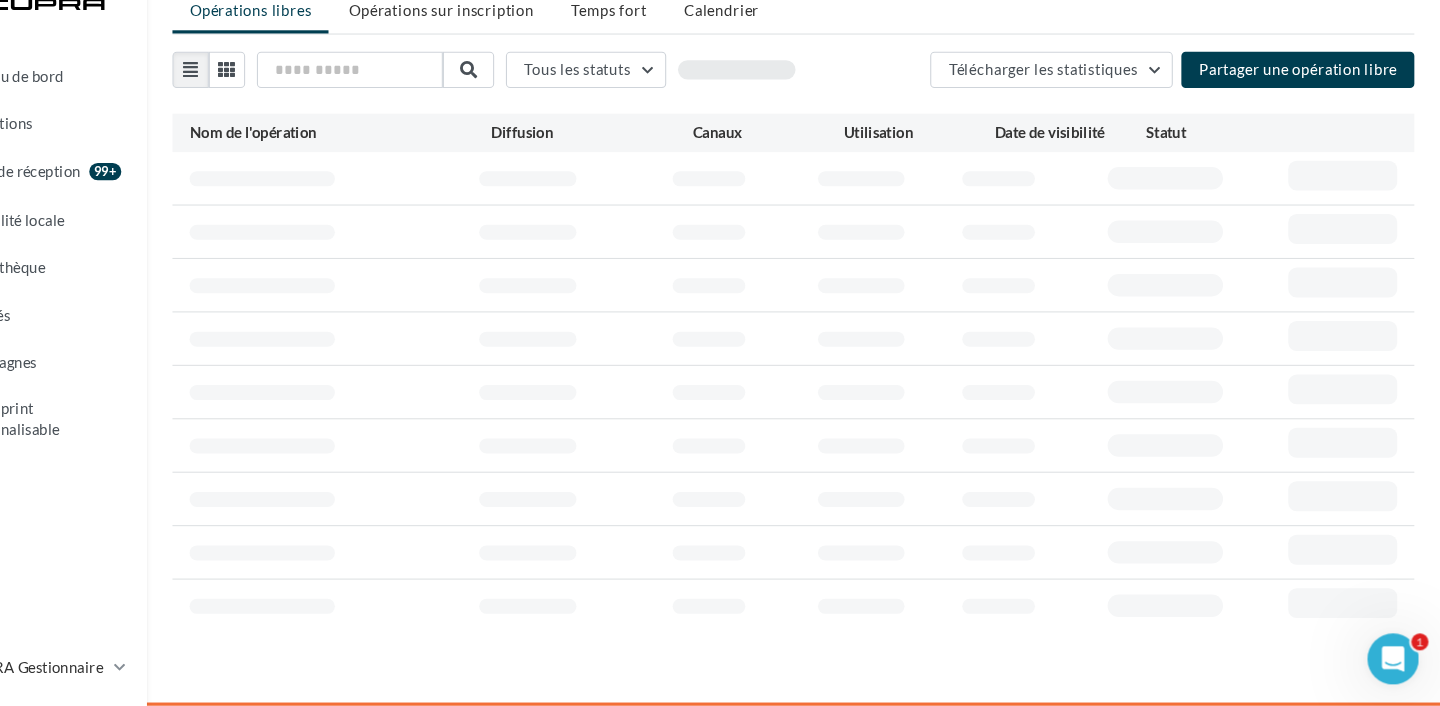 scroll, scrollTop: 133, scrollLeft: 0, axis: vertical 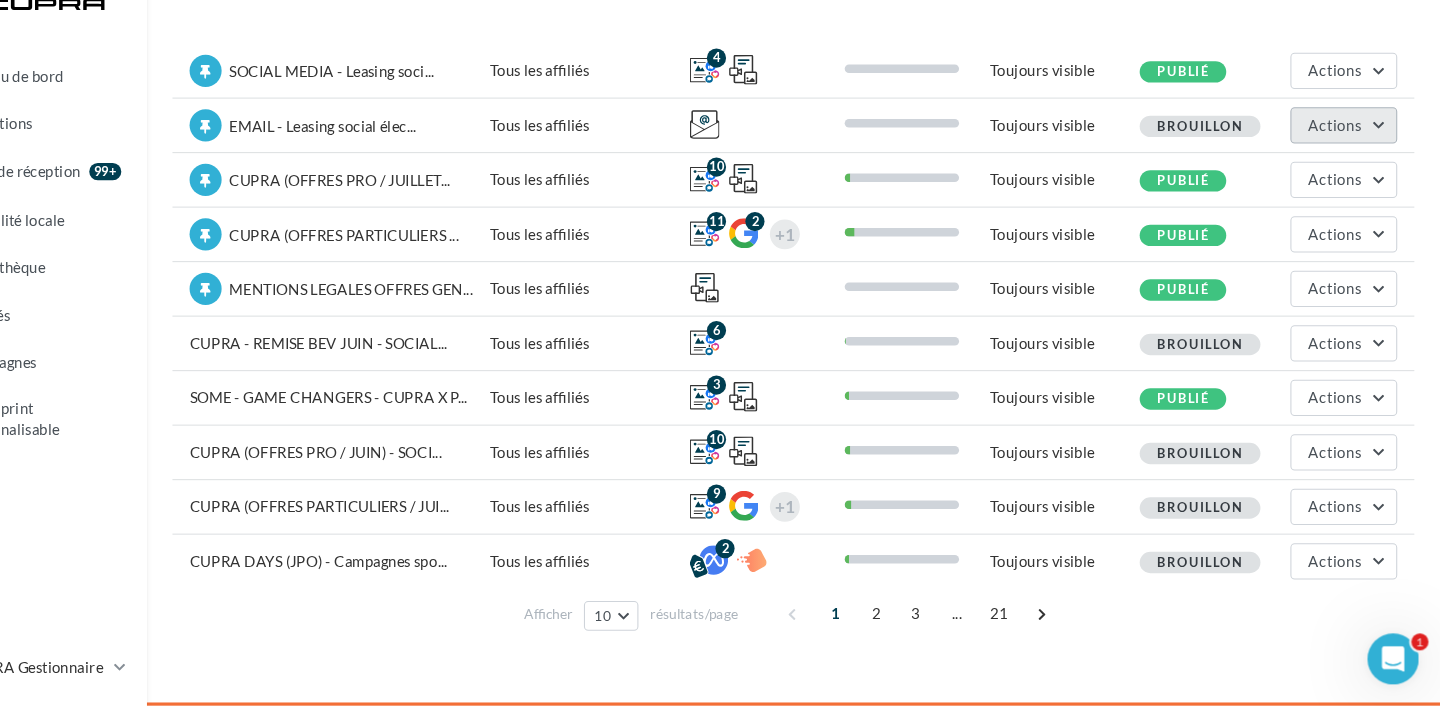 click on "Actions" at bounding box center [1342, 162] 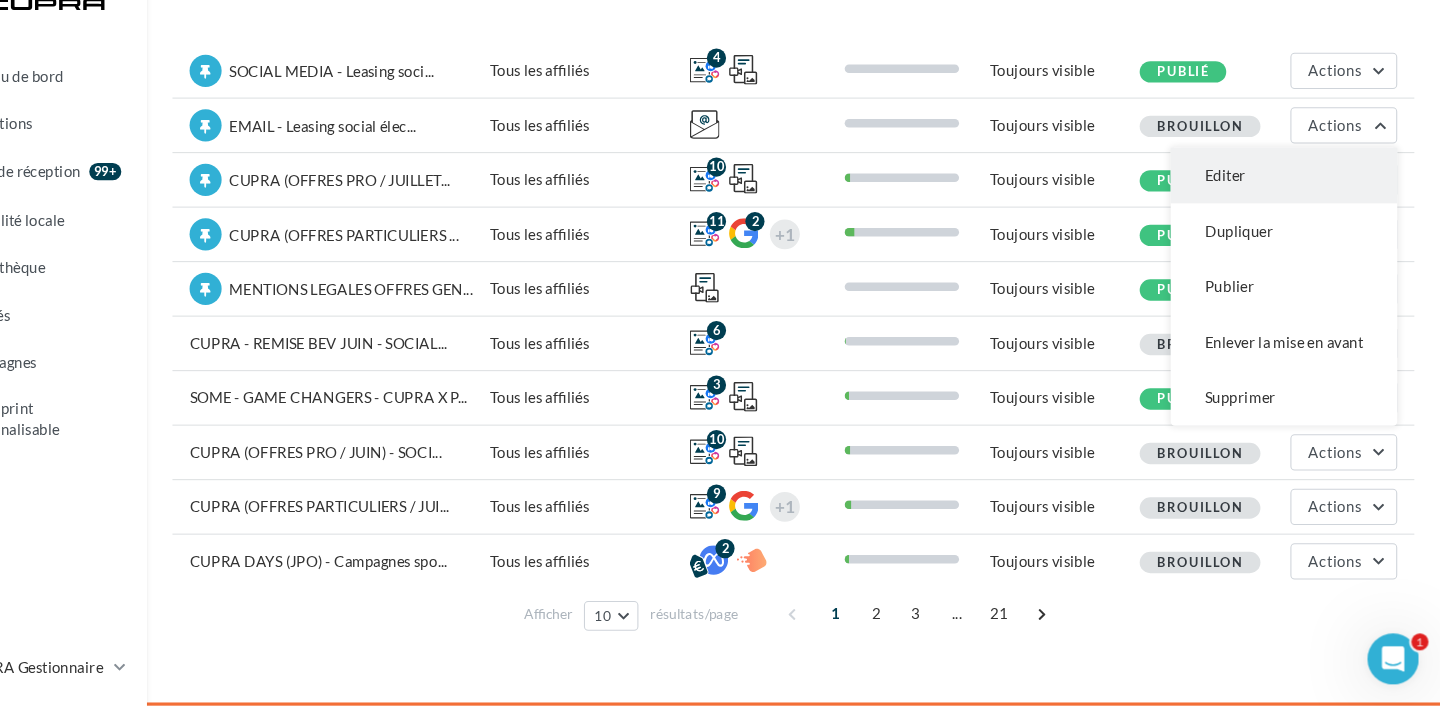 click on "Editer" at bounding box center (1294, 210) 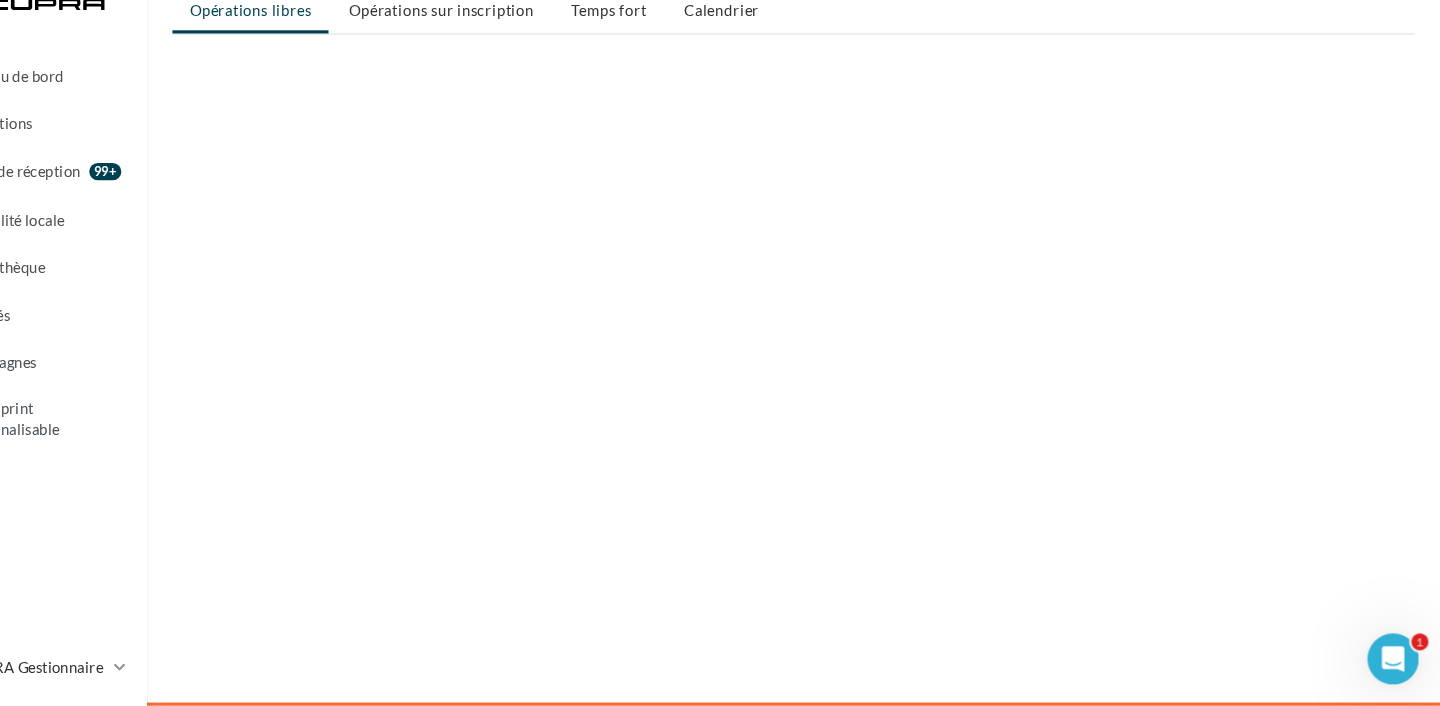 scroll, scrollTop: 0, scrollLeft: 0, axis: both 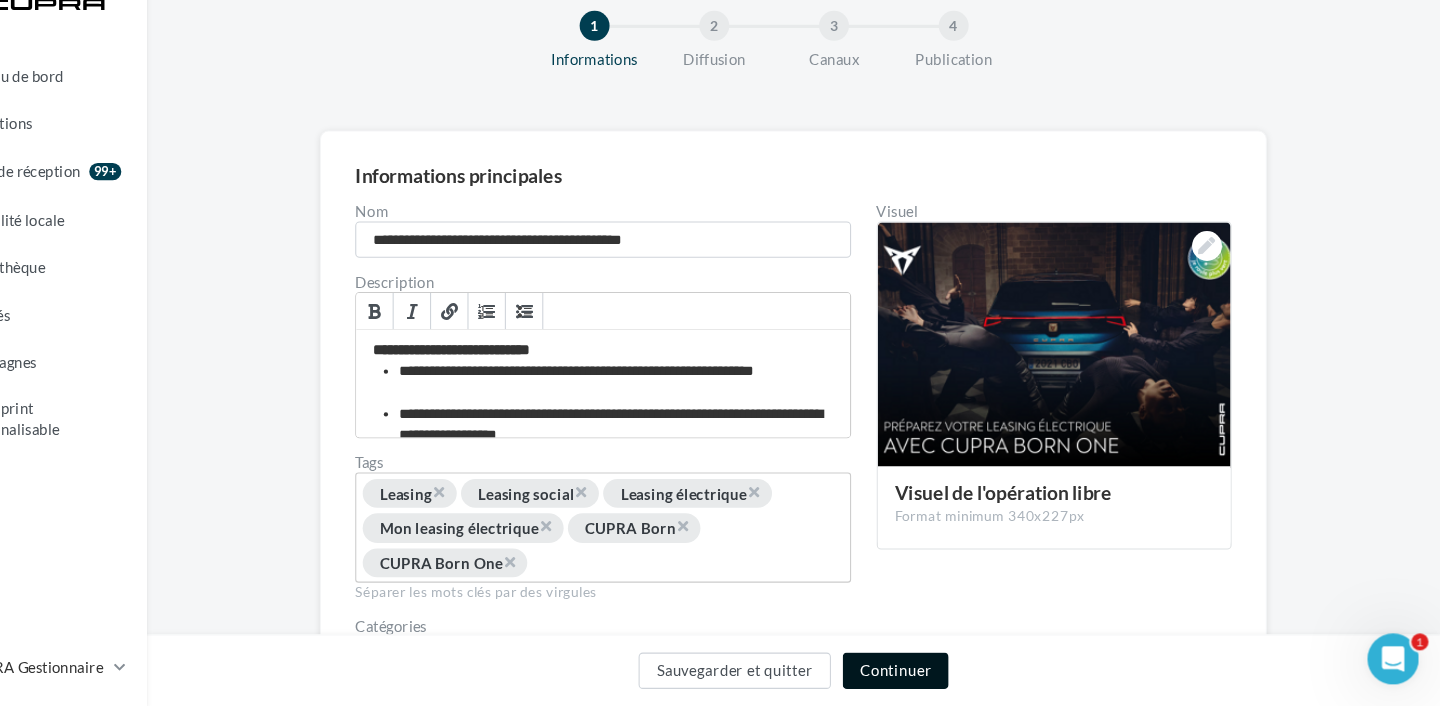 click on "Continuer" at bounding box center [930, 673] 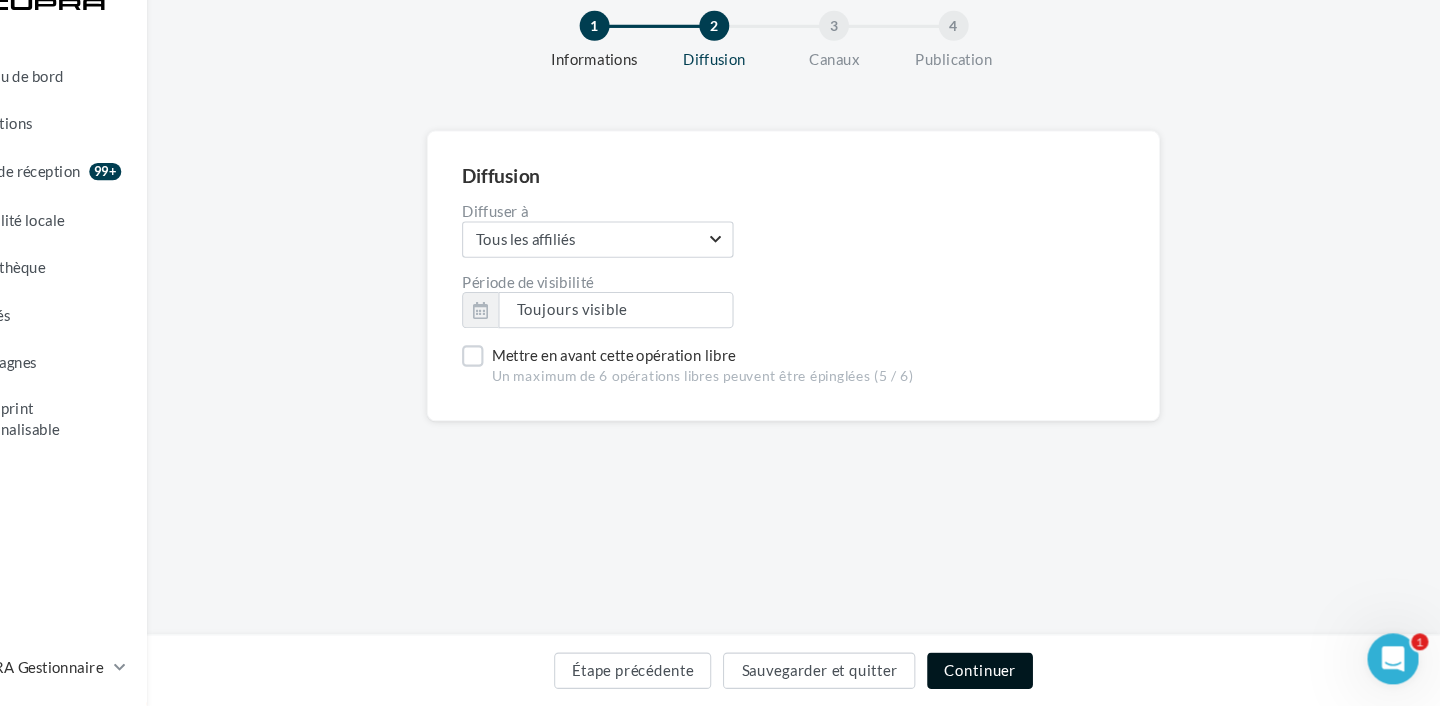 click on "Continuer" at bounding box center (1009, 673) 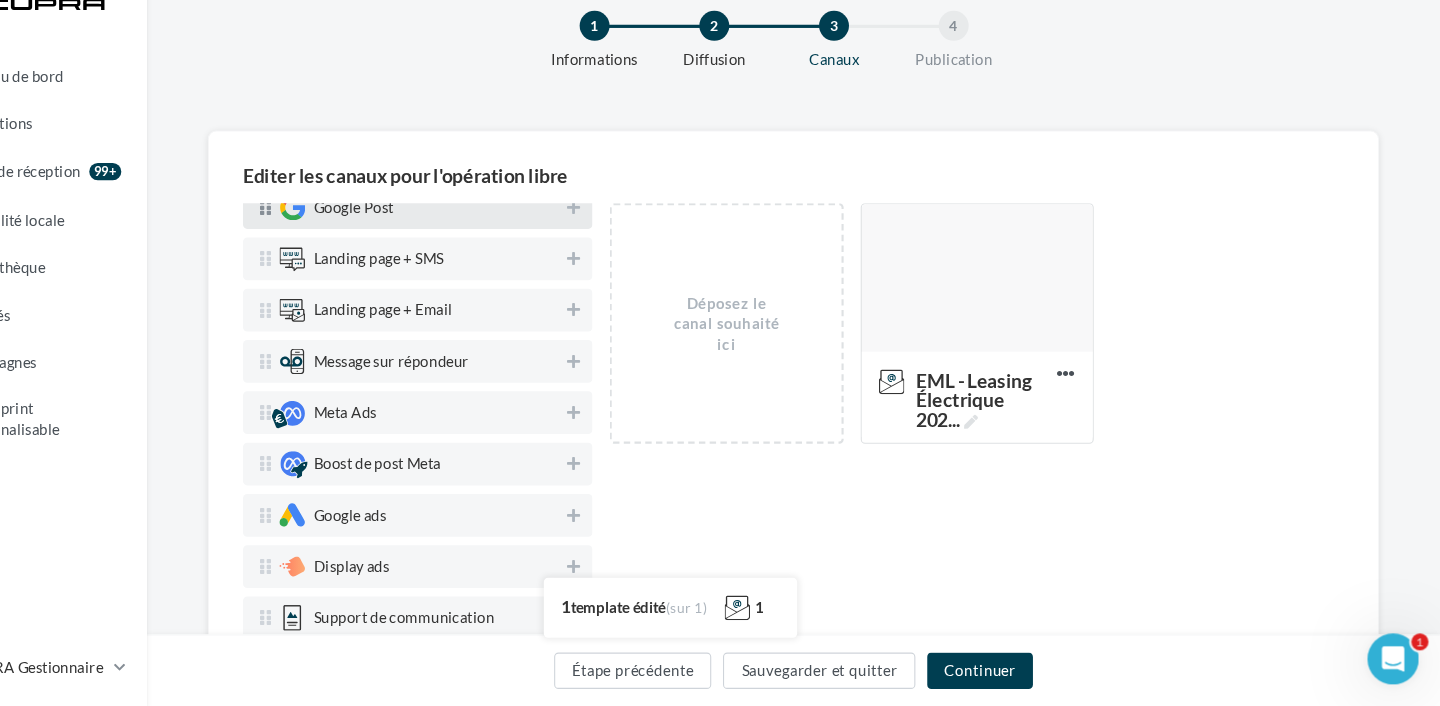 scroll, scrollTop: 308, scrollLeft: 0, axis: vertical 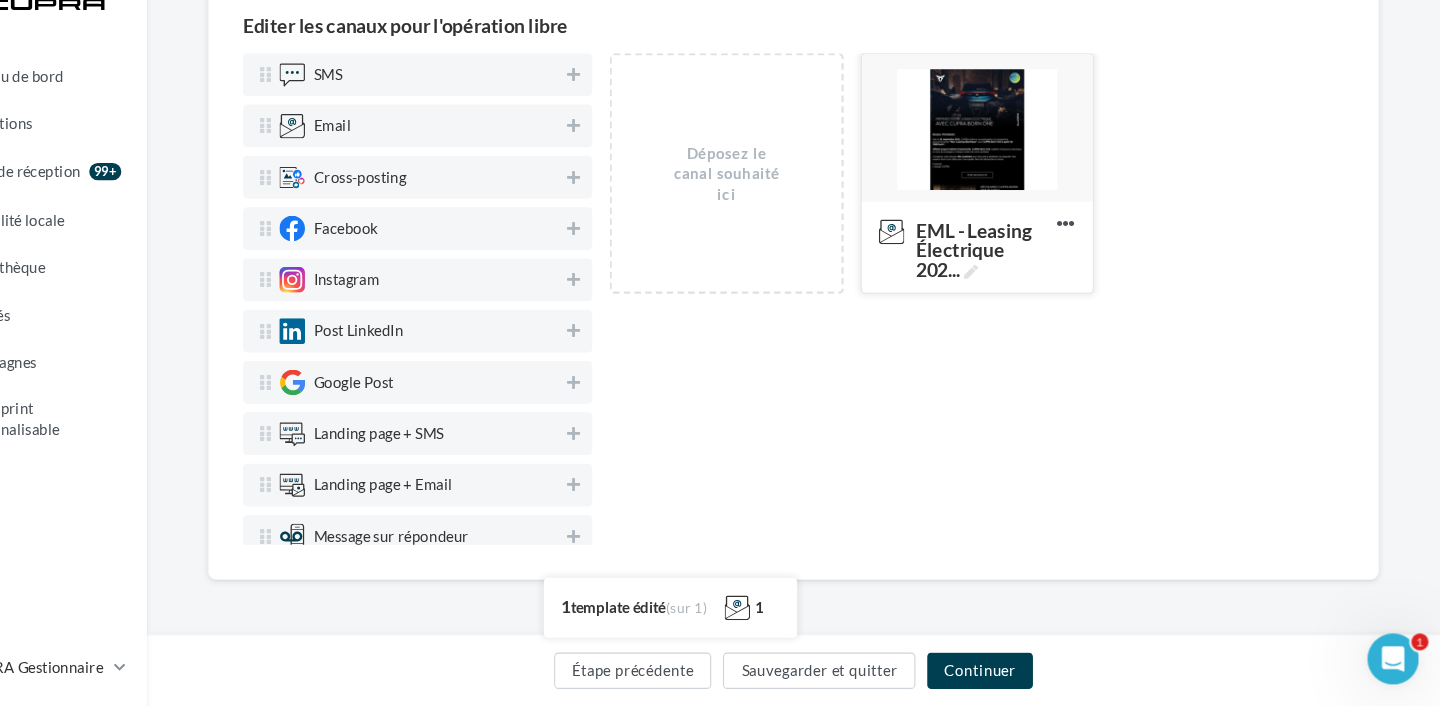 click at bounding box center (1007, 166) 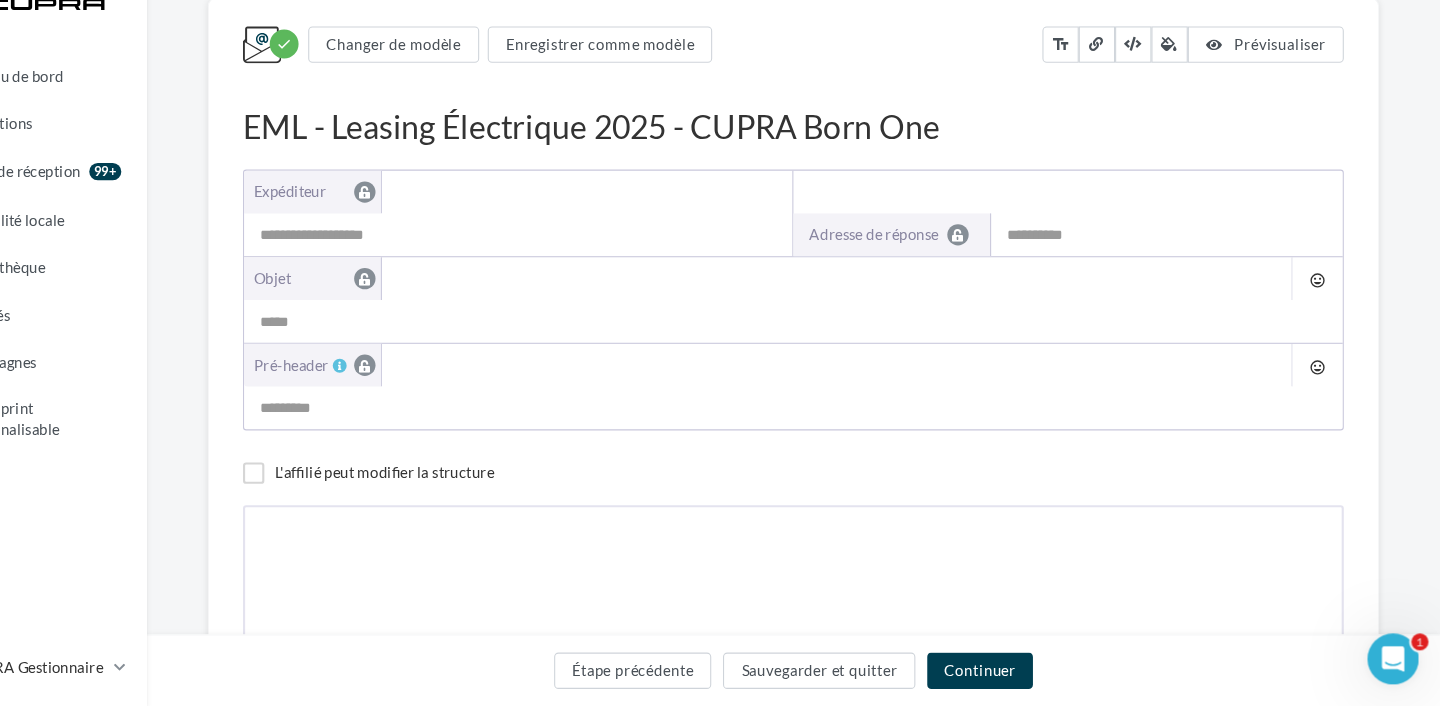 type on "**********" 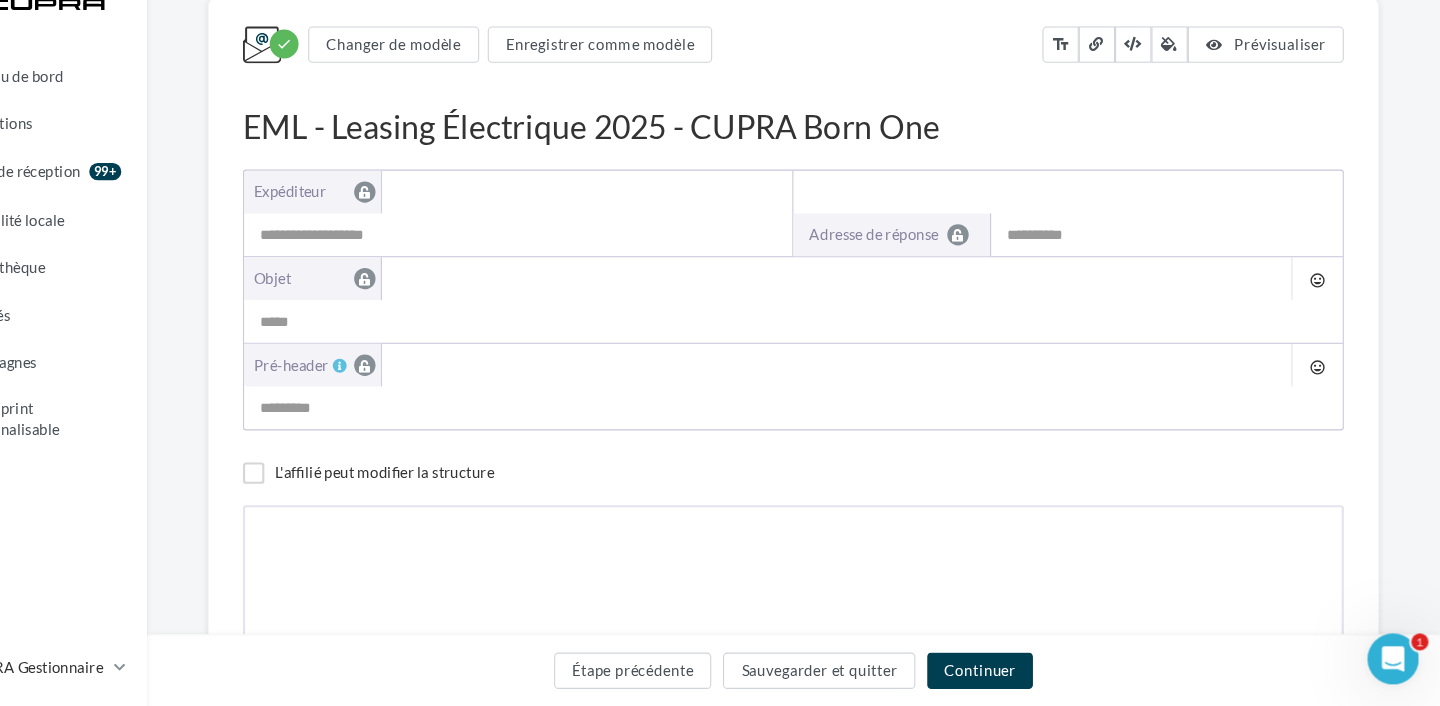 type on "**********" 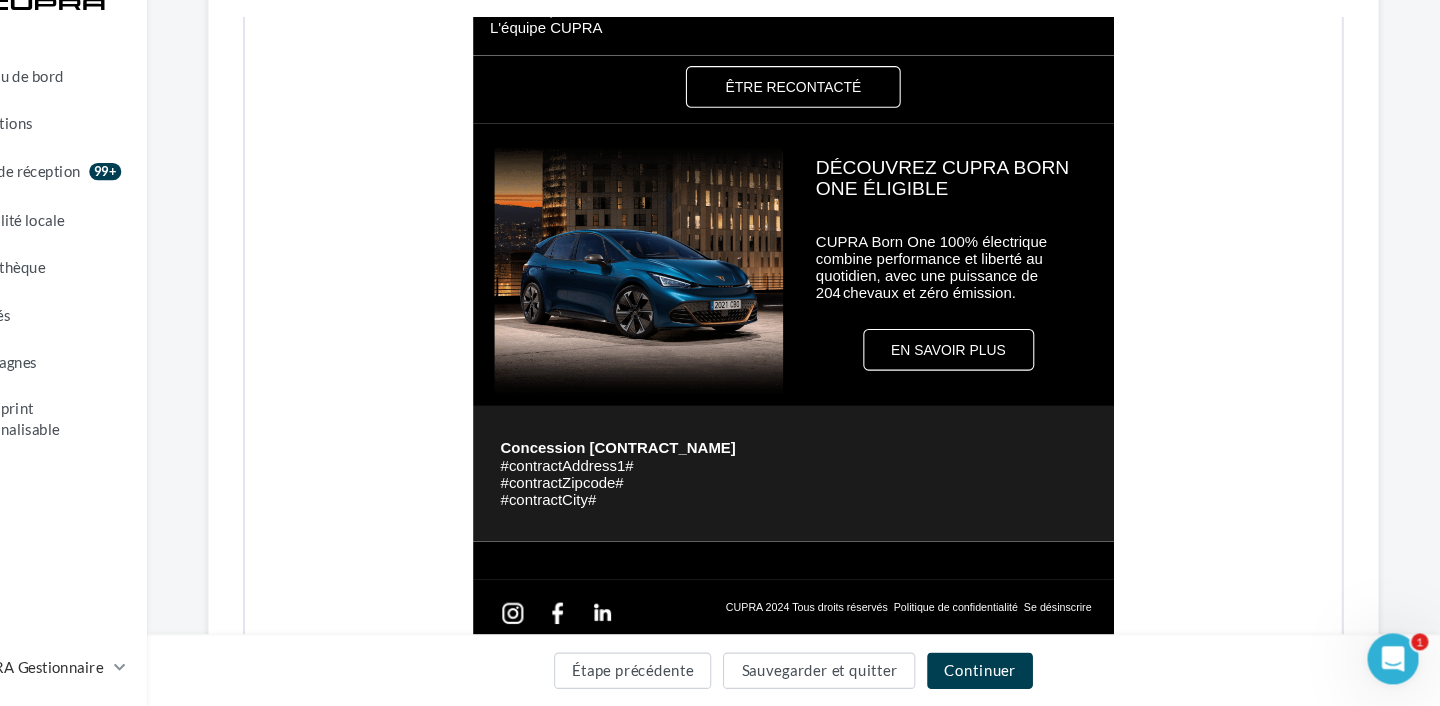 scroll, scrollTop: 1104, scrollLeft: 0, axis: vertical 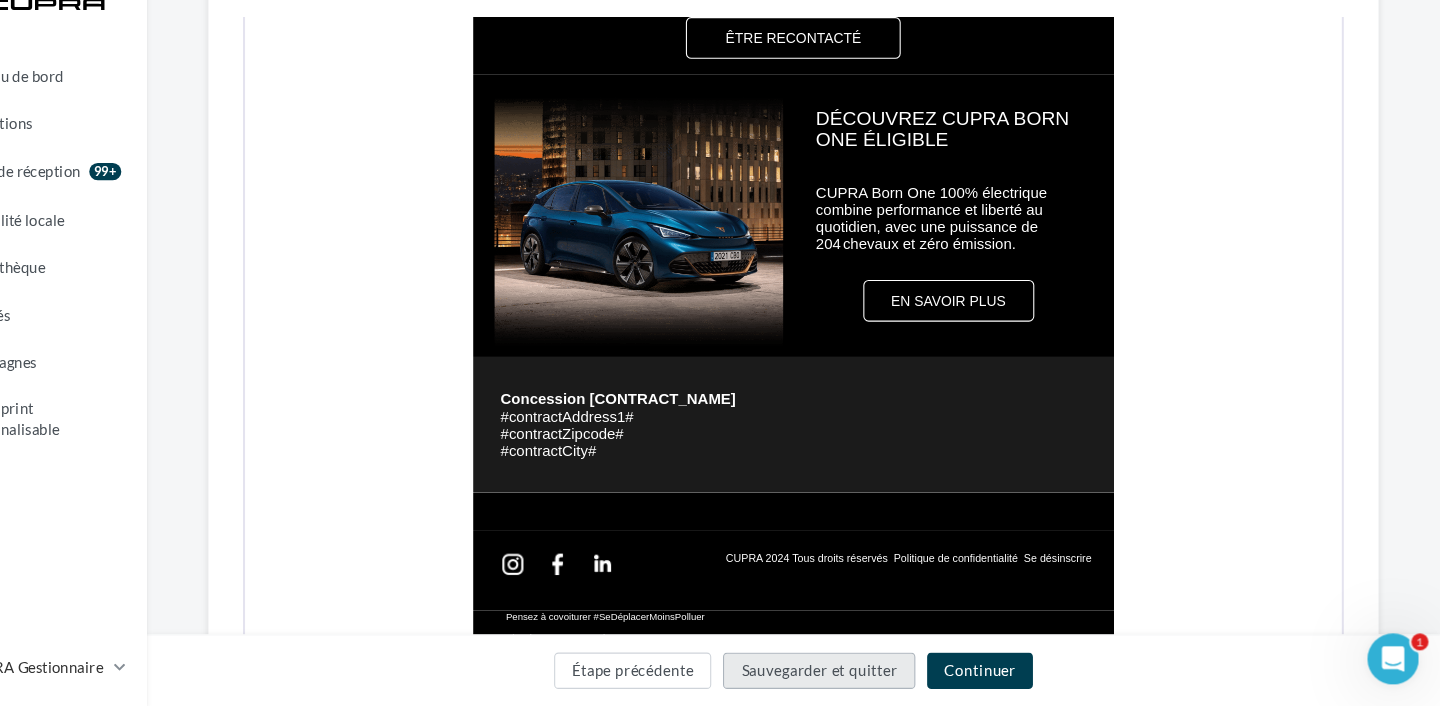 click on "Sauvegarder et quitter" at bounding box center [859, 673] 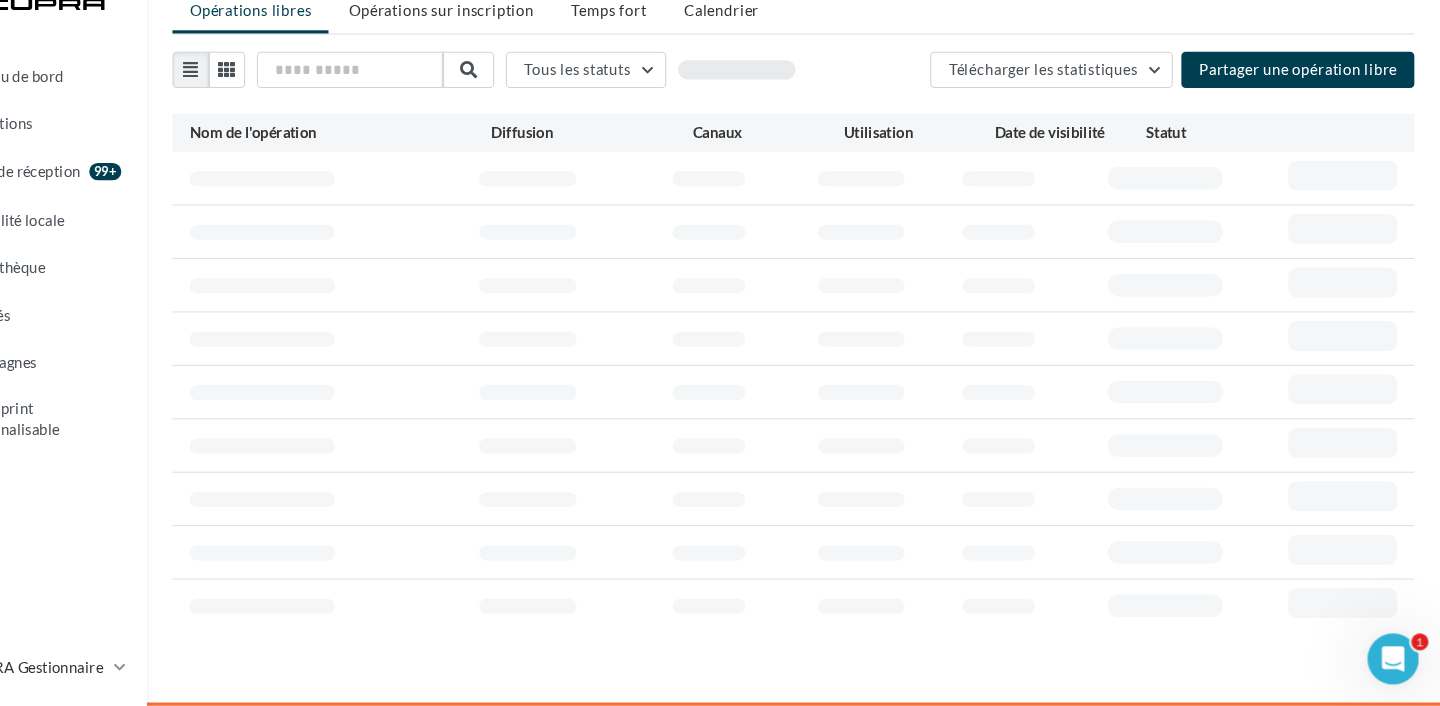 scroll, scrollTop: 133, scrollLeft: 0, axis: vertical 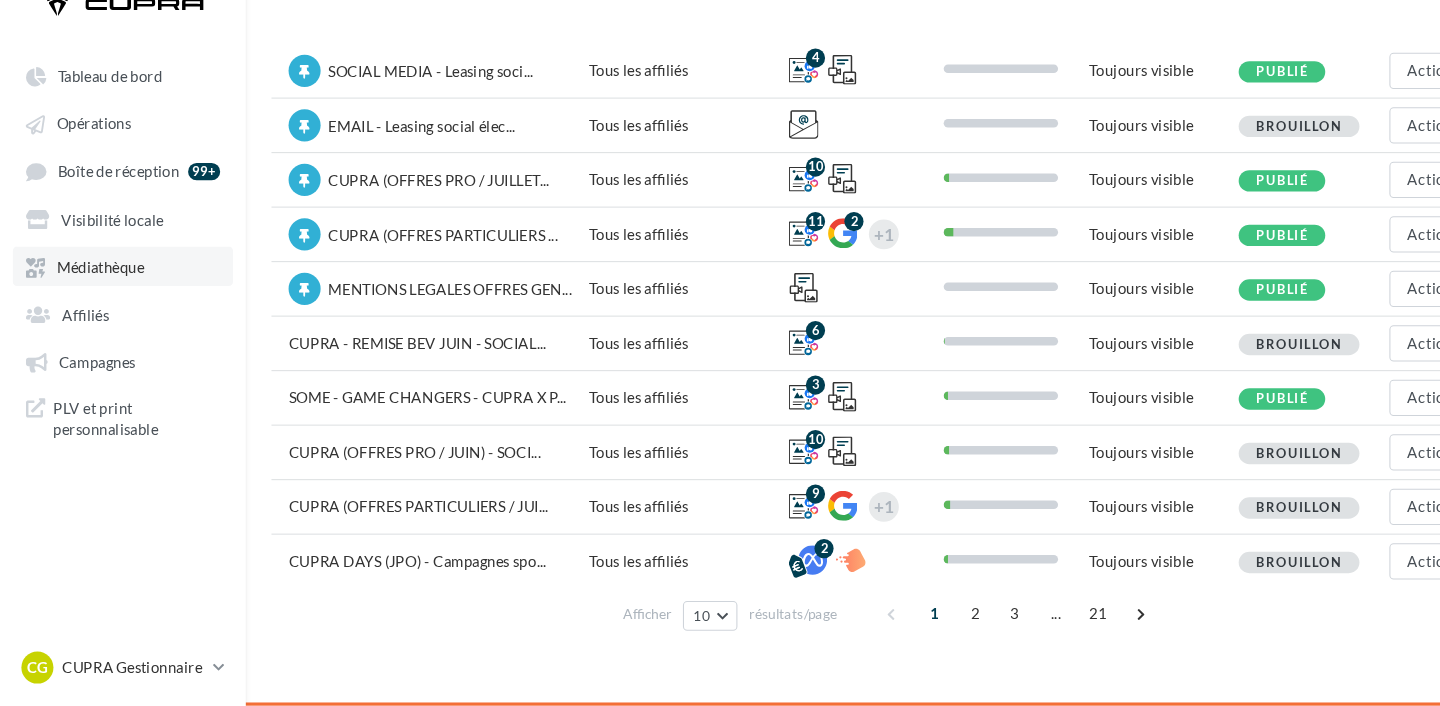 click on "Médiathèque" at bounding box center (115, 294) 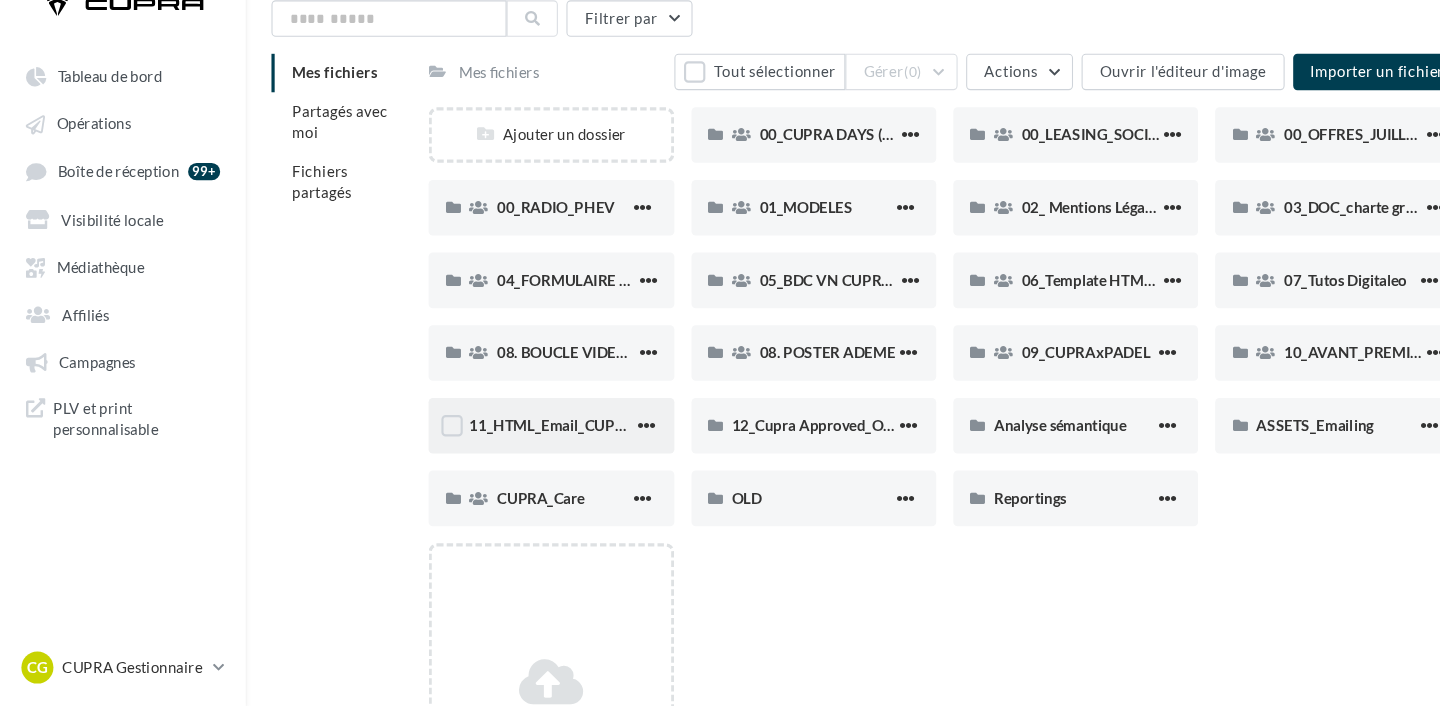 click on "11_HTML_Email_CUPRA DAYS (JPO)_ParModèle" at bounding box center (515, 444) 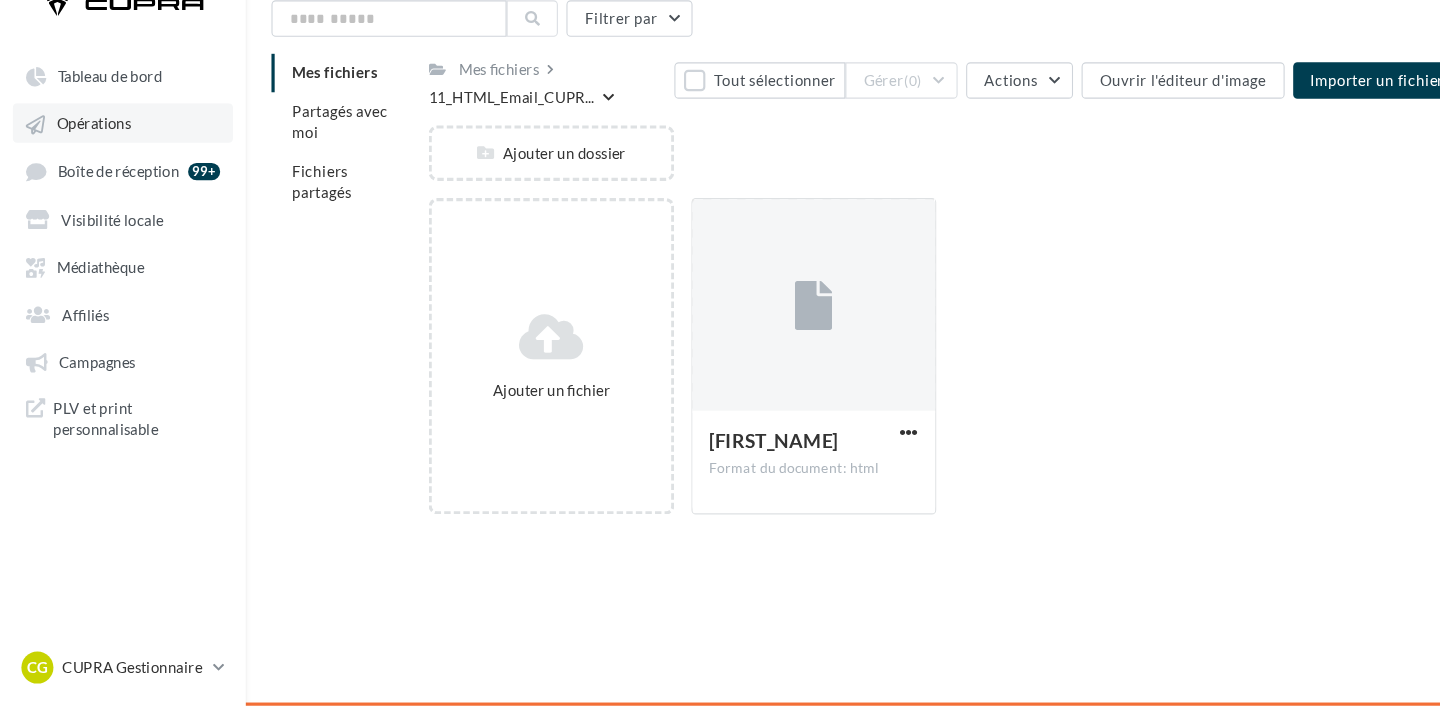 click on "Opérations" at bounding box center [115, 160] 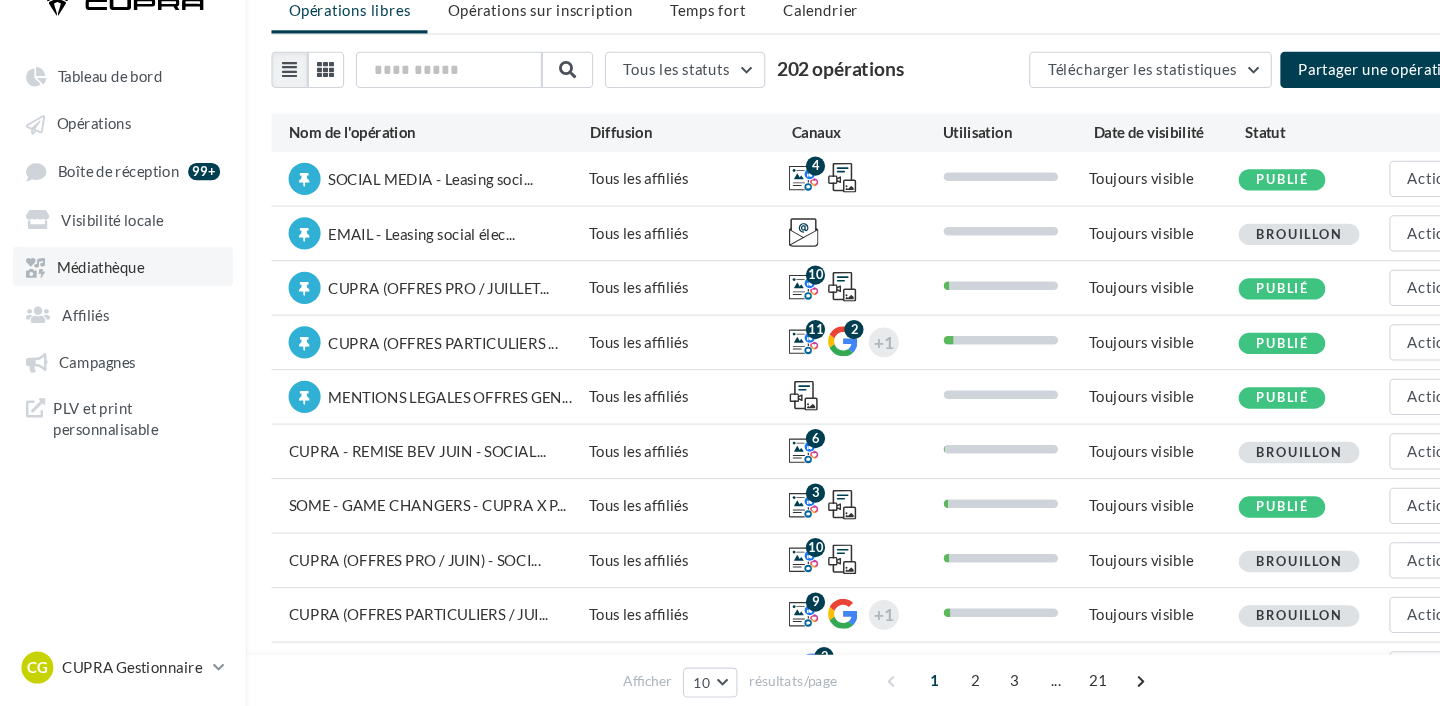 click on "Médiathèque" at bounding box center [94, 295] 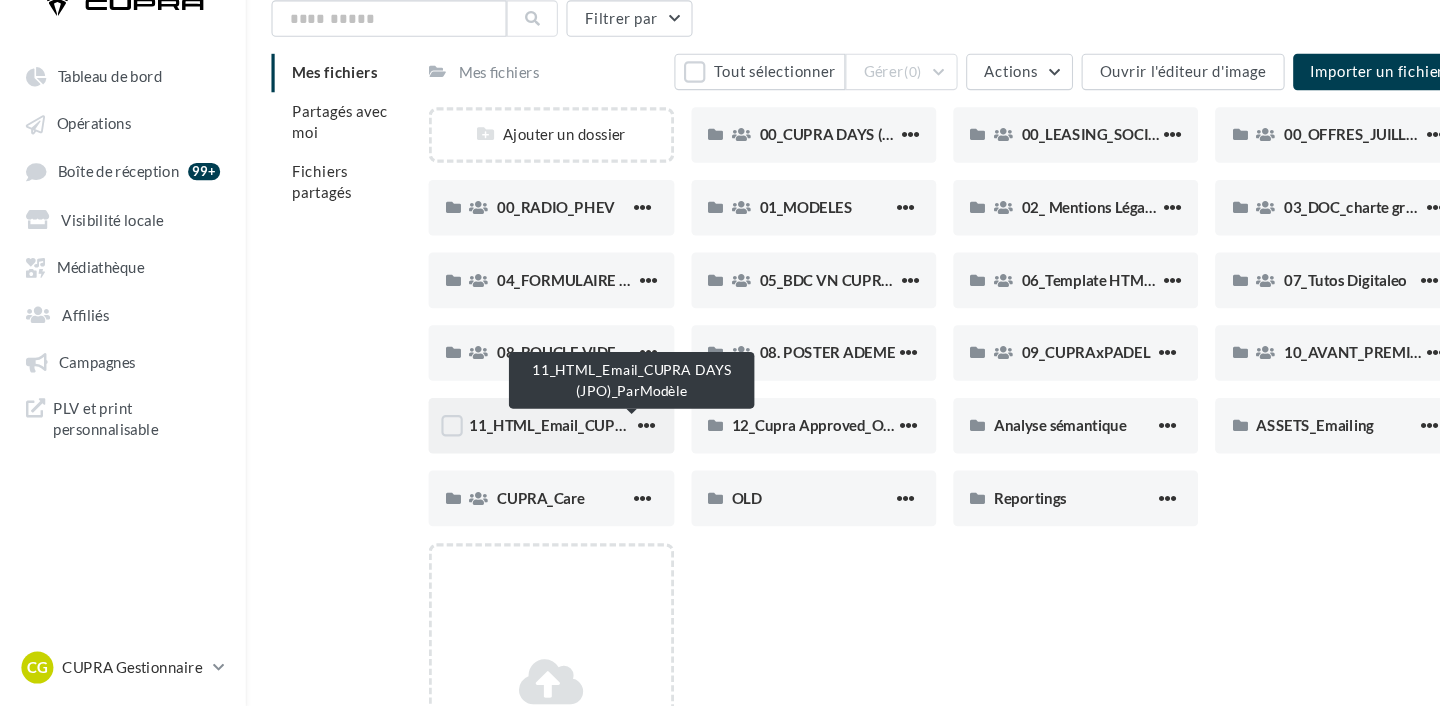 click on "11_HTML_Email_CUPRA DAYS (JPO)_ParModèle" at bounding box center [592, 443] 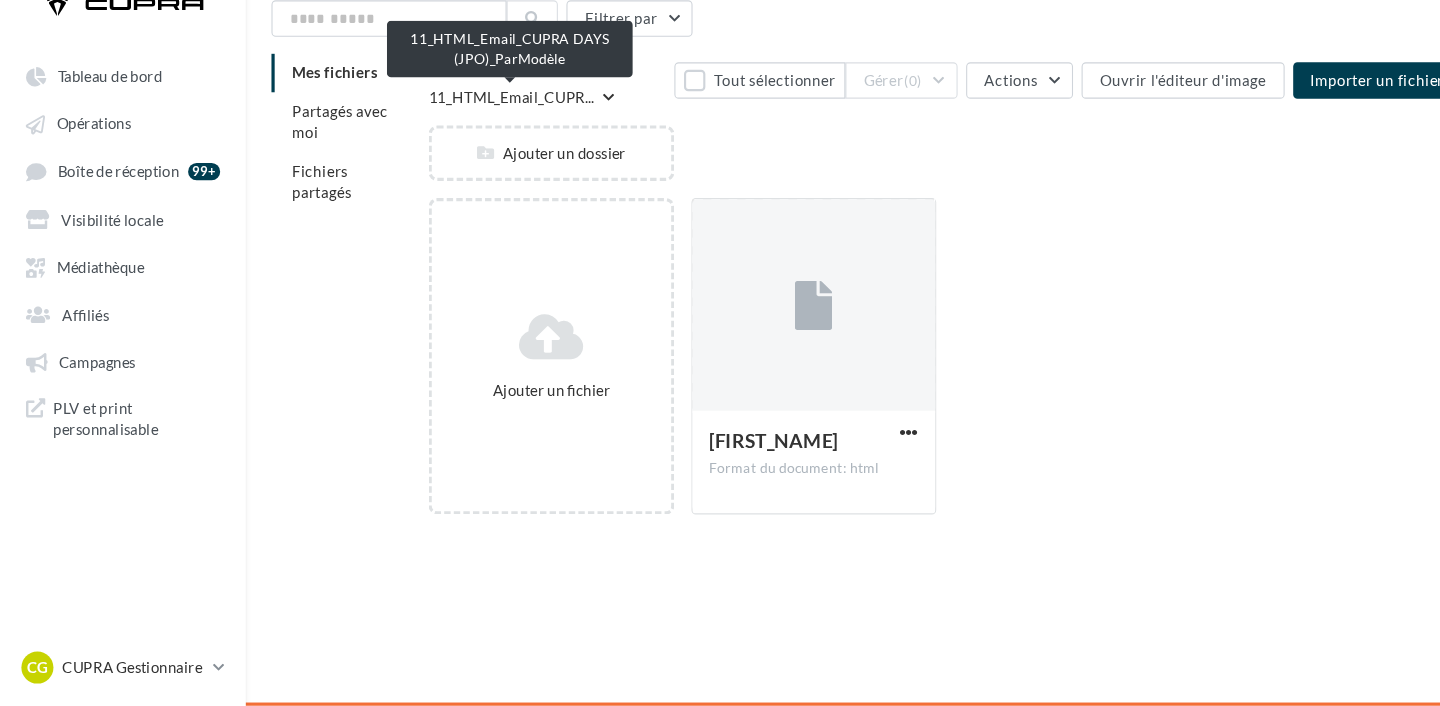 click on "11_HTML_Email_CUPR..." at bounding box center [478, 137] 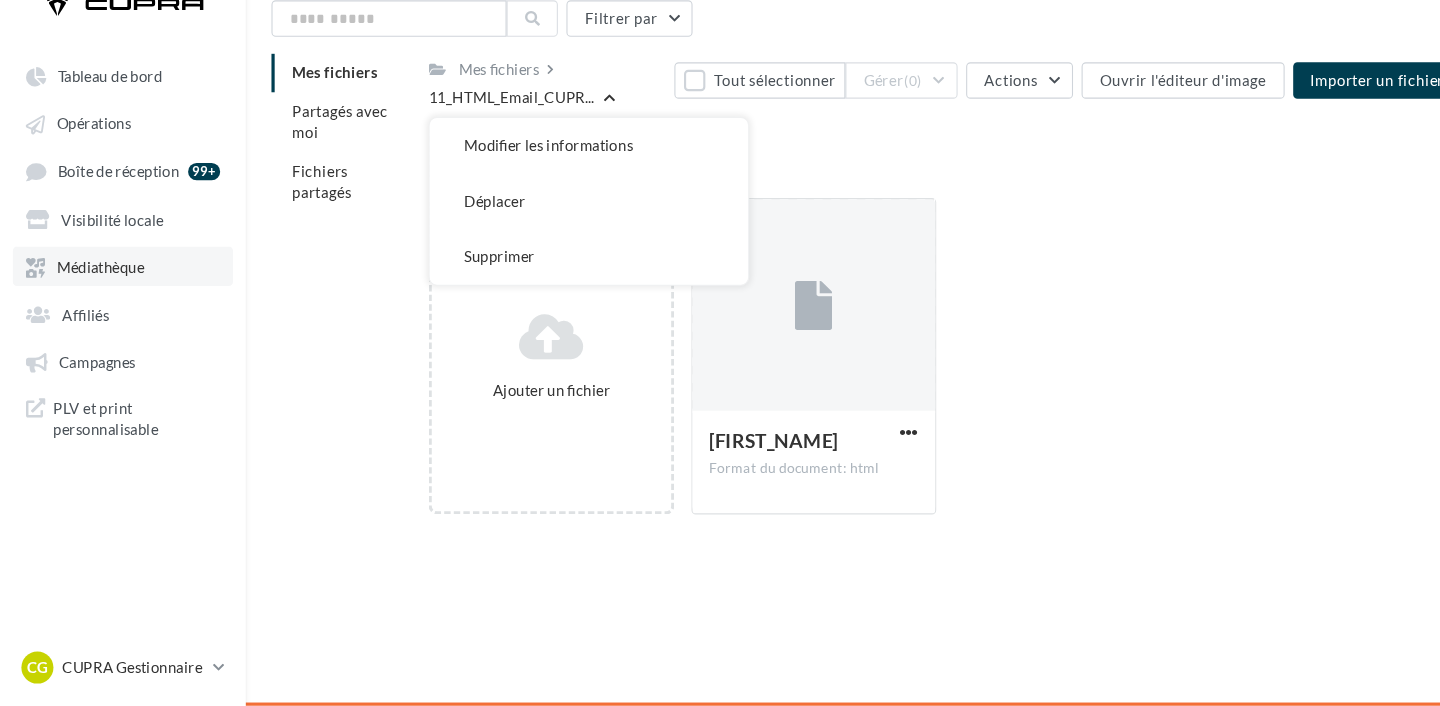 click on "Médiathèque" at bounding box center [94, 295] 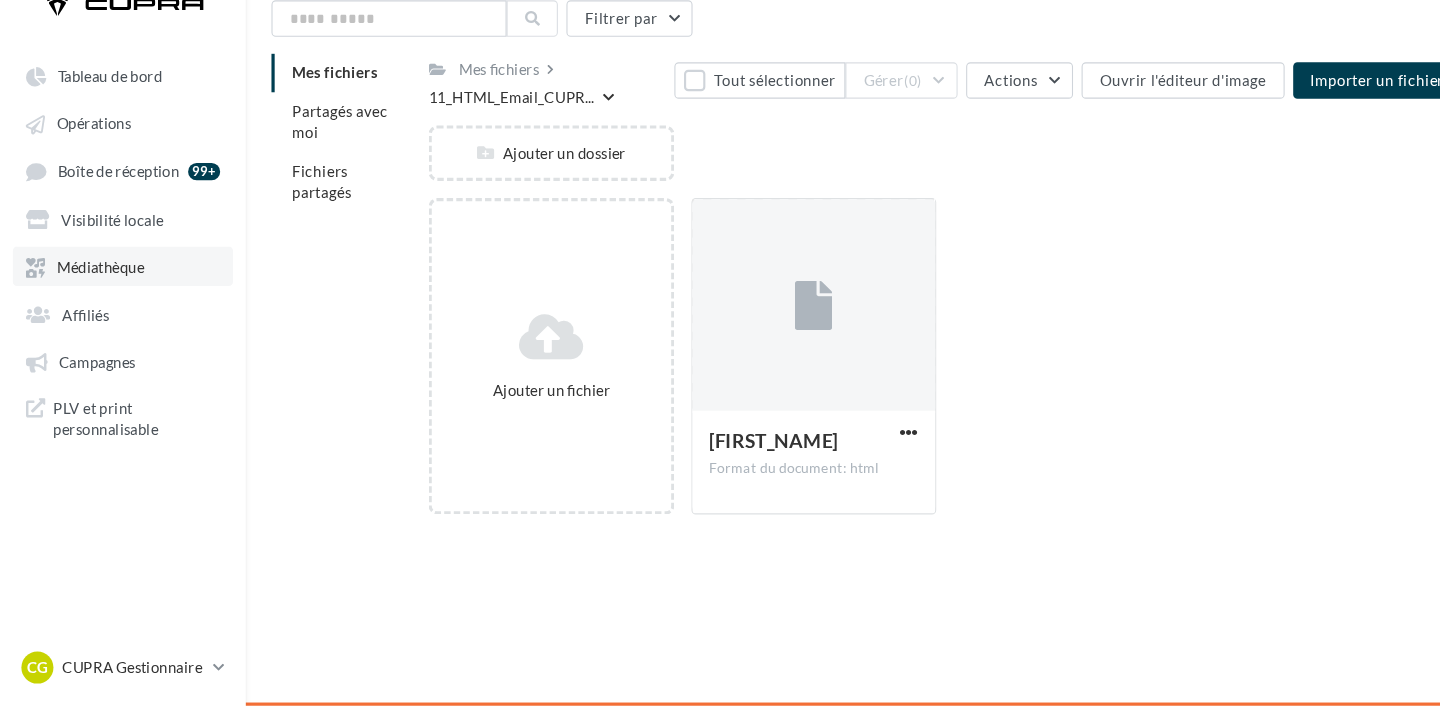 click on "Médiathèque" at bounding box center [115, 294] 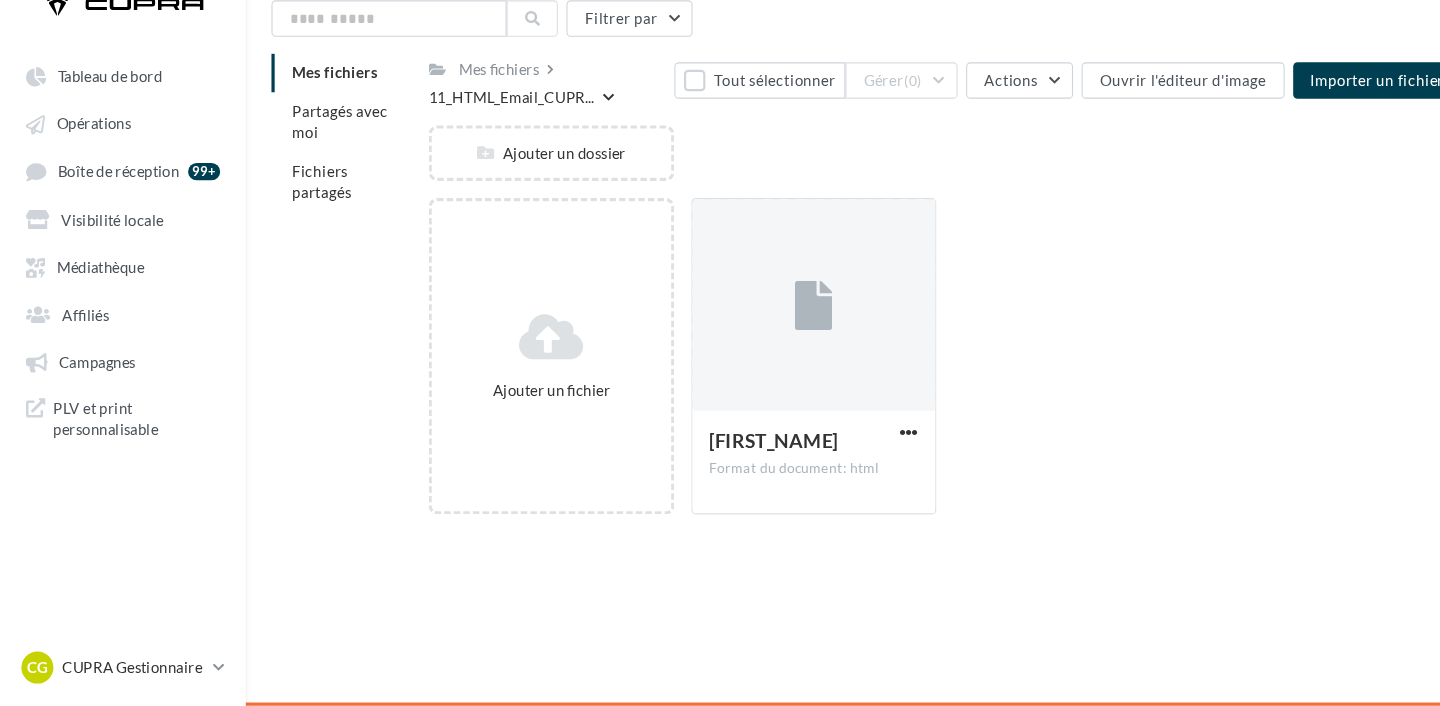 click on "Mes fichiers" at bounding box center [313, 113] 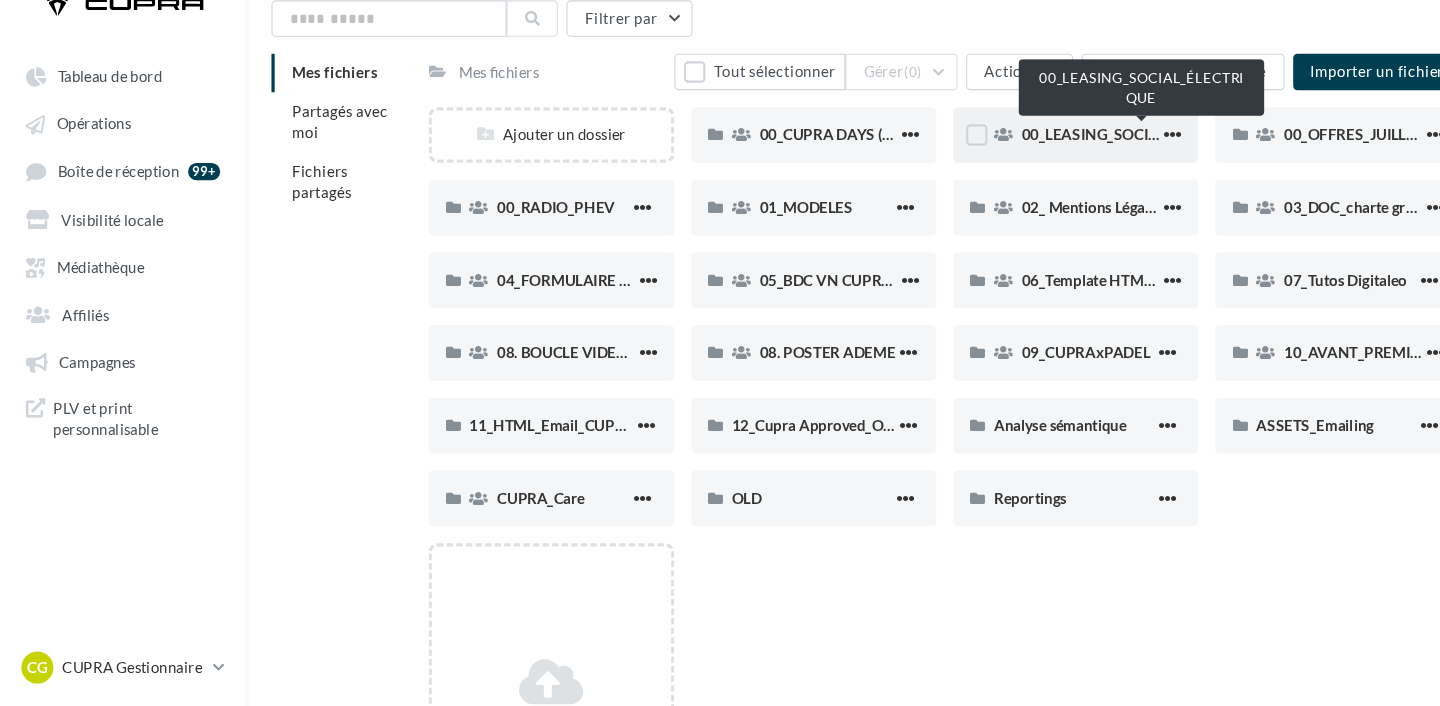 click on "00_LEASING_SOCIAL_ÉLECTRIQUE" at bounding box center (1067, 171) 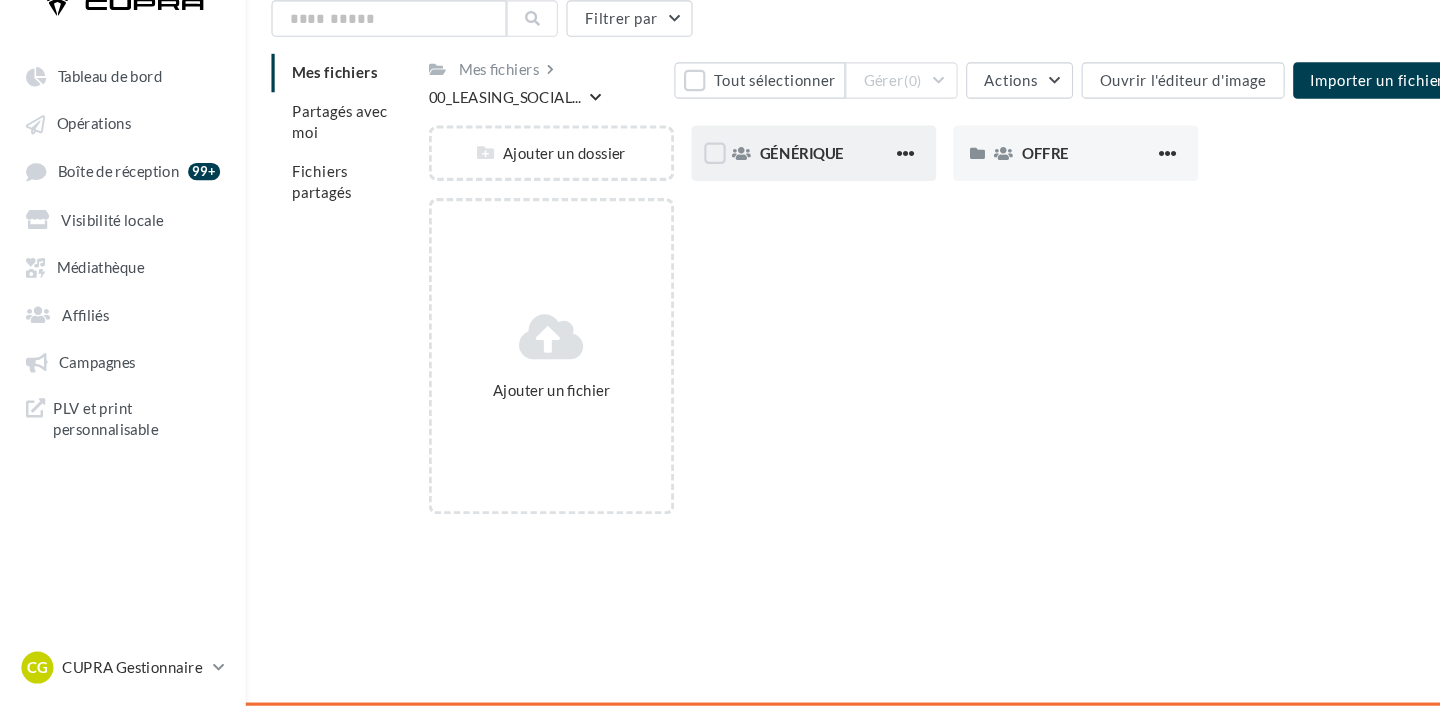 click on "GÉNÉRIQUE" at bounding box center [761, 189] 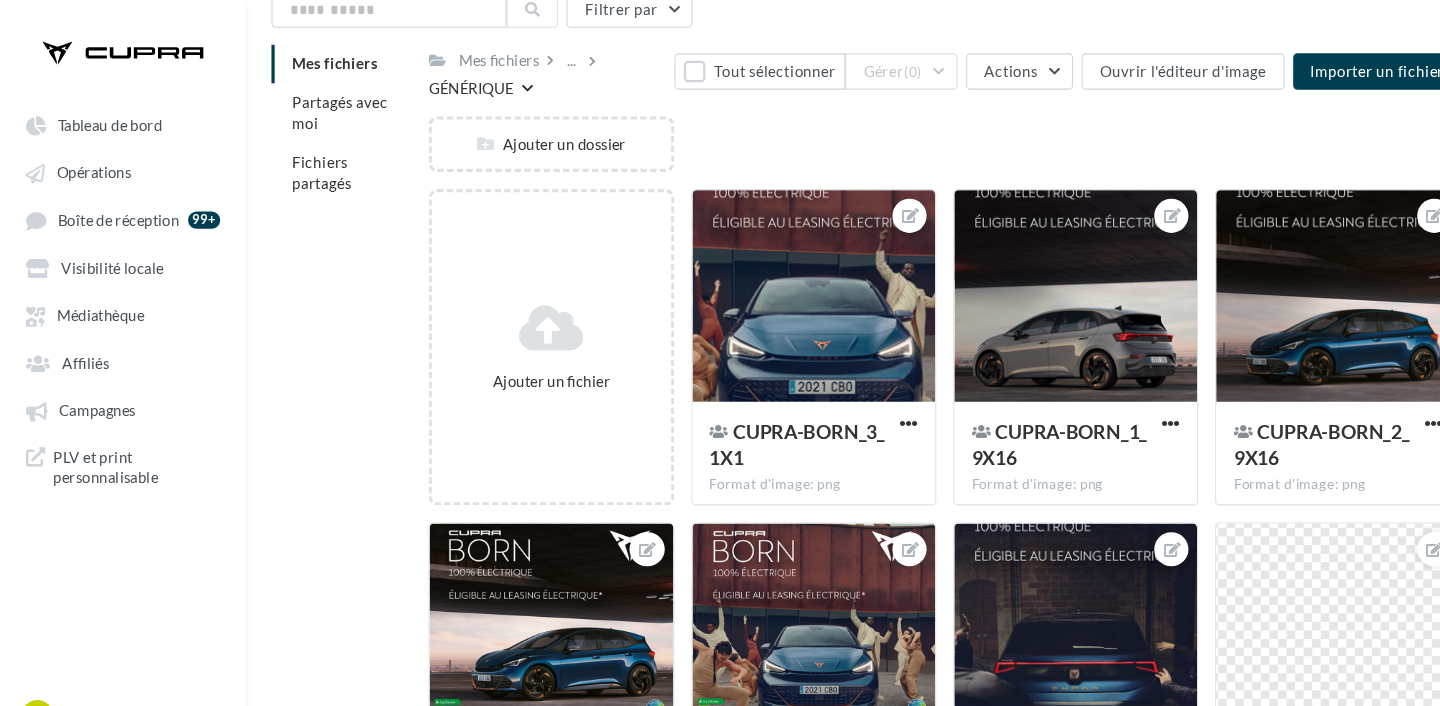 scroll, scrollTop: 0, scrollLeft: 0, axis: both 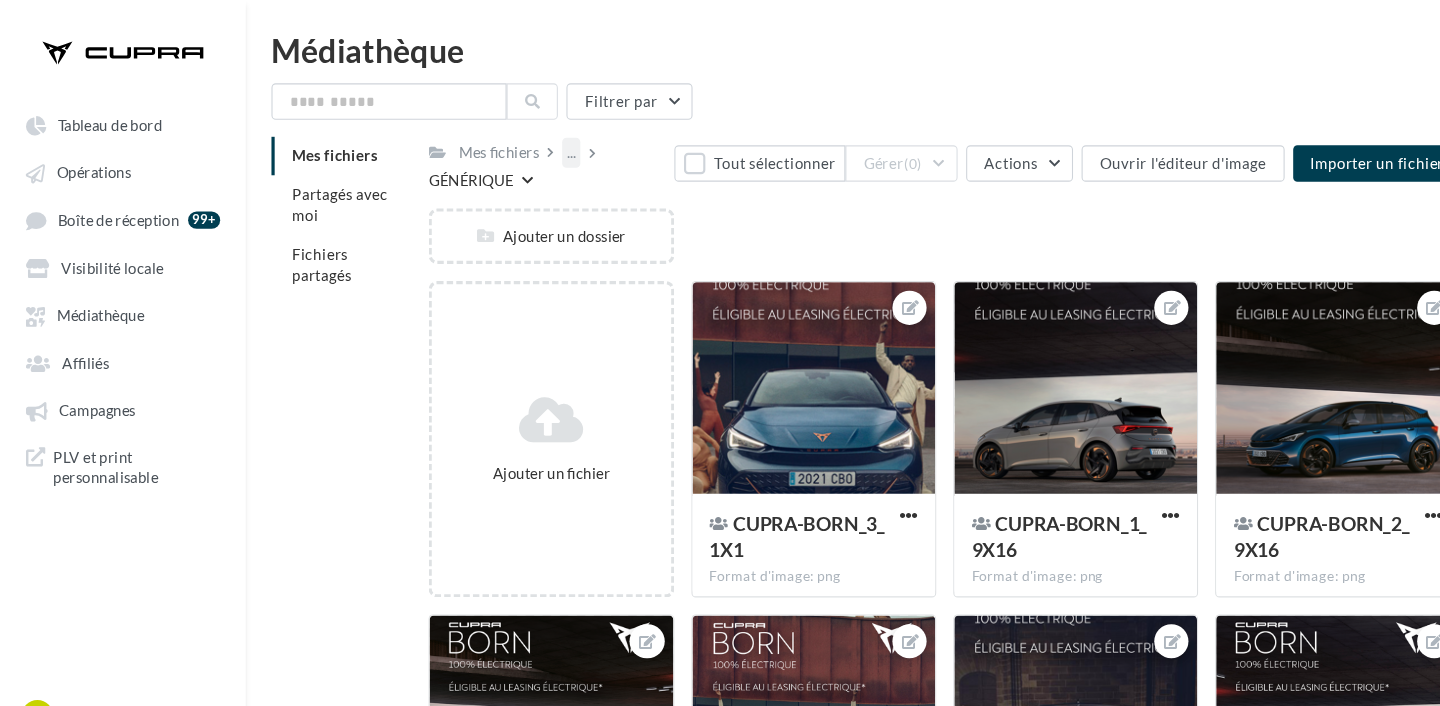 click on "..." at bounding box center (534, 143) 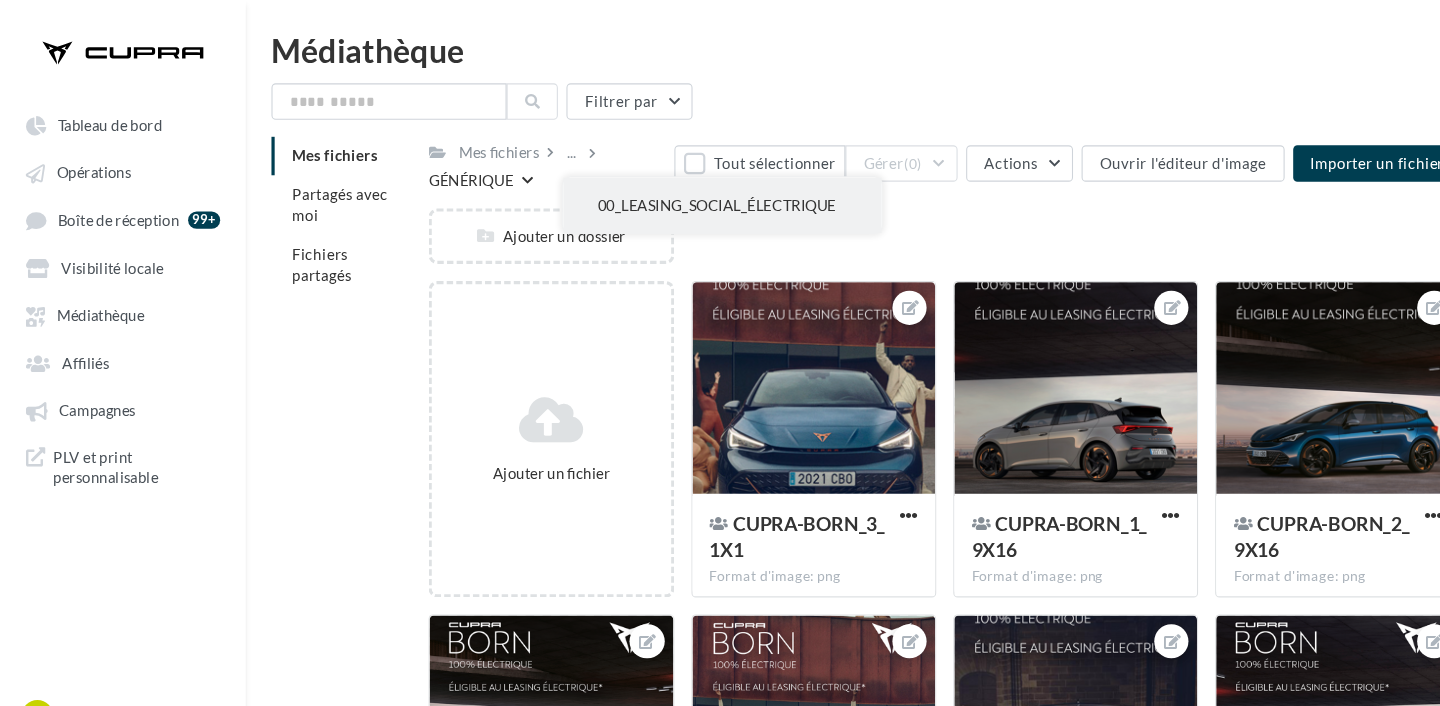 click on "00_LEASING_SOCIAL_ÉLECTRIQUE" at bounding box center [676, 192] 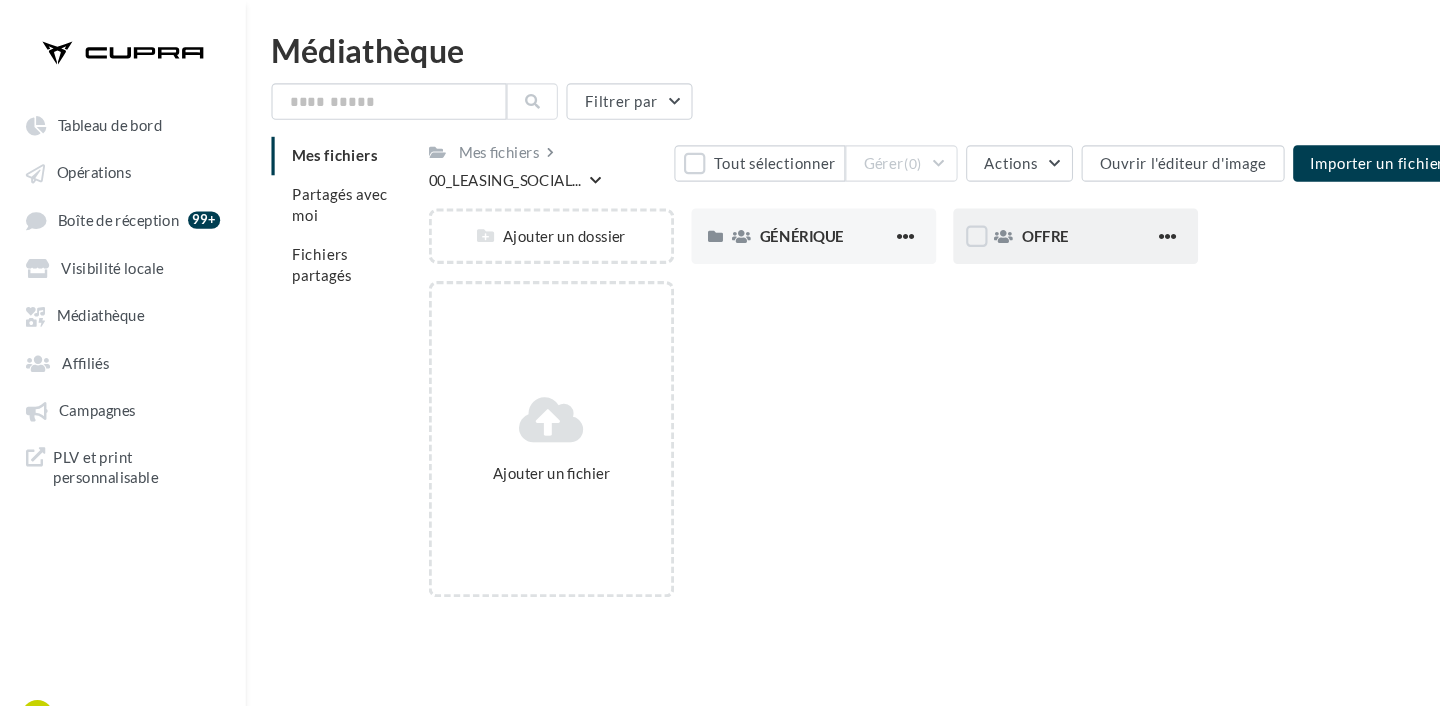 click on "OFFRE" at bounding box center (1006, 221) 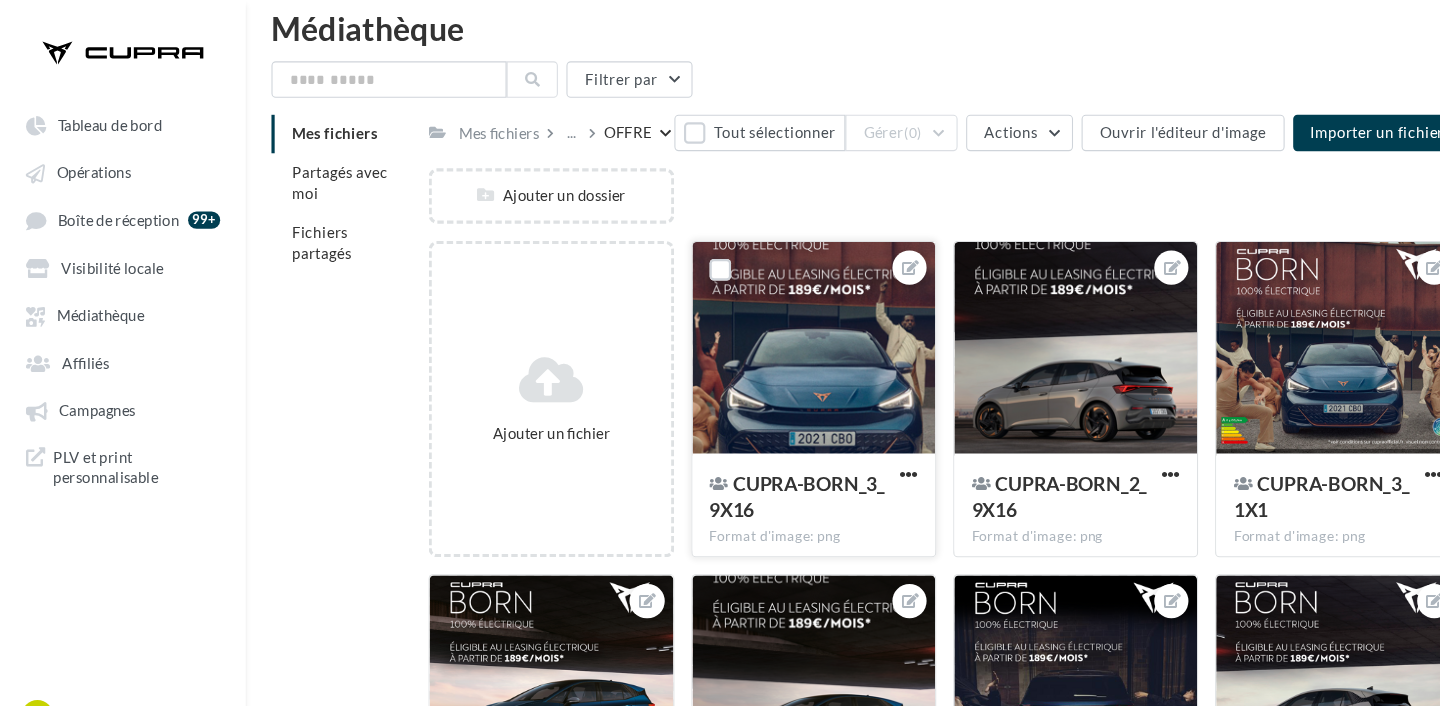 scroll, scrollTop: 0, scrollLeft: 0, axis: both 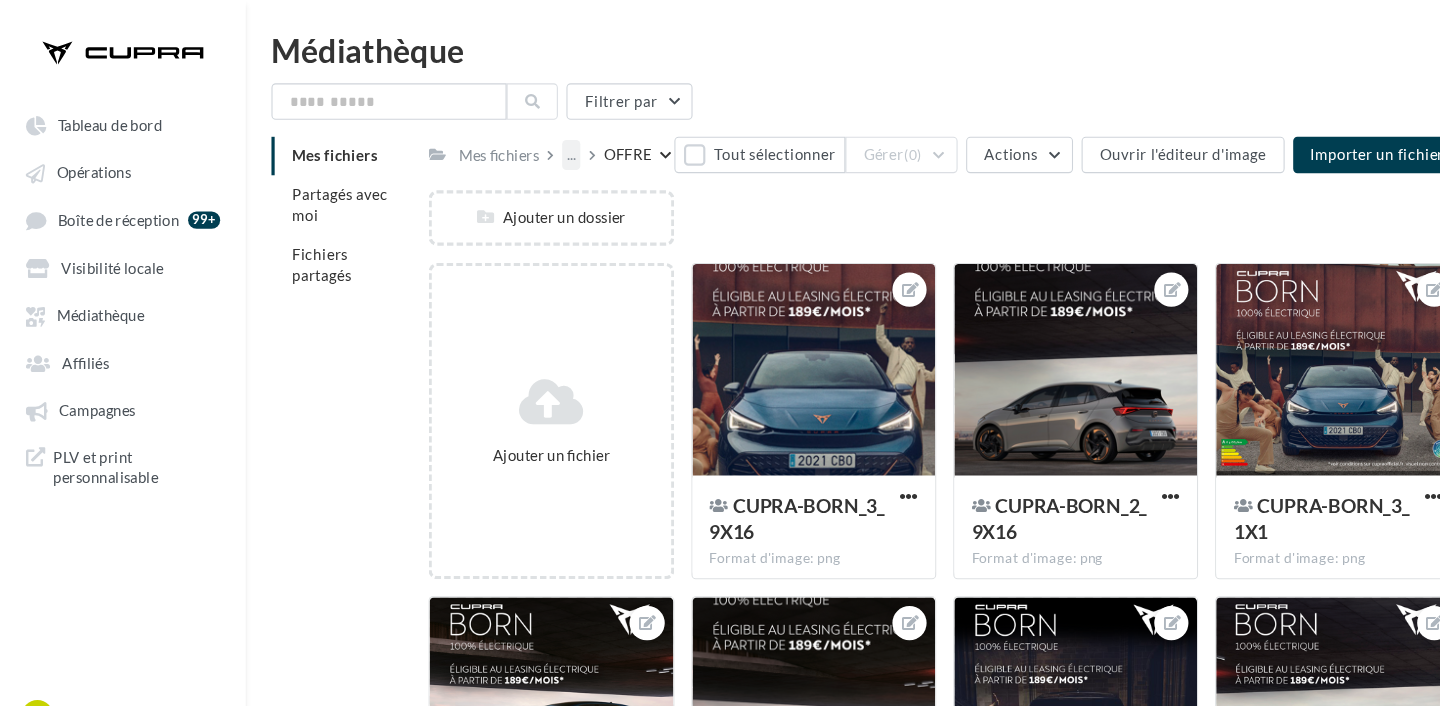 click on "..." at bounding box center [534, 145] 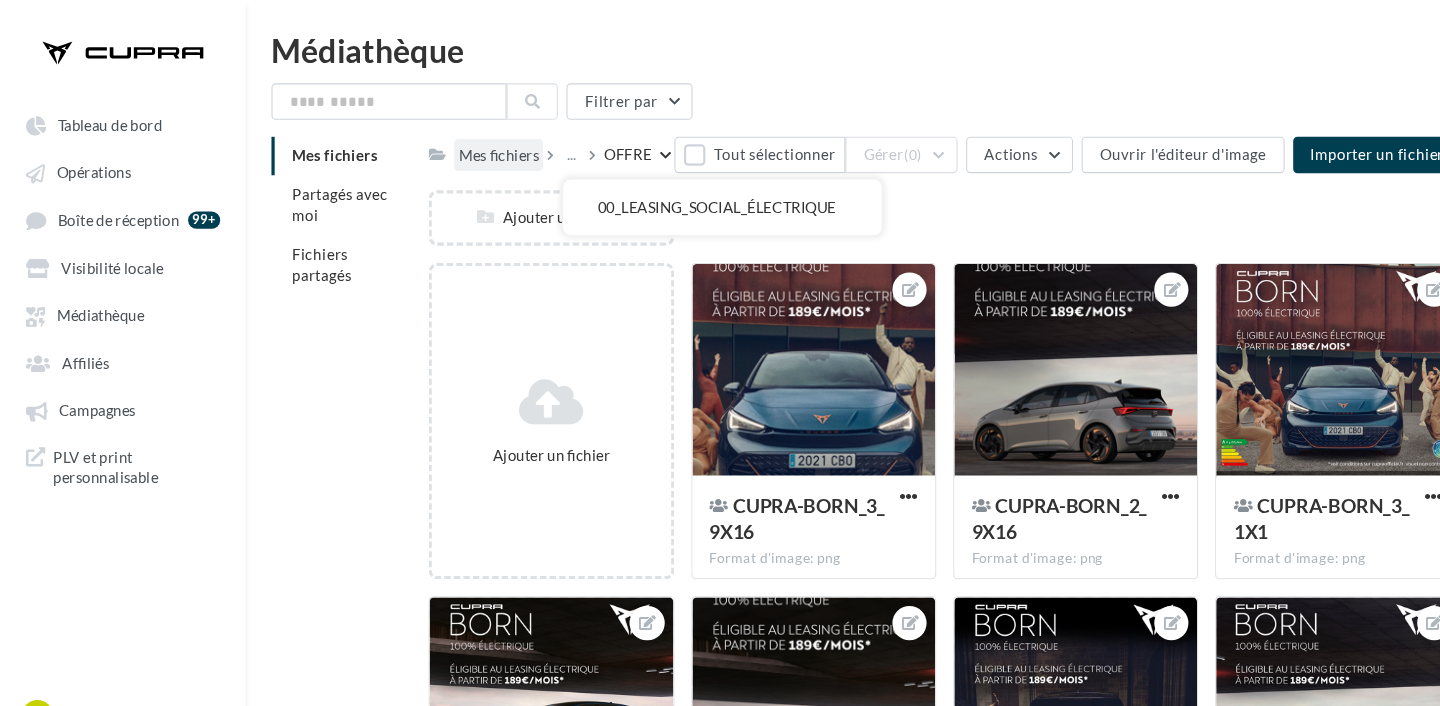 click on "Mes fichiers" at bounding box center [466, 146] 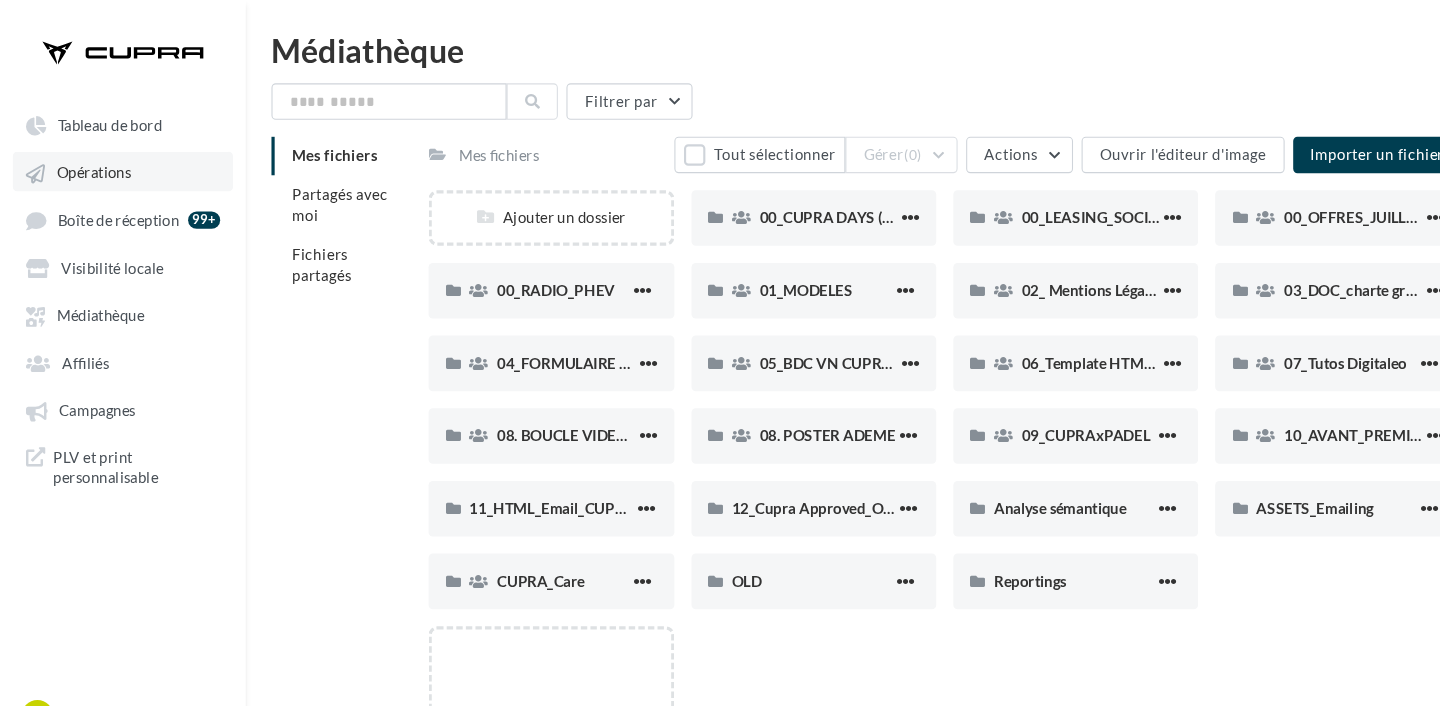 click on "Opérations" at bounding box center (88, 161) 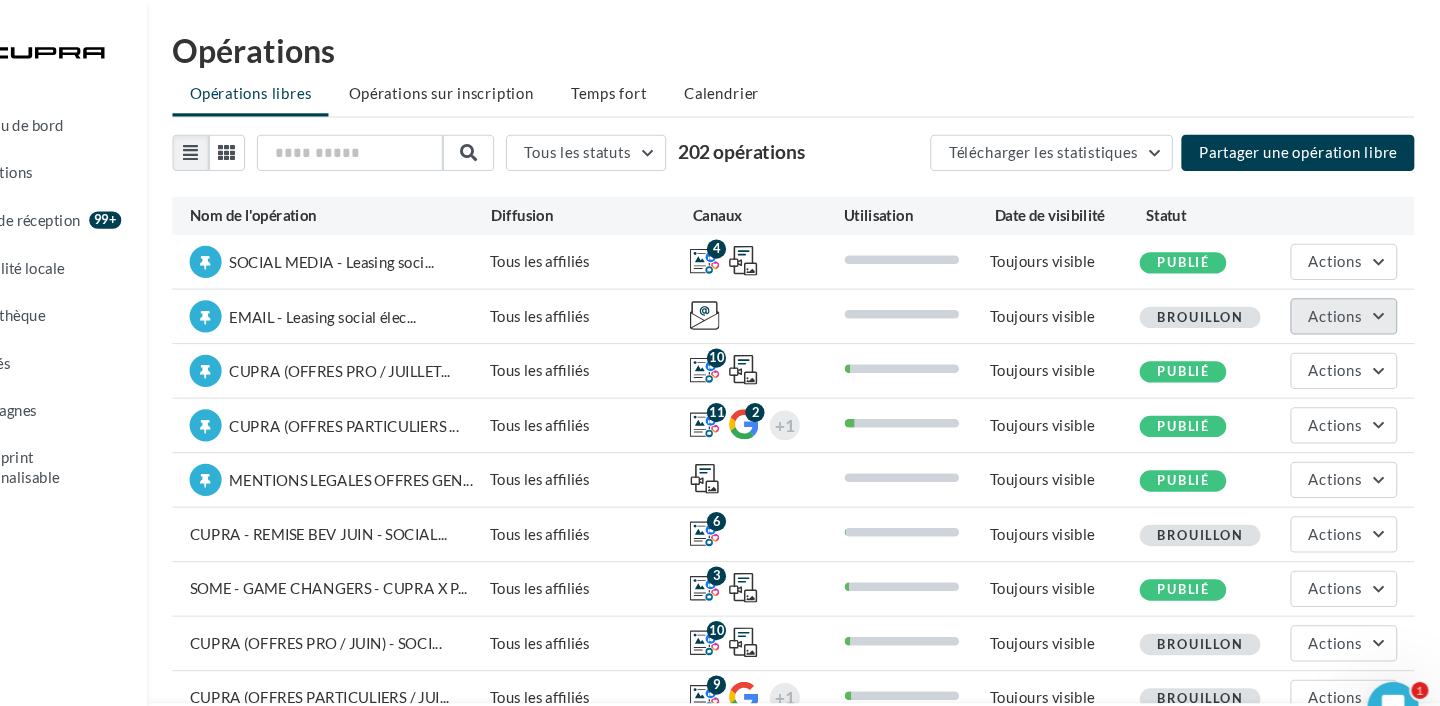 click on "Actions" at bounding box center [1342, 295] 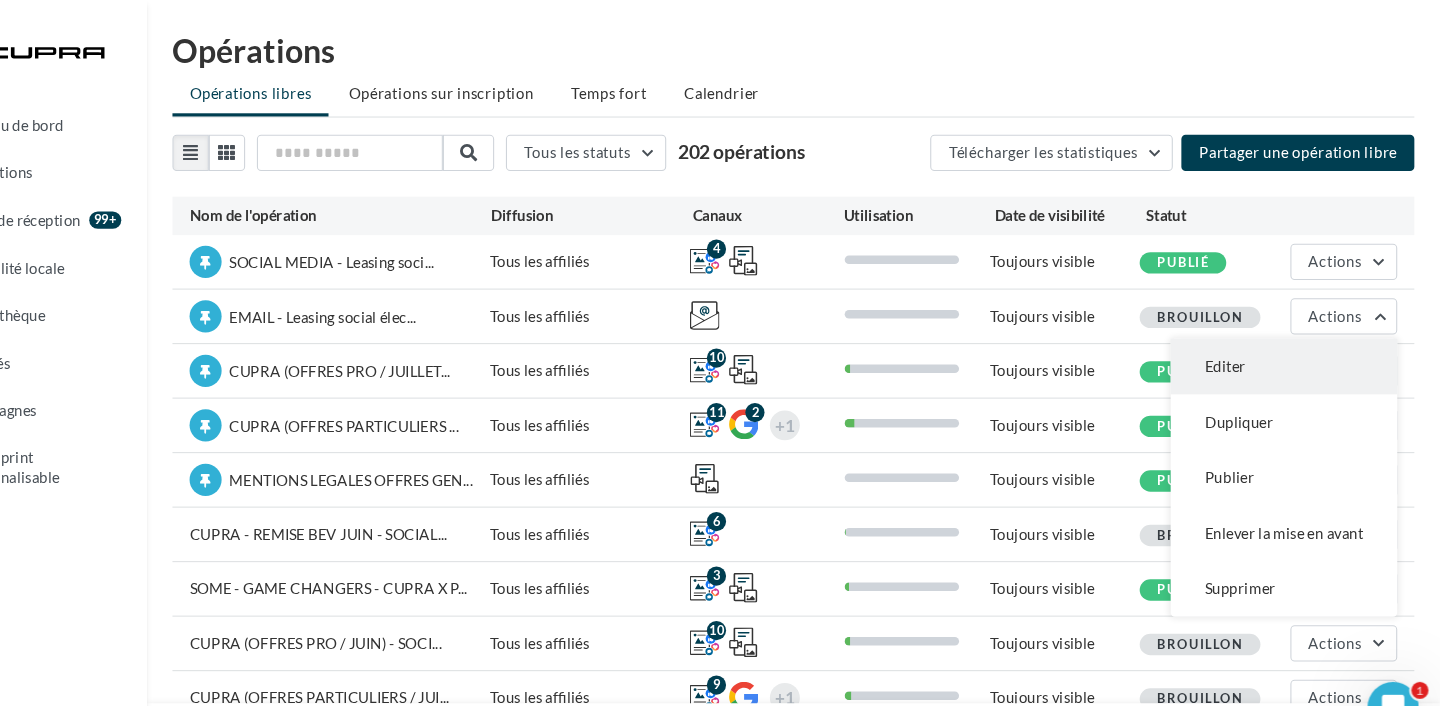 click on "Editer" at bounding box center (1294, 343) 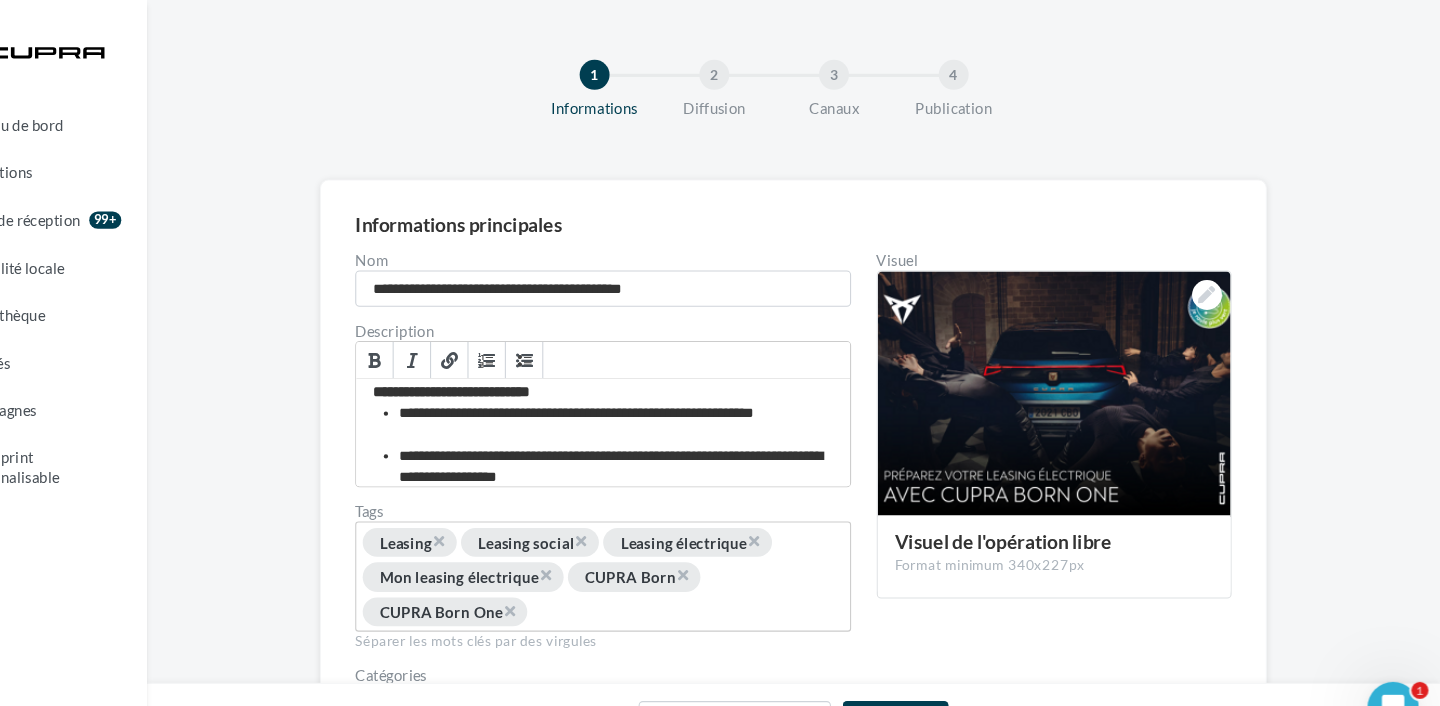 scroll, scrollTop: 16, scrollLeft: 0, axis: vertical 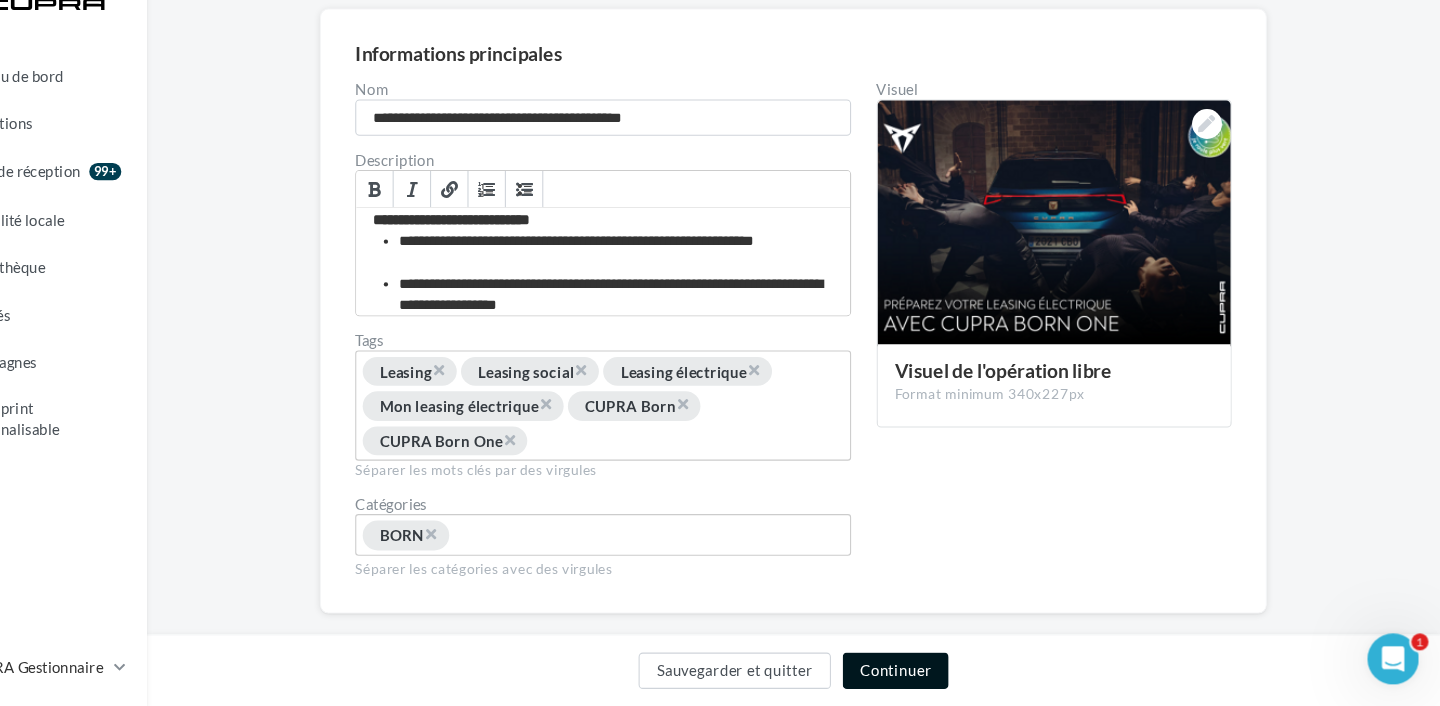 click on "Continuer" at bounding box center [930, 673] 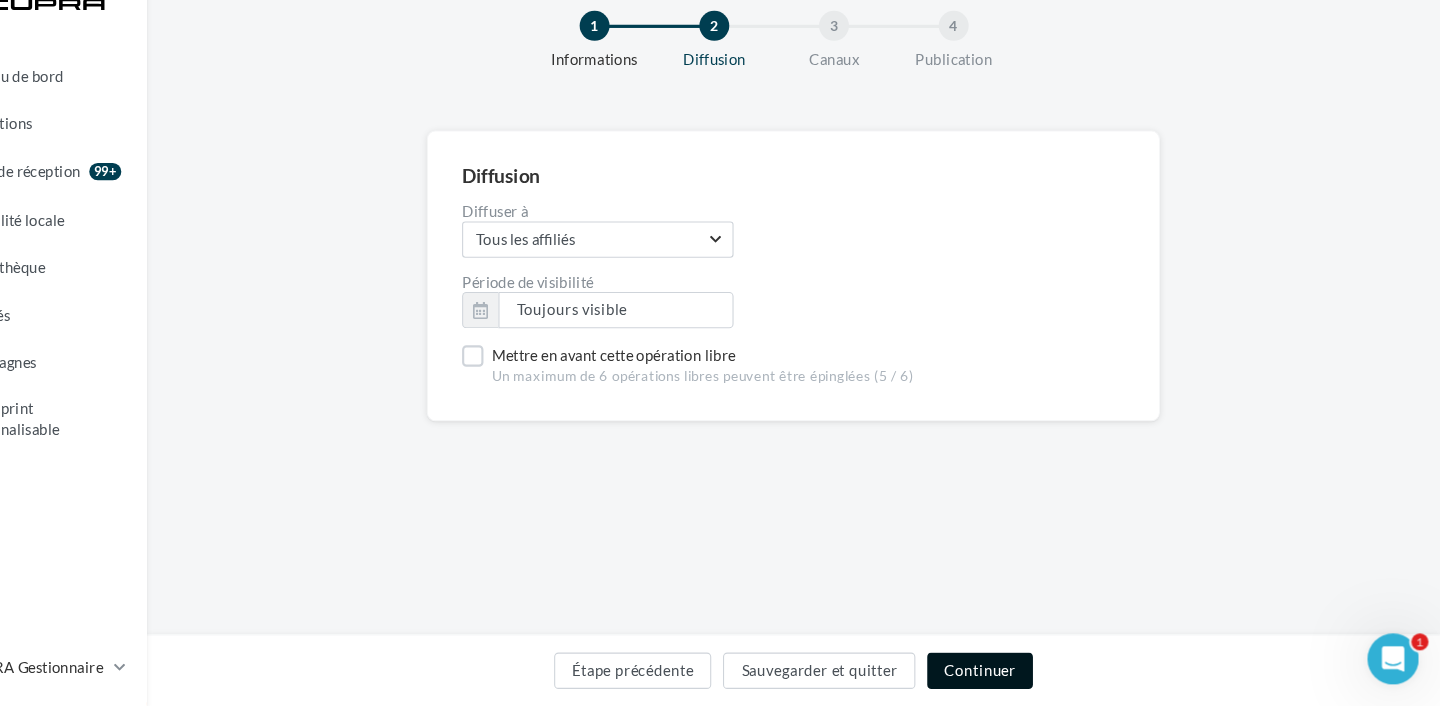 click on "Continuer" at bounding box center [1009, 673] 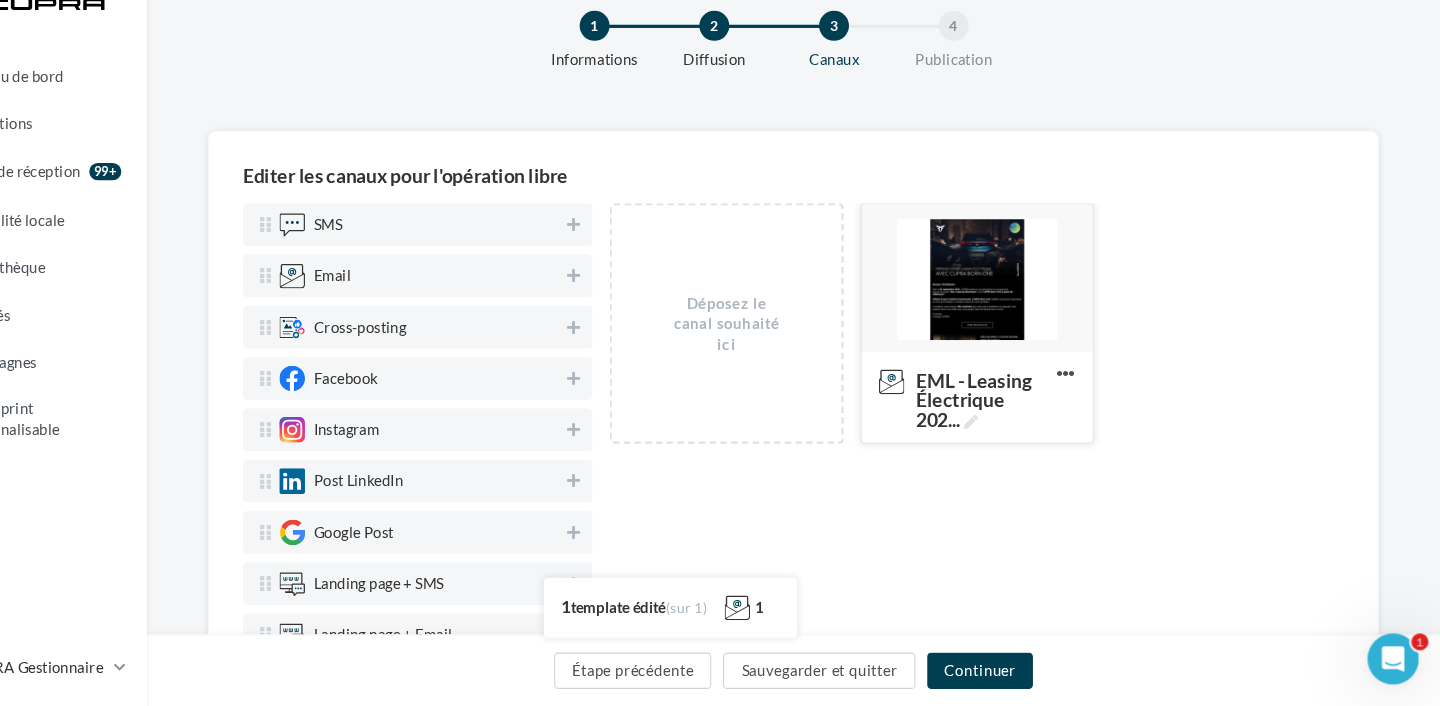 click at bounding box center [1007, 307] 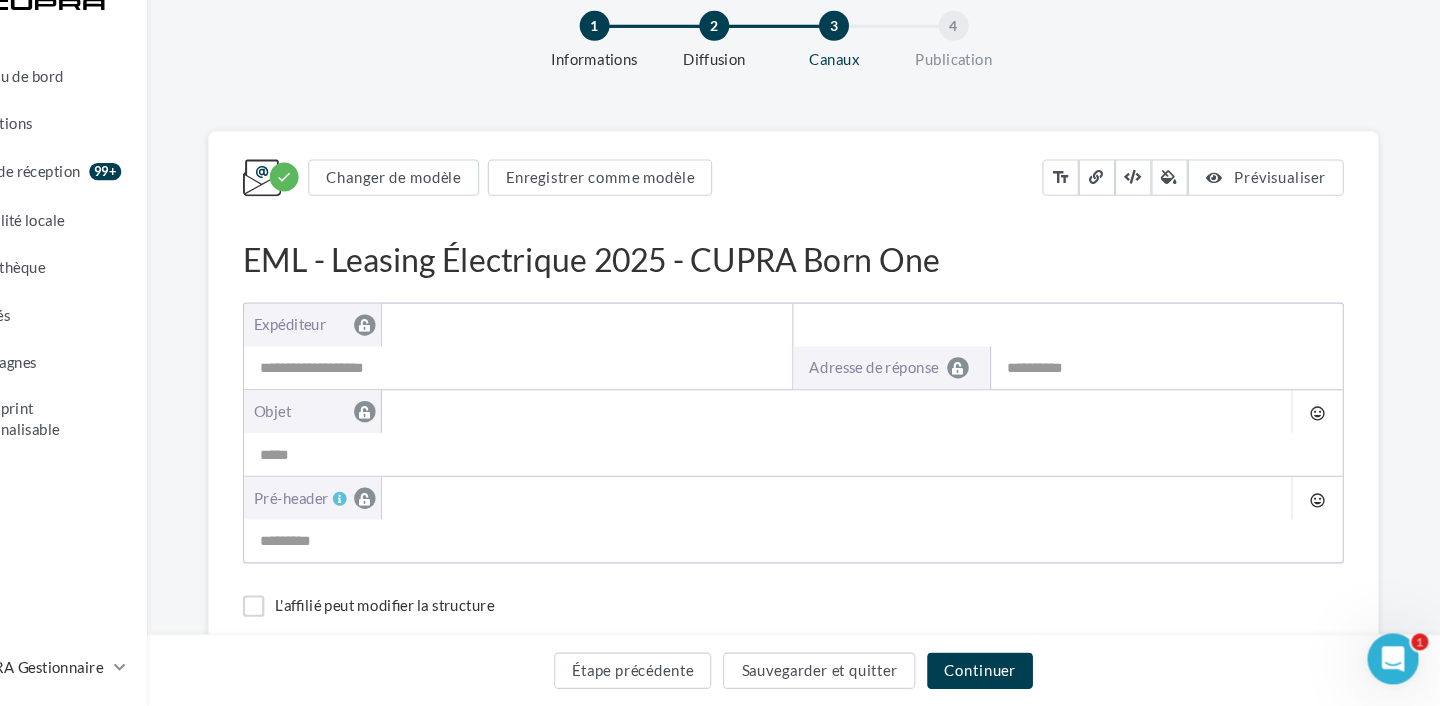 type on "**********" 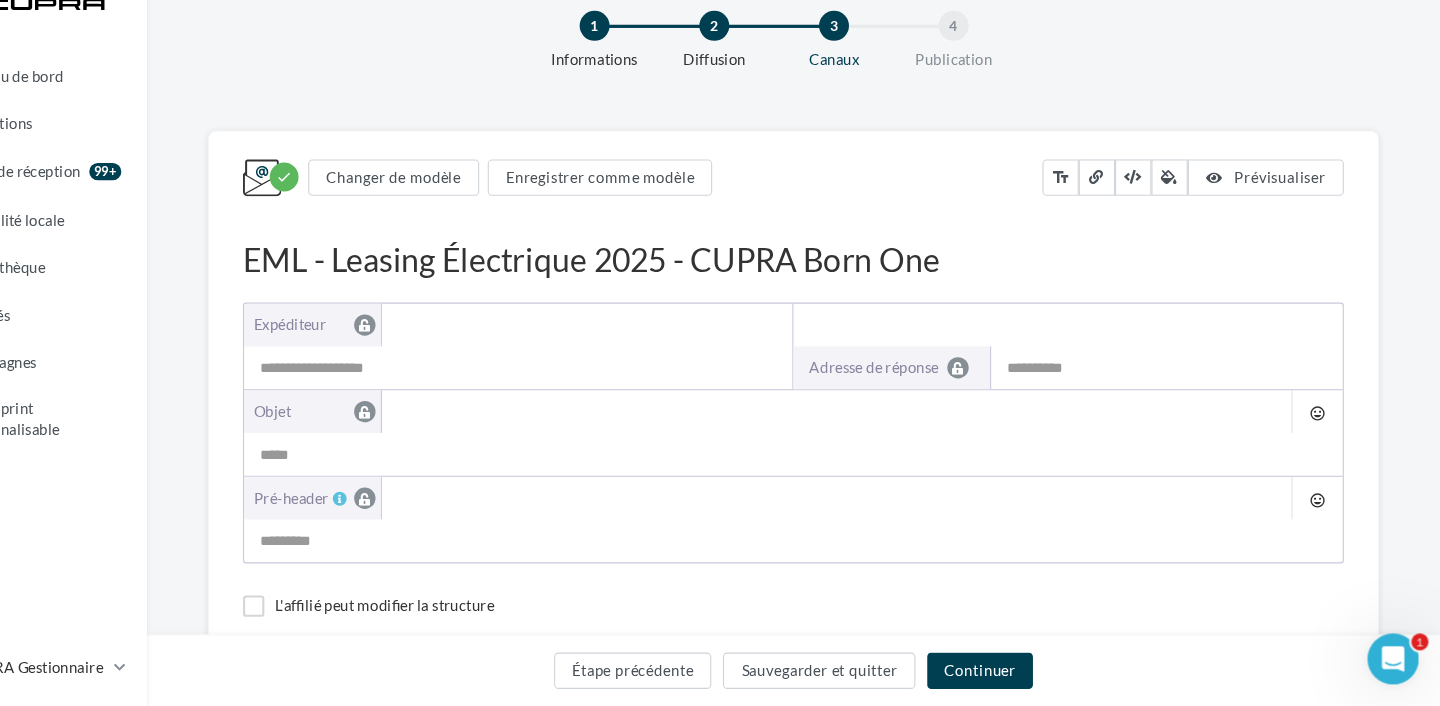 type on "**********" 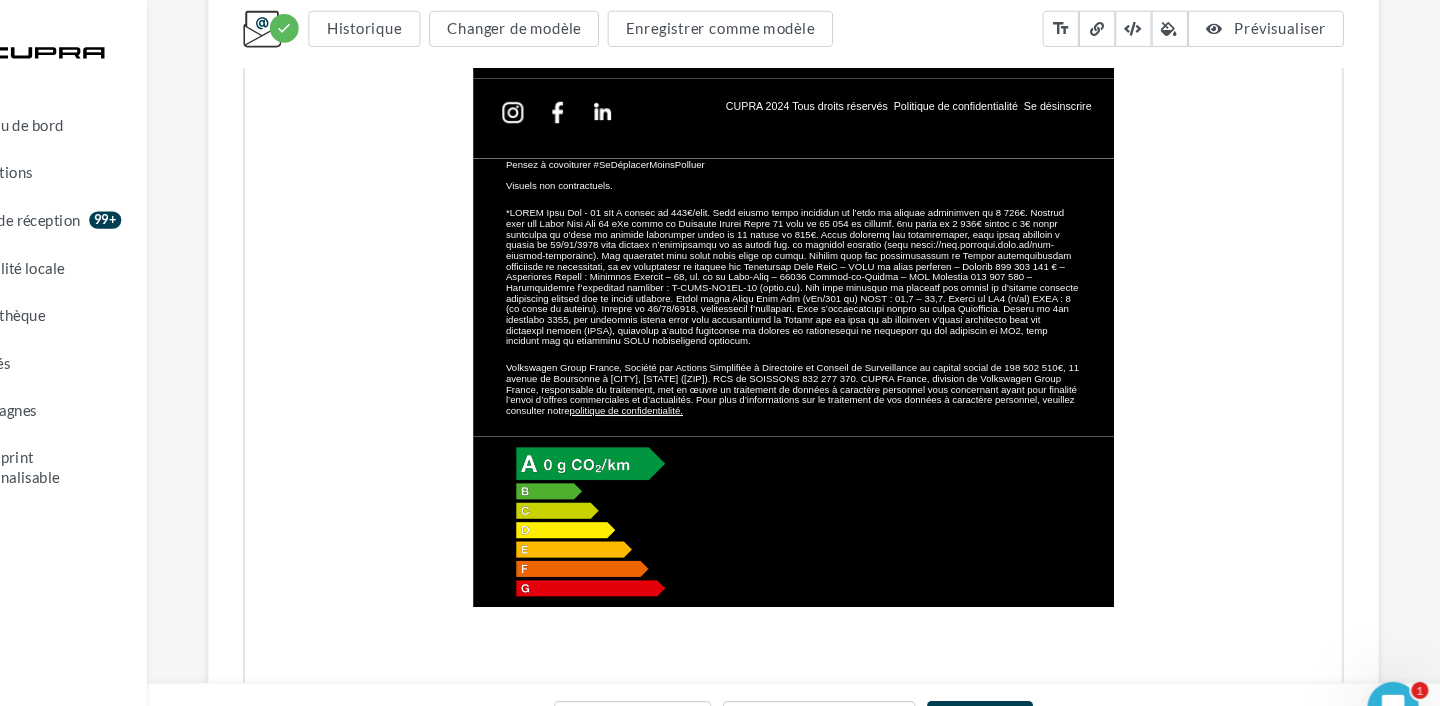 scroll, scrollTop: 1573, scrollLeft: 0, axis: vertical 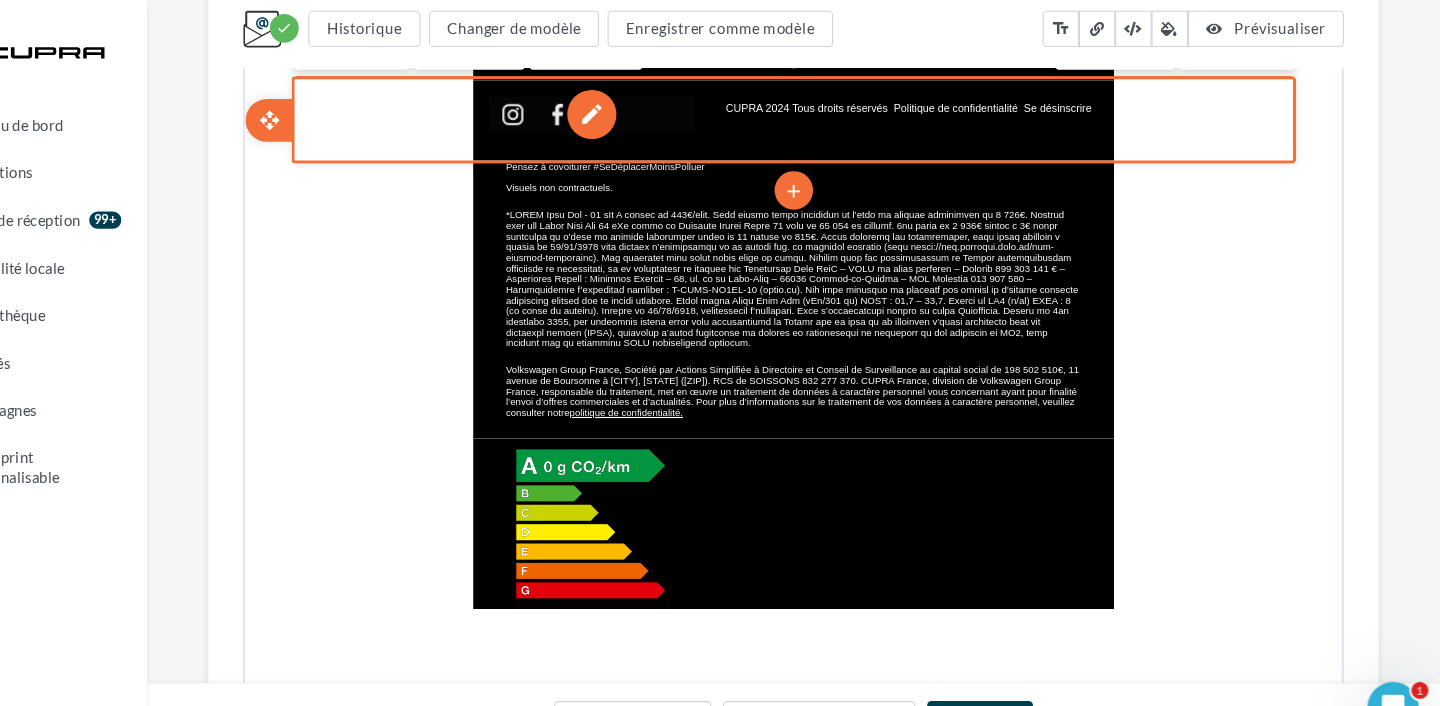 click on "edit" at bounding box center (567, 33) 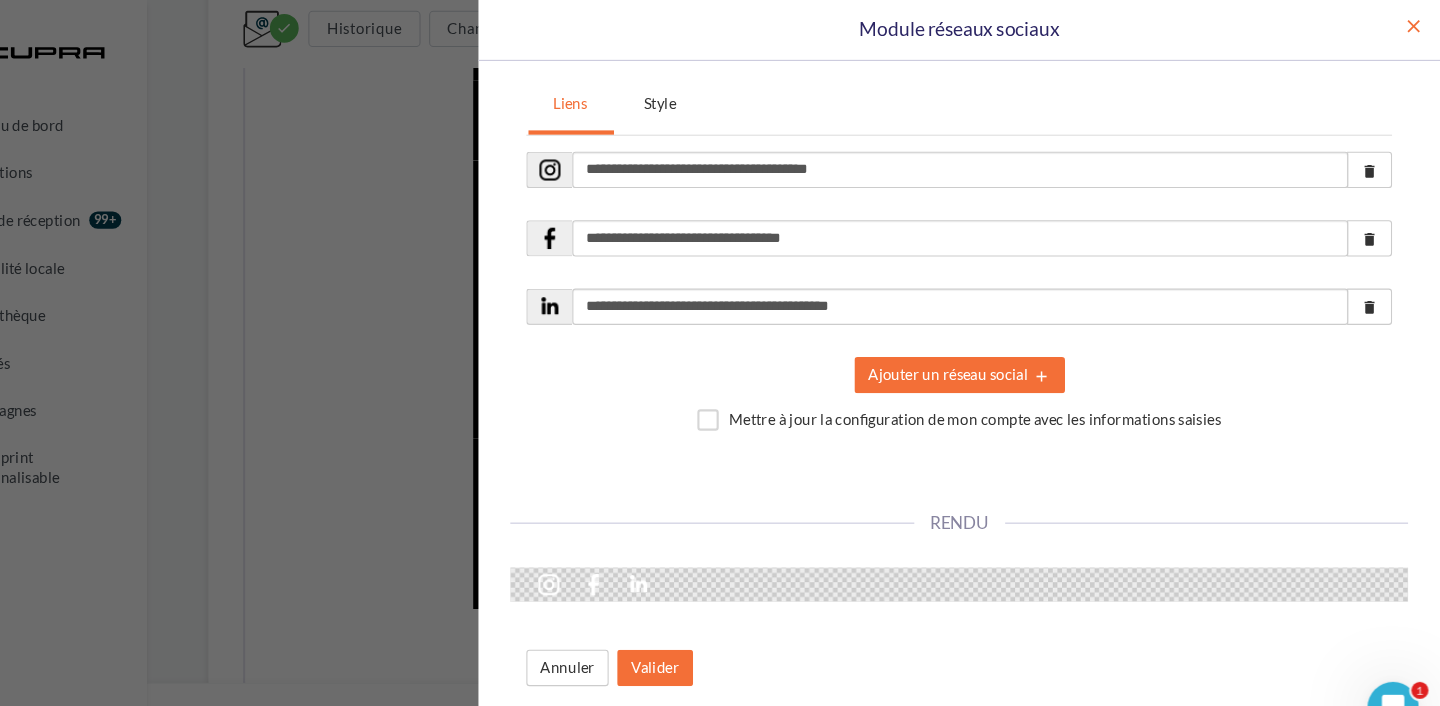 click on "close" at bounding box center (1415, 25) 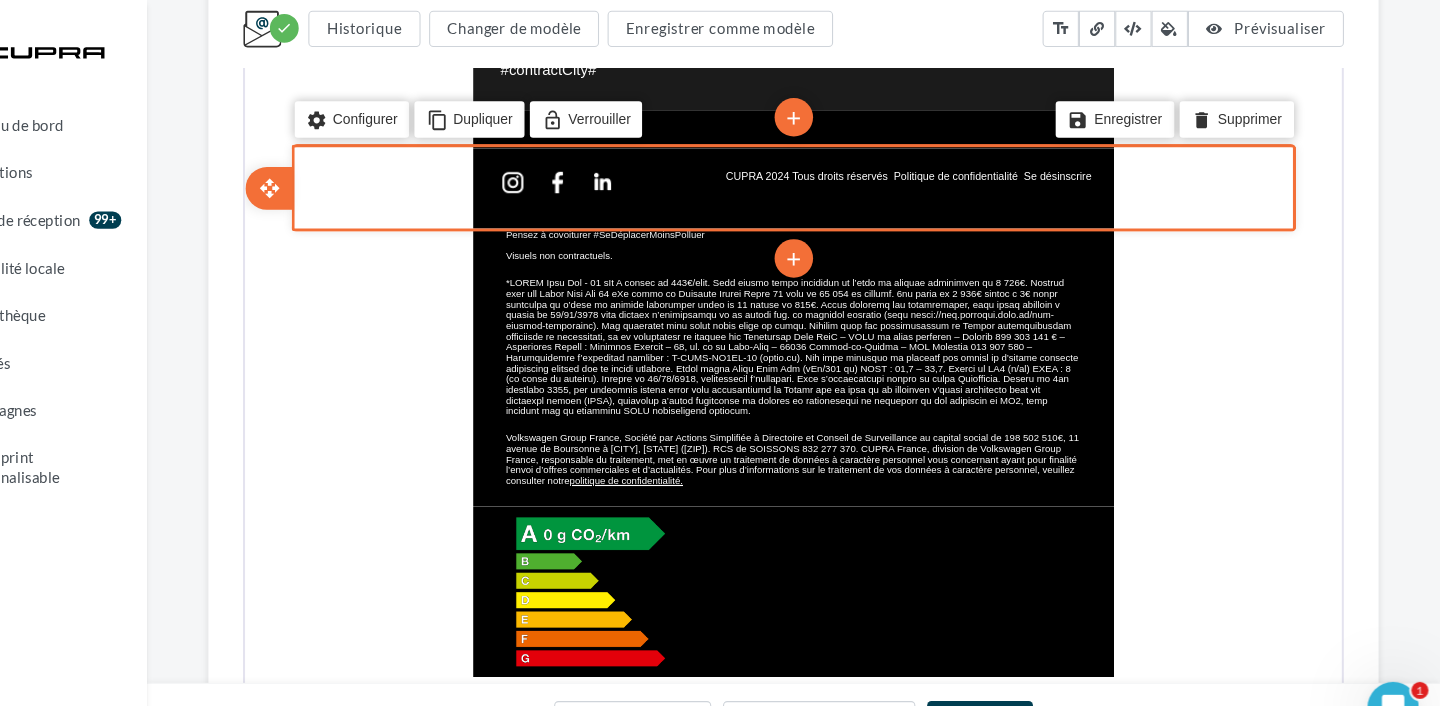 scroll, scrollTop: 1507, scrollLeft: 0, axis: vertical 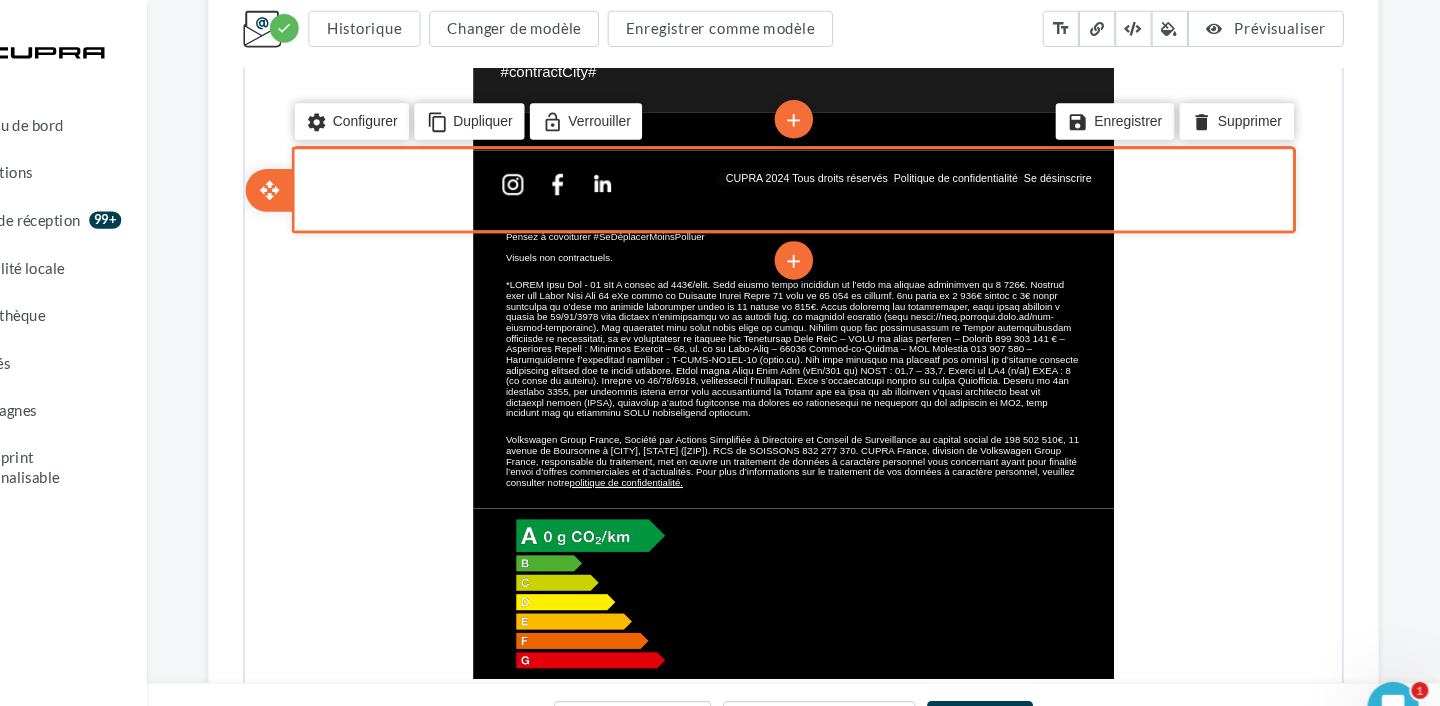 click on "CUPRA 2024 Tous droits réservés  Politique de confidentialité" at bounding box center (829, 98) 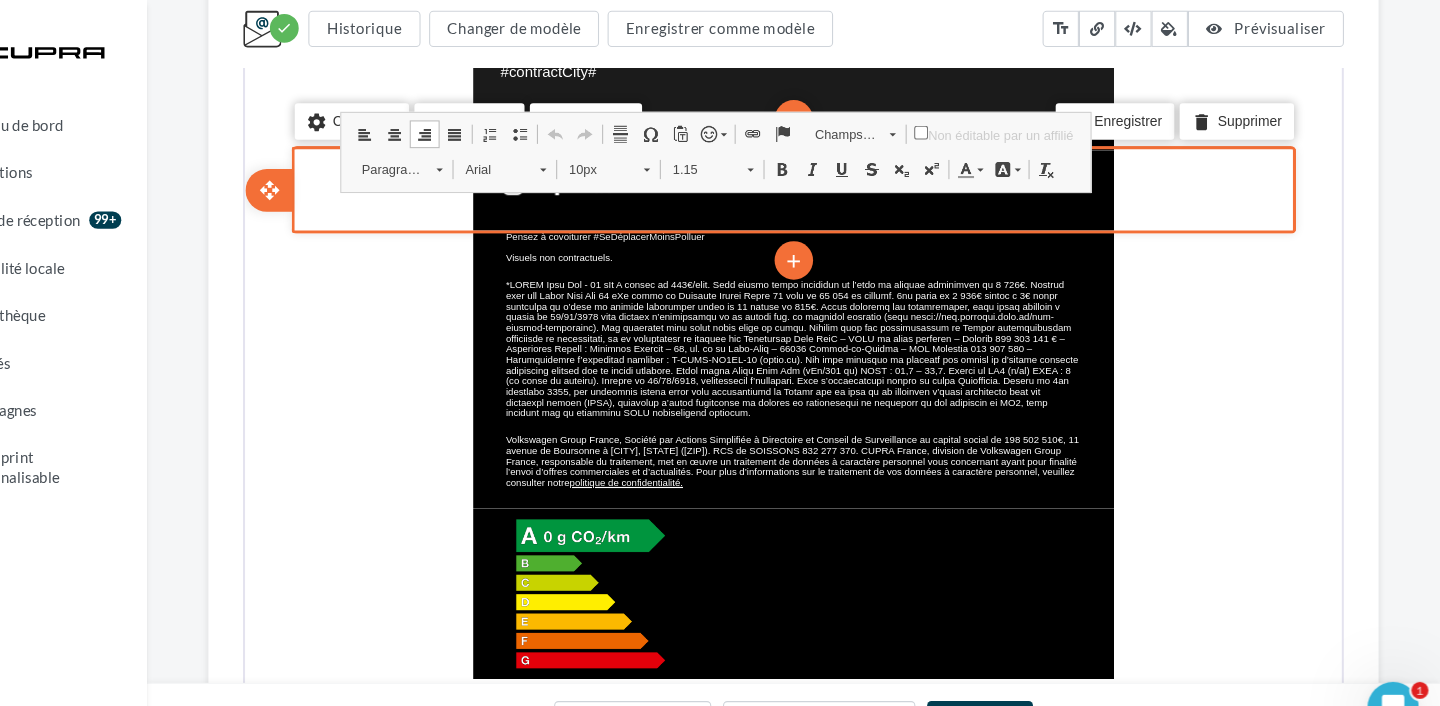 click on "**********" at bounding box center (851, 98) 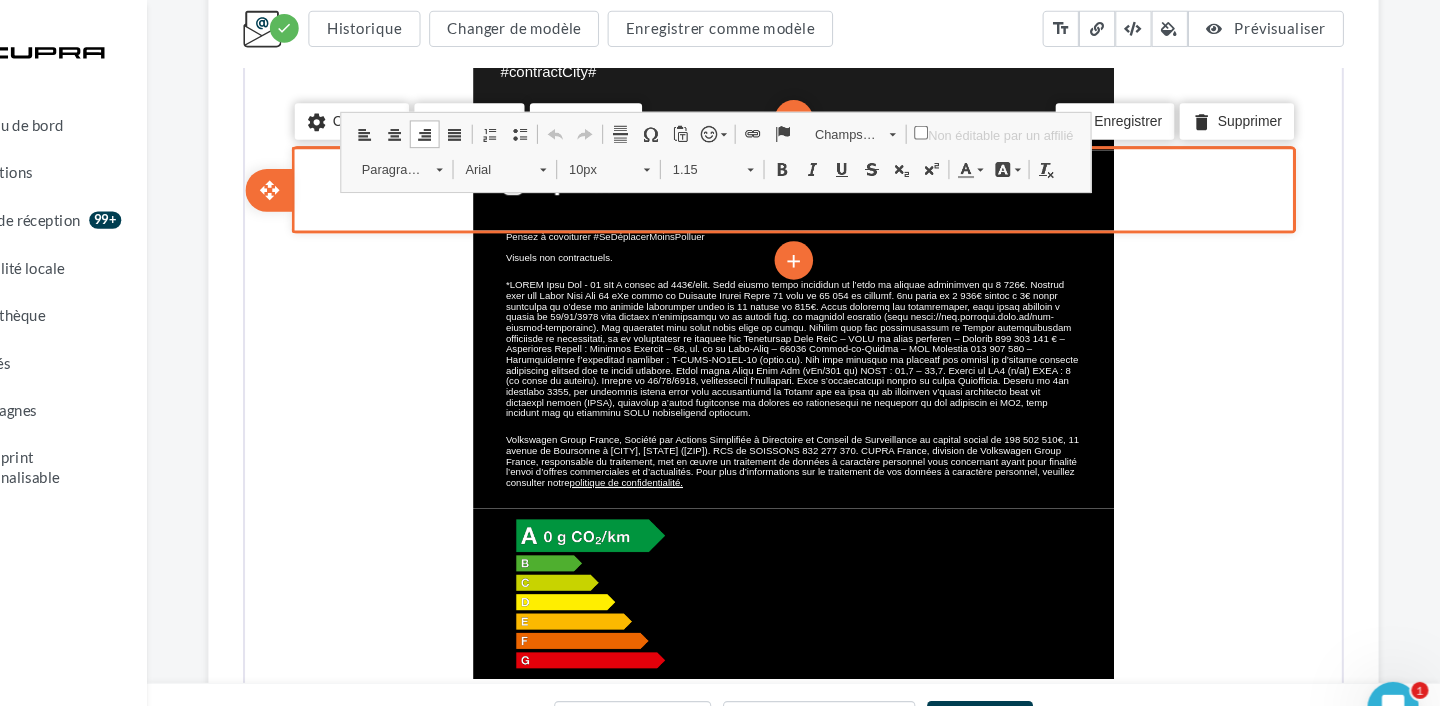 type 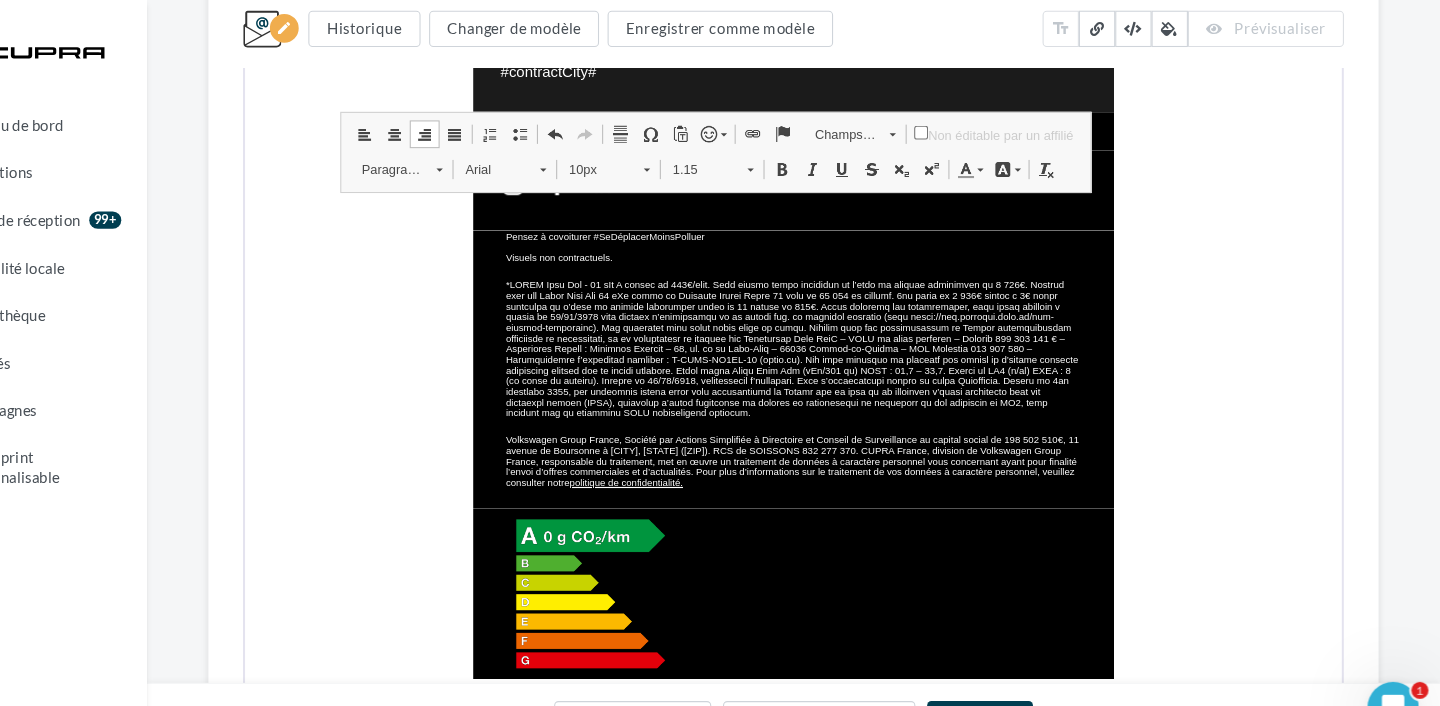 click on "**********" at bounding box center (835, -223) 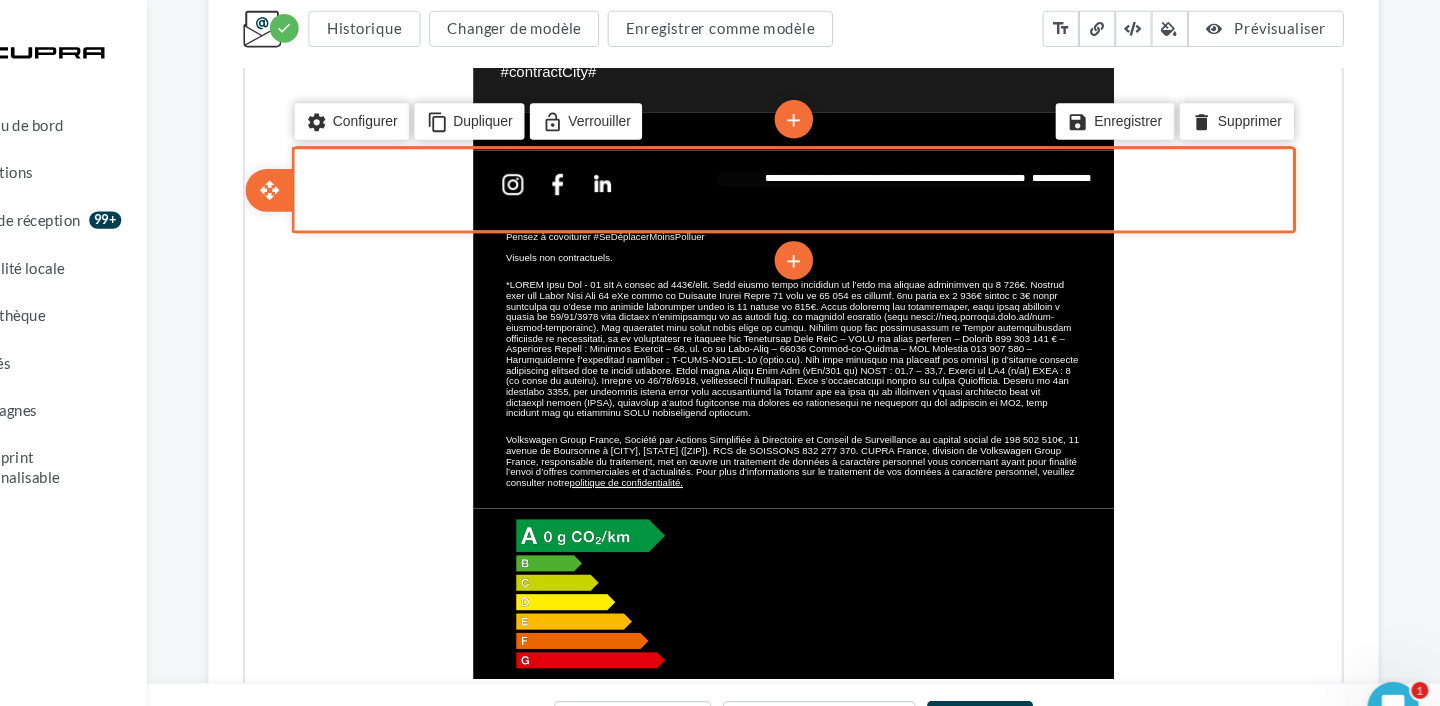 click on "**********" at bounding box center (851, 98) 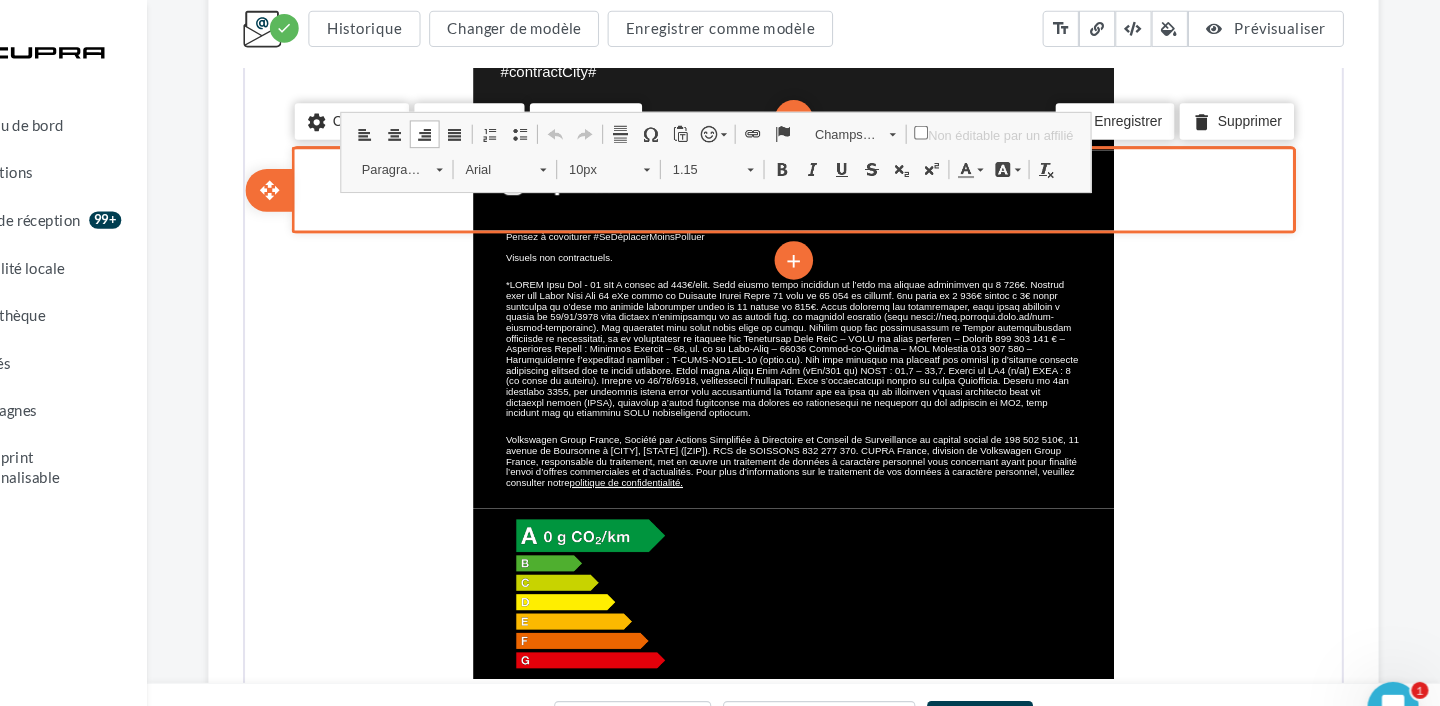 click at bounding box center [718, 57] 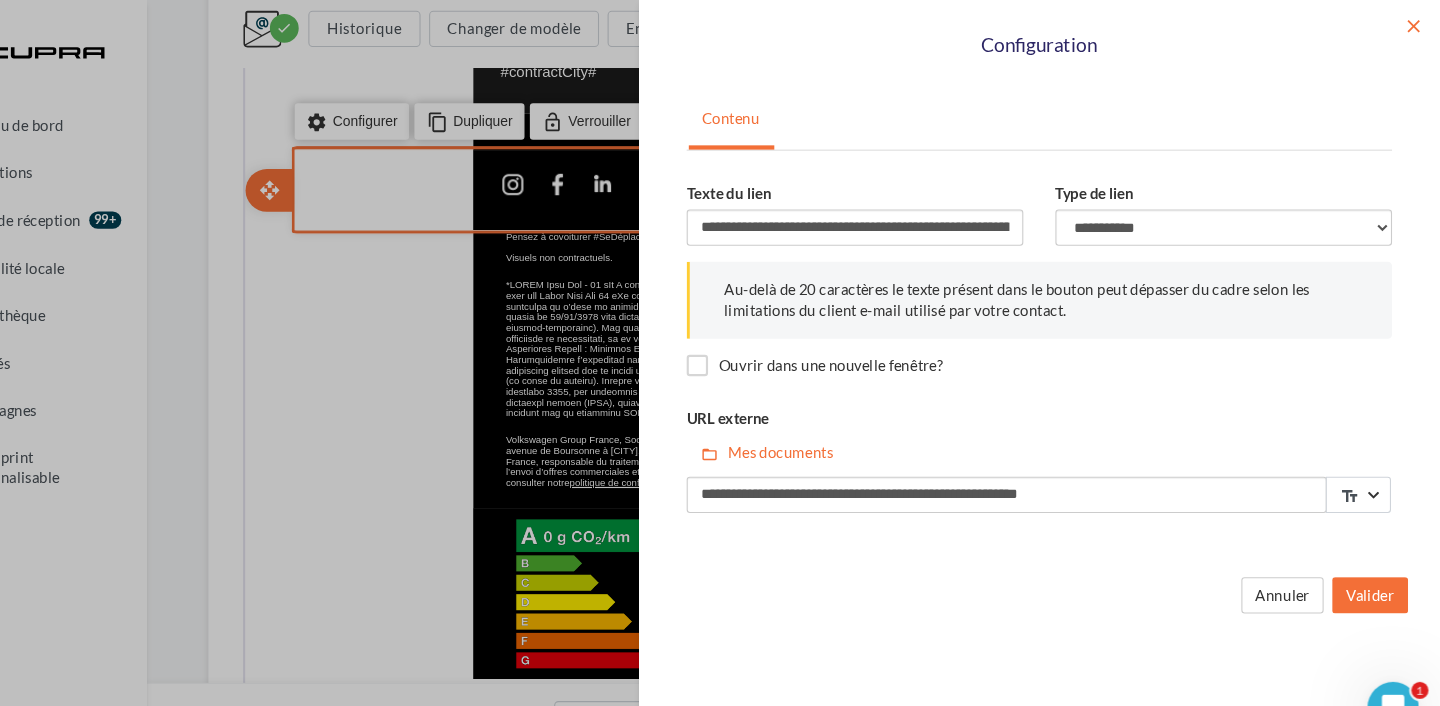 click on "close" at bounding box center [1415, 25] 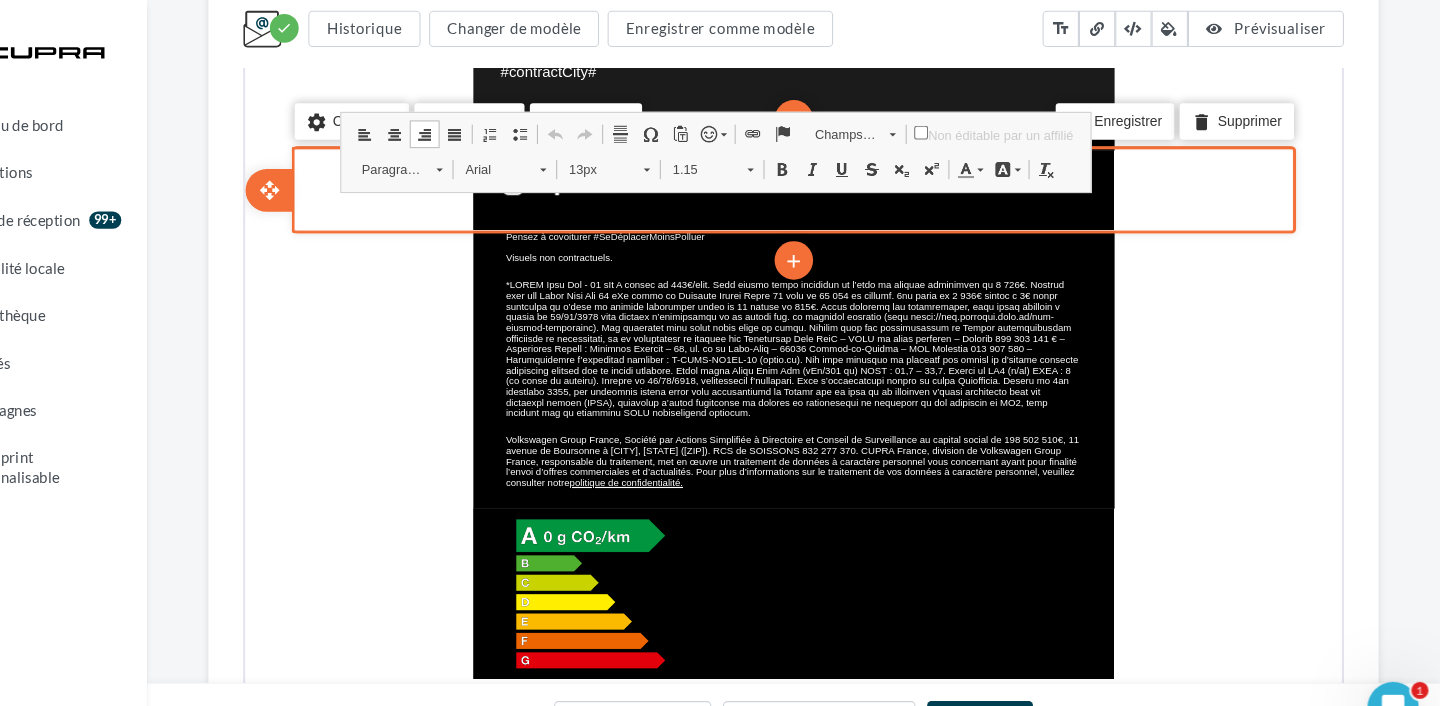 click on "**********" at bounding box center [720, 353] 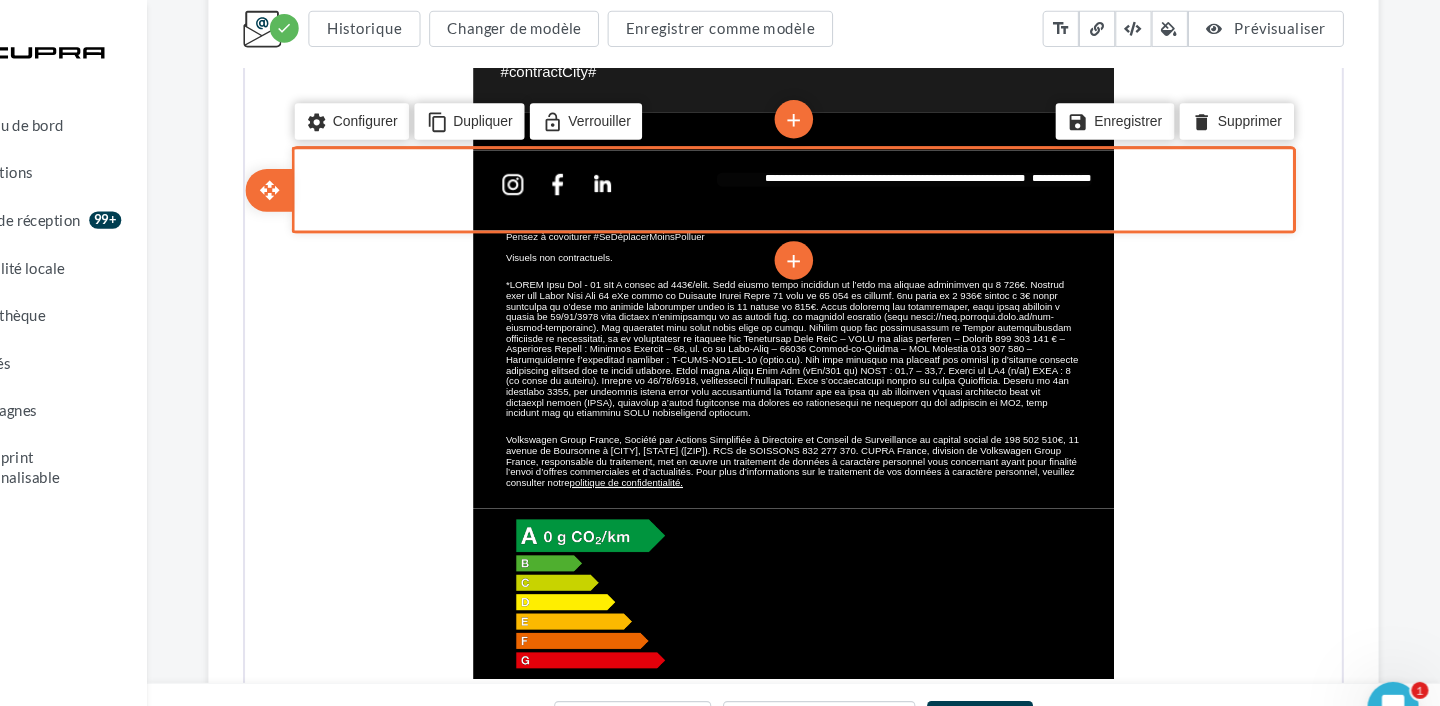 click on "**********" at bounding box center [1007, 98] 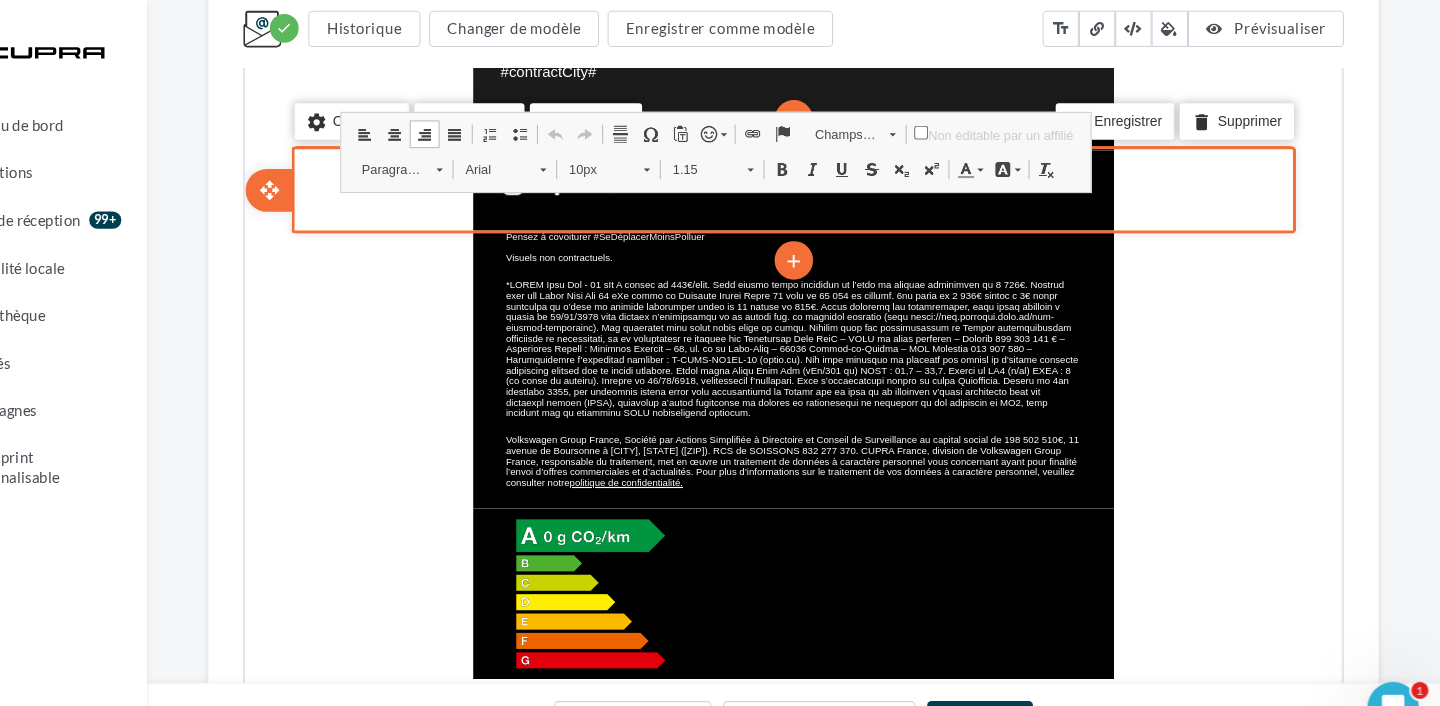 click at bounding box center (718, 57) 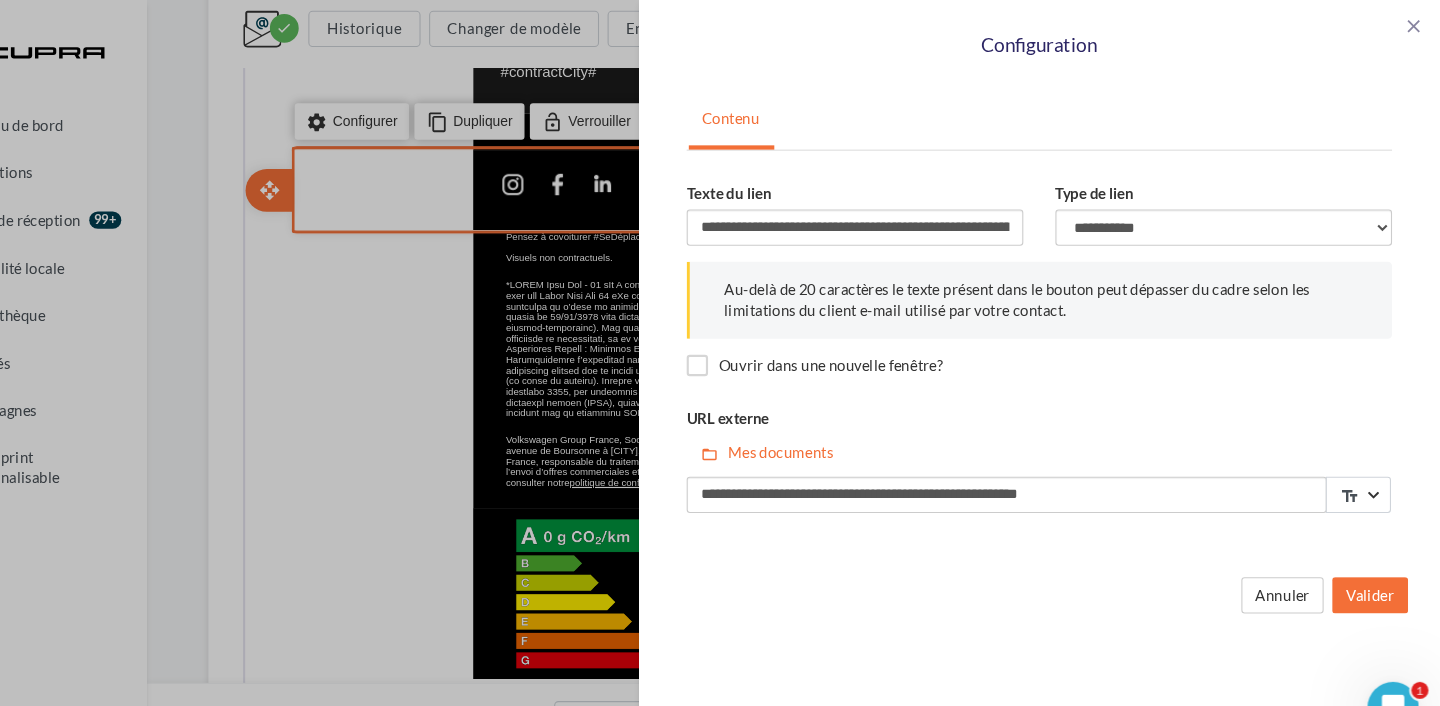 click on "close Configuration" at bounding box center [1065, 35] 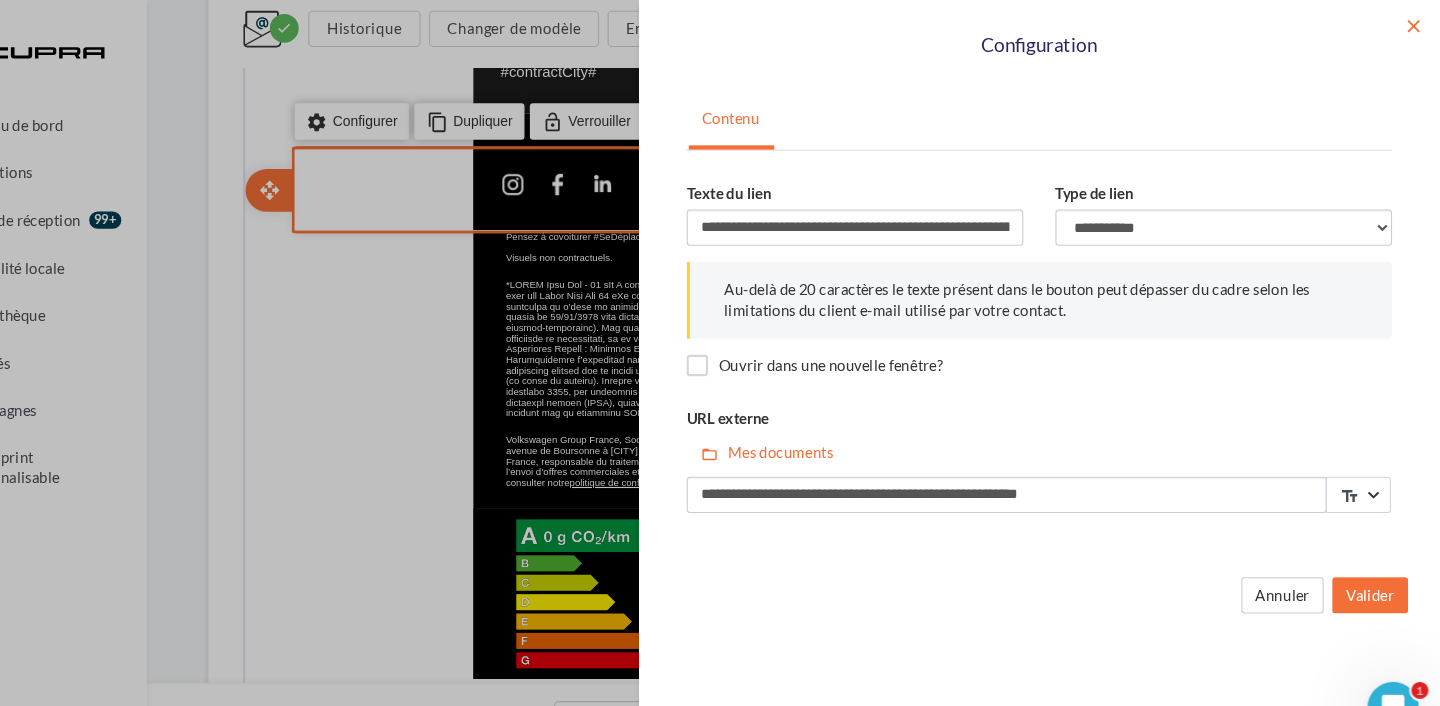 click on "close" at bounding box center (1415, 25) 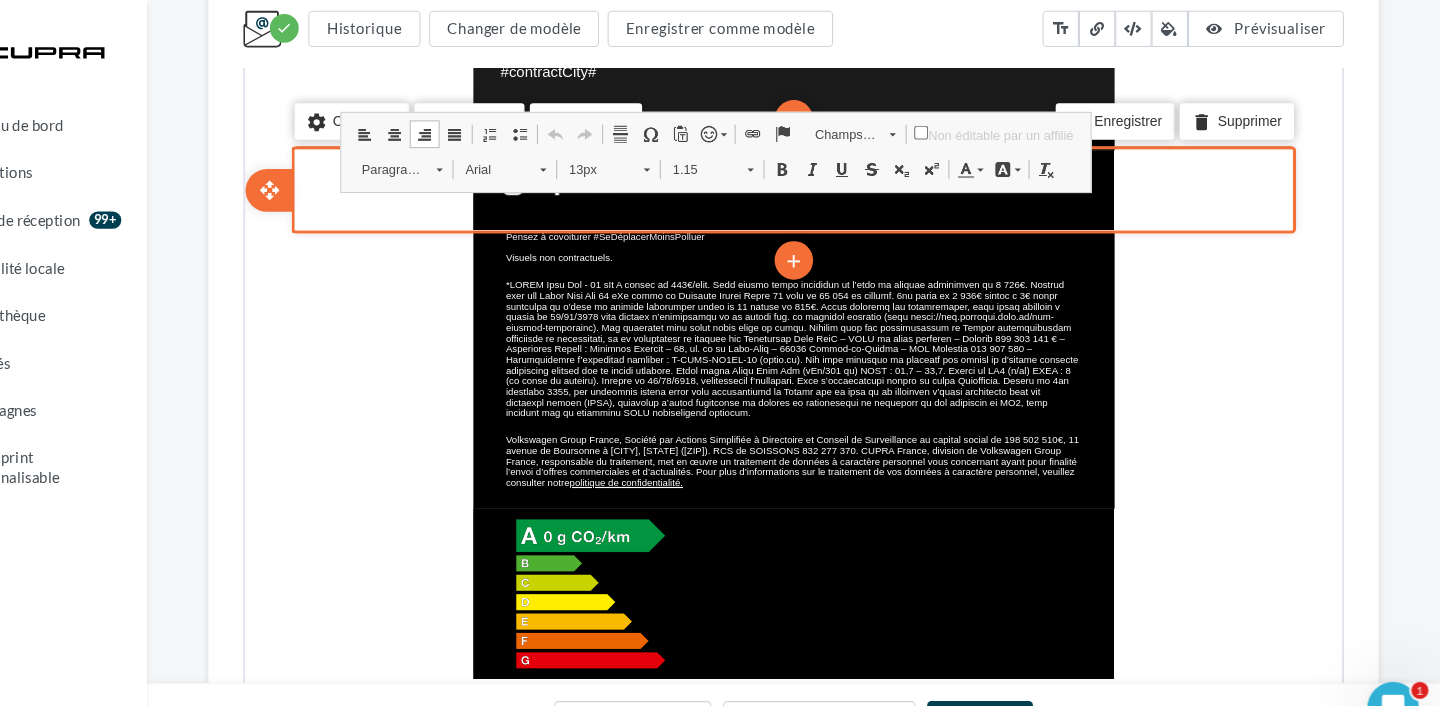 click on "**********" at bounding box center (720, 353) 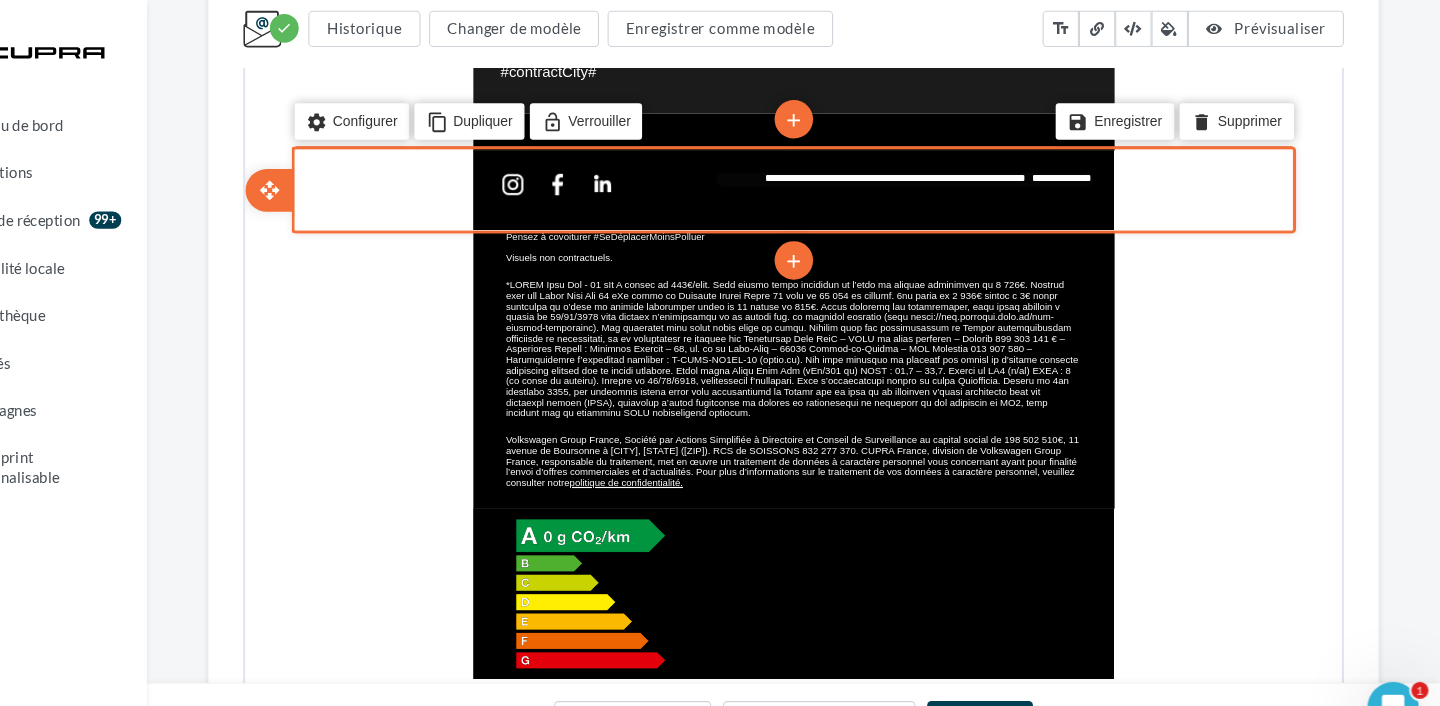 click on "**********" at bounding box center [720, 353] 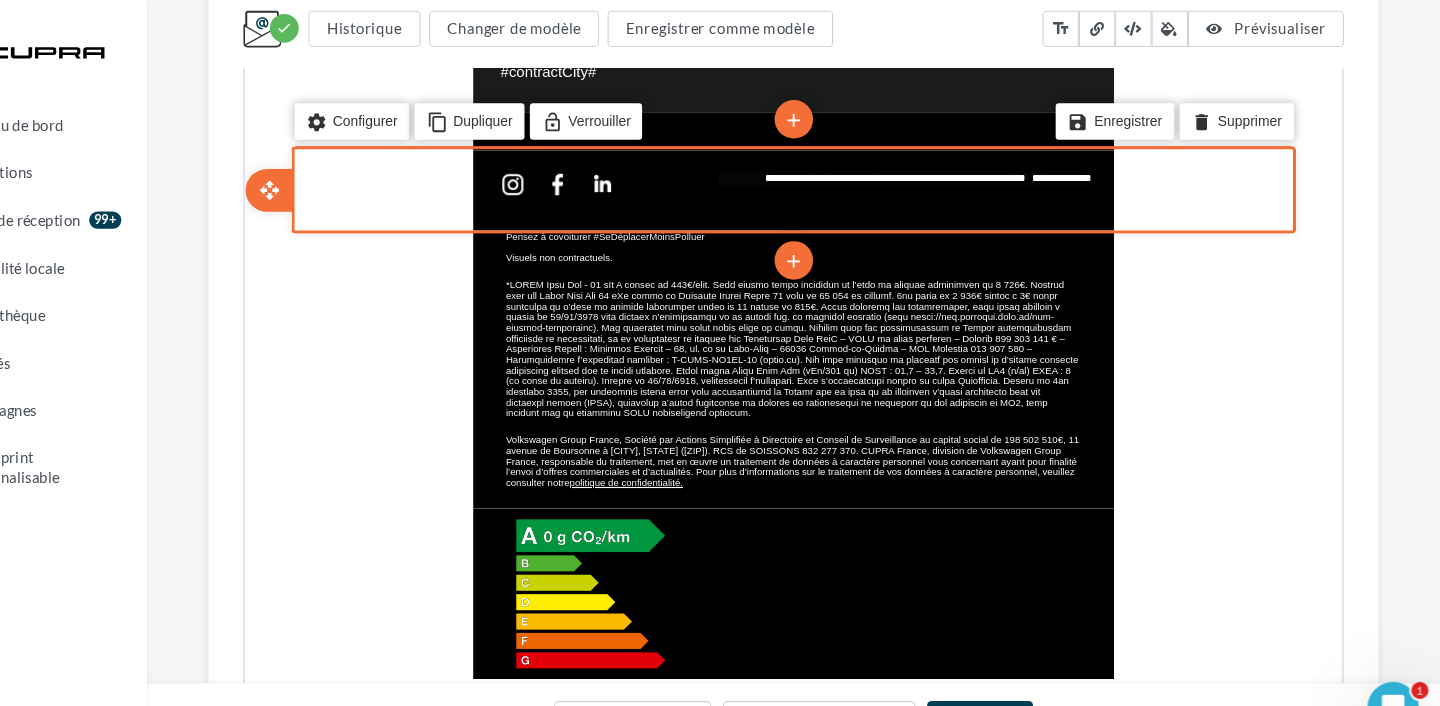 click on "**********" at bounding box center (1007, 98) 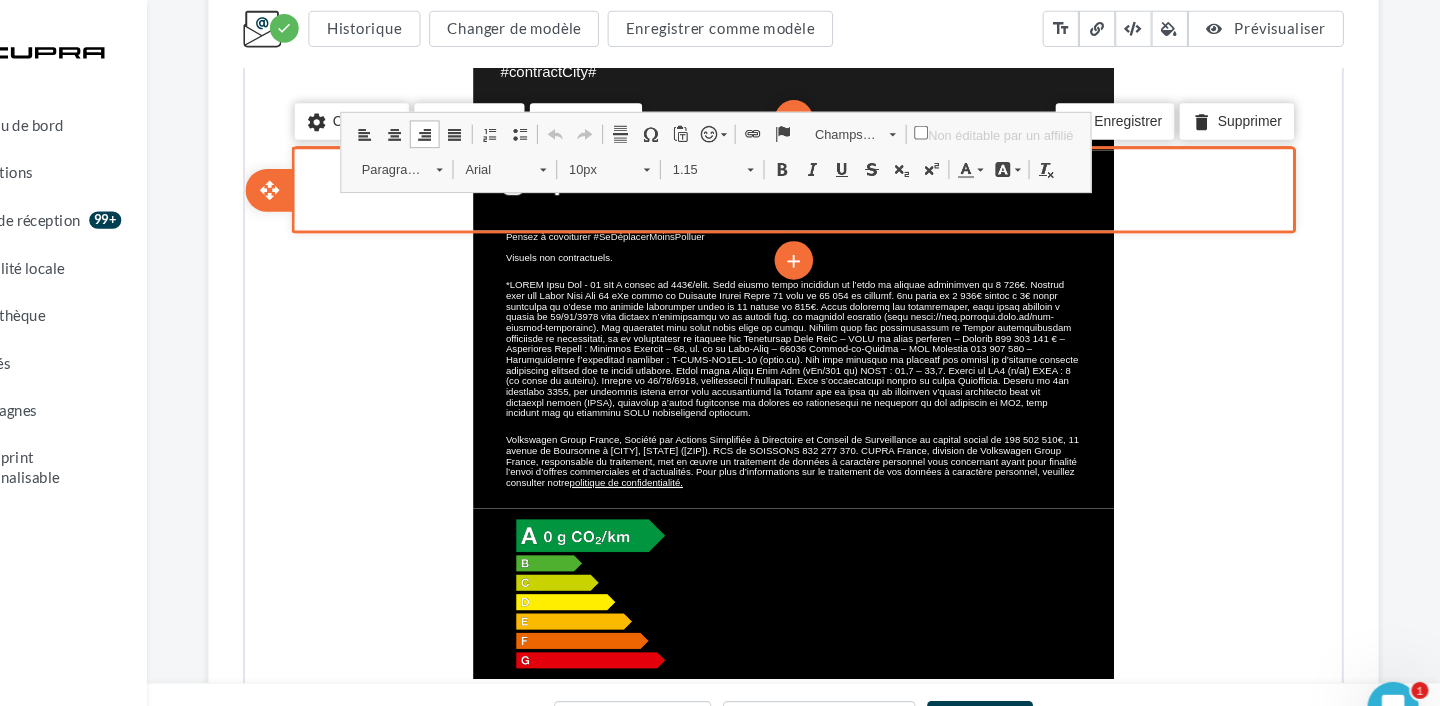 click on "**********" at bounding box center (1007, 98) 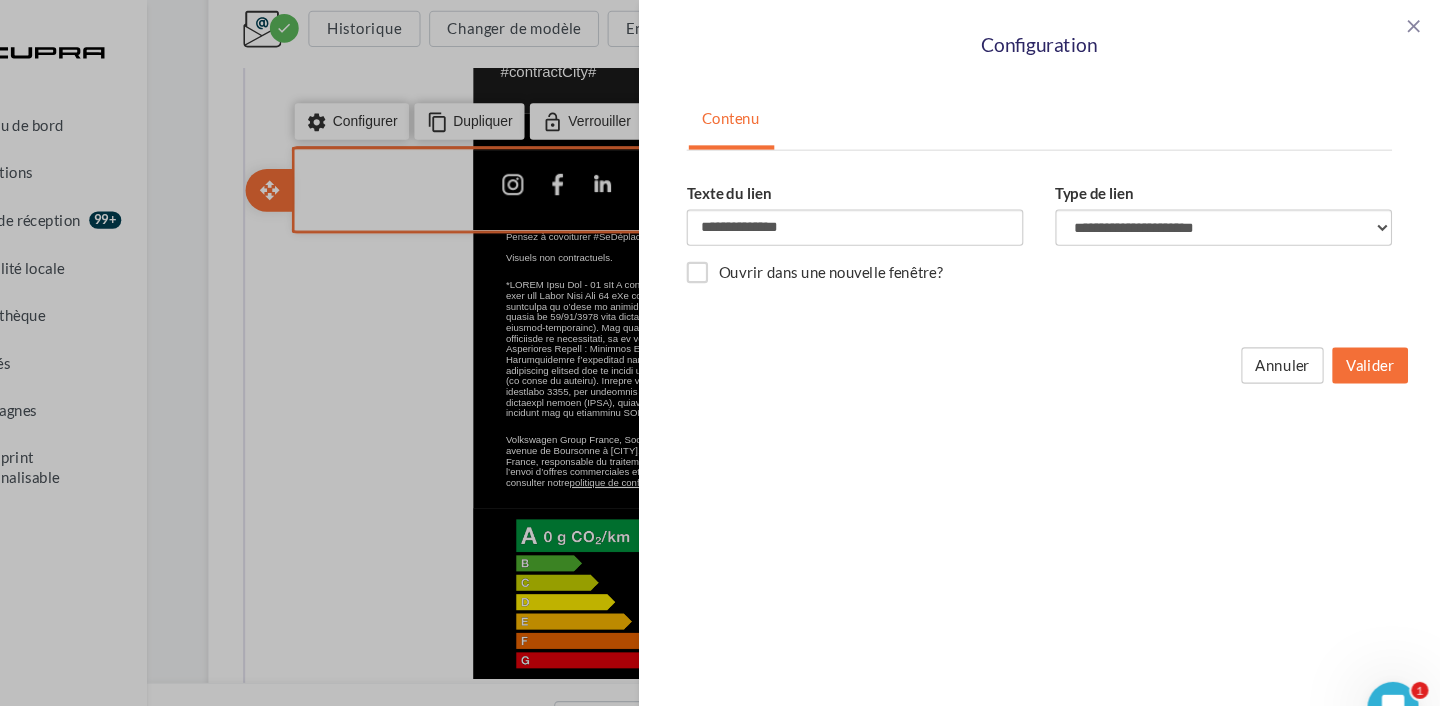 click on "close Configuration" at bounding box center (1065, 35) 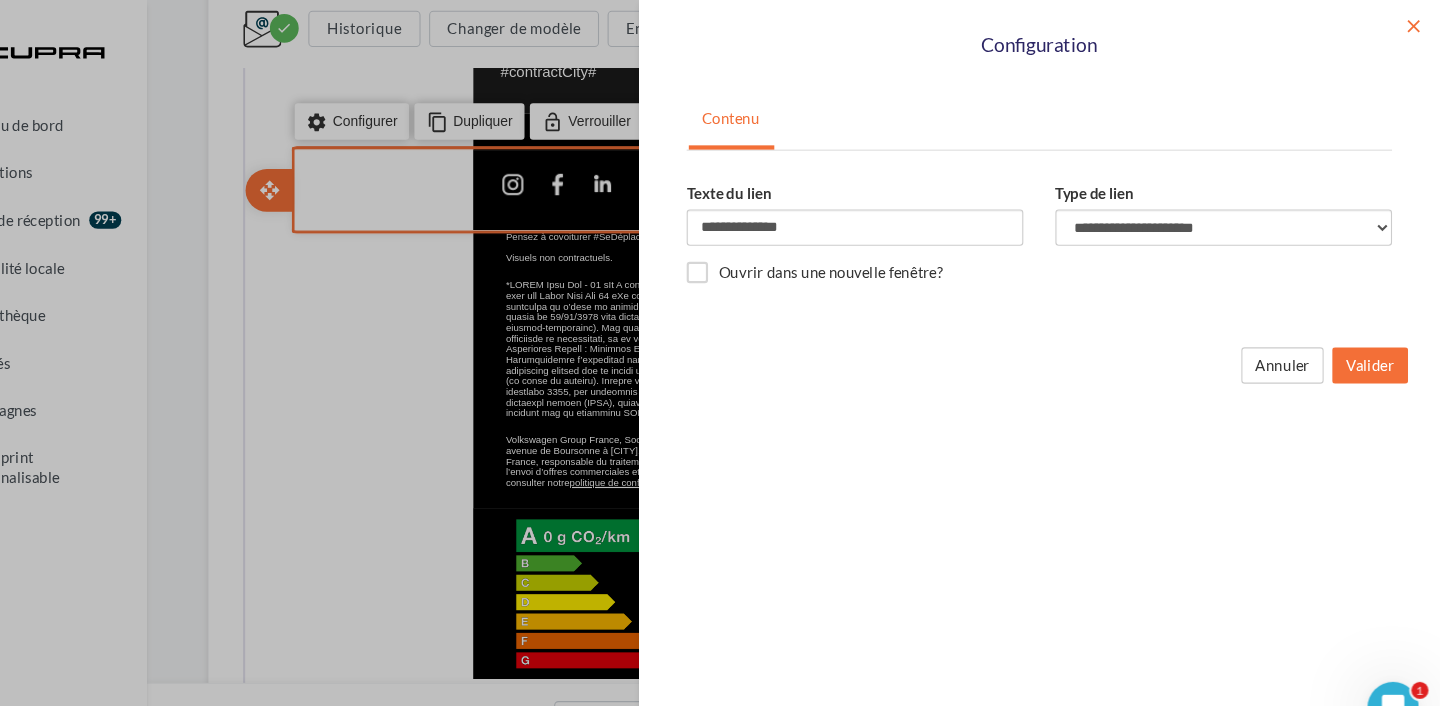click on "close" at bounding box center [1415, 25] 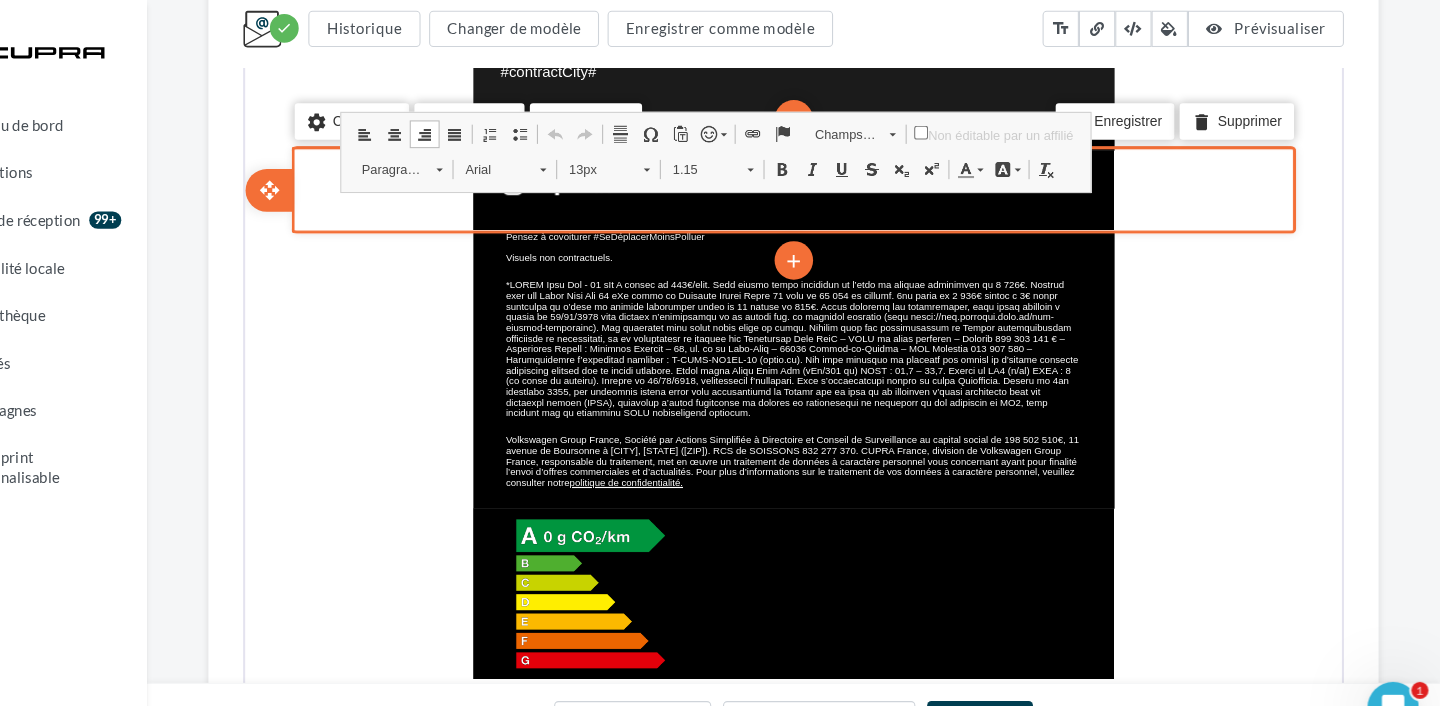 click on "**********" at bounding box center (720, 353) 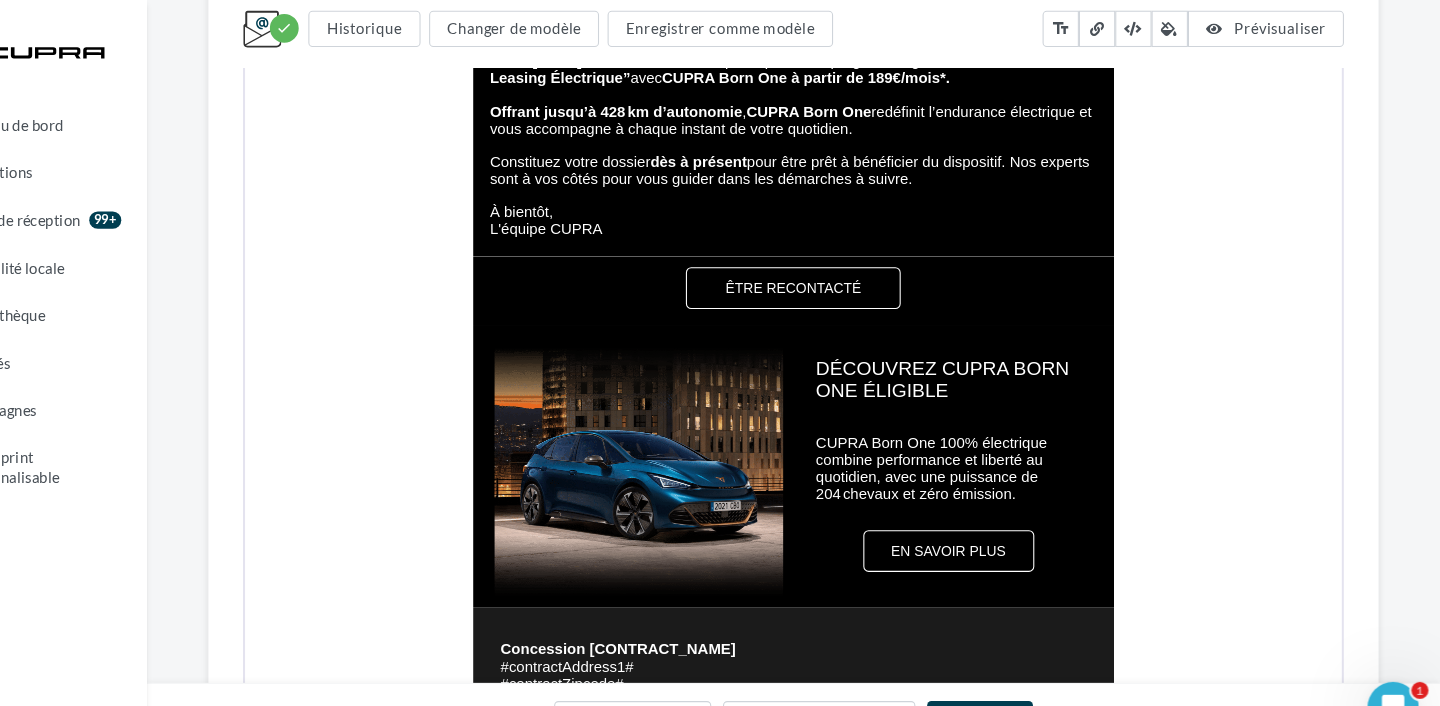 scroll, scrollTop: 820, scrollLeft: 0, axis: vertical 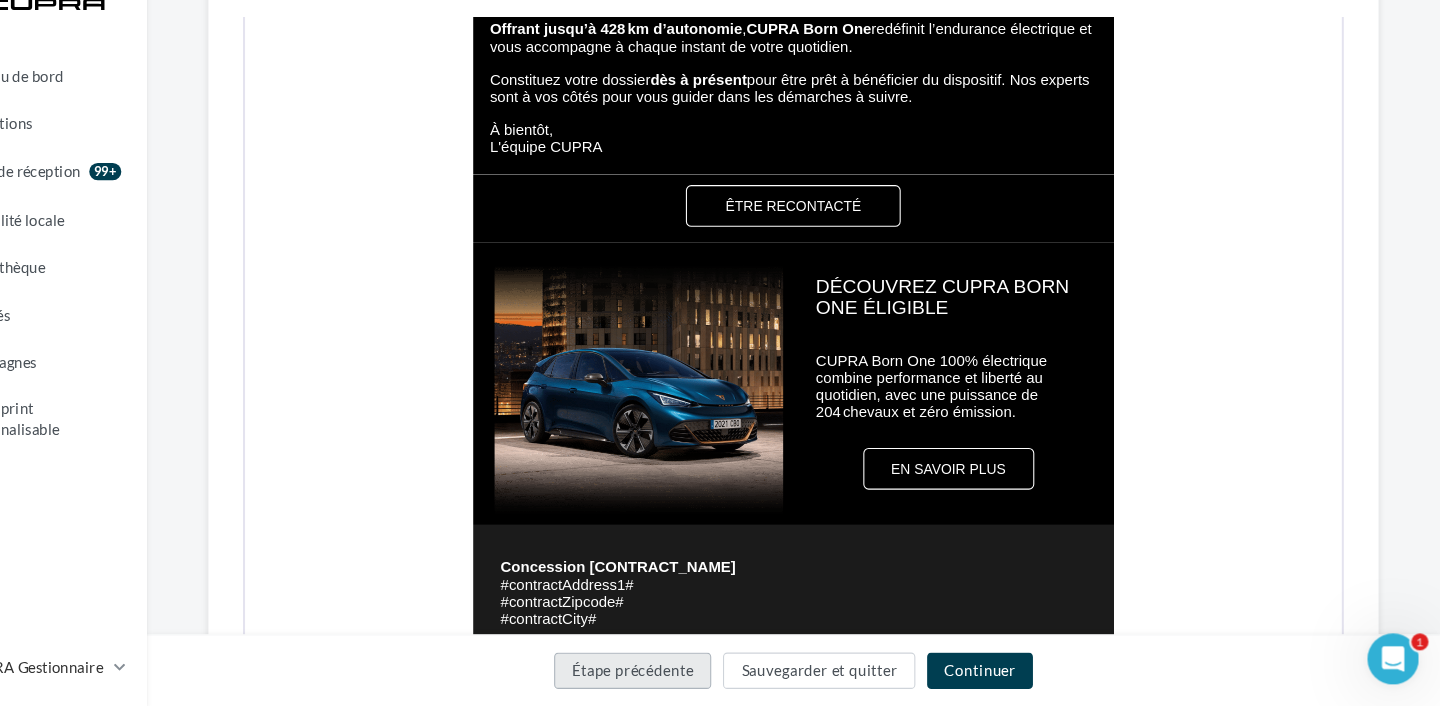 click on "Étape précédente" at bounding box center (685, 673) 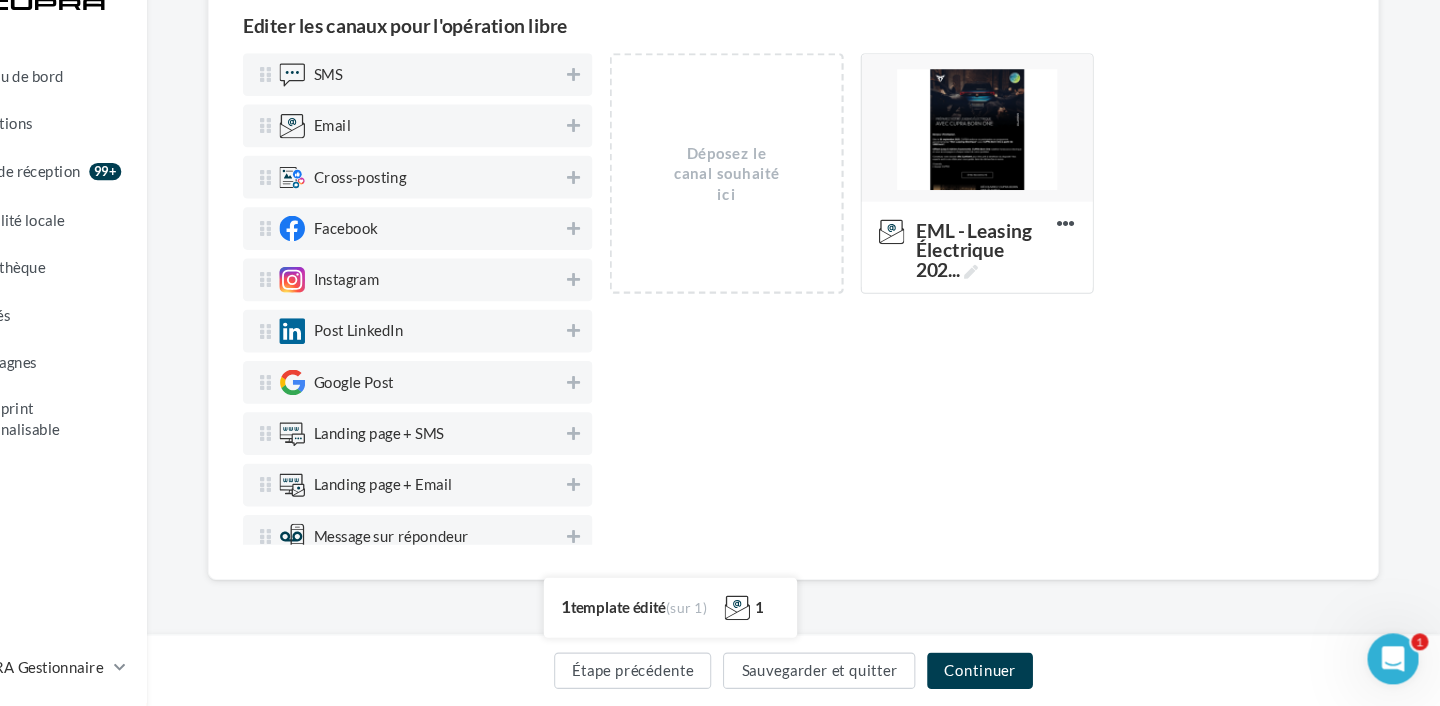 scroll, scrollTop: 141, scrollLeft: 0, axis: vertical 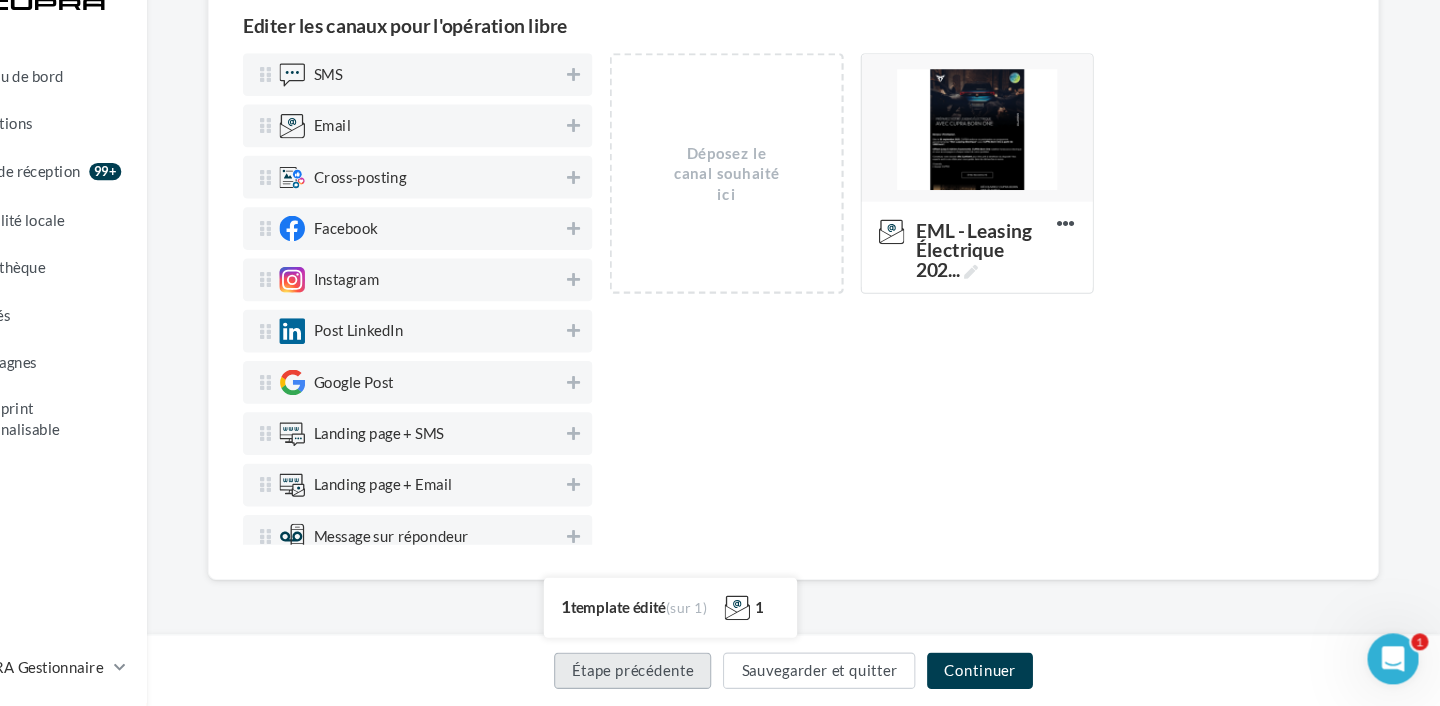 click on "Étape précédente" at bounding box center [685, 673] 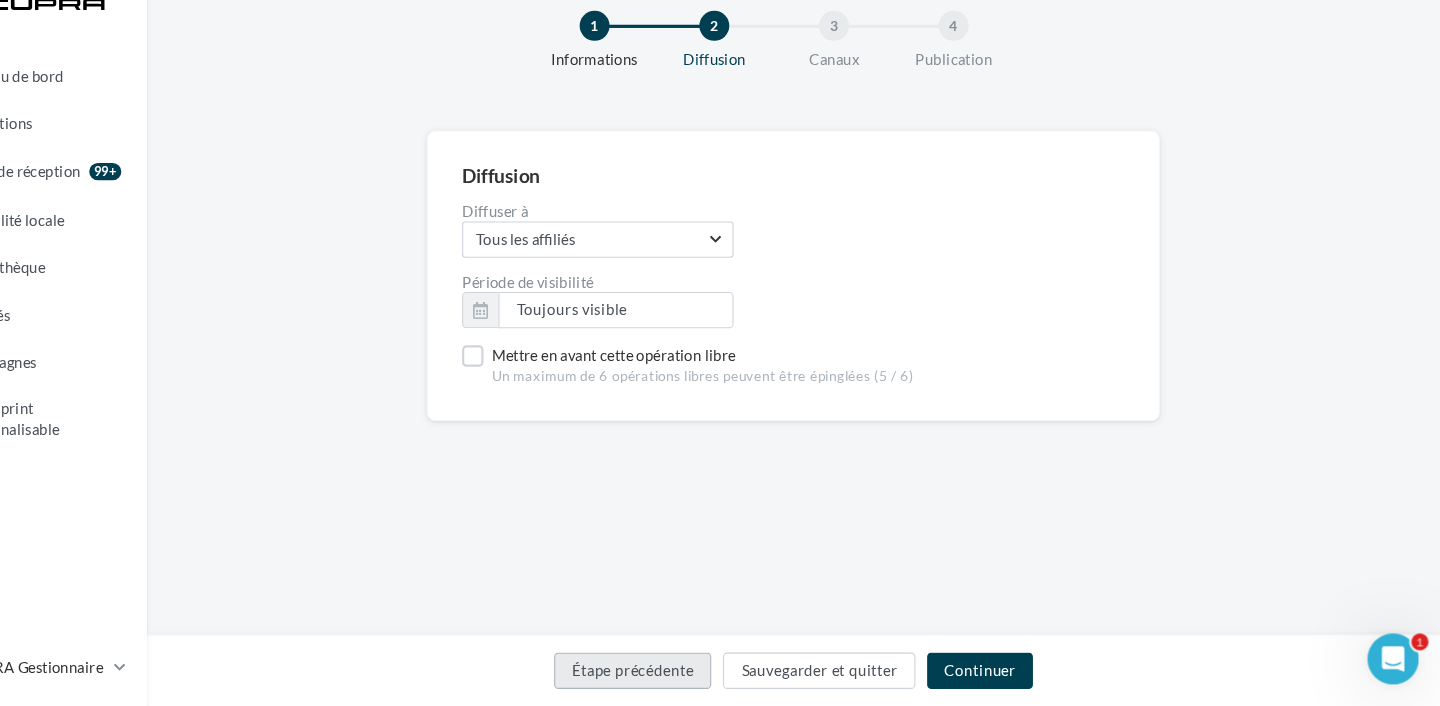 click on "Étape précédente" at bounding box center [685, 673] 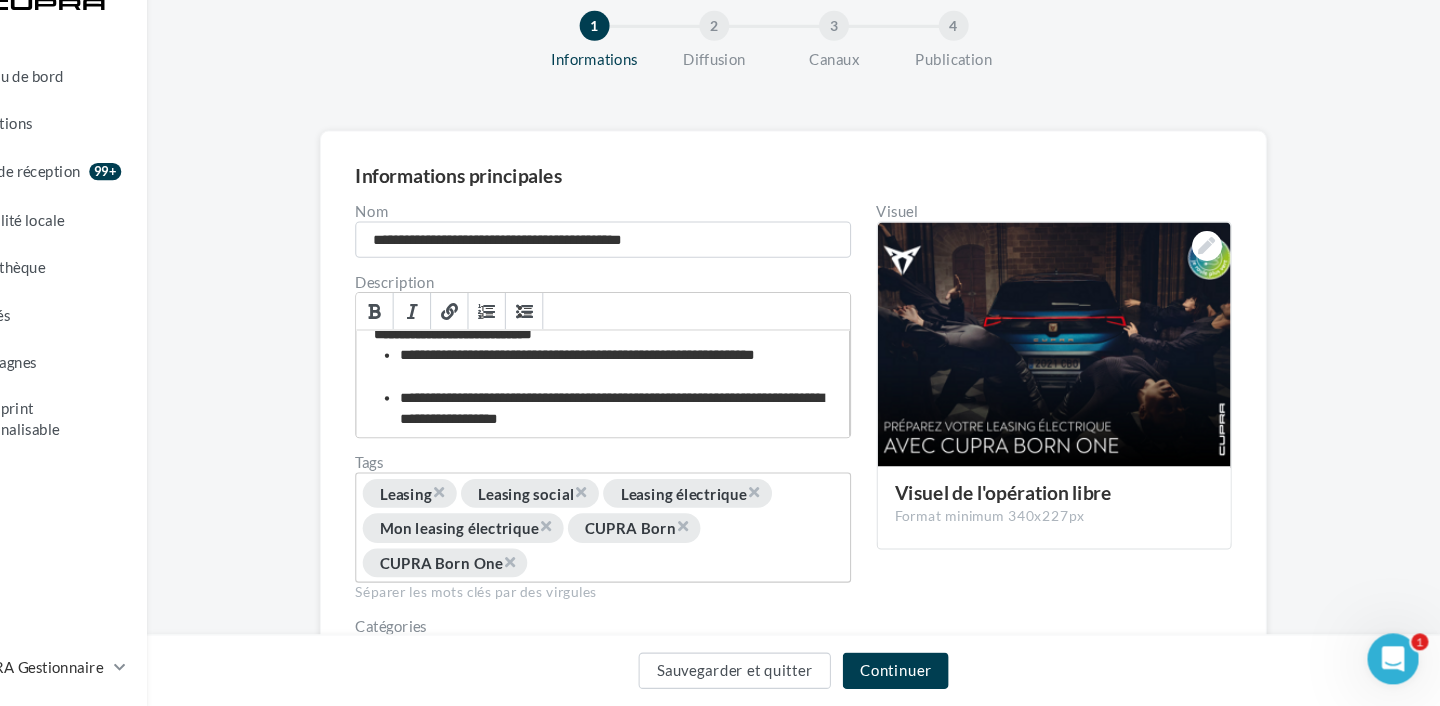 scroll, scrollTop: 17, scrollLeft: 0, axis: vertical 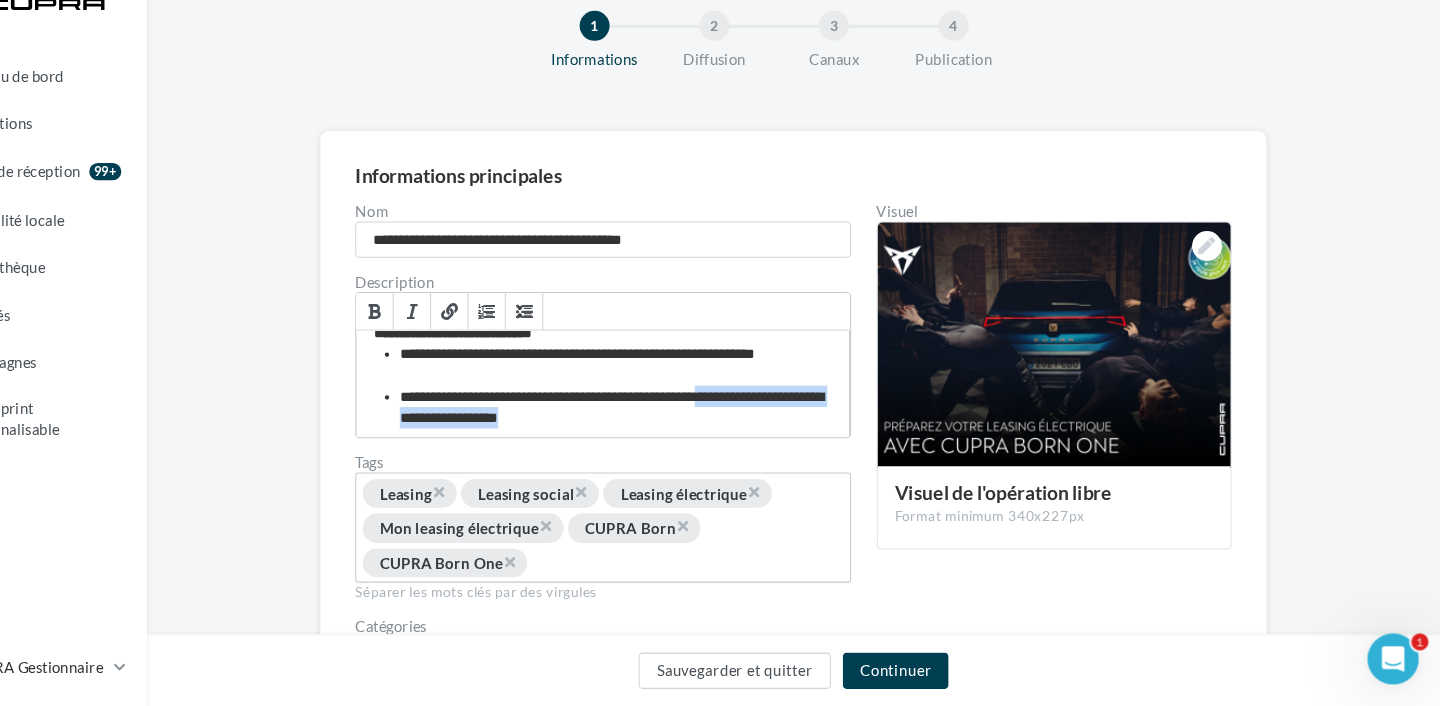 drag, startPoint x: 770, startPoint y: 441, endPoint x: 828, endPoint y: 419, distance: 62.03225 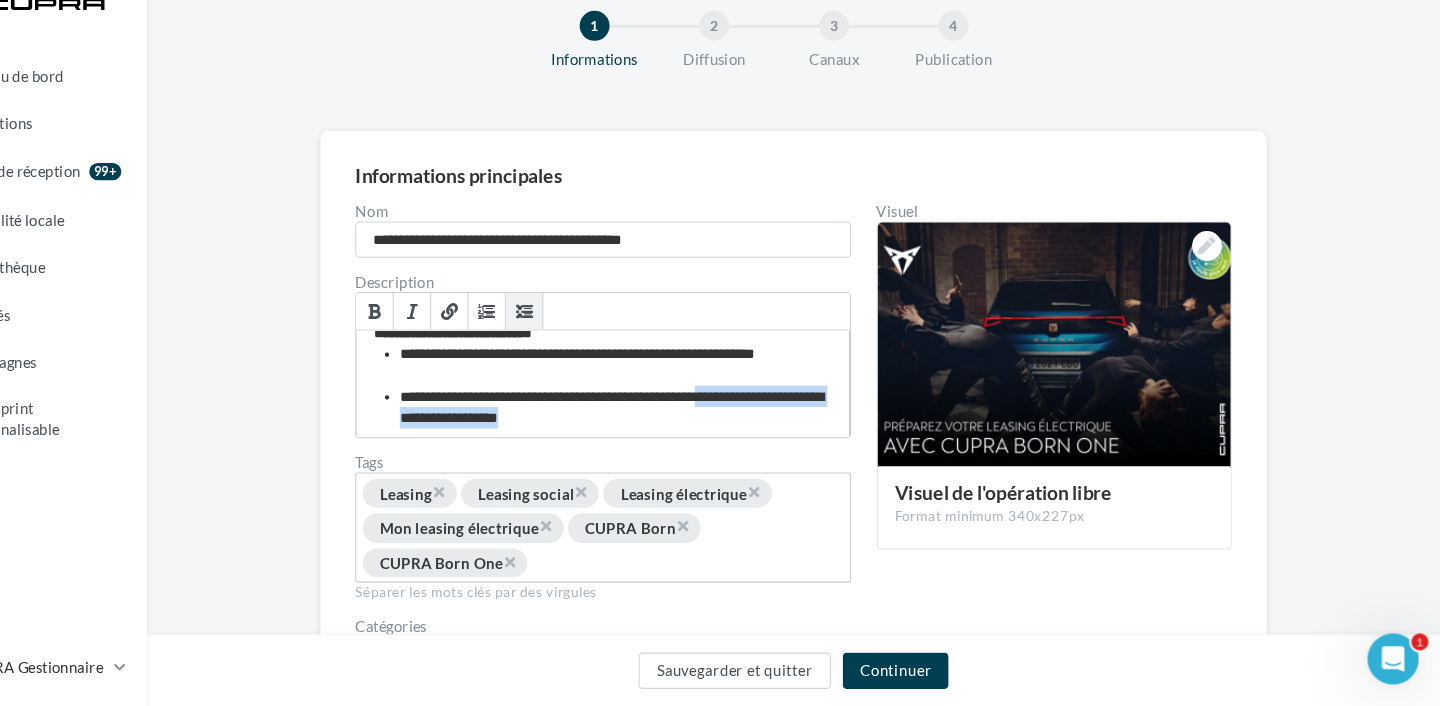 type 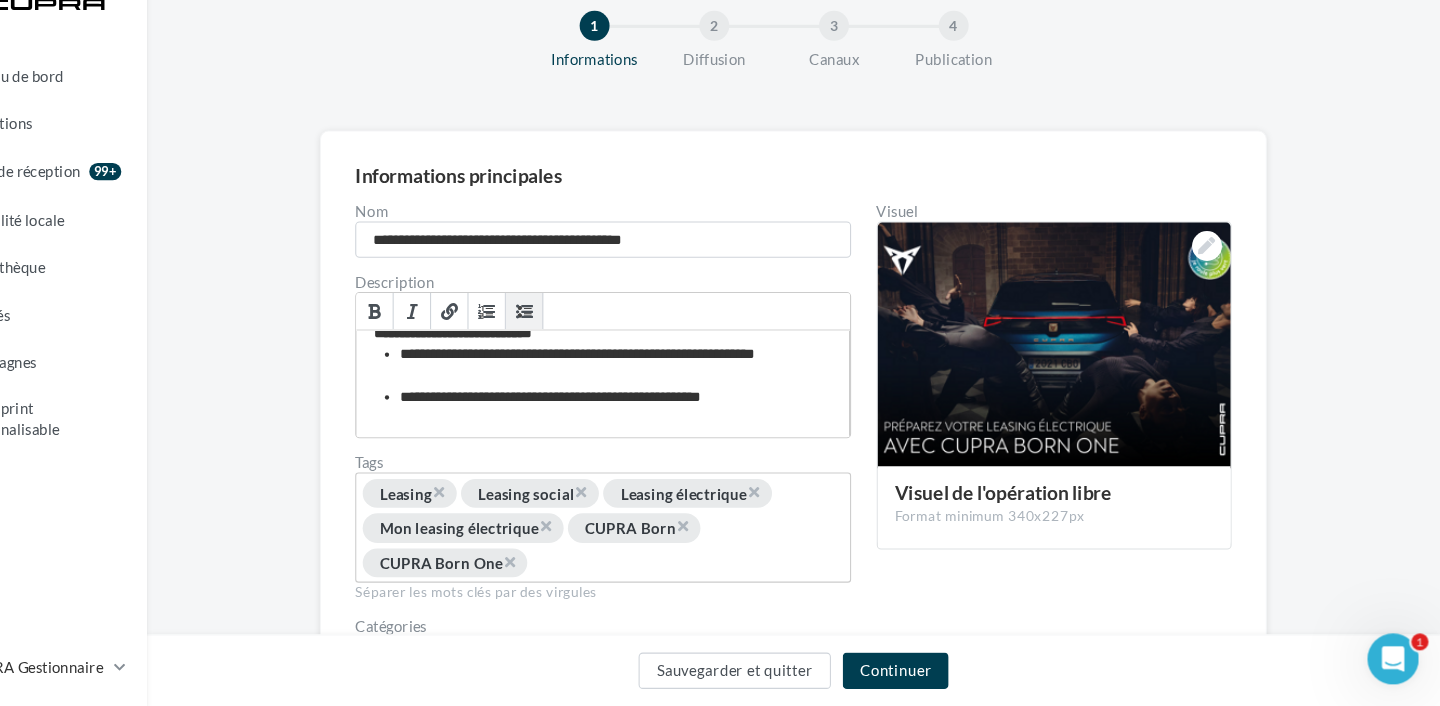 scroll, scrollTop: 0, scrollLeft: 0, axis: both 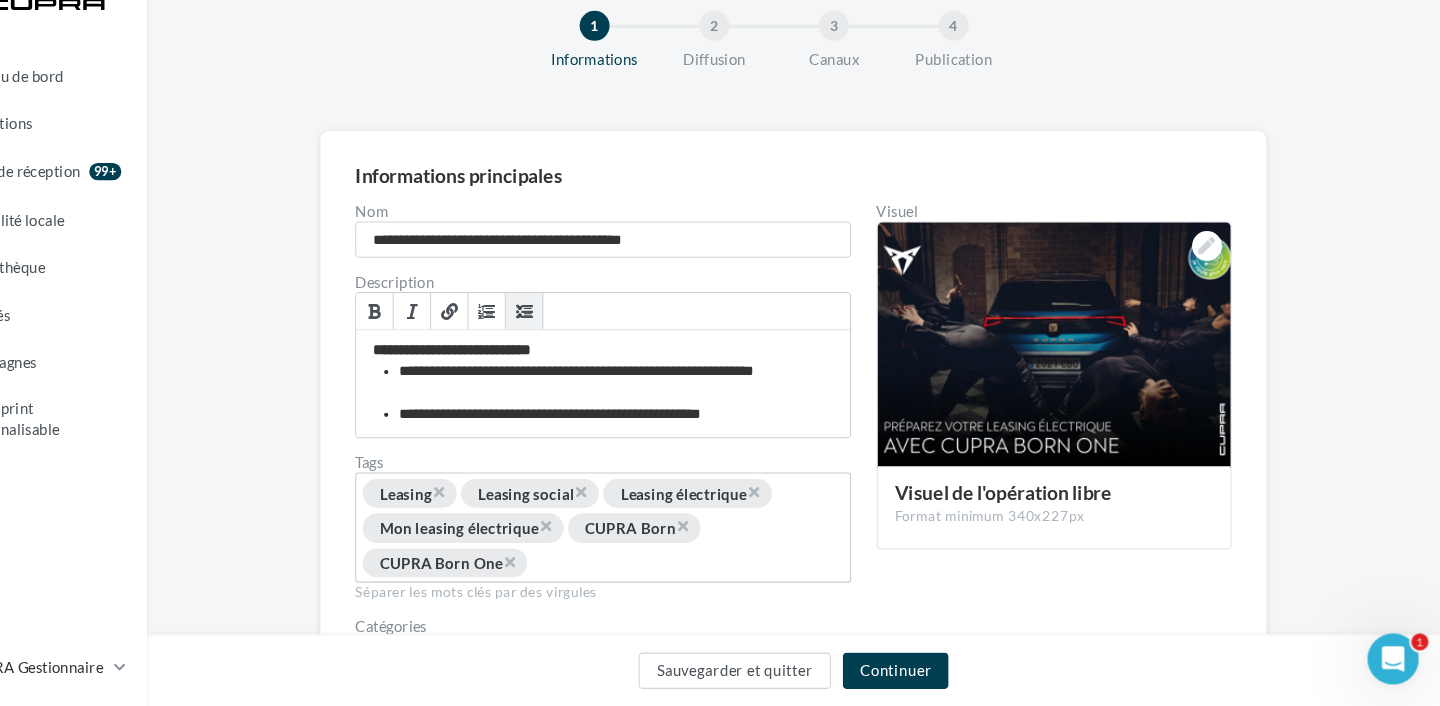 click on "**********" at bounding box center (843, 469) 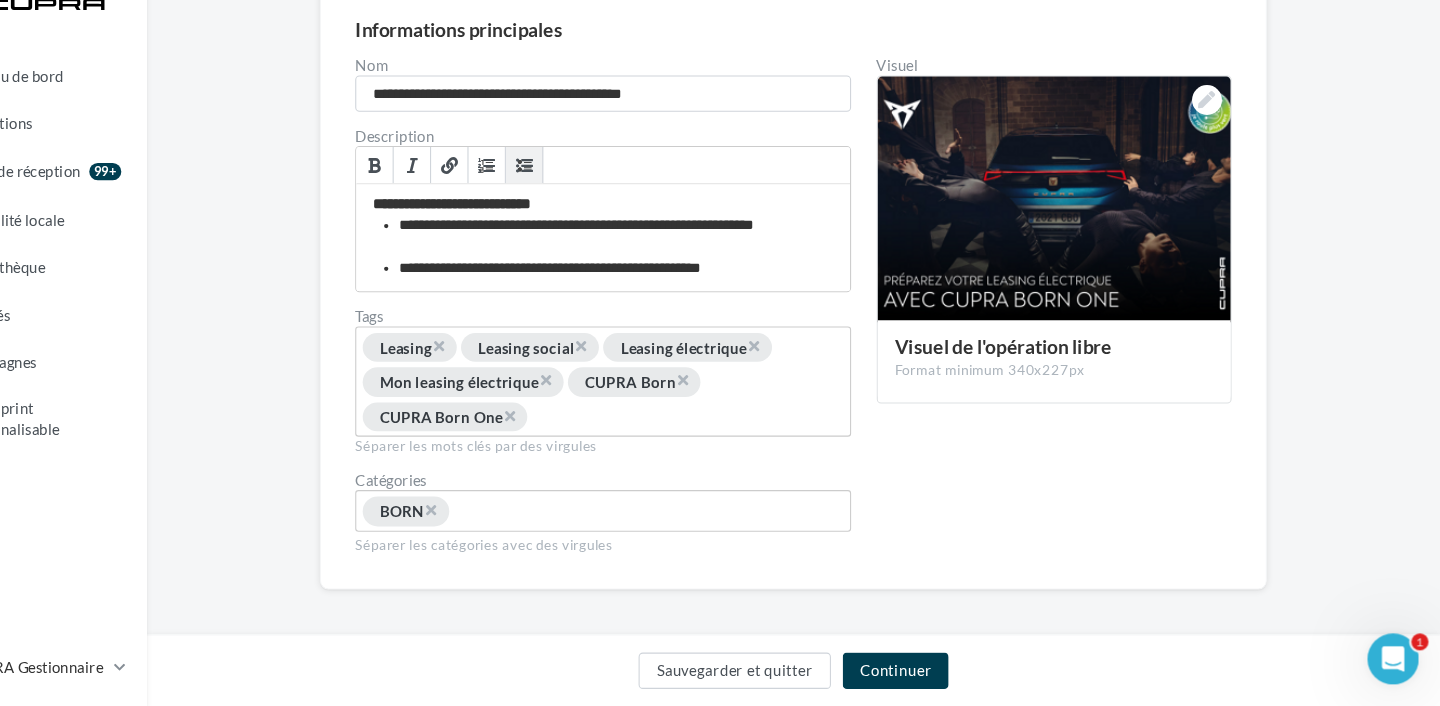 scroll, scrollTop: 142, scrollLeft: 0, axis: vertical 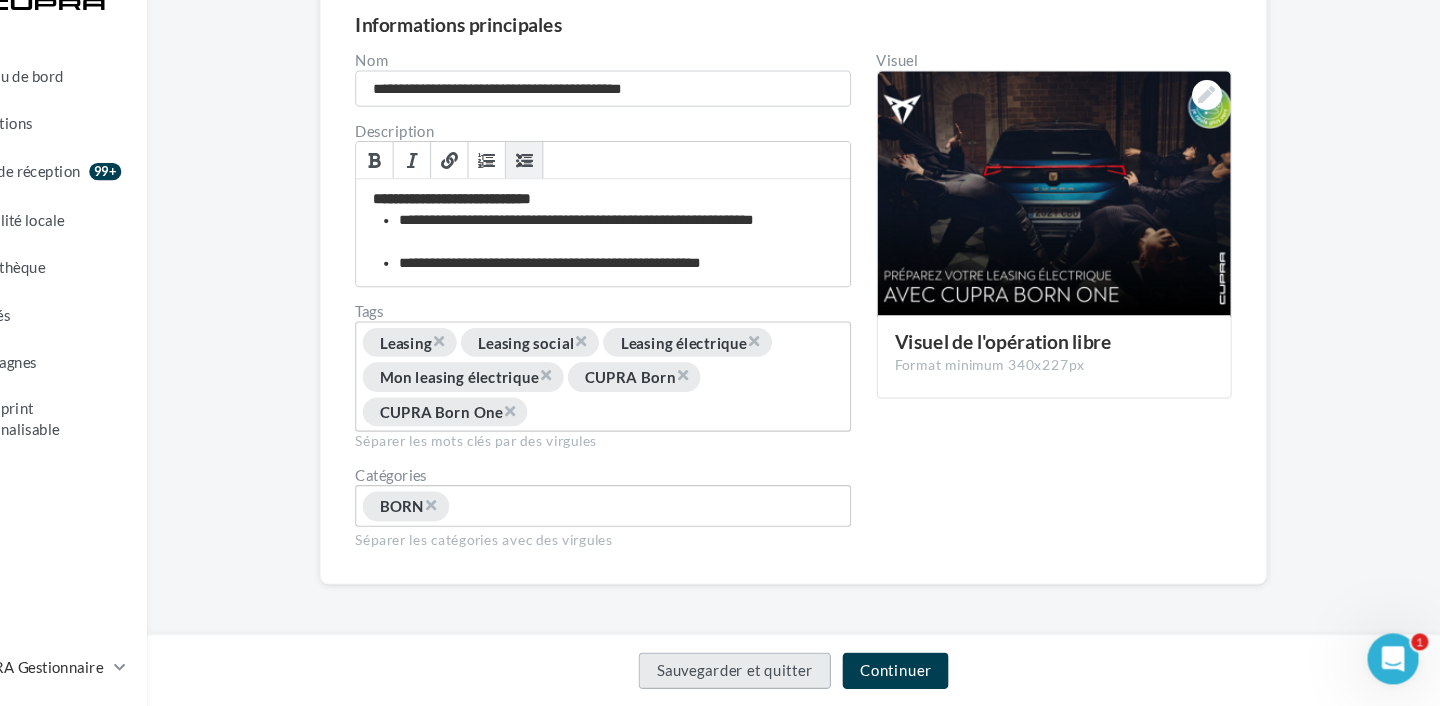 click on "Sauvegarder et quitter" at bounding box center (780, 673) 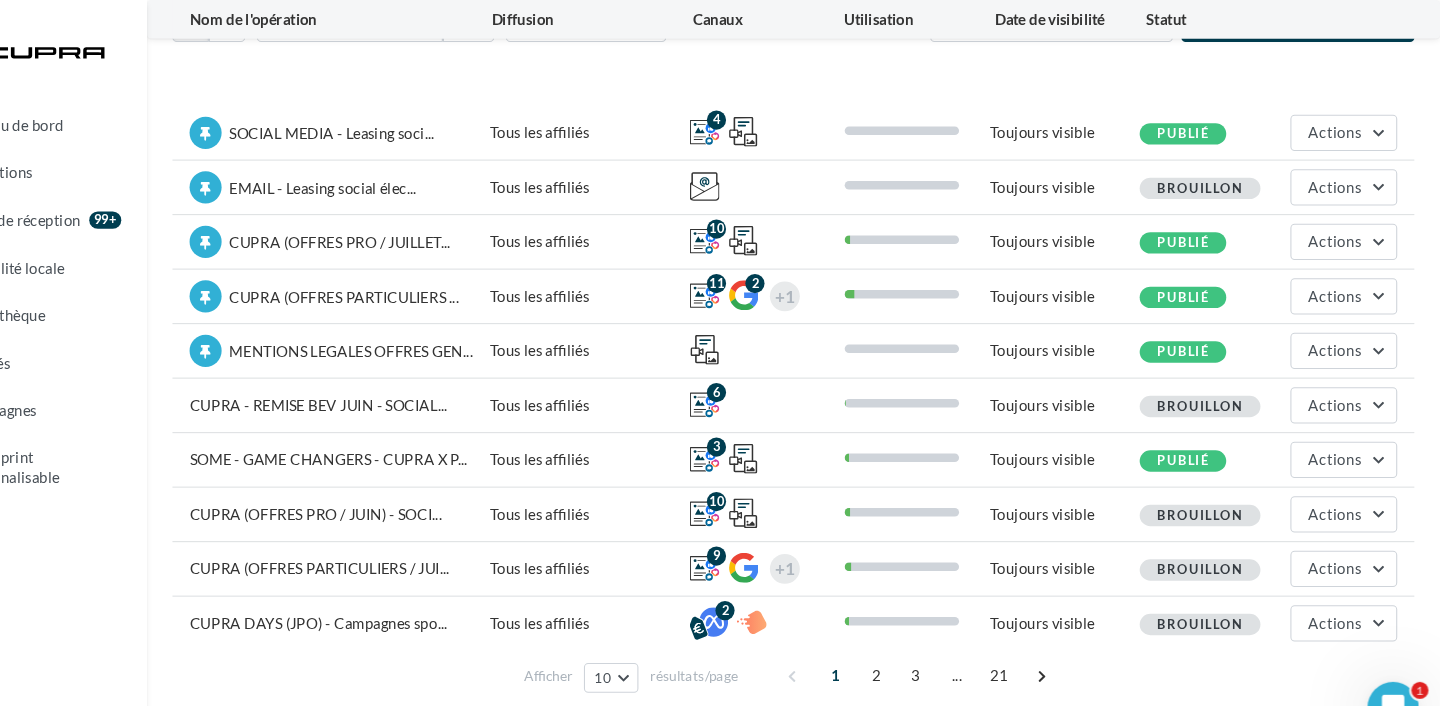 scroll, scrollTop: 119, scrollLeft: 0, axis: vertical 